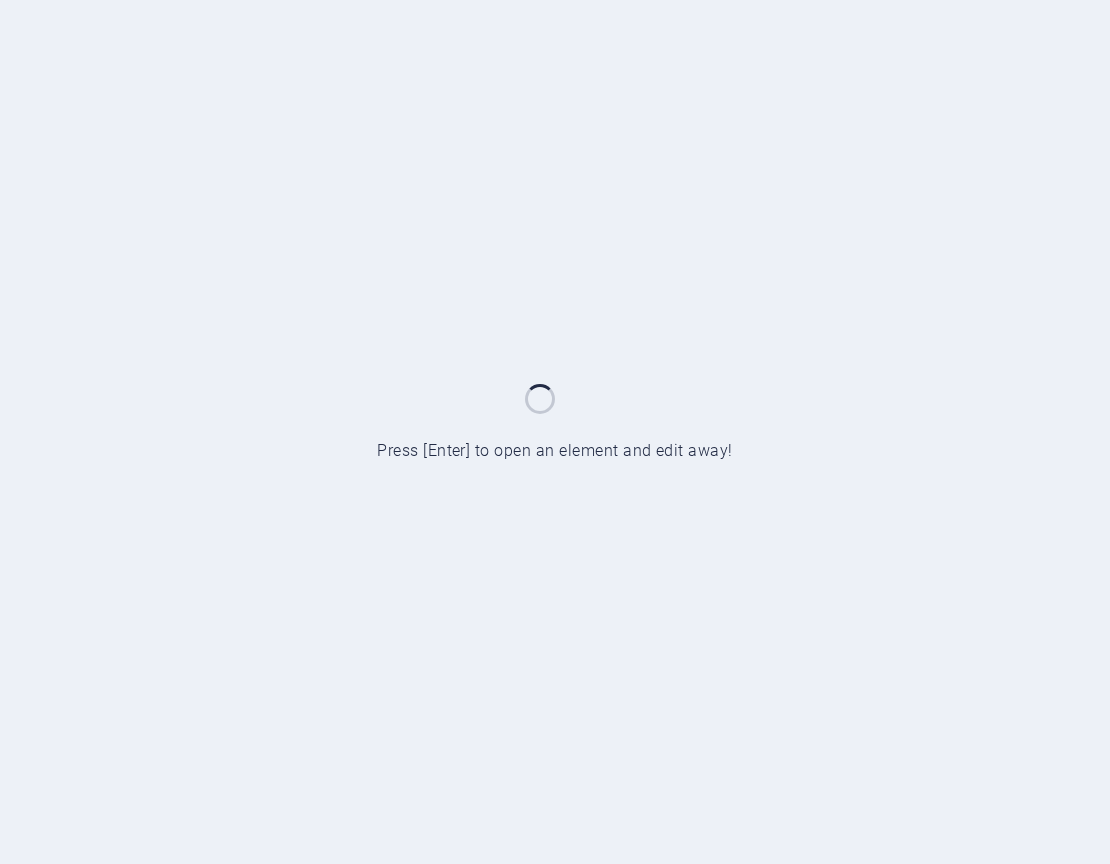 scroll, scrollTop: 0, scrollLeft: 0, axis: both 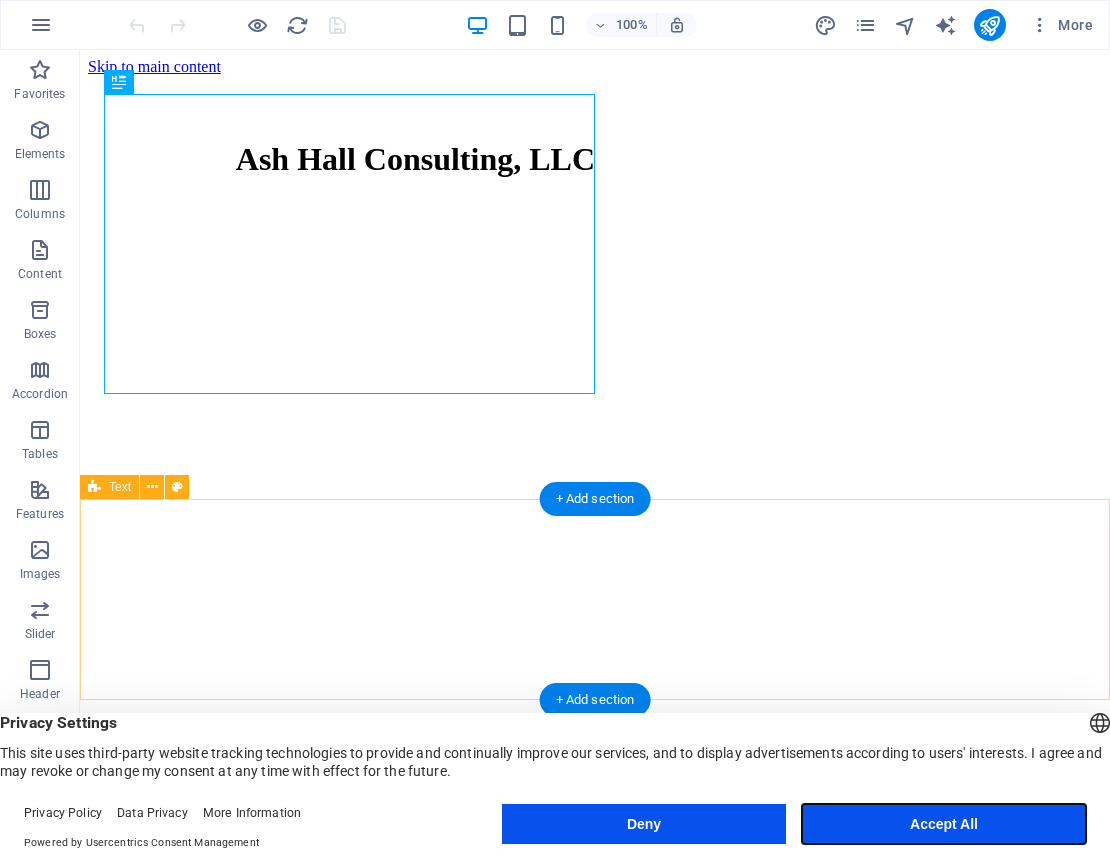 click on "Accept All" at bounding box center [944, 824] 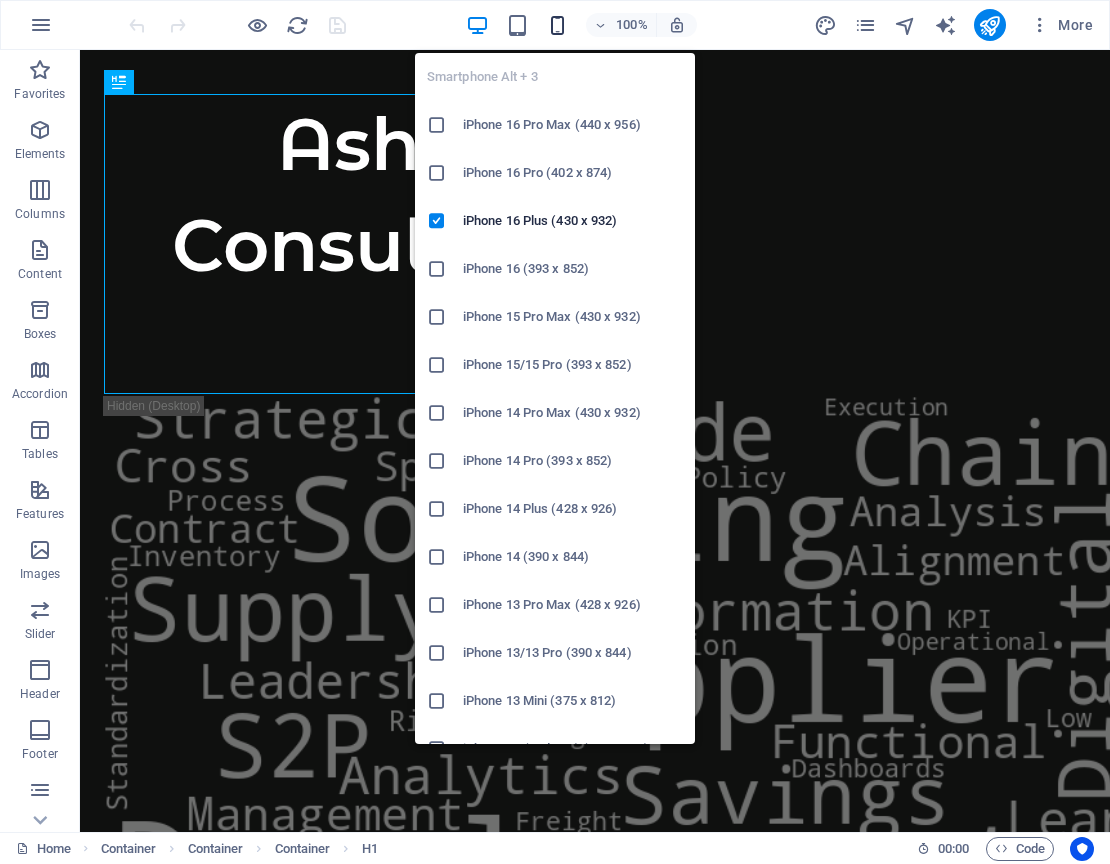 click at bounding box center (557, 25) 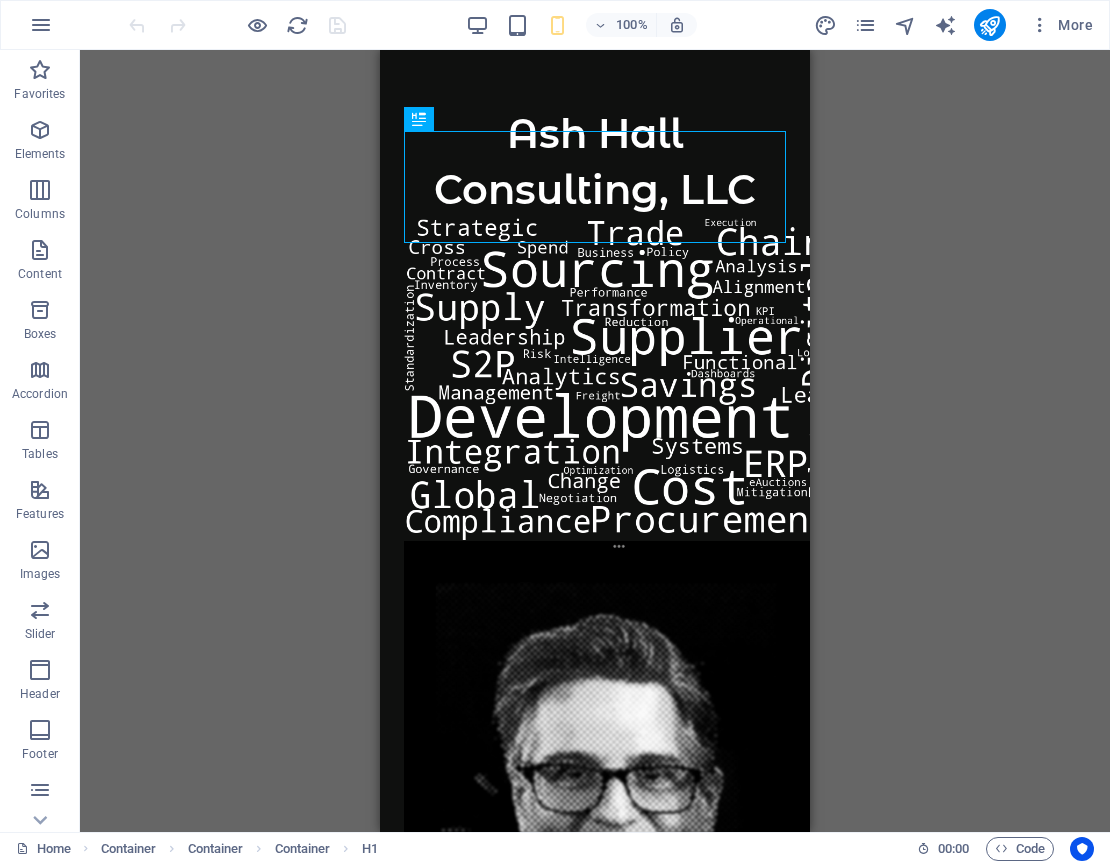 click on "Drag here to replace the existing content. Press “Ctrl” if you want to create a new element.
Container   Container   H1   Container   Container   Container   Text   Spacer   Text   4 columns" at bounding box center [595, 441] 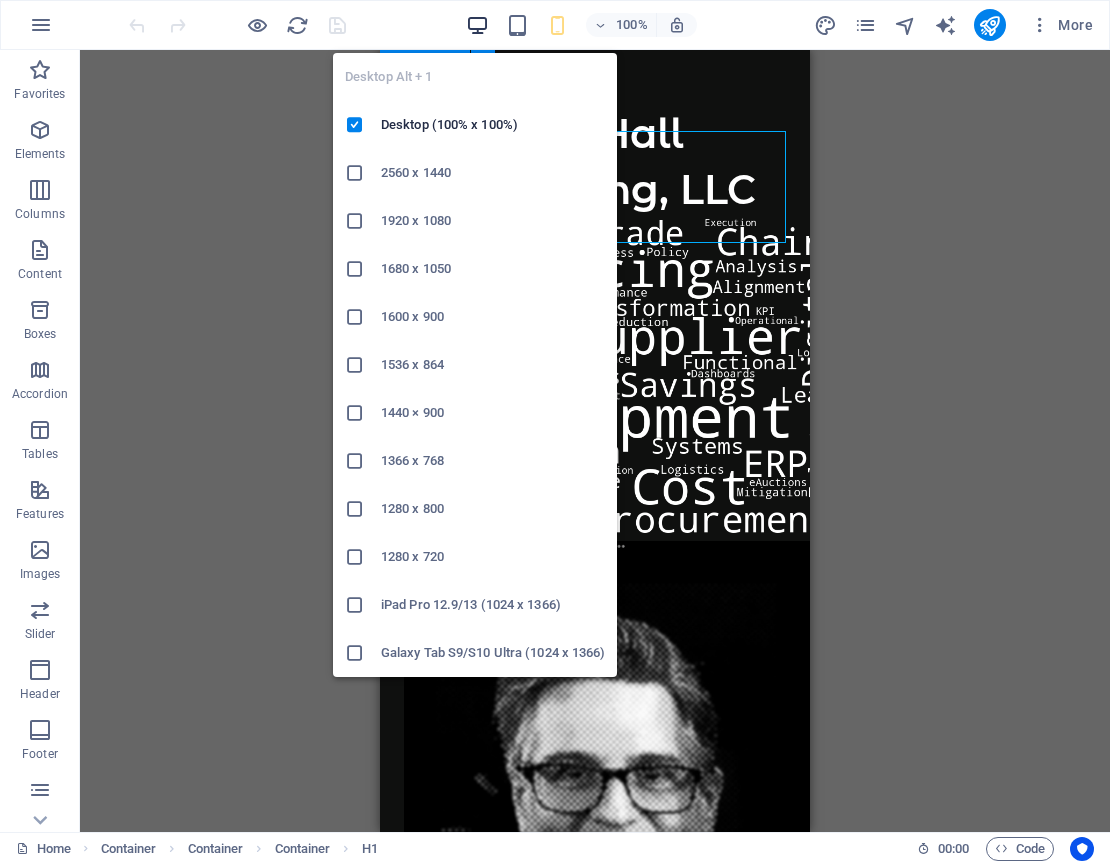 click at bounding box center (477, 25) 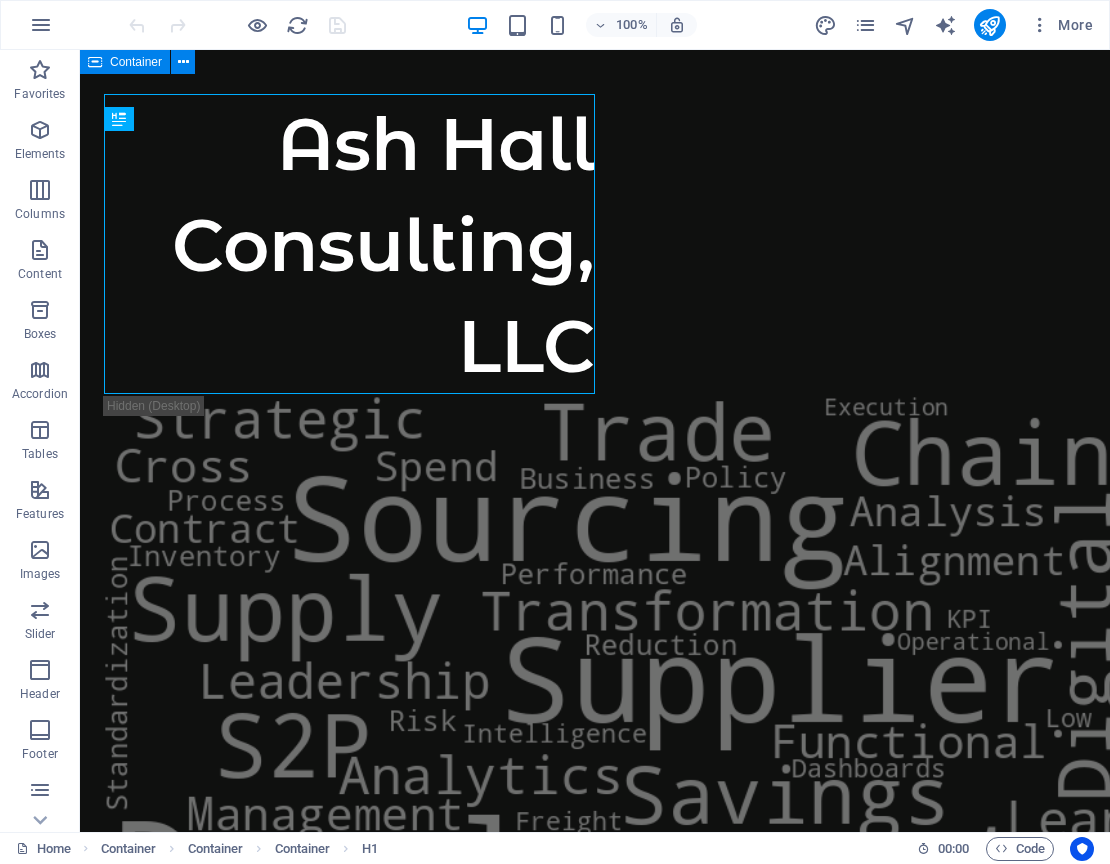 click on "Ash Hall Consulting, LLC" at bounding box center [595, 1336] 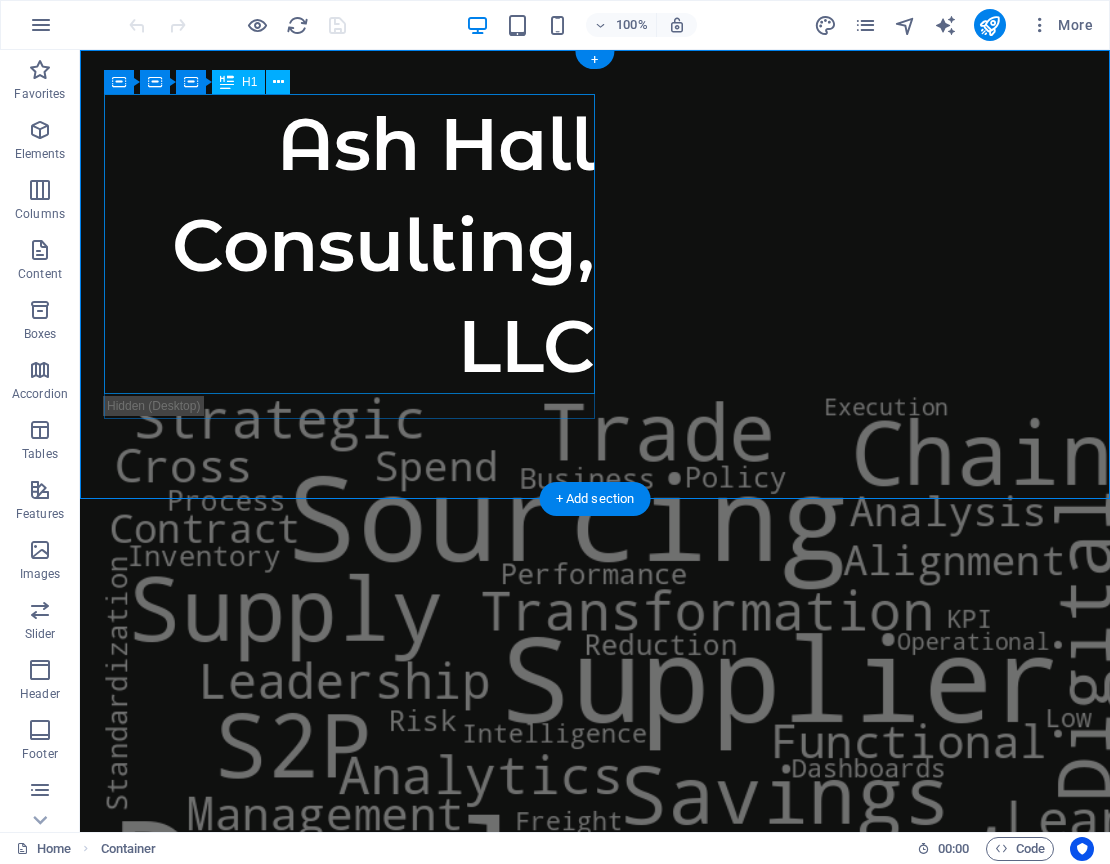 click on "Ash Hall Consulting, LLC" at bounding box center (349, 245) 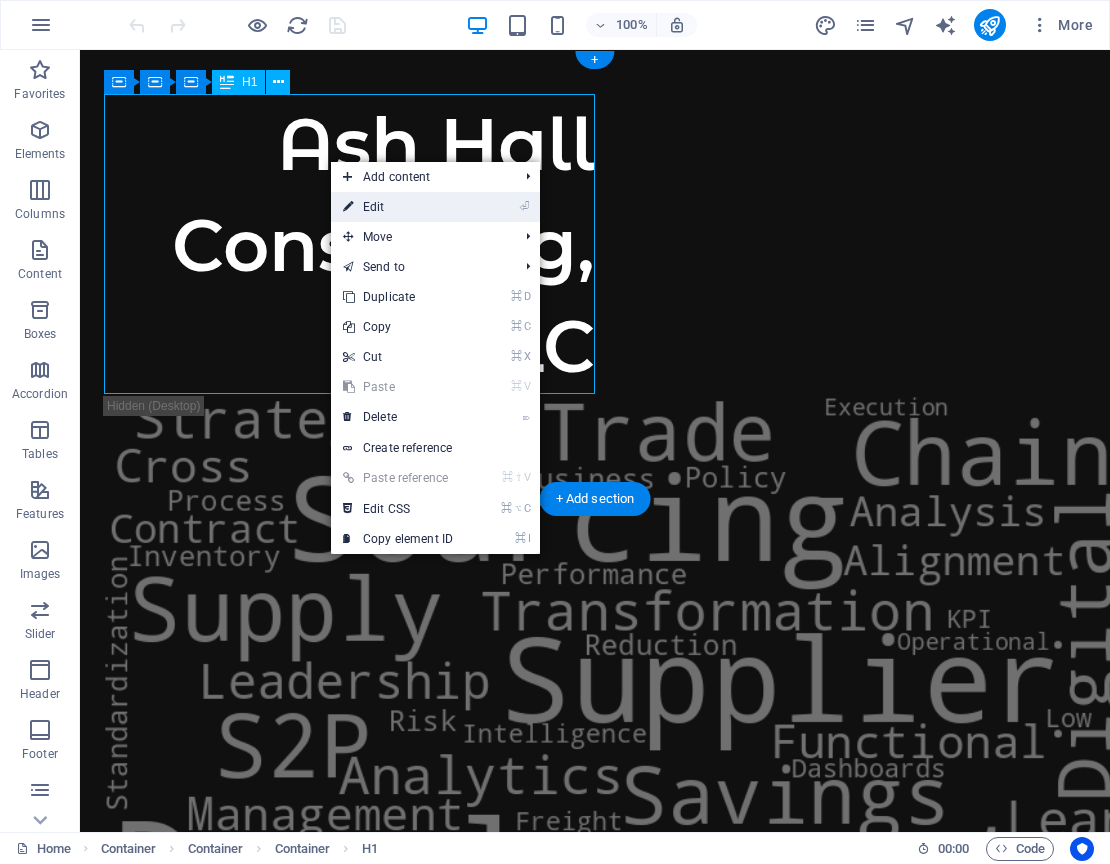 click on "⏎  Edit" at bounding box center (398, 207) 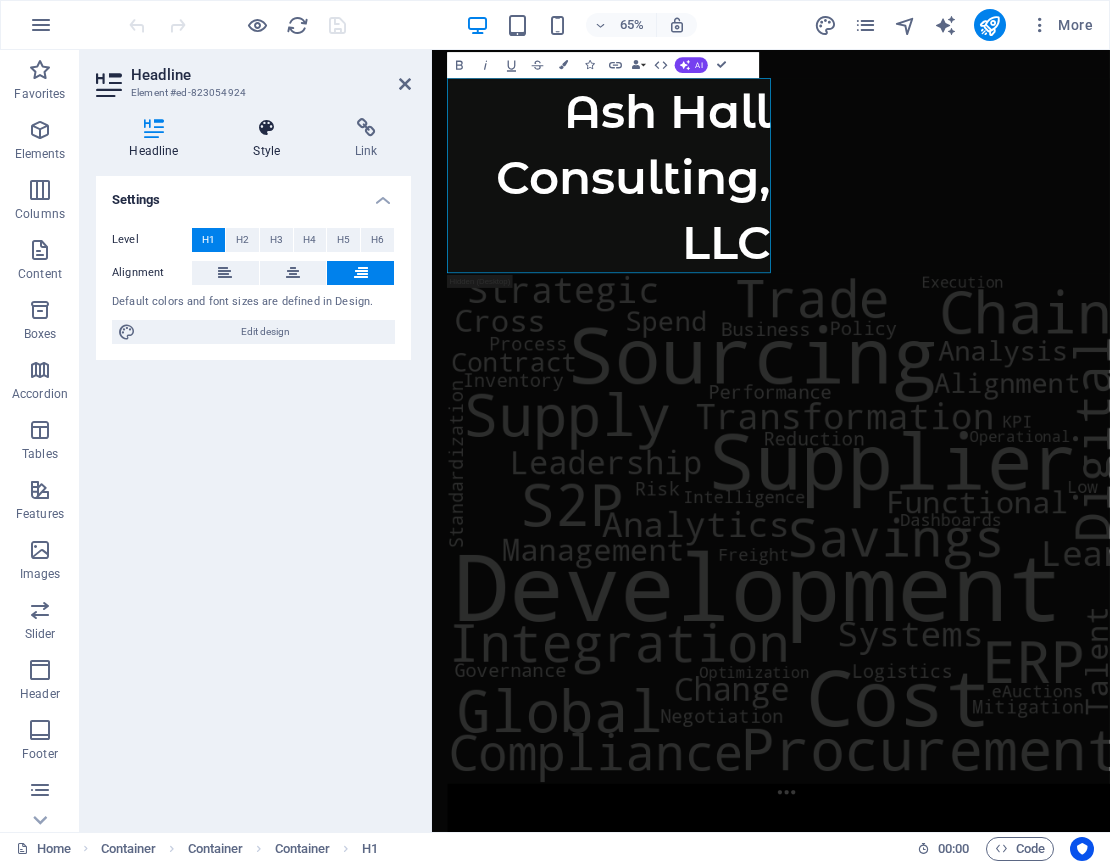 click on "Style" at bounding box center [271, 139] 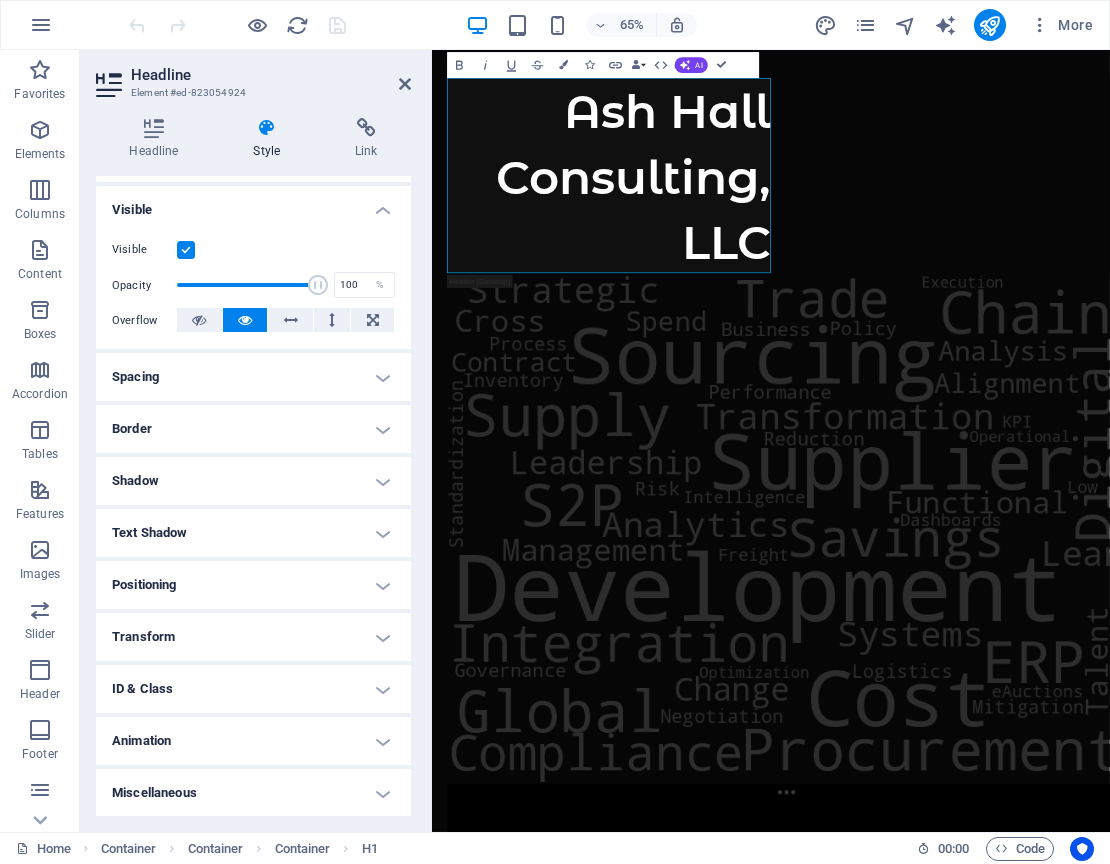 scroll, scrollTop: 0, scrollLeft: 0, axis: both 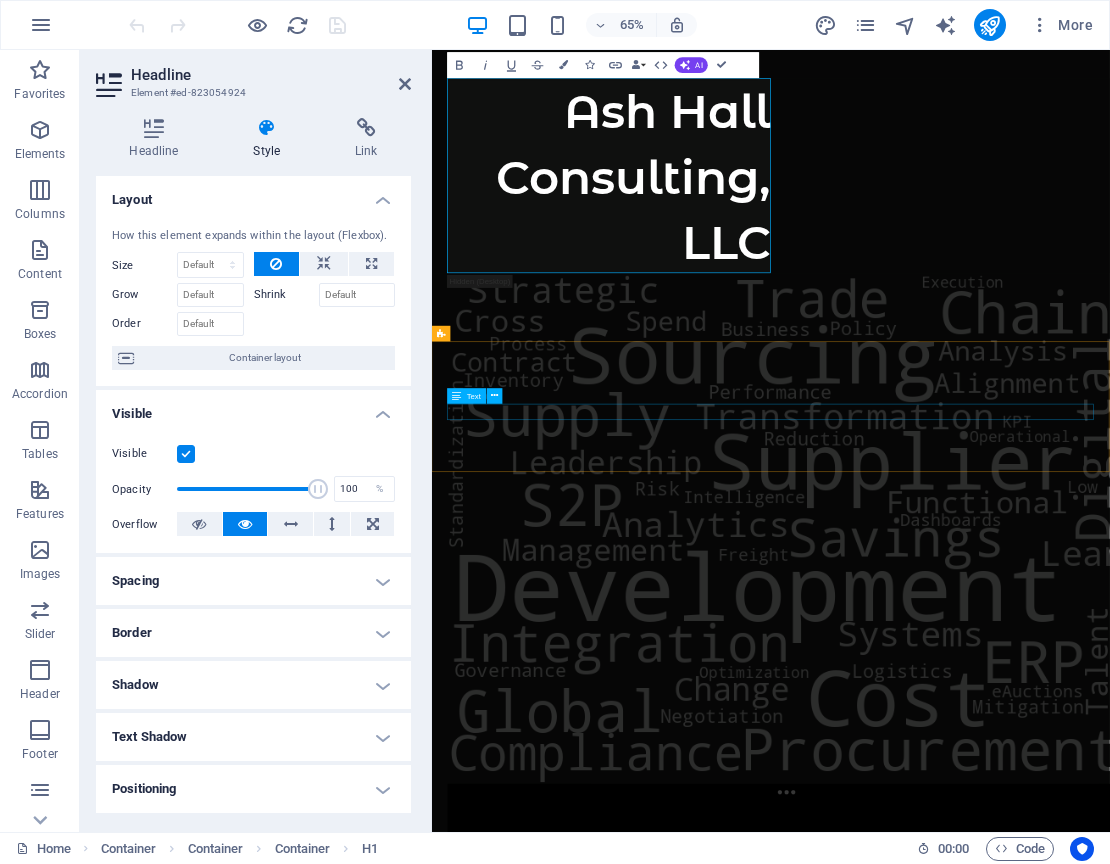 click on "[EMAIL]" at bounding box center [953, 2757] 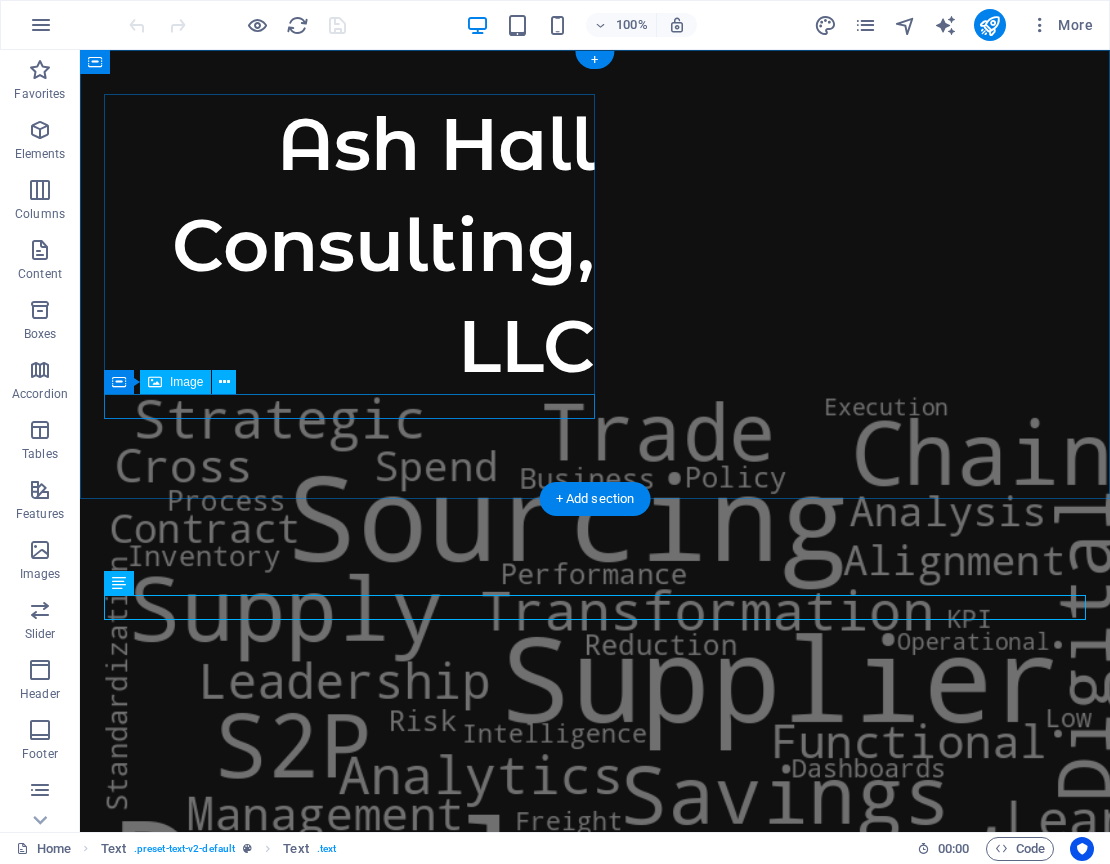 click at bounding box center (349, 782) 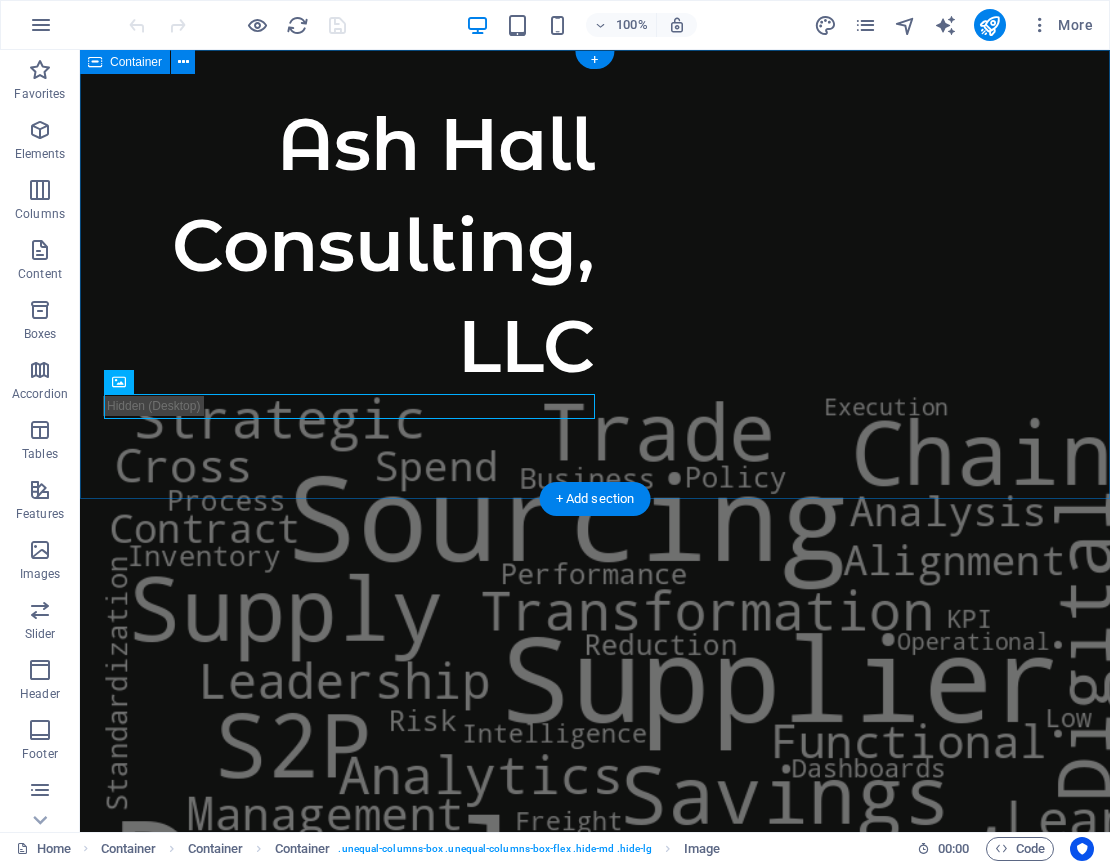 click on "Ash Hall Consulting, LLC" at bounding box center [595, 1336] 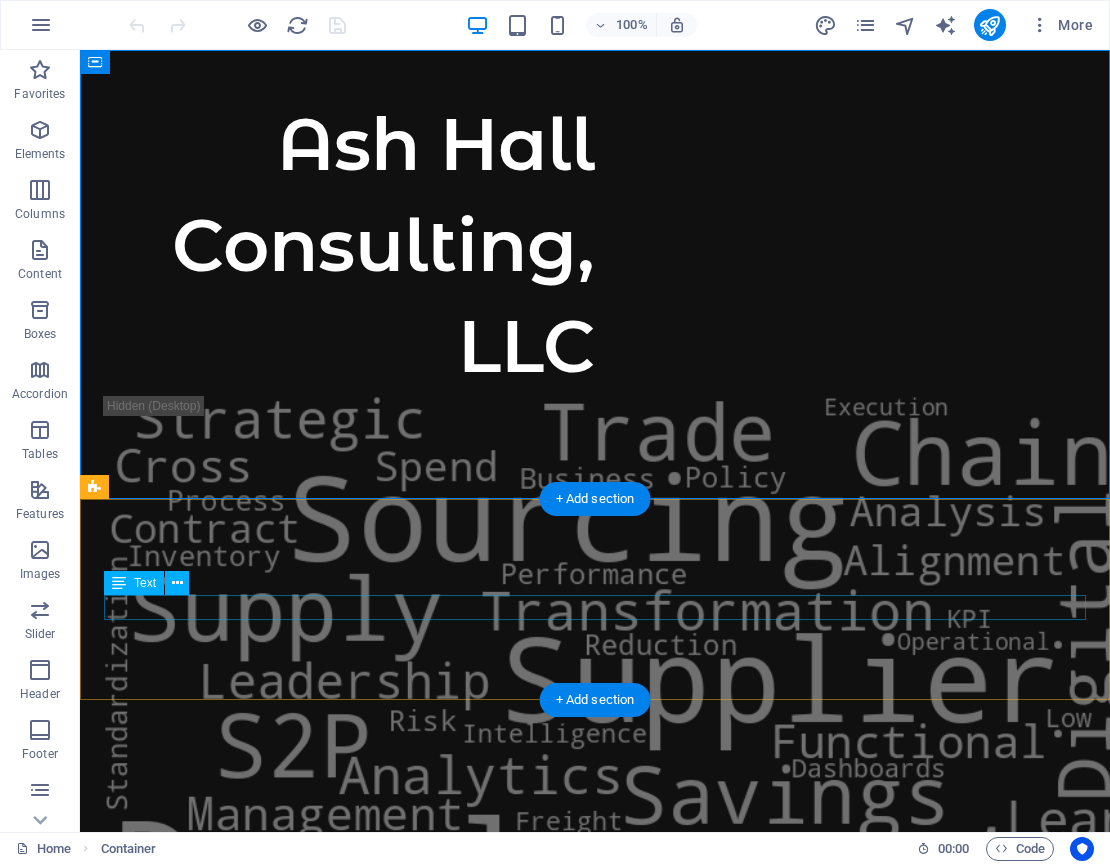 click on "[EMAIL]" at bounding box center (595, 2730) 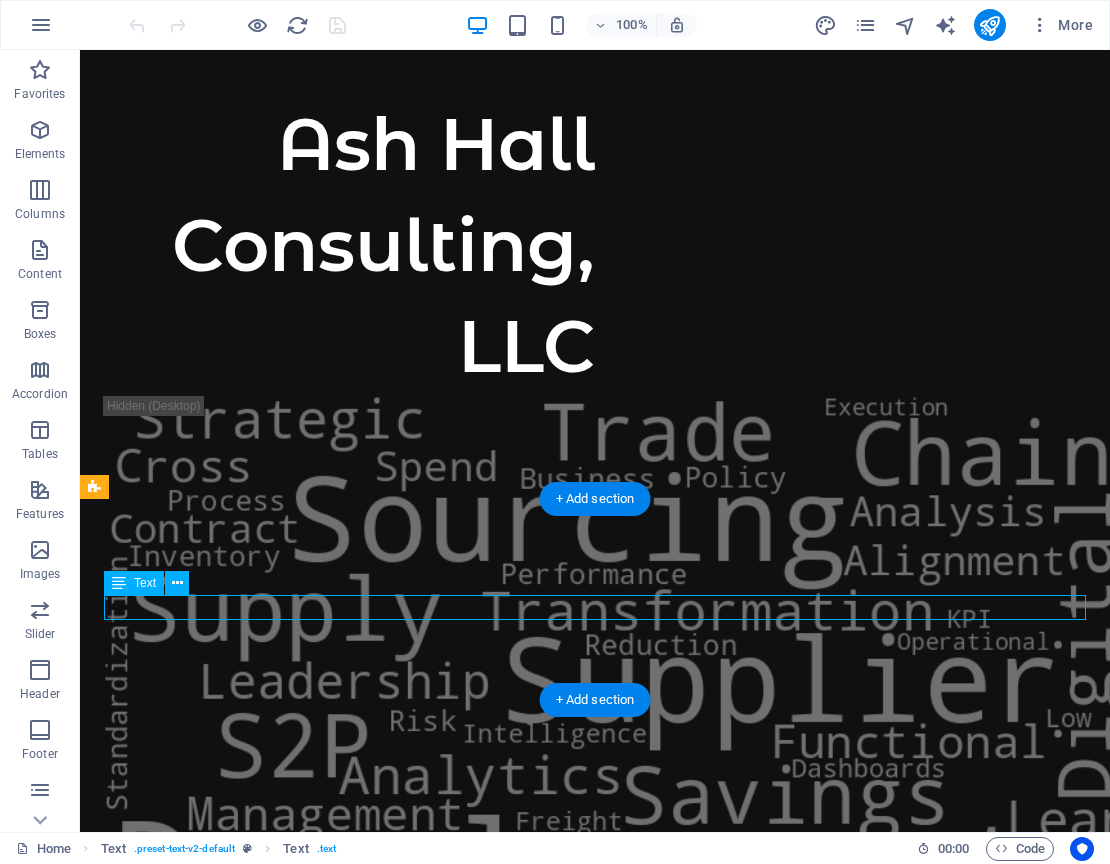 click on "[EMAIL]" at bounding box center (595, 2730) 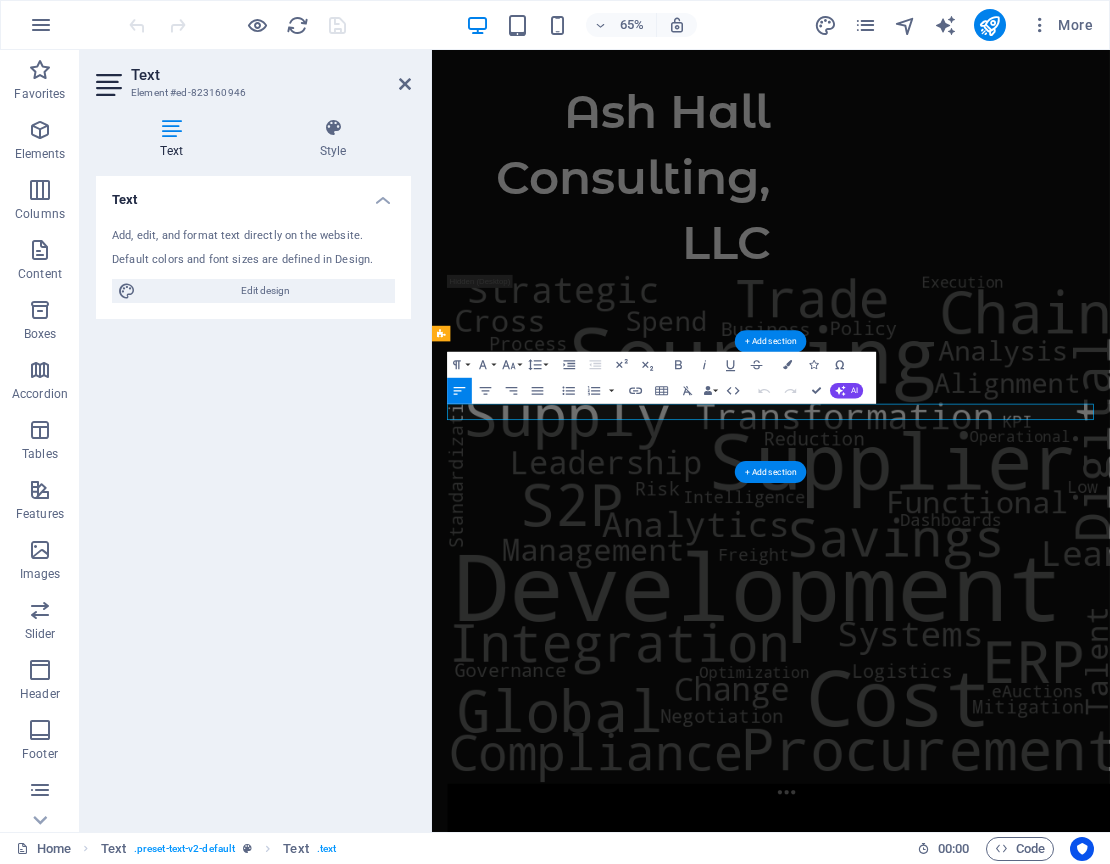 click on "Text Add, edit, and format text directly on the website. Default colors and font sizes are defined in Design. Edit design Alignment Left aligned Centered Right aligned" at bounding box center (253, 496) 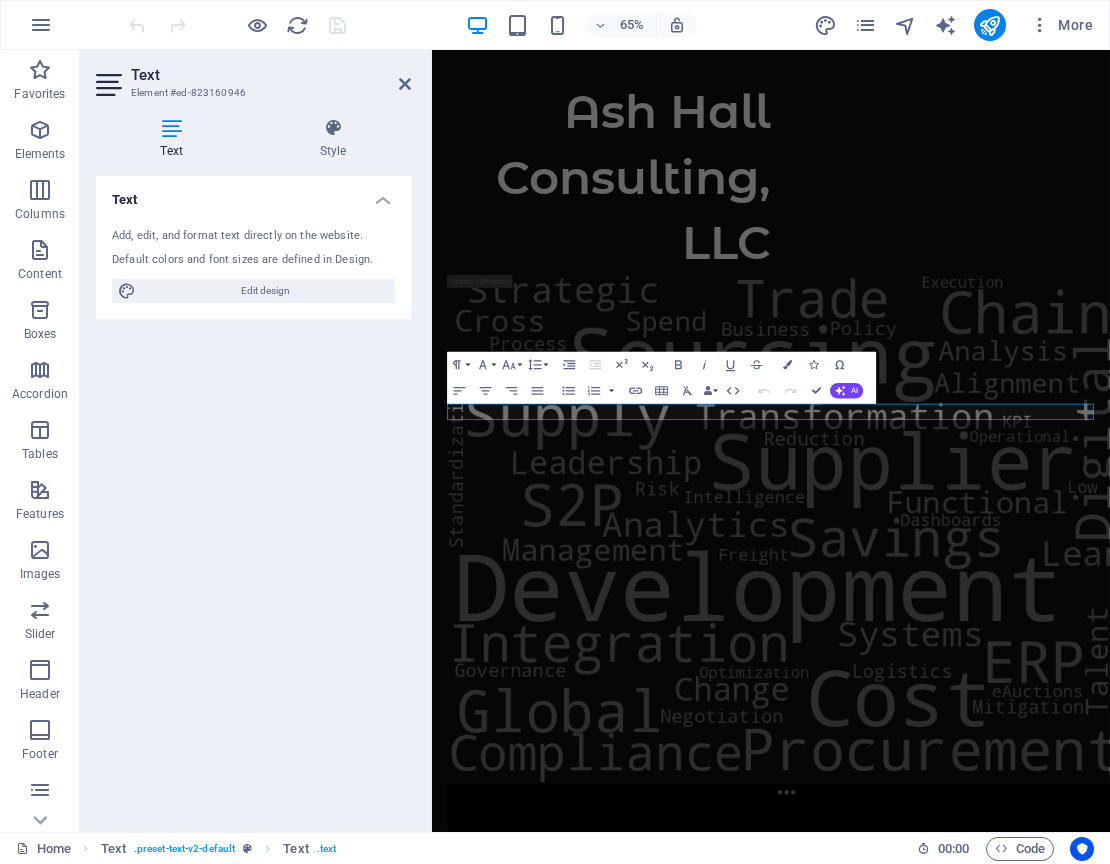 click on "Skip to main content
[COMPANY], LLC [EMAIL]" at bounding box center (953, 1450) 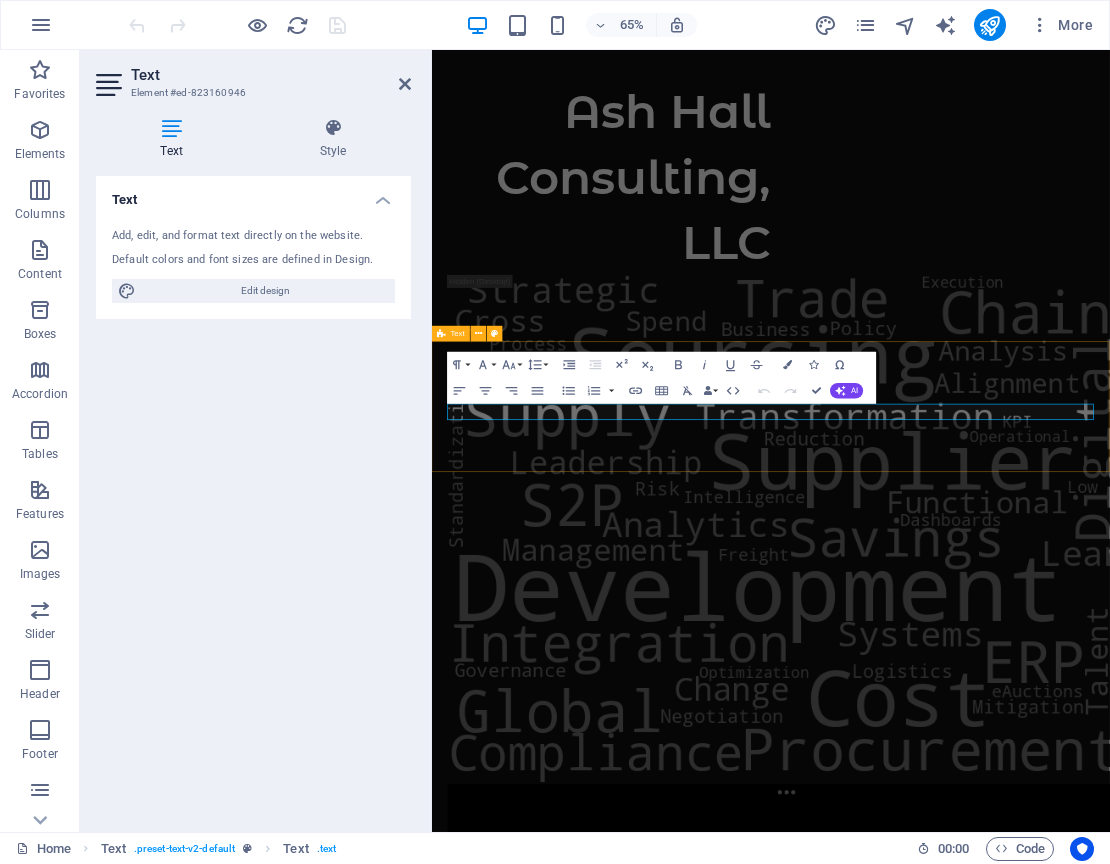 click on "[EMAIL]" at bounding box center [953, 2749] 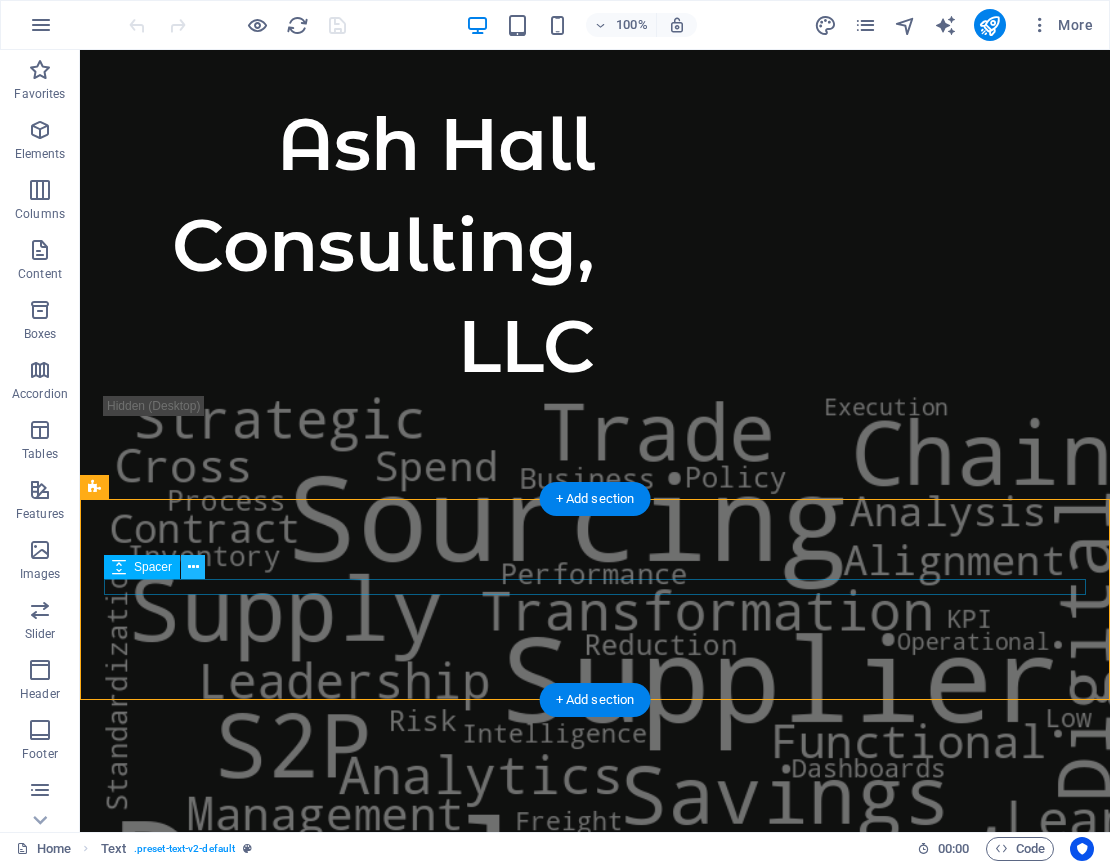 click at bounding box center [193, 567] 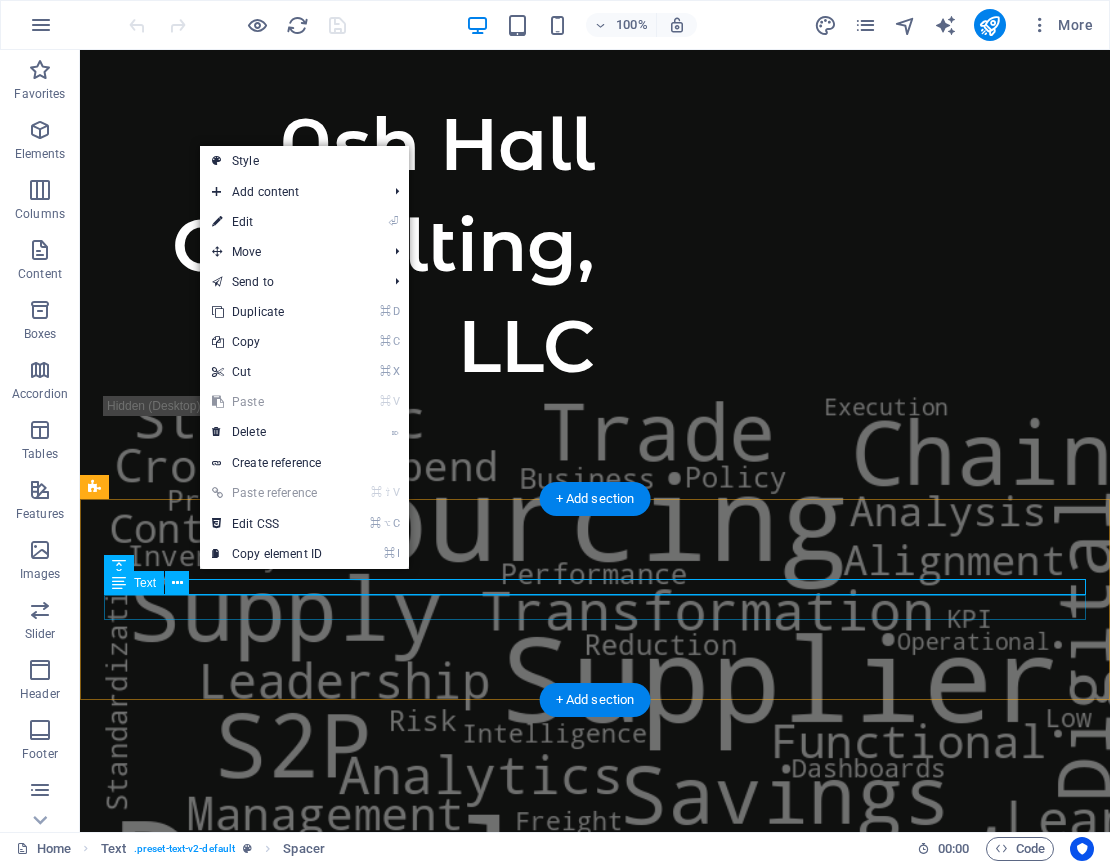 click on "[EMAIL]" at bounding box center (595, 2730) 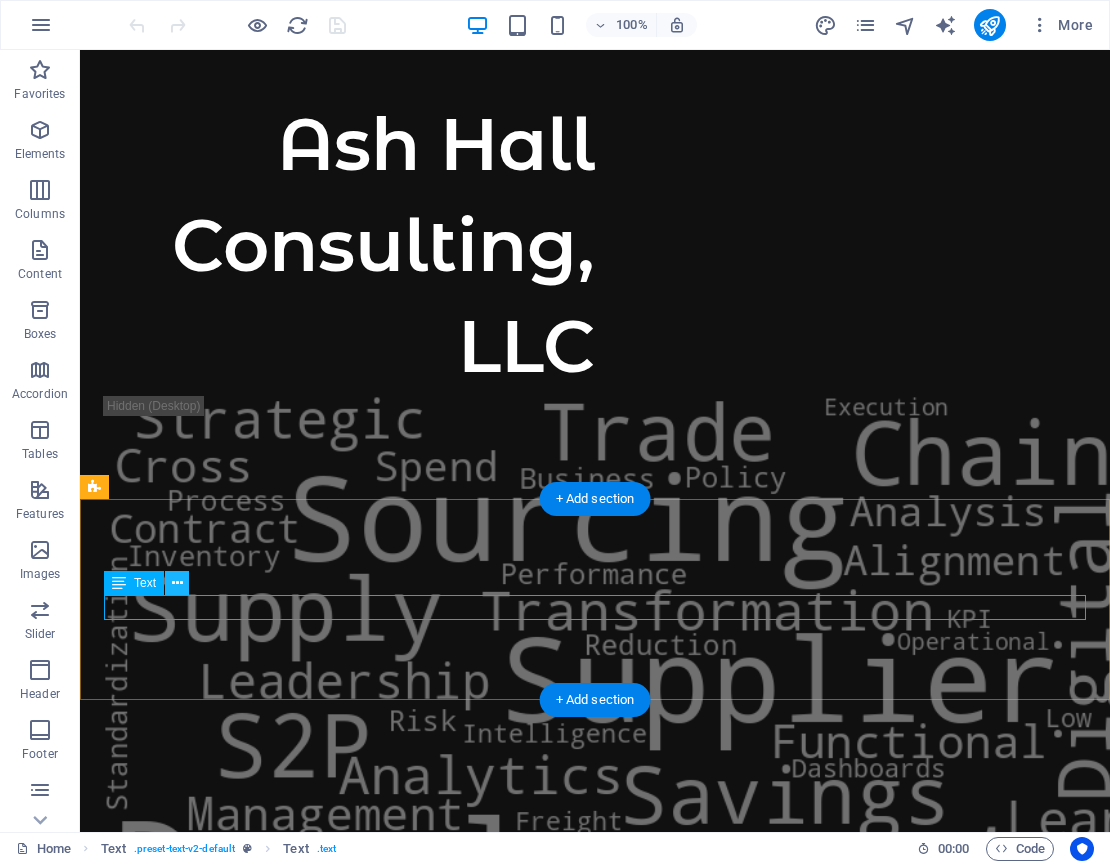 click at bounding box center [177, 583] 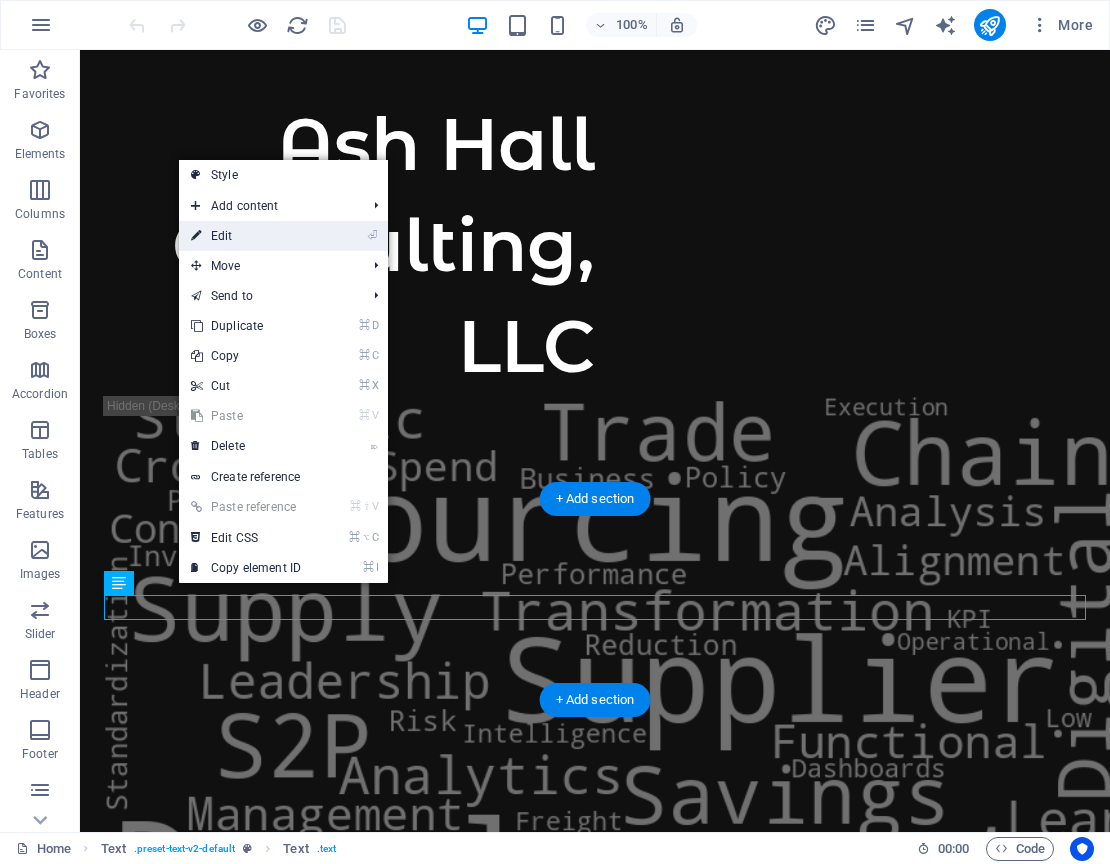 click on "⏎  Edit" at bounding box center [283, 236] 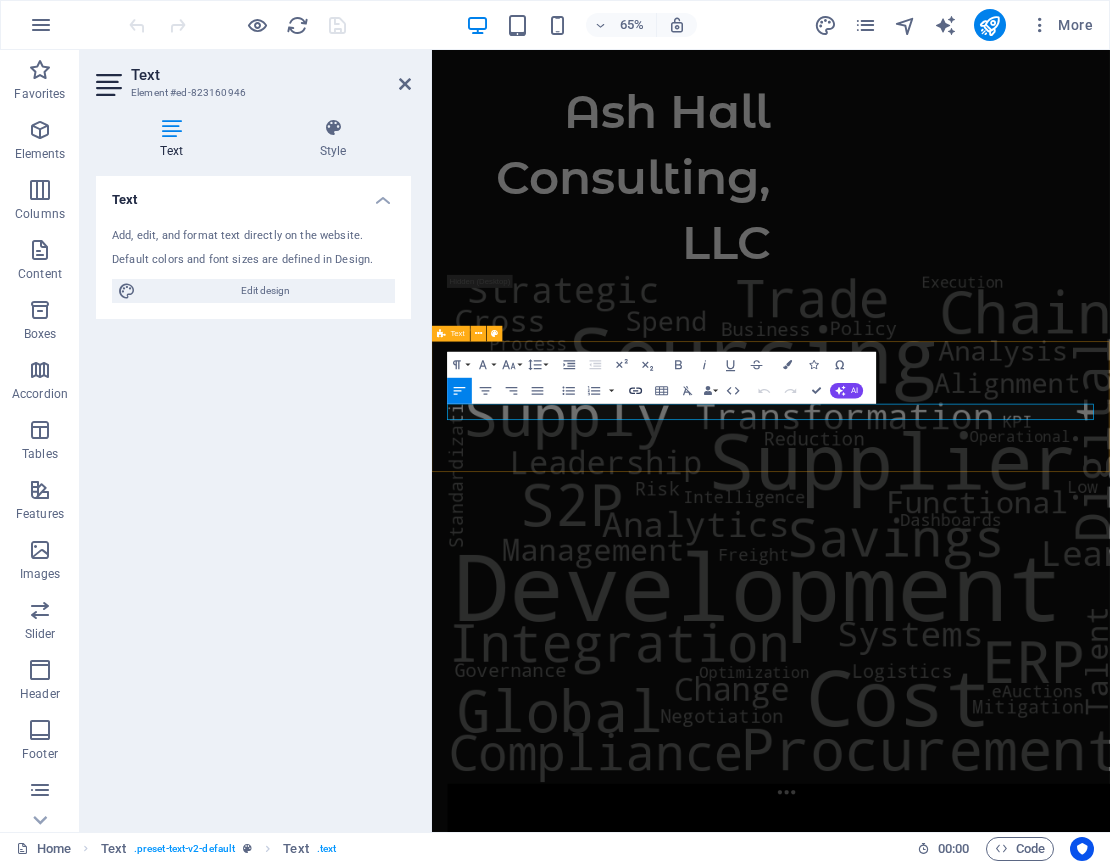 click 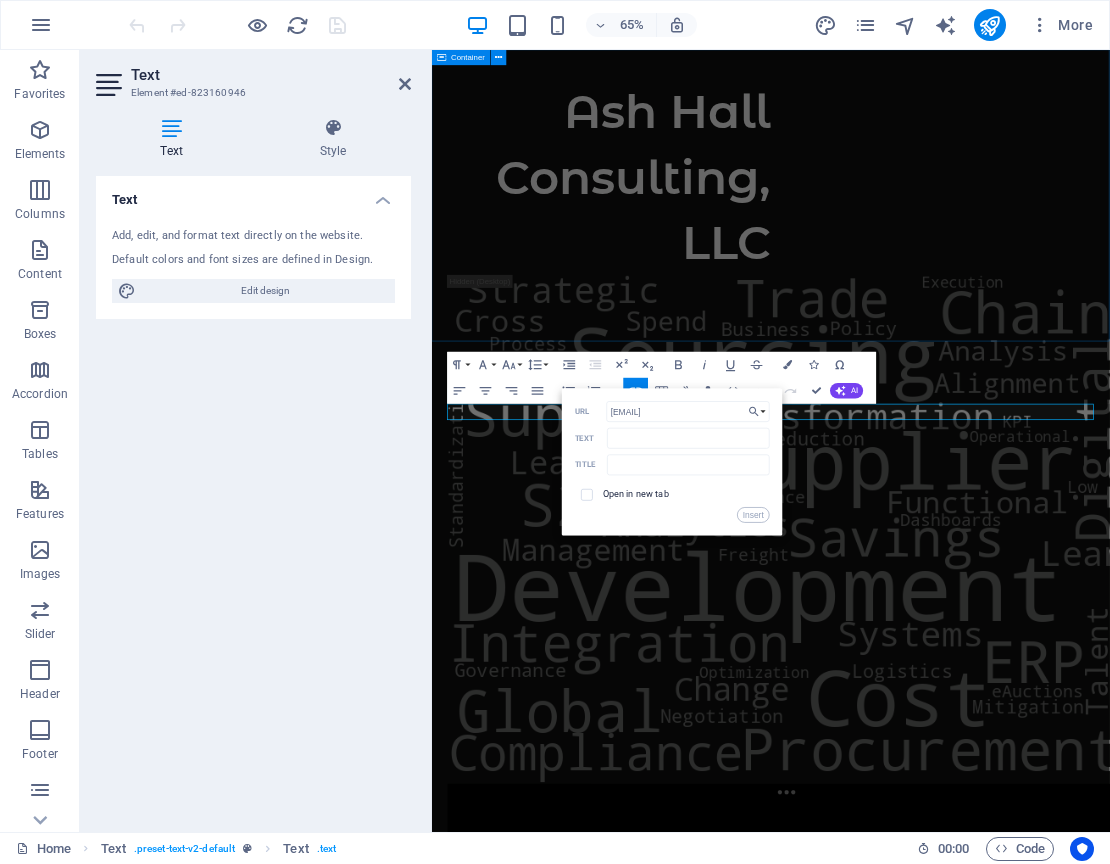type on "[EMAIL]" 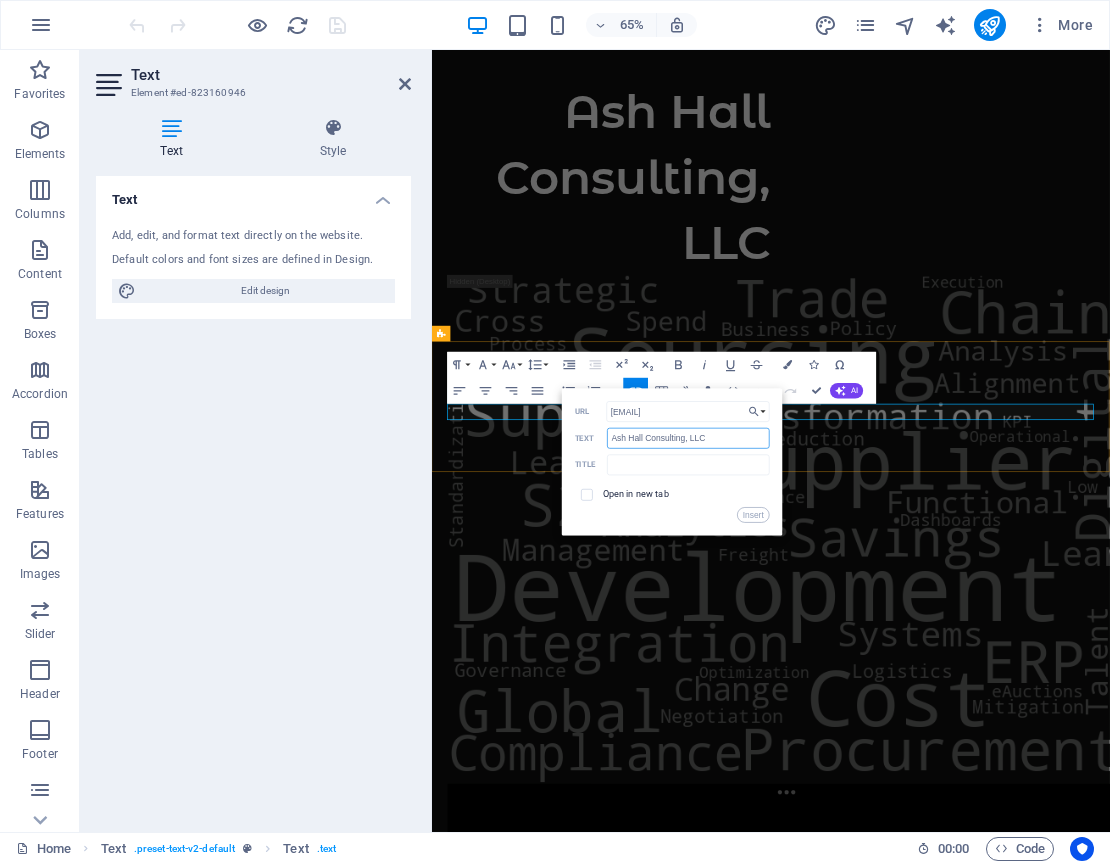 drag, startPoint x: 728, startPoint y: 439, endPoint x: 579, endPoint y: 437, distance: 149.01343 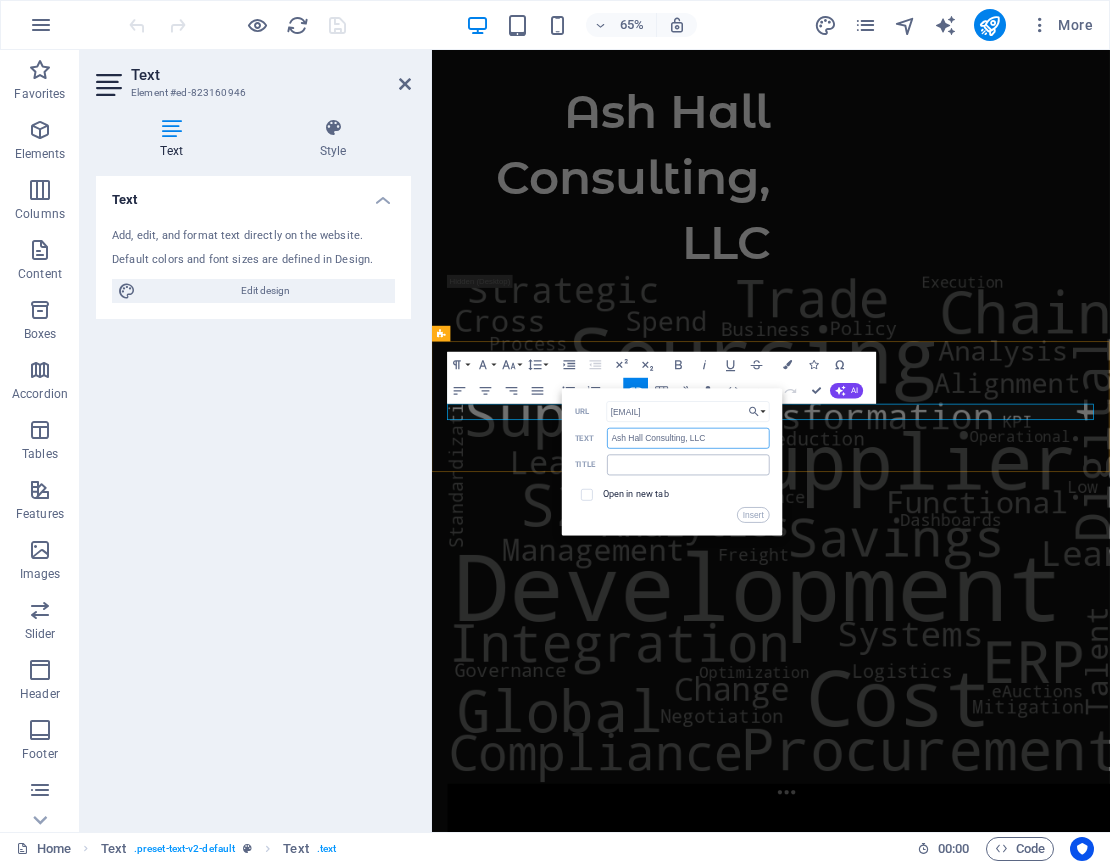 type on "Ash Hall Consulting, LLC" 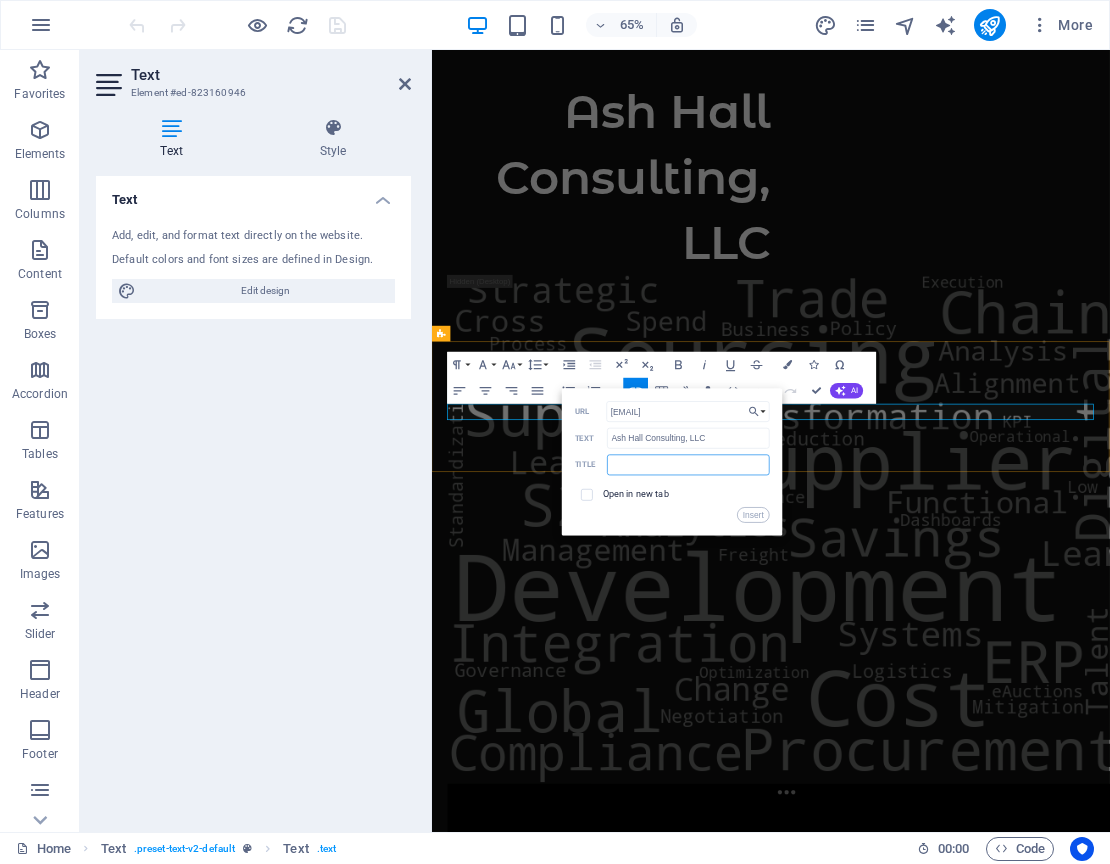 click at bounding box center [688, 465] 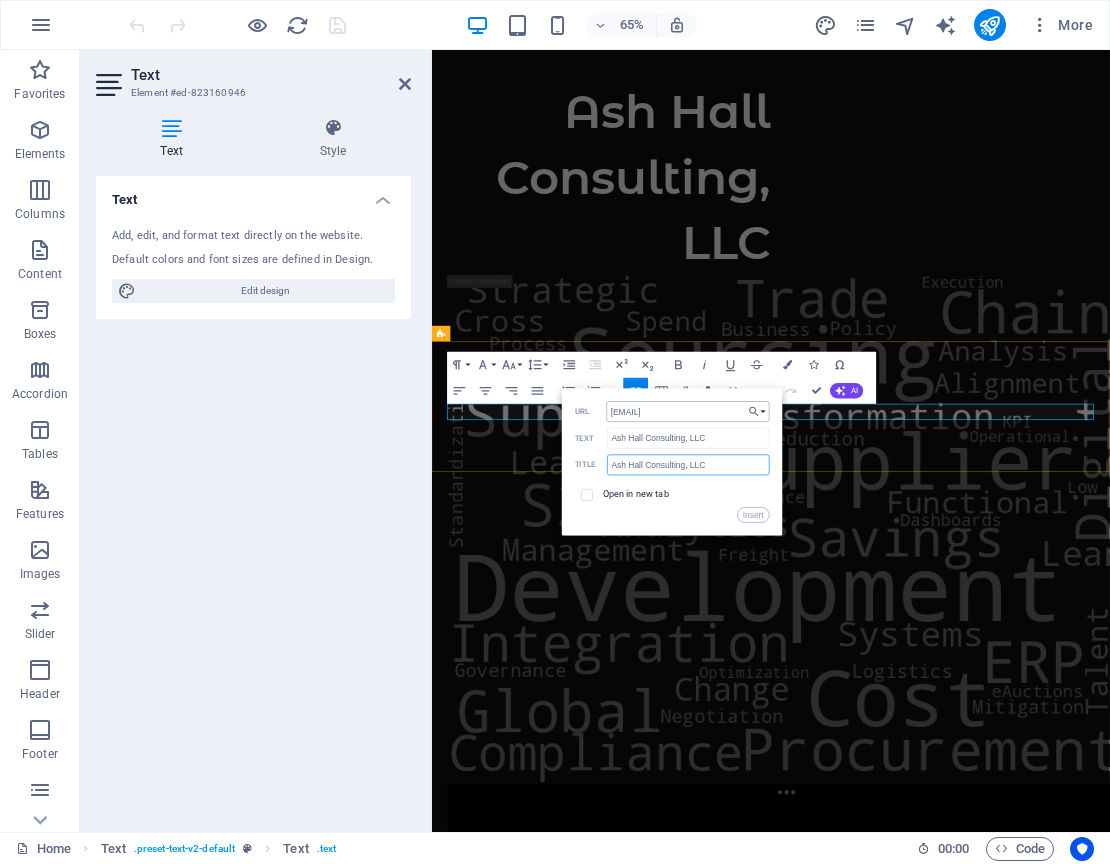type on "Ash Hall Consulting, LLC" 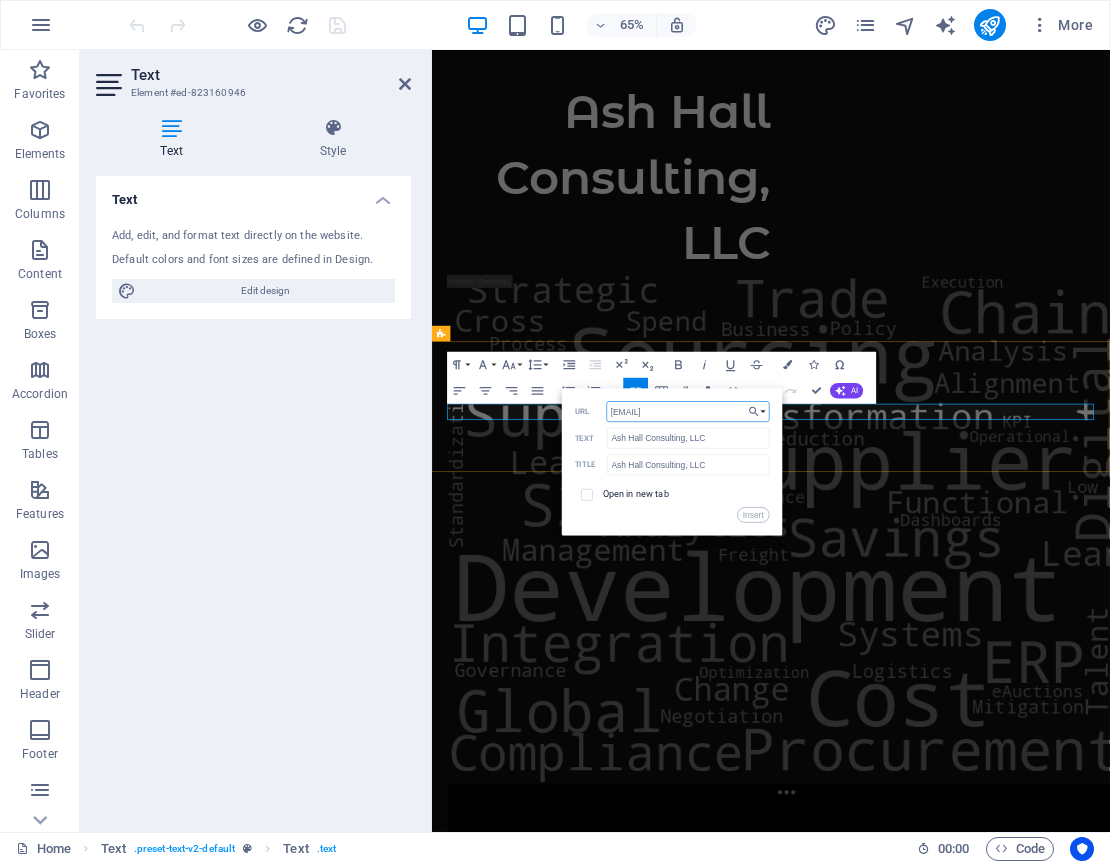 drag, startPoint x: 729, startPoint y: 416, endPoint x: 565, endPoint y: 411, distance: 164.0762 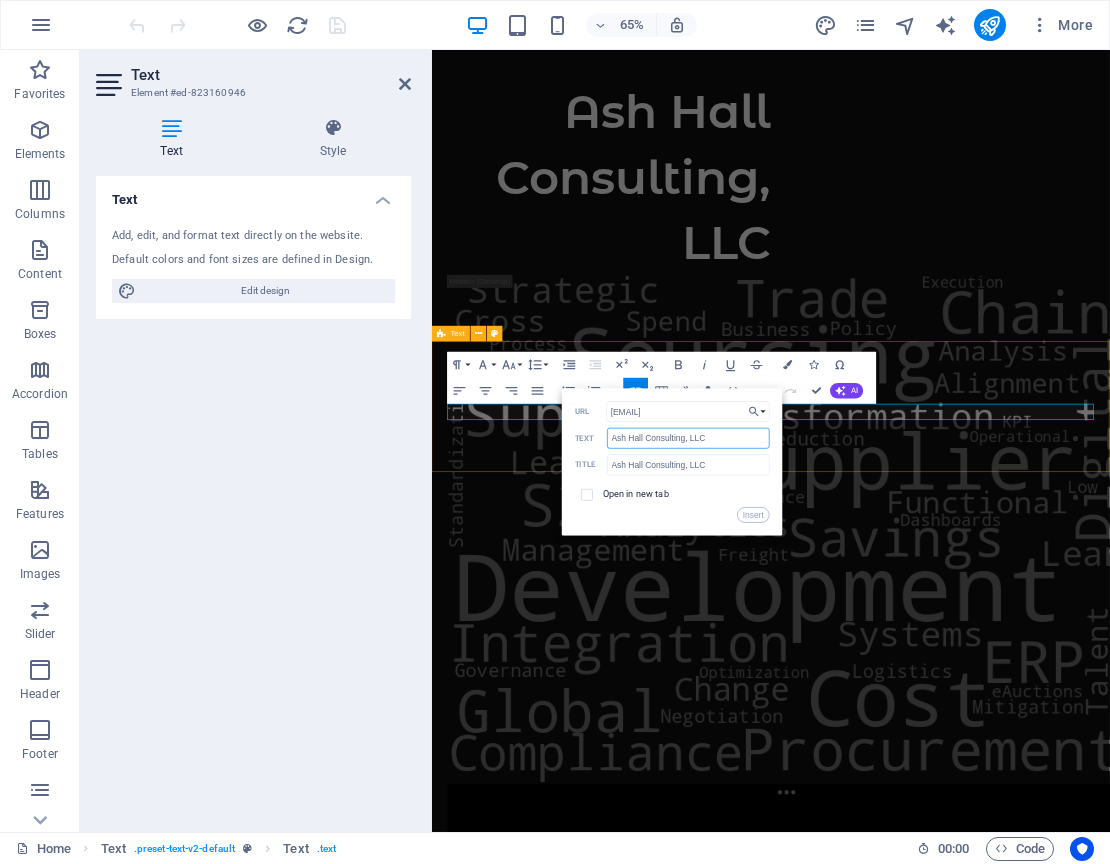 drag, startPoint x: 1161, startPoint y: 492, endPoint x: 583, endPoint y: 644, distance: 597.6521 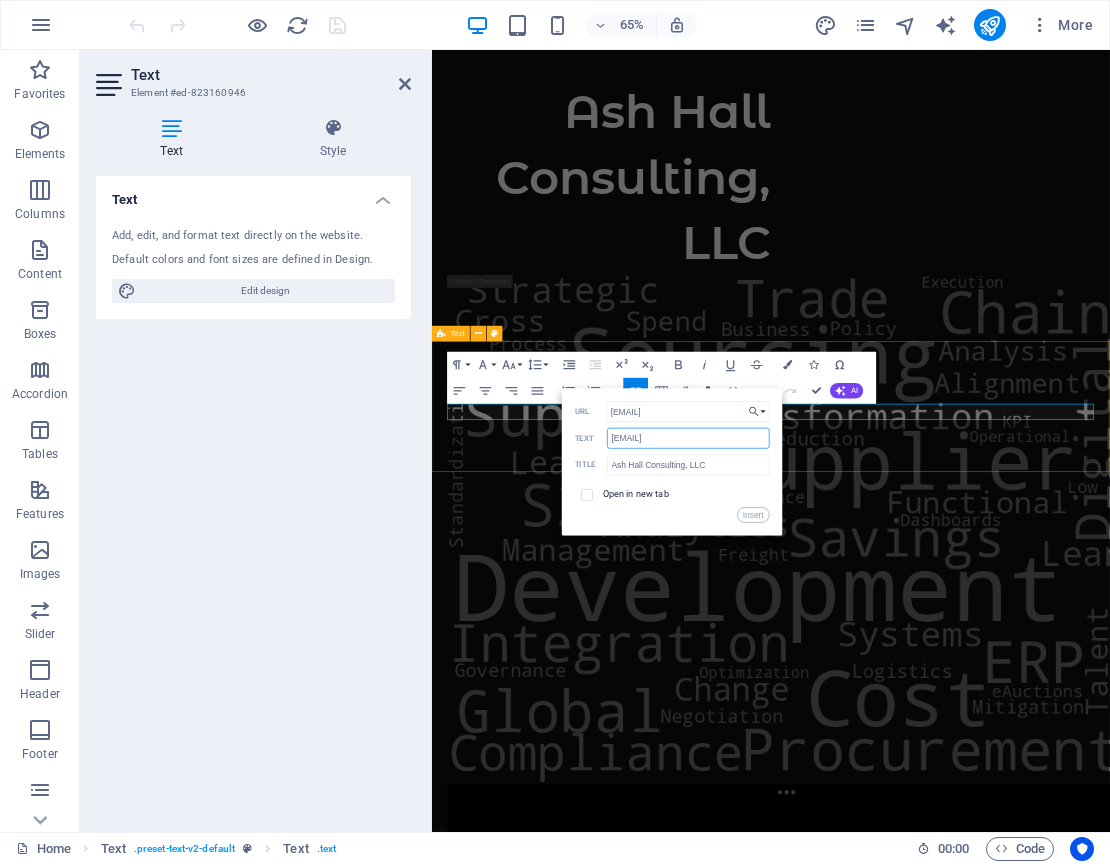 type on "[EMAIL]" 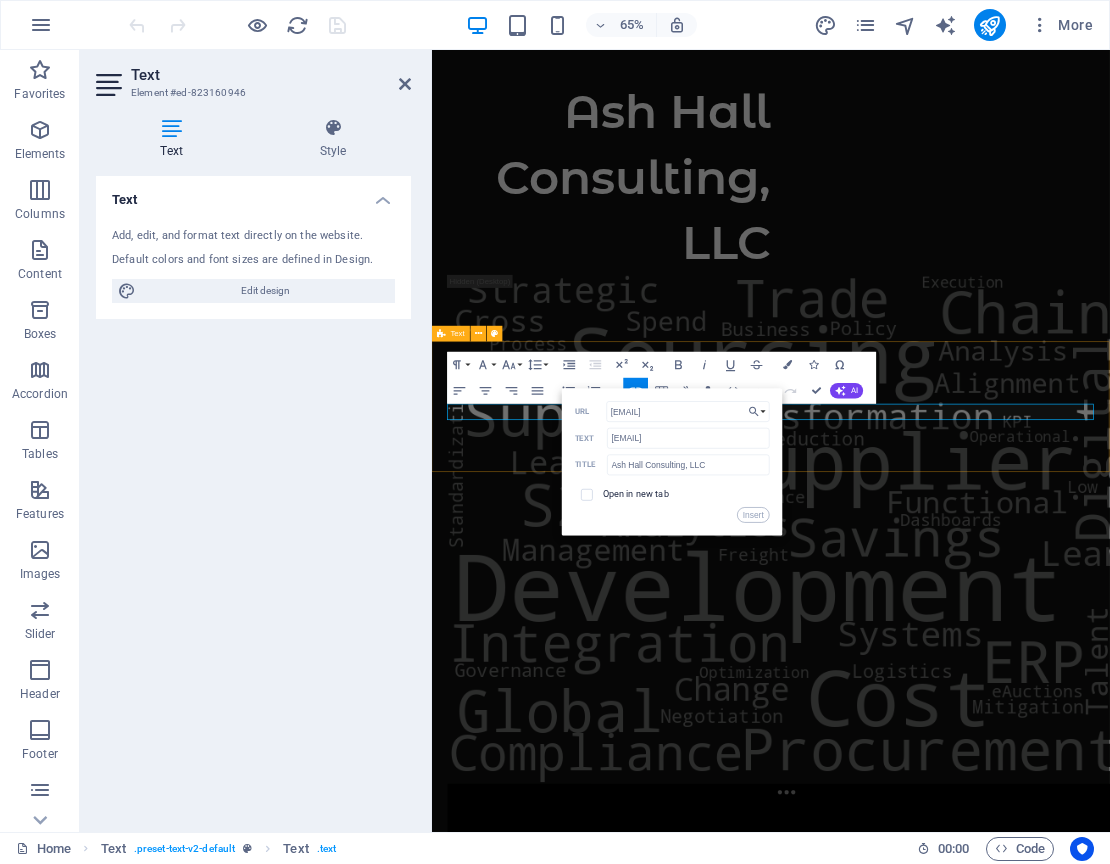 click on "[EMAIL] [EMAIL]" at bounding box center [672, 463] 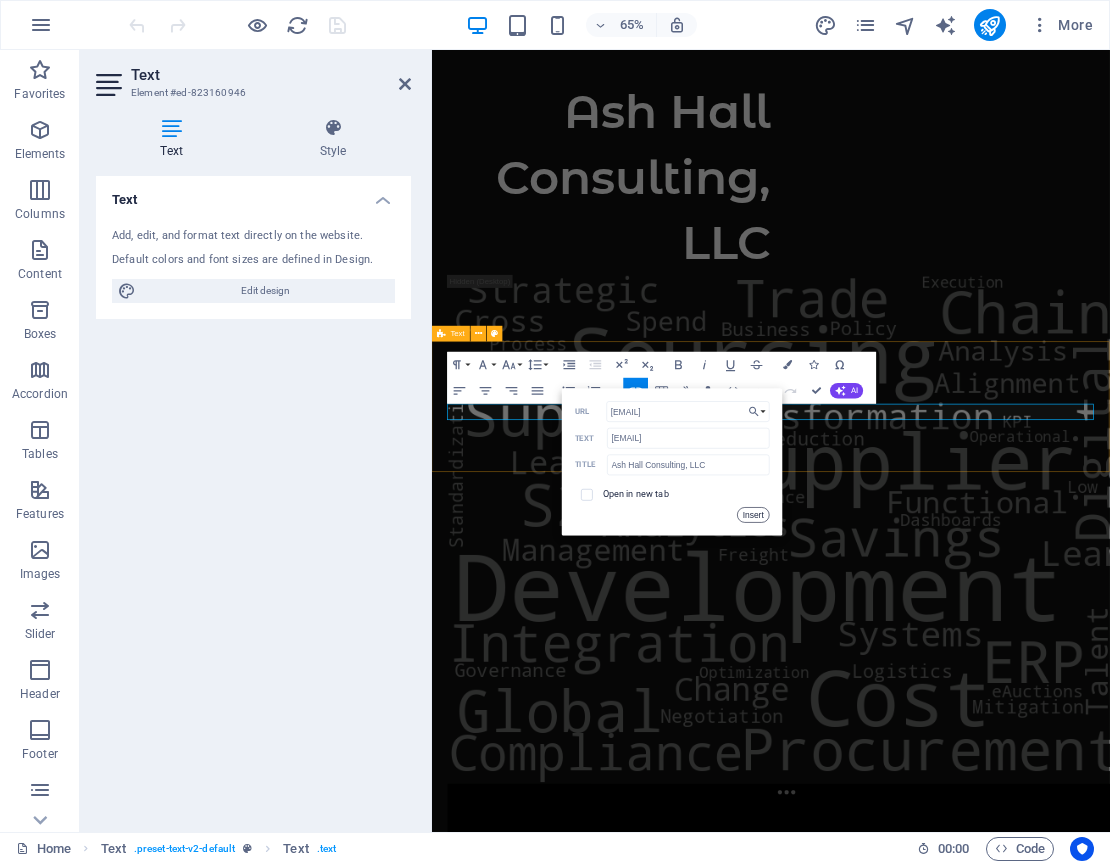 click on "Insert" at bounding box center [753, 516] 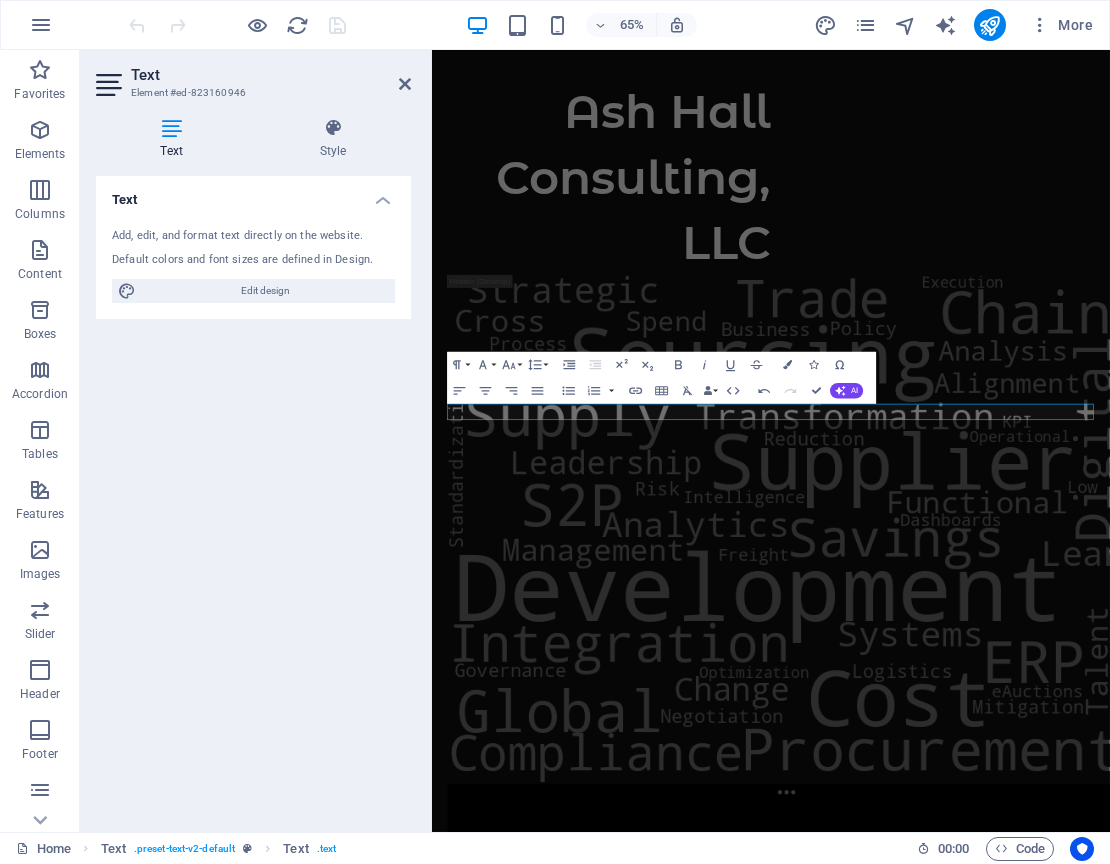 click on "Skip to main content
[COMPANY], LLC [EMAIL] [EMAIL]" at bounding box center [953, 1450] 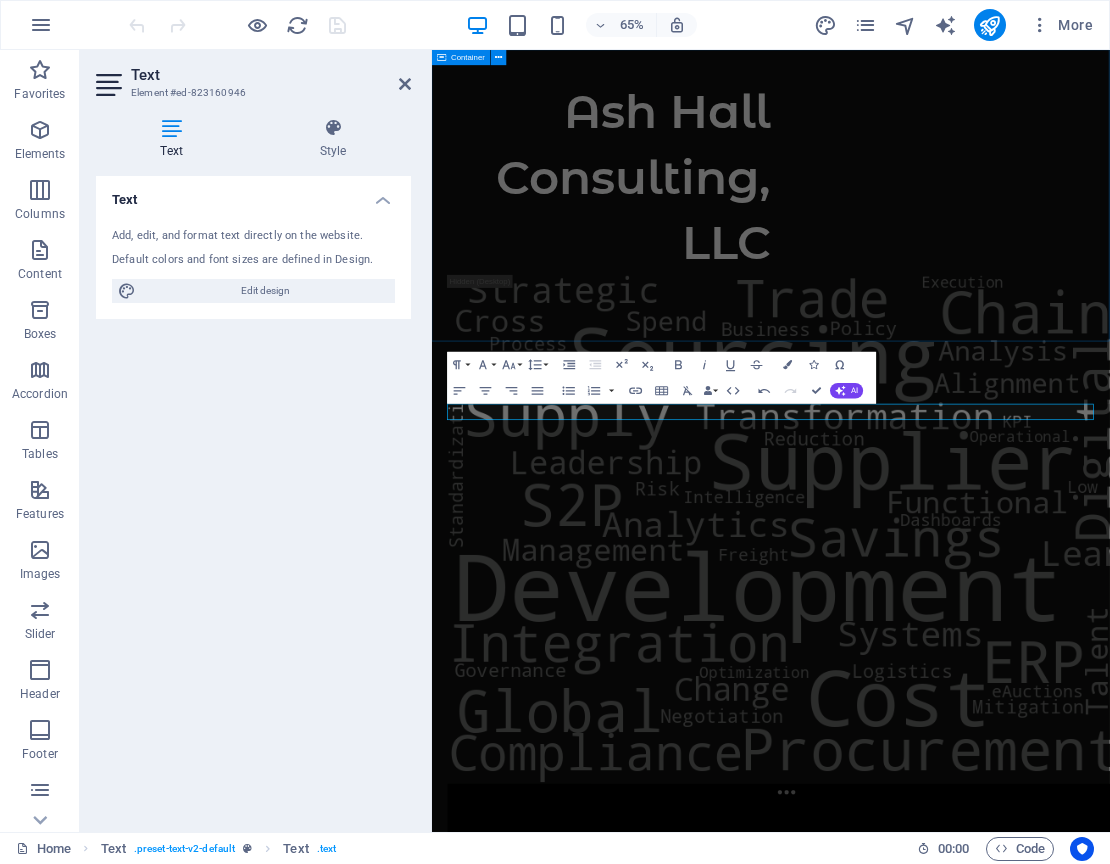 click on "Ash Hall Consulting, LLC" at bounding box center (953, 1349) 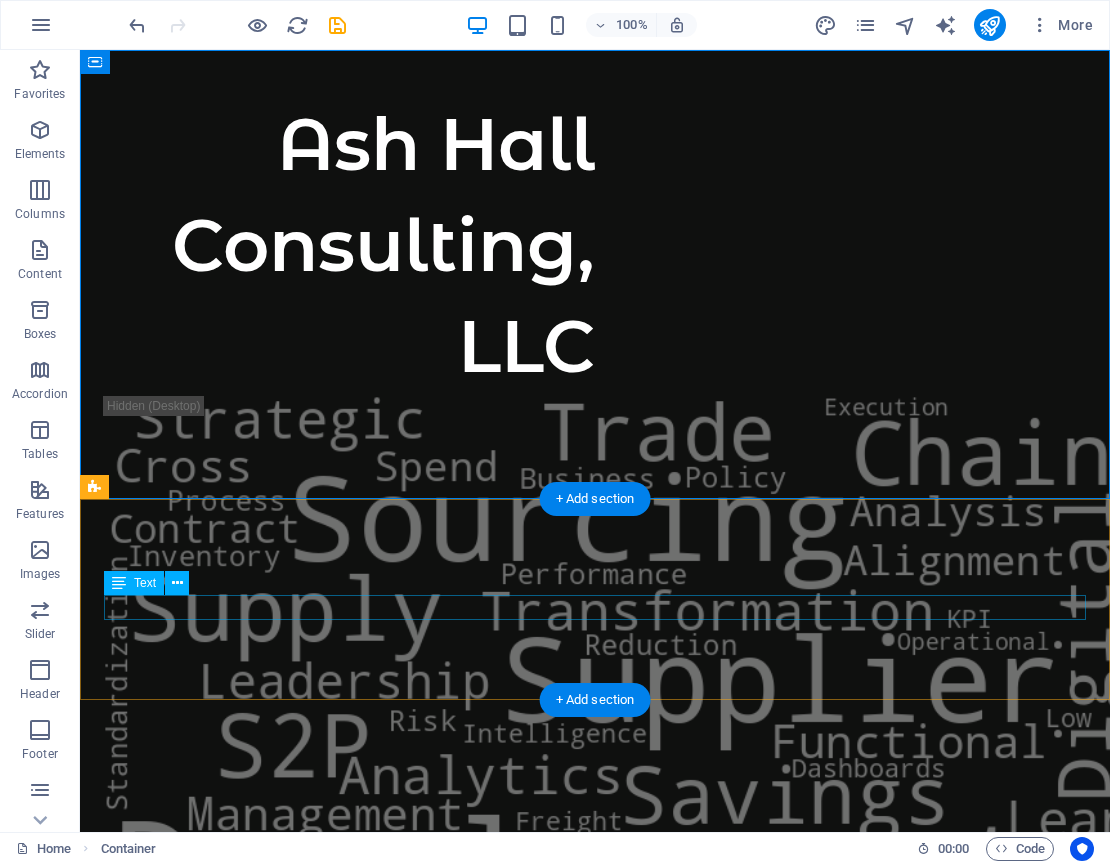 click on "[EMAIL] [EMAIL]" at bounding box center (595, 2730) 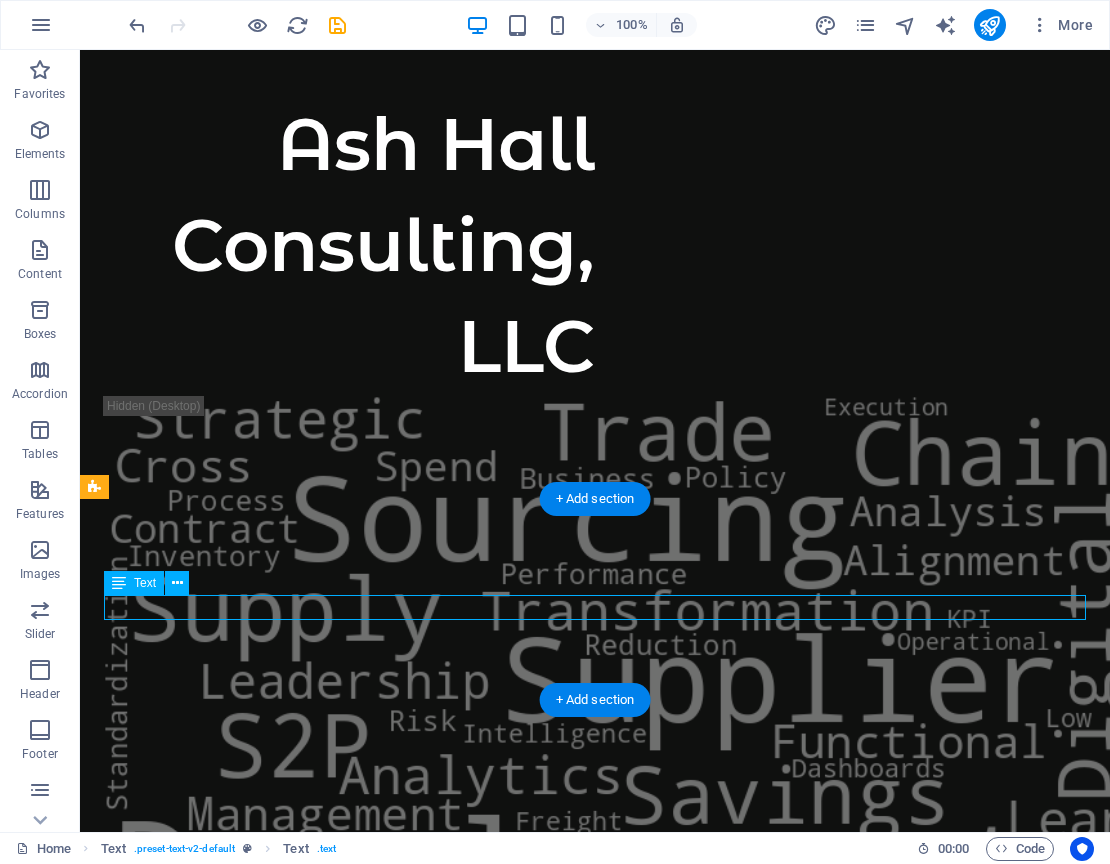 click on "[EMAIL] [EMAIL]" at bounding box center (595, 2730) 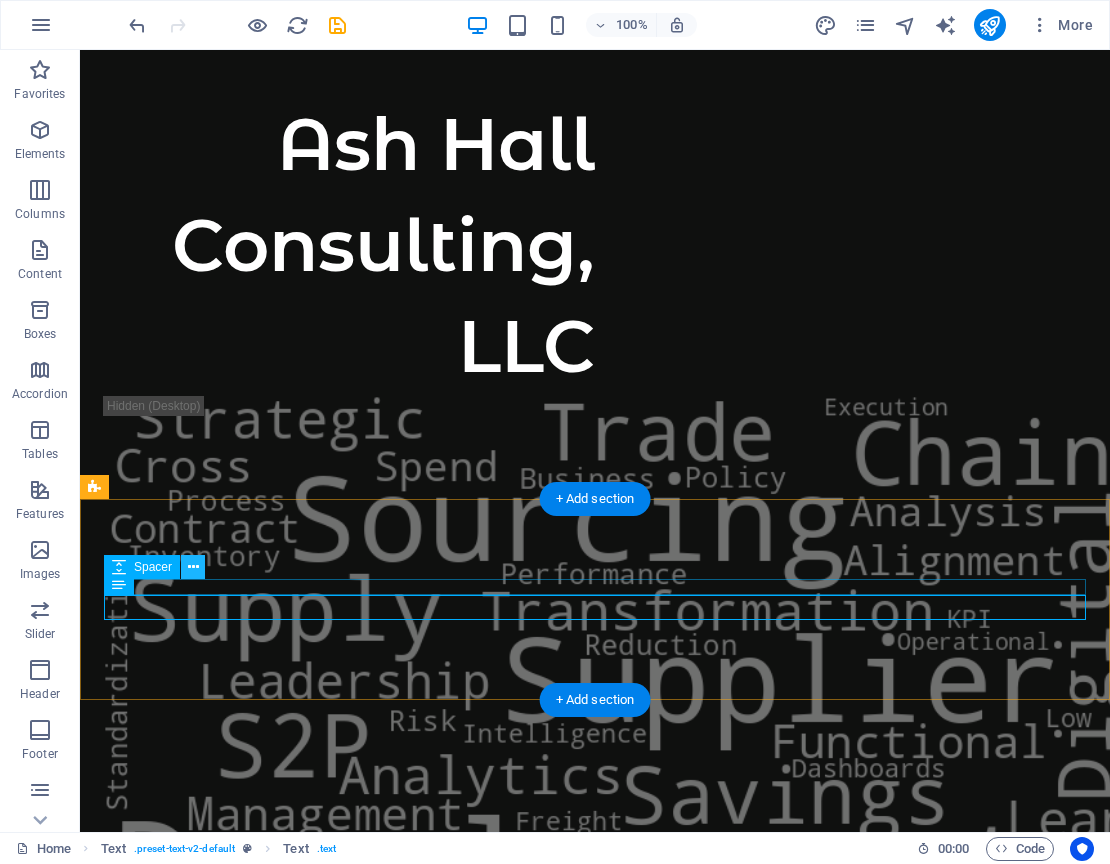 click at bounding box center (193, 567) 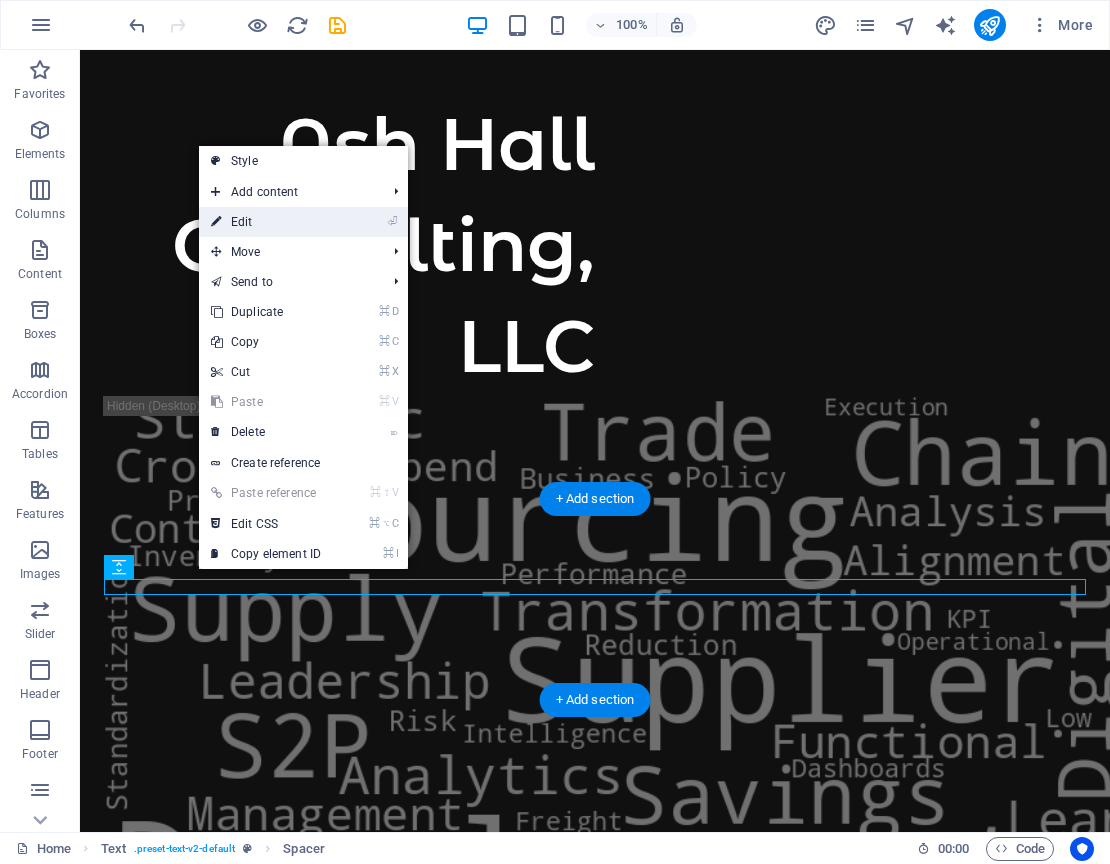 click on "⏎  Edit" at bounding box center (266, 222) 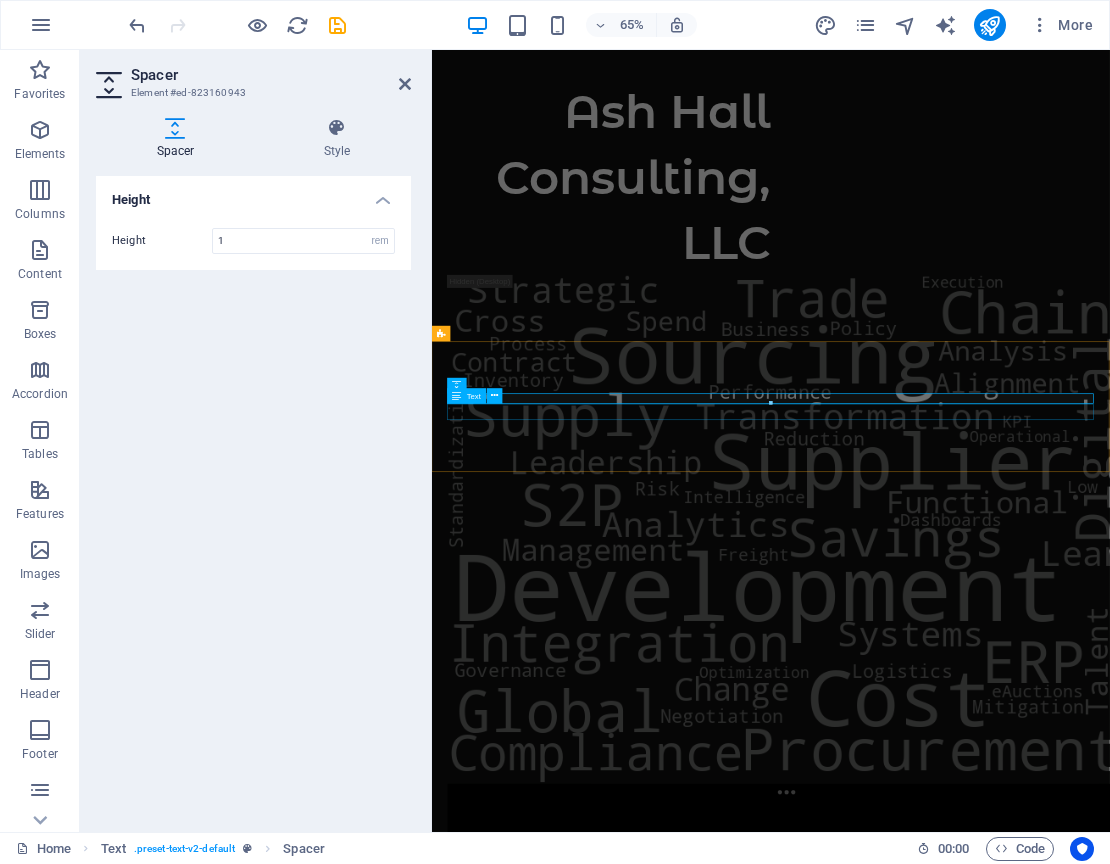 click on "[EMAIL] [EMAIL]" at bounding box center [953, 2757] 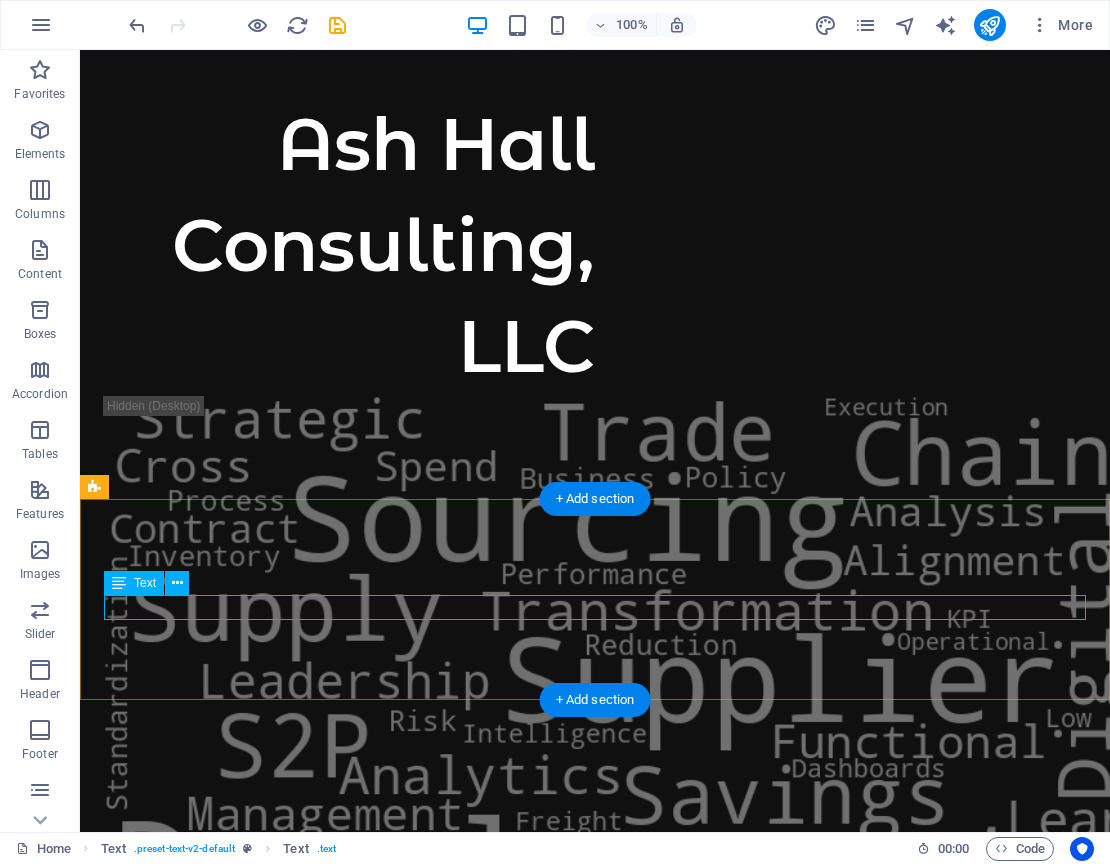click on "[EMAIL] [EMAIL]" at bounding box center (595, 2730) 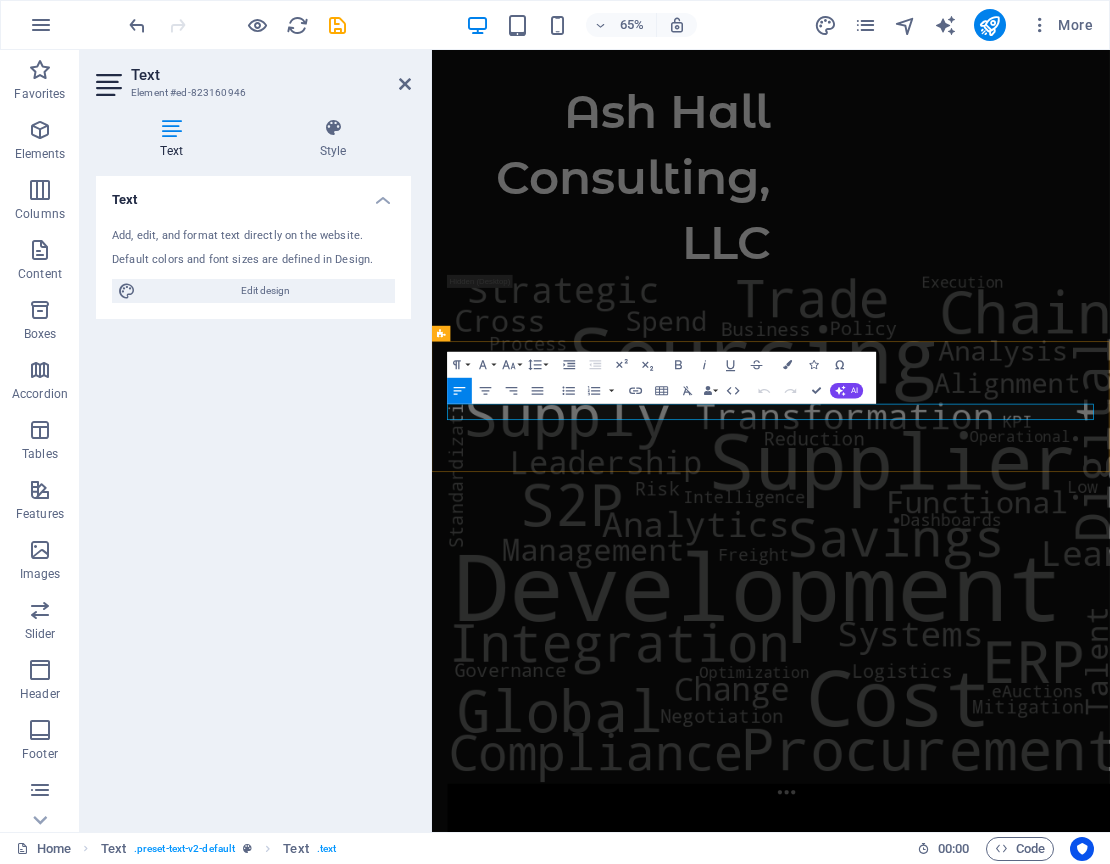 click on "[EMAIL]" at bounding box center (495, 2757) 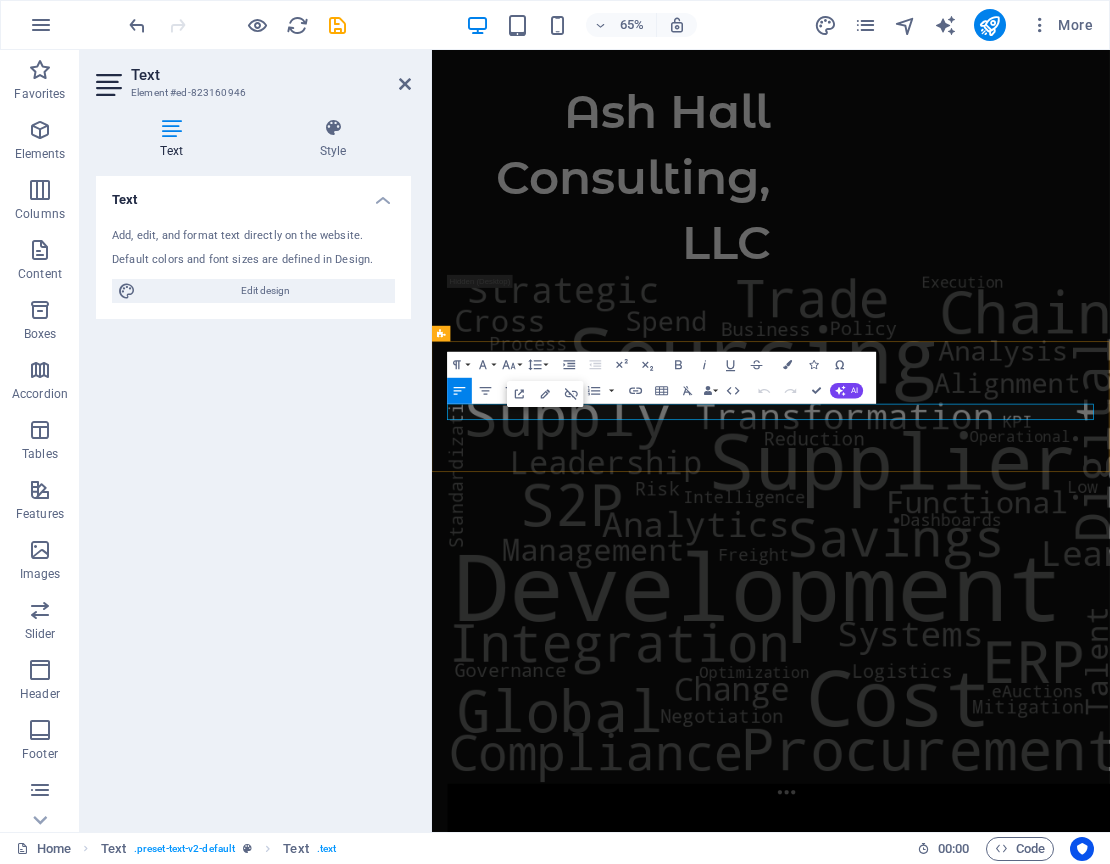 click on "[EMAIL] [EMAIL]" at bounding box center (689, 2757) 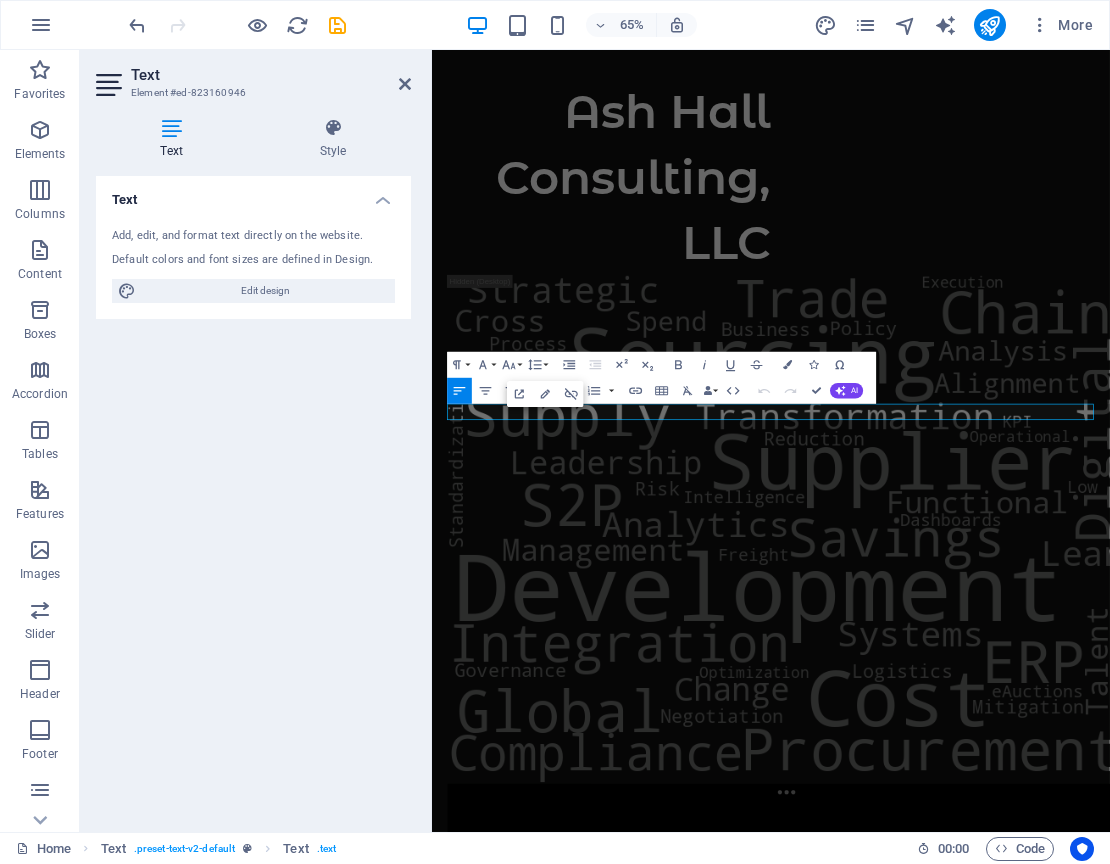 drag, startPoint x: 717, startPoint y: 607, endPoint x: 394, endPoint y: 604, distance: 323.01395 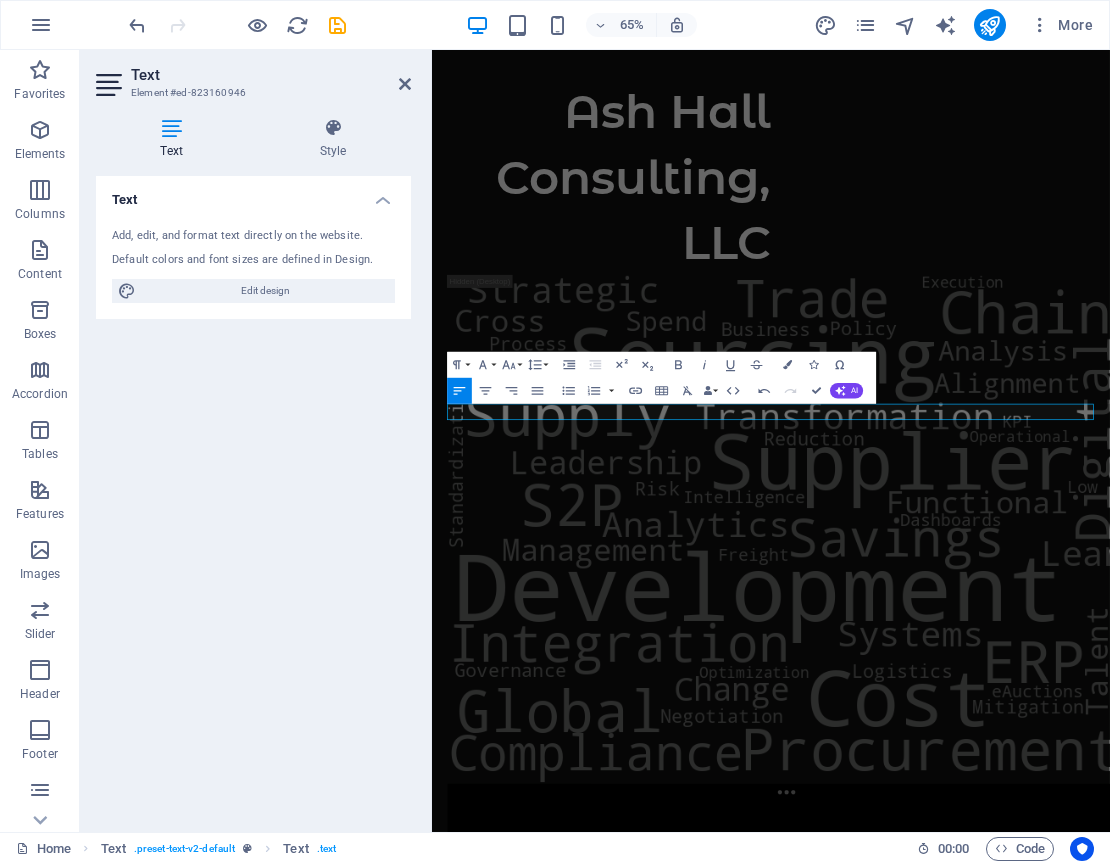 click on "Skip to main content
[COMPANY], LLC [EMAIL]" at bounding box center [953, 1450] 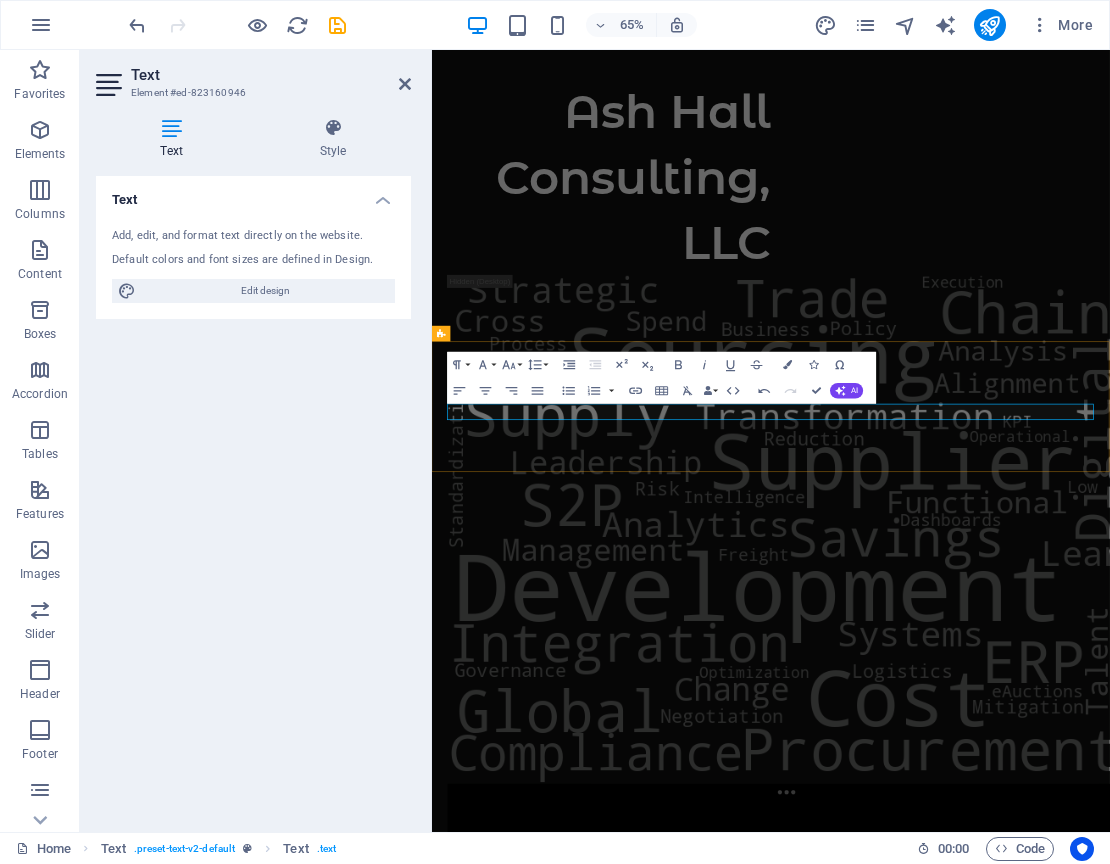 click on "[EMAIL]" at bounding box center (689, 2757) 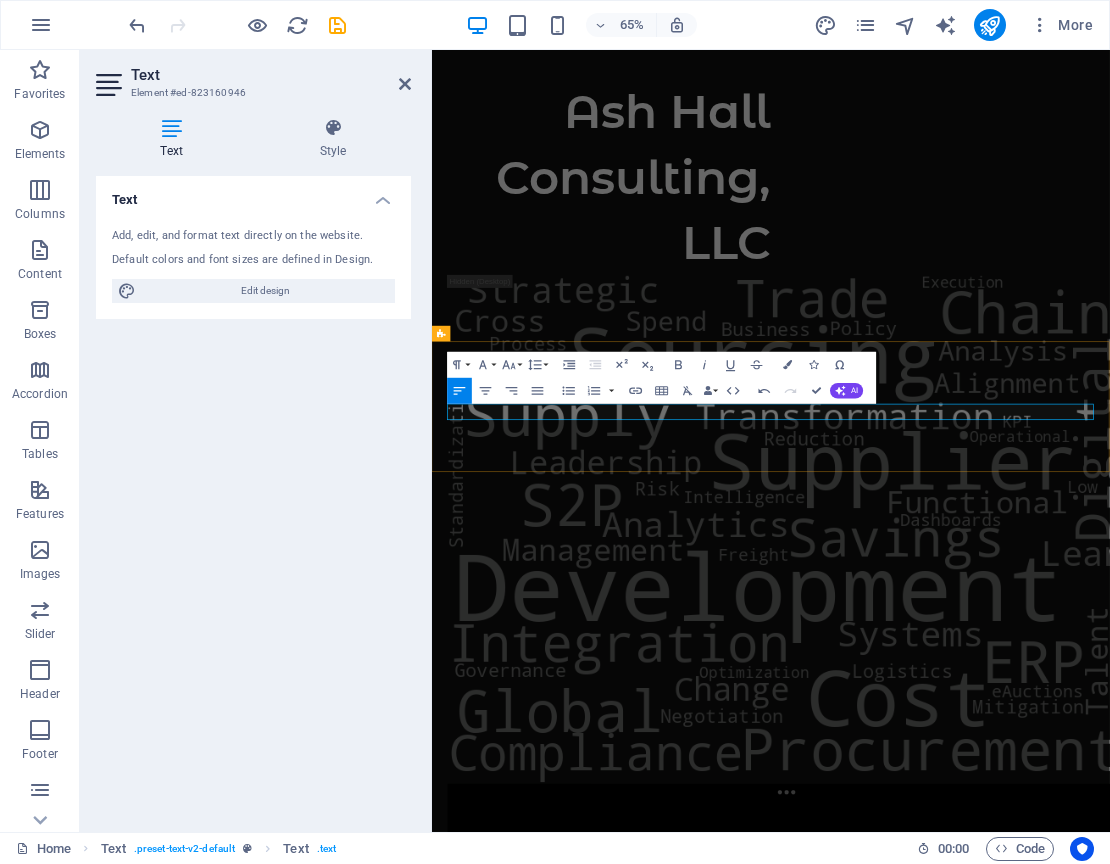 click on "[EMAIL]" at bounding box center [689, 2757] 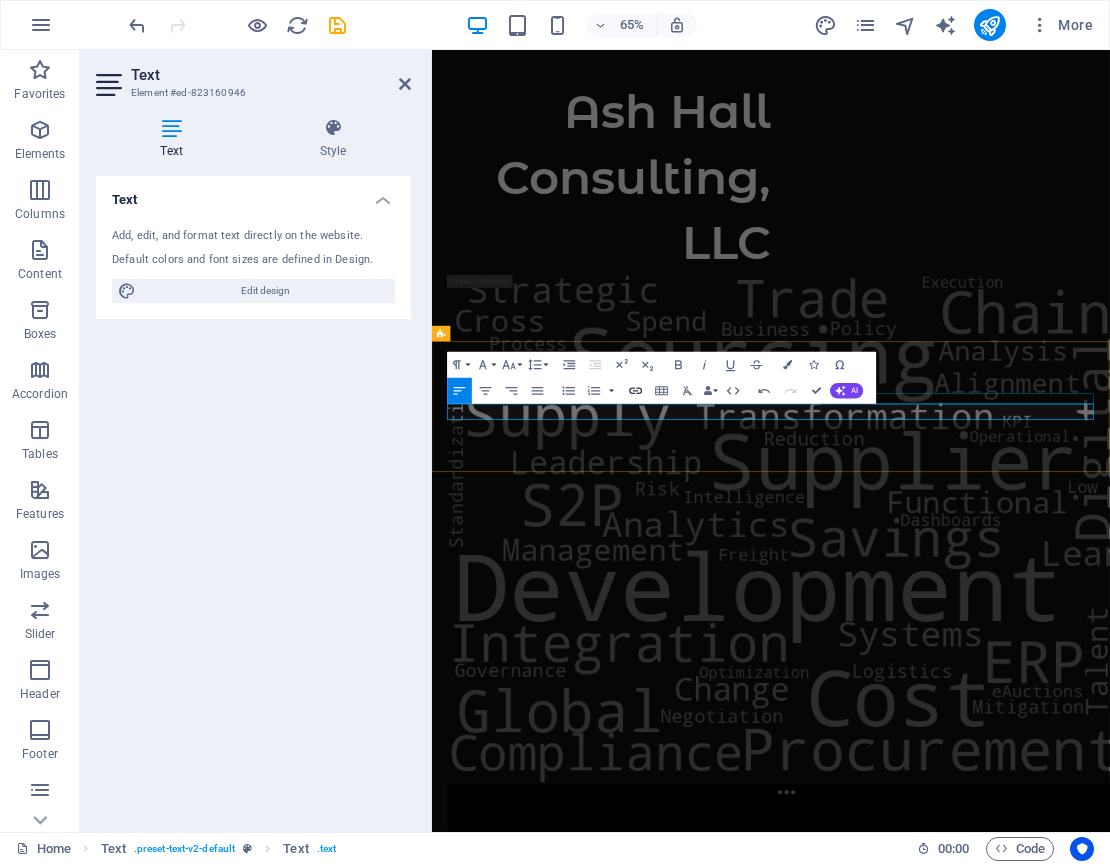 click 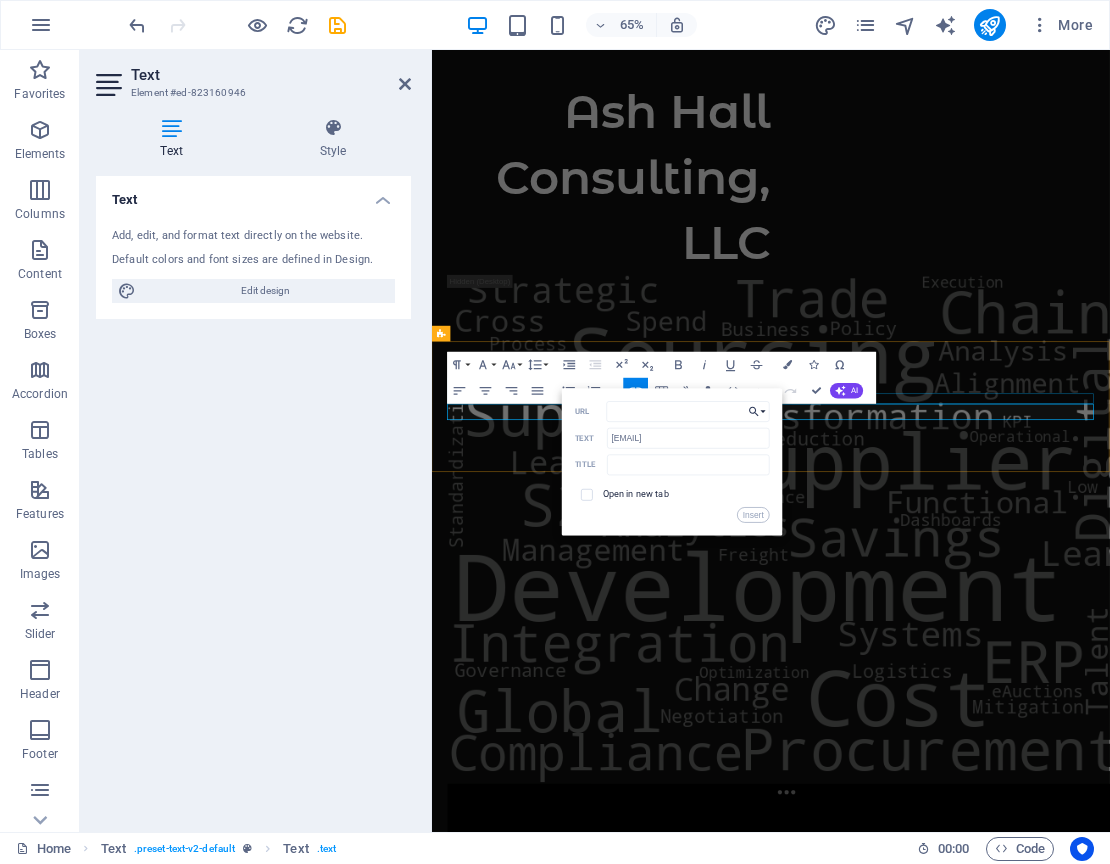click on "Choose Link" at bounding box center [757, 412] 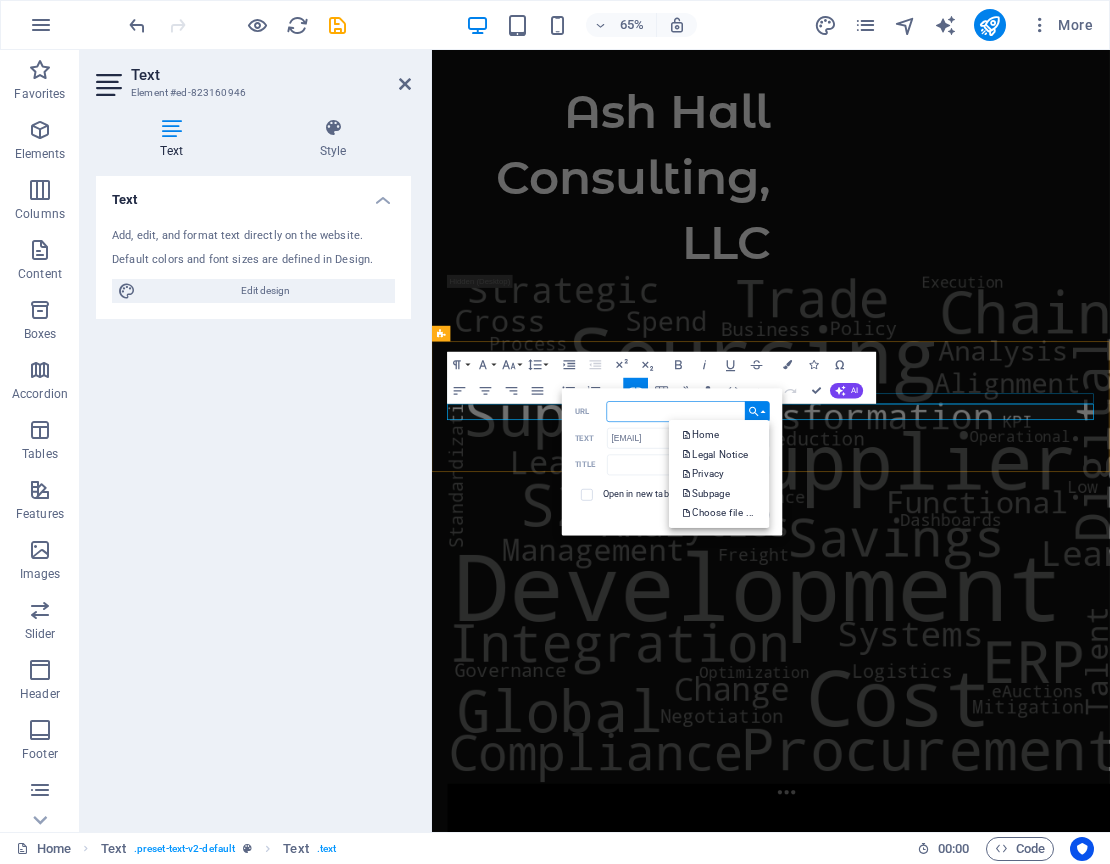 click on "URL" at bounding box center (689, 412) 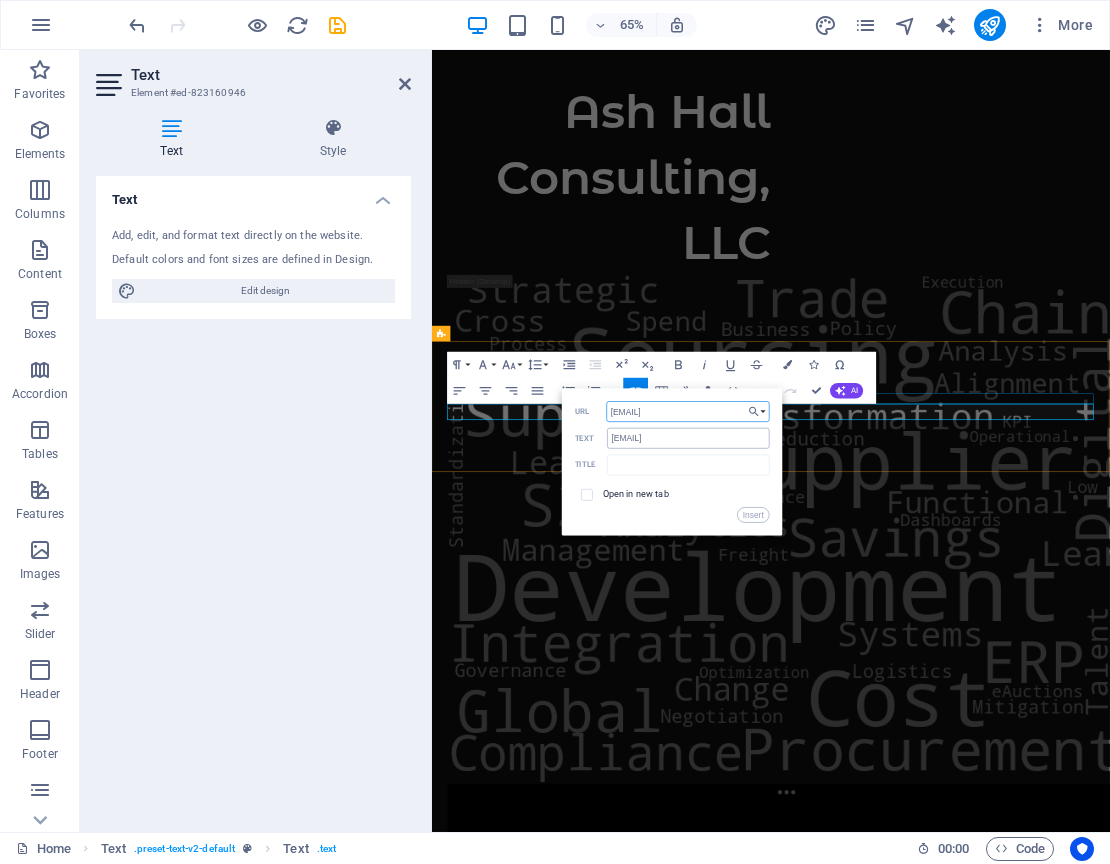 type on "[EMAIL]" 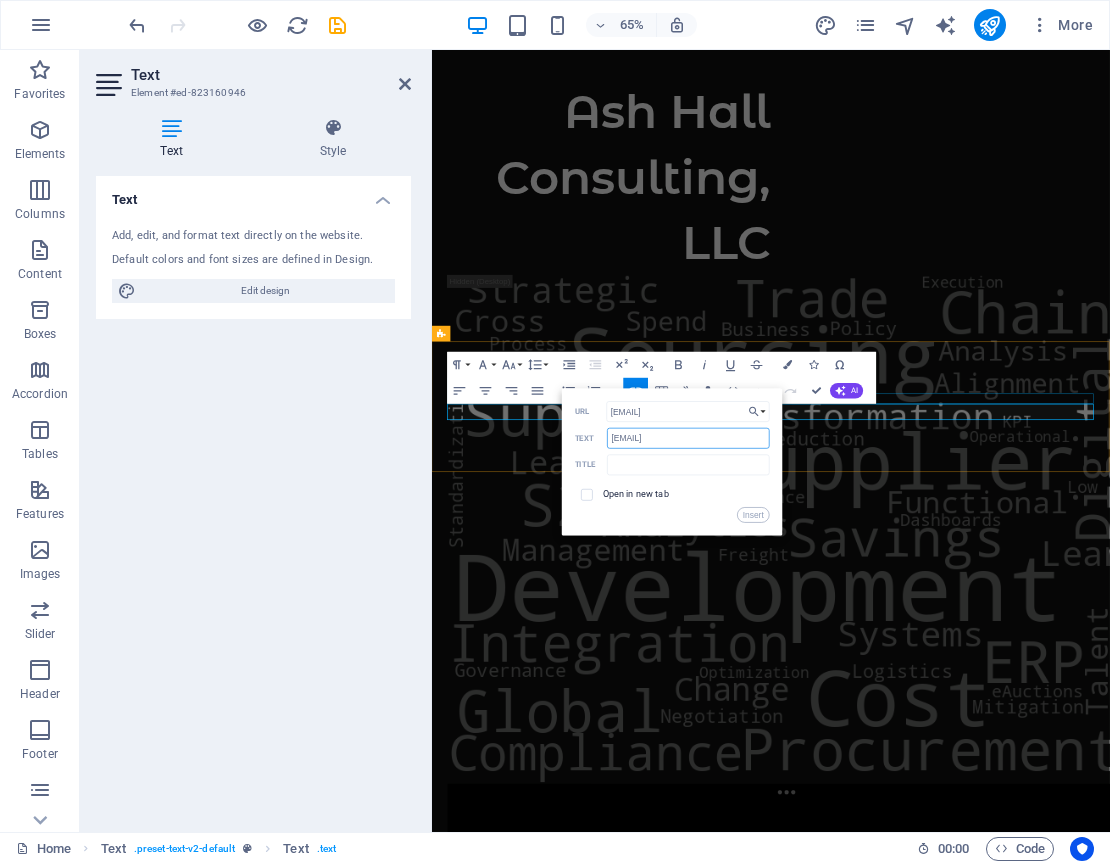click on "[EMAIL]" at bounding box center (688, 438) 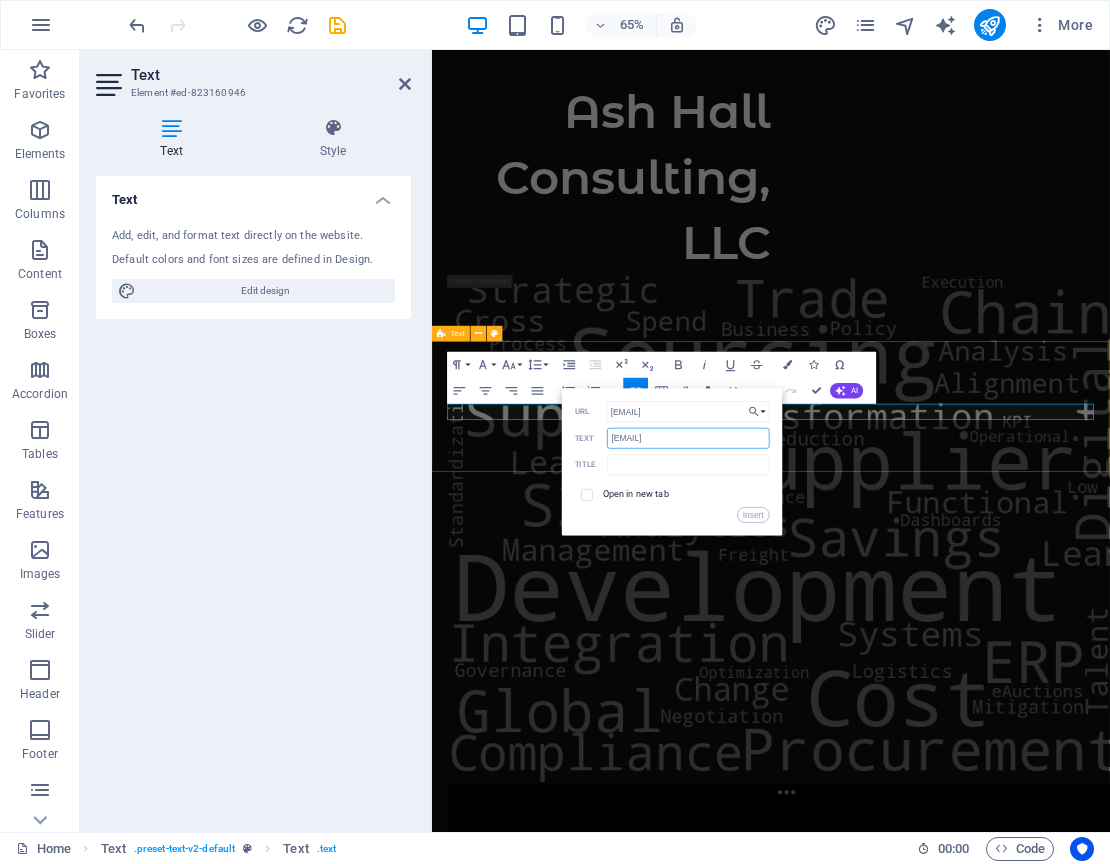 drag, startPoint x: 1158, startPoint y: 491, endPoint x: 584, endPoint y: 636, distance: 592.03125 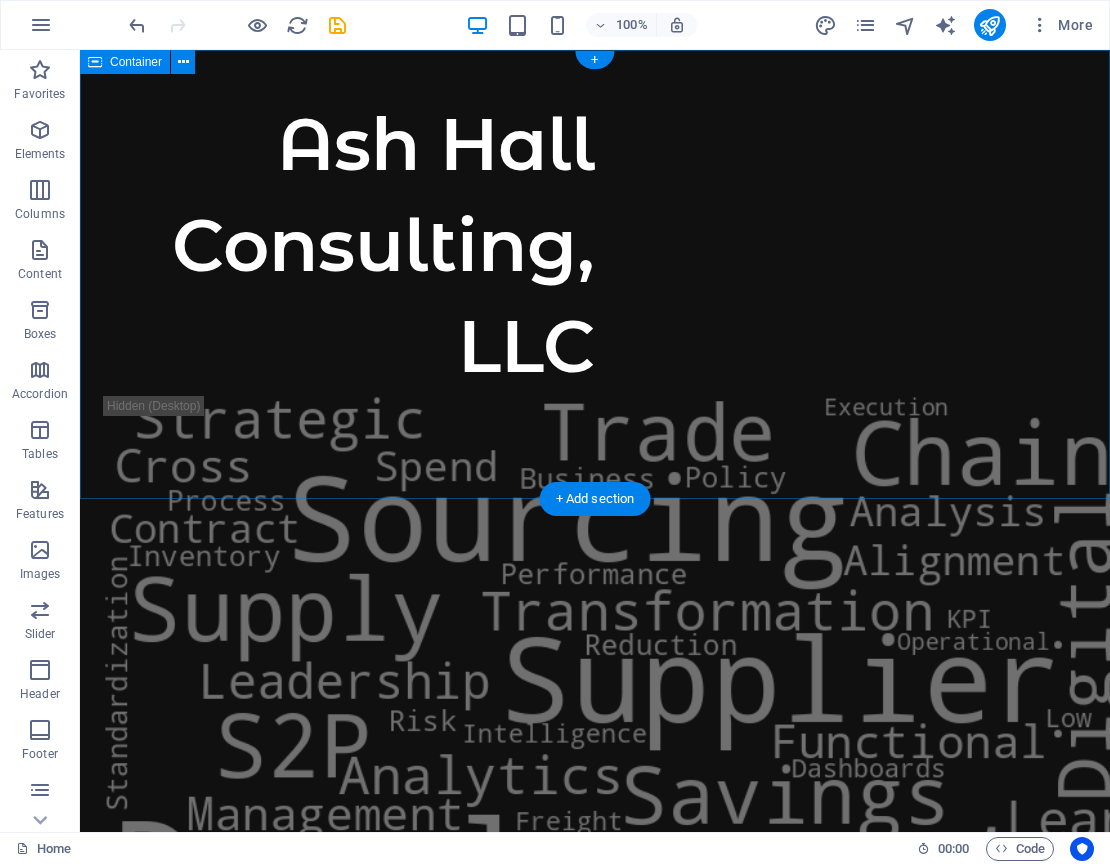 click on "Ash Hall Consulting, LLC" at bounding box center [595, 1336] 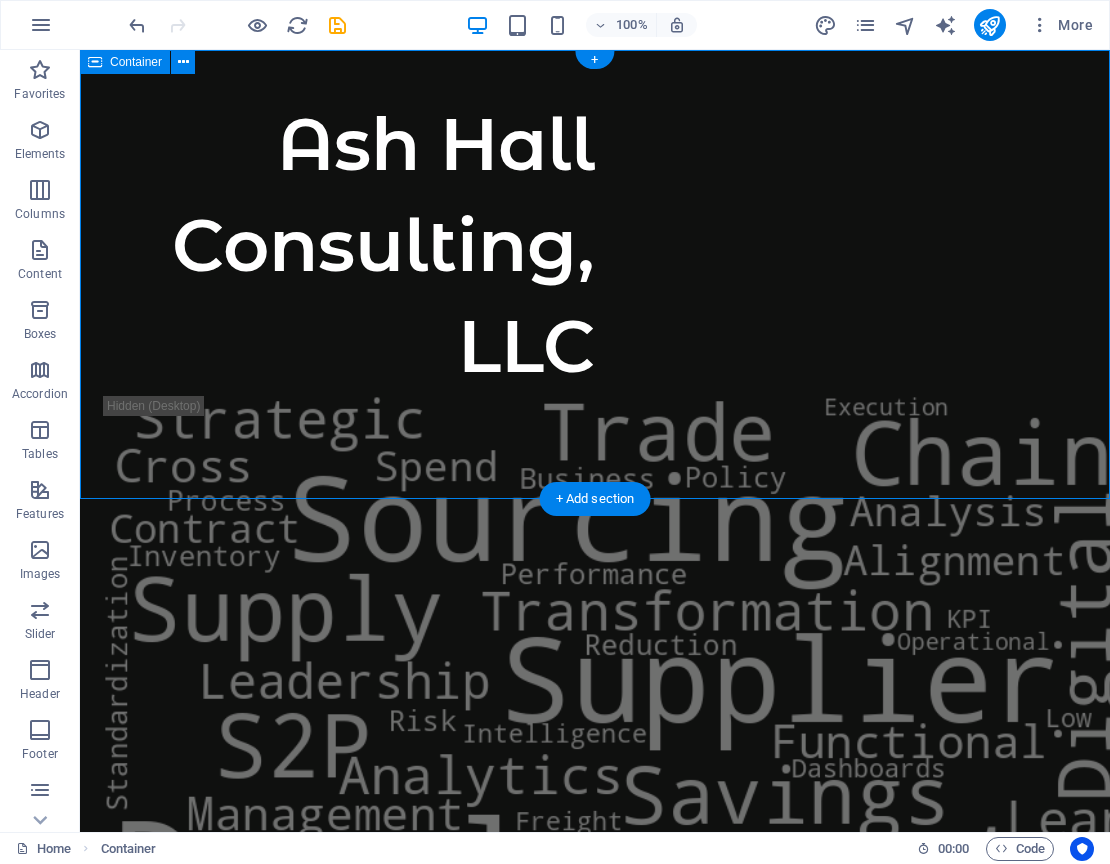 click on "Ash Hall Consulting, LLC" at bounding box center [595, 1336] 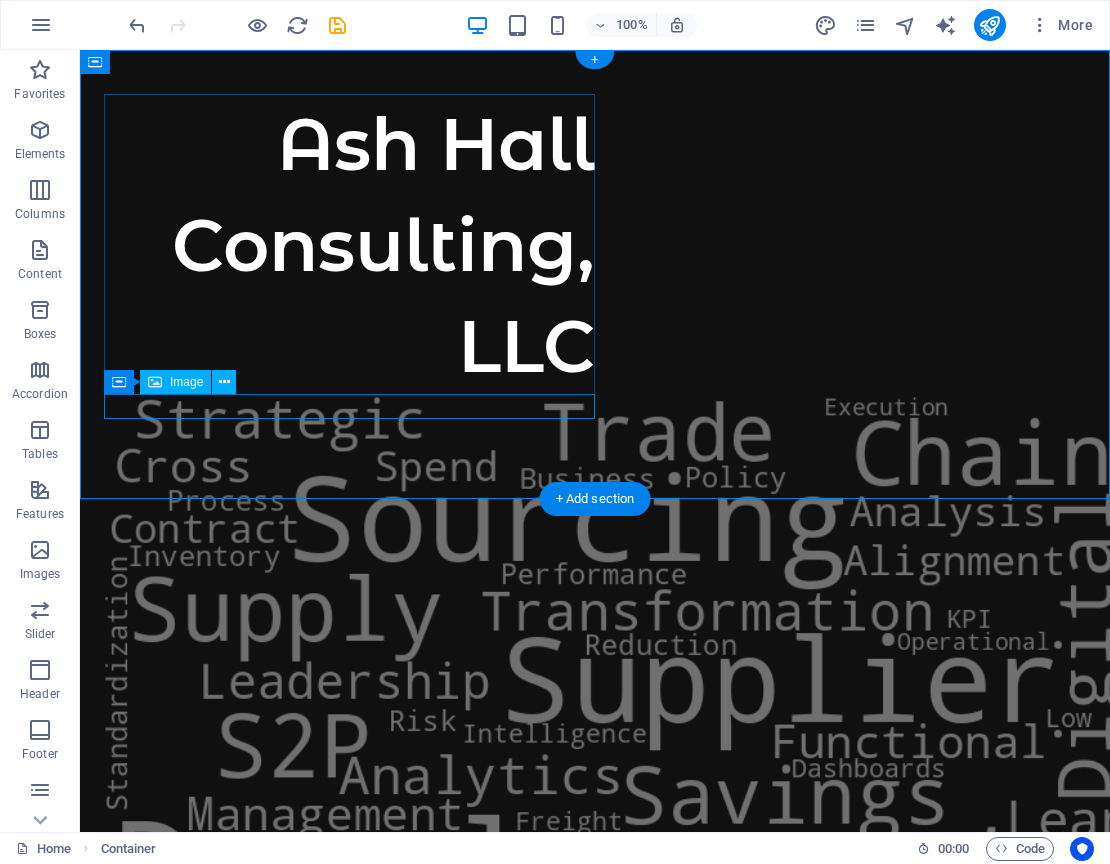 click at bounding box center (349, 782) 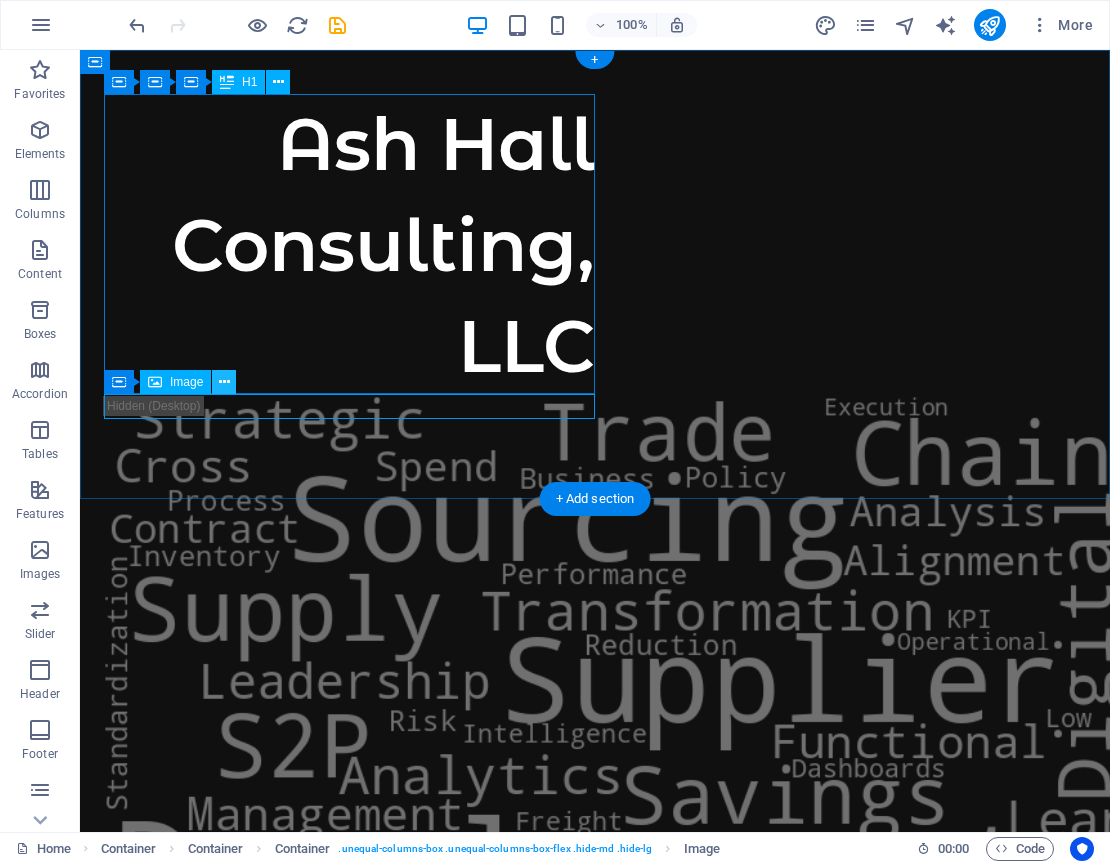 click at bounding box center (224, 382) 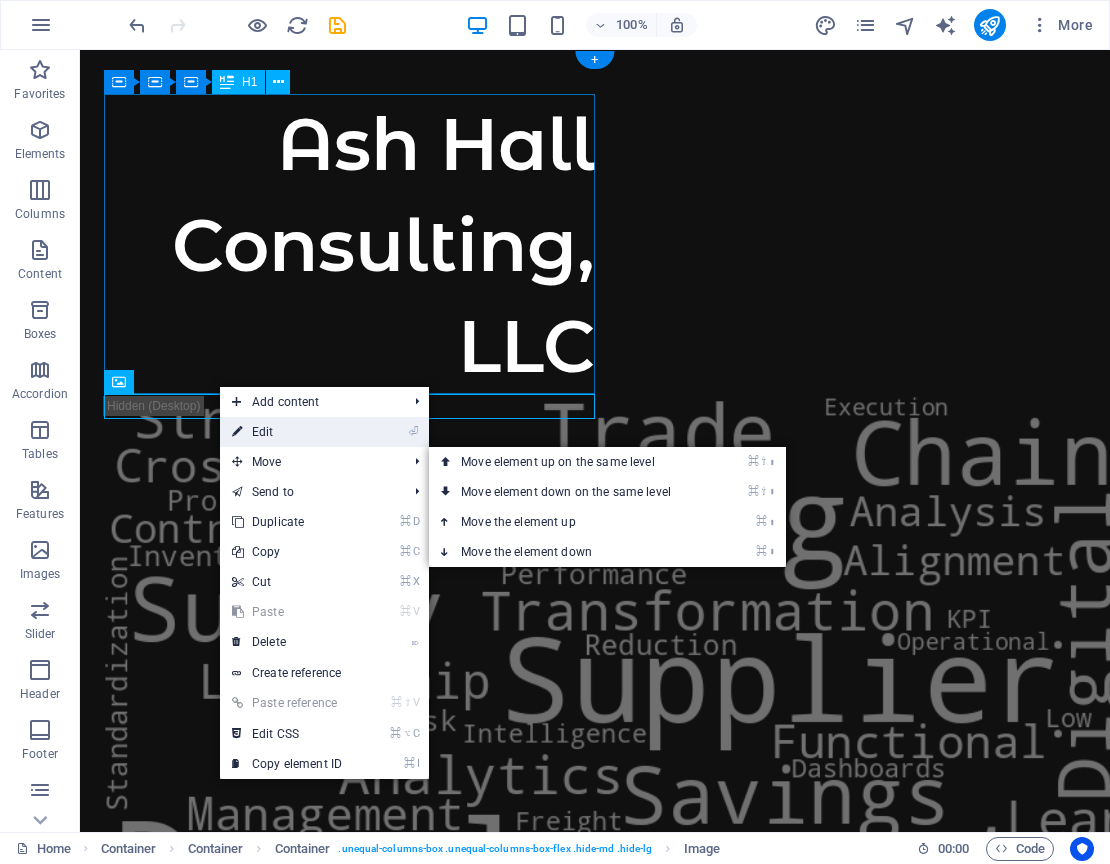 click on "⏎  Edit" at bounding box center [287, 432] 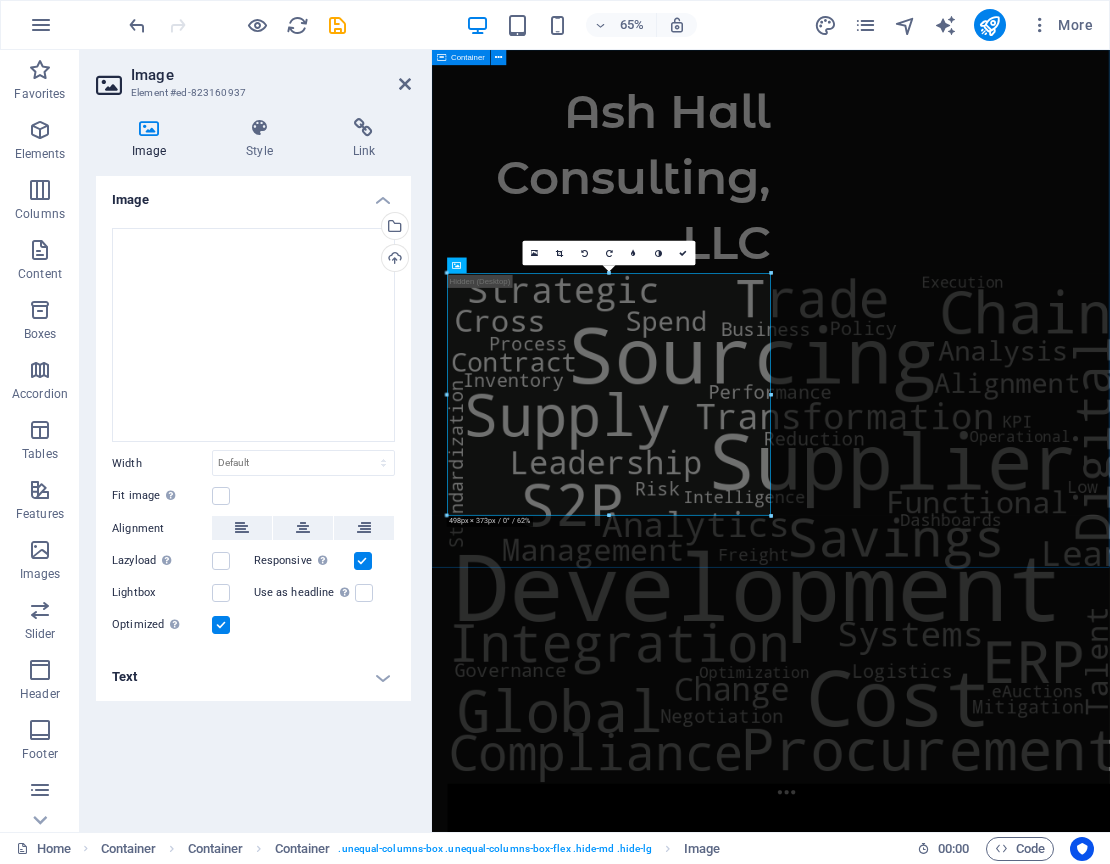 click on "Ash Hall Consulting, LLC" at bounding box center [953, 1349] 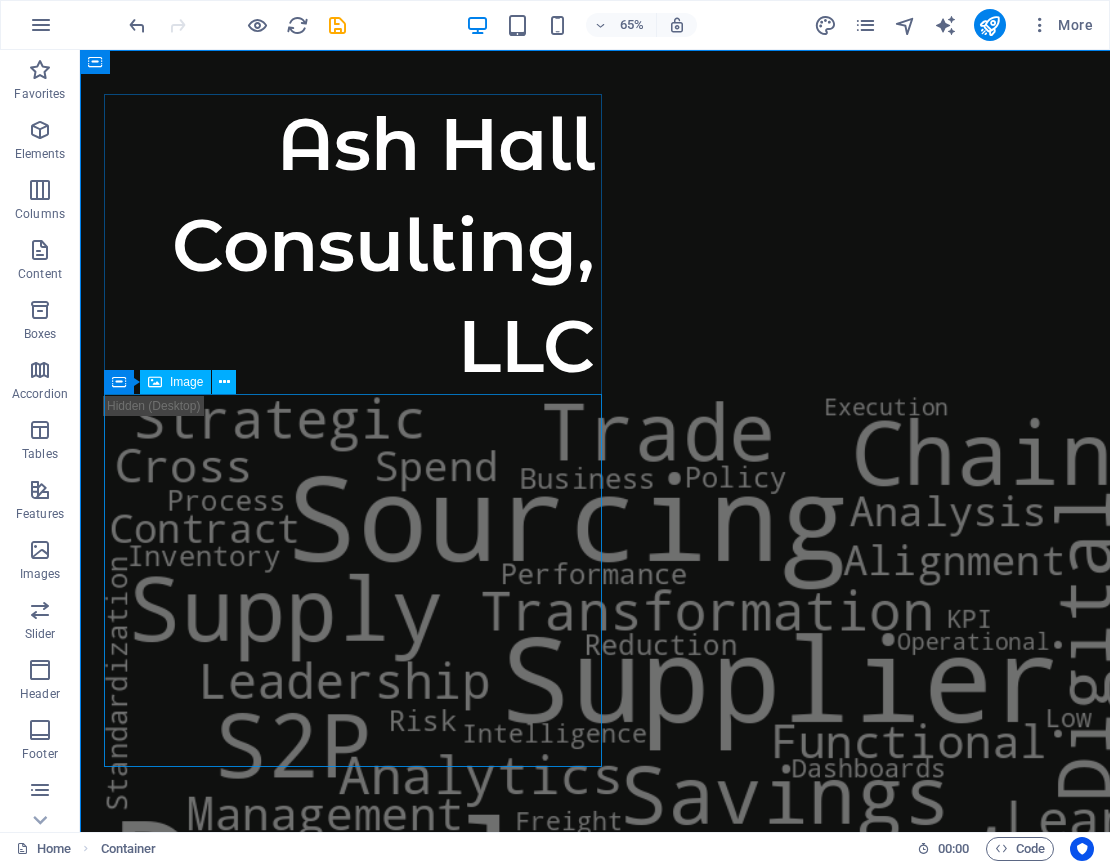 click on "Ash Hall Consulting, LLC" at bounding box center [595, 1336] 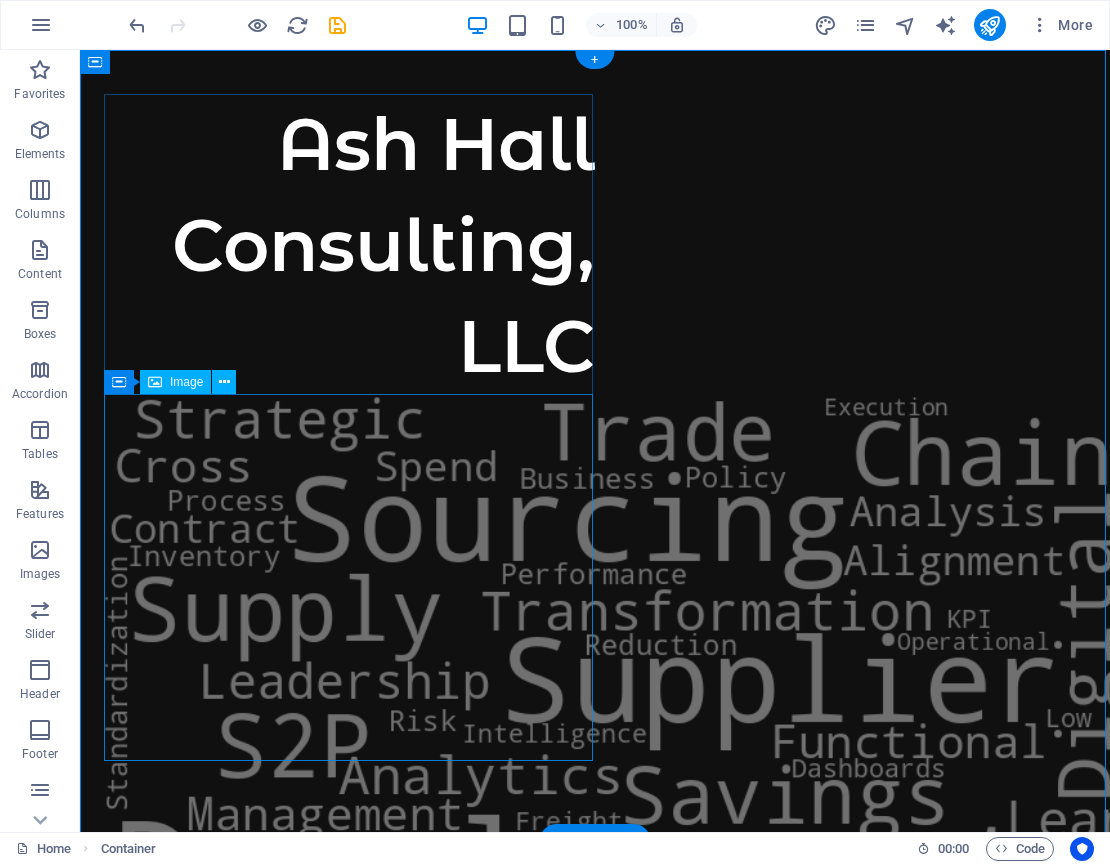 click at bounding box center [349, 782] 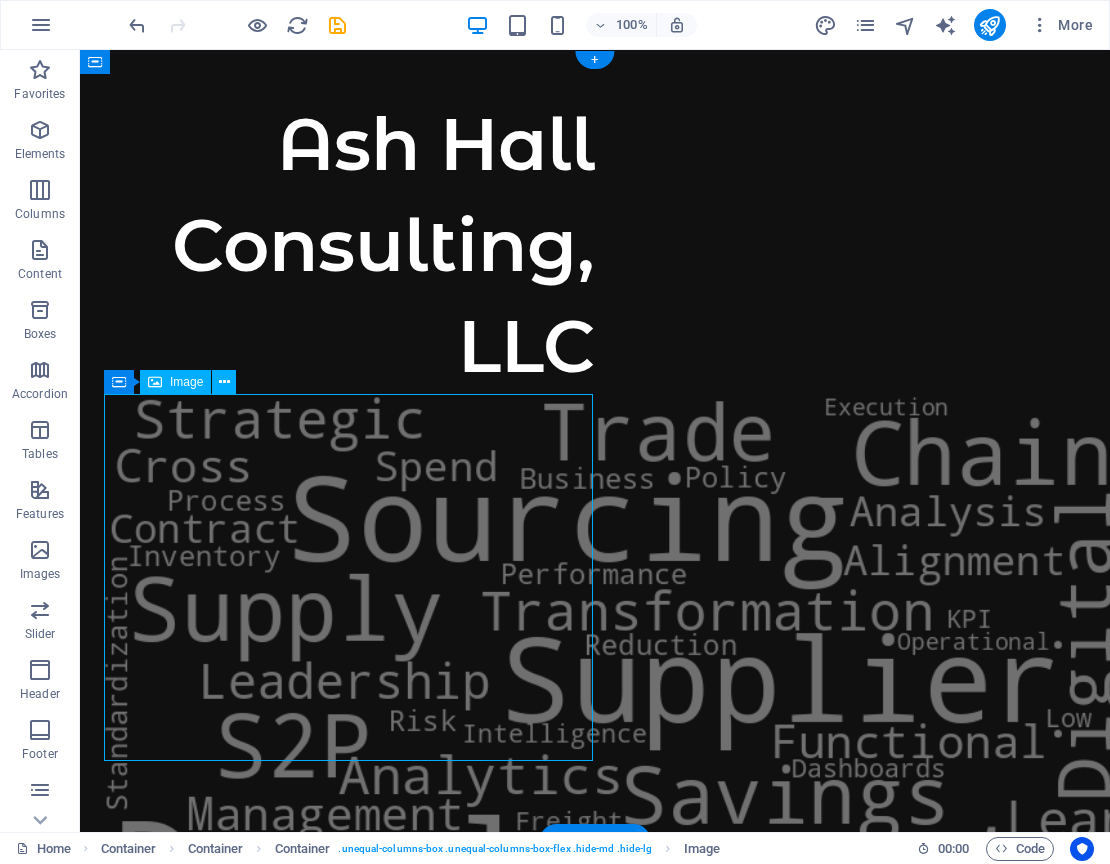 click at bounding box center [349, 782] 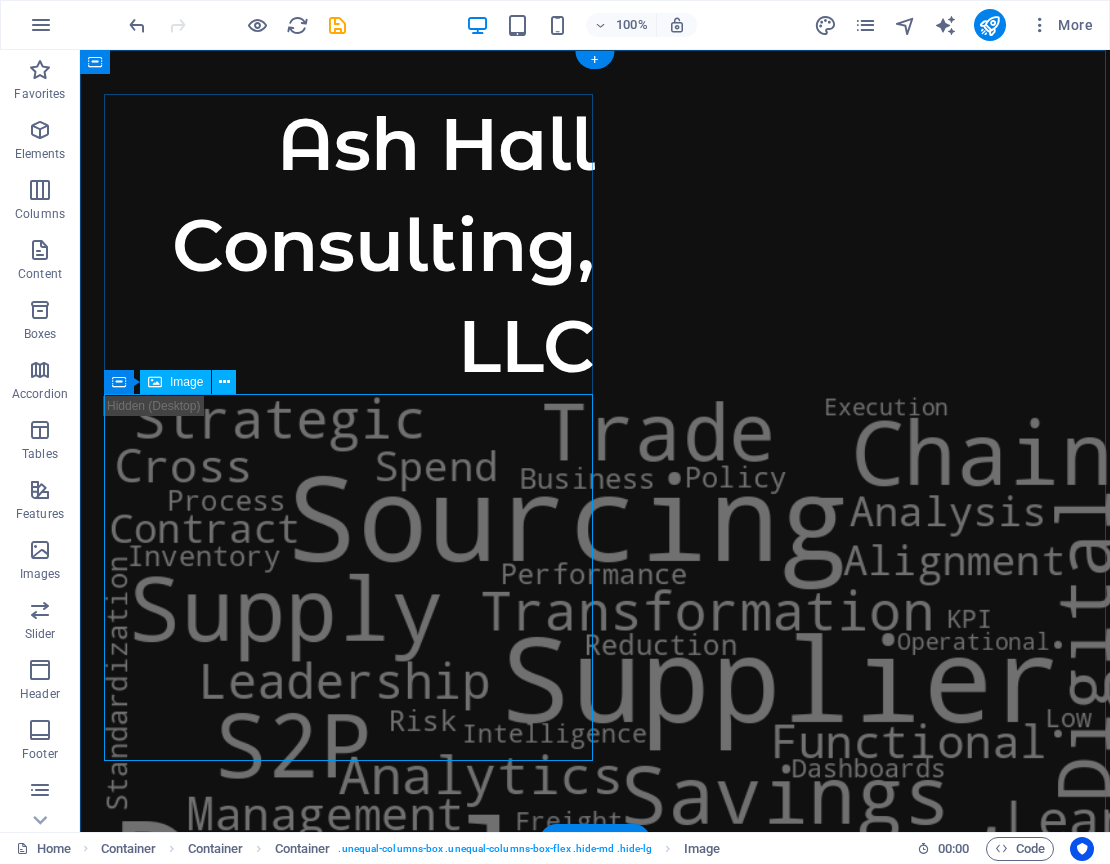 click on "Image" at bounding box center [175, 382] 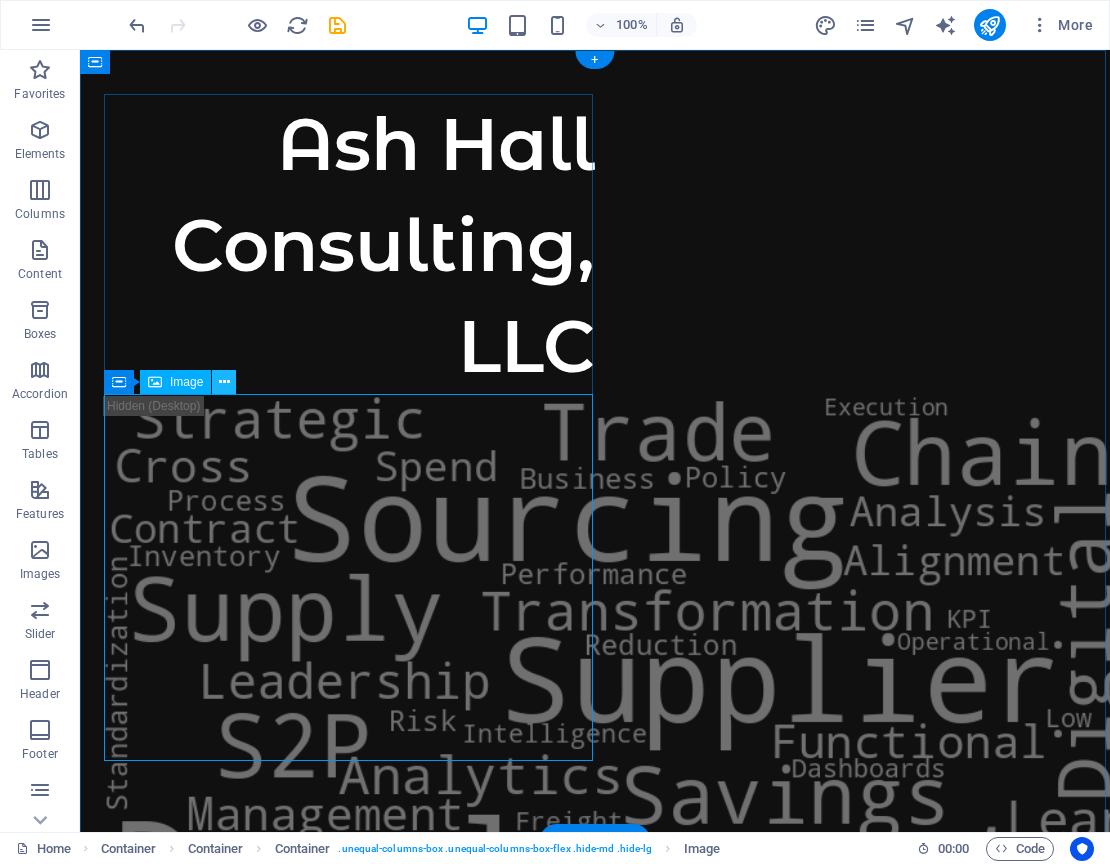 click at bounding box center (224, 382) 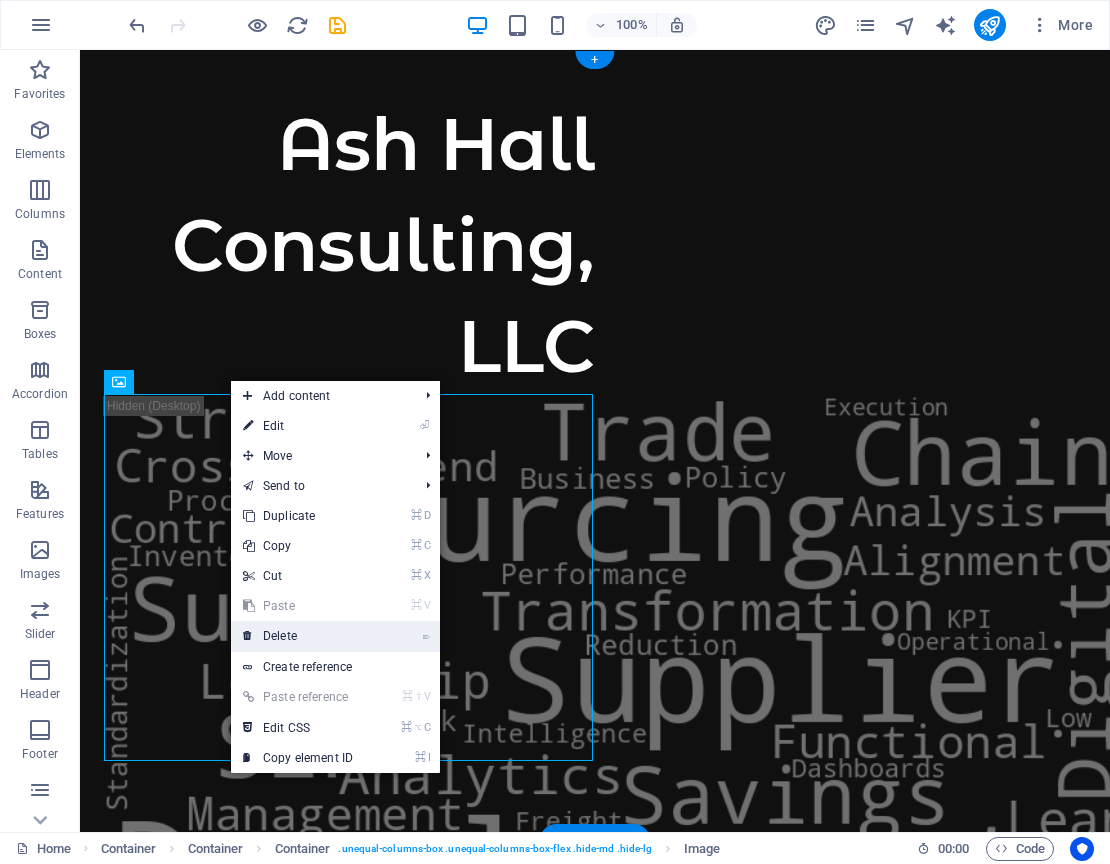 click on "⌦  Delete" at bounding box center (298, 636) 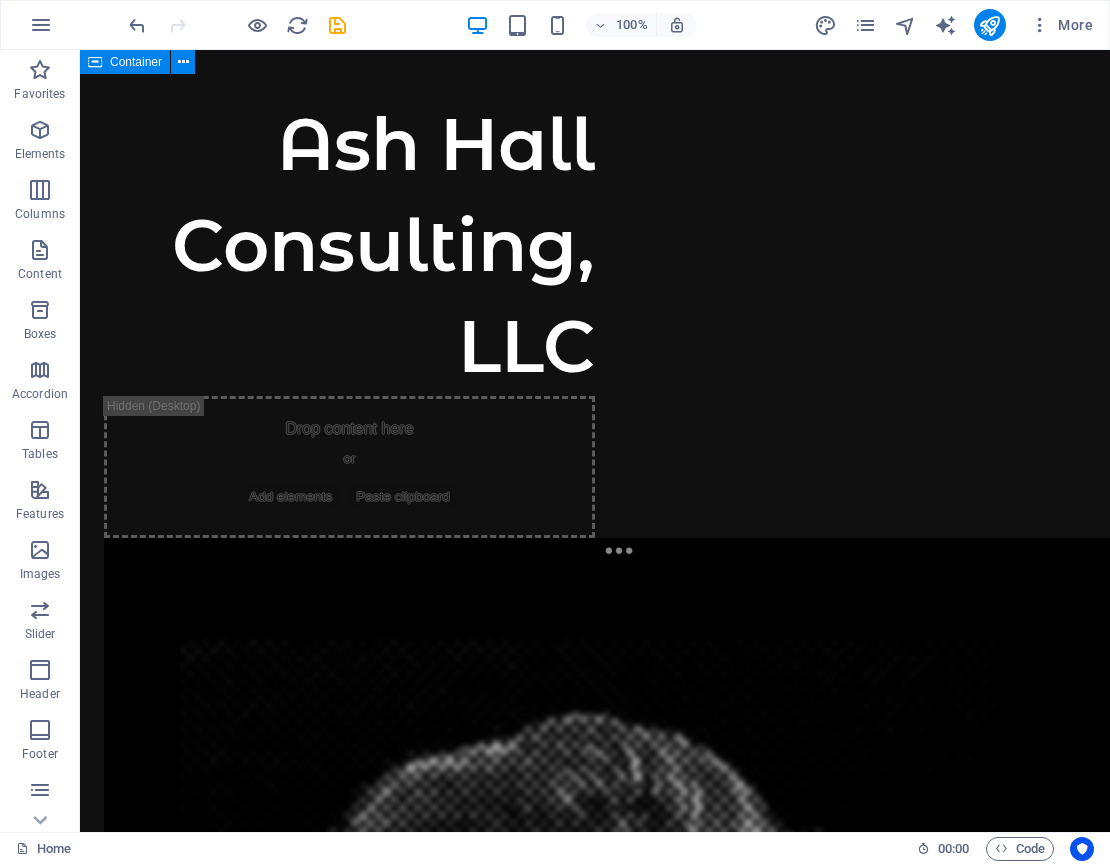 click on "Ash Hall Consulting, LLC Drop content here or  Add elements  Paste clipboard" at bounding box center [595, 1020] 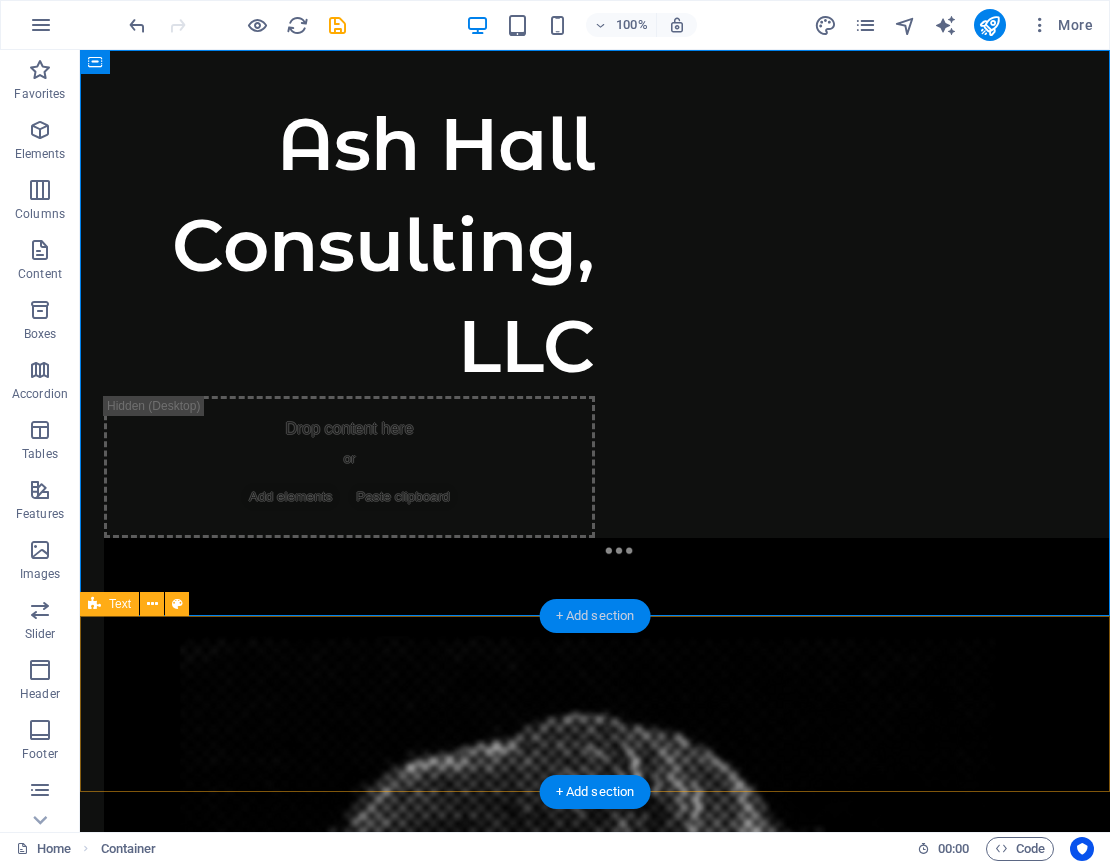 click on "+ Add section" at bounding box center [595, 616] 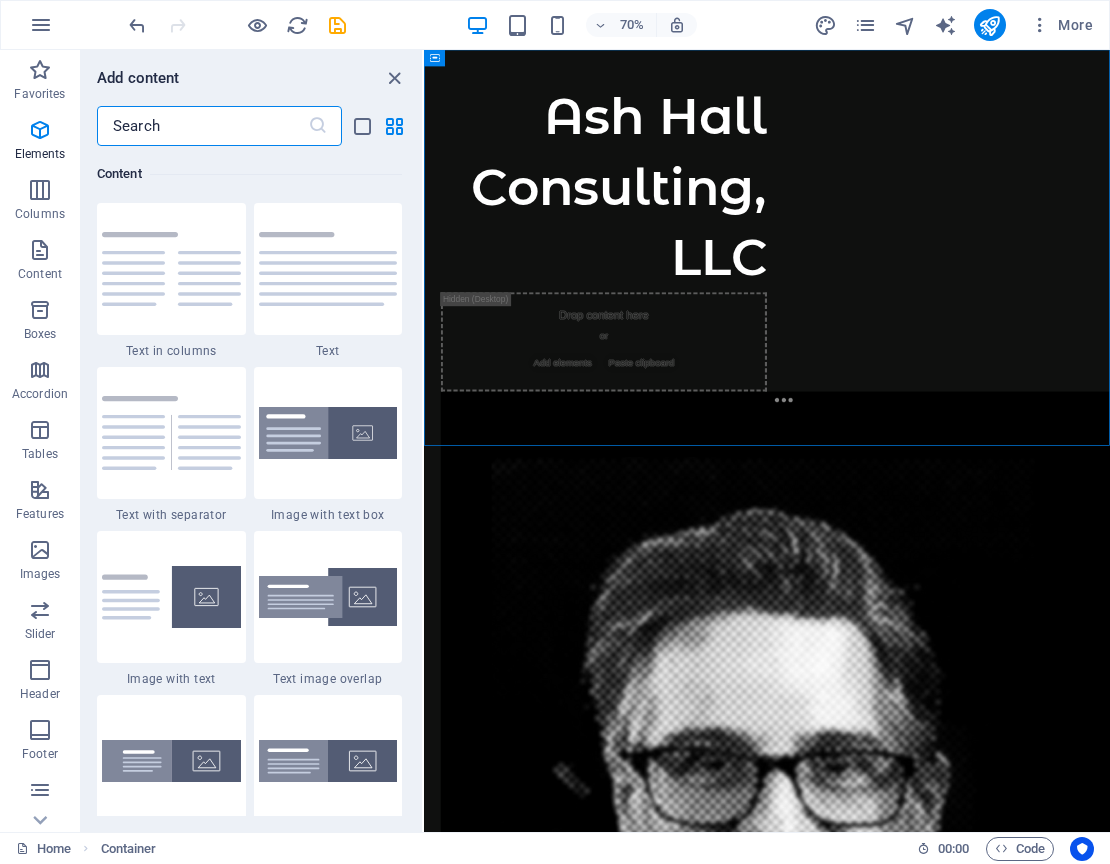scroll, scrollTop: 3499, scrollLeft: 0, axis: vertical 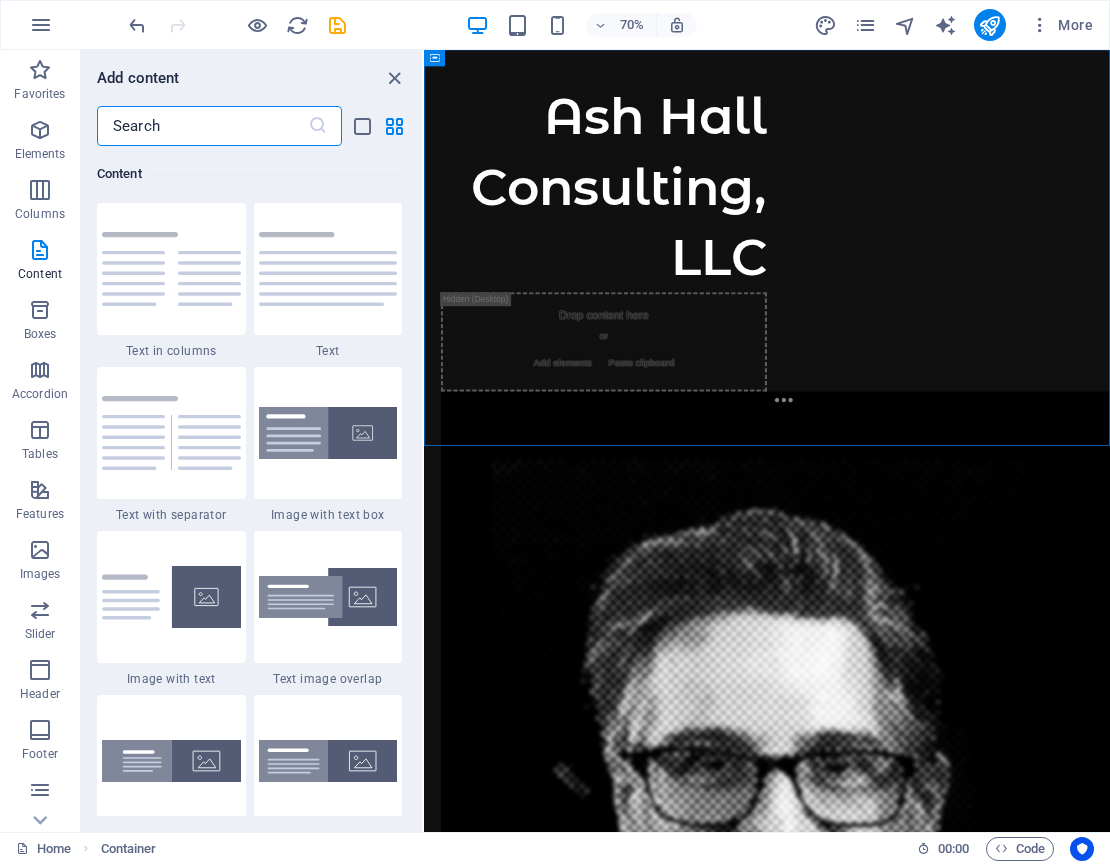 click on "Skip to main content
Ash Hall Consulting, LLC Drop content here or  Add elements  Paste clipboard" at bounding box center (914, 1075) 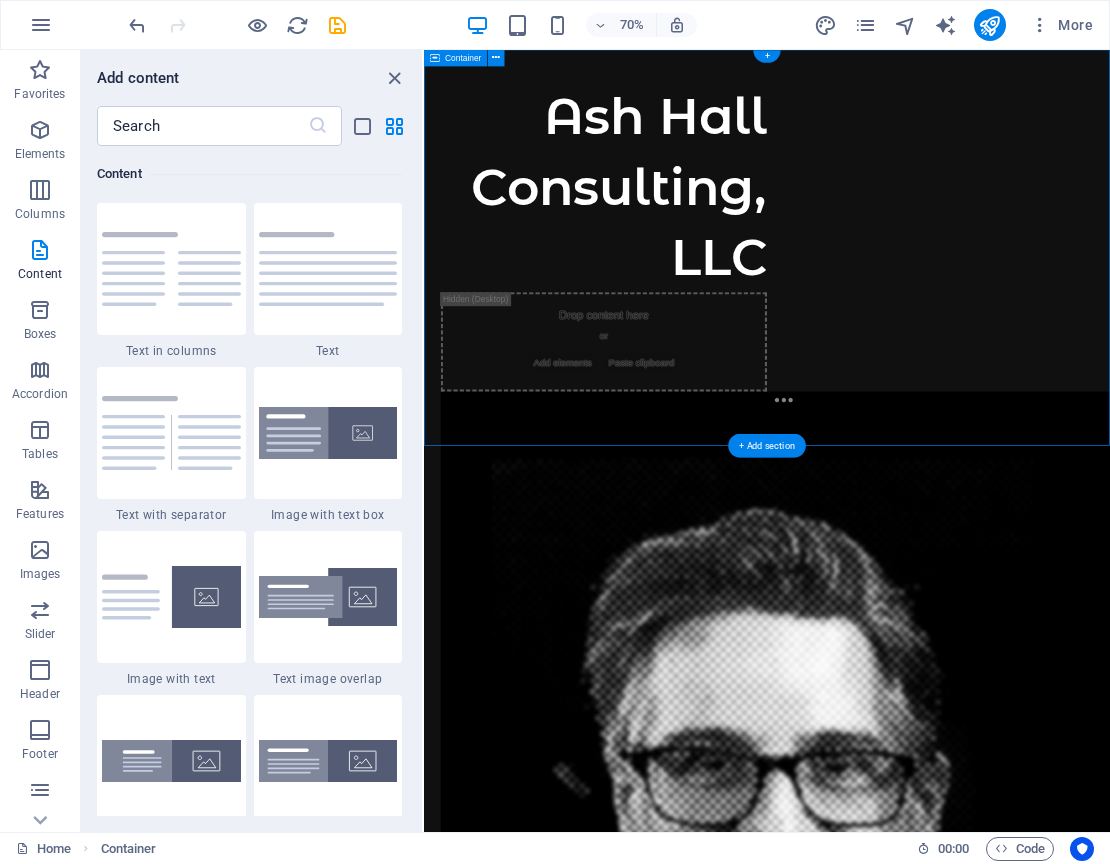 click on "Ash Hall Consulting, LLC Drop content here or  Add elements  Paste clipboard" at bounding box center (914, 987) 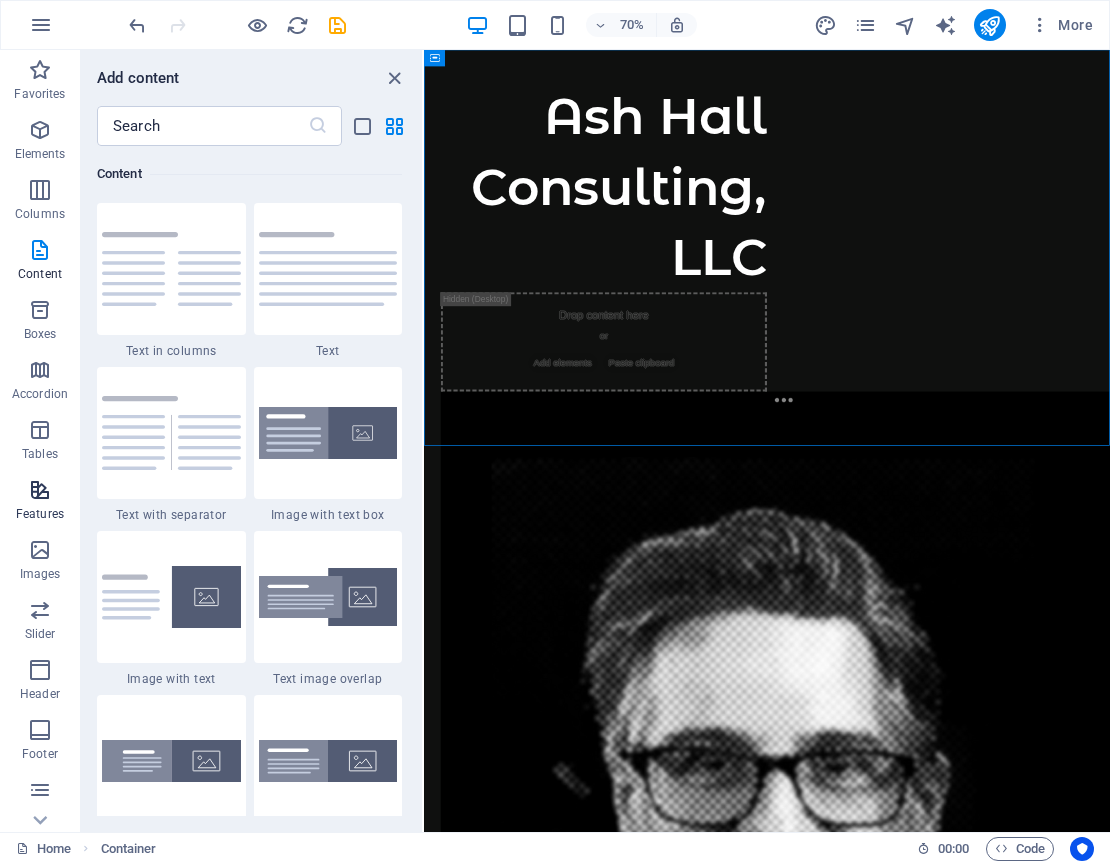 scroll, scrollTop: 118, scrollLeft: 0, axis: vertical 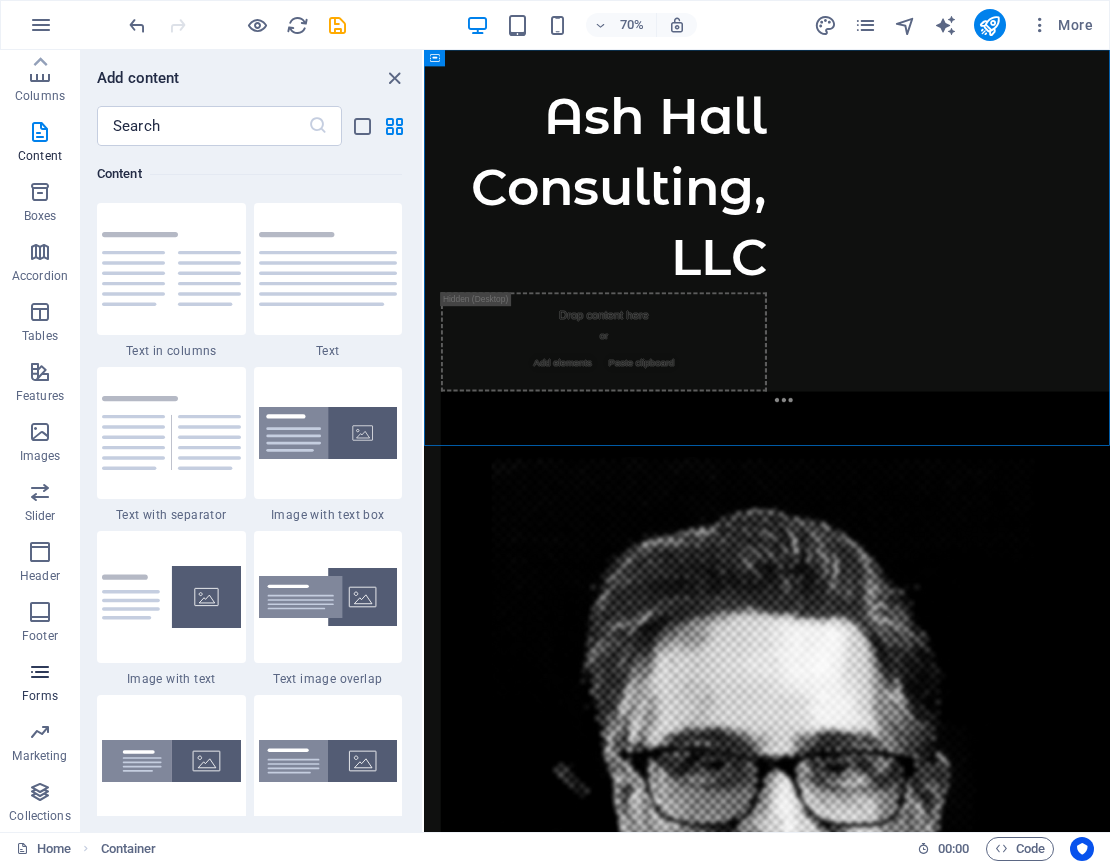 click on "Forms" at bounding box center (40, 684) 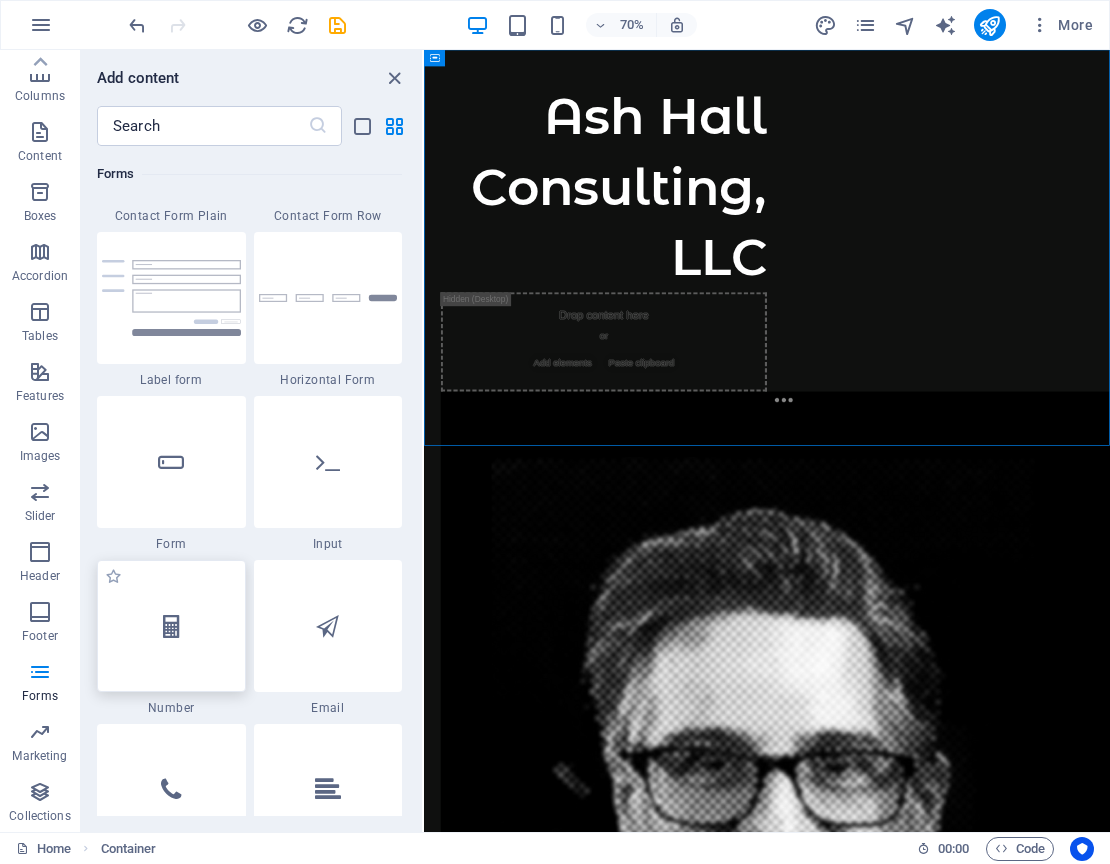 scroll, scrollTop: 15201, scrollLeft: 0, axis: vertical 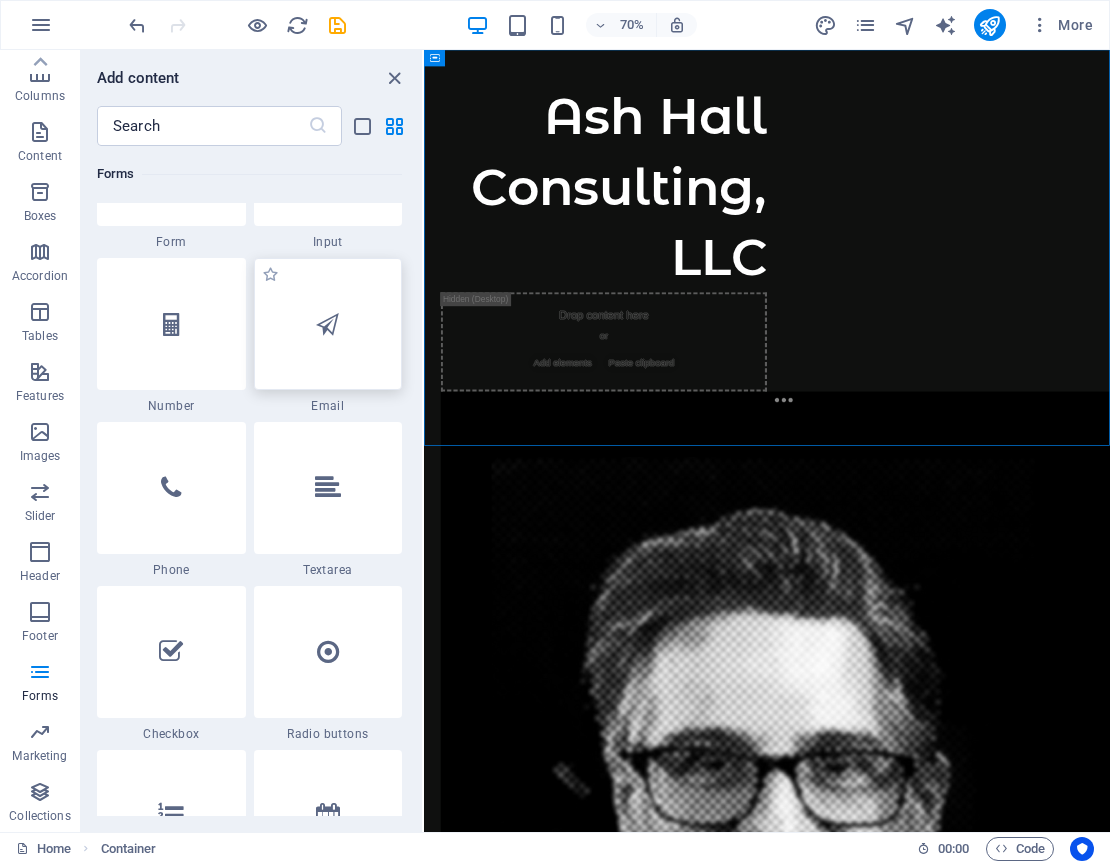 click at bounding box center (328, 324) 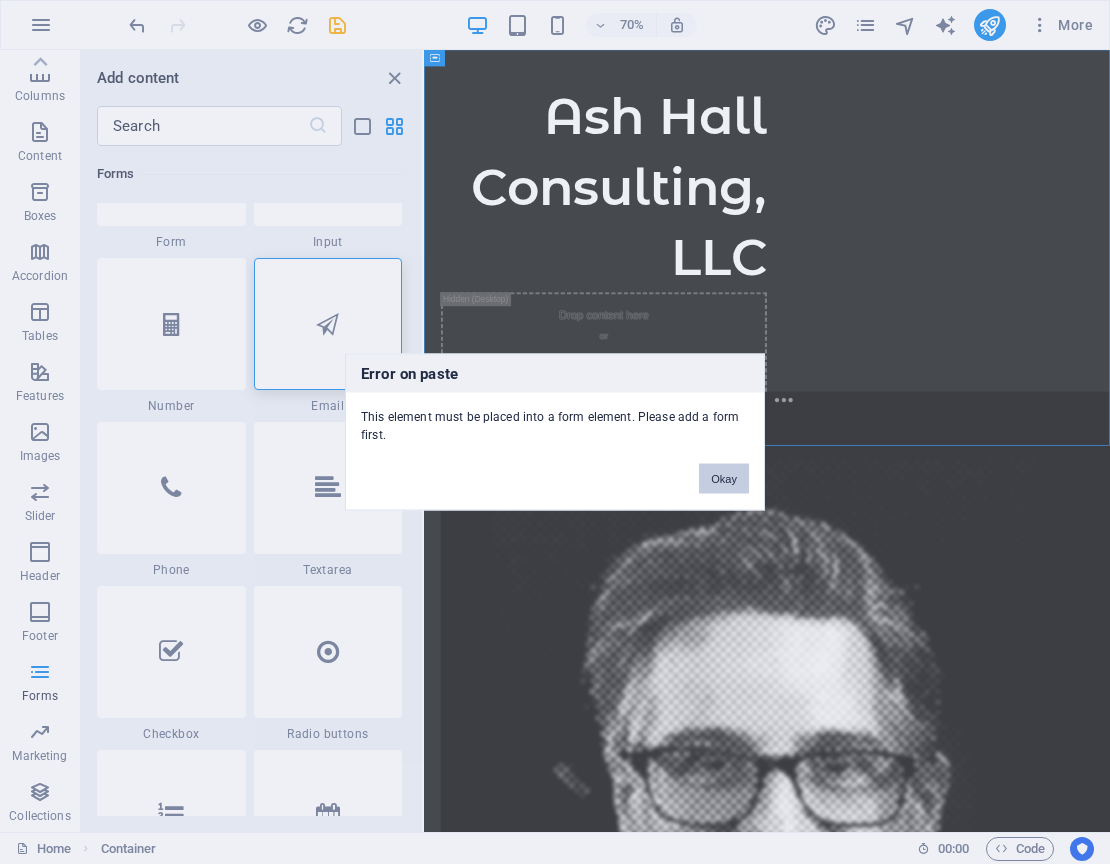 click on "Okay" at bounding box center (724, 479) 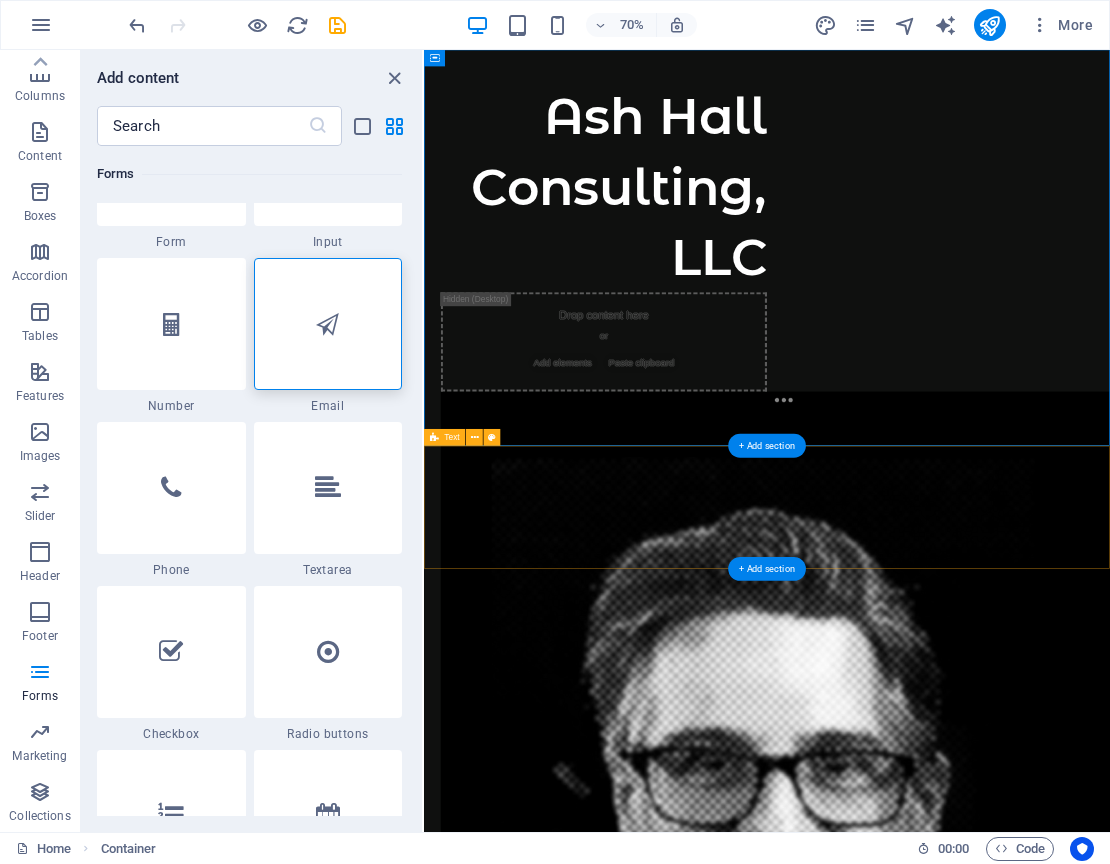 click at bounding box center (914, 2013) 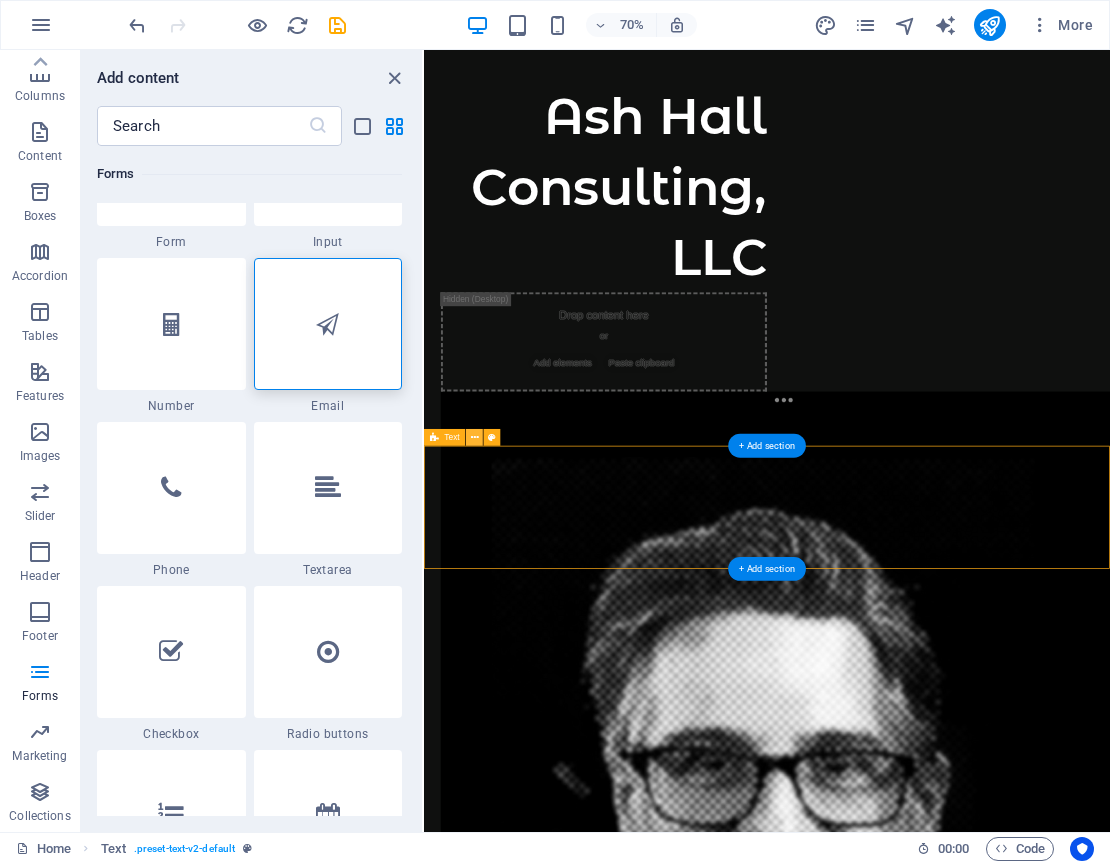 click at bounding box center (475, 437) 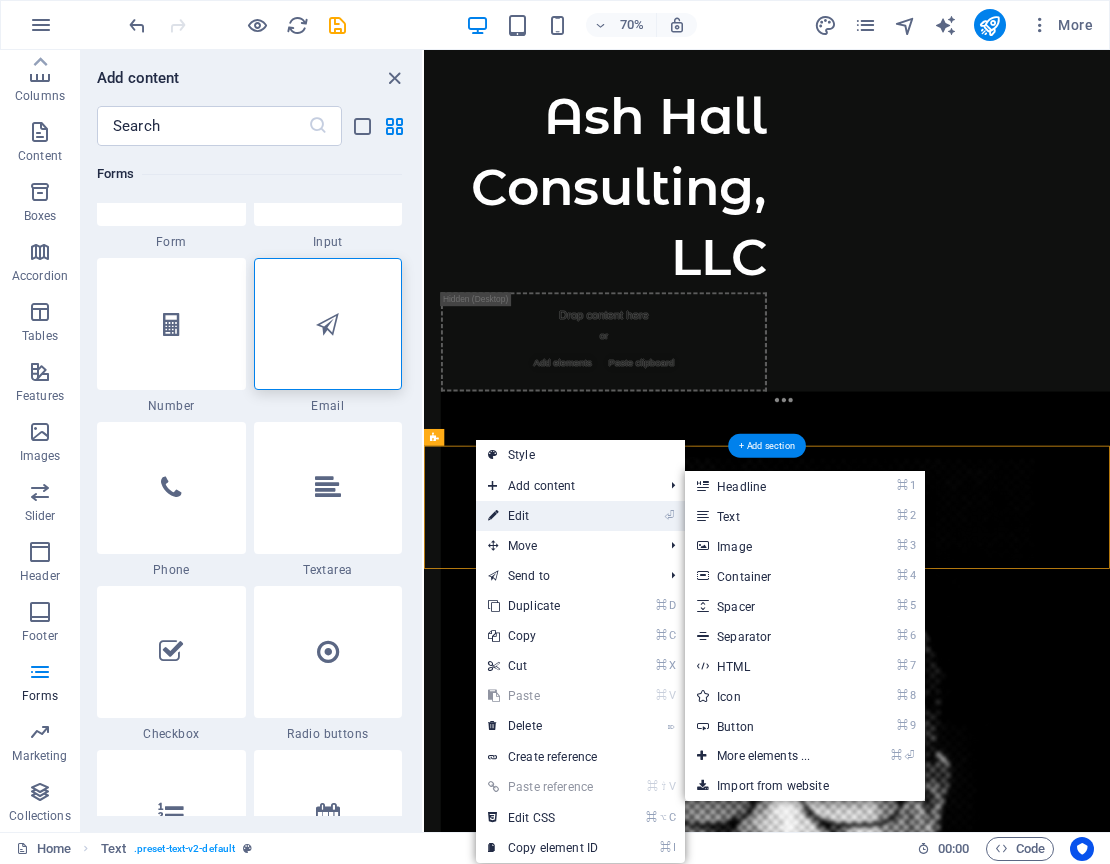 click on "⏎  Edit" at bounding box center (543, 516) 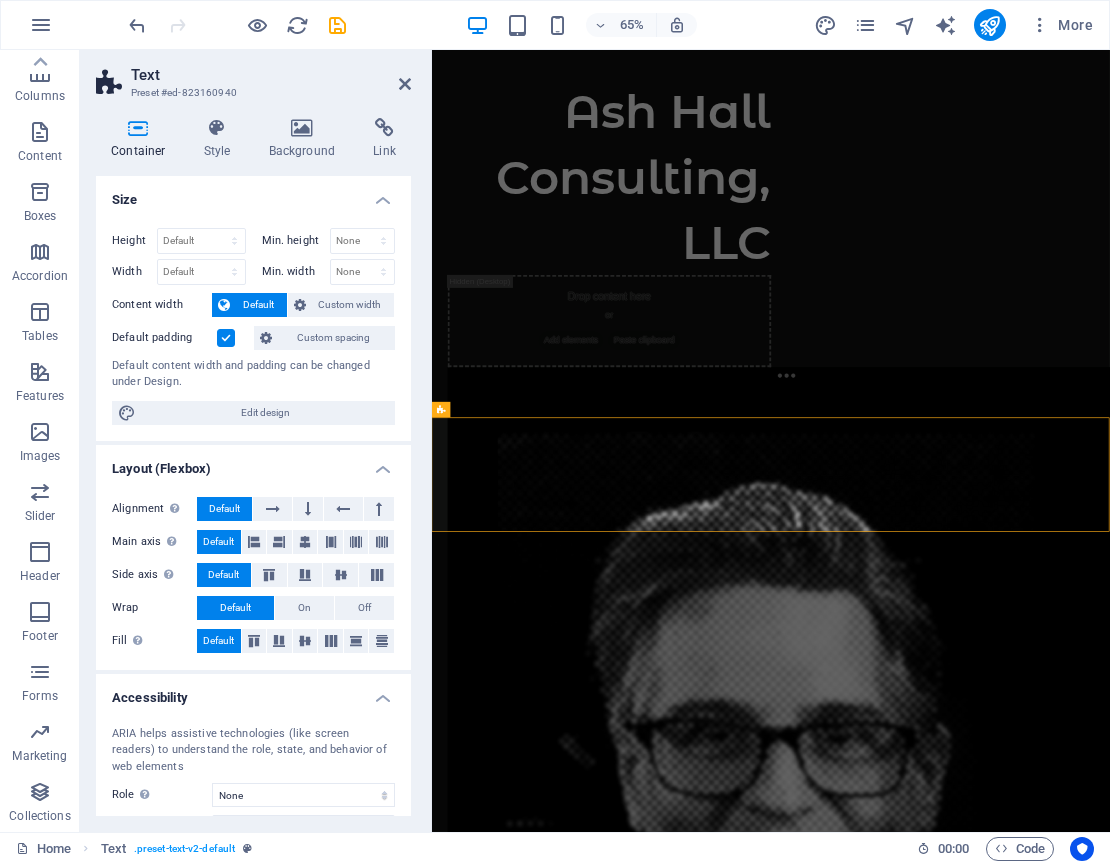 click on "Skip to main content
Ash Hall Consulting, LLC Drop content here or  Add elements  Paste clipboard" at bounding box center [953, 1117] 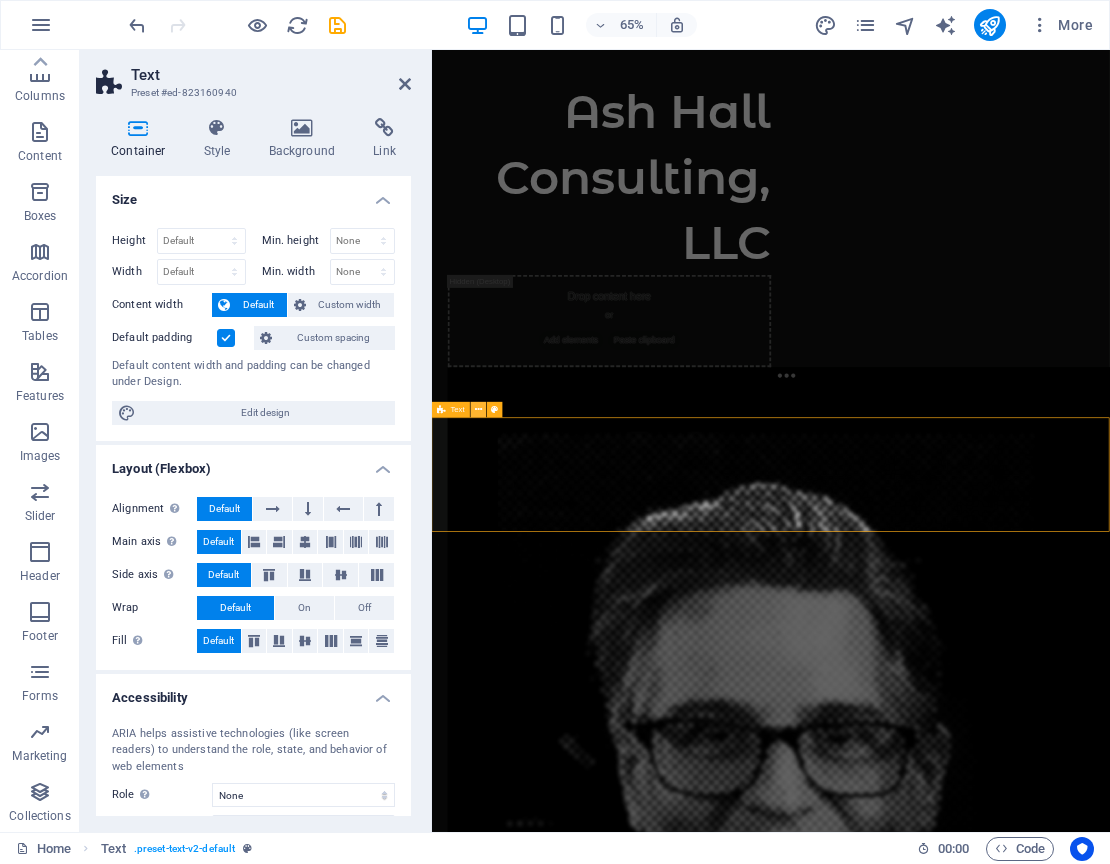 click at bounding box center [478, 410] 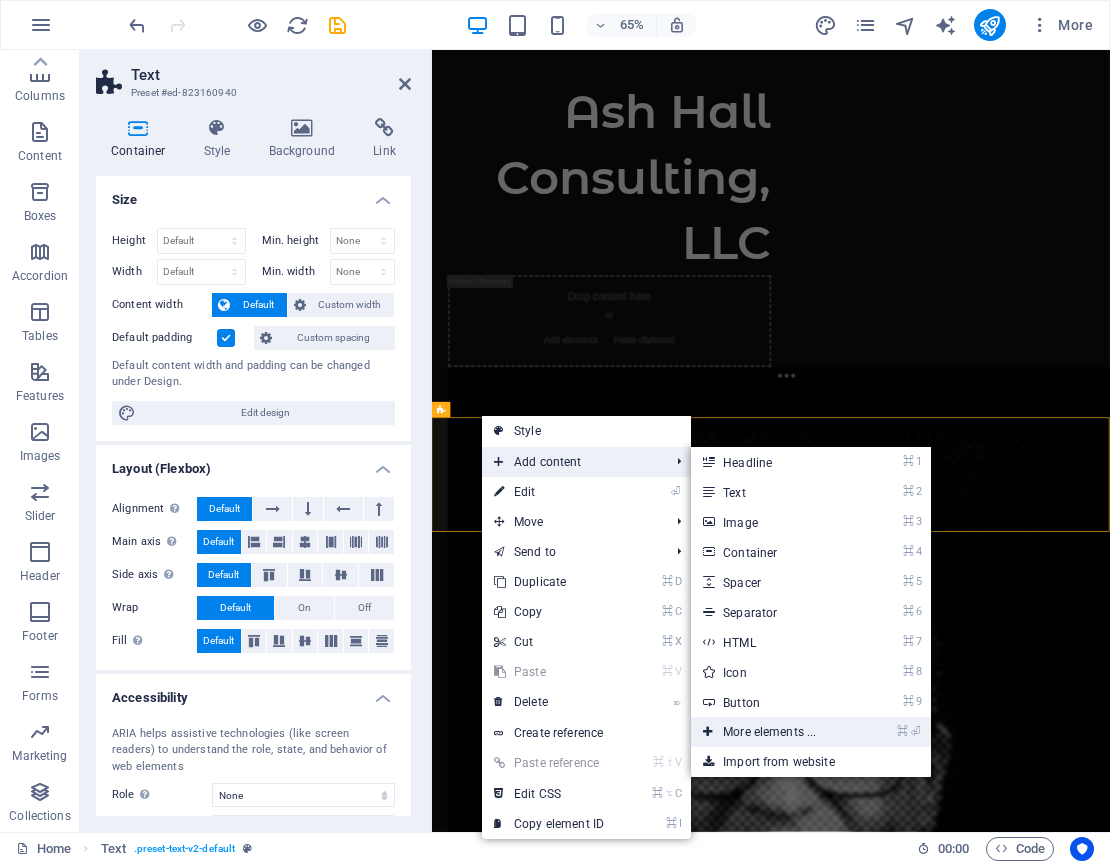 click on "⌘ ⏎  More elements ..." at bounding box center [773, 732] 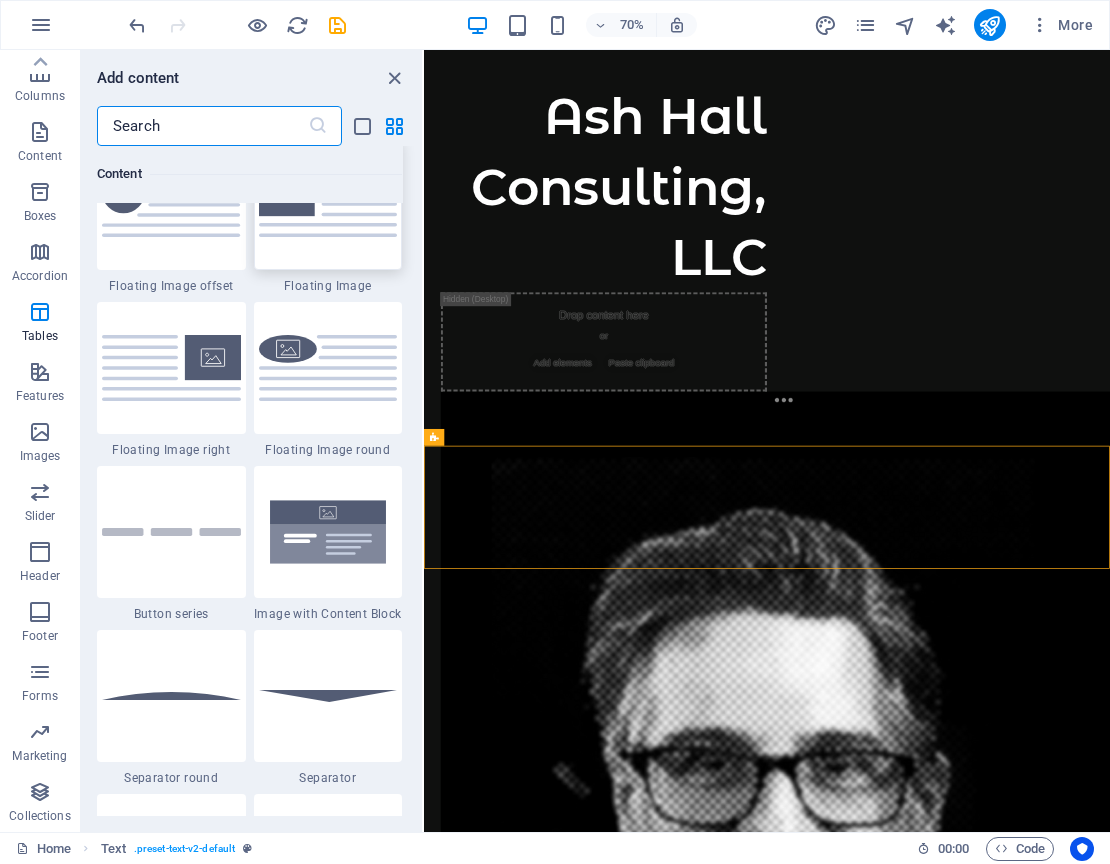 scroll, scrollTop: 3062, scrollLeft: 0, axis: vertical 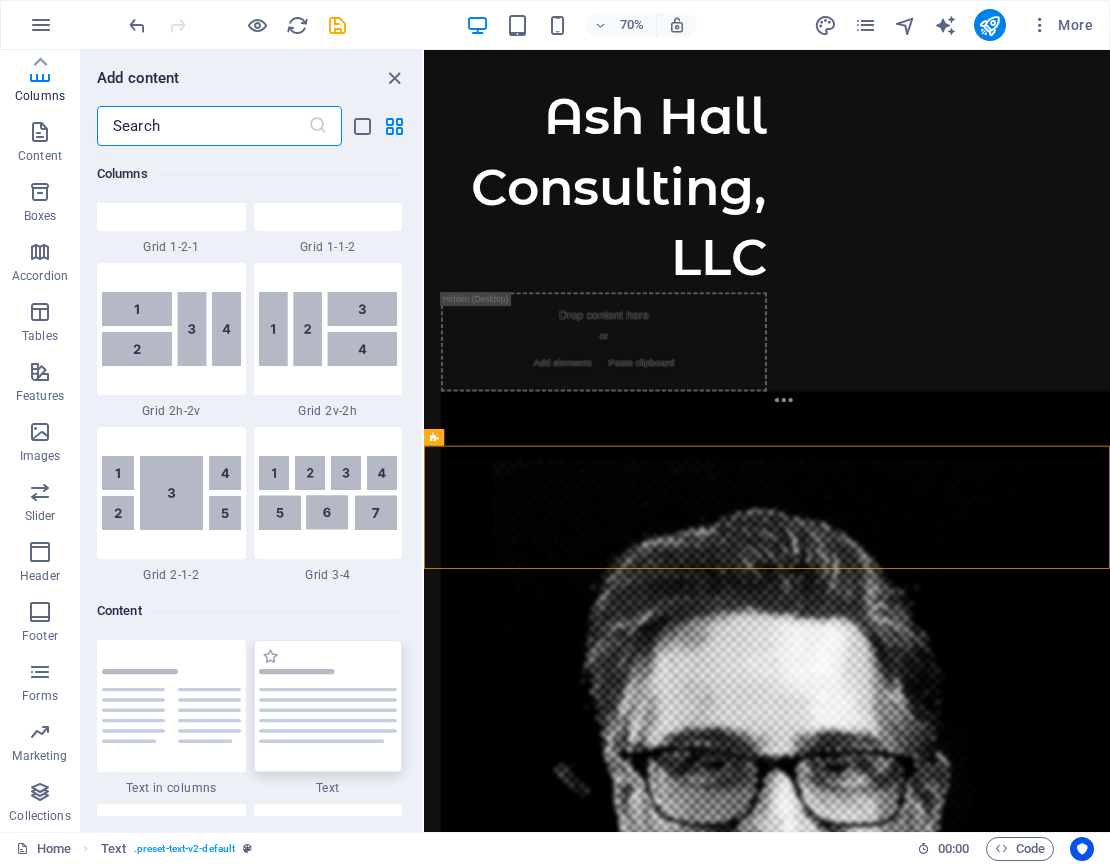 click at bounding box center [328, 706] 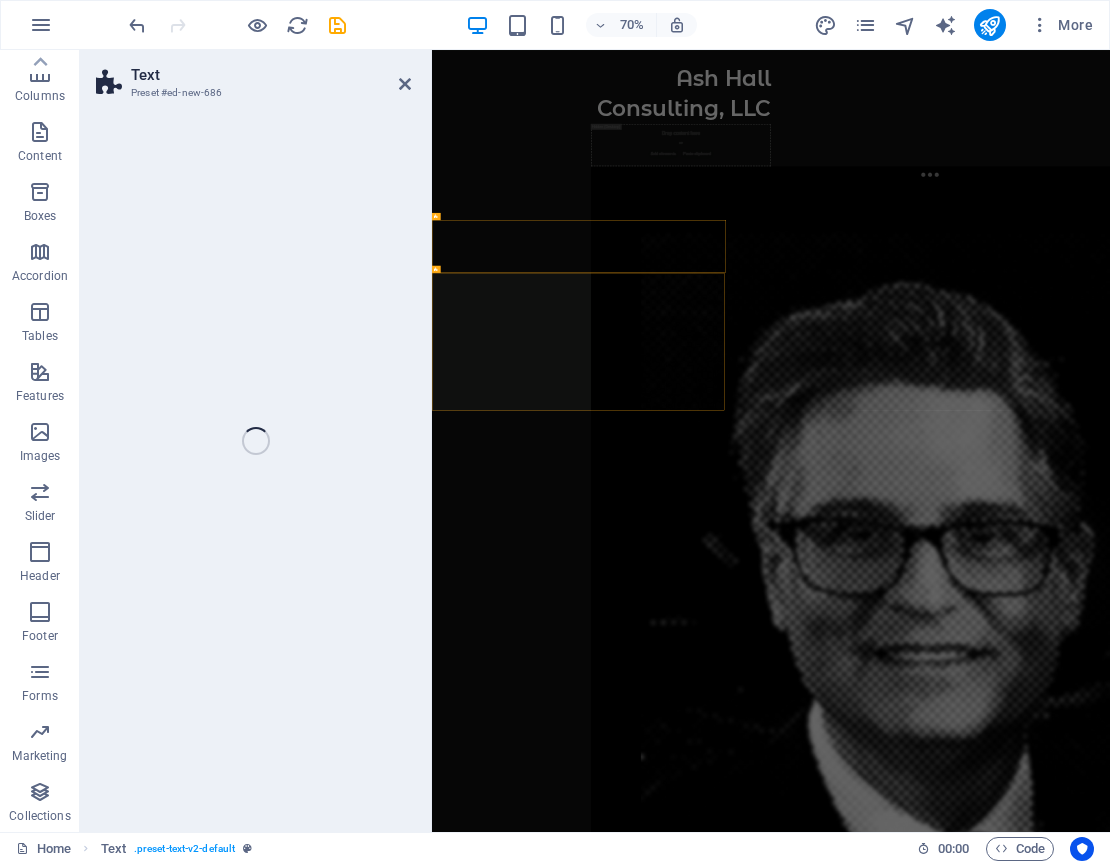 select on "rem" 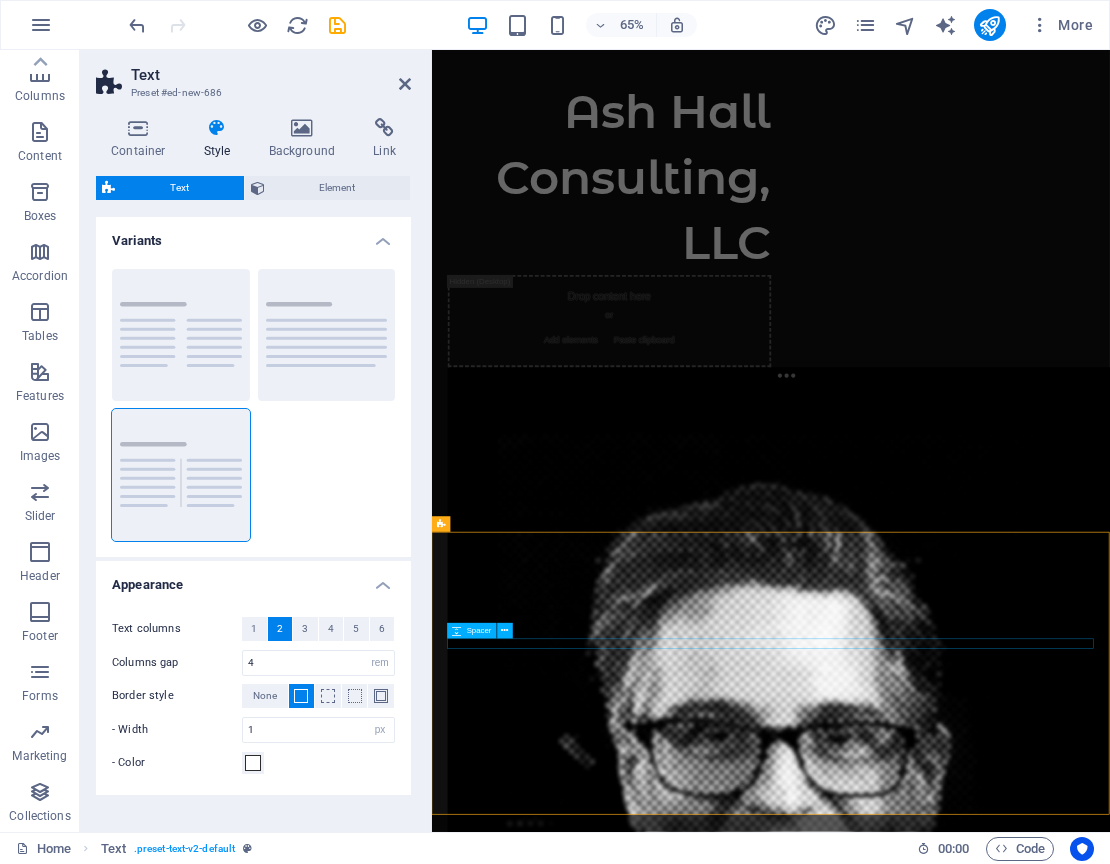 click at bounding box center [953, 2357] 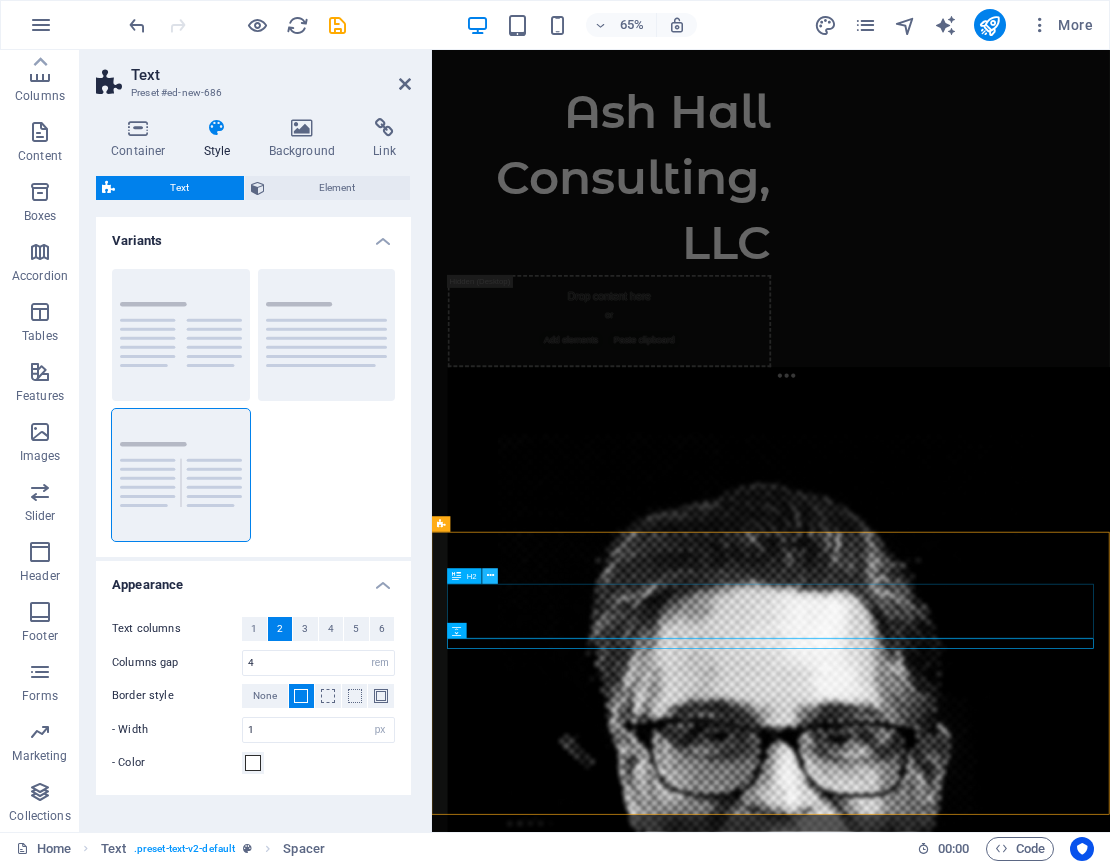 click at bounding box center (490, 577) 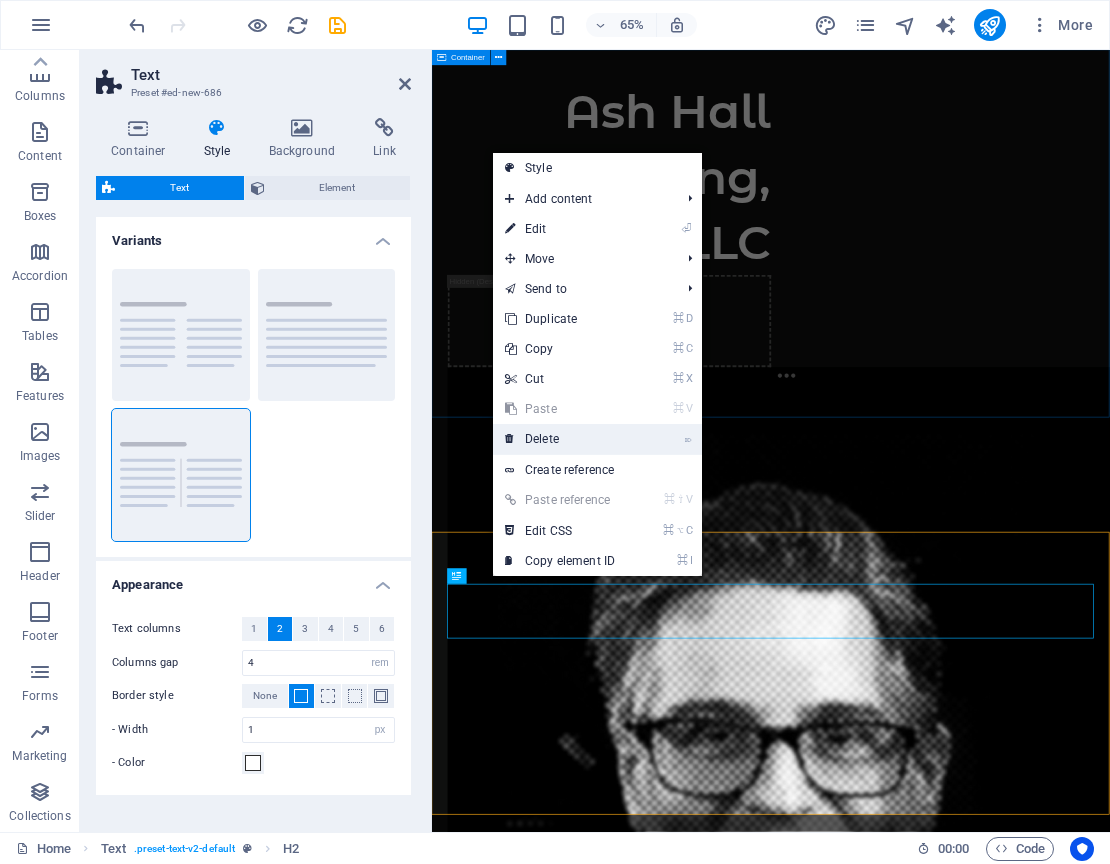 click on "⌦  Delete" at bounding box center [560, 439] 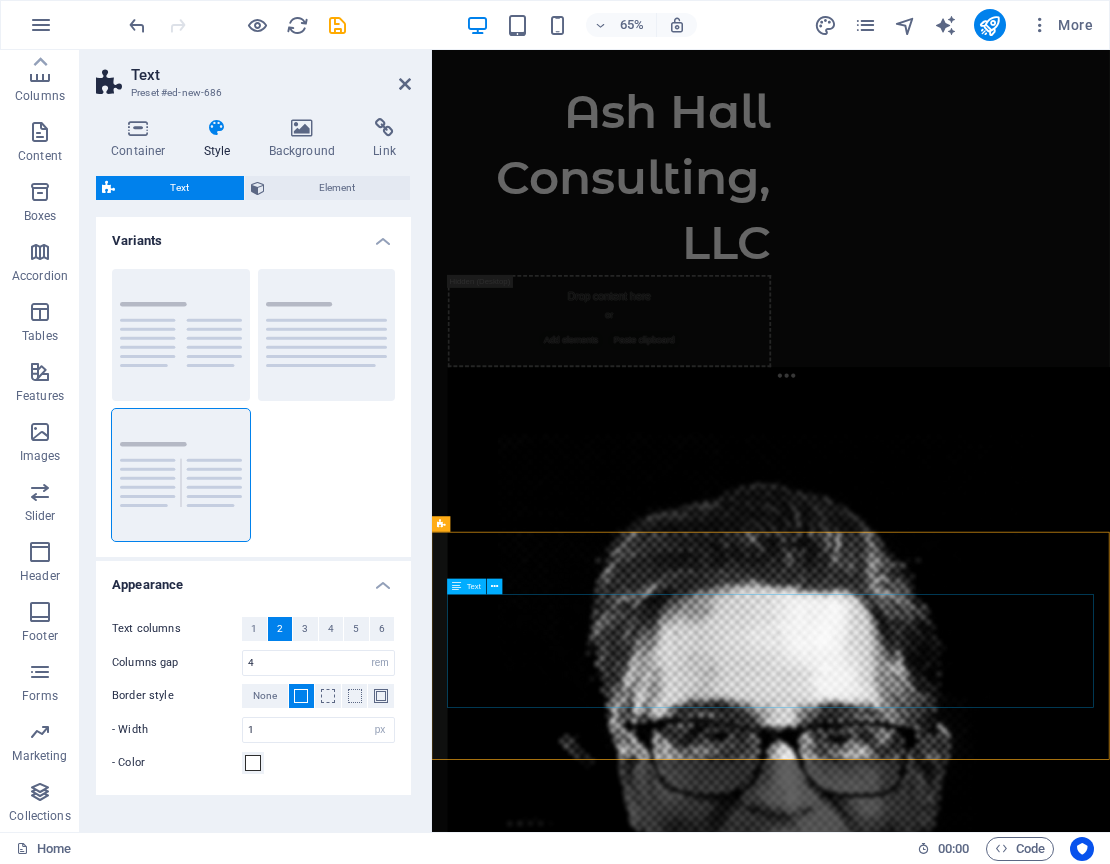 click on "Lorem ipsum dolor sitope amet, consectetur adipisicing elitip. Massumenda, dolore, cum vel modi asperiores consequatur suscipit quidem ducimus eveniet iure expedita consecteture odiogil voluptatum similique fugit voluptates atem accusamus quae quas dolorem tenetur facere tempora maiores adipisci reiciendis accusantium voluptatibus id voluptate tempore dolor harum nisi amet! Nobis, eaque. Aenean commodo ligula eget dolor. Lorem ipsum dolor sit amet, consectetuer adipiscing elit leget odiogil voluptatum similique fugit voluptates dolor. Libero assumenda, dolore, cum vel modi asperiores consequatur." at bounding box center (953, 2369) 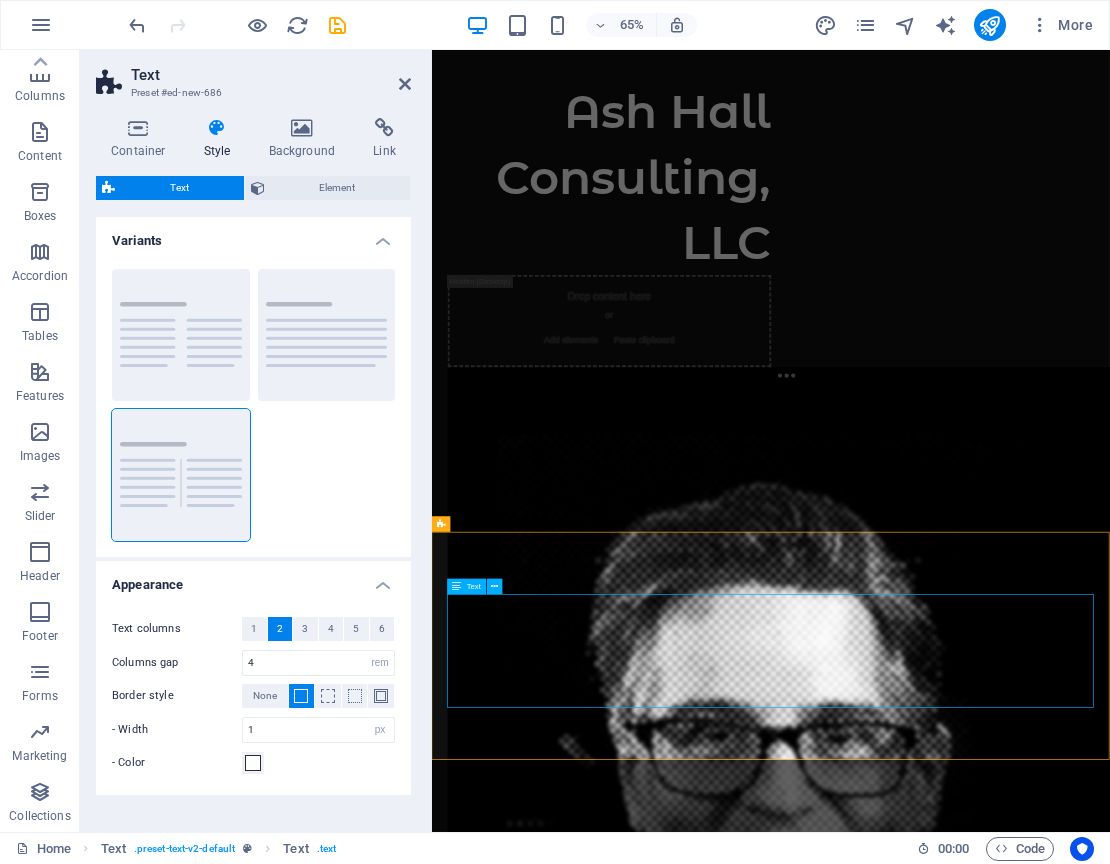 click on "Lorem ipsum dolor sitope amet, consectetur adipisicing elitip. Massumenda, dolore, cum vel modi asperiores consequatur suscipit quidem ducimus eveniet iure expedita consecteture odiogil voluptatum similique fugit voluptates atem accusamus quae quas dolorem tenetur facere tempora maiores adipisci reiciendis accusantium voluptatibus id voluptate tempore dolor harum nisi amet! Nobis, eaque. Aenean commodo ligula eget dolor. Lorem ipsum dolor sit amet, consectetuer adipiscing elit leget odiogil voluptatum similique fugit voluptates dolor. Libero assumenda, dolore, cum vel modi asperiores consequatur." at bounding box center [953, 2369] 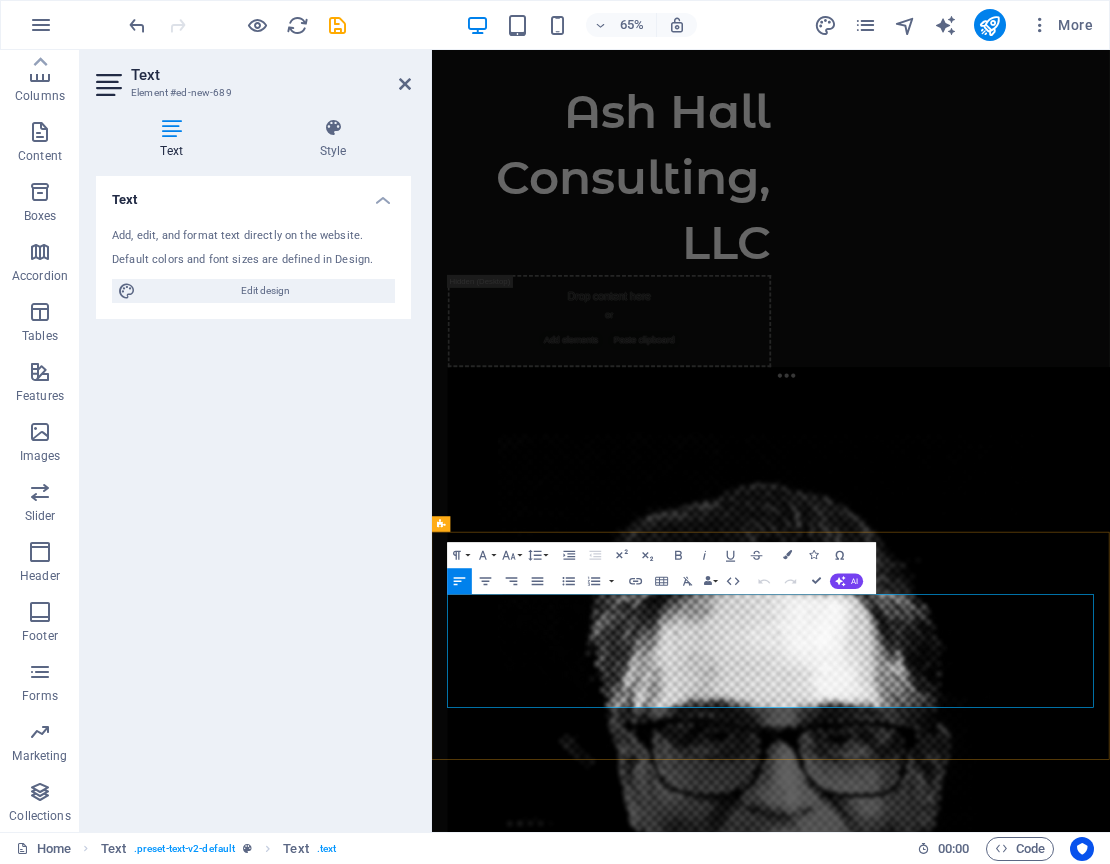 click on "Lorem ipsum dolor sitope amet, consectetur adipisicing elitip. Massumenda, dolore, cum vel modi asperiores consequatur suscipit quidem ducimus eveniet iure expedita consecteture odiogil voluptatum similique fugit voluptates atem accusamus quae quas dolorem tenetur facere tempora maiores adipisci reiciendis accusantium voluptatibus id voluptate tempore dolor harum nisi amet! Nobis, eaque. Aenean commodo ligula eget dolor. Lorem ipsum dolor sit amet, consectetuer adipiscing elit leget odiogil voluptatum similique fugit voluptates dolor. Libero assumenda, dolore, cum vel modi asperiores consequatur." at bounding box center (953, 2369) 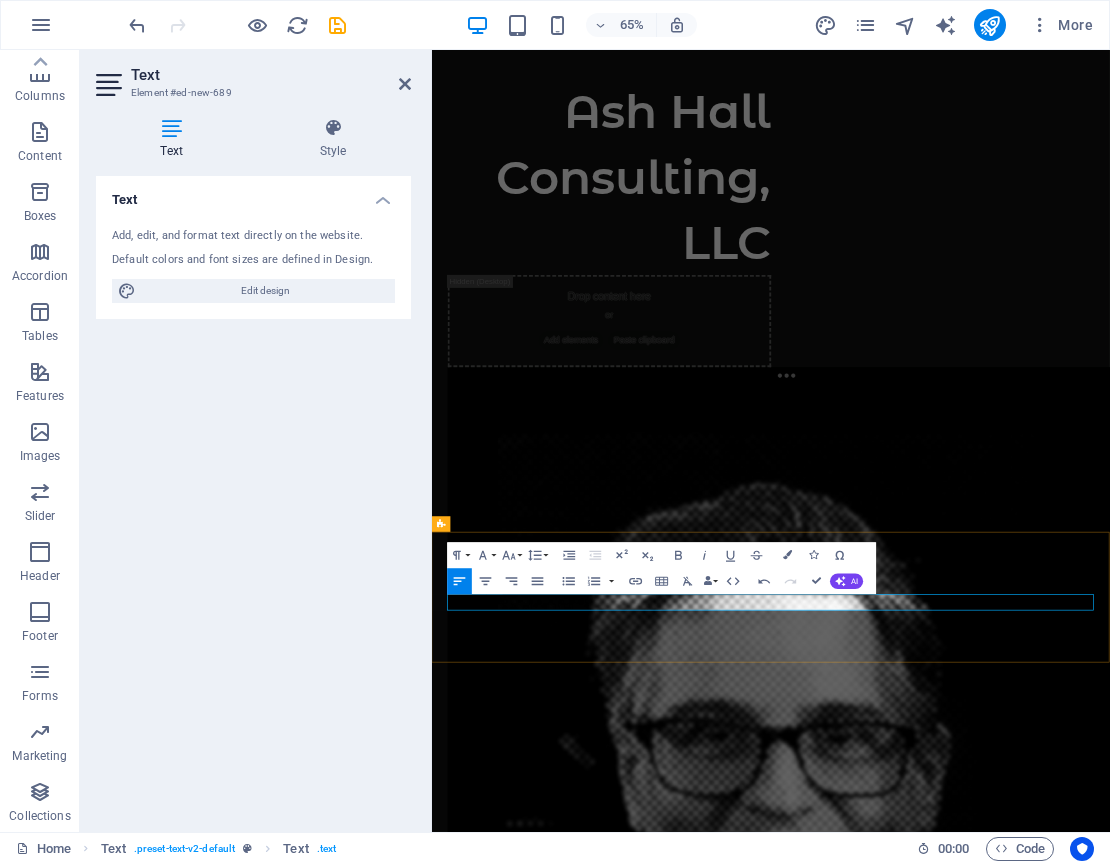 click on "[EMAIL]" at bounding box center (689, 2293) 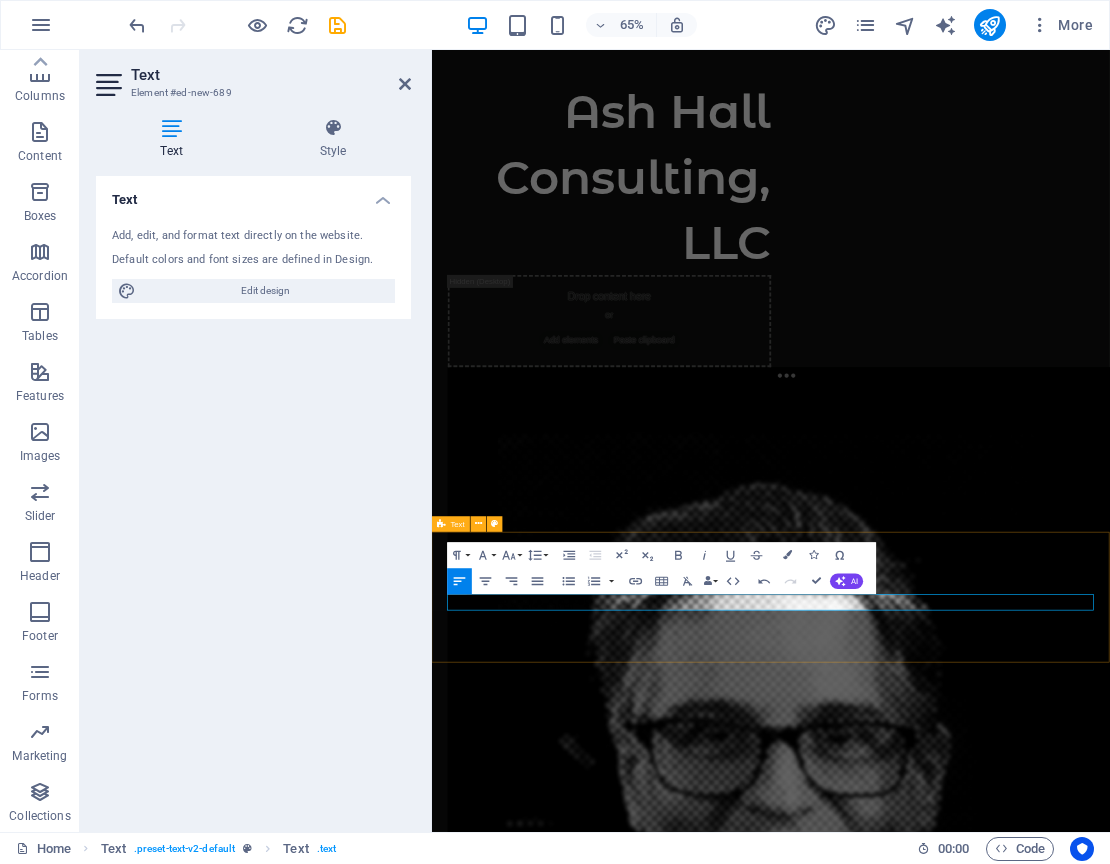 click on "[EMAIL]" at bounding box center [953, 2285] 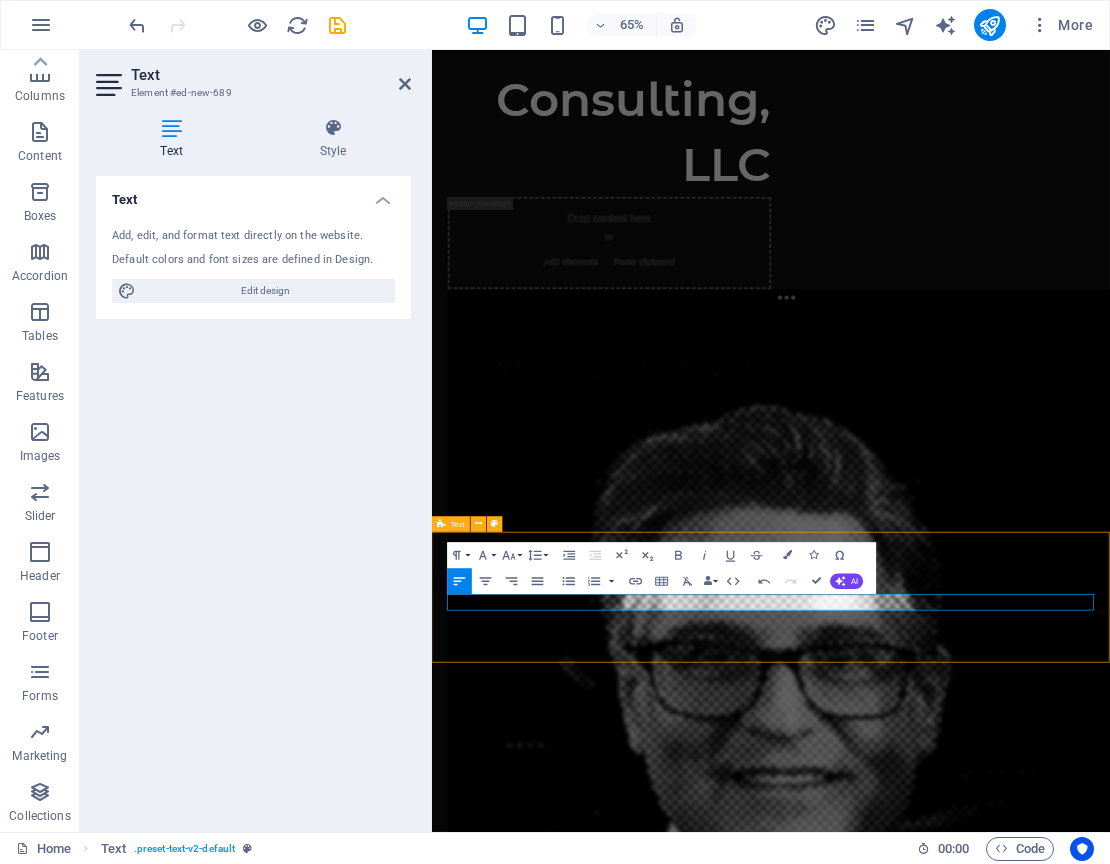 scroll, scrollTop: 161, scrollLeft: 0, axis: vertical 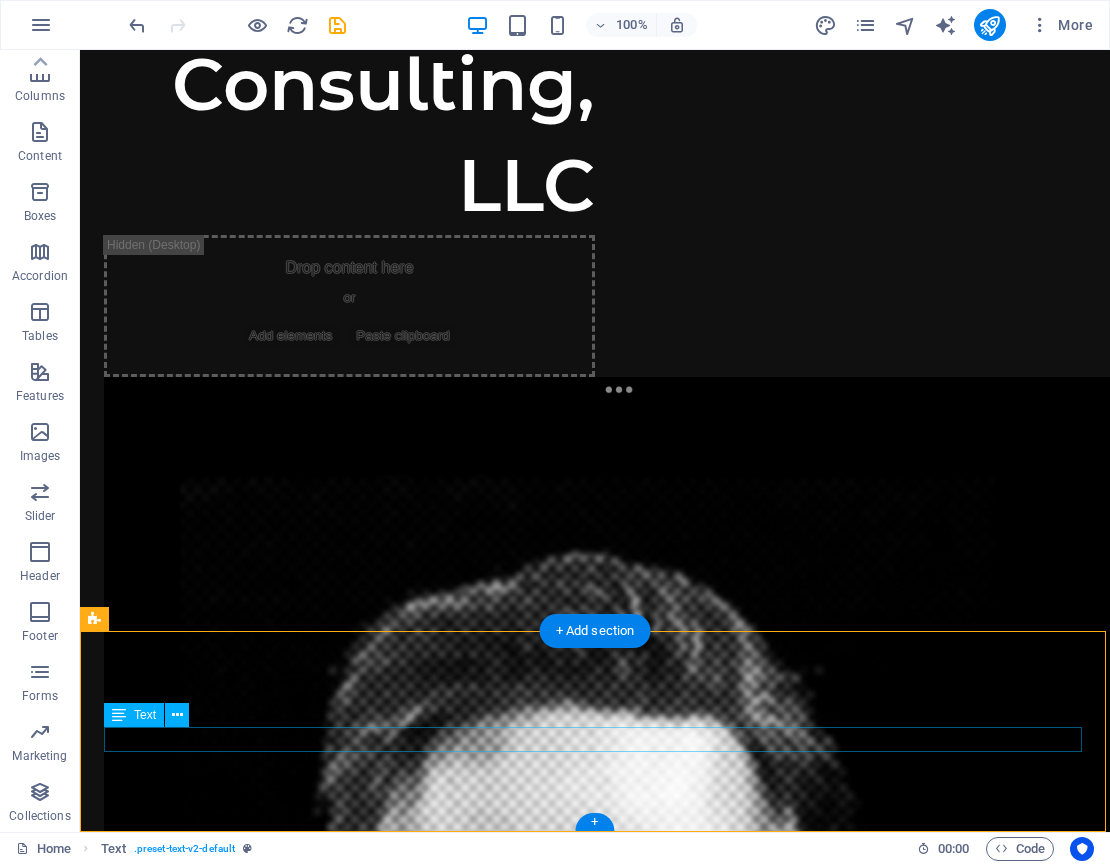click at bounding box center (119, 715) 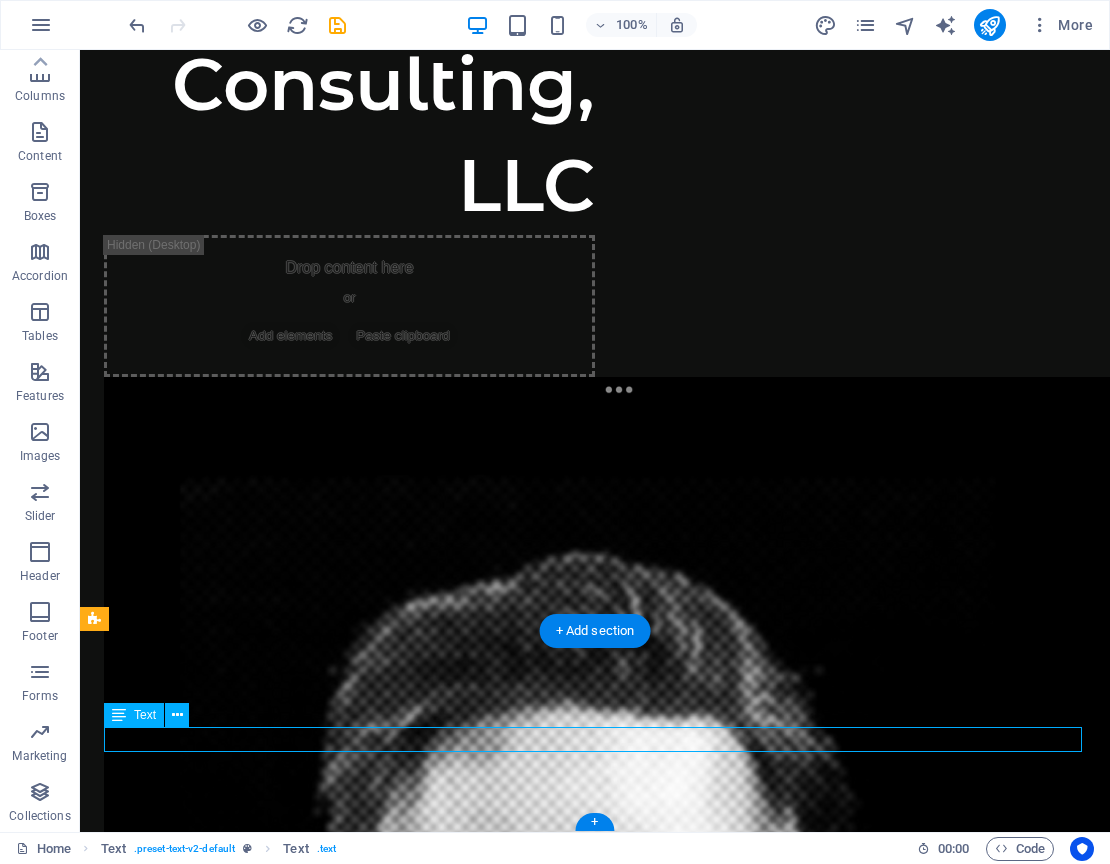 click at bounding box center (119, 715) 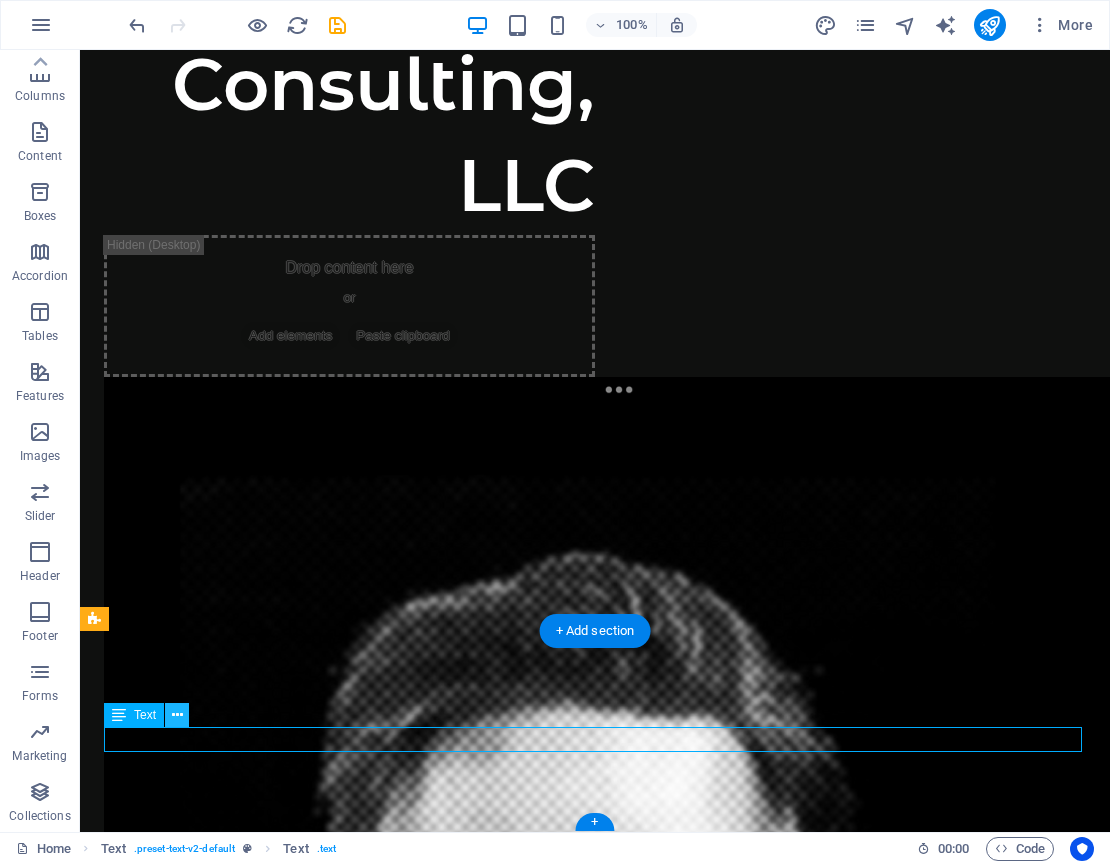 click at bounding box center (177, 715) 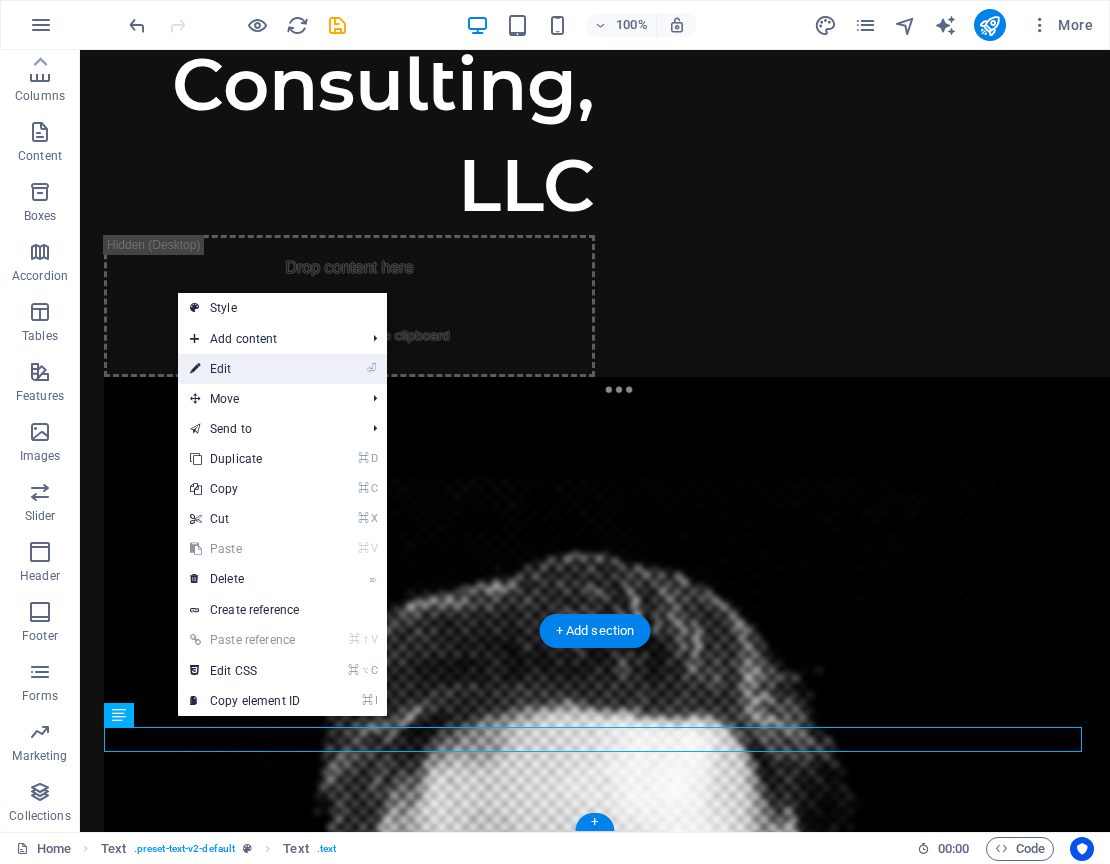 click on "⏎  Edit" at bounding box center (245, 369) 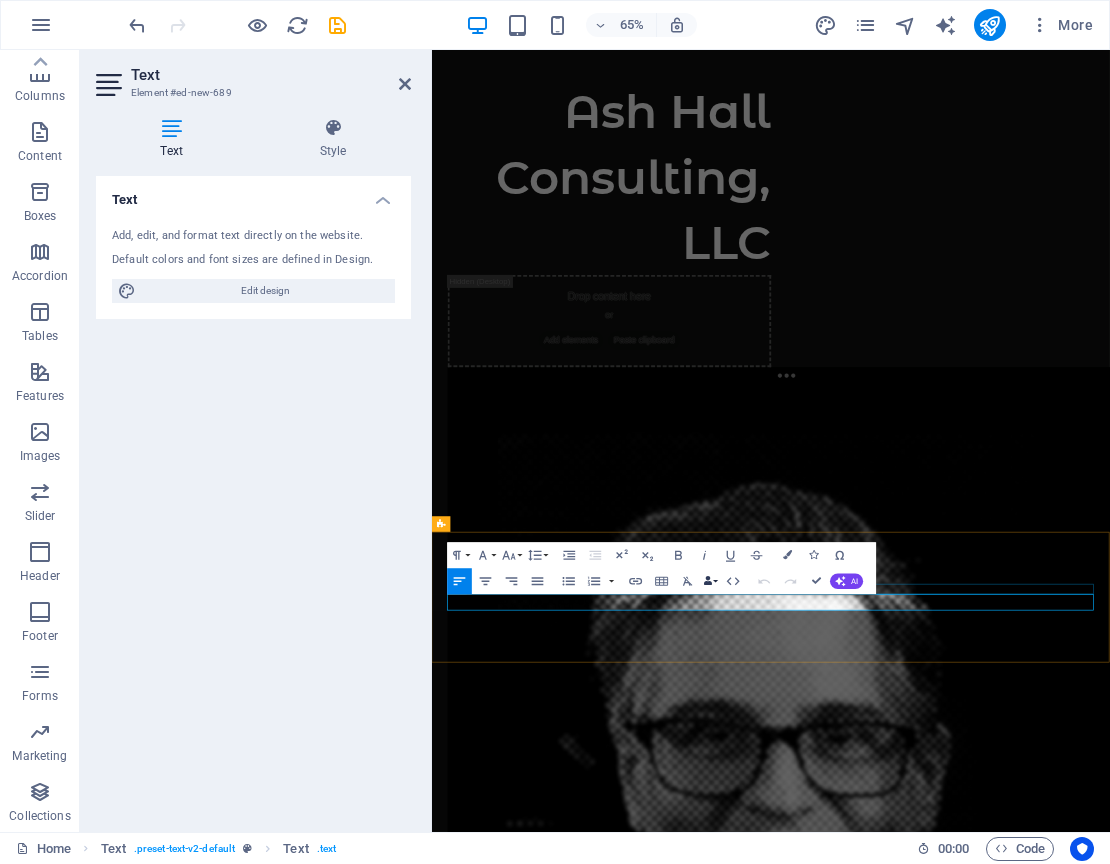 click on "Data Bindings" at bounding box center [711, 582] 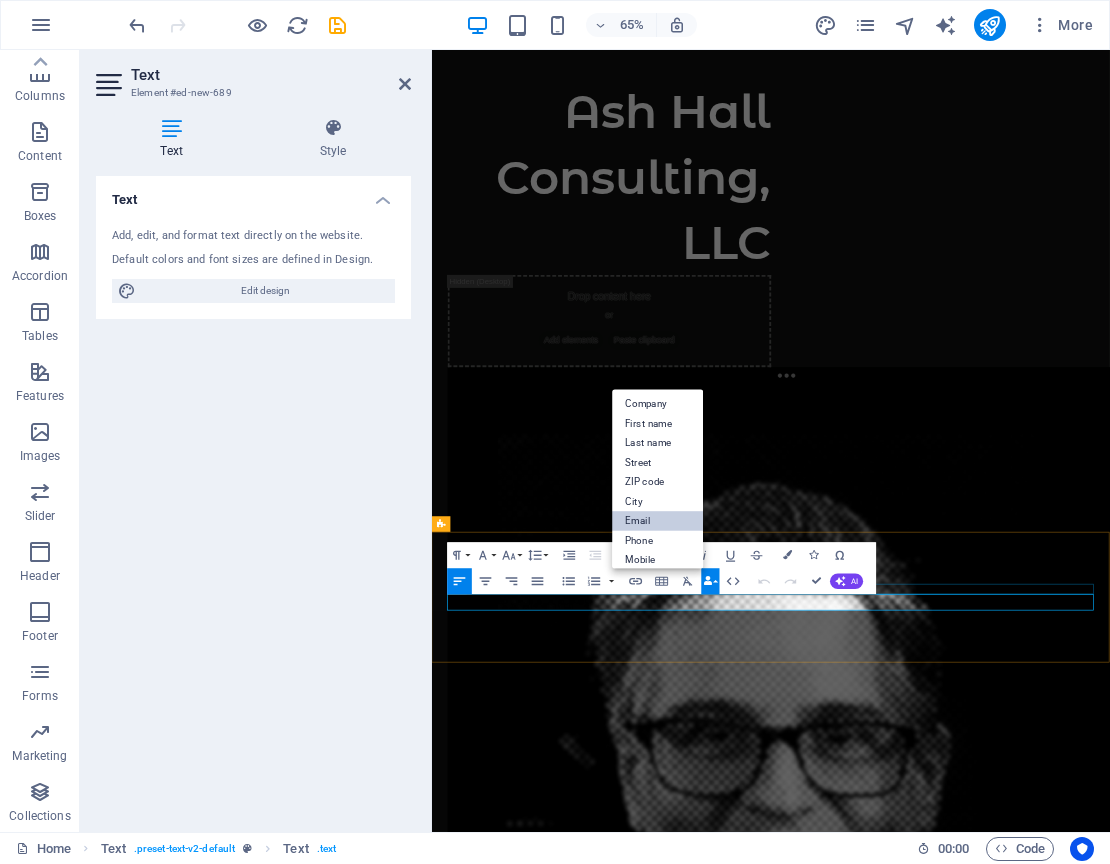 click on "Email" at bounding box center (658, 522) 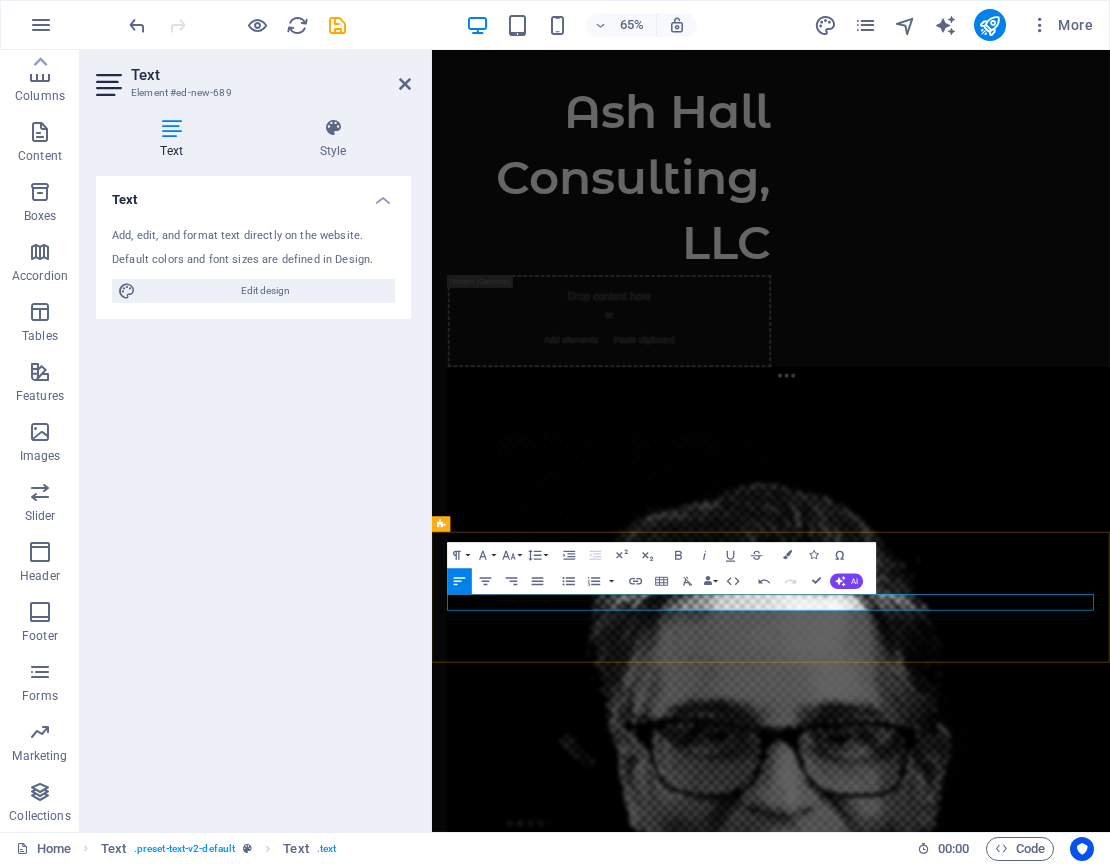 click on "54f1de1ba31275ca316a4f8216e471@cpanel.local ash@ashhallconsulting.com" at bounding box center (689, 2293) 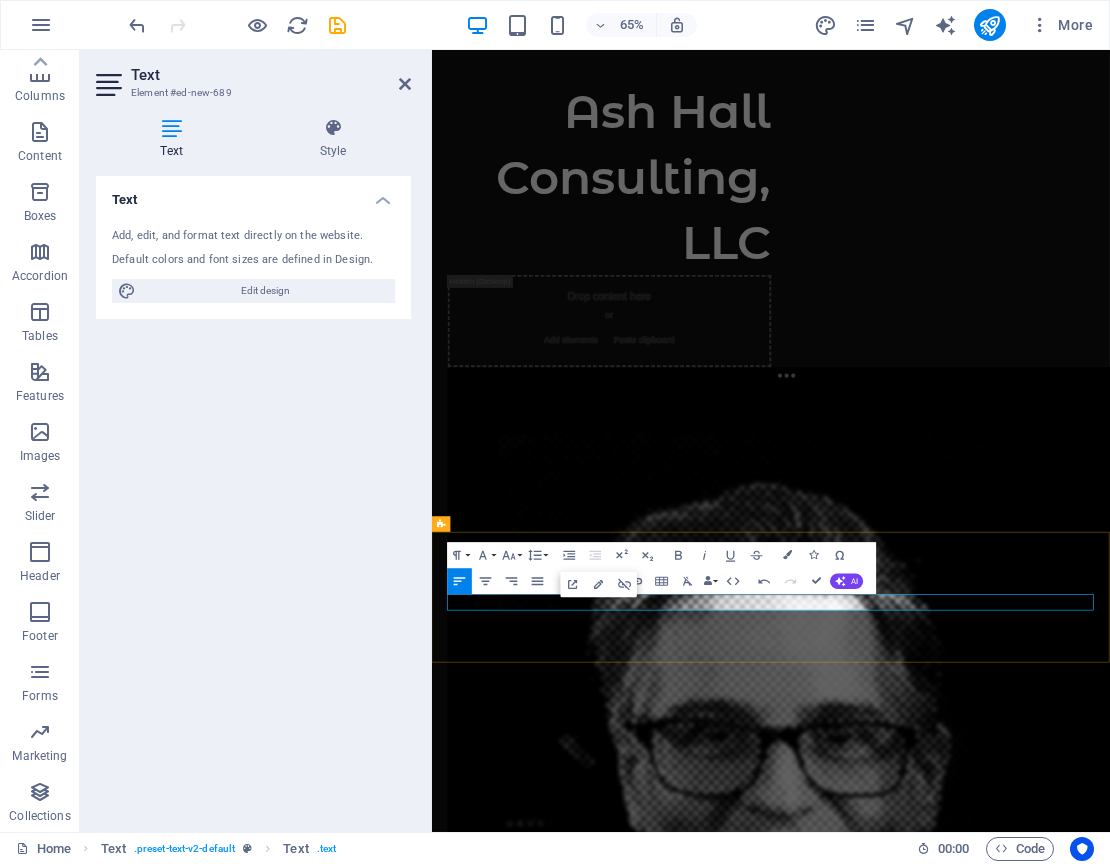 click on "54f1de1ba31275ca316a4f8216e471@cpanel.local ash@ashhallconsulting.com" at bounding box center (953, 2293) 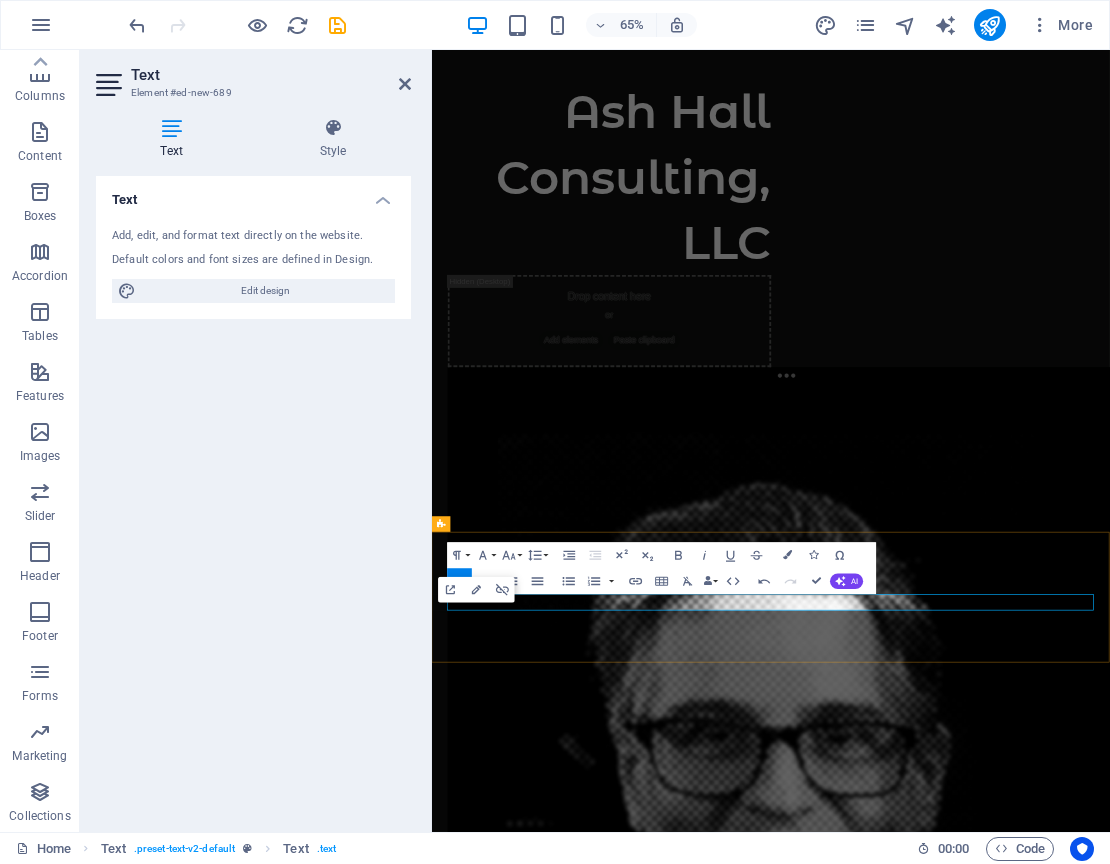 click on "54f1de1ba31275ca316a4f8216e471@cpanel.local ash@ashhallconsulting.com" at bounding box center [953, 2293] 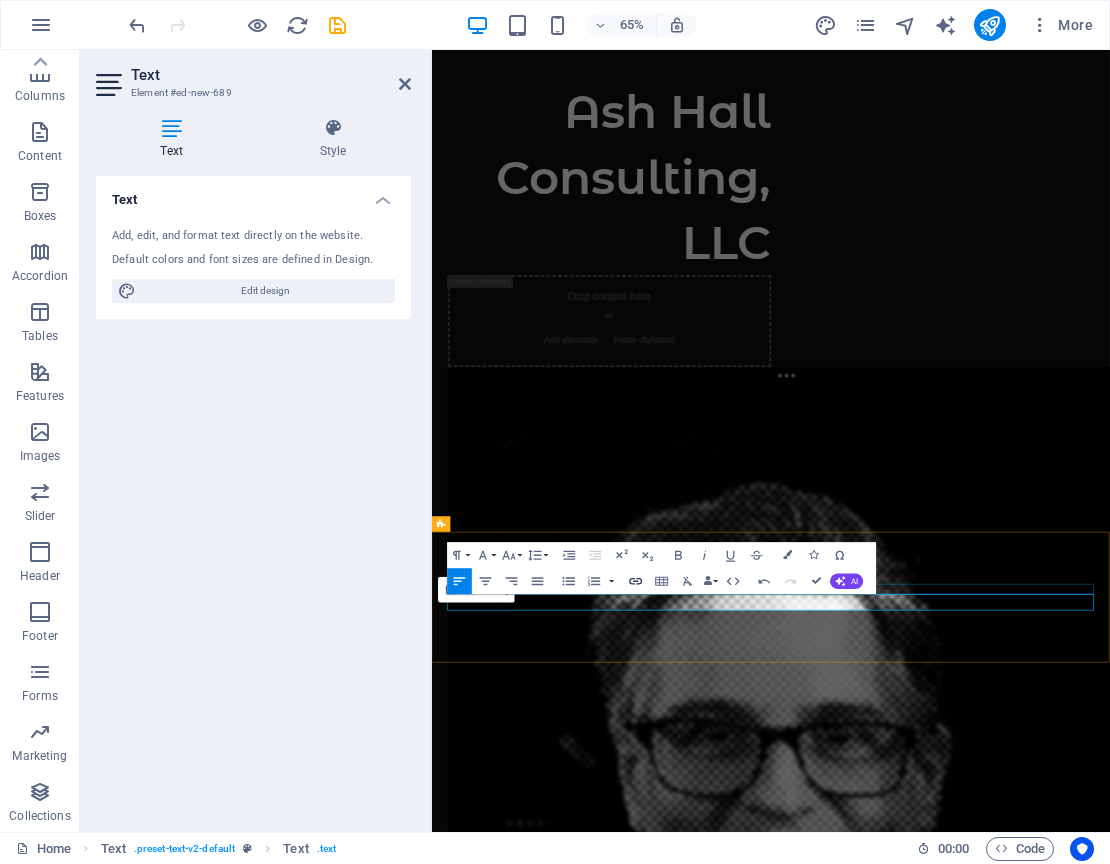 click 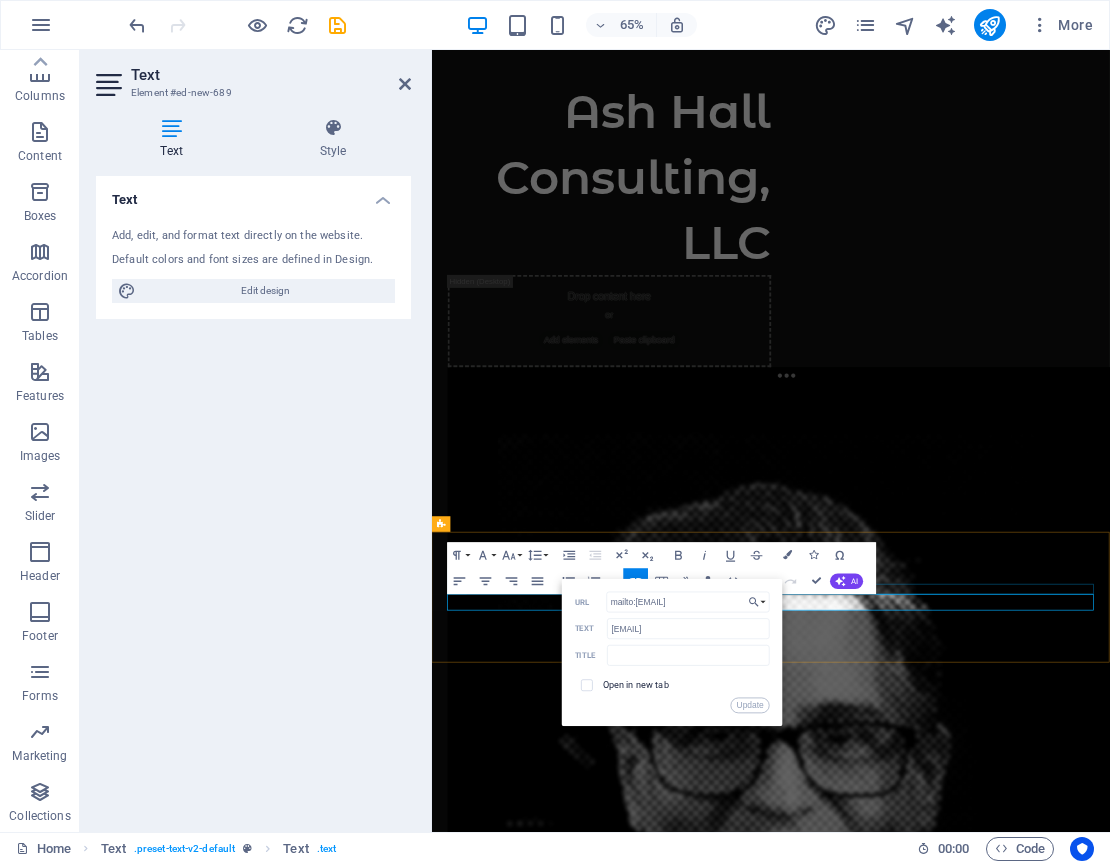 scroll, scrollTop: 0, scrollLeft: 140, axis: horizontal 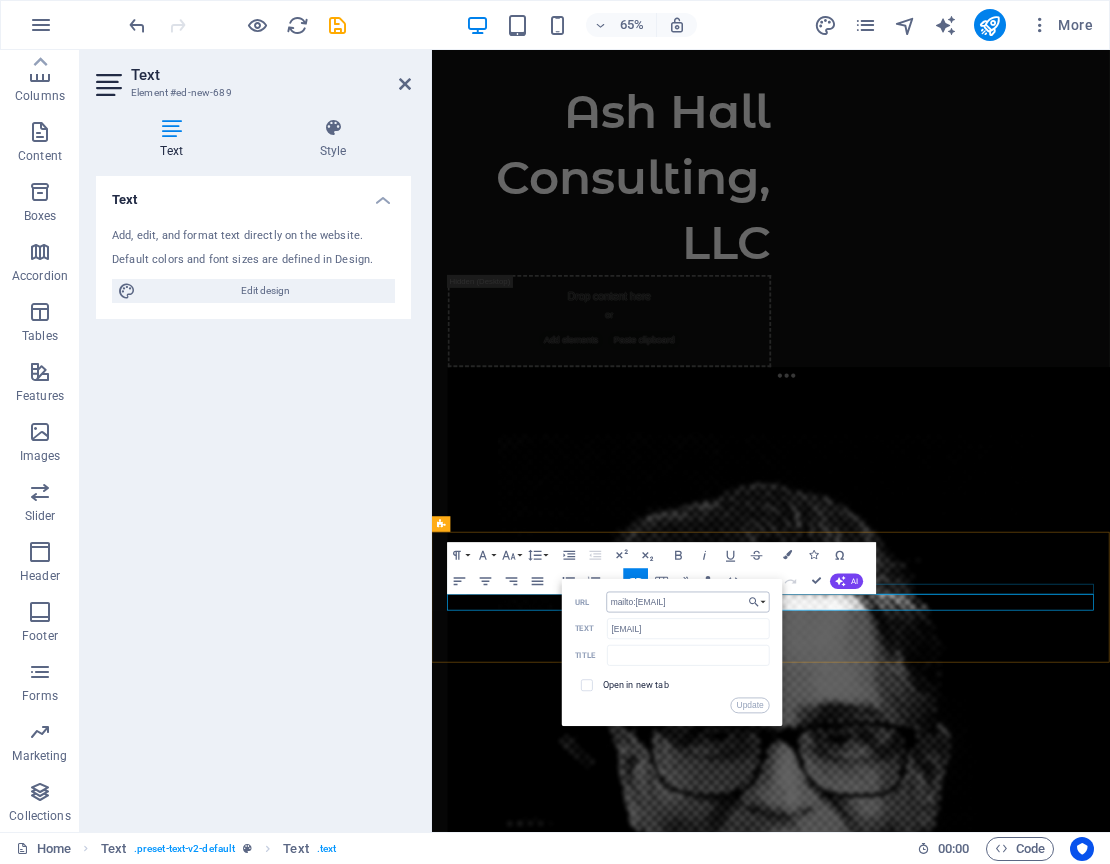 click on "mailto:54f1de1ba31275ca316a4f8216e471@cpanel.local" at bounding box center [689, 602] 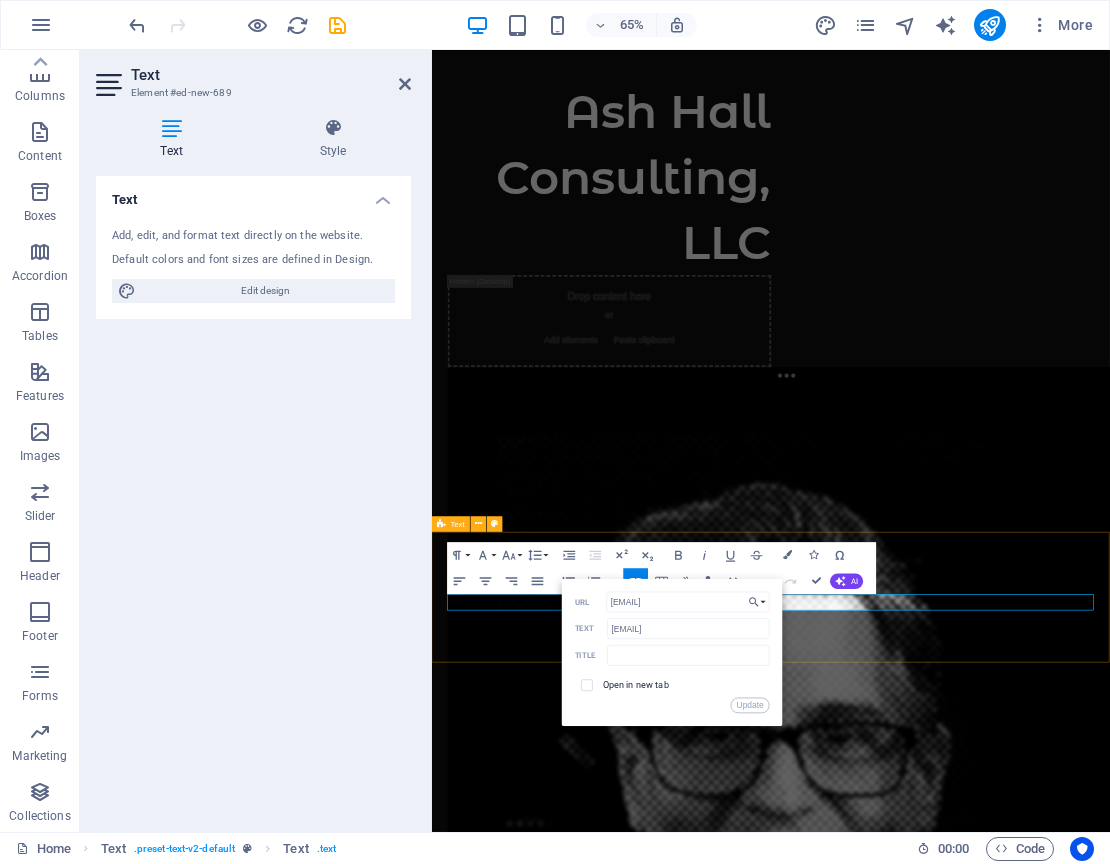 type on "[EMAIL]" 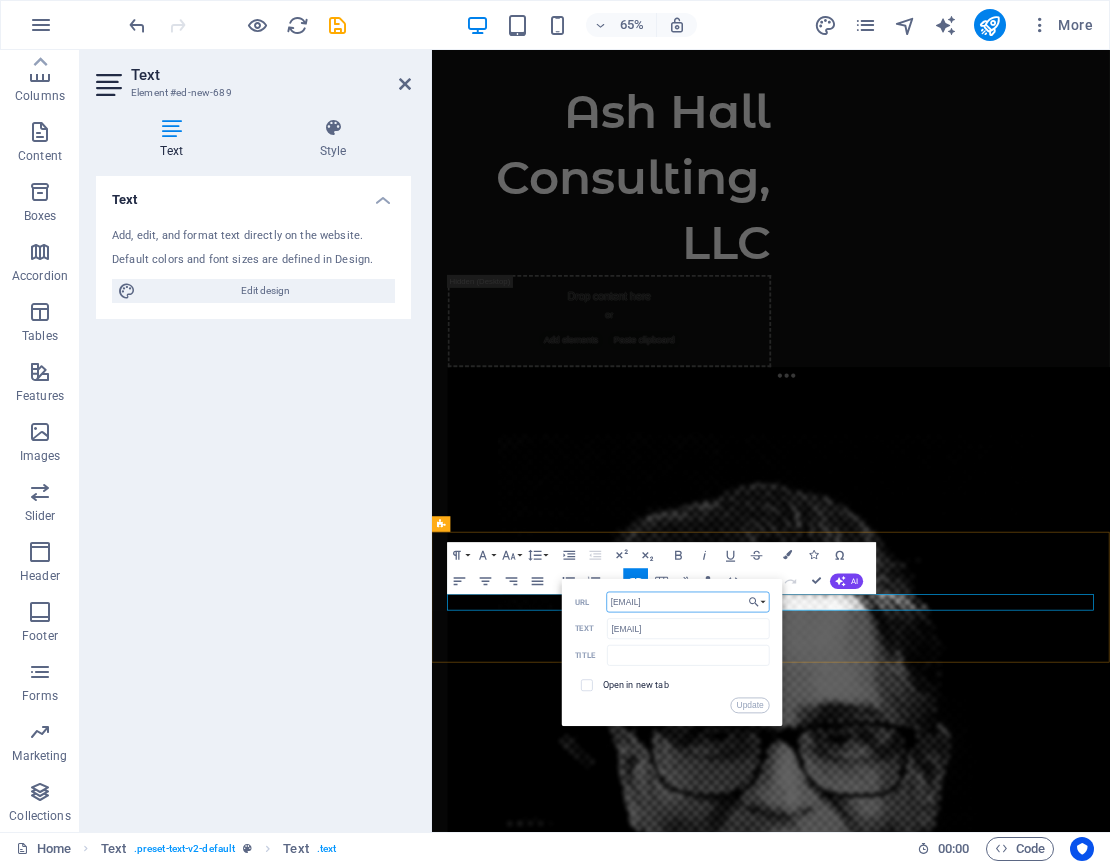 drag, startPoint x: 1162, startPoint y: 655, endPoint x: 580, endPoint y: 904, distance: 633.02844 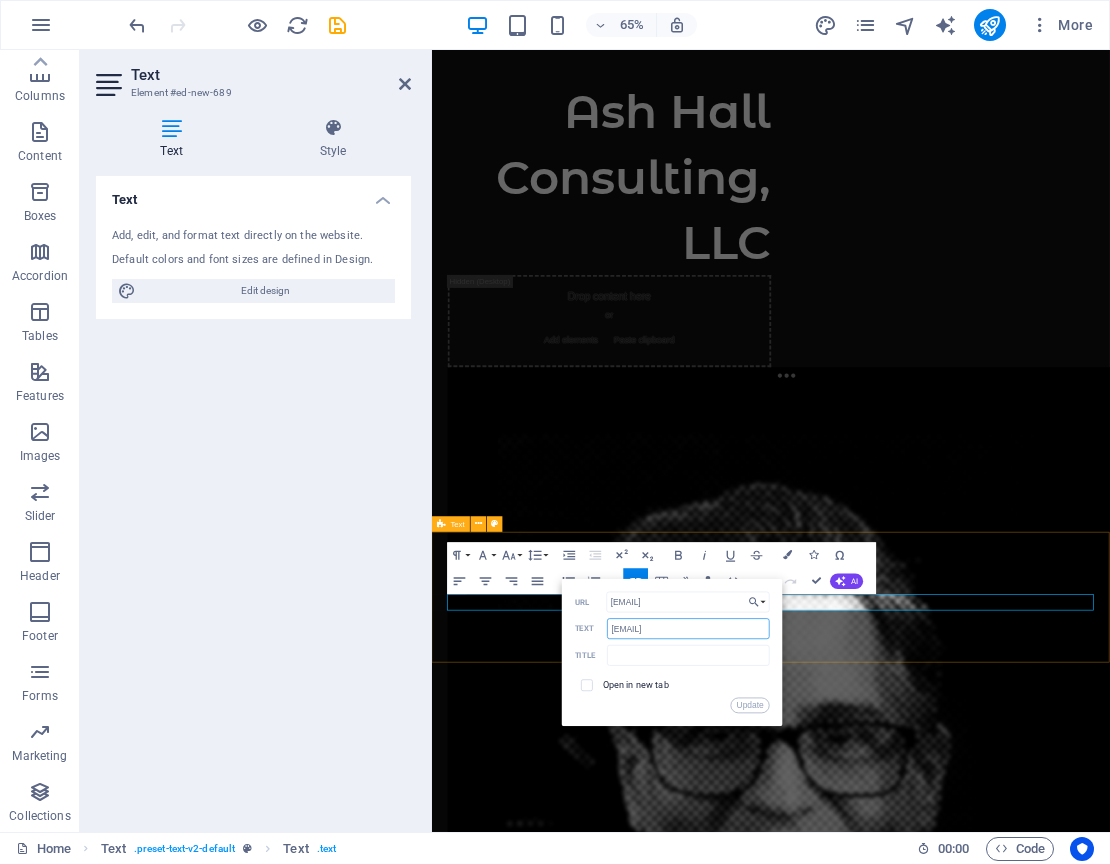 click on "54f1de1ba31275ca316a4f8216e471@cpanel.local" at bounding box center [688, 629] 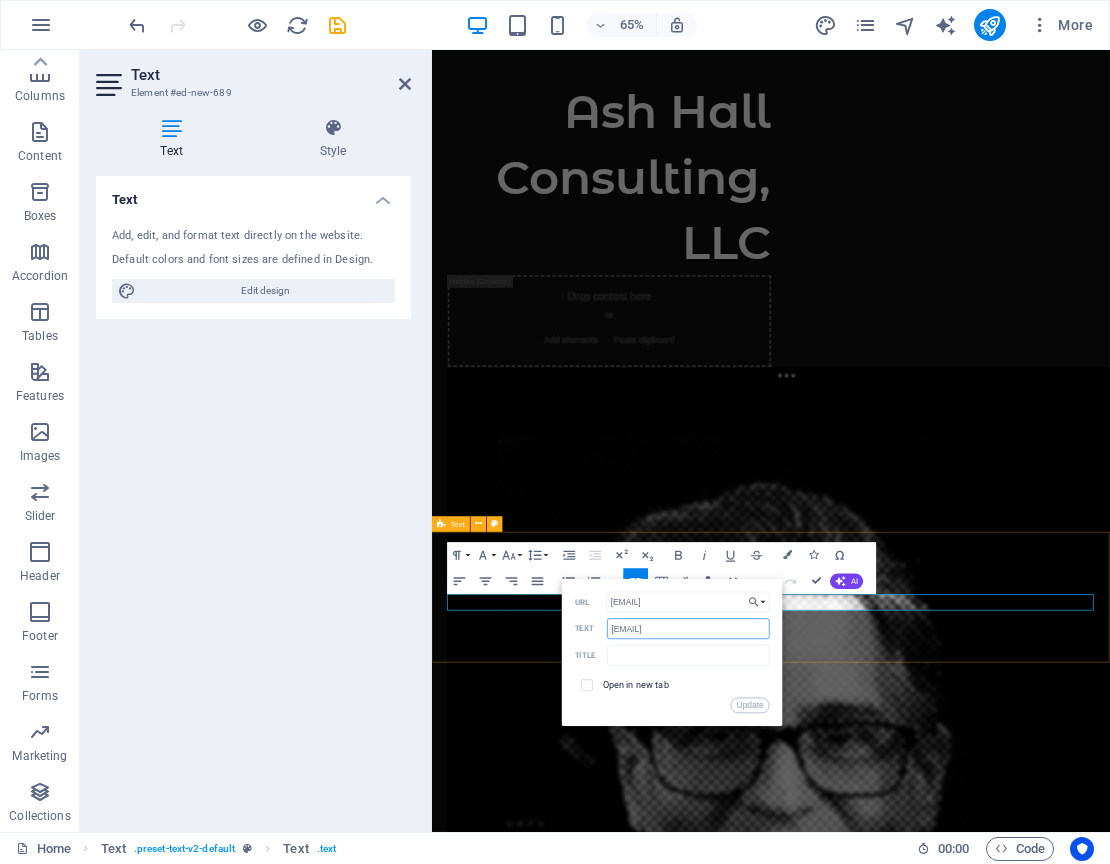click on "54f1de1ba31275ca316a4f8216e471@cpanel.local" at bounding box center (688, 629) 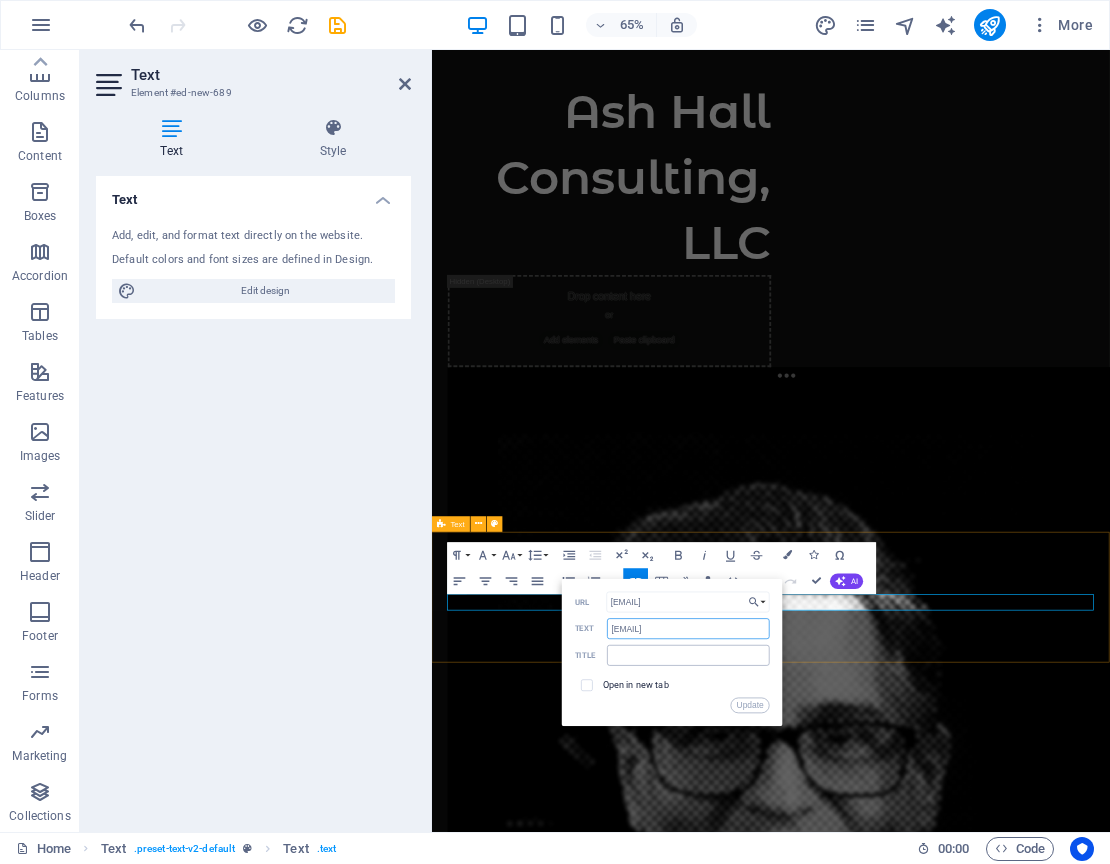 type on "[EMAIL]" 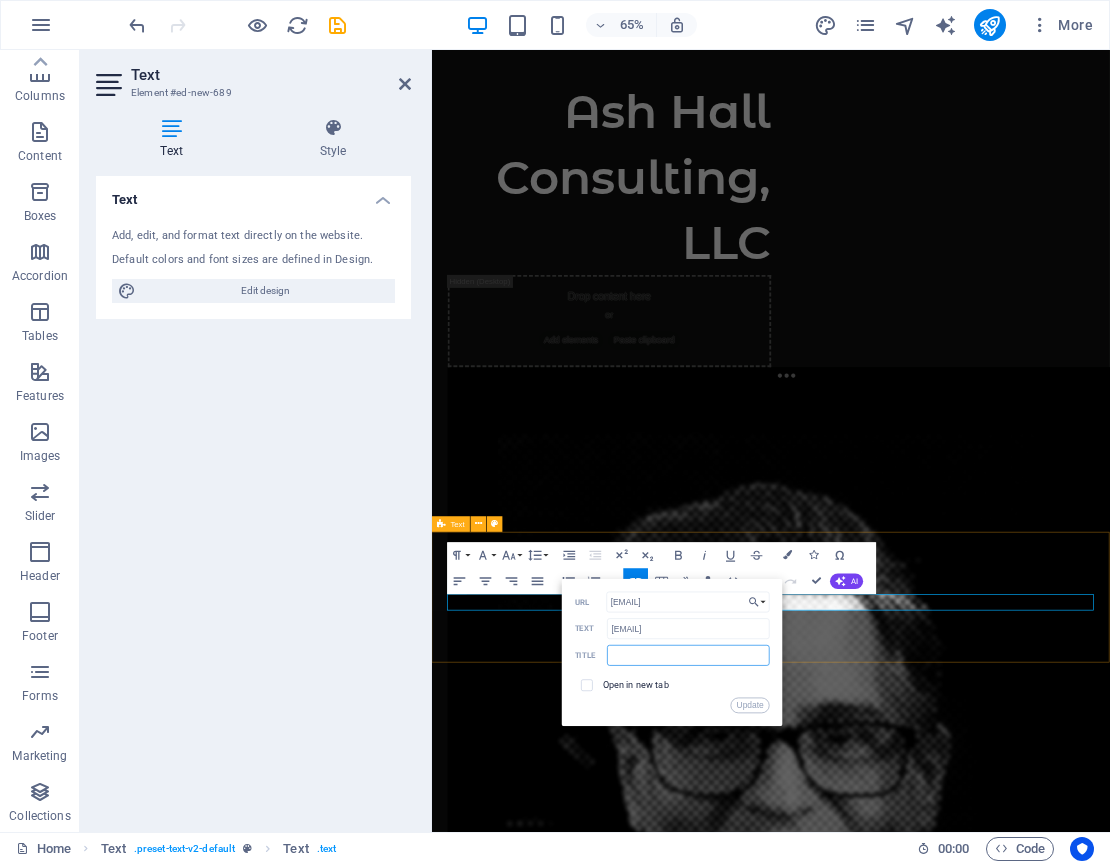 click at bounding box center [688, 655] 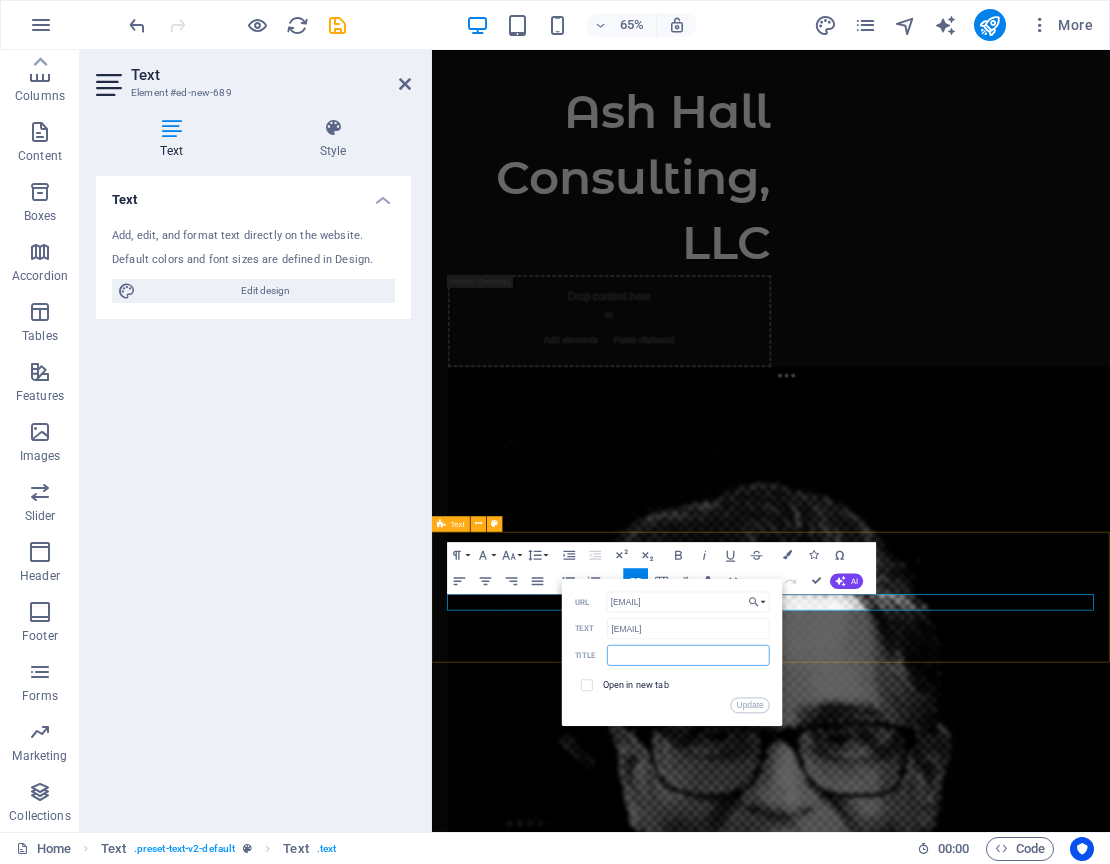 click on "Back Choose Link Home Legal Notice Privacy Subpage Choose file ... ash@ashhallconsulting.com URL ash@ashhallconsulting.com Text Title Open in new tab Update" at bounding box center (672, 653) 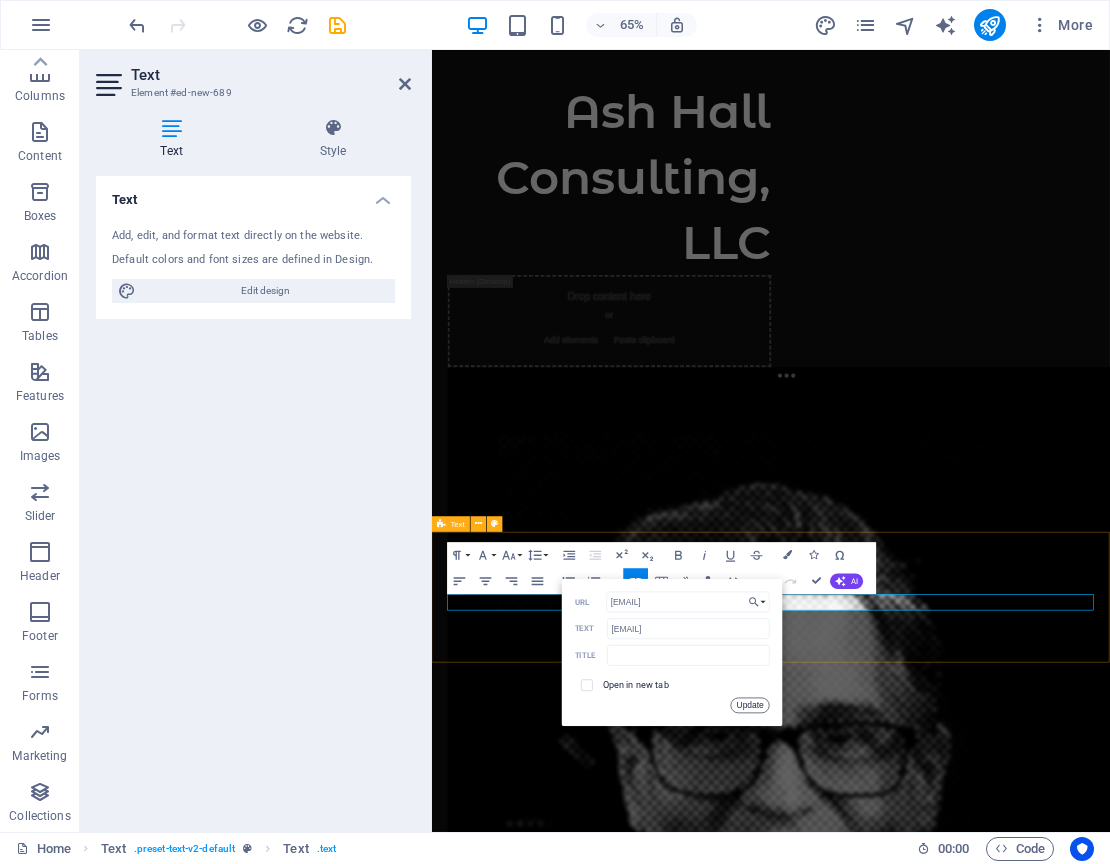 click on "Update" at bounding box center (750, 706) 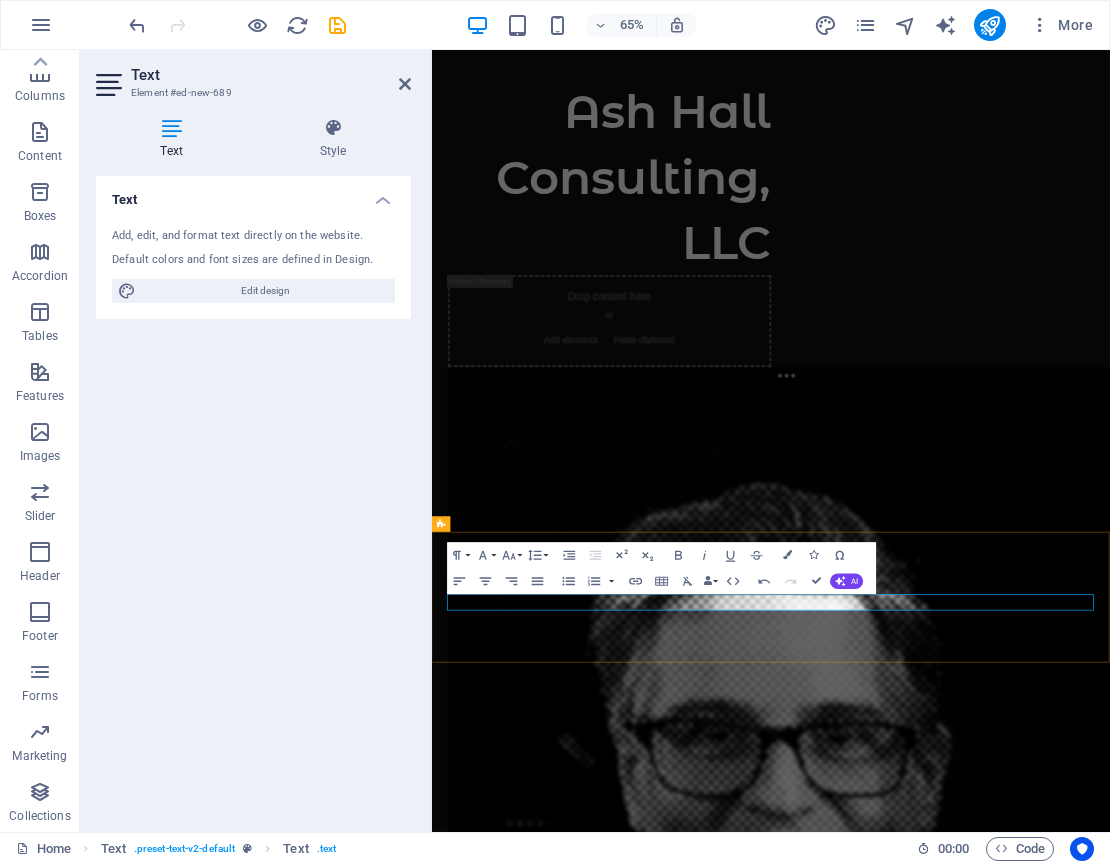click on "ash@ashhallconsulting.com ash@ashhallconsulting.com" at bounding box center (689, 2293) 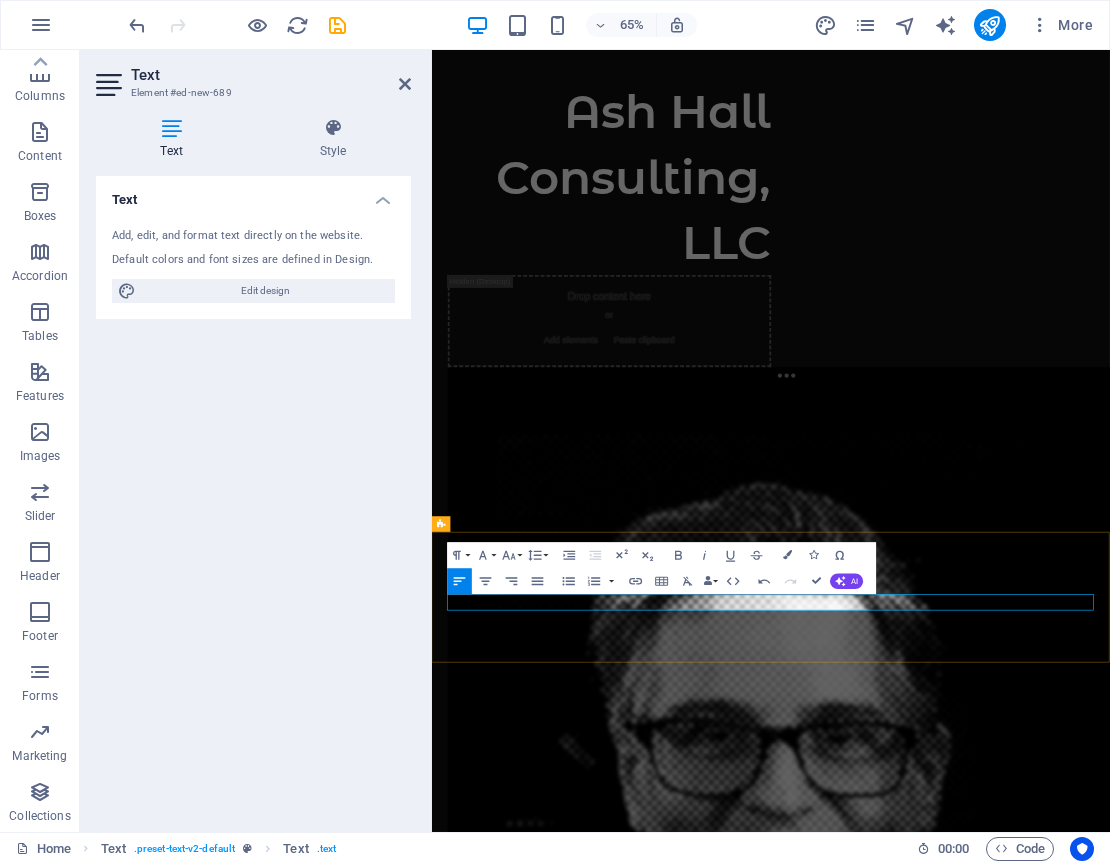 drag, startPoint x: 720, startPoint y: 901, endPoint x: 957, endPoint y: 912, distance: 237.25514 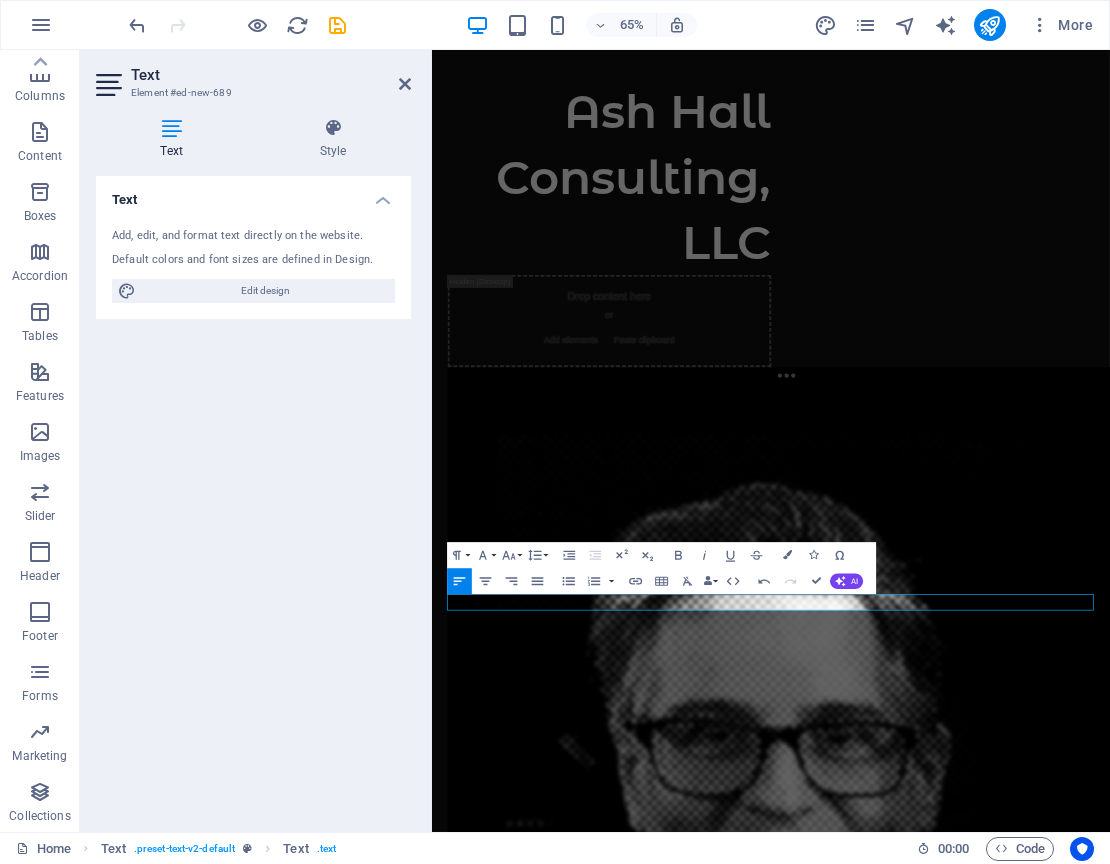 click on "Skip to main content
Ash Hall Consulting, LLC Drop content here or  Add elements  Paste clipboard ash@ashhallconsulting.com" at bounding box center (953, 1218) 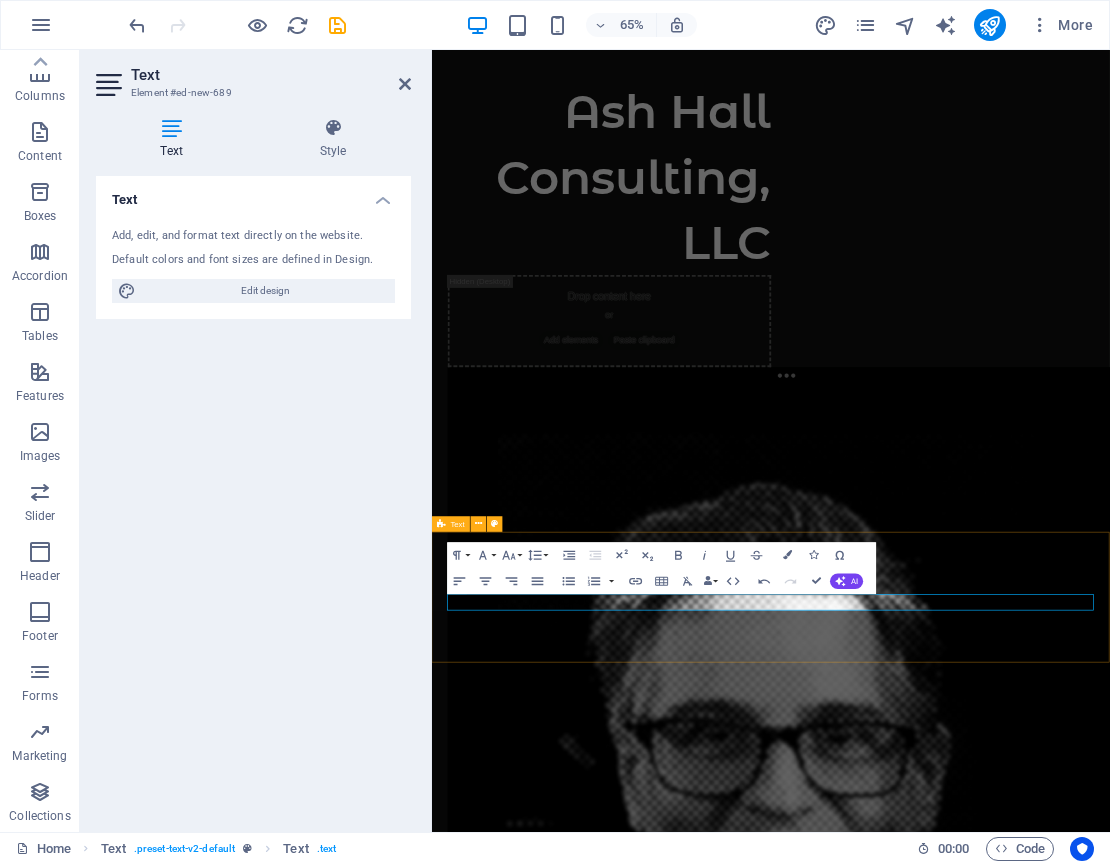 click on "[EMAIL]" at bounding box center [953, 2285] 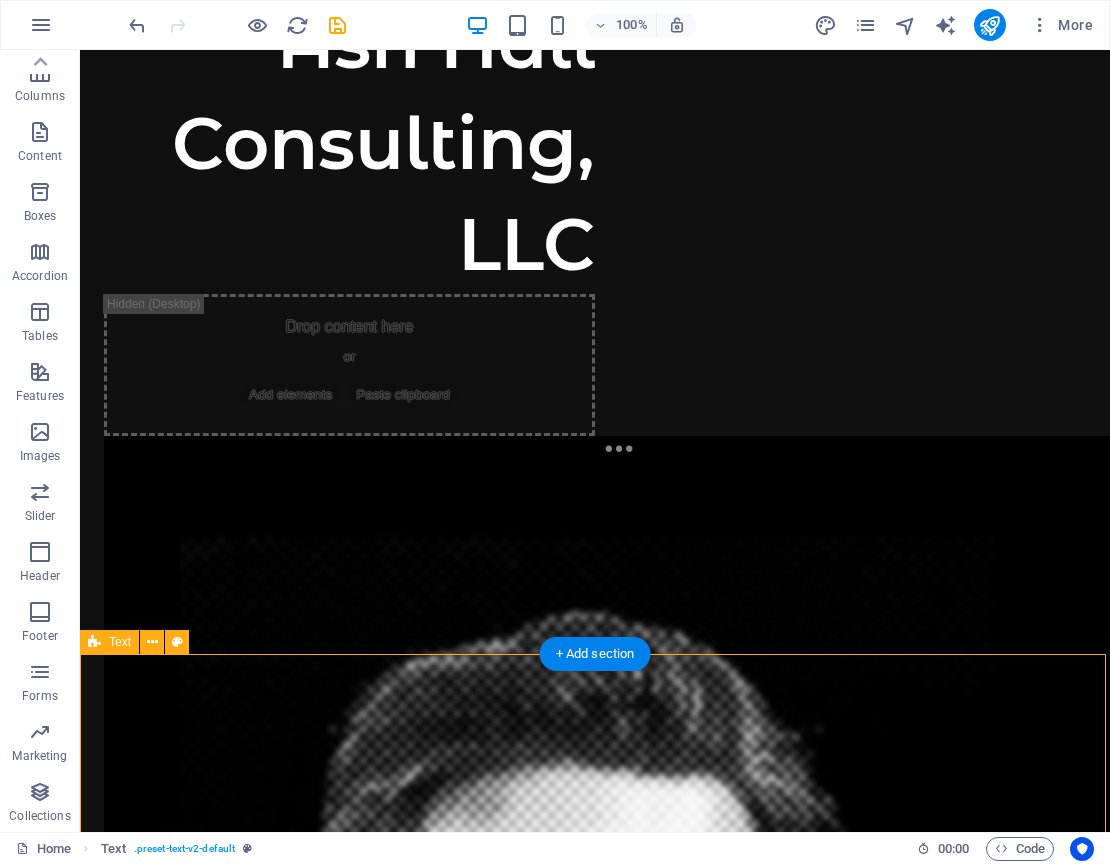 scroll, scrollTop: 161, scrollLeft: 0, axis: vertical 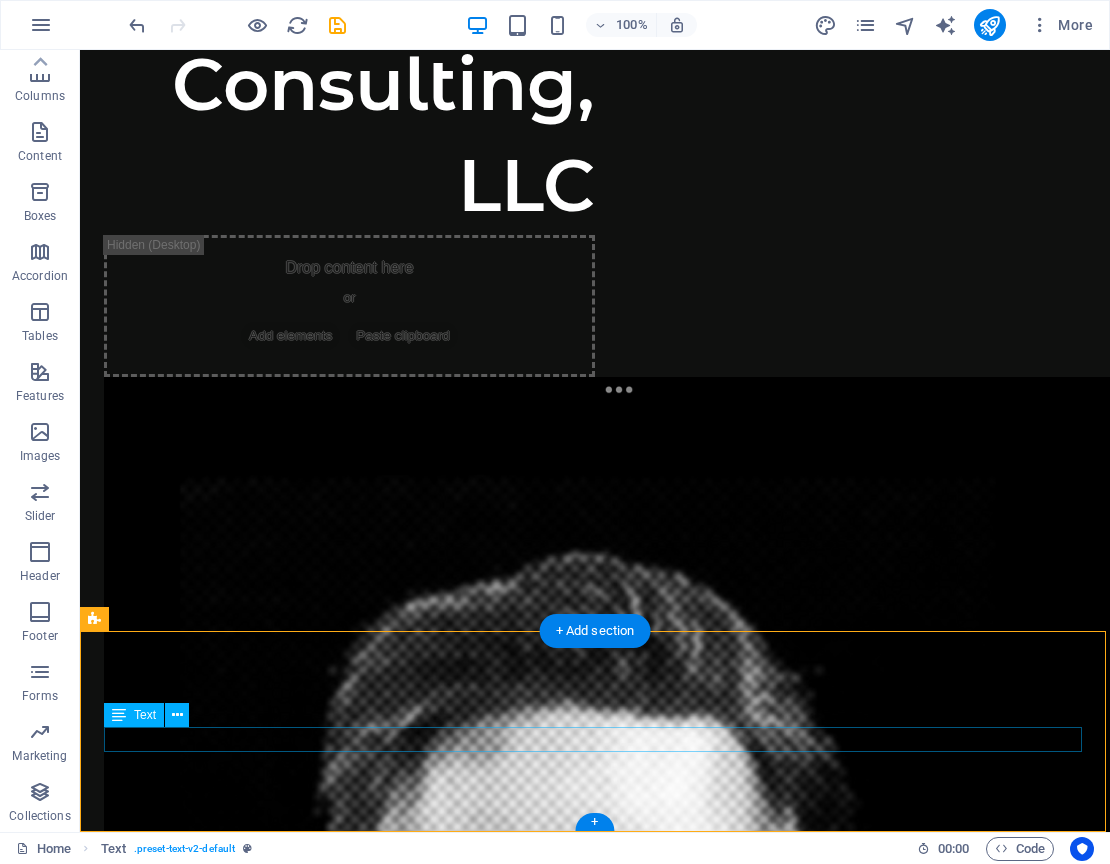 click on "[EMAIL]" at bounding box center [143, 2114] 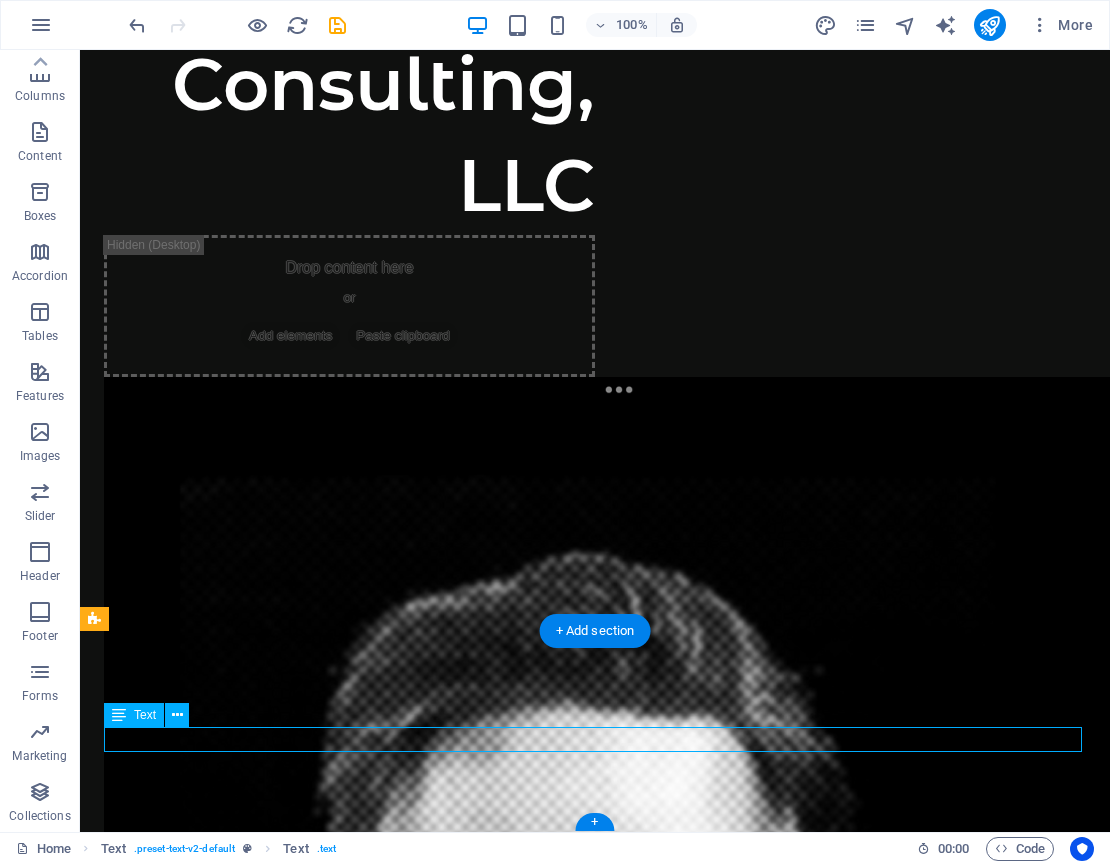 click on "[EMAIL]" at bounding box center [143, 2114] 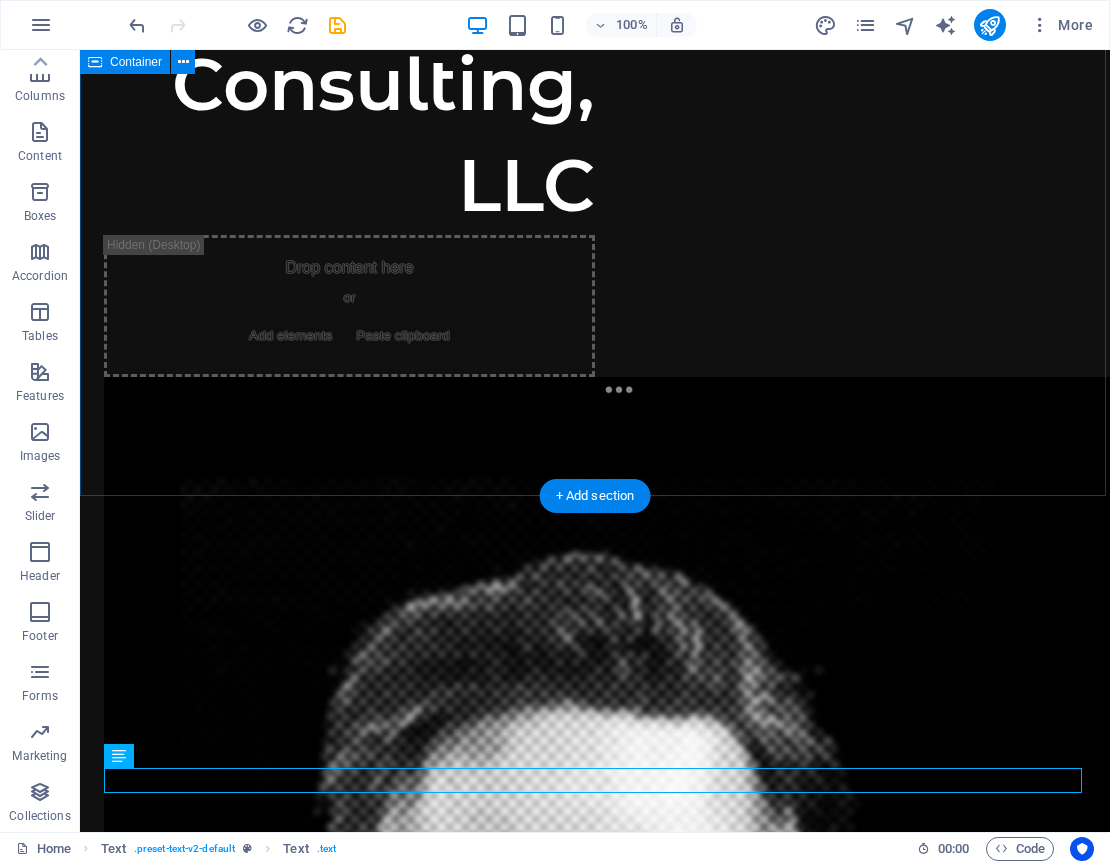 scroll, scrollTop: 0, scrollLeft: 0, axis: both 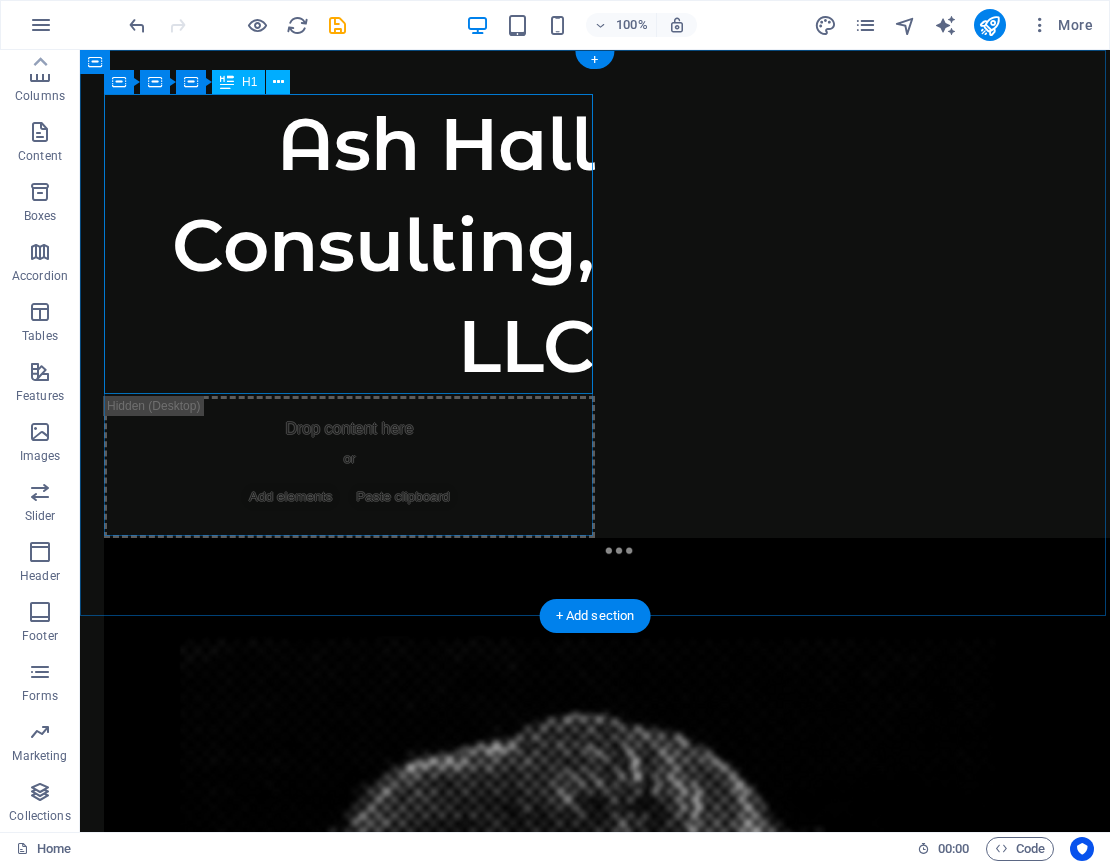 click on "Ash Hall Consulting, LLC" at bounding box center (349, 245) 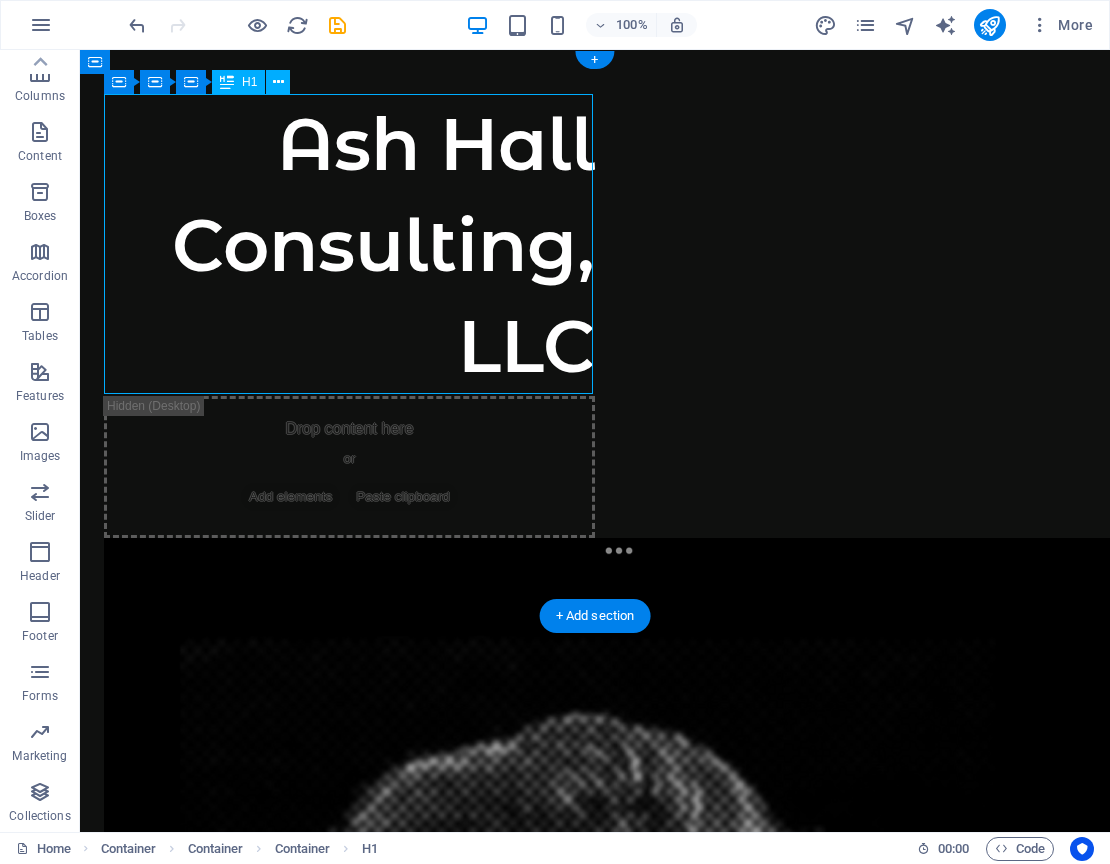 click on "Ash Hall Consulting, LLC" at bounding box center (349, 245) 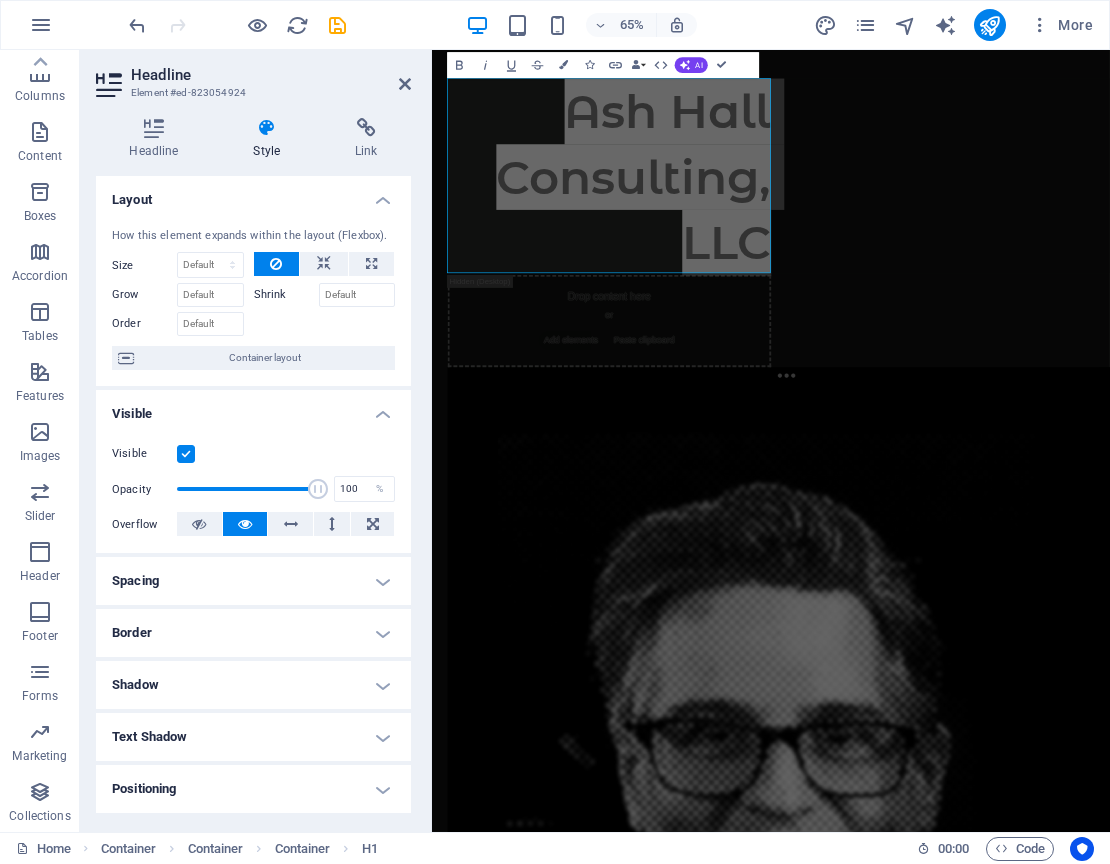 click on "Style" at bounding box center (271, 139) 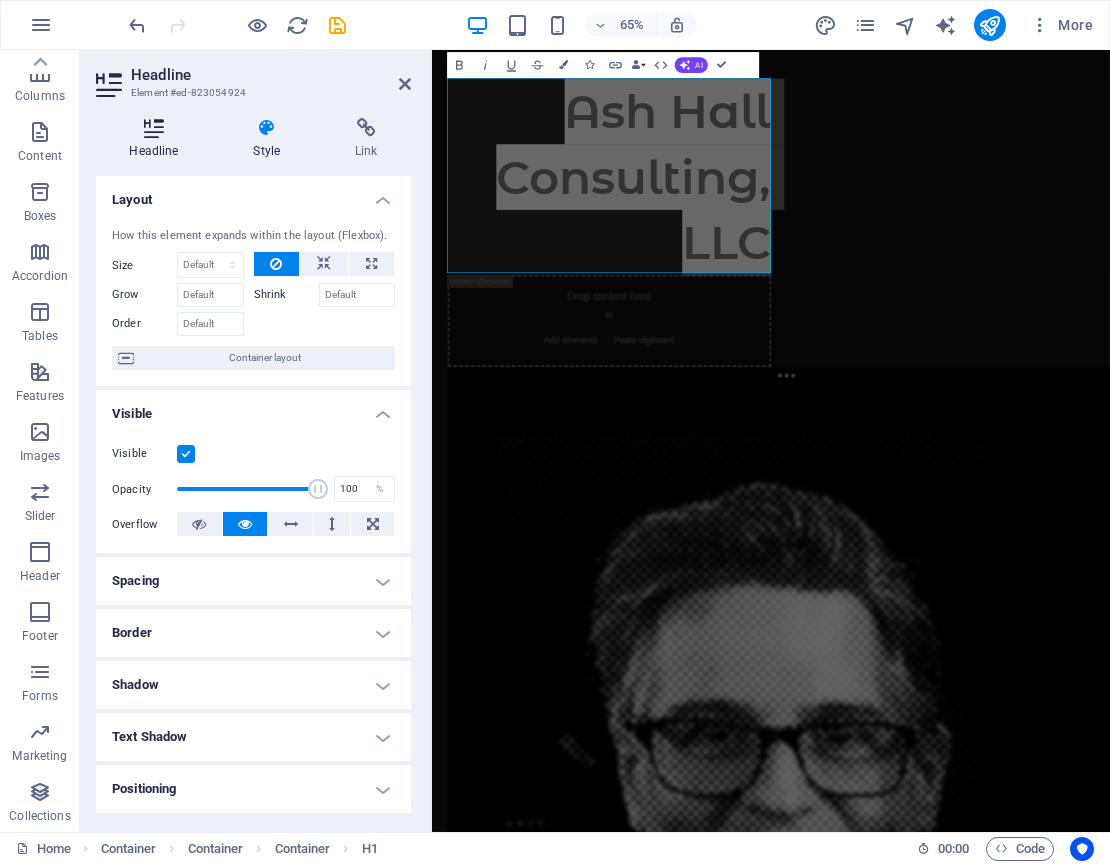 click at bounding box center (154, 128) 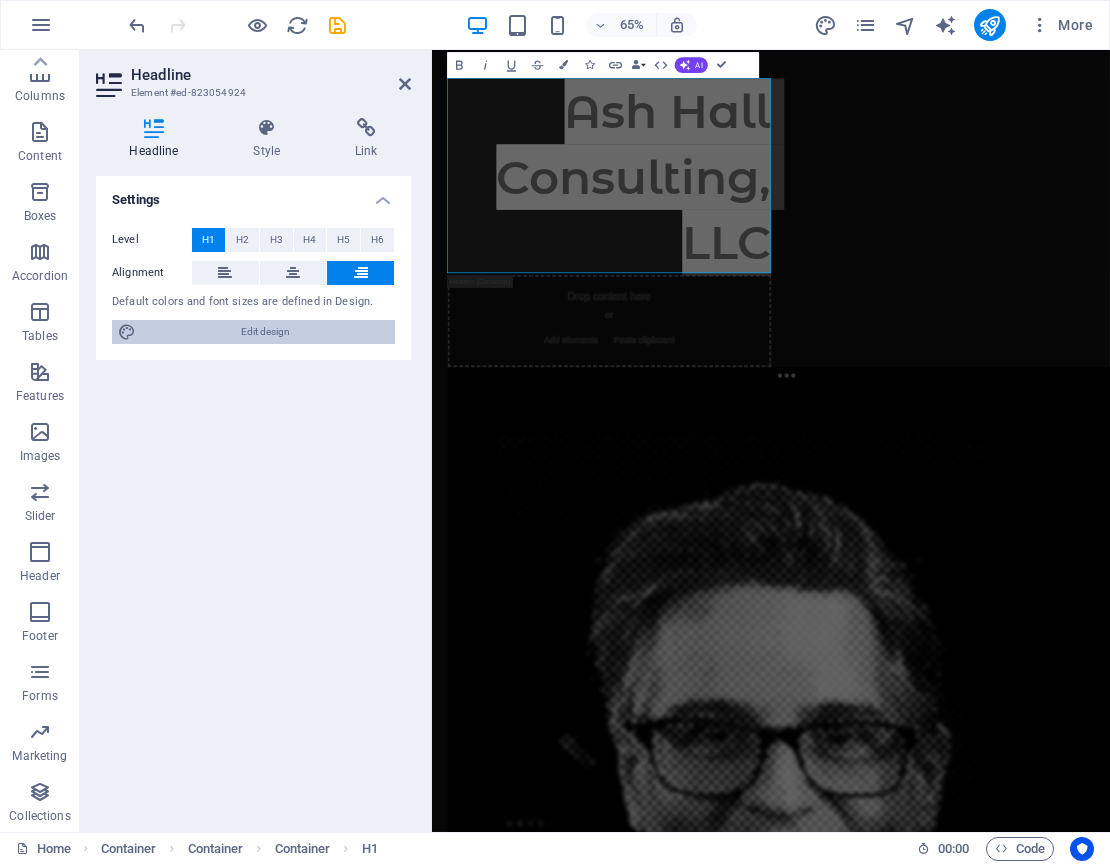 click on "Edit design" at bounding box center [265, 332] 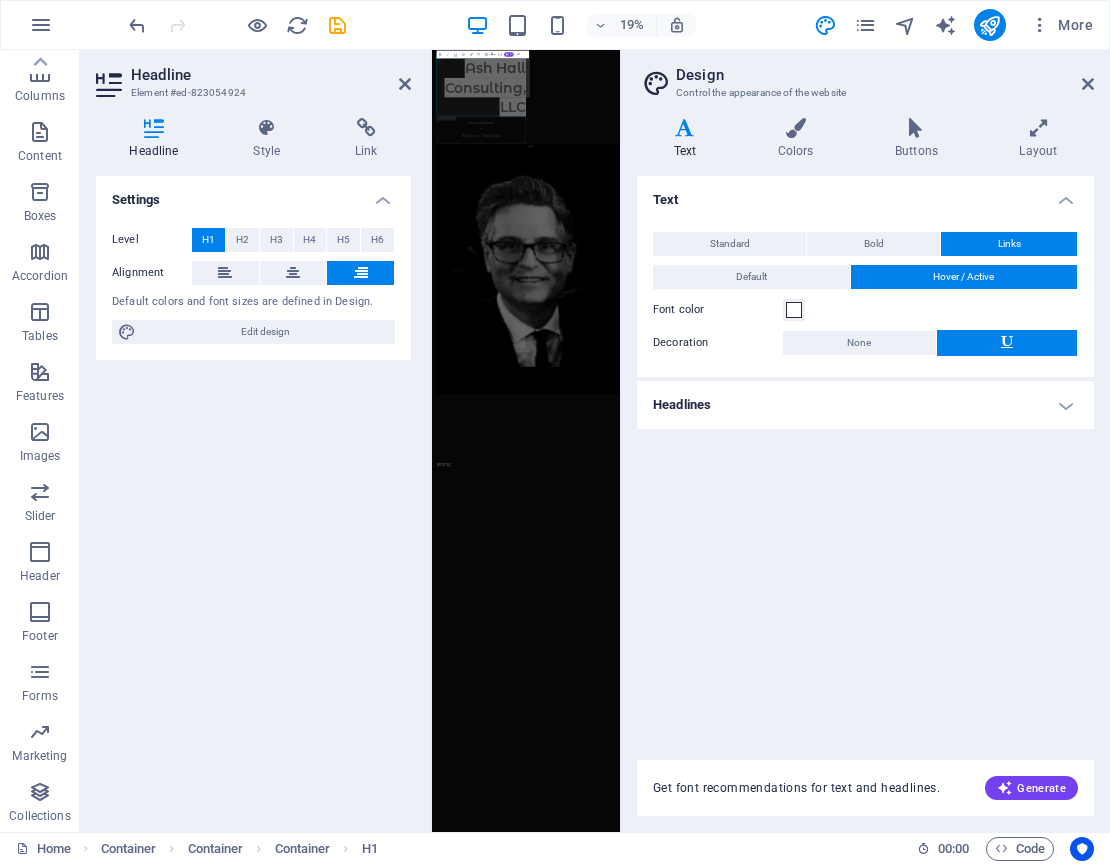click at bounding box center (685, 128) 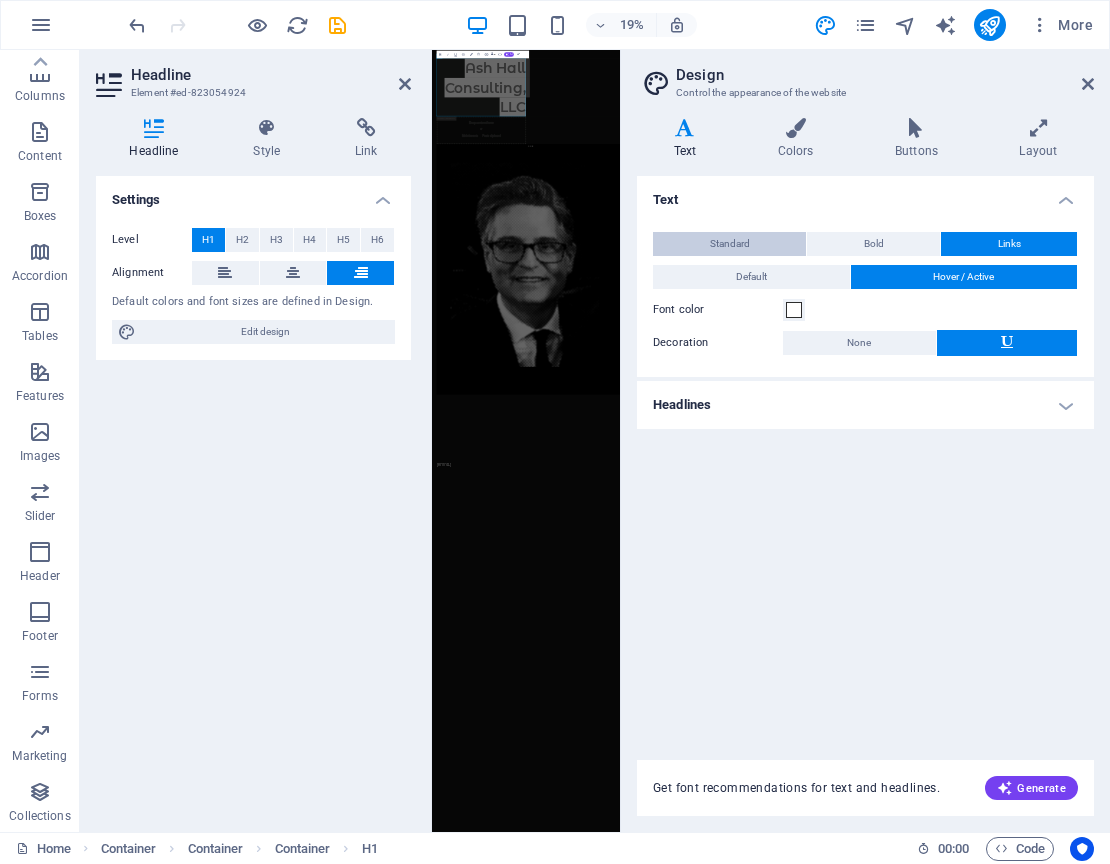 click on "Standard" at bounding box center (729, 244) 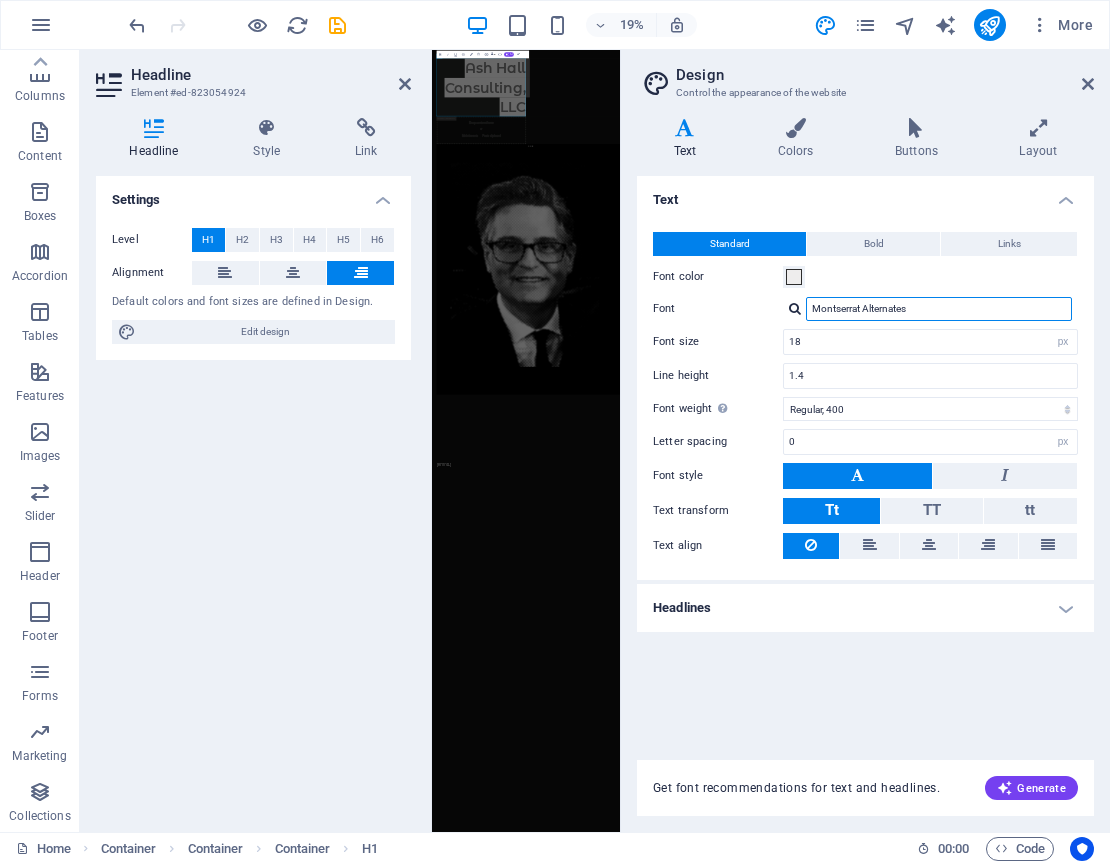 click on "Montserrat Alternates" at bounding box center [939, 309] 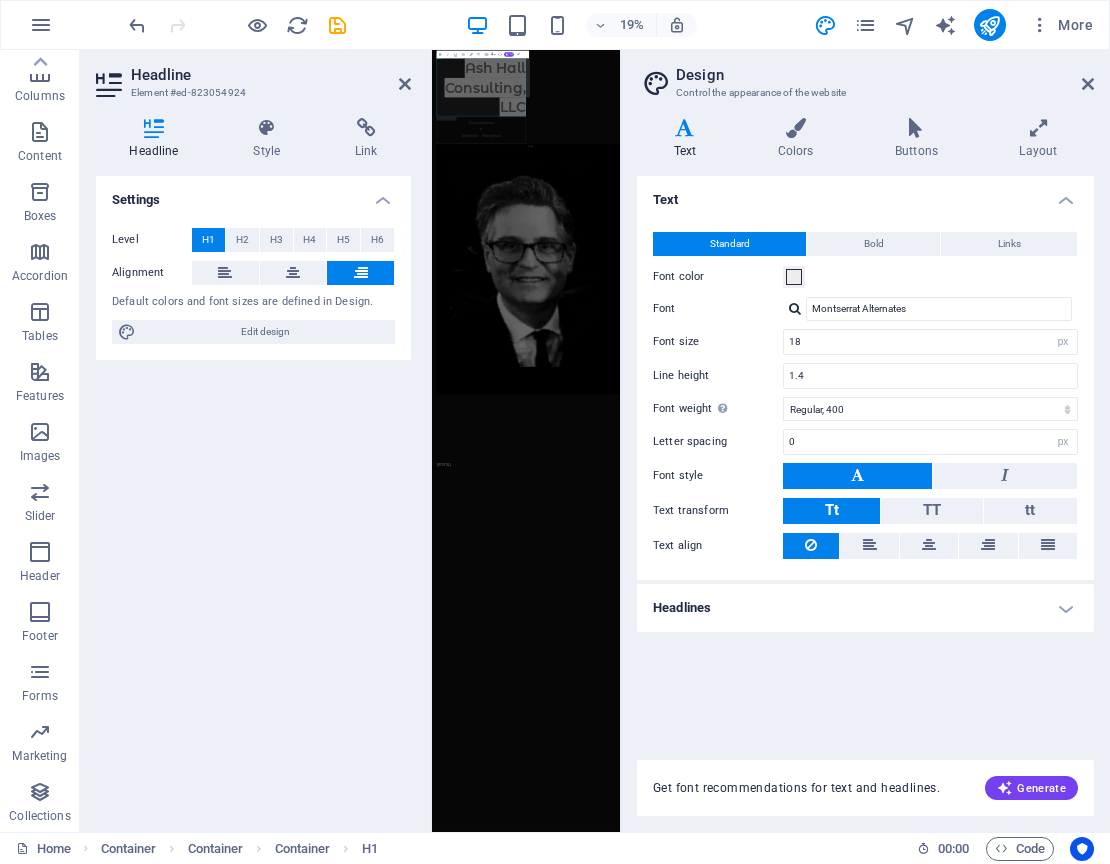 click at bounding box center [795, 308] 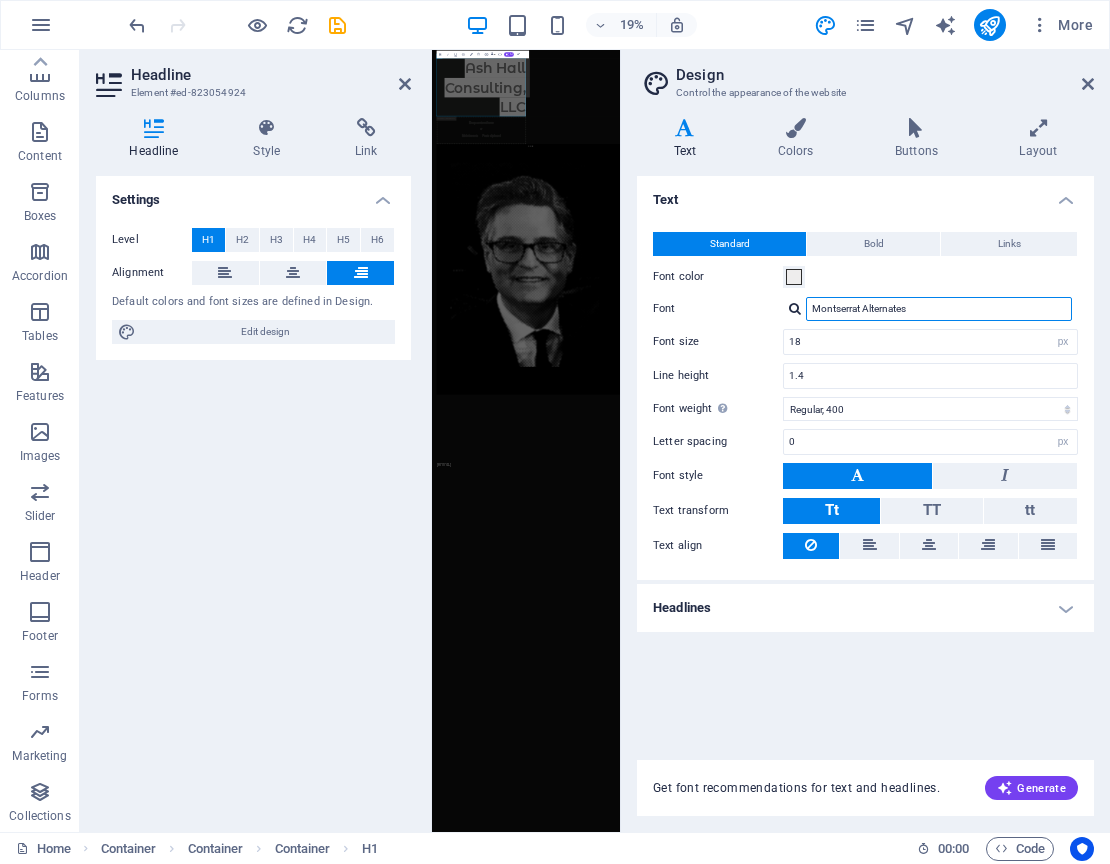 click on "Montserrat Alternates" at bounding box center [939, 309] 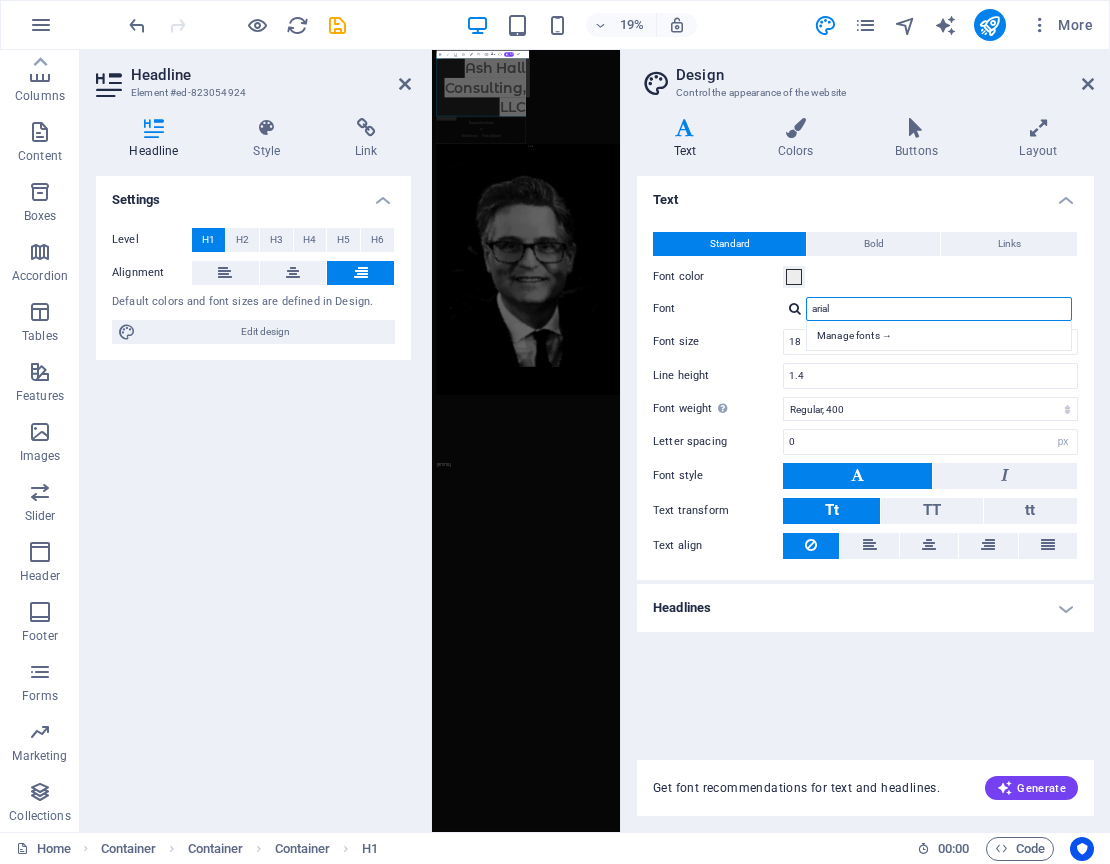 type on "arial" 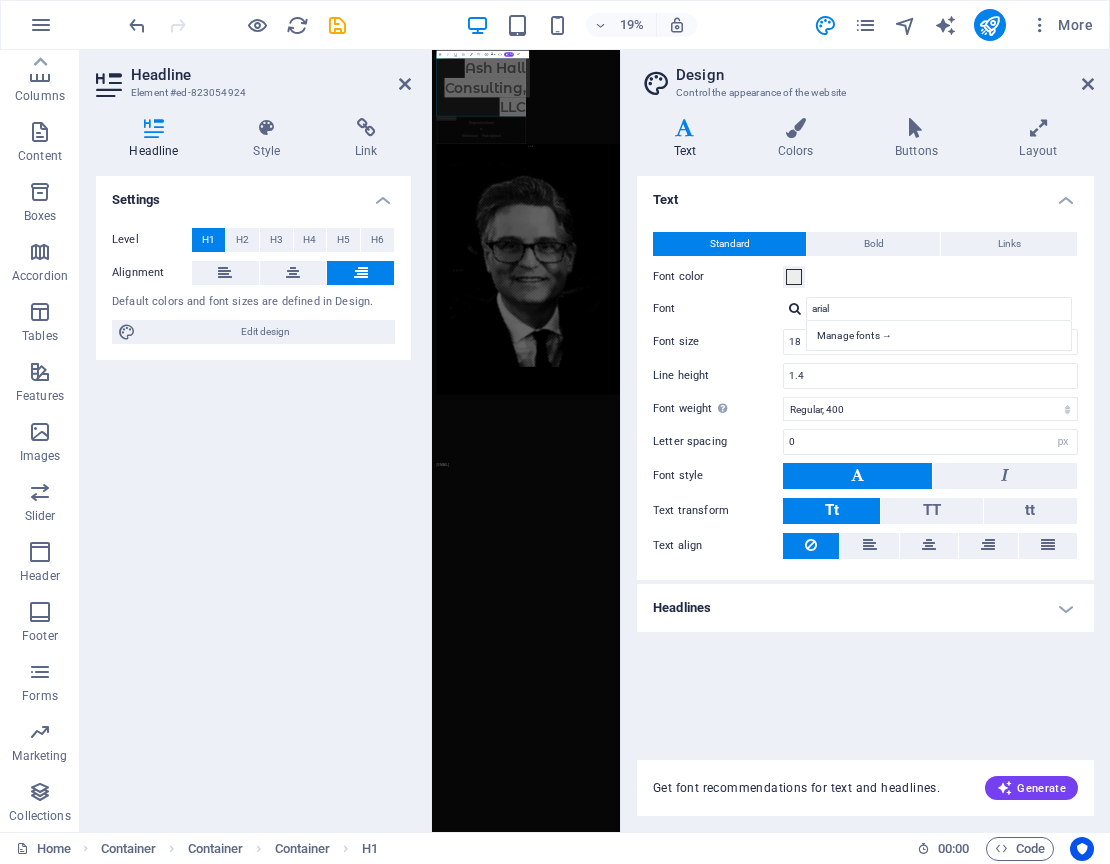 click on "Standard Bold Links Font color Font arial Manage fonts → Font size 18 rem px Line height 1.4 Font weight To display the font weight correctly, it may need to be enabled.  Manage Fonts Thin, 100 Extra-light, 200 Light, 300 Regular, 400 Medium, 500 Semi-bold, 600 Bold, 700 Extra-bold, 800 Black, 900 Letter spacing 0 rem px Font style Text transform Tt TT tt Text align Font weight To display the font weight correctly, it may need to be enabled.  Manage Fonts Thin, 100 Extra-light, 200 Light, 300 Regular, 400 Medium, 500 Semi-bold, 600 Bold, 700 Extra-bold, 800 Black, 900 Default Hover / Active Font color Font color Decoration None Decoration None Transition duration 0.3 s Transition function Ease Ease In Ease Out Ease In/Ease Out Linear" at bounding box center [865, 396] 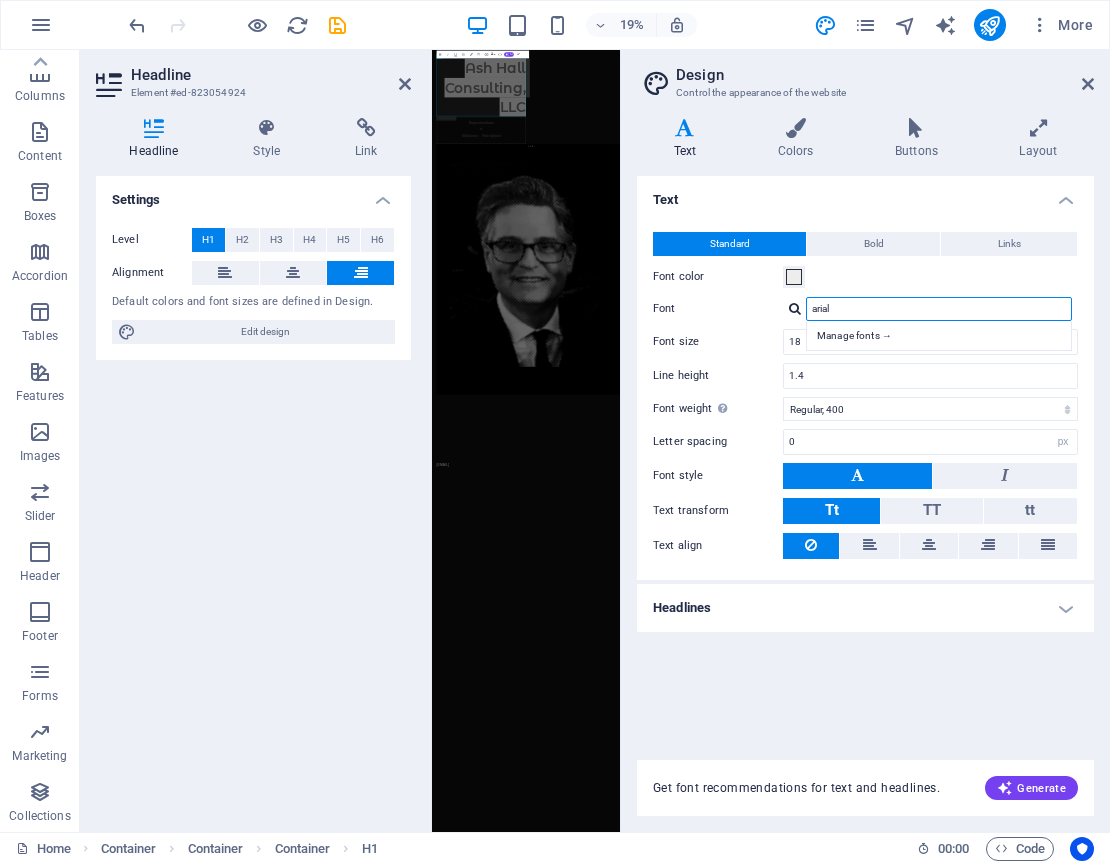 click on "arial" at bounding box center [939, 309] 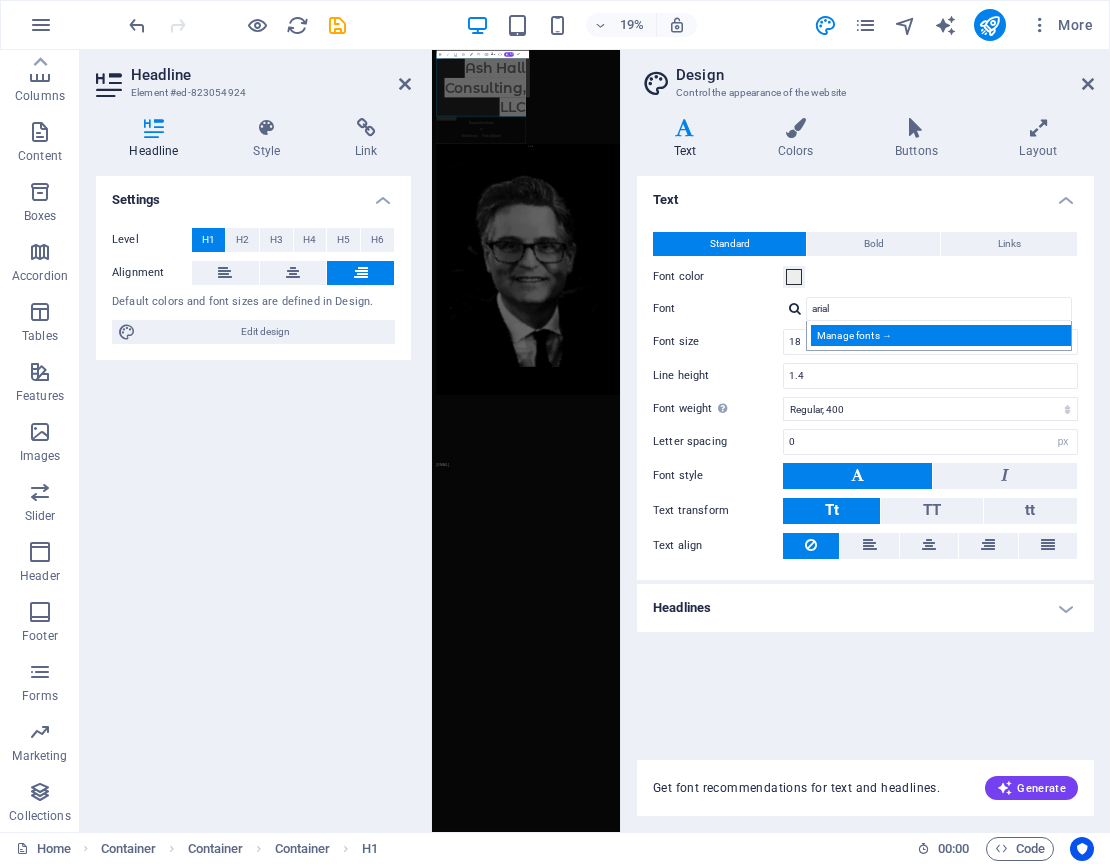 click on "Manage fonts →" at bounding box center [943, 335] 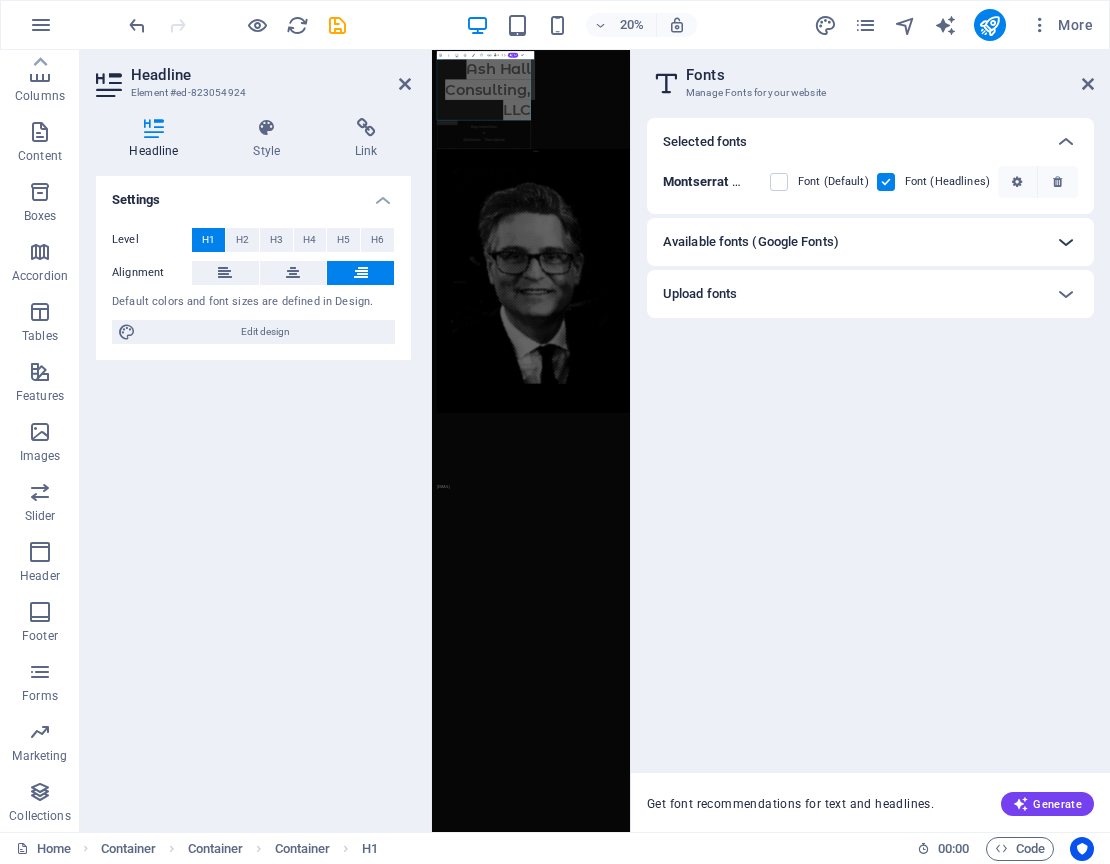 click at bounding box center (1066, 242) 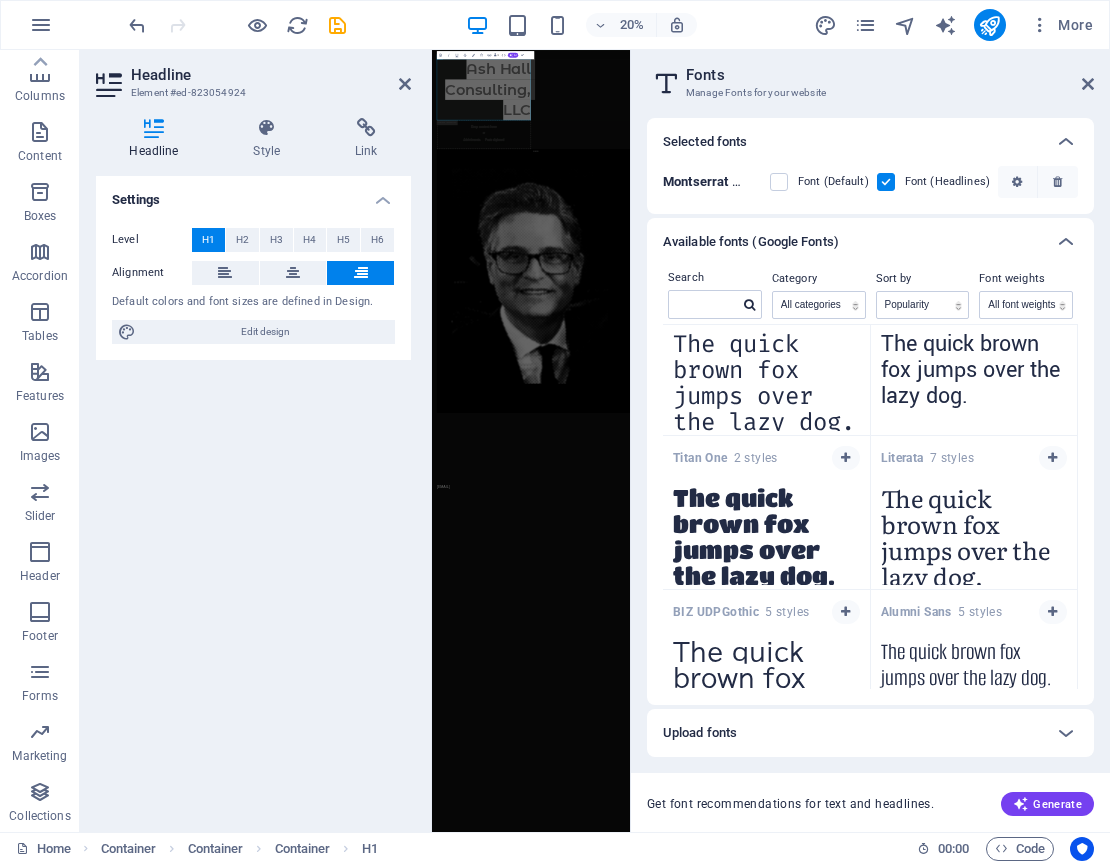 scroll, scrollTop: 20532, scrollLeft: 0, axis: vertical 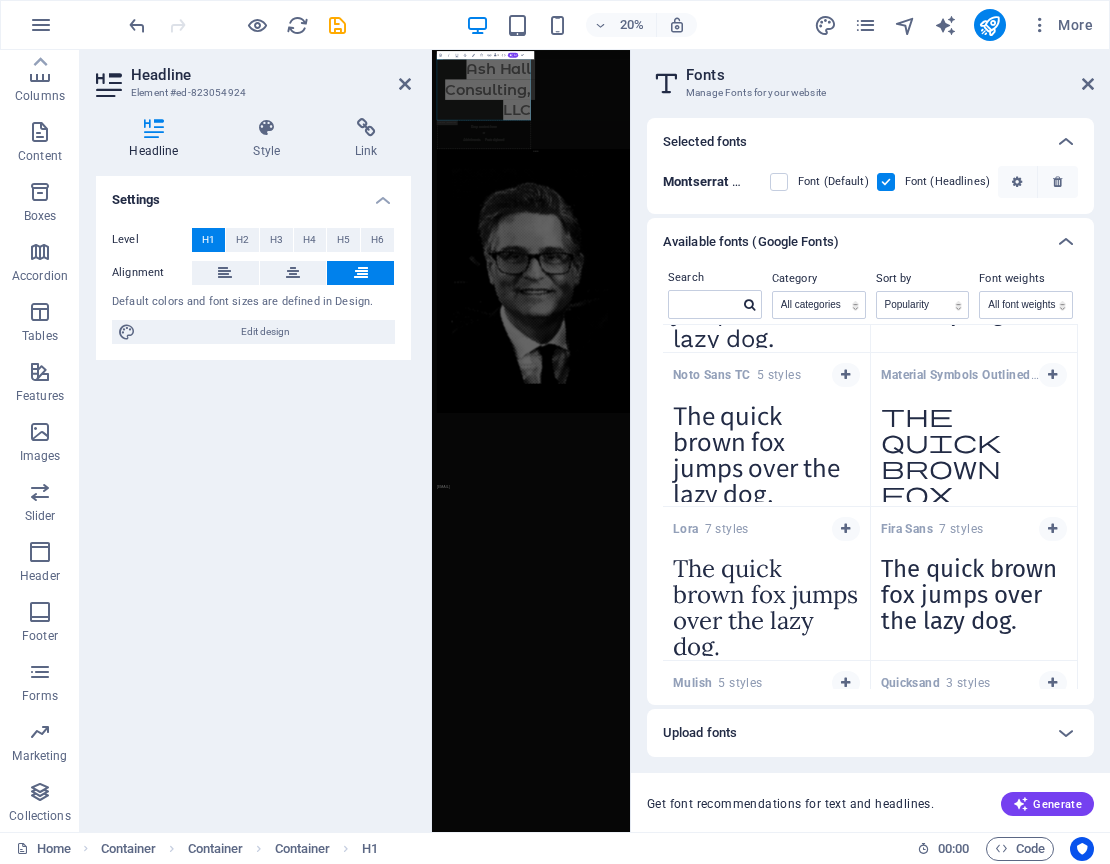 click on "The quick brown fox jumps over the lazy dog." at bounding box center [766, 601] 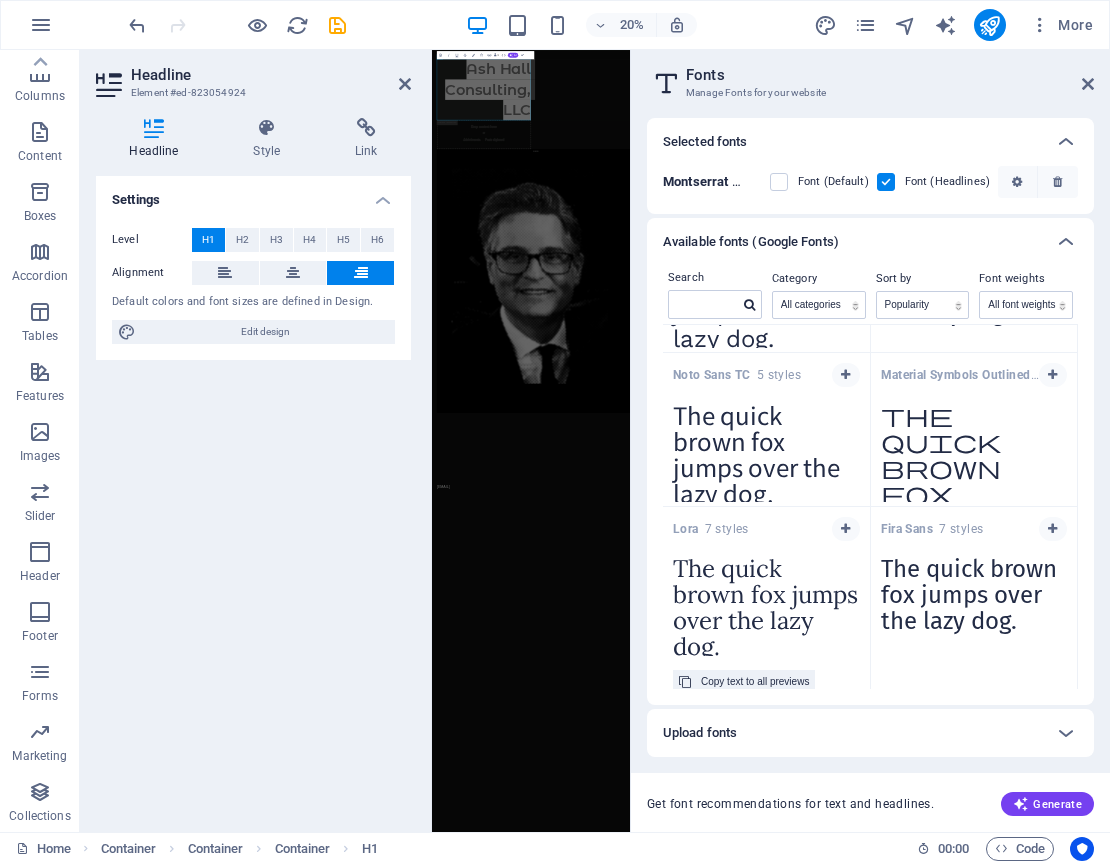 click on "The quick brown fox jumps over the lazy dog." at bounding box center (766, 601) 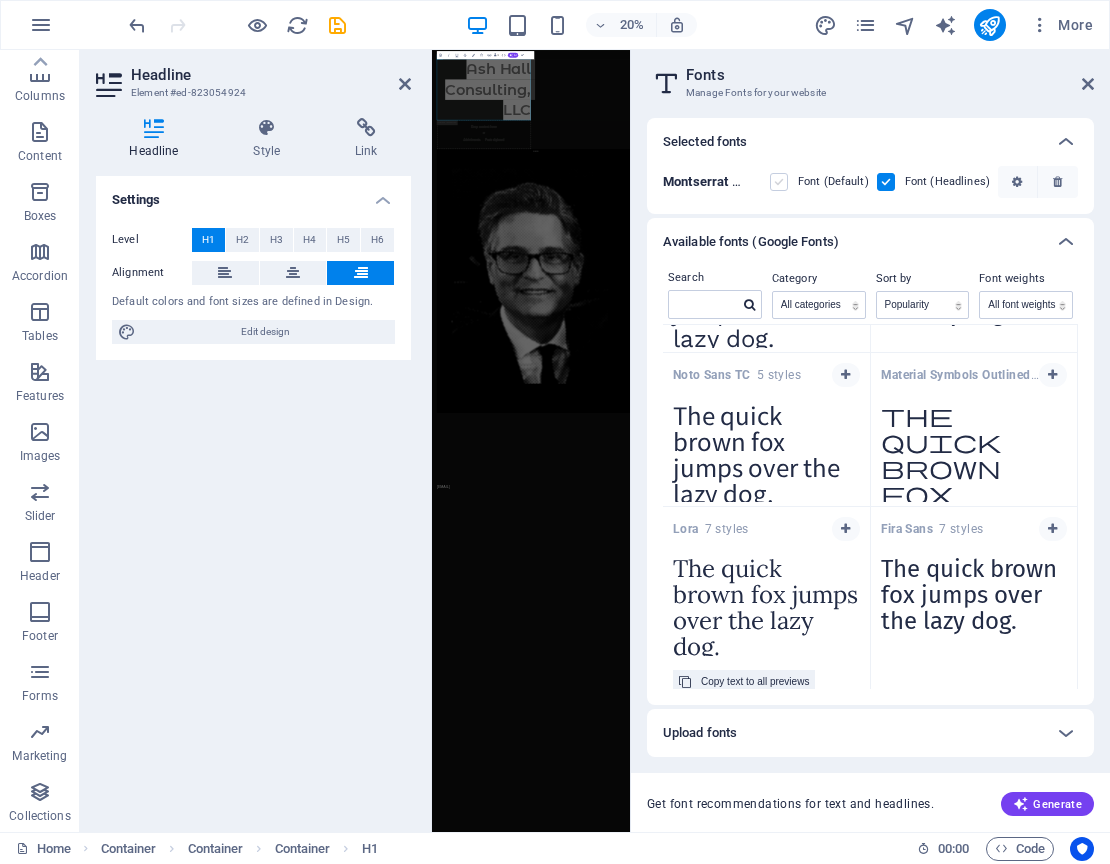 click at bounding box center [779, 182] 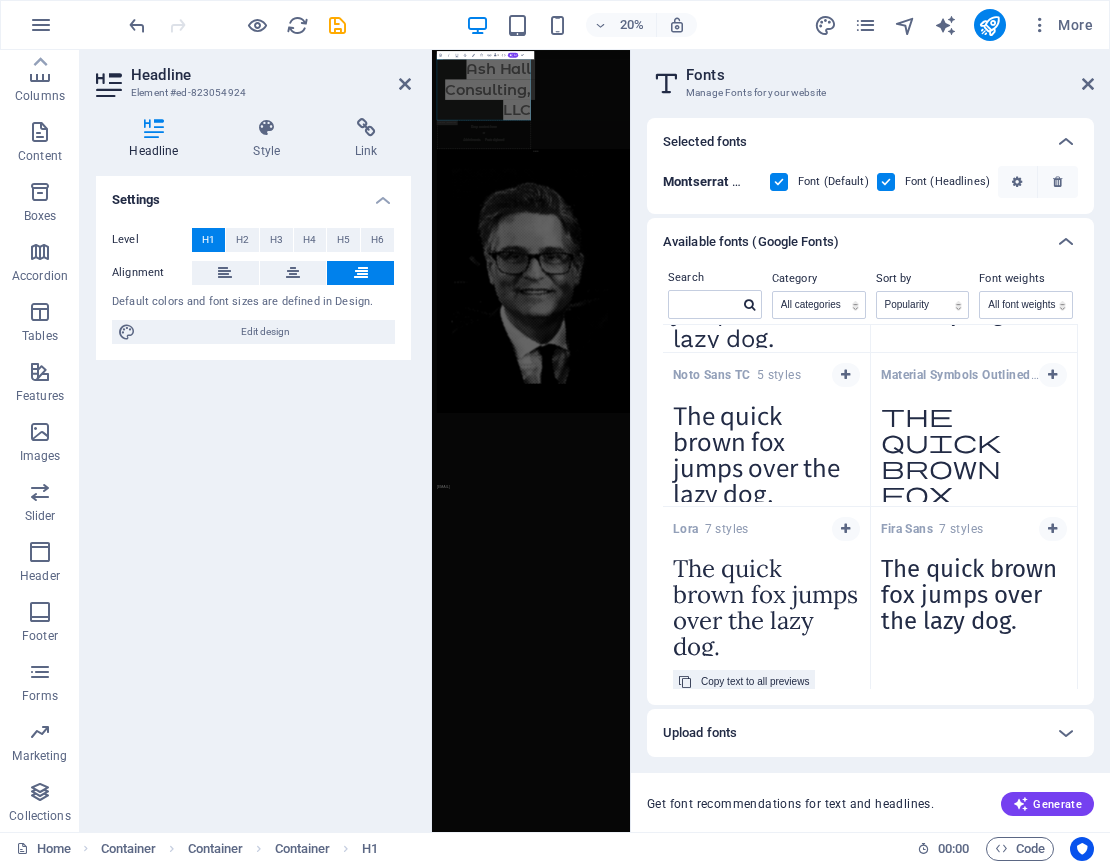 click on "The quick brown fox jumps over the lazy dog." at bounding box center (766, 601) 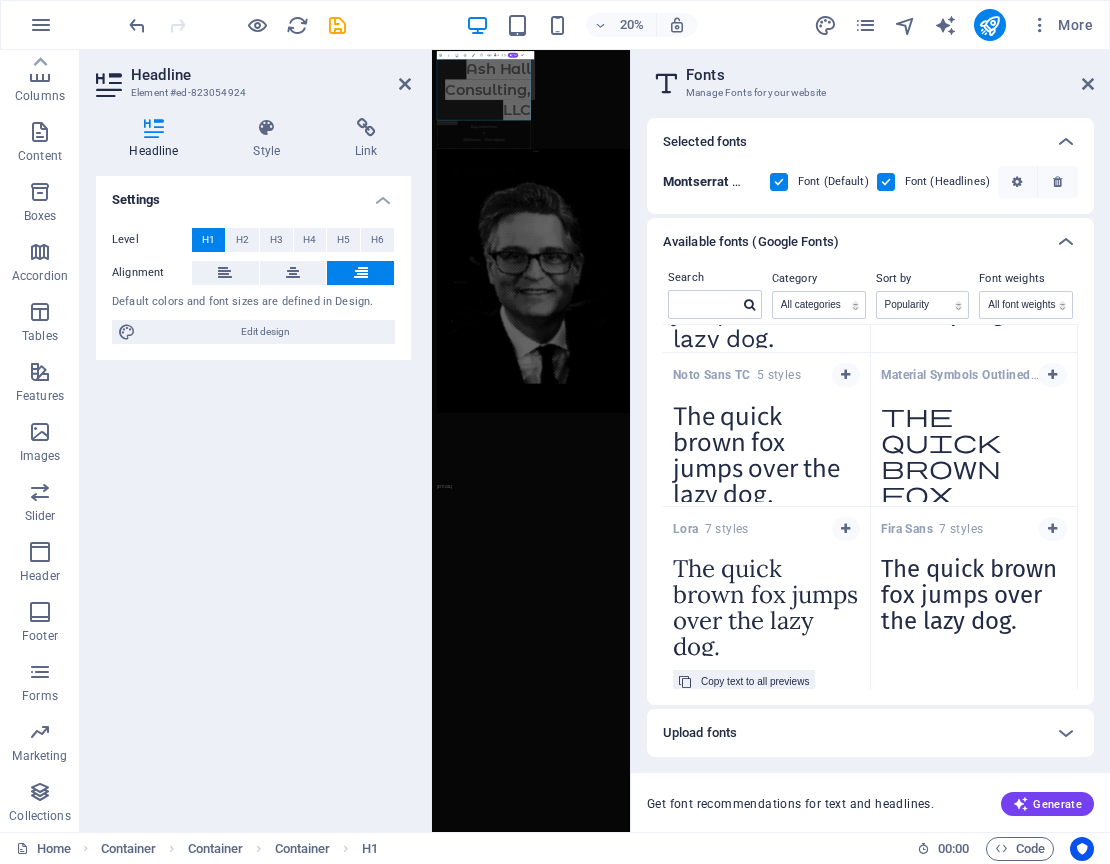 click on "The quick brown fox jumps over the lazy dog." at bounding box center (766, 601) 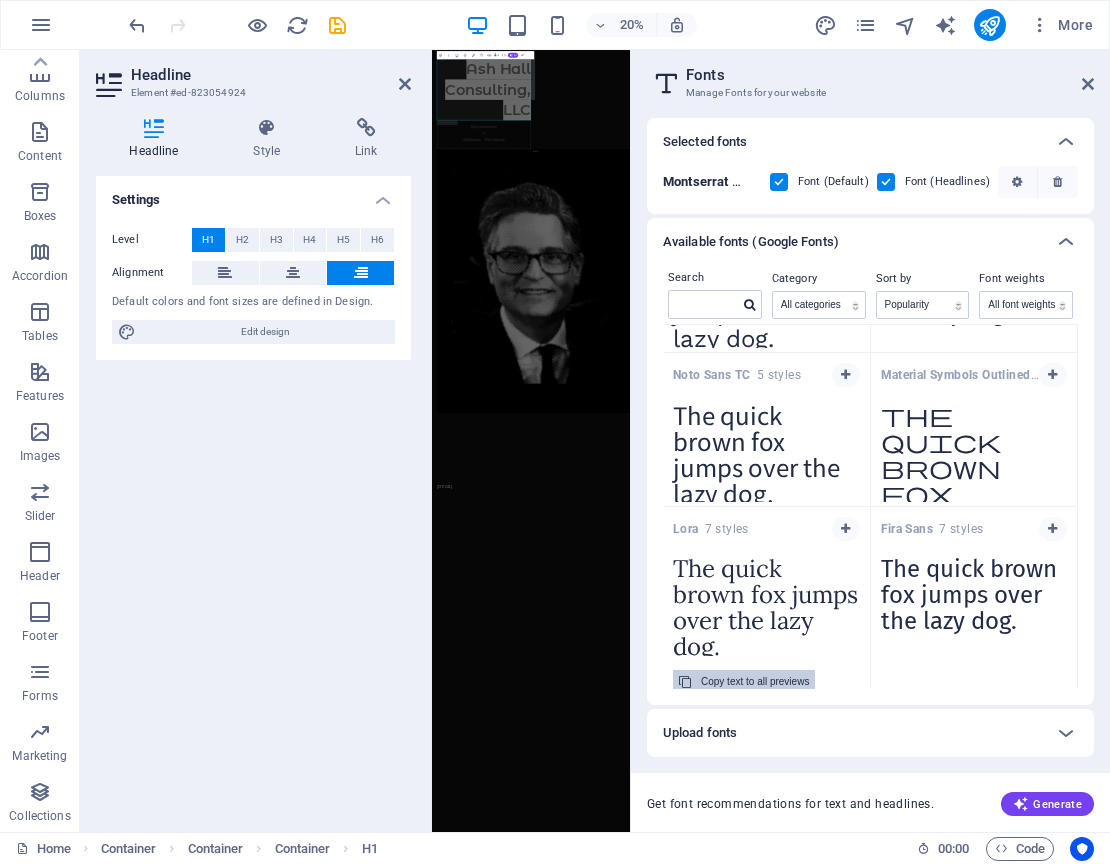 click on "Copy text to all previews" at bounding box center [755, 682] 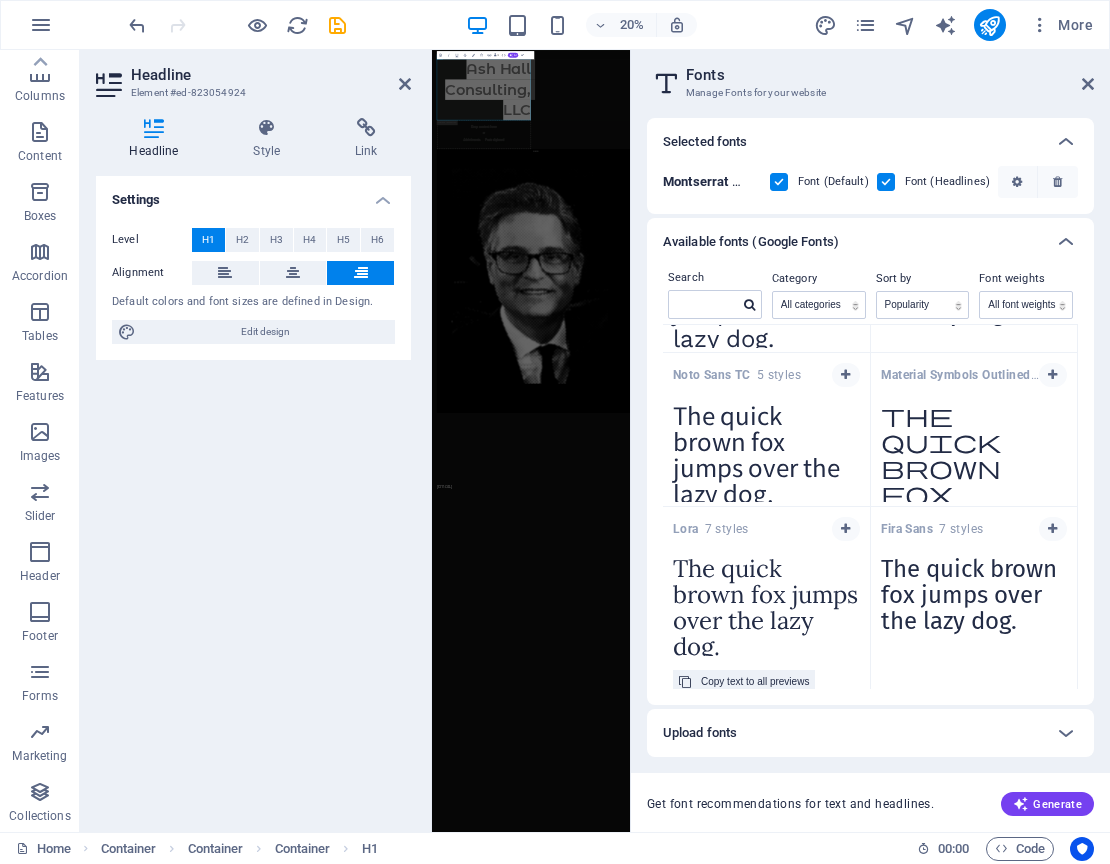 click on "The quick brown fox jumps over the lazy dog." at bounding box center [766, 601] 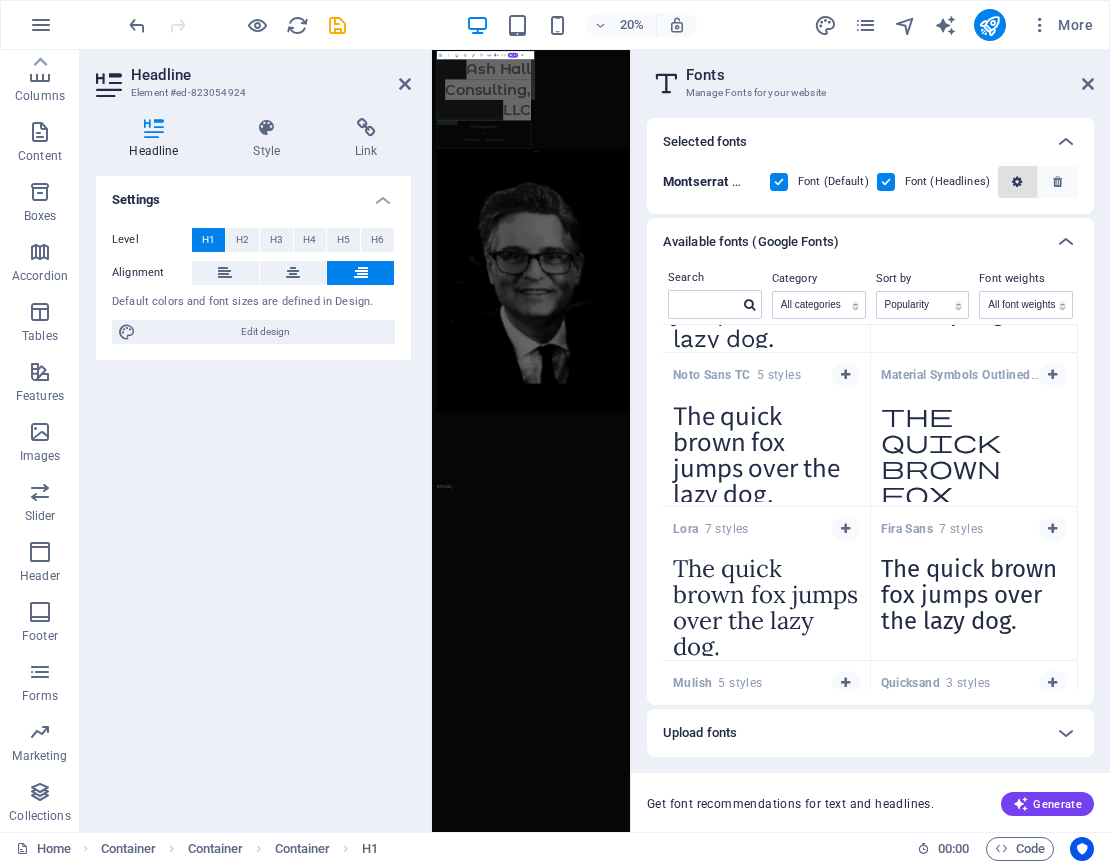 click at bounding box center [1017, 182] 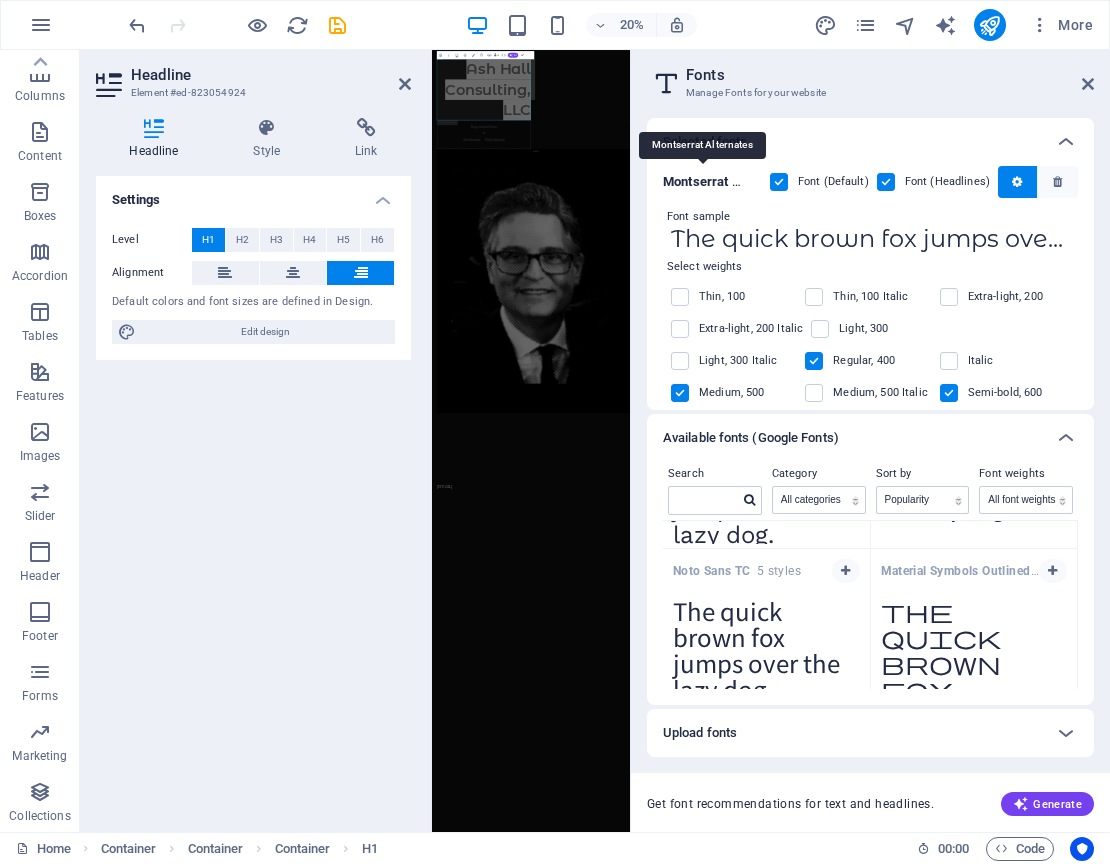 click on "Montserrat Alternates" at bounding box center (728, 181) 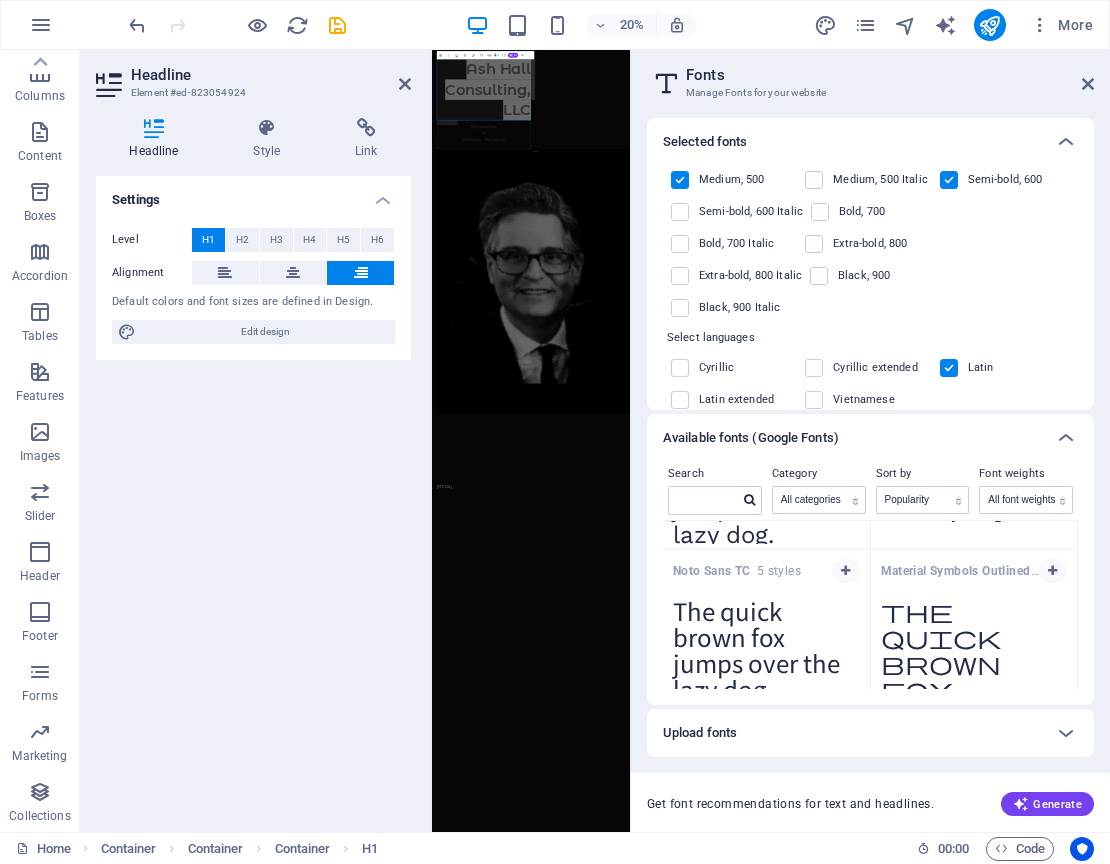 scroll, scrollTop: 1, scrollLeft: 0, axis: vertical 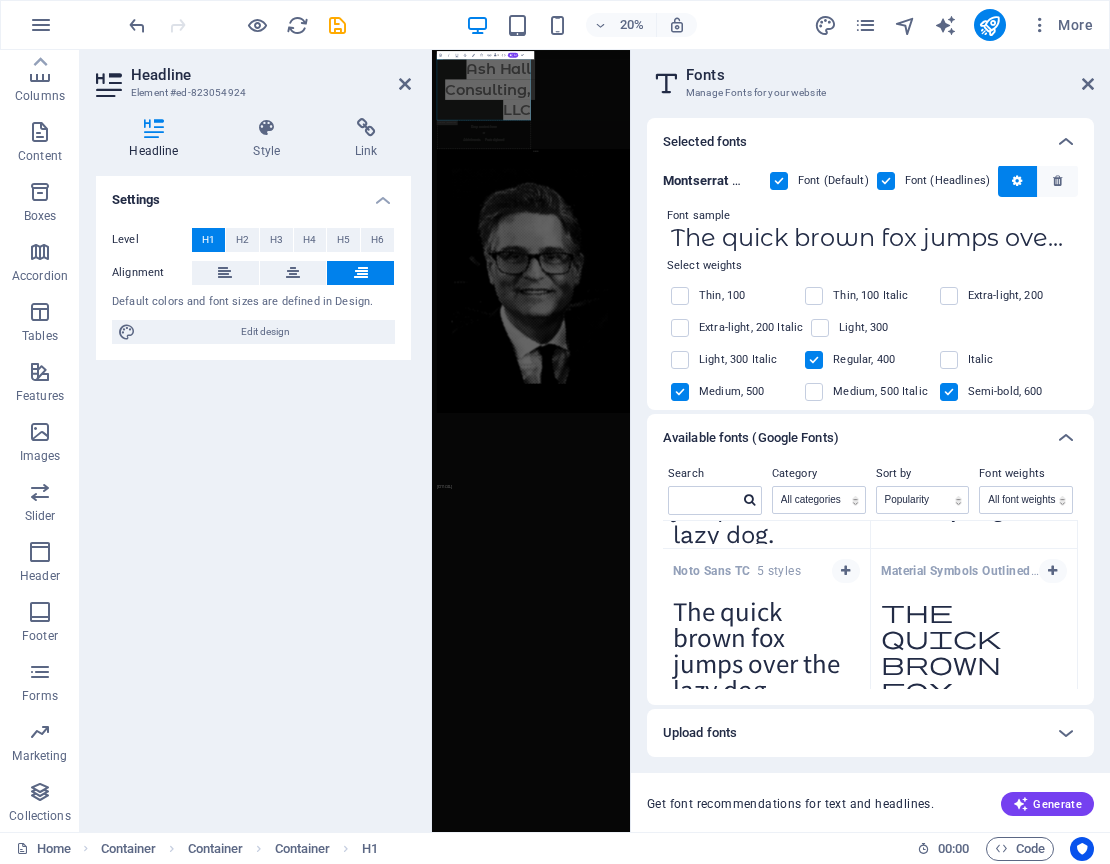 click on "The quick brown fox jumps over the lazy dog." at bounding box center (766, 643) 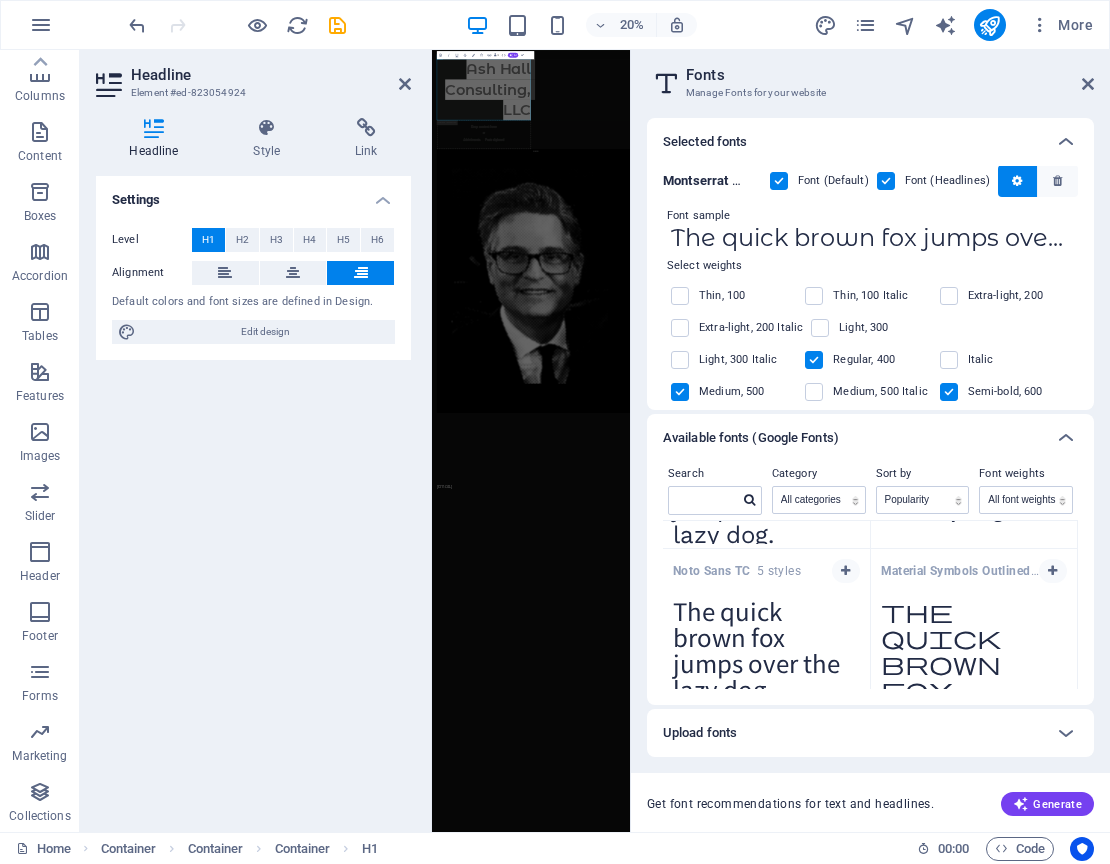 click on "The quick brown fox jumps over the lazy dog." at bounding box center [766, 643] 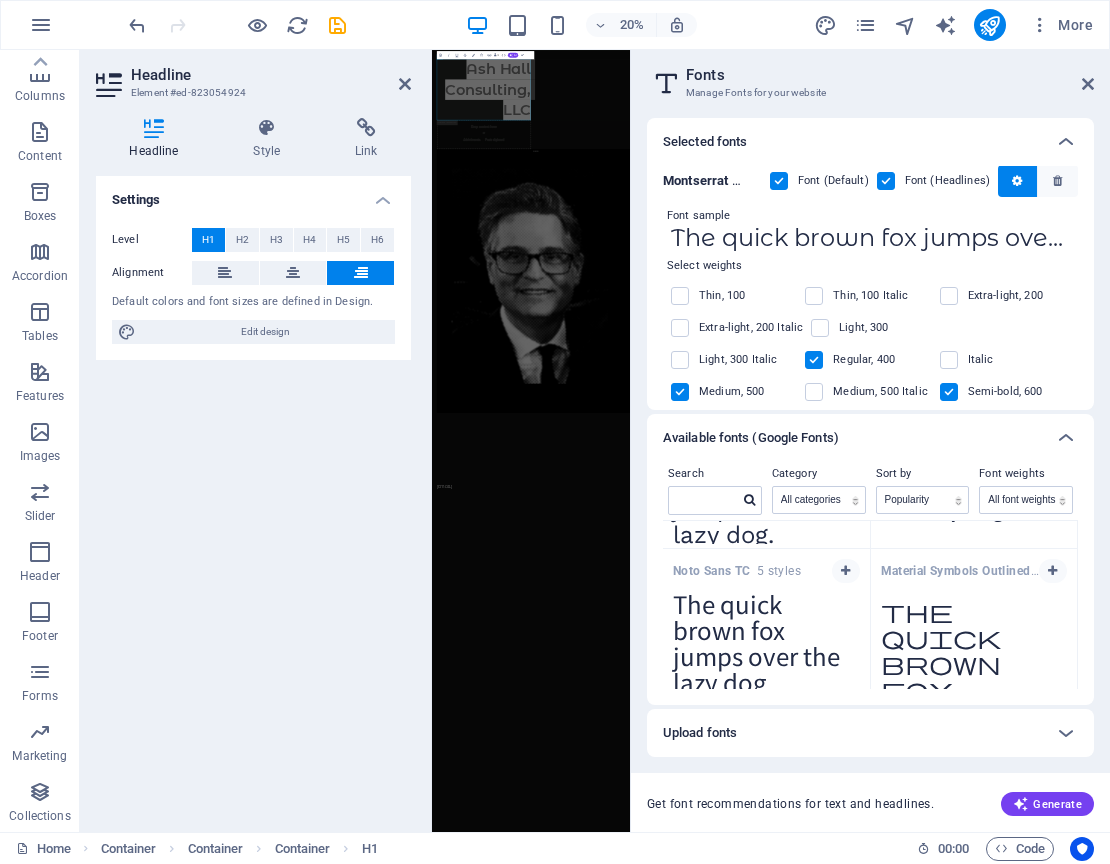 scroll, scrollTop: 0, scrollLeft: 0, axis: both 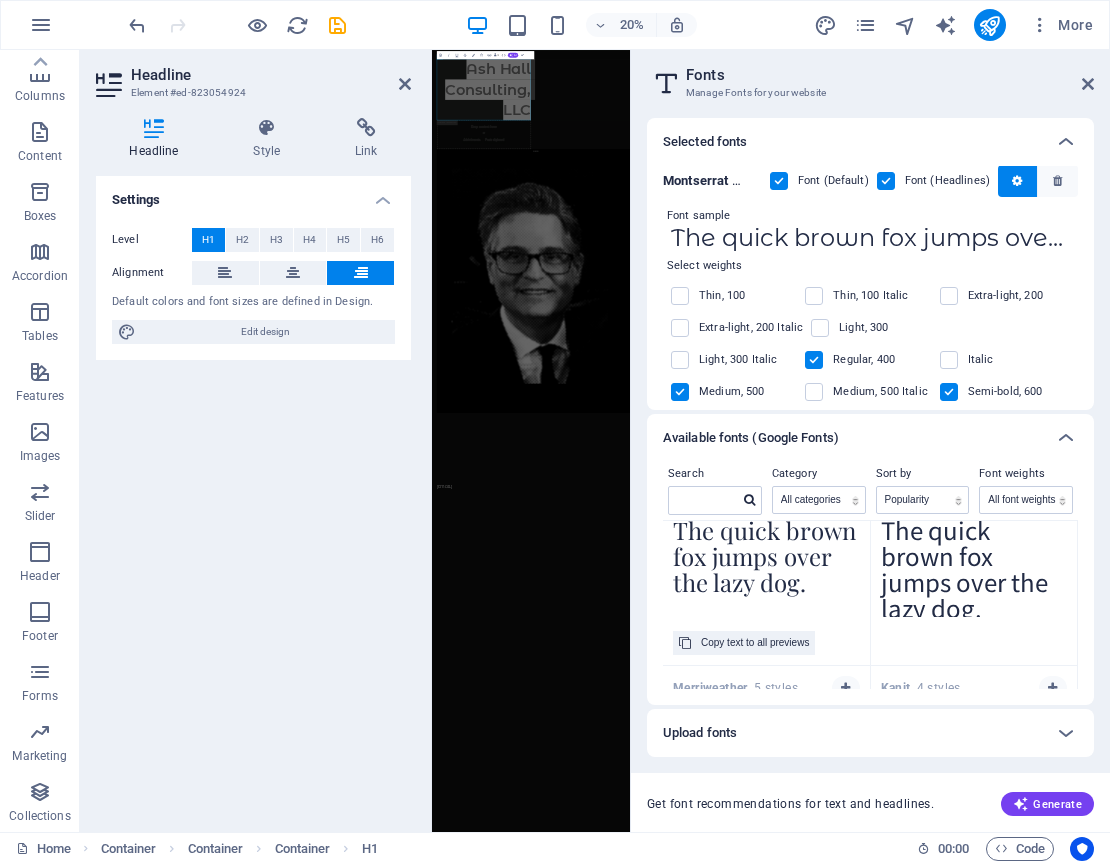 click on "The quick brown fox jumps over the lazy dog." at bounding box center (766, 562) 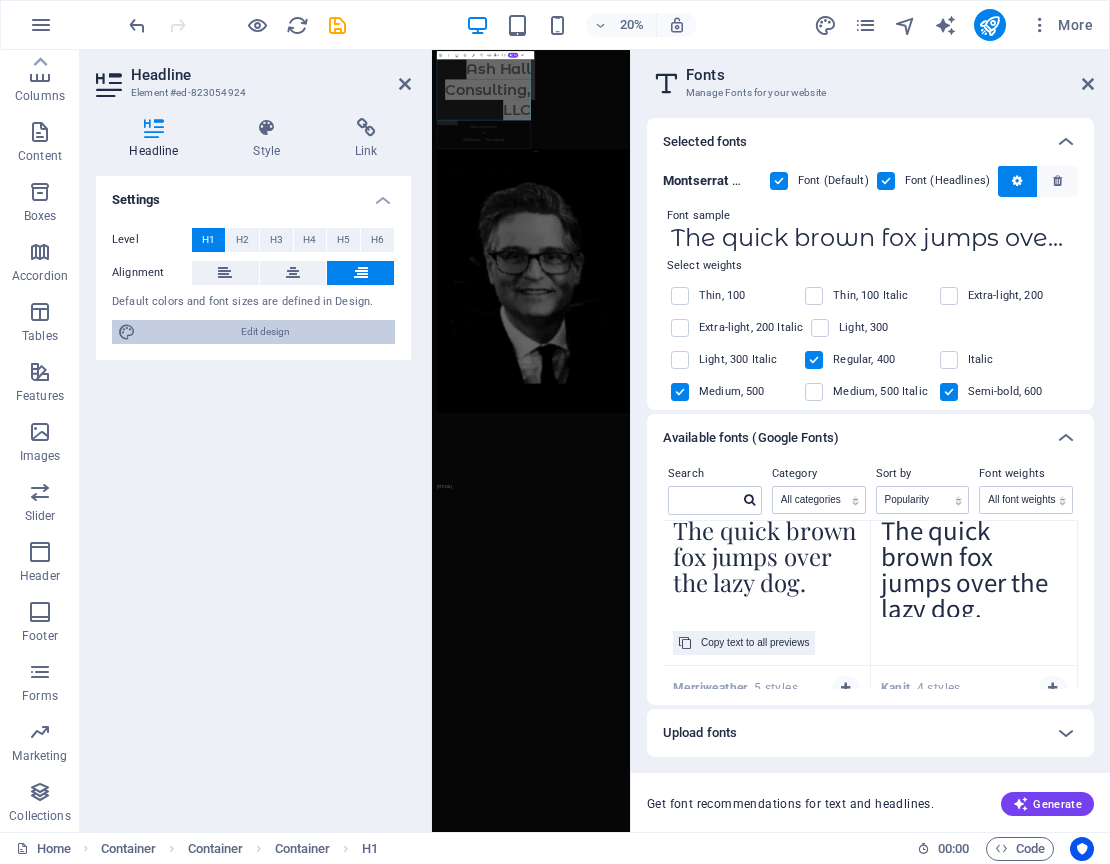 click on "Edit design" at bounding box center (265, 332) 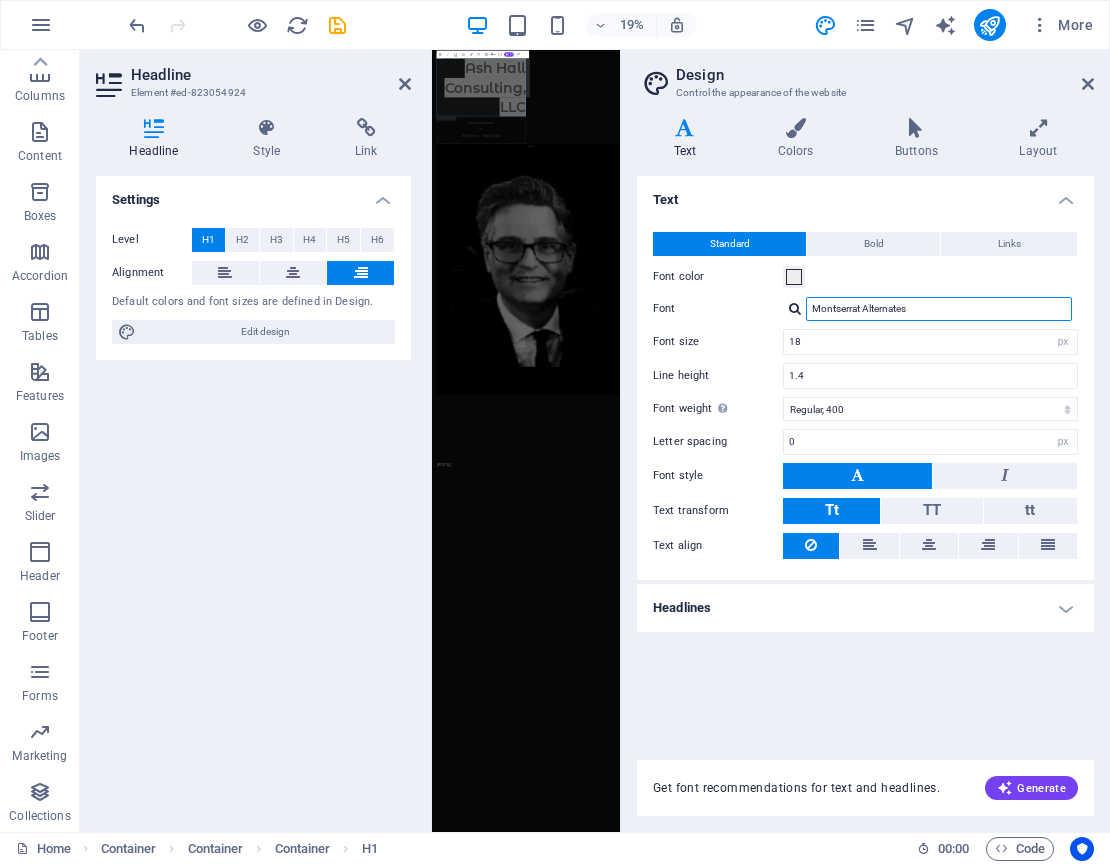 click on "Montserrat Alternates" at bounding box center [939, 309] 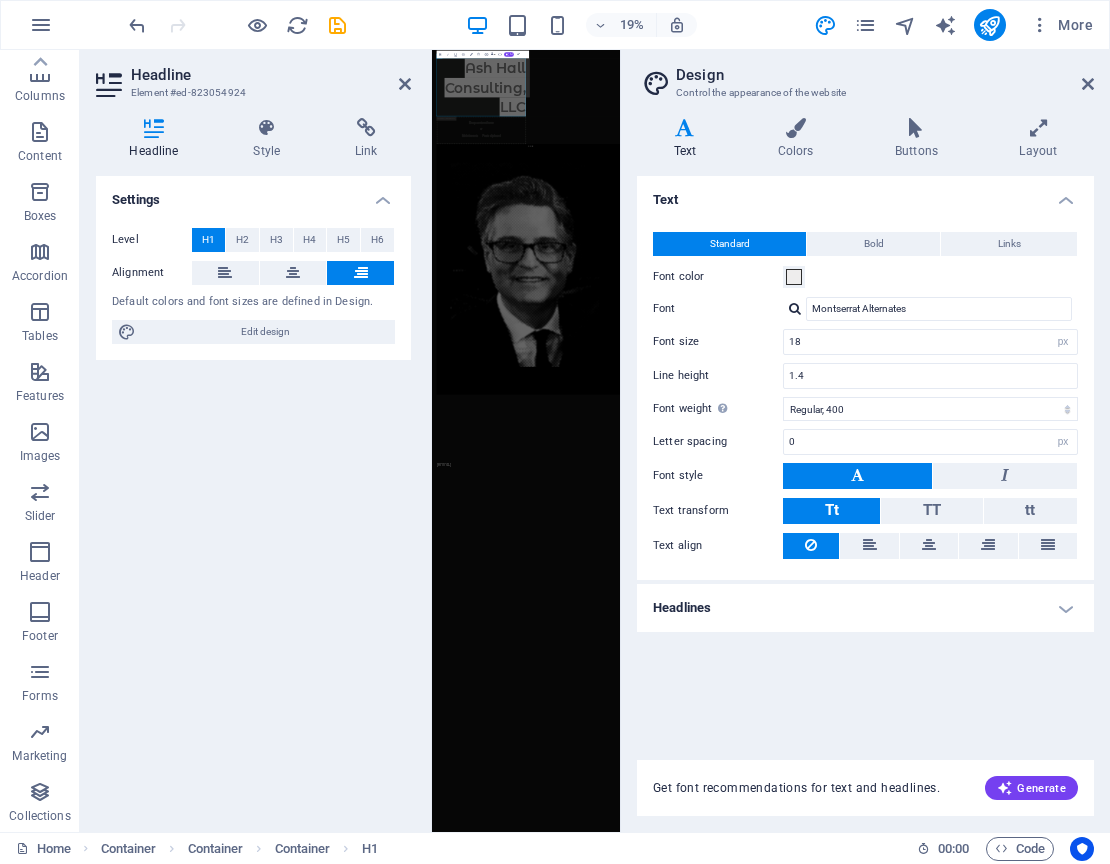 click at bounding box center [795, 308] 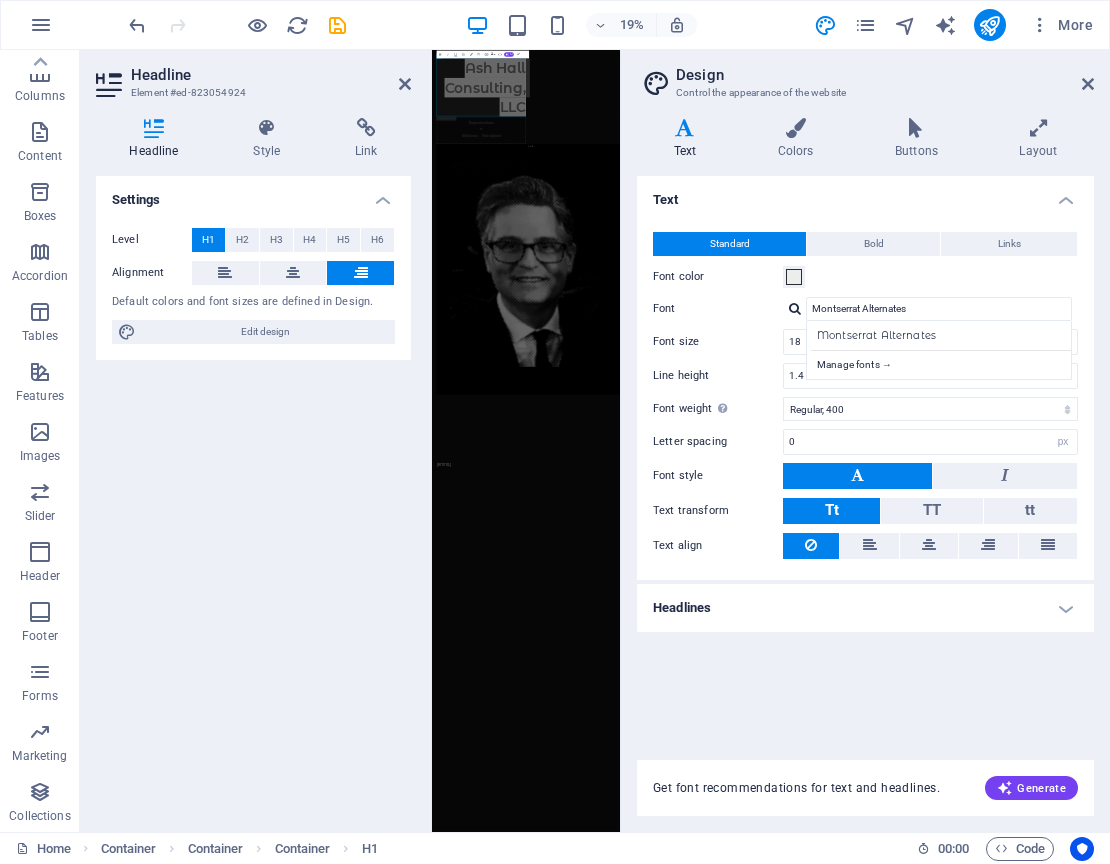 click at bounding box center (795, 308) 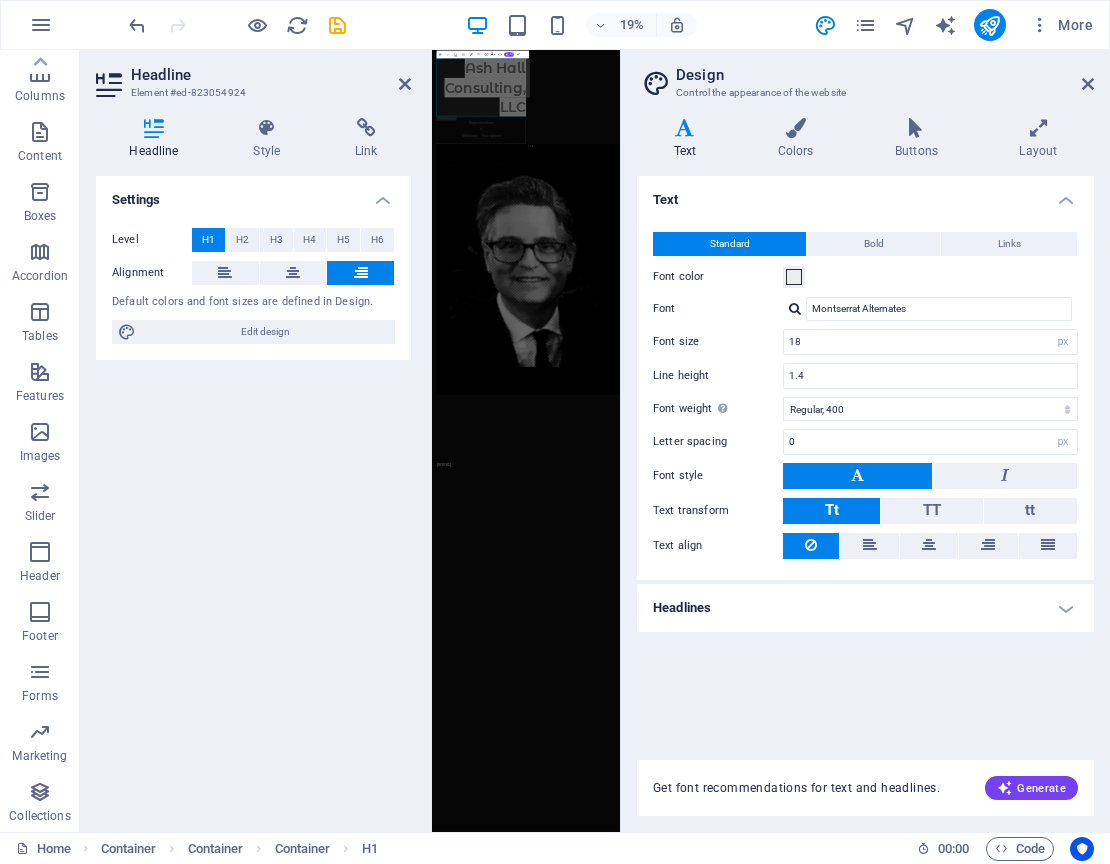 click at bounding box center [795, 308] 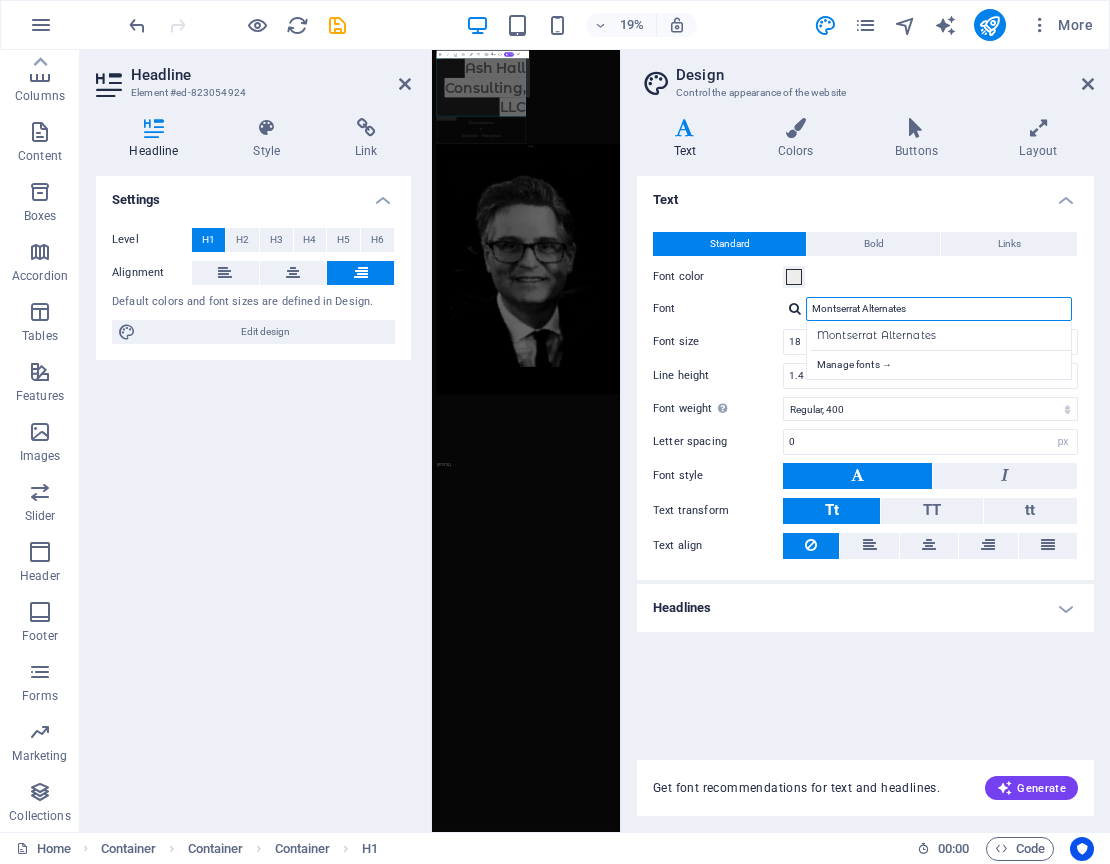 click on "Montserrat Alternates" at bounding box center [939, 309] 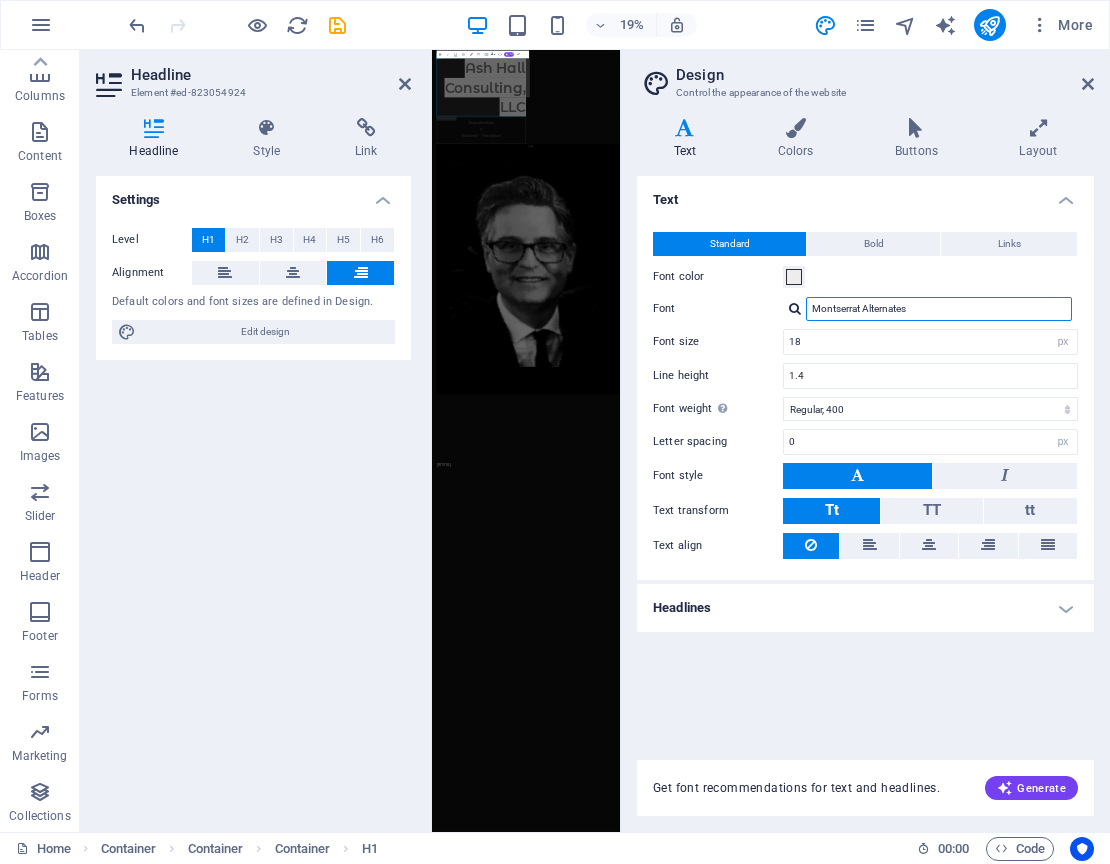 click on "Montserrat Alternates" at bounding box center (939, 309) 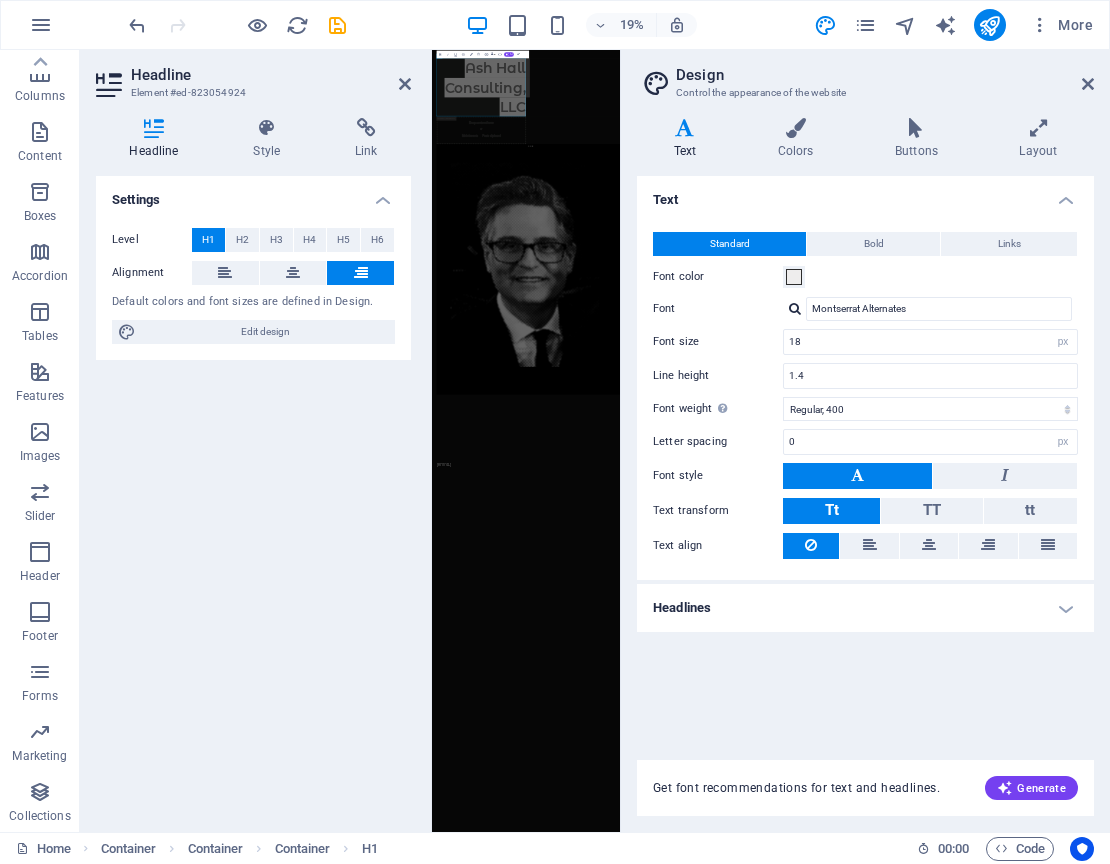 click at bounding box center [795, 308] 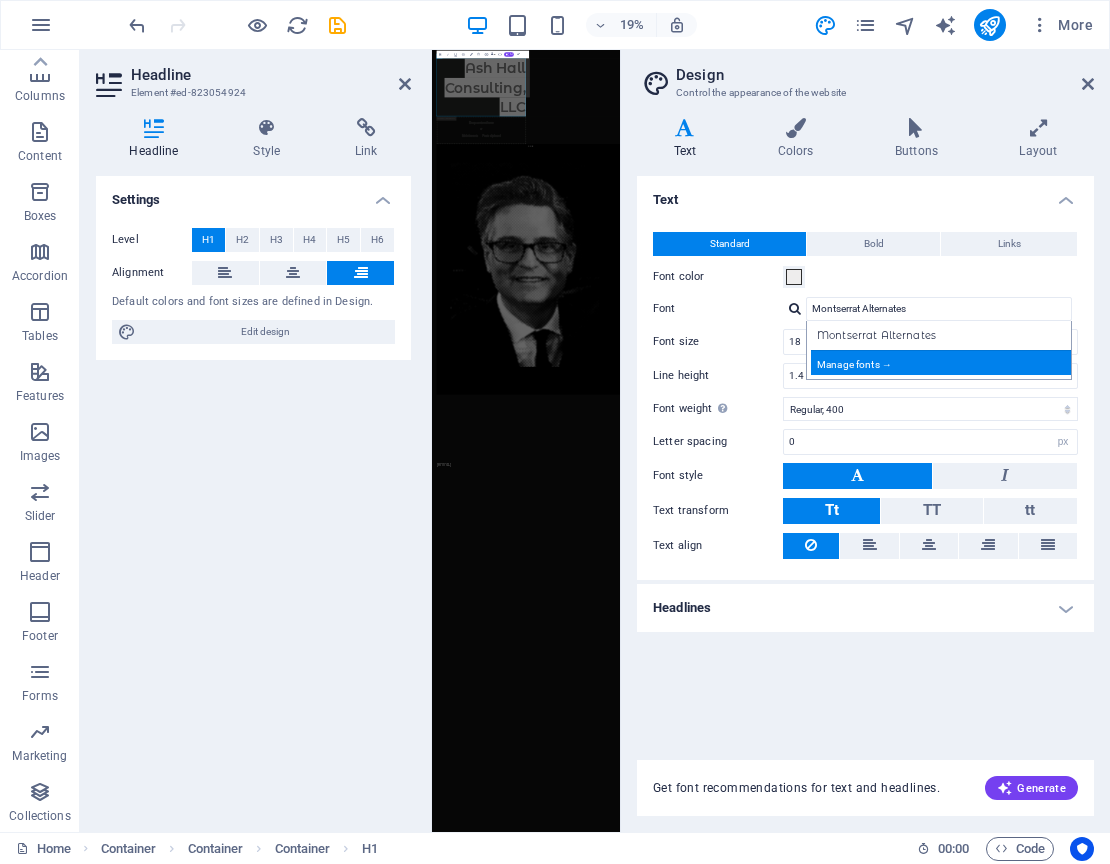 click on "Manage fonts →" at bounding box center (943, 362) 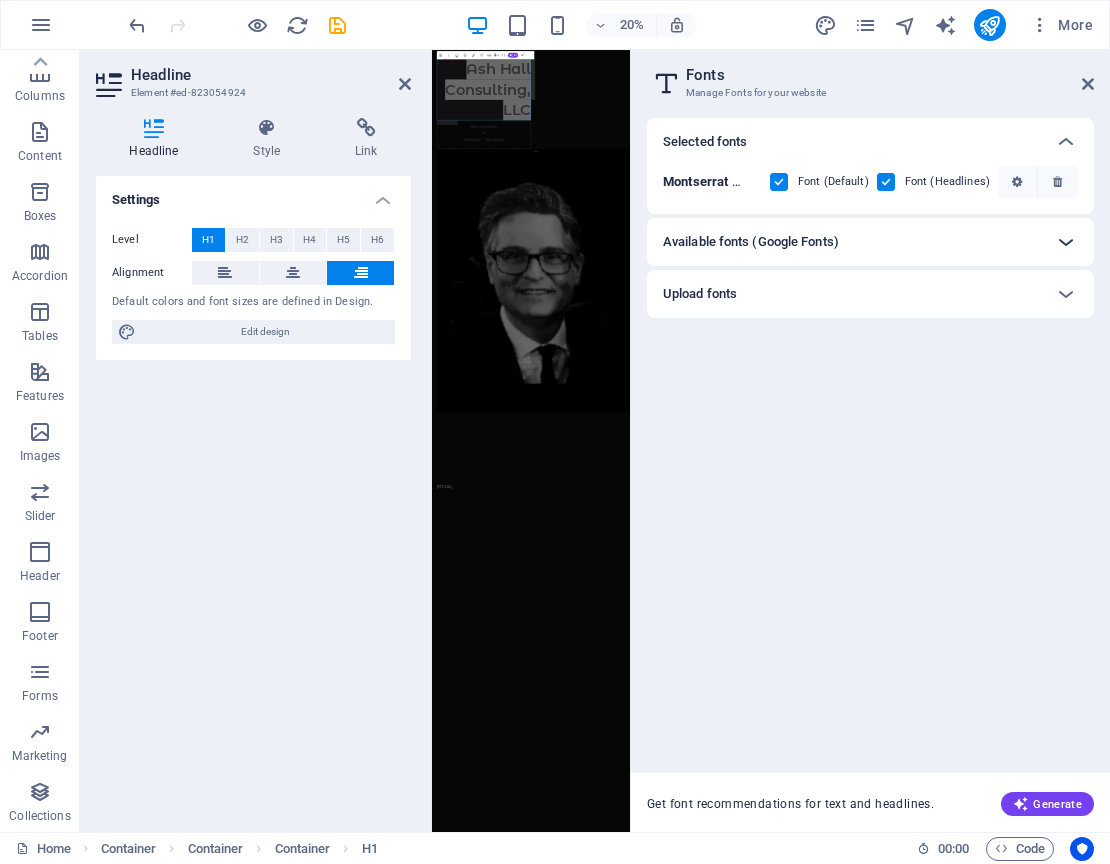 click at bounding box center (1066, 242) 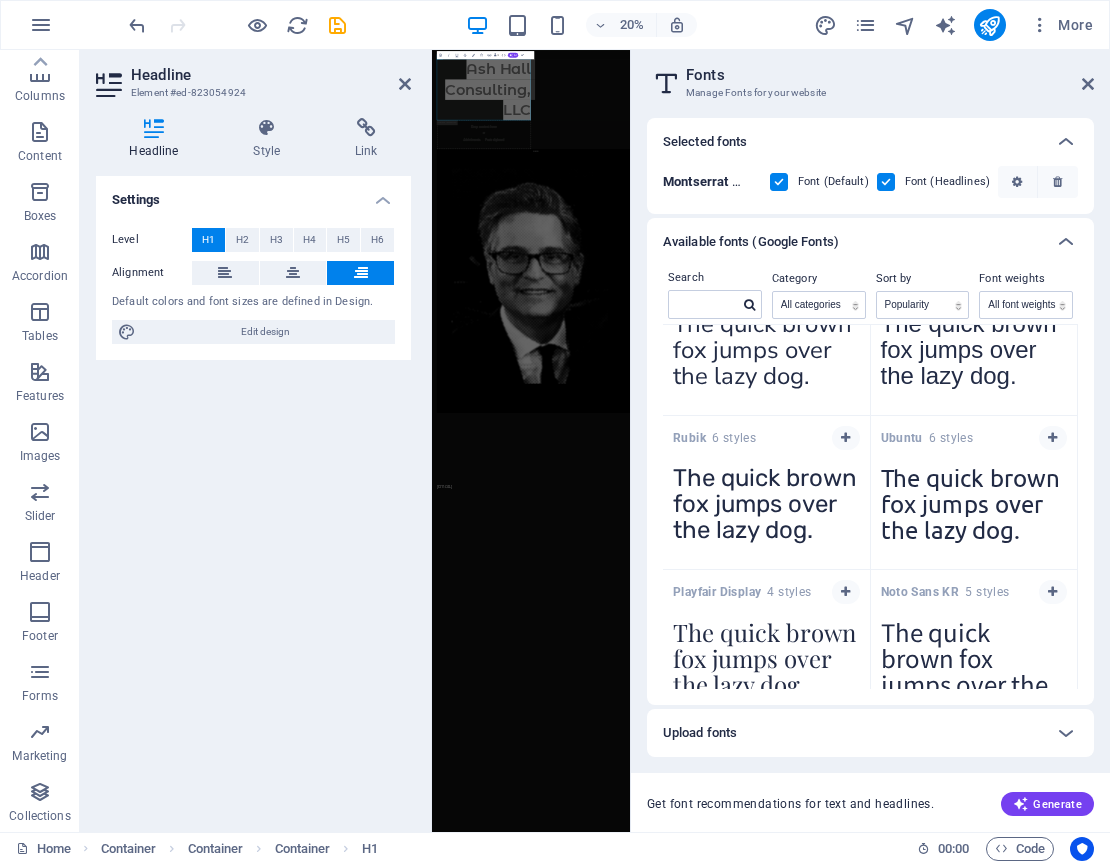 scroll, scrollTop: 1162, scrollLeft: 0, axis: vertical 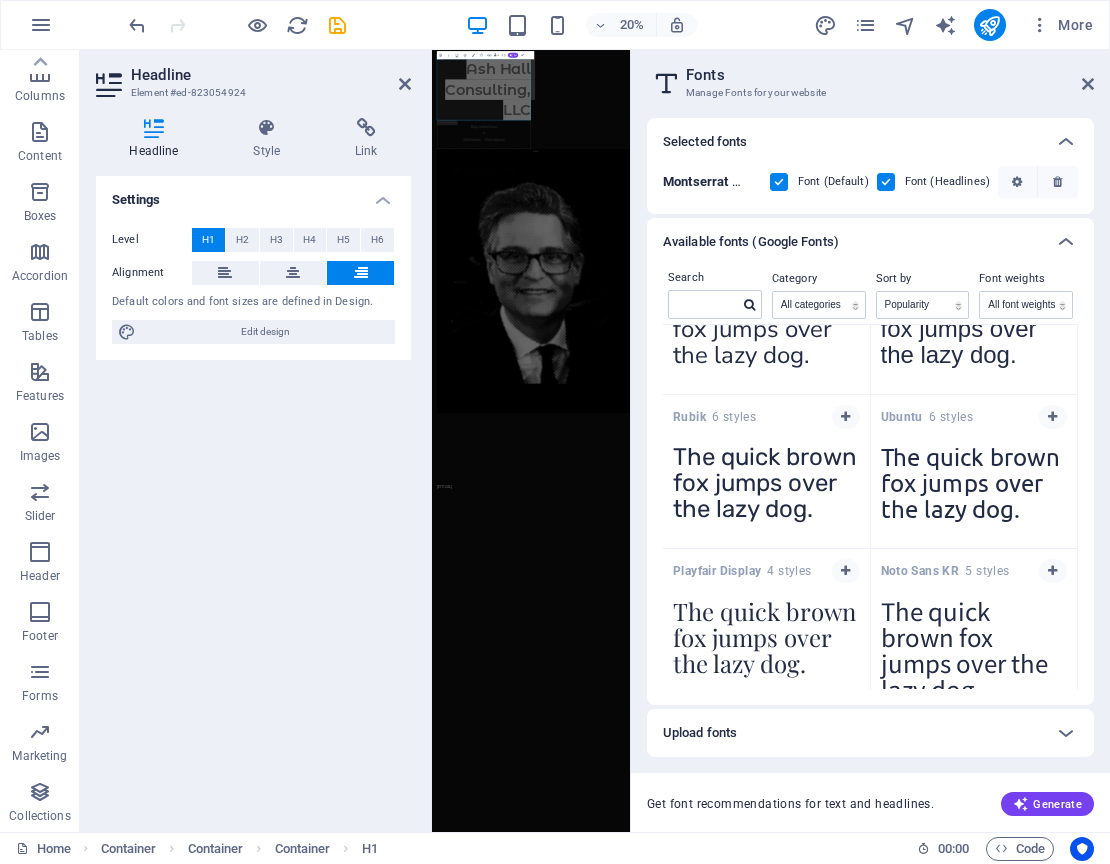 drag, startPoint x: 765, startPoint y: 570, endPoint x: 734, endPoint y: 565, distance: 31.400637 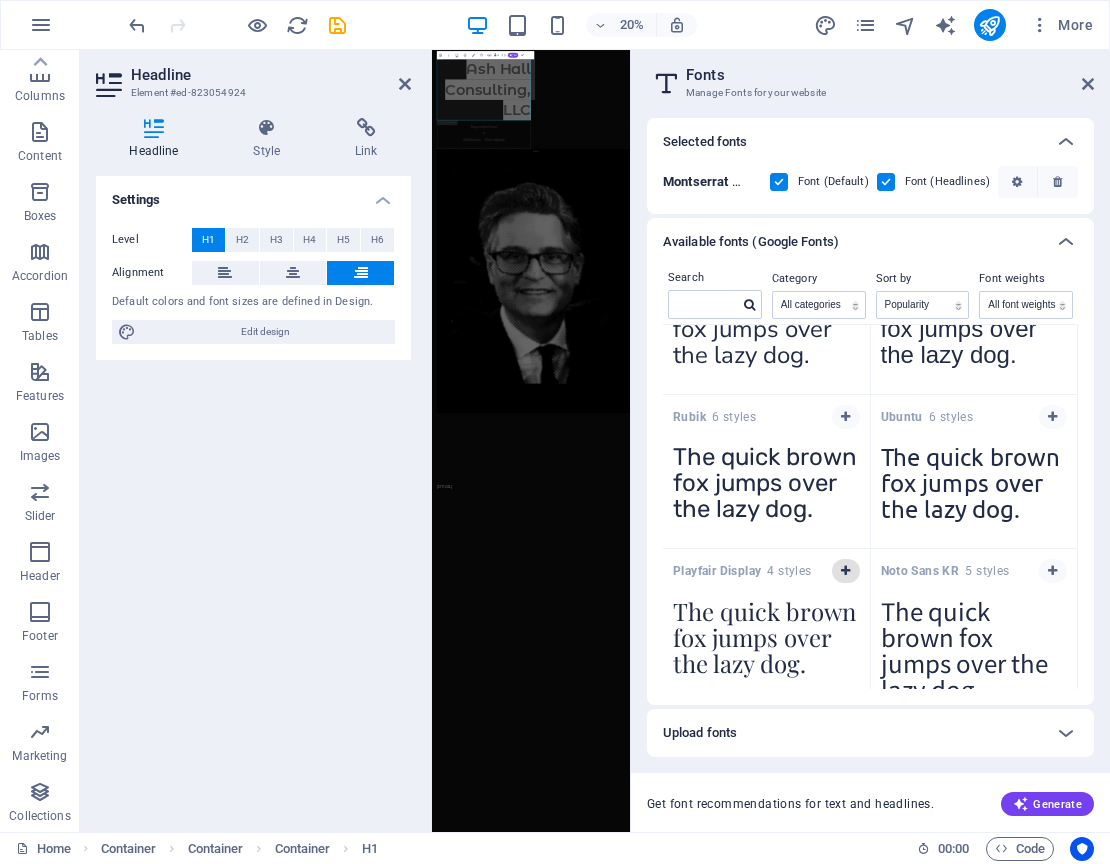 click at bounding box center (846, 571) 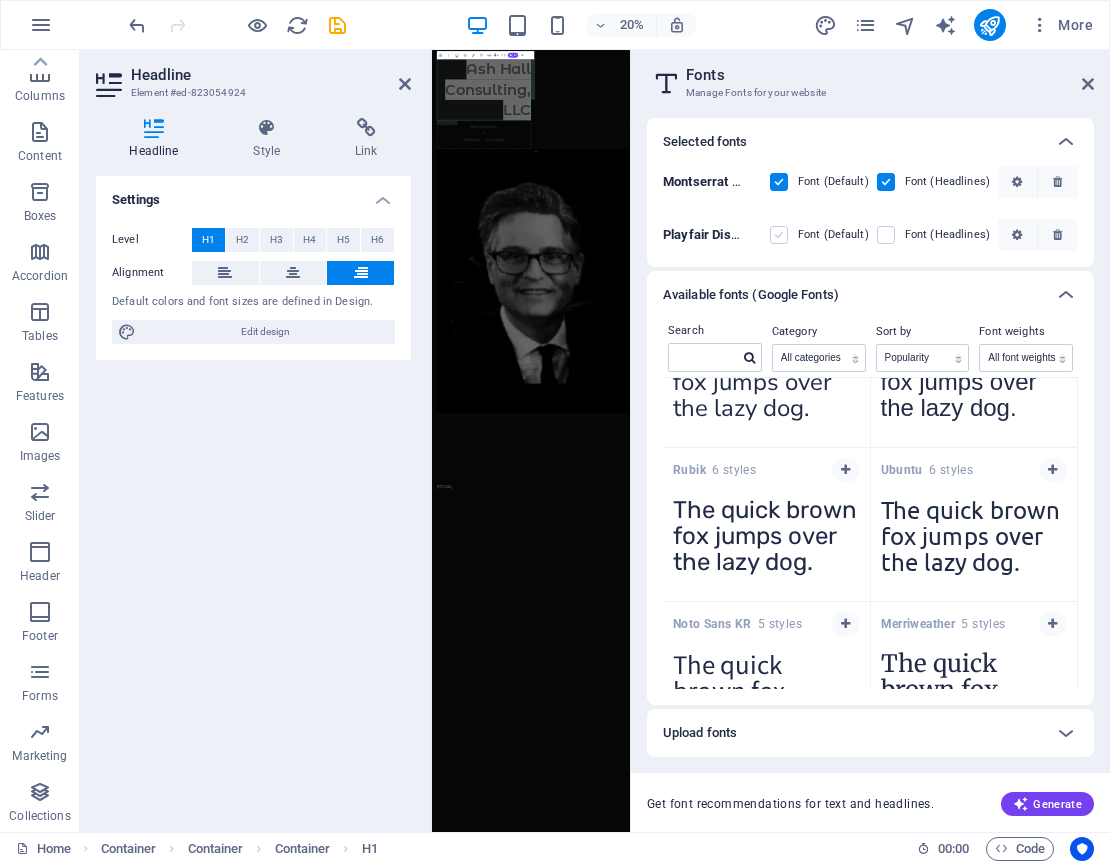 click at bounding box center [779, 235] 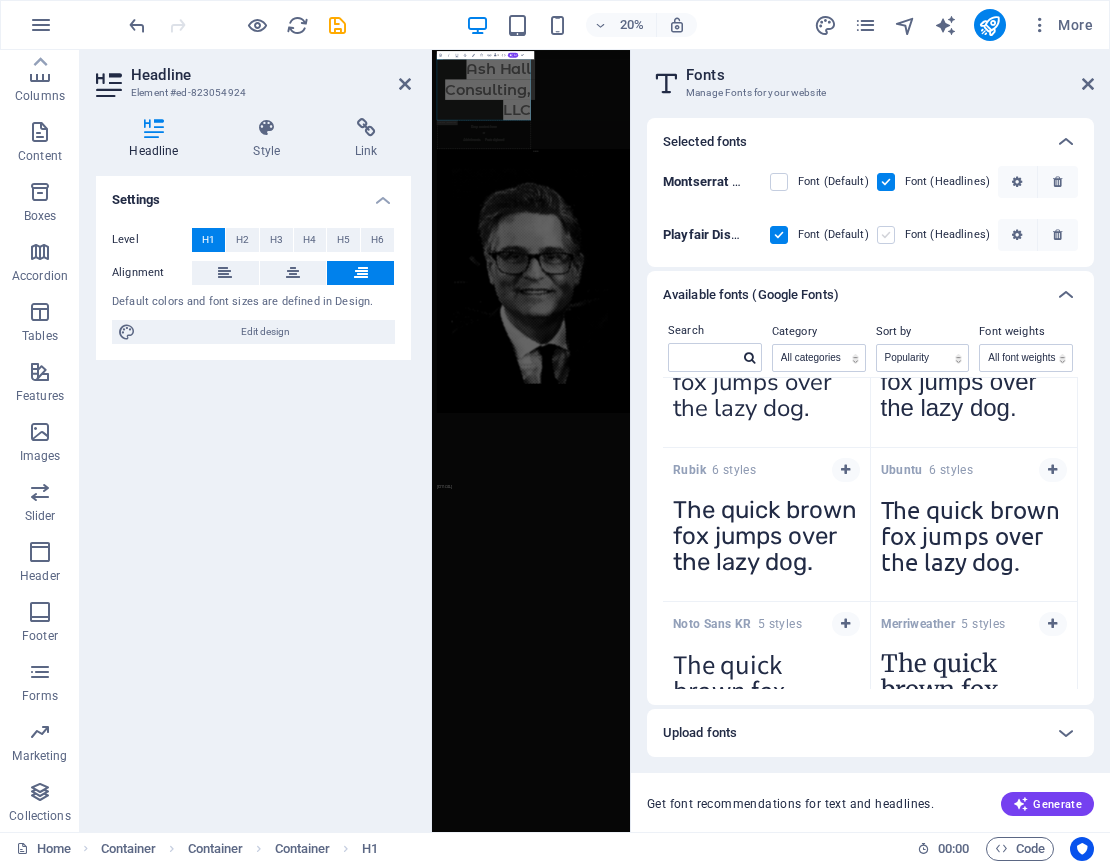 click at bounding box center [886, 235] 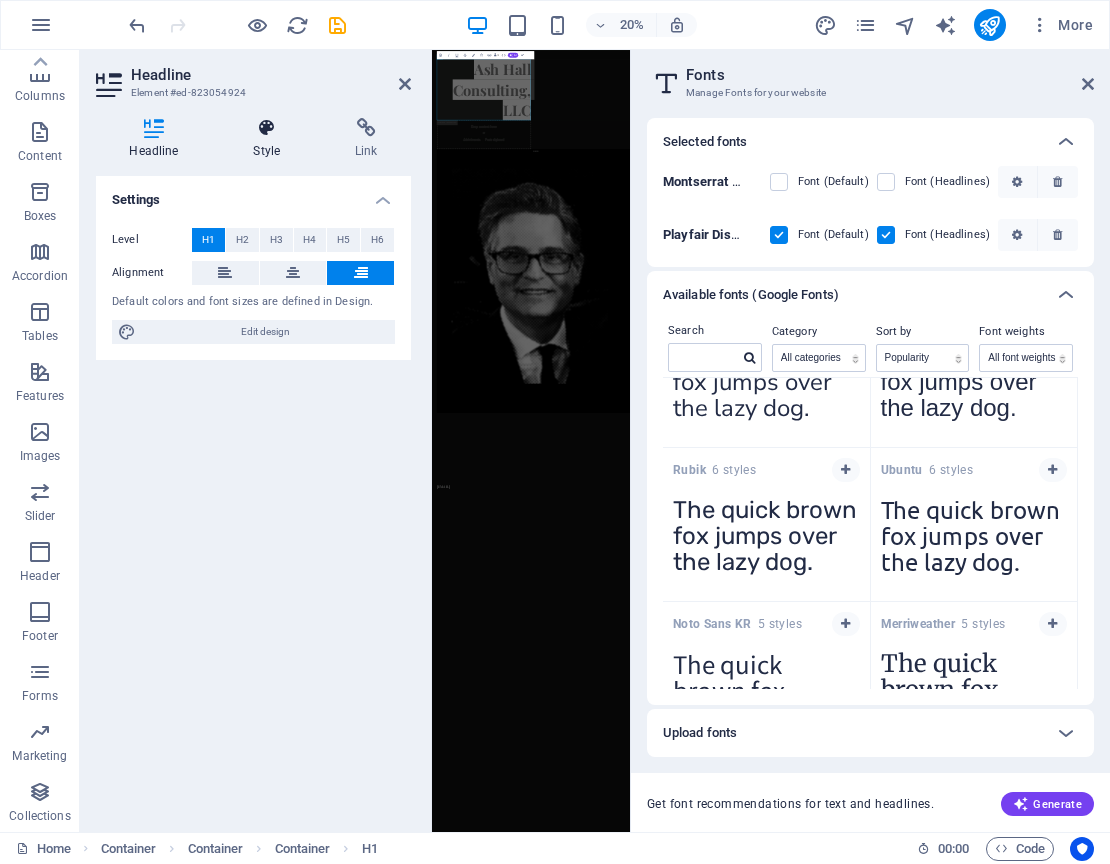 click at bounding box center (267, 128) 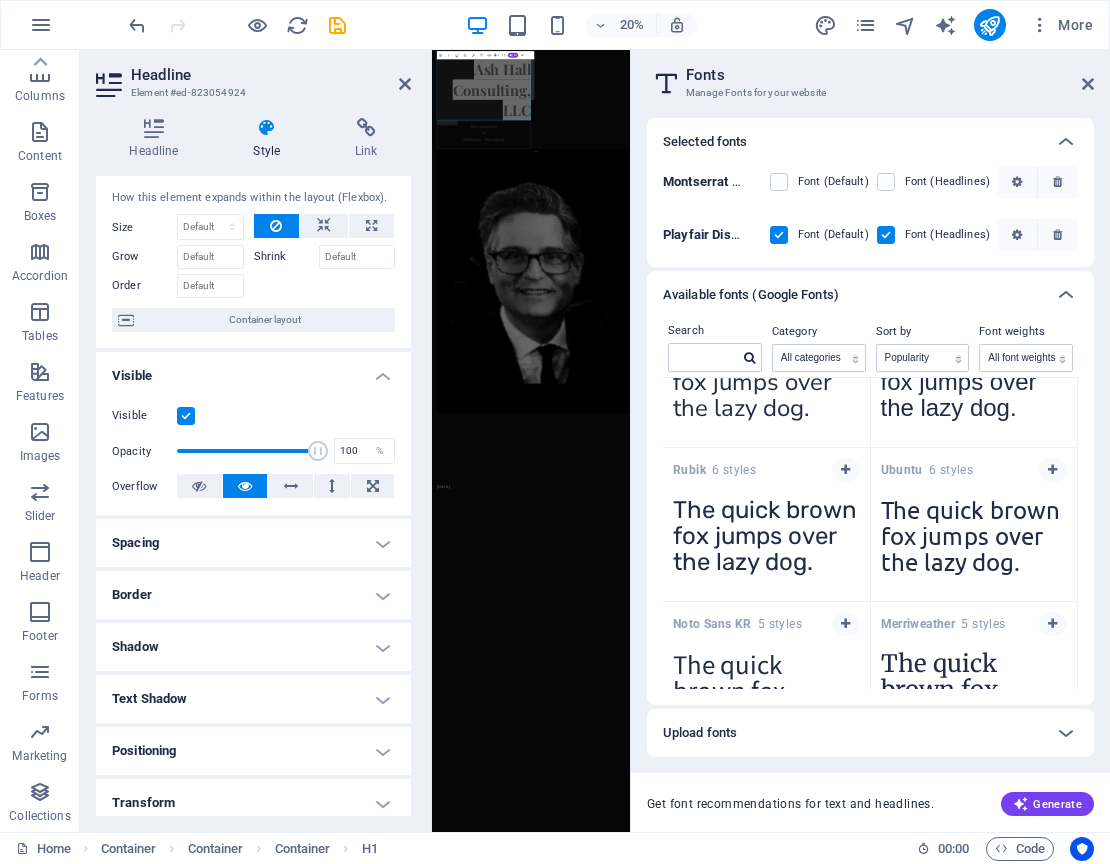 scroll, scrollTop: 0, scrollLeft: 0, axis: both 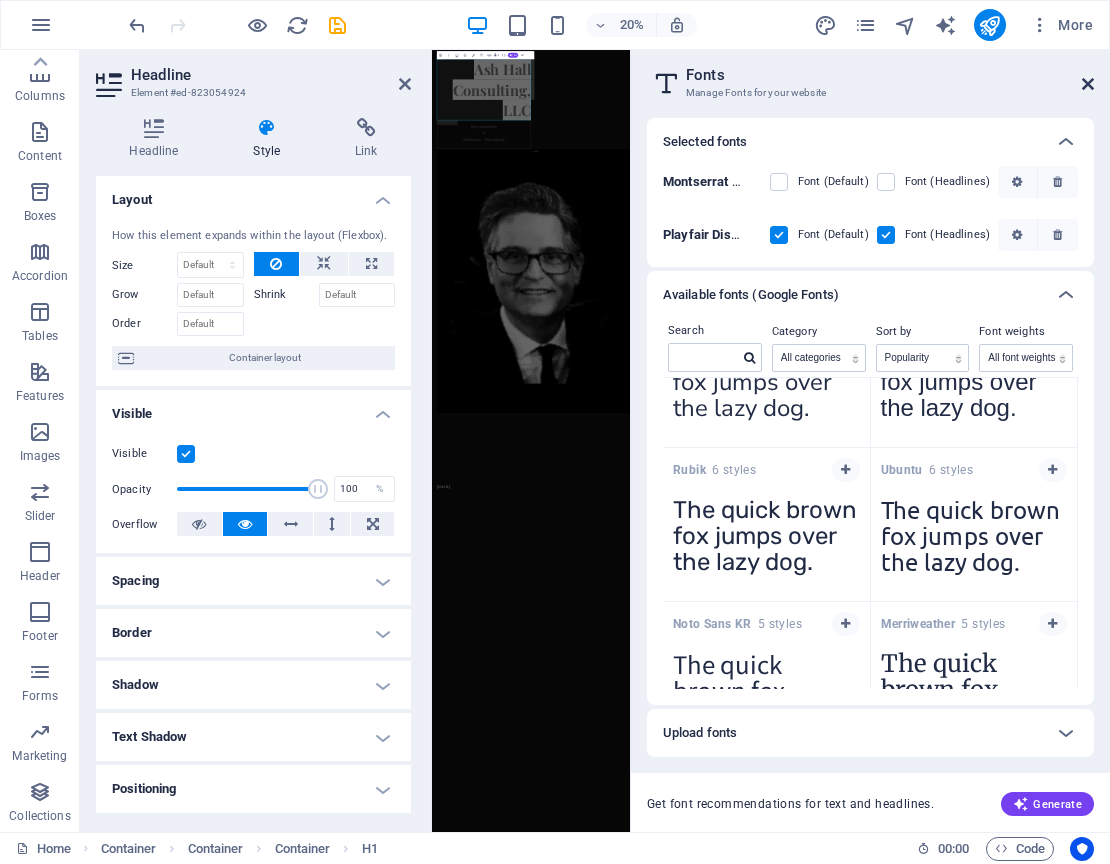 click at bounding box center (1088, 84) 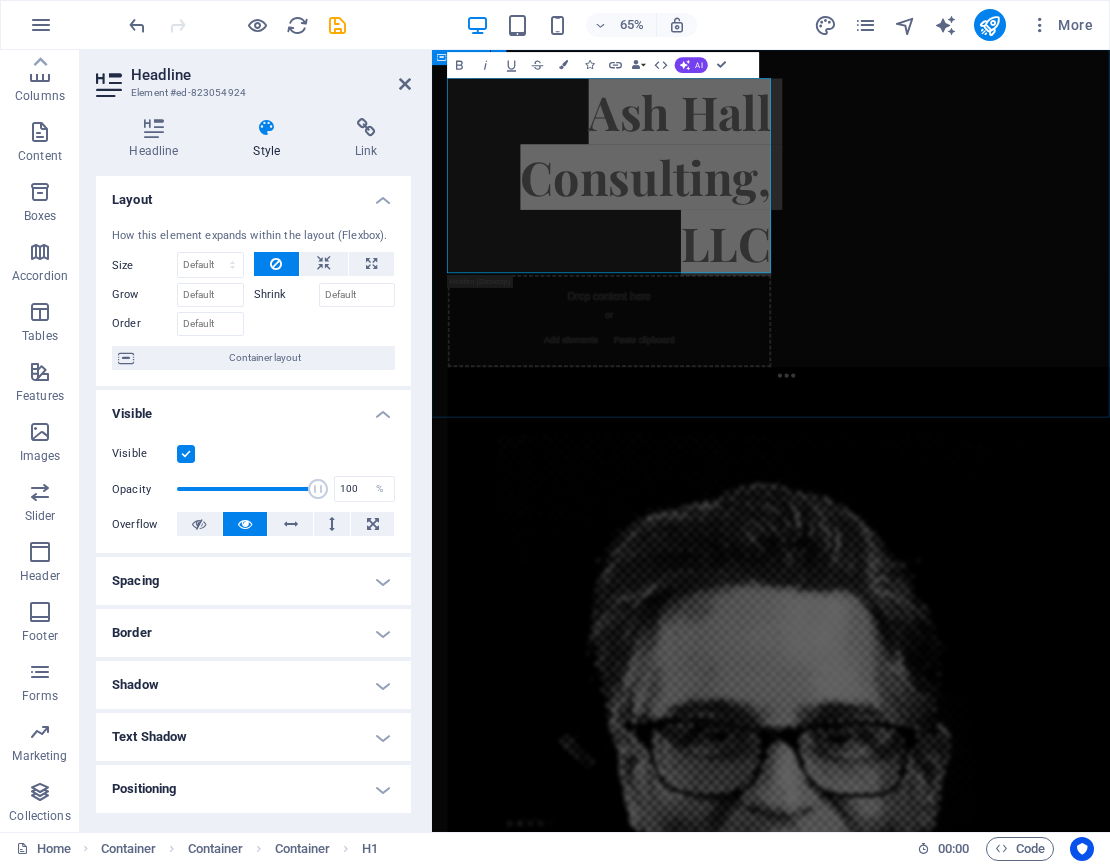 click on "Ash Hall Consulting, LLC Drop content here or  Add elements  Paste clipboard" at bounding box center [953, 1029] 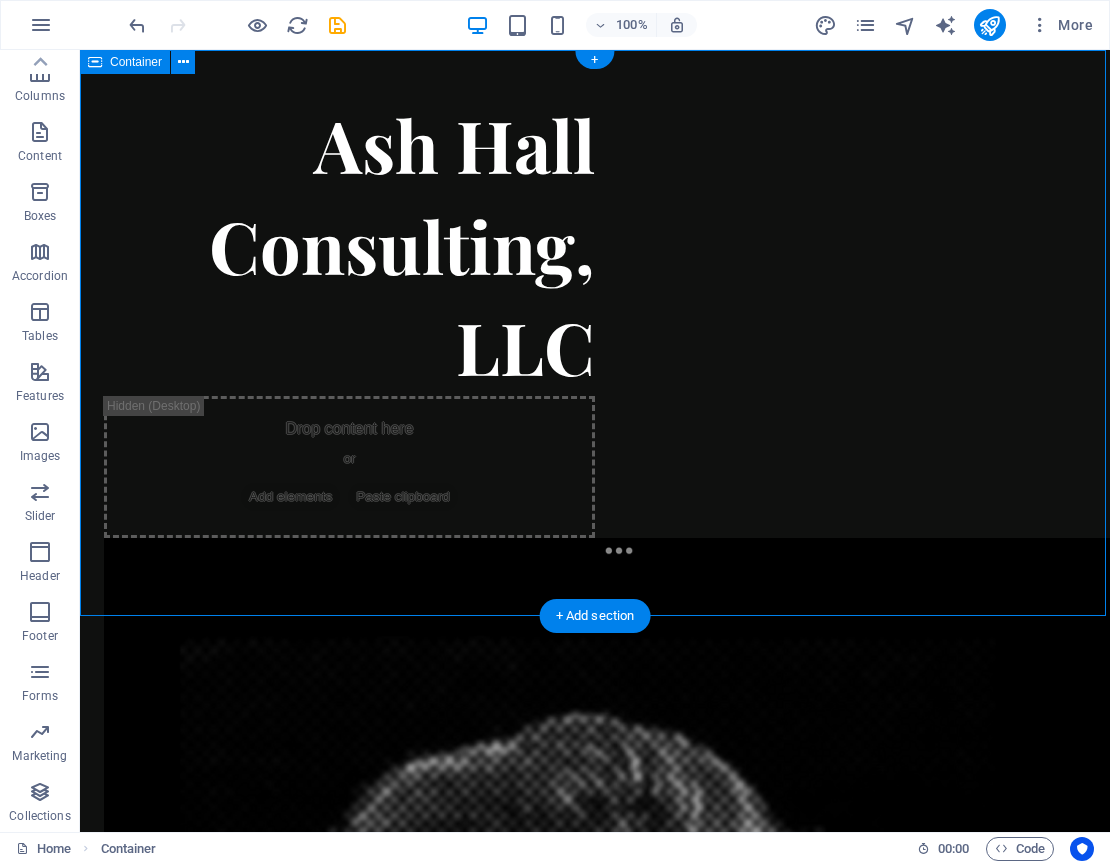 click on "Ash Hall Consulting, LLC Drop content here or  Add elements  Paste clipboard" at bounding box center [595, 1020] 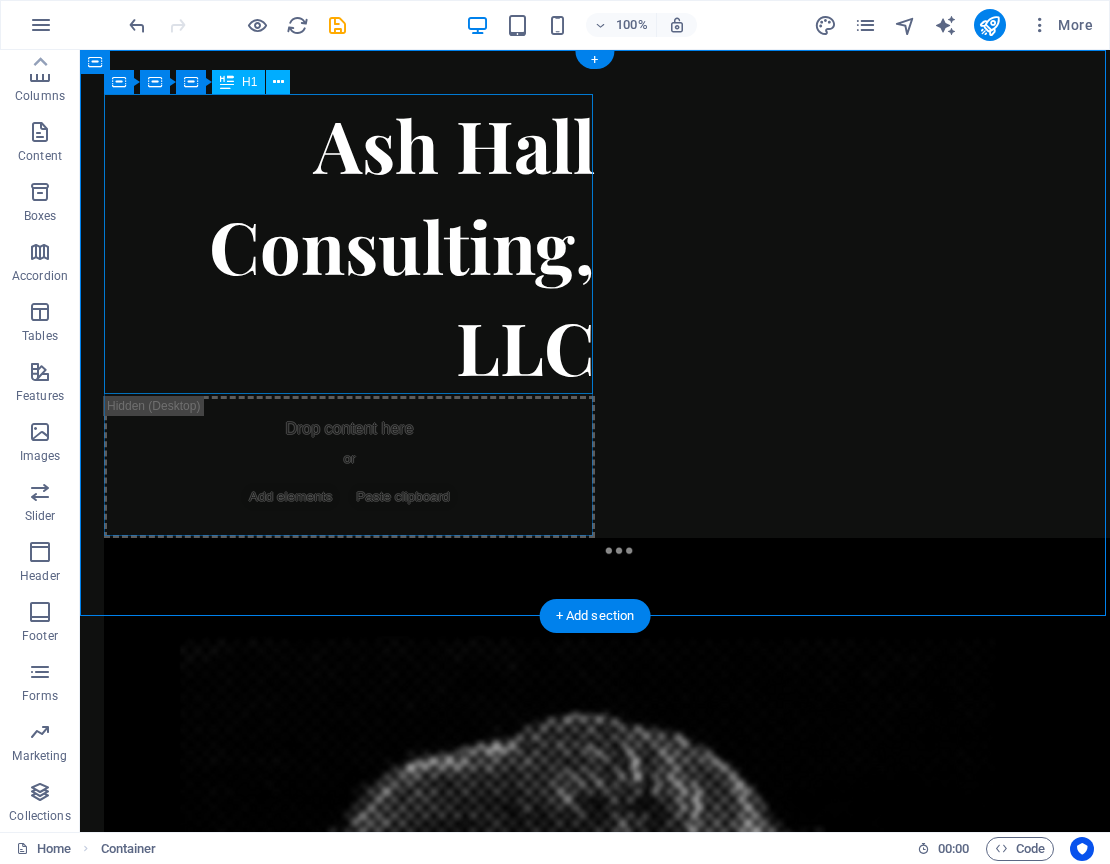 click on "Ash Hall Consulting, LLC" at bounding box center (349, 245) 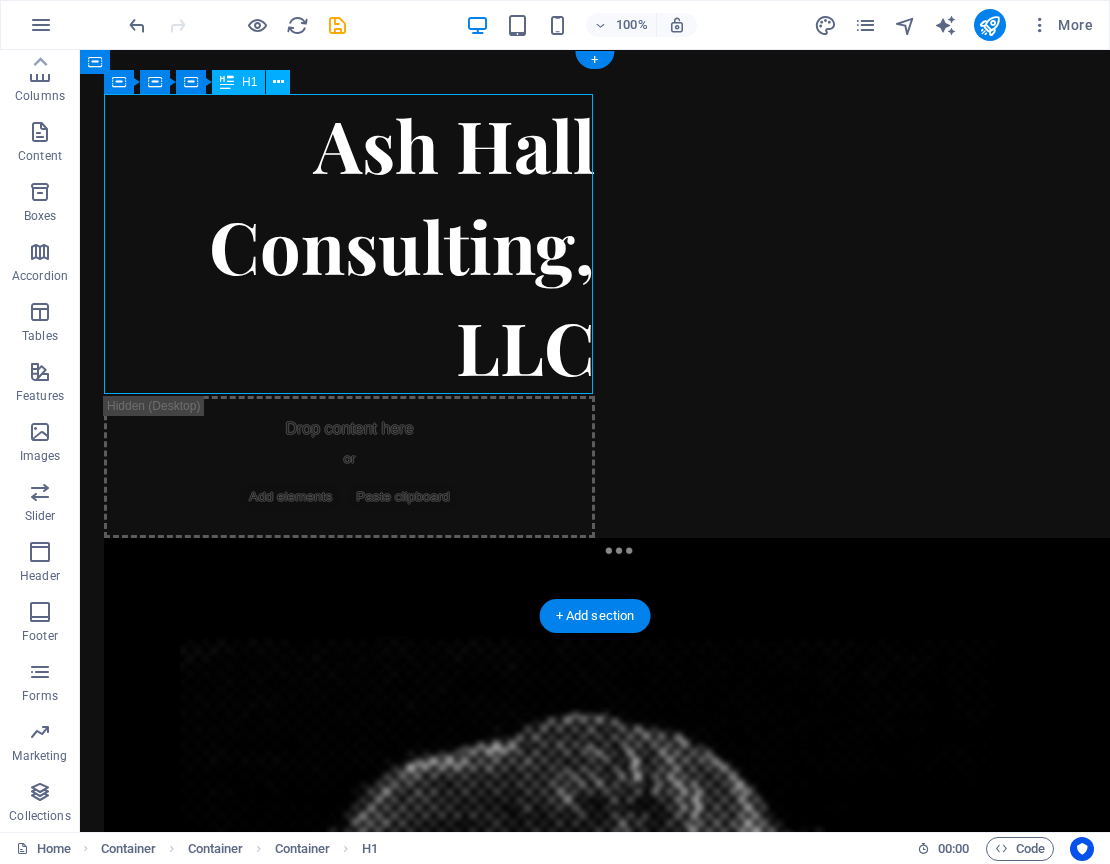 click on "Ash Hall Consulting, LLC" at bounding box center (349, 245) 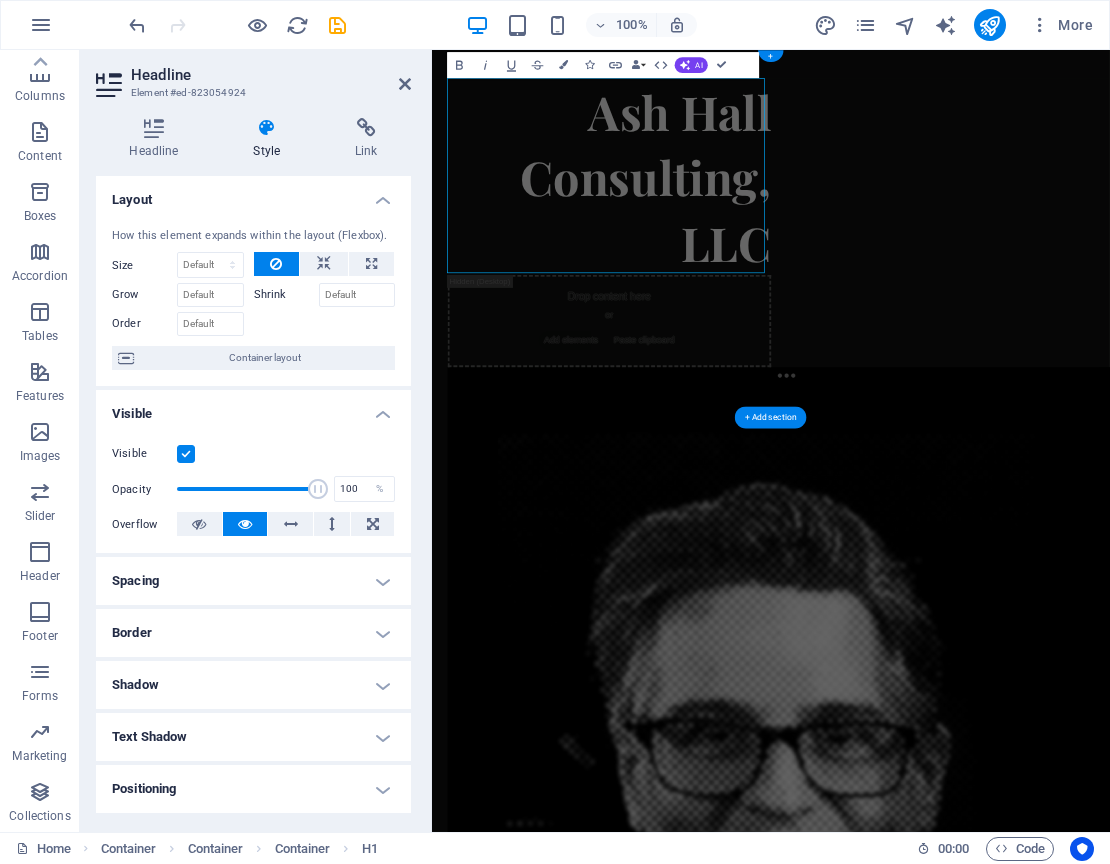 click on "Link" at bounding box center [366, 139] 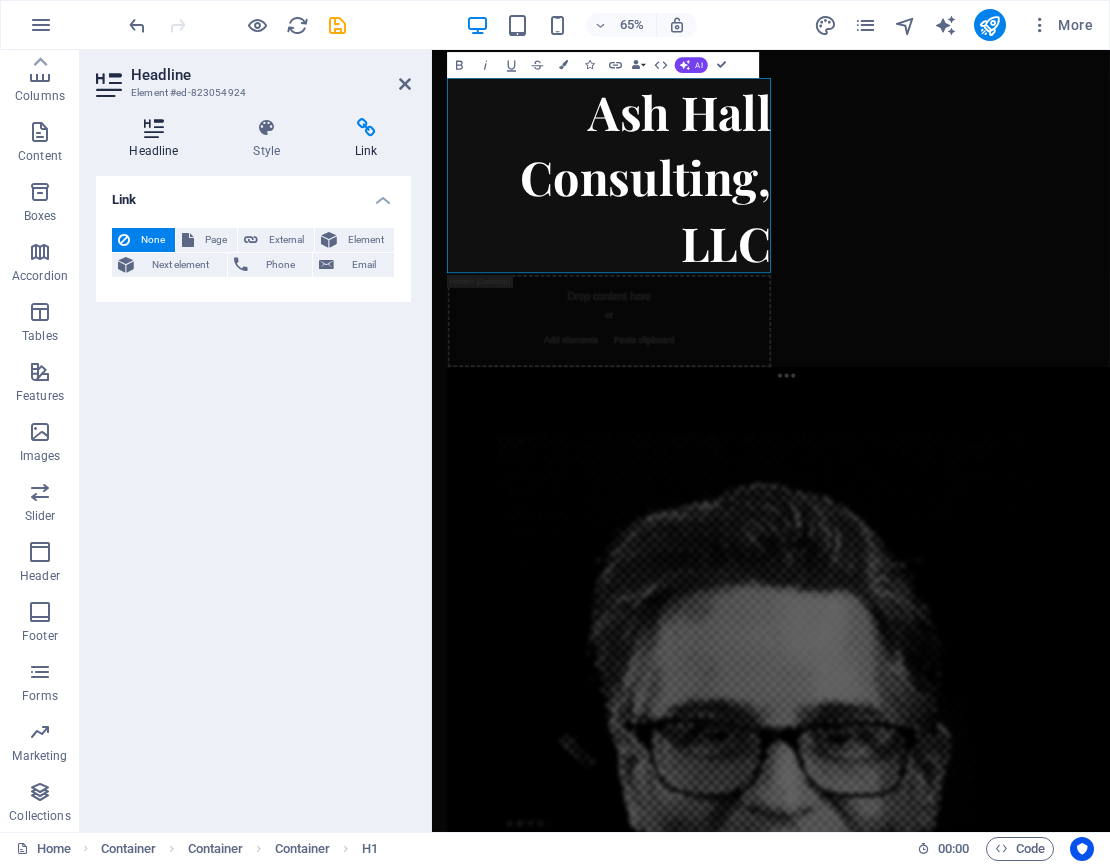 click on "Headline" at bounding box center [158, 139] 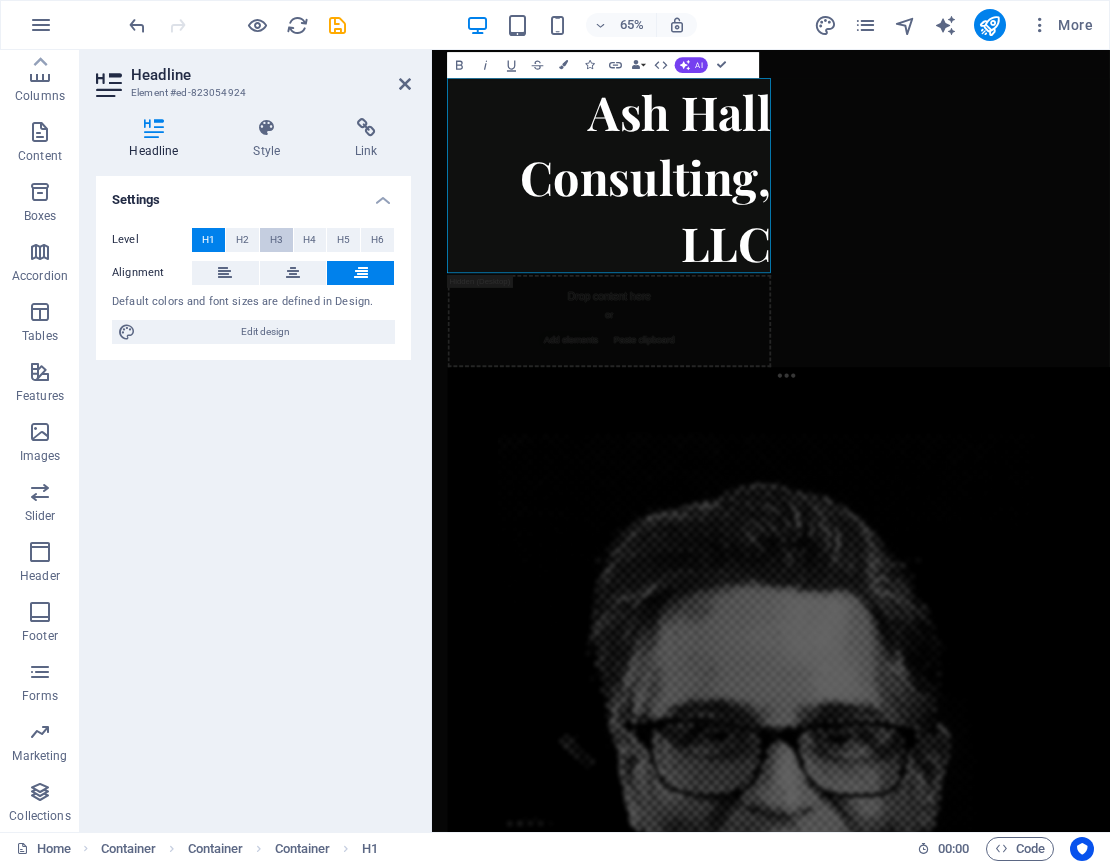 click on "H3" at bounding box center (276, 240) 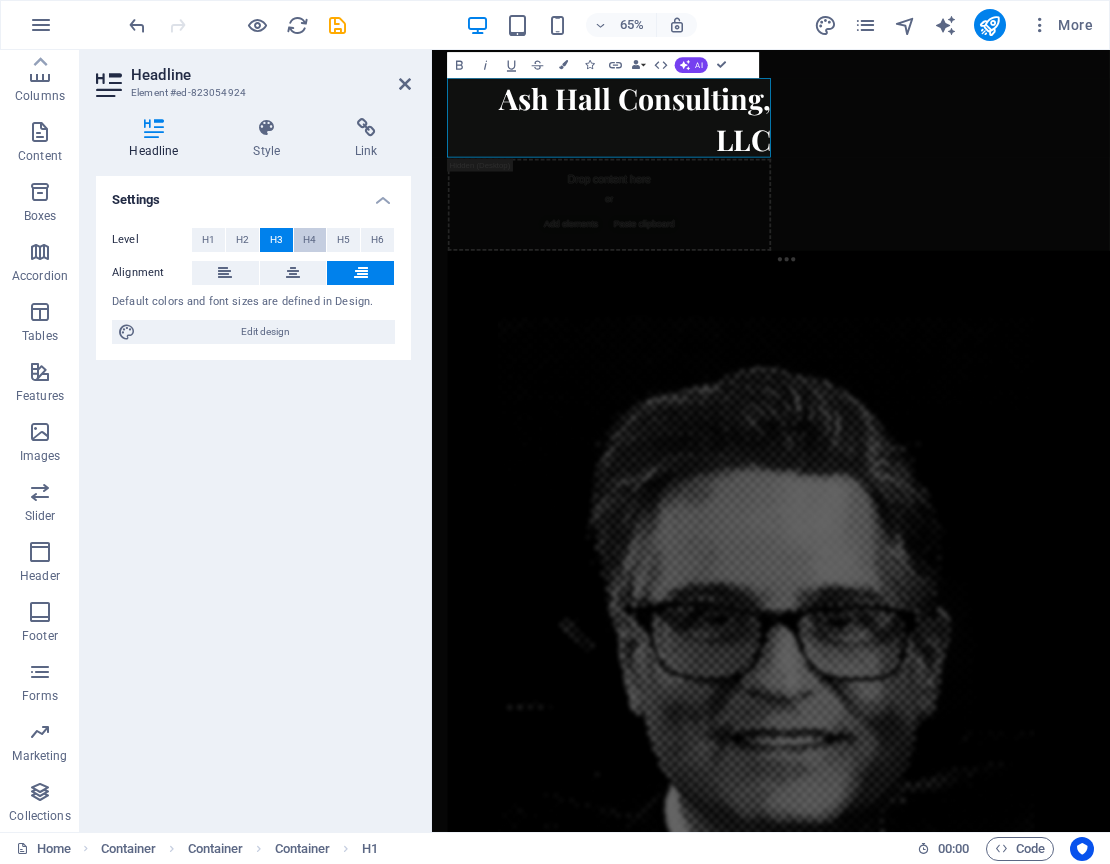 click on "H4" at bounding box center (309, 240) 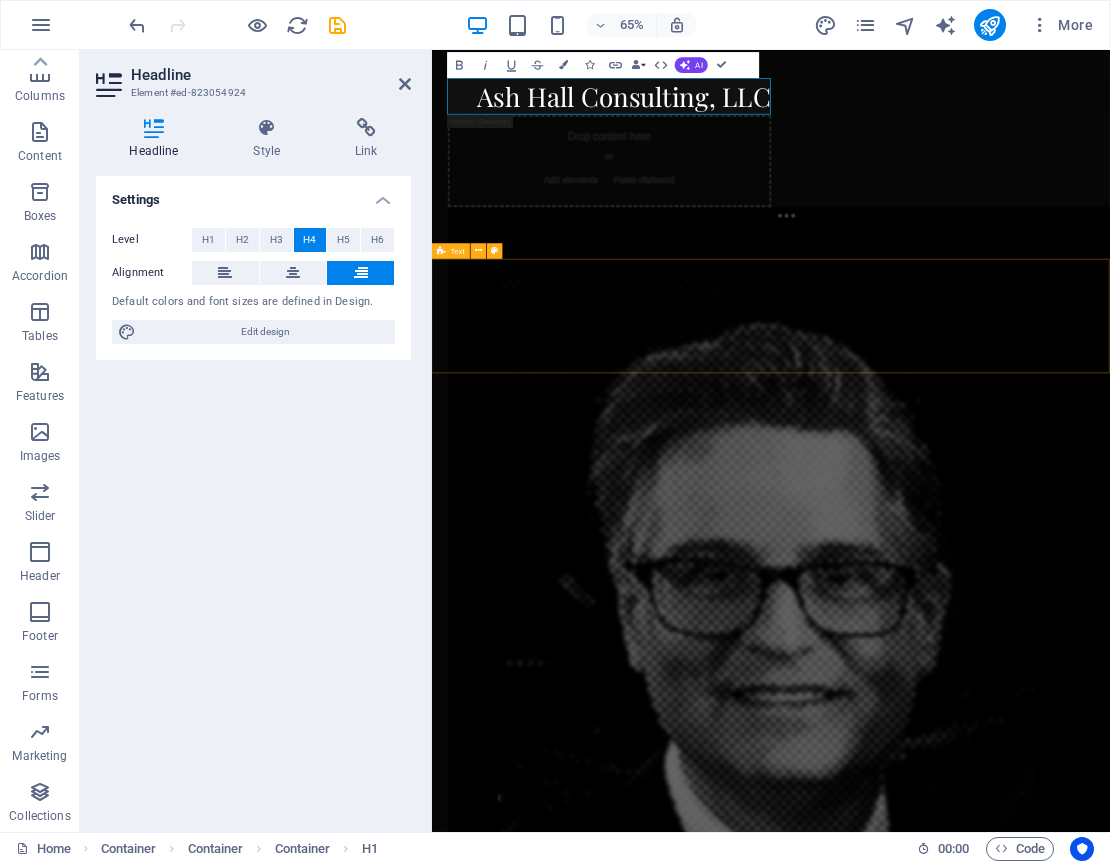 click at bounding box center [953, 1850] 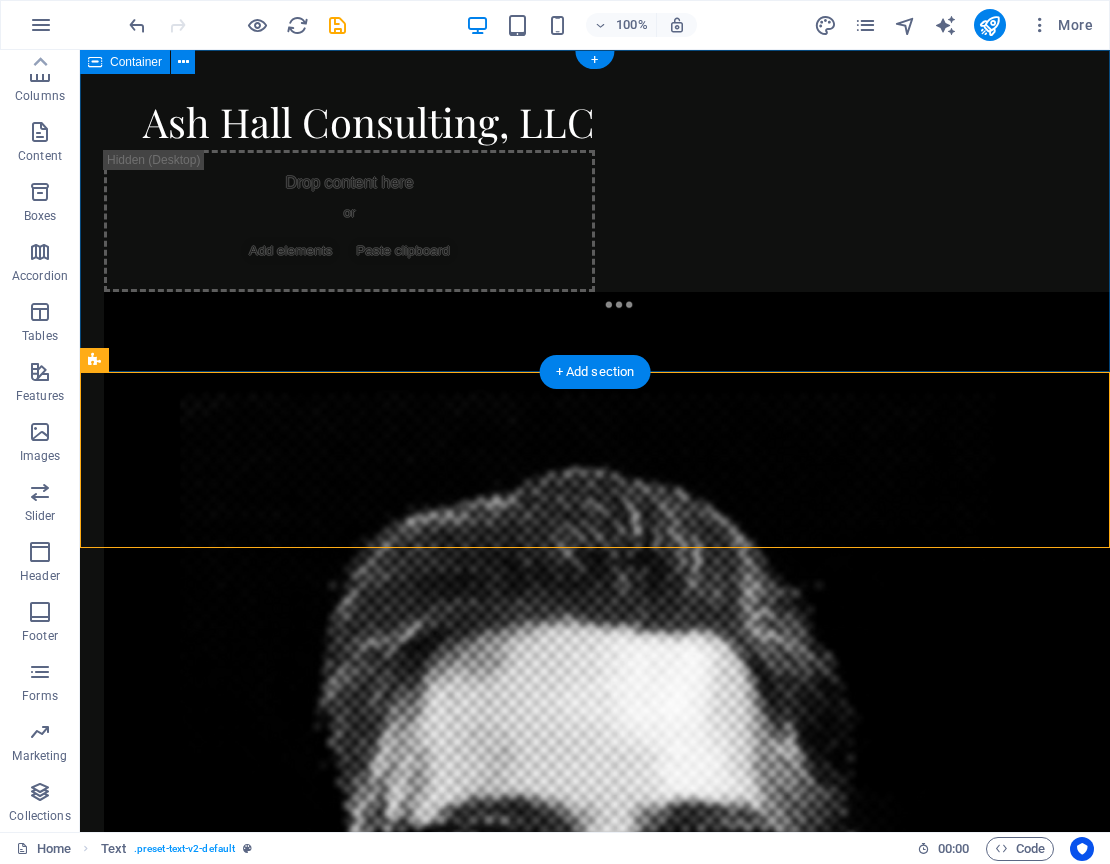 click on "Ash Hall Consulting, LLC Drop content here or  Add elements  Paste clipboard" at bounding box center (595, 897) 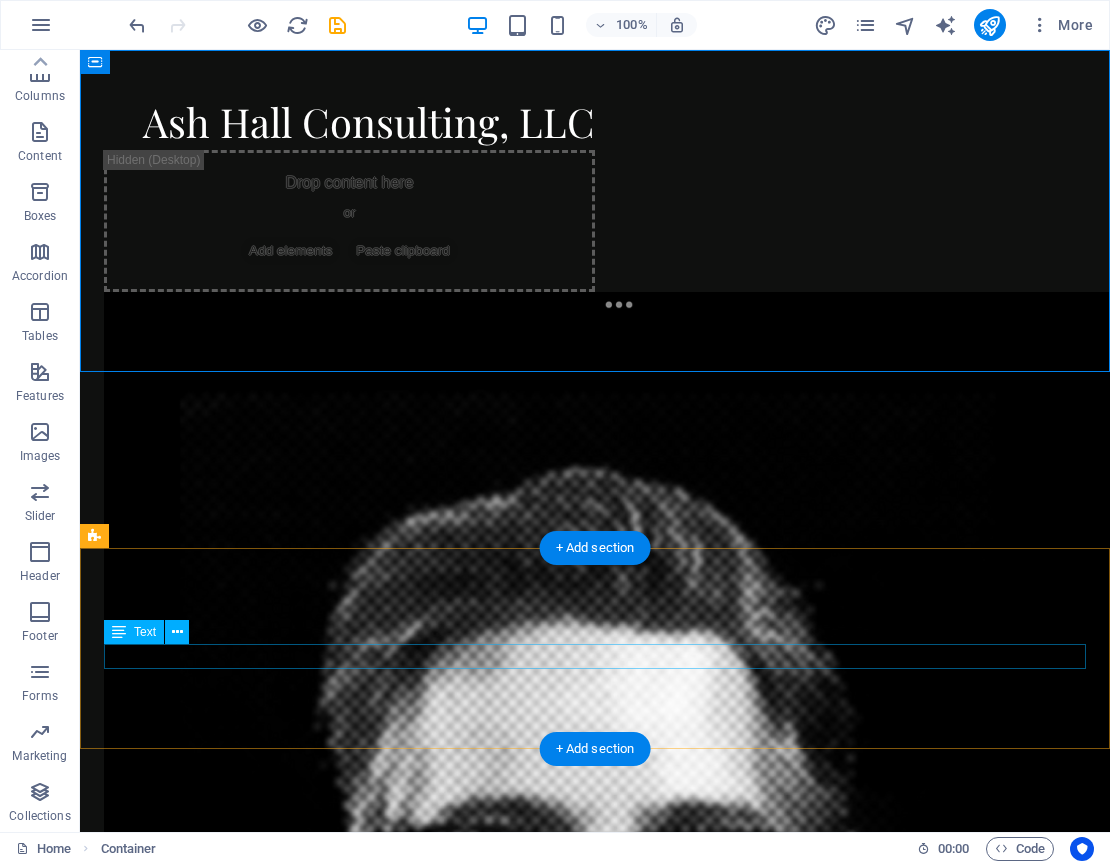 click on "[EMAIL]" at bounding box center [595, 2029] 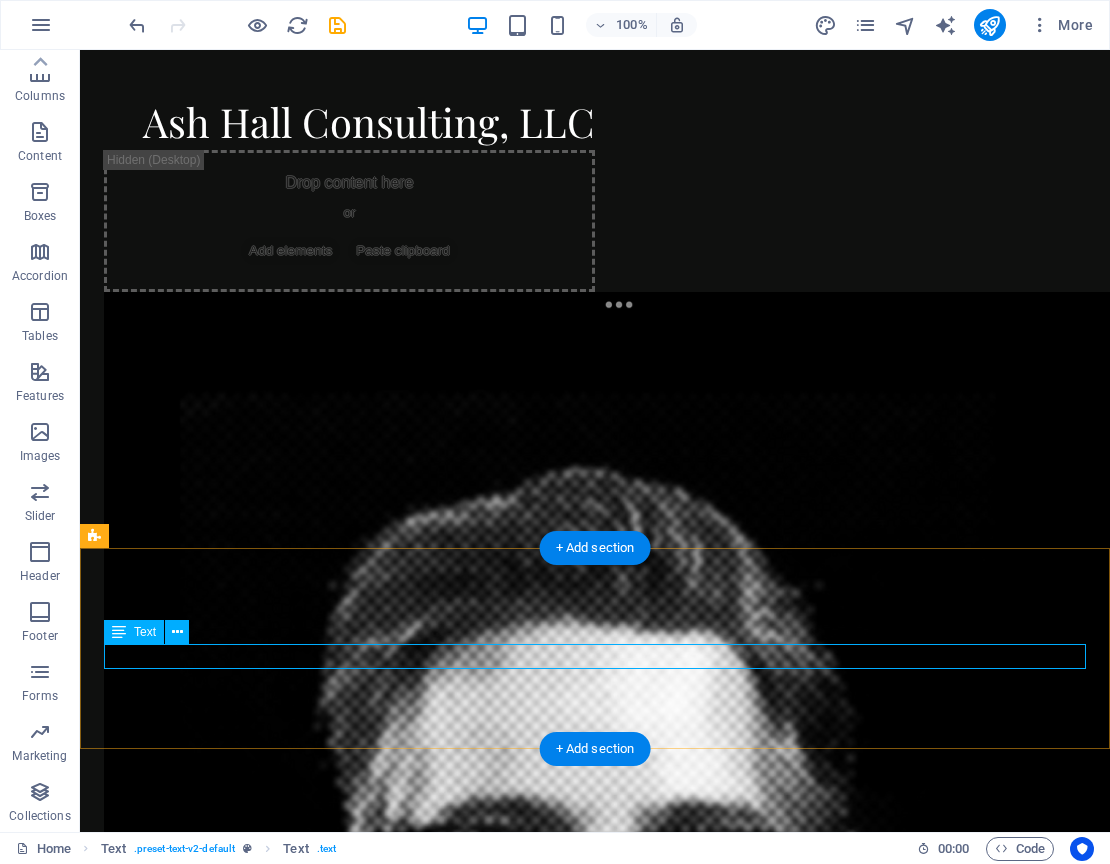 click at bounding box center (119, 632) 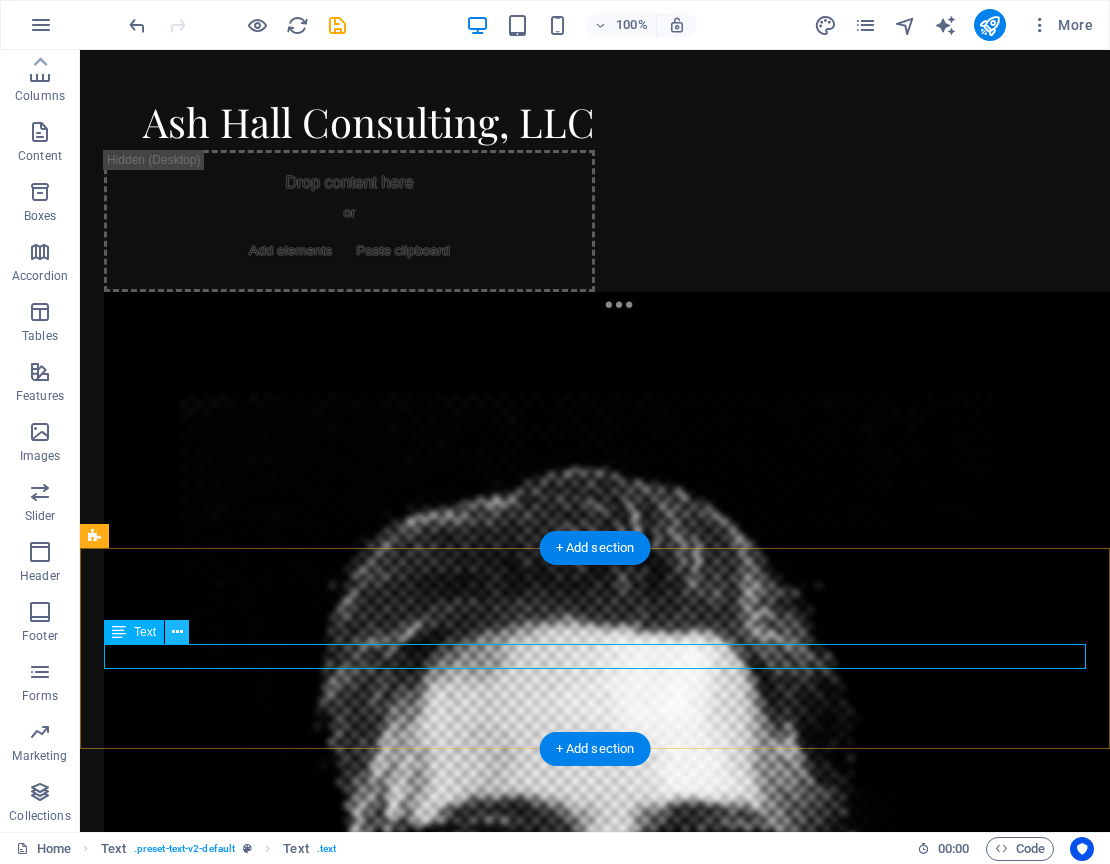 click at bounding box center (177, 632) 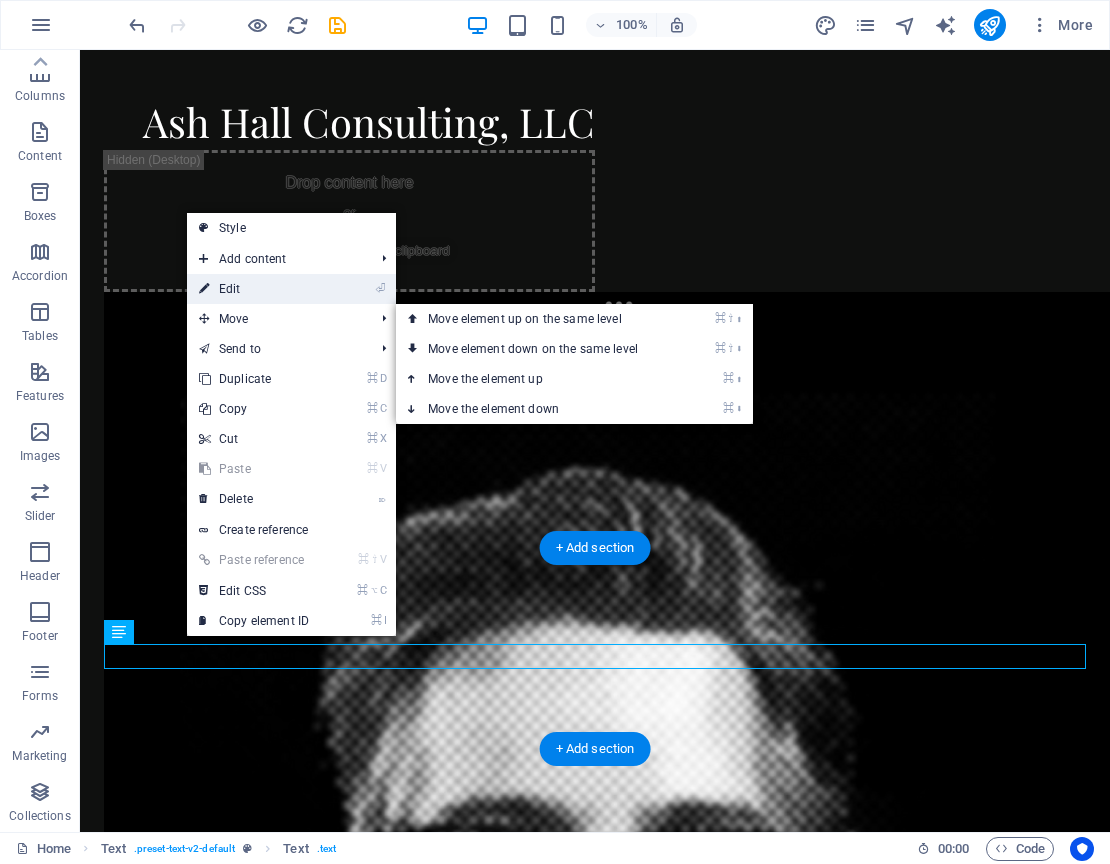click on "⏎  Edit" at bounding box center (254, 289) 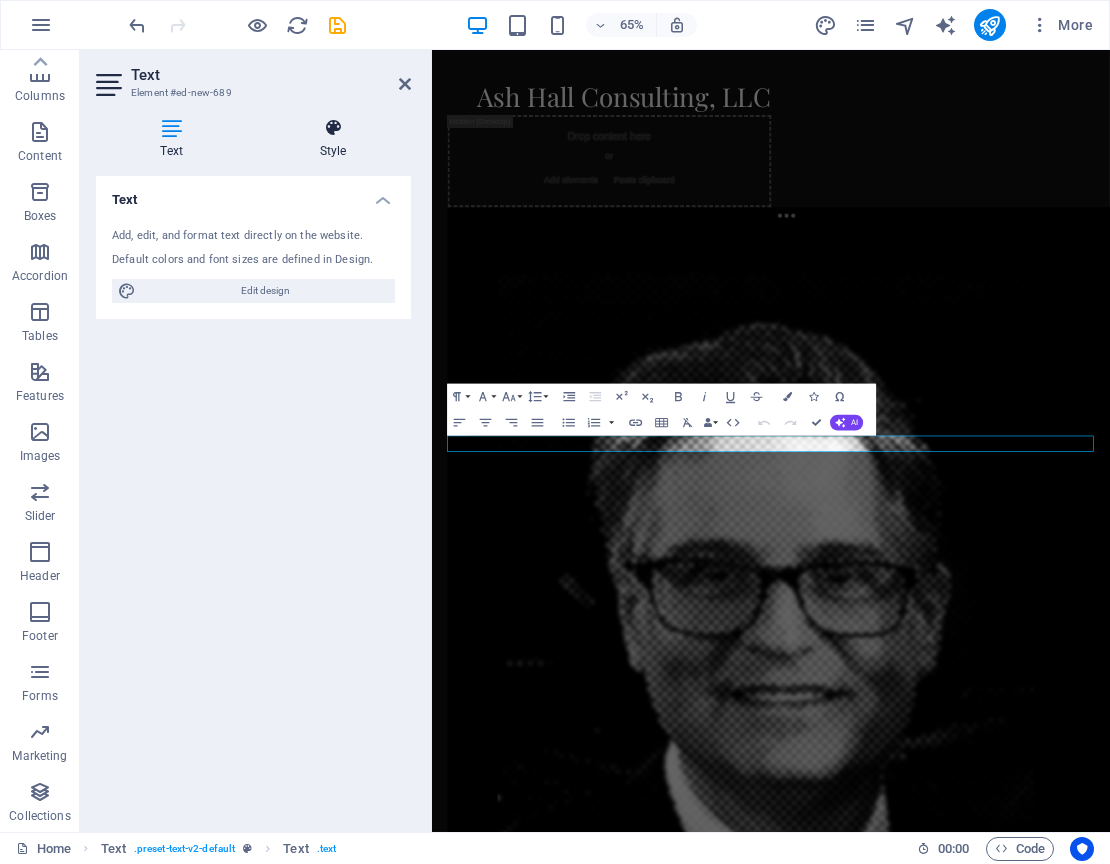 click at bounding box center (333, 128) 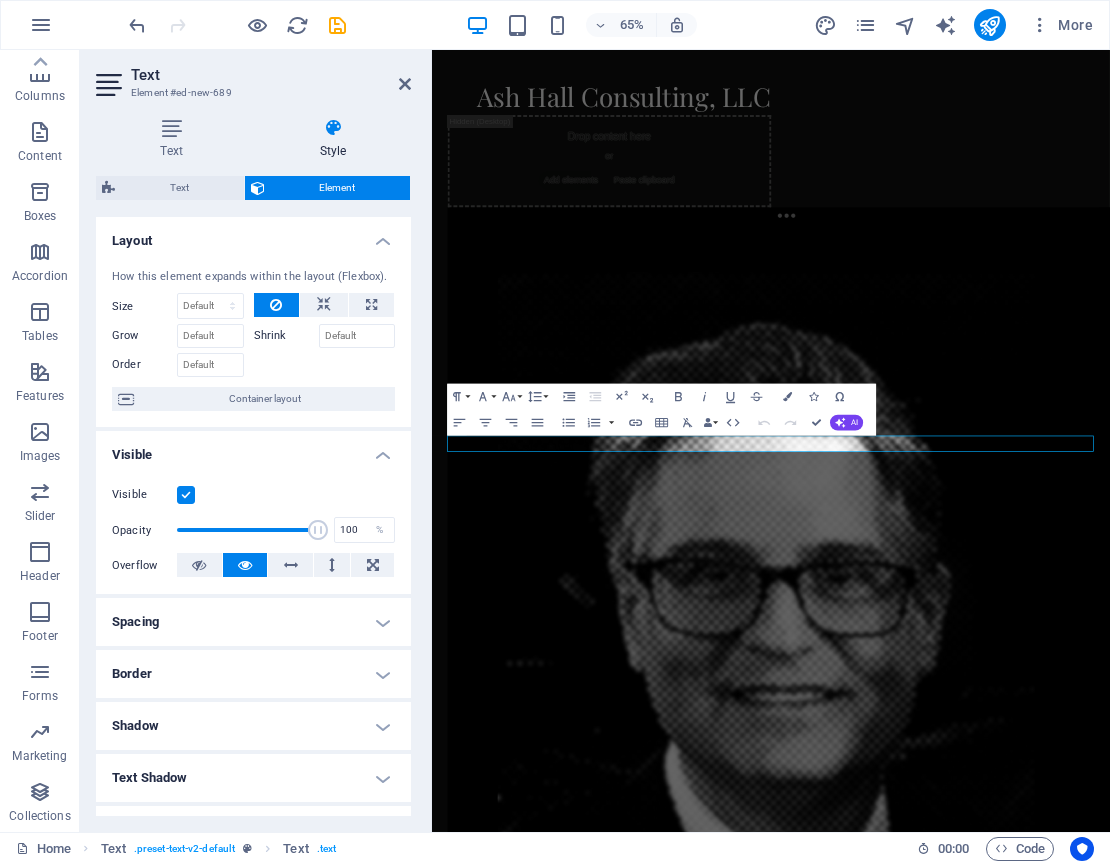 click at bounding box center [333, 128] 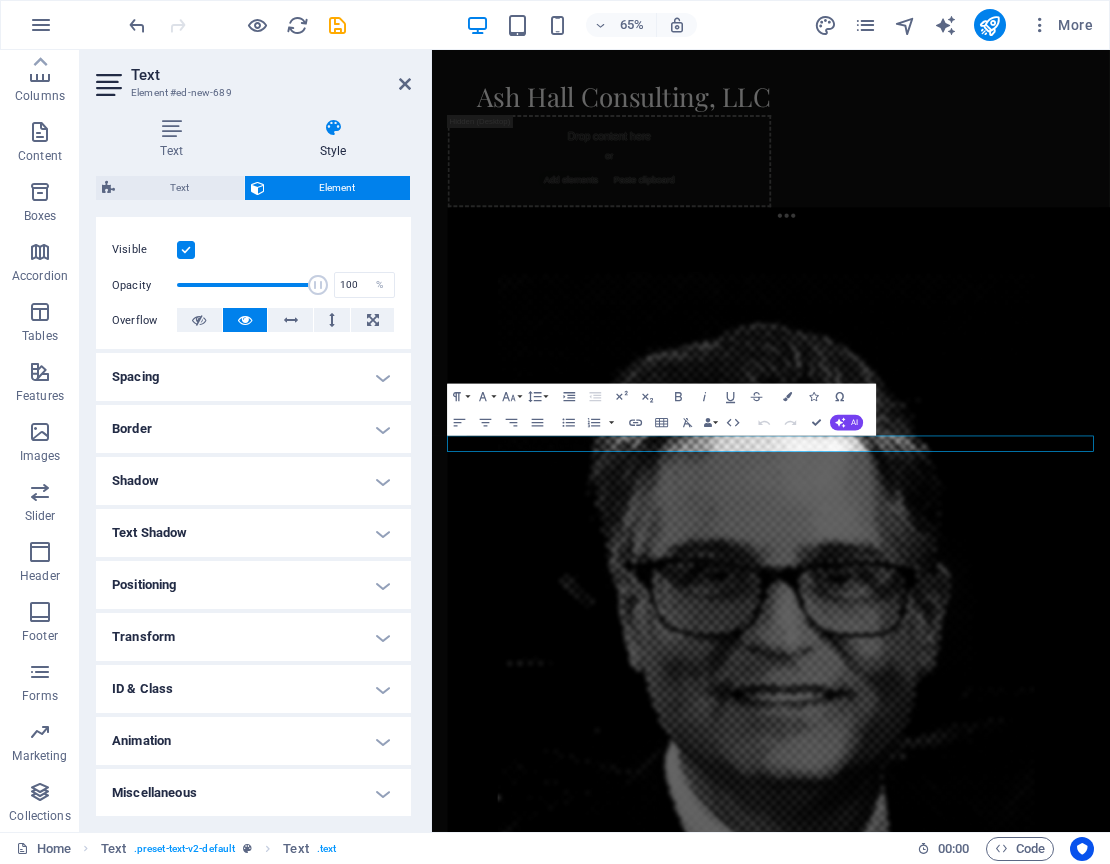 scroll, scrollTop: 0, scrollLeft: 0, axis: both 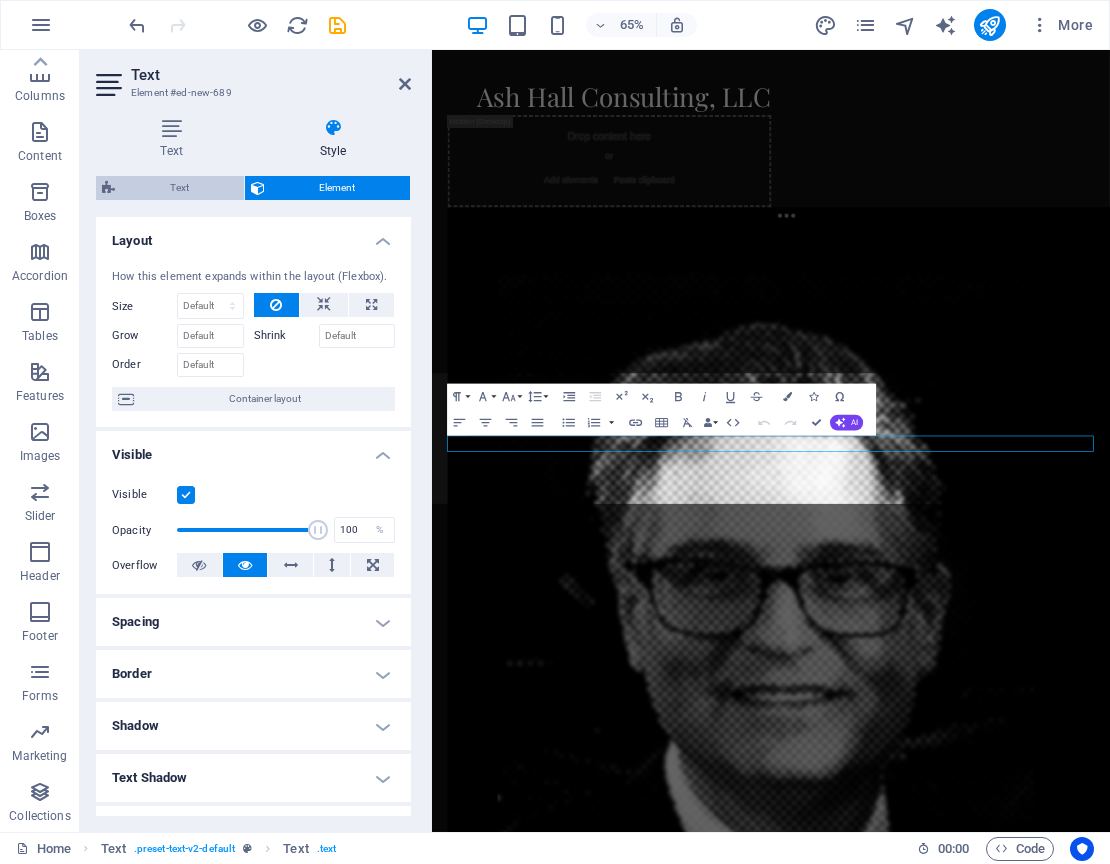 click on "Text" at bounding box center (179, 188) 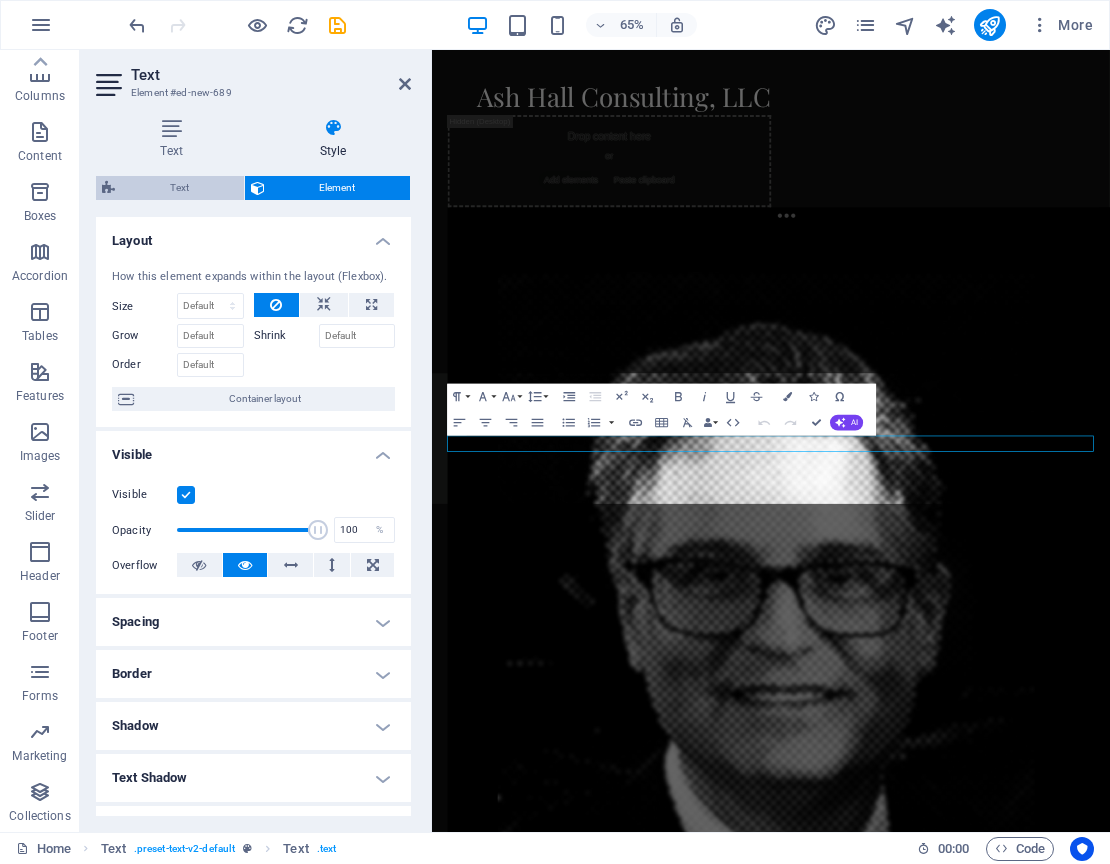 select on "rem" 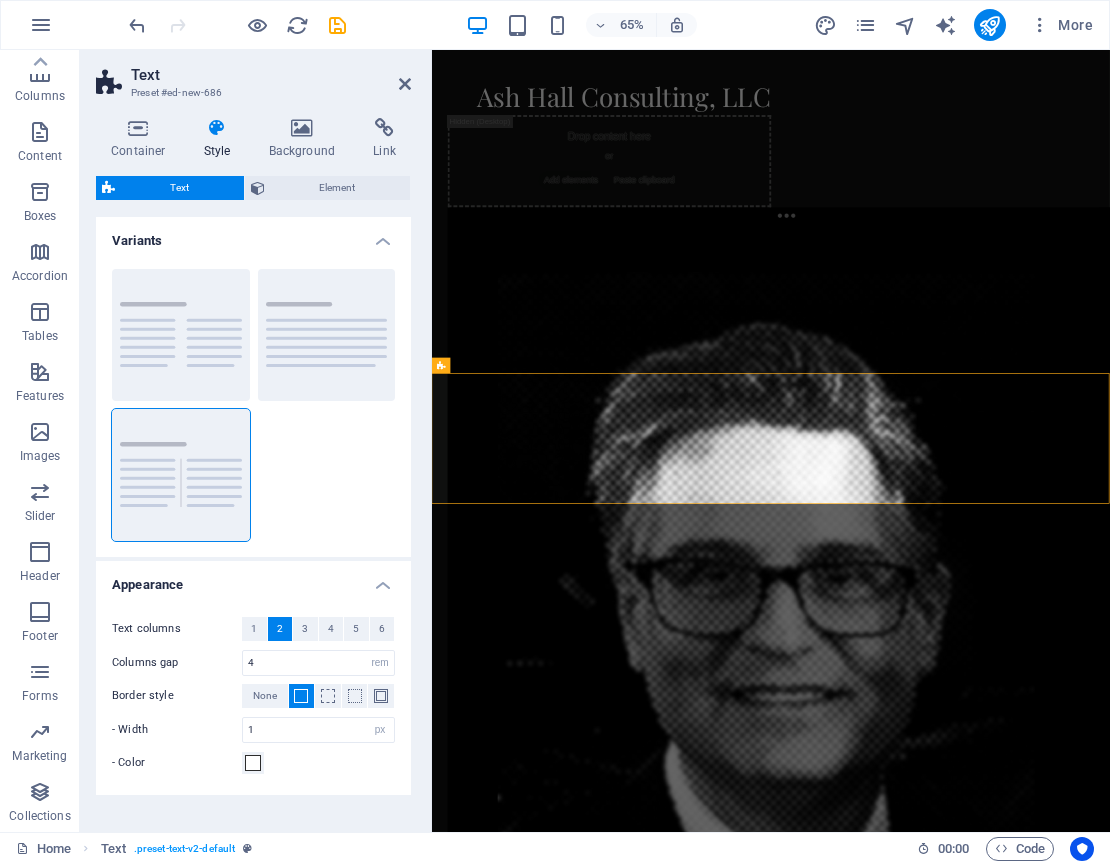 scroll, scrollTop: 58, scrollLeft: 0, axis: vertical 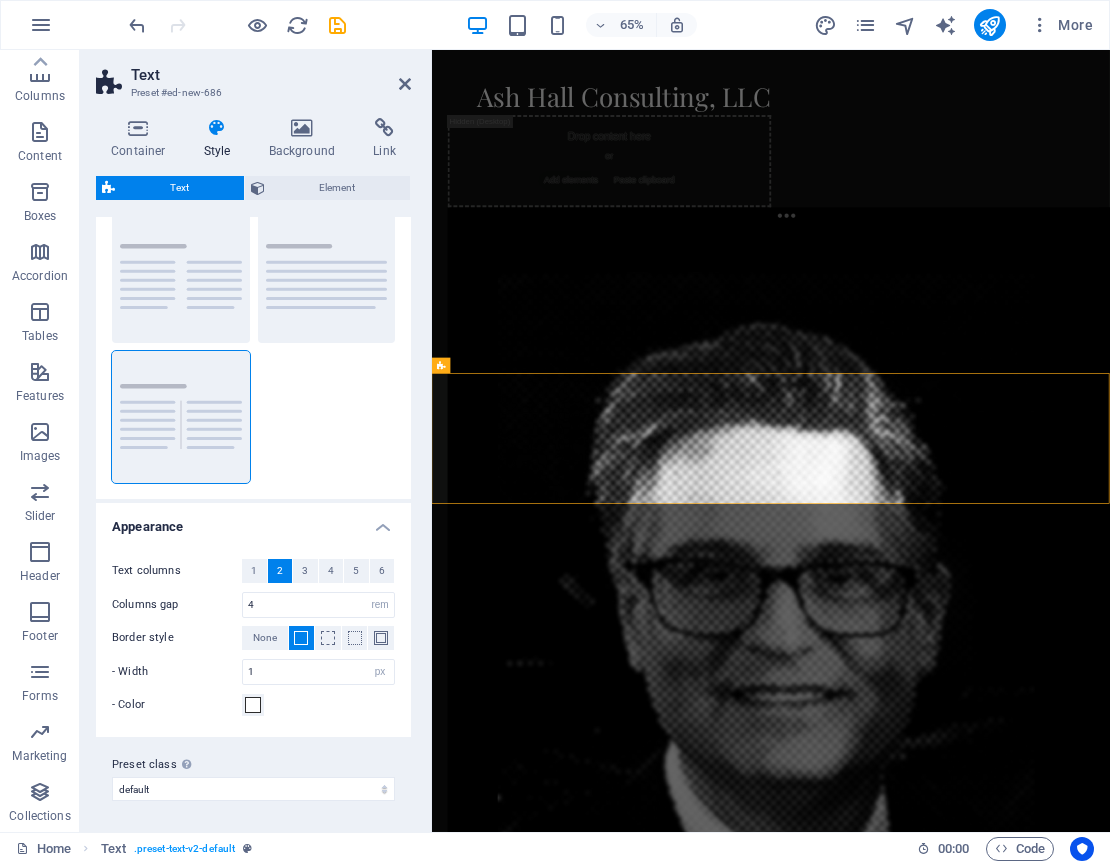click at bounding box center (217, 128) 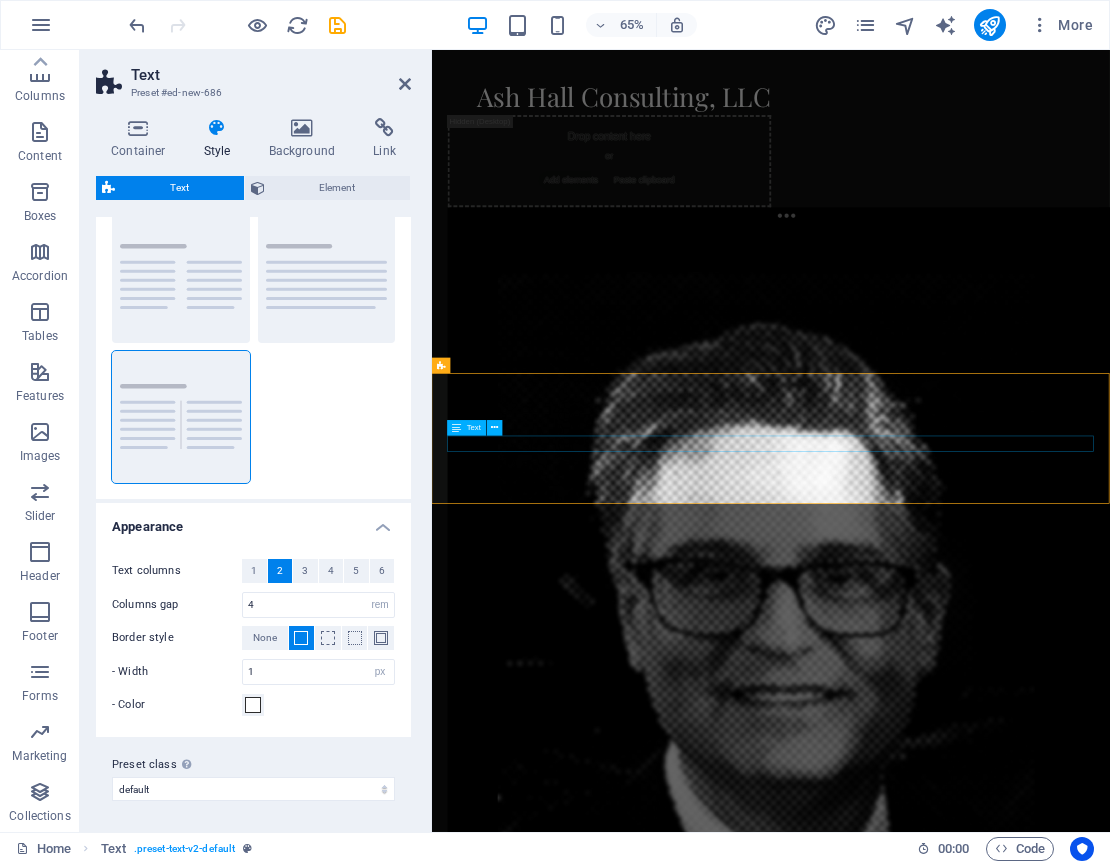 click at bounding box center [457, 429] 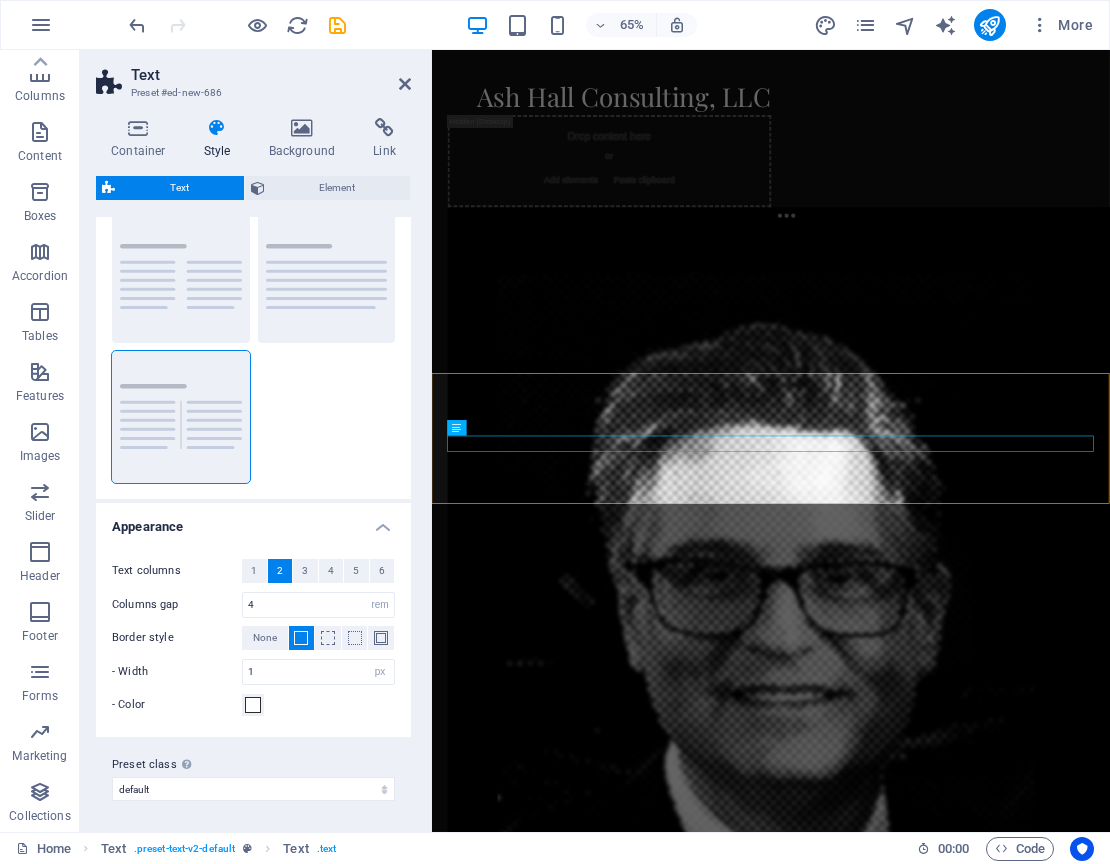 click on "Skip to main content
Ash Hall Consulting, LLC Drop content here or  Add elements  Paste clipboard ash@ashhallconsulting.com" at bounding box center [953, 1095] 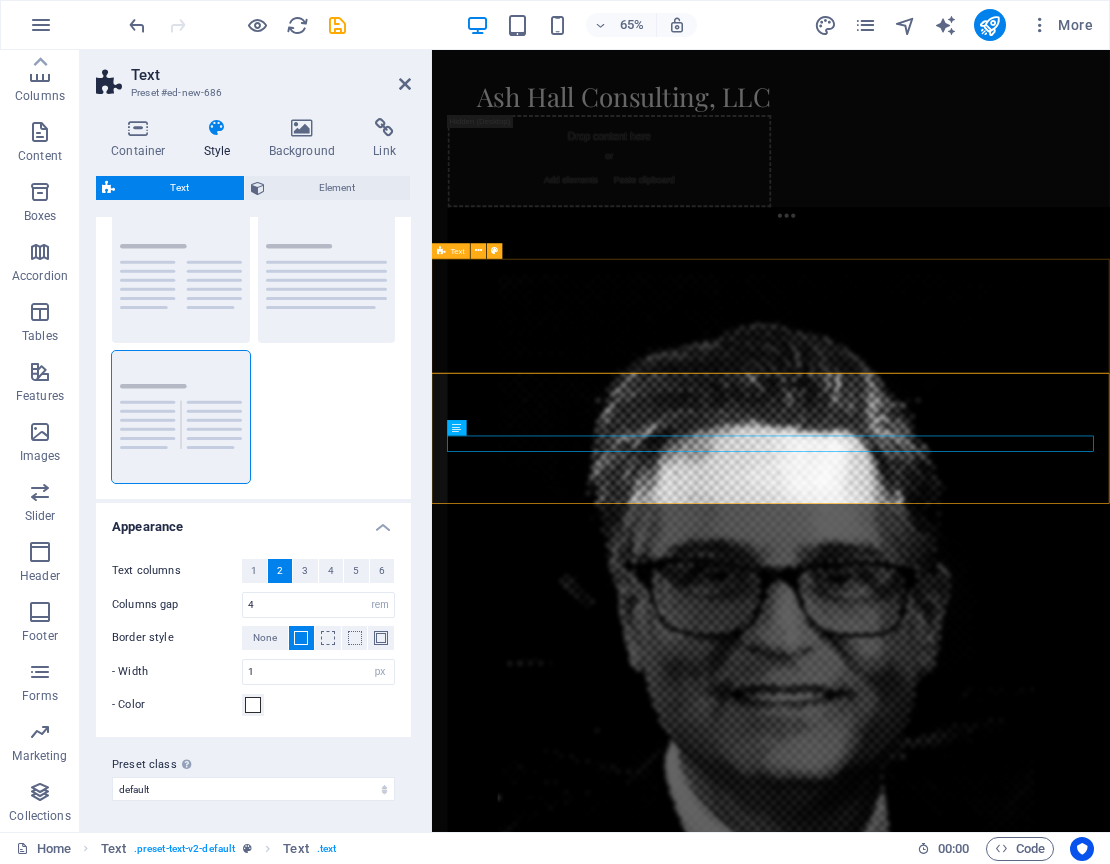 click at bounding box center (953, 1850) 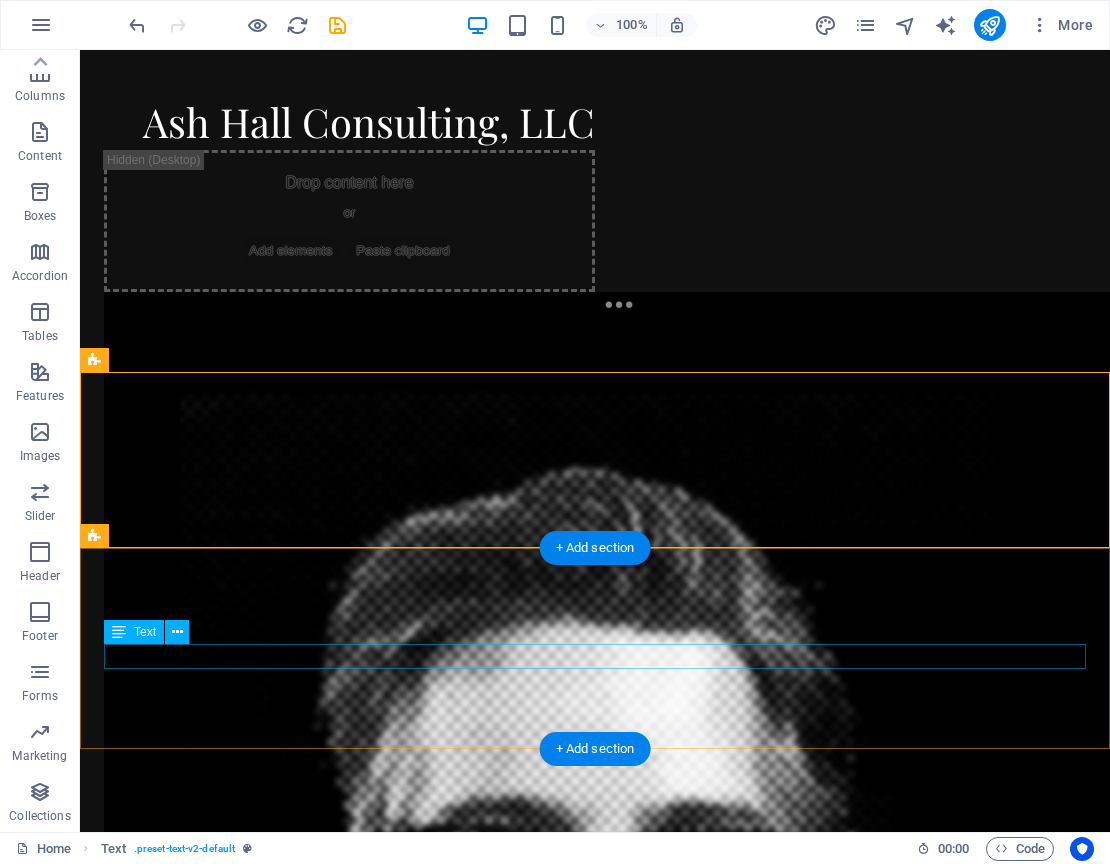 click on "[EMAIL]" at bounding box center [595, 2029] 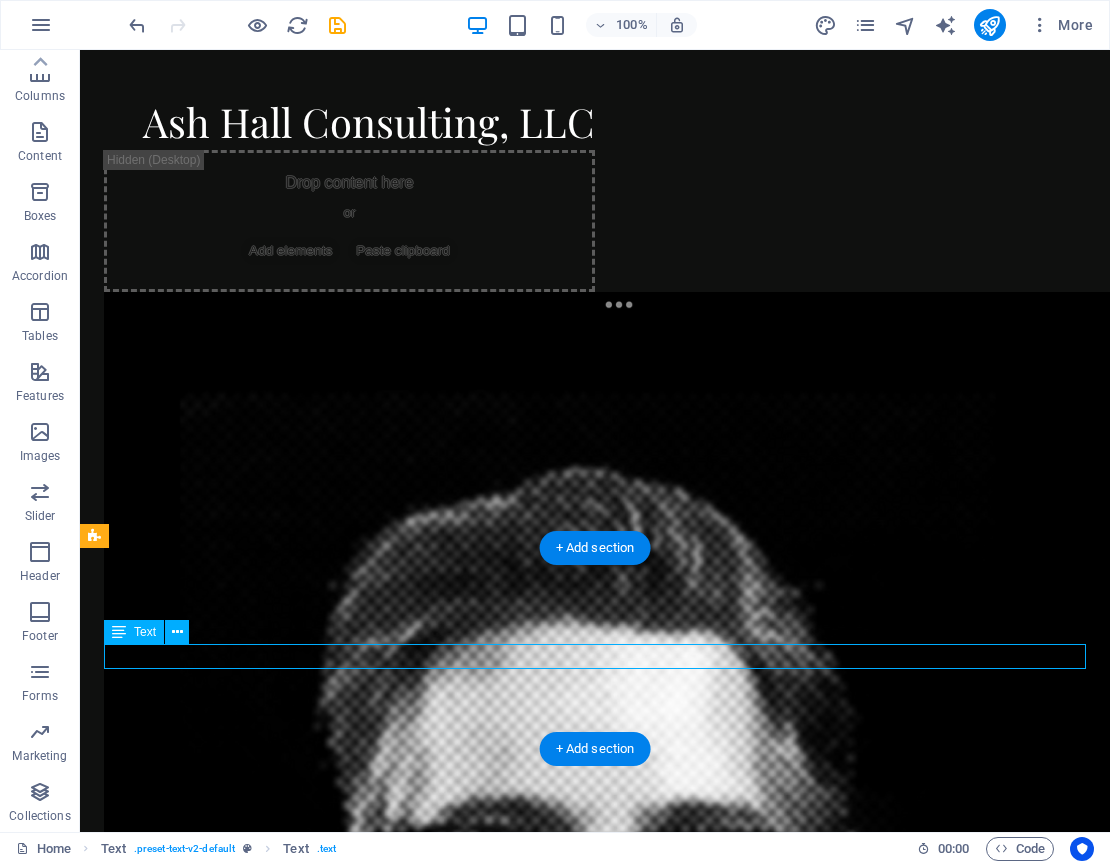 click on "[EMAIL]" at bounding box center (595, 2029) 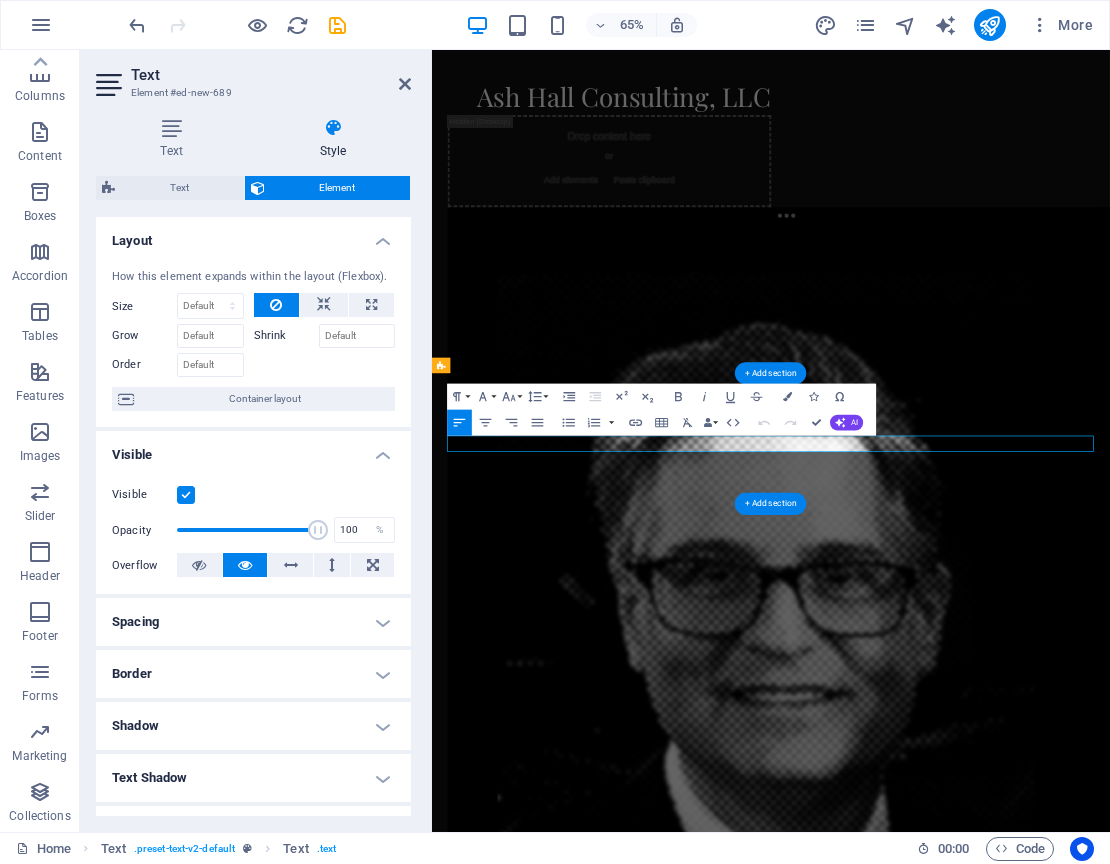 click on "Border" at bounding box center [253, 674] 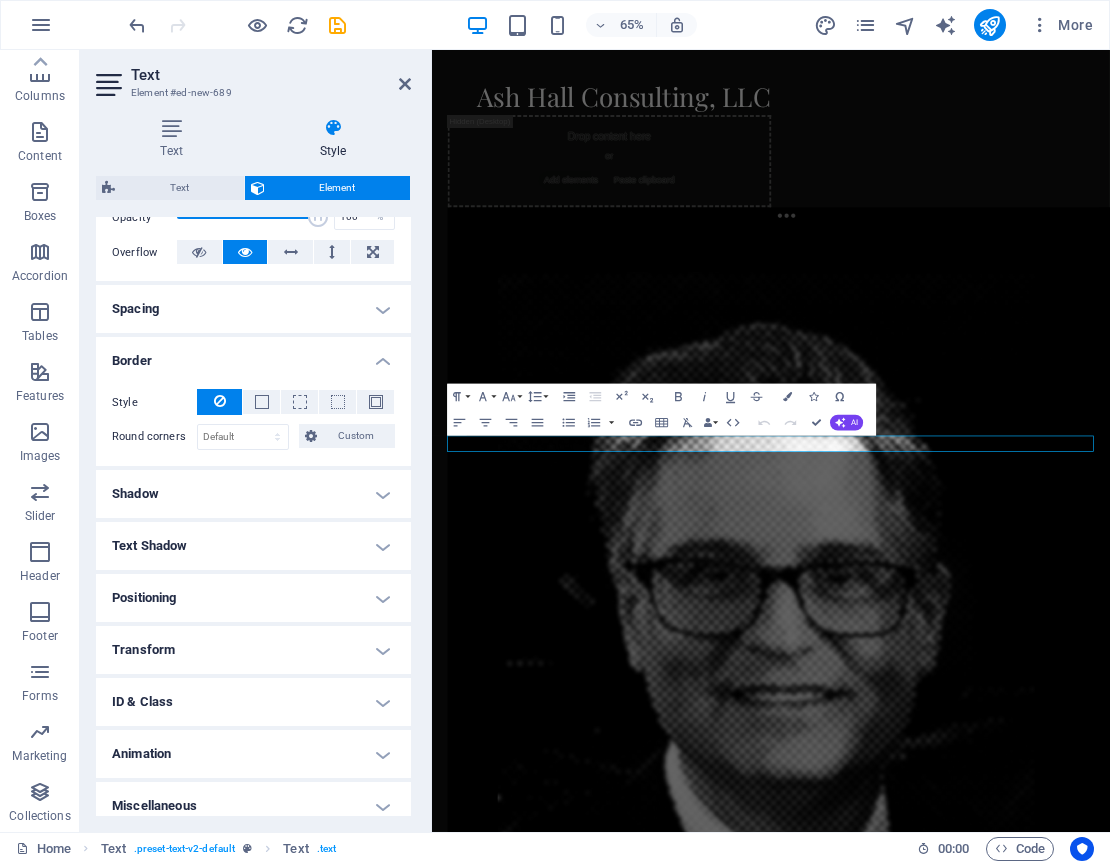 scroll, scrollTop: 0, scrollLeft: 0, axis: both 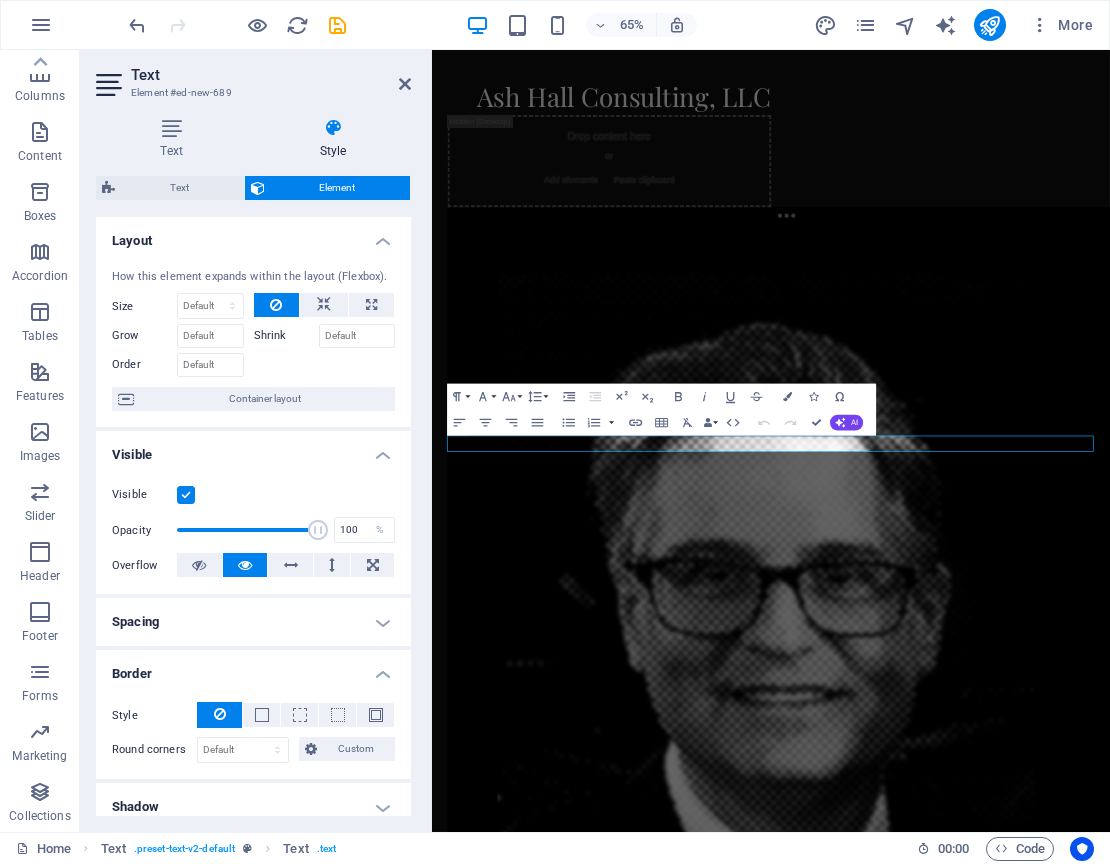 click on "Skip to main content
Ash Hall Consulting, LLC Drop content here or  Add elements  Paste clipboard ash@ashhallconsulting.com" at bounding box center [953, 1095] 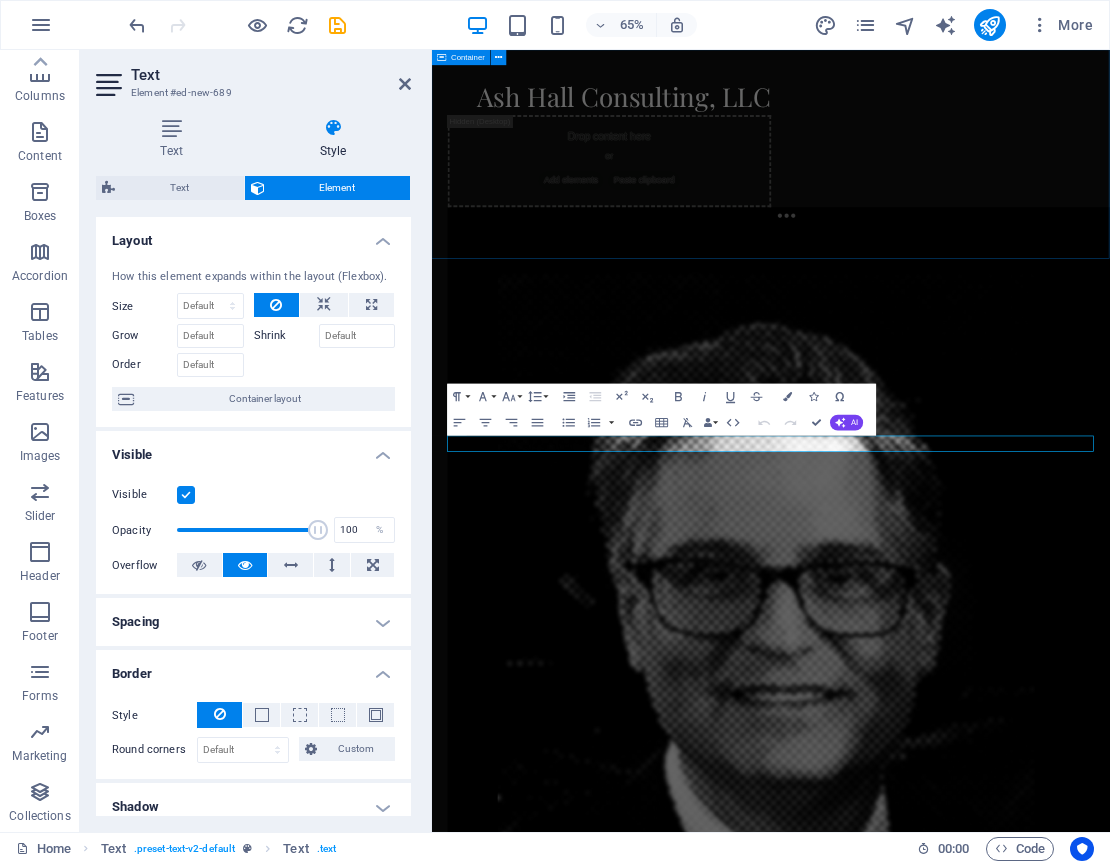 click on "Ash Hall Consulting, LLC Drop content here or  Add elements  Paste clipboard" at bounding box center (953, 906) 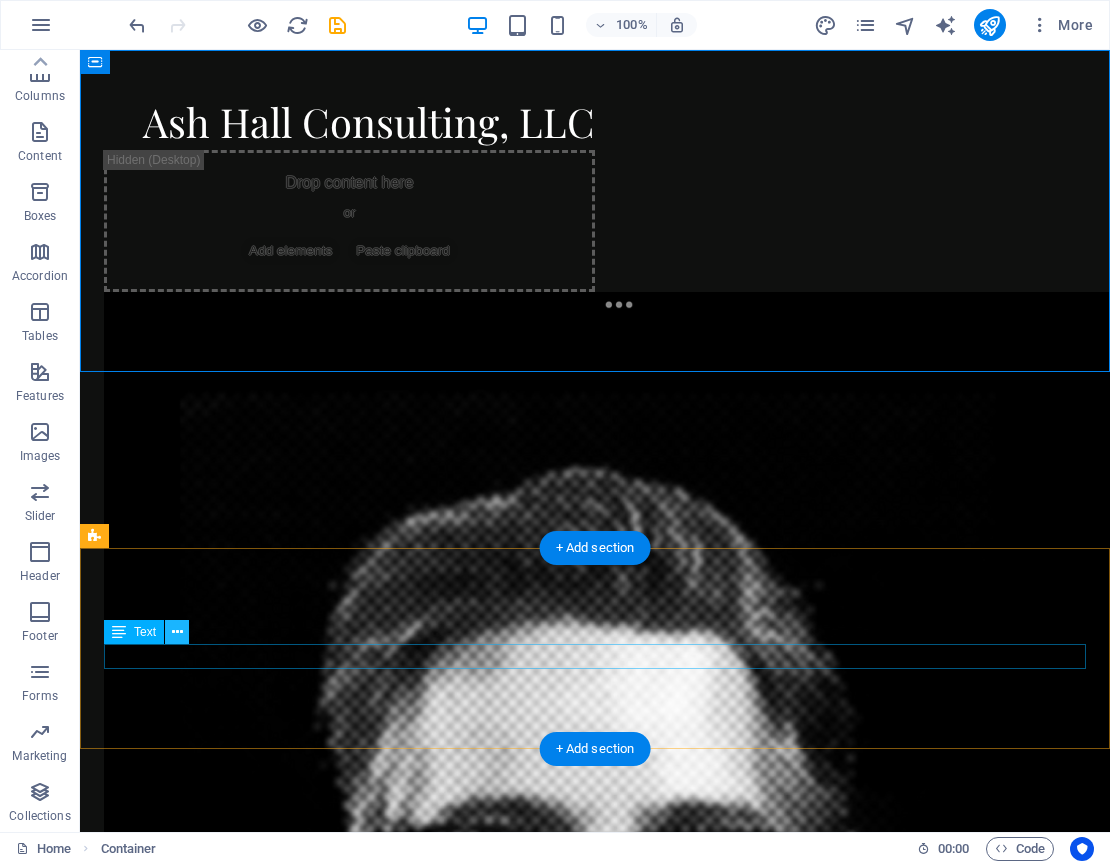 click at bounding box center (177, 632) 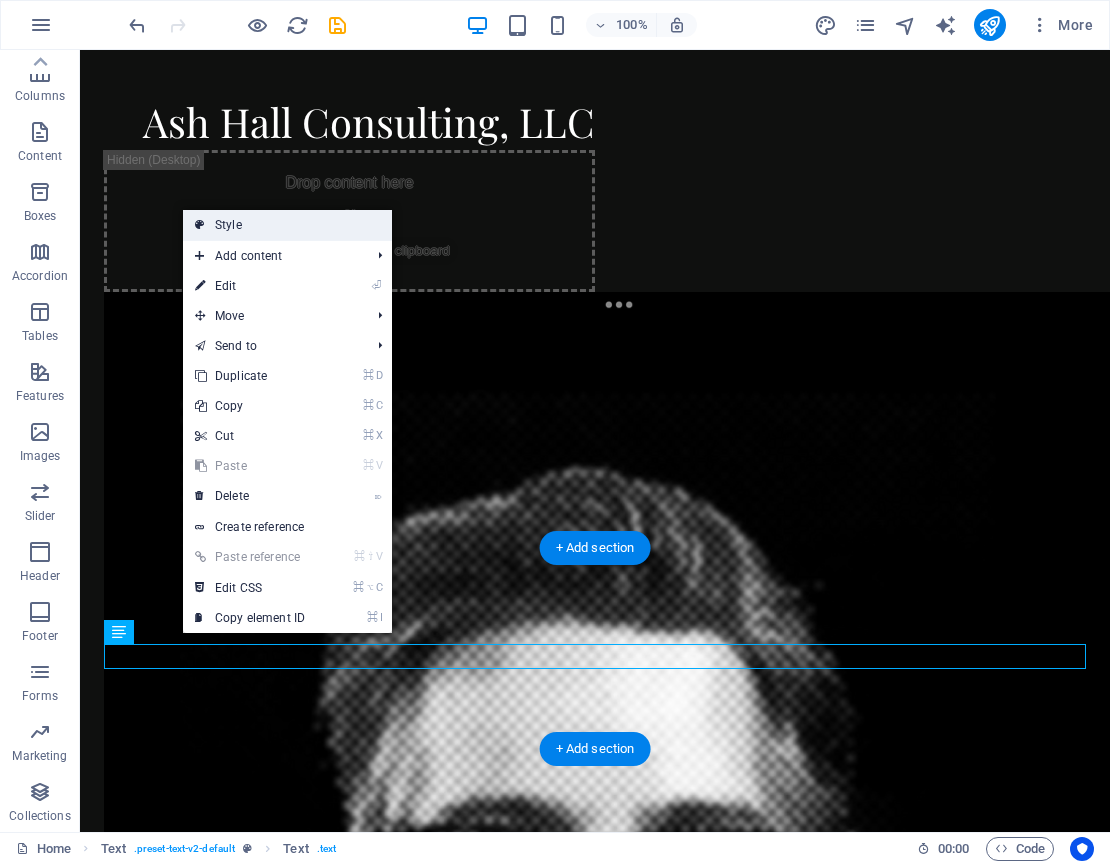 click on "Style" at bounding box center (287, 225) 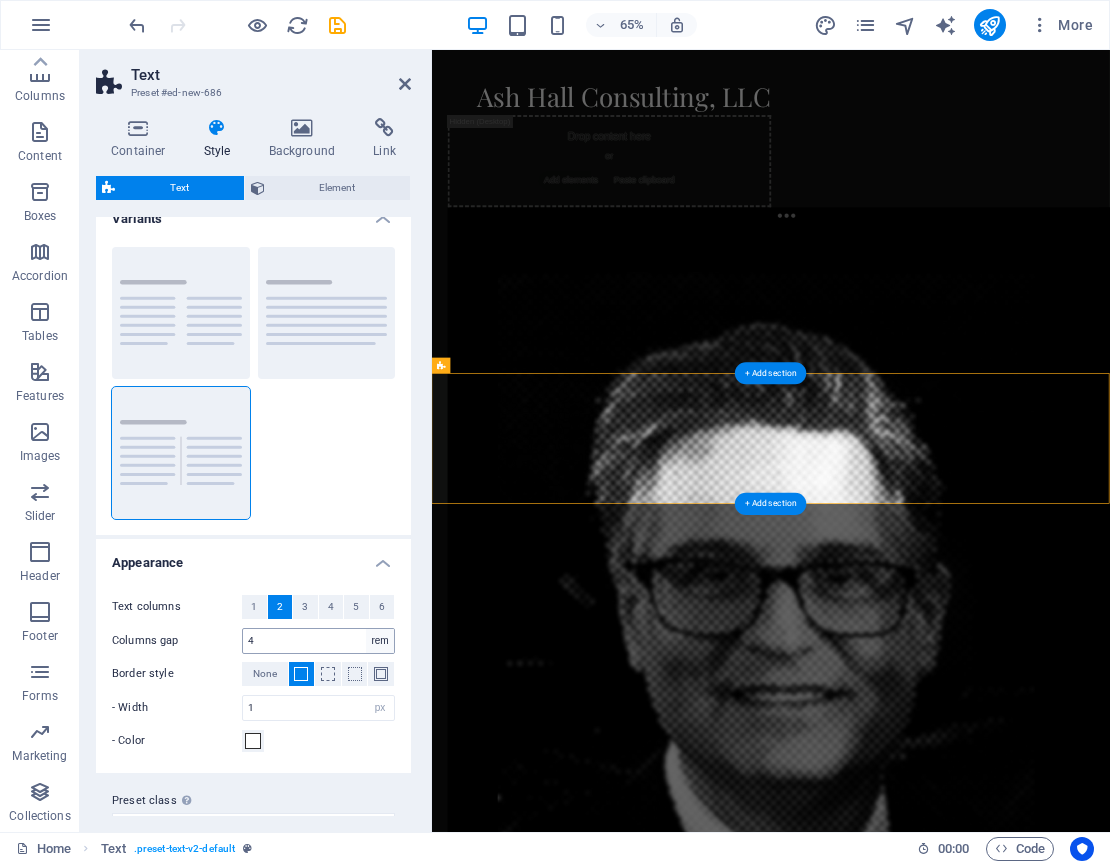 scroll, scrollTop: 58, scrollLeft: 0, axis: vertical 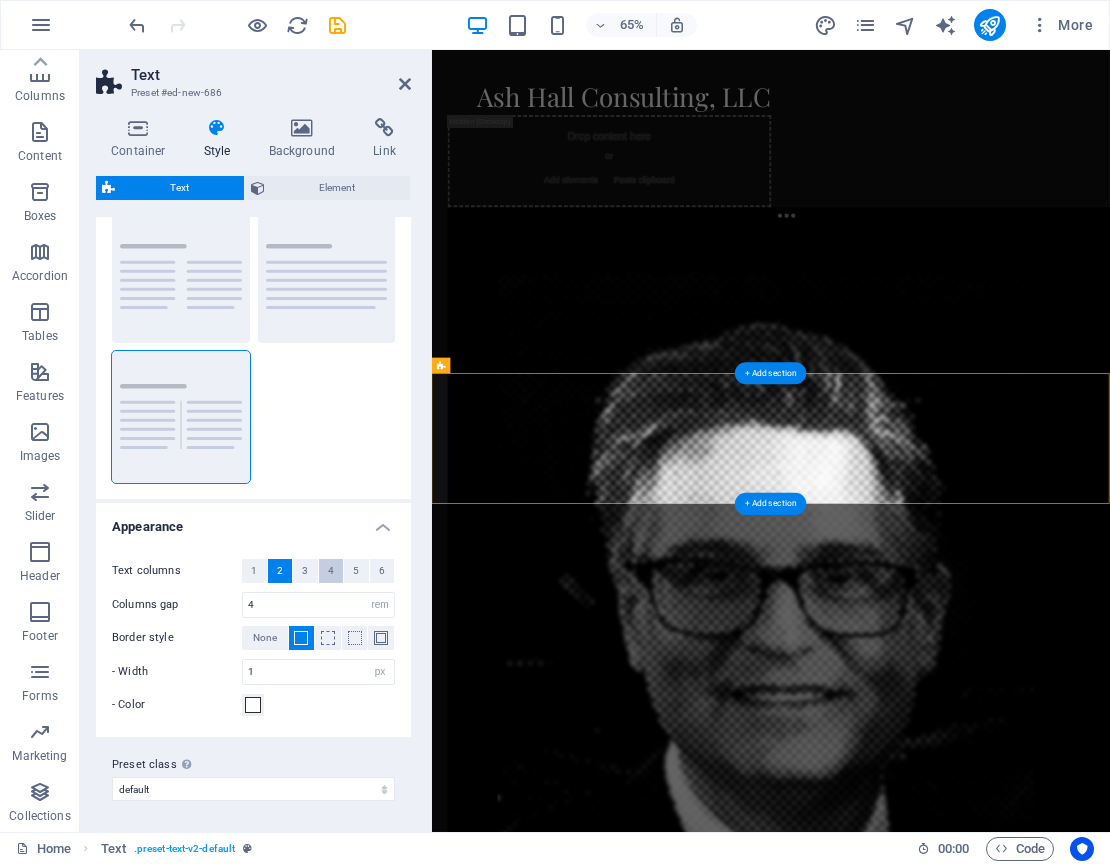 click on "4" at bounding box center [331, 571] 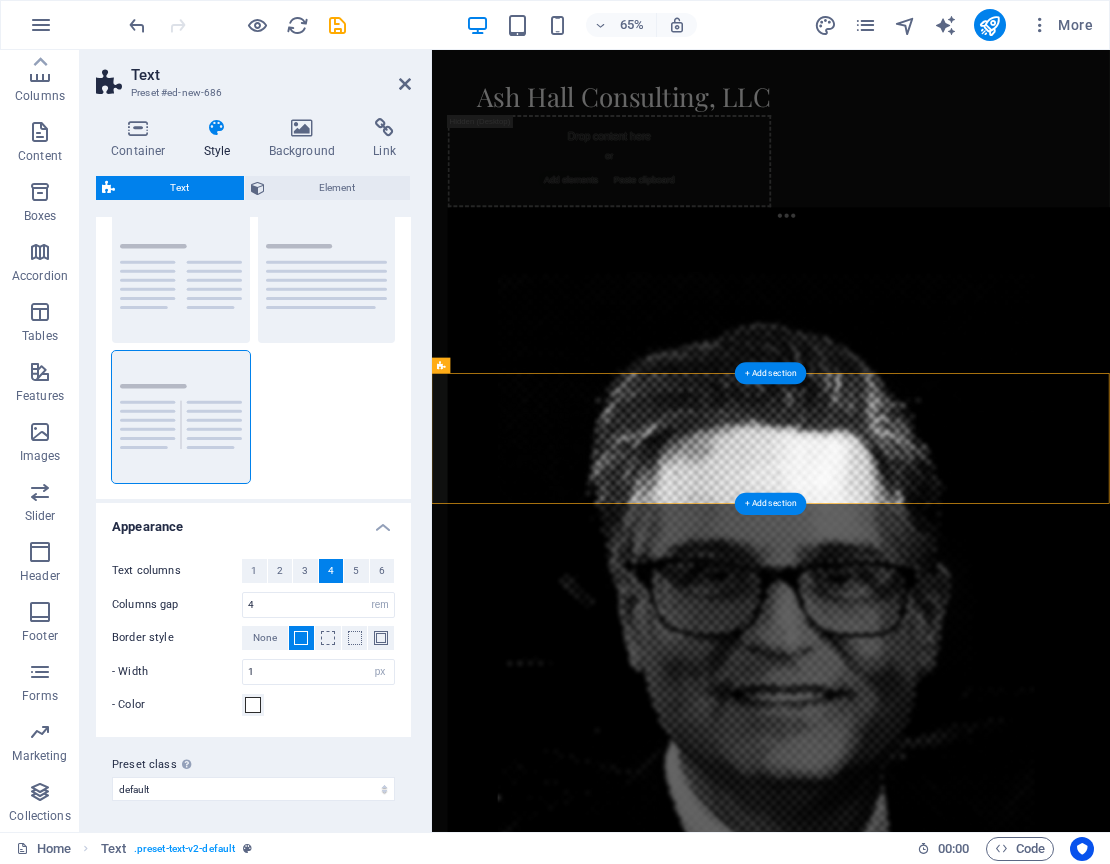 click on "4" at bounding box center (331, 571) 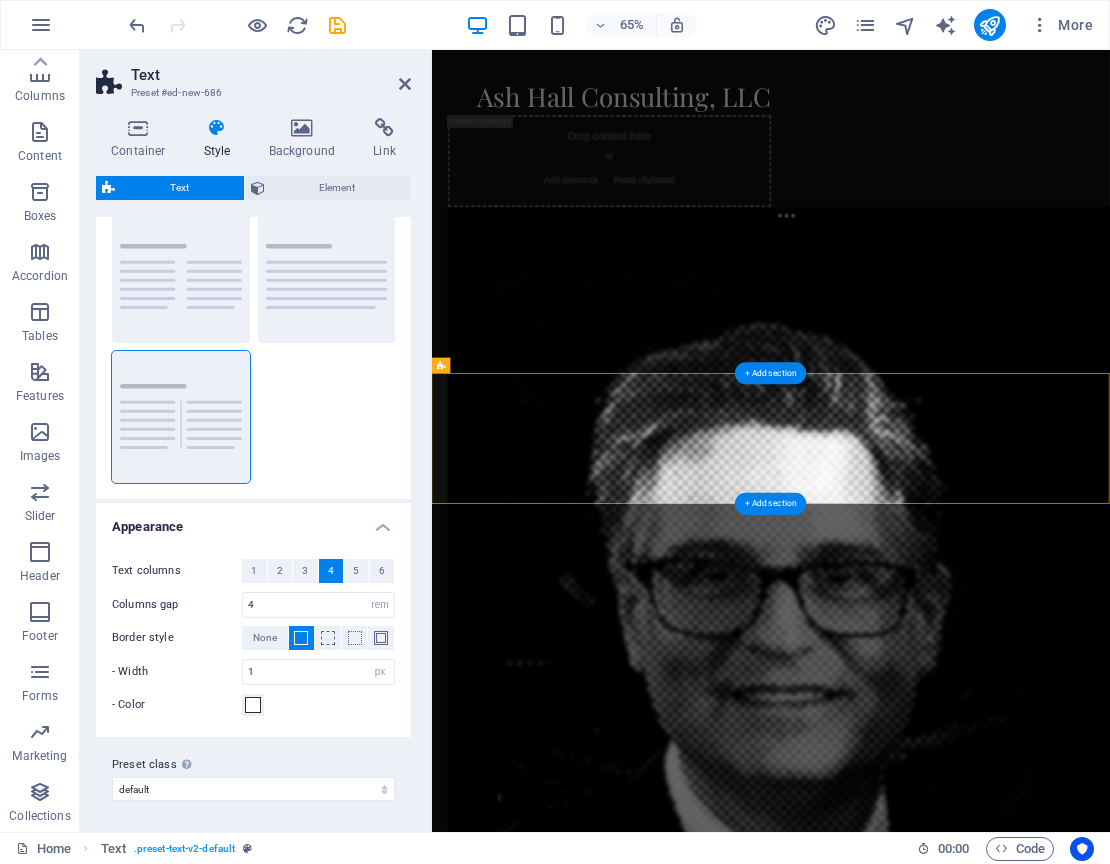 scroll, scrollTop: 0, scrollLeft: 0, axis: both 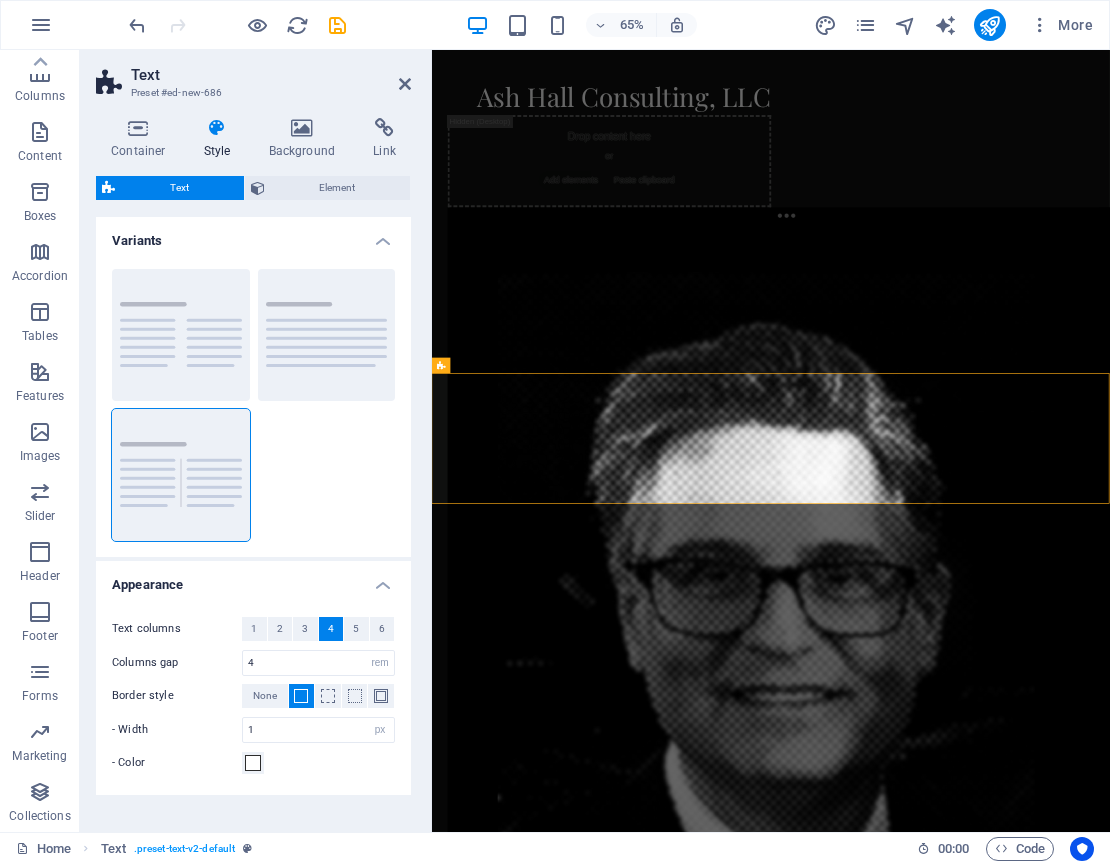 click on "Skip to main content
Ash Hall Consulting, LLC Drop content here or  Add elements  Paste clipboard ash@ashhallconsulting.com" at bounding box center [953, 1095] 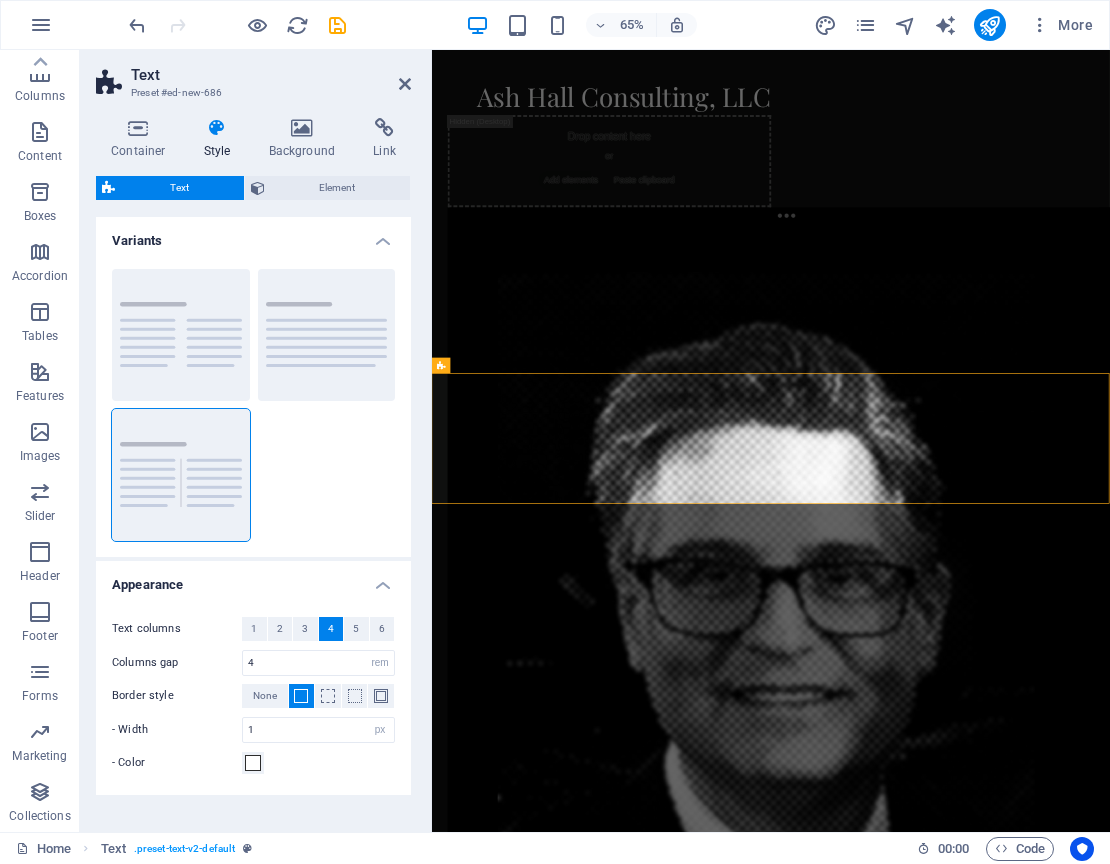 click on "Skip to main content
Ash Hall Consulting, LLC Drop content here or  Add elements  Paste clipboard ash@ashhallconsulting.com" at bounding box center (953, 1095) 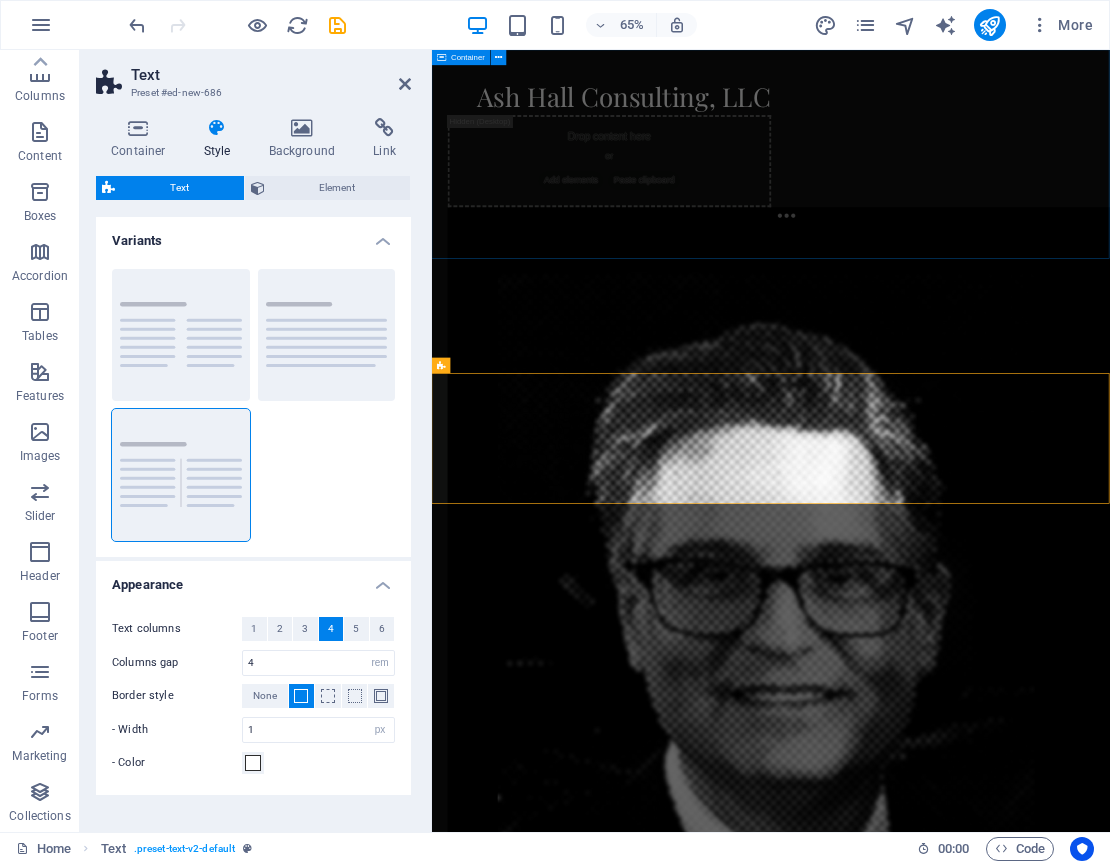 click on "Ash Hall Consulting, LLC Drop content here or  Add elements  Paste clipboard" at bounding box center (953, 906) 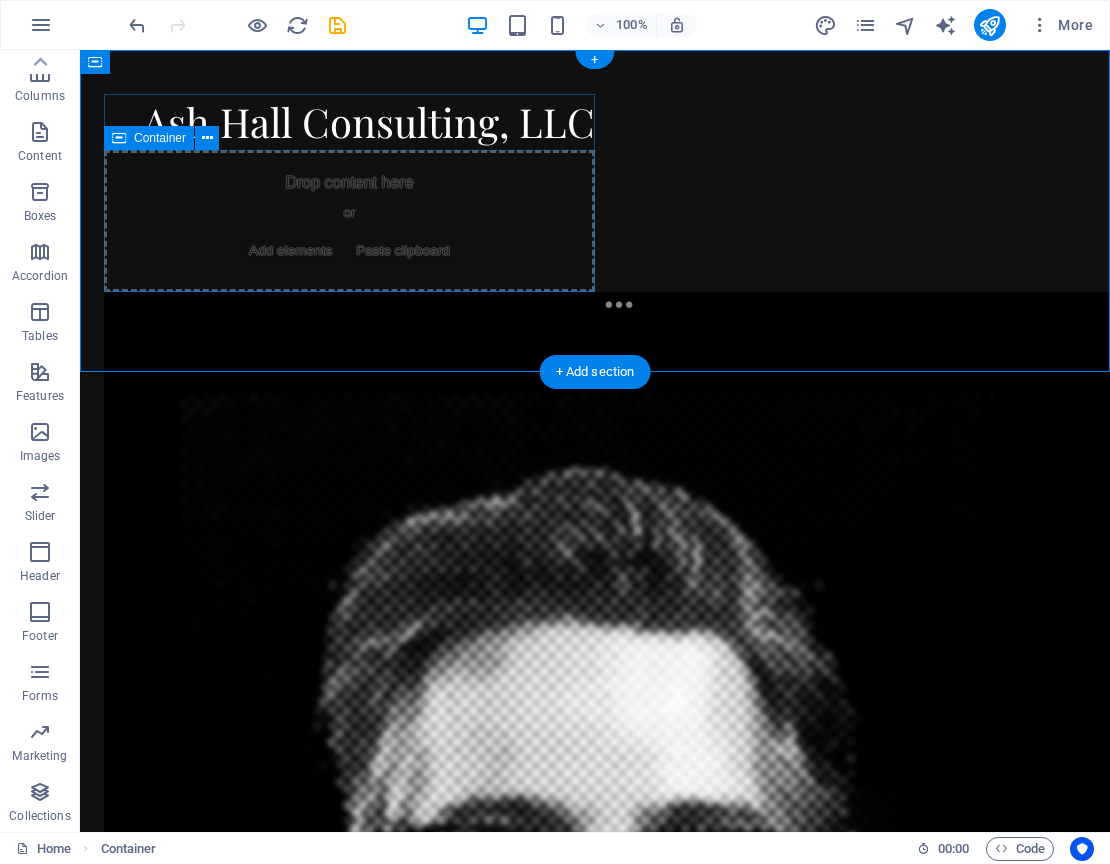 click on "Drop content here or  Add elements  Paste clipboard" at bounding box center (349, 221) 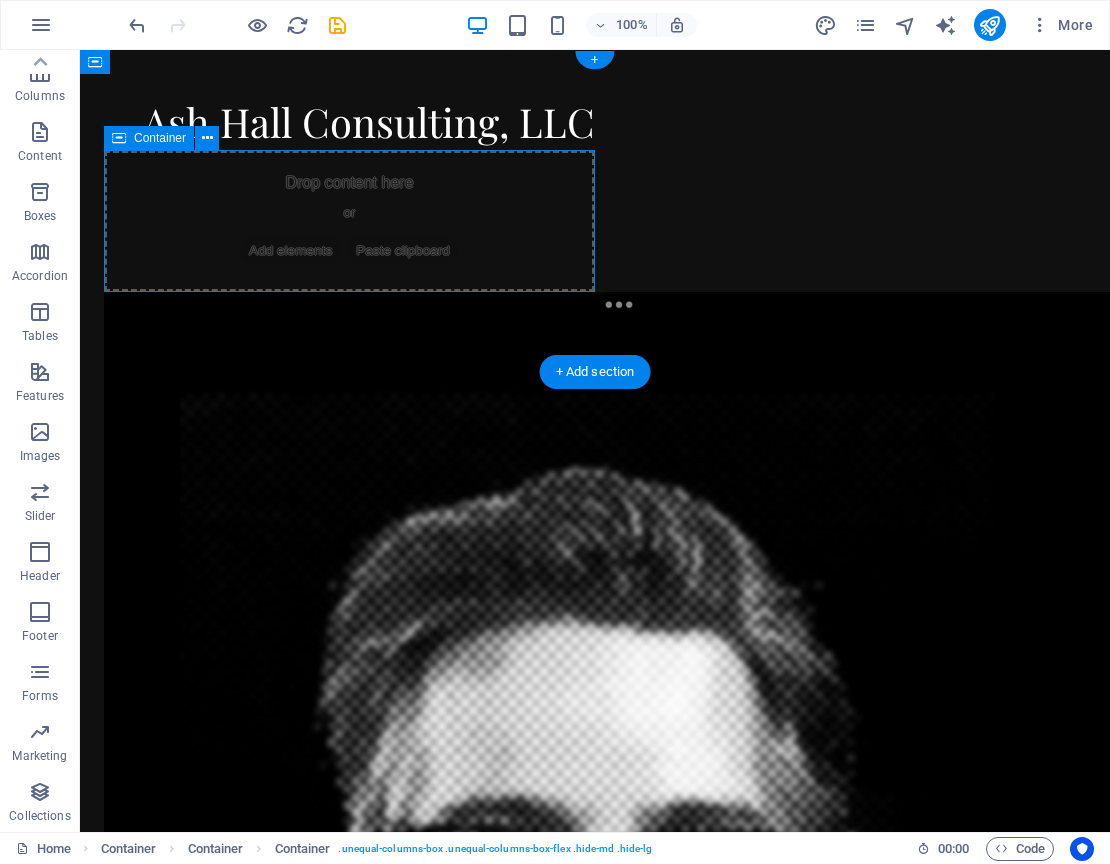 click on "Drop content here or  Add elements  Paste clipboard" at bounding box center (349, 221) 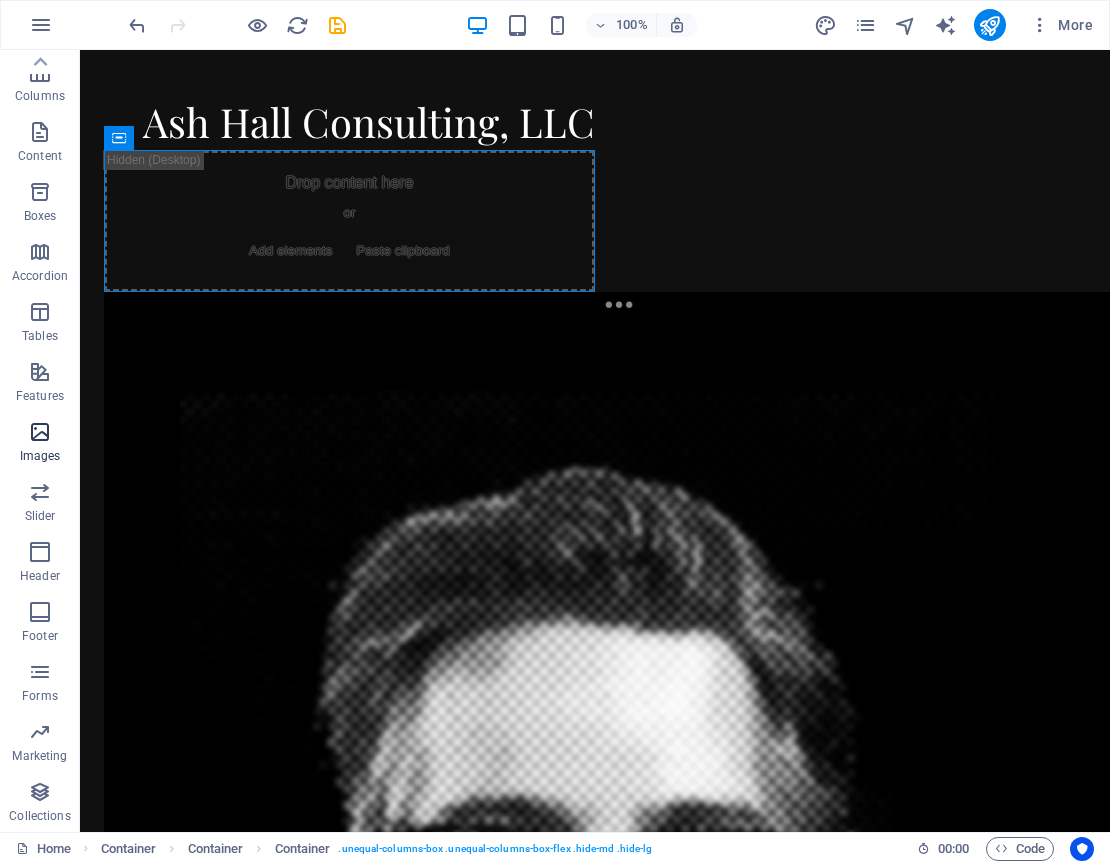 click on "Images" at bounding box center [40, 444] 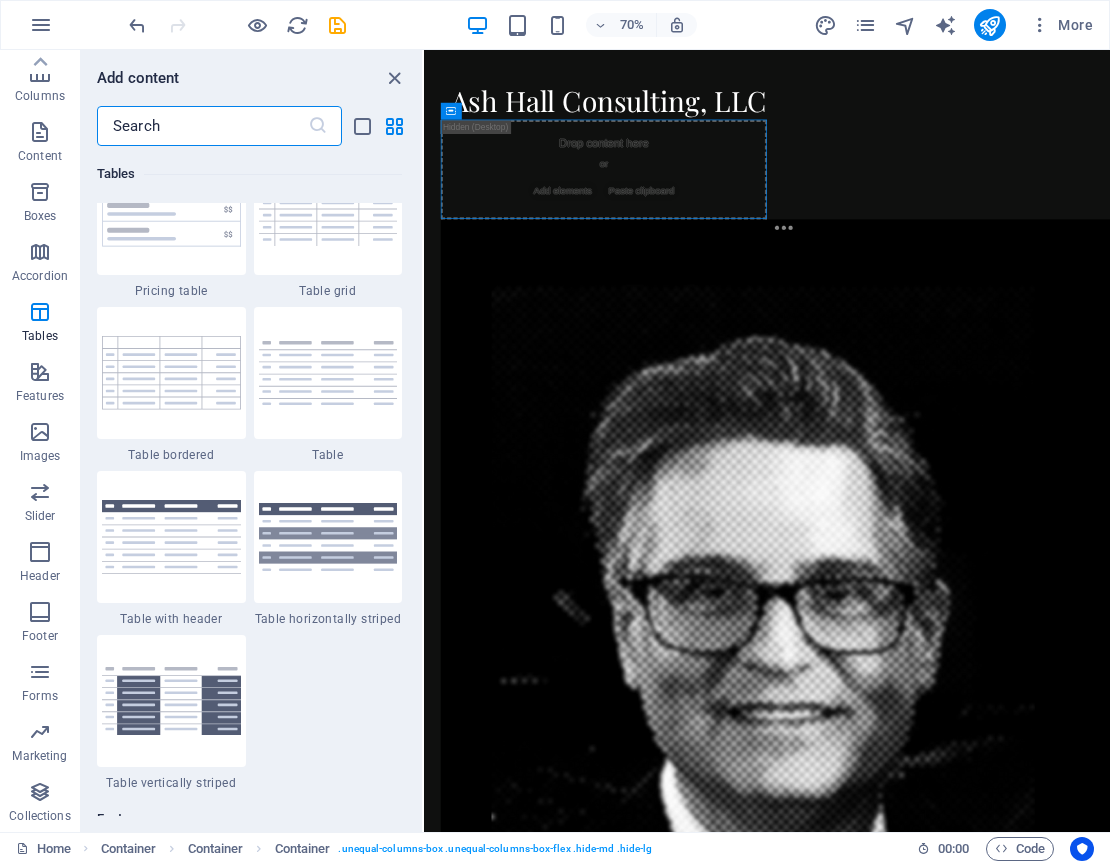 scroll, scrollTop: 6188, scrollLeft: 0, axis: vertical 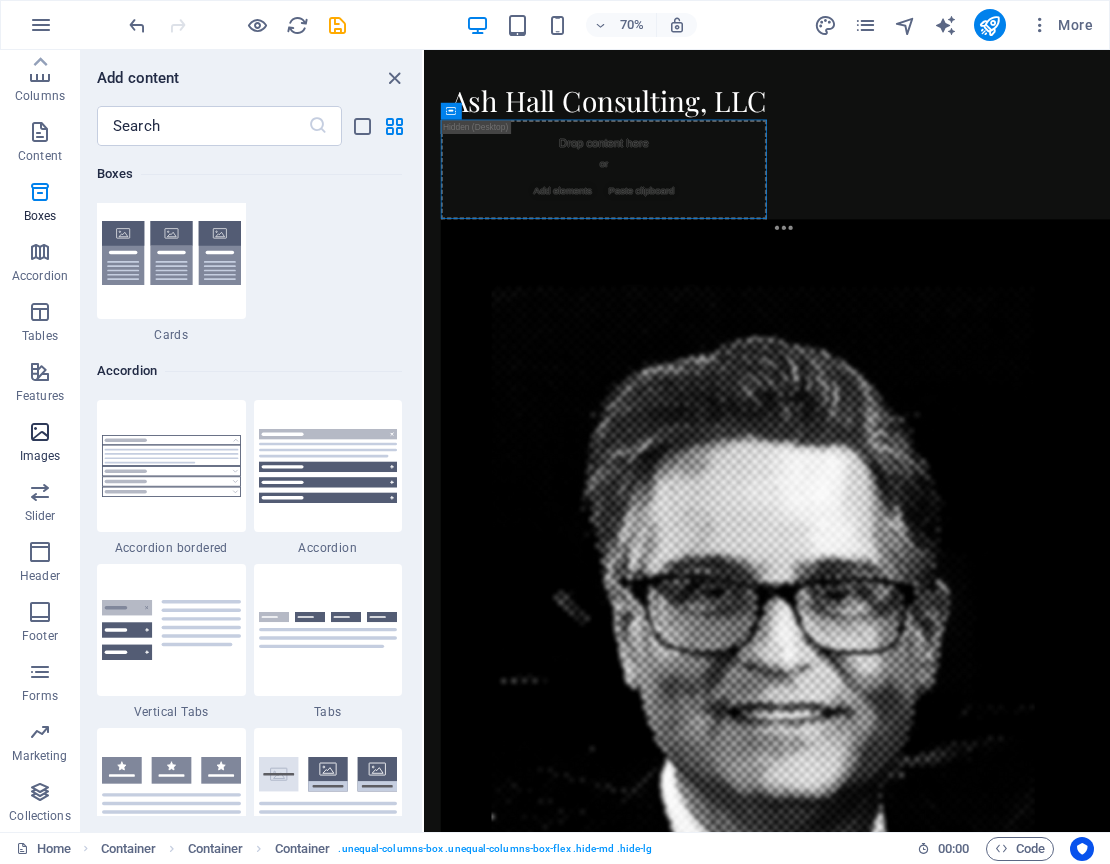 click at bounding box center [40, 432] 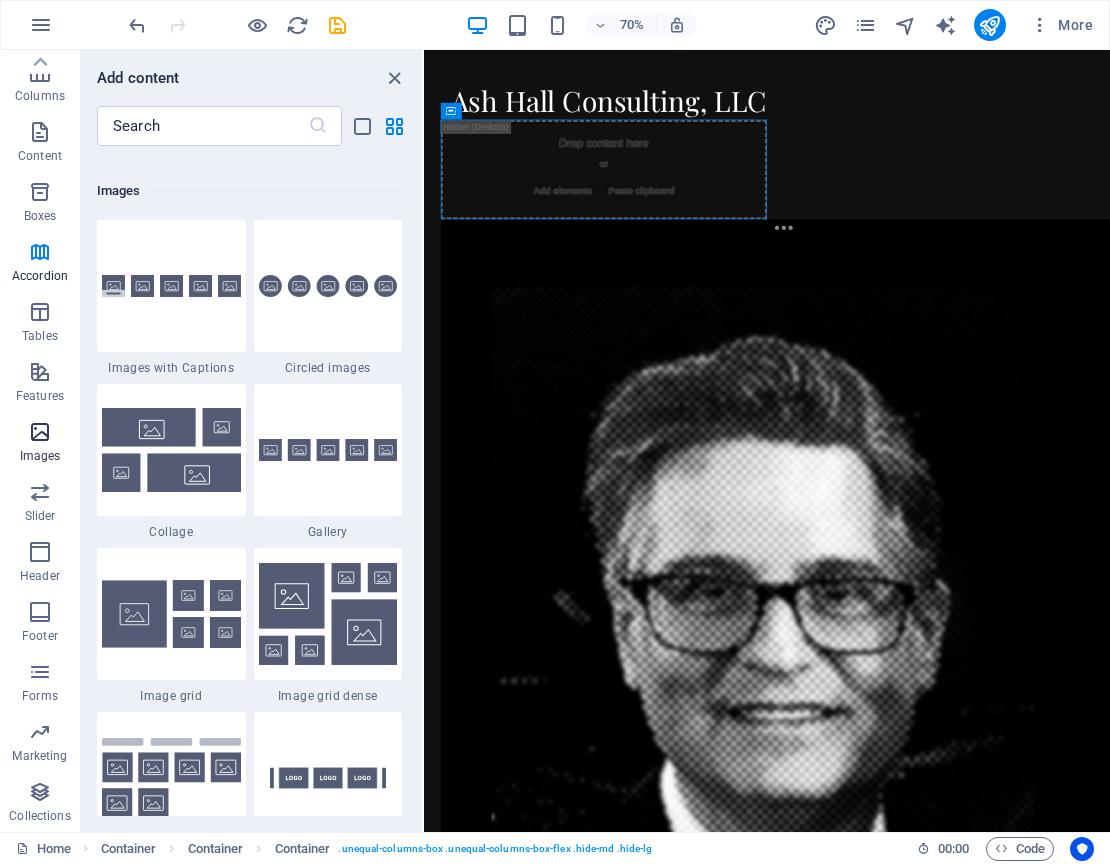 scroll, scrollTop: 10140, scrollLeft: 0, axis: vertical 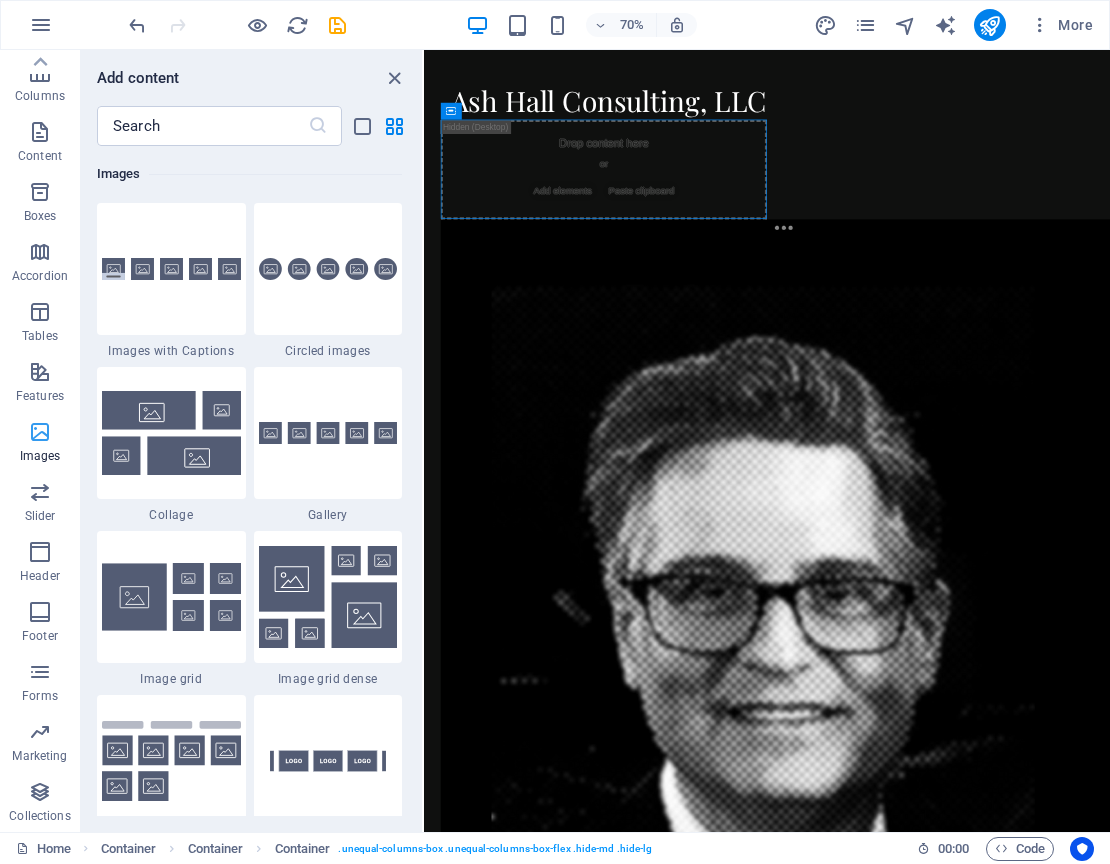 click at bounding box center (40, 432) 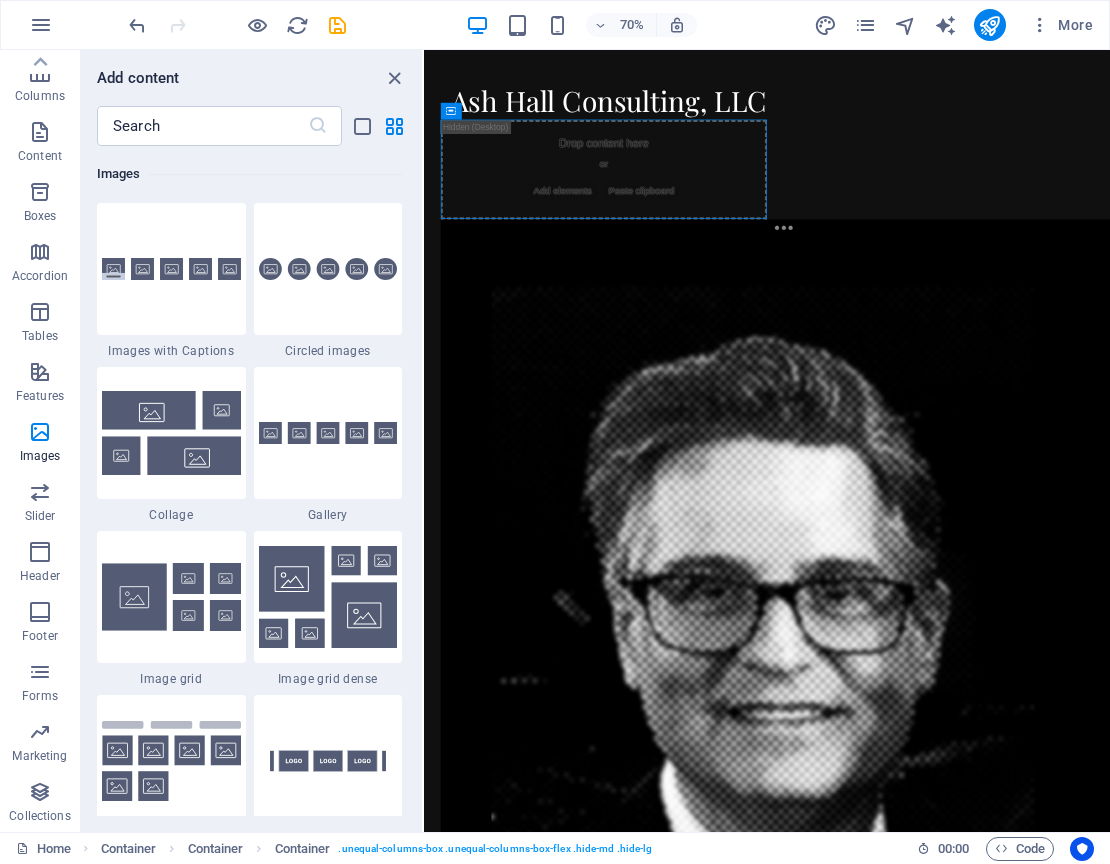 scroll, scrollTop: 0, scrollLeft: 0, axis: both 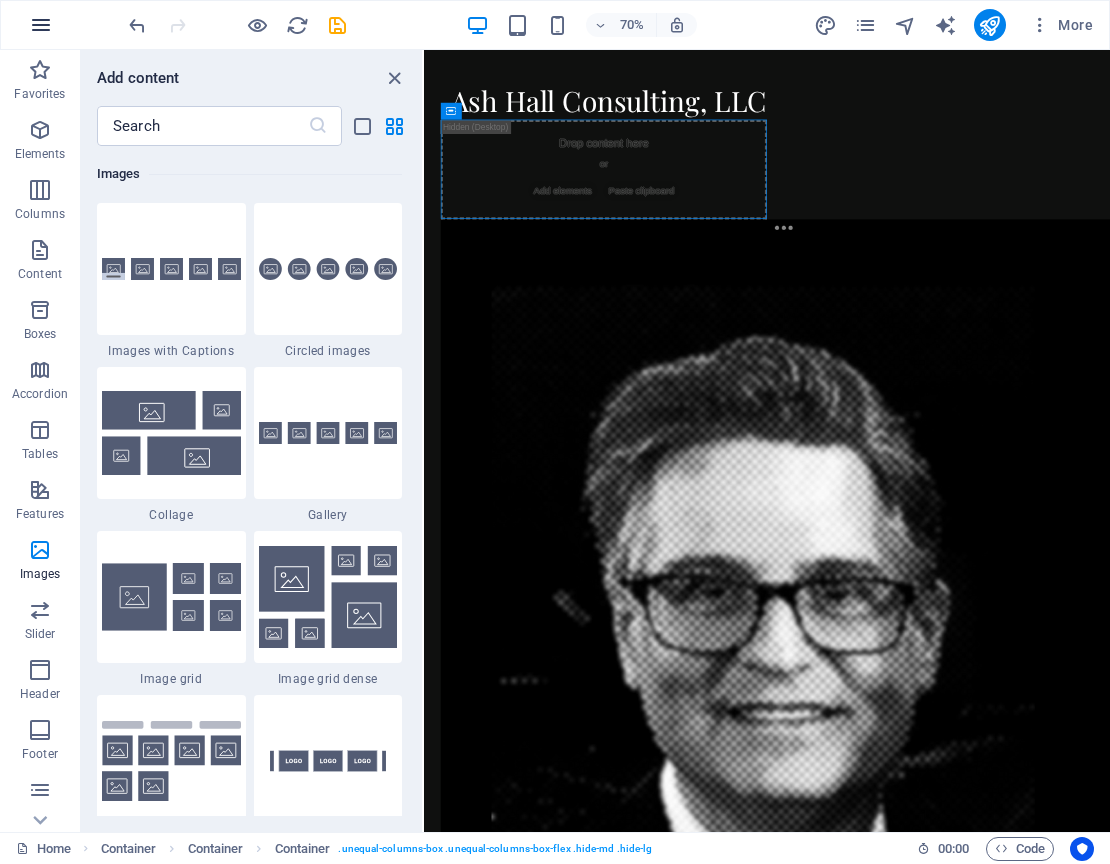 click at bounding box center (41, 25) 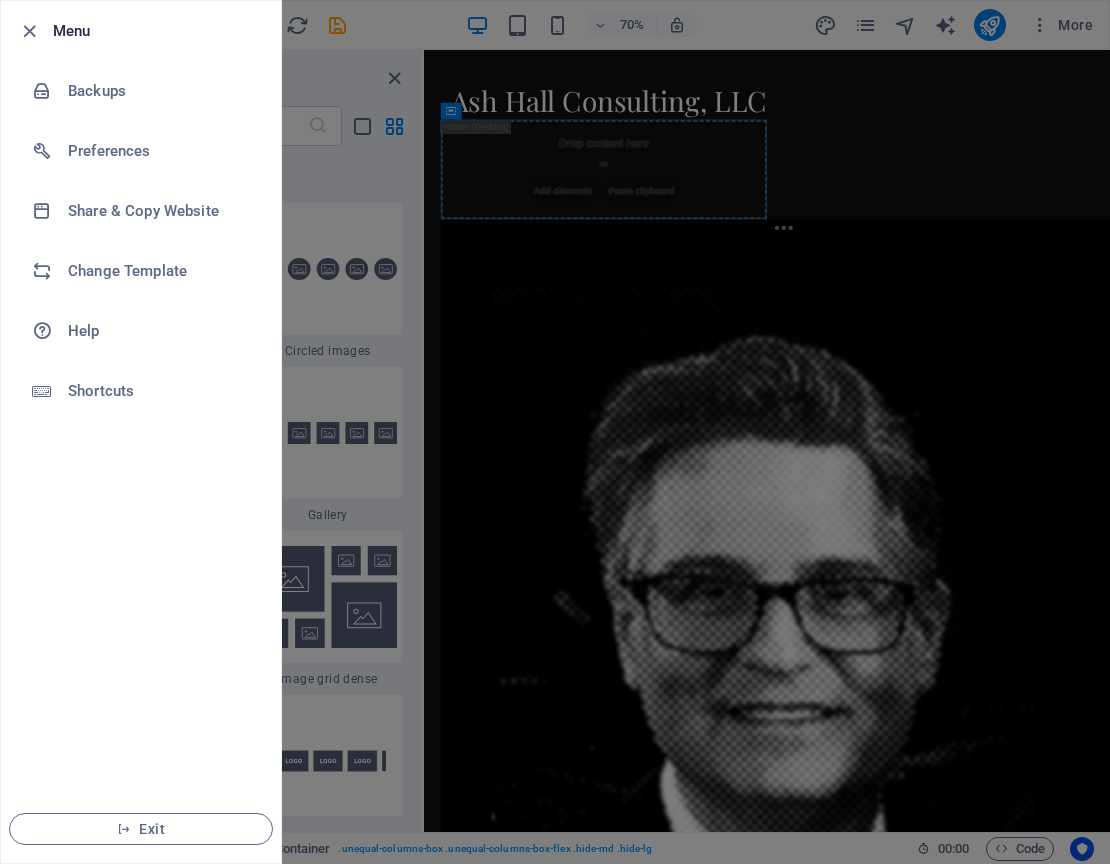 click at bounding box center (555, 432) 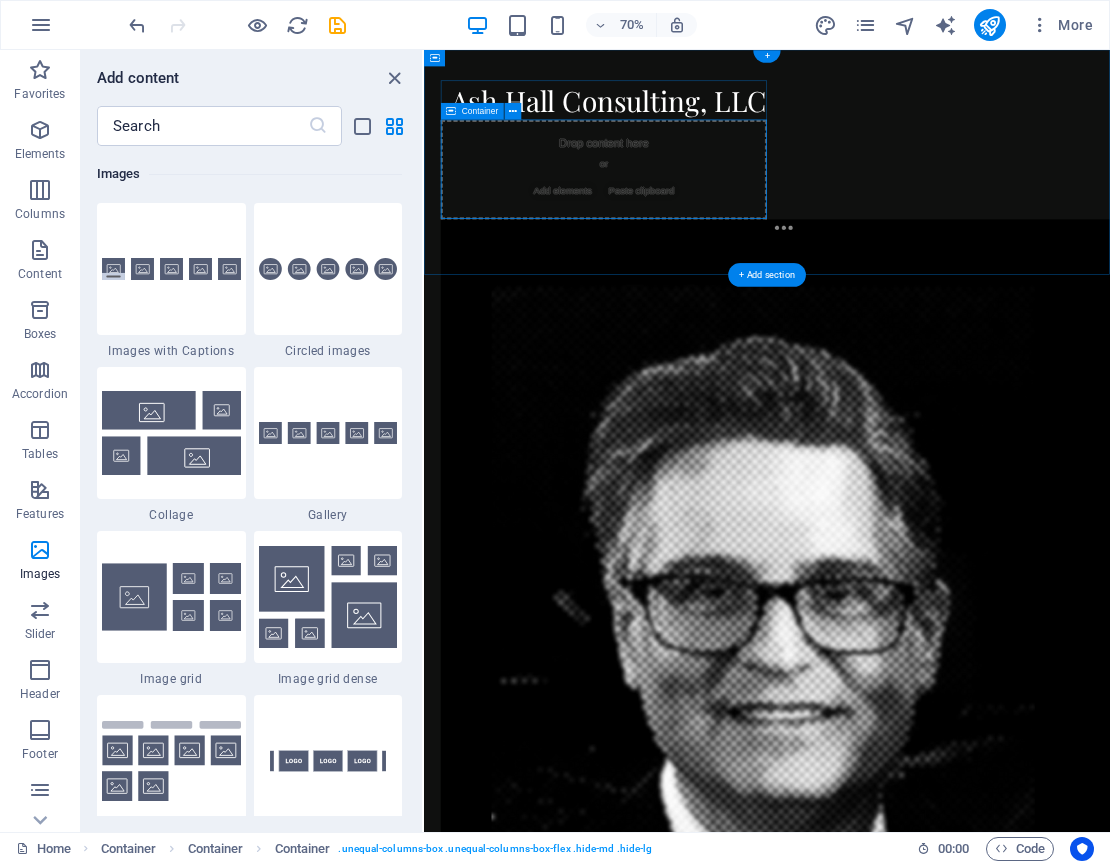 click on "Drop content here or  Add elements  Paste clipboard" at bounding box center (681, 221) 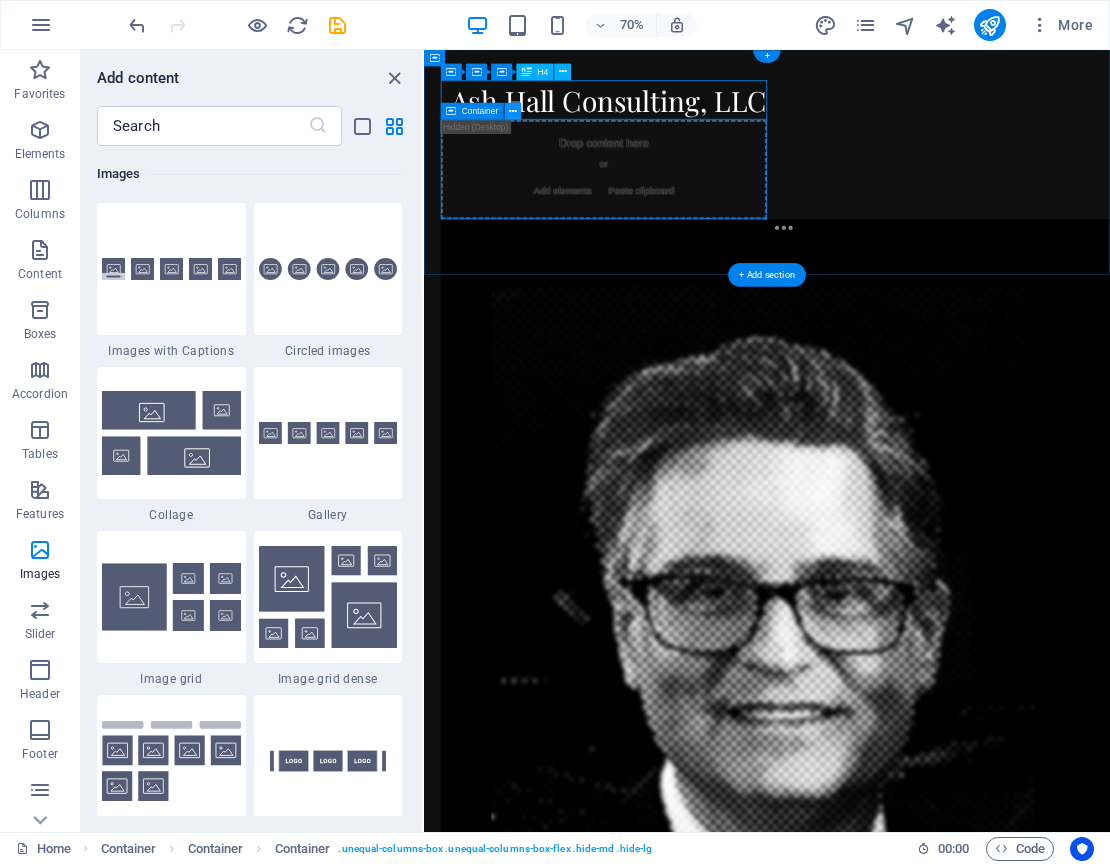 click at bounding box center [513, 111] 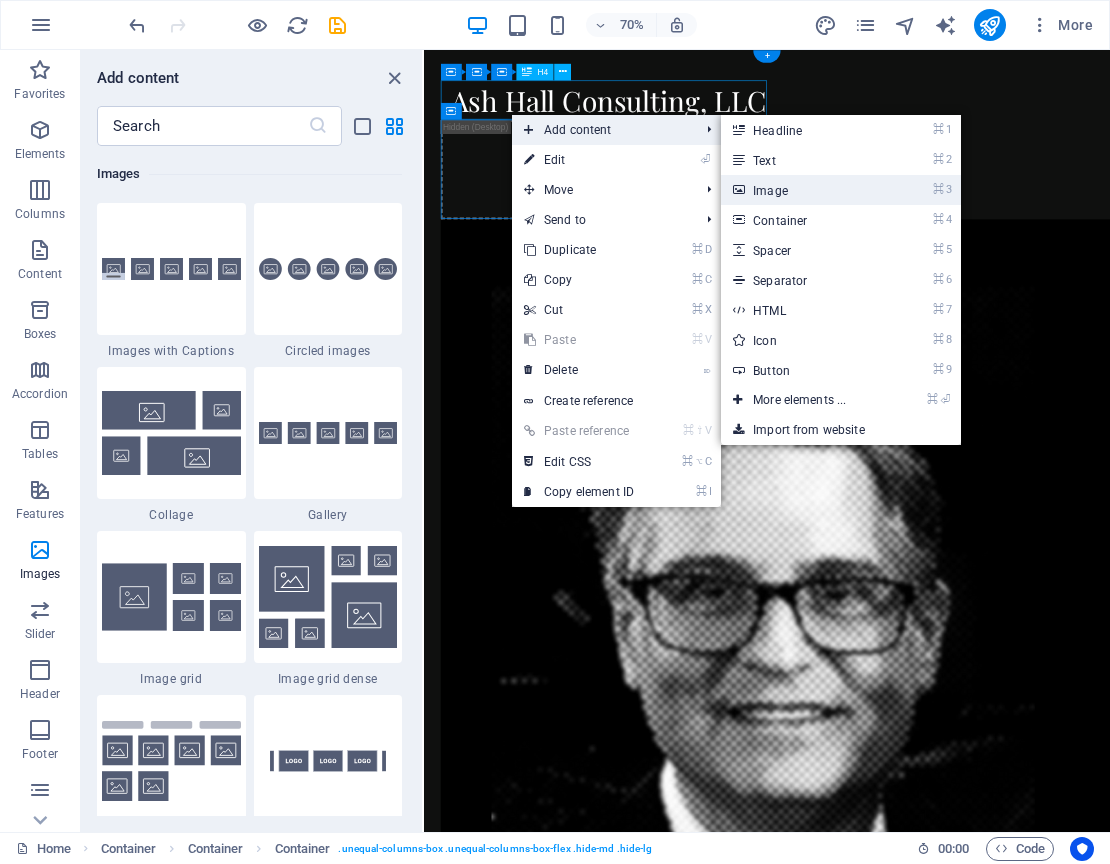 click on "⌘ 3  Image" at bounding box center [803, 190] 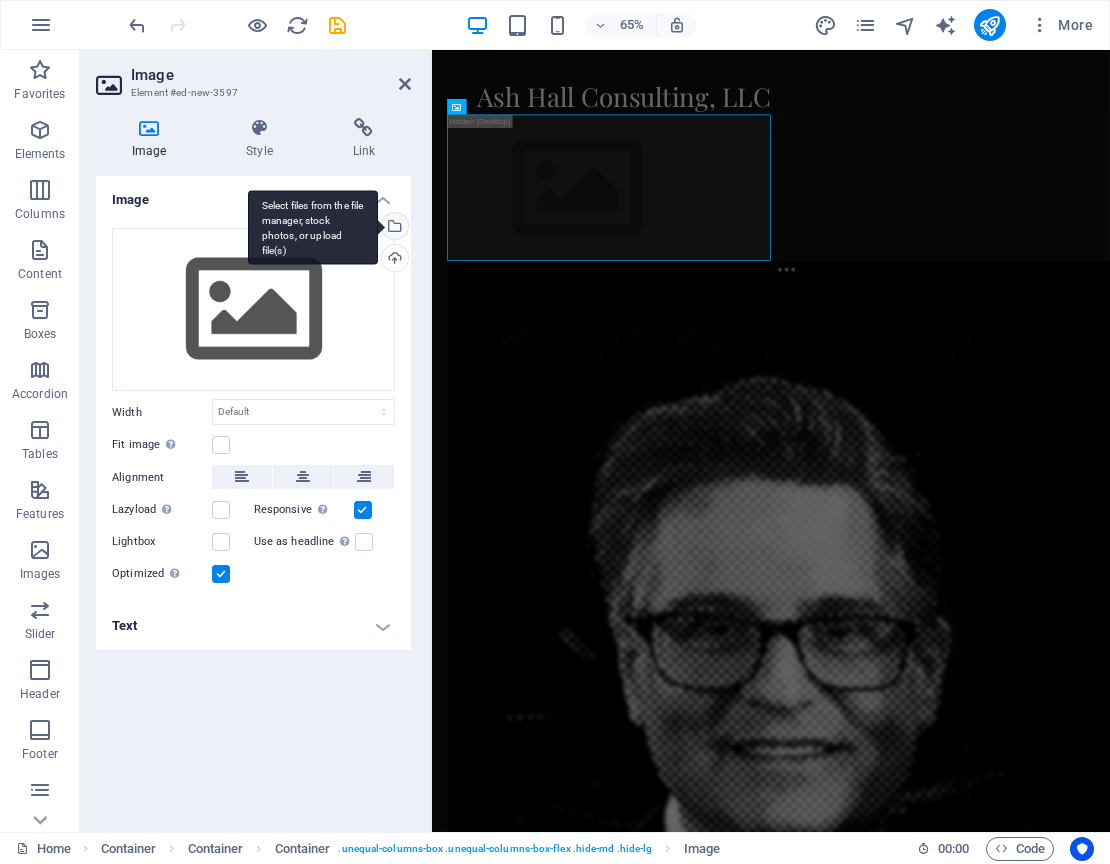 click on "Select files from the file manager, stock photos, or upload file(s)" at bounding box center [393, 228] 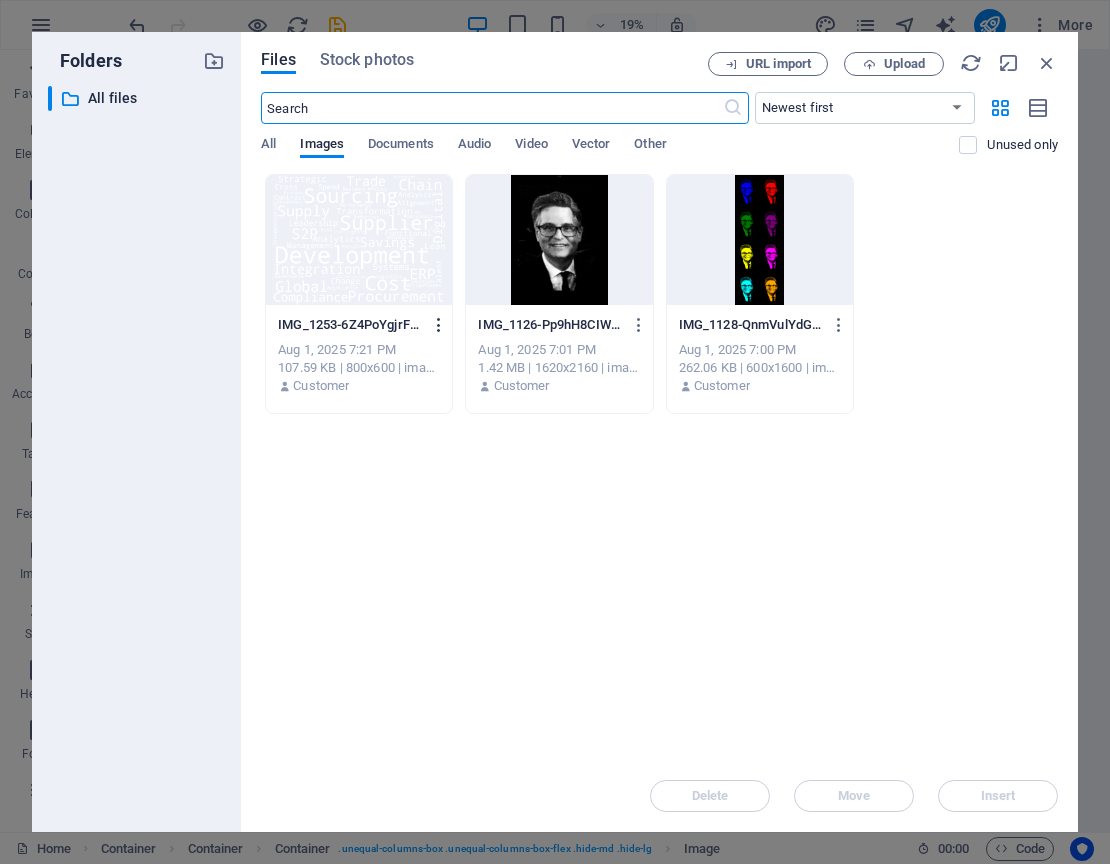 click at bounding box center (439, 325) 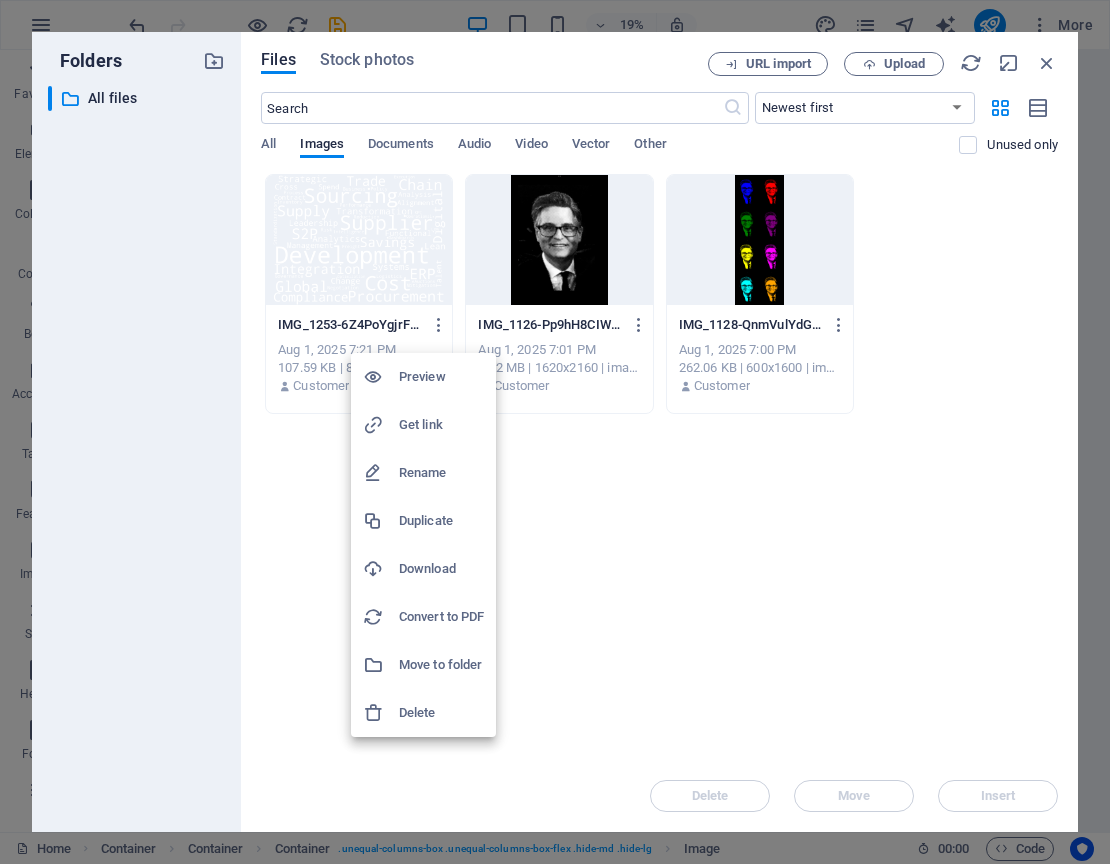 click on "Delete" at bounding box center (441, 713) 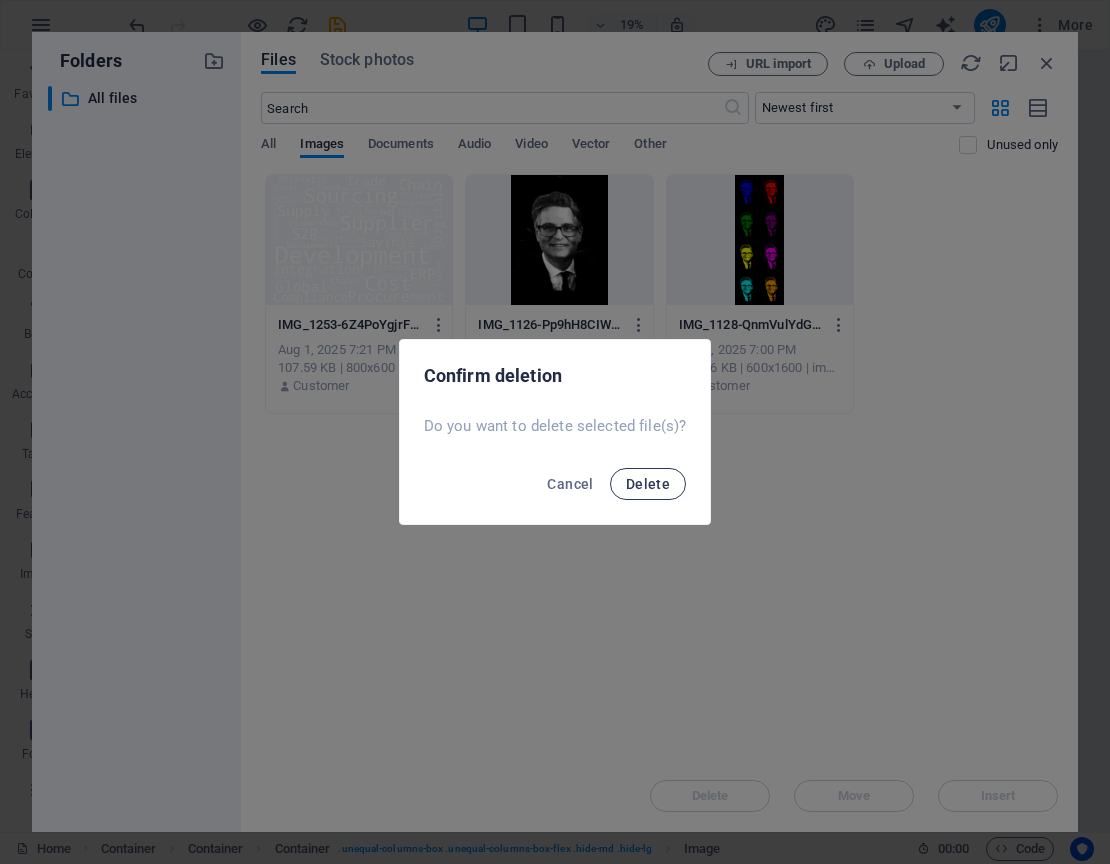 click on "Delete" at bounding box center (648, 484) 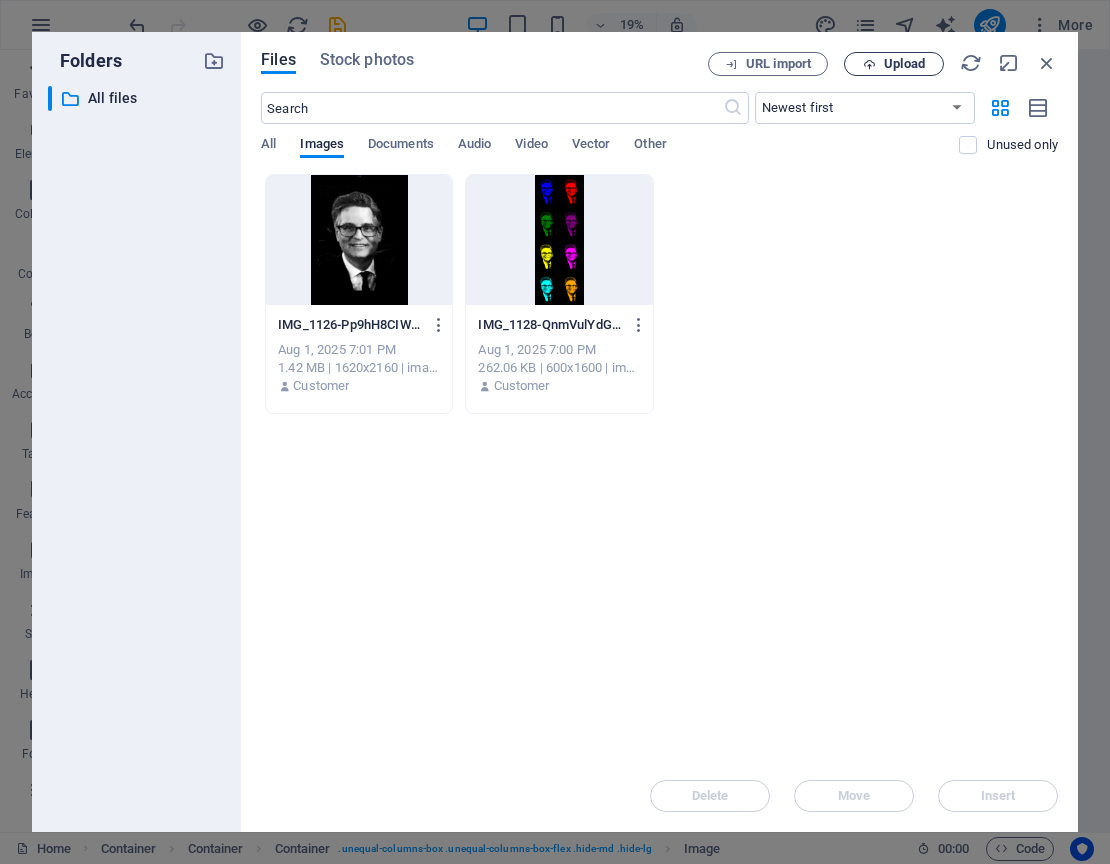 click on "Upload" at bounding box center [904, 64] 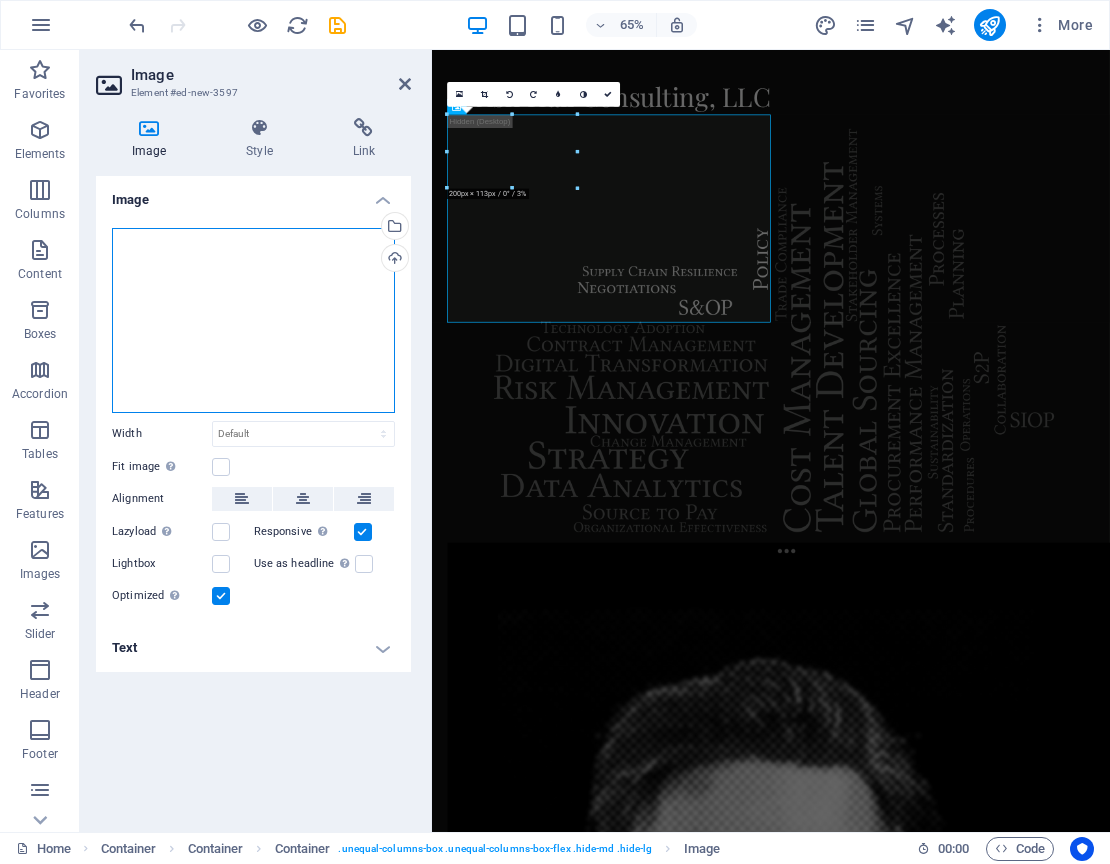 click on "Drag files here, click to choose files or select files from Files or our free stock photos & videos" at bounding box center (253, 320) 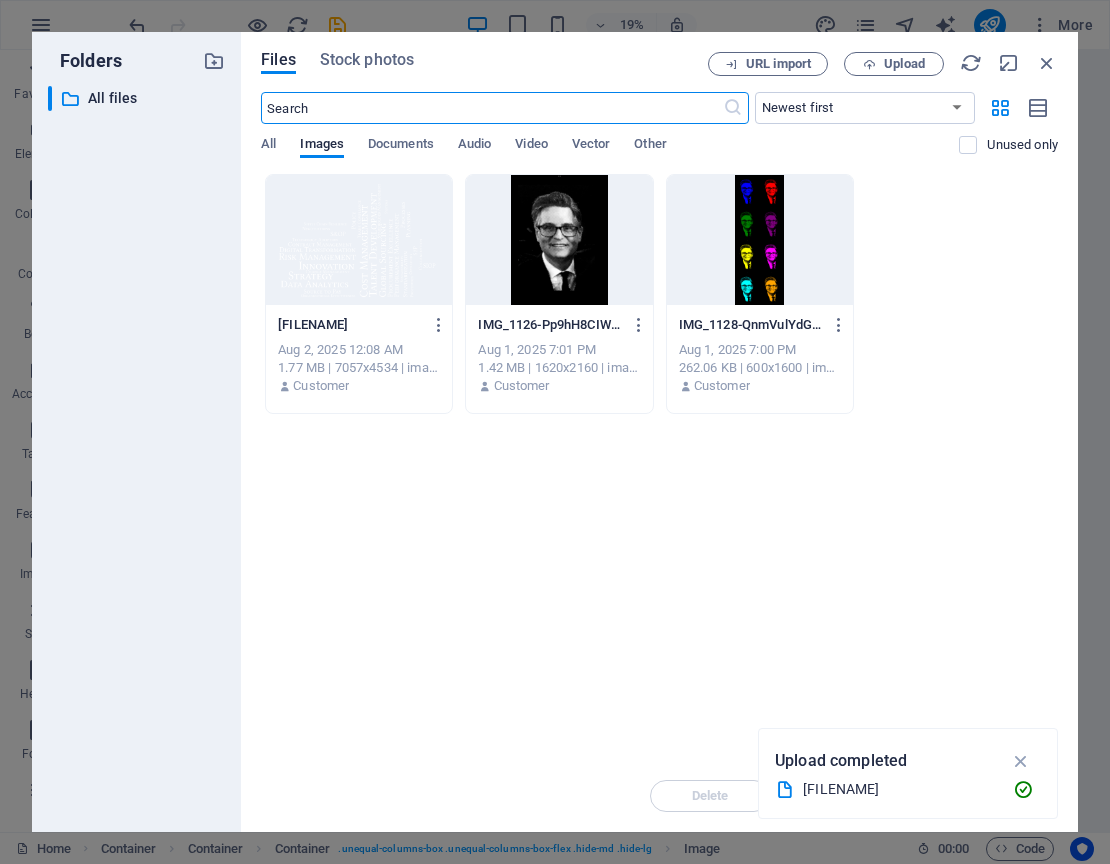 click at bounding box center (359, 240) 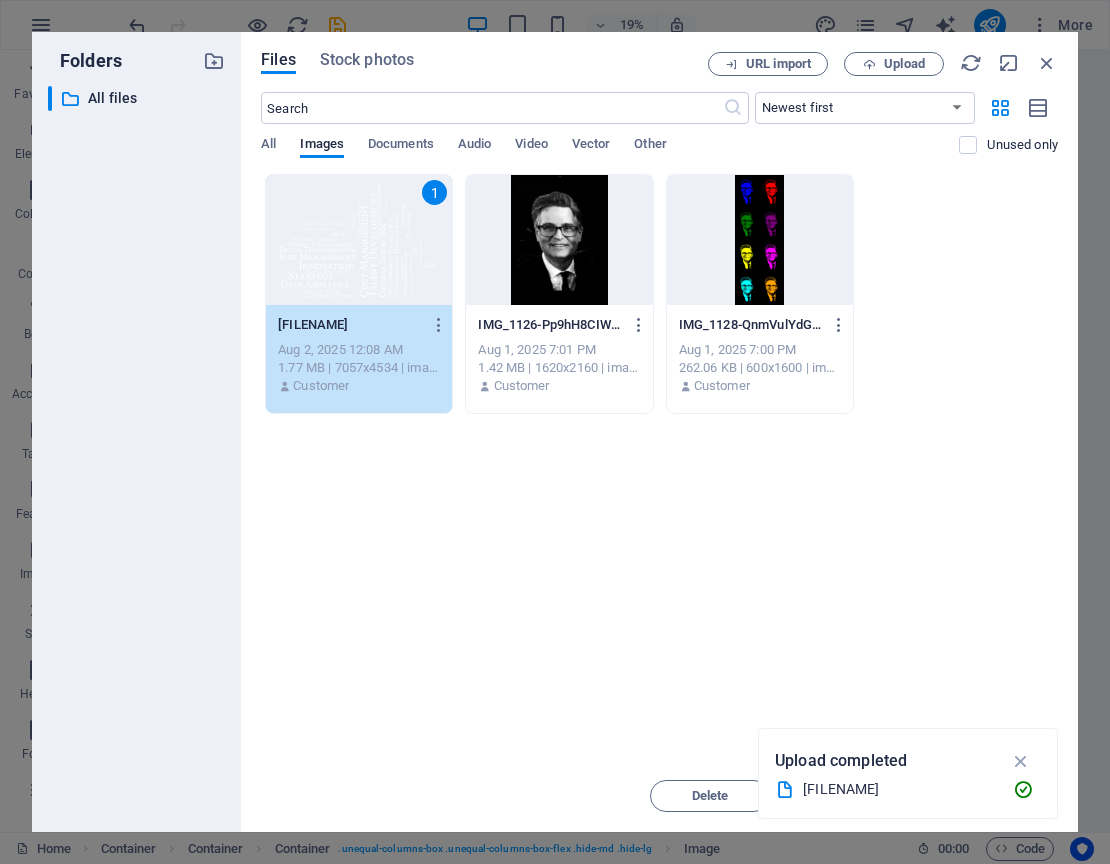 click on "1" at bounding box center [359, 240] 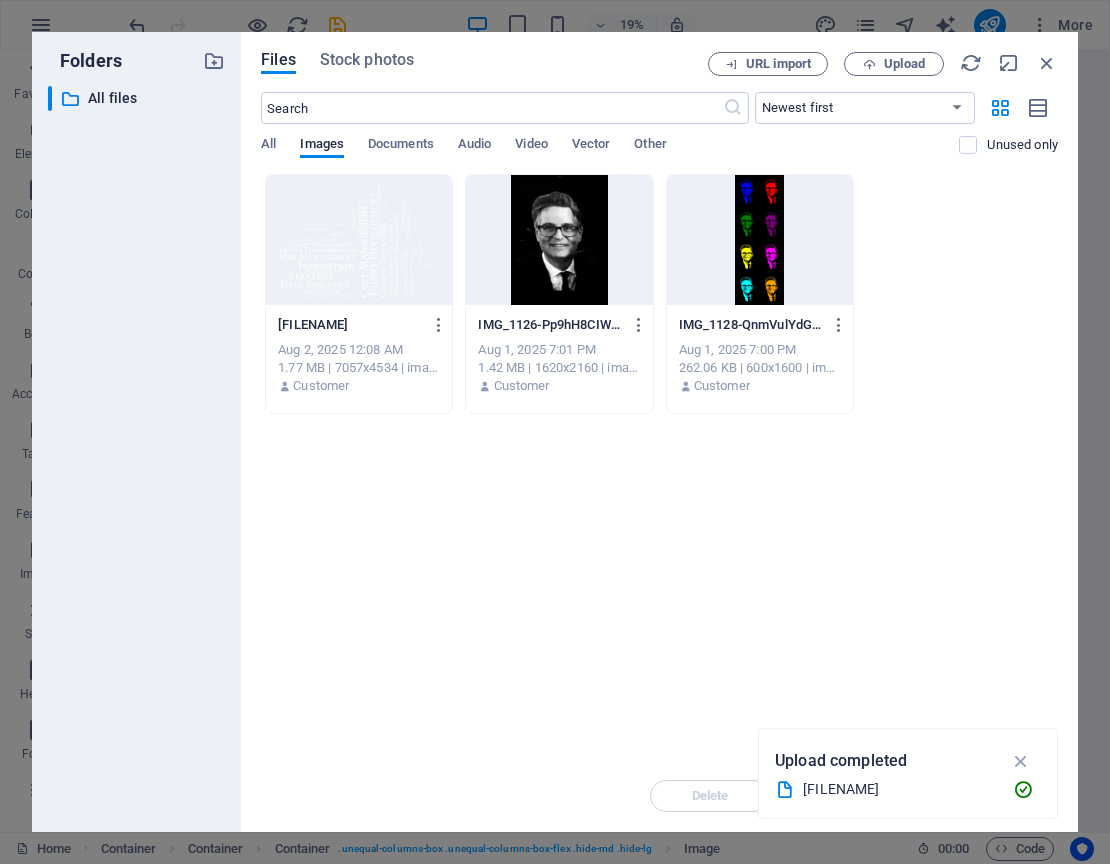 click at bounding box center [359, 240] 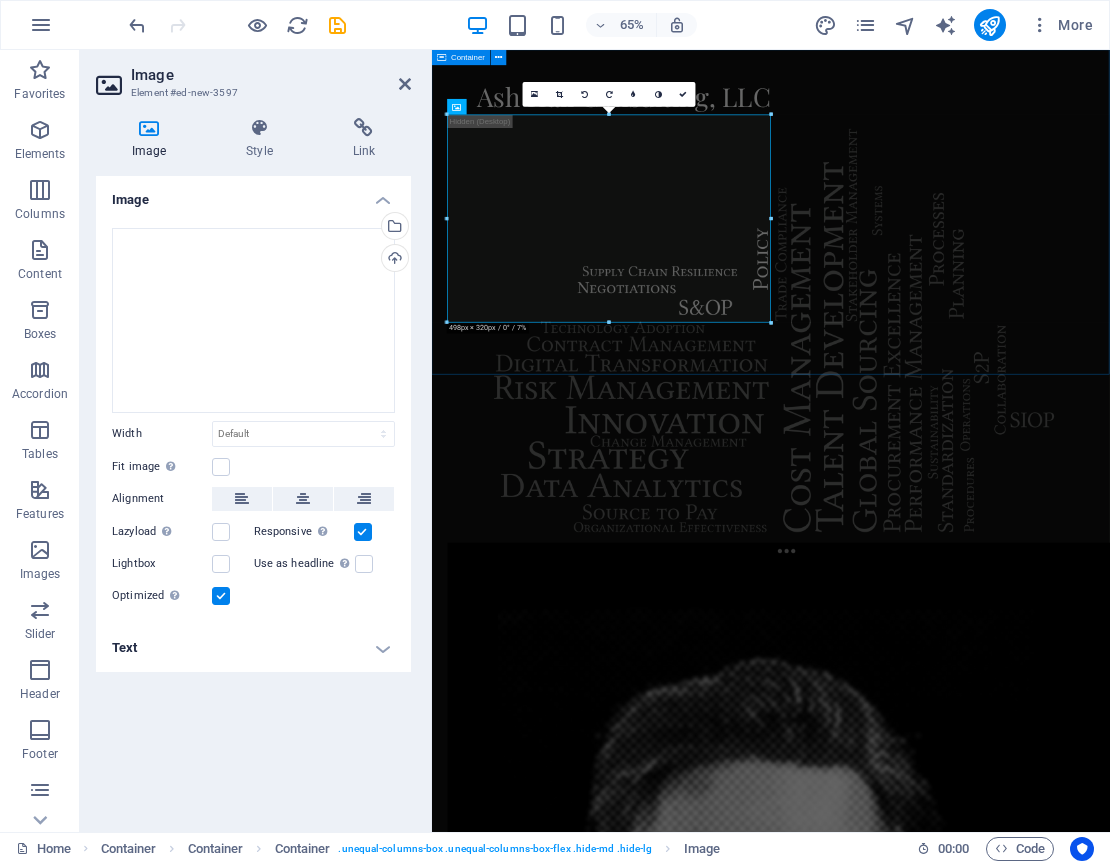 click on "Ash Hall Consulting, LLC" at bounding box center (953, 1164) 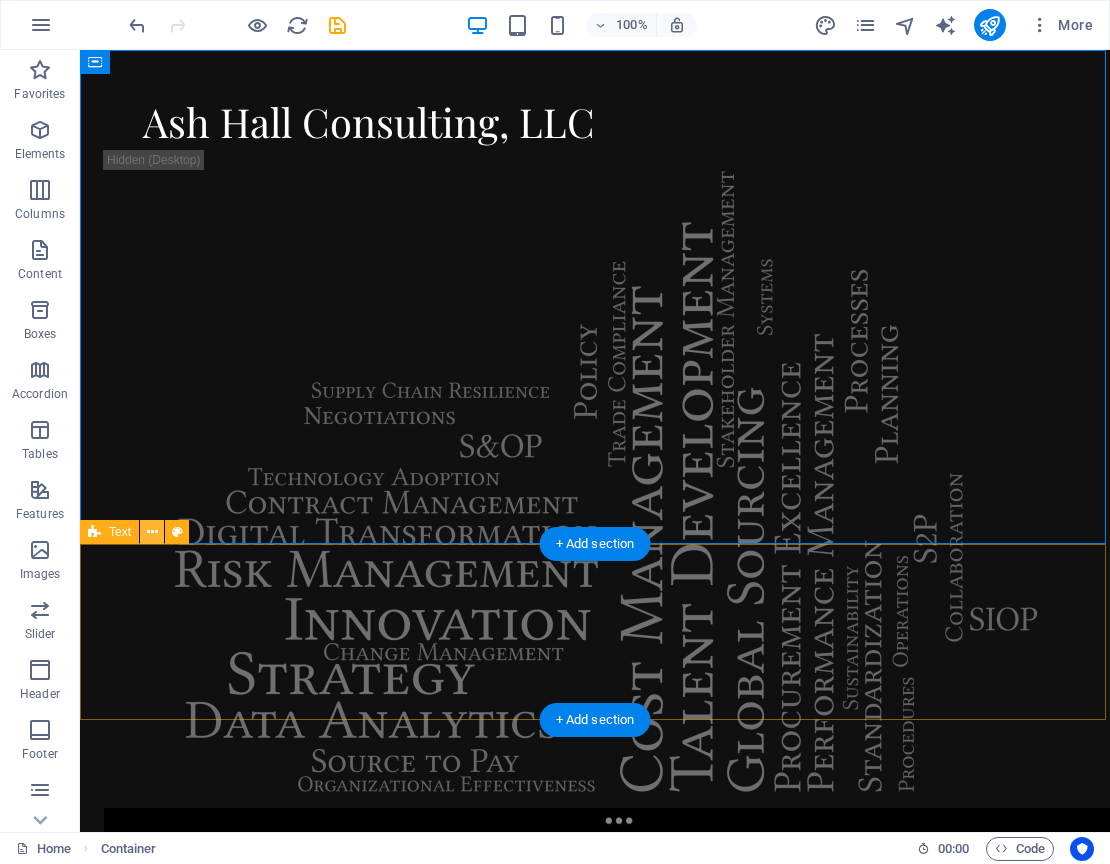 click at bounding box center [152, 532] 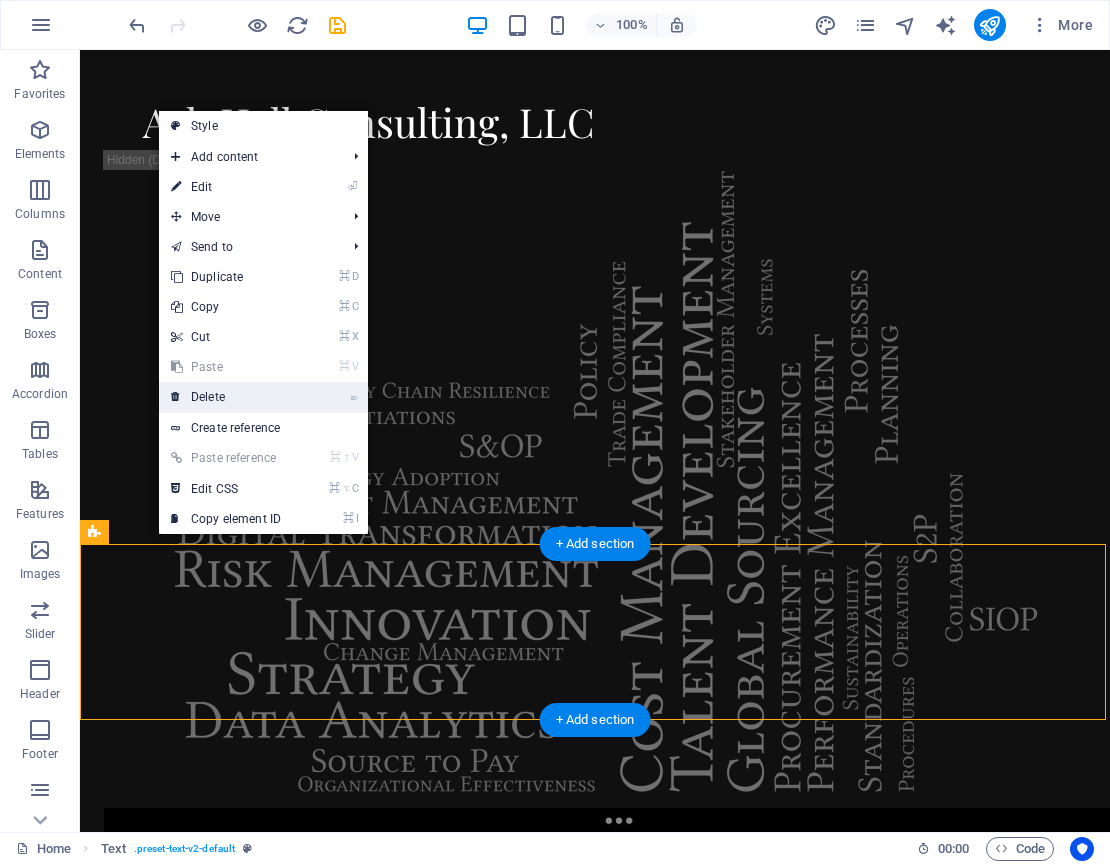 click on "⌦  Delete" at bounding box center (226, 397) 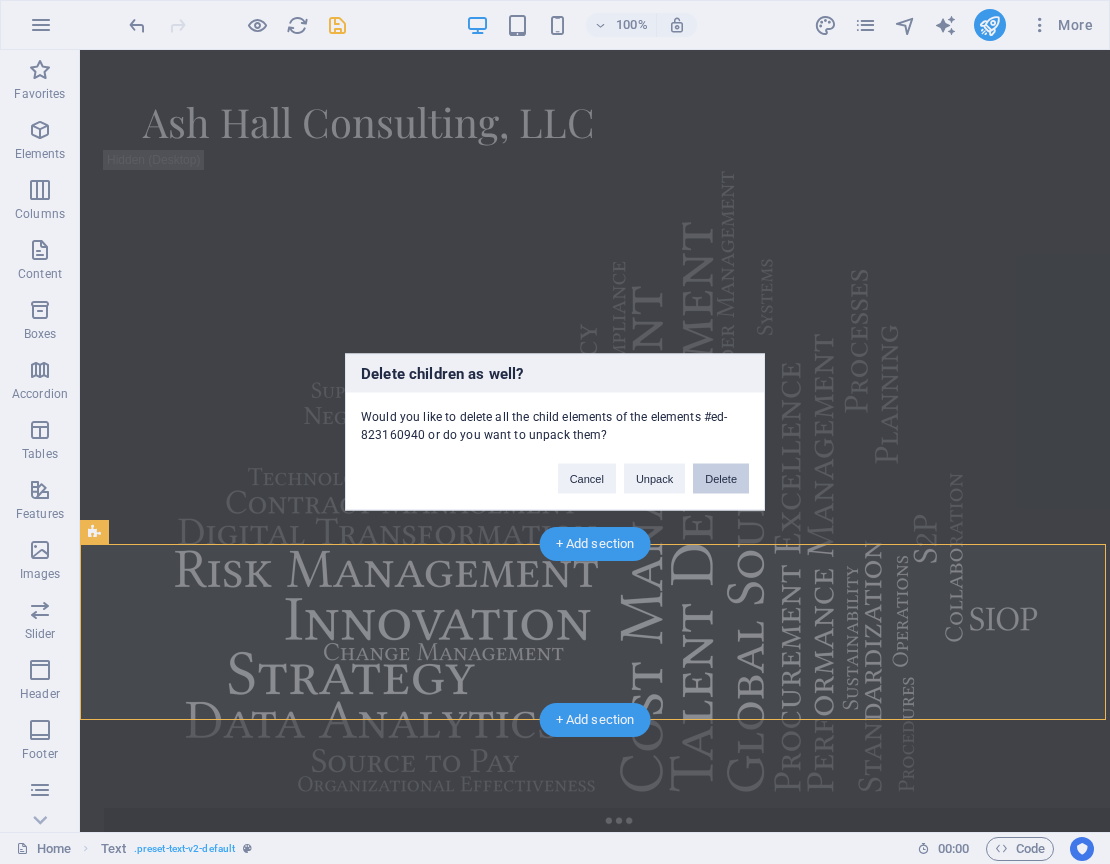click on "Delete" at bounding box center [721, 479] 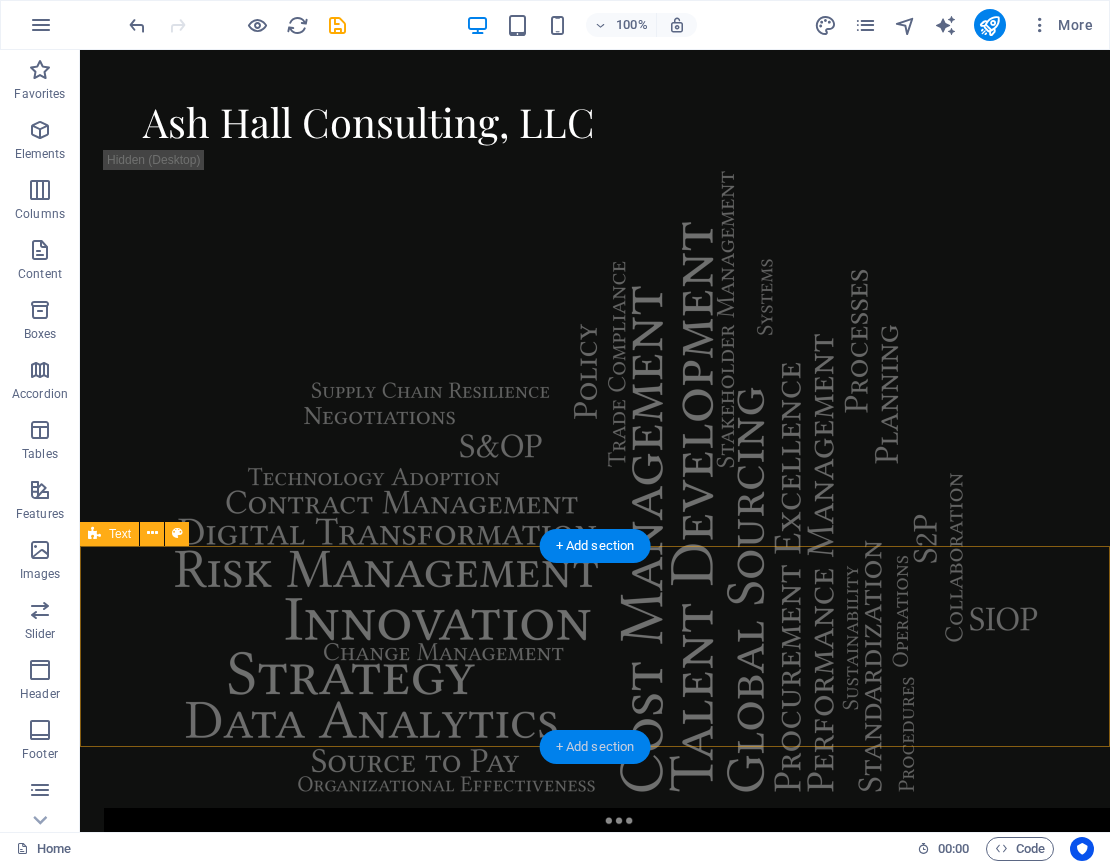 click on "+ Add section" at bounding box center (595, 747) 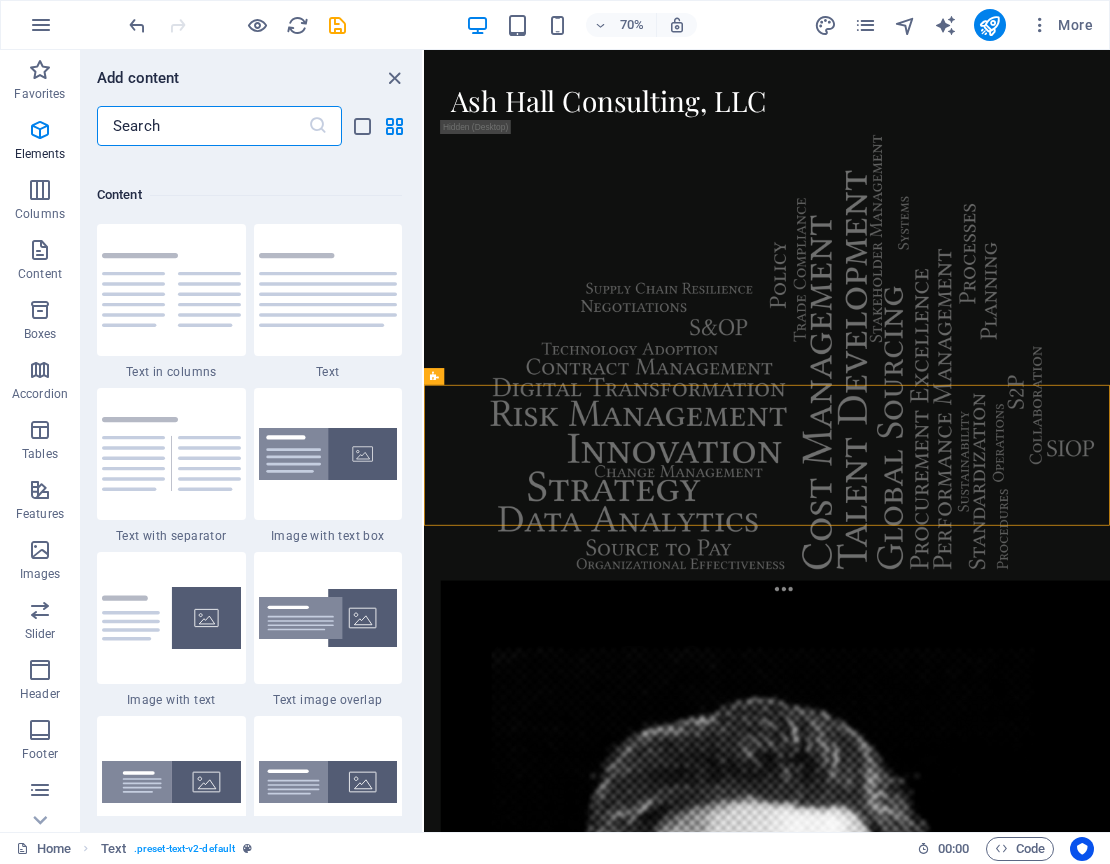 scroll, scrollTop: 3499, scrollLeft: 0, axis: vertical 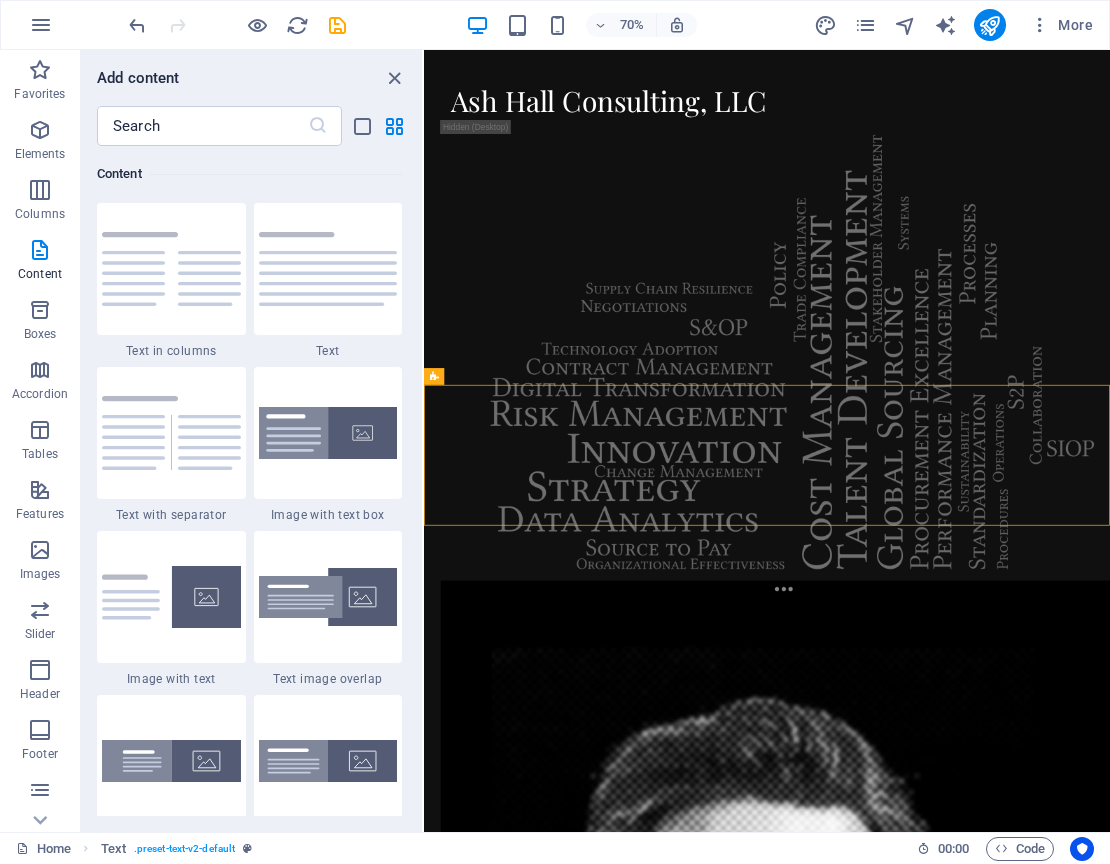 click on "Skip to main content
Ash Hall Consulting, LLC [EMAIL]" at bounding box center (914, 1223) 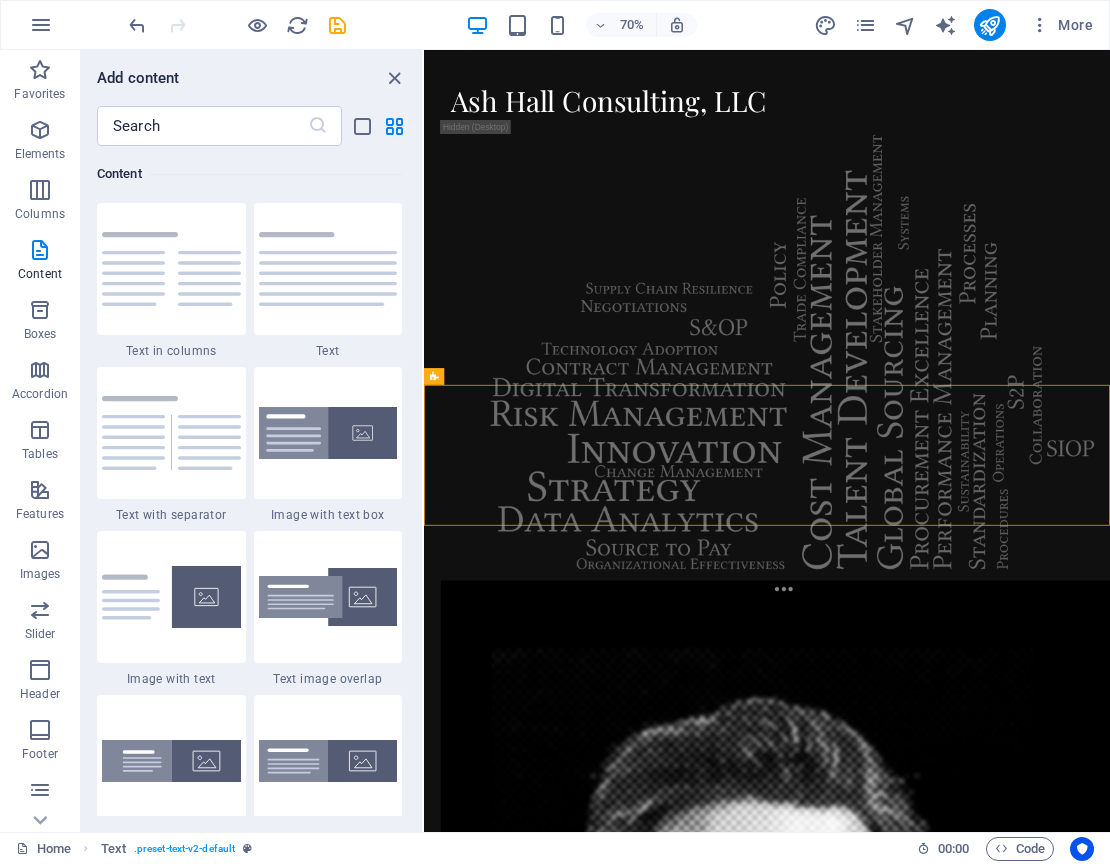 click on "Skip to main content
Ash Hall Consulting, LLC [EMAIL]" at bounding box center (914, 1223) 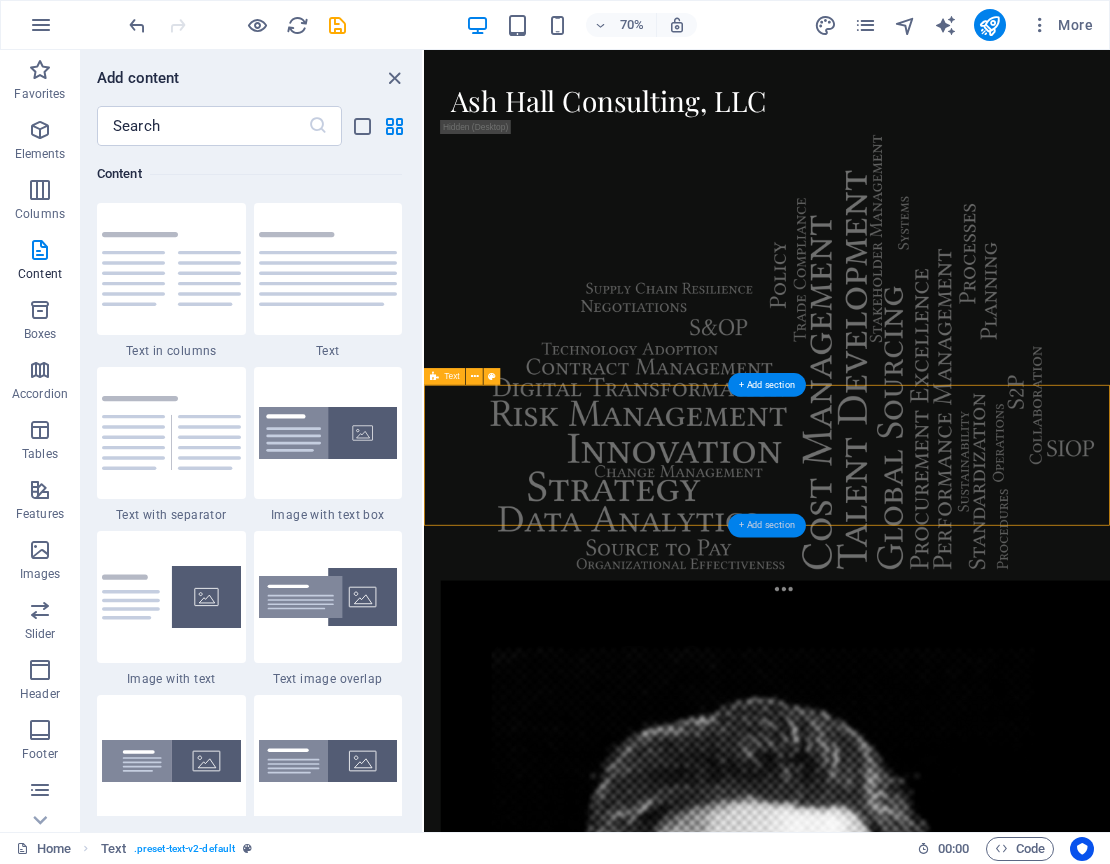 click on "+ Add section" at bounding box center (767, 526) 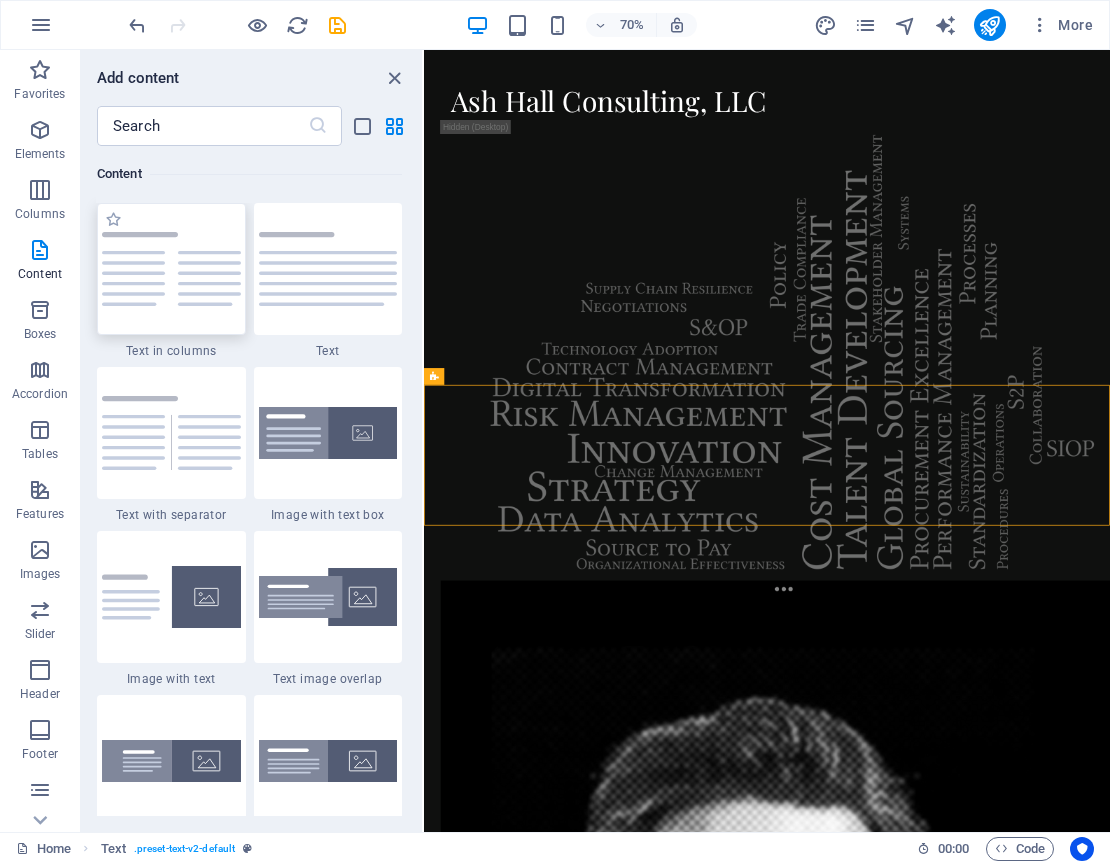 scroll, scrollTop: 3359, scrollLeft: 0, axis: vertical 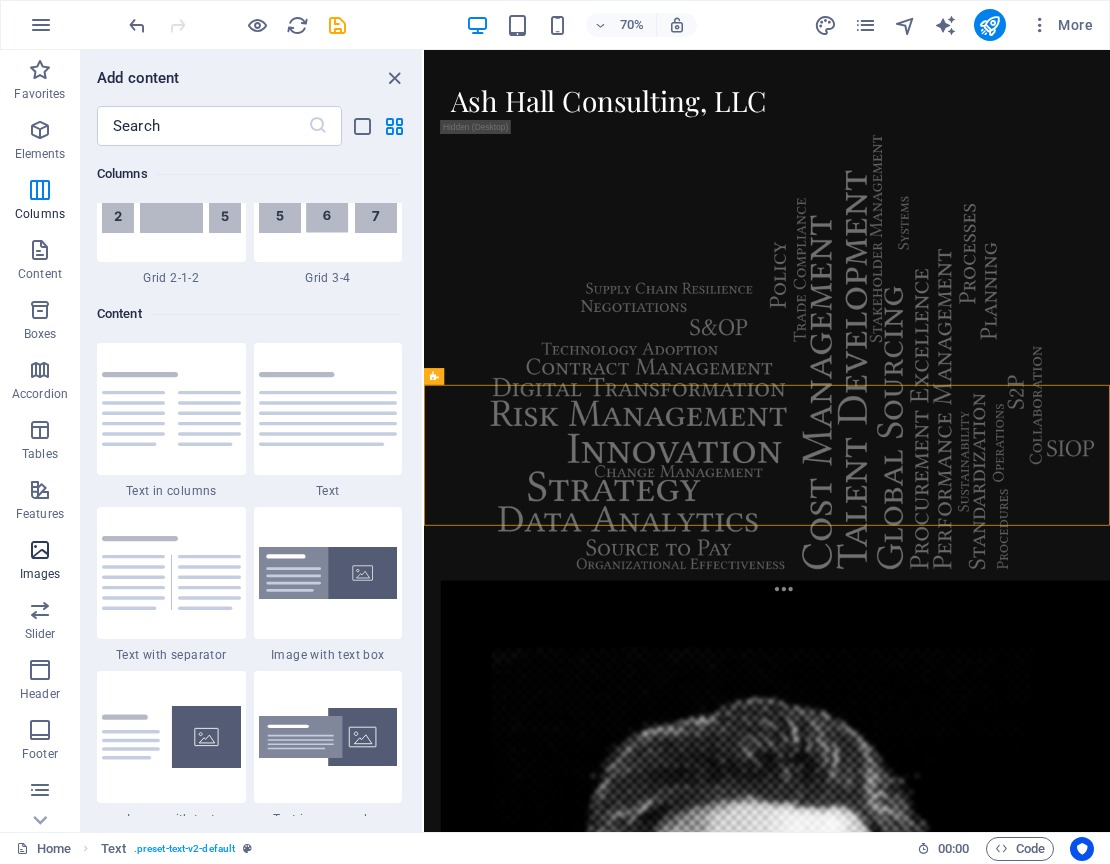 click at bounding box center [40, 550] 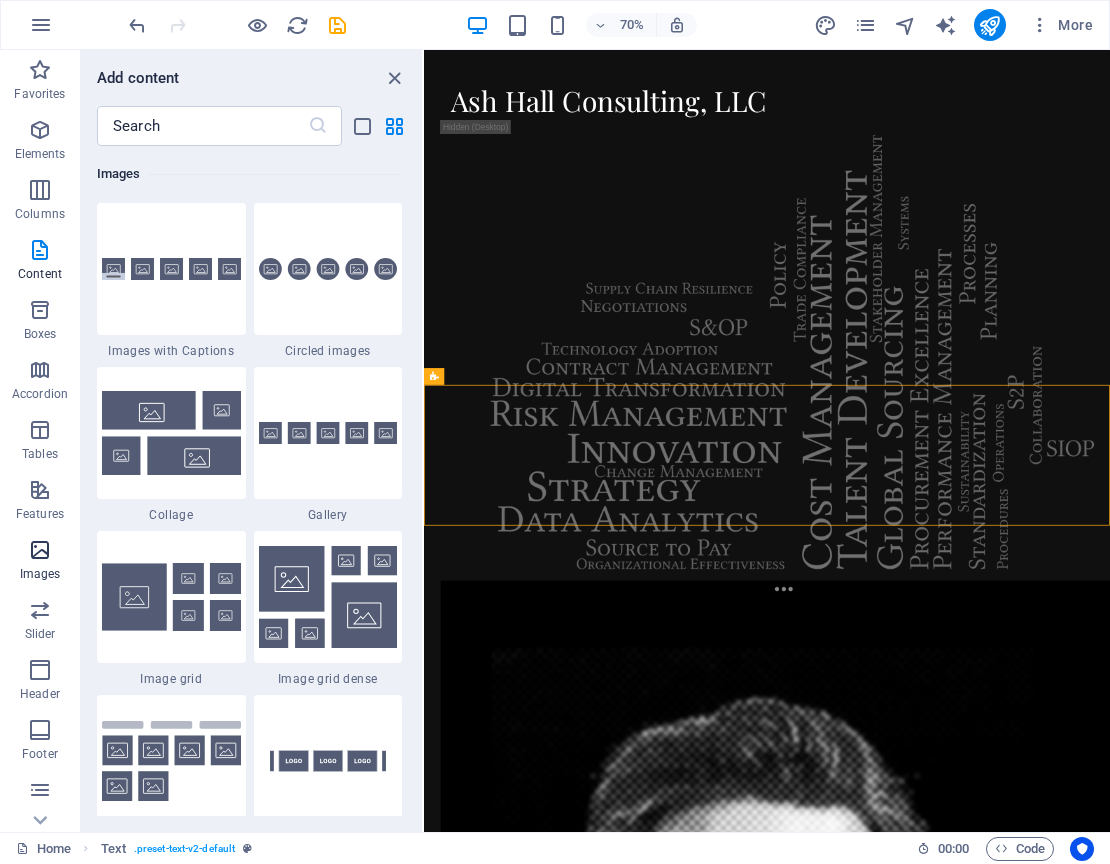 scroll, scrollTop: 10140, scrollLeft: 0, axis: vertical 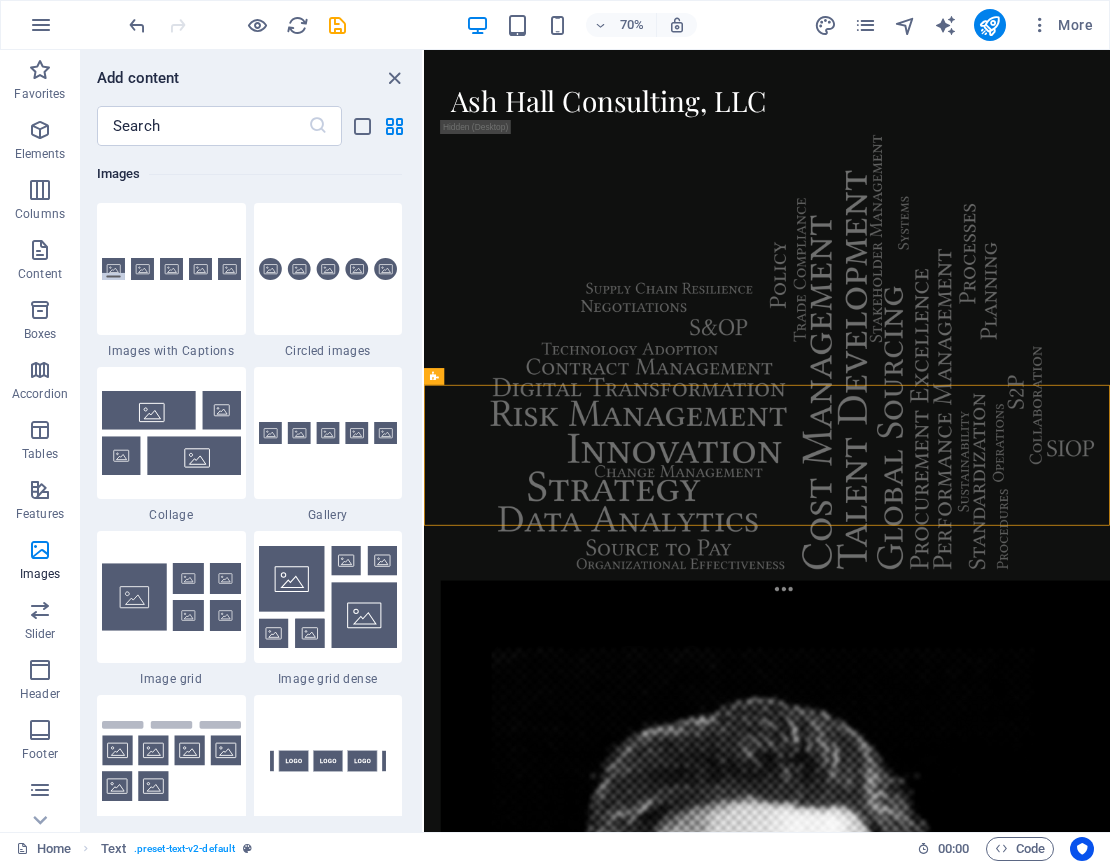 click on "Skip to main content
Ash Hall Consulting, LLC [EMAIL]" at bounding box center (914, 1223) 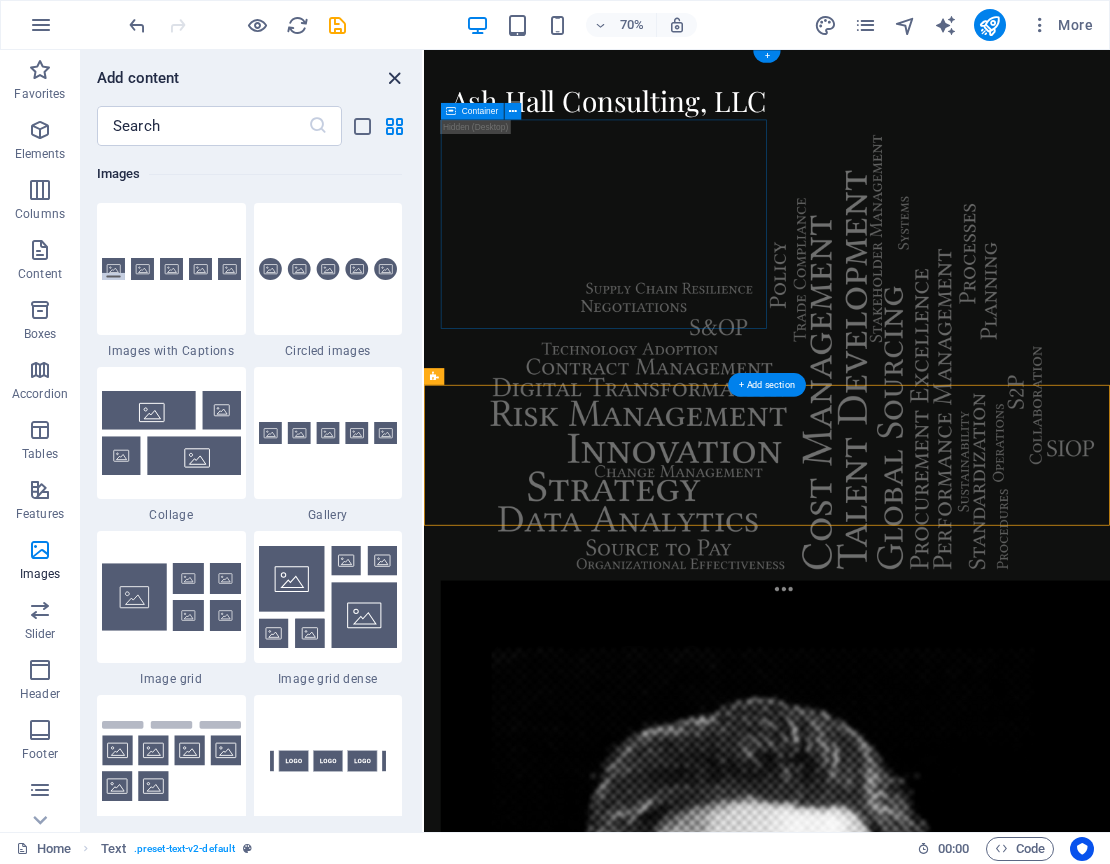 click at bounding box center [394, 78] 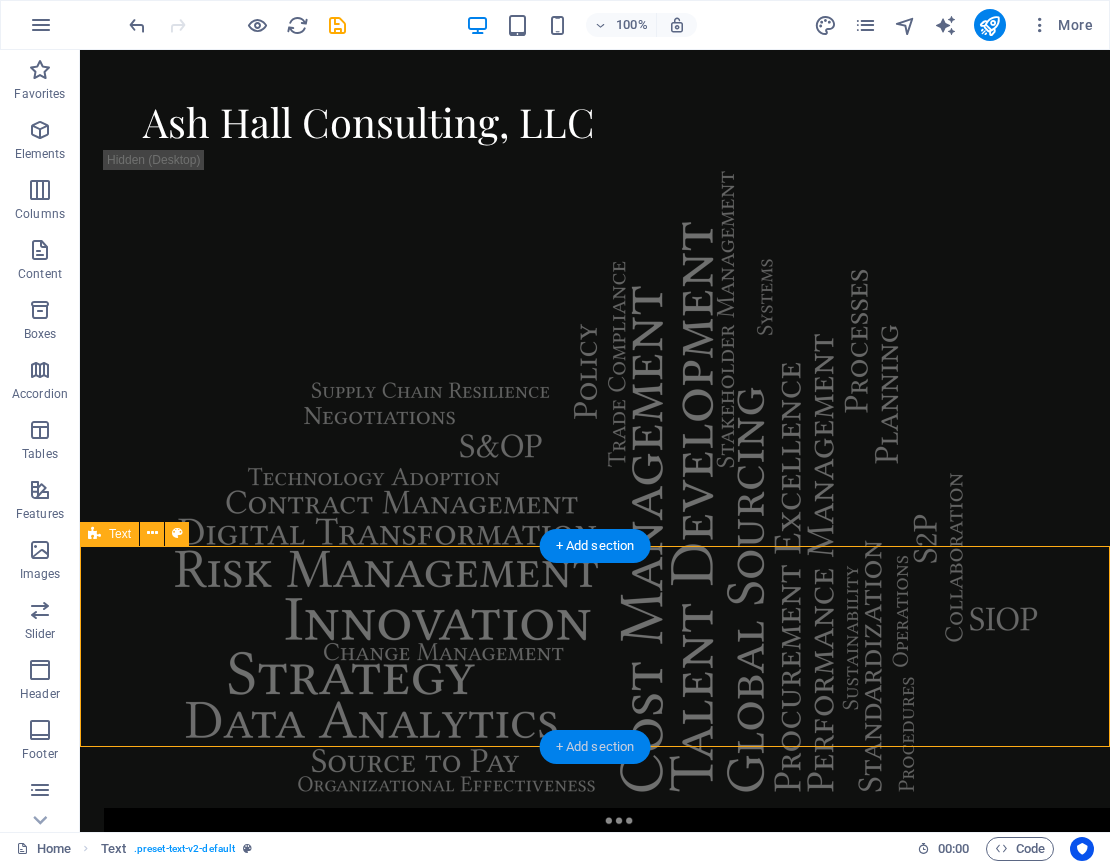 click on "+ Add section" at bounding box center (595, 747) 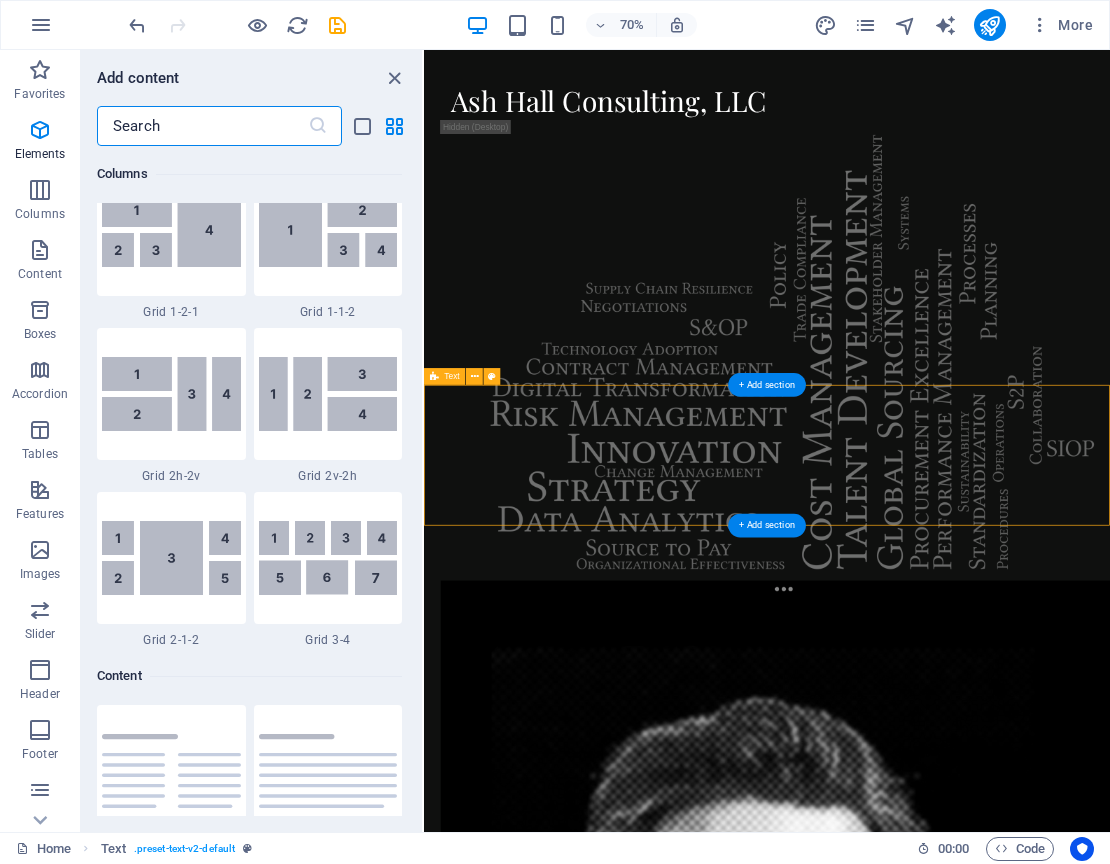 scroll, scrollTop: 3499, scrollLeft: 0, axis: vertical 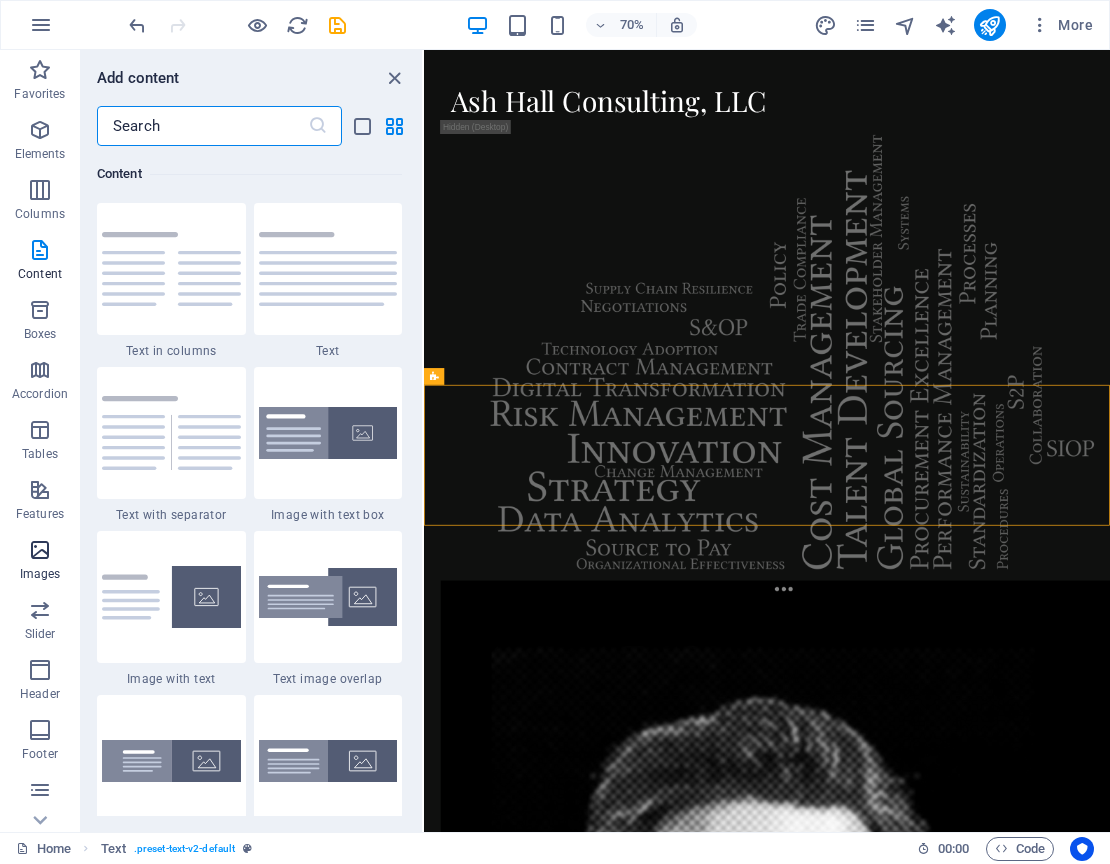 click on "Images" at bounding box center (40, 562) 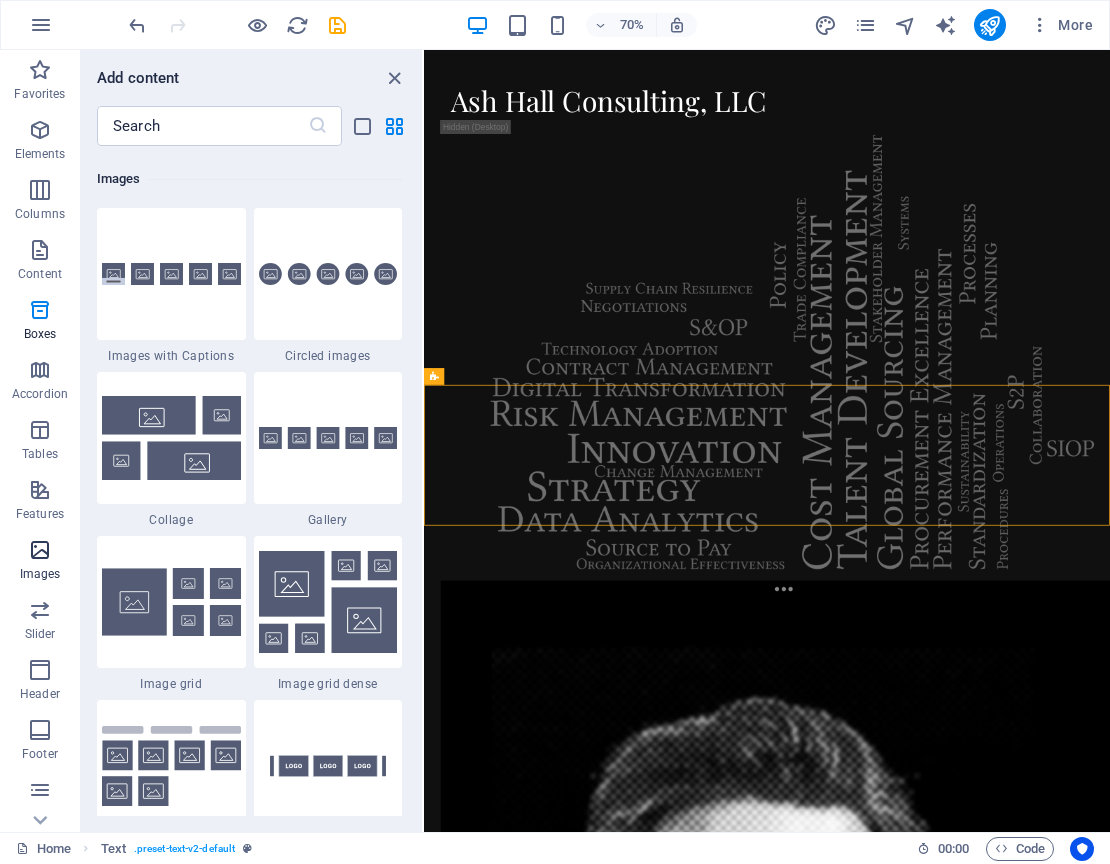 scroll, scrollTop: 10140, scrollLeft: 0, axis: vertical 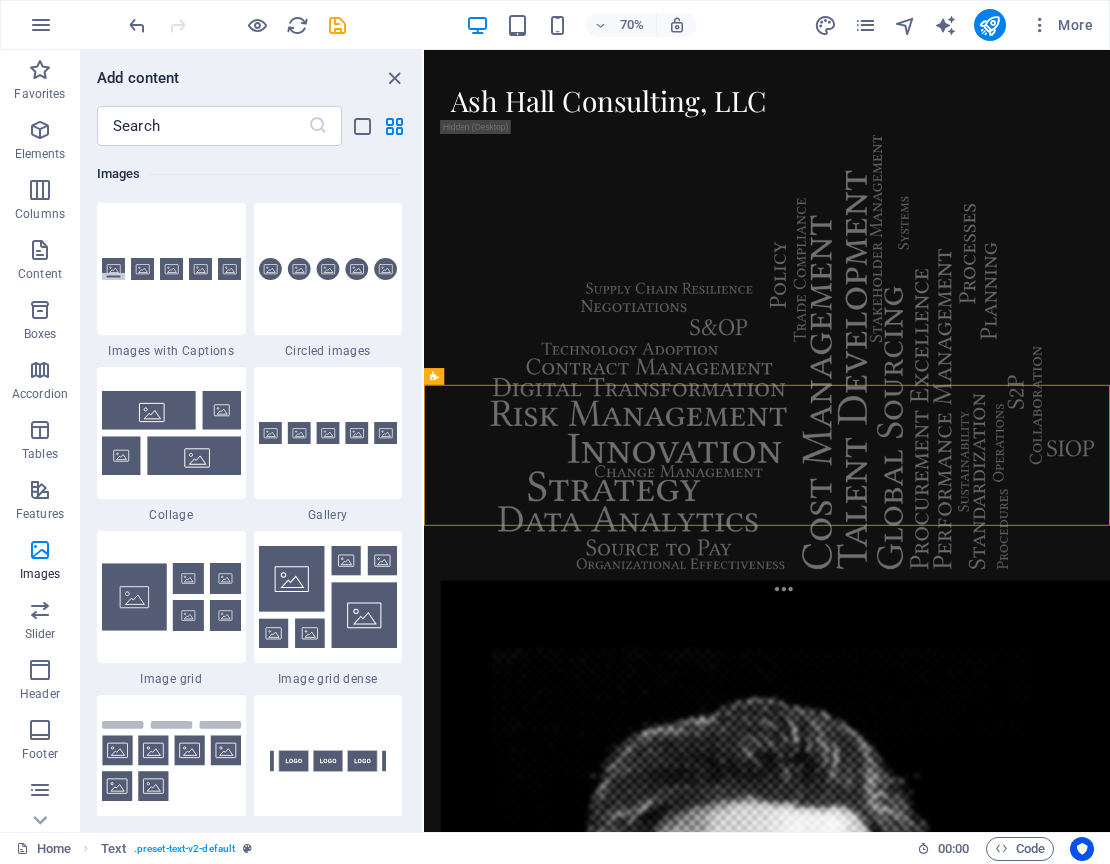 click on "Skip to main content
Ash Hall Consulting, LLC [EMAIL]" at bounding box center [914, 1223] 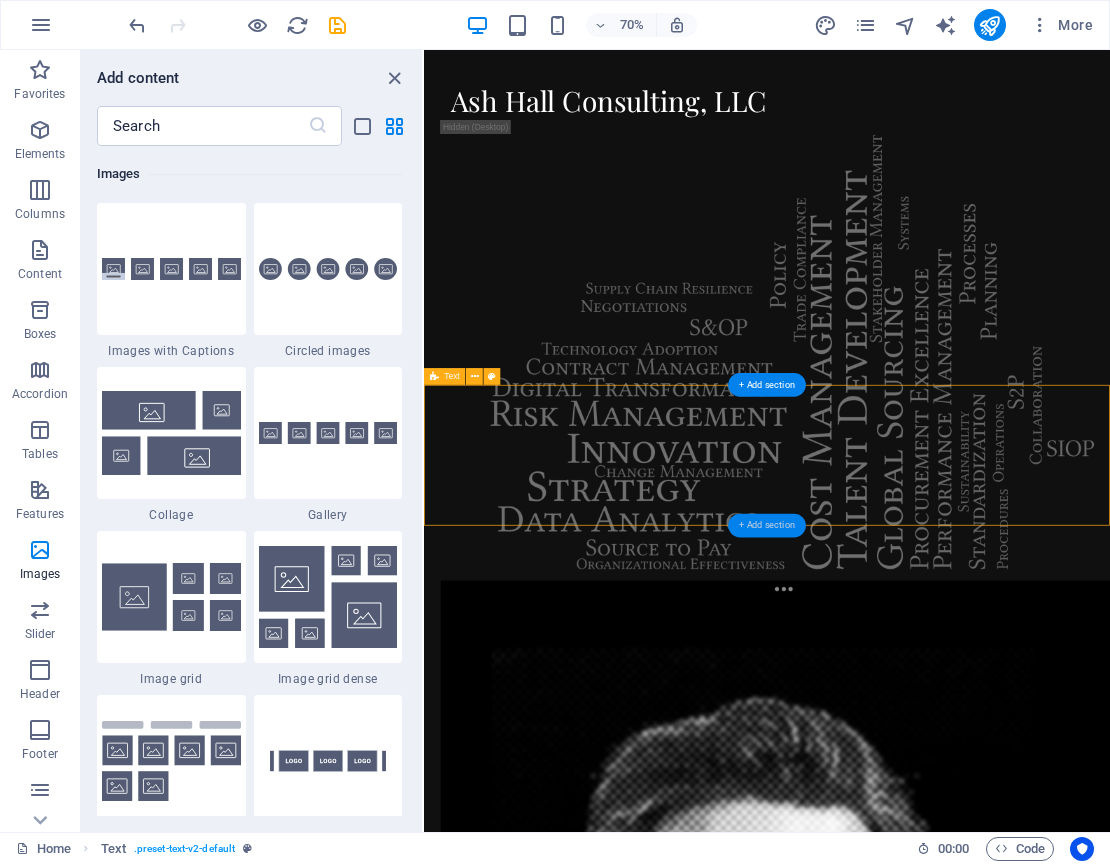 click on "+ Add section" at bounding box center [767, 526] 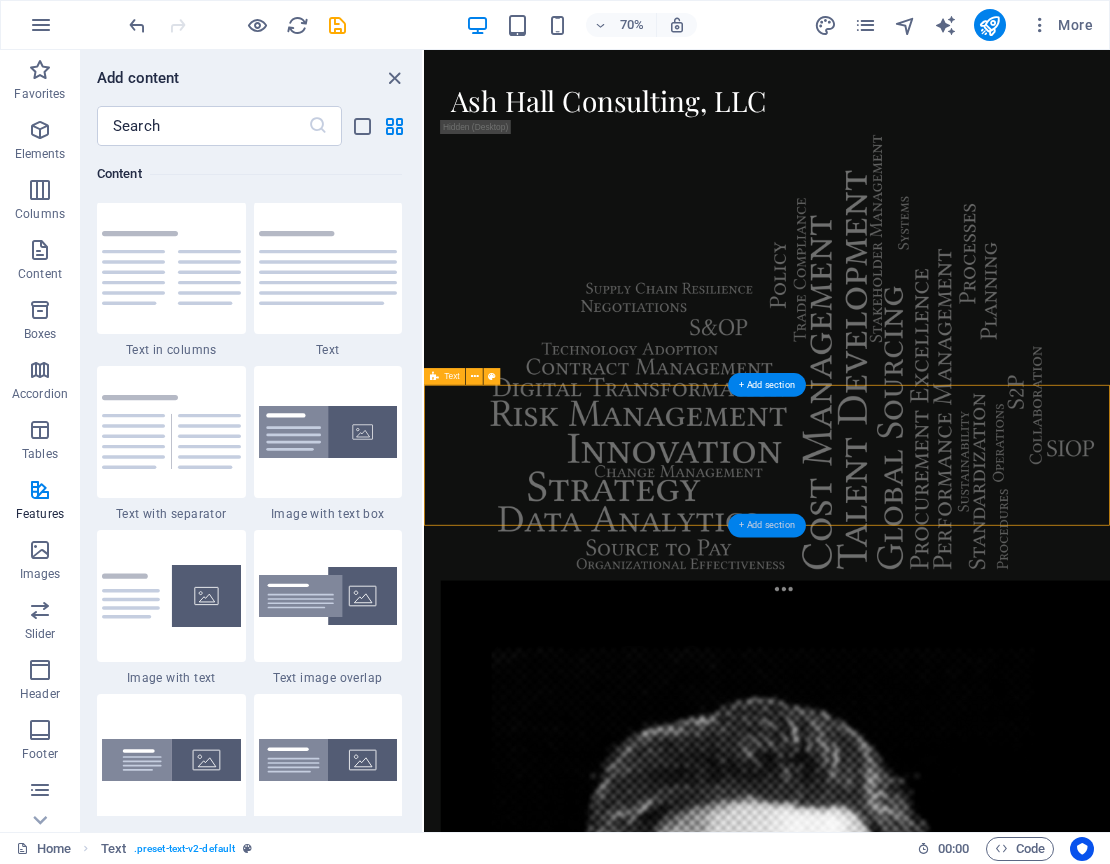 scroll, scrollTop: 3499, scrollLeft: 0, axis: vertical 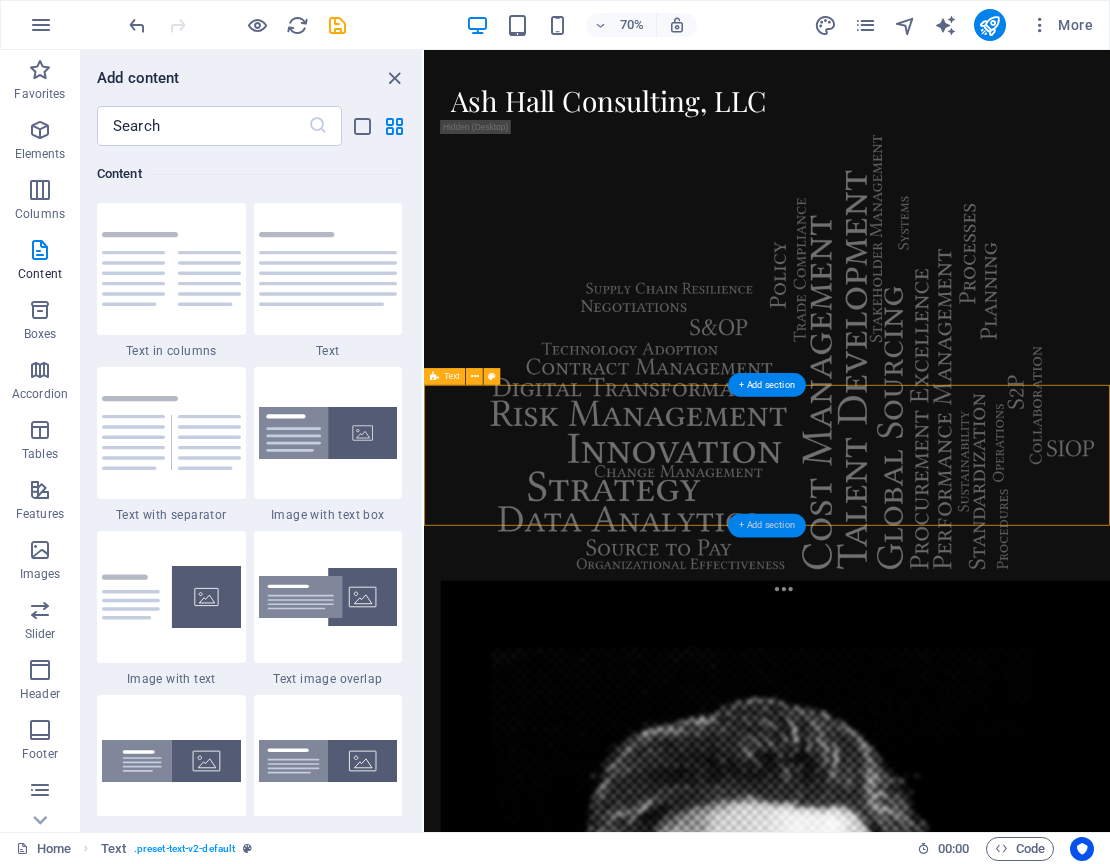 click on "+ Add section" at bounding box center [767, 526] 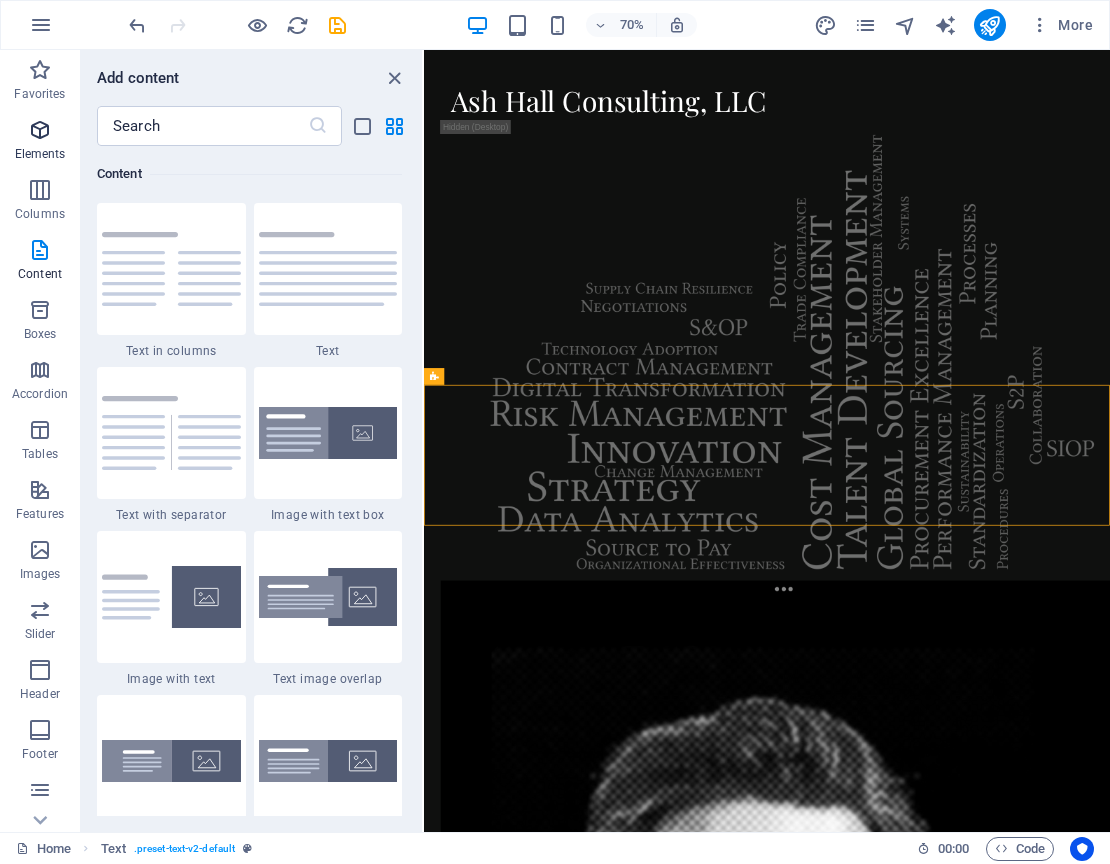 click on "Elements" at bounding box center [40, 154] 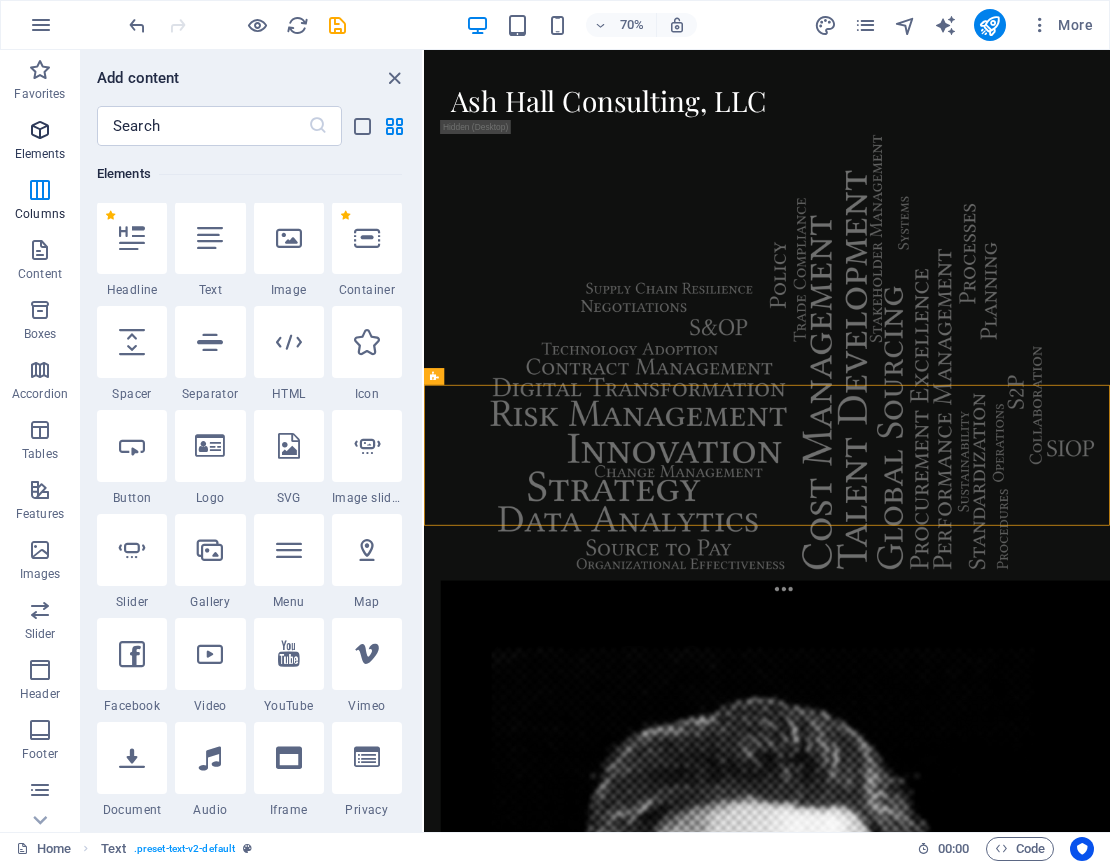 scroll, scrollTop: 213, scrollLeft: 0, axis: vertical 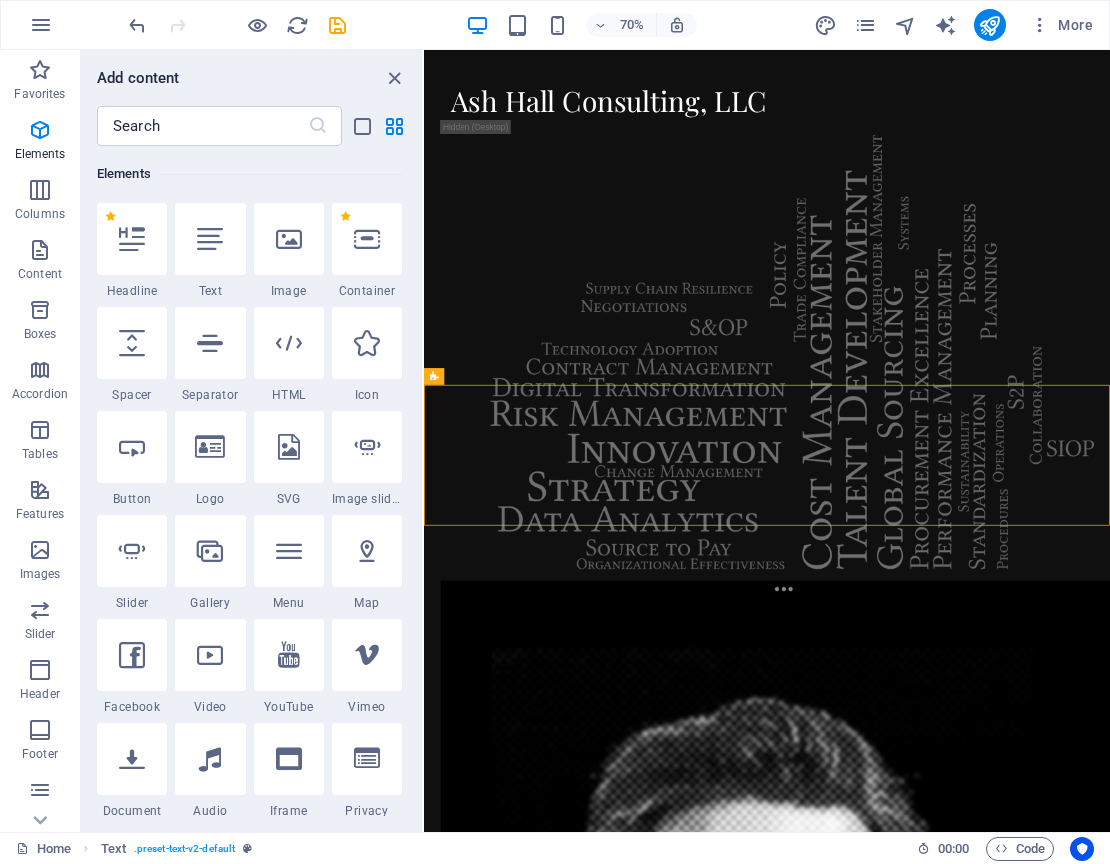 click on "Elements 1 Star Headline 1 Star Text 1 Star Image 1 Star Container 1 Star Spacer 1 Star Separator 1 Star HTML 1 Star Icon 1 Star Button 1 Star Logo 1 Star SVG 1 Star Image slider 1 Star Slider 1 Star Gallery 1 Star Menu 1 Star Map 1 Star Facebook 1 Star Video 1 Star YouTube 1 Star Vimeo 1 Star Document 1 Star Audio 1 Star Iframe 1 Star Privacy 1 Star Languages" at bounding box center (249, 534) 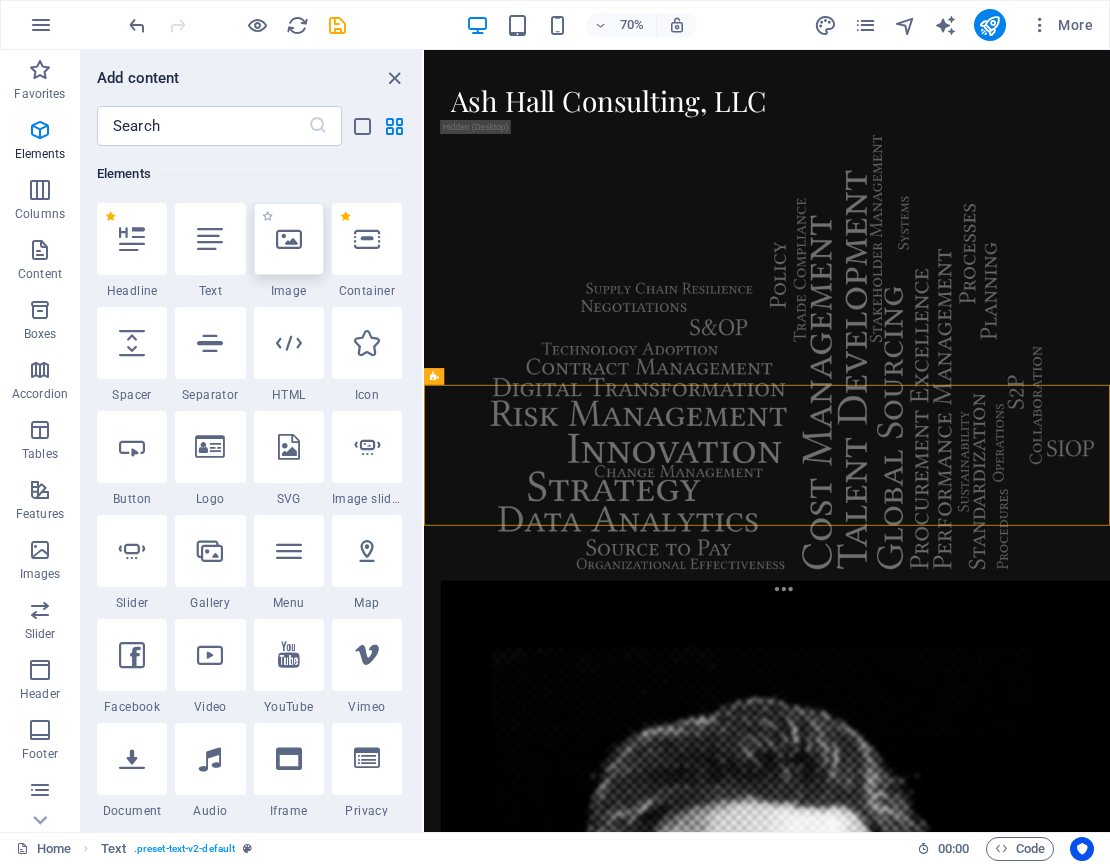 click at bounding box center (289, 239) 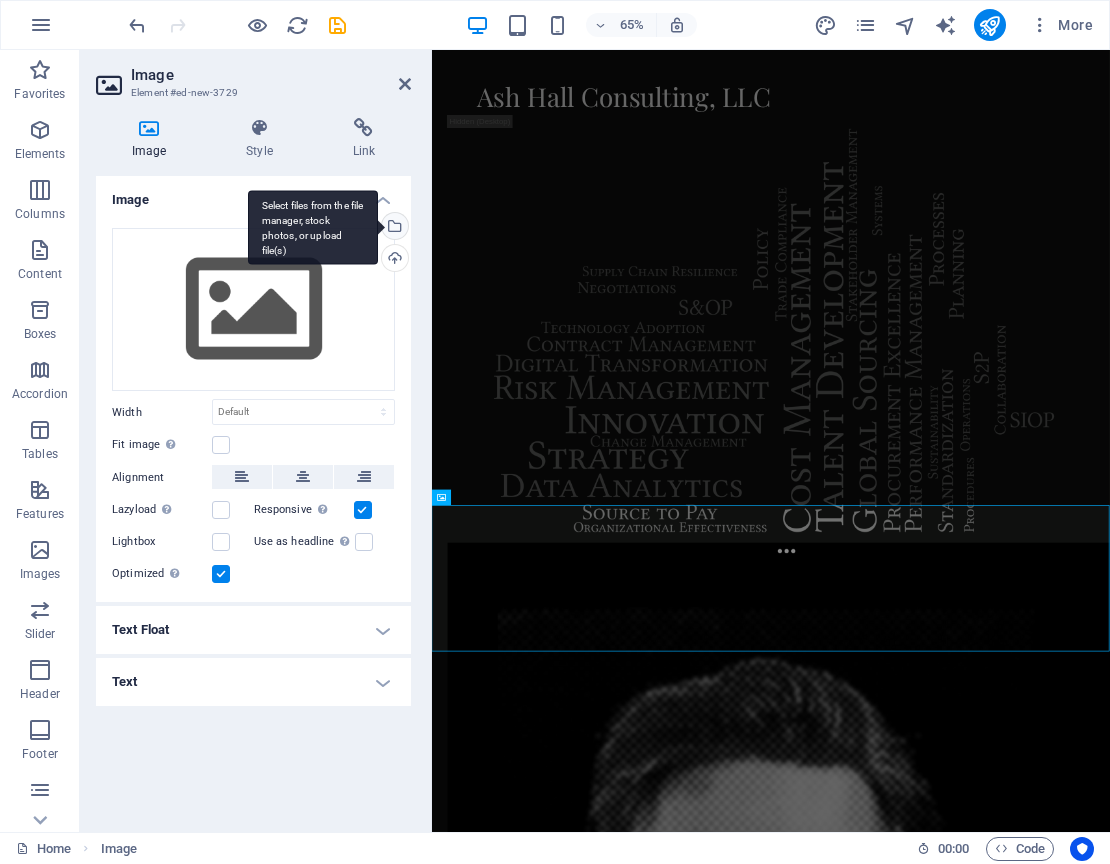 click on "Select files from the file manager, stock photos, or upload file(s)" at bounding box center [393, 228] 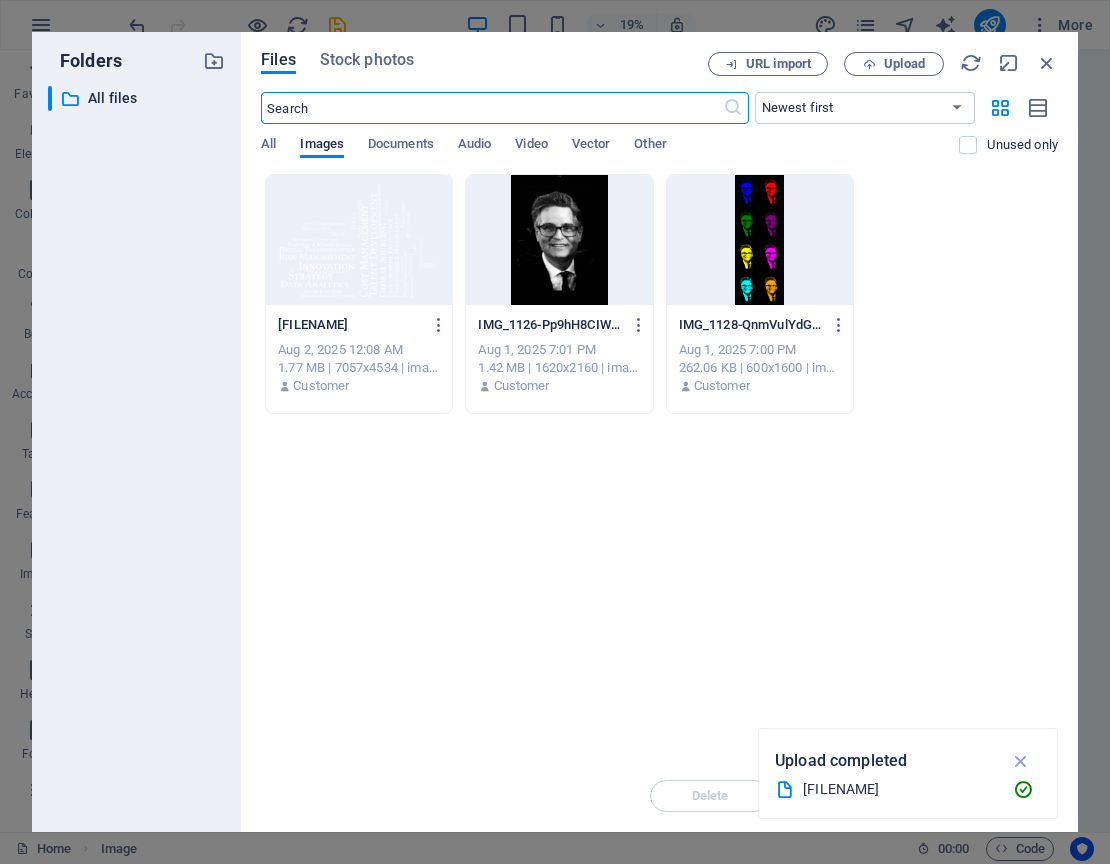 click at bounding box center (559, 240) 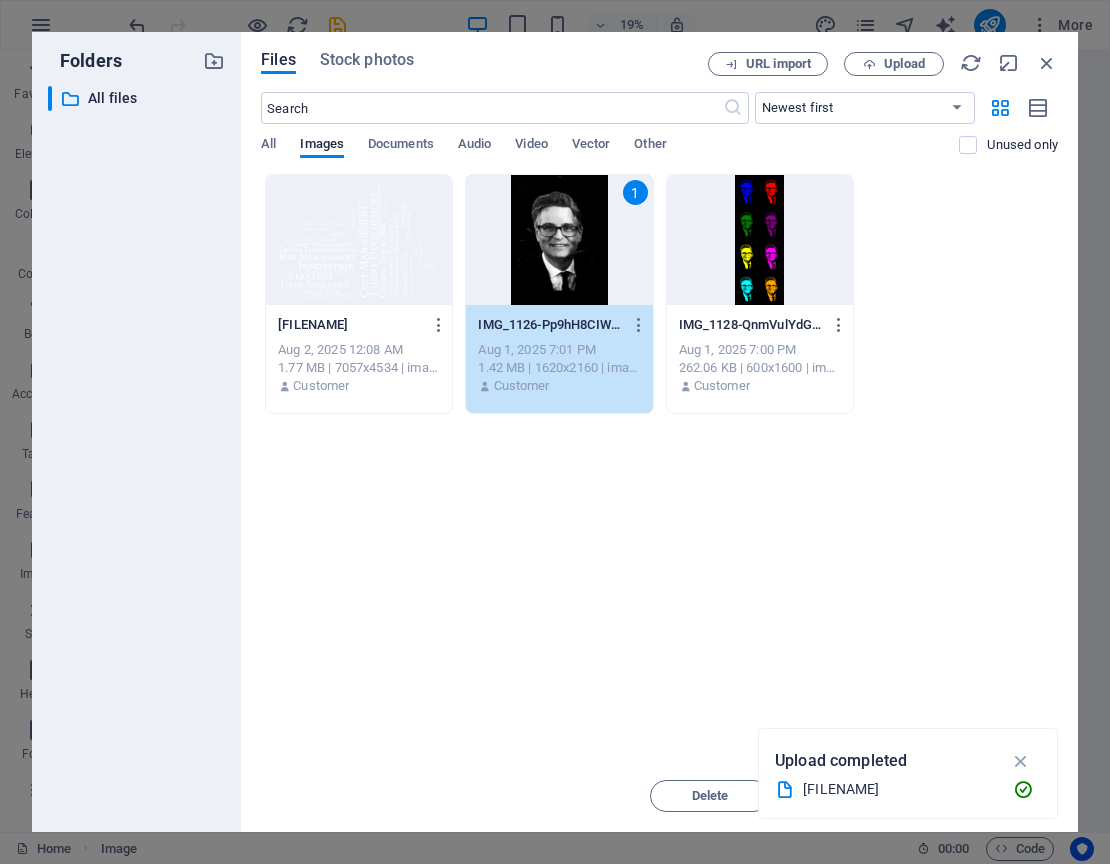 click on "1" at bounding box center [635, 192] 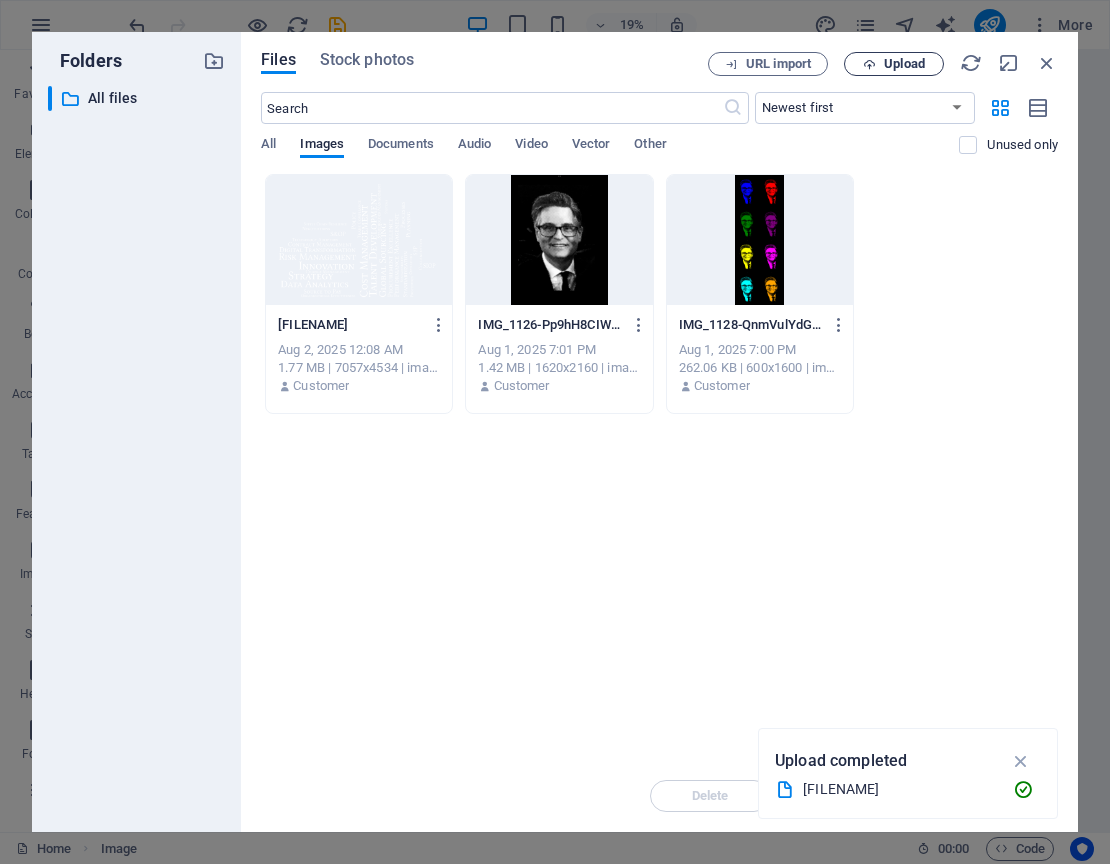 click on "Upload" at bounding box center (904, 64) 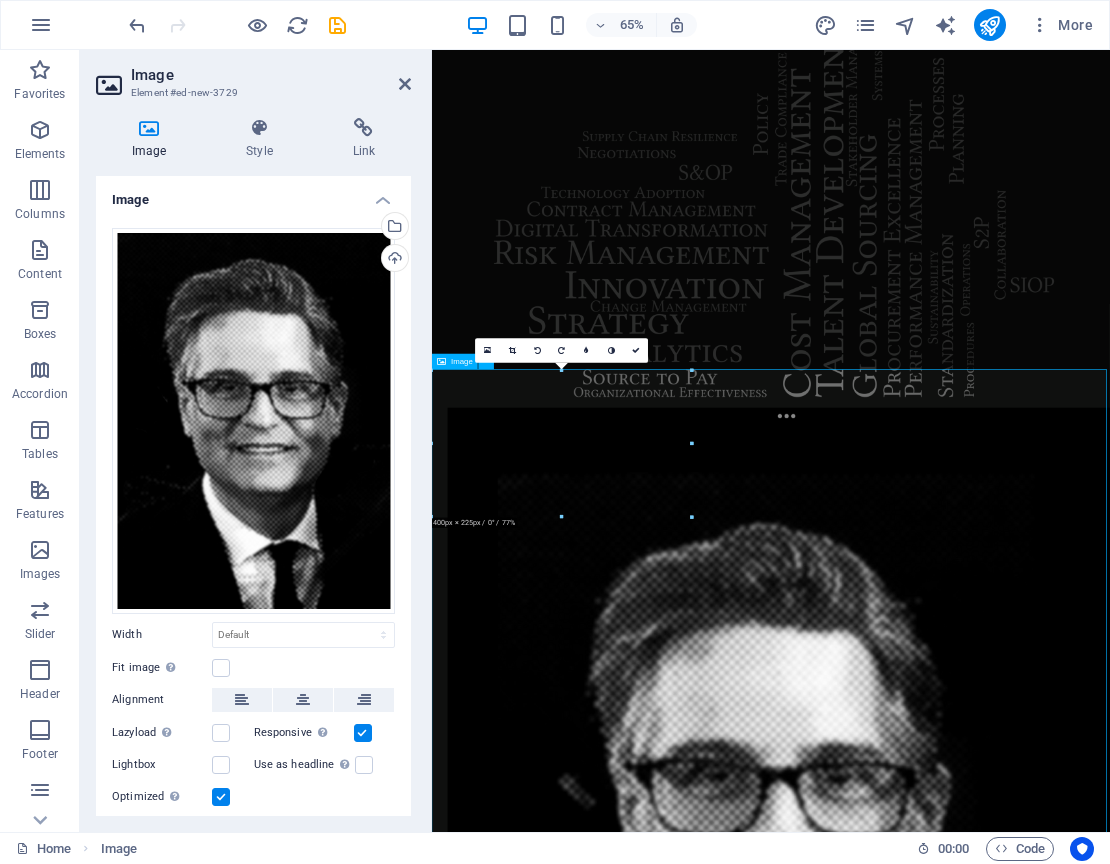 scroll, scrollTop: 180, scrollLeft: 0, axis: vertical 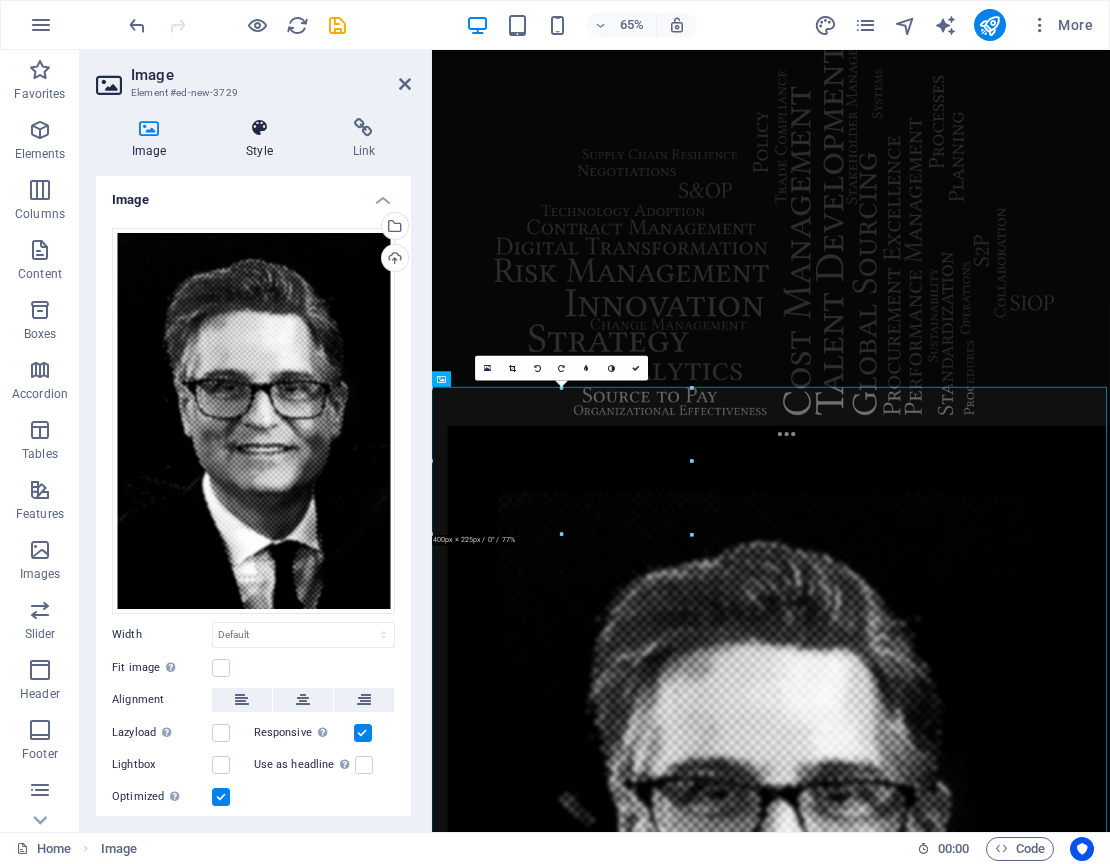 click at bounding box center [259, 128] 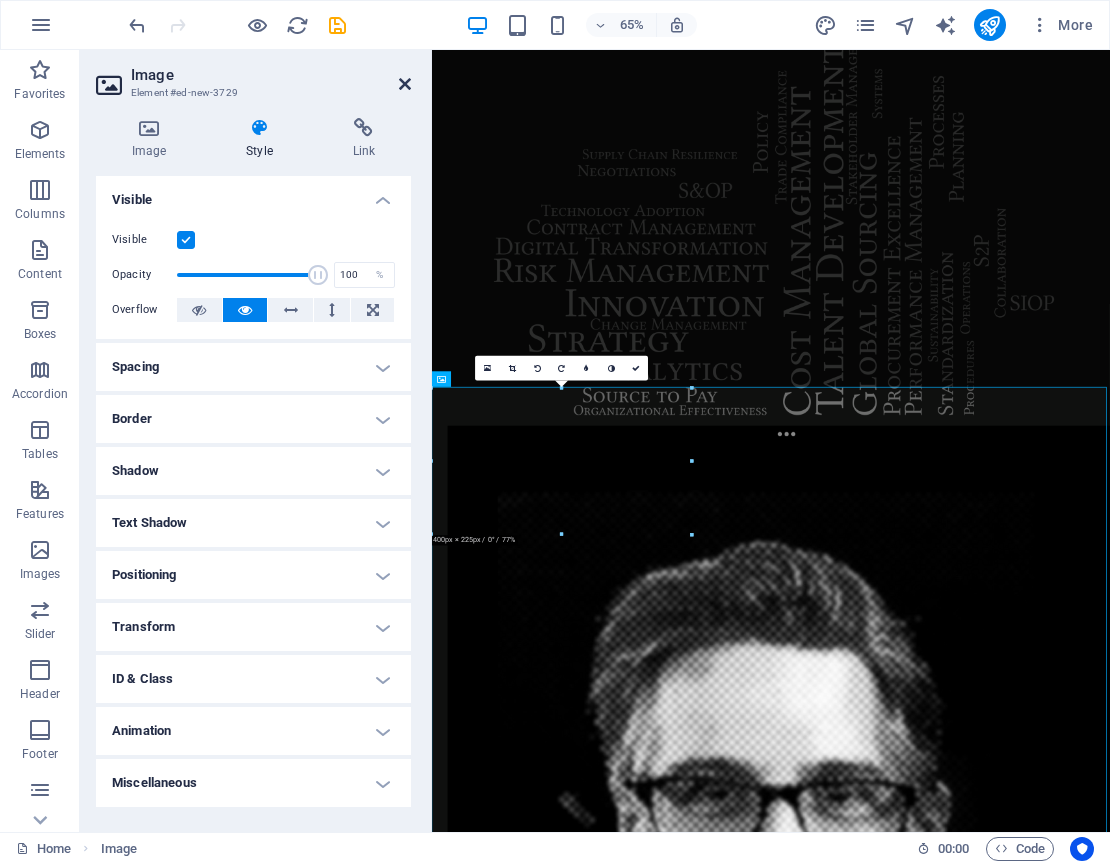 click at bounding box center [405, 84] 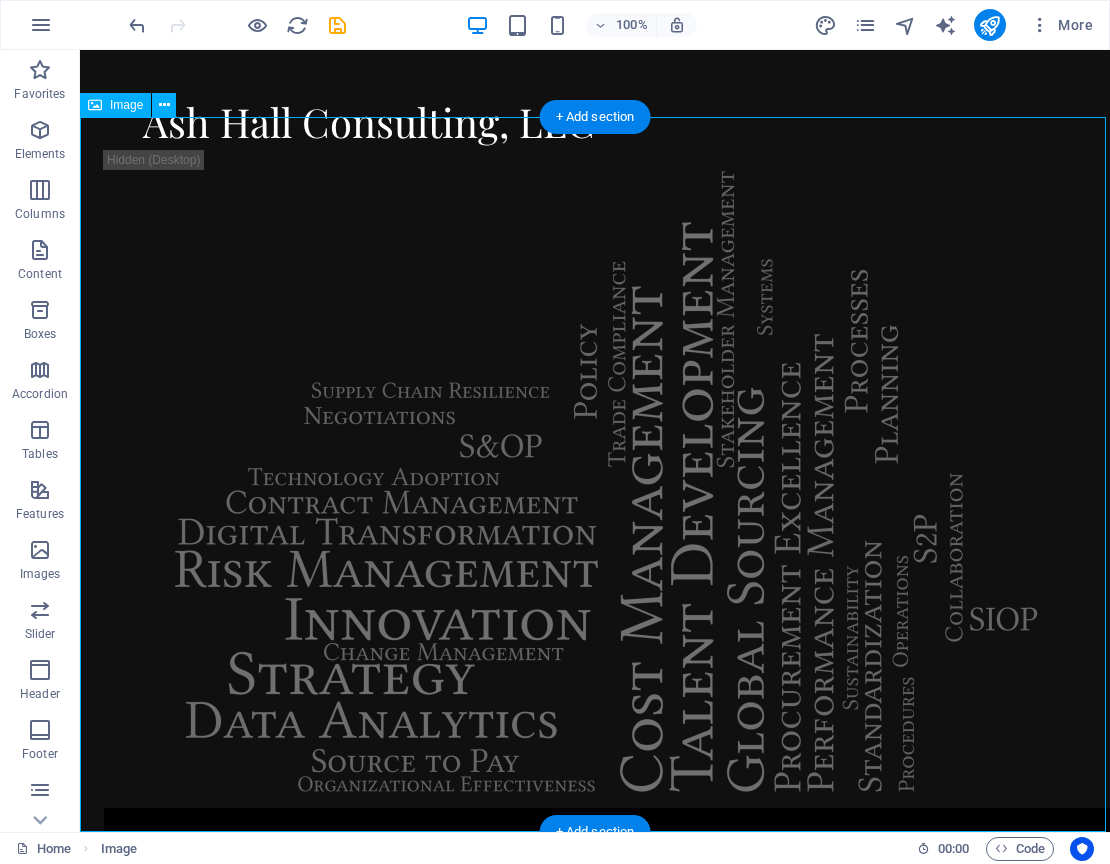 scroll, scrollTop: 628, scrollLeft: 0, axis: vertical 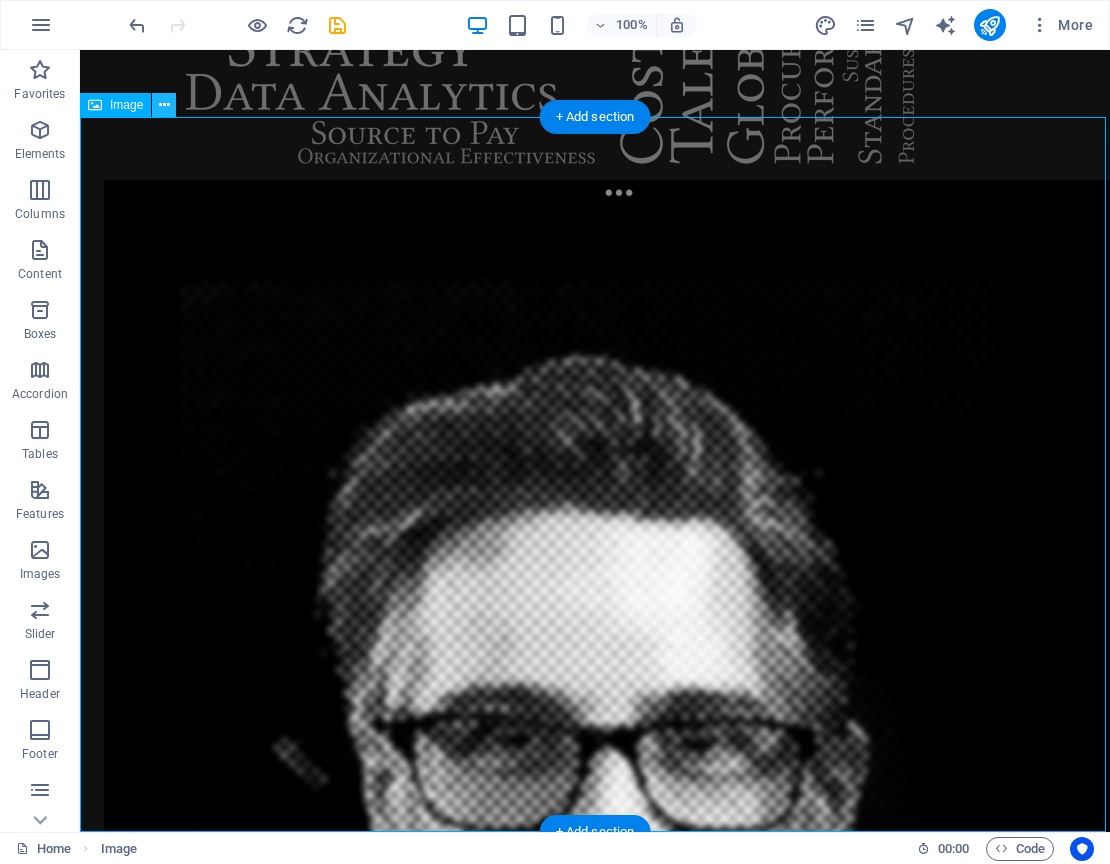 click at bounding box center (164, 105) 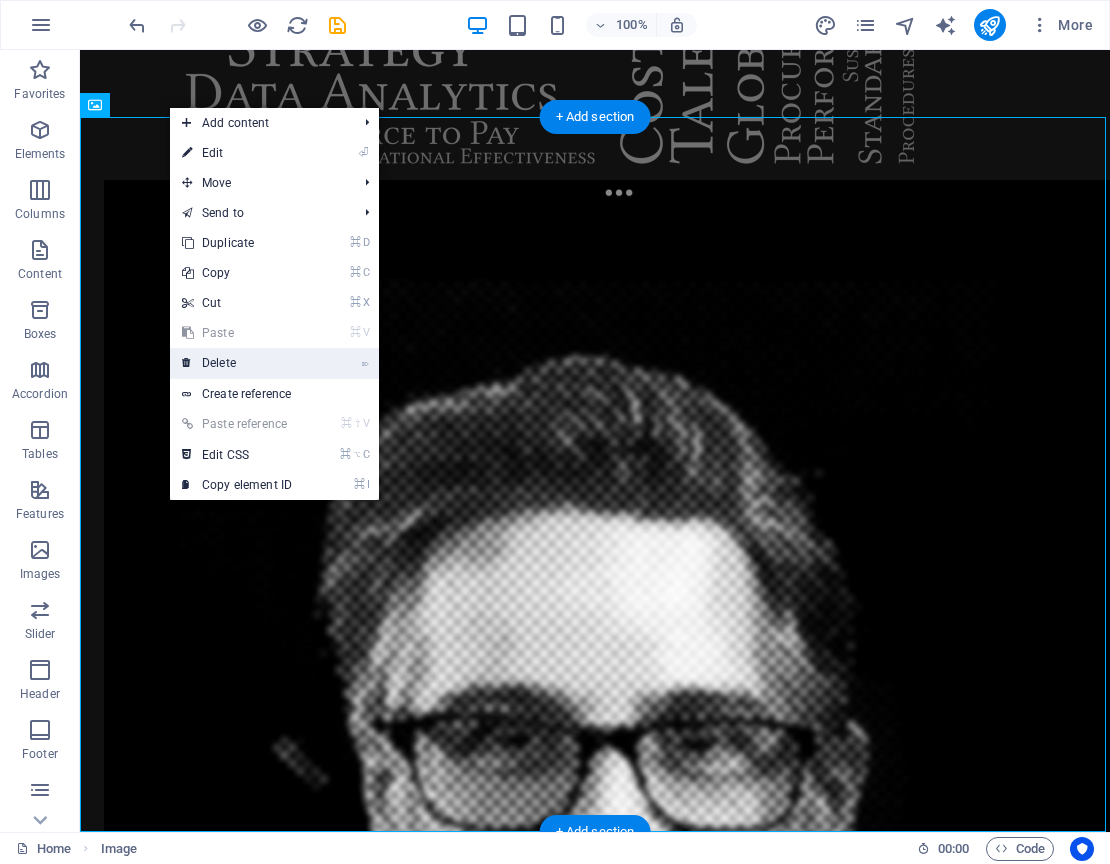 click on "⌦  Delete" at bounding box center [237, 363] 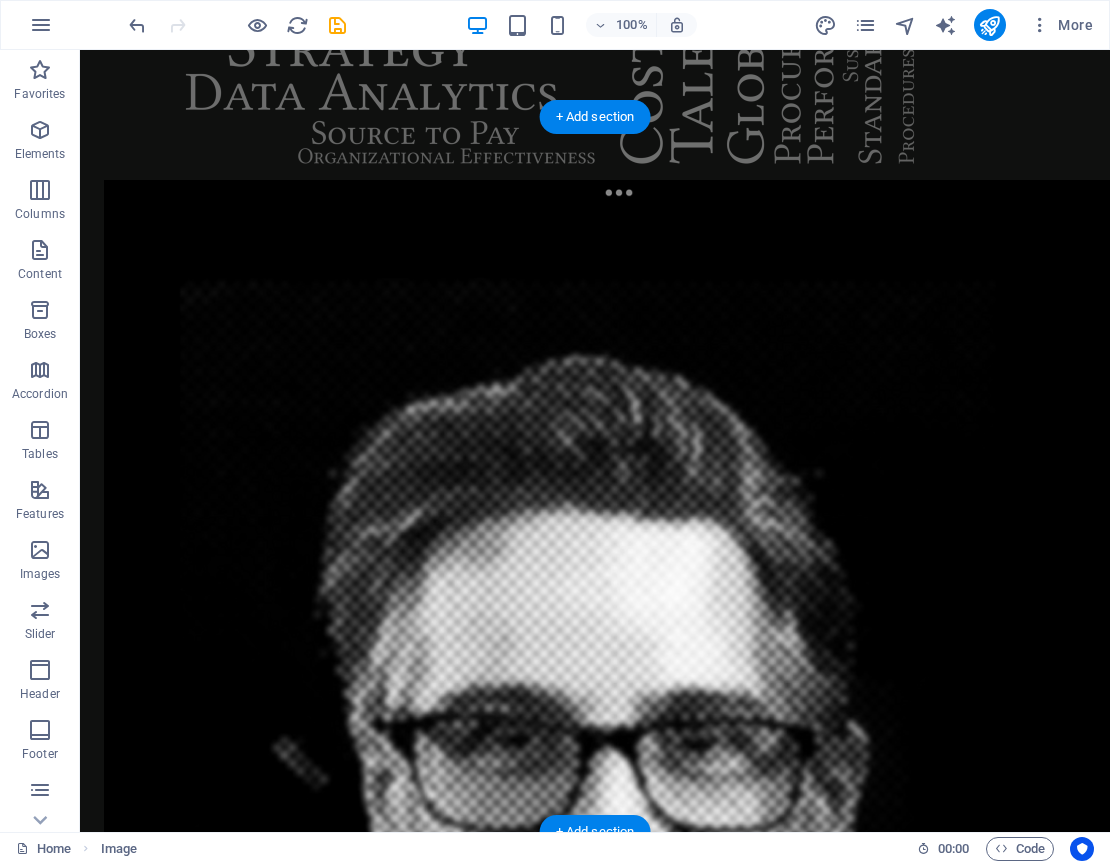 scroll, scrollTop: 0, scrollLeft: 0, axis: both 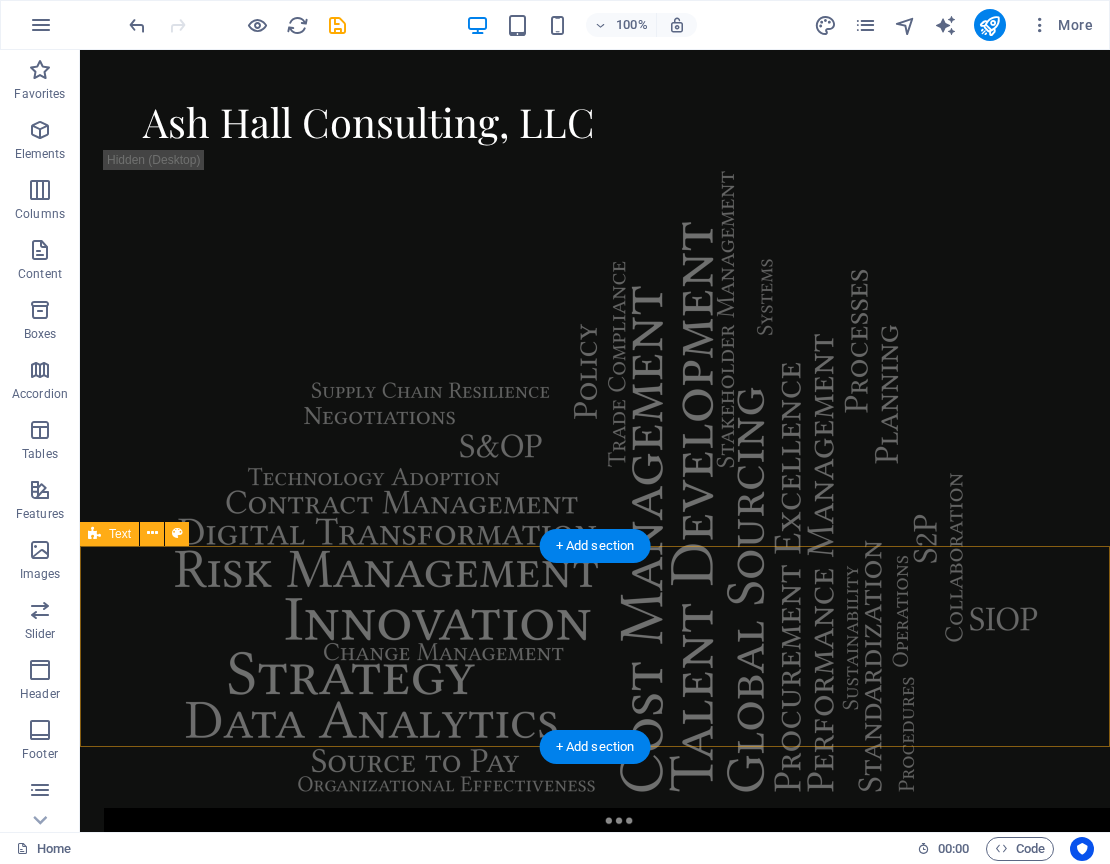 click on "[EMAIL]" at bounding box center (595, 2361) 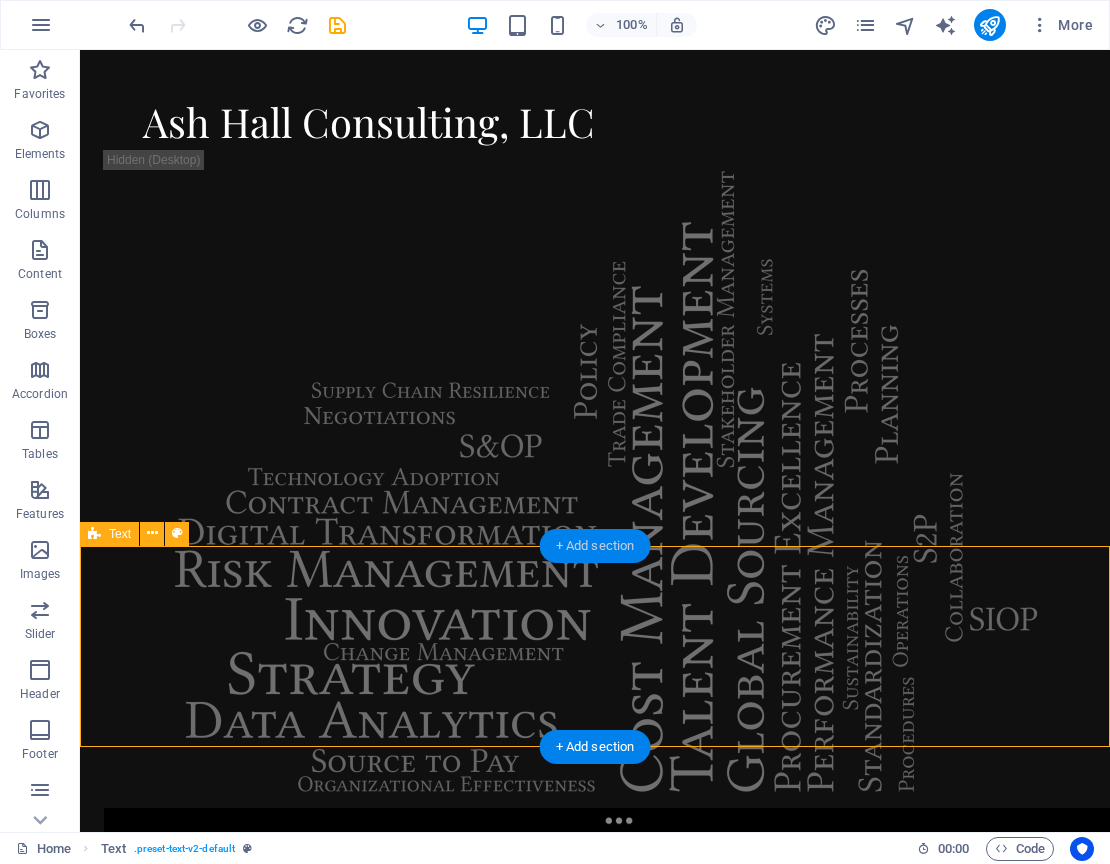 click on "+ Add section" at bounding box center [595, 546] 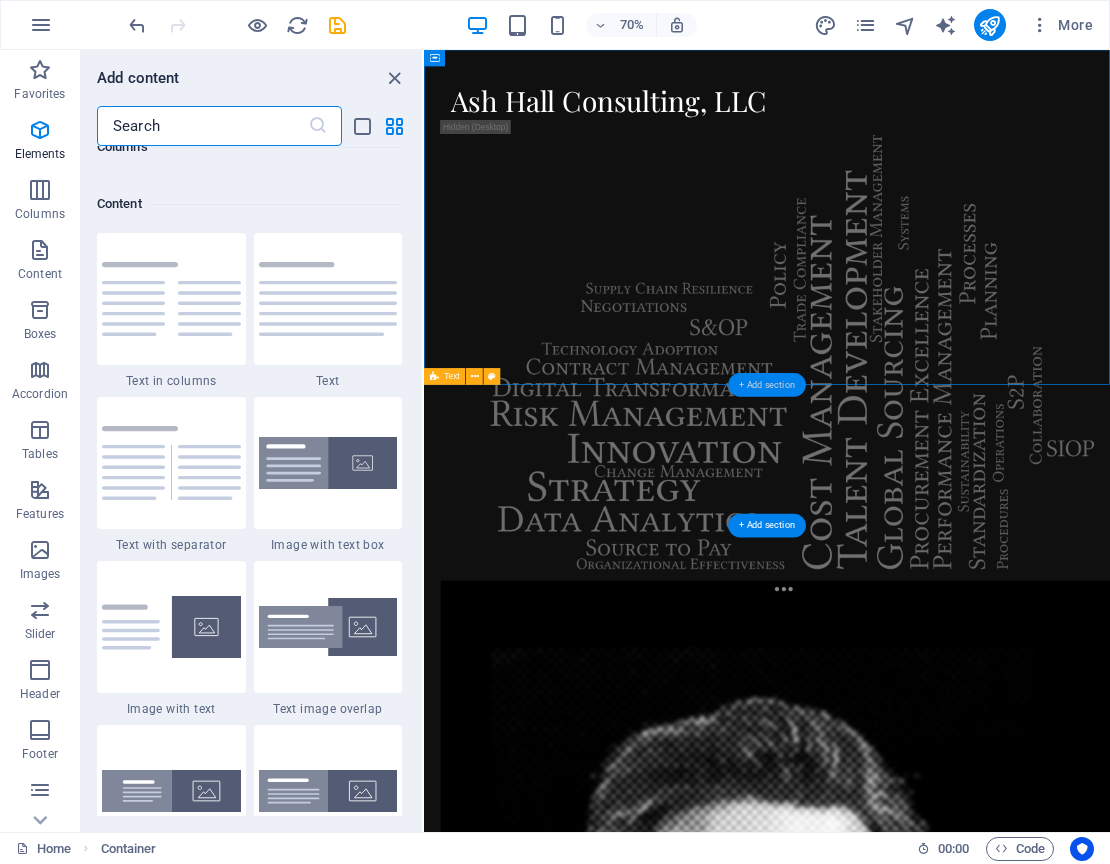 scroll, scrollTop: 3499, scrollLeft: 0, axis: vertical 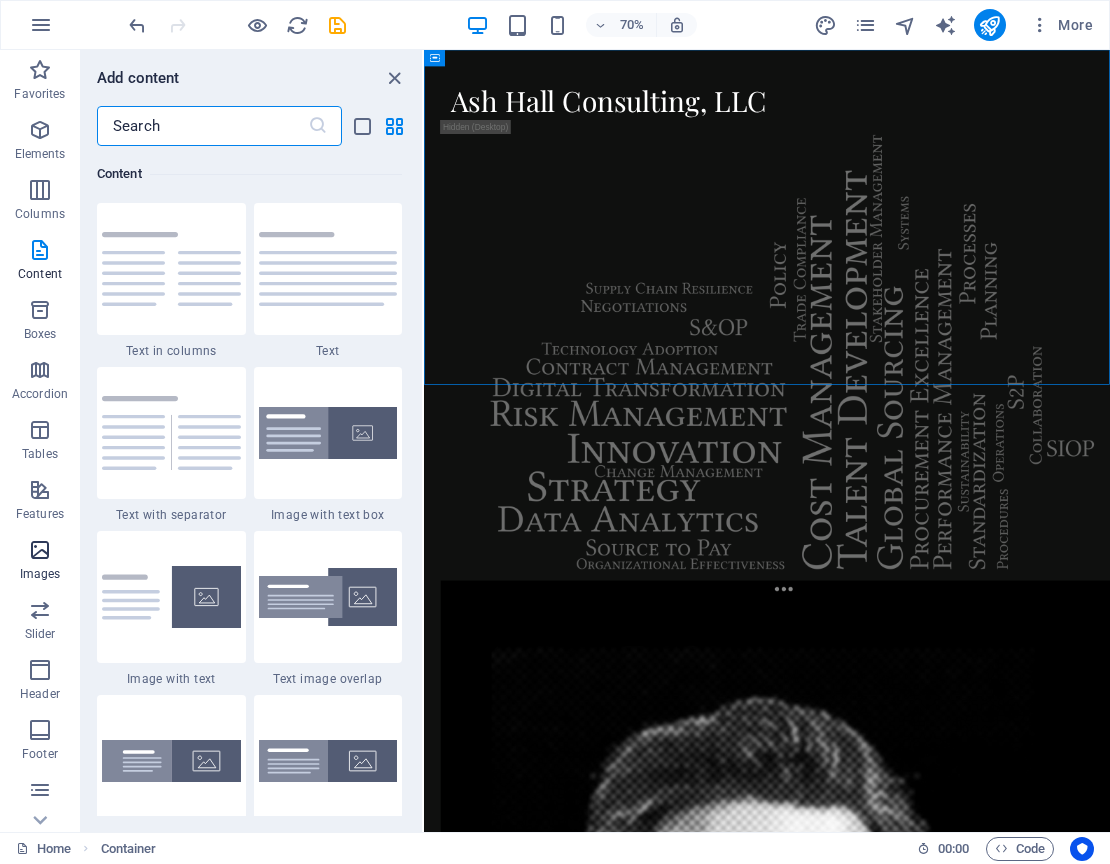 click at bounding box center [40, 550] 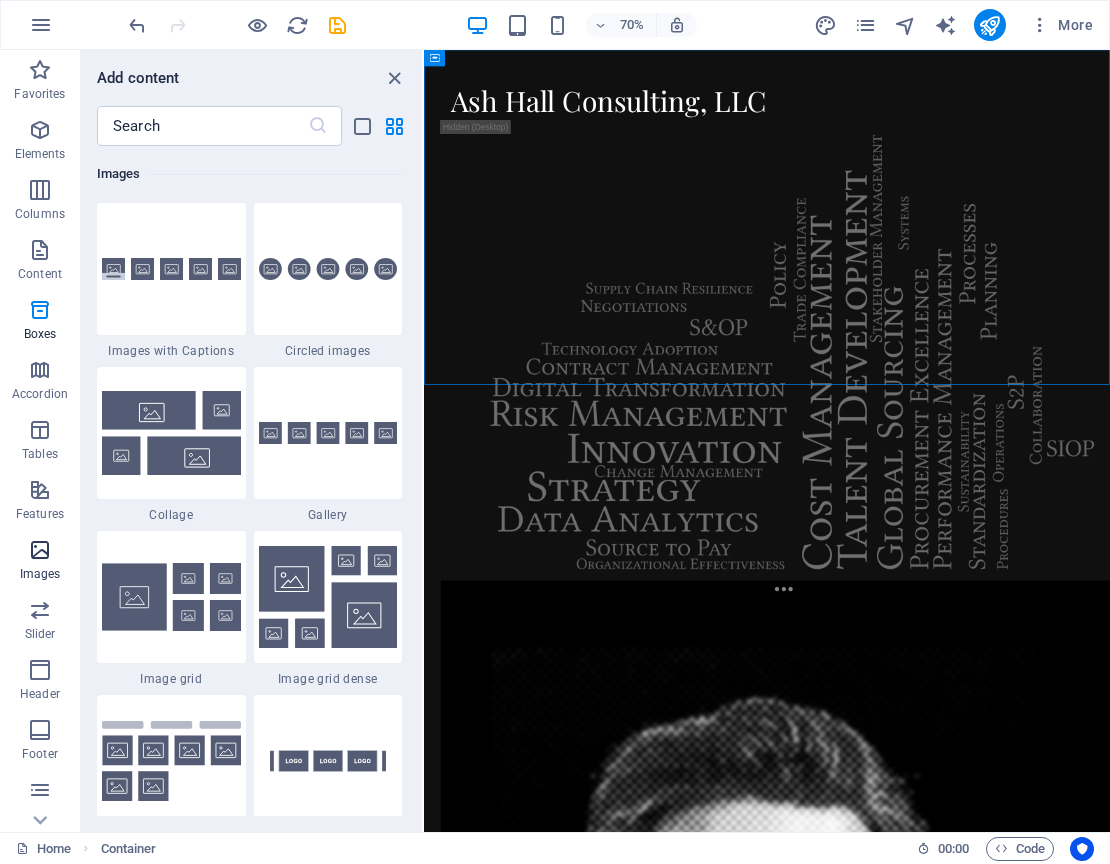 scroll, scrollTop: 10140, scrollLeft: 0, axis: vertical 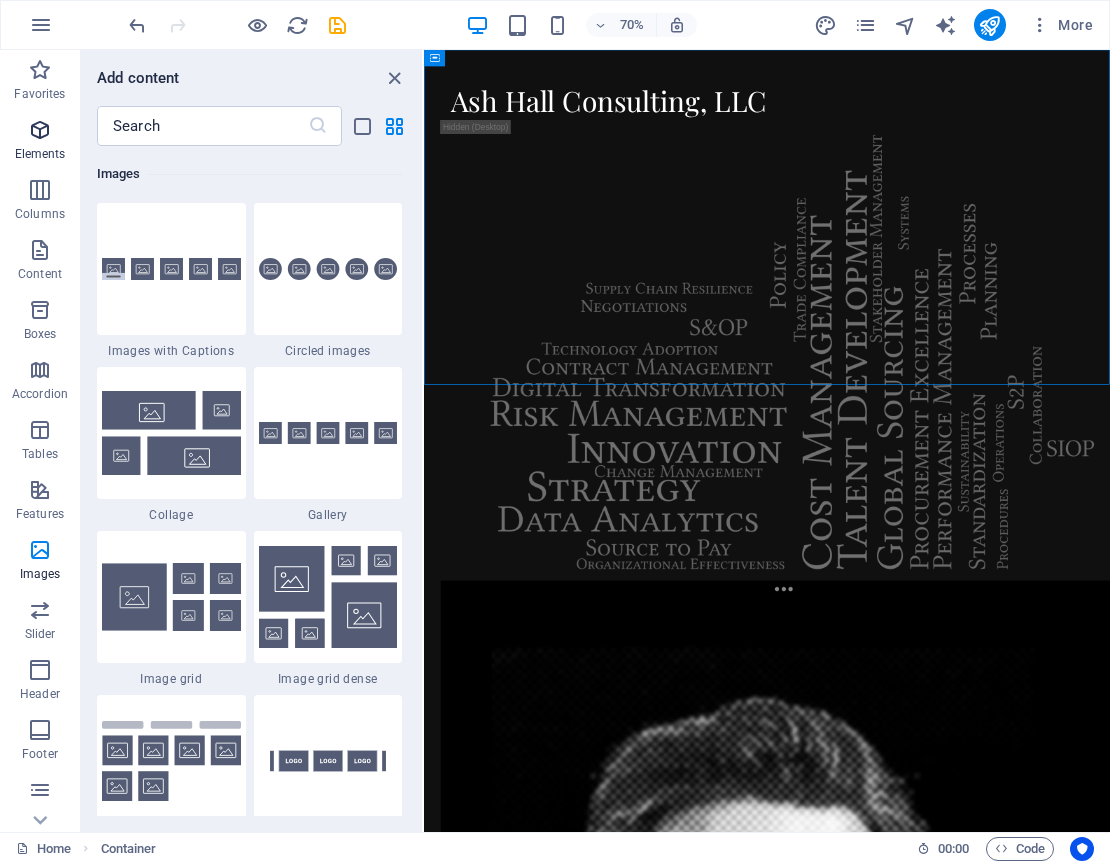 click on "Elements" at bounding box center (40, 140) 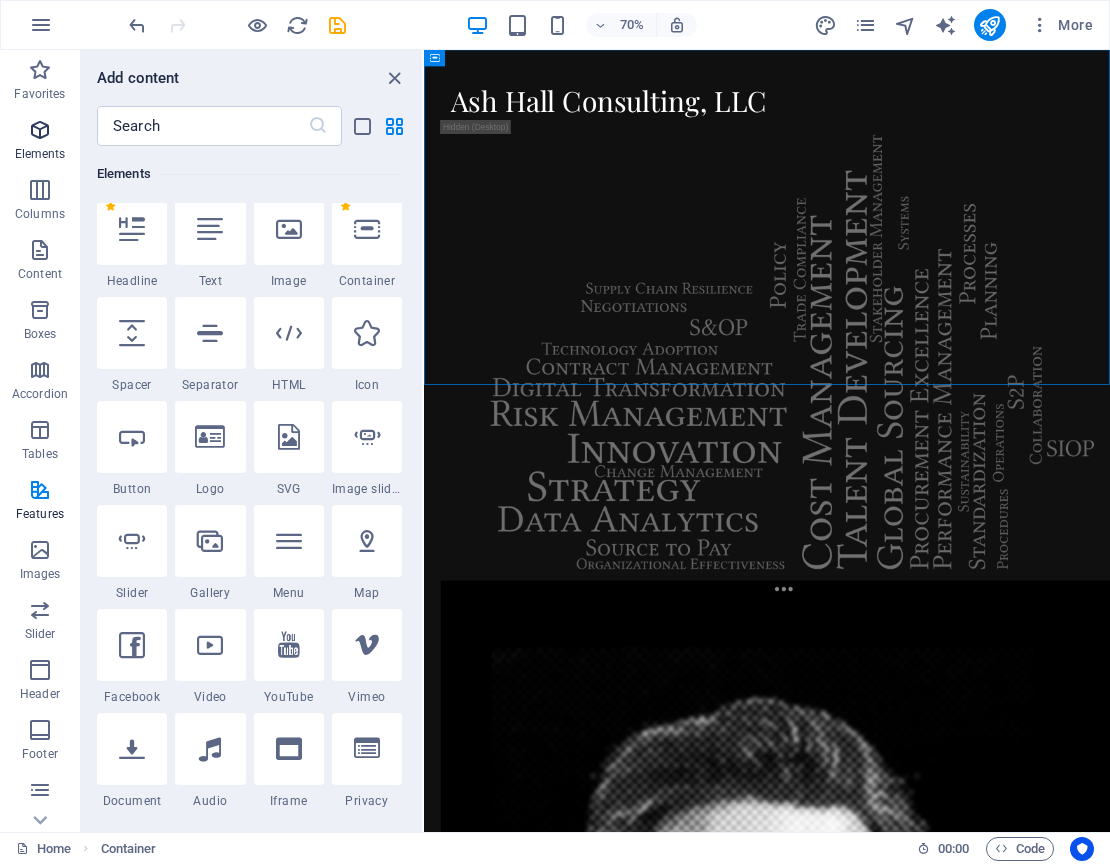 scroll, scrollTop: 213, scrollLeft: 0, axis: vertical 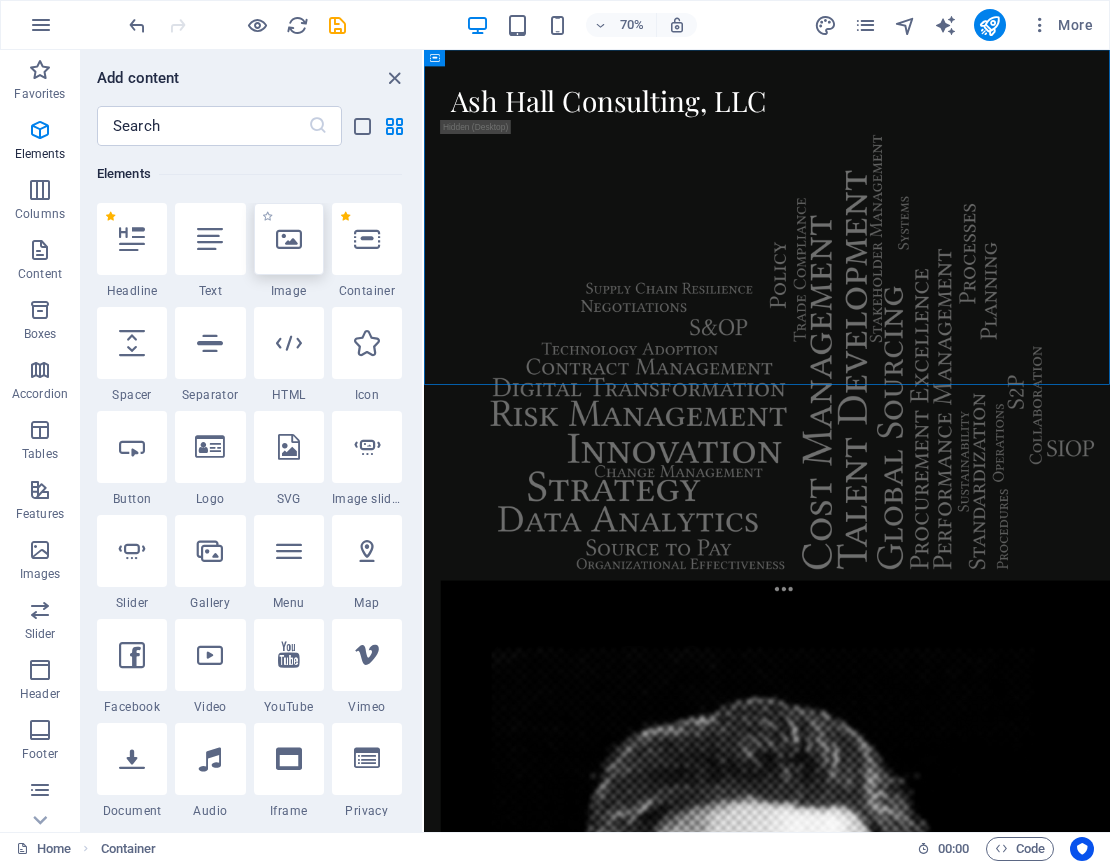 click at bounding box center [289, 239] 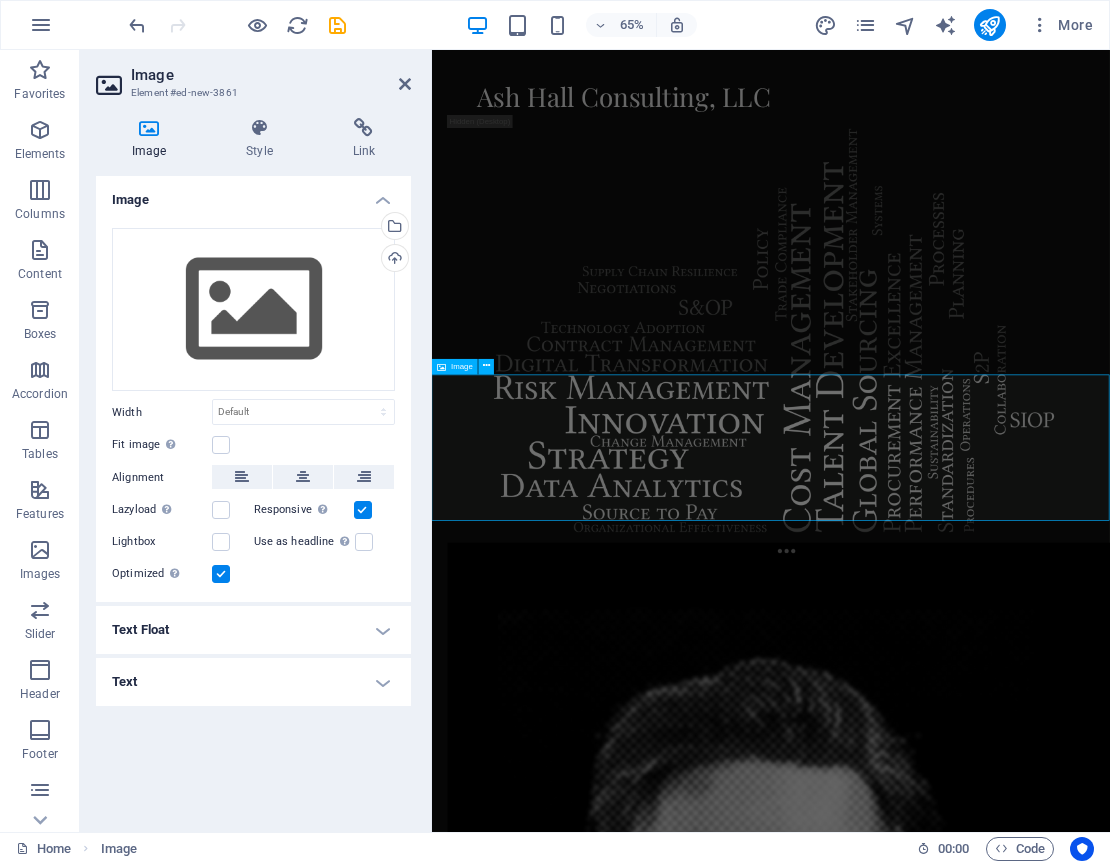 click on "Image" at bounding box center (463, 367) 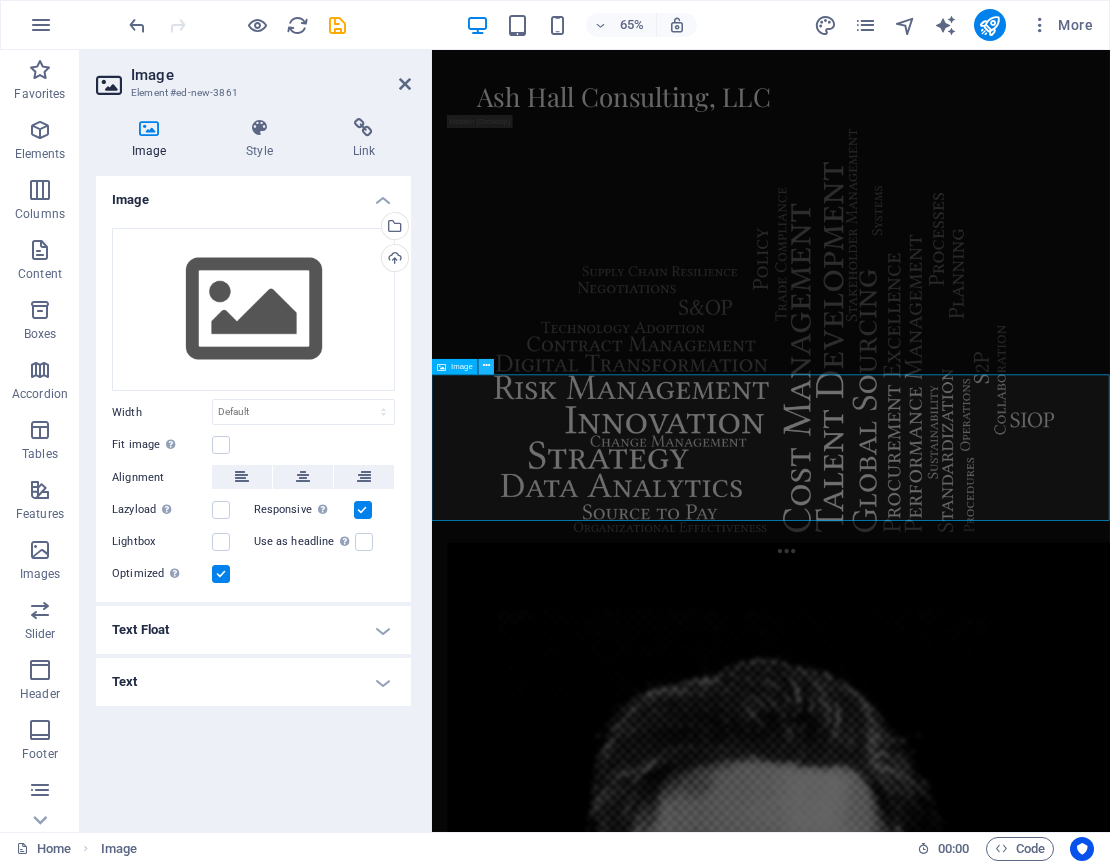 click at bounding box center (486, 367) 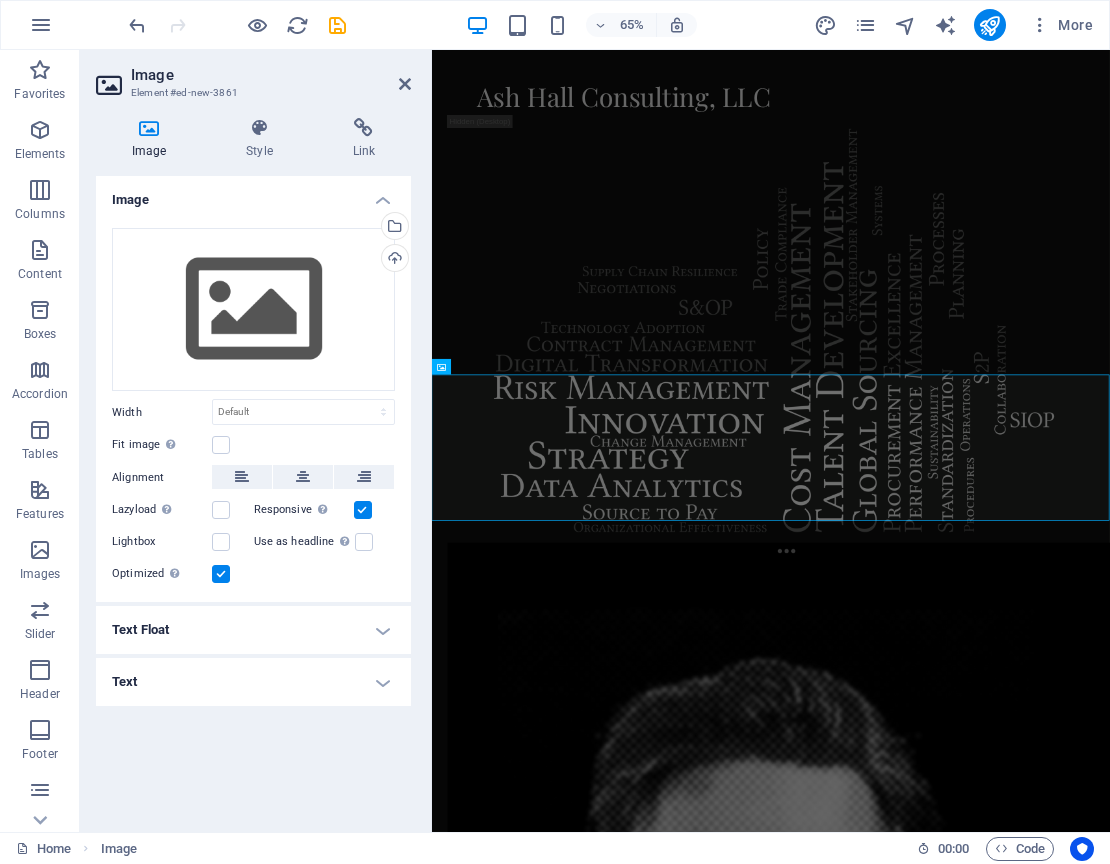 click on "Skip to main content
Ash Hall Consulting, LLC [EMAIL]" at bounding box center (953, 1377) 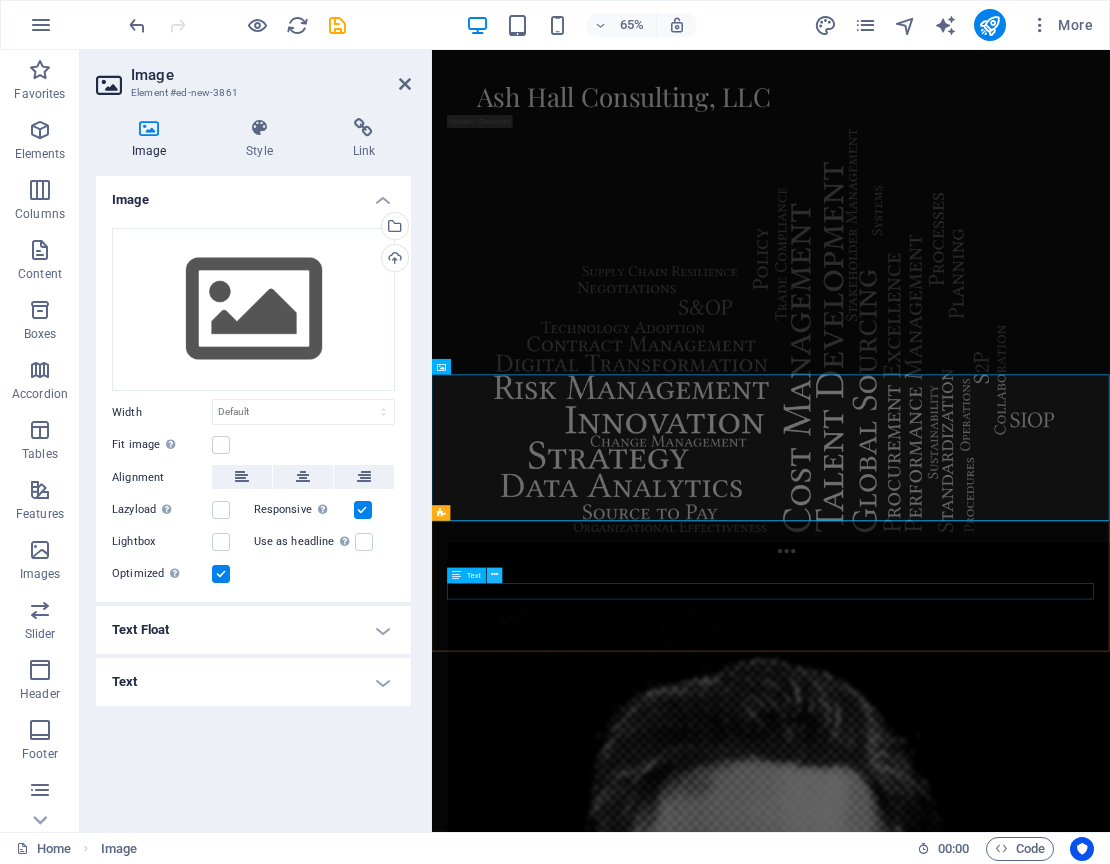 click at bounding box center (494, 576) 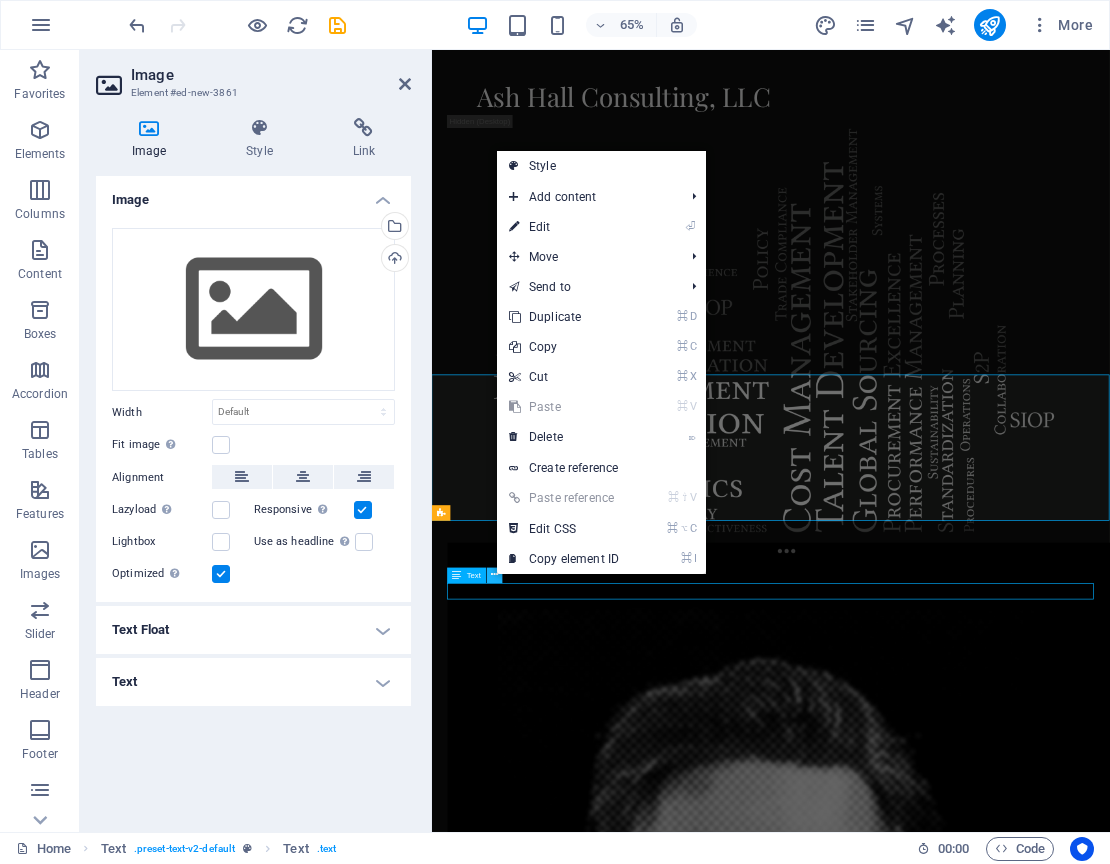 scroll, scrollTop: 138, scrollLeft: 0, axis: vertical 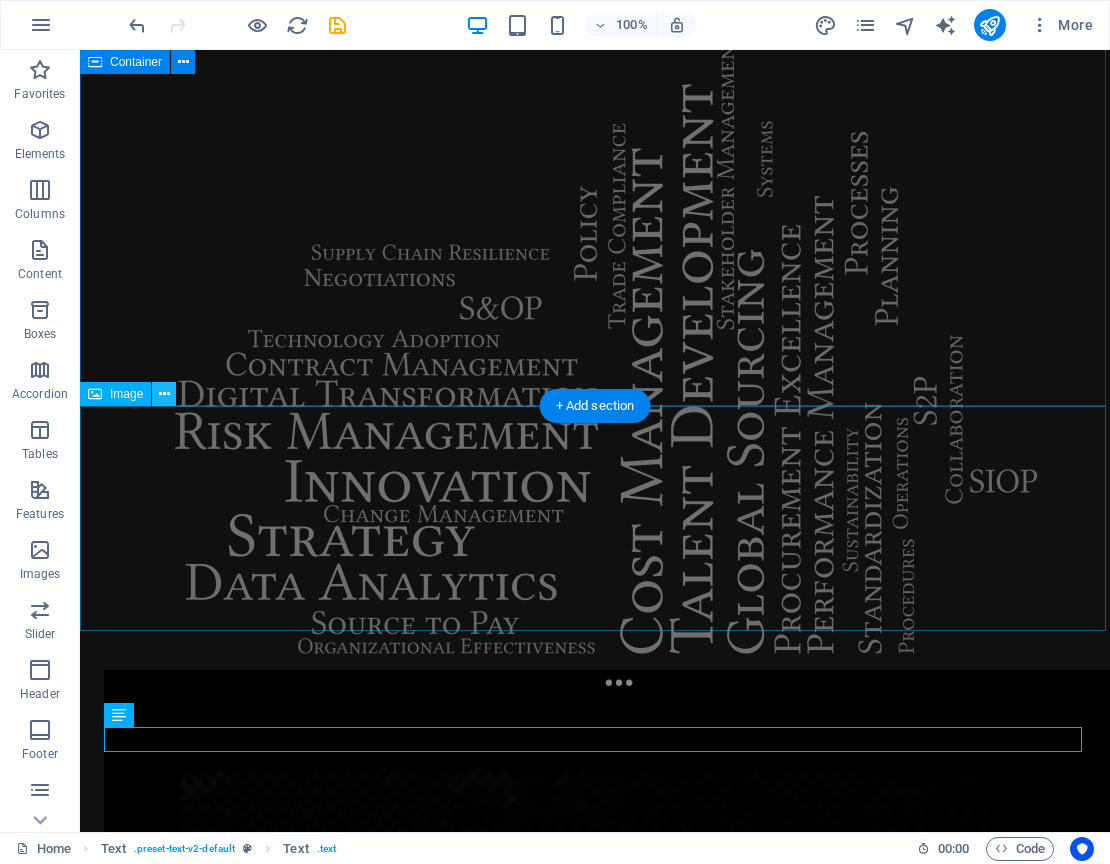 click at bounding box center (164, 394) 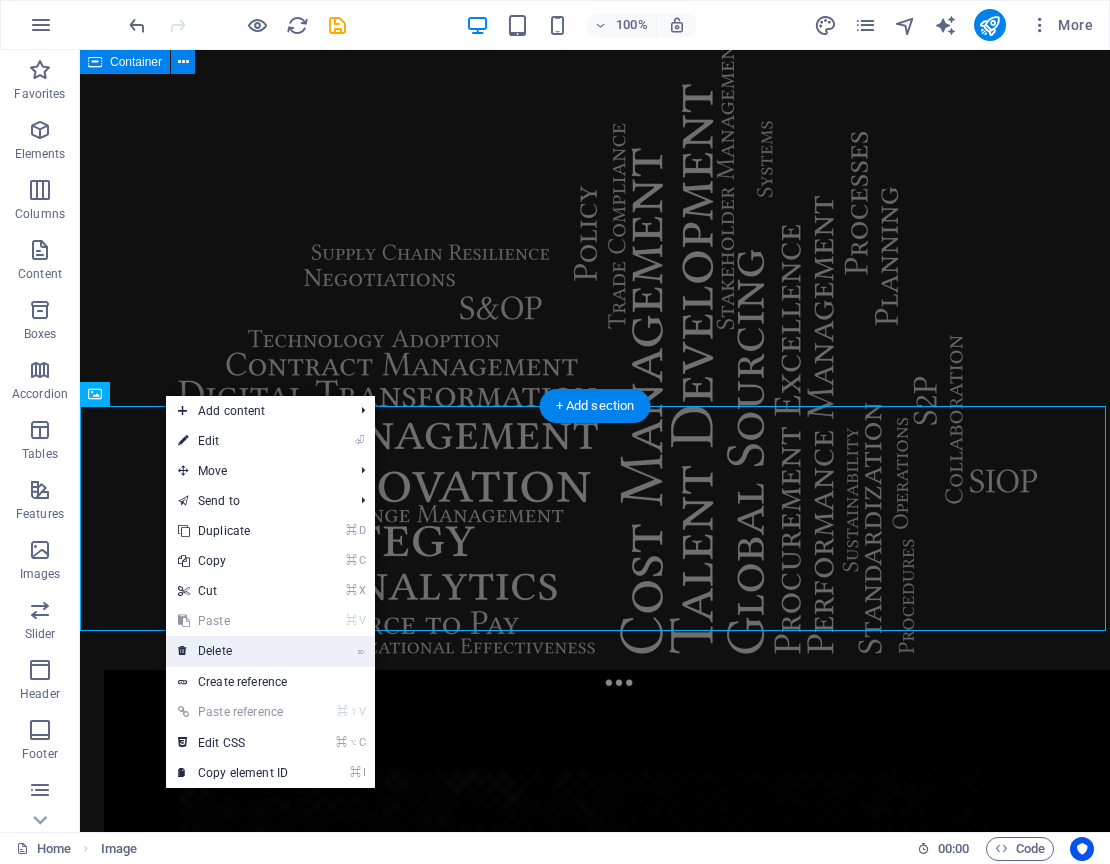 click on "⌦  Delete" at bounding box center (233, 651) 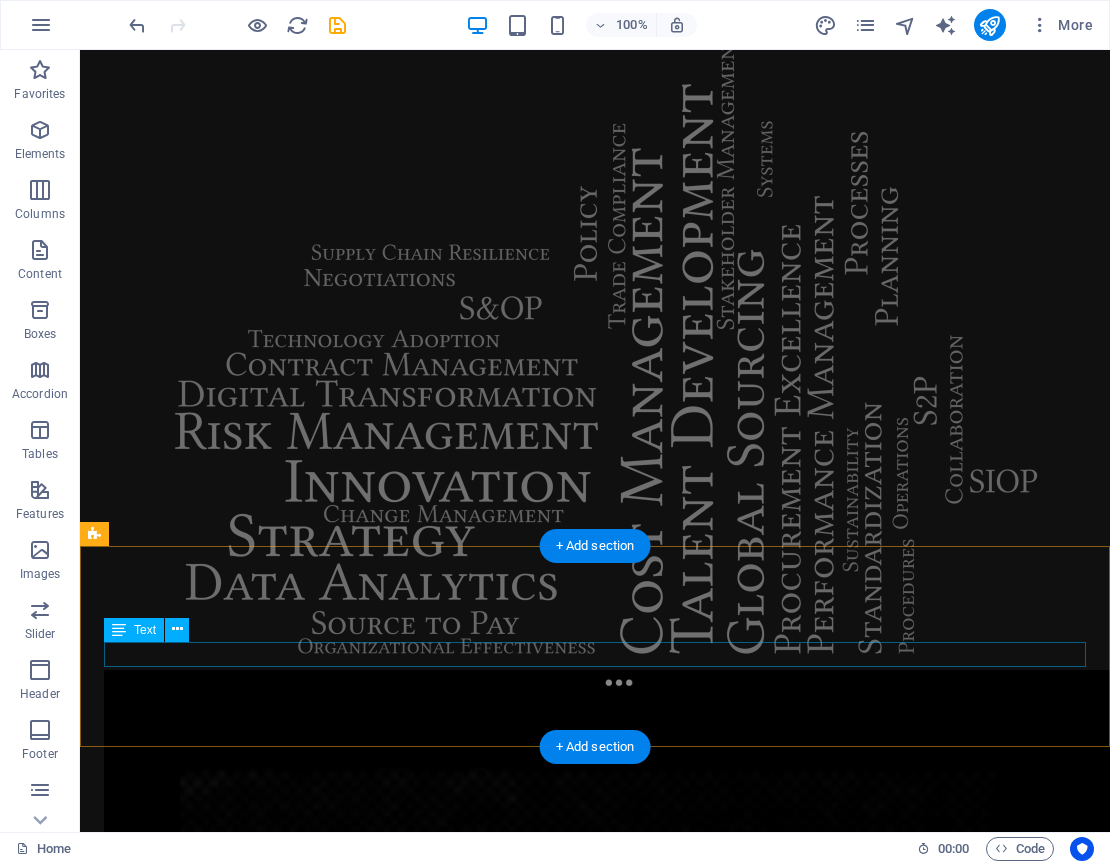 scroll, scrollTop: 0, scrollLeft: 0, axis: both 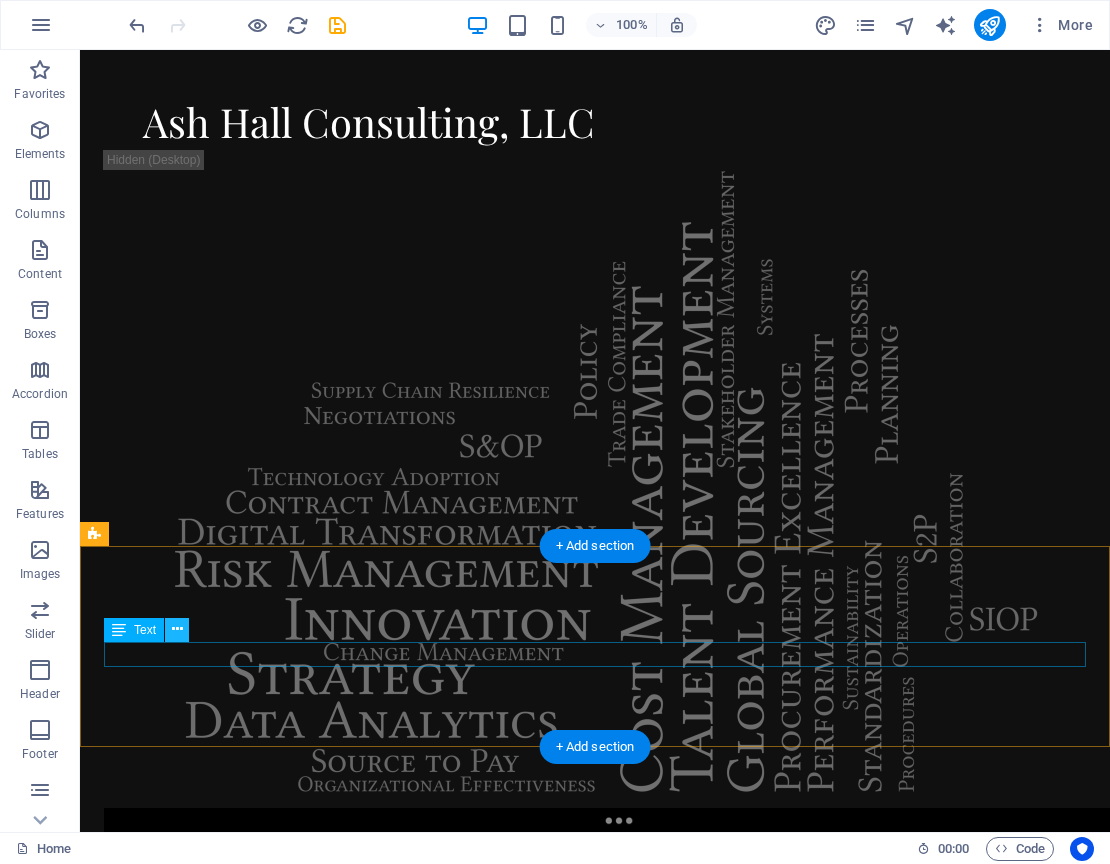click at bounding box center [177, 629] 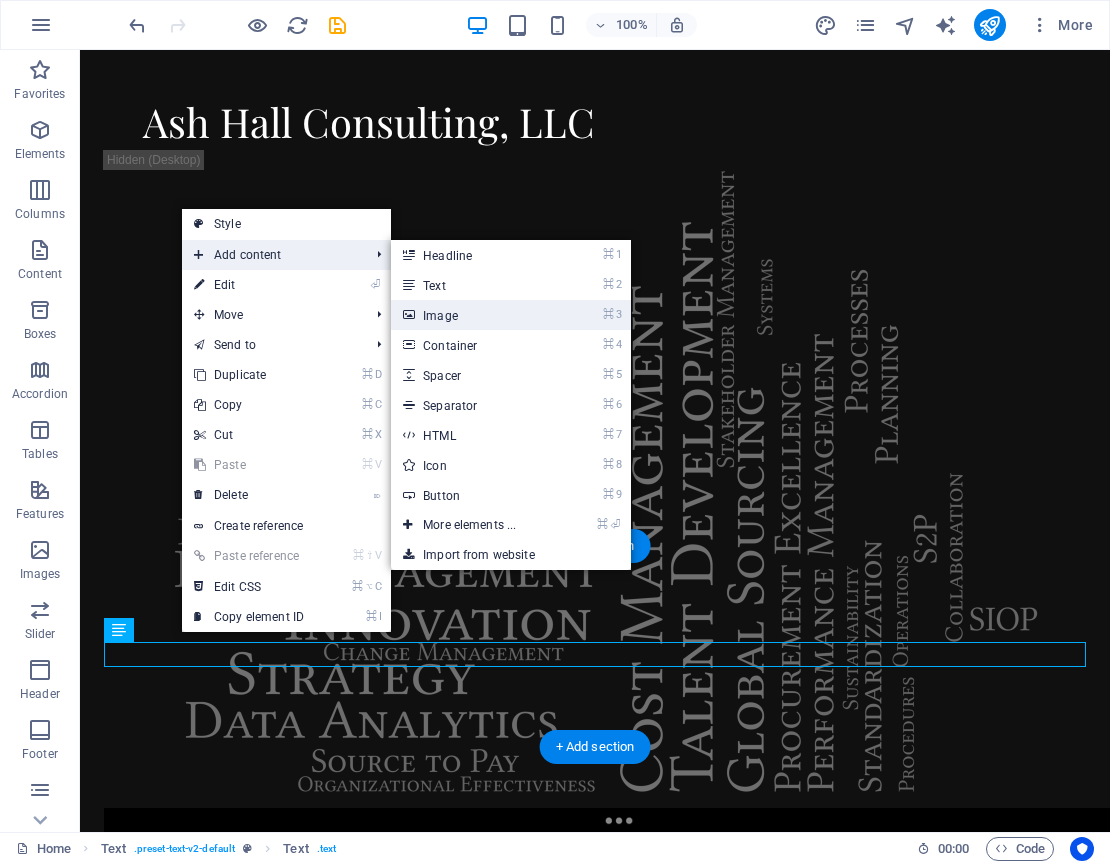 click on "⌘ 3  Image" at bounding box center [473, 315] 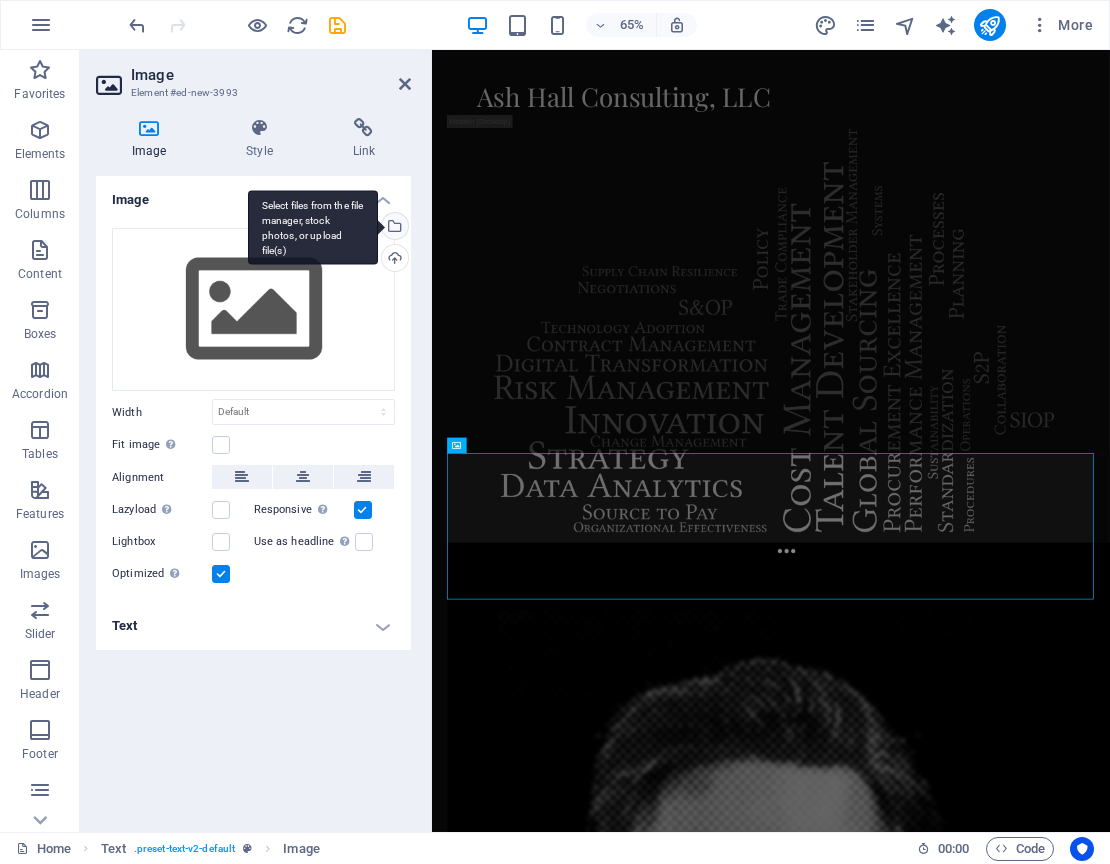 click on "Select files from the file manager, stock photos, or upload file(s)" at bounding box center [393, 228] 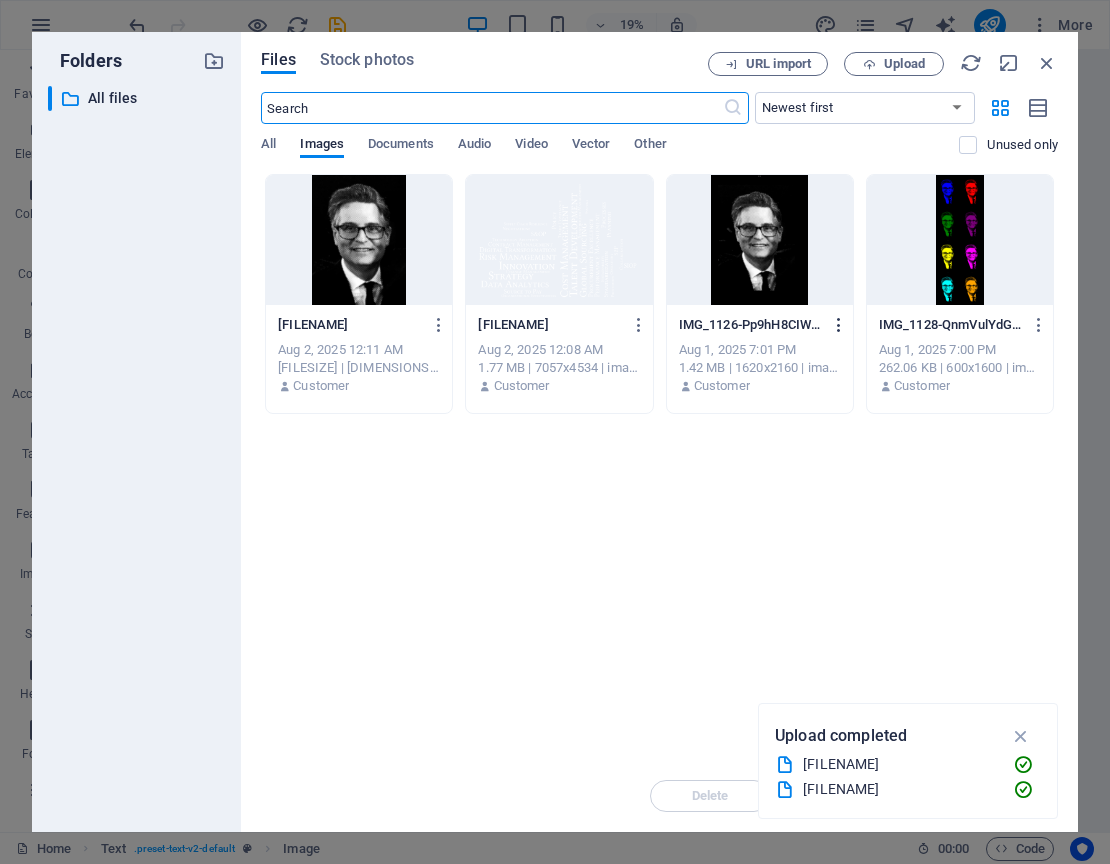 click at bounding box center (839, 325) 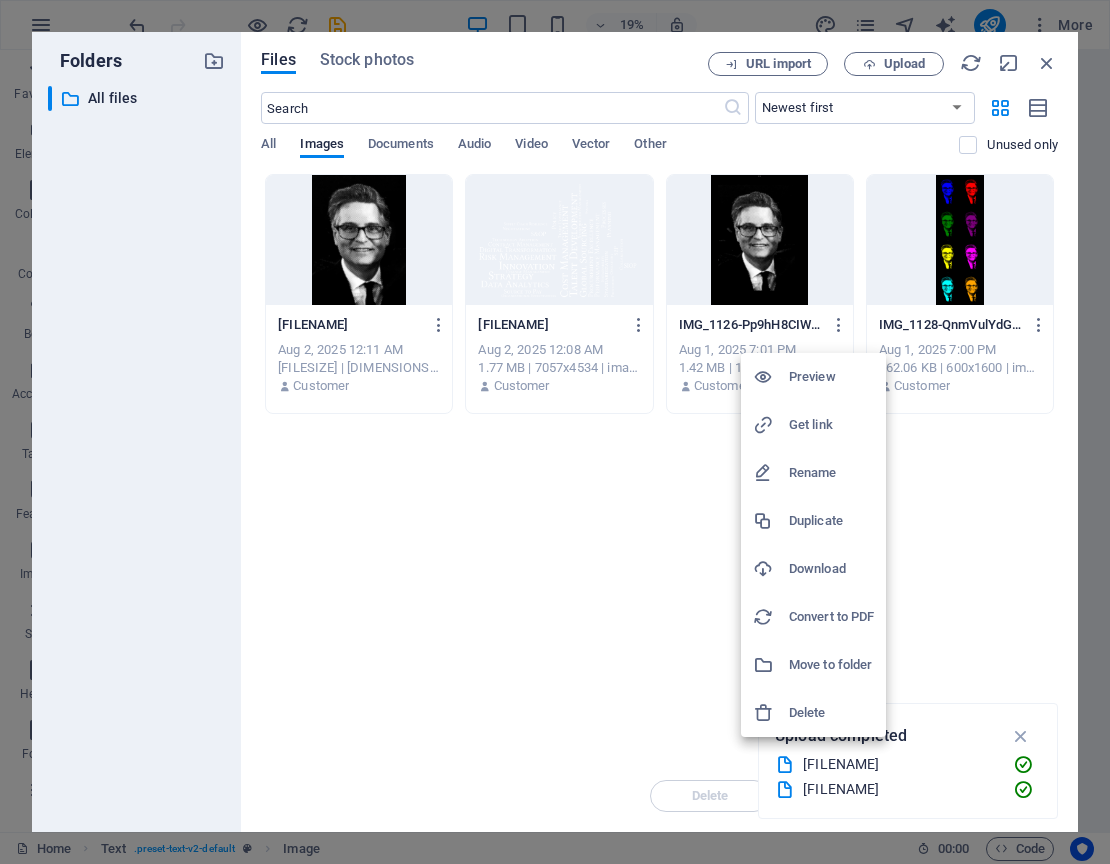 click on "Delete" at bounding box center [831, 713] 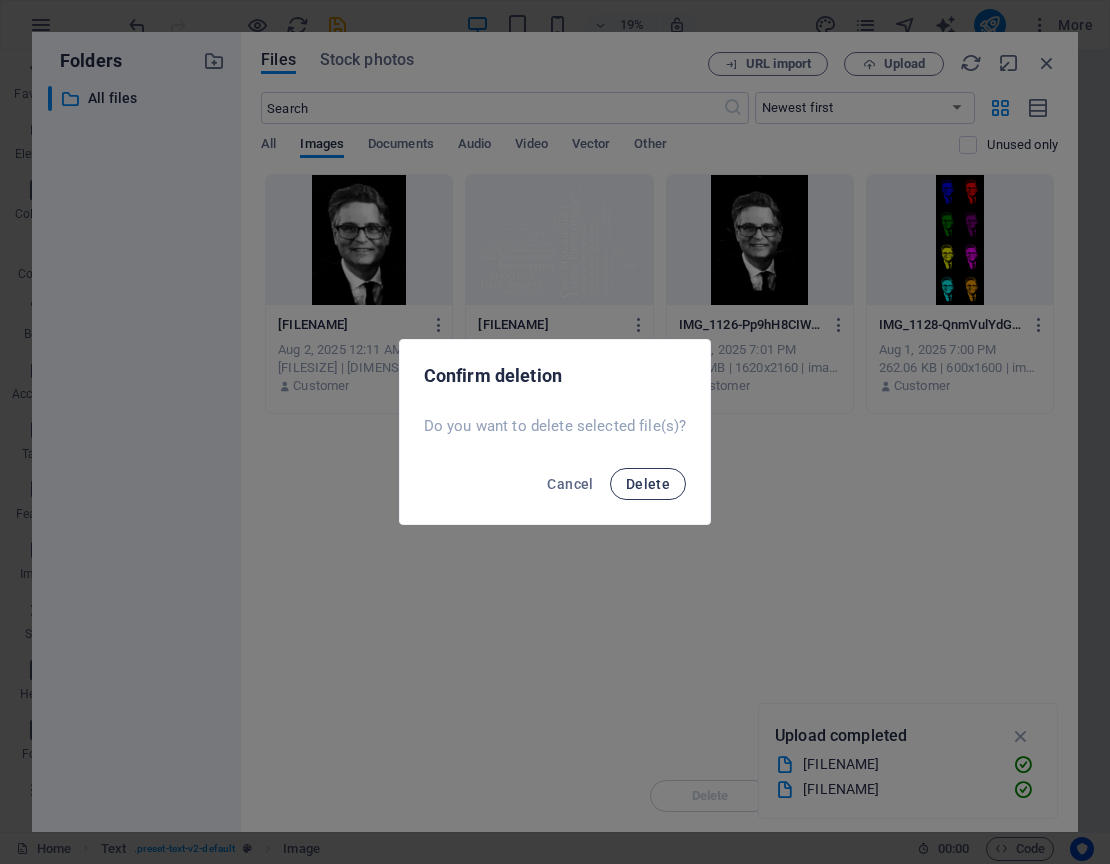 click on "Delete" at bounding box center (648, 484) 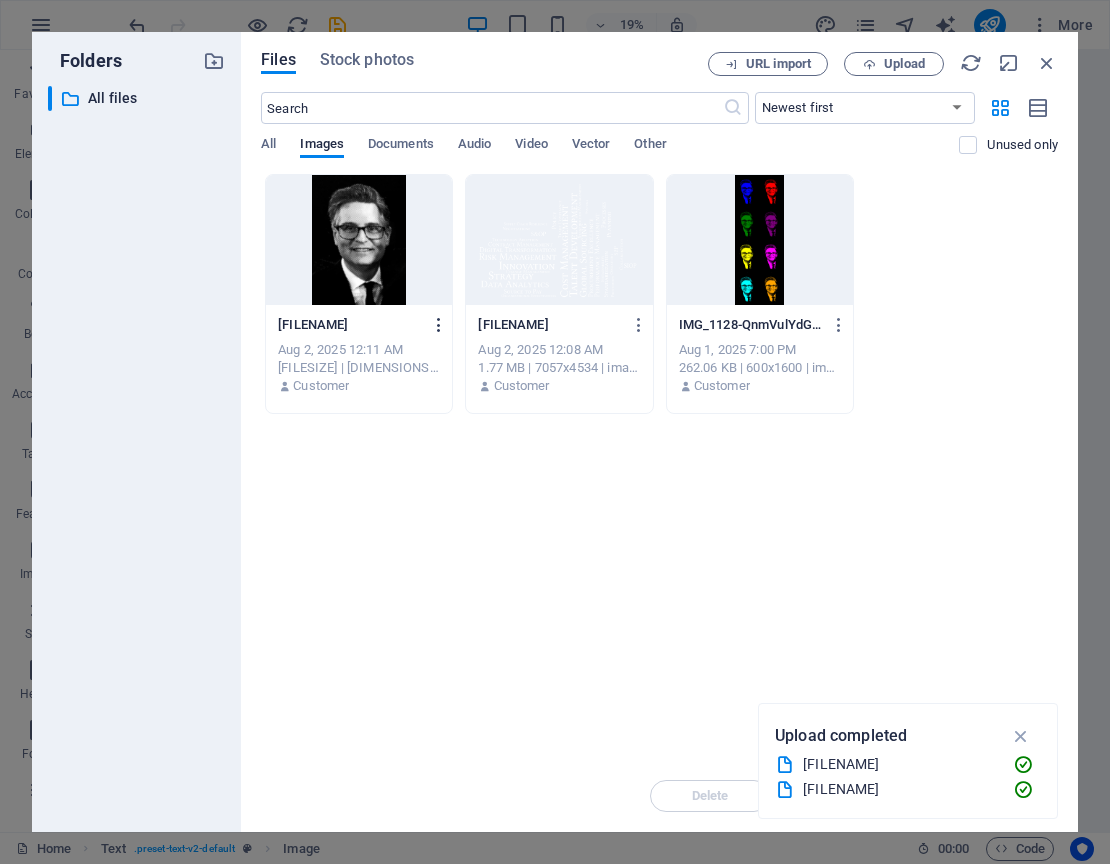 click at bounding box center (439, 325) 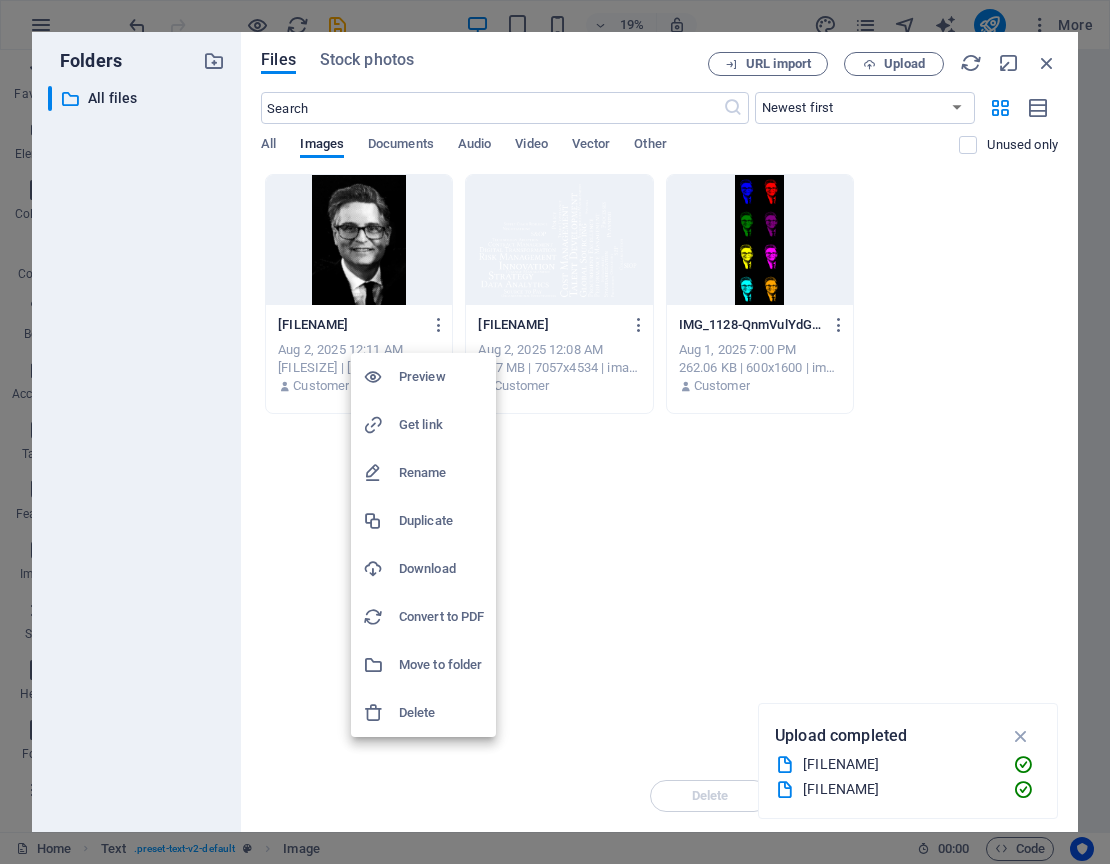 click on "Delete" at bounding box center (441, 713) 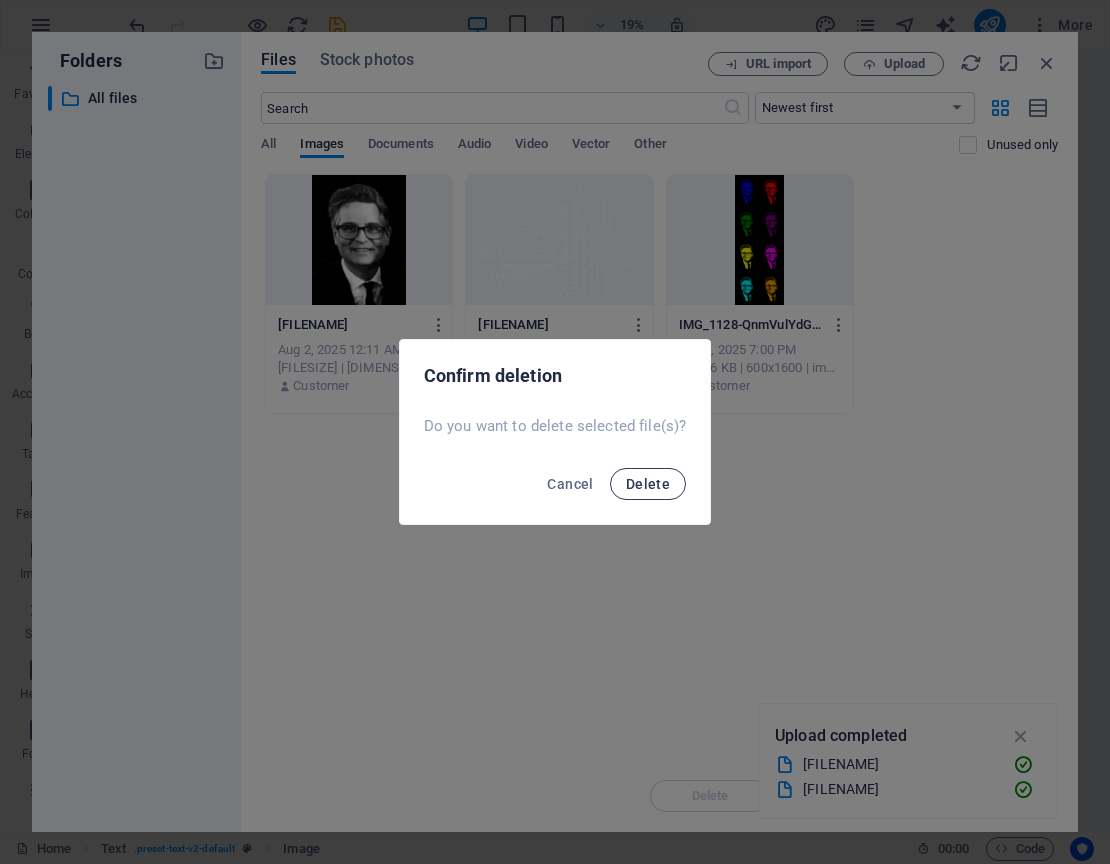click on "Delete" at bounding box center (648, 484) 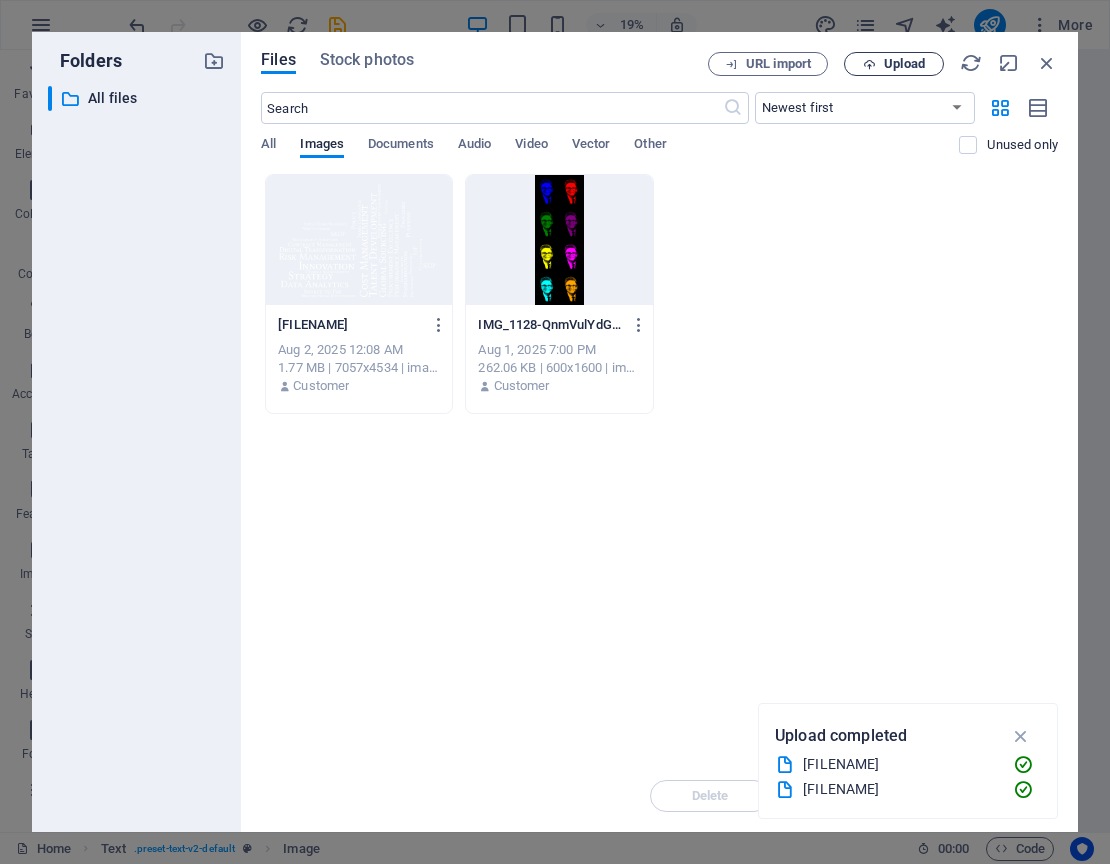 click on "Upload" at bounding box center [904, 64] 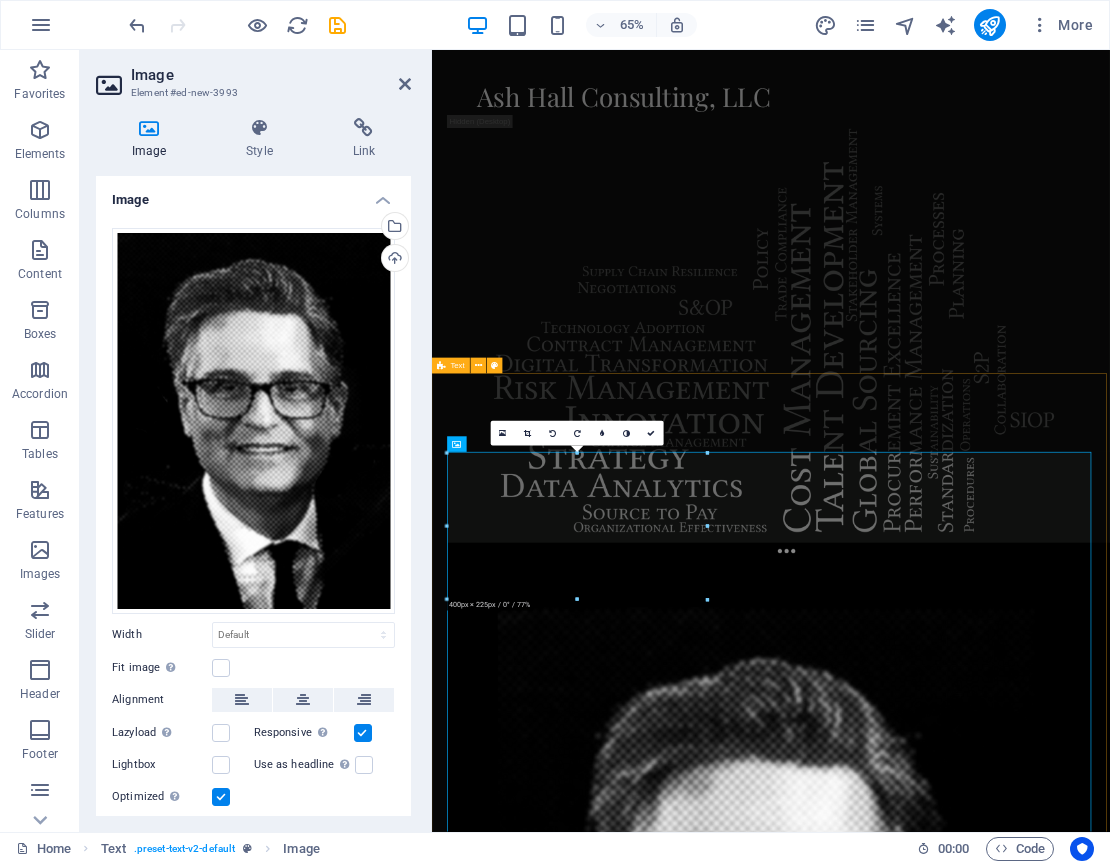 click on "[EMAIL]" at bounding box center (953, 2557) 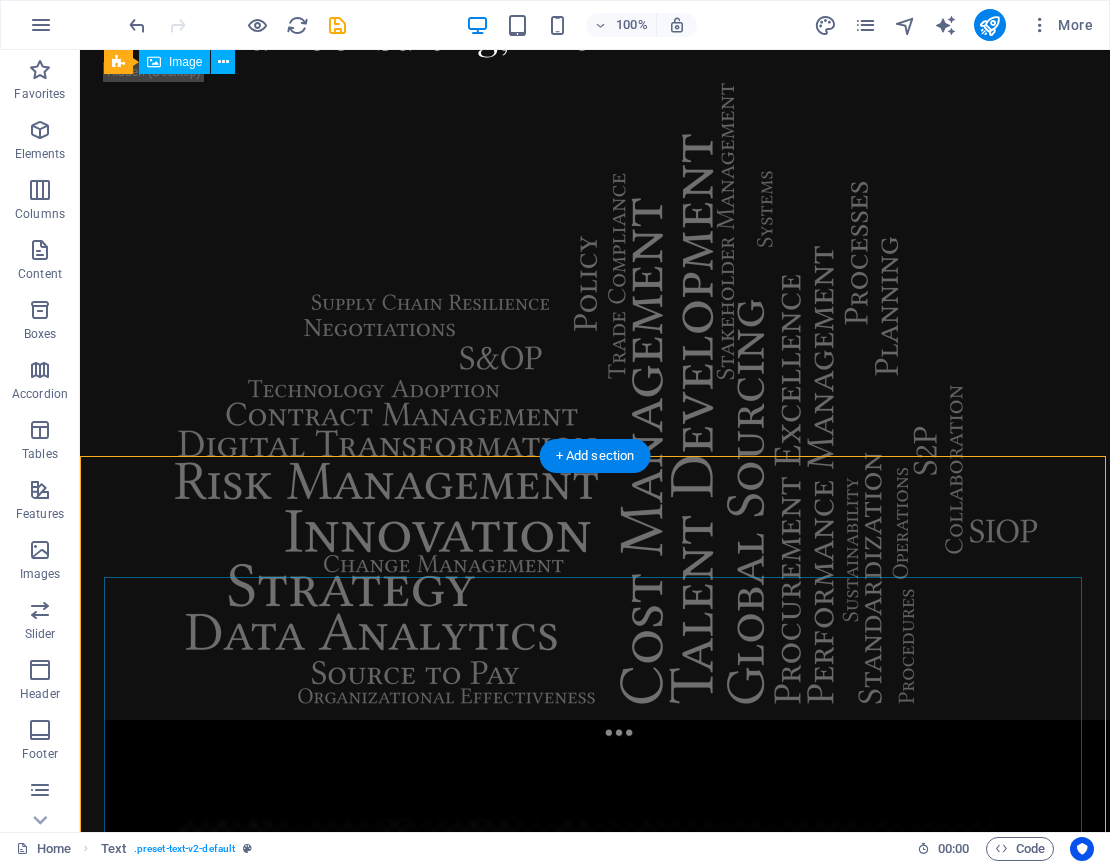 scroll, scrollTop: 0, scrollLeft: 0, axis: both 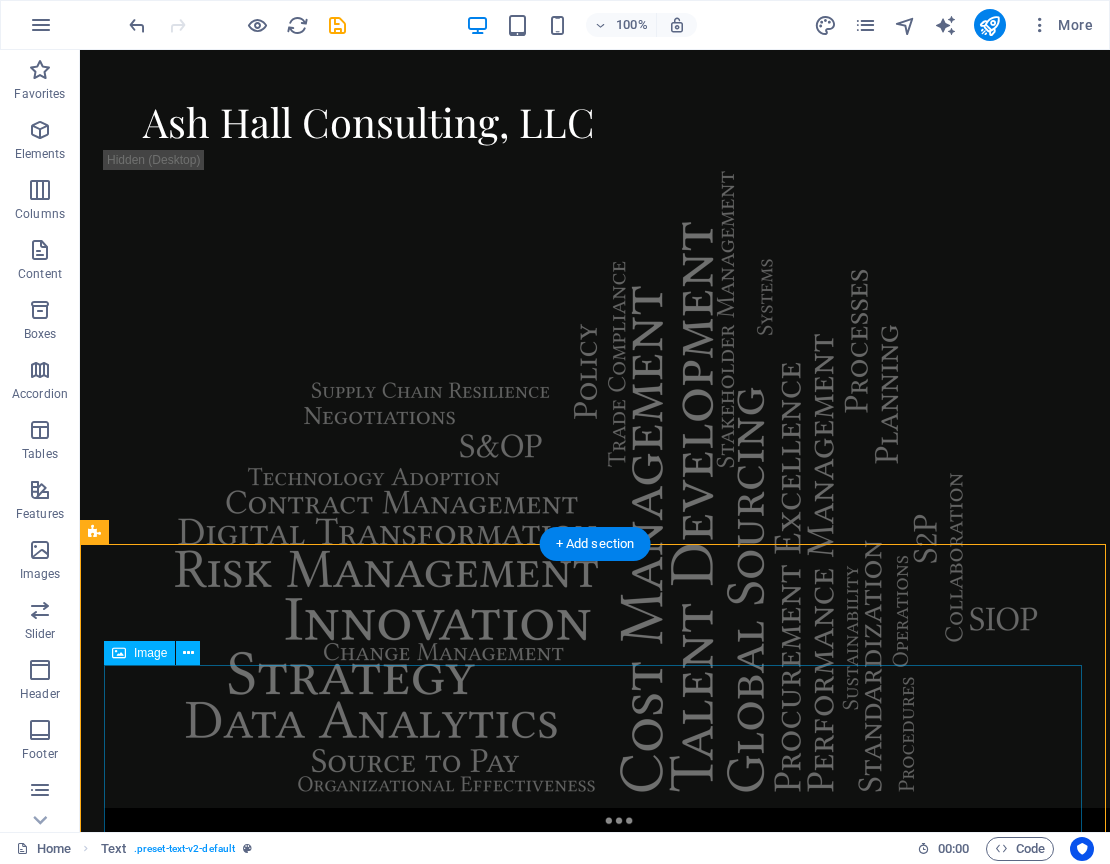click at bounding box center (595, 2561) 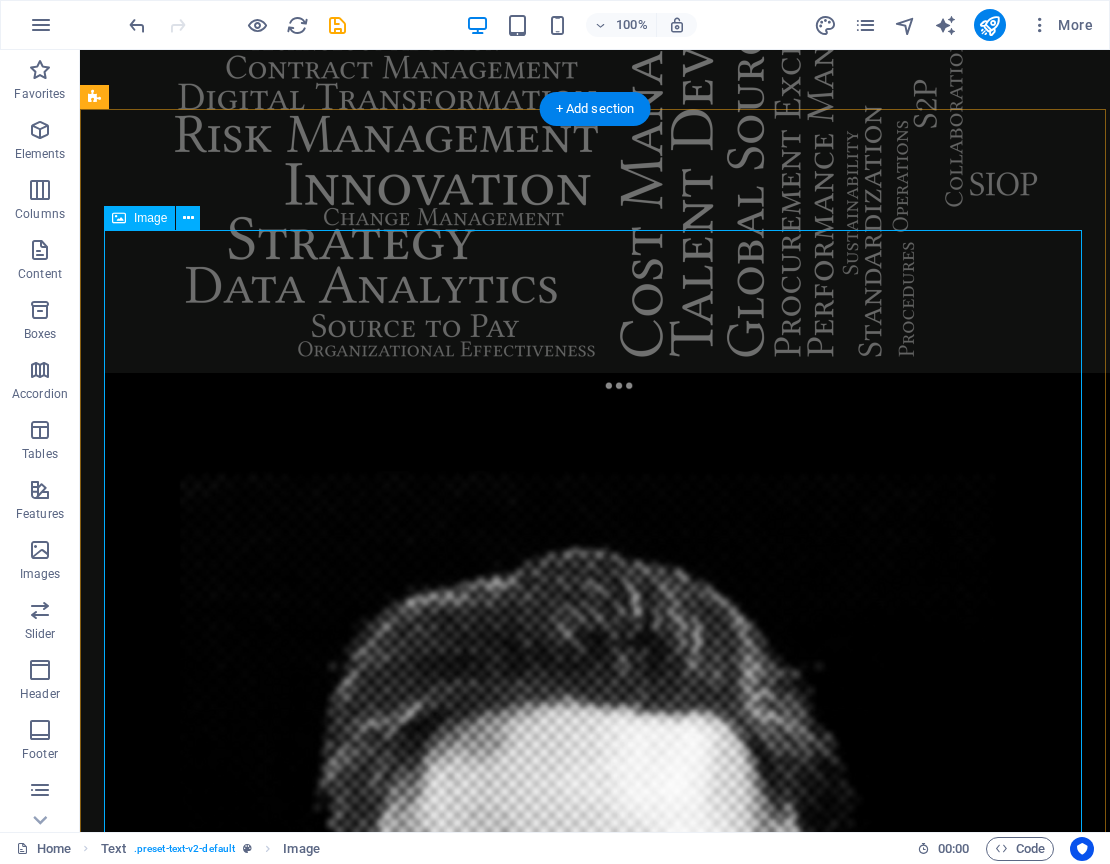 scroll, scrollTop: 572, scrollLeft: 0, axis: vertical 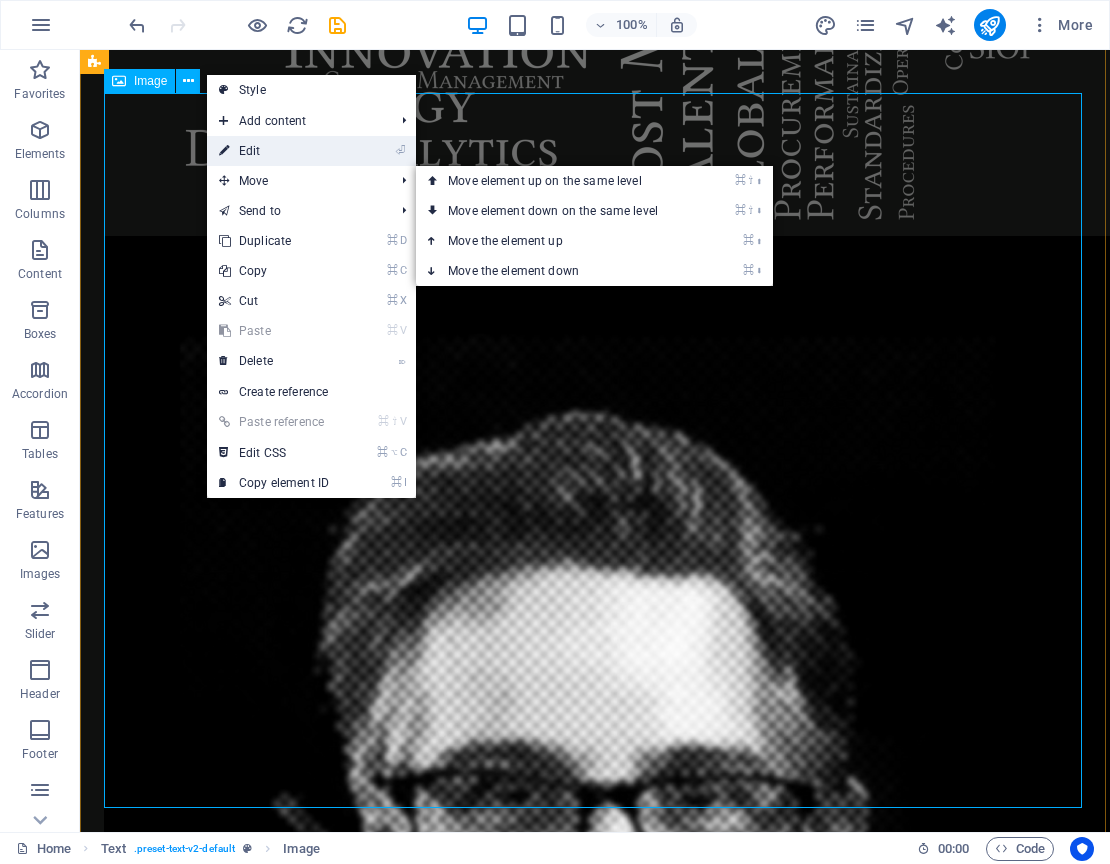 click on "⏎  Edit" at bounding box center (274, 151) 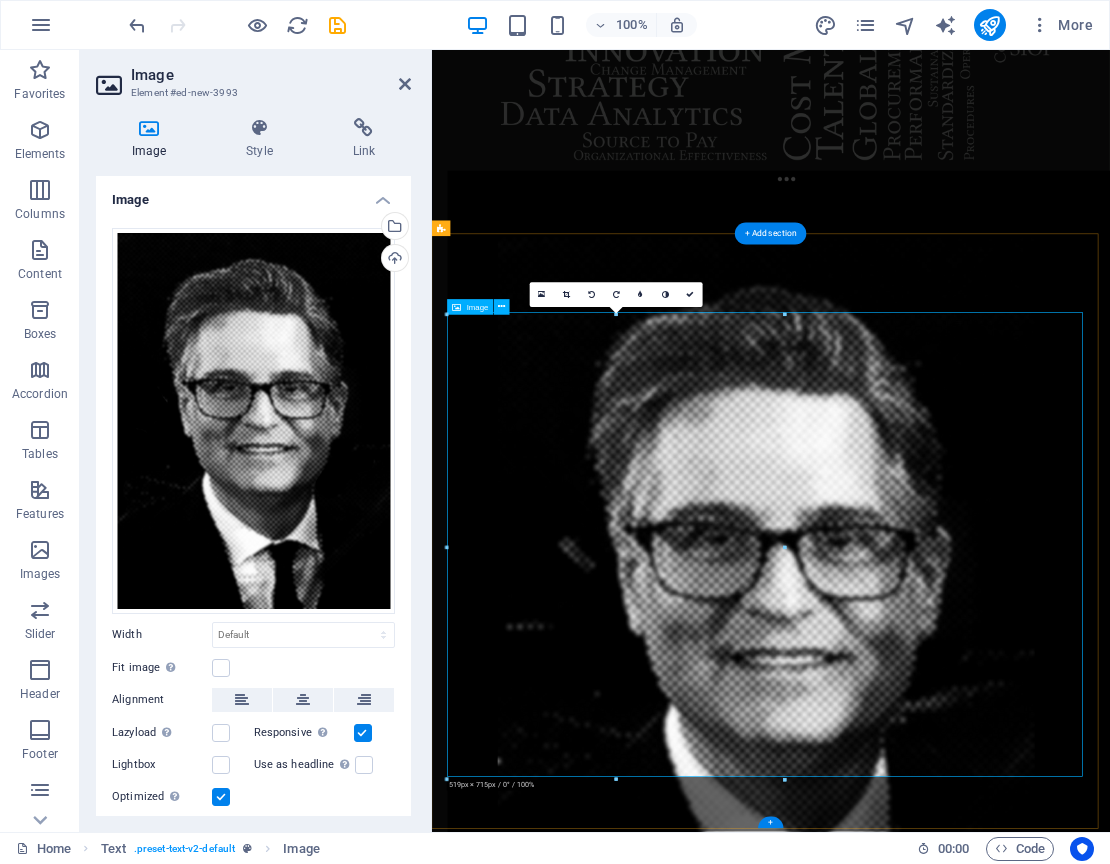 scroll, scrollTop: 211, scrollLeft: 0, axis: vertical 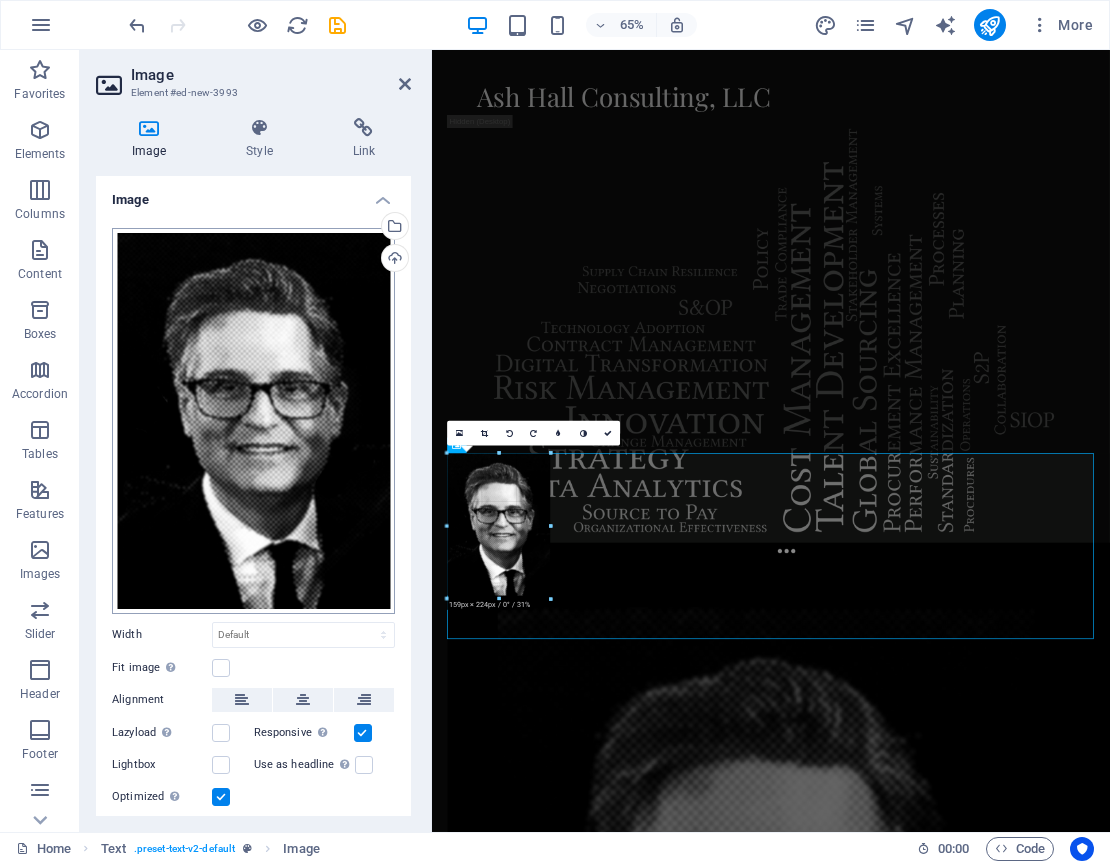 drag, startPoint x: 783, startPoint y: 781, endPoint x: 377, endPoint y: 293, distance: 634.80707 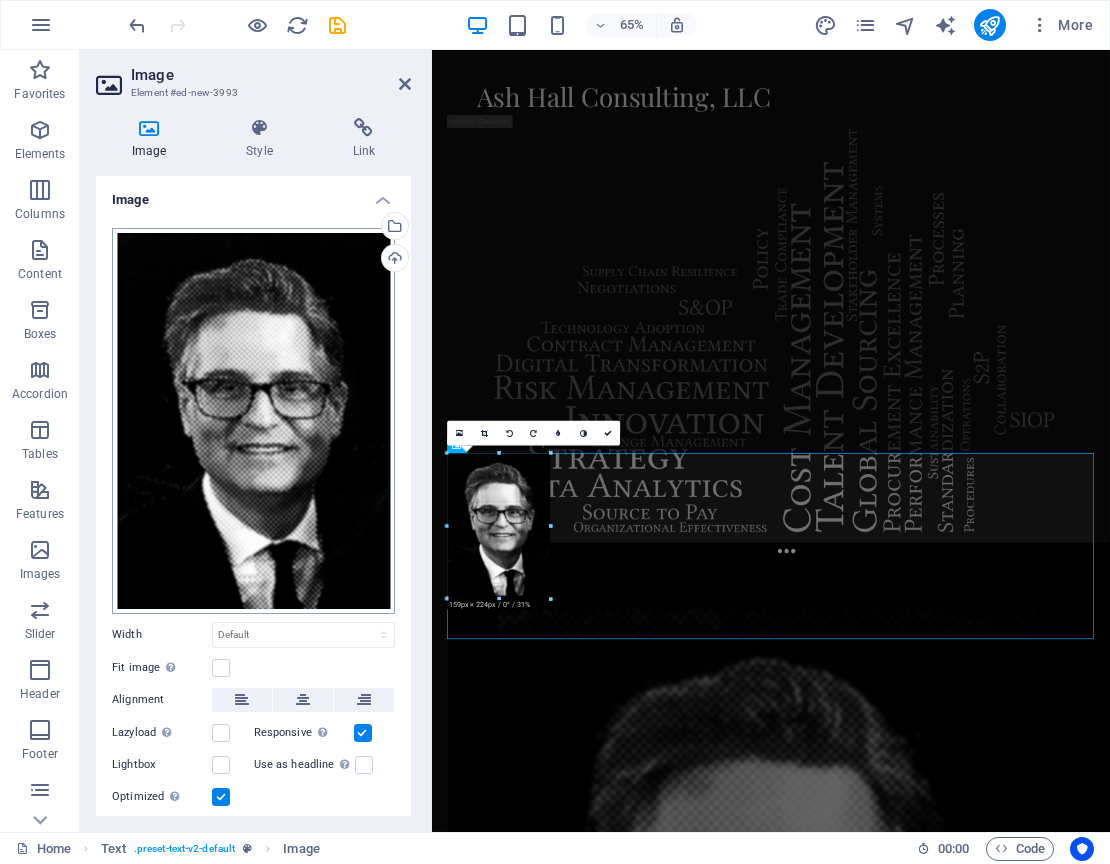 select on "px" 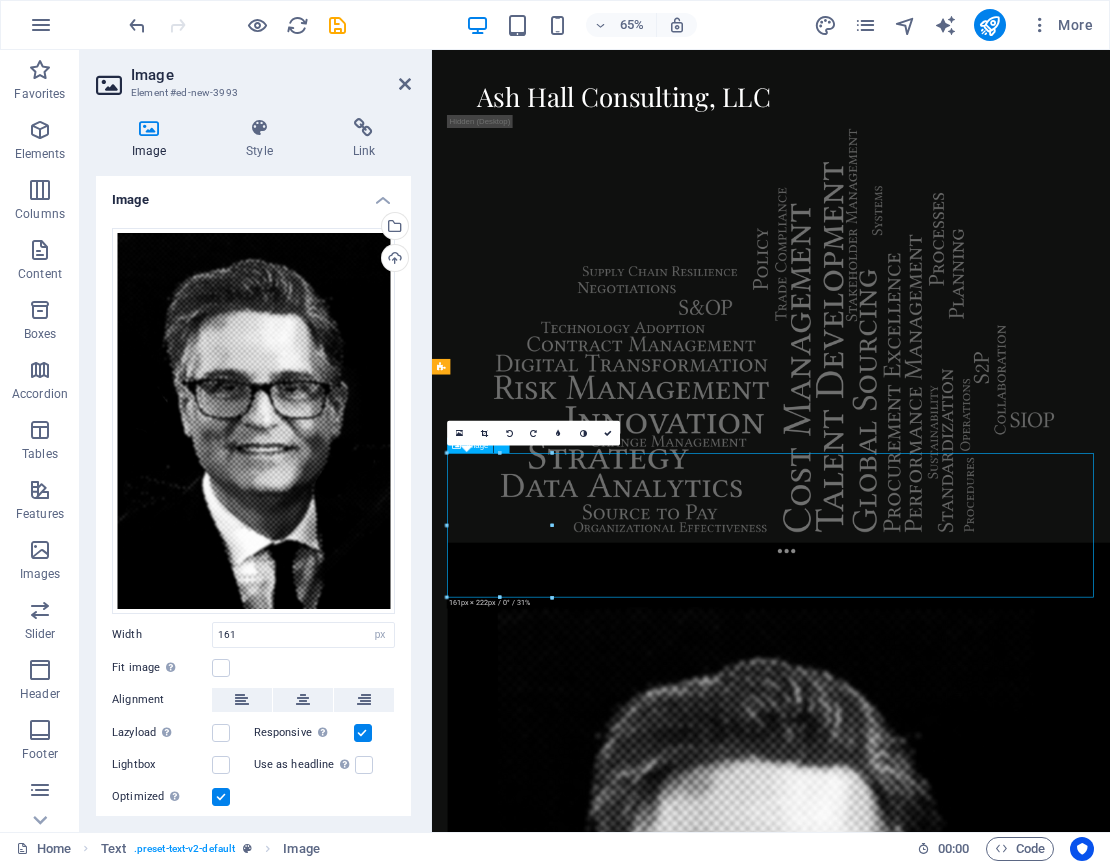drag, startPoint x: 558, startPoint y: 767, endPoint x: 923, endPoint y: 712, distance: 369.12057 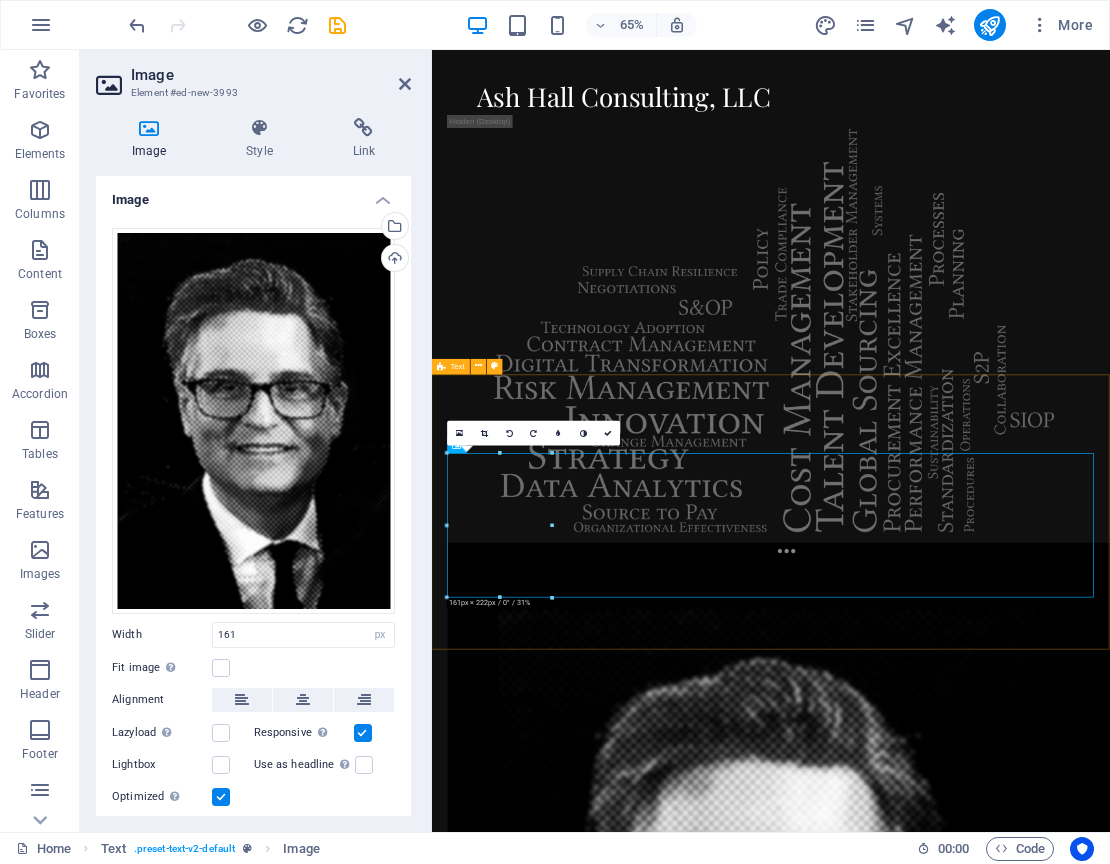 click on "[EMAIL]" at bounding box center (953, 2489) 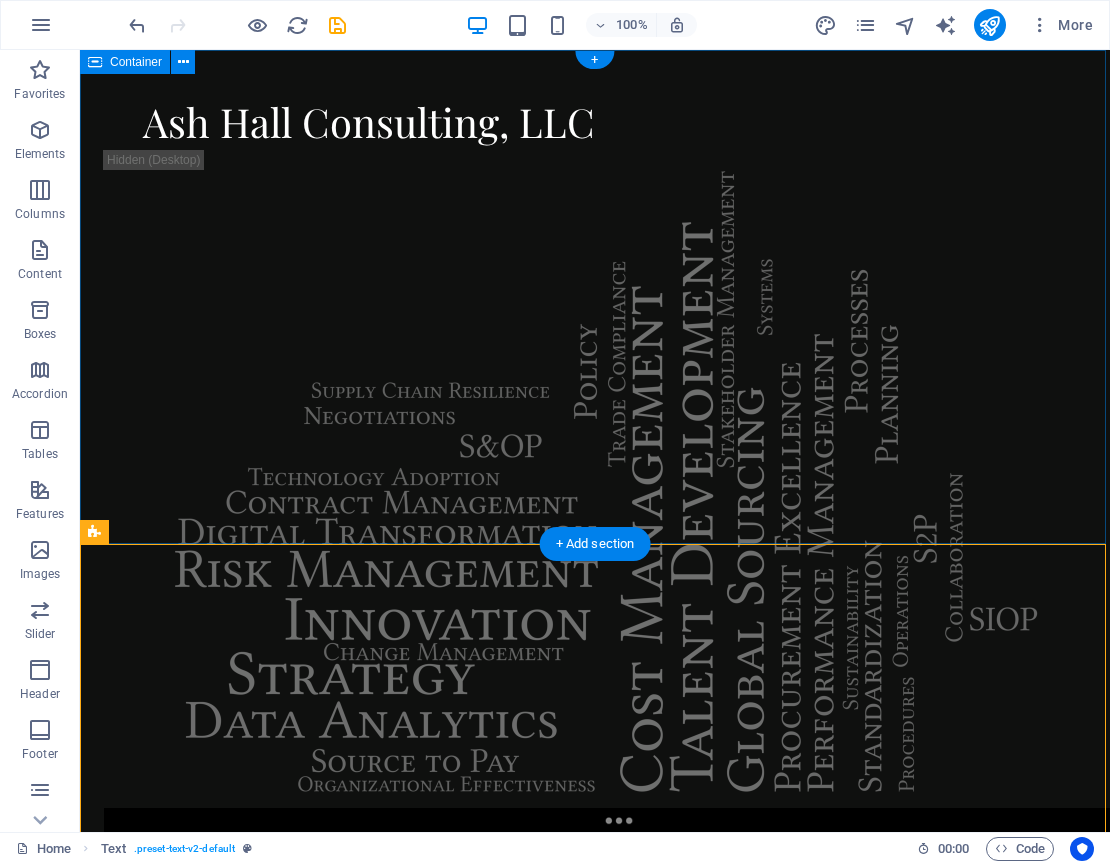 scroll, scrollTop: 135, scrollLeft: 0, axis: vertical 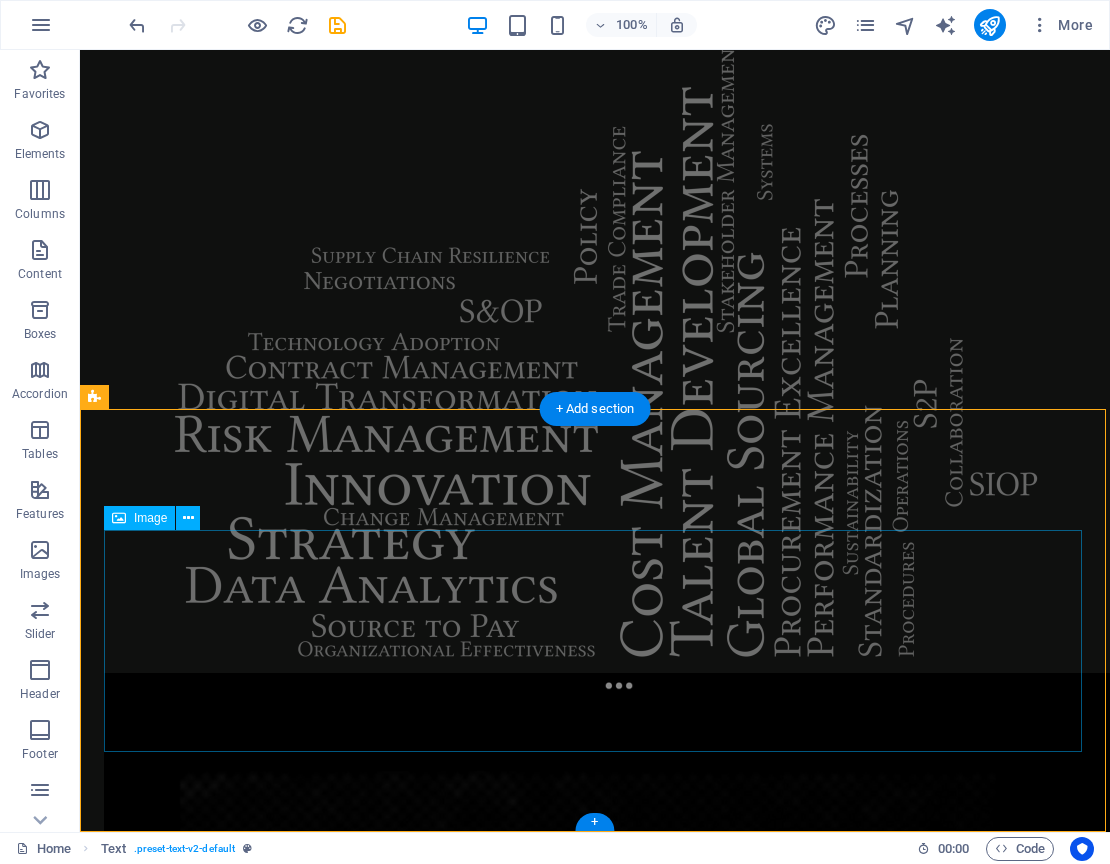 click at bounding box center [595, 2358] 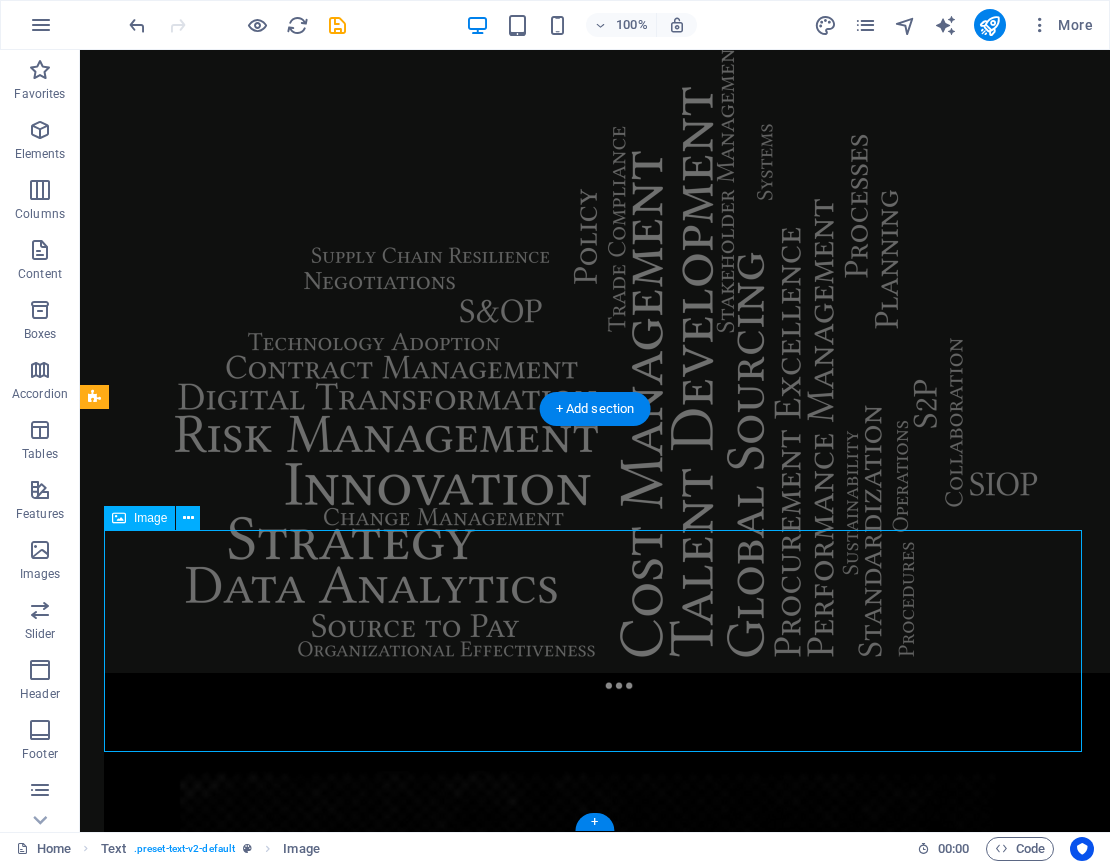 click at bounding box center [595, 2358] 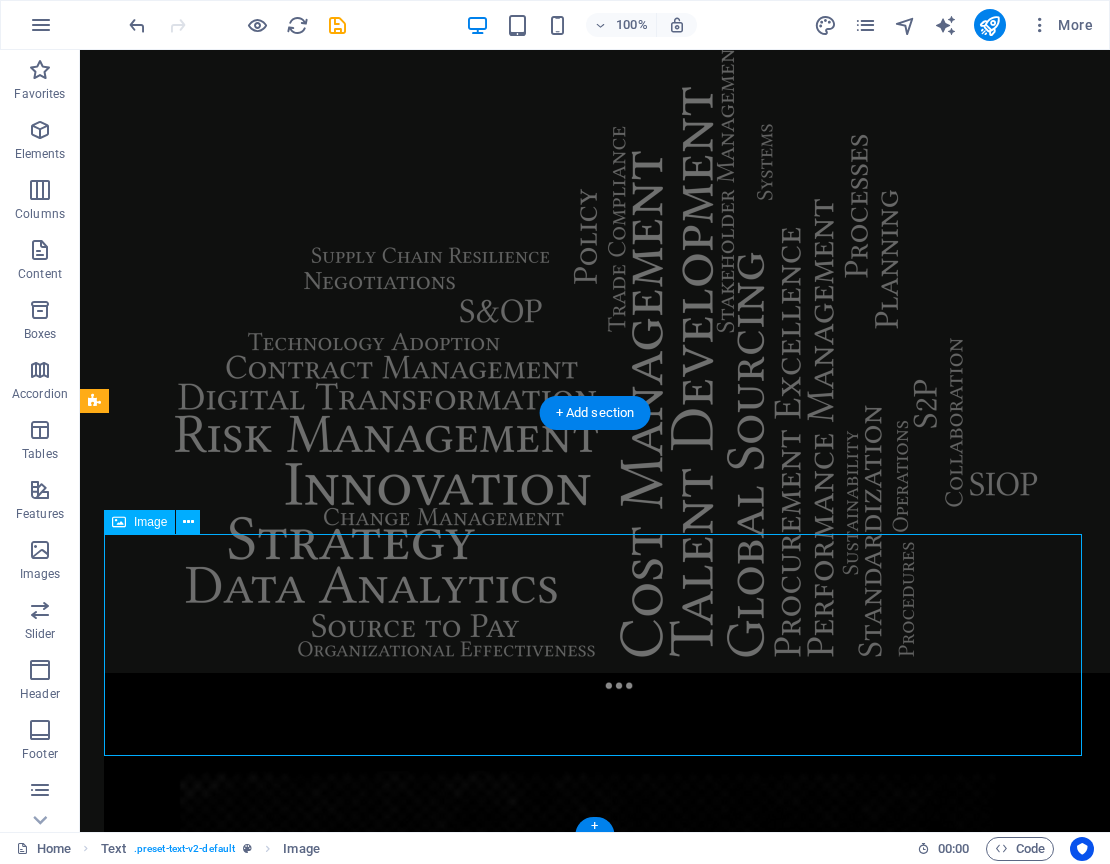 scroll, scrollTop: 131, scrollLeft: 0, axis: vertical 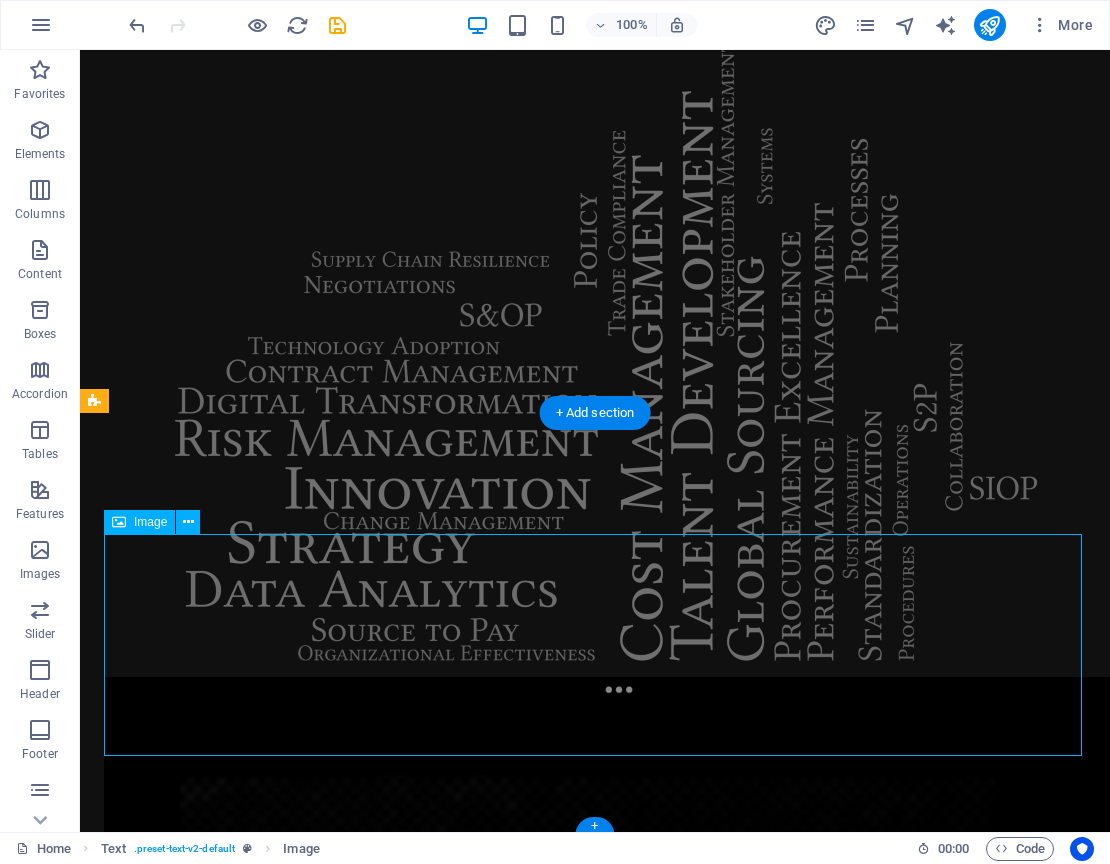 click at bounding box center [595, 2362] 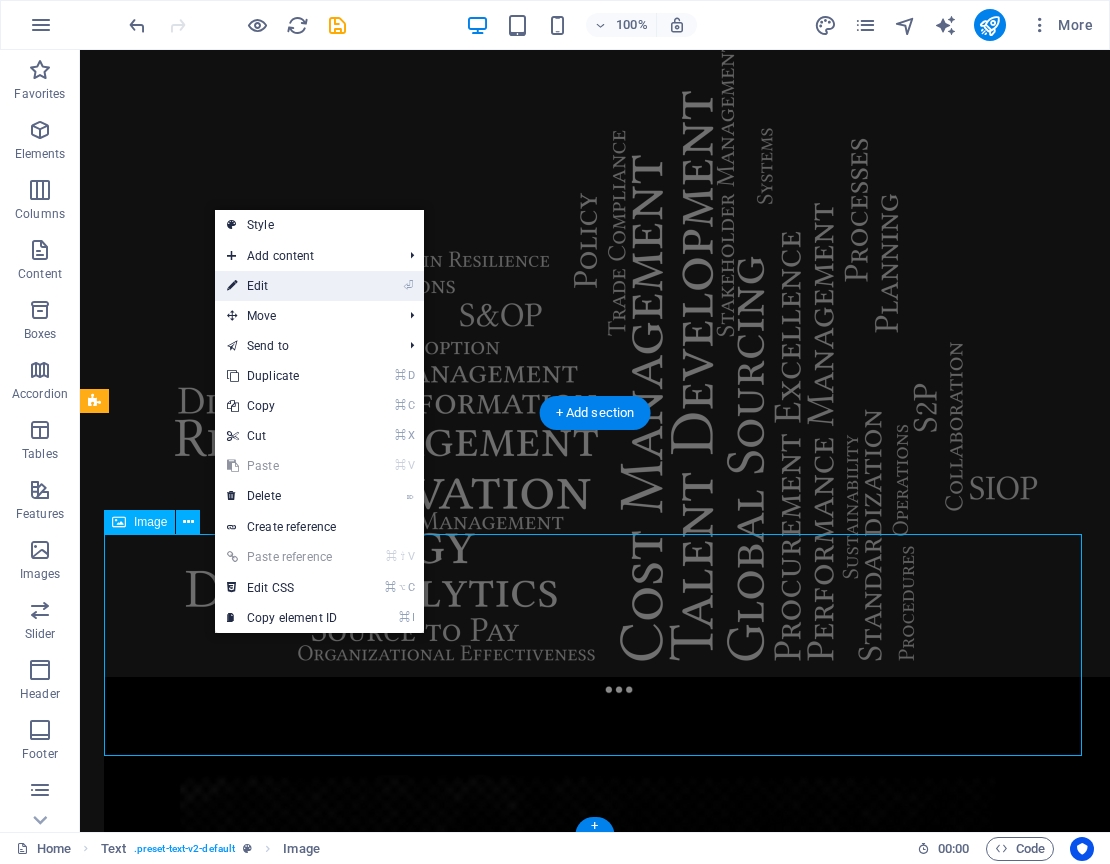 click on "⏎  Edit" at bounding box center [282, 286] 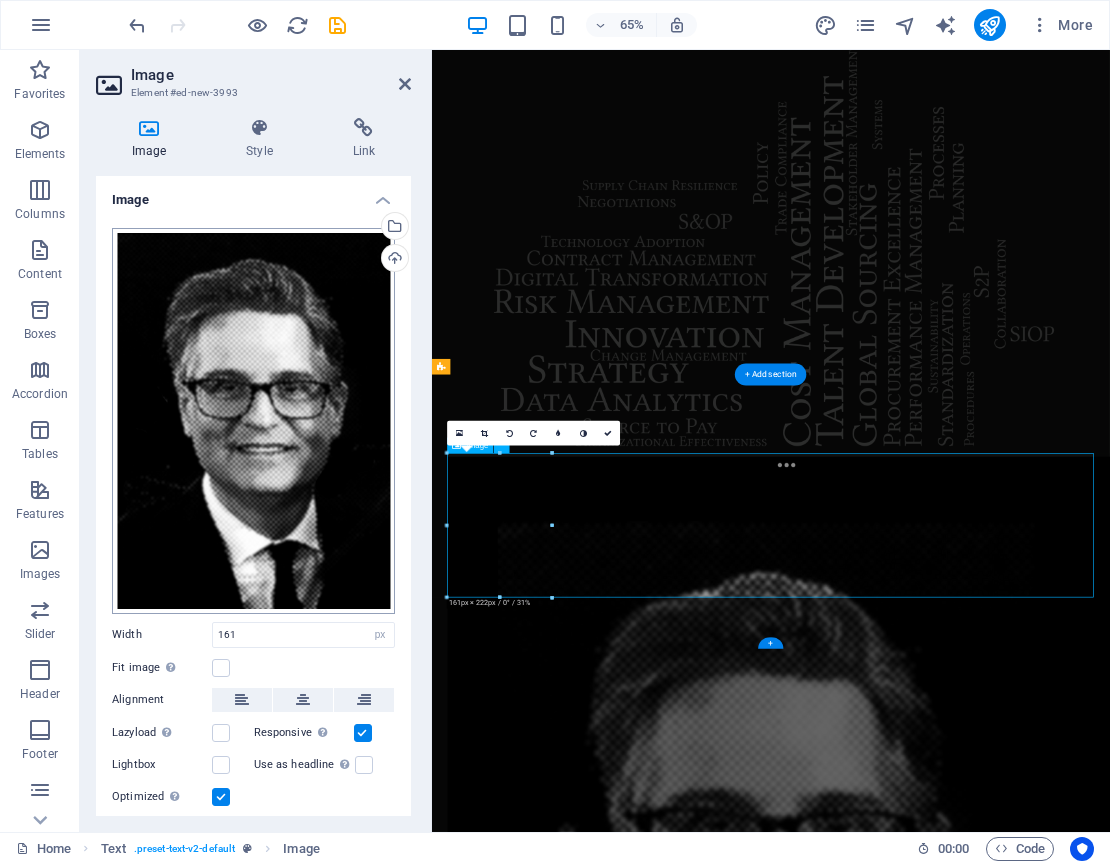 scroll, scrollTop: 0, scrollLeft: 0, axis: both 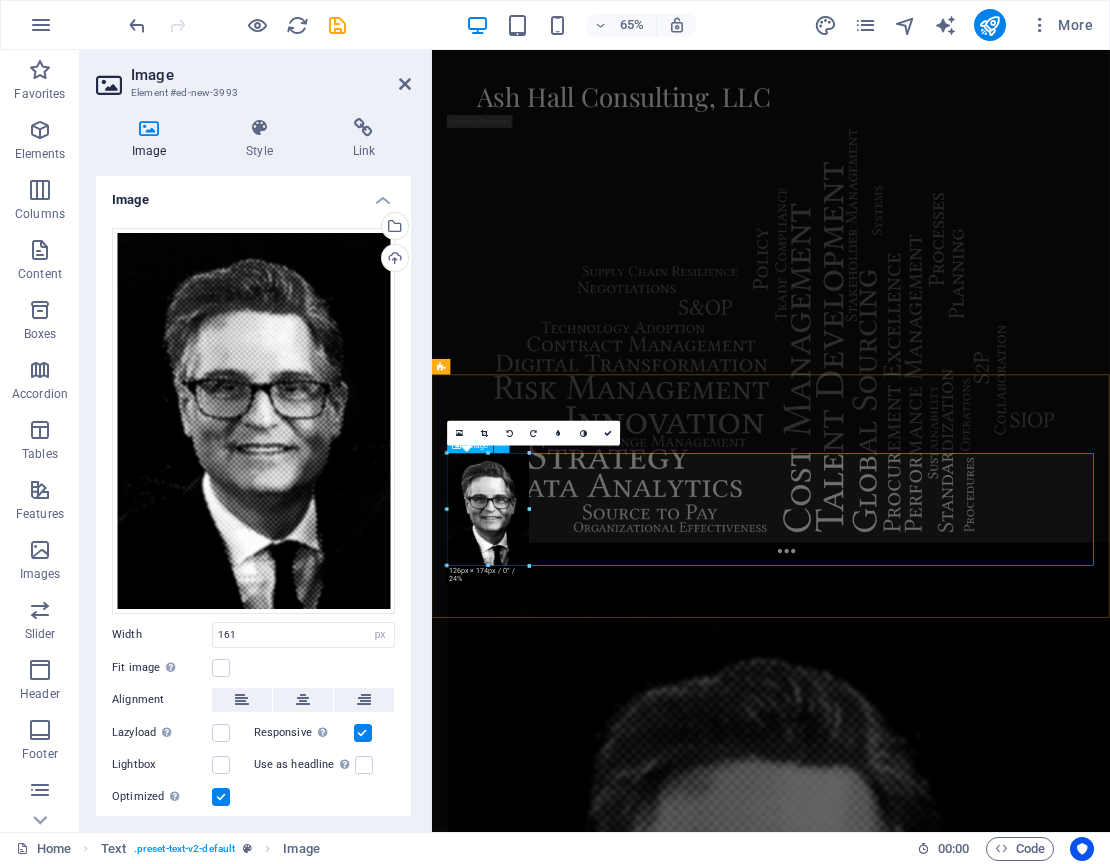 drag, startPoint x: 551, startPoint y: 600, endPoint x: 494, endPoint y: 556, distance: 72.00694 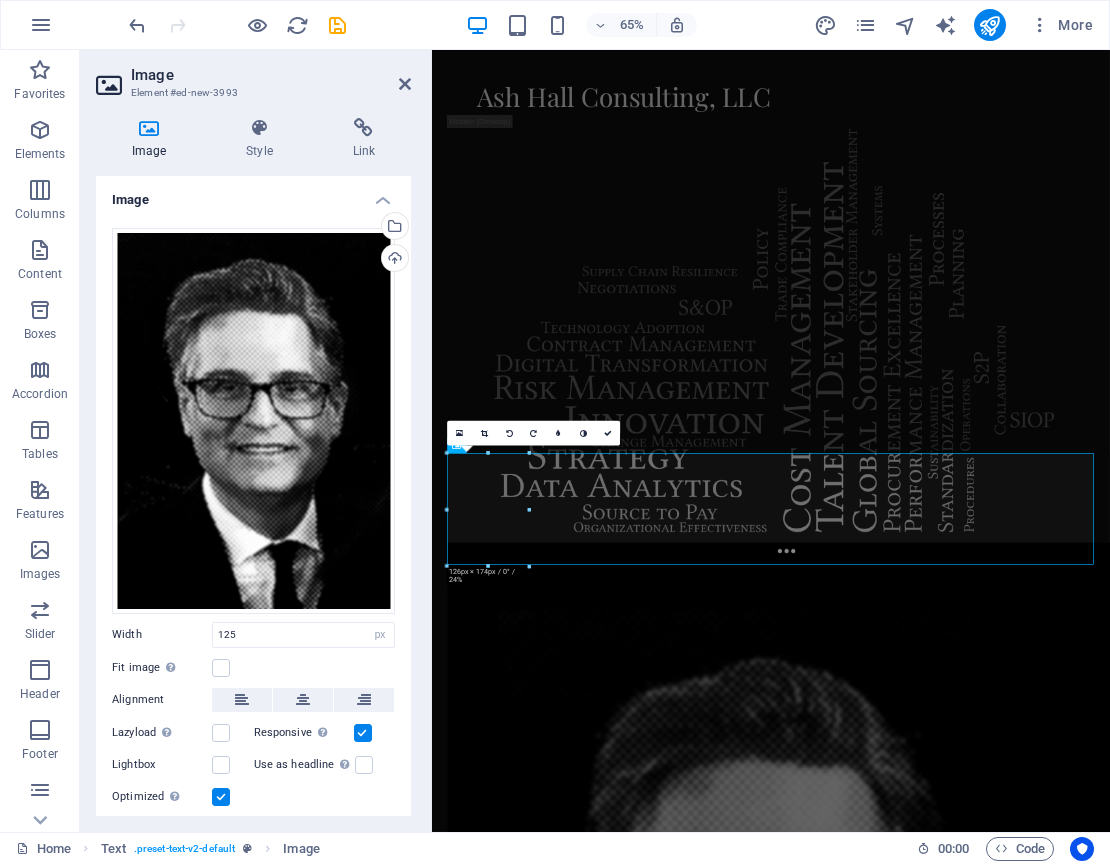 click on "Skip to main content
Ash Hall Consulting, LLC [EMAIL]" at bounding box center [953, 1351] 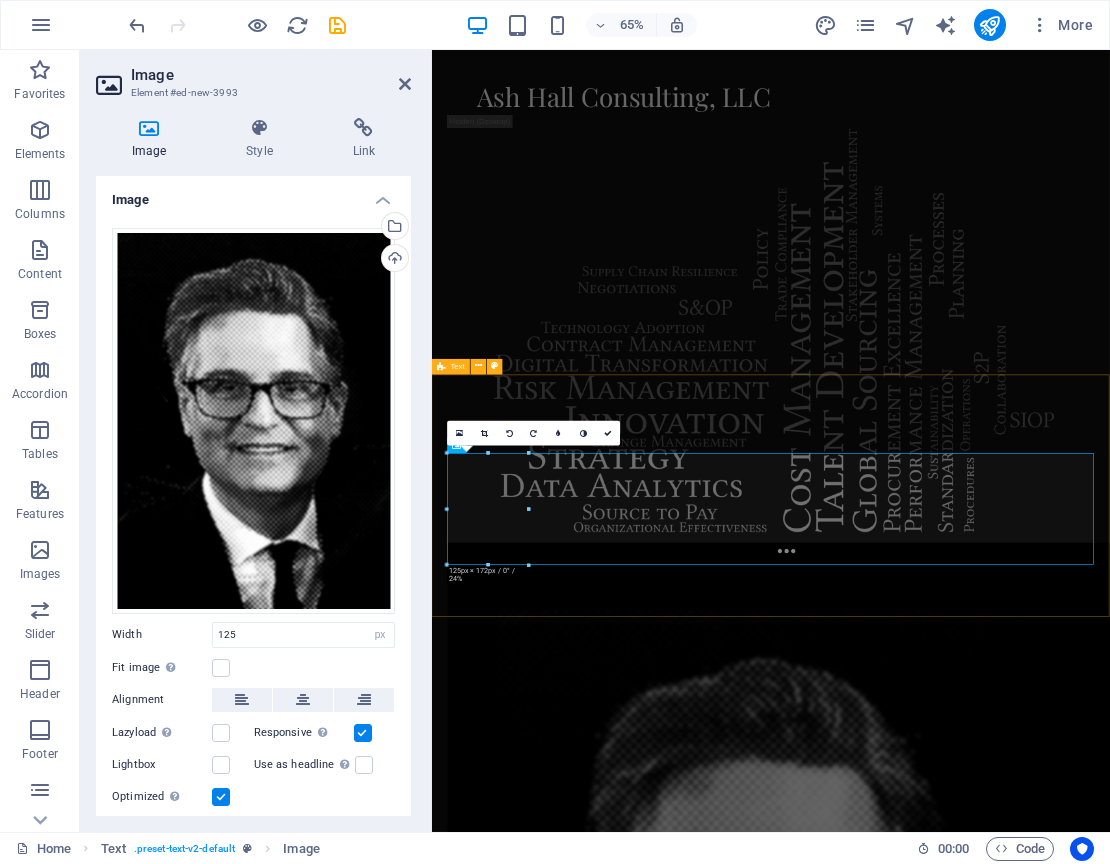 click on "[EMAIL]" at bounding box center (953, 2464) 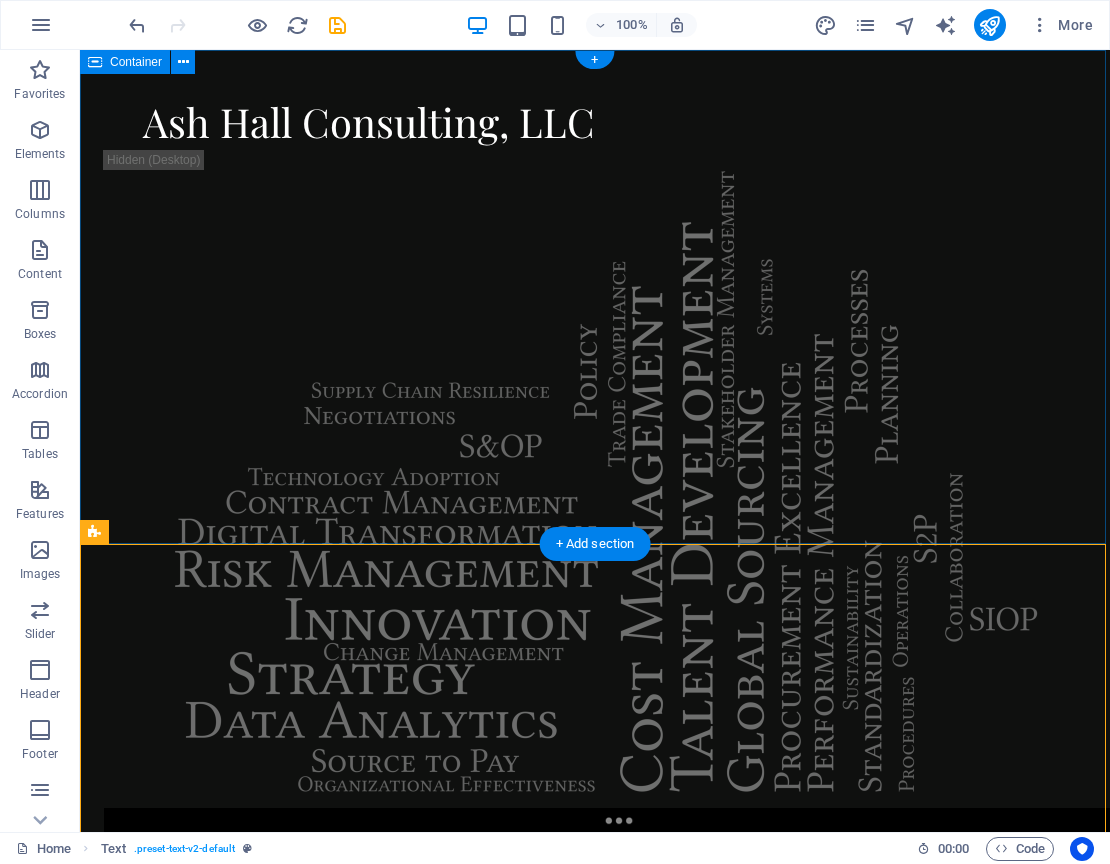 click on "Ash Hall Consulting, LLC" at bounding box center [595, 1155] 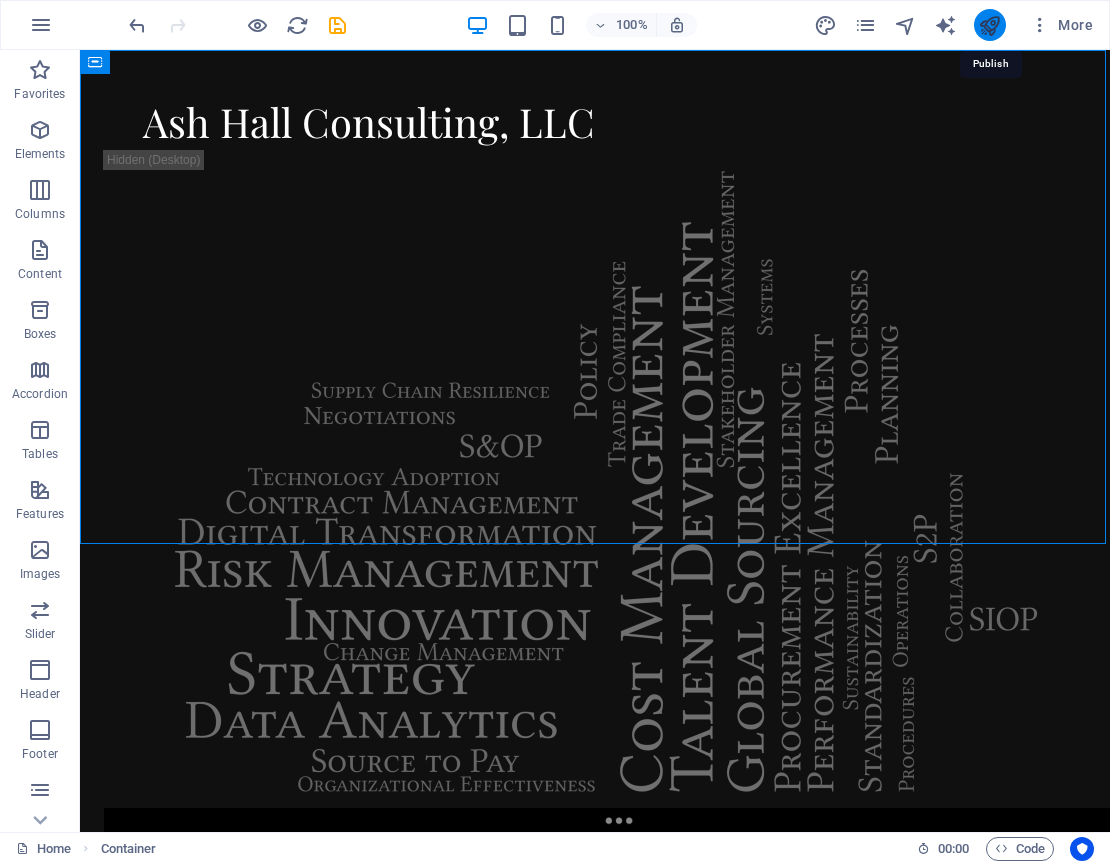 click at bounding box center (989, 25) 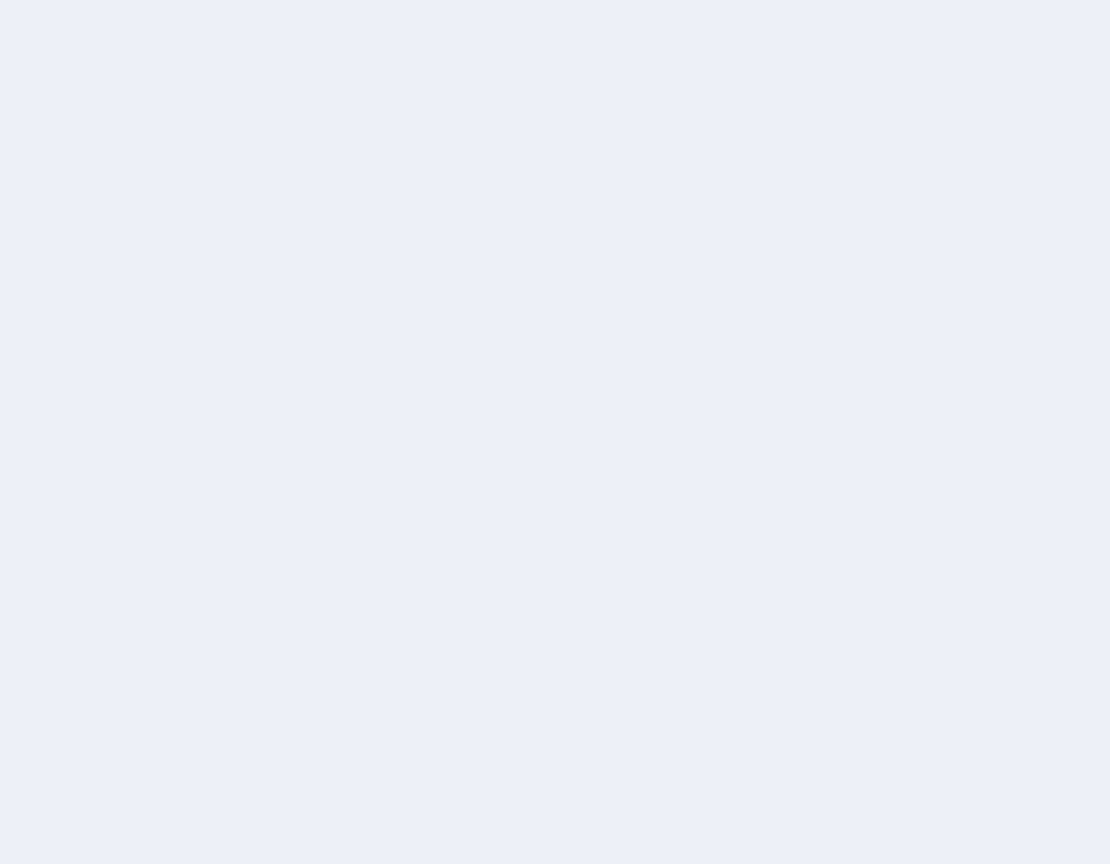 scroll, scrollTop: 0, scrollLeft: 0, axis: both 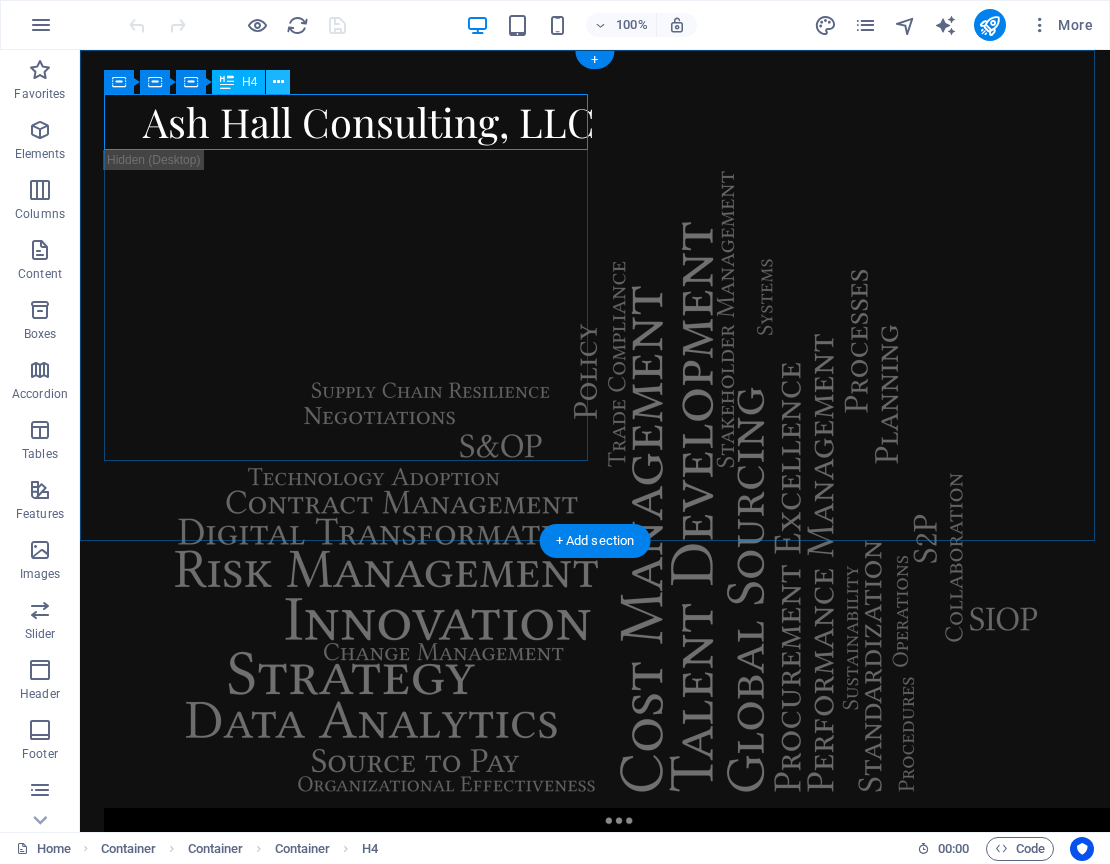 click at bounding box center (278, 82) 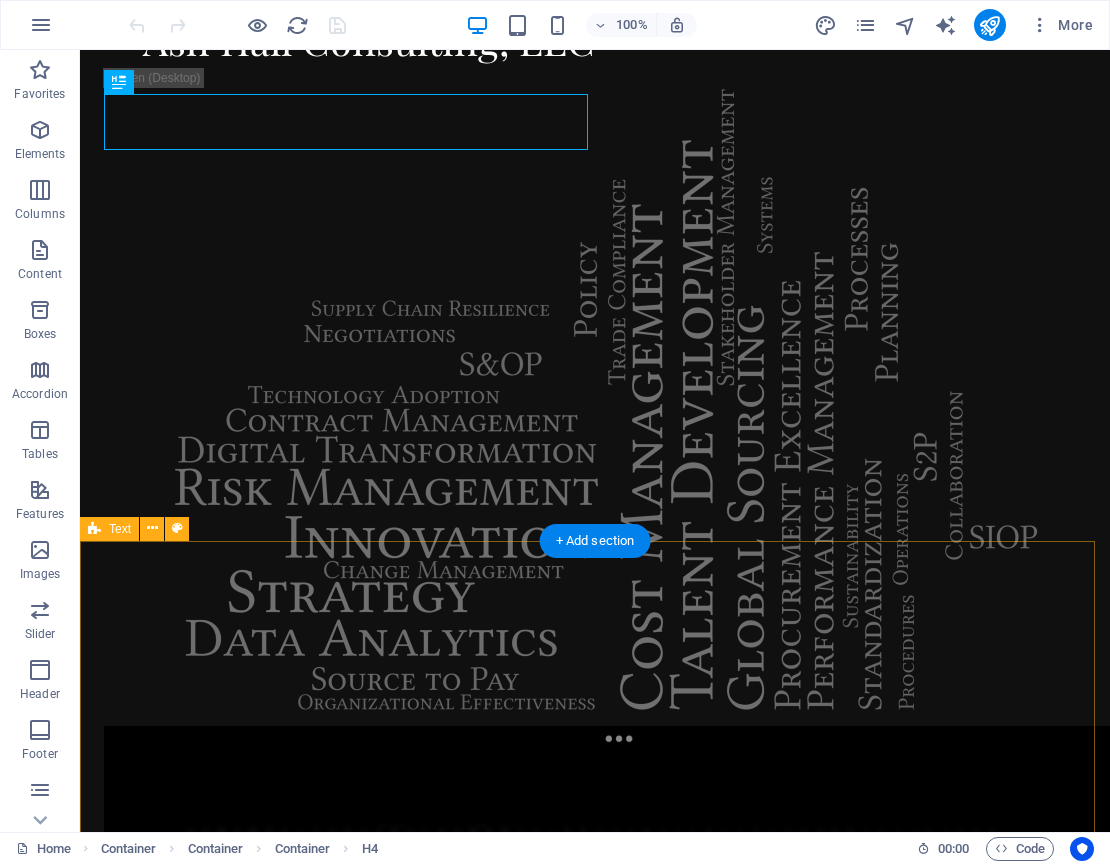 scroll, scrollTop: 0, scrollLeft: 0, axis: both 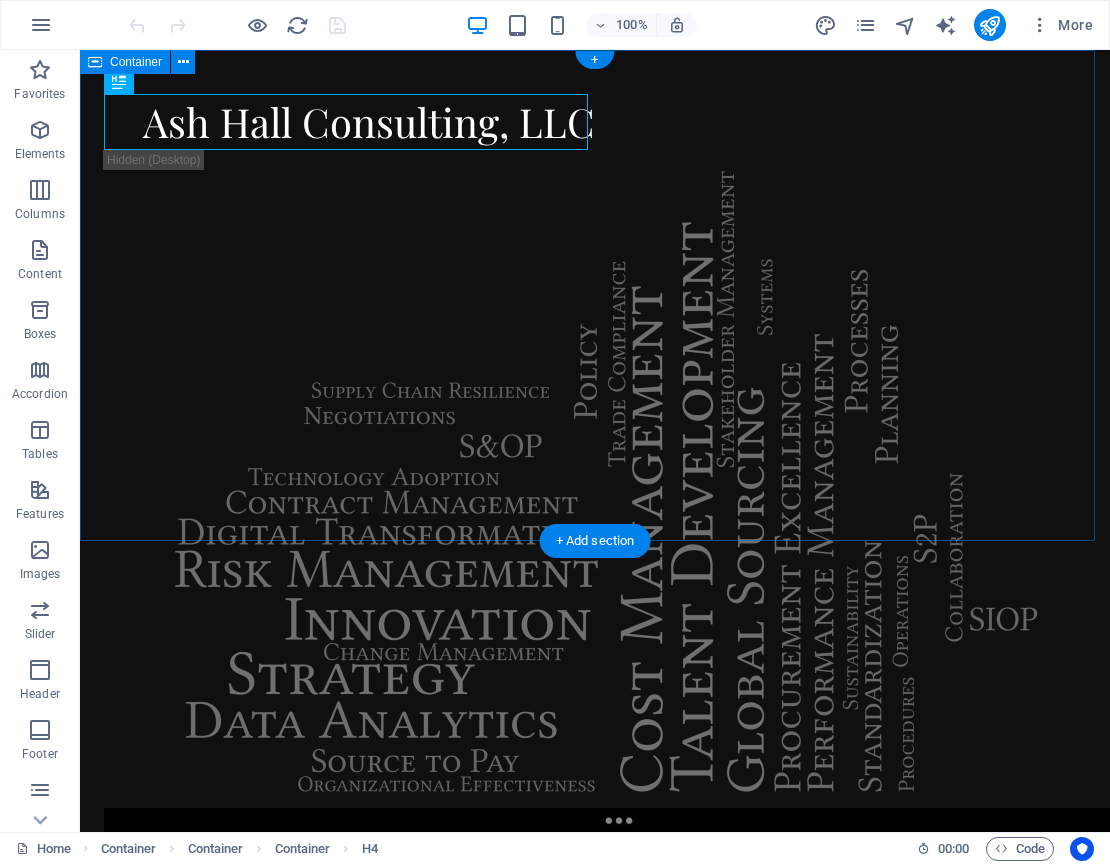 click on "Ash Hall Consulting, LLC" at bounding box center [595, 1155] 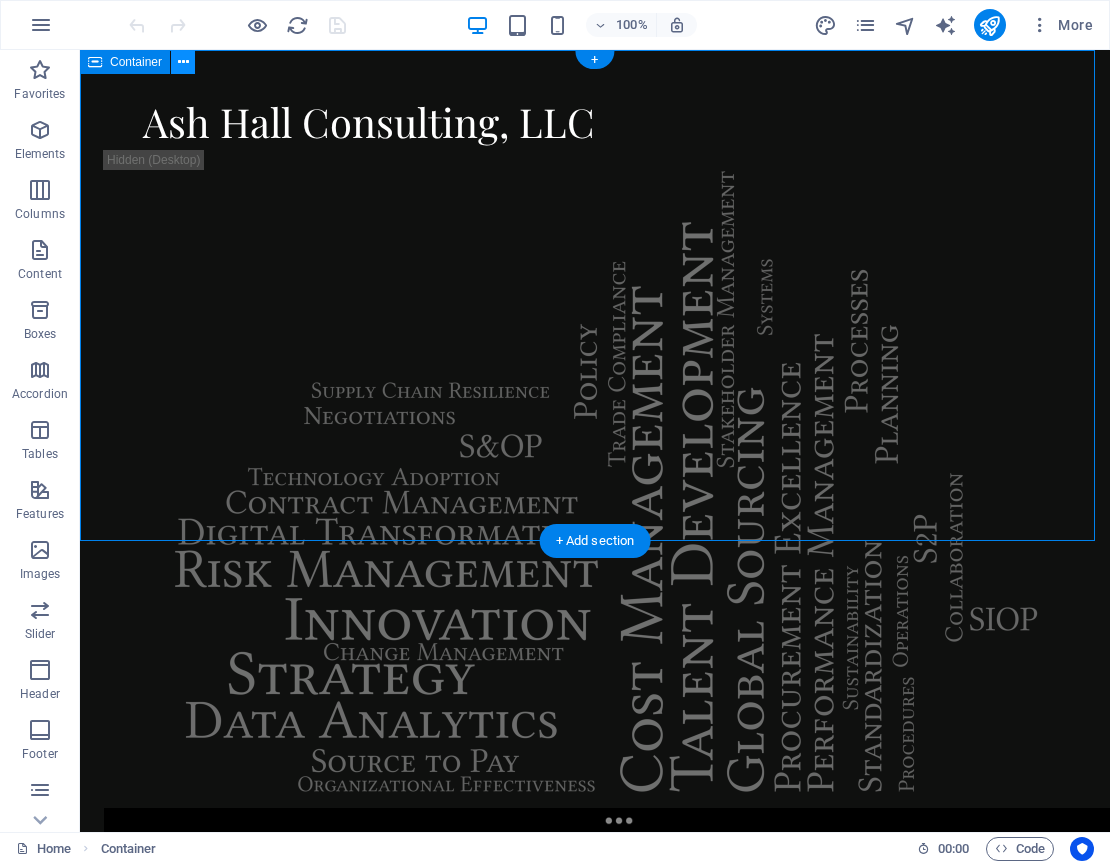 click at bounding box center [183, 62] 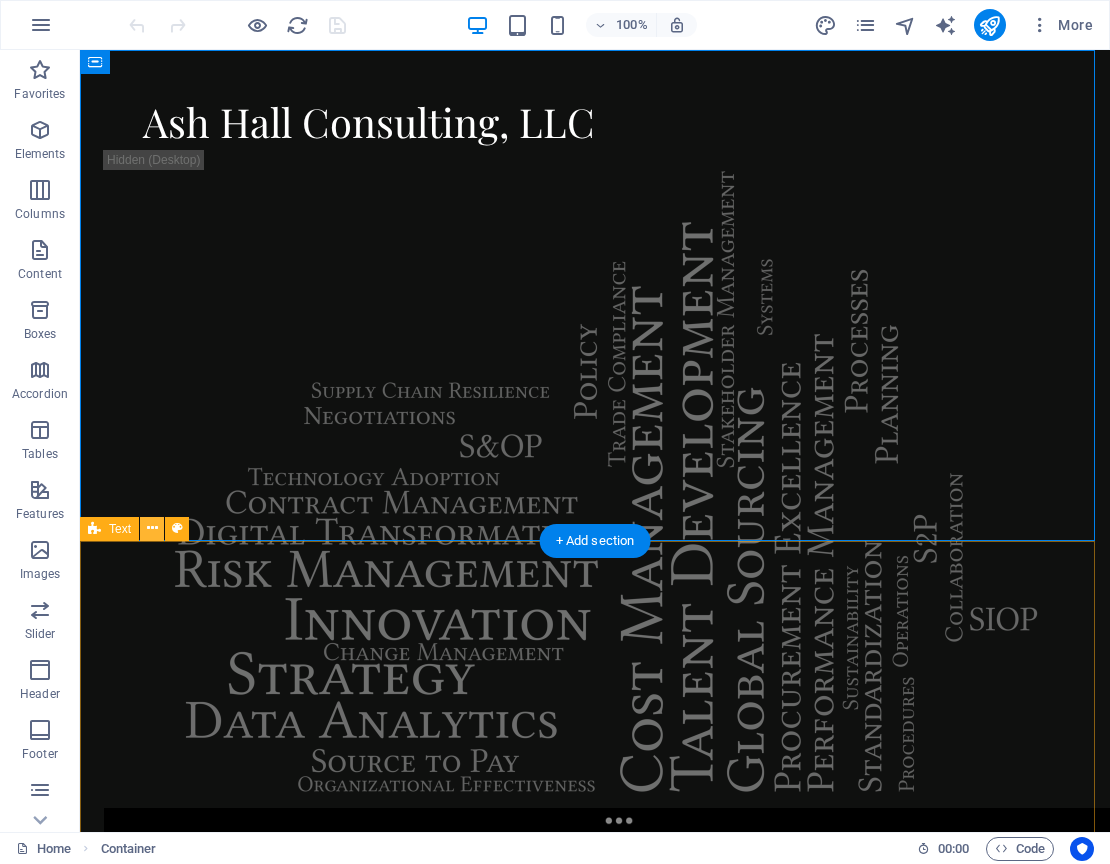 click at bounding box center (152, 528) 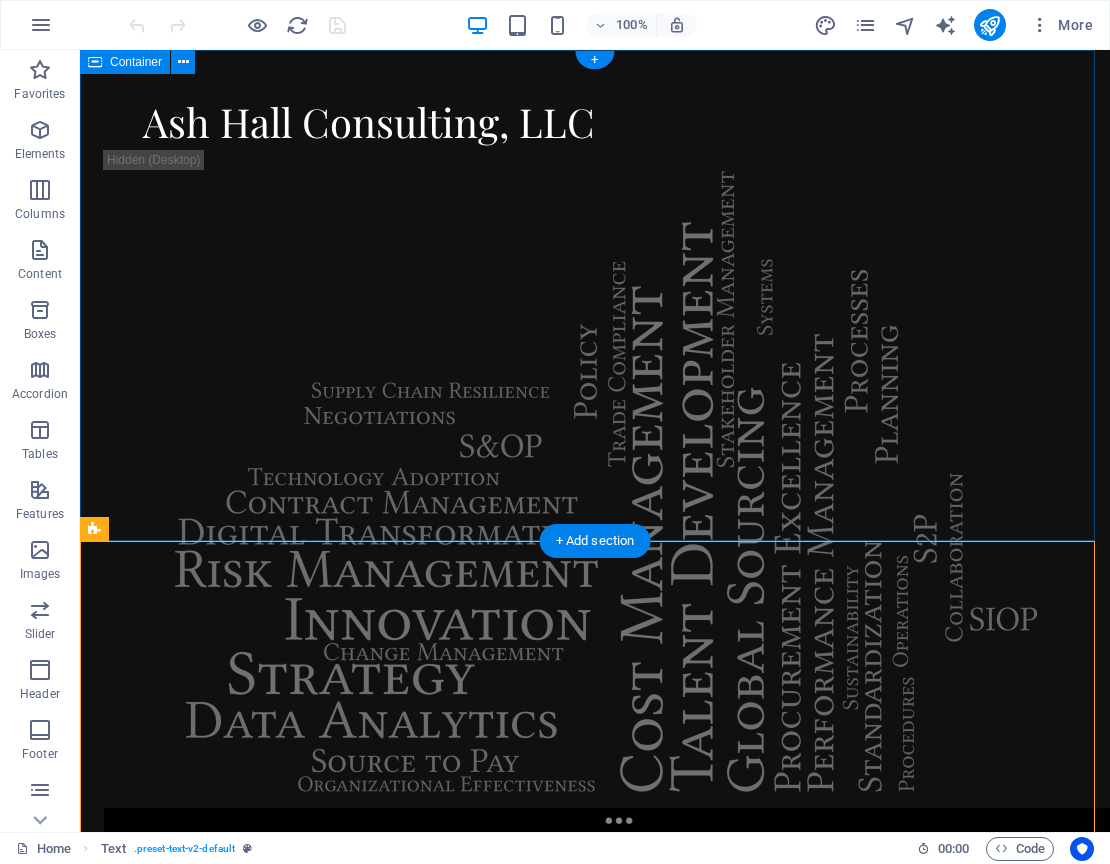 click on "Ash Hall Consulting, LLC" at bounding box center (595, 1155) 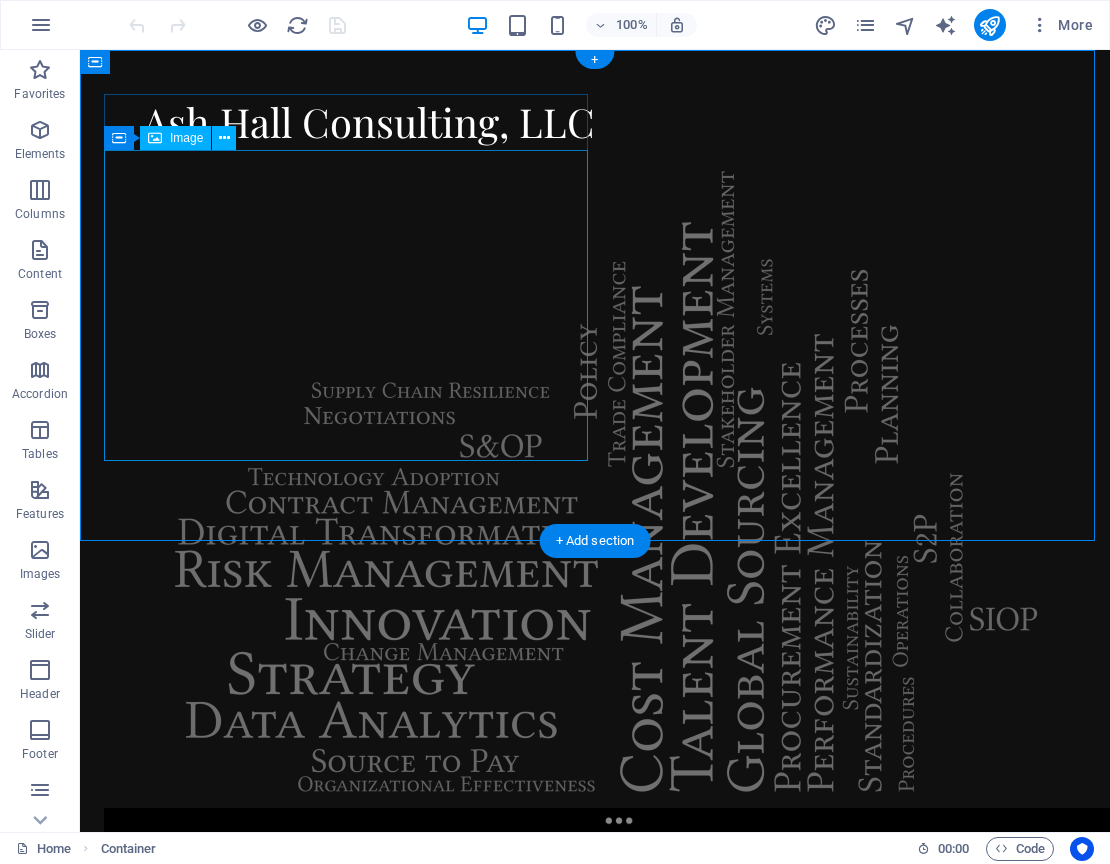 click at bounding box center [349, 479] 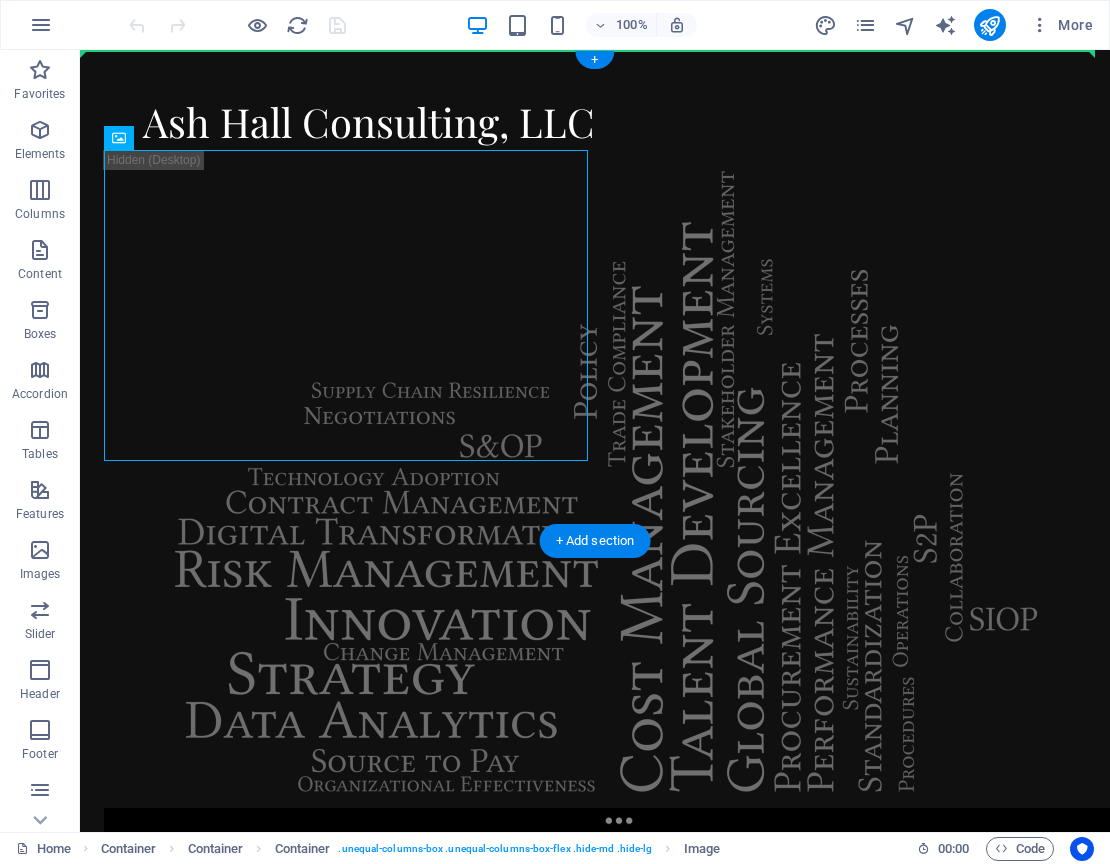 drag, startPoint x: 512, startPoint y: 194, endPoint x: 703, endPoint y: 248, distance: 198.48677 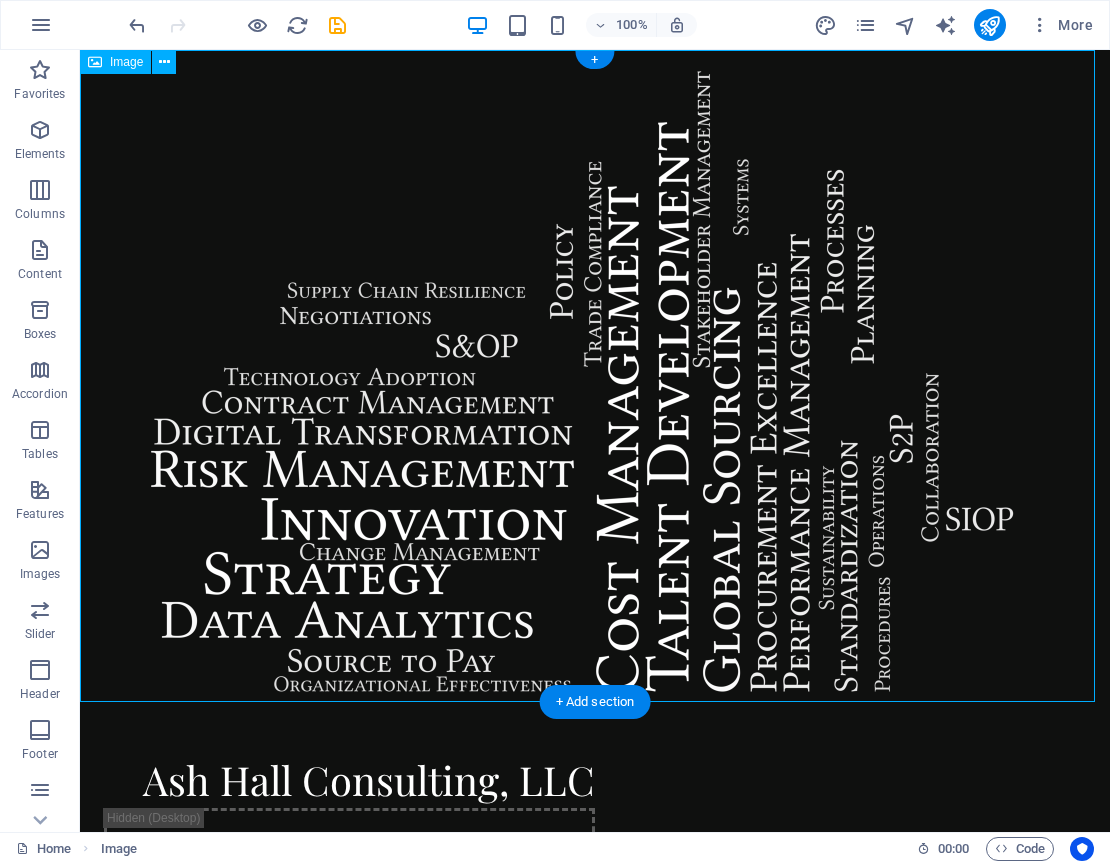 click at bounding box center [595, 379] 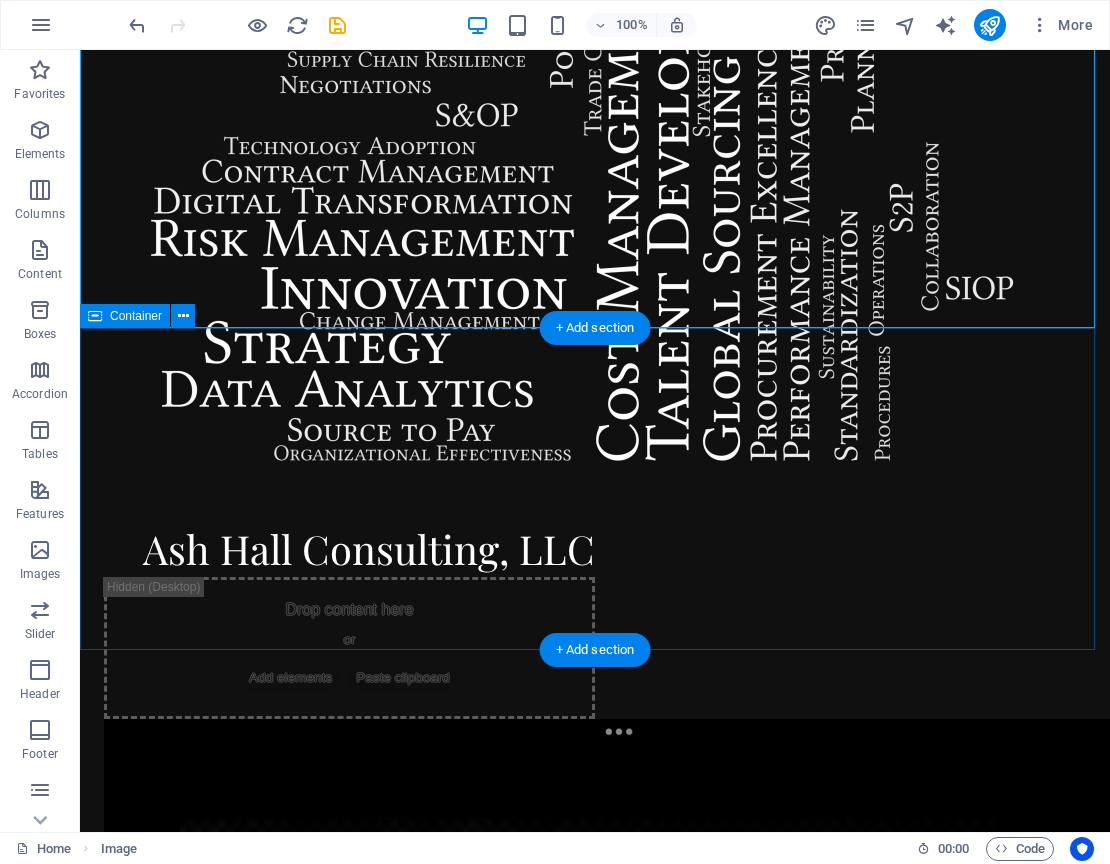 scroll, scrollTop: 374, scrollLeft: 0, axis: vertical 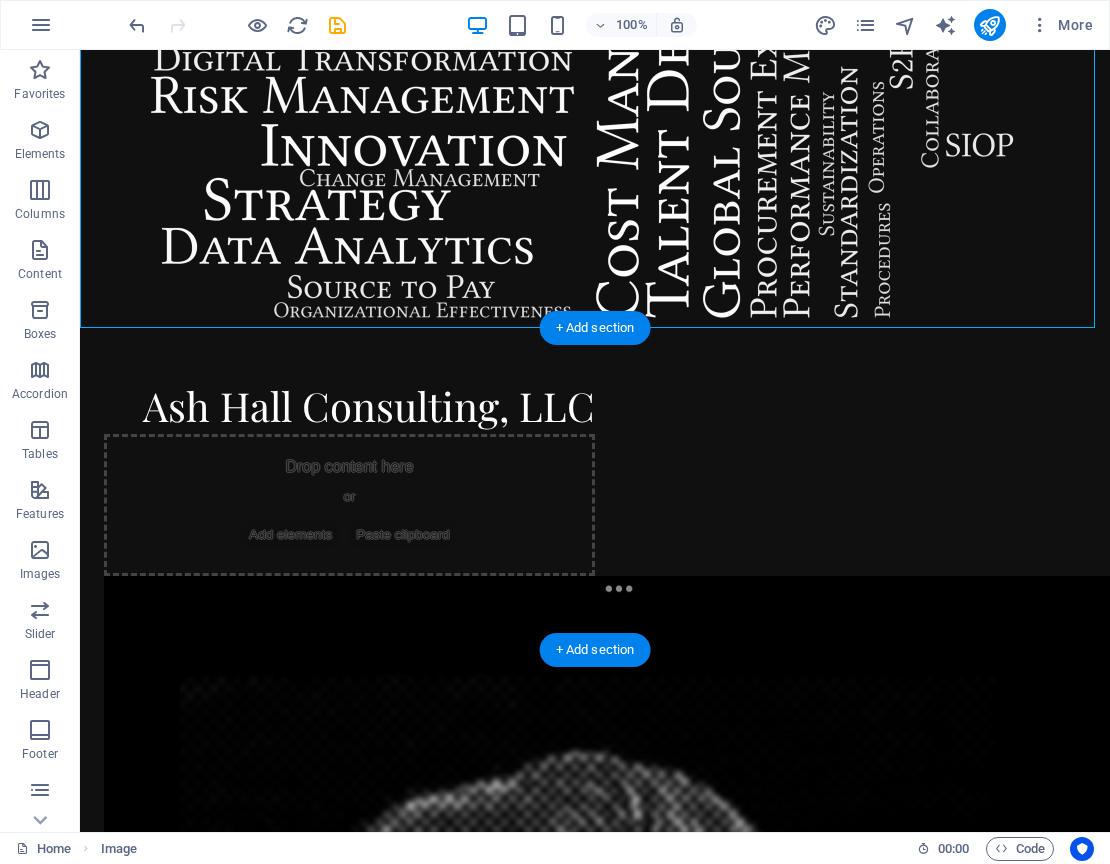 drag, startPoint x: 495, startPoint y: 172, endPoint x: 423, endPoint y: 509, distance: 344.60556 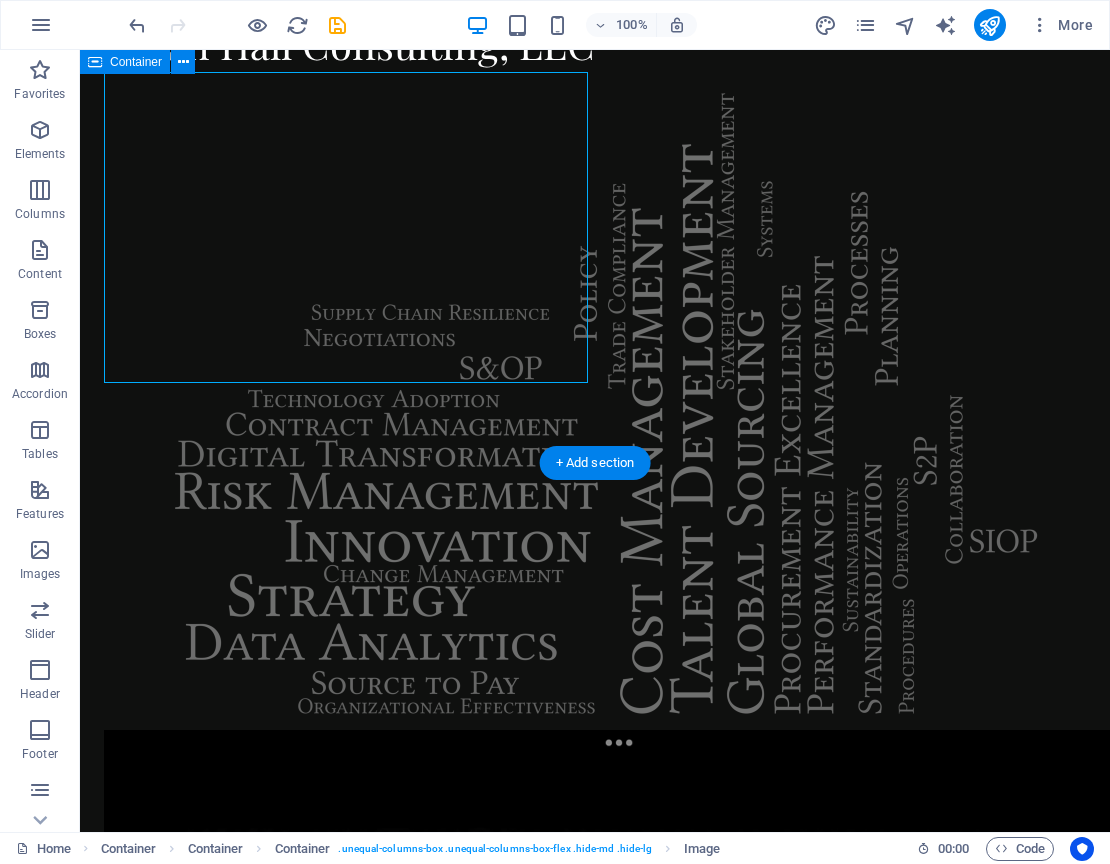 scroll, scrollTop: 0, scrollLeft: 0, axis: both 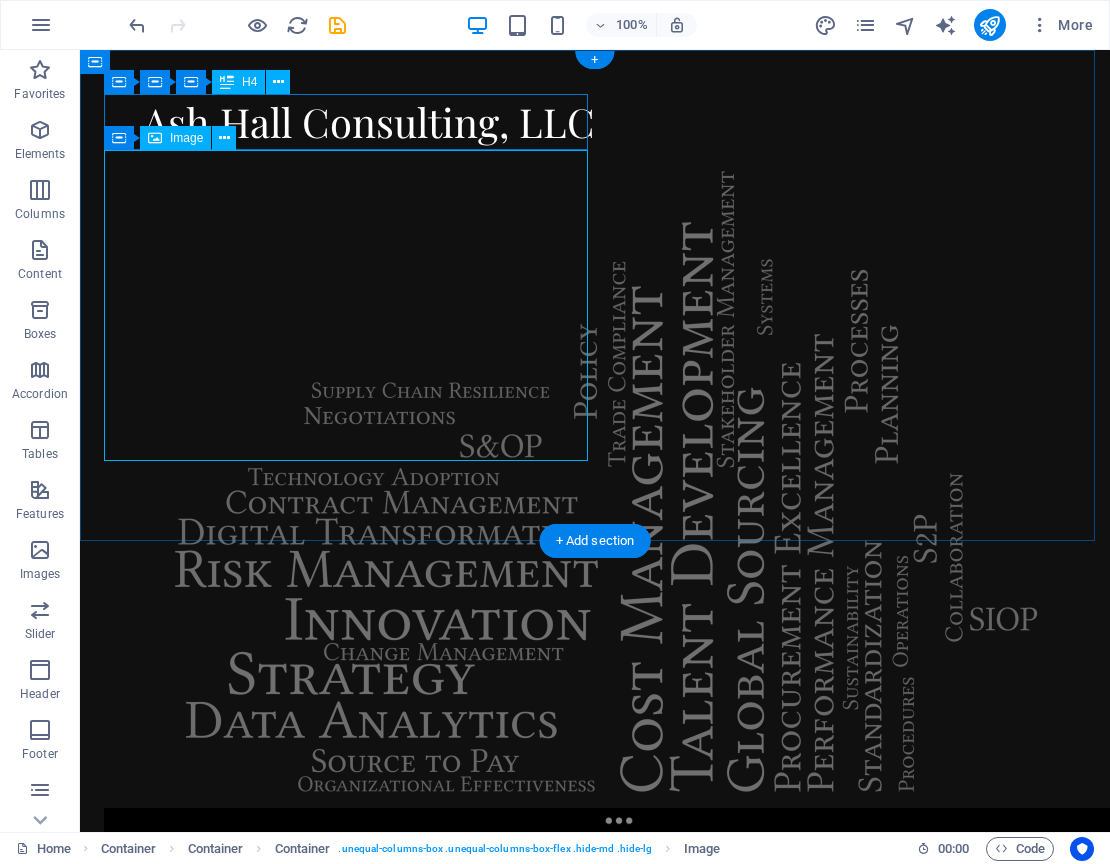 click on "Image" at bounding box center (186, 138) 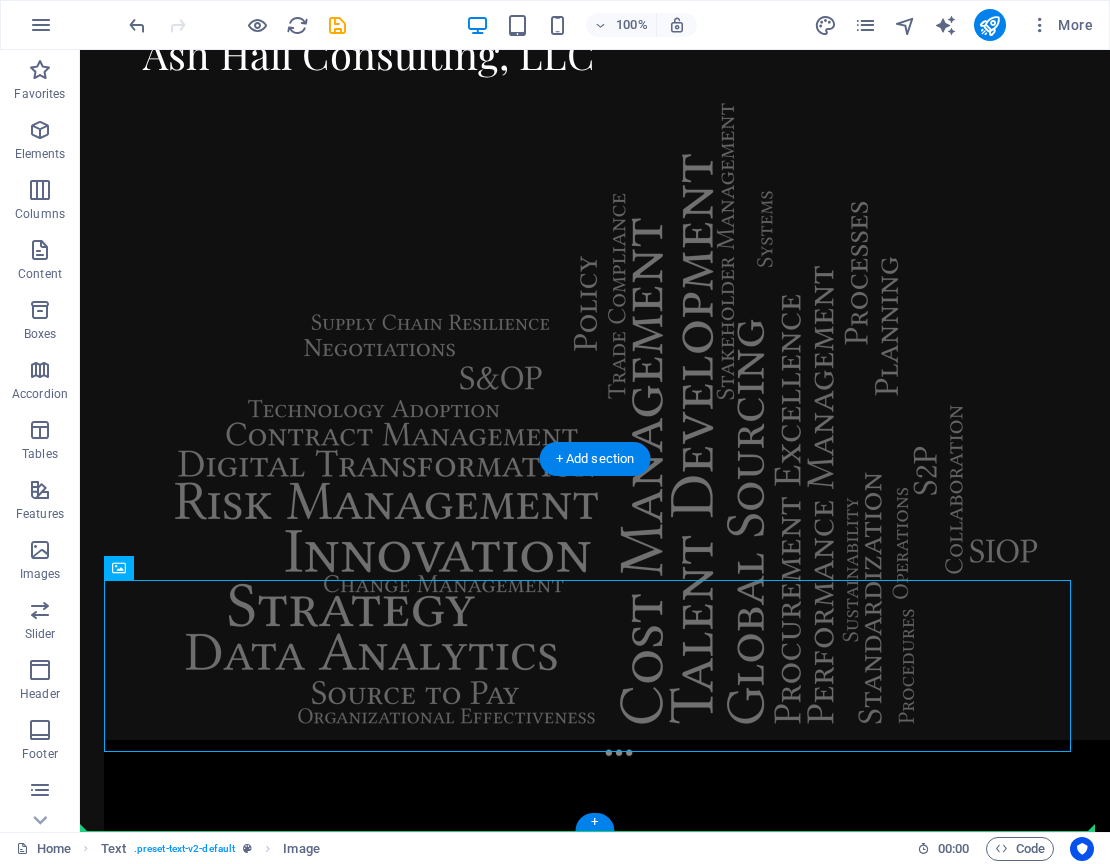 scroll, scrollTop: 82, scrollLeft: 0, axis: vertical 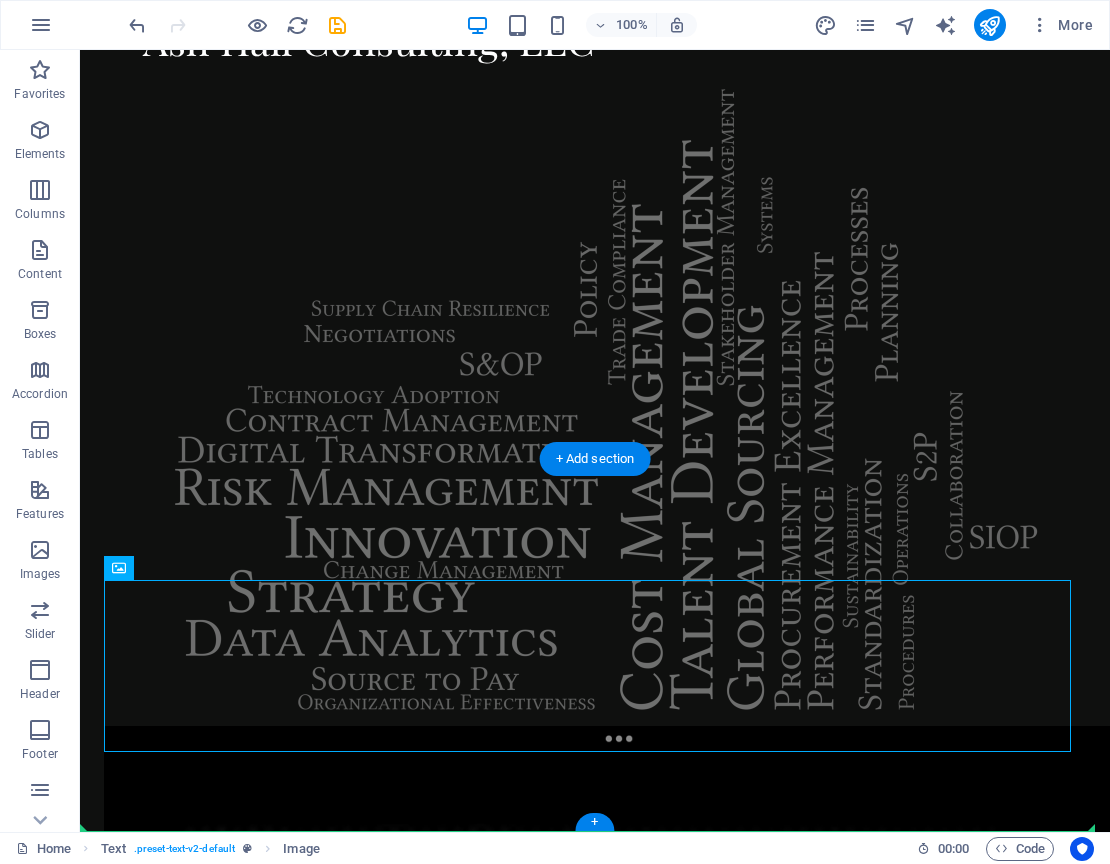 drag, startPoint x: 176, startPoint y: 733, endPoint x: 266, endPoint y: 774, distance: 98.89894 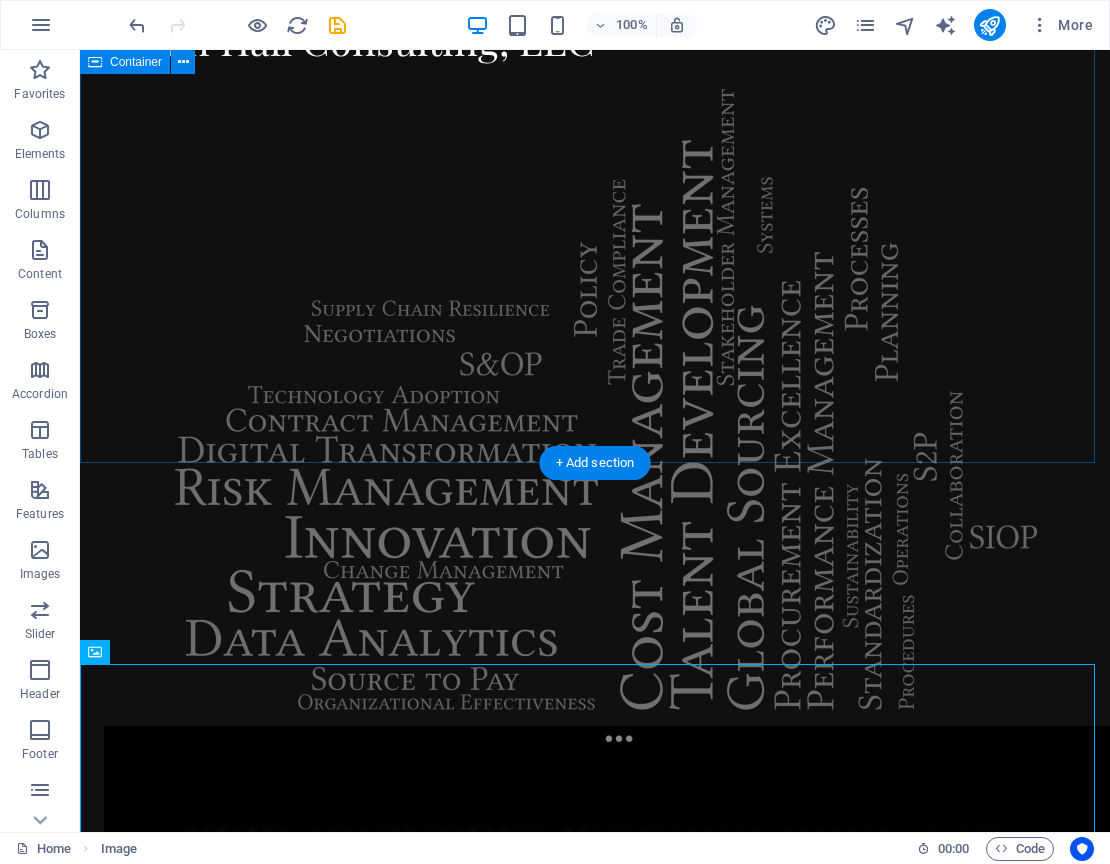 scroll, scrollTop: 0, scrollLeft: 0, axis: both 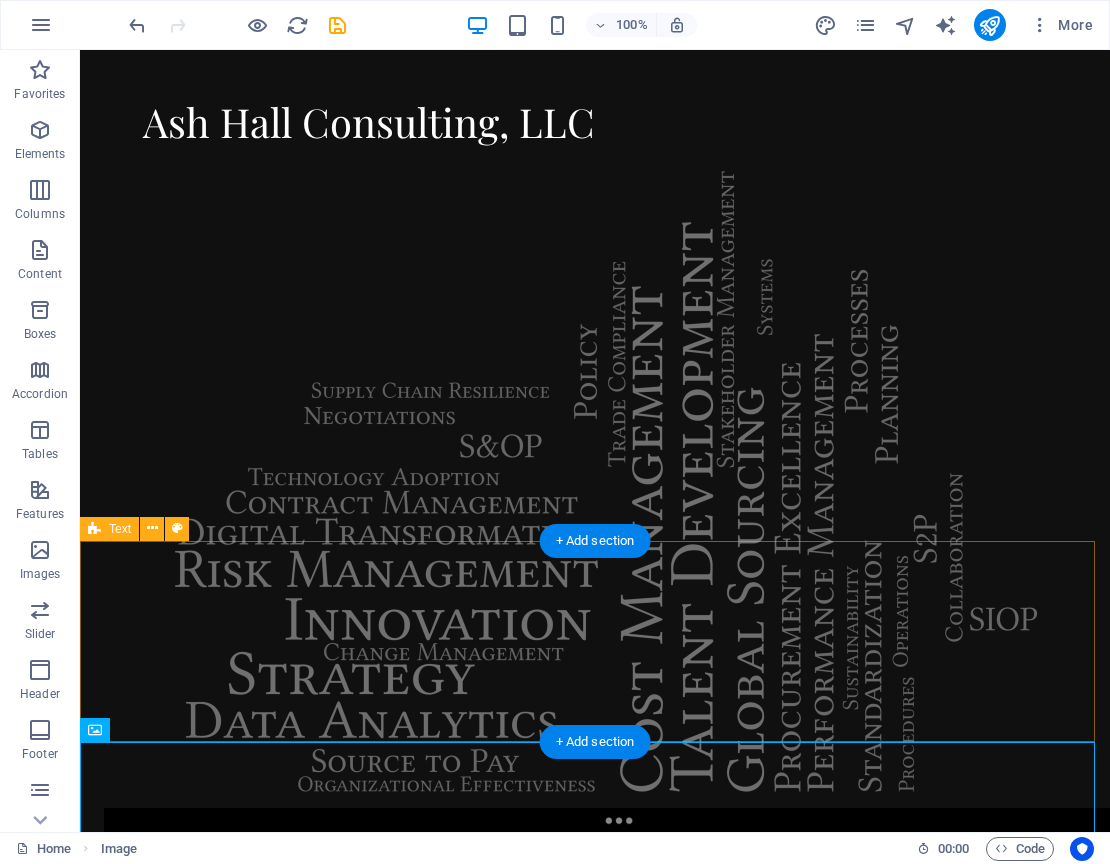 click on "[EMAIL]" at bounding box center (595, 2361) 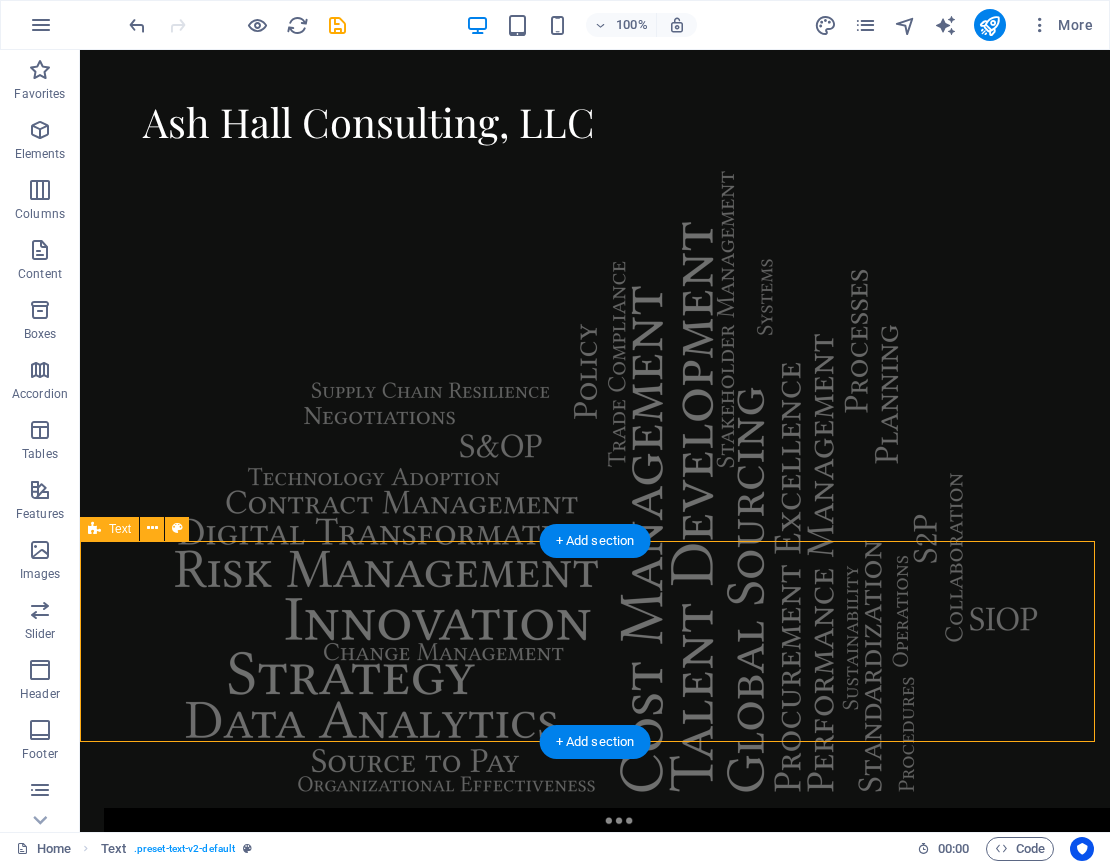 click on "[EMAIL]" at bounding box center [595, 2361] 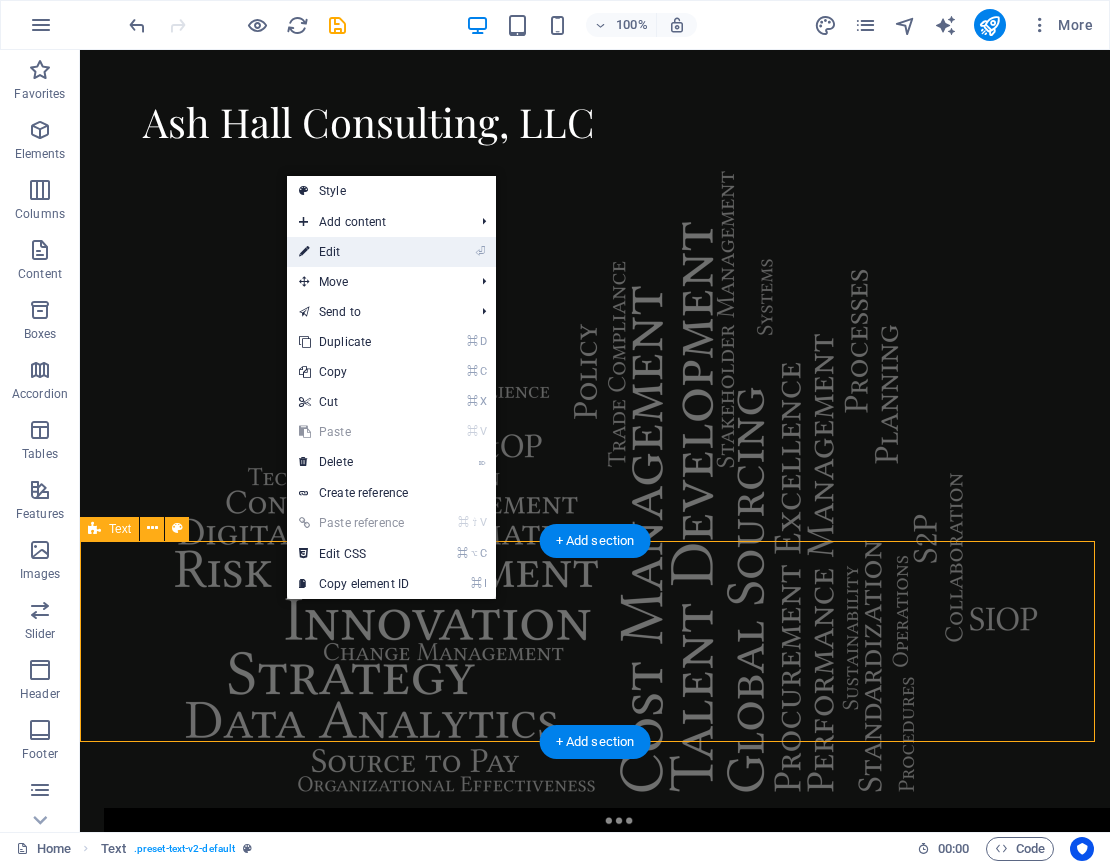 click on "⏎  Edit" at bounding box center (354, 252) 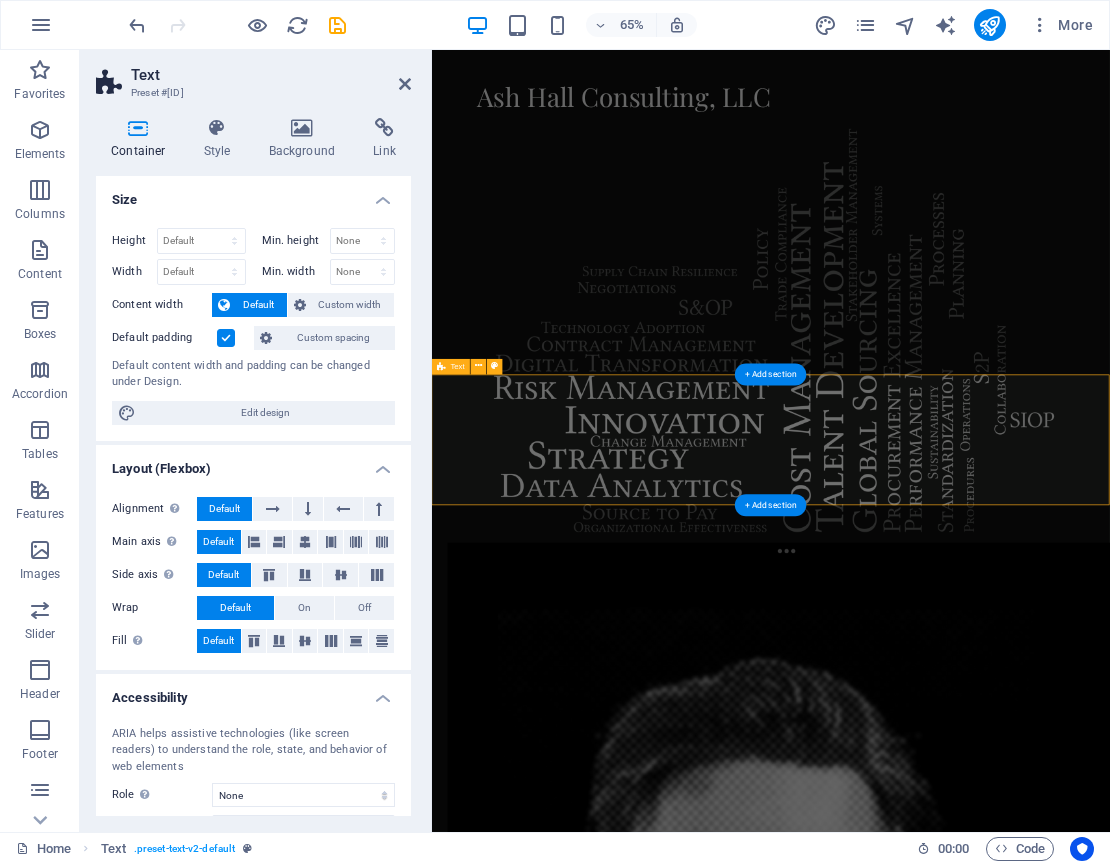 click on "[EMAIL]" at bounding box center [953, 2378] 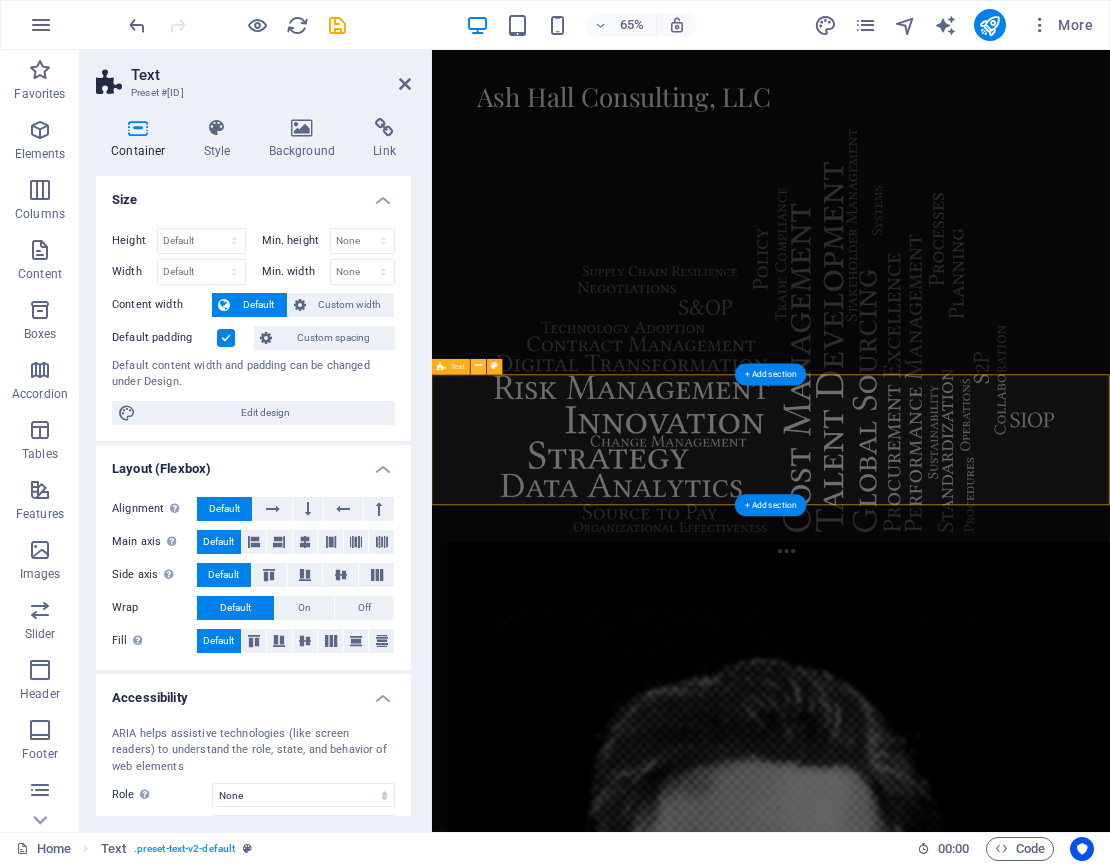 click at bounding box center (478, 367) 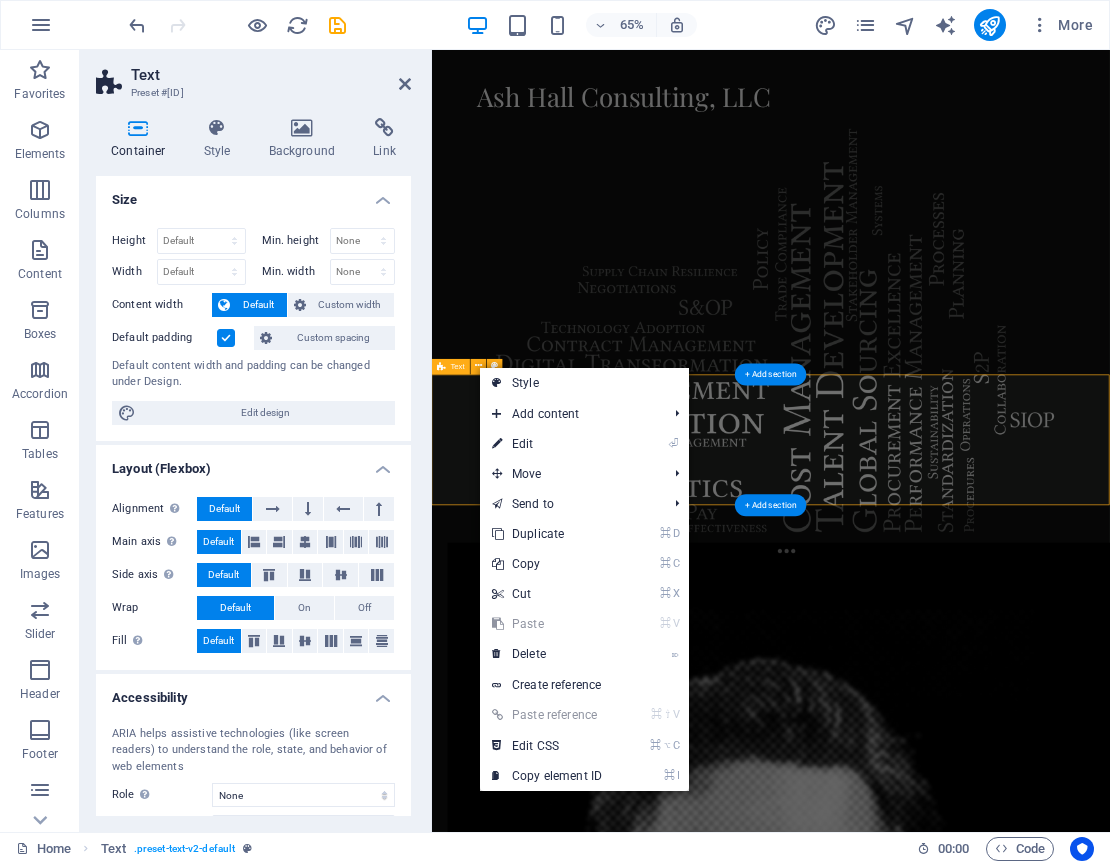 click on "Text" at bounding box center (458, 367) 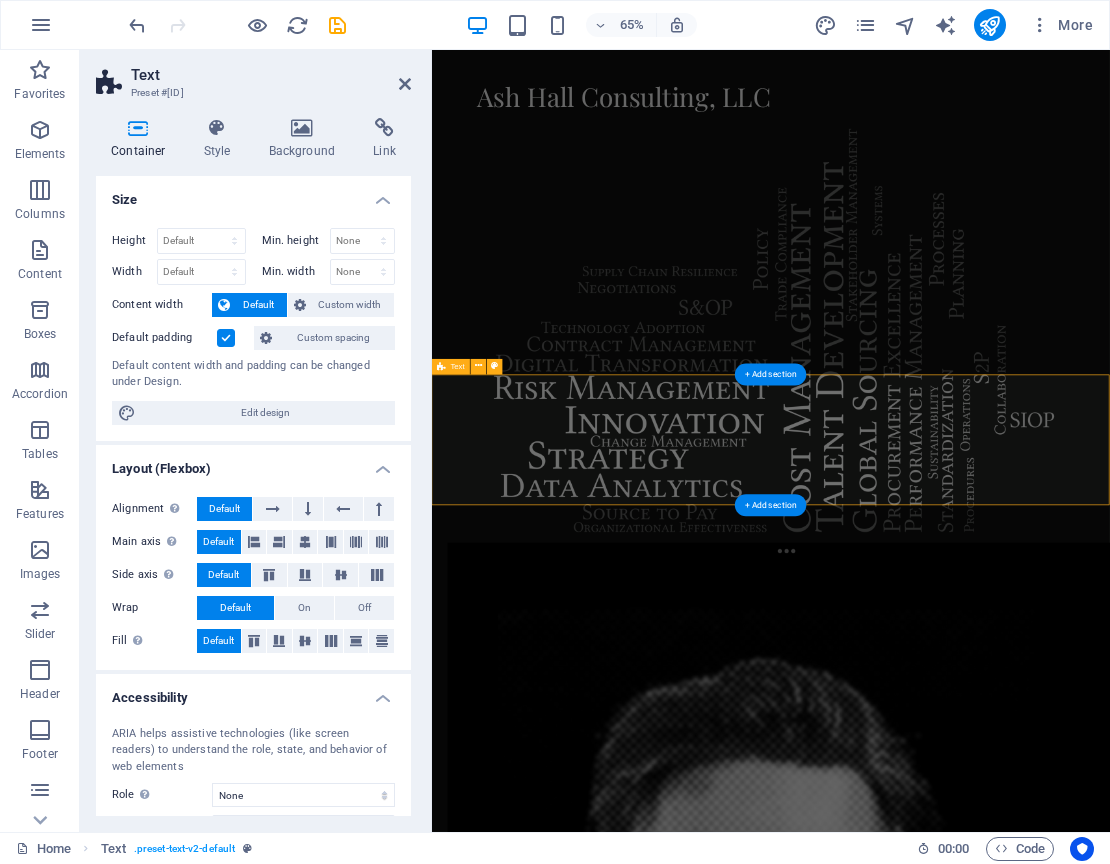 click on "Text" at bounding box center (458, 367) 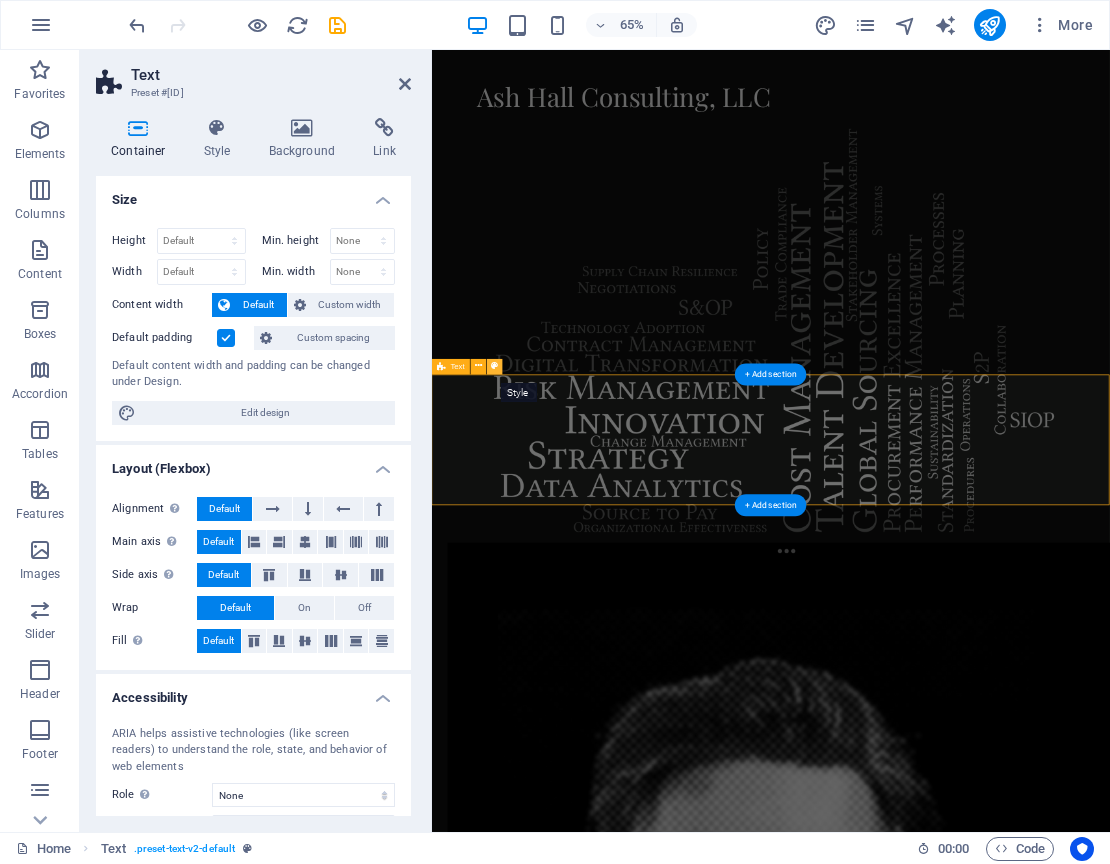 click at bounding box center [494, 367] 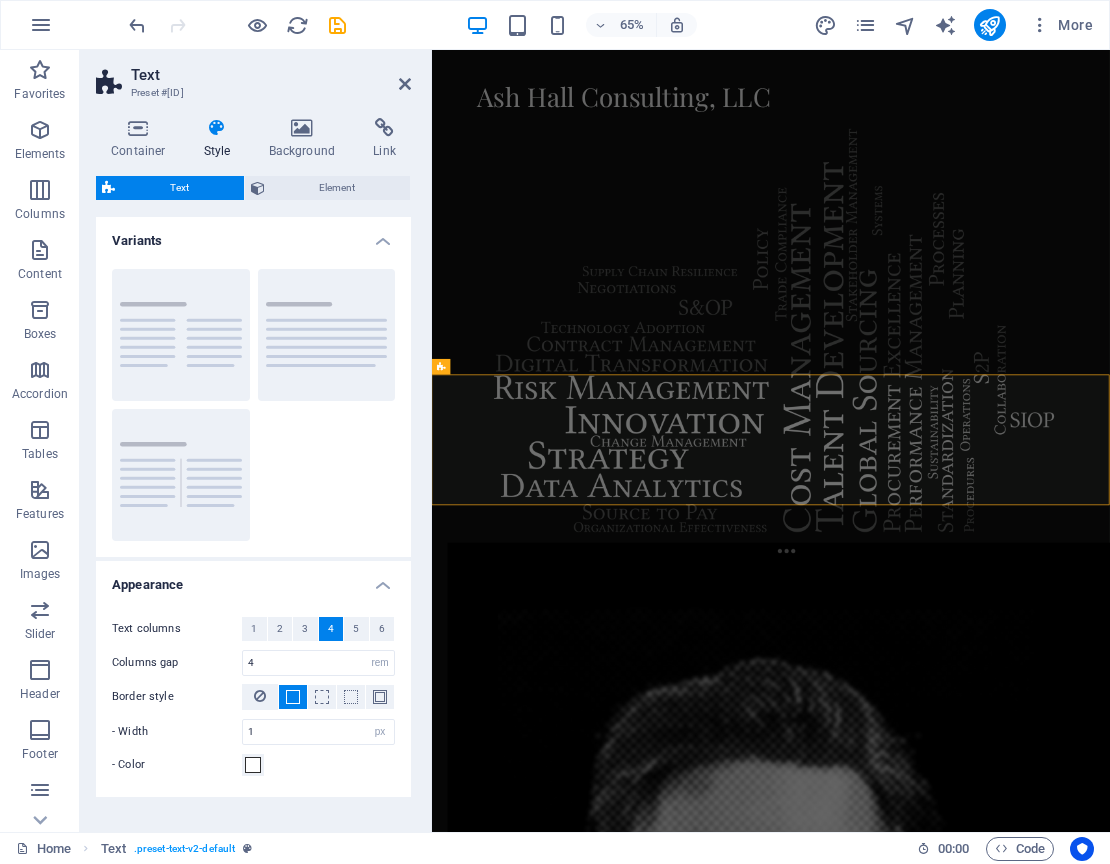 scroll, scrollTop: 60, scrollLeft: 0, axis: vertical 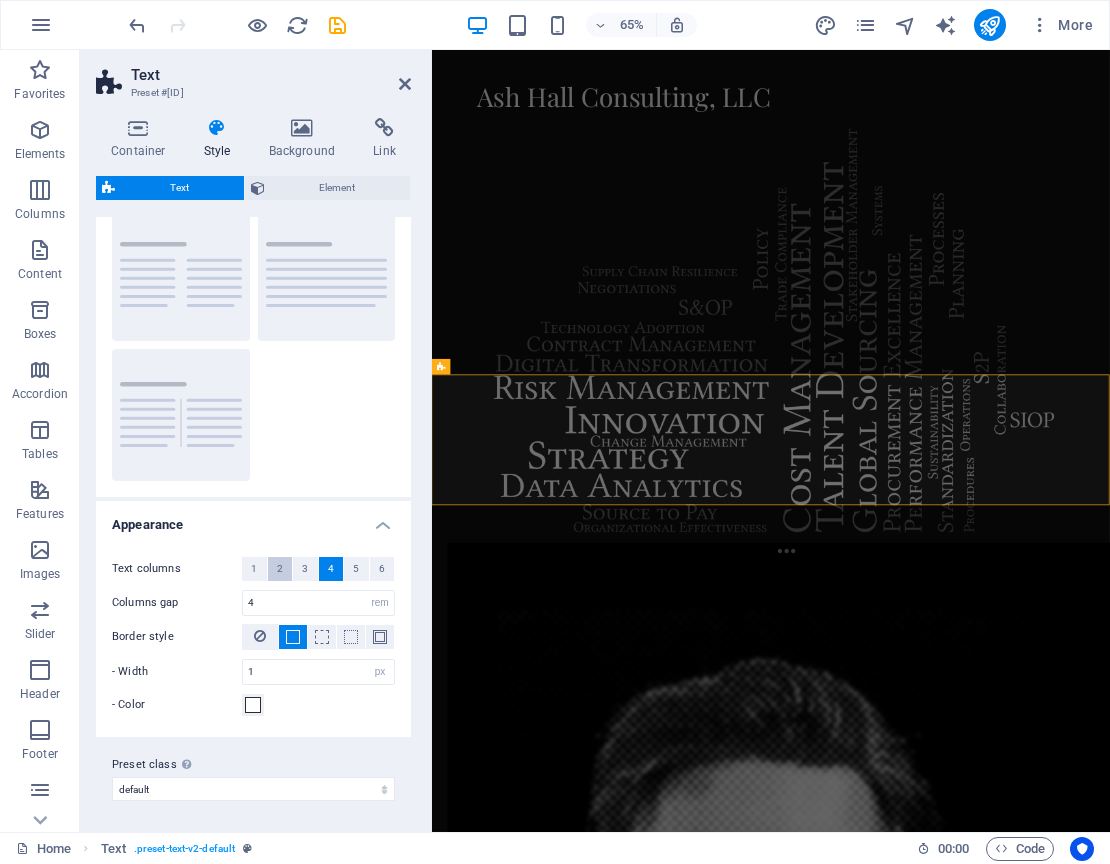 click on "2" at bounding box center (280, 569) 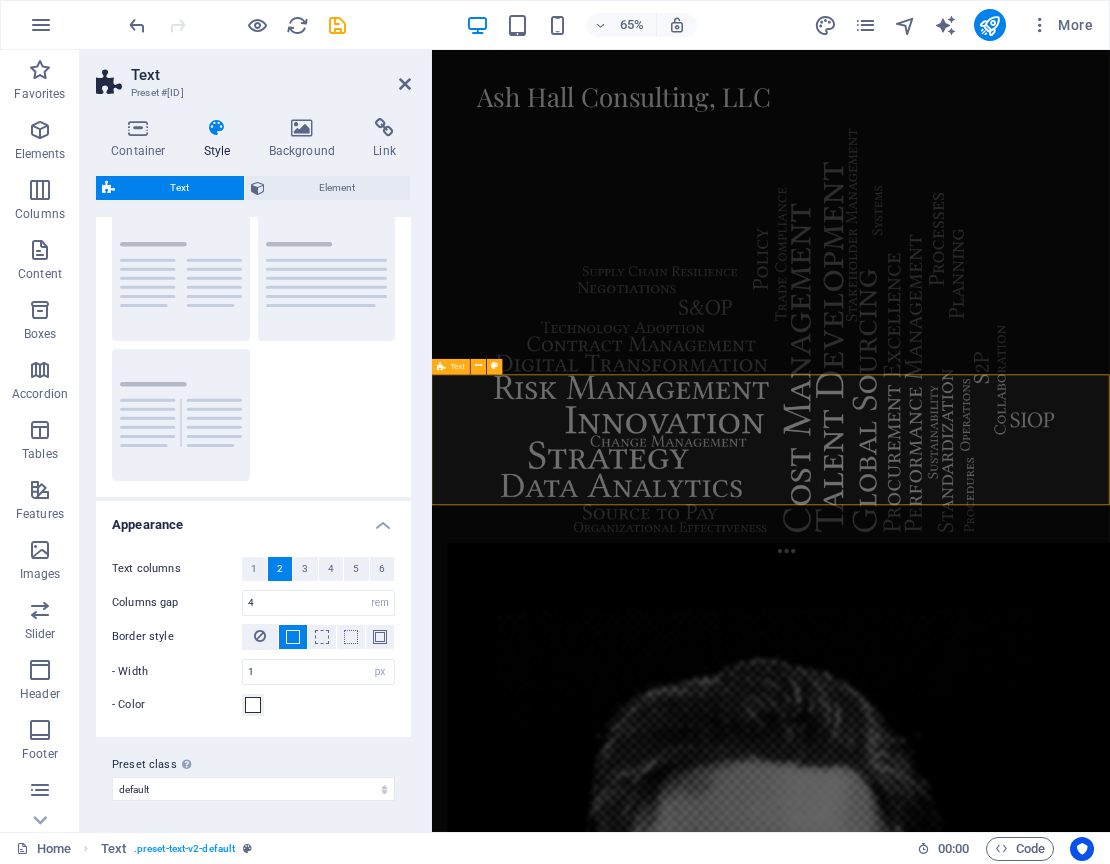 click on "[EMAIL]" at bounding box center (953, 2378) 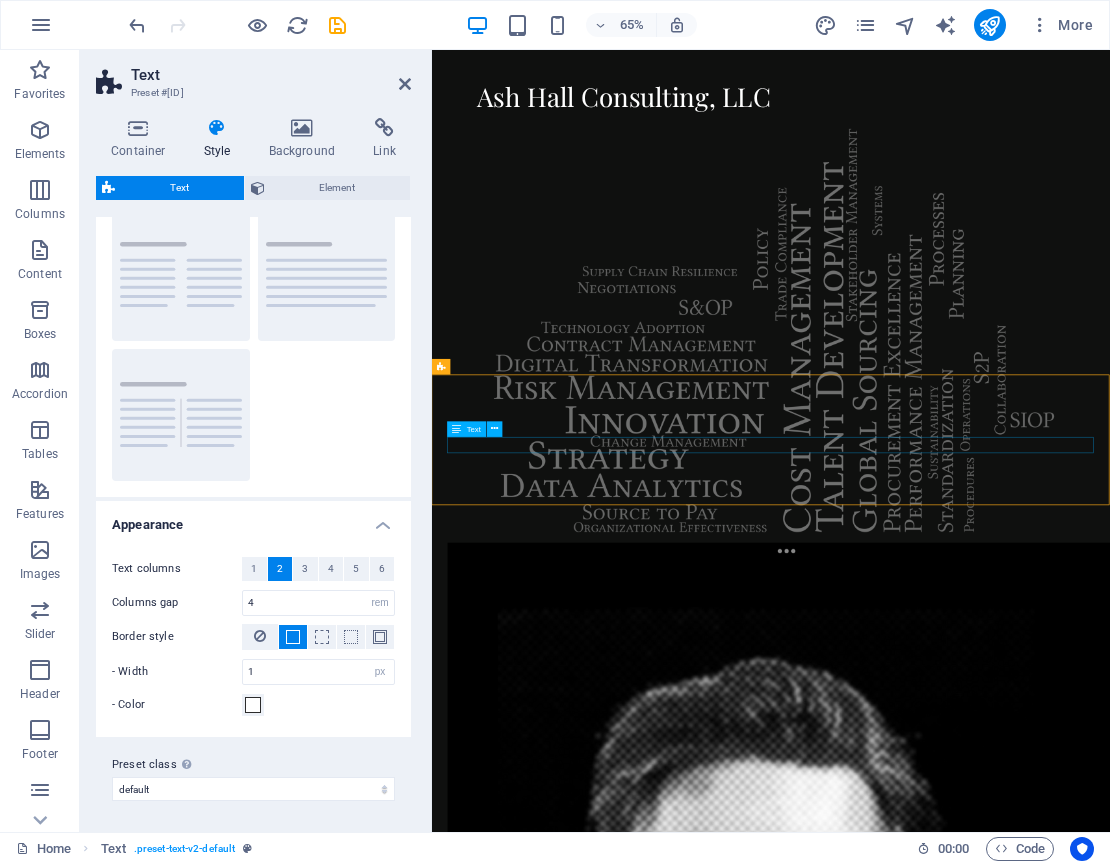 click on "[EMAIL]" at bounding box center [953, 2386] 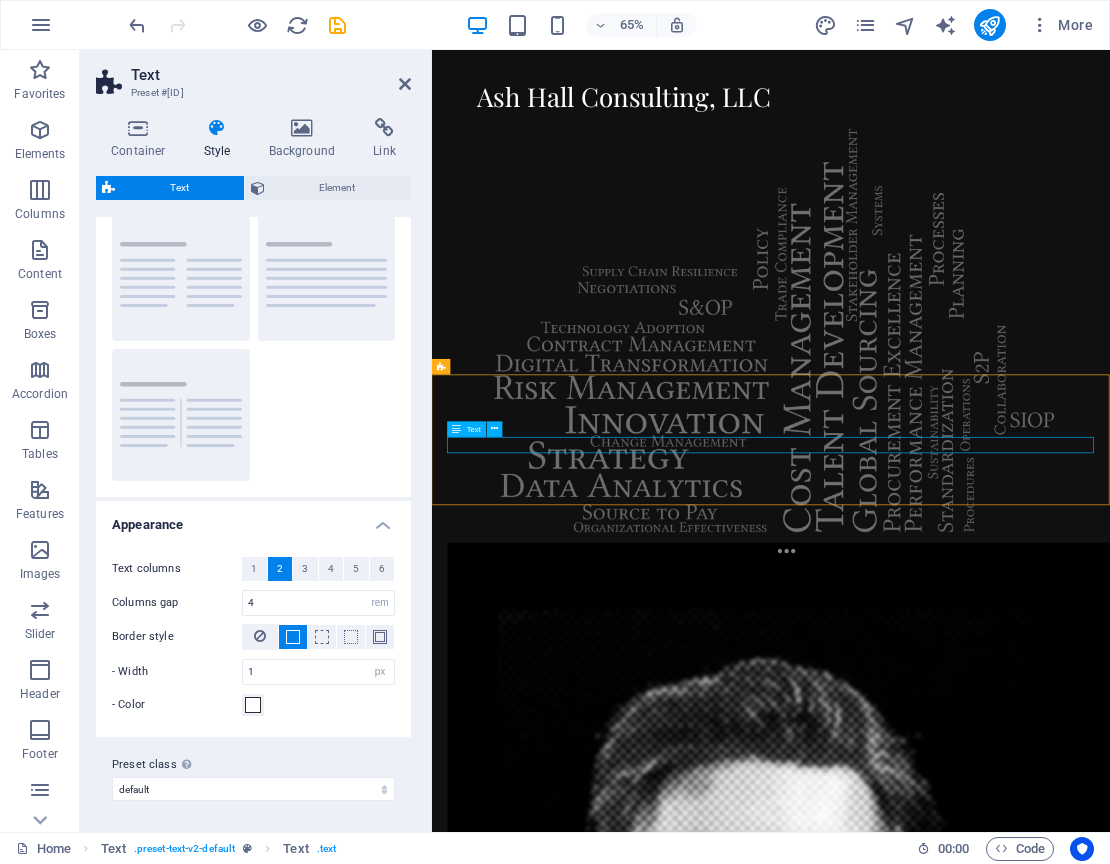 click on "[EMAIL]" at bounding box center [953, 2386] 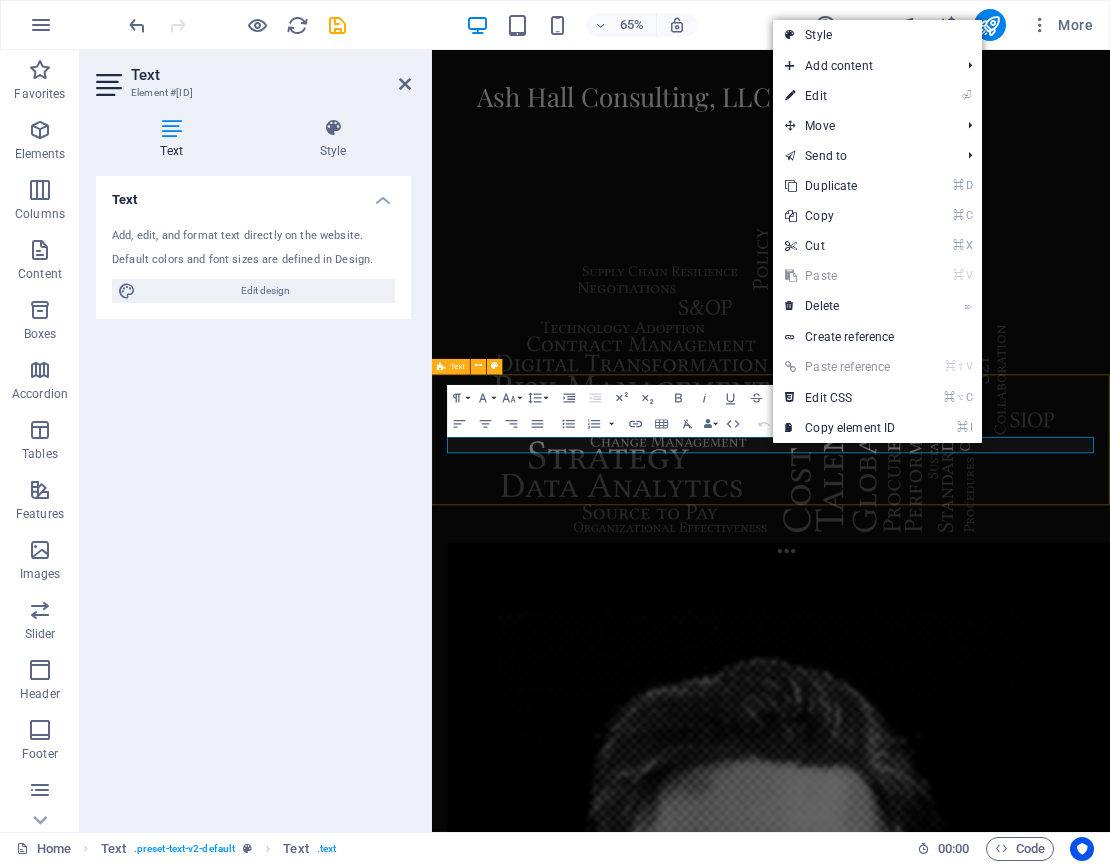 click on "[EMAIL]" at bounding box center (953, 2378) 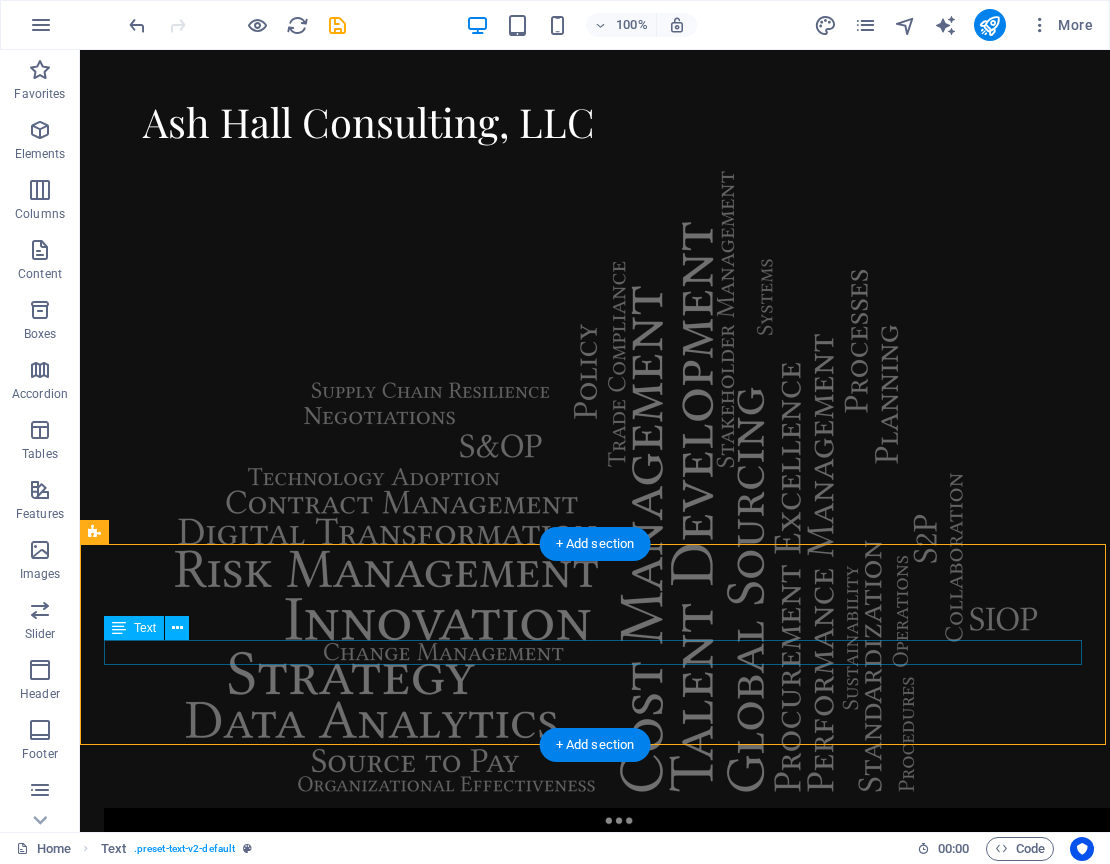 click on "[EMAIL]" at bounding box center (595, 2369) 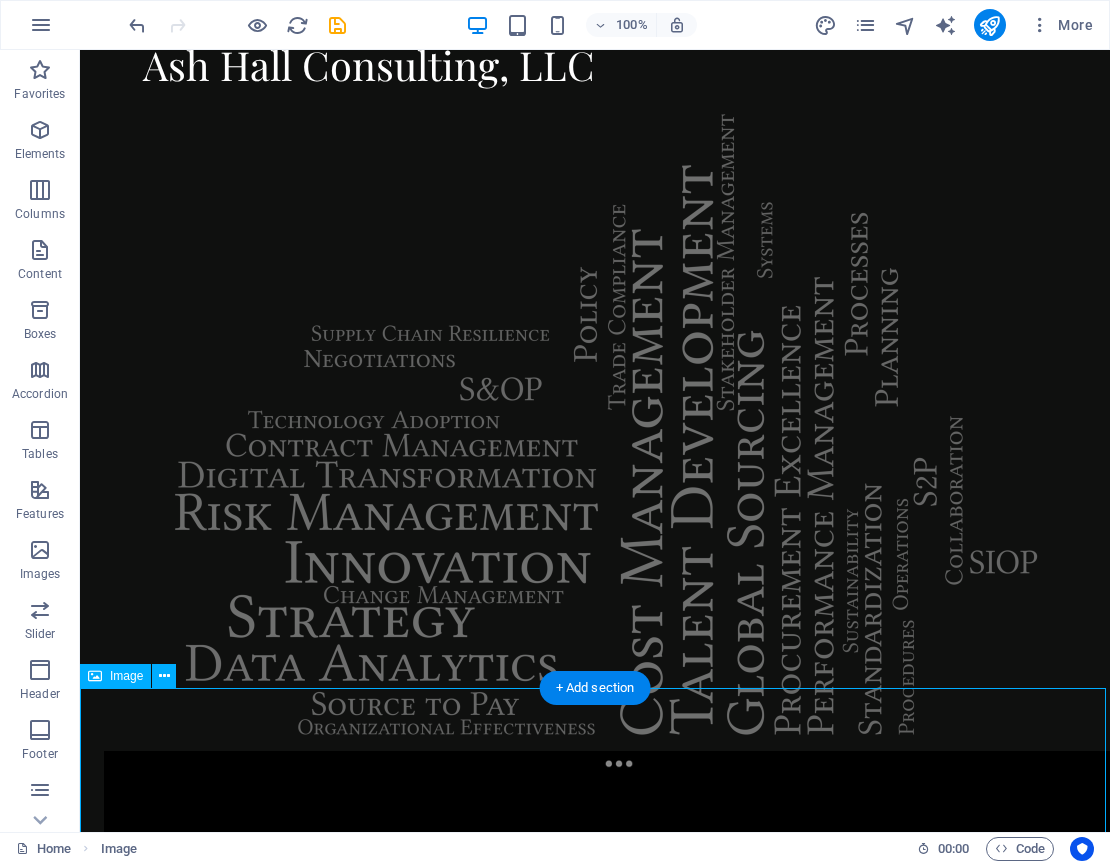 scroll, scrollTop: 79, scrollLeft: 0, axis: vertical 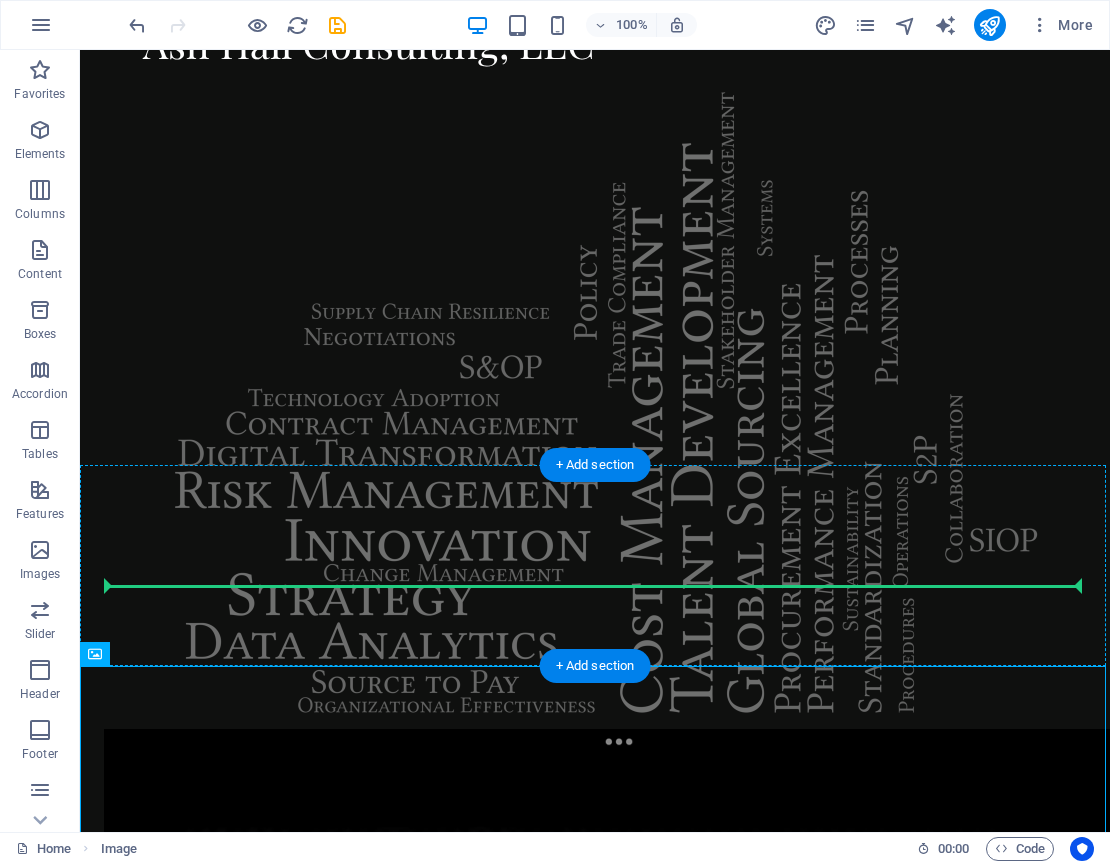 drag, startPoint x: 151, startPoint y: 777, endPoint x: 537, endPoint y: 580, distance: 433.36475 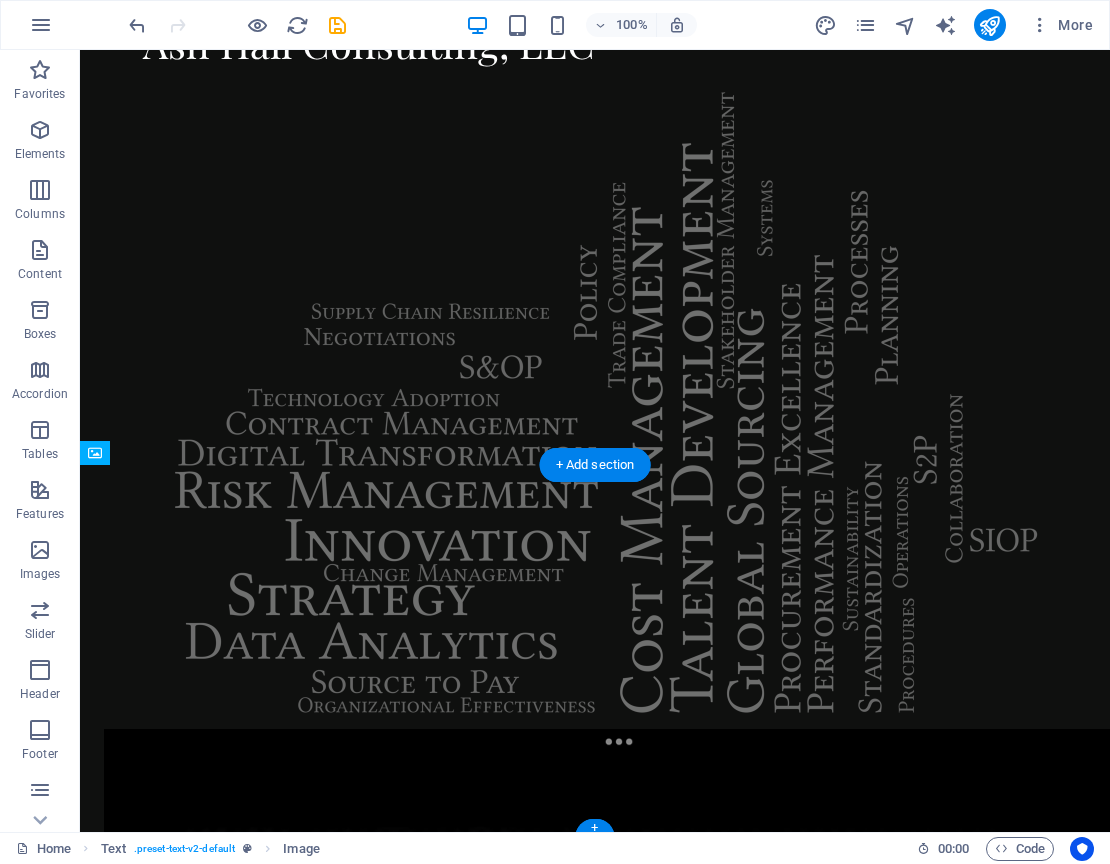 scroll, scrollTop: 85, scrollLeft: 0, axis: vertical 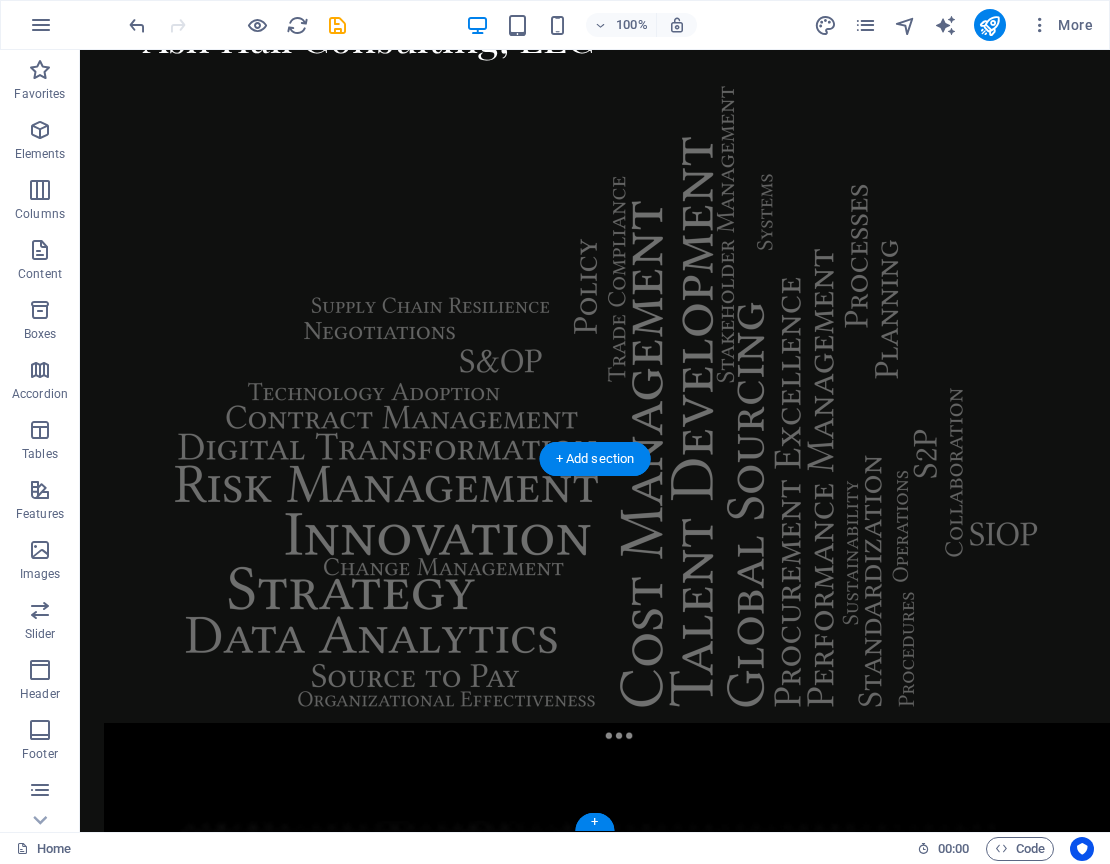 drag, startPoint x: 142, startPoint y: 655, endPoint x: 646, endPoint y: 751, distance: 513.0614 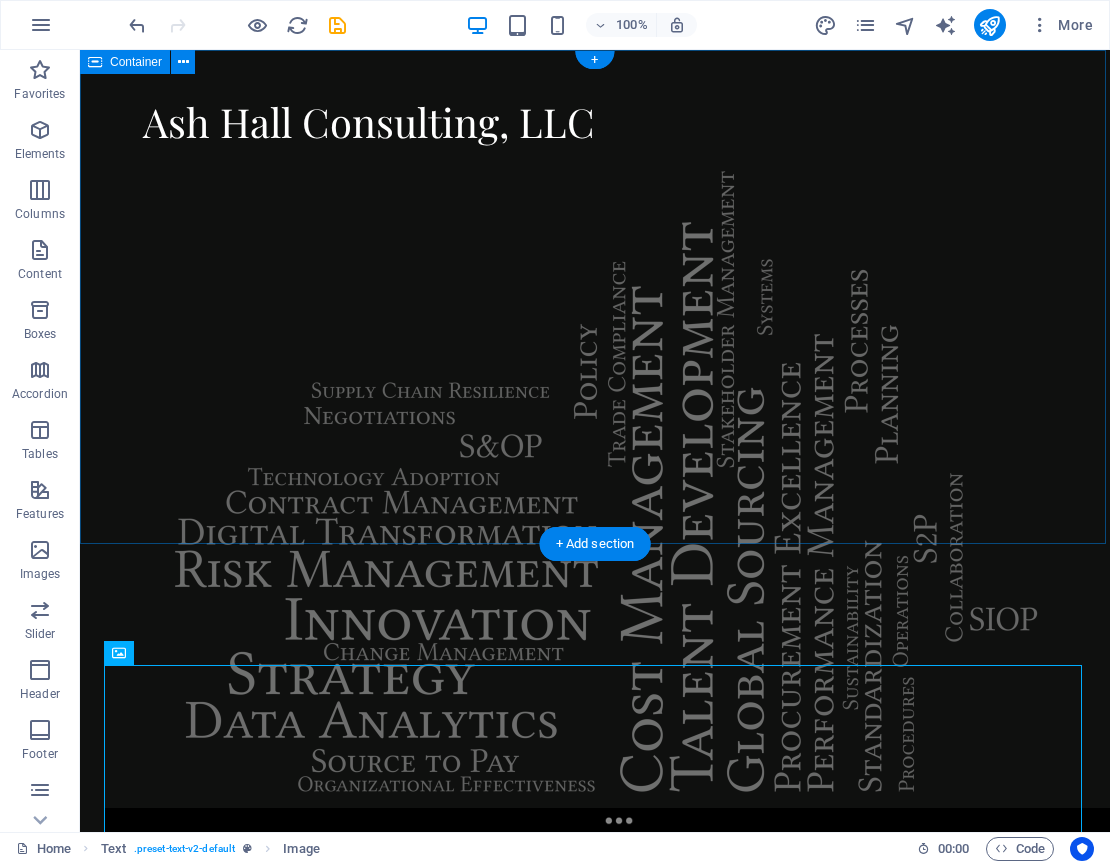 scroll, scrollTop: 85, scrollLeft: 0, axis: vertical 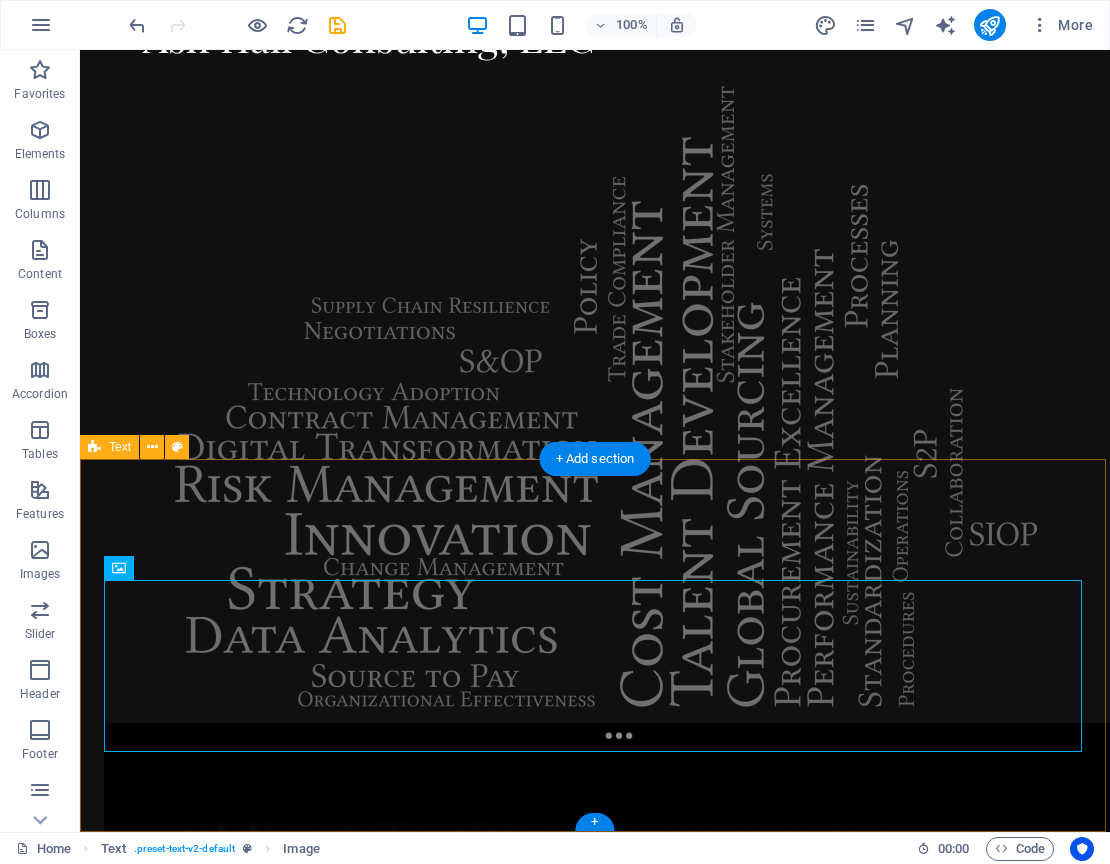 click on "[EMAIL]" at bounding box center (595, 2362) 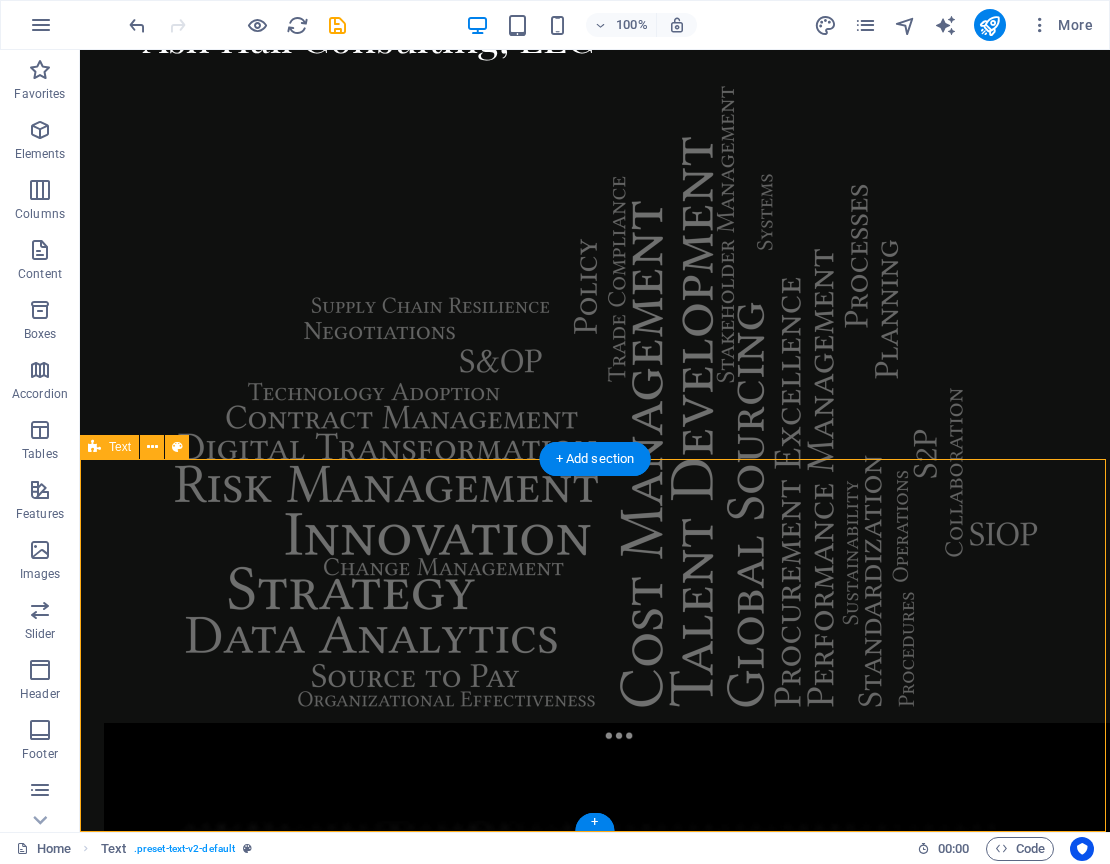 scroll, scrollTop: 0, scrollLeft: 0, axis: both 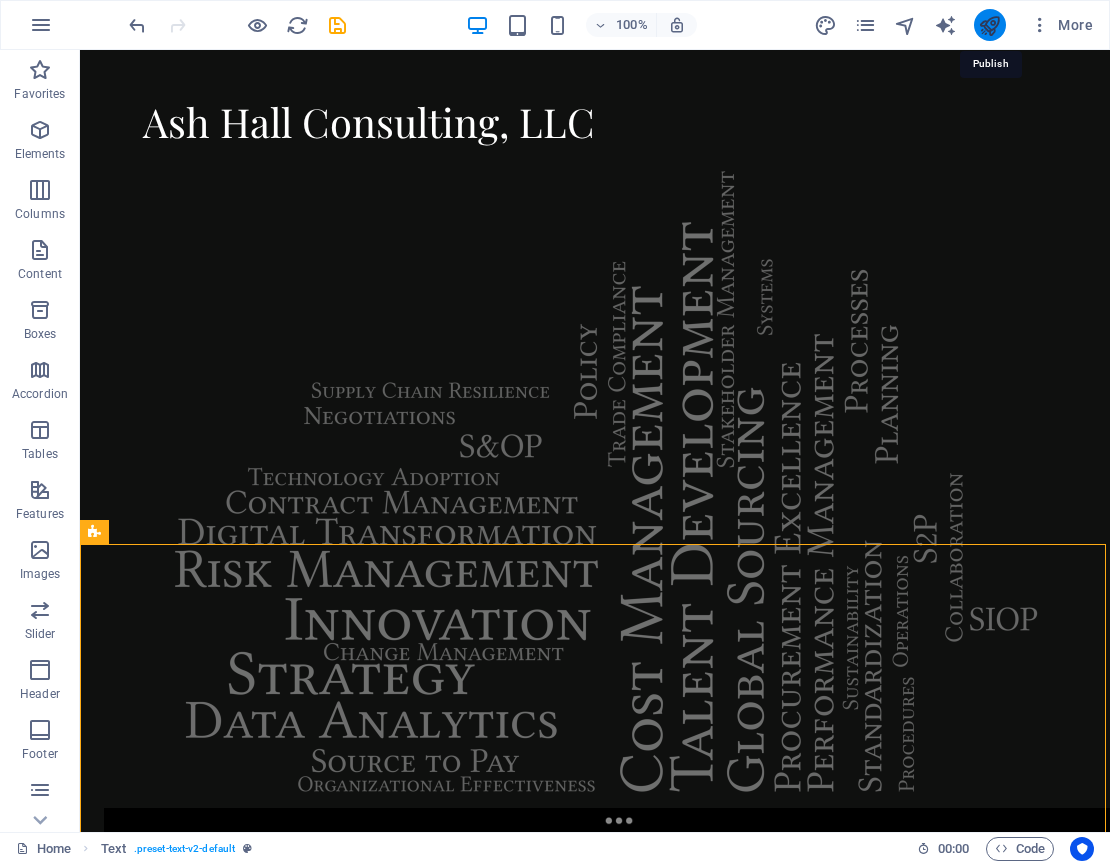 click at bounding box center (989, 25) 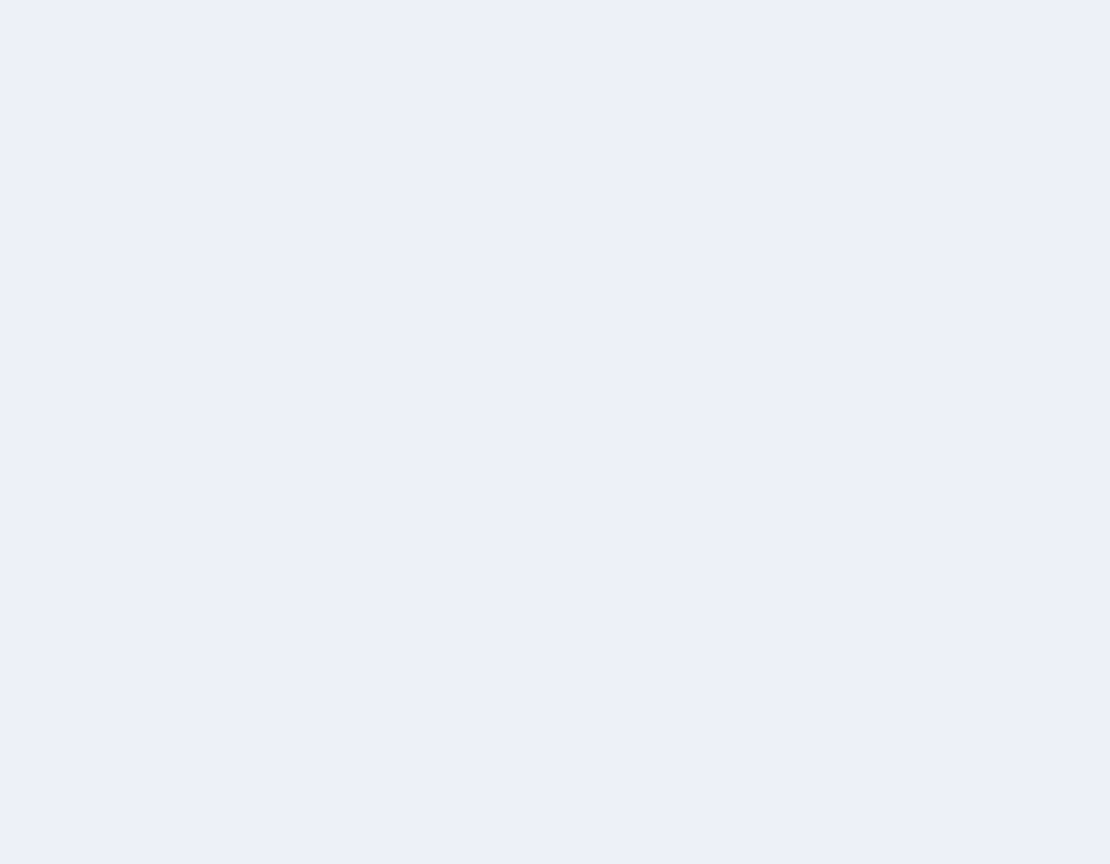 scroll, scrollTop: 0, scrollLeft: 0, axis: both 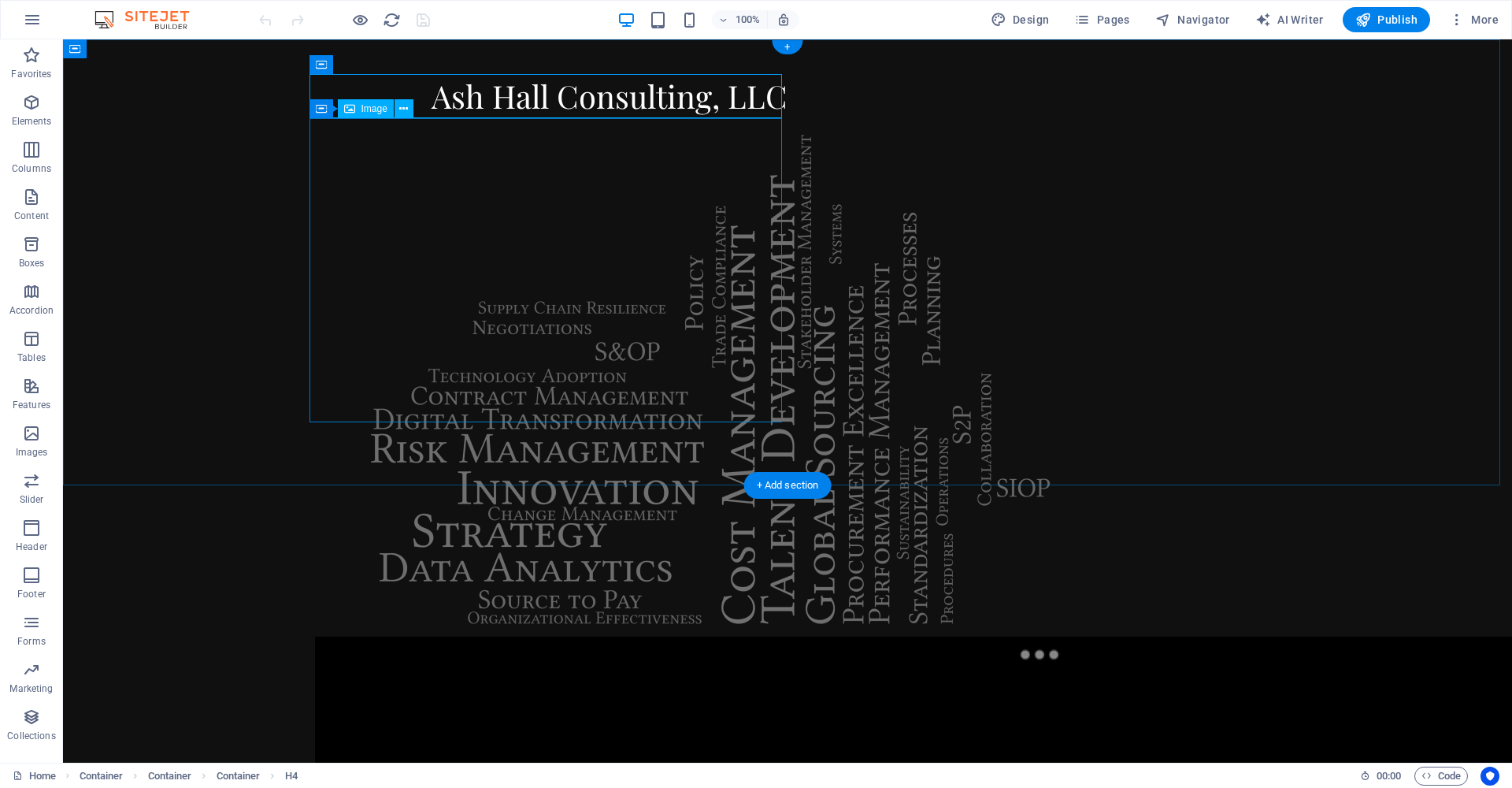 click at bounding box center [551, 377] 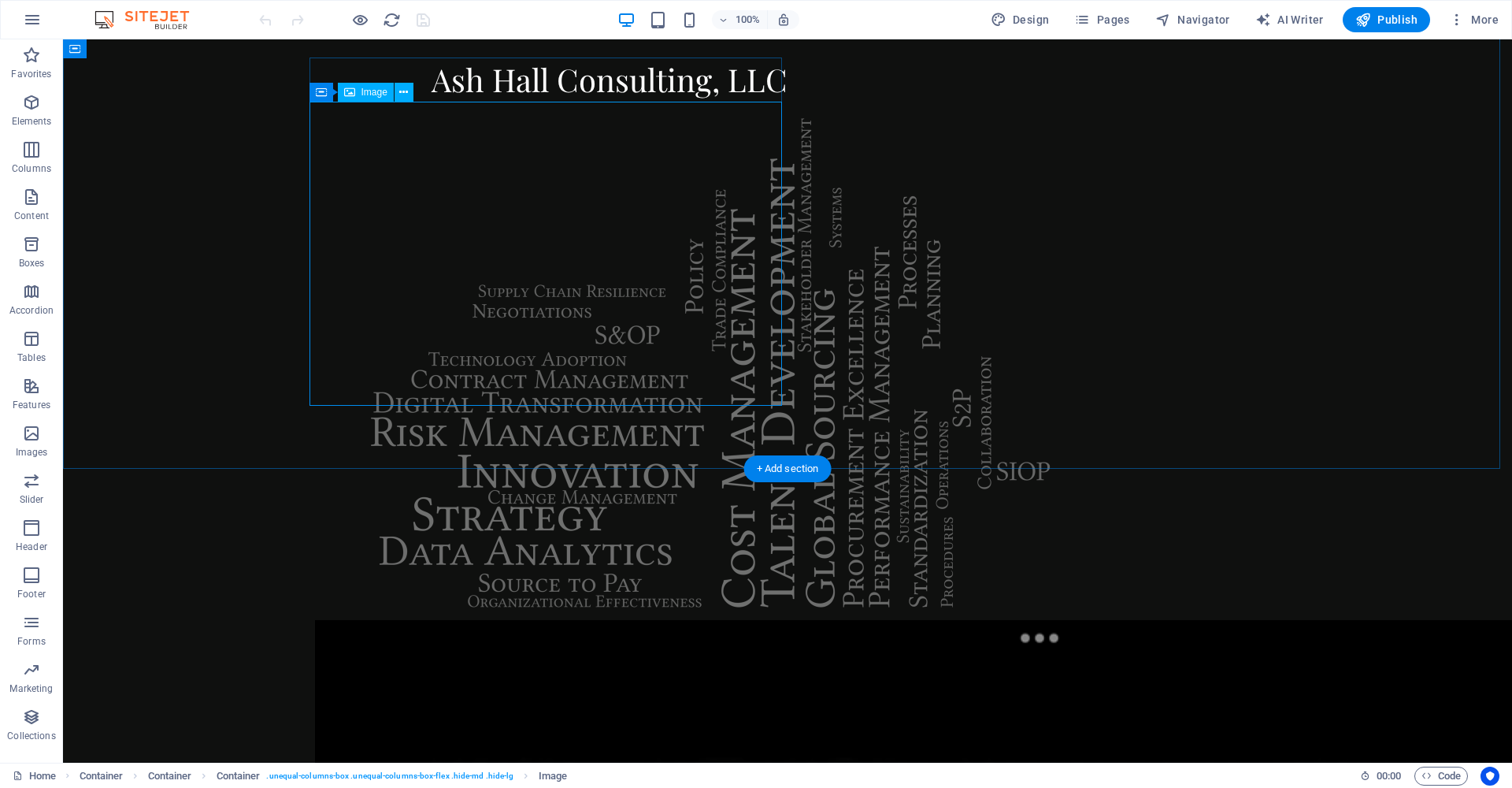 scroll, scrollTop: 0, scrollLeft: 0, axis: both 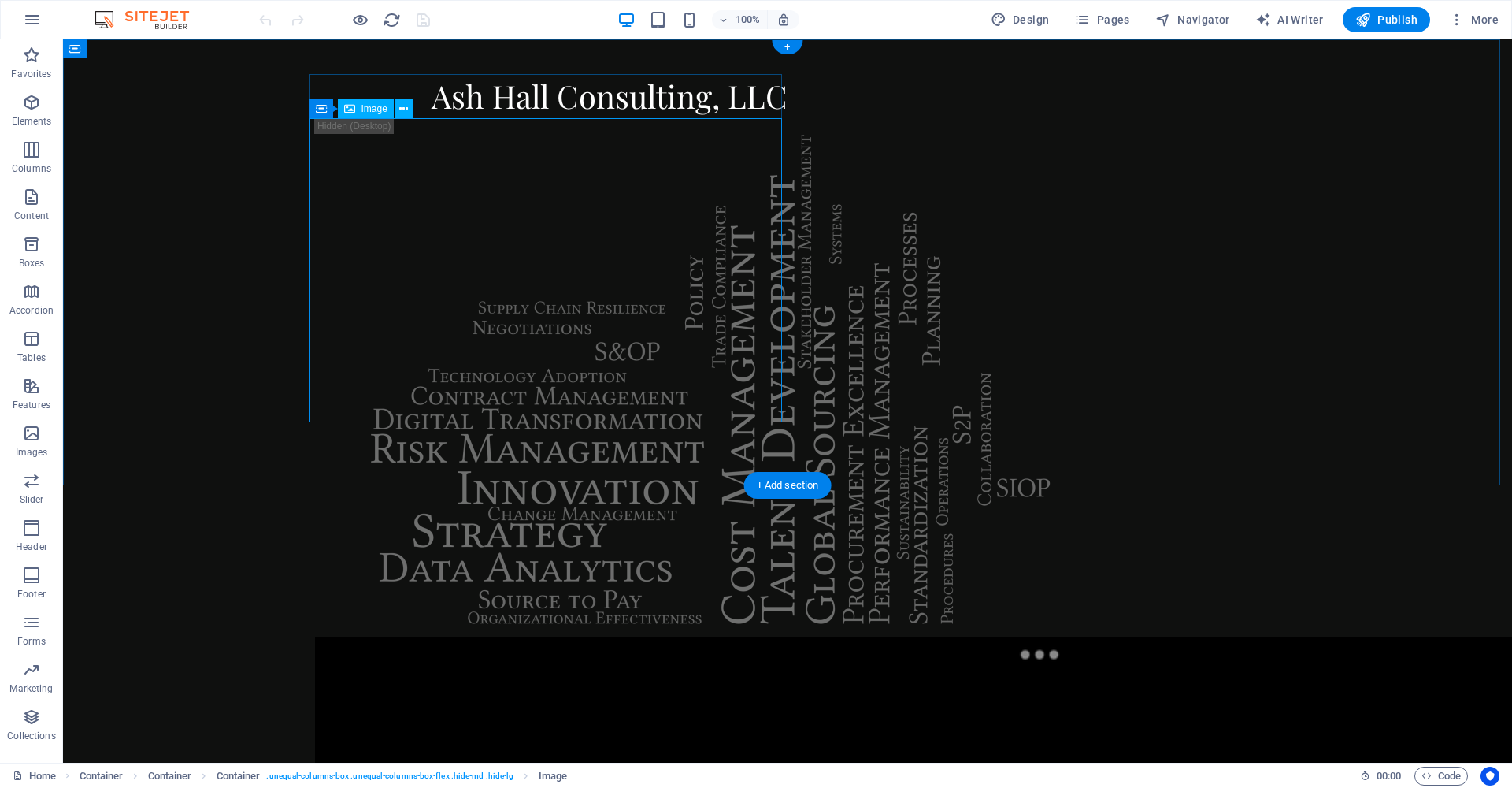 click on "Image" at bounding box center (374, 109) 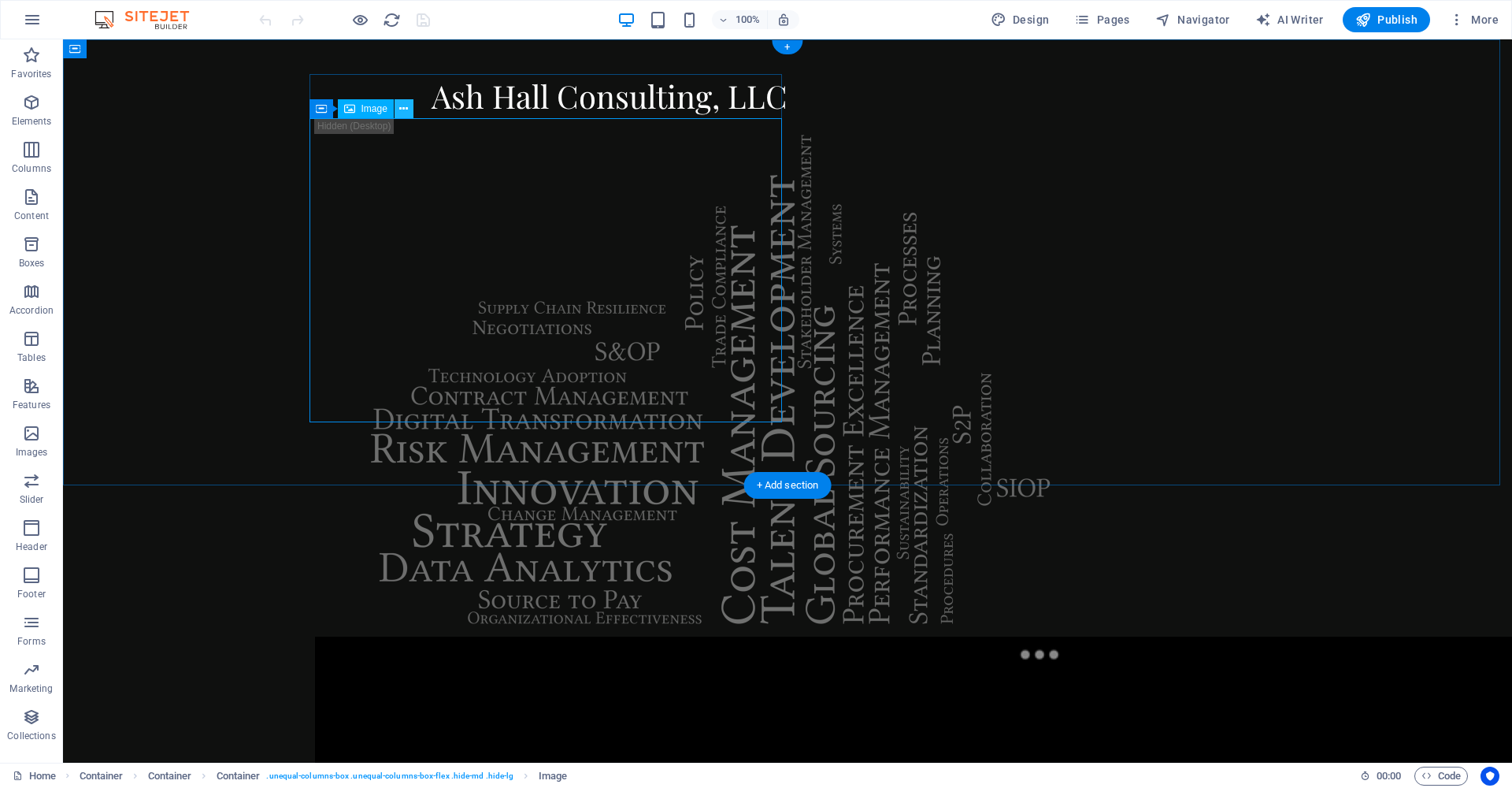 click at bounding box center (404, 109) 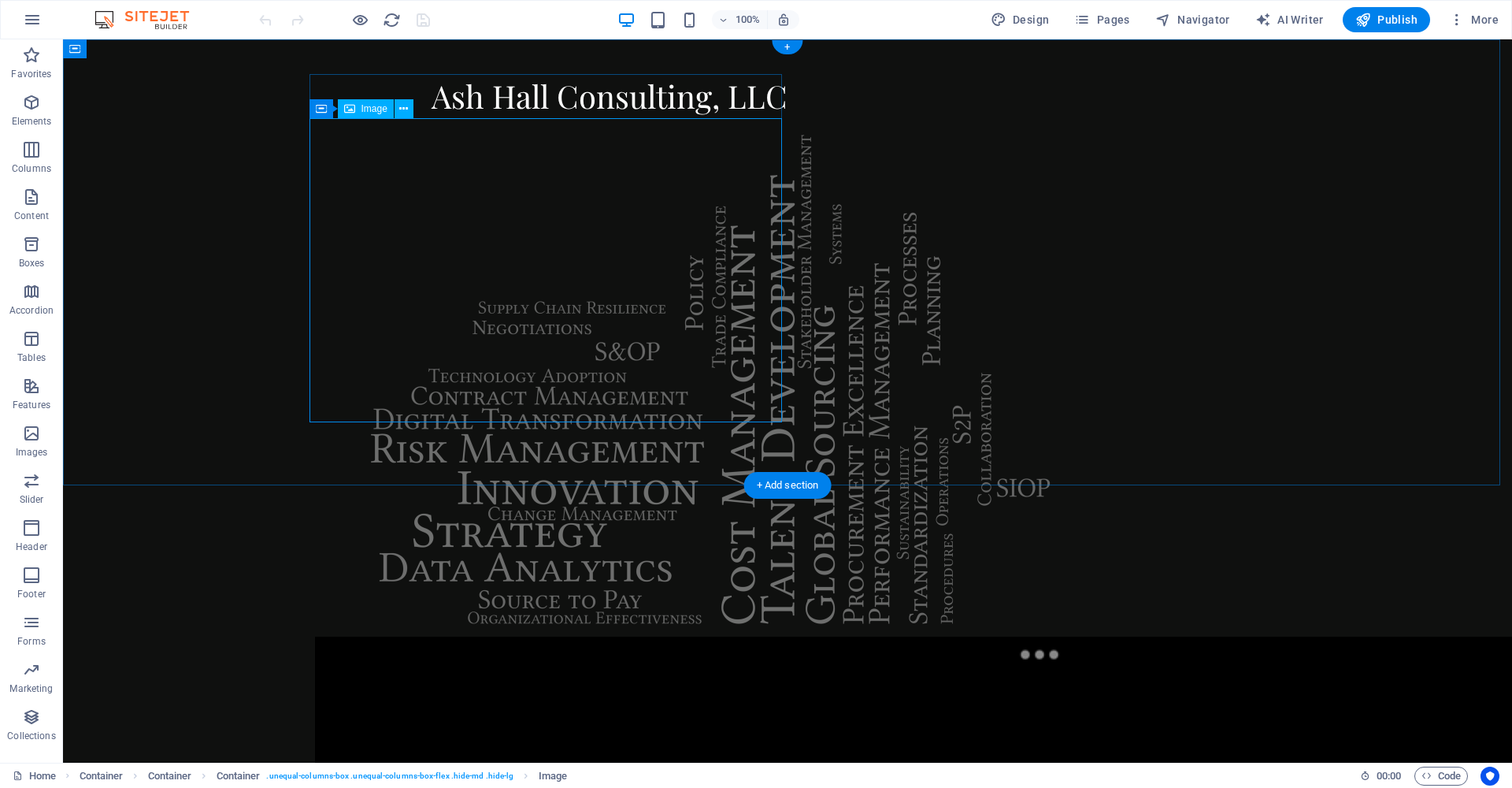 click at bounding box center (551, 377) 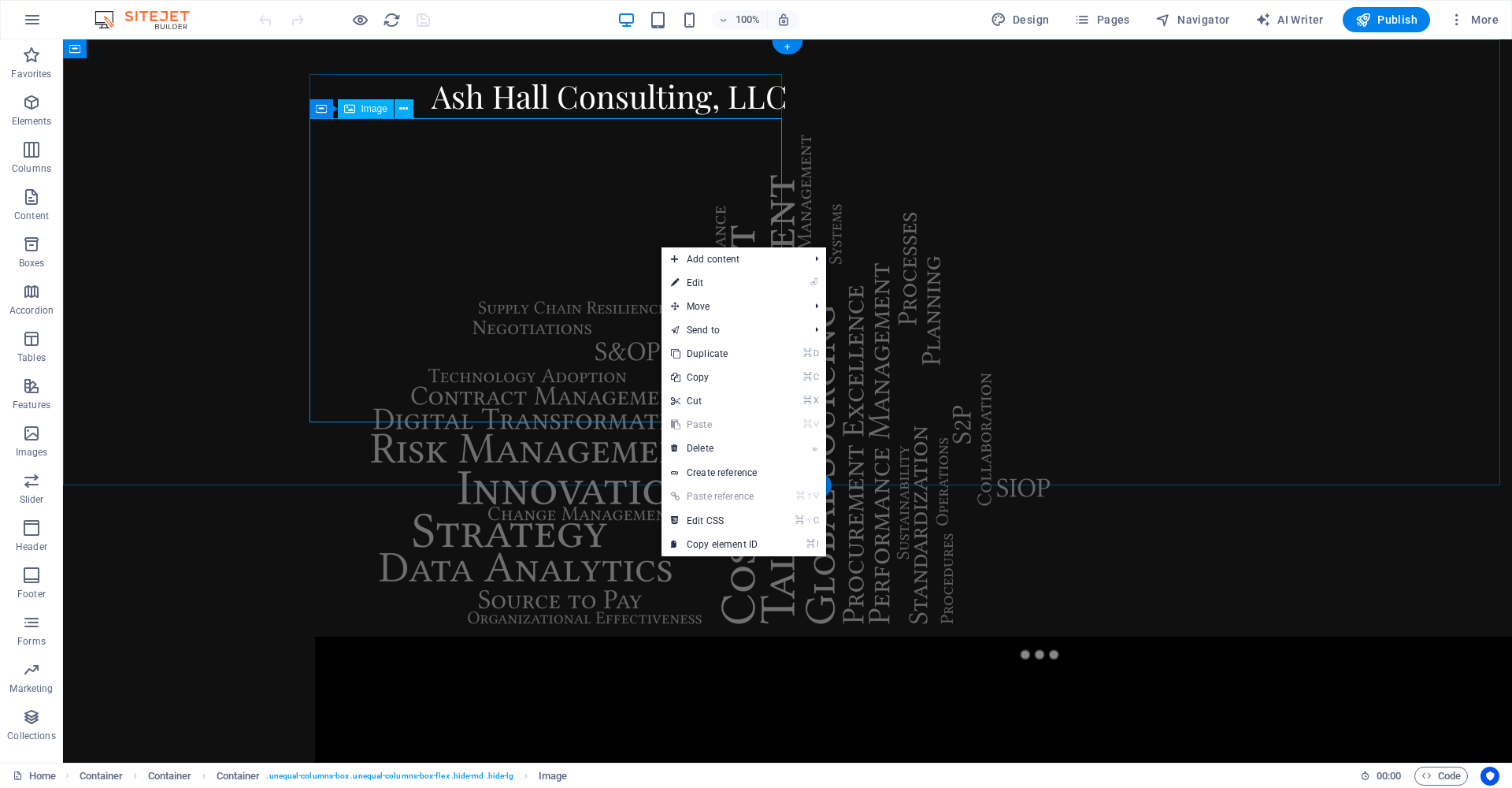 click at bounding box center [551, 377] 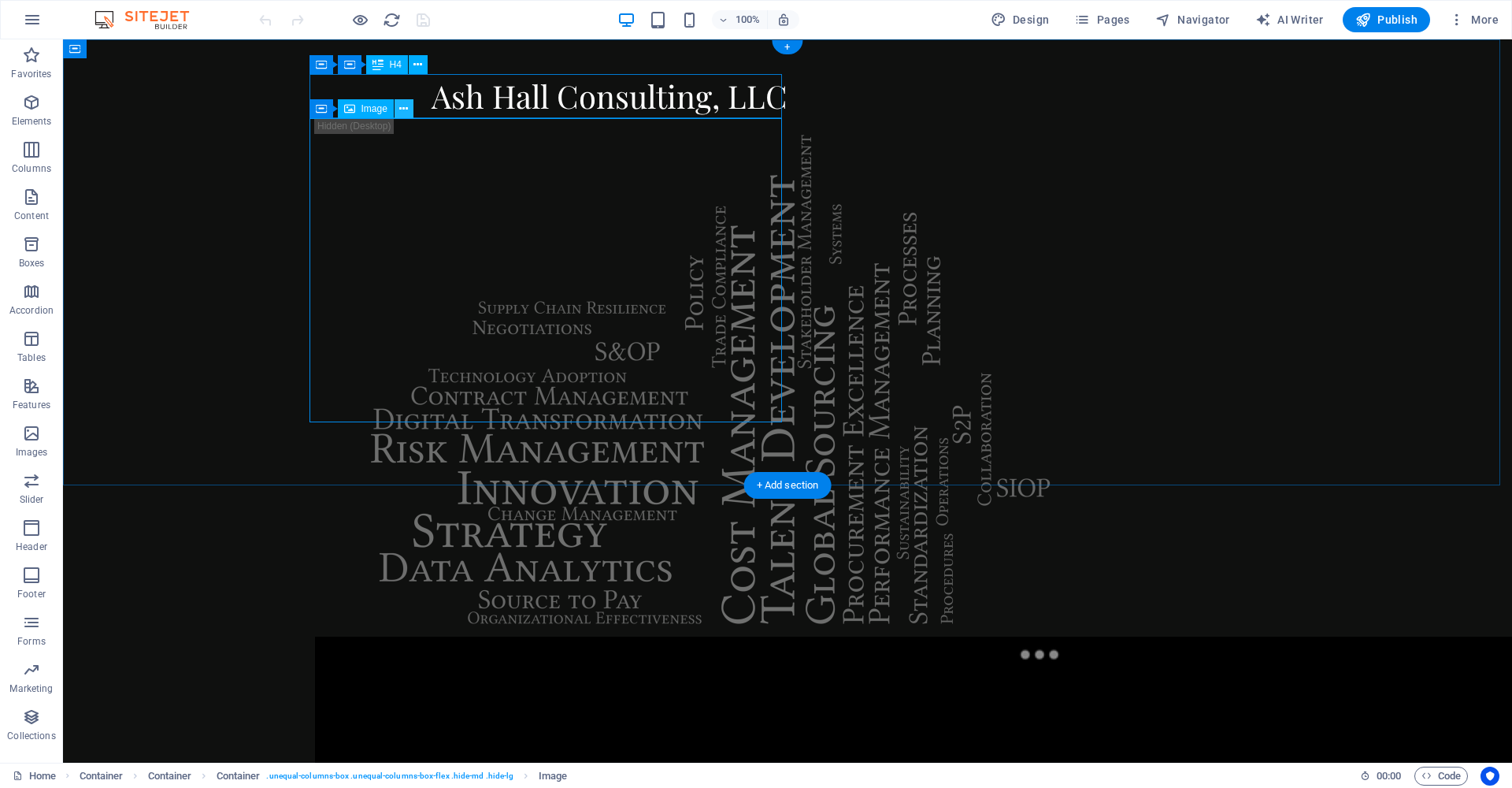 click at bounding box center [403, 109] 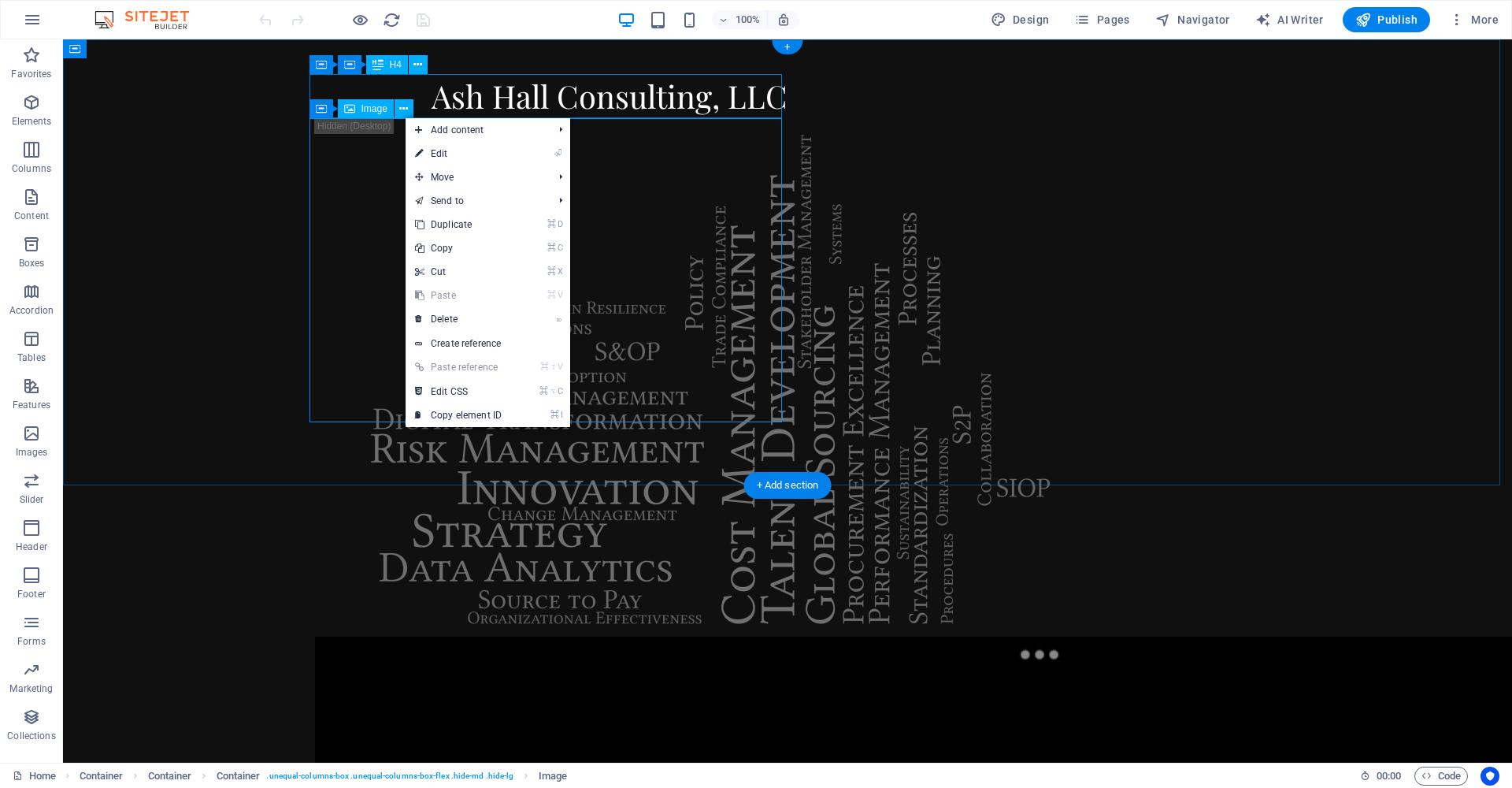 click on "Image" at bounding box center [374, 109] 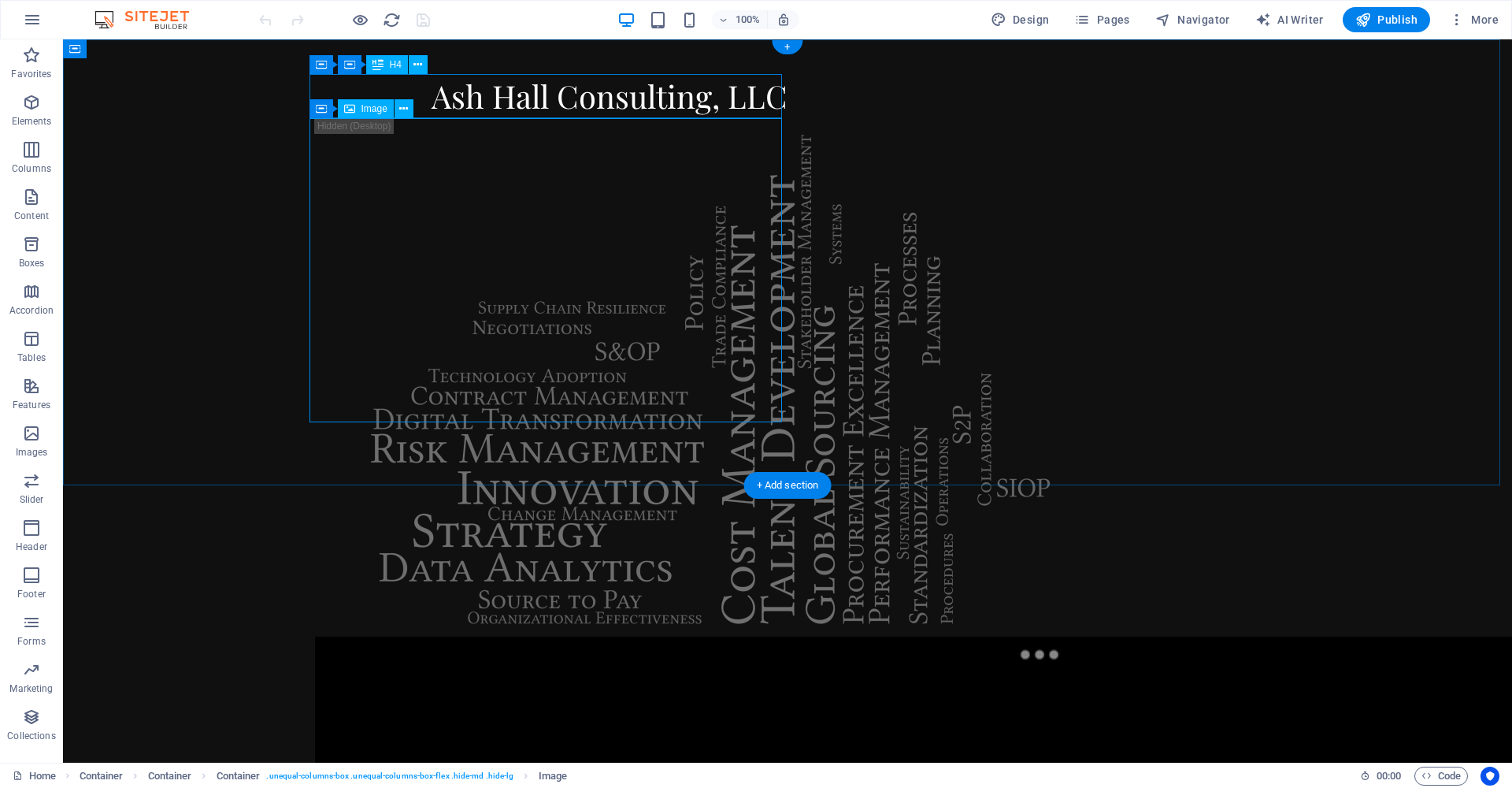 click on "Image" at bounding box center (374, 109) 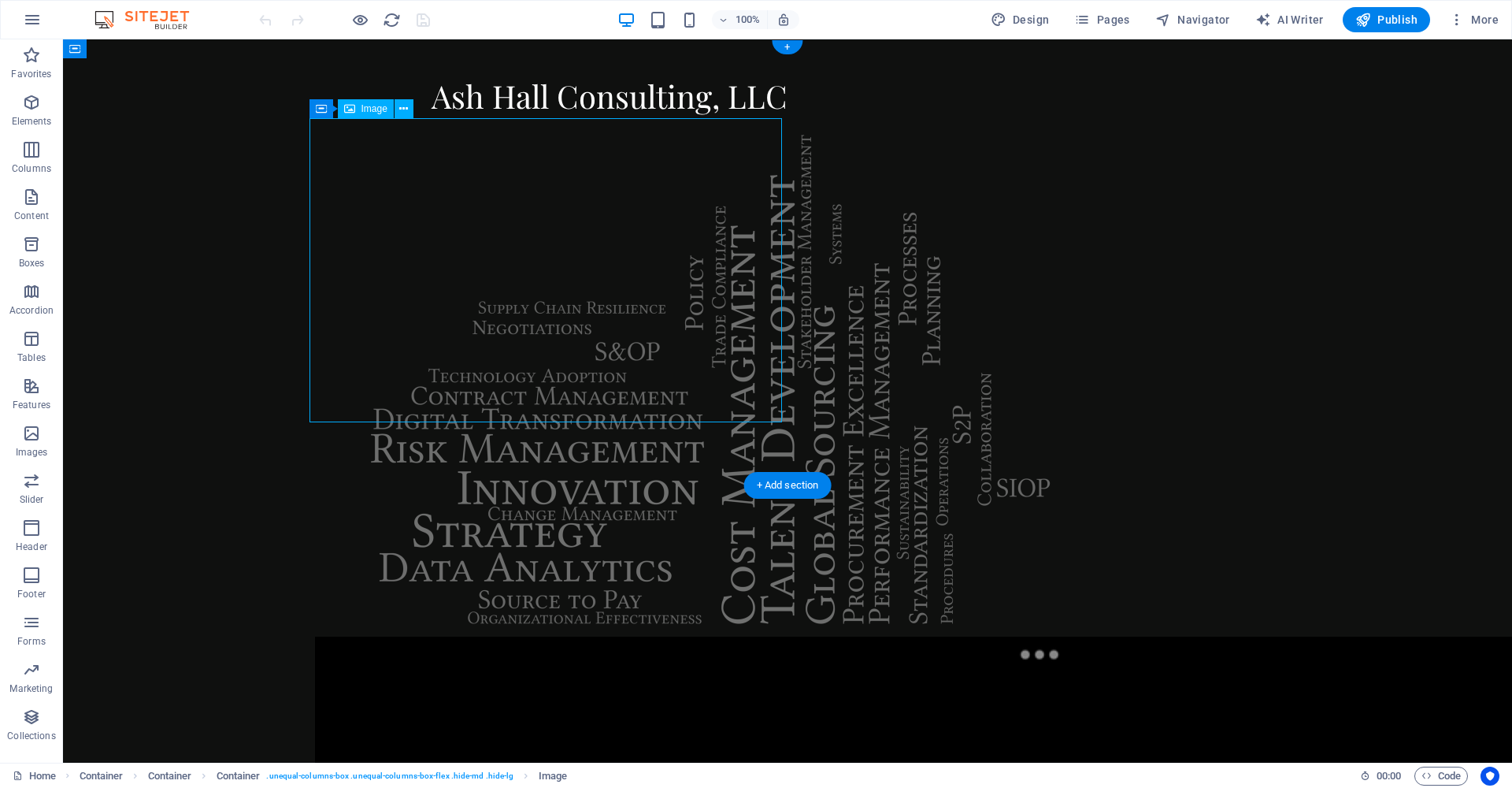 click at bounding box center (551, 377) 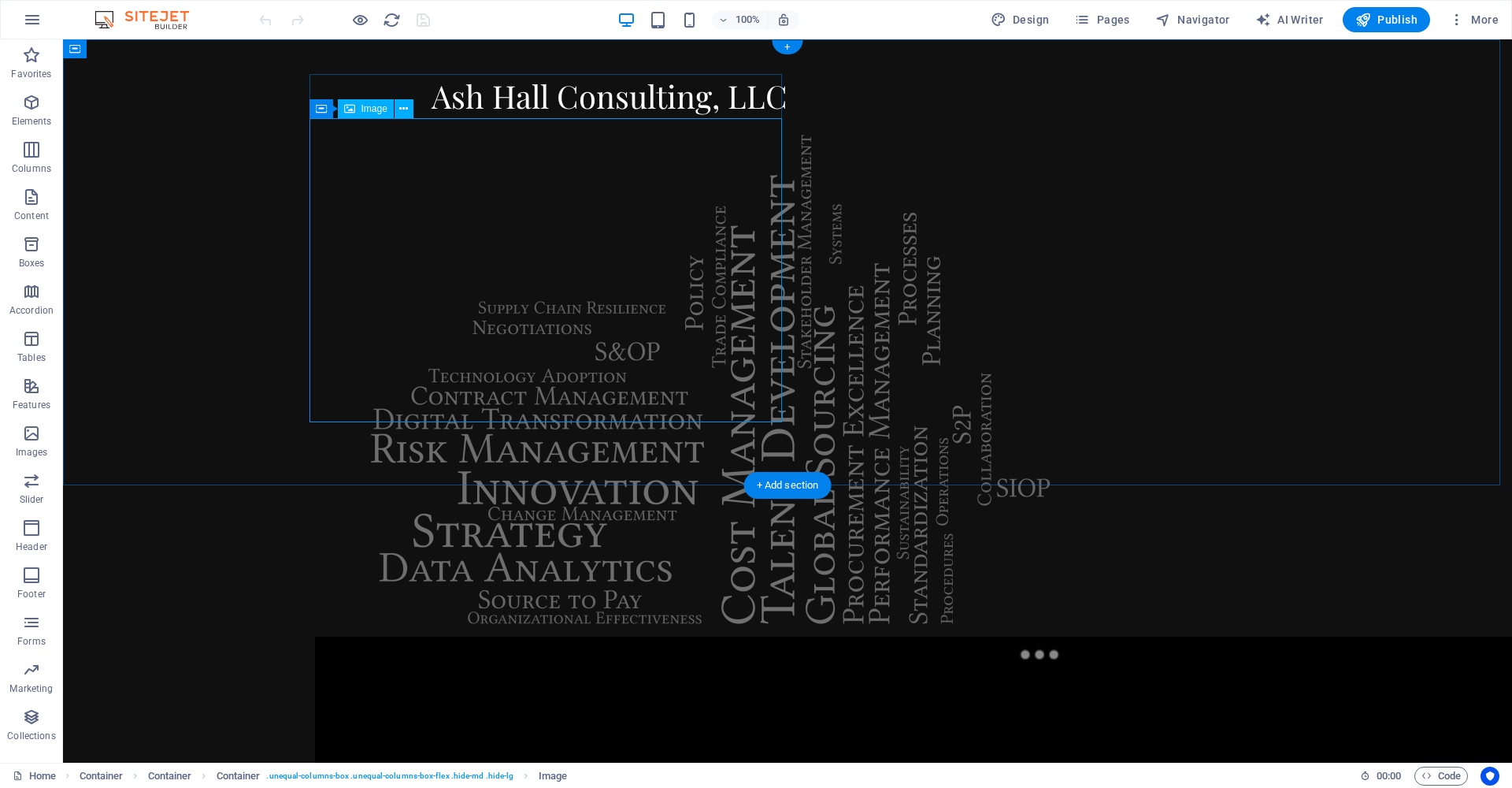 click at bounding box center [551, 377] 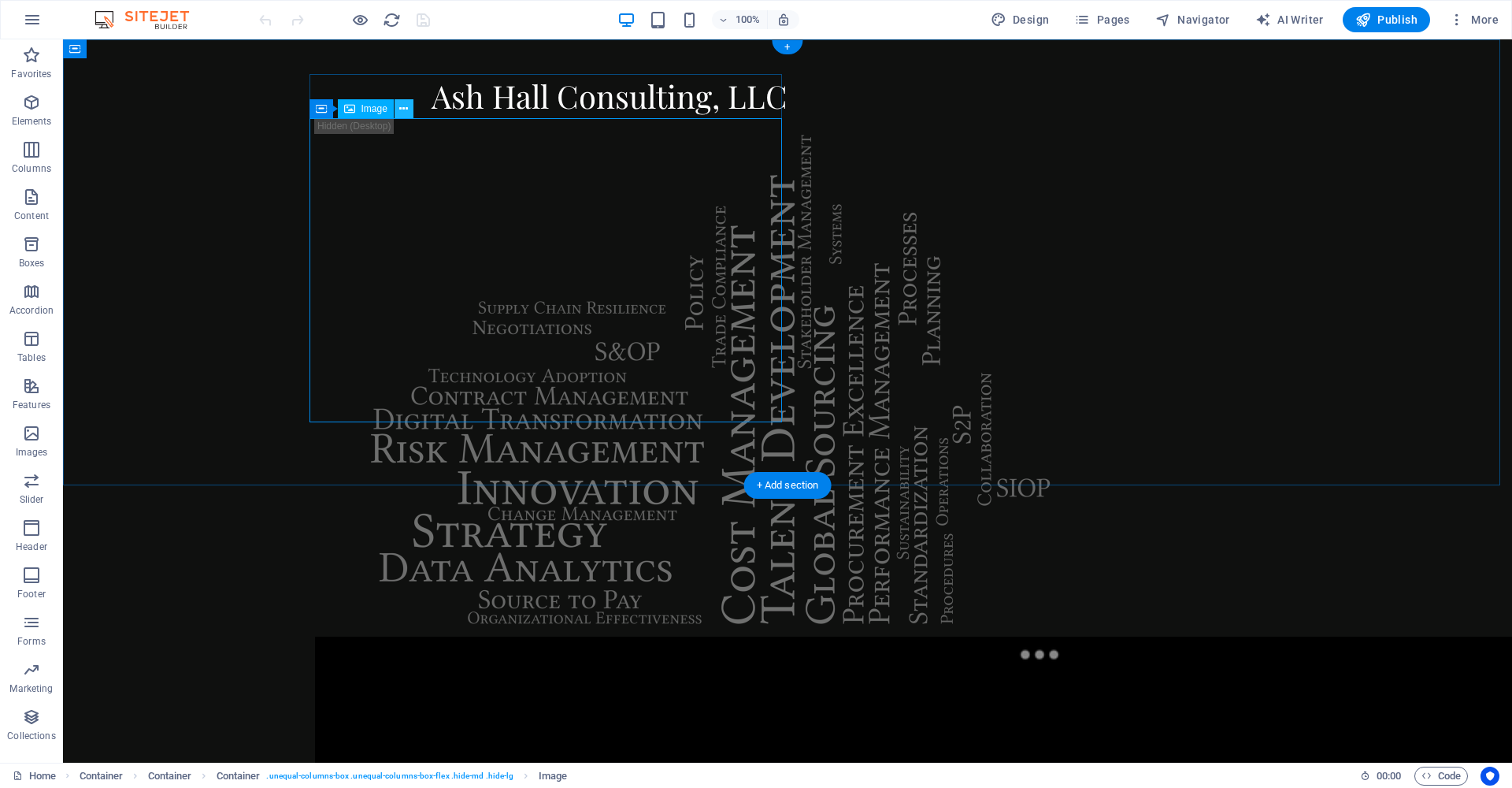 click at bounding box center [403, 109] 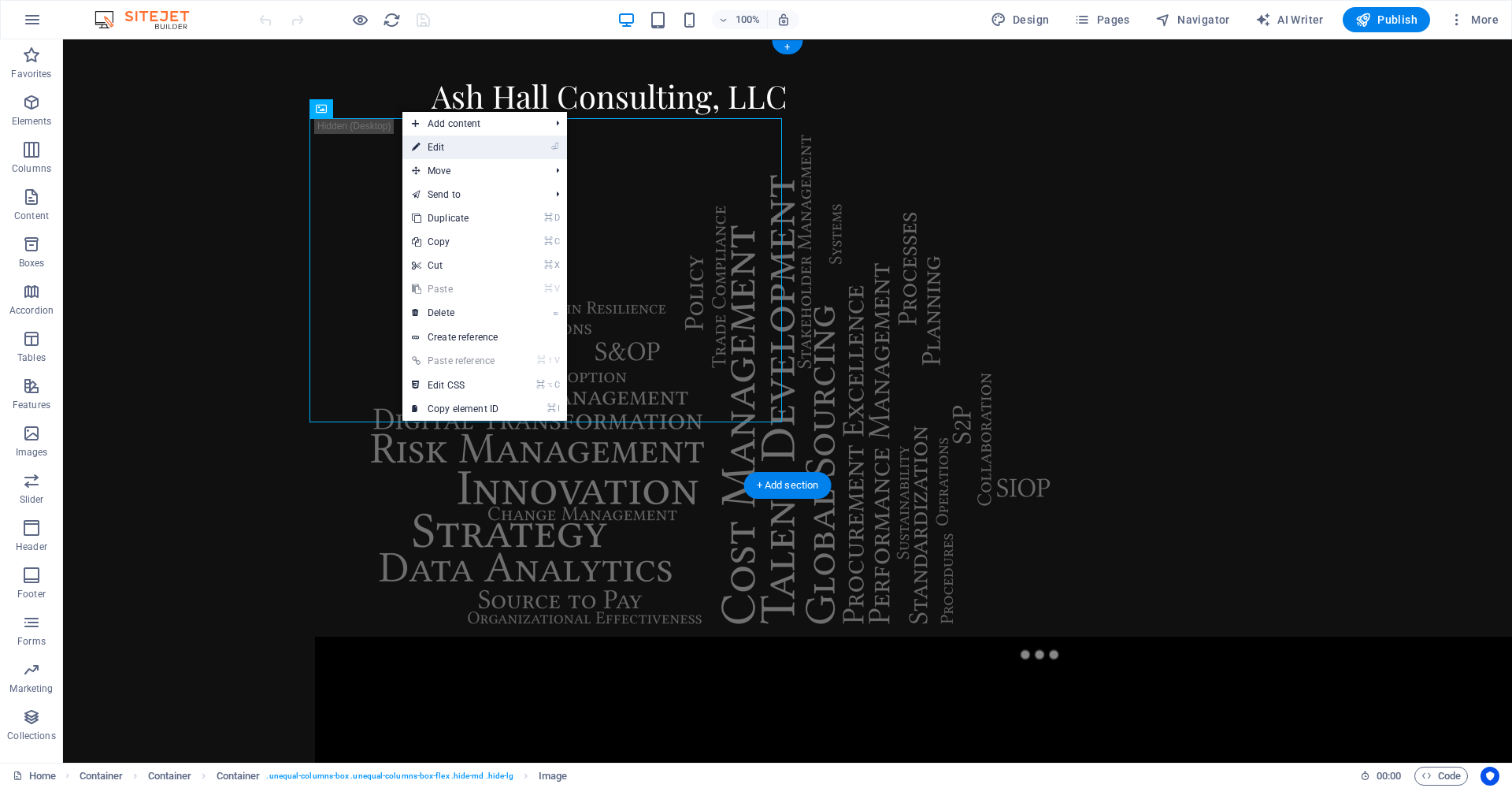 click on "⏎  Edit" at bounding box center (455, 147) 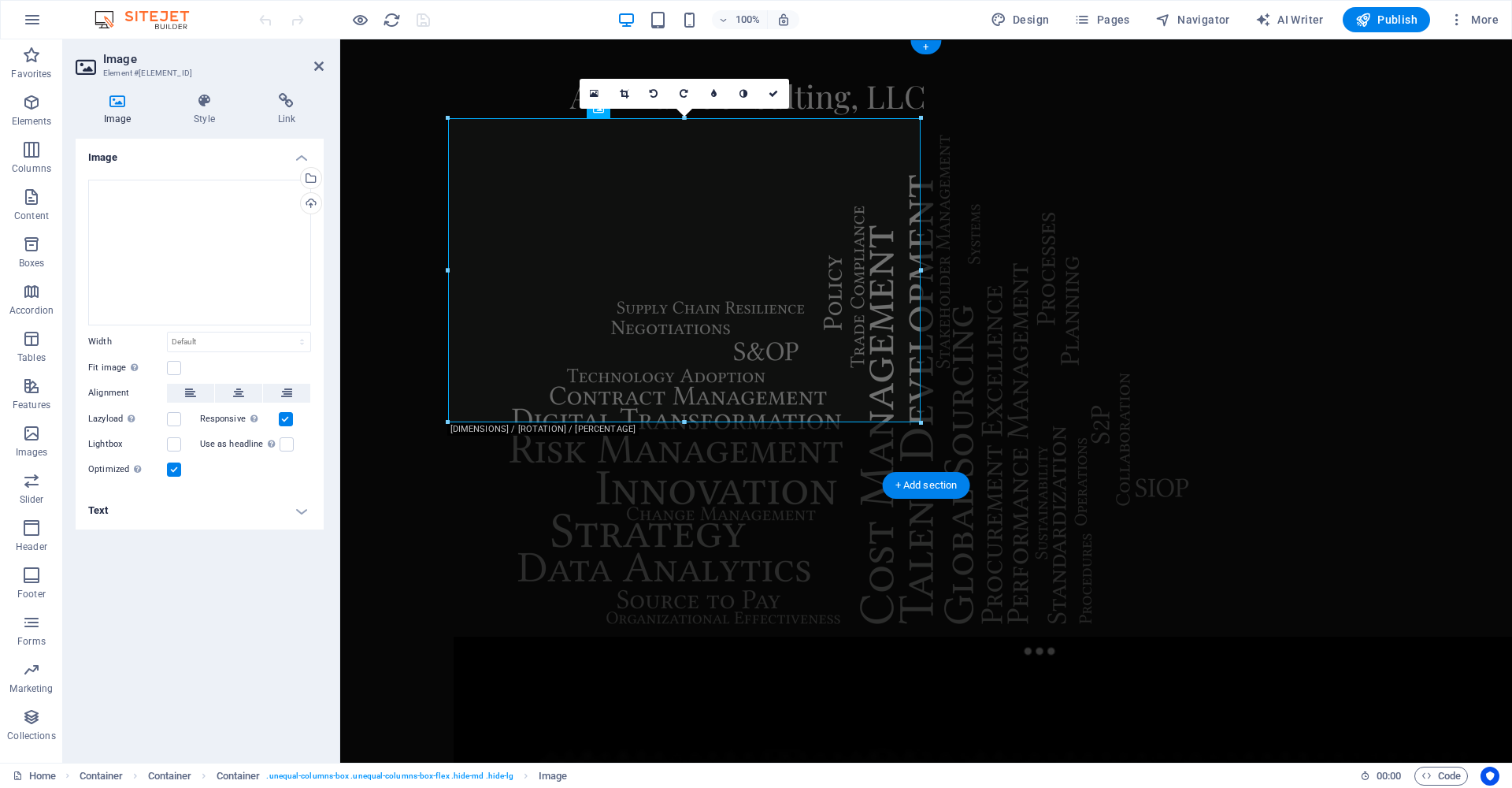 click at bounding box center [690, 377] 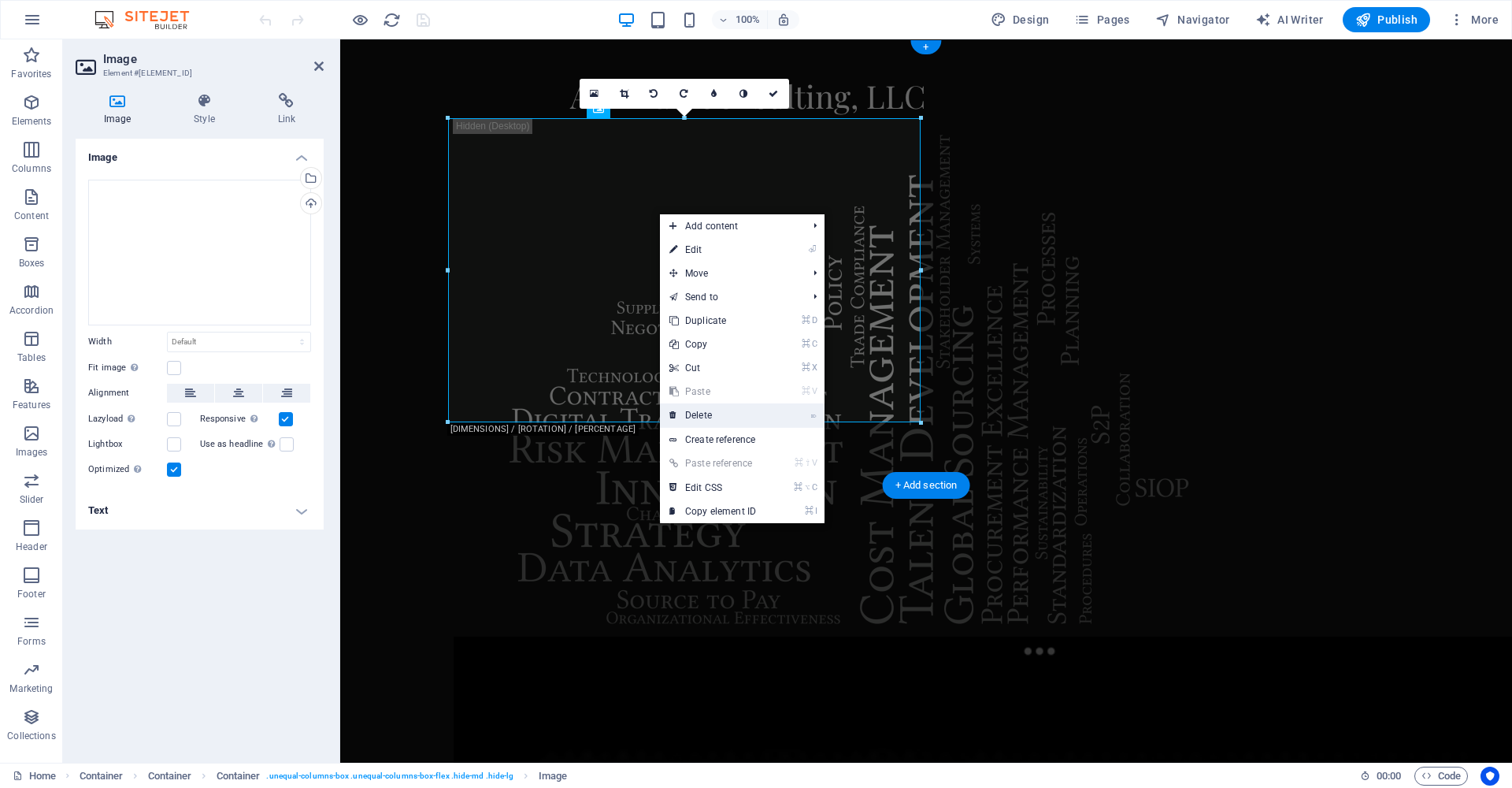 click on "⌦  Delete" at bounding box center (713, 415) 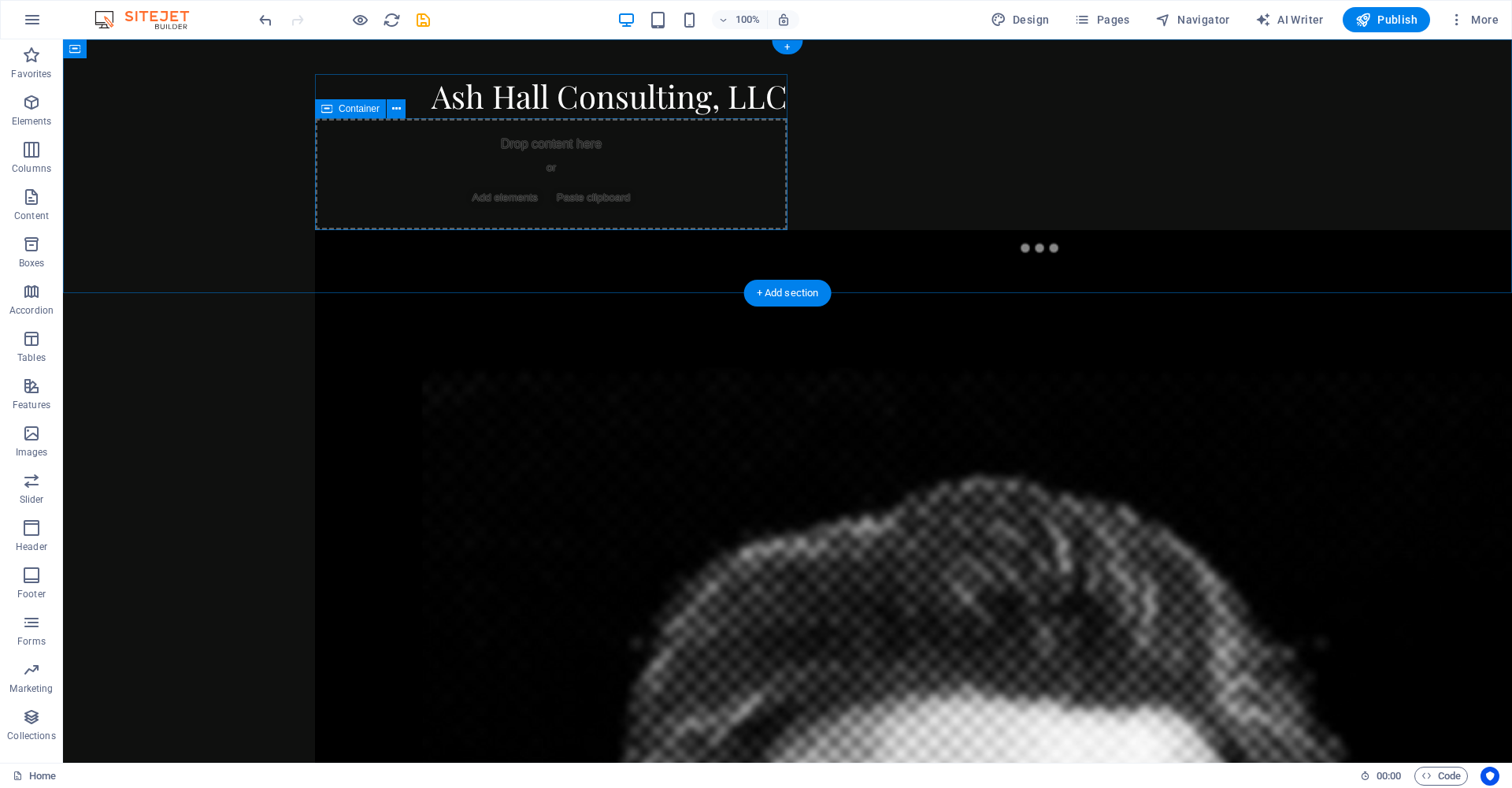 click on "Drop content here or  Add elements  Paste clipboard" at bounding box center [551, 174] 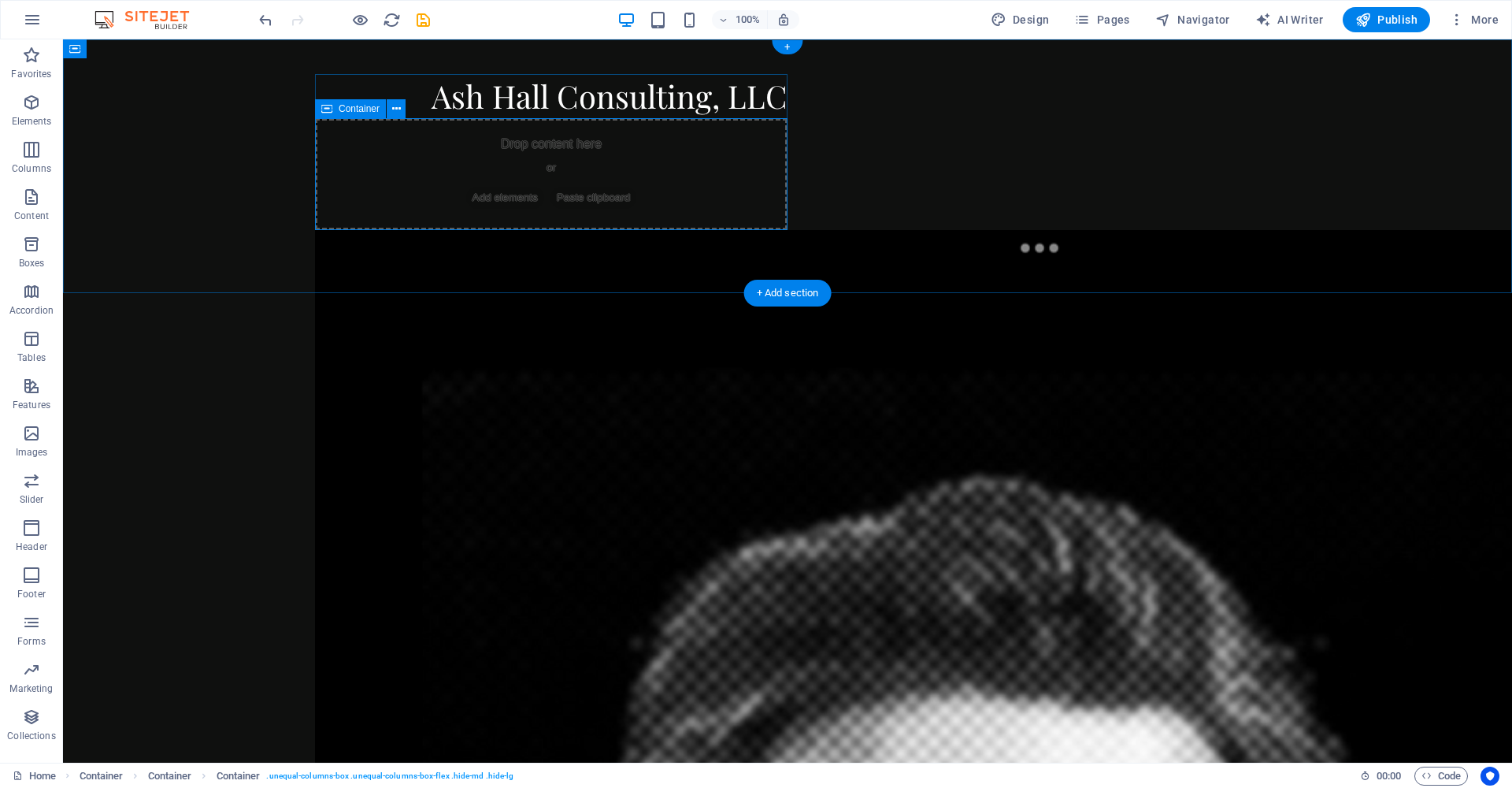 click on "Drop content here or  Add elements  Paste clipboard" at bounding box center [551, 174] 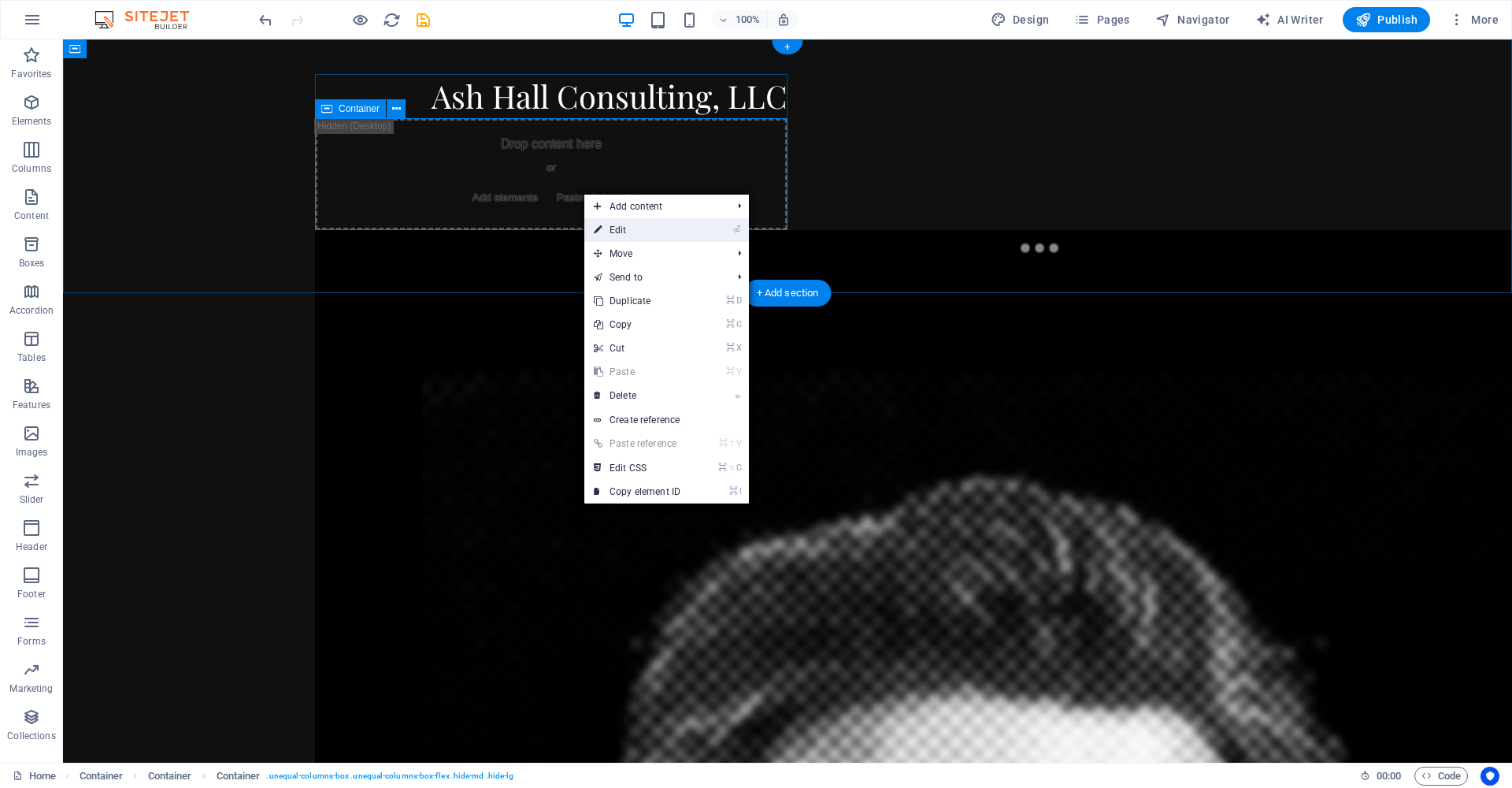 click on "⏎  Edit" at bounding box center [637, 230] 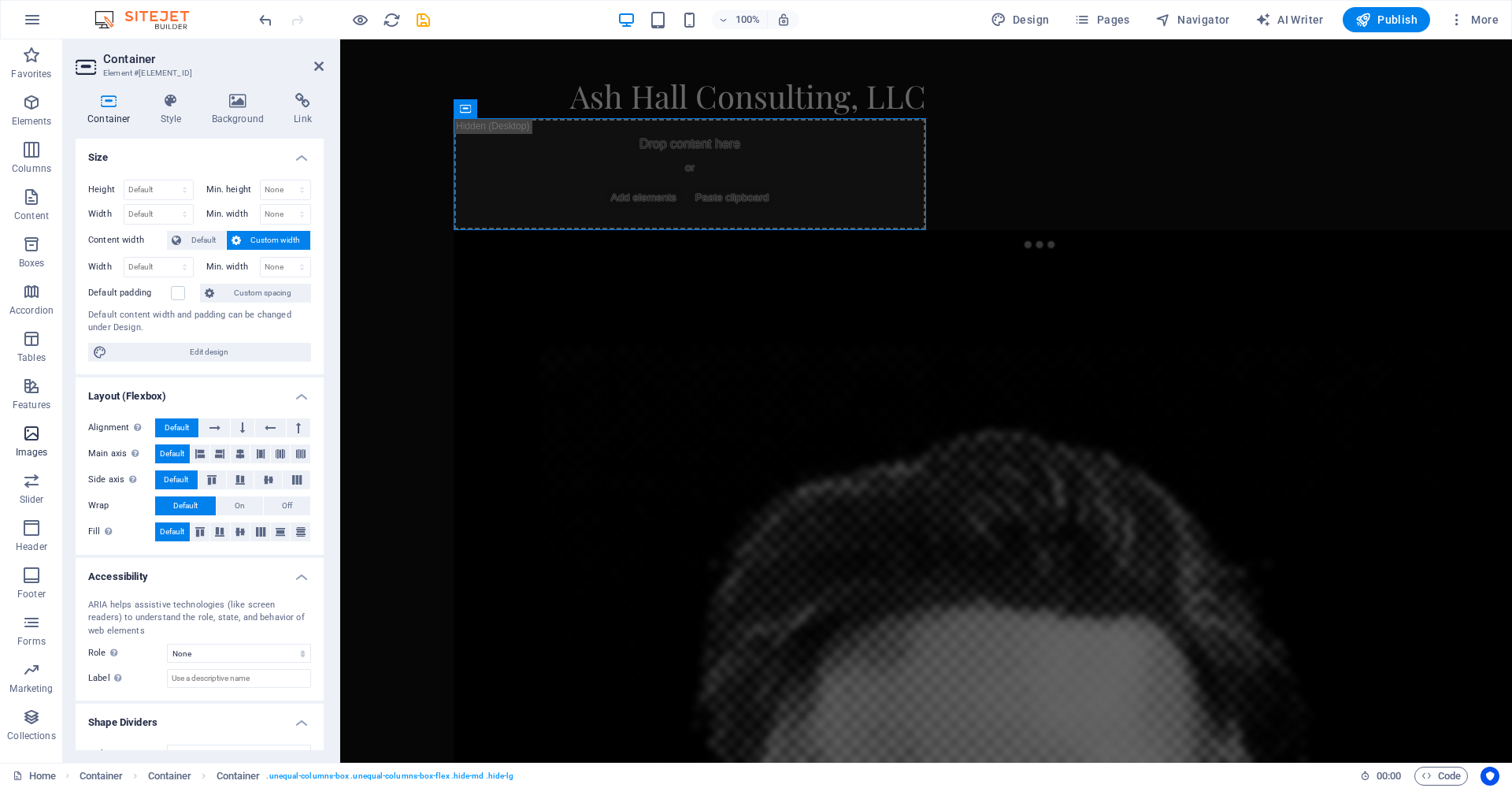 click on "Images" at bounding box center [32, 452] 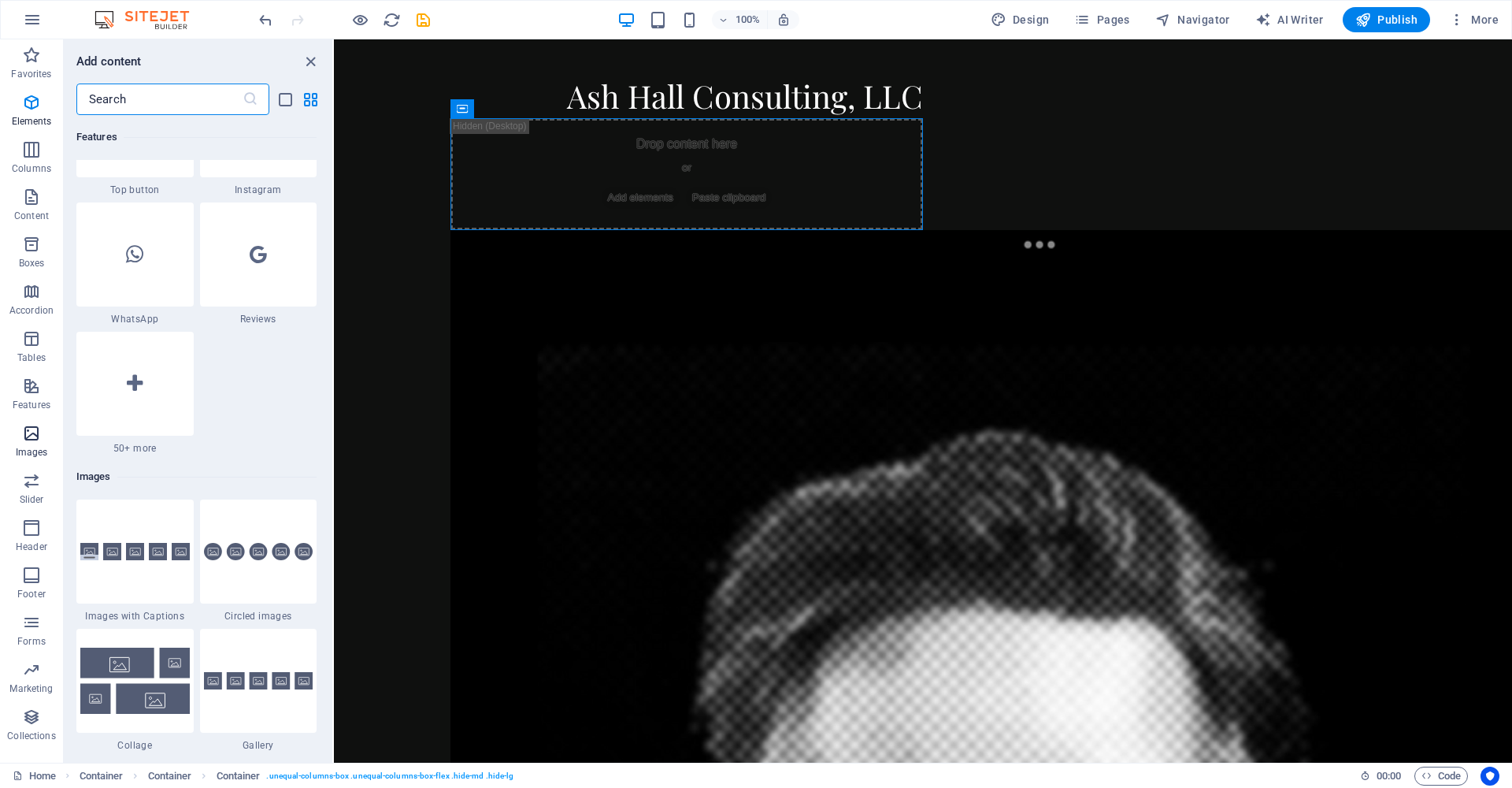 scroll, scrollTop: 7990, scrollLeft: 0, axis: vertical 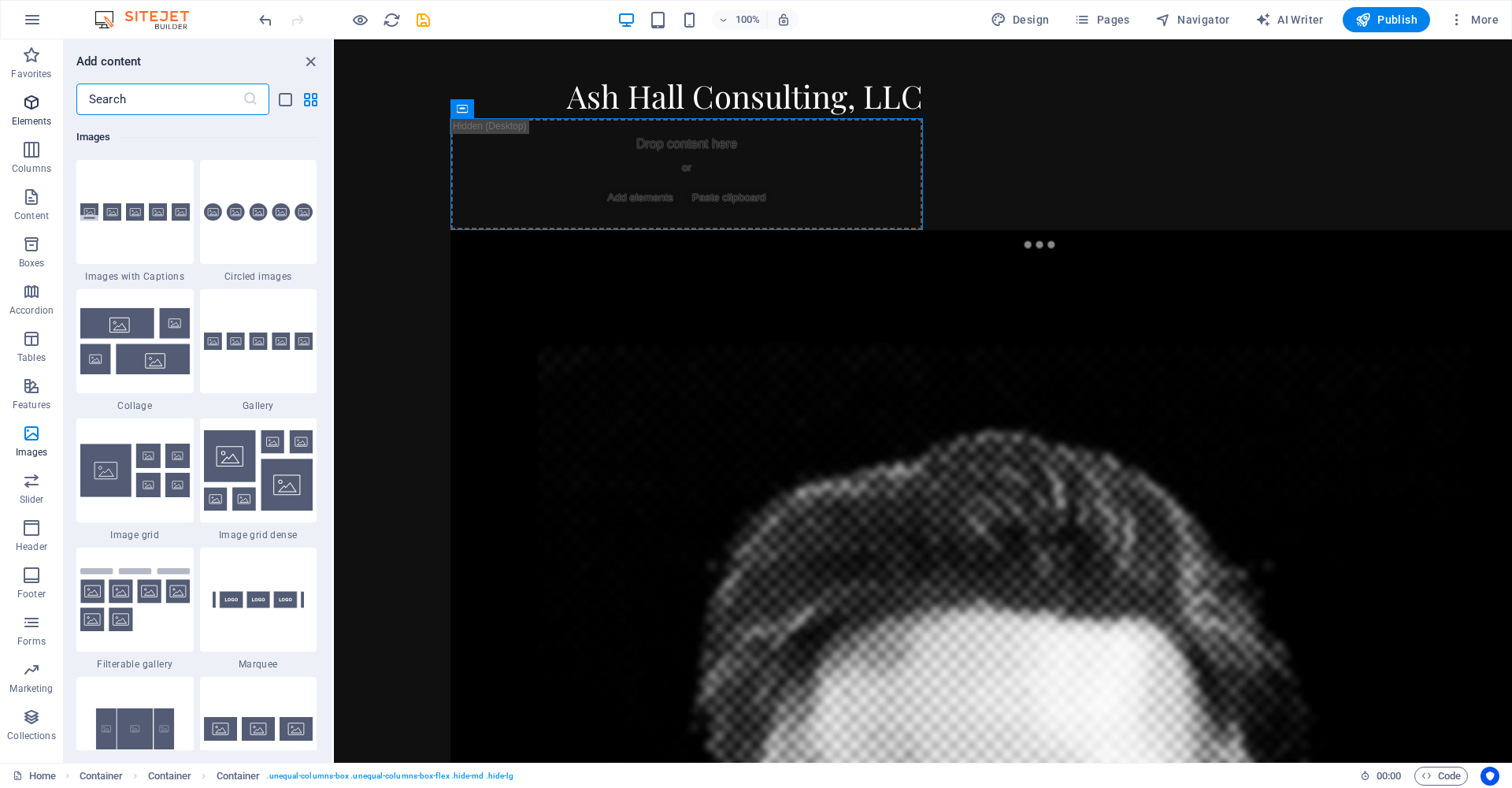 click at bounding box center [32, 102] 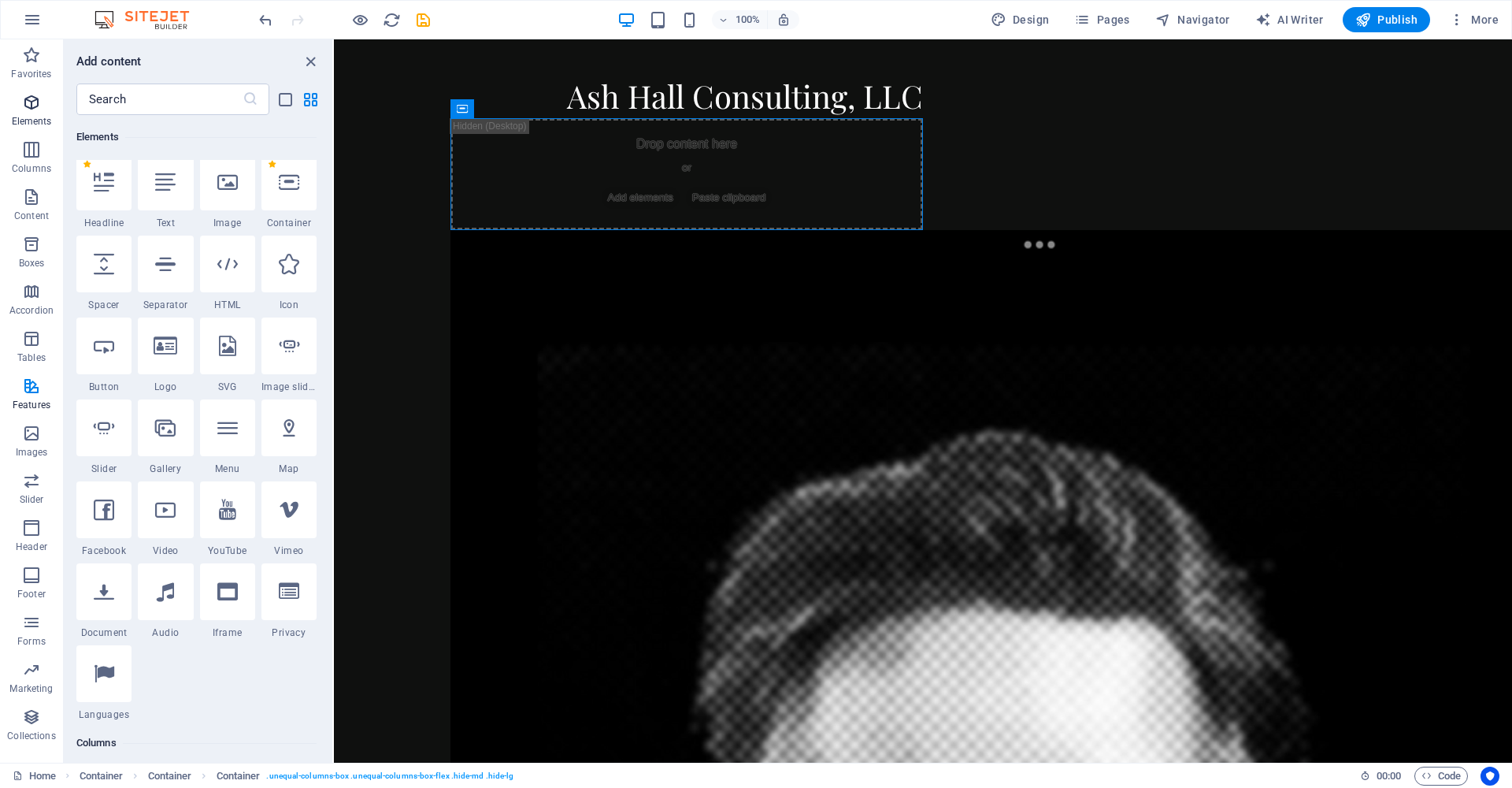 scroll, scrollTop: 168, scrollLeft: 0, axis: vertical 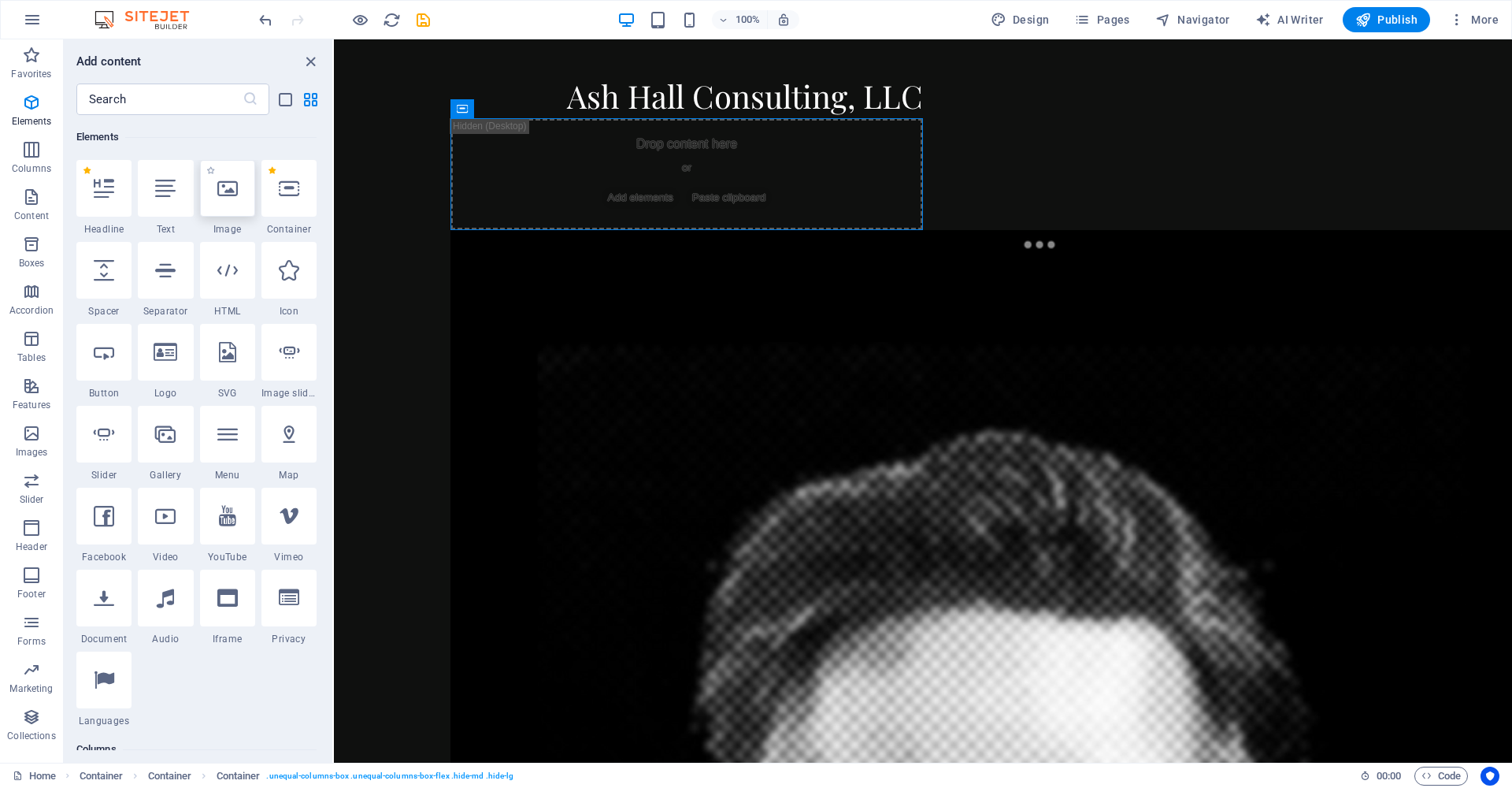 click at bounding box center [228, 188] 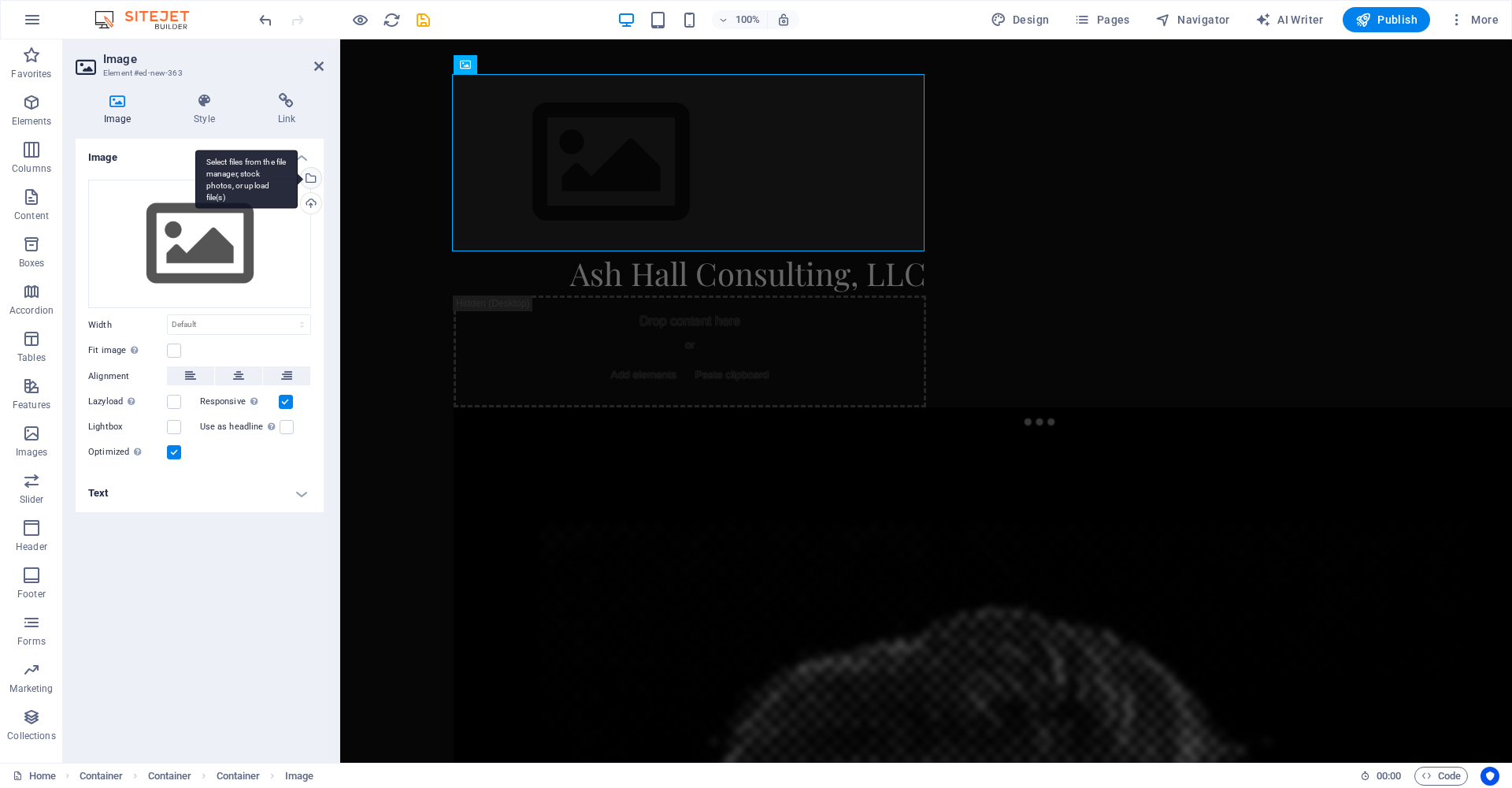 click on "Select files from the file manager, stock photos, or upload file(s)" at bounding box center [309, 180] 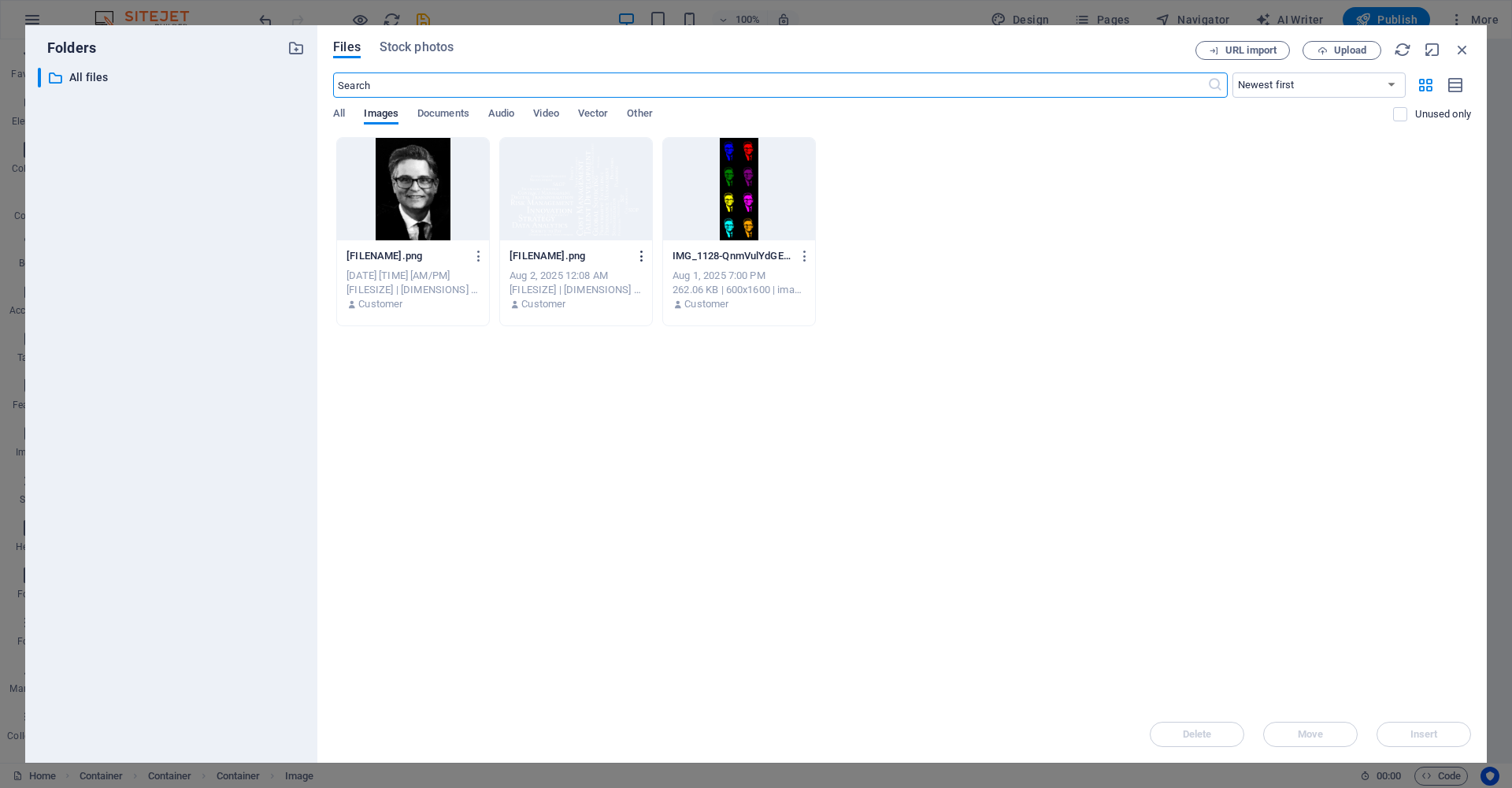 click at bounding box center [642, 256] 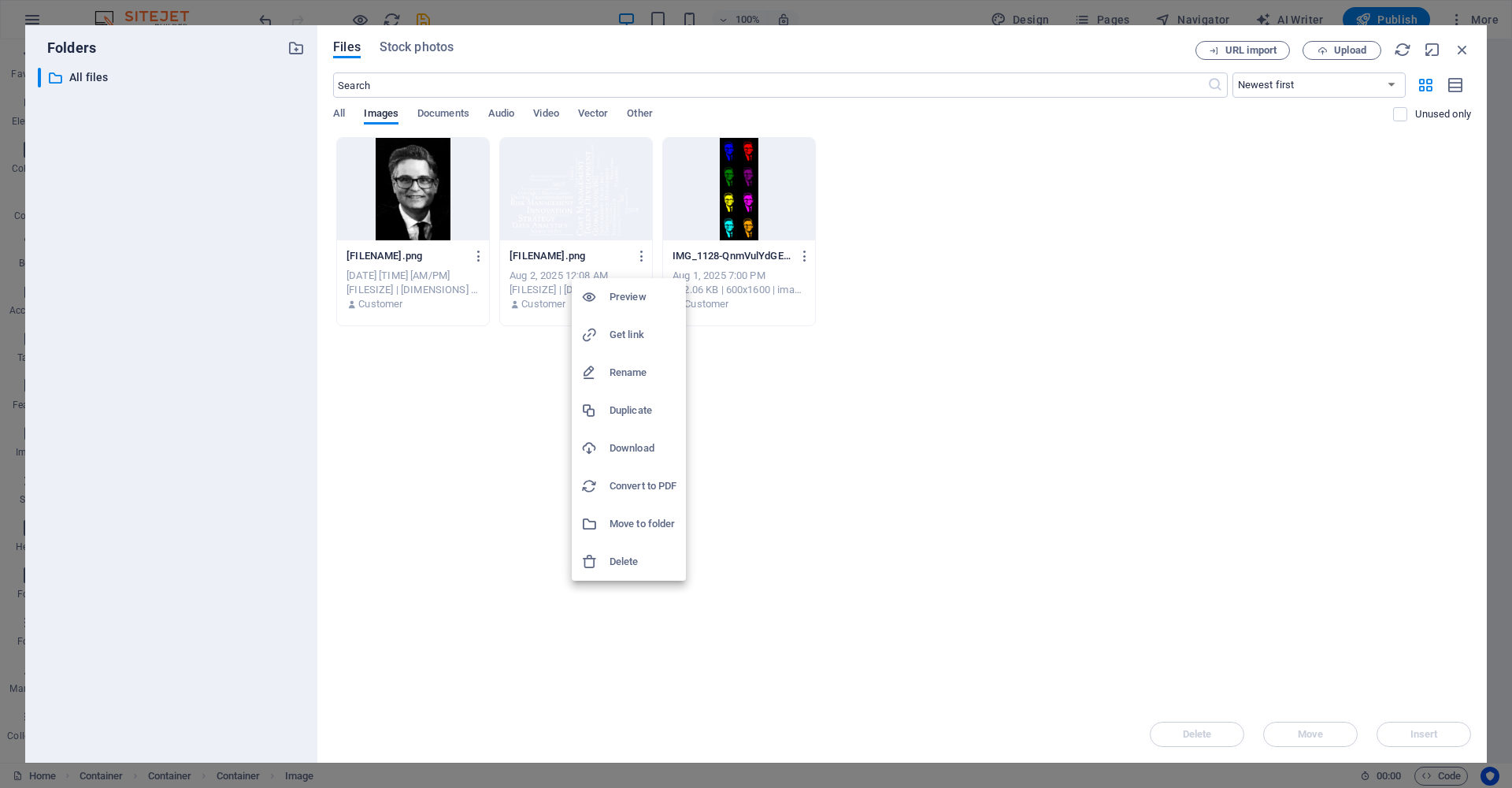 click on "Delete" at bounding box center [643, 562] 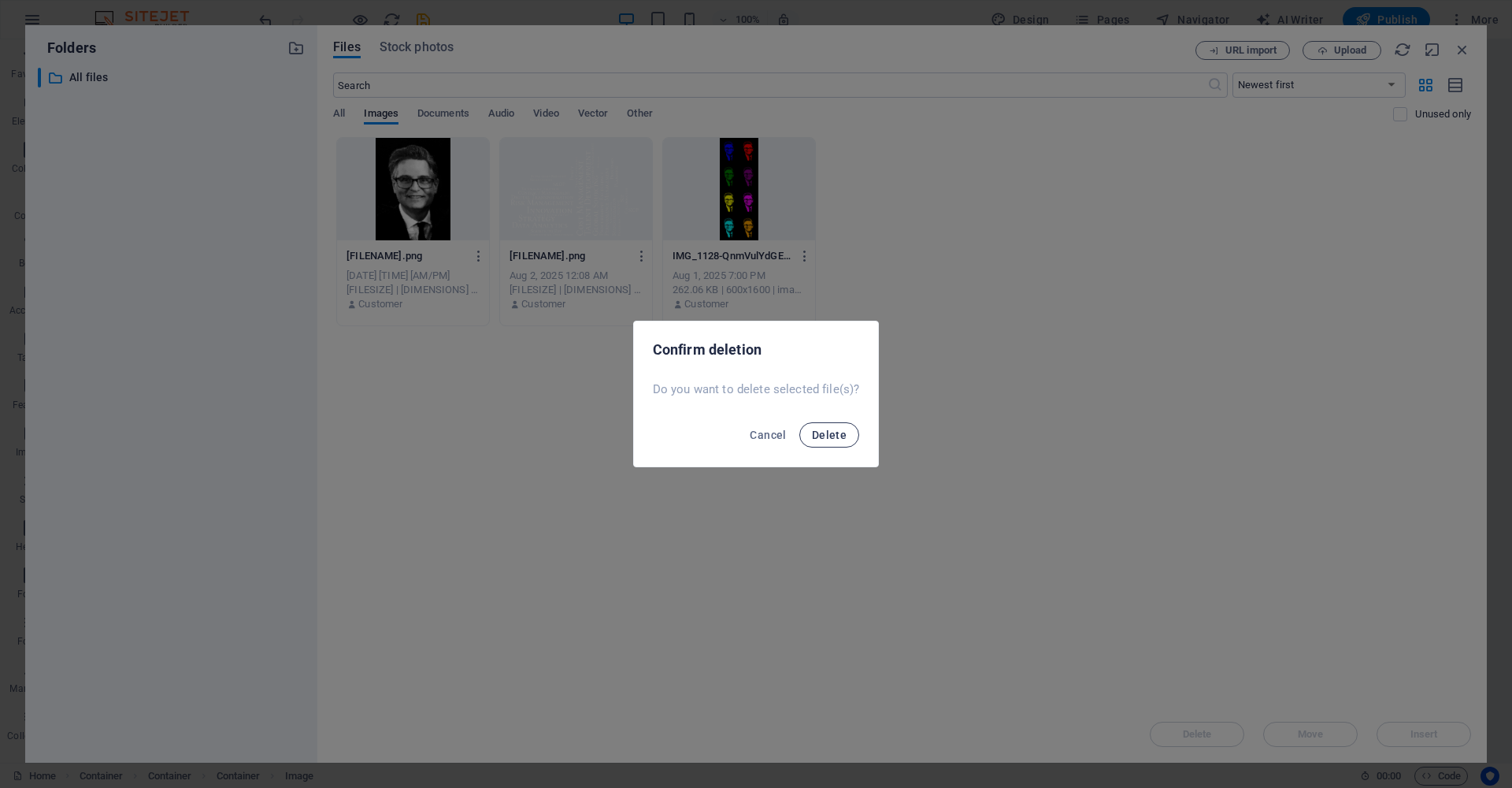 click on "Delete" at bounding box center (829, 435) 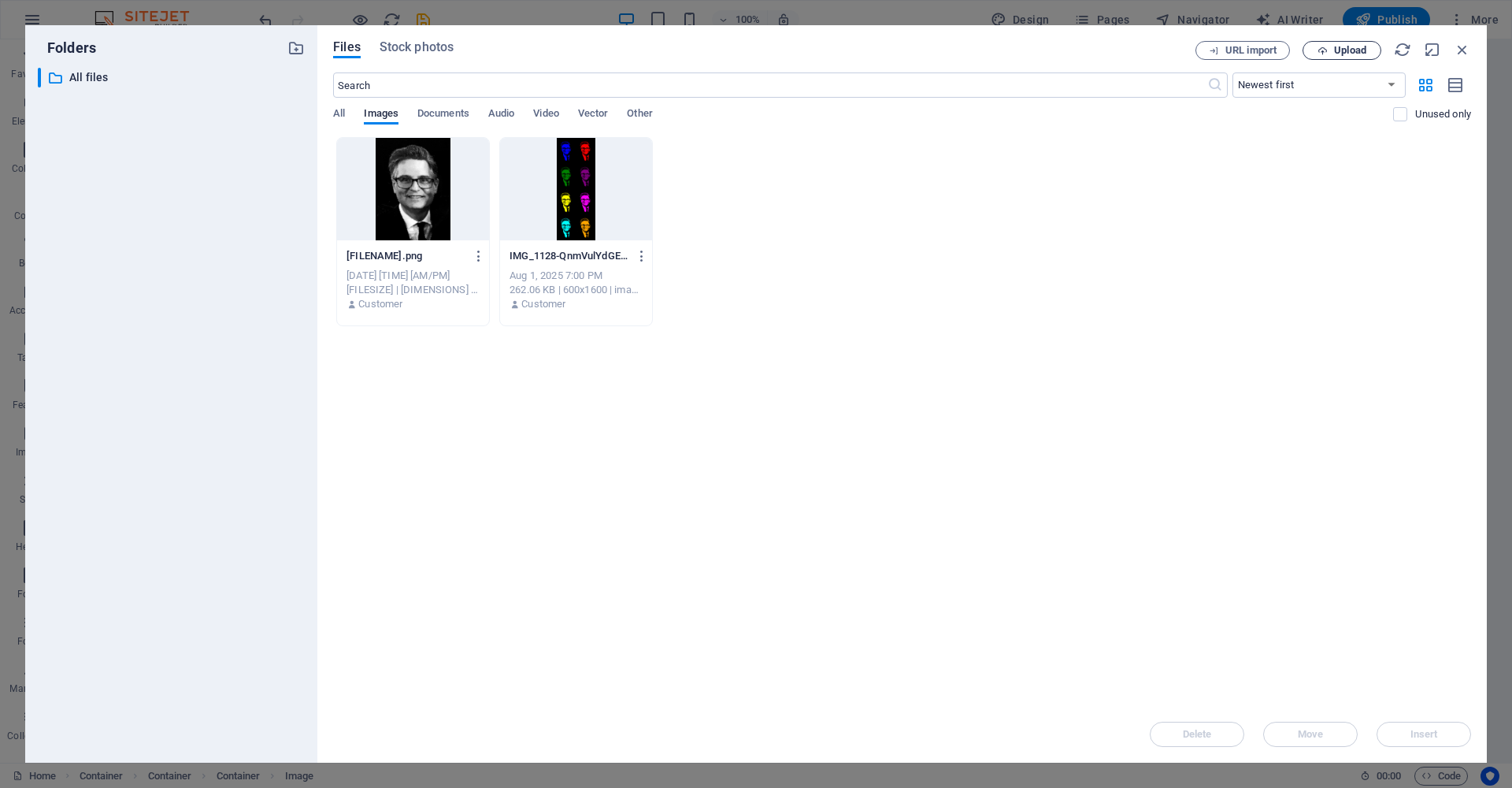 click on "Upload" at bounding box center [1350, 50] 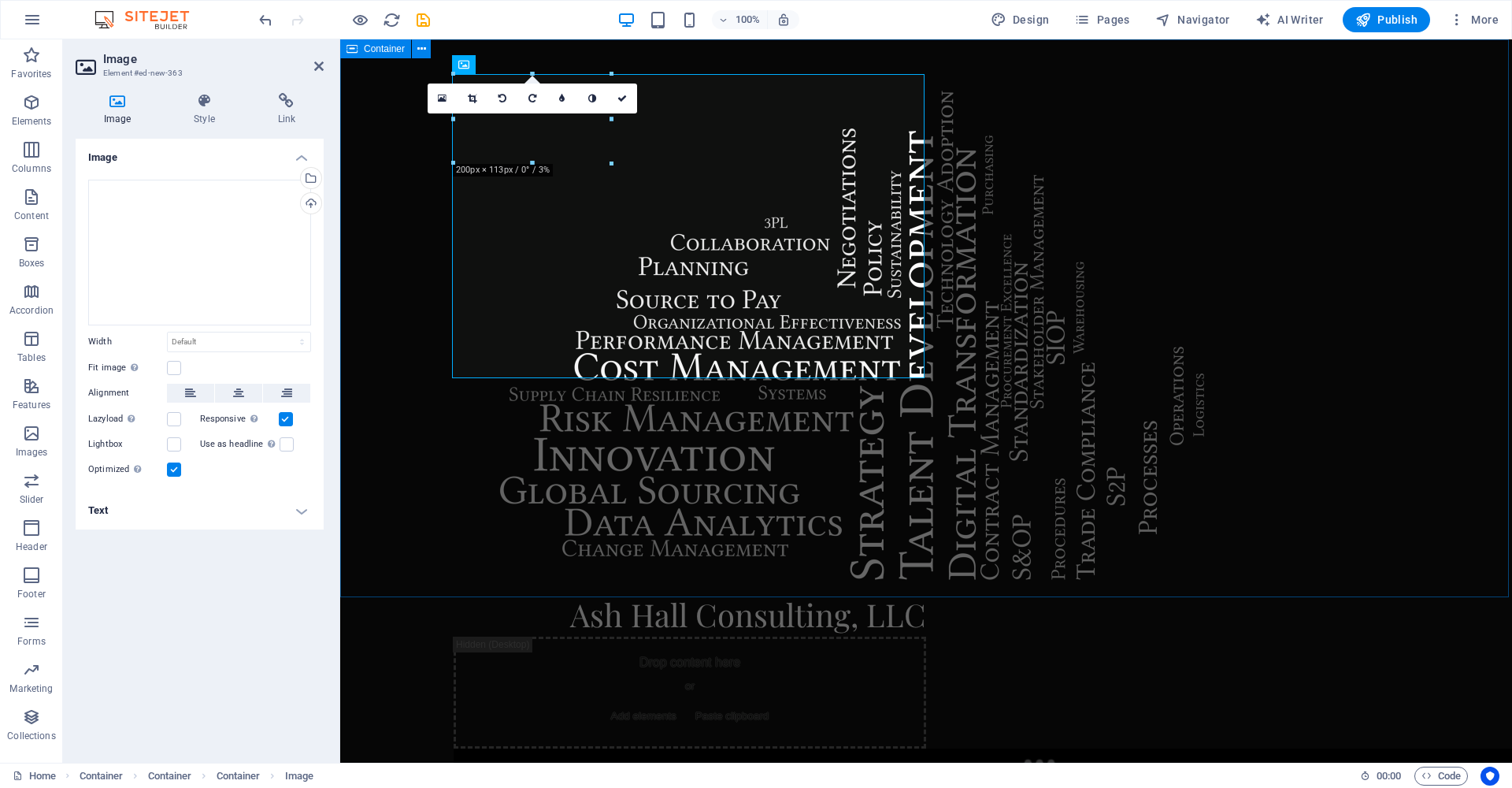 click on "Ash Hall Consulting, LLC Drop content here or  Add elements  Paste clipboard" at bounding box center [926, 1207] 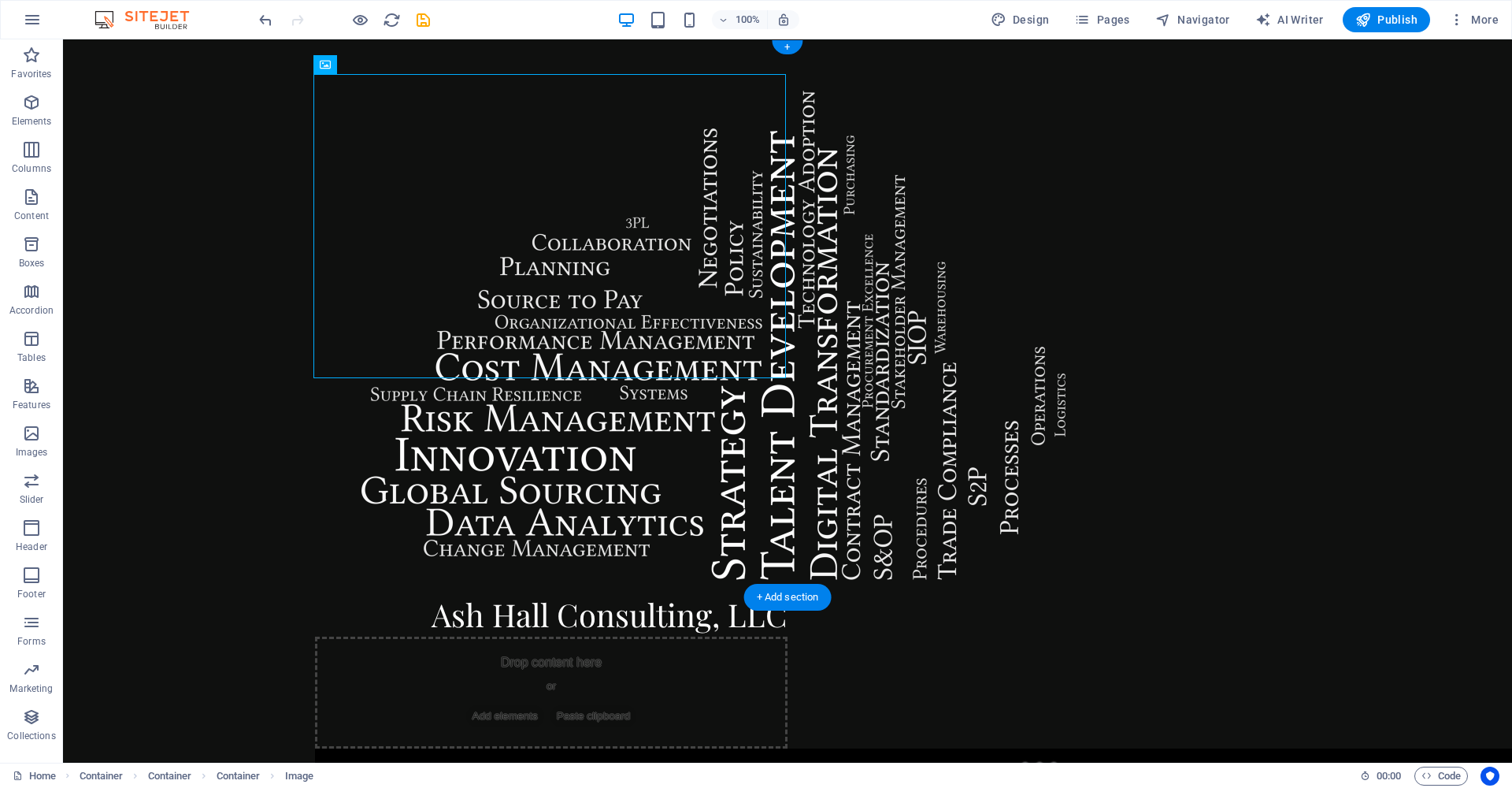 drag, startPoint x: 562, startPoint y: 265, endPoint x: 557, endPoint y: 493, distance: 228.05482 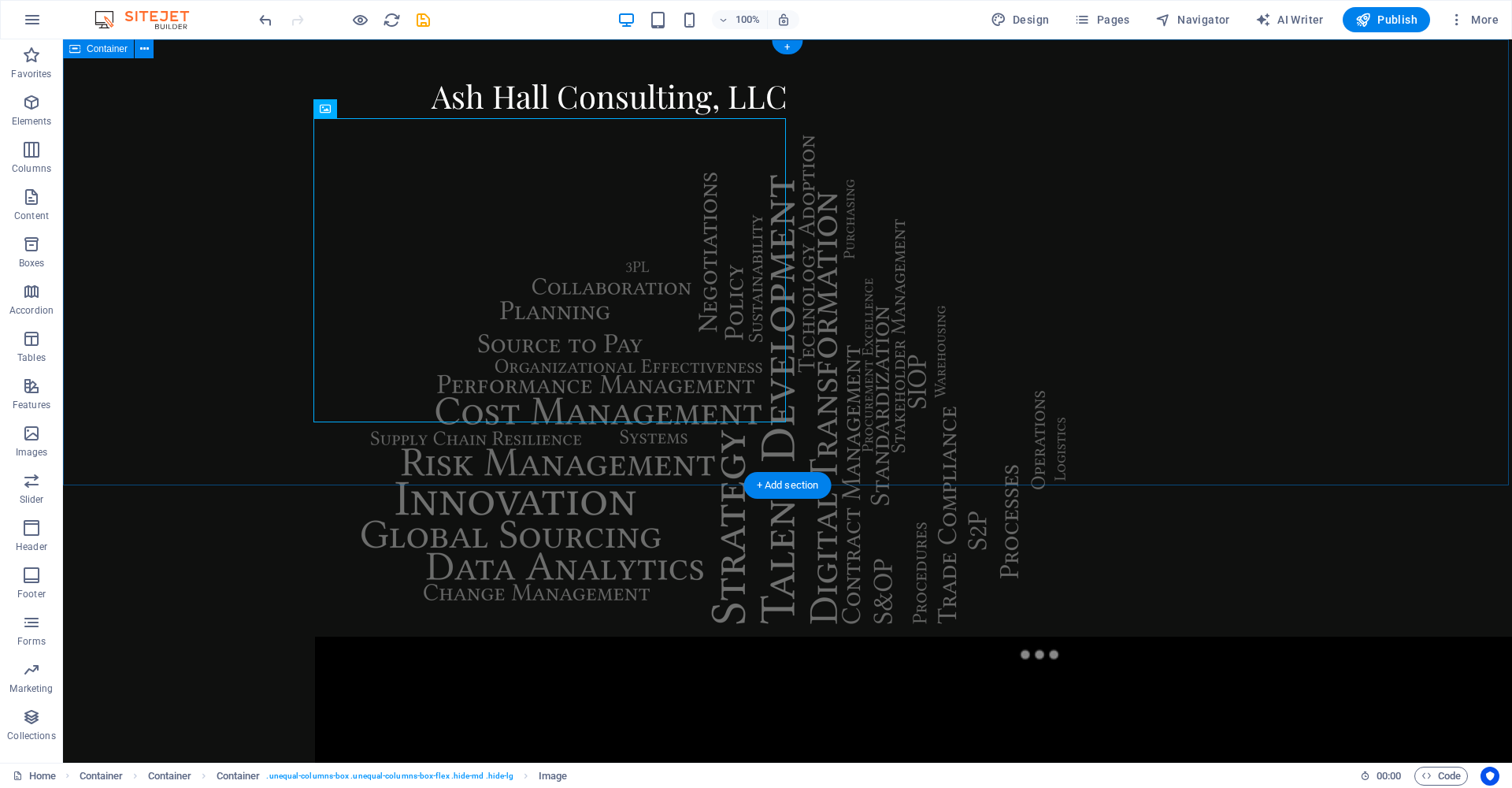 click on "Ash Hall Consulting, LLC" at bounding box center (788, 1336) 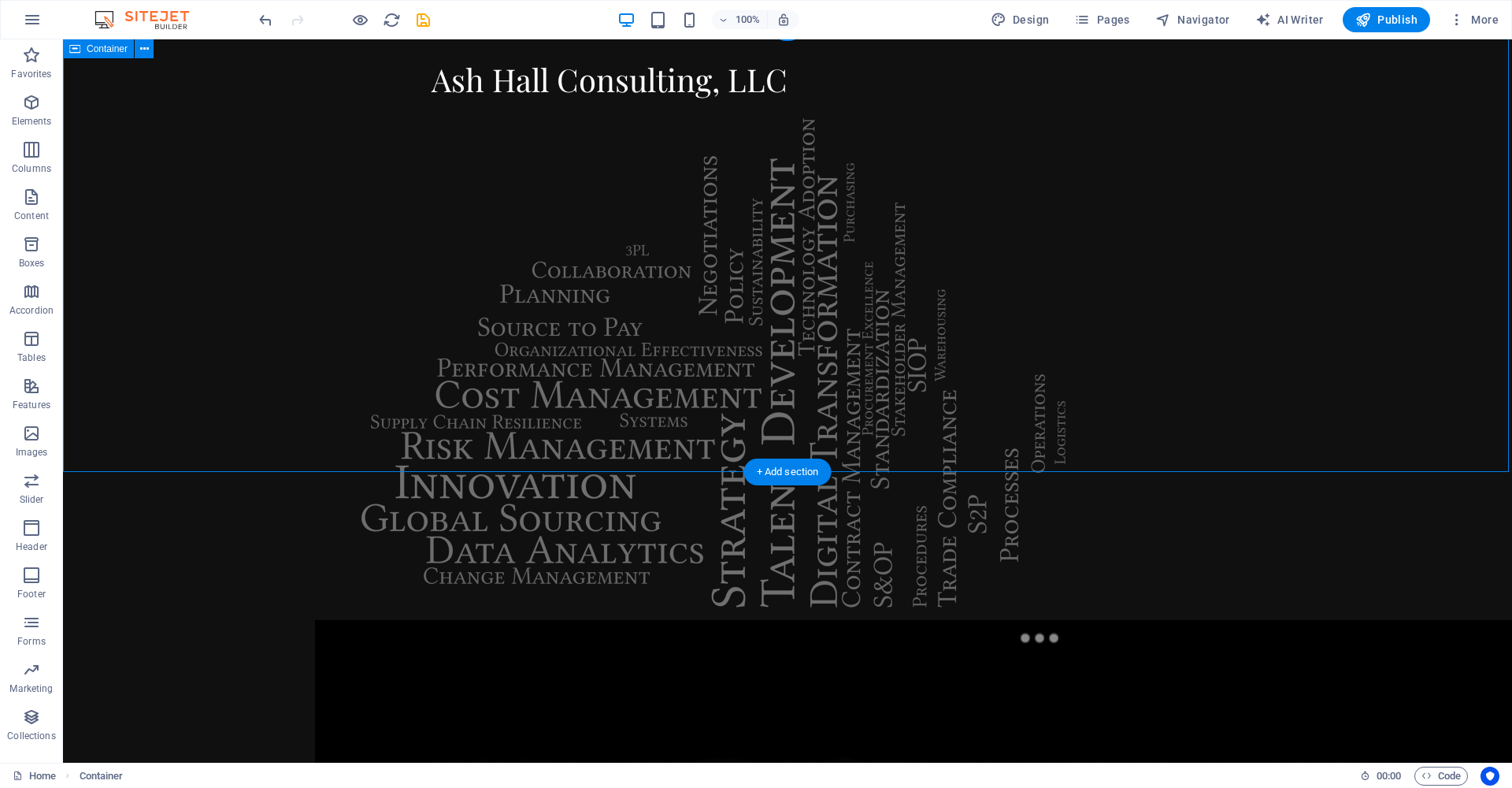 scroll, scrollTop: 0, scrollLeft: 0, axis: both 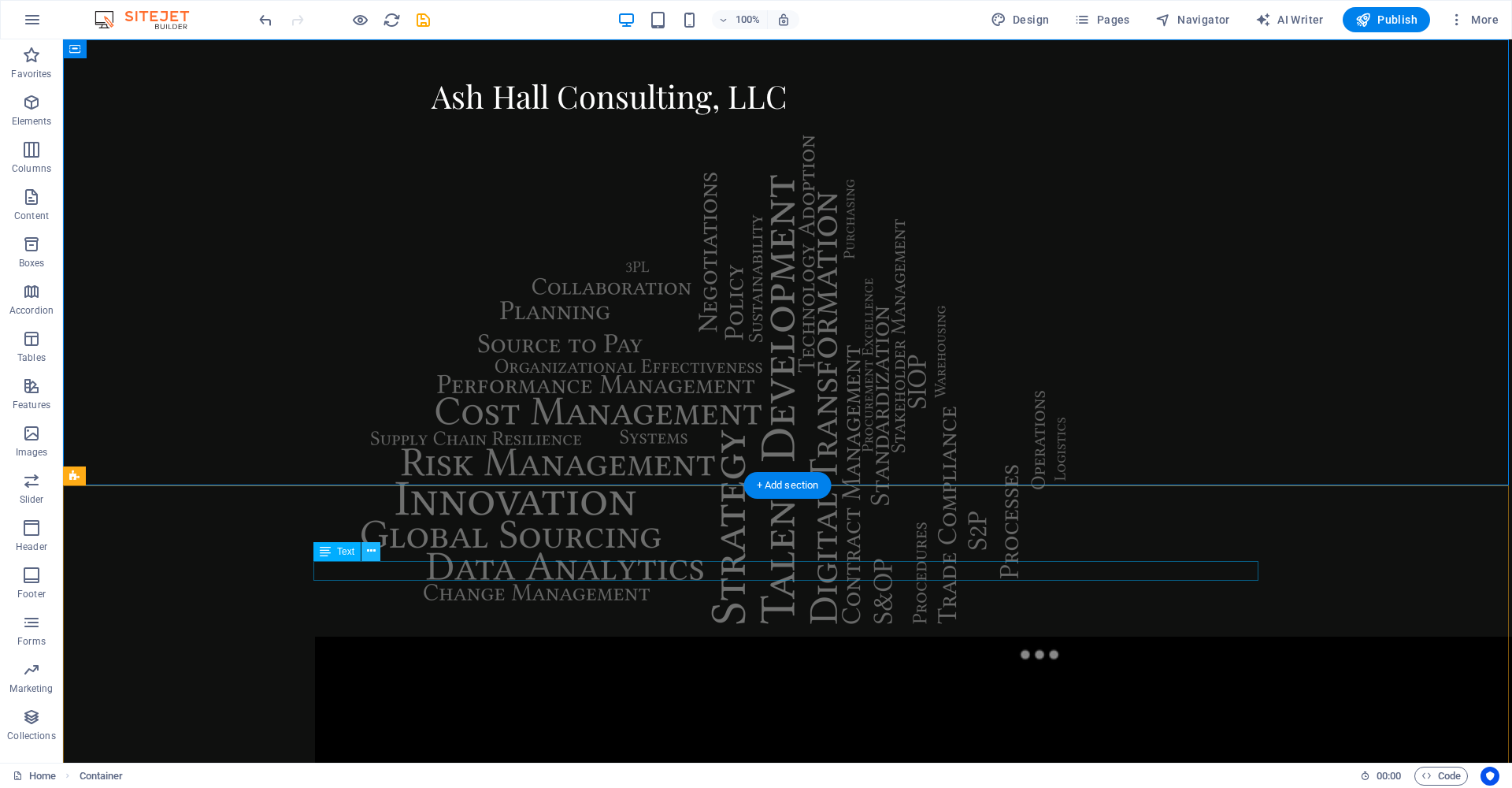 click at bounding box center (371, 551) 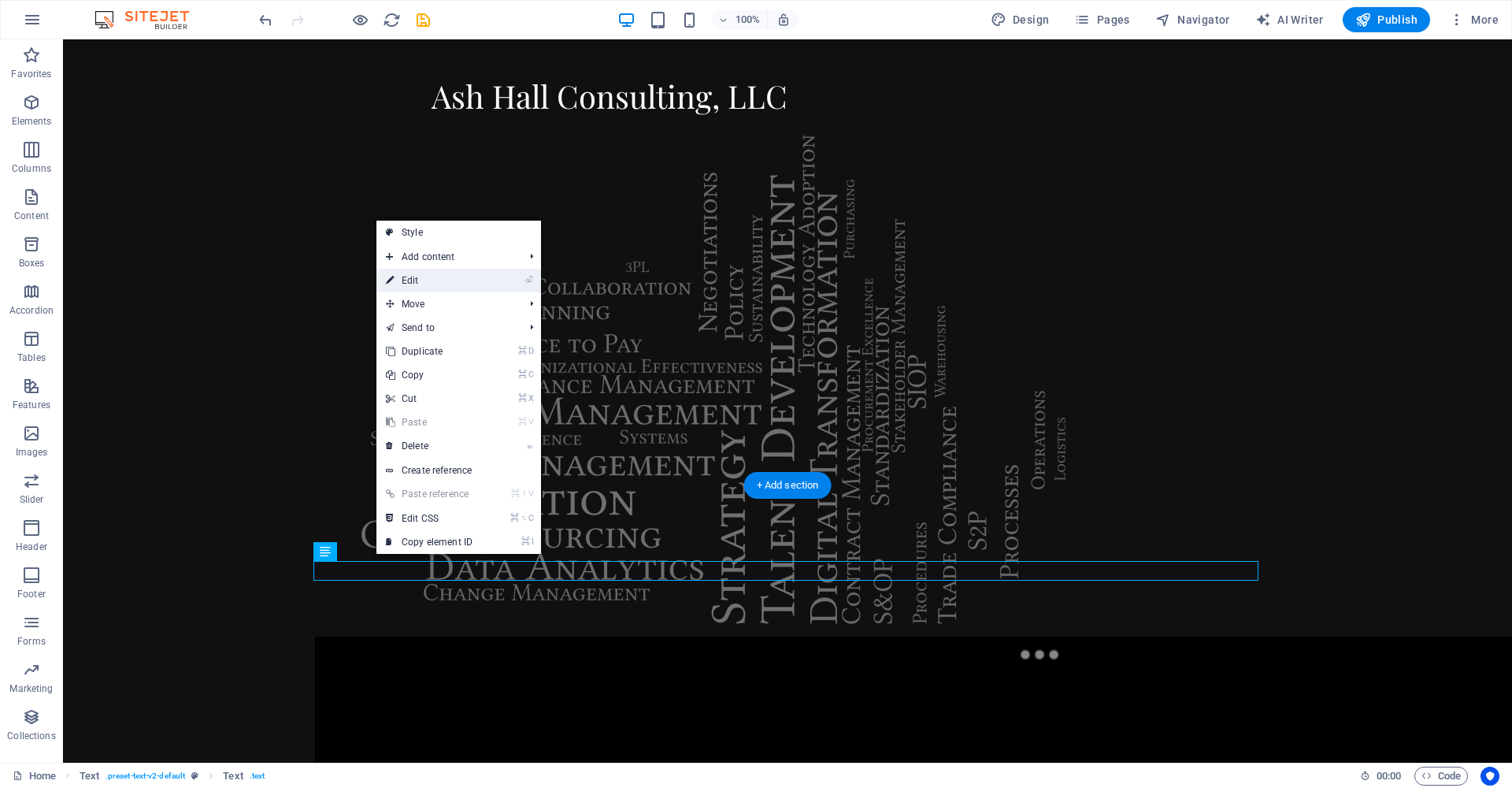 click on "⏎  Edit" at bounding box center (429, 281) 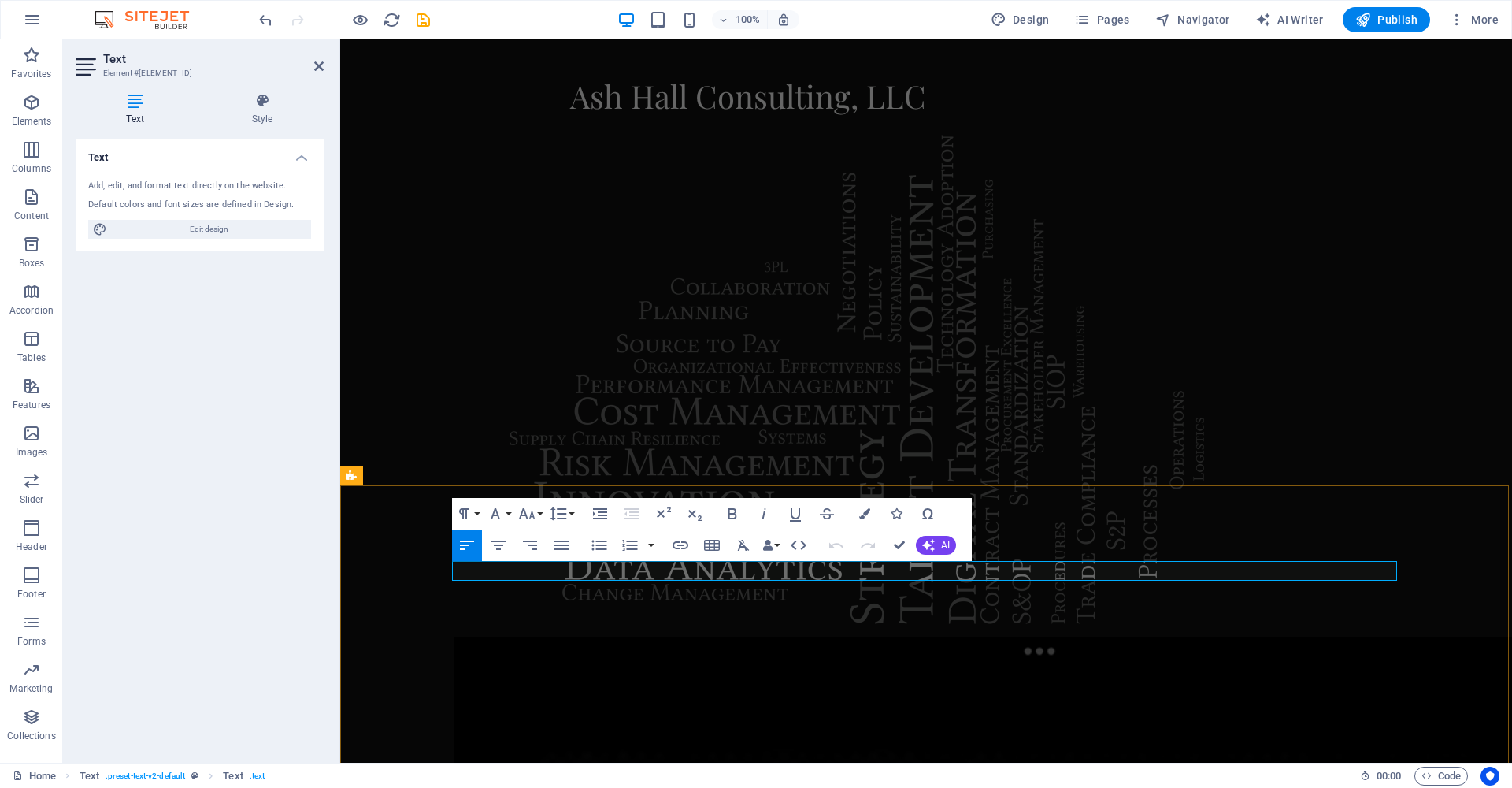 click on "[EMAIL]" at bounding box center [677, 2348] 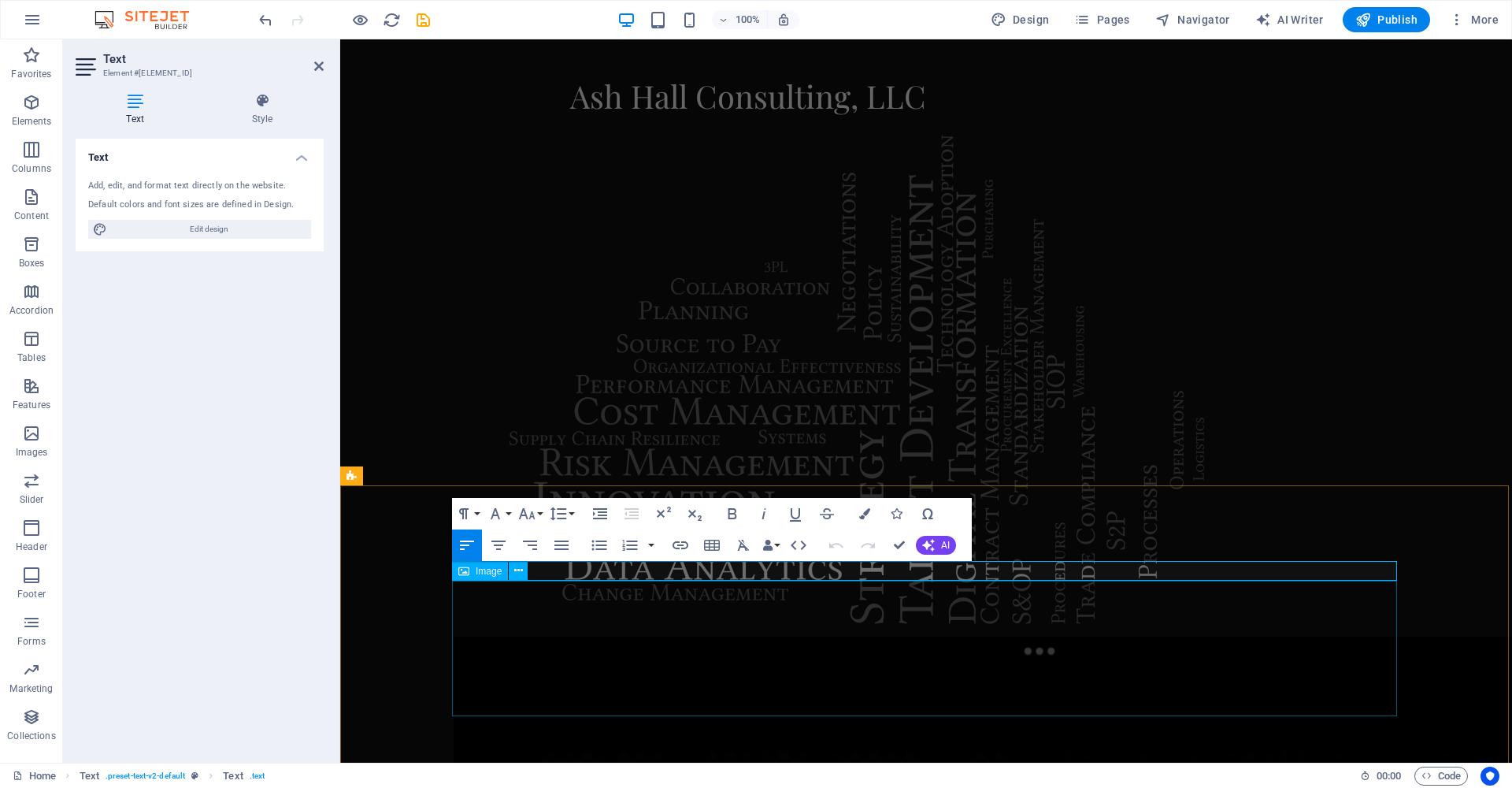 click at bounding box center (926, 2426) 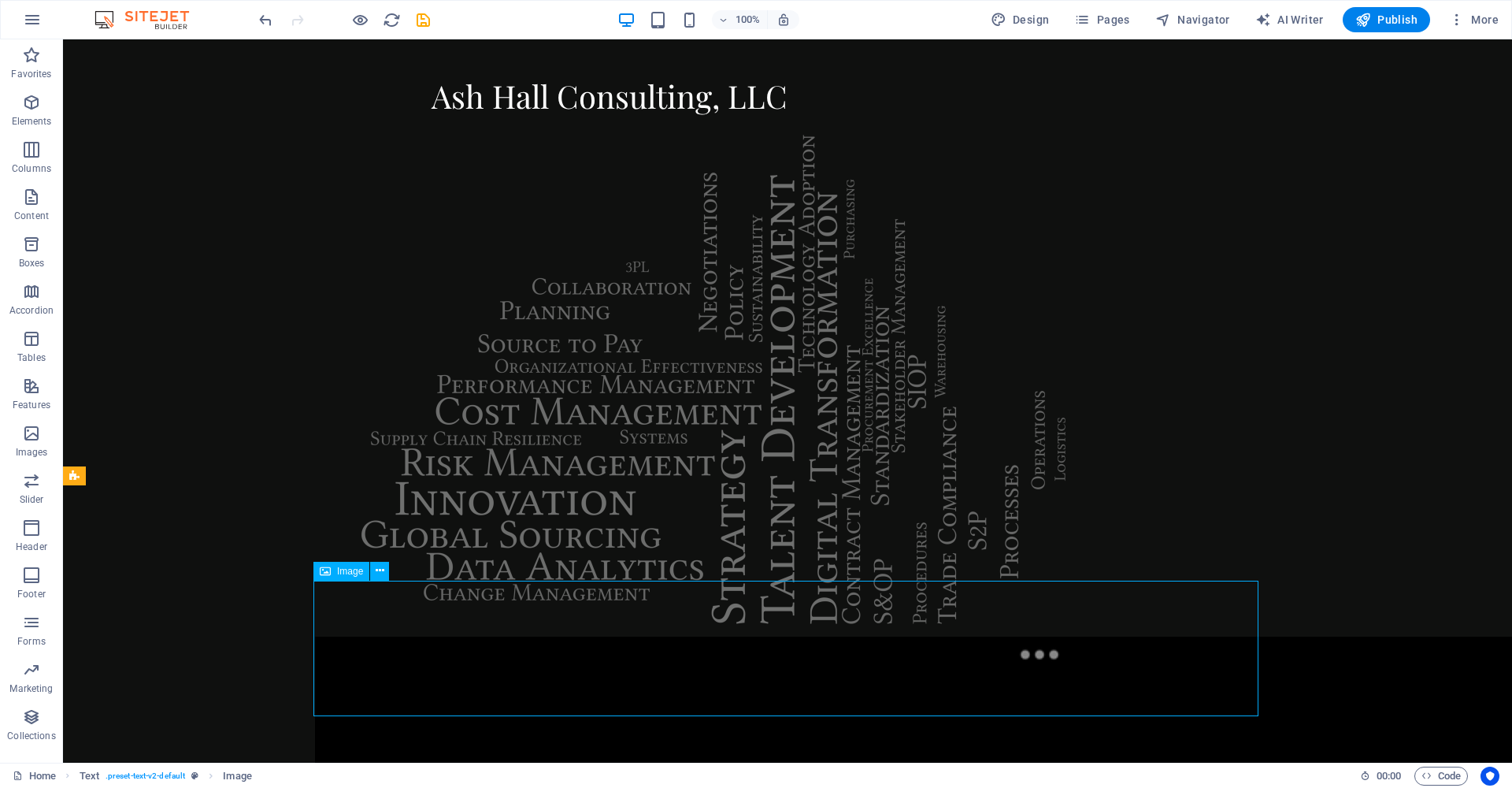 drag, startPoint x: 225, startPoint y: 654, endPoint x: 529, endPoint y: 644, distance: 304.16443 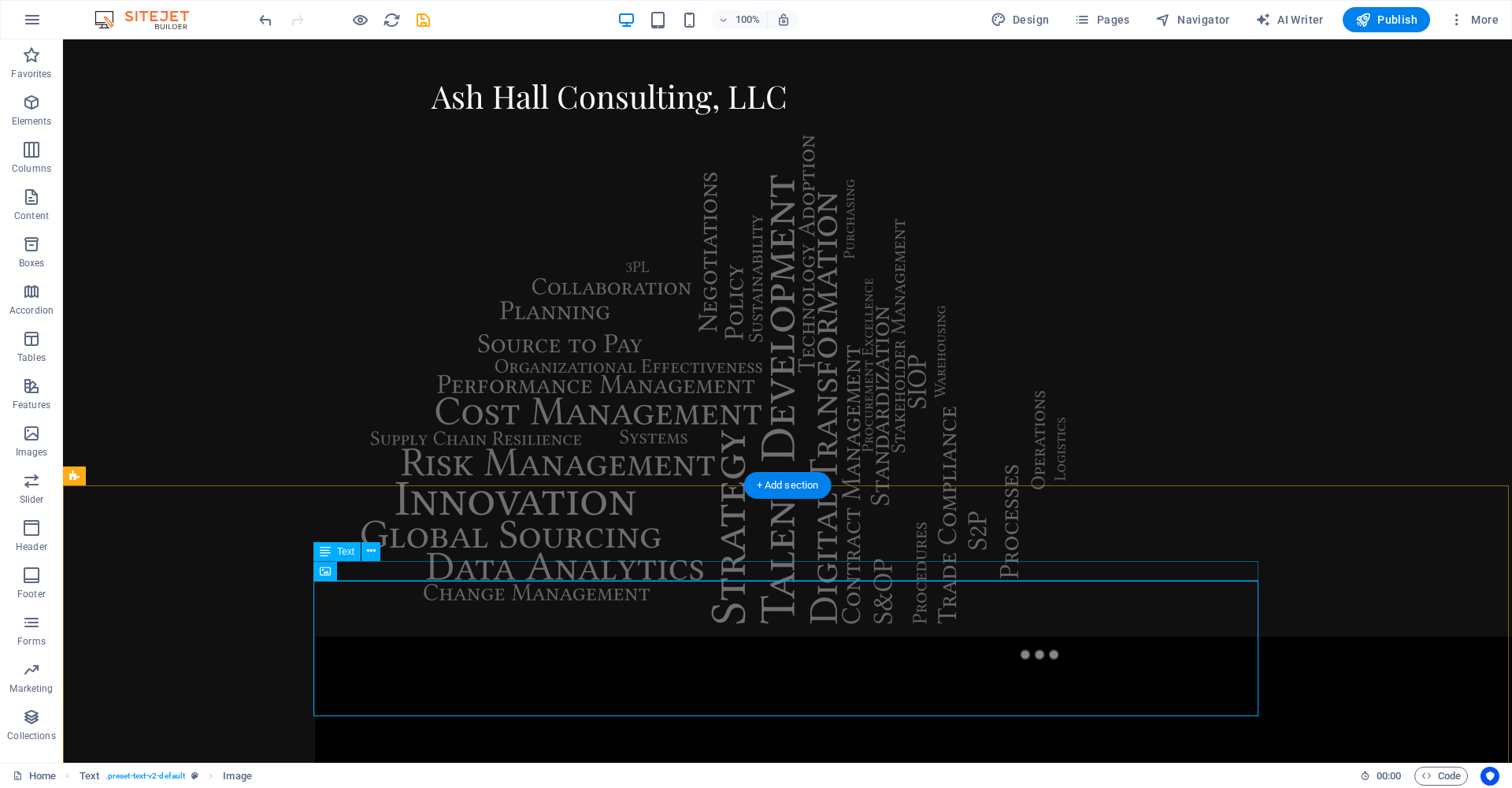 click on "[EMAIL]" at bounding box center [788, 2718] 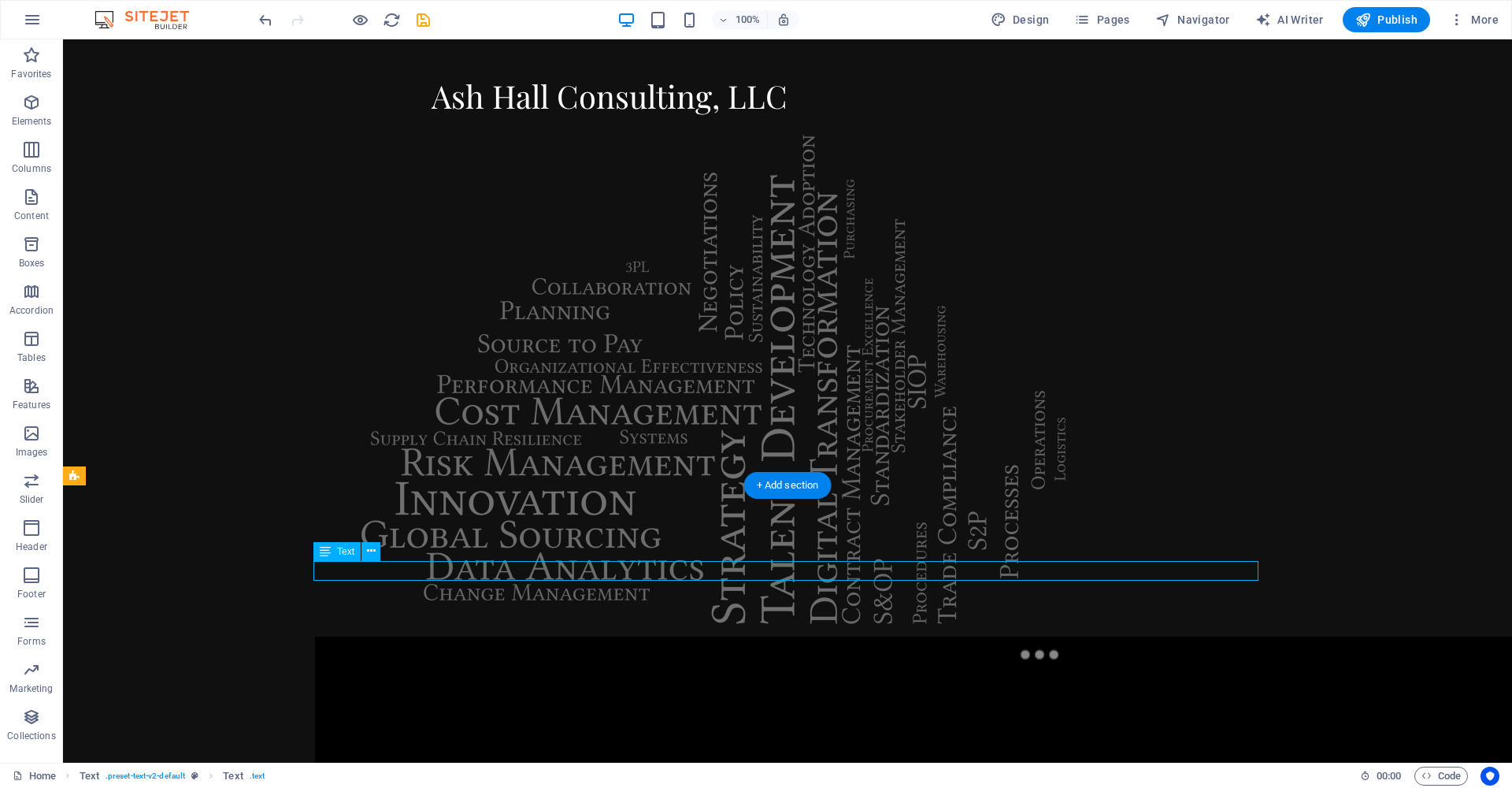 click on "[EMAIL]" at bounding box center [788, 2718] 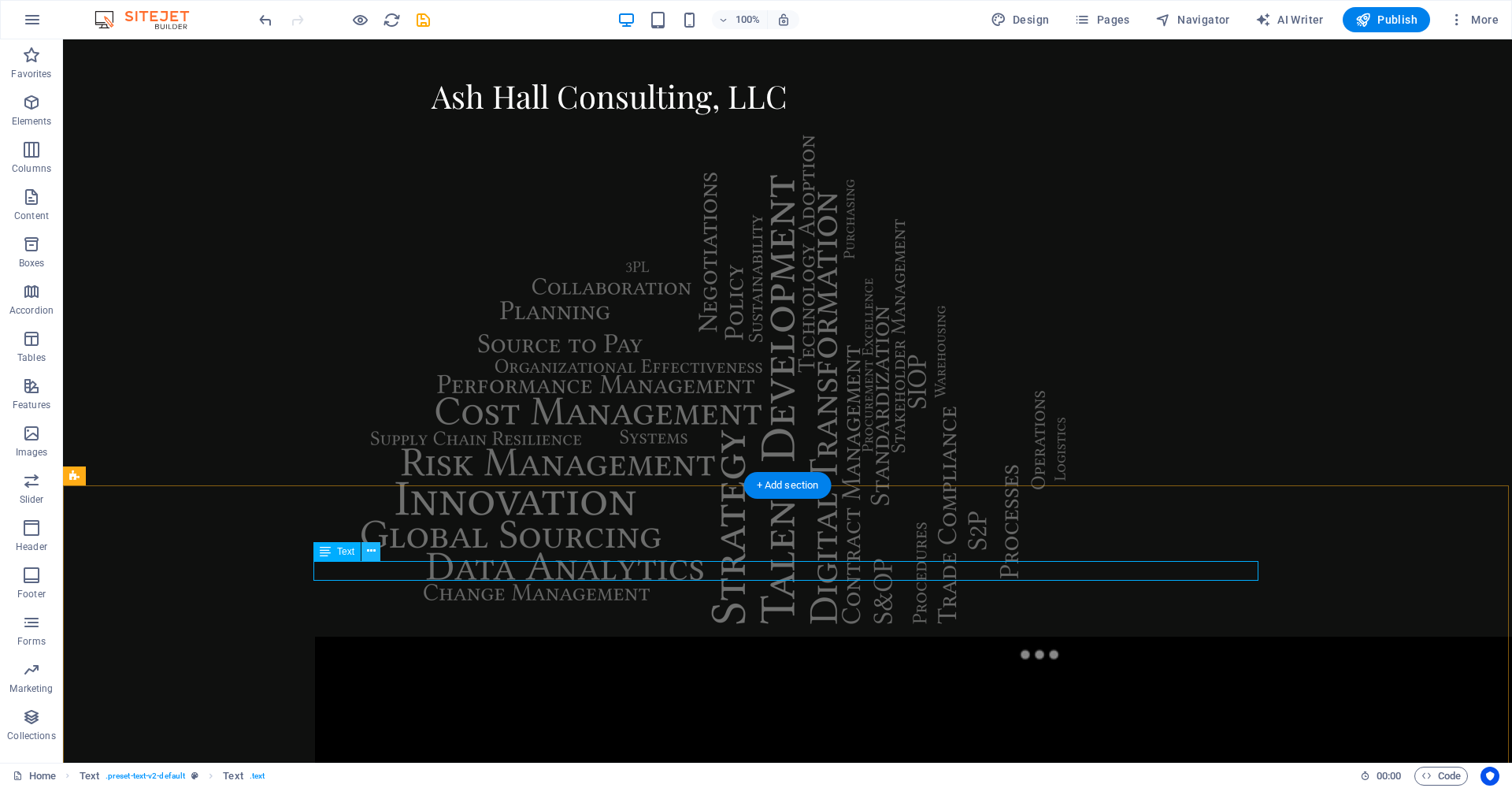 click at bounding box center (371, 551) 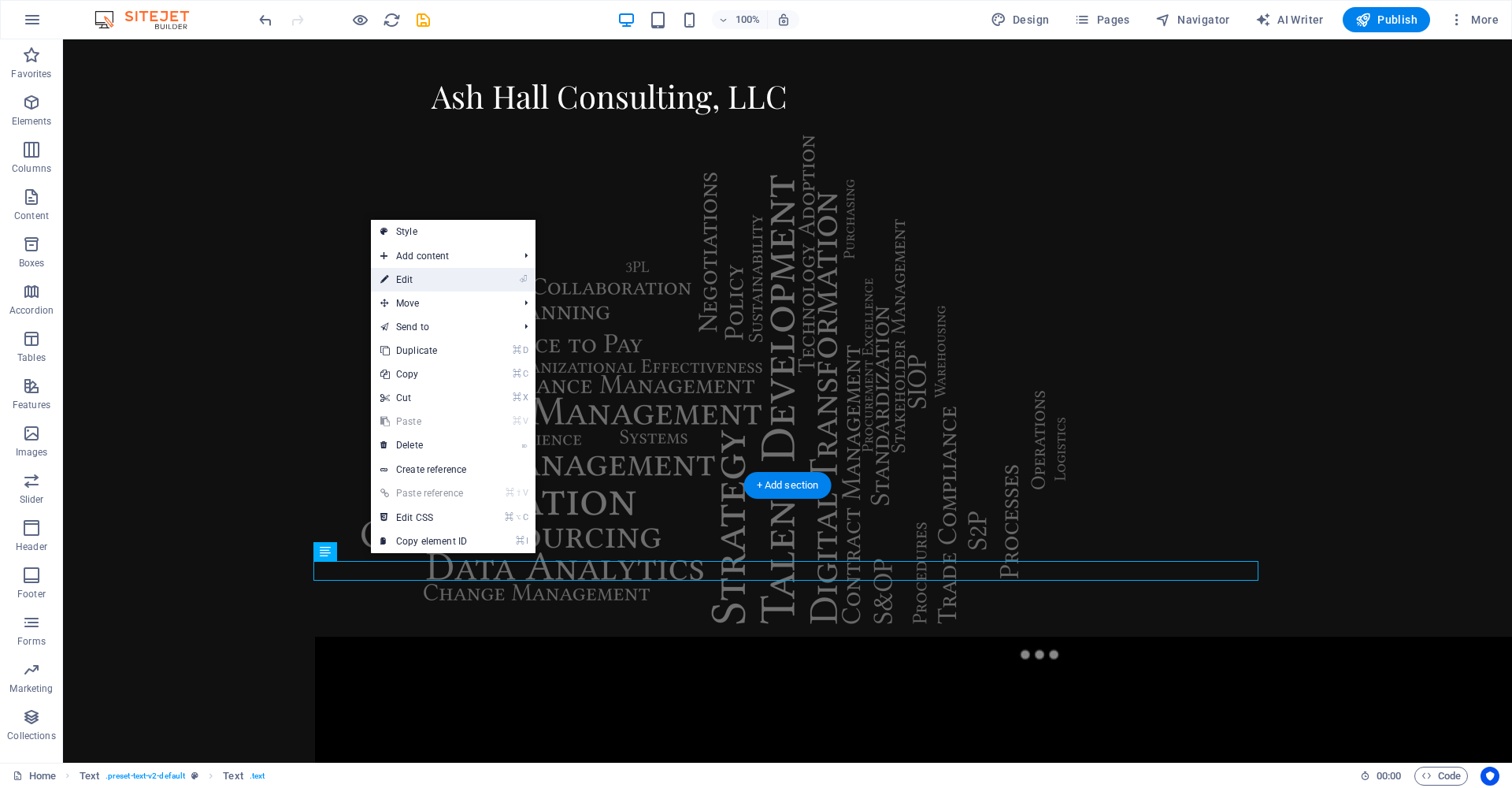 click on "⏎  Edit" at bounding box center (424, 280) 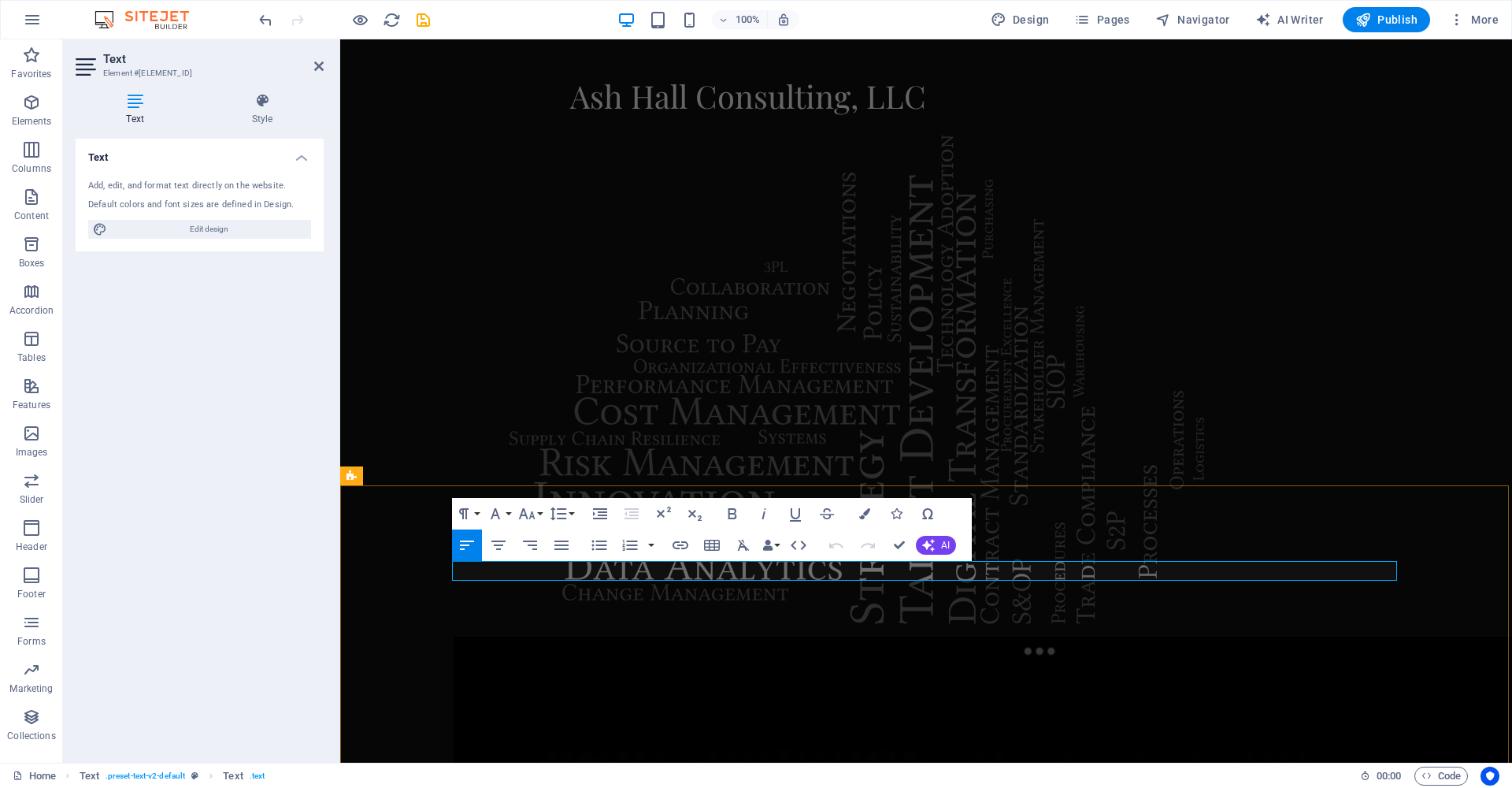 click on "[EMAIL]" at bounding box center (479, 2348) 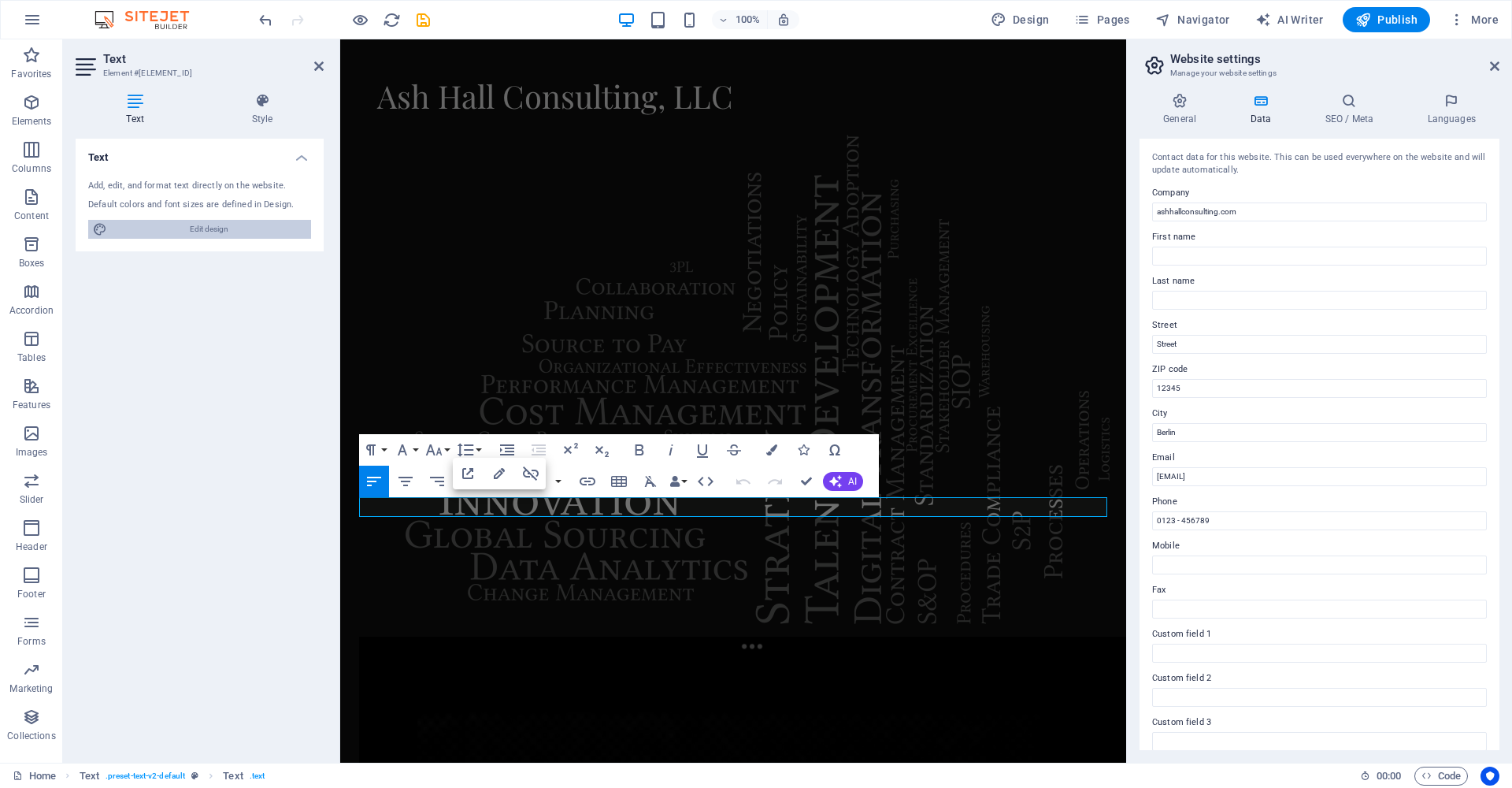 click on "Edit design" at bounding box center [209, 229] 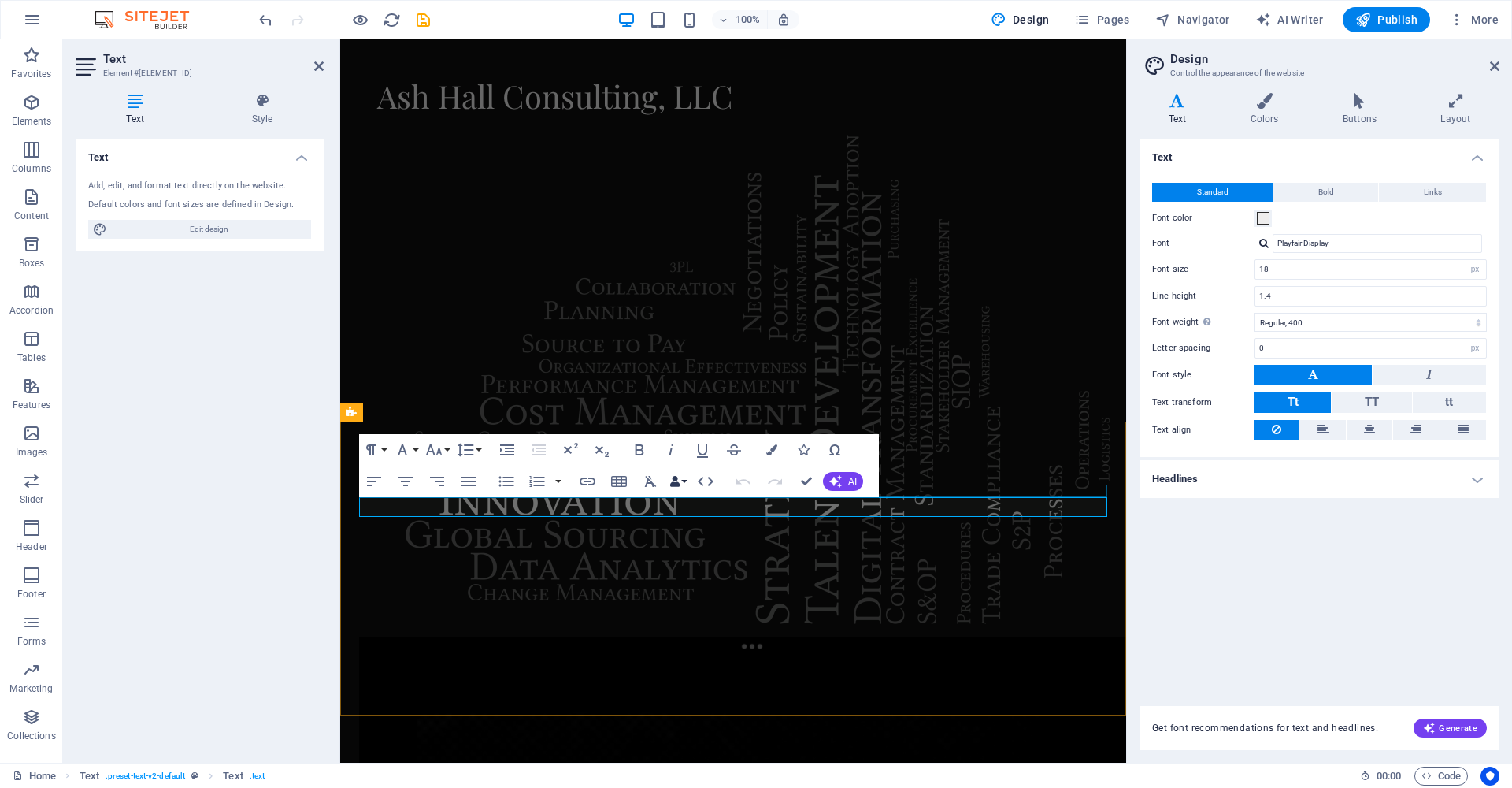 click on "Data Bindings" at bounding box center (678, 481) 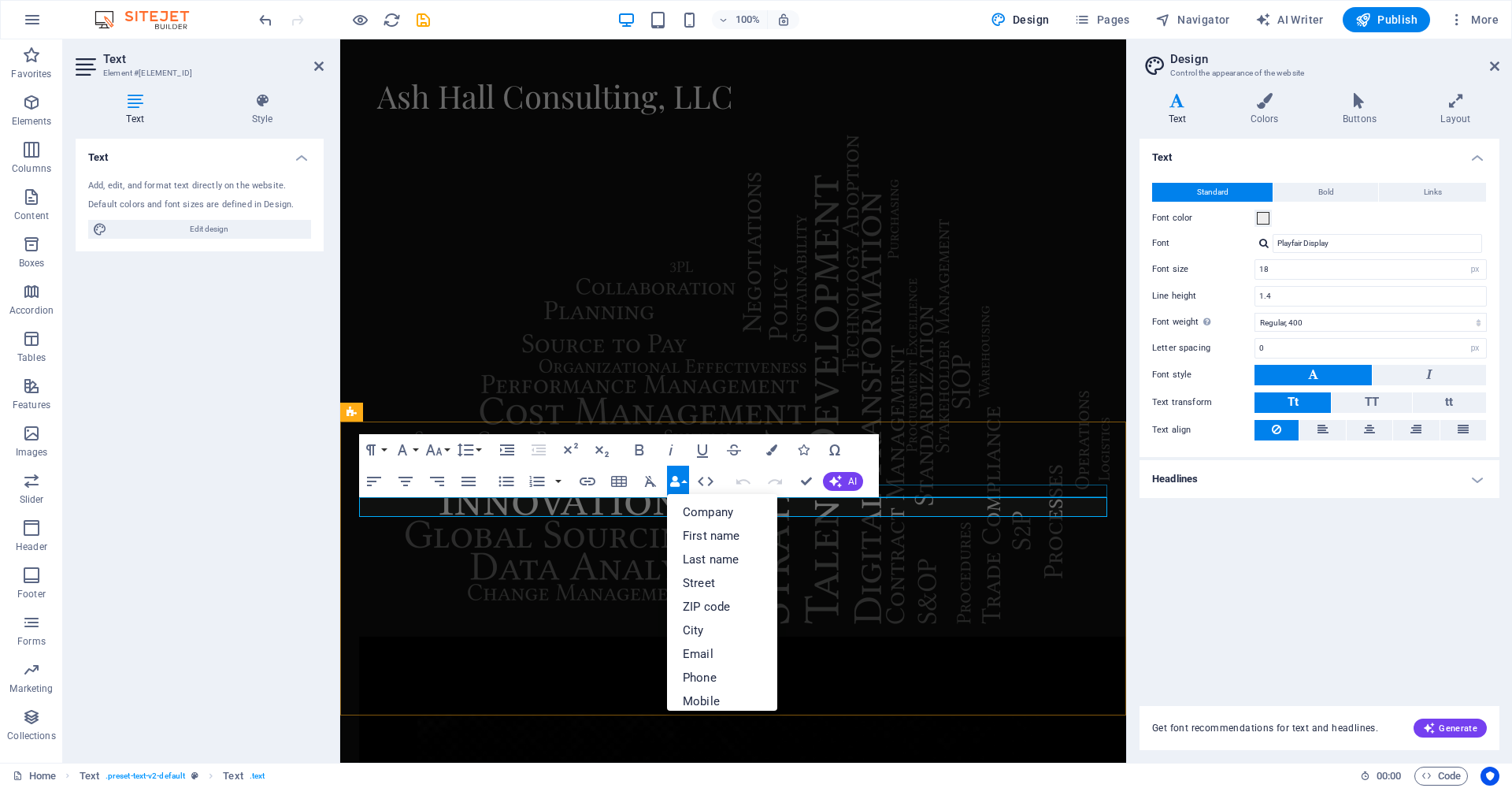 click on "Data Bindings" at bounding box center [678, 481] 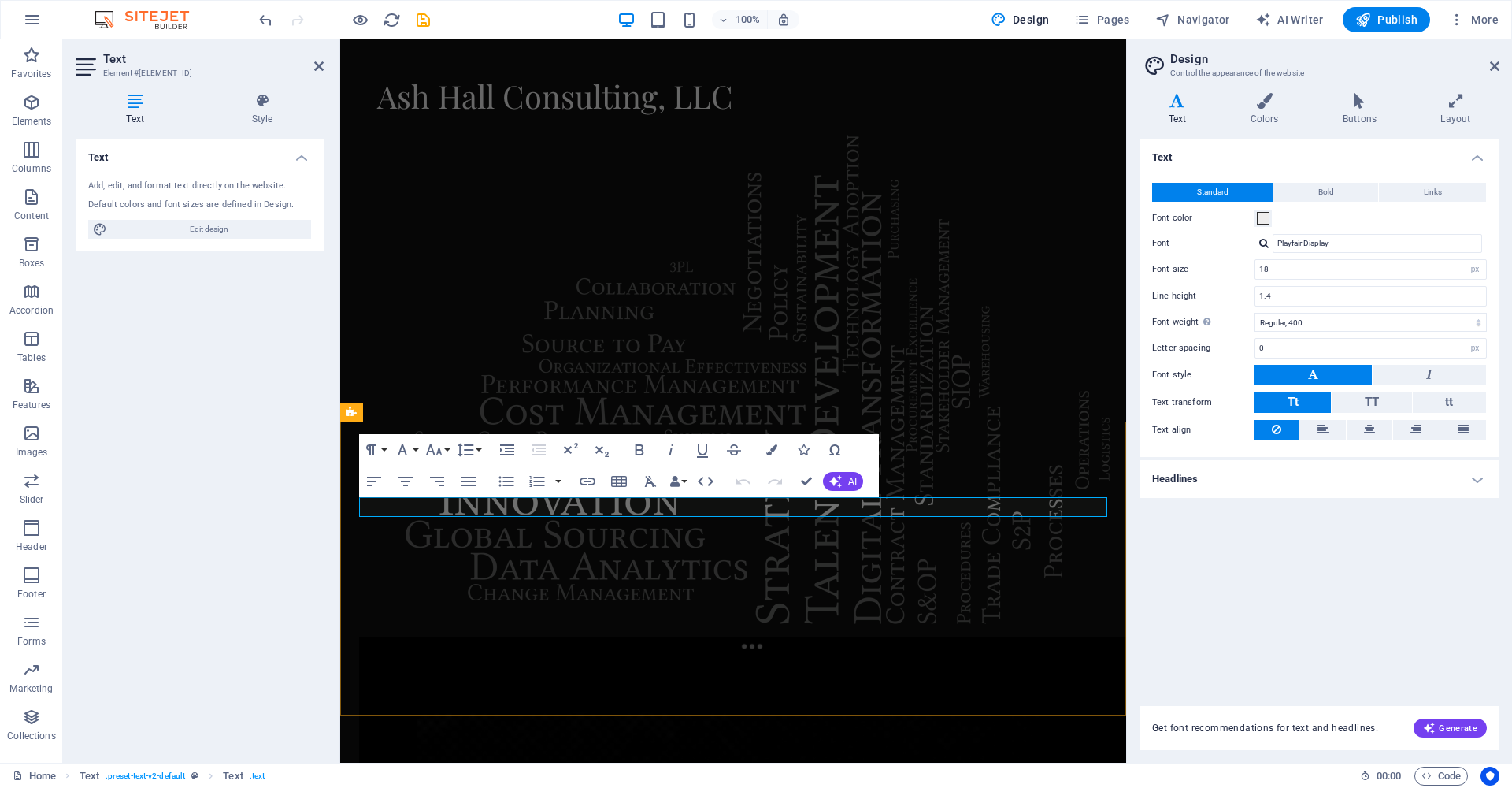 click on "54f1de1ba31275ca316a4f8216e471@cpanel.local" at bounding box center [733, 1833] 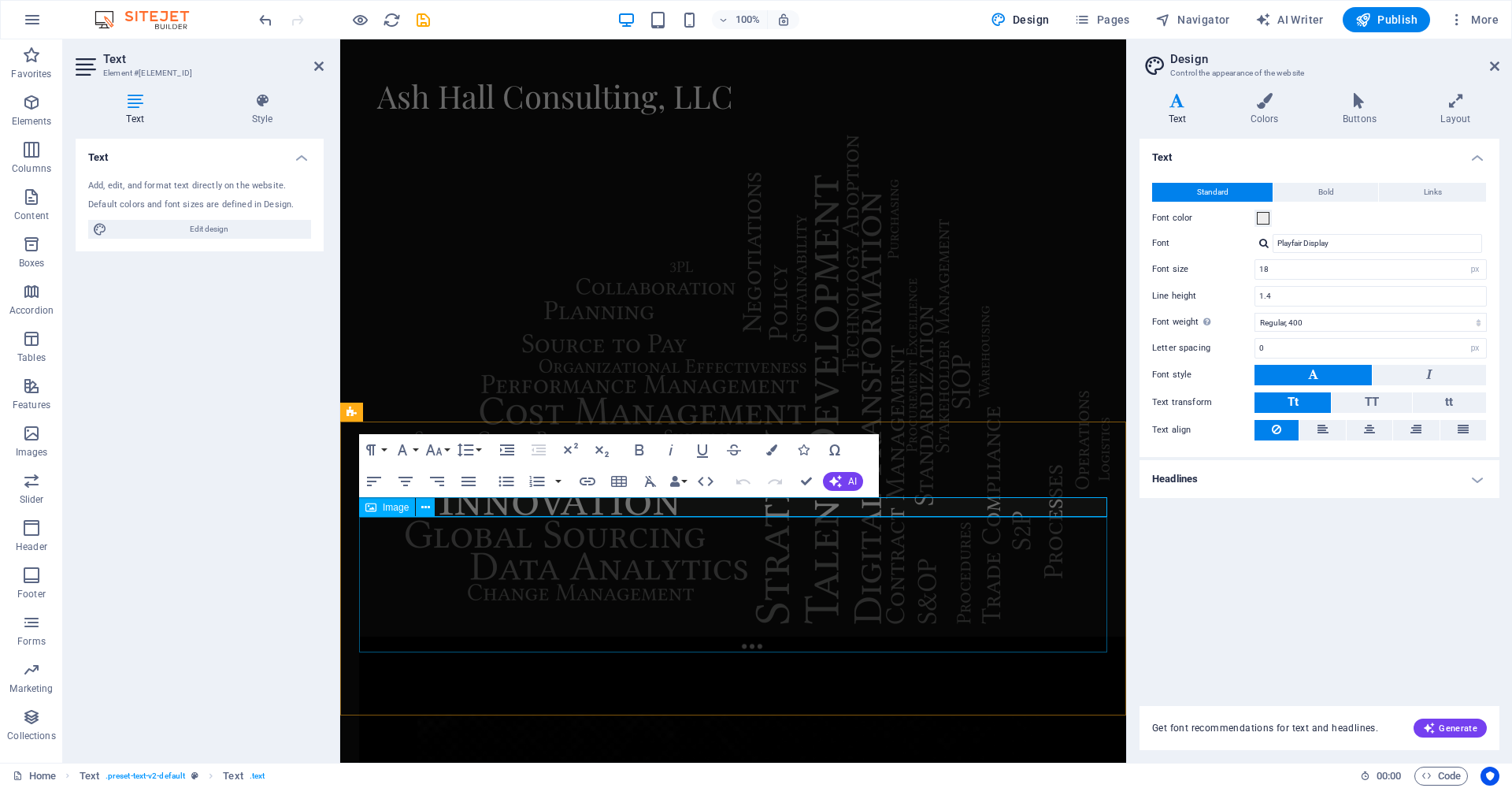 click at bounding box center (733, 1912) 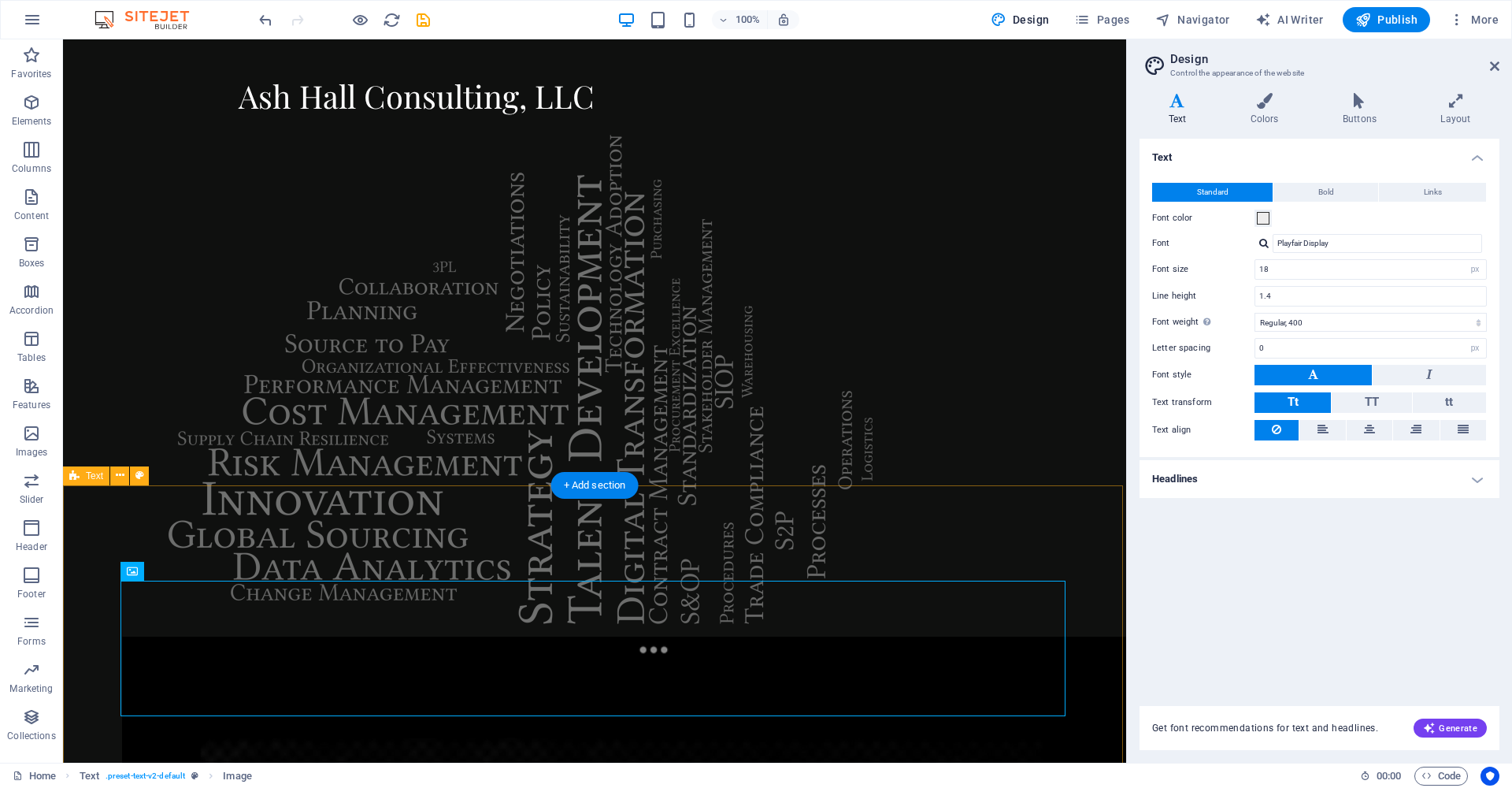click on "54f1de1ba31275ca316a4f8216e471@cpanel.local" at bounding box center [595, 2265] 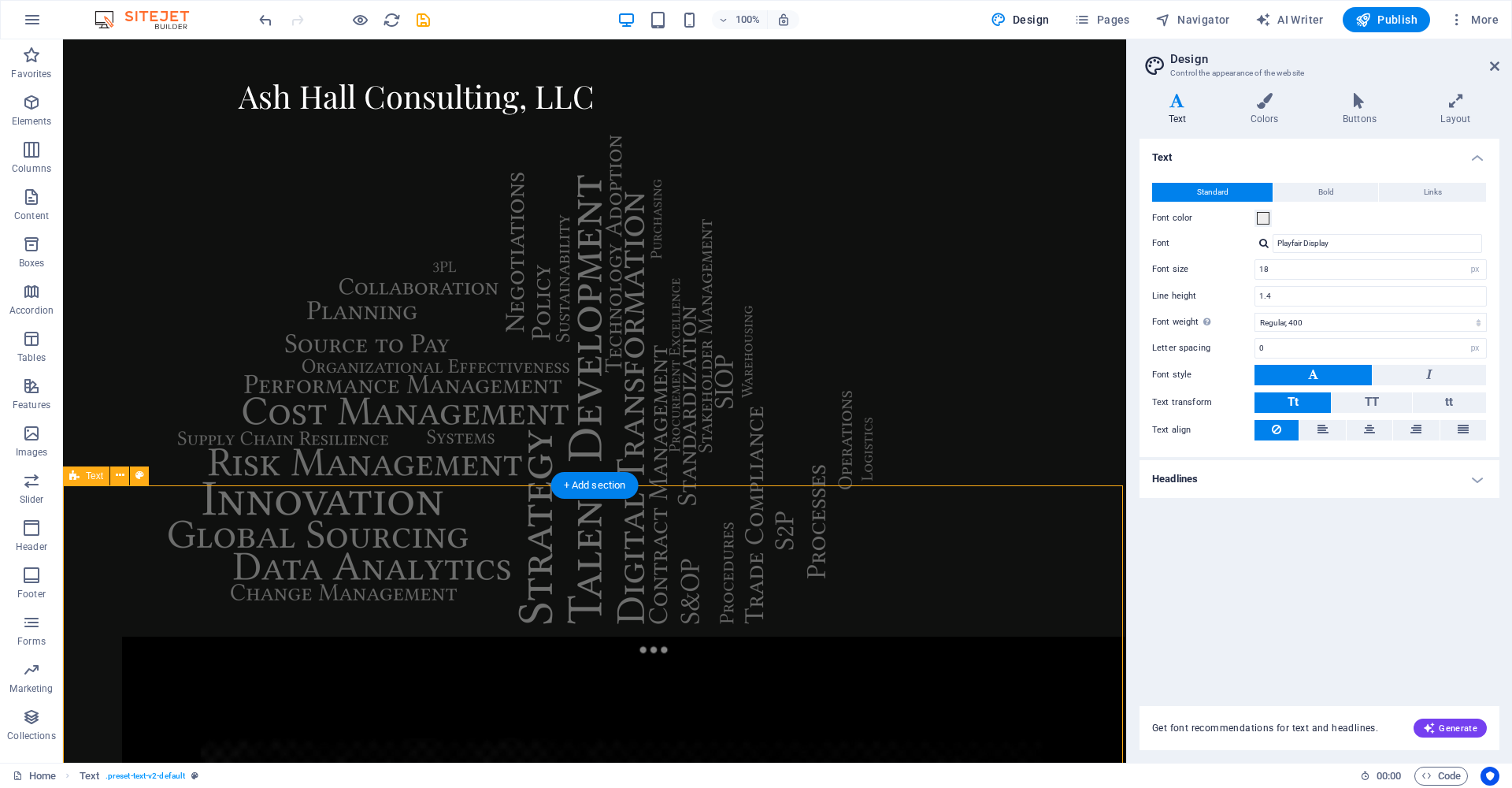 click on "54f1de1ba31275ca316a4f8216e471@cpanel.local" at bounding box center [595, 2265] 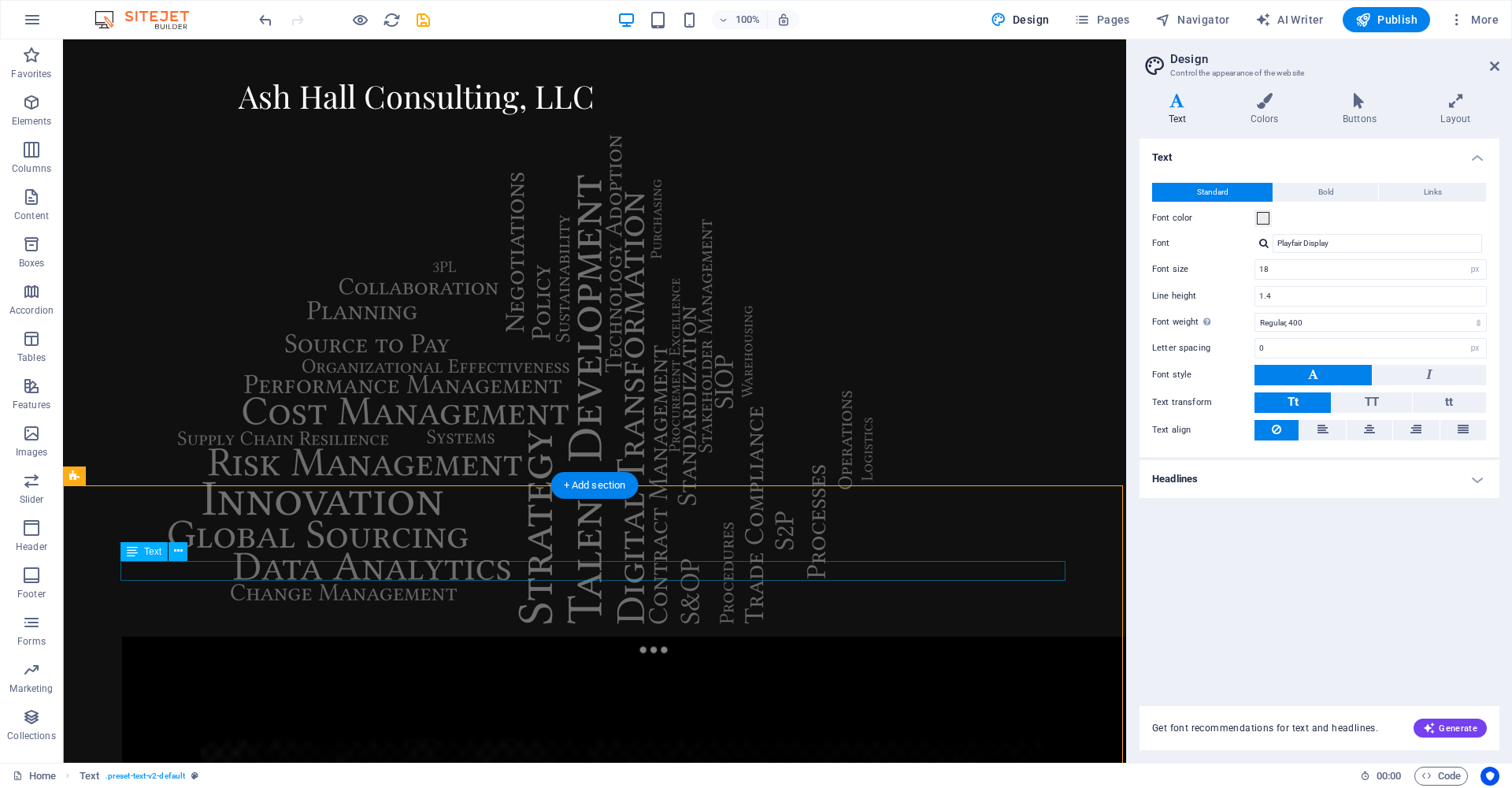 click on "54f1de1ba31275ca316a4f8216e471@cpanel.local" at bounding box center (595, 2203) 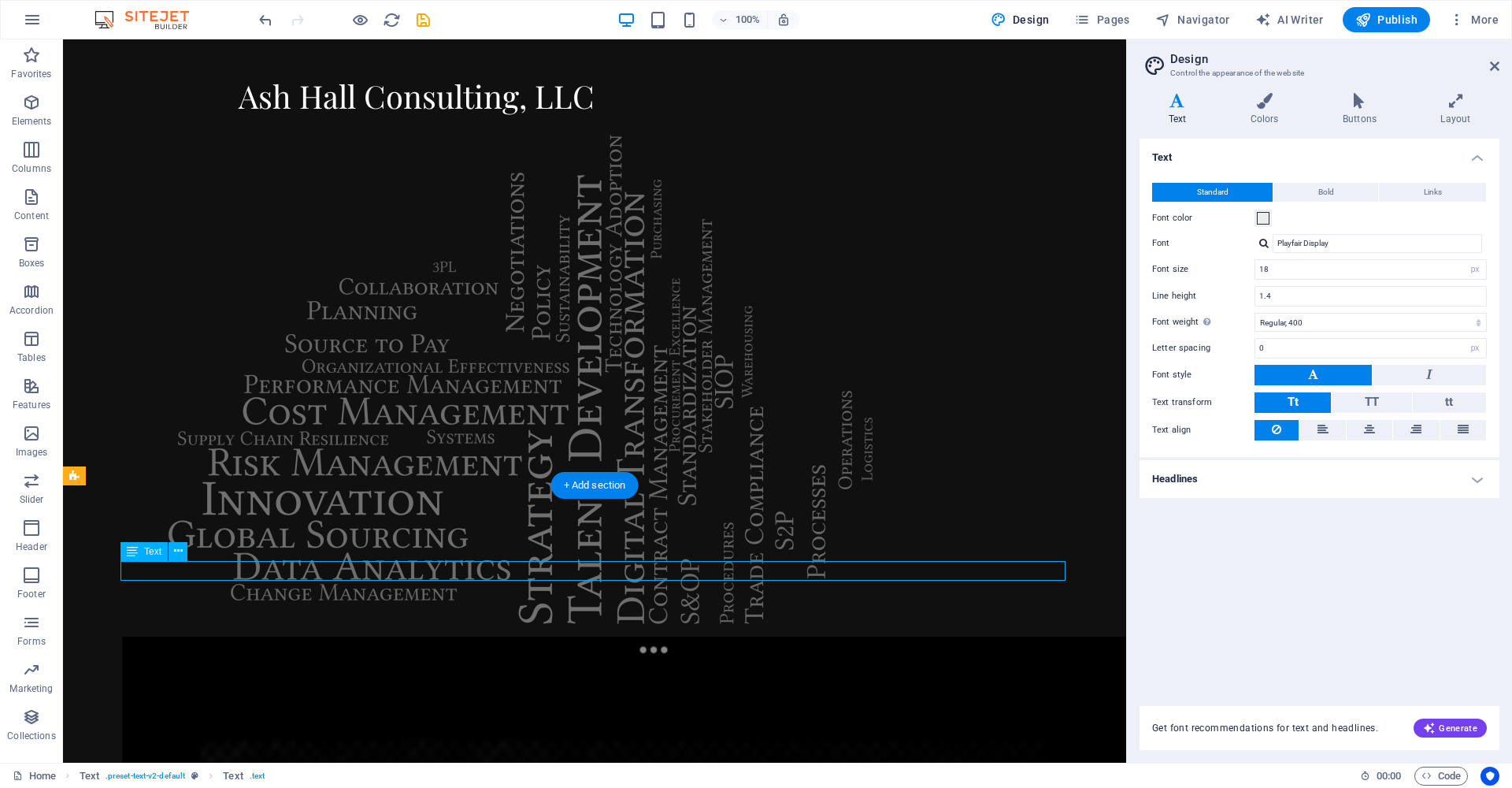drag, startPoint x: 539, startPoint y: 574, endPoint x: 547, endPoint y: 572, distance: 8.24621 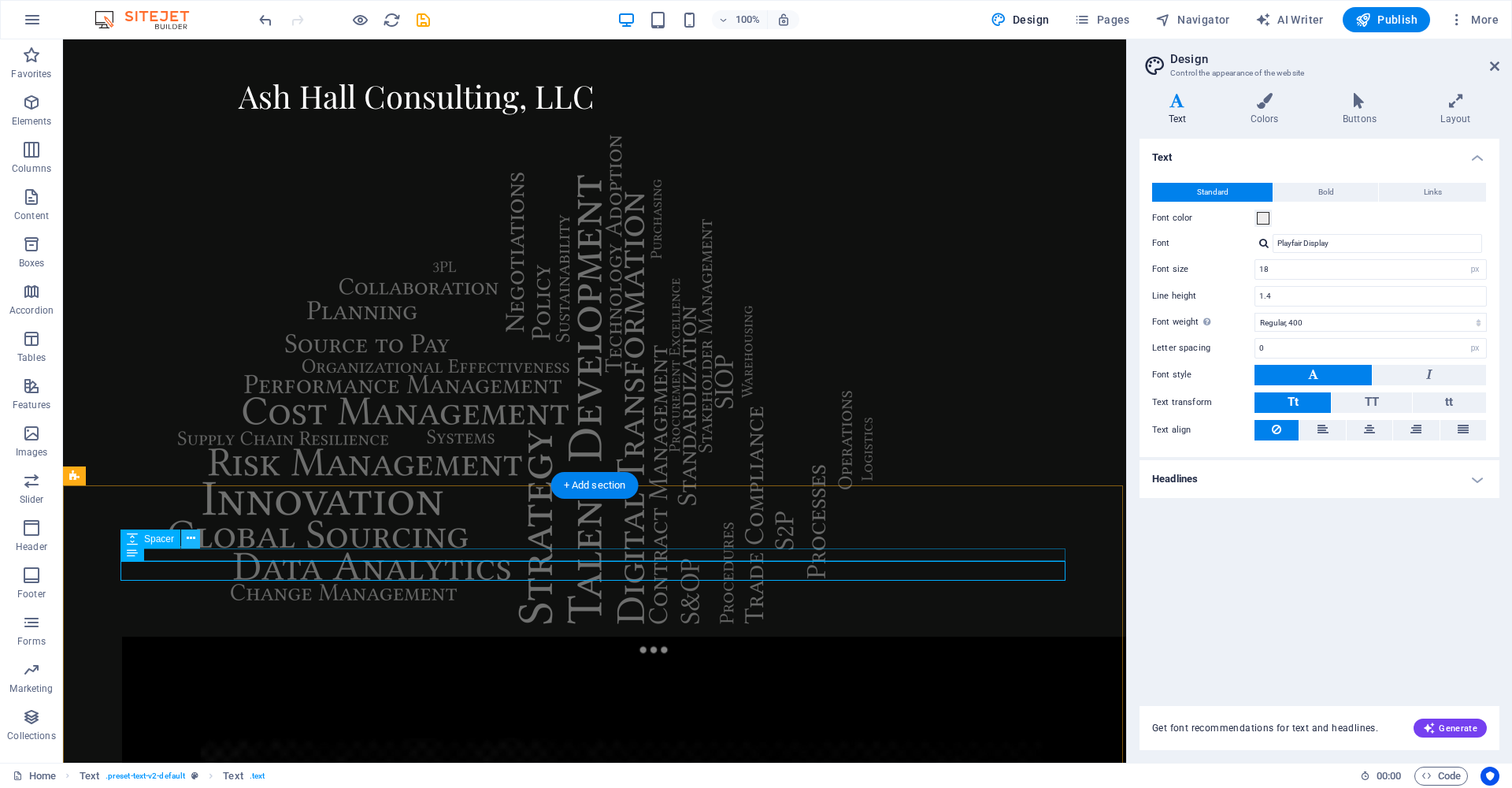 click at bounding box center [191, 538] 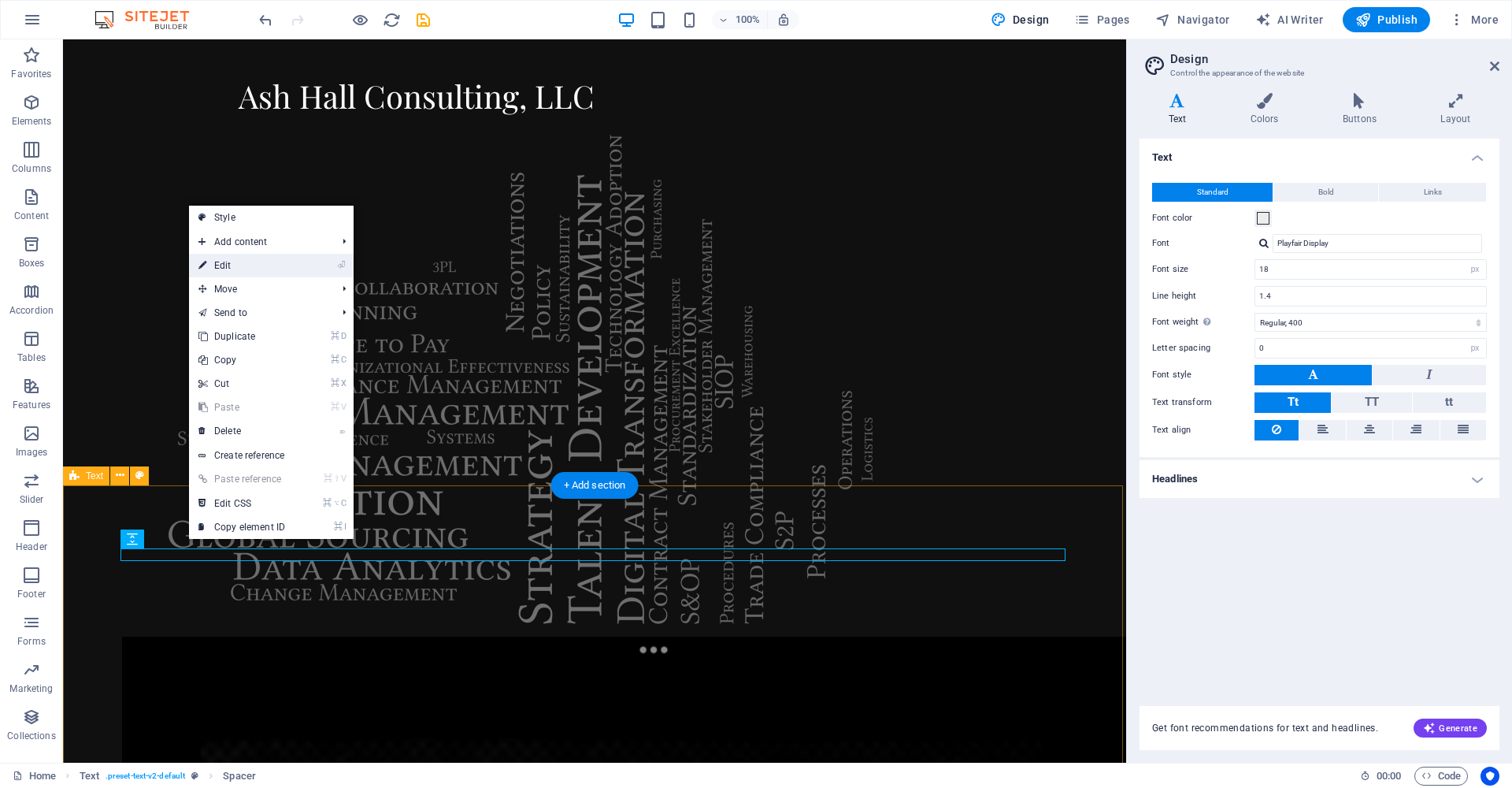 click on "⏎  Edit" at bounding box center (242, 266) 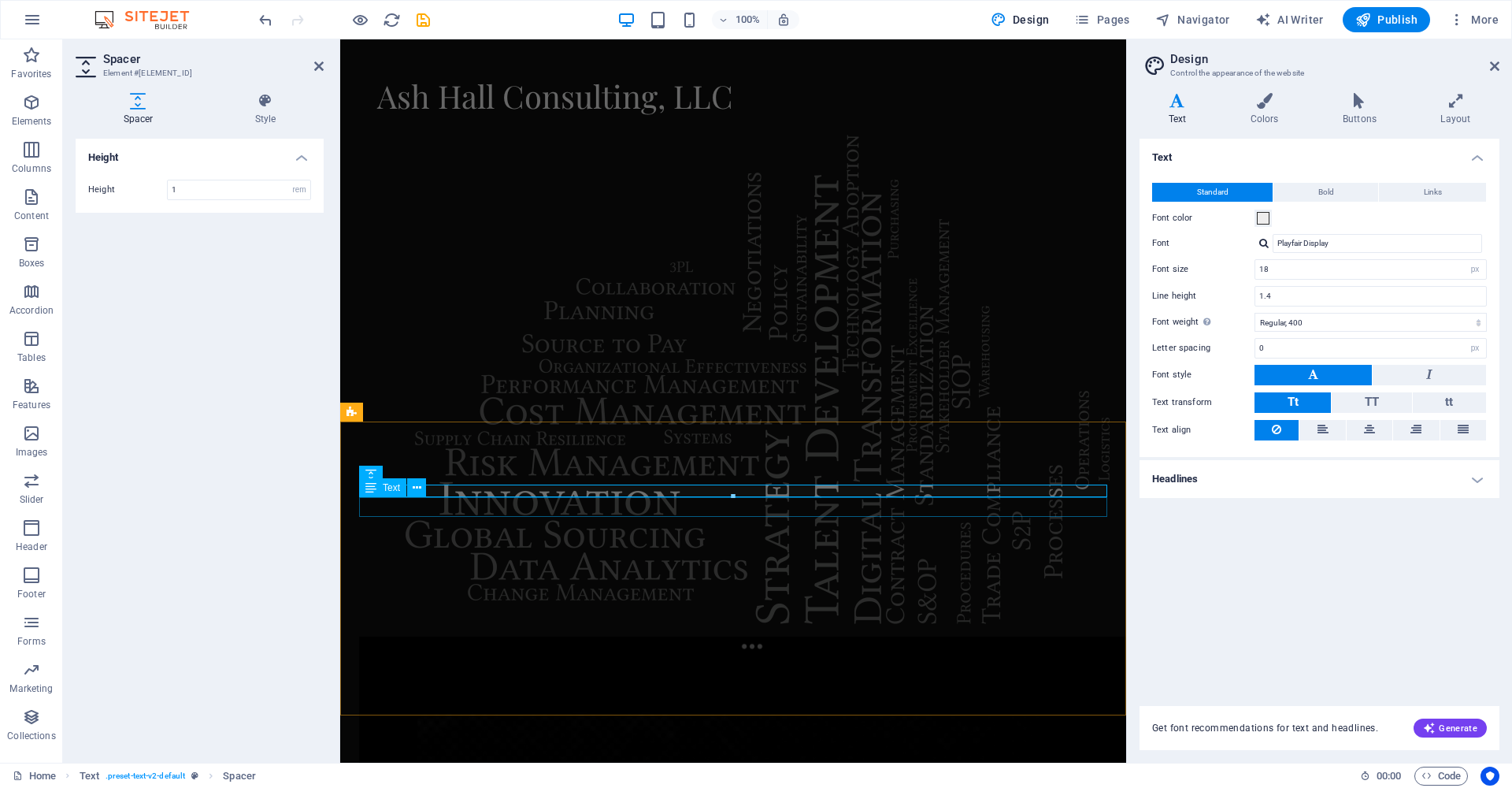 click on "54f1de1ba31275ca316a4f8216e471@cpanel.local" at bounding box center [733, 1833] 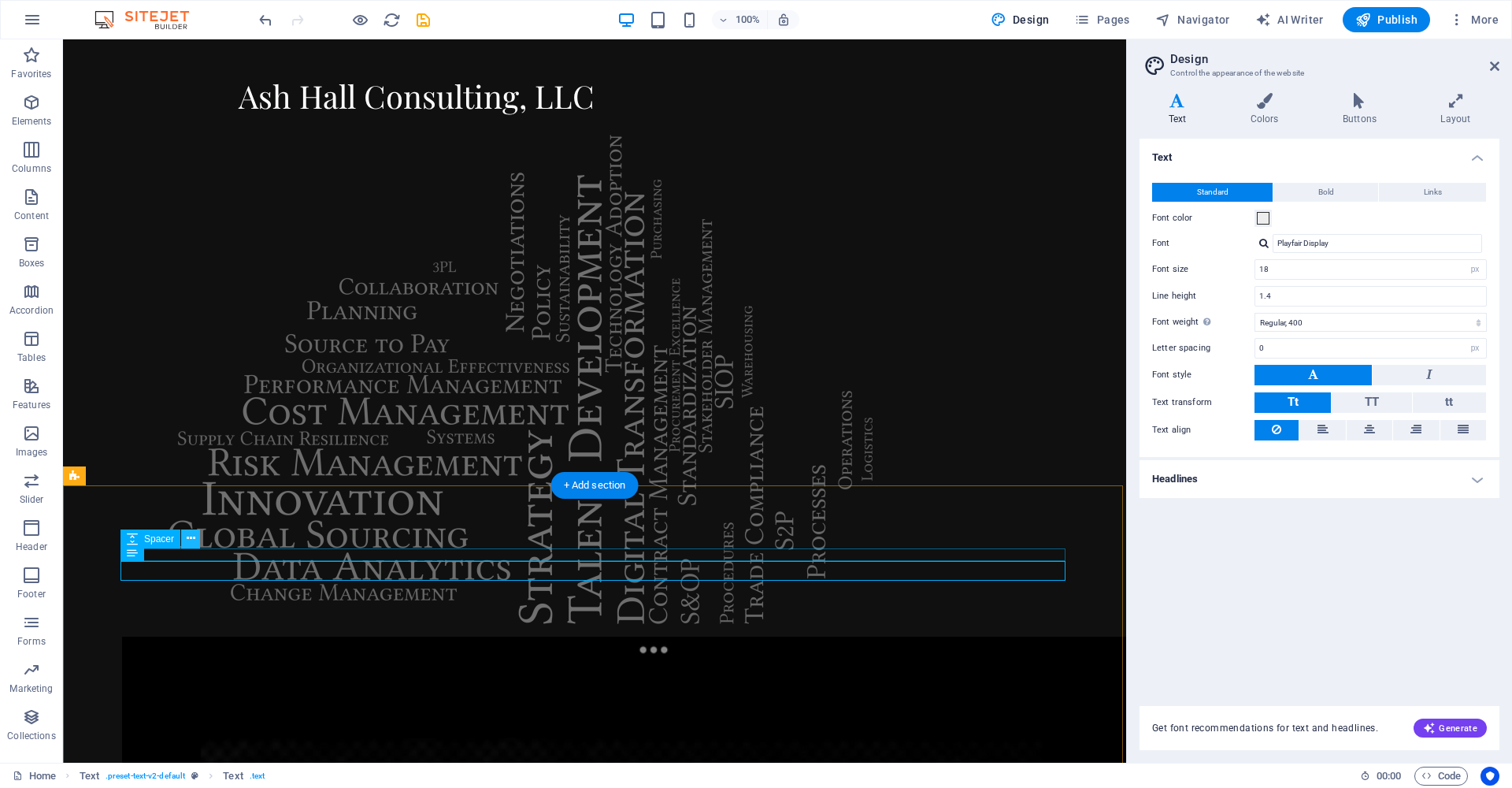 click at bounding box center (191, 538) 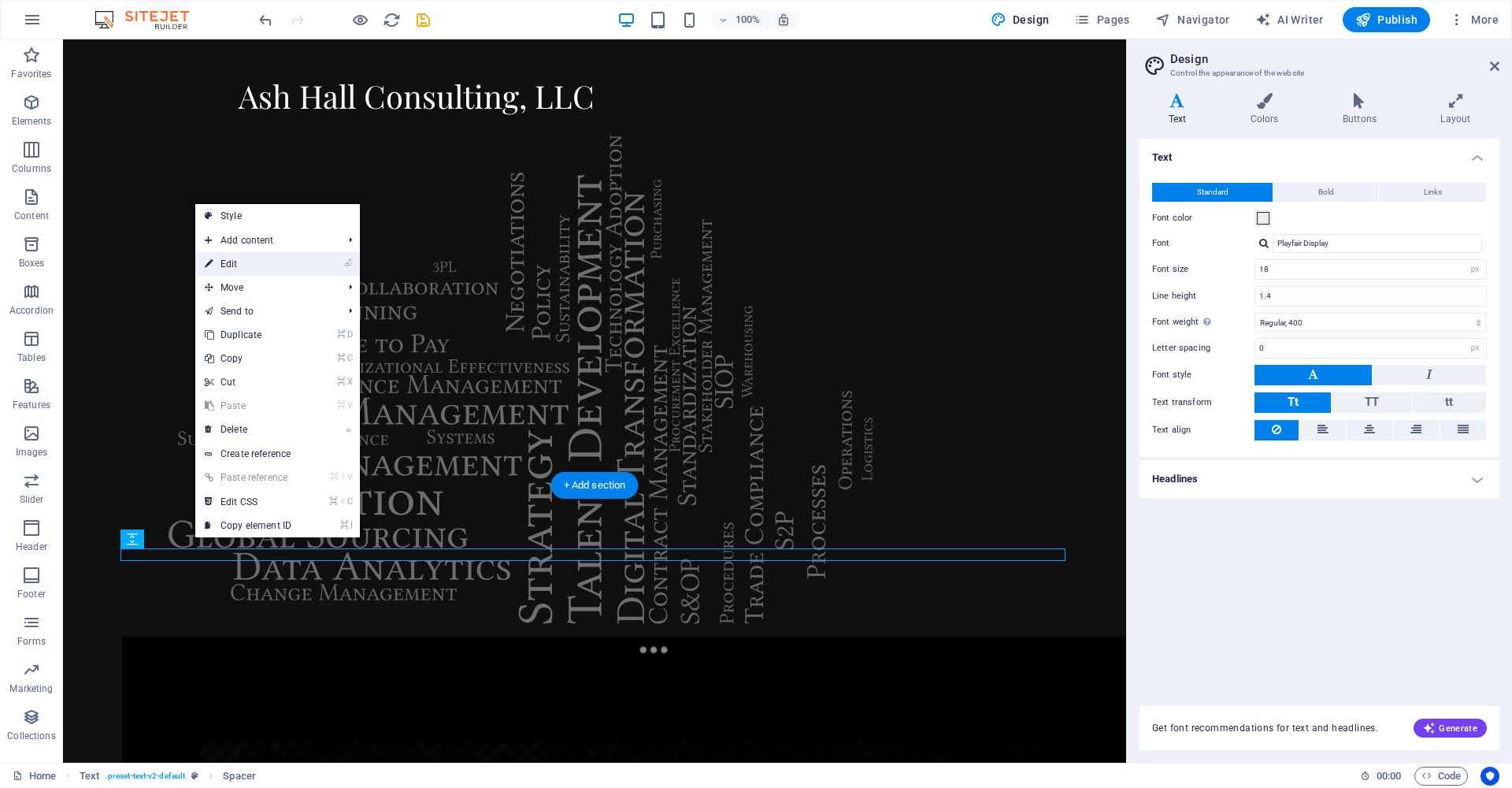 click on "⏎  Edit" at bounding box center [248, 264] 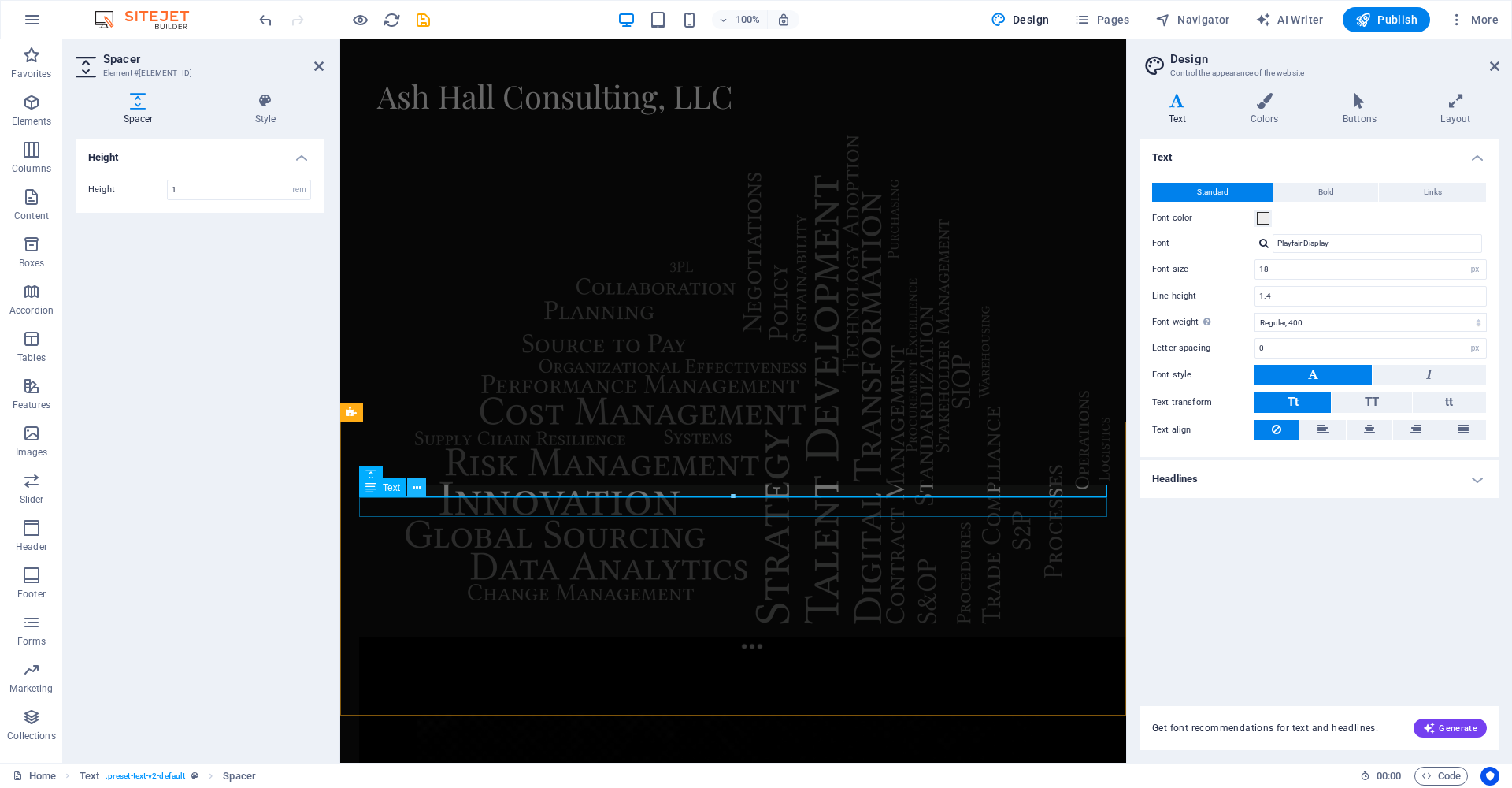 click at bounding box center (417, 488) 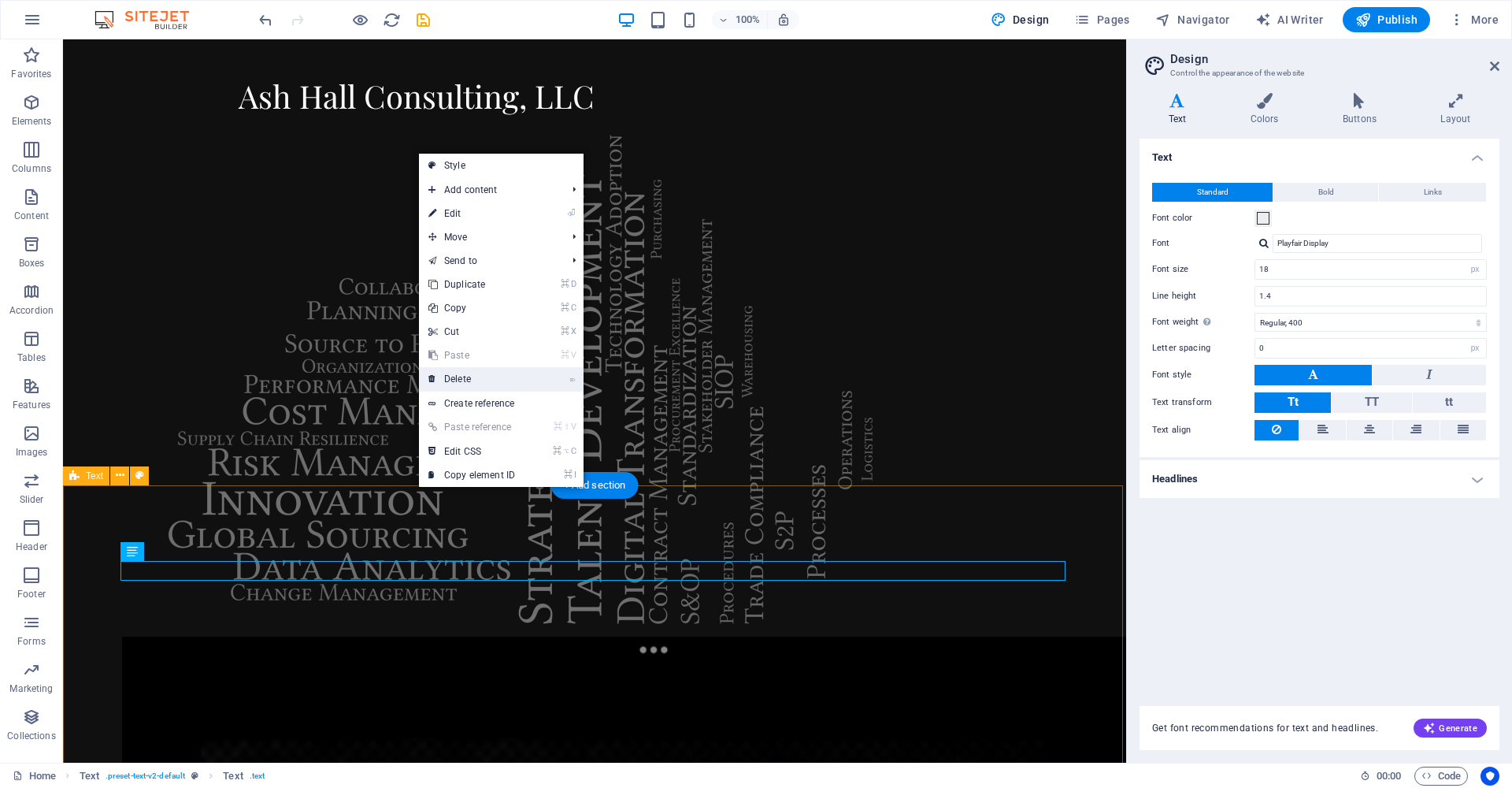 click on "⌦  Delete" at bounding box center (472, 379) 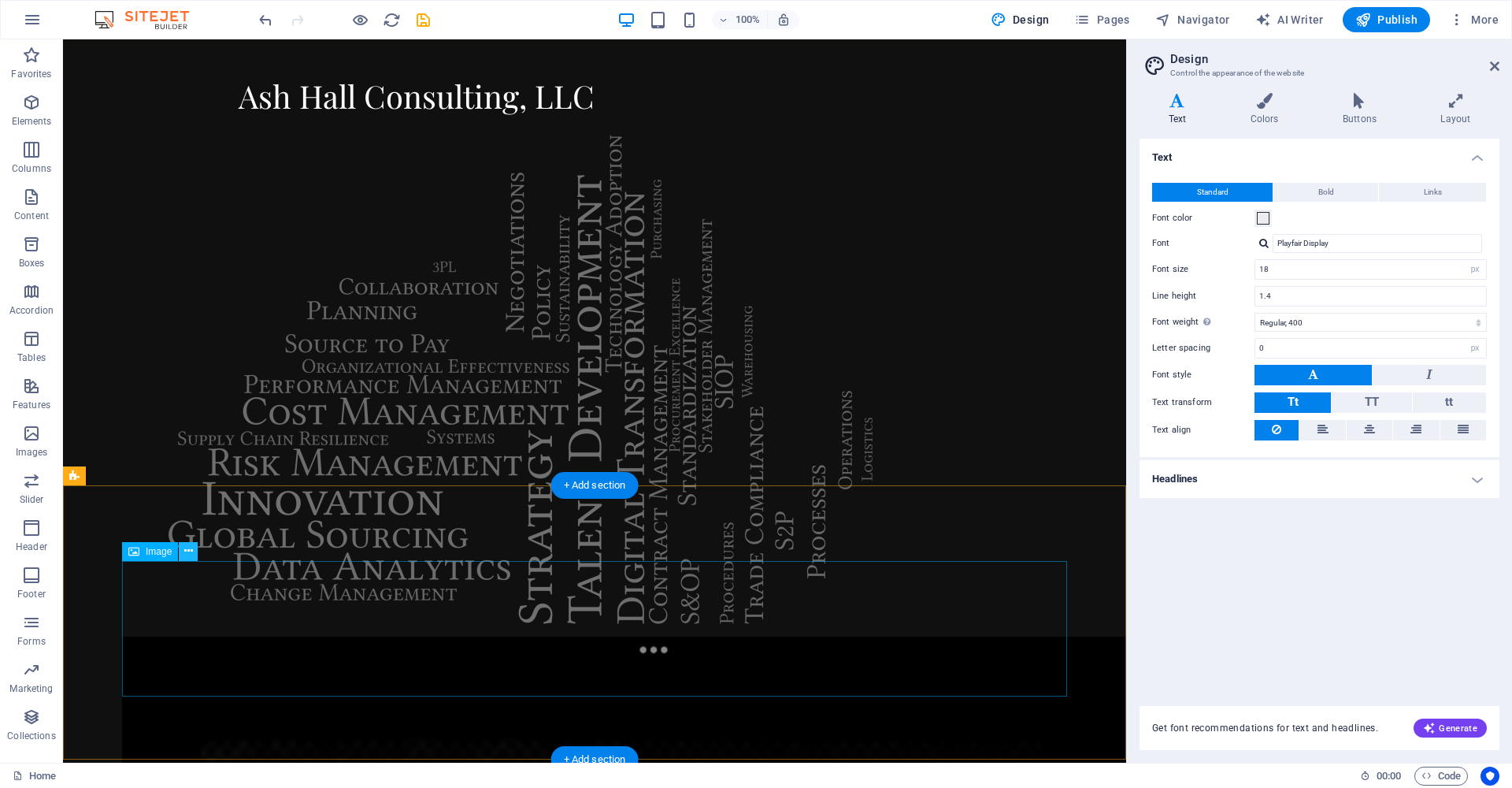 click at bounding box center [188, 552] 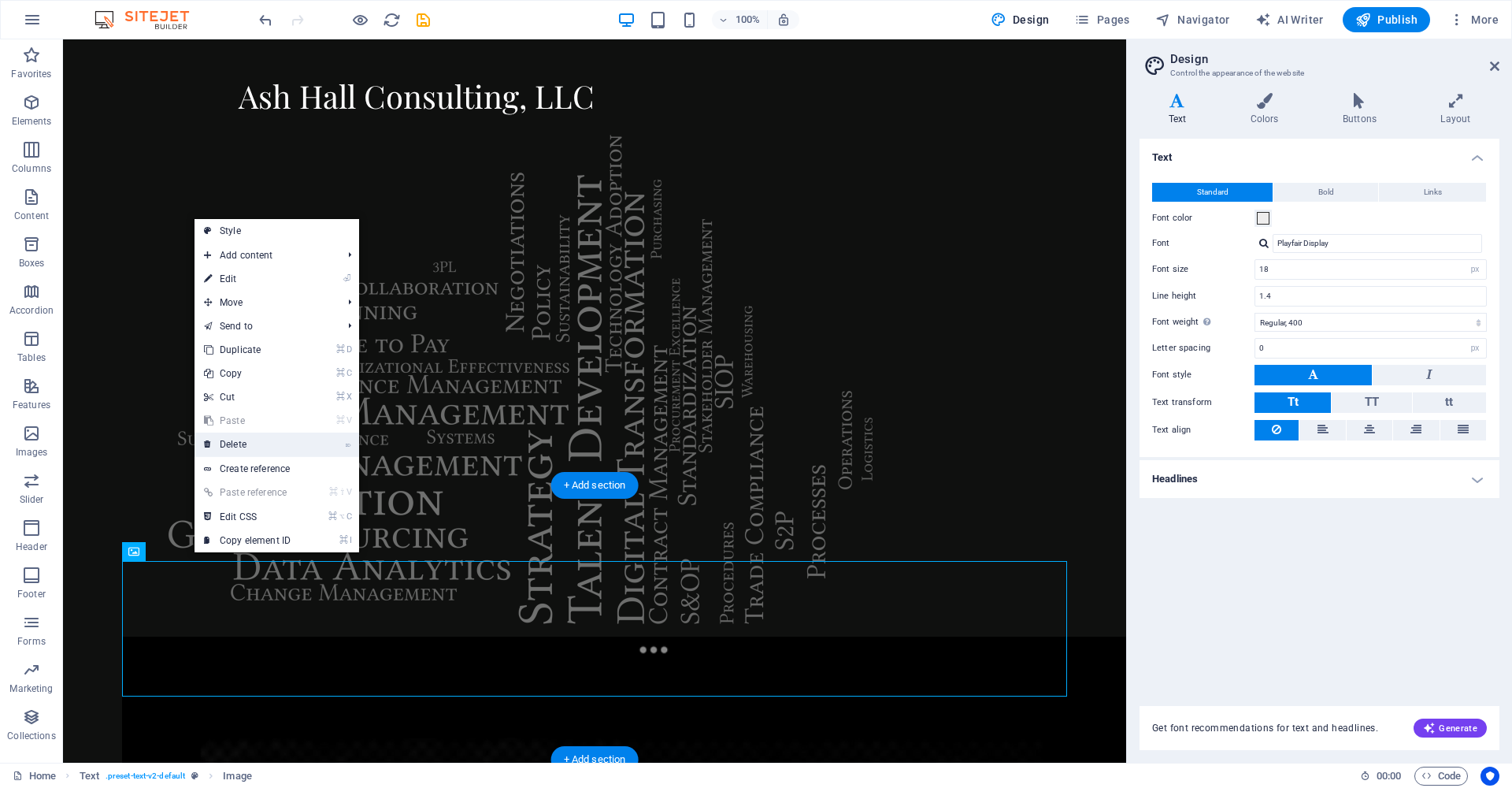 click on "⌦  Delete" at bounding box center [247, 444] 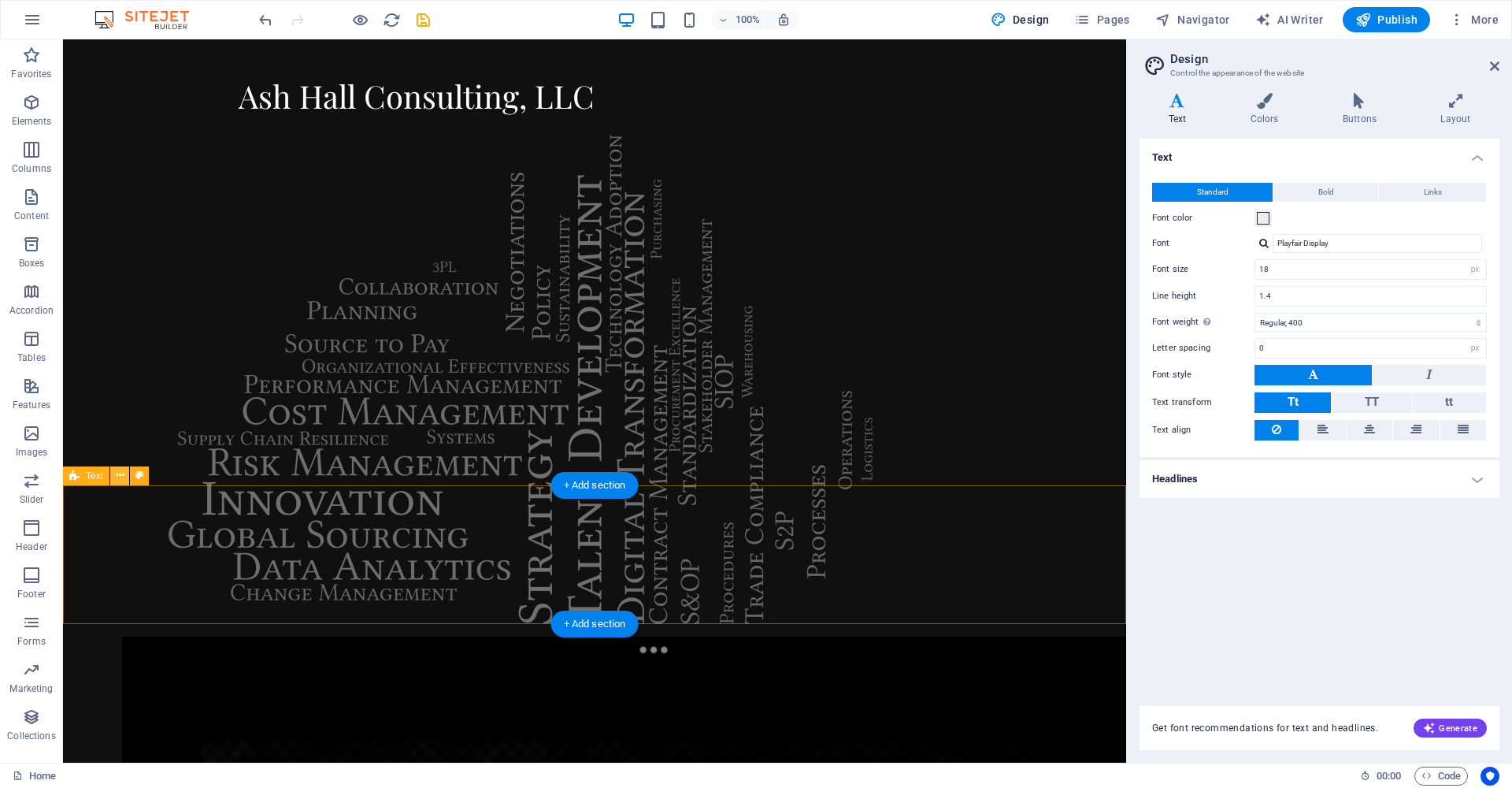 click at bounding box center (120, 475) 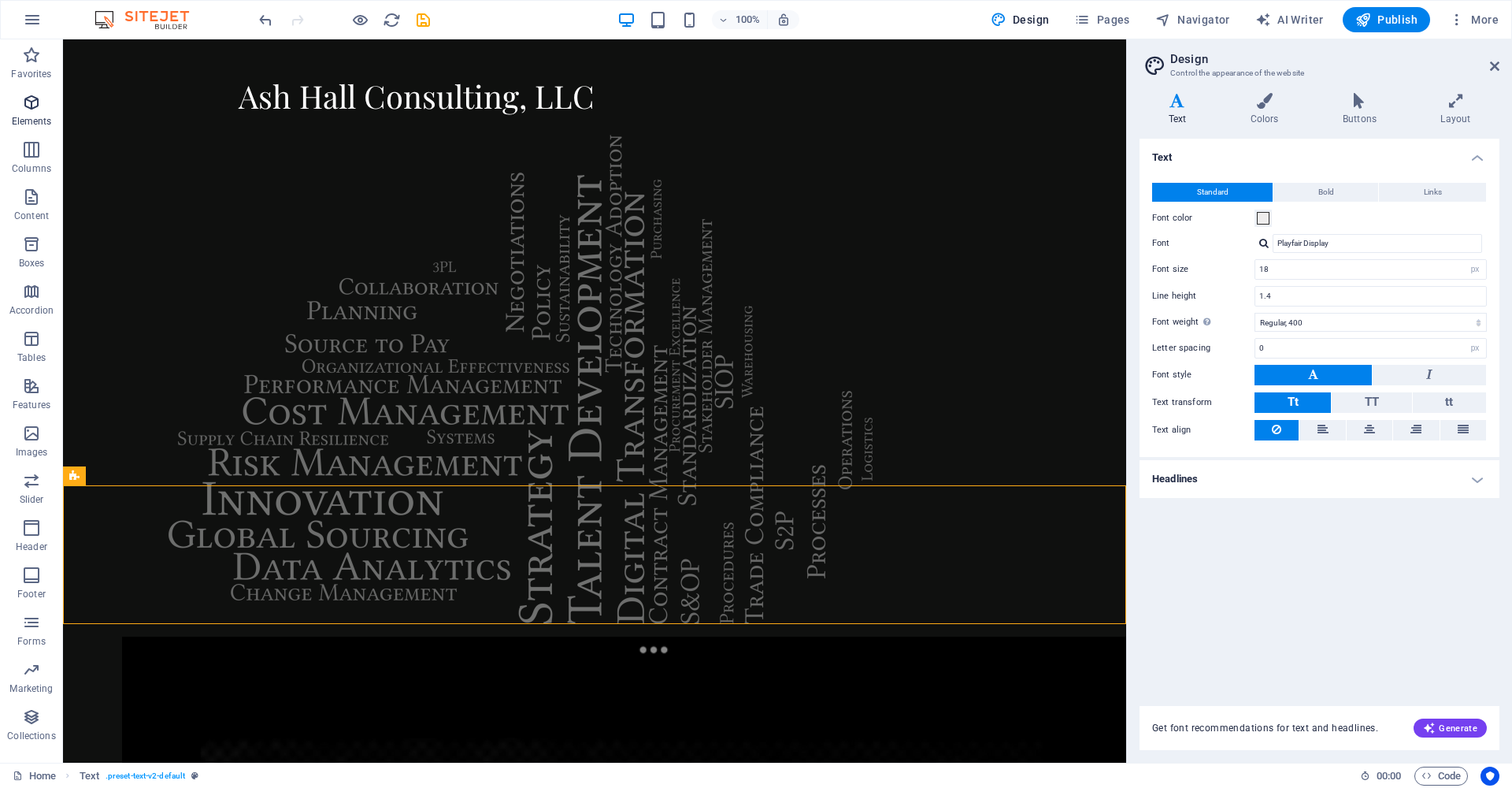 click on "Elements" at bounding box center [32, 121] 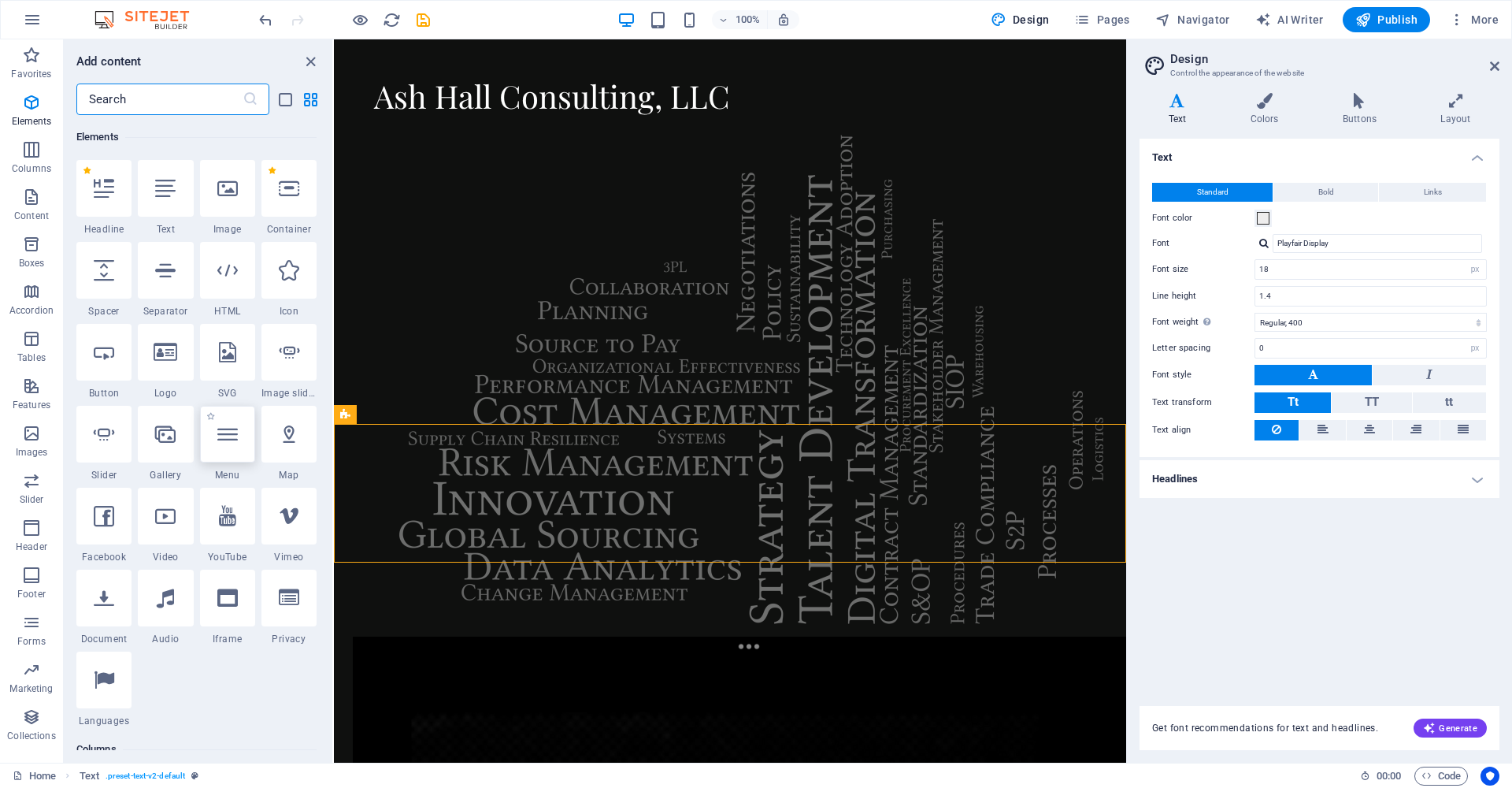 scroll, scrollTop: 180, scrollLeft: 0, axis: vertical 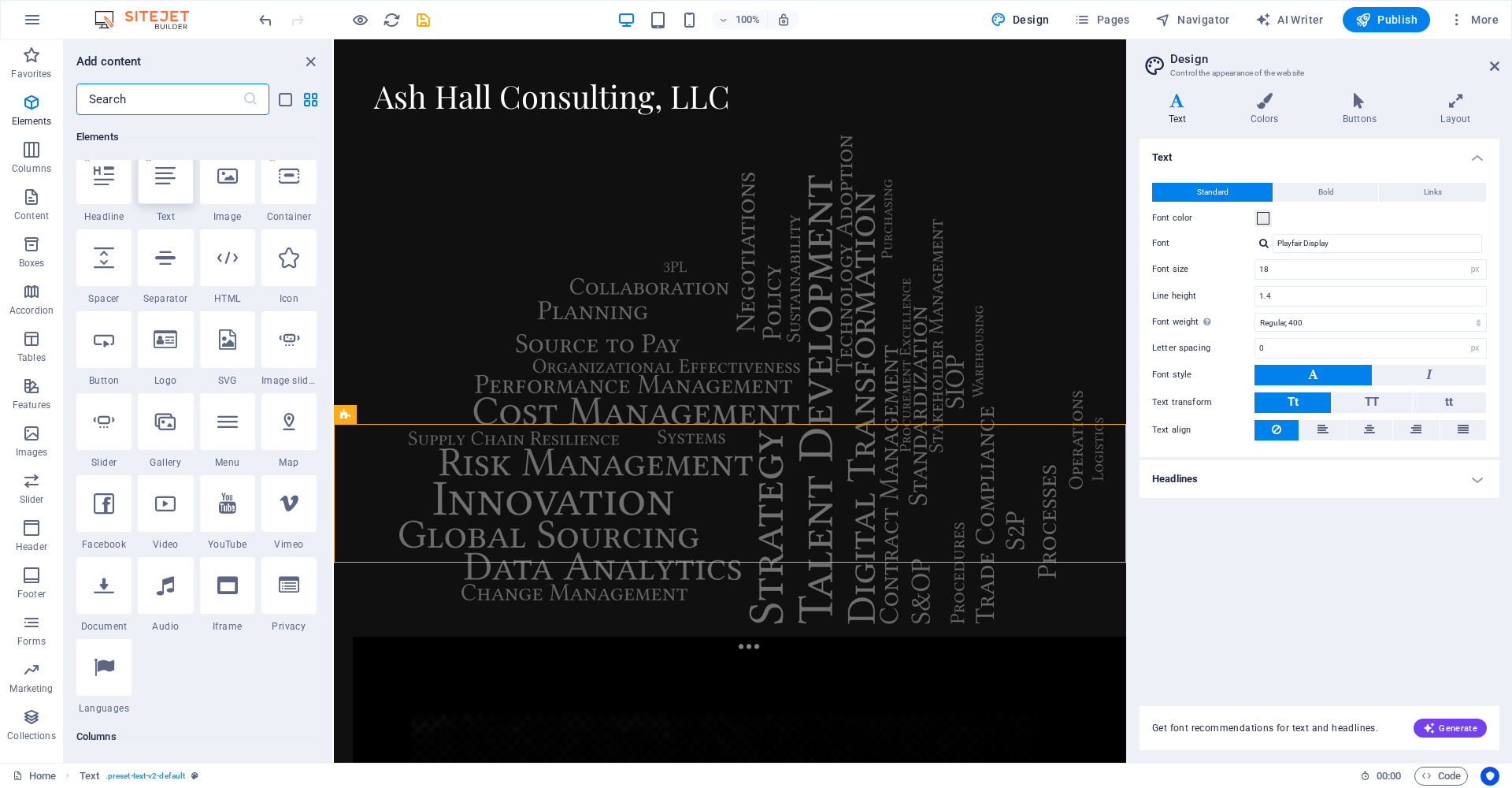 click at bounding box center (165, 176) 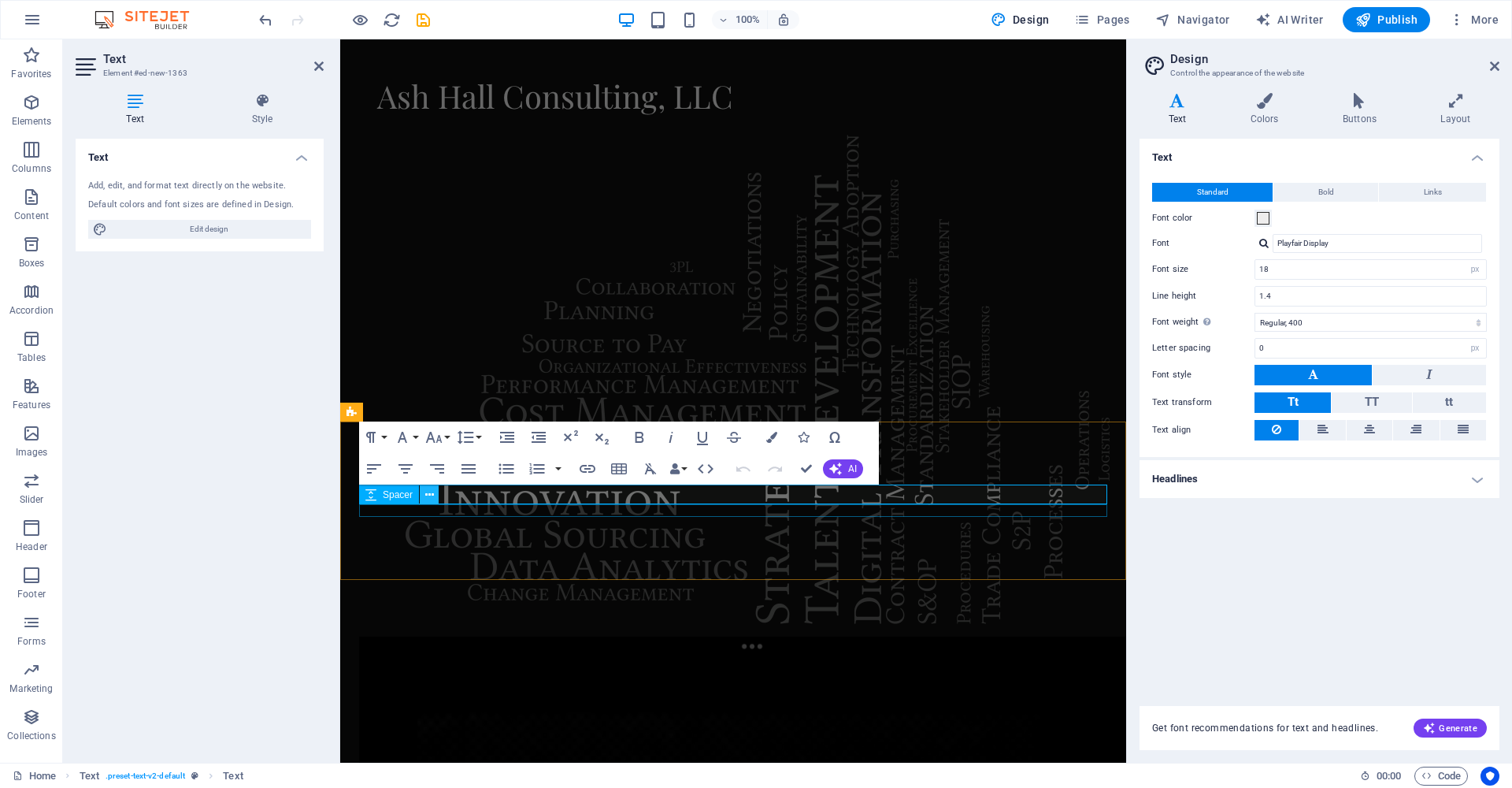 click at bounding box center [429, 495] 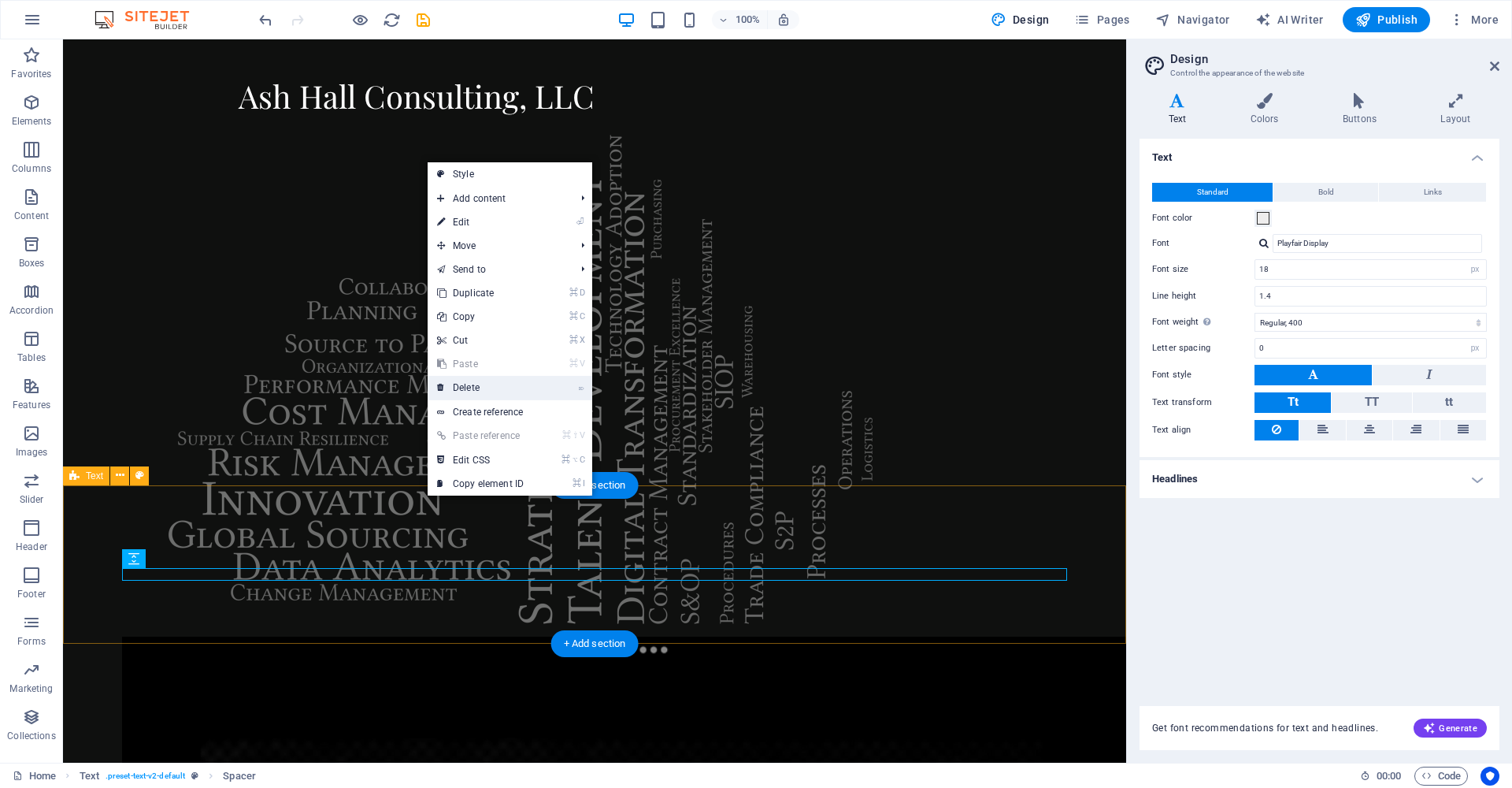 click on "⌦  Delete" at bounding box center (480, 388) 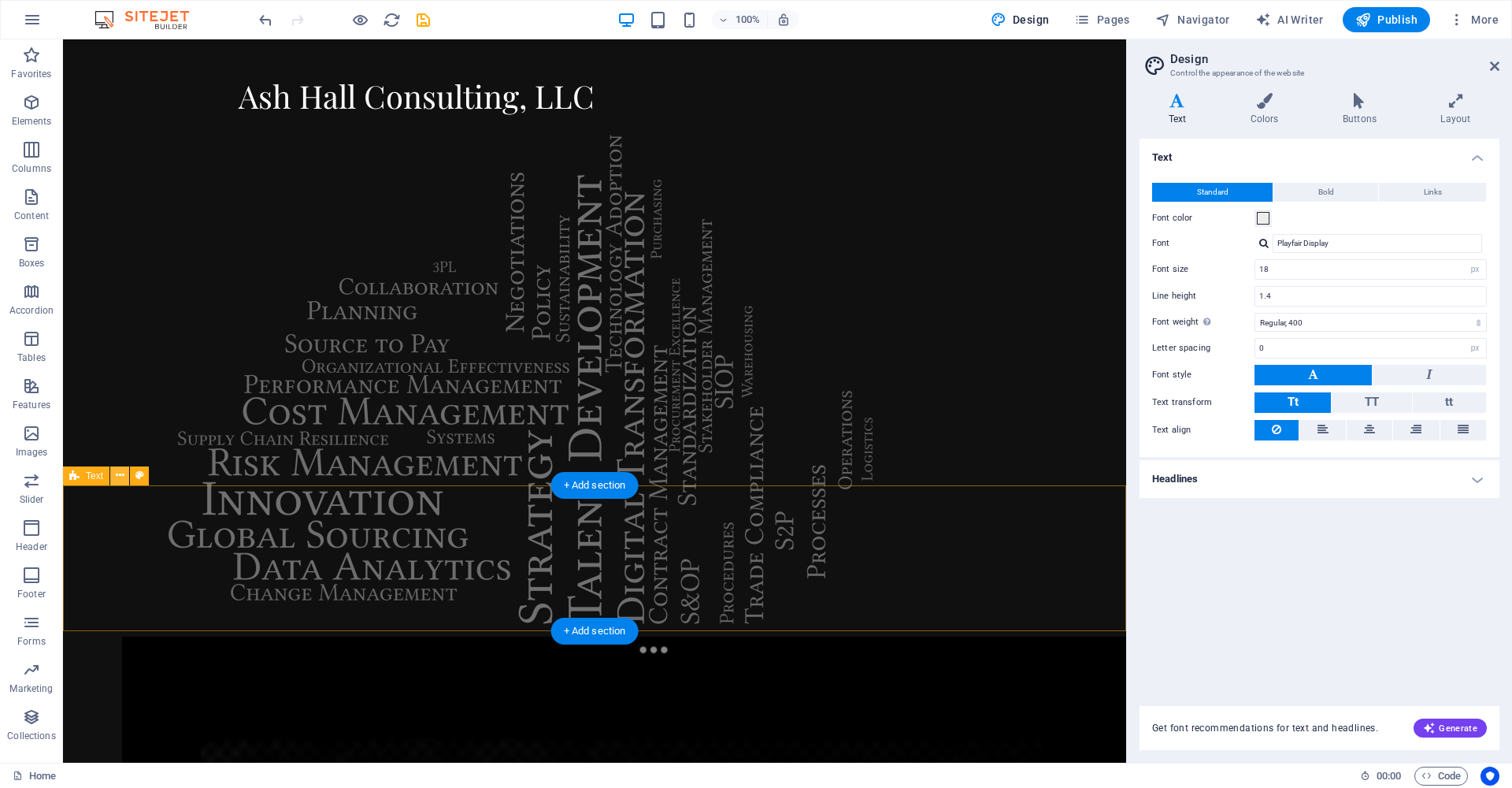 click at bounding box center (120, 475) 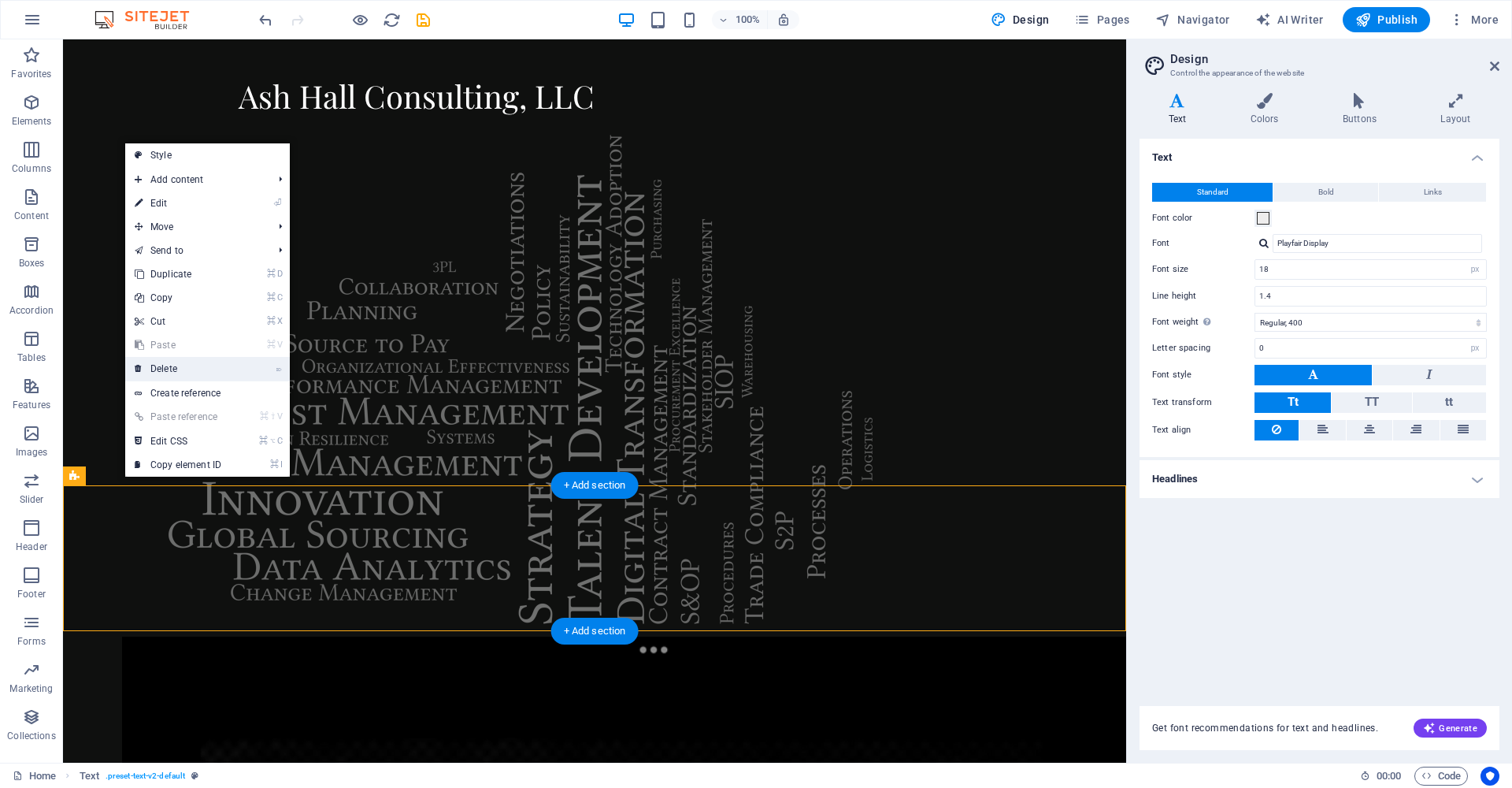 click on "⌦  Delete" at bounding box center (178, 369) 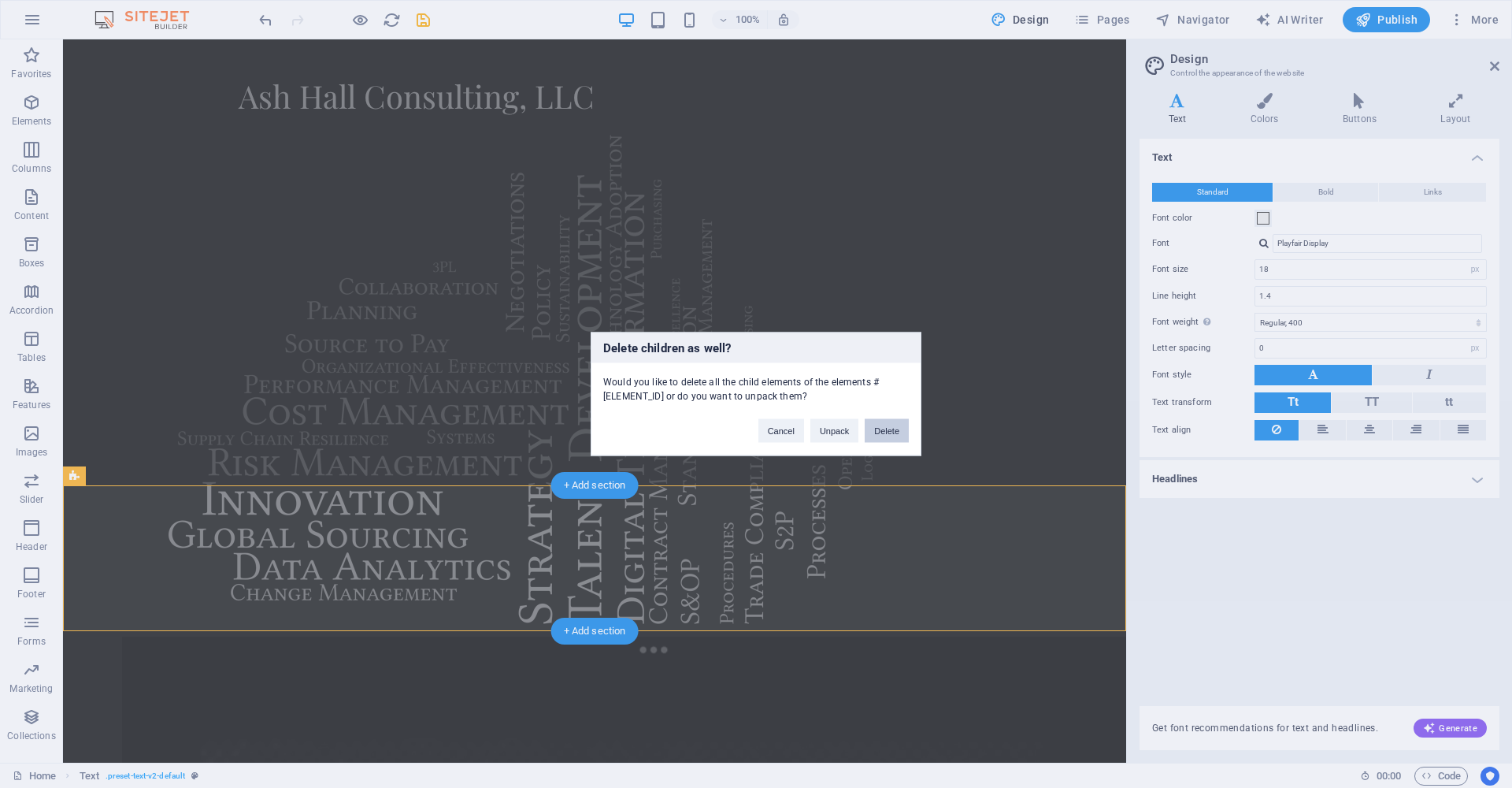 click on "Delete" at bounding box center (887, 431) 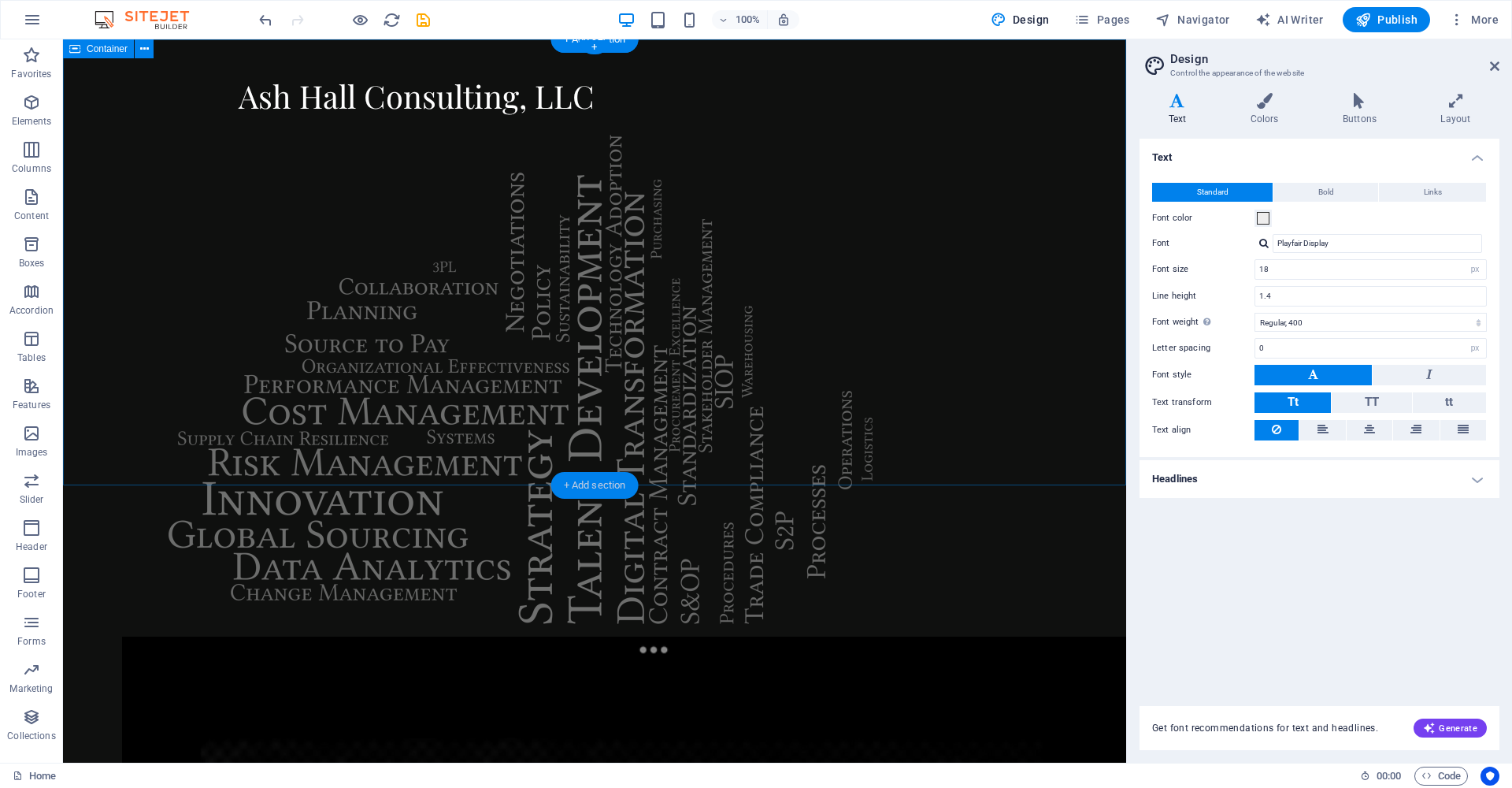 click on "+ Add section" at bounding box center [595, 485] 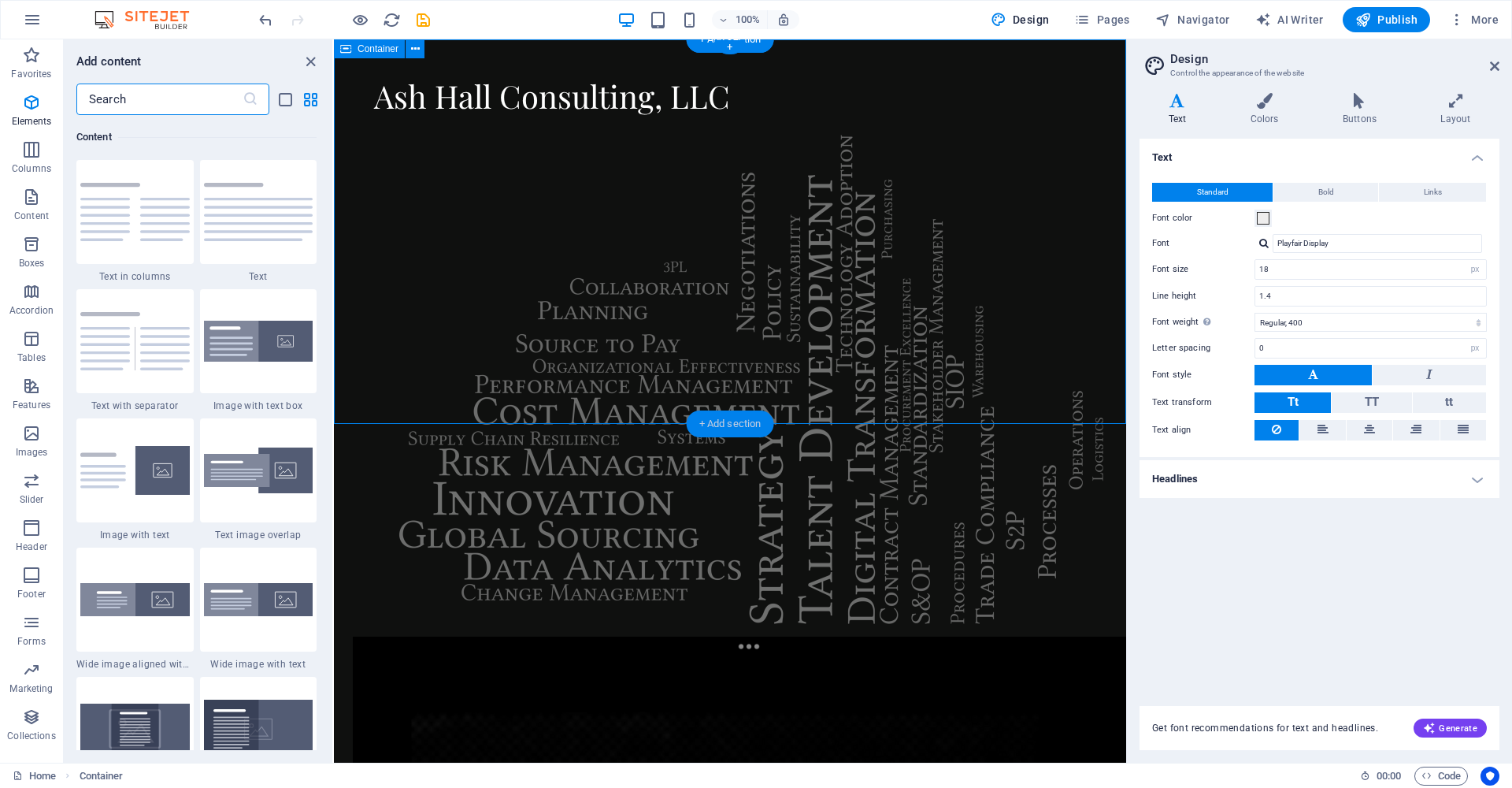 scroll, scrollTop: 2757, scrollLeft: 0, axis: vertical 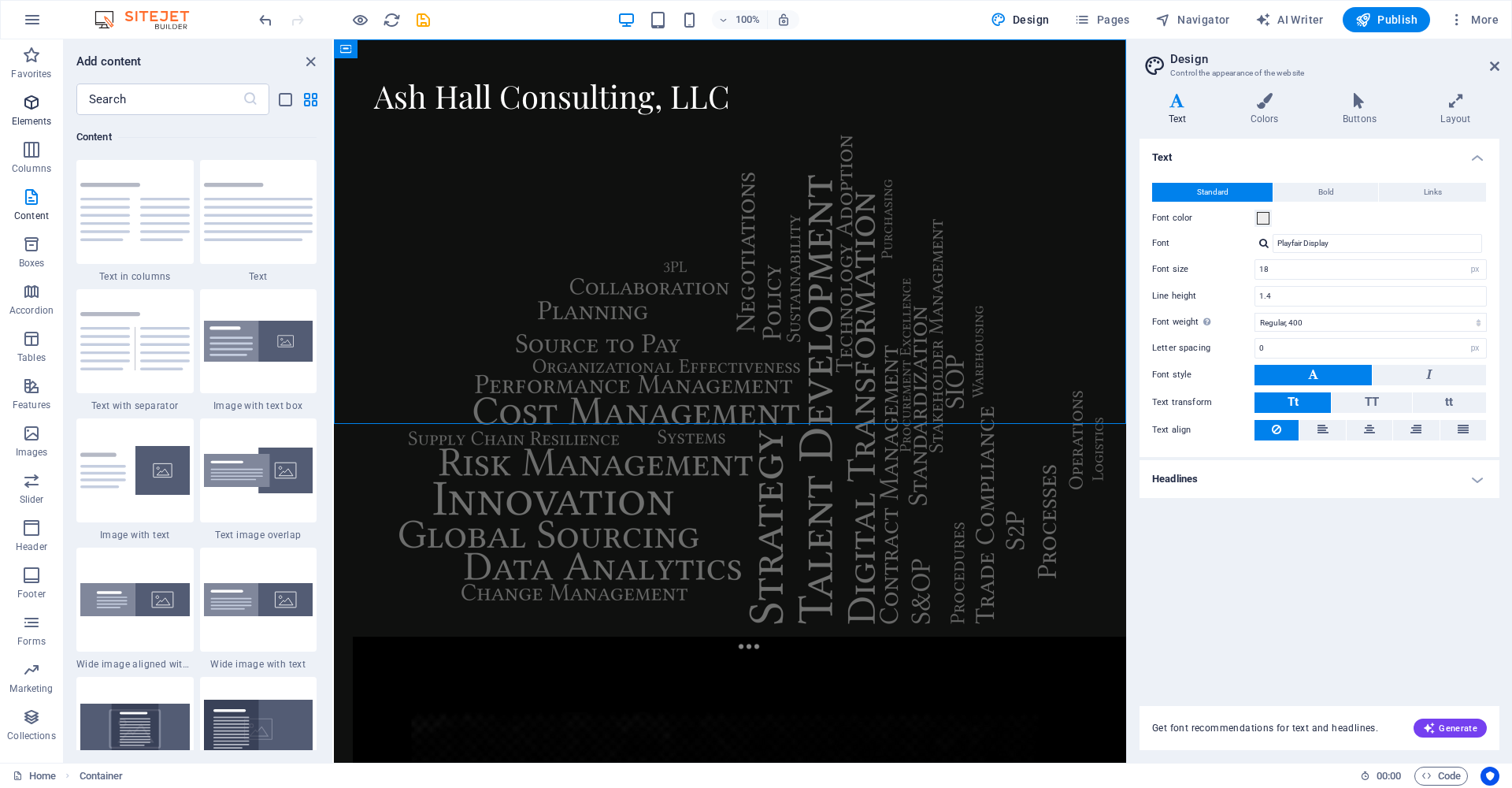 click on "Elements" at bounding box center (32, 121) 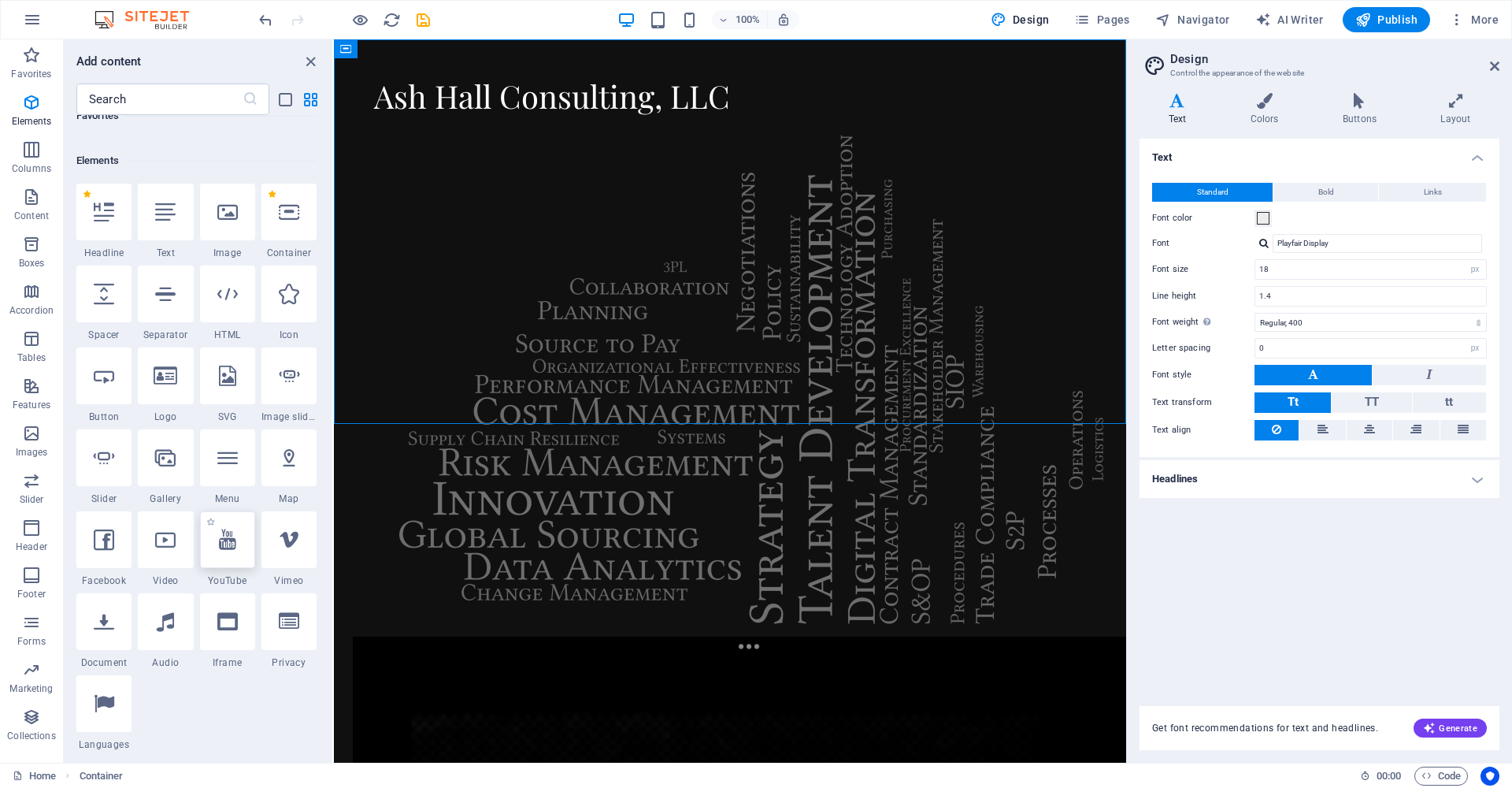 scroll, scrollTop: 0, scrollLeft: 0, axis: both 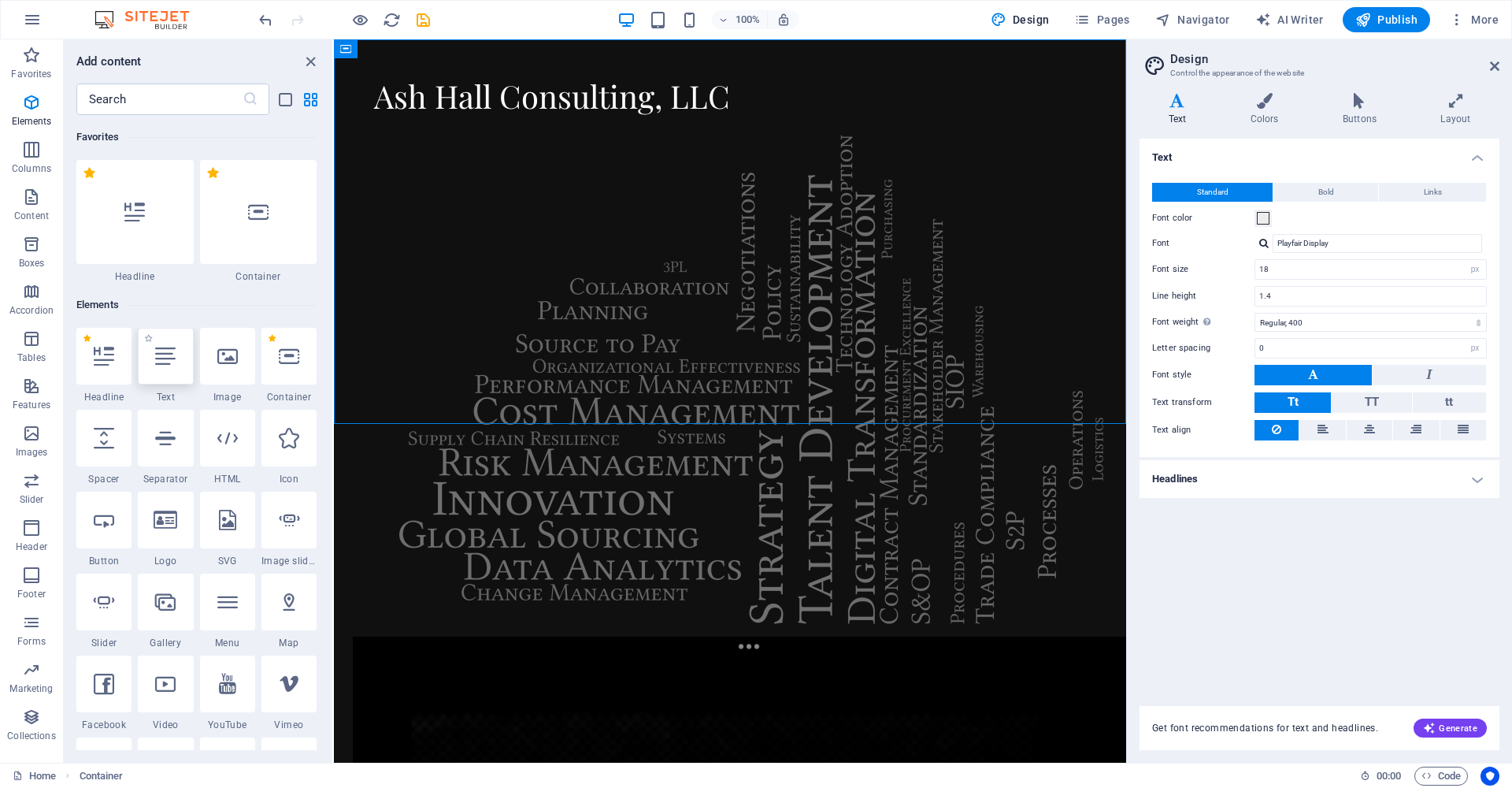 click at bounding box center (165, 356) 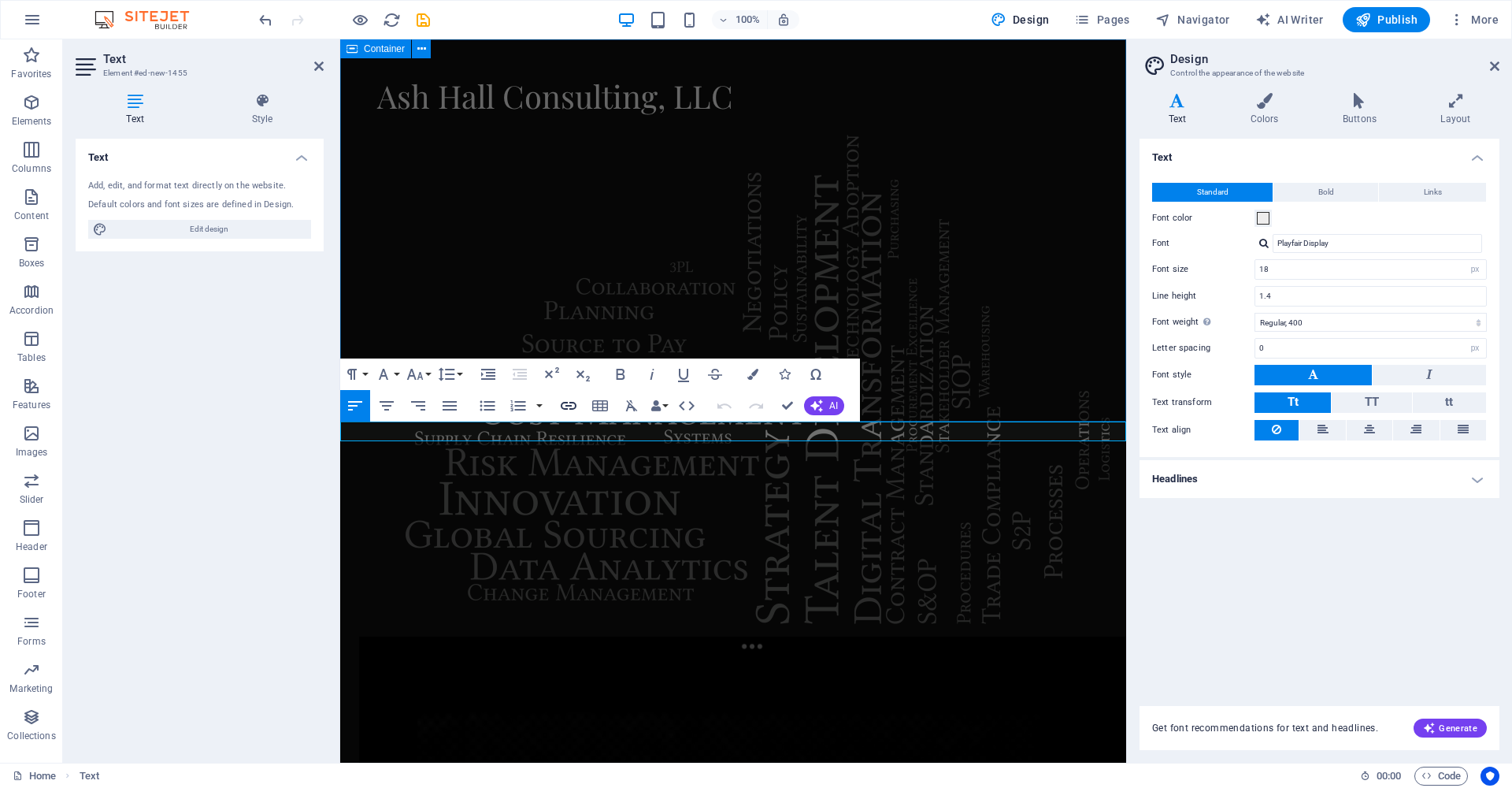 click 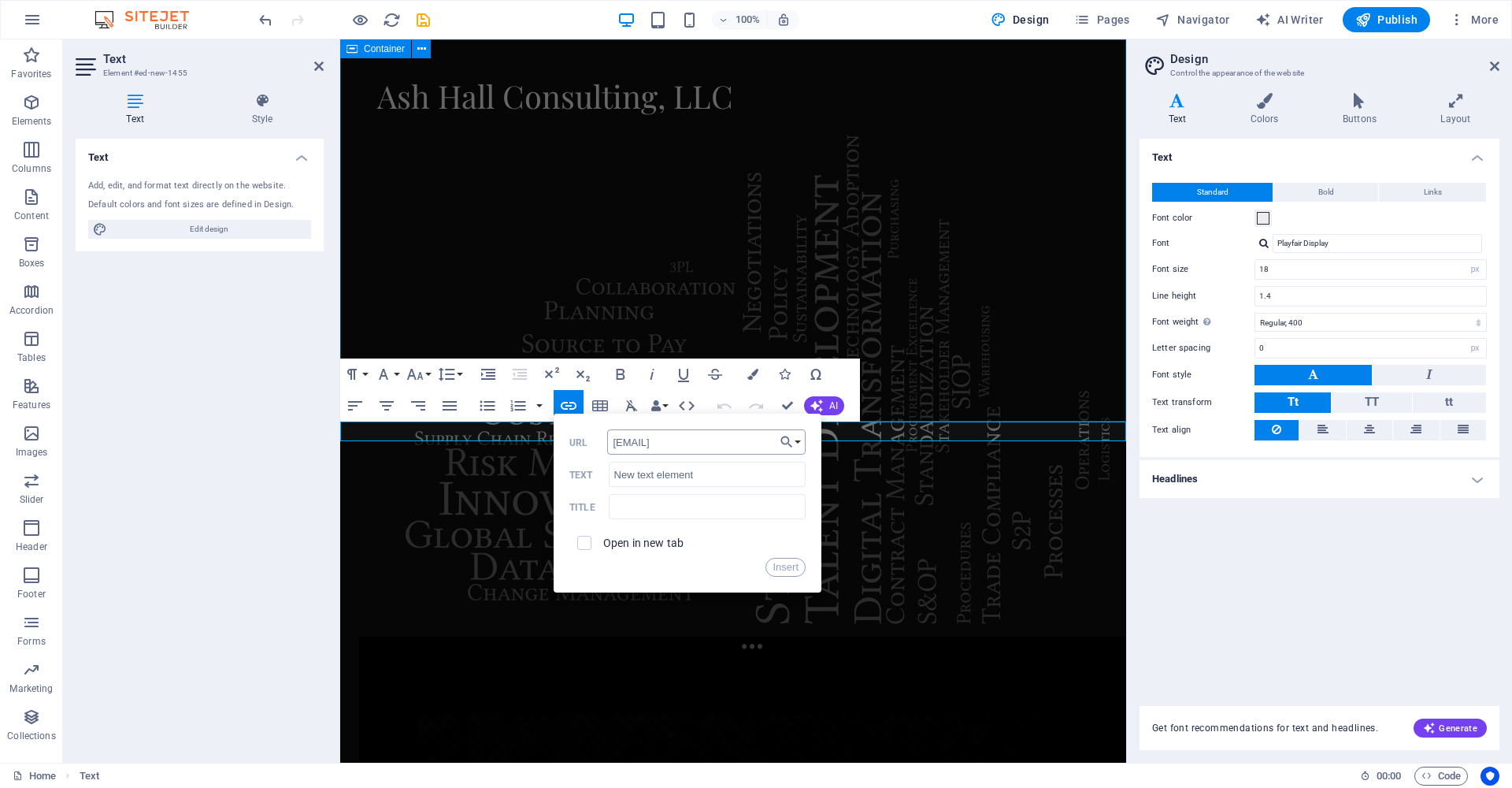 click on "[EMAIL]" at bounding box center [706, 442] 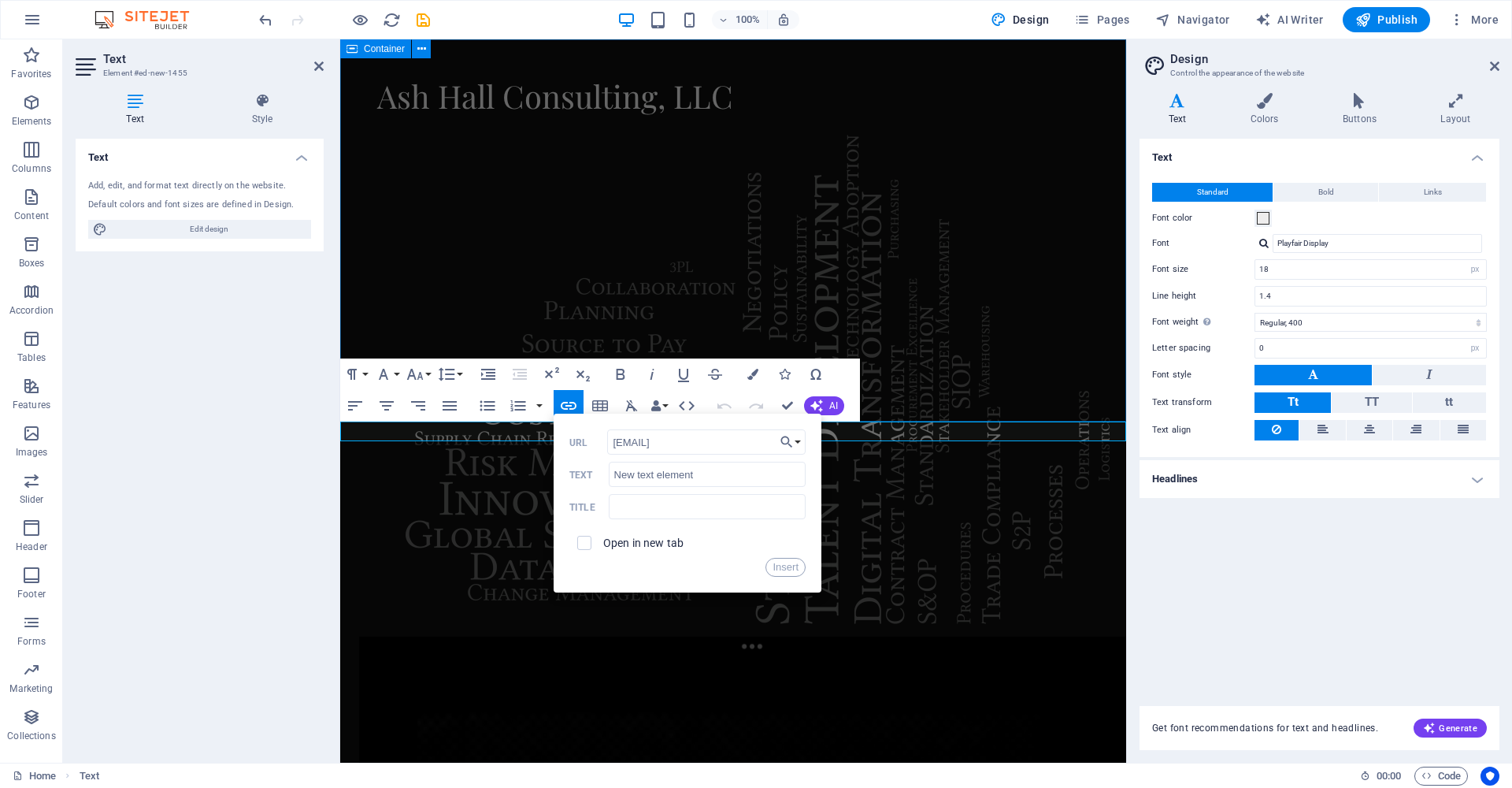 drag, startPoint x: 750, startPoint y: 441, endPoint x: 604, endPoint y: 448, distance: 146.1677 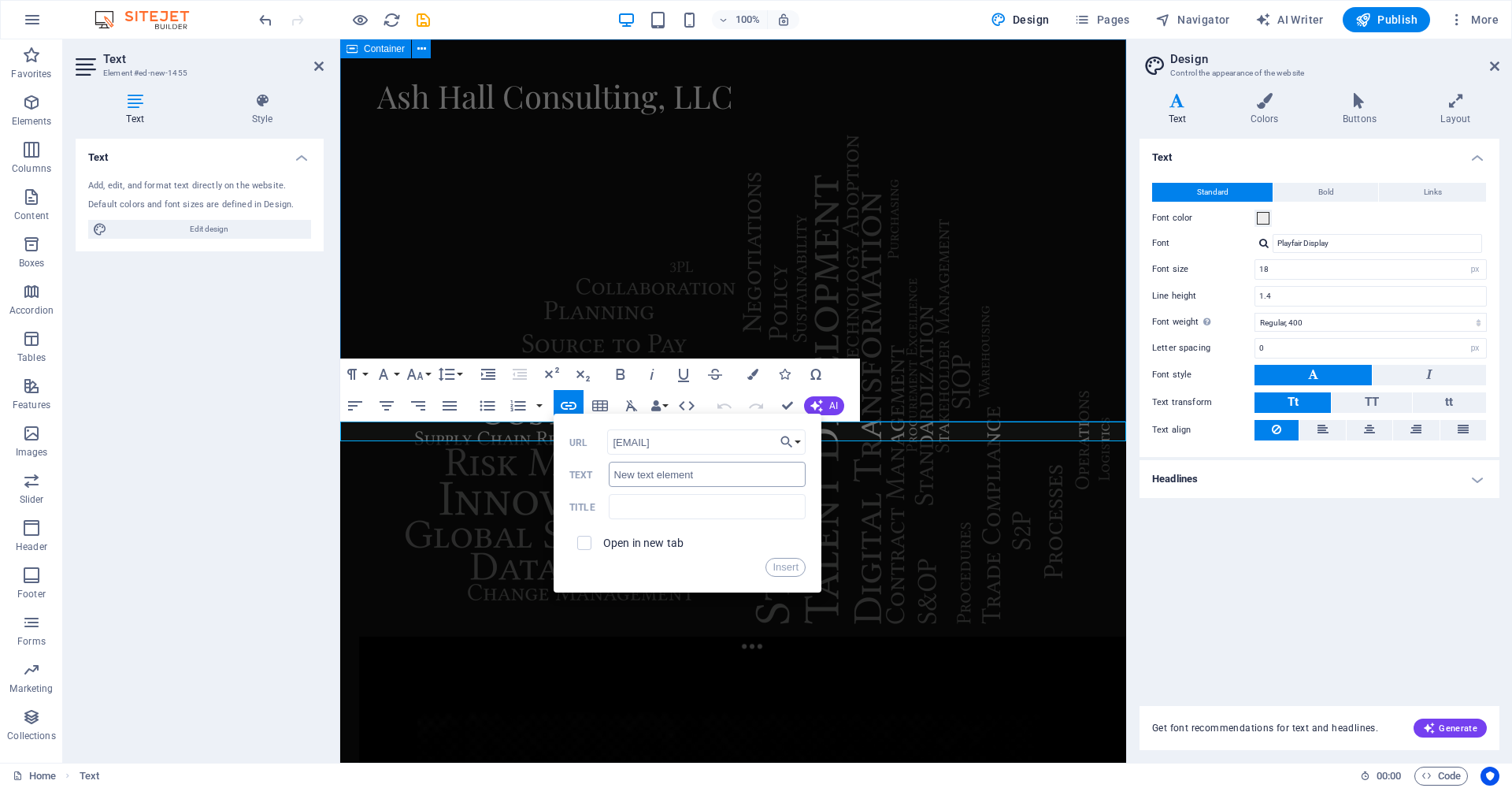 type on "[EMAIL]" 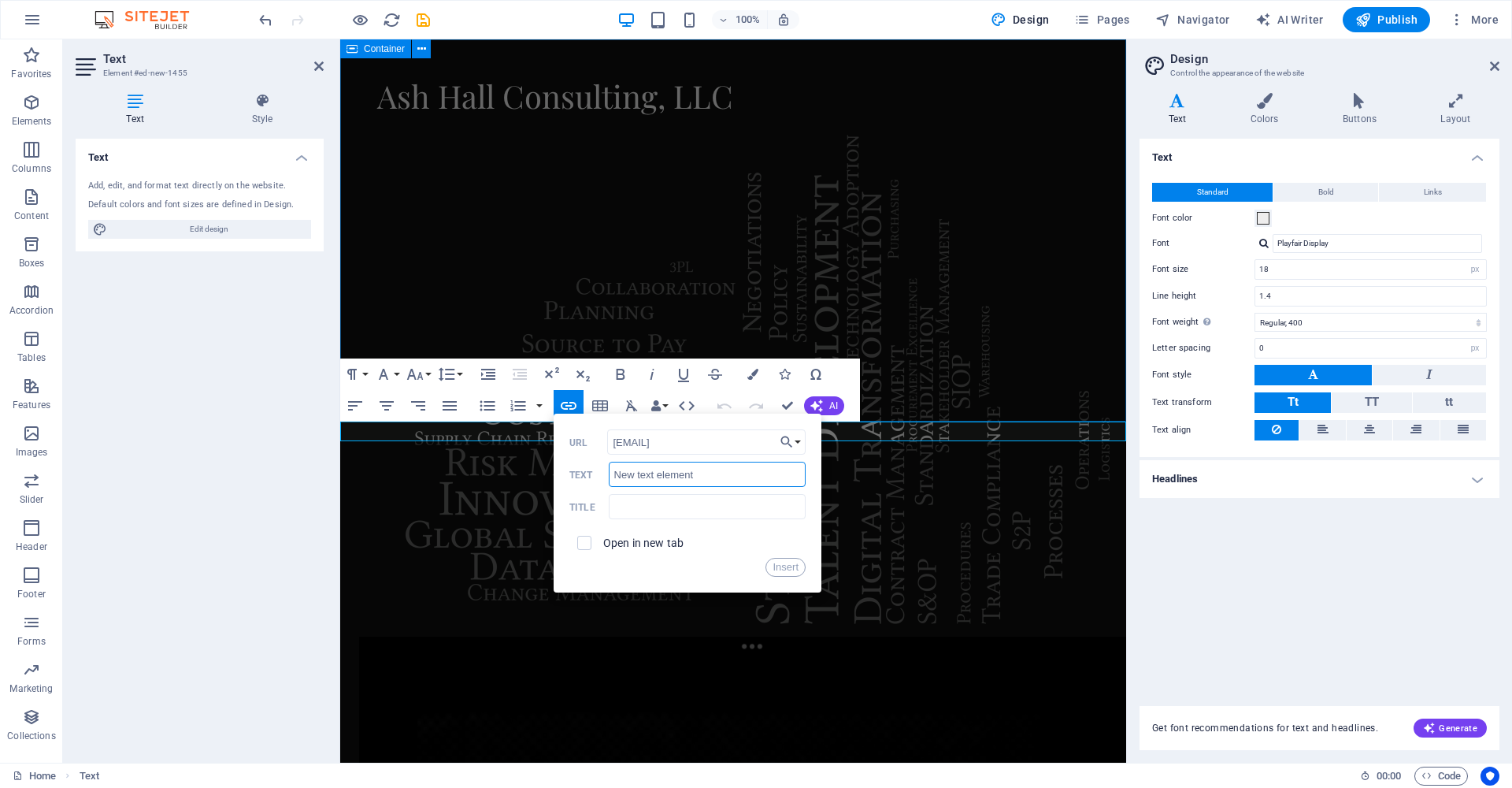 click on "New text element" at bounding box center (707, 474) 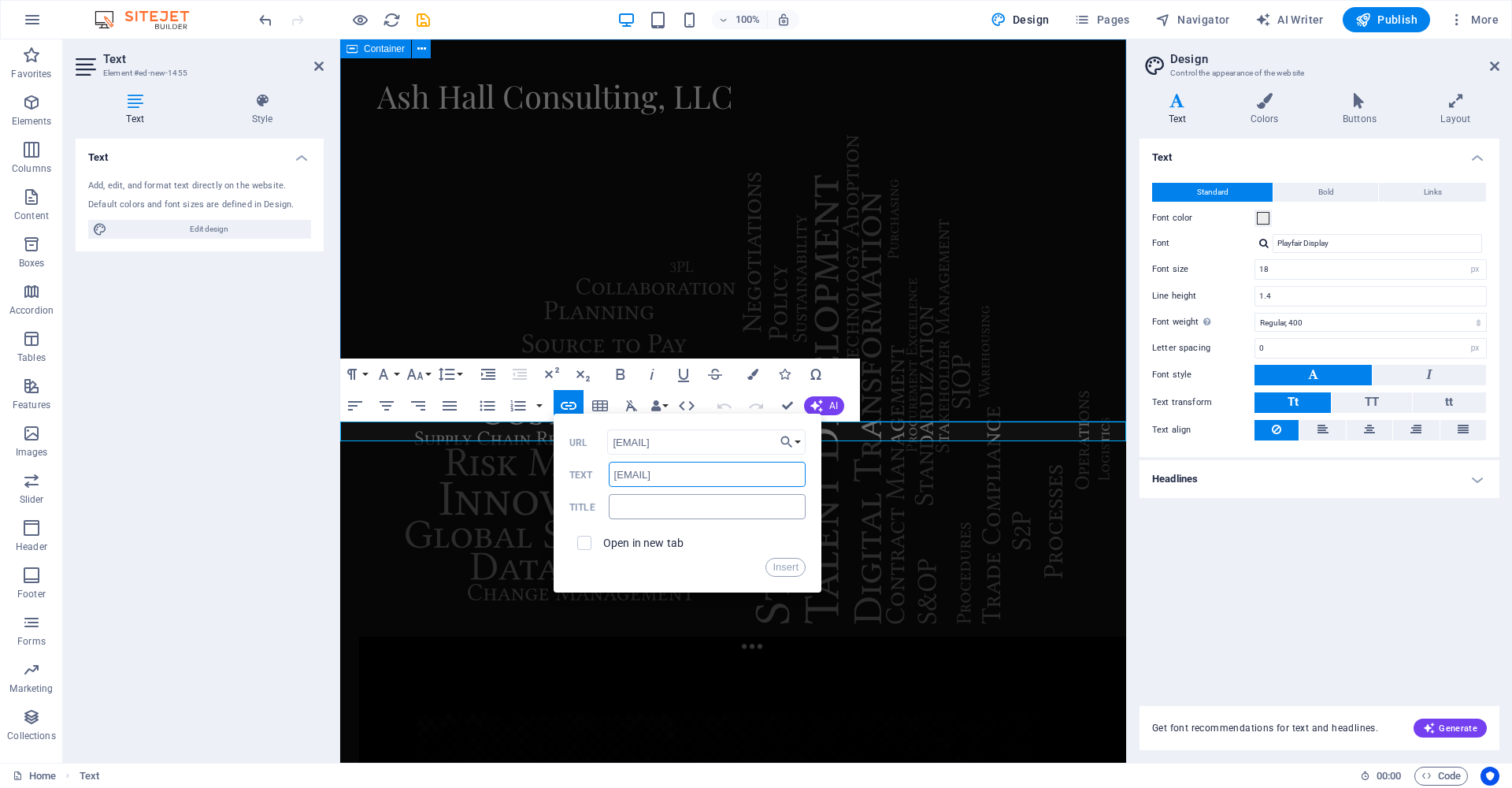 type on "[EMAIL]" 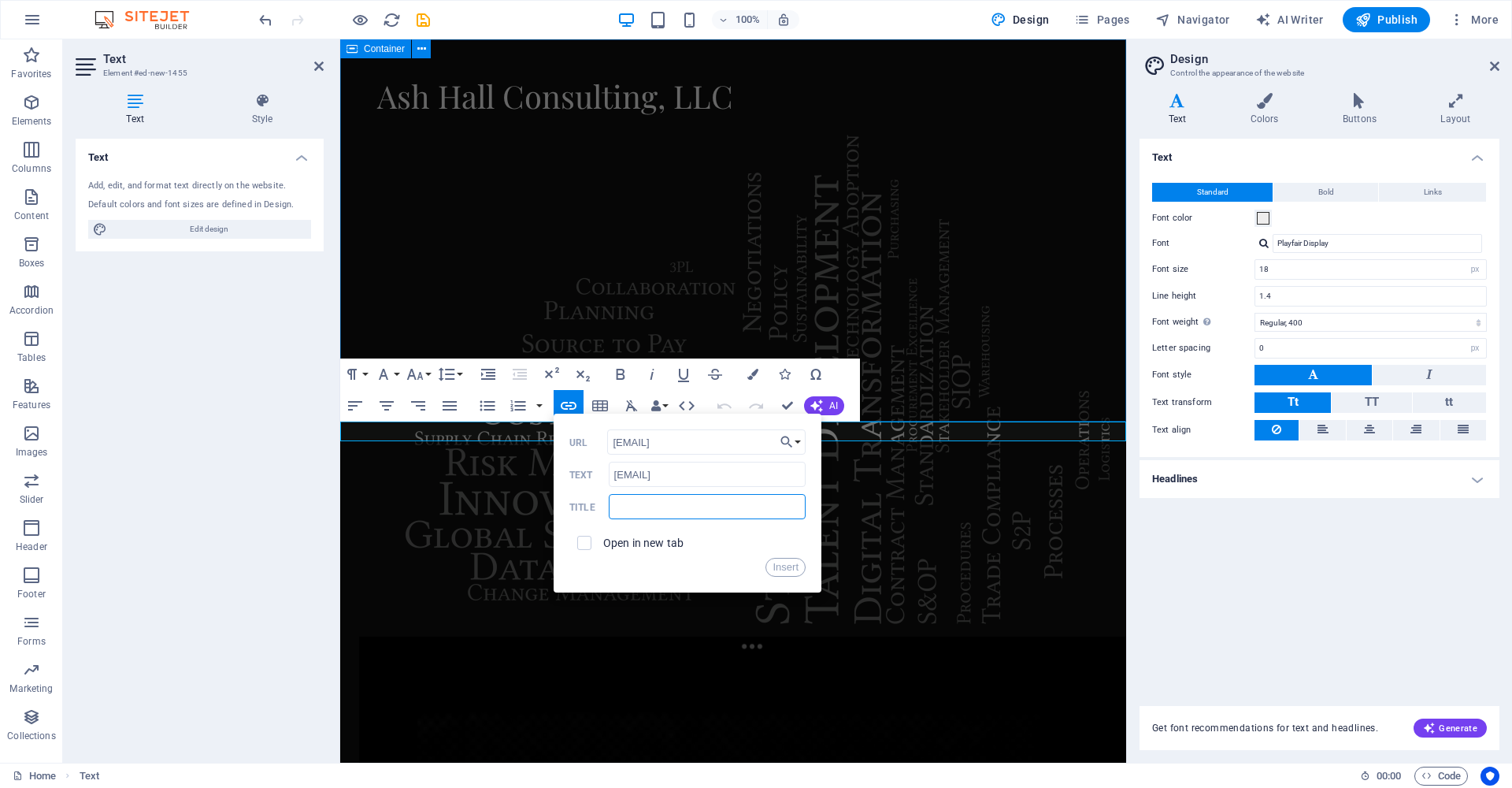 click at bounding box center [707, 507] 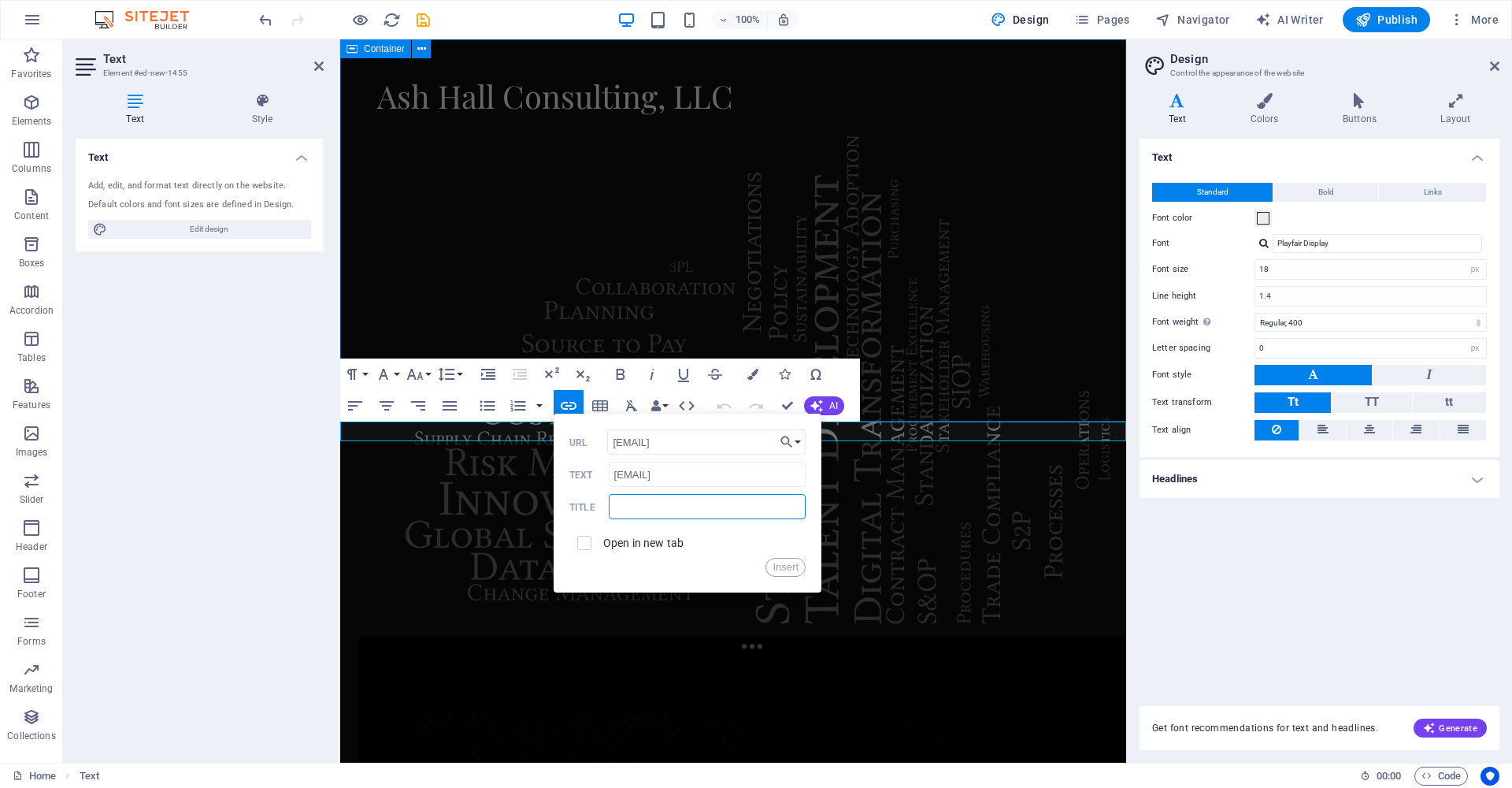 paste on "[EMAIL]" 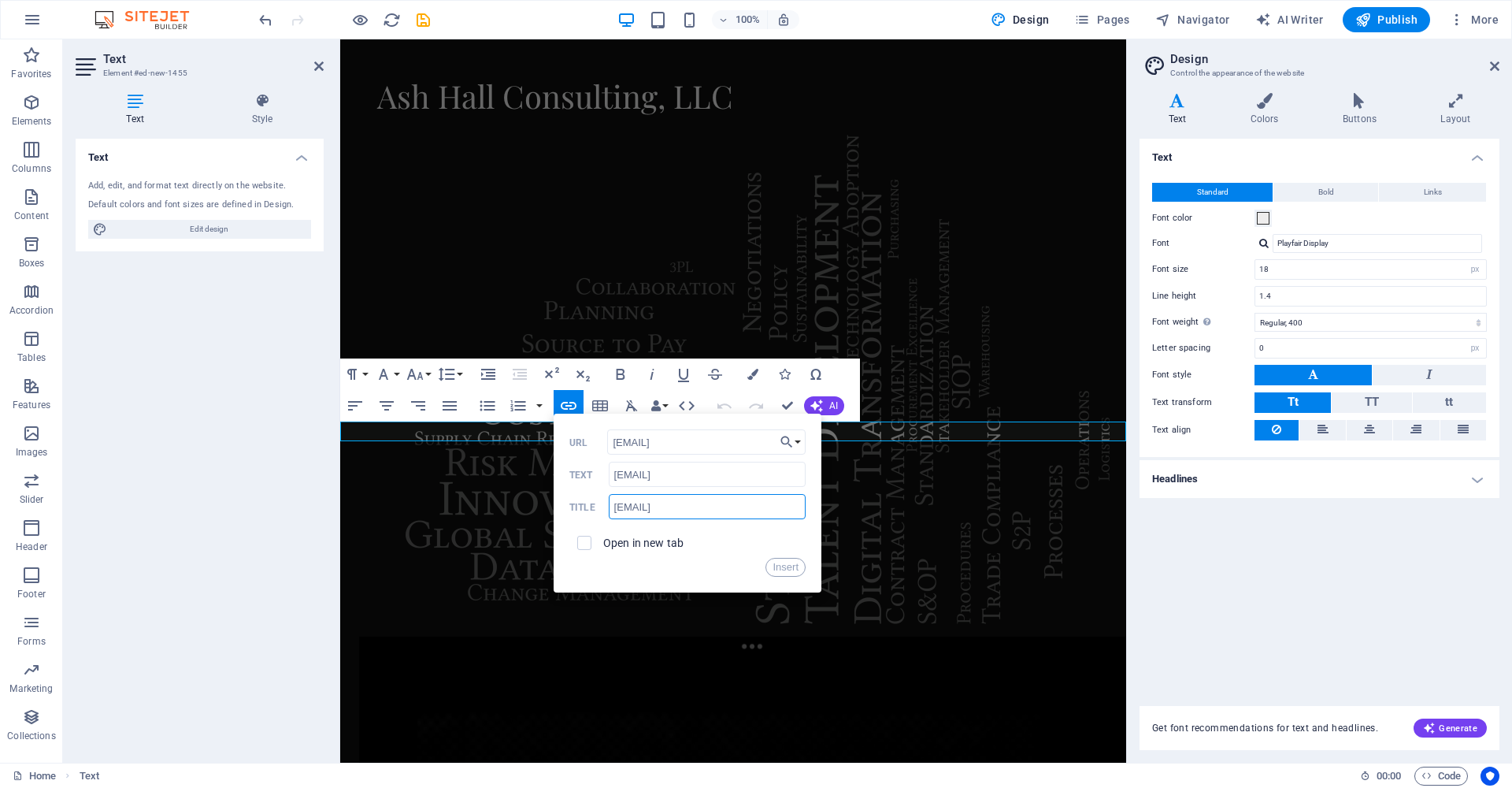 type on "[EMAIL]" 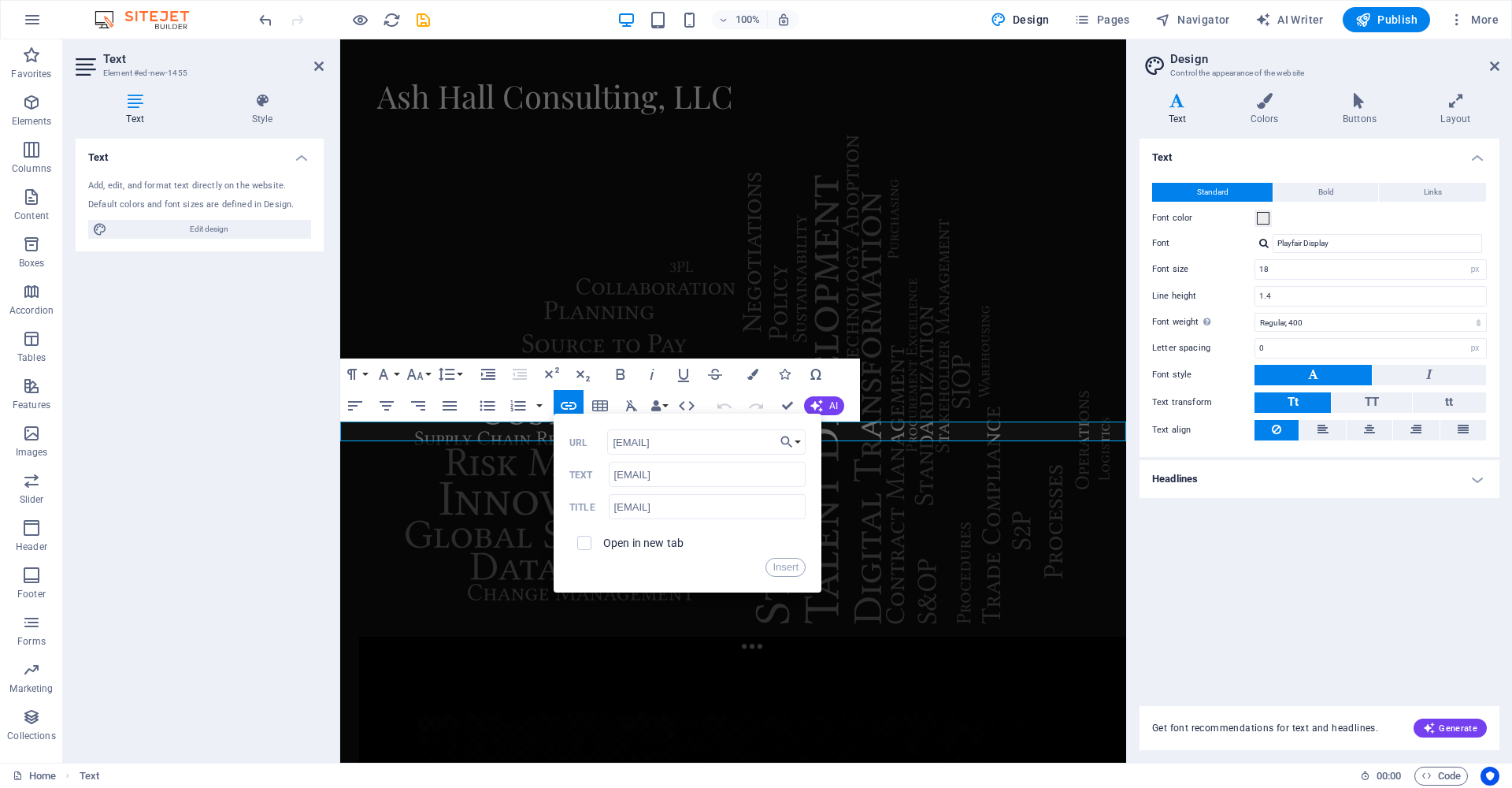 click on "Skip to main content
Ash Hall Consulting, LLC ​ New text element ​" at bounding box center (733, 904) 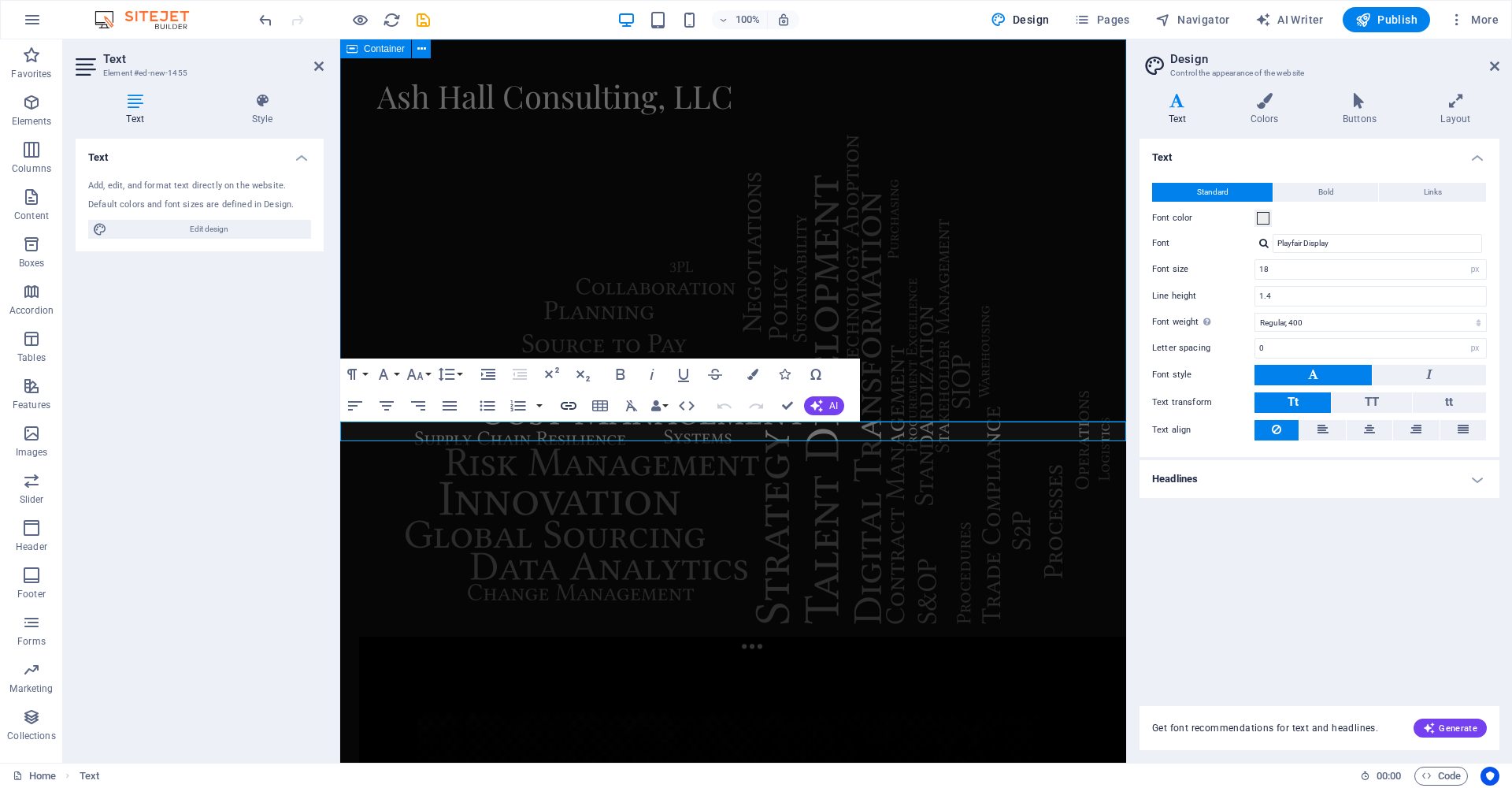 type 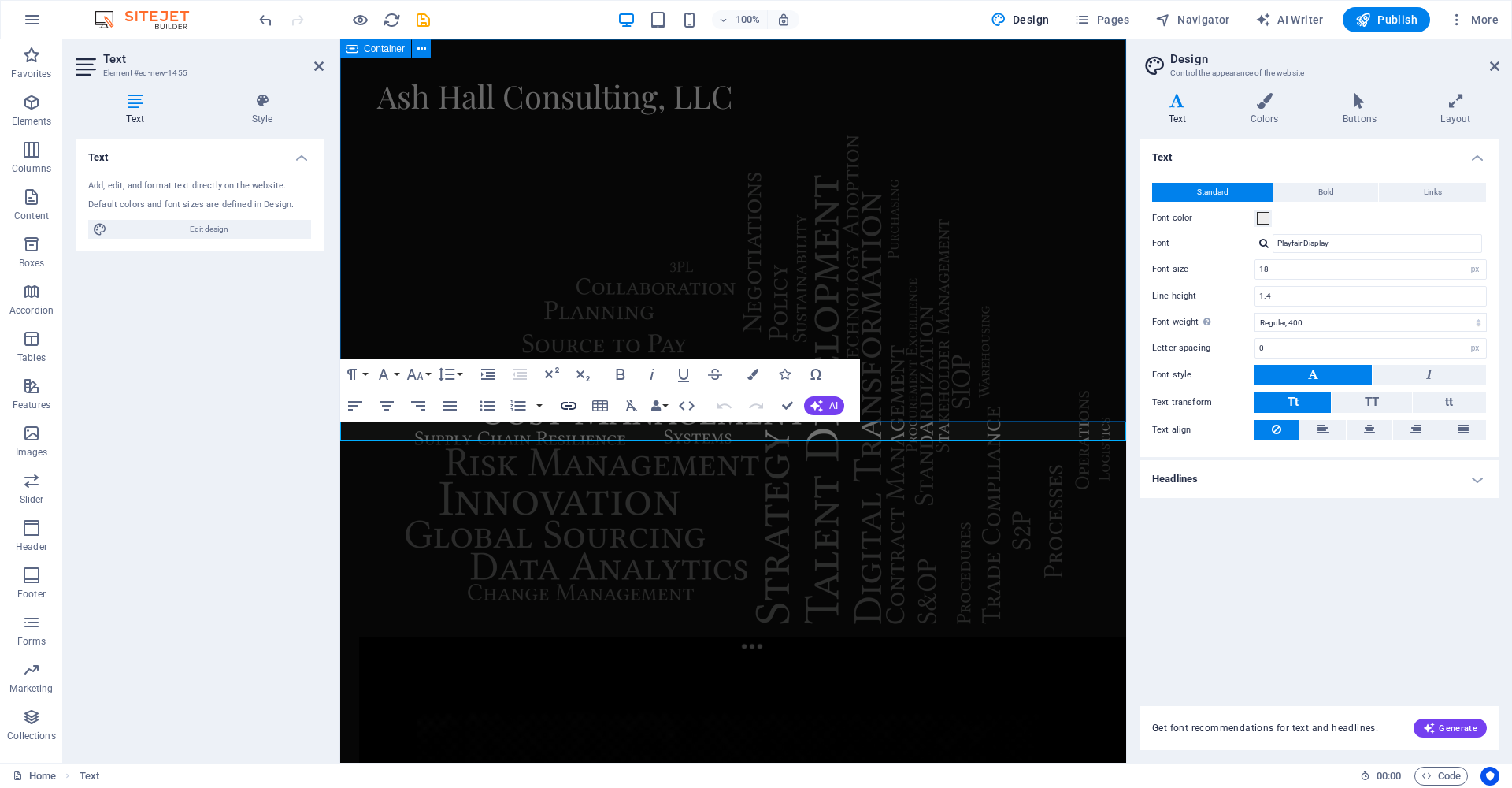 click 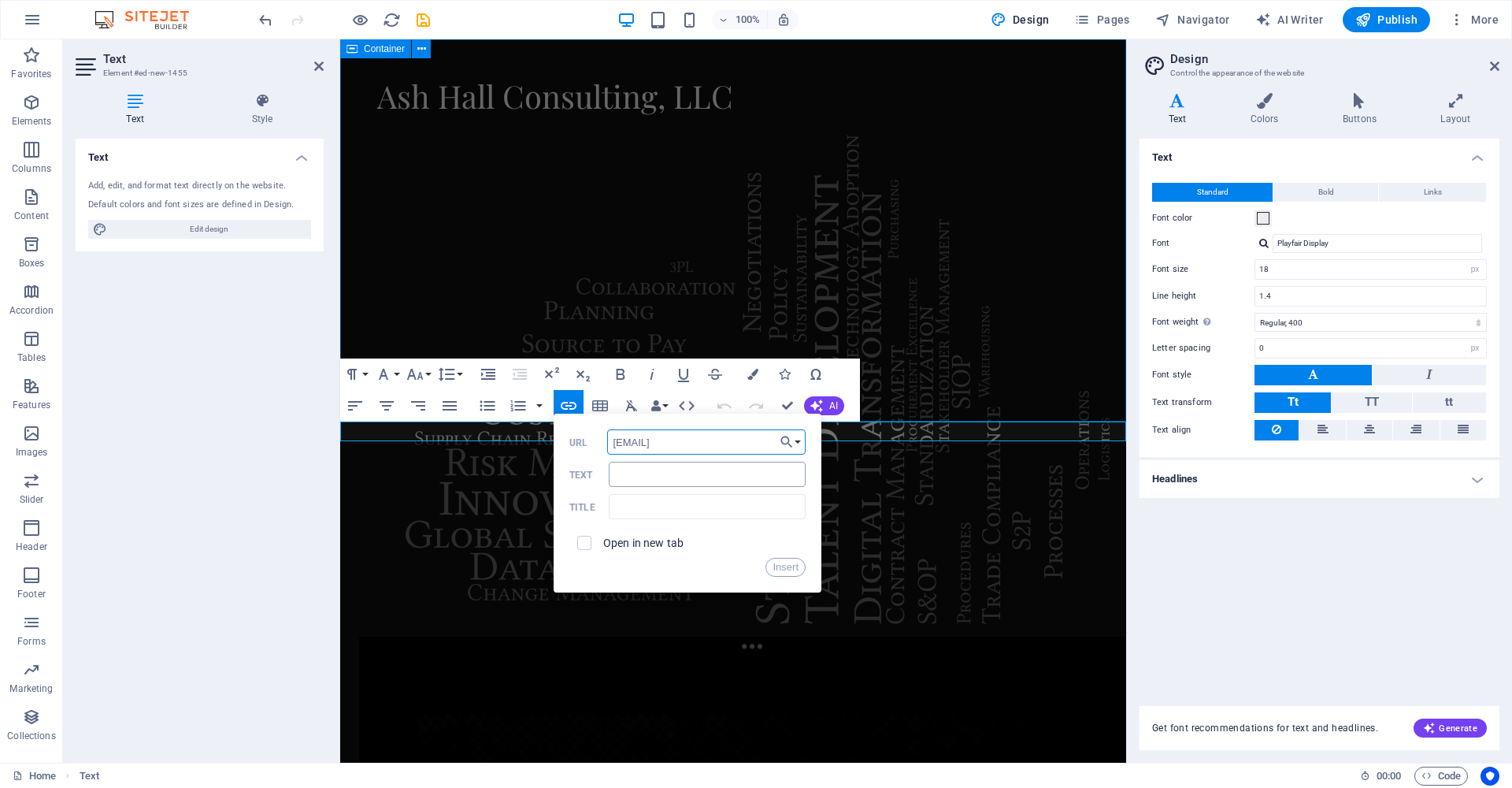 type on "[EMAIL]" 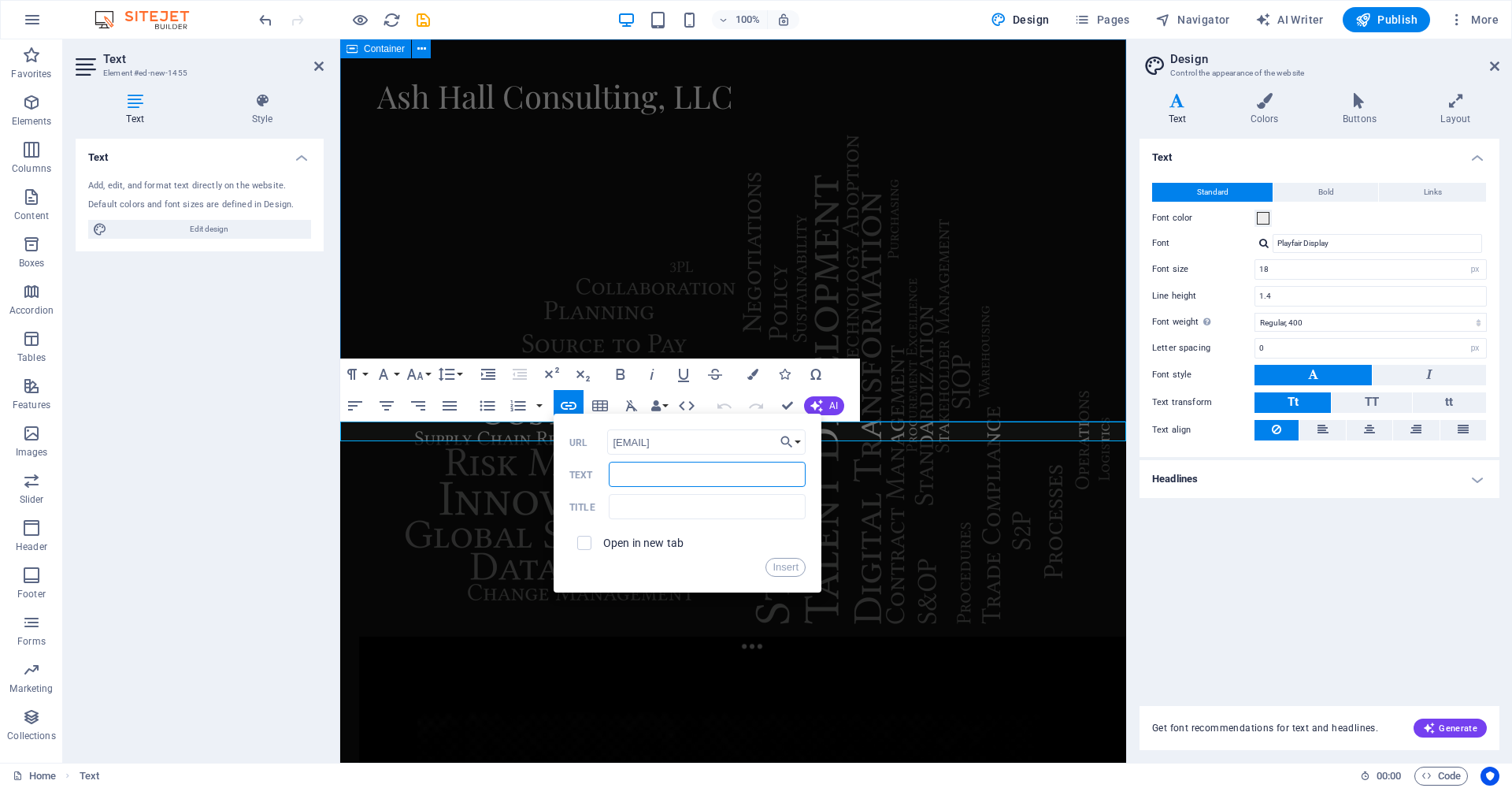 click on "Text" at bounding box center (707, 474) 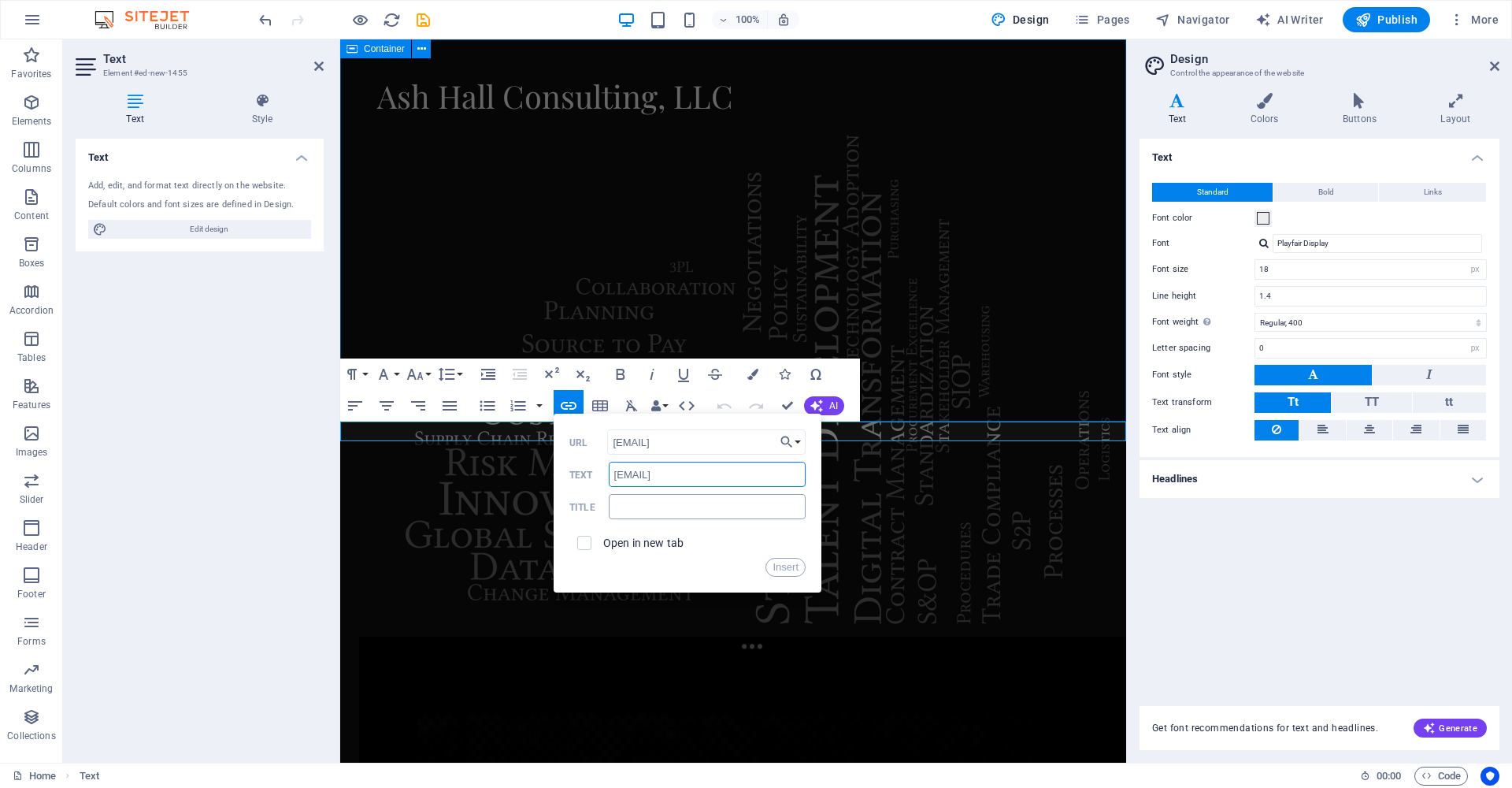 type on "[EMAIL]" 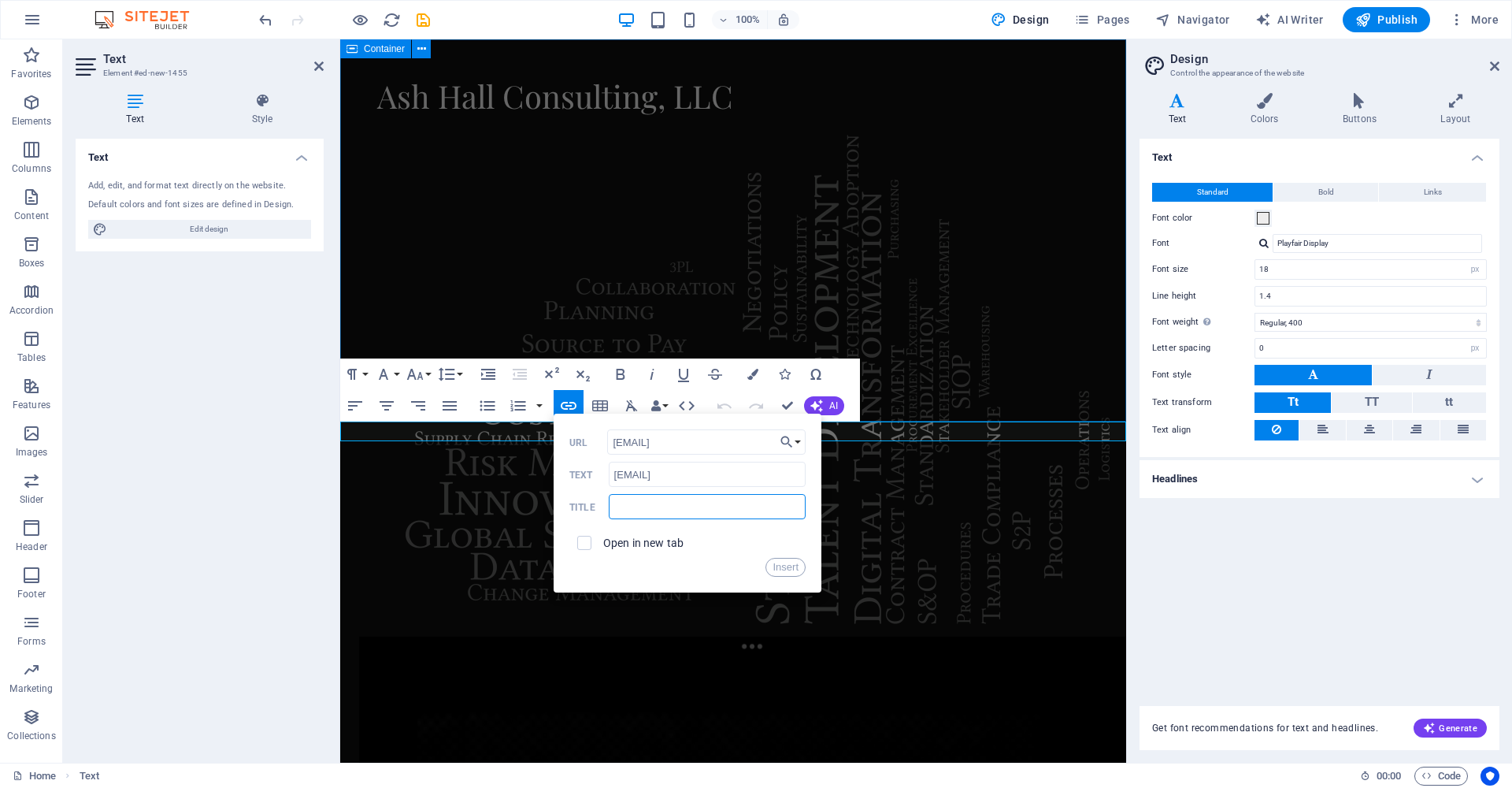 click at bounding box center [707, 507] 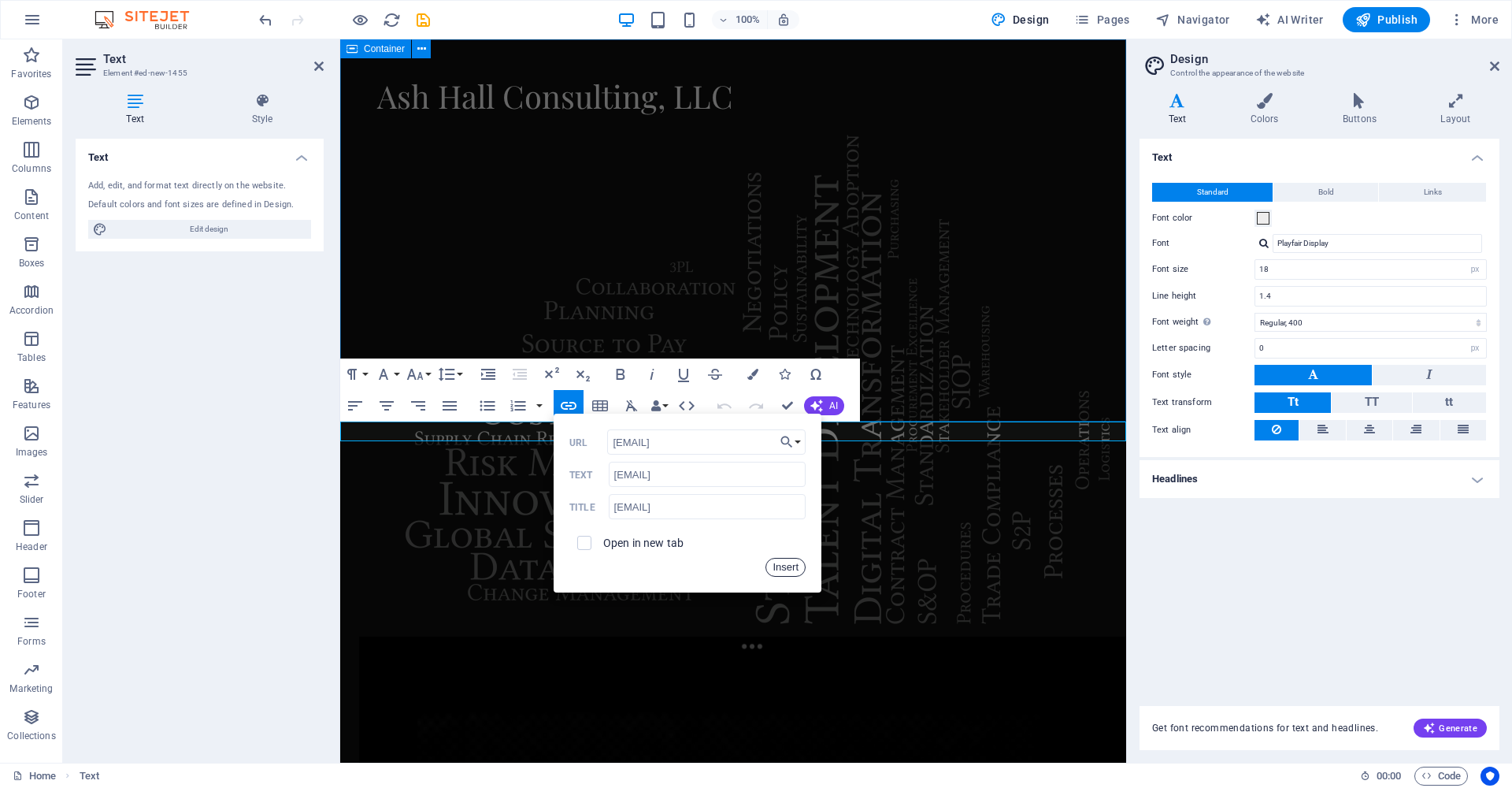 click on "Insert" at bounding box center (785, 567) 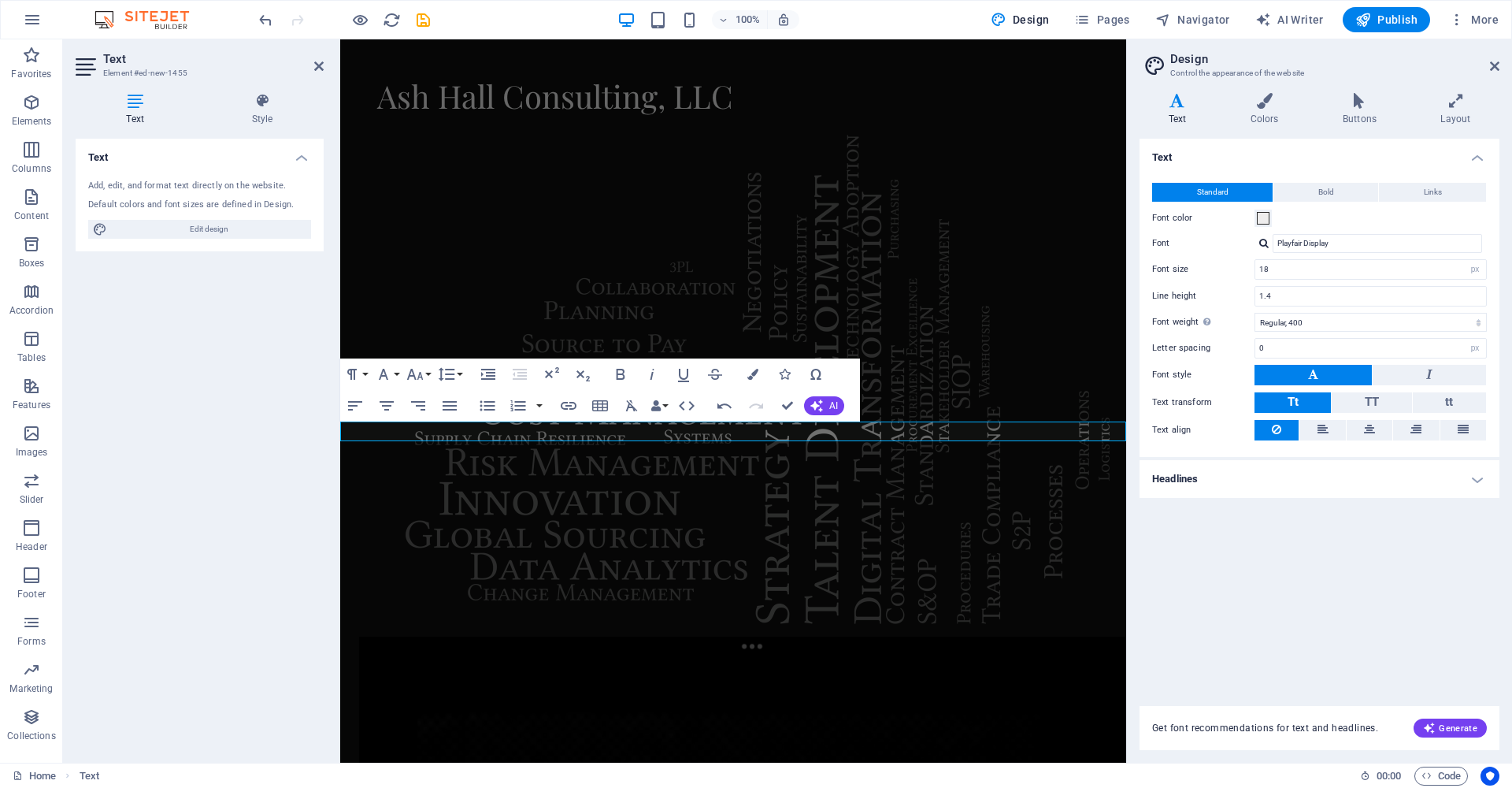 click on "ash@ashhallconsulting.com ​New text element" at bounding box center [733, 1757] 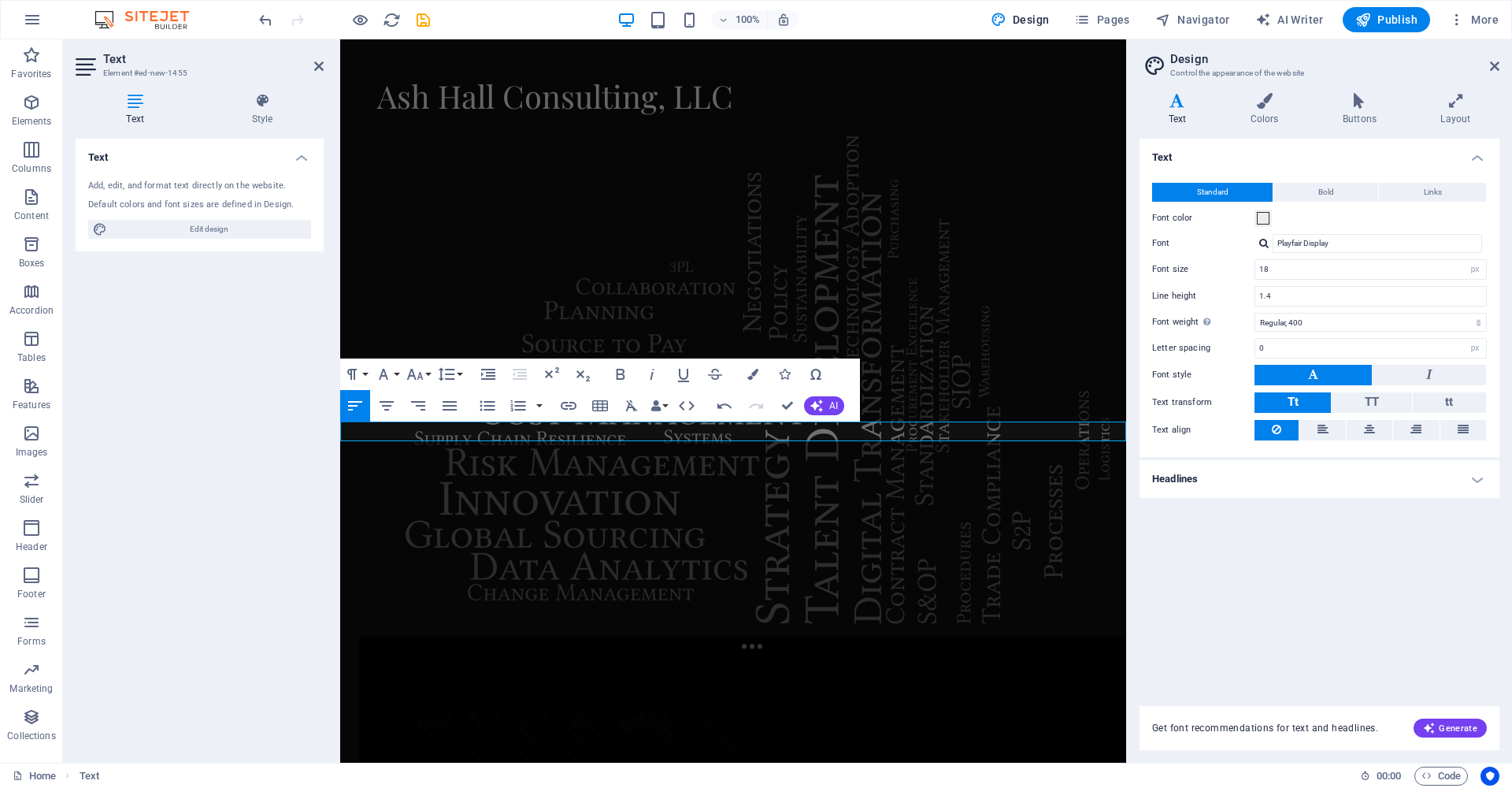 drag, startPoint x: 642, startPoint y: 434, endPoint x: 521, endPoint y: 433, distance: 121.00413 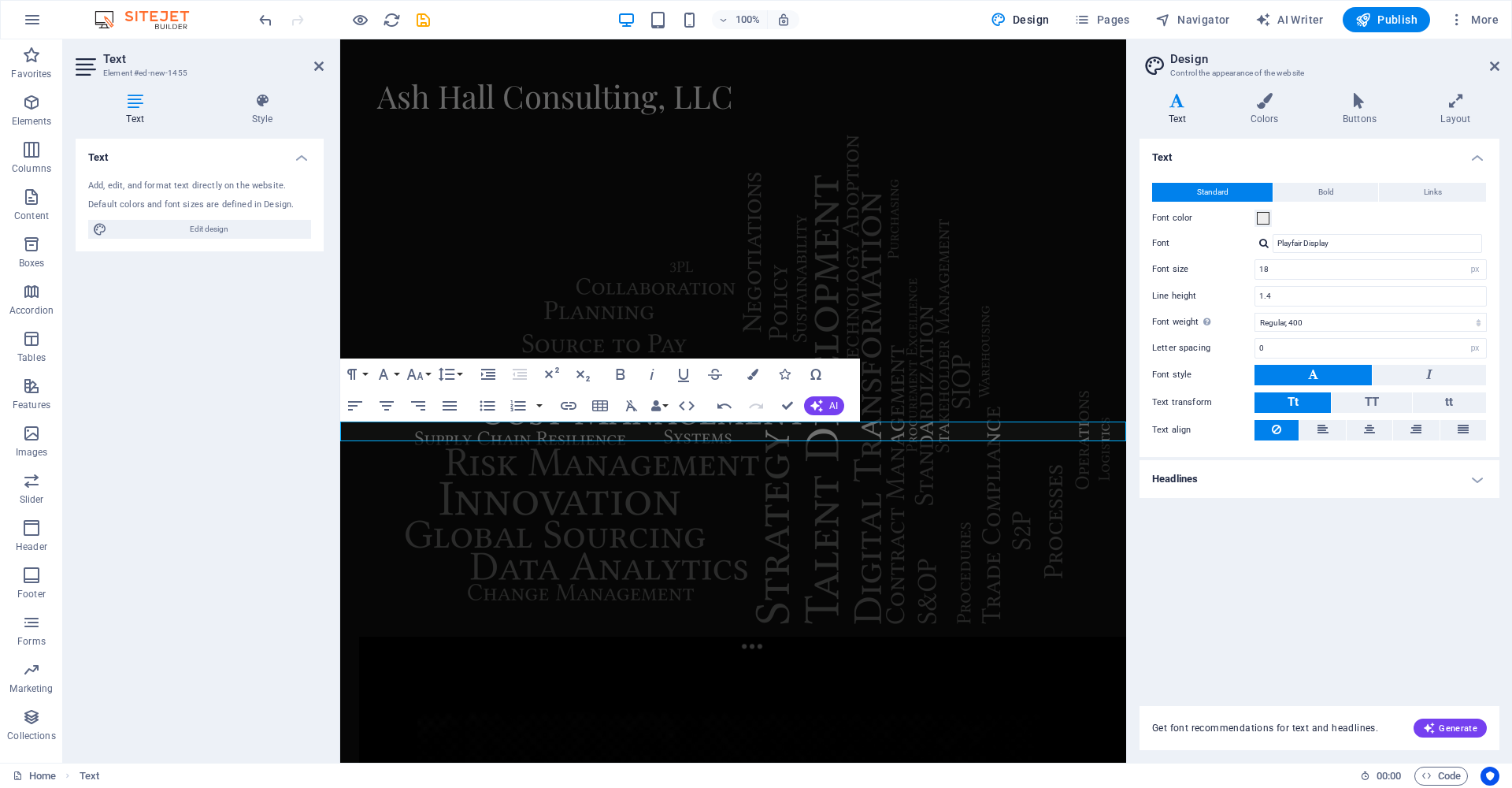 click on "Skip to main content
Ash Hall Consulting, LLC [EMAIL]" at bounding box center (733, 904) 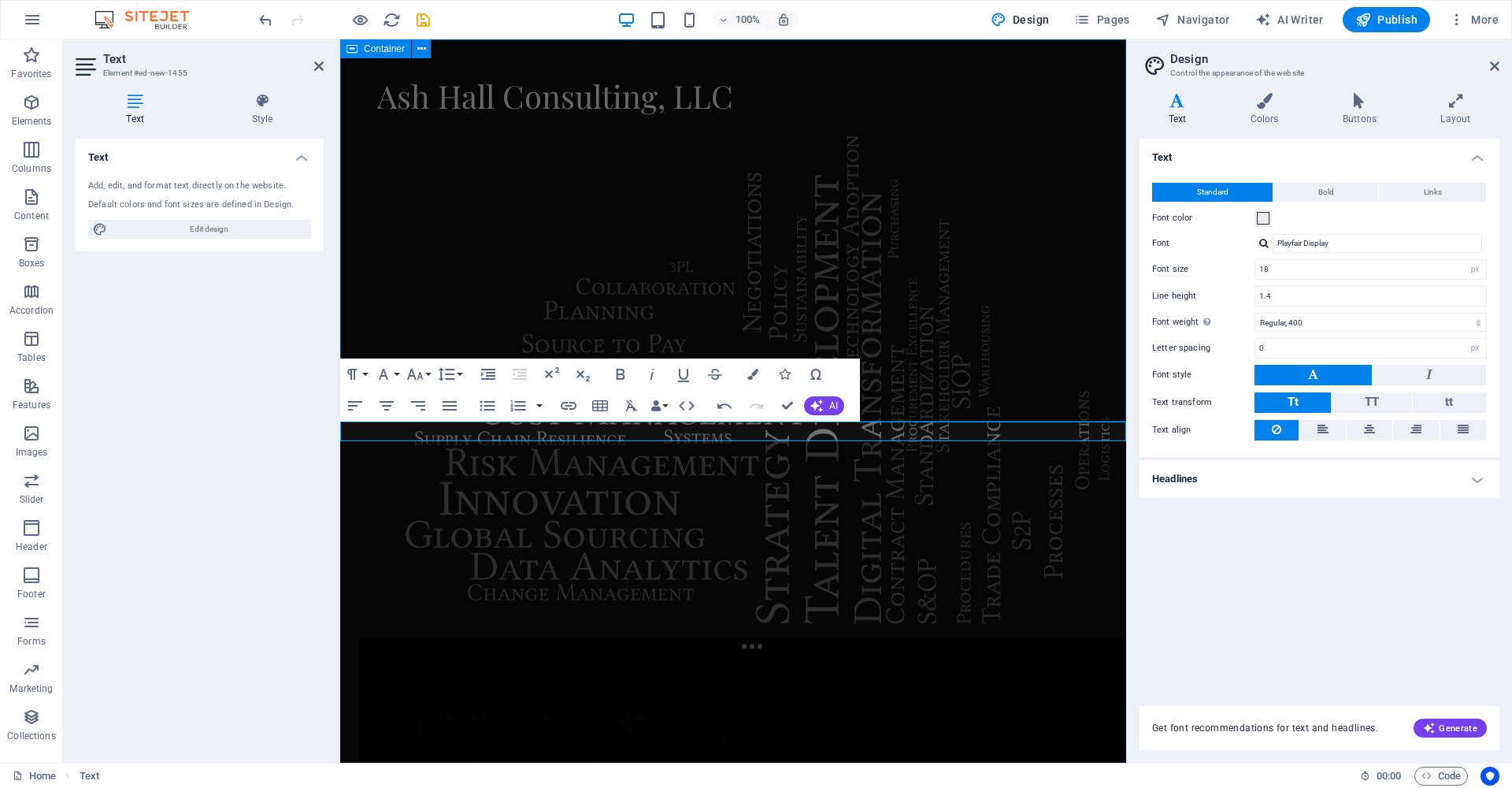 click on "Ash Hall Consulting, LLC" at bounding box center [733, 894] 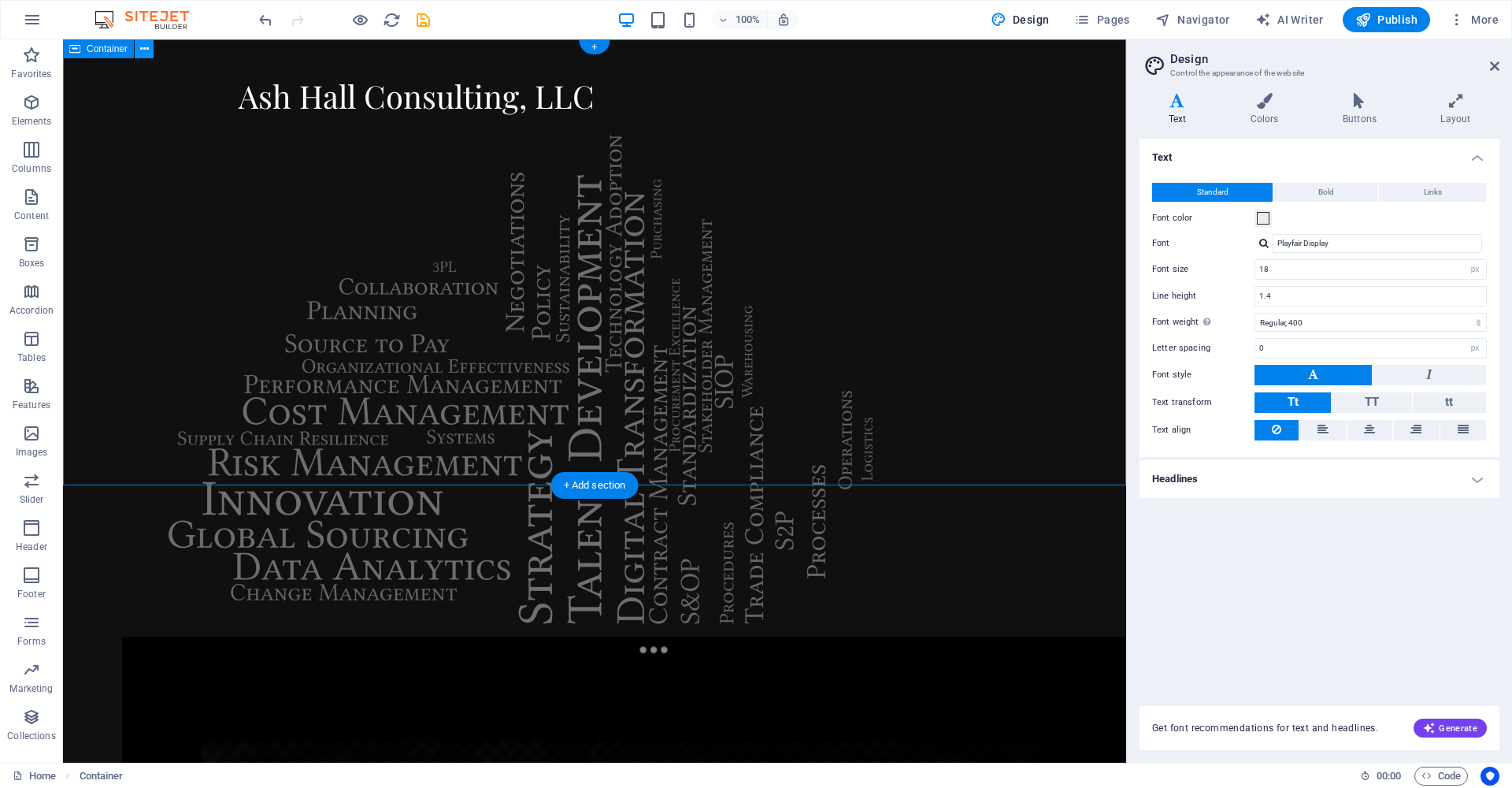 click at bounding box center (144, 49) 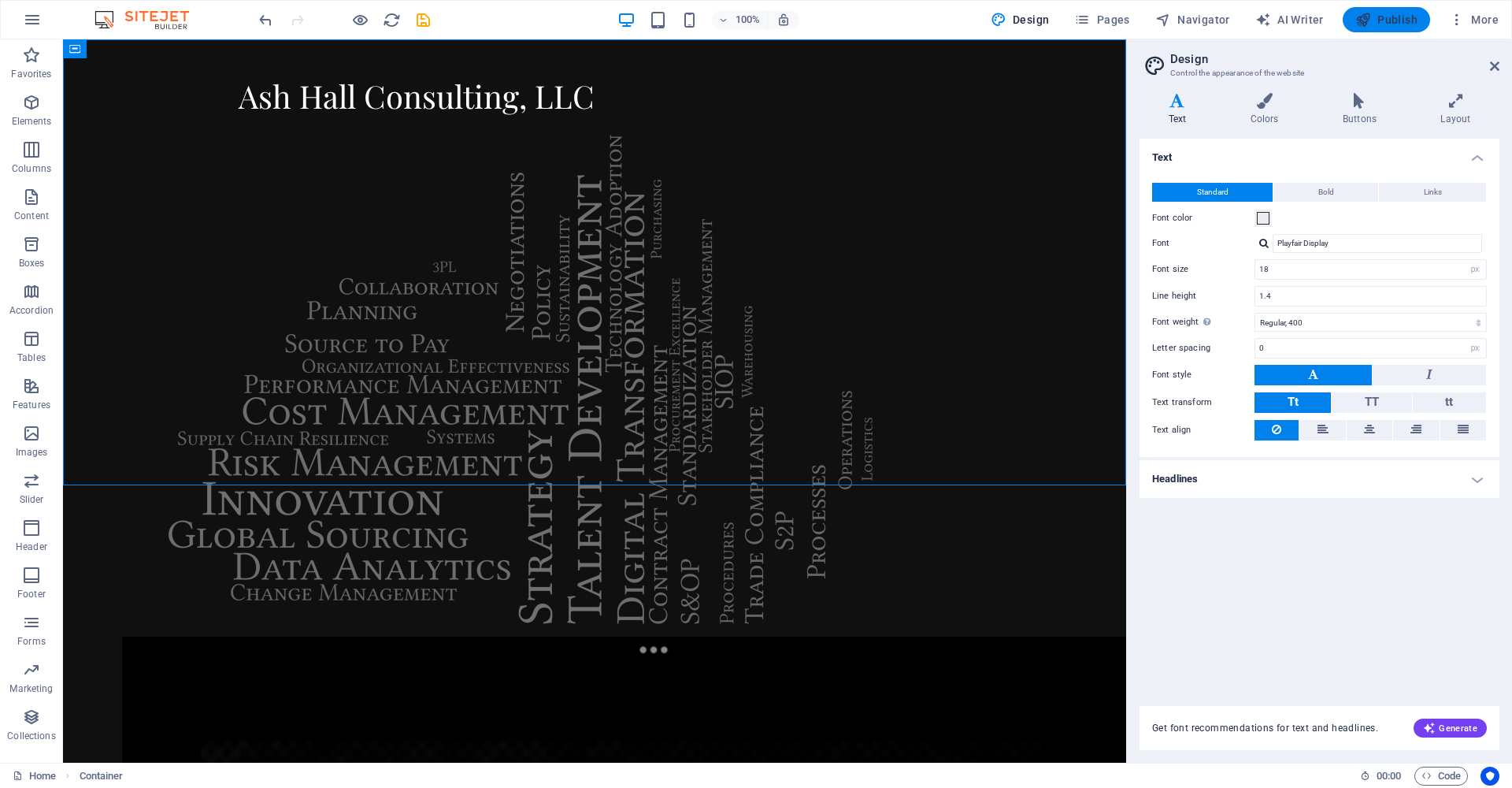 click at bounding box center (1363, 20) 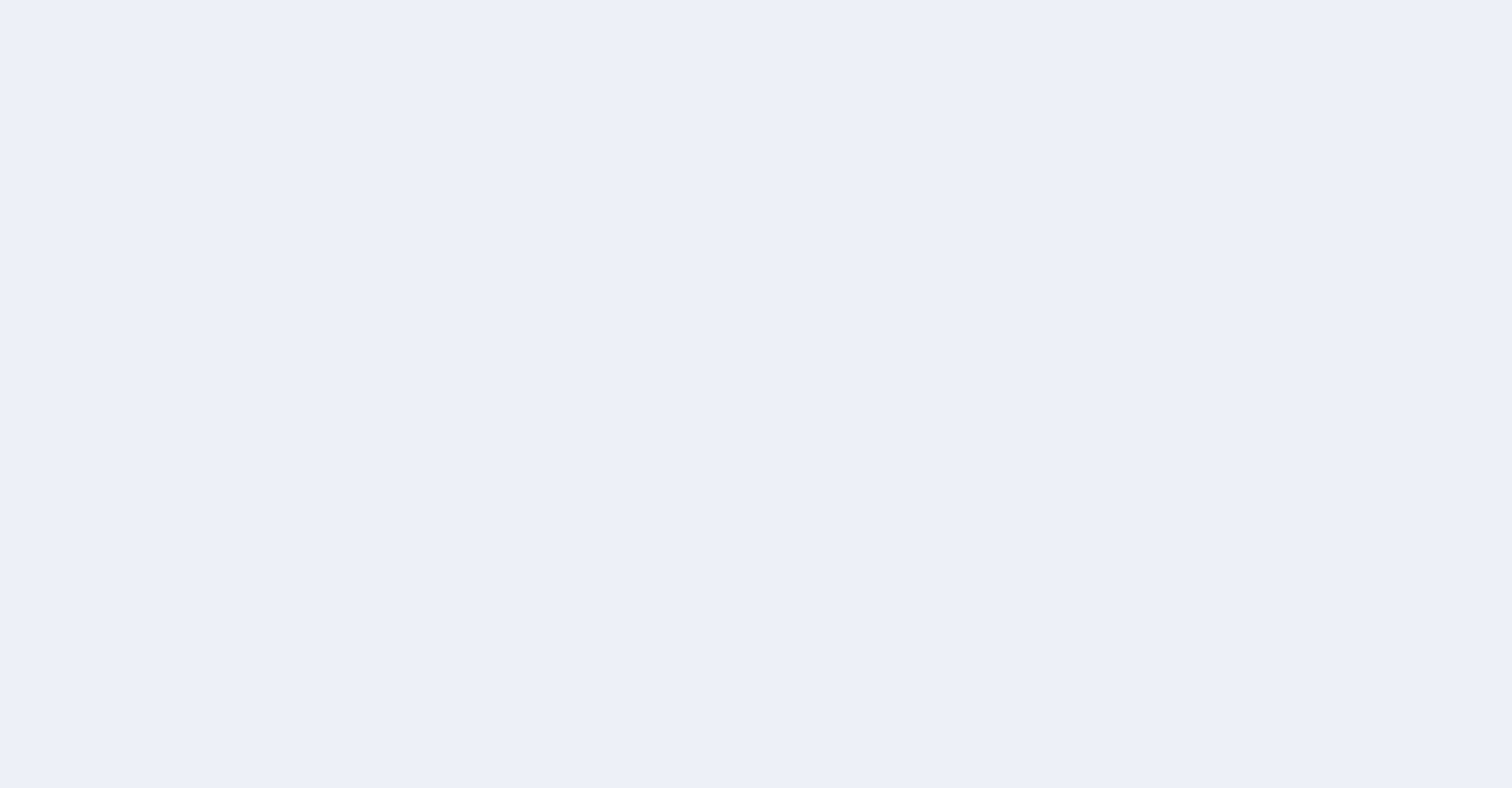 scroll, scrollTop: 0, scrollLeft: 0, axis: both 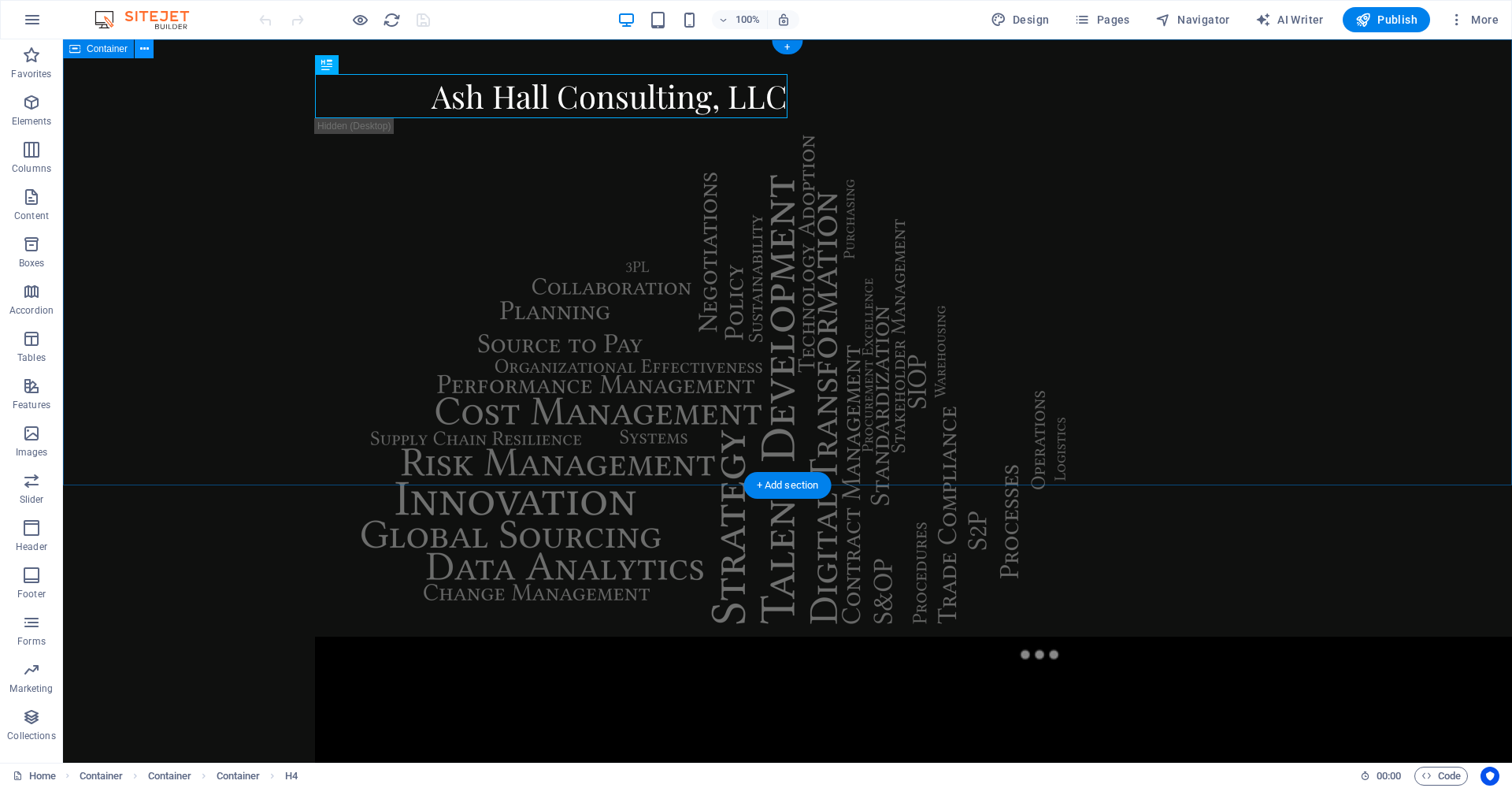 click at bounding box center (144, 49) 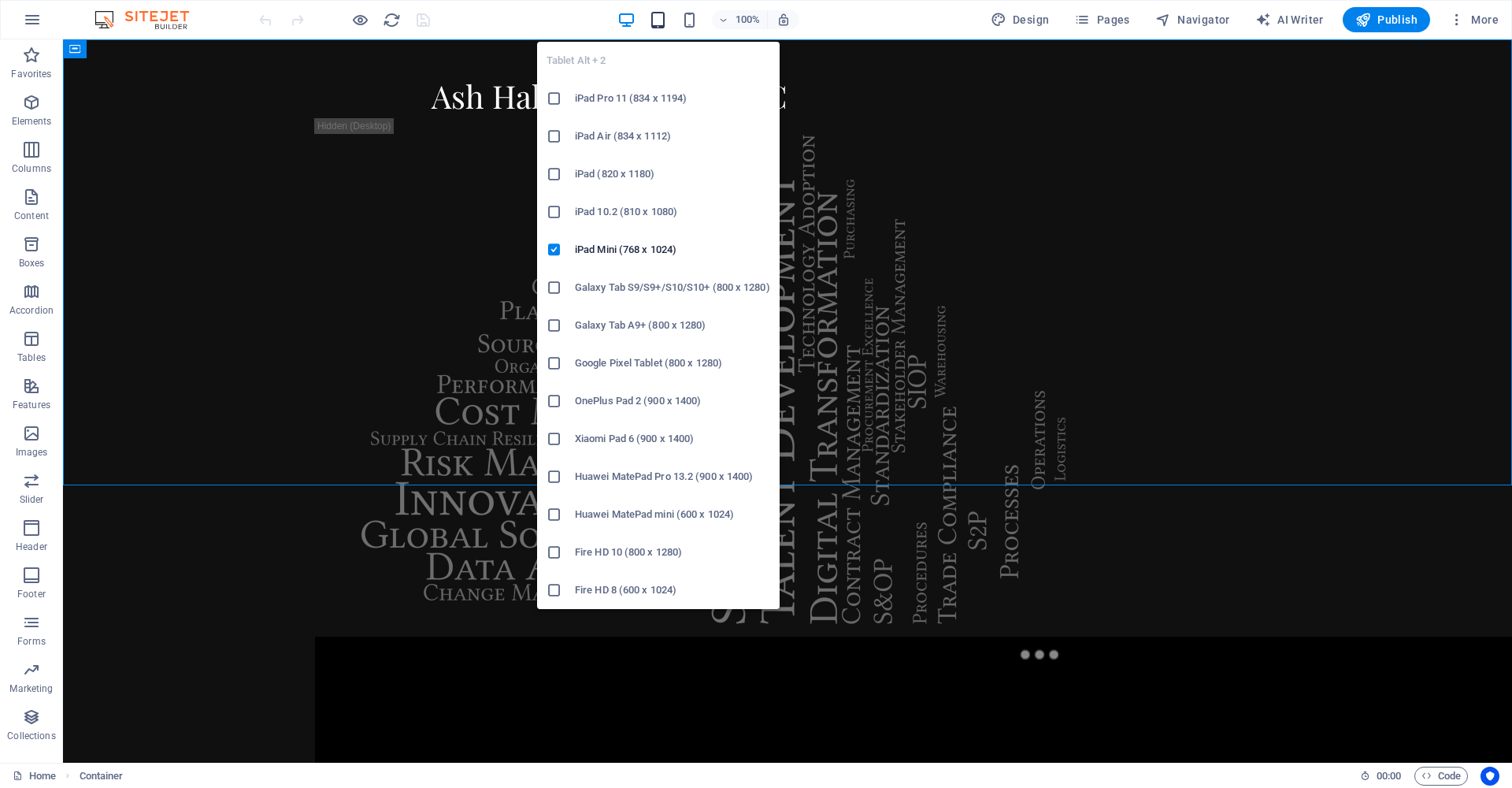 click at bounding box center [658, 20] 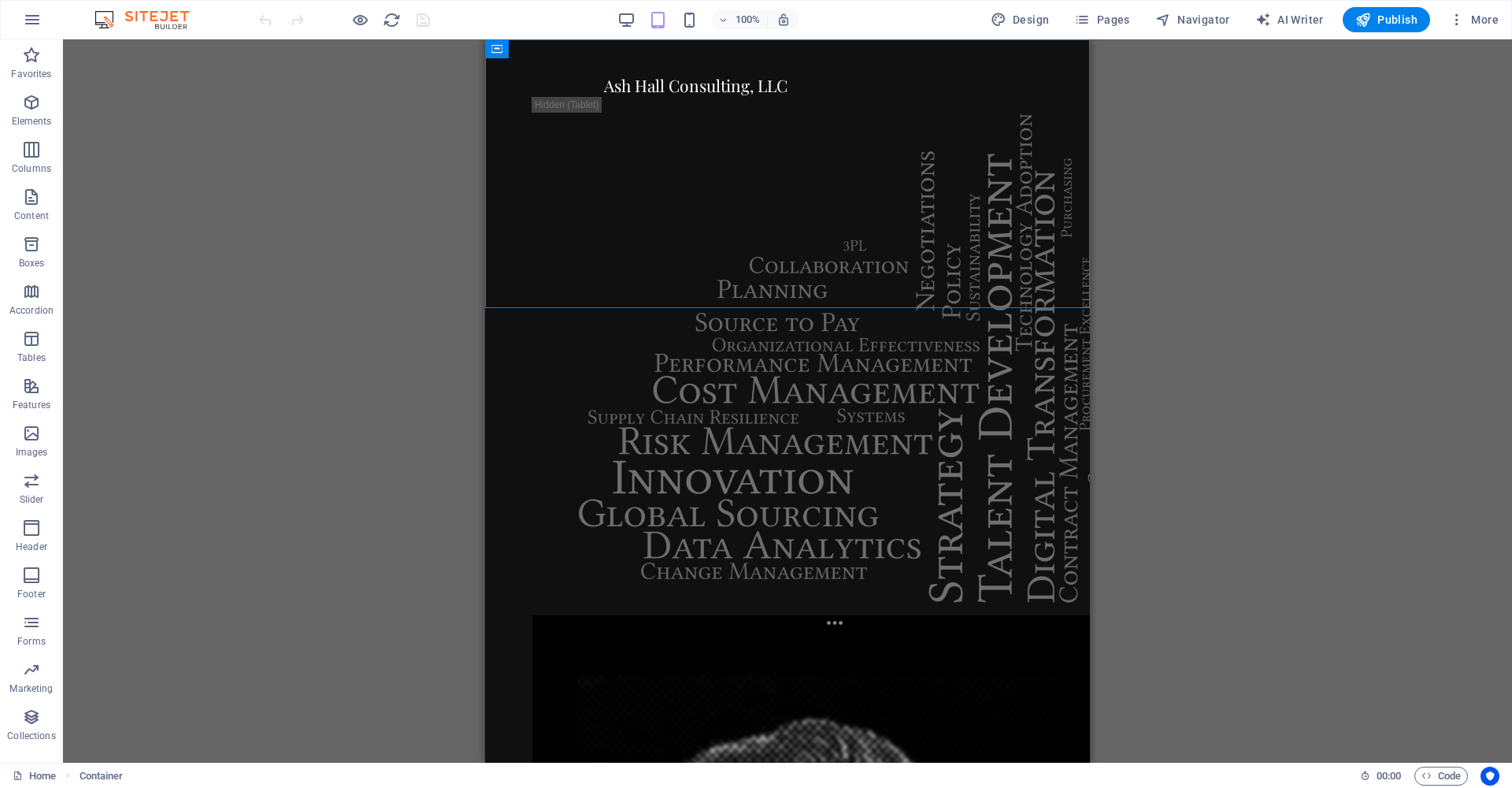 click on "Drag here to replace the existing content. Press “Ctrl” if you want to create a new element.
Container   Container   H4   Container   Container   Container" at bounding box center (788, 401) 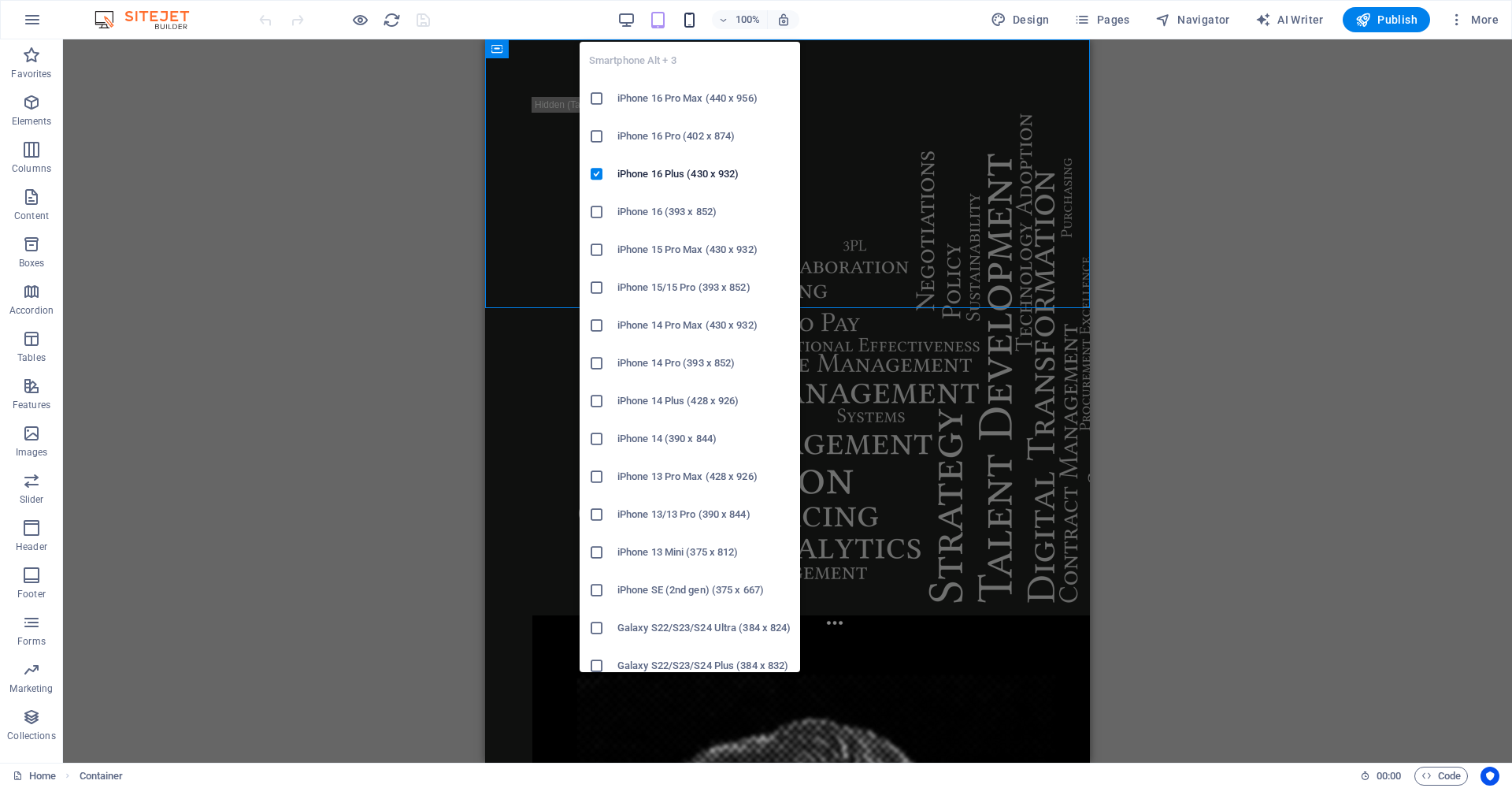 click at bounding box center (689, 20) 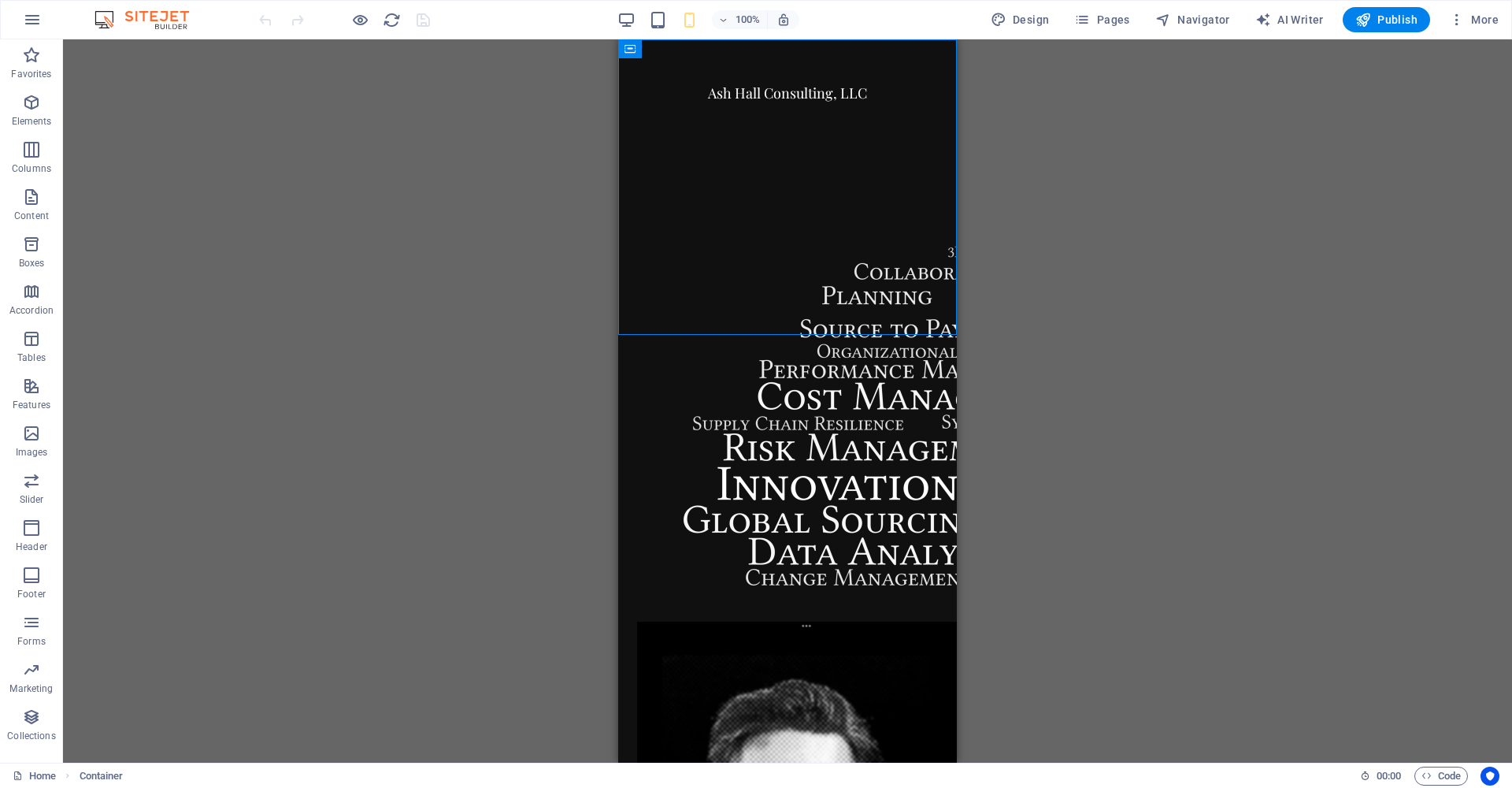 click on "Drag here to replace the existing content. Press “Ctrl” if you want to create a new element.
Container   Container   H4   Container   Container   Container   Container   Container   Image   Container" at bounding box center [788, 401] 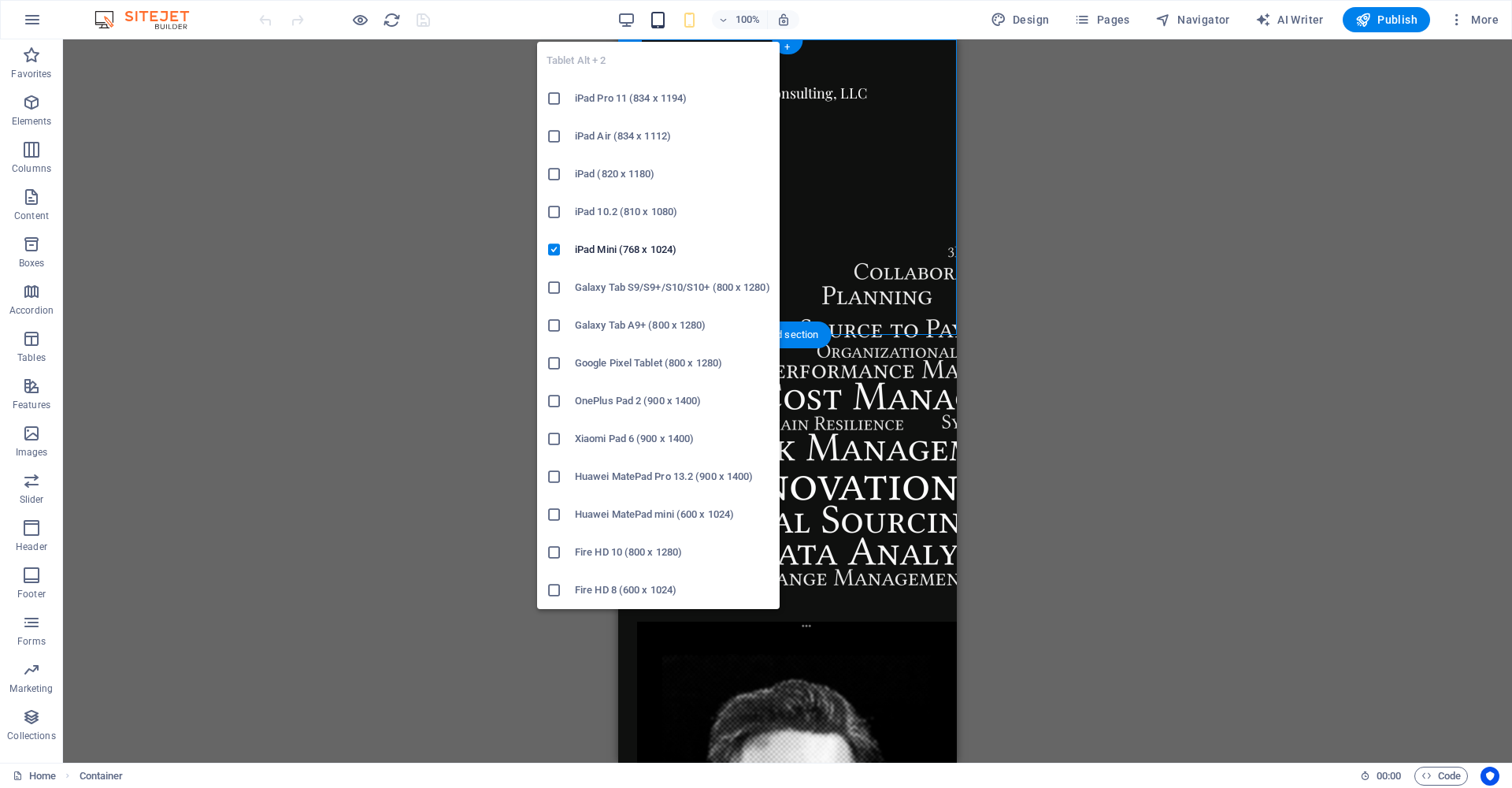 click at bounding box center (658, 20) 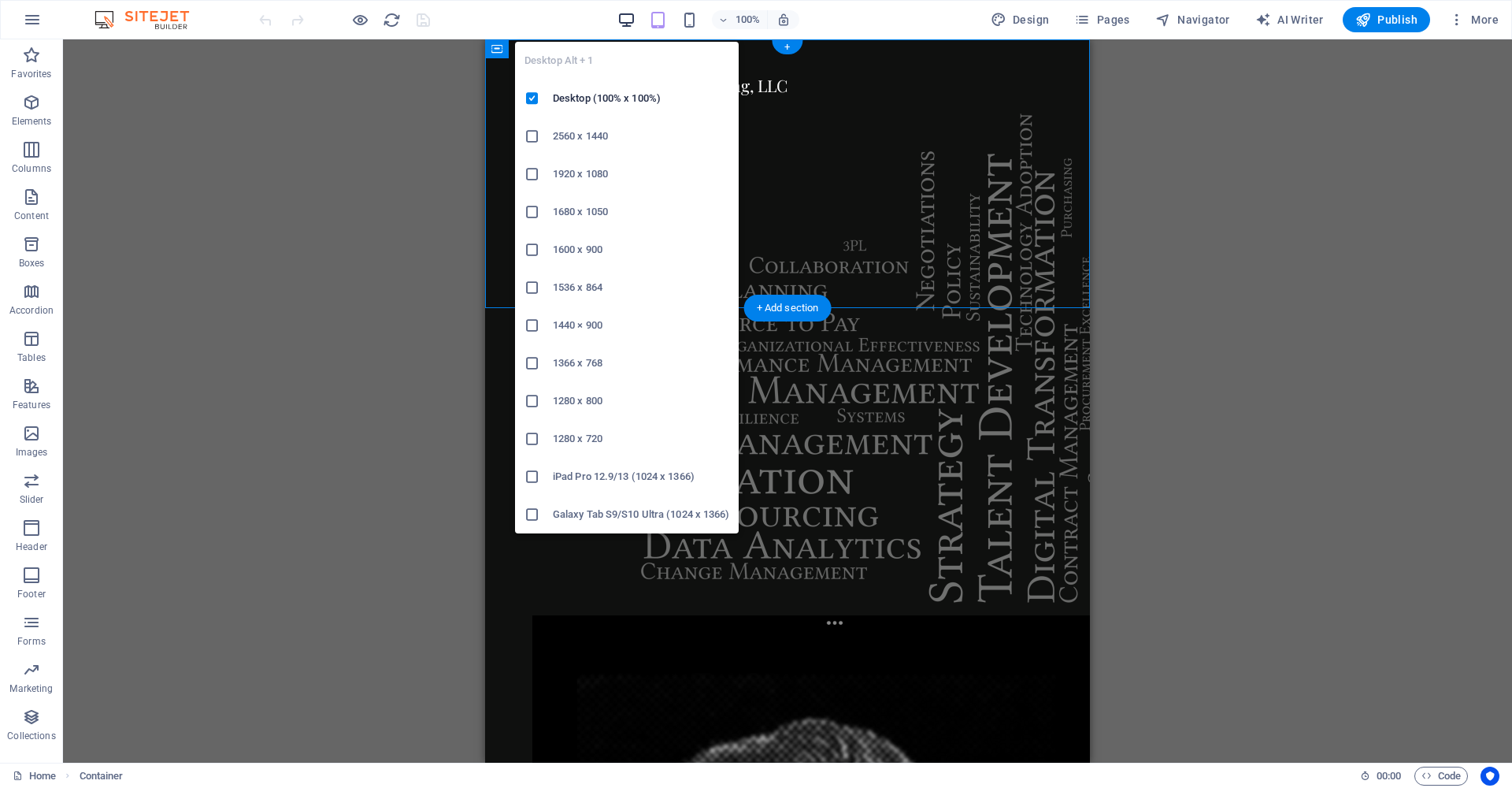 click at bounding box center [626, 20] 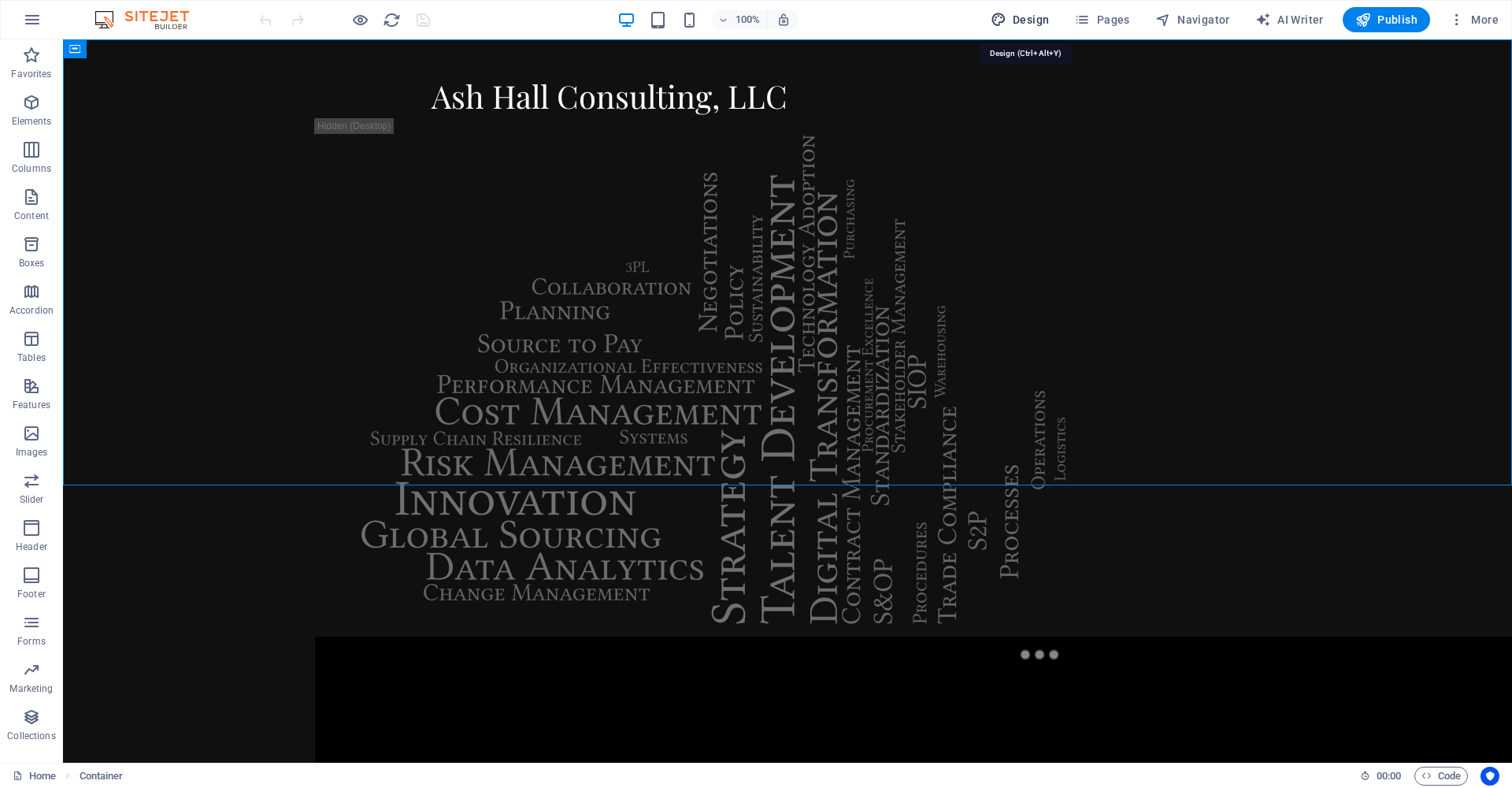 click on "Design" at bounding box center (1020, 20) 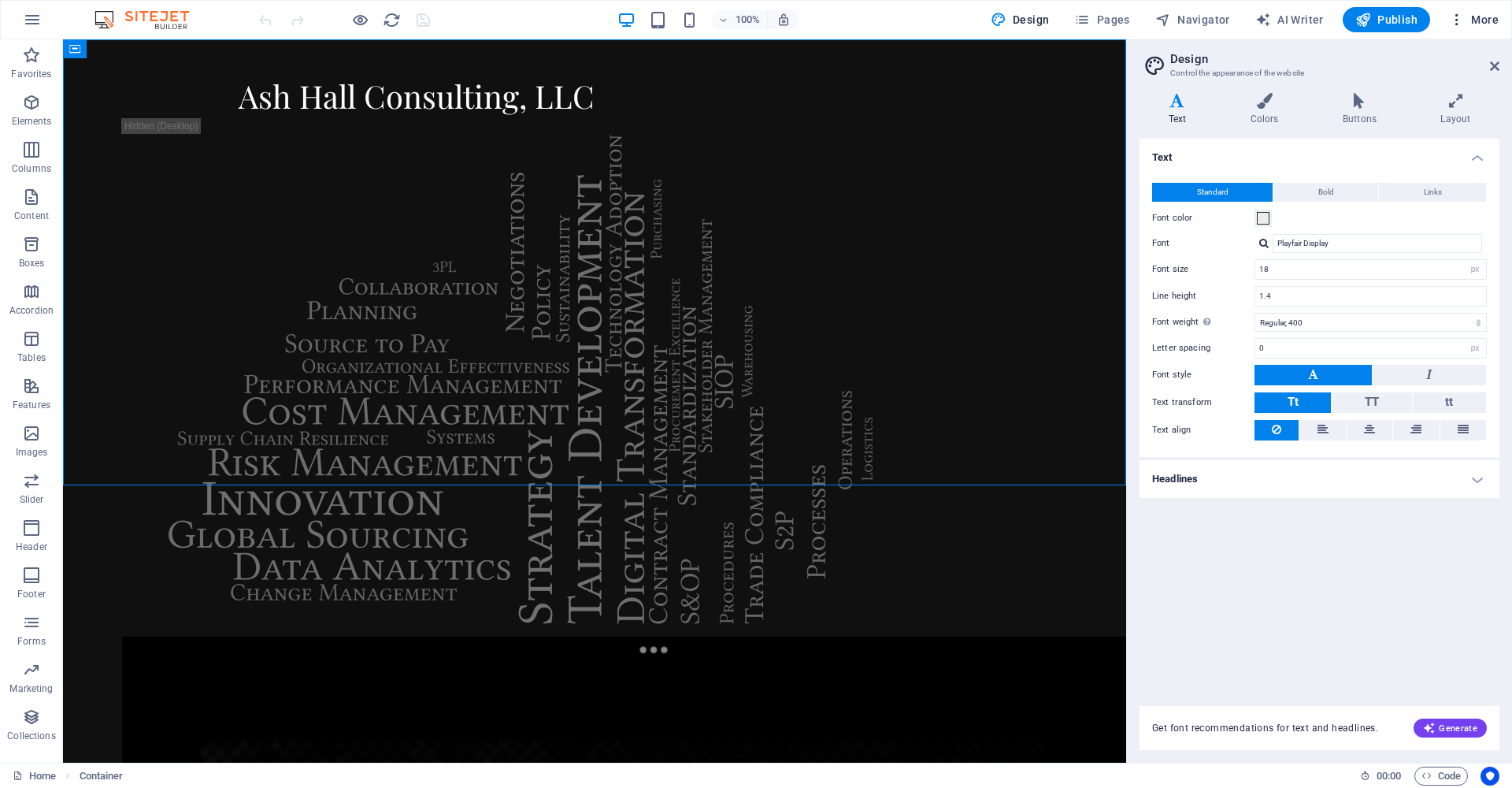 click on "More" at bounding box center [1473, 20] 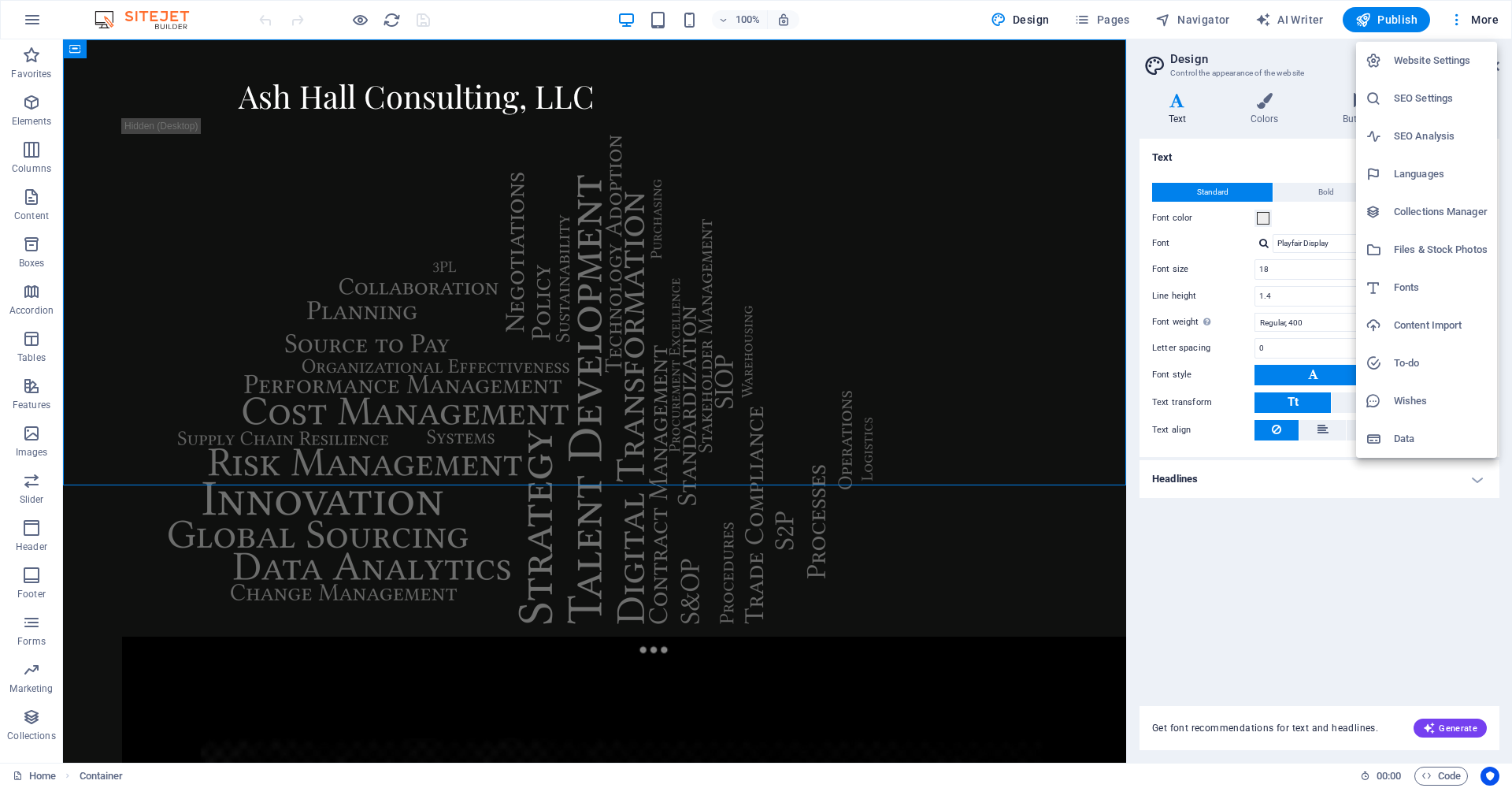 click on "Website Settings" at bounding box center (1440, 61) 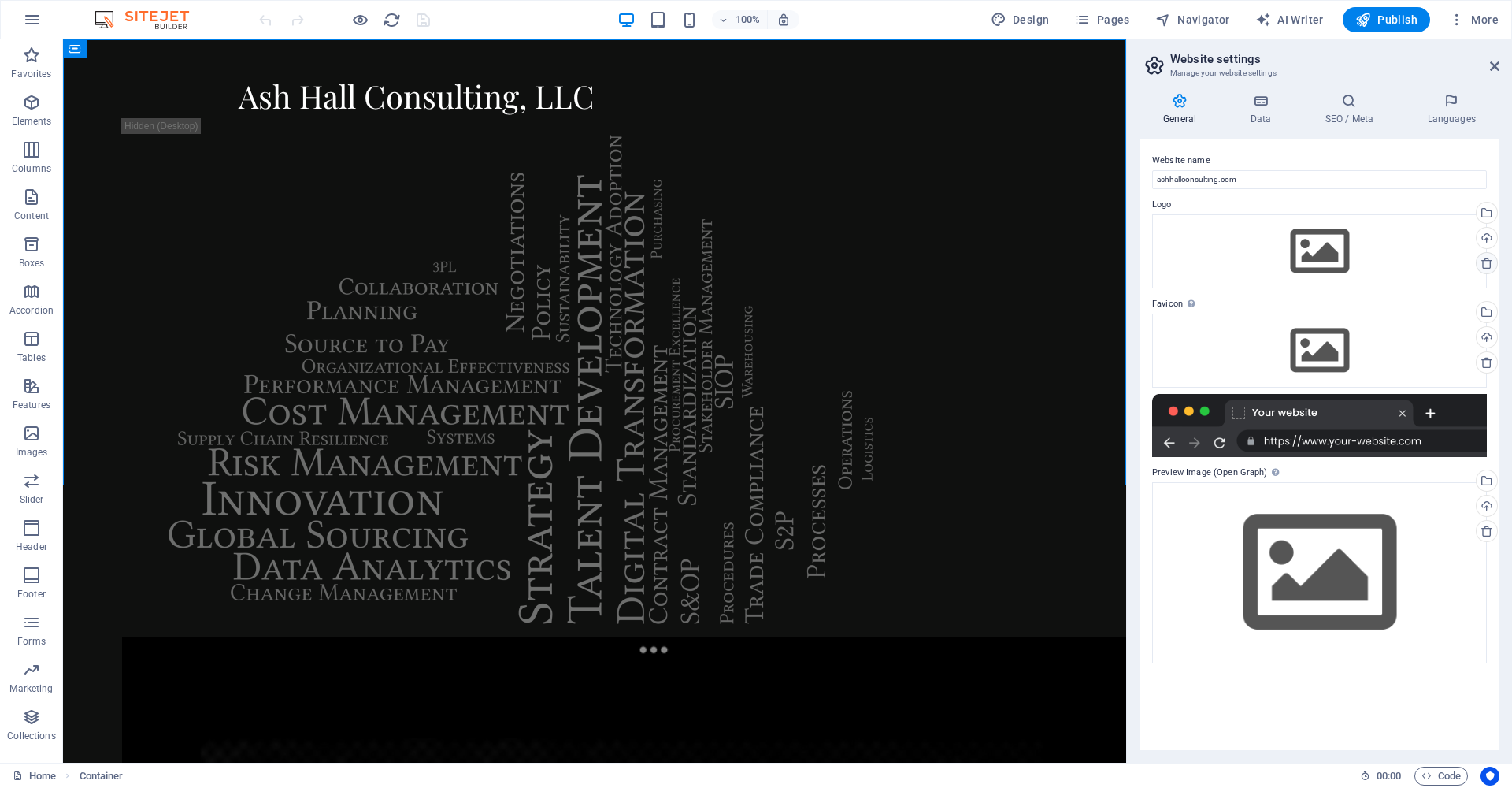 click at bounding box center (1487, 263) 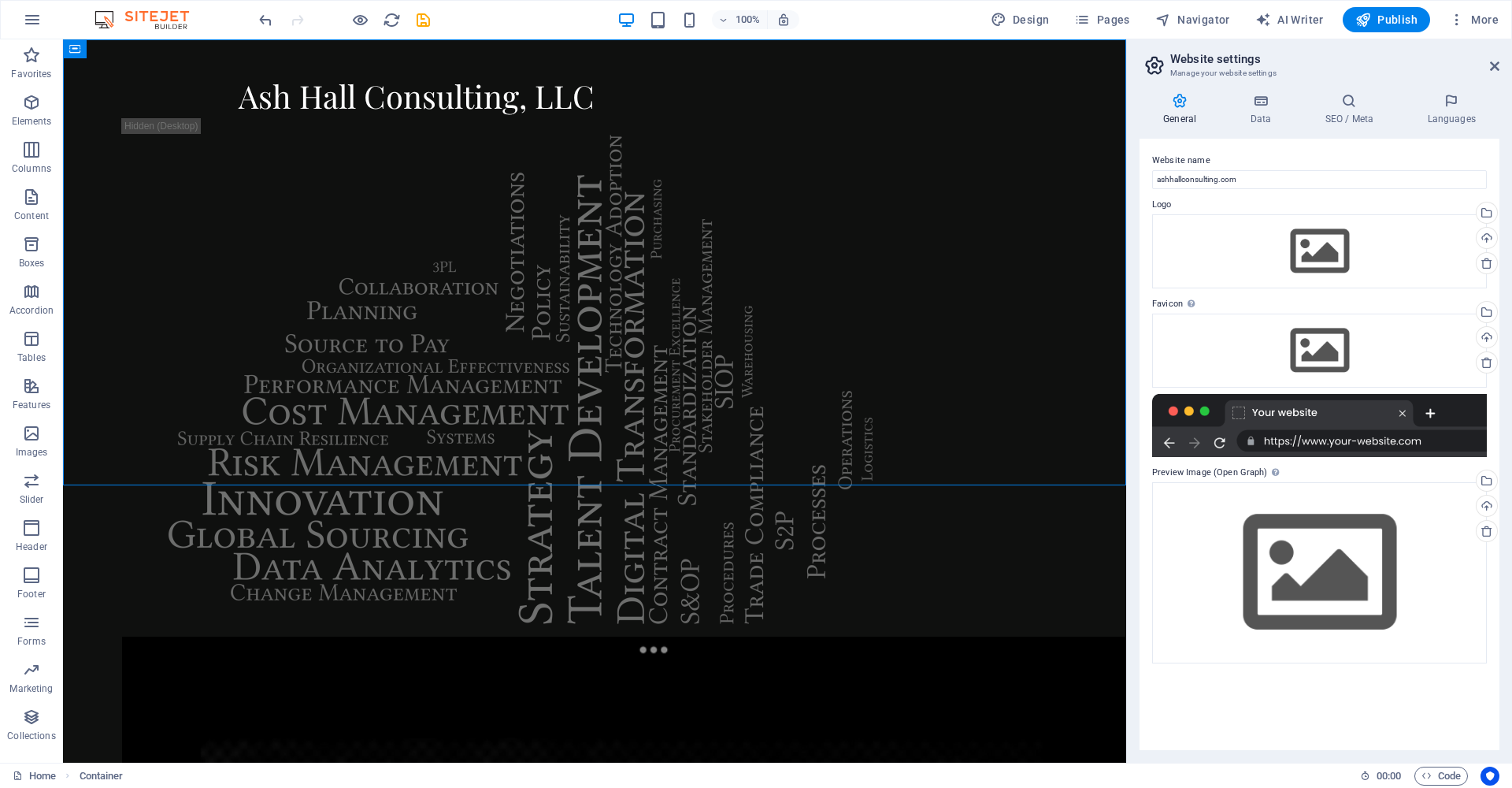 click on "General" at bounding box center [1183, 110] 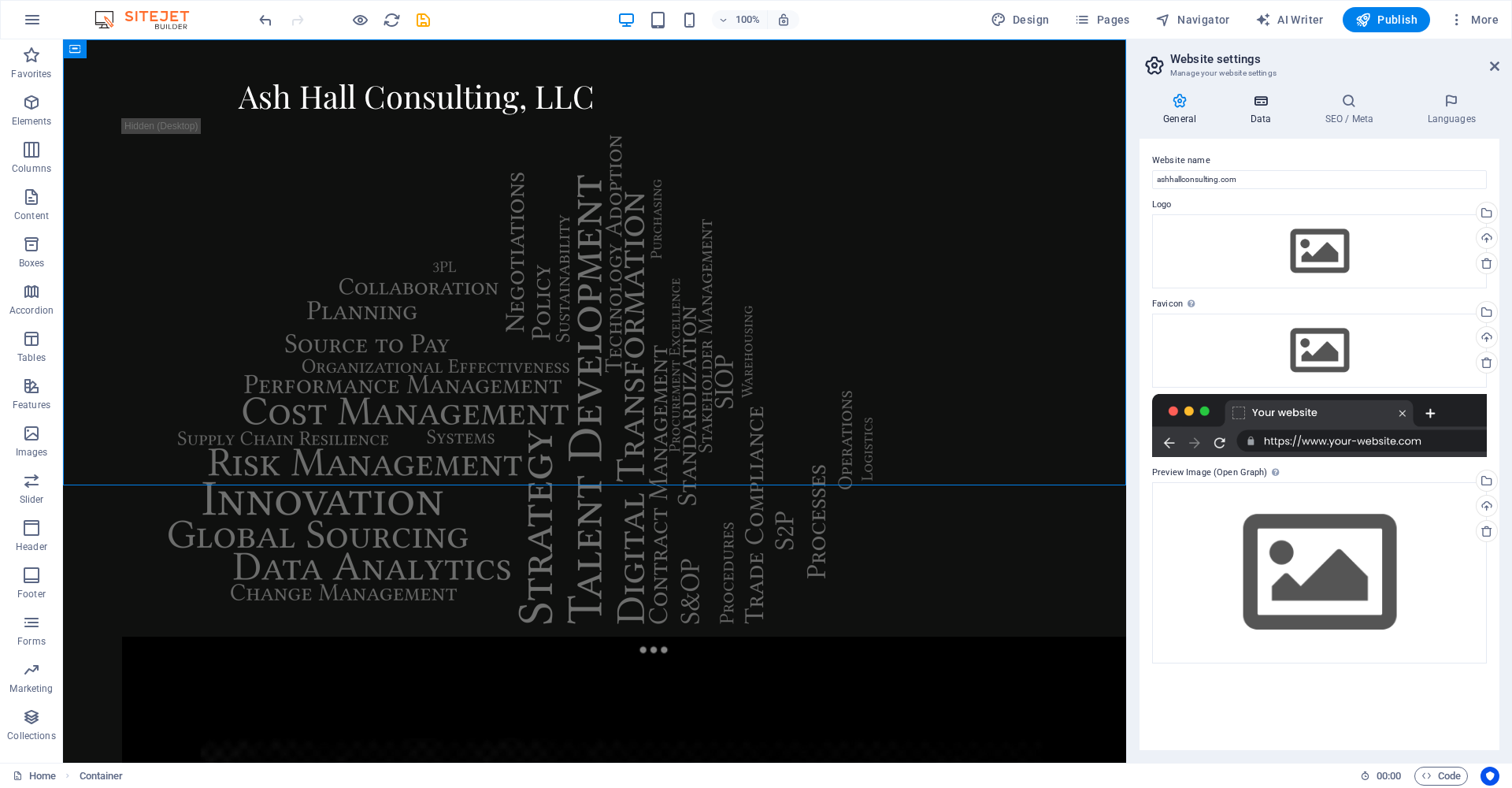click on "Data" at bounding box center (1263, 110) 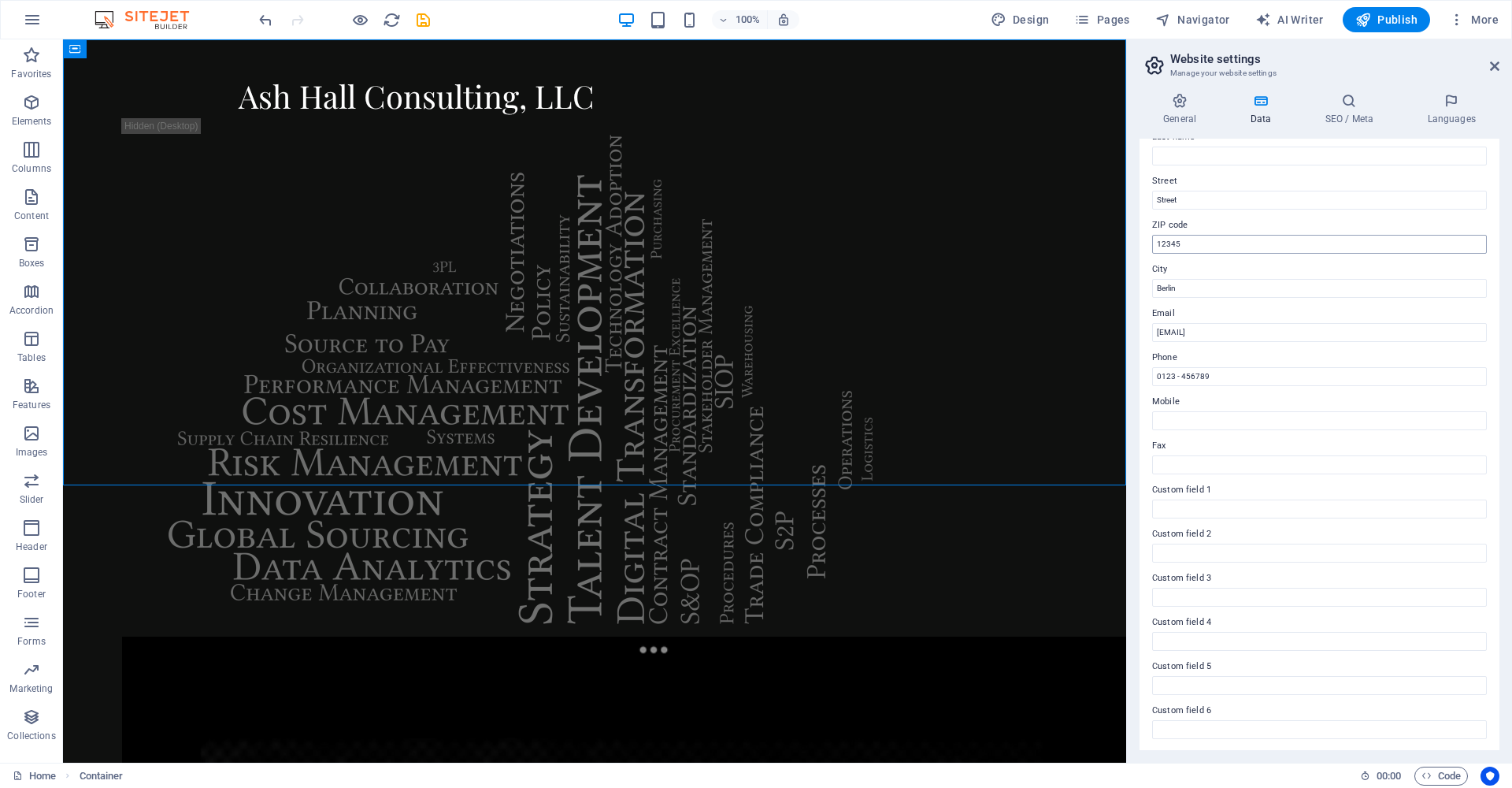 scroll, scrollTop: 0, scrollLeft: 0, axis: both 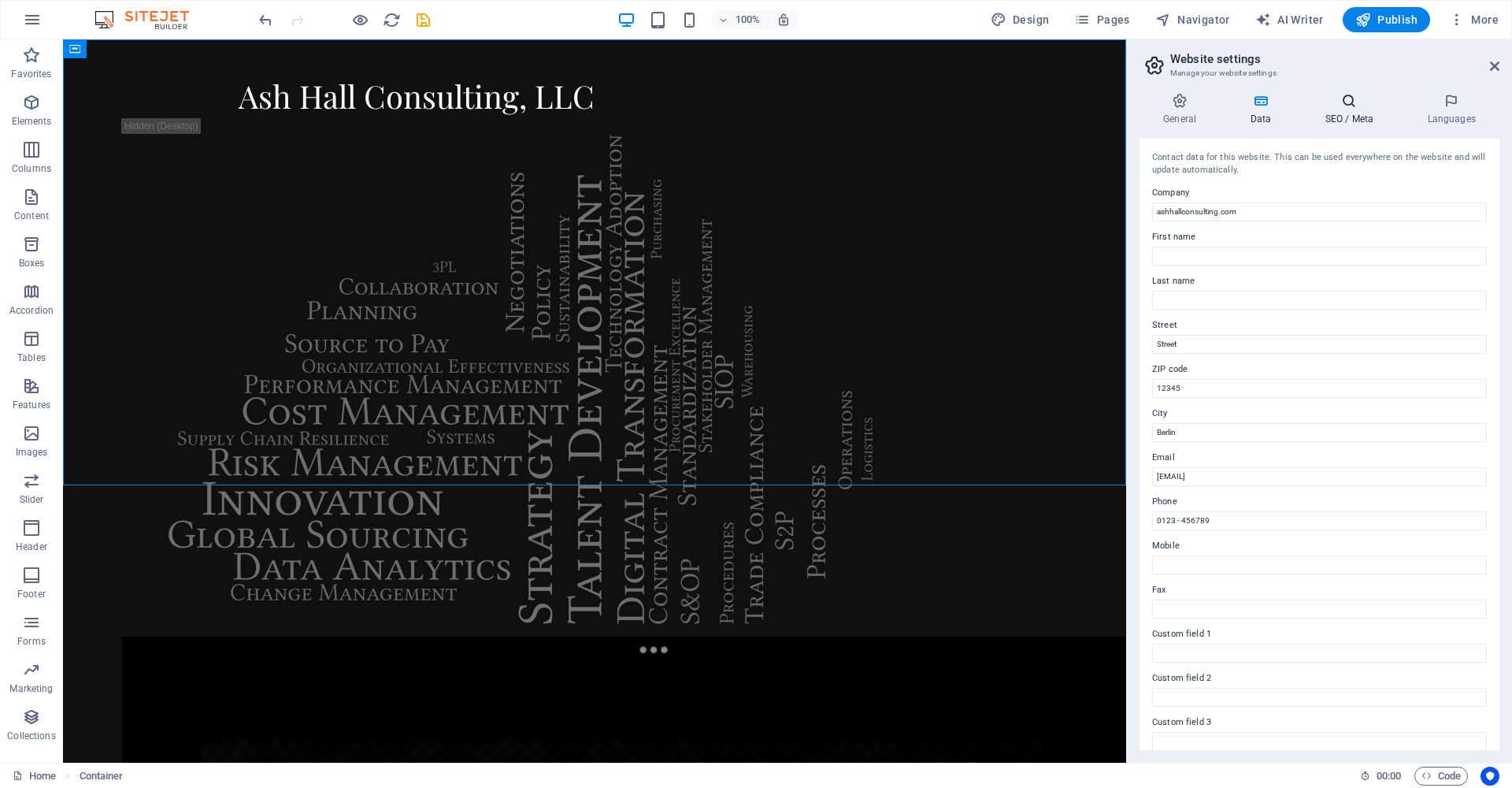 click at bounding box center [1349, 101] 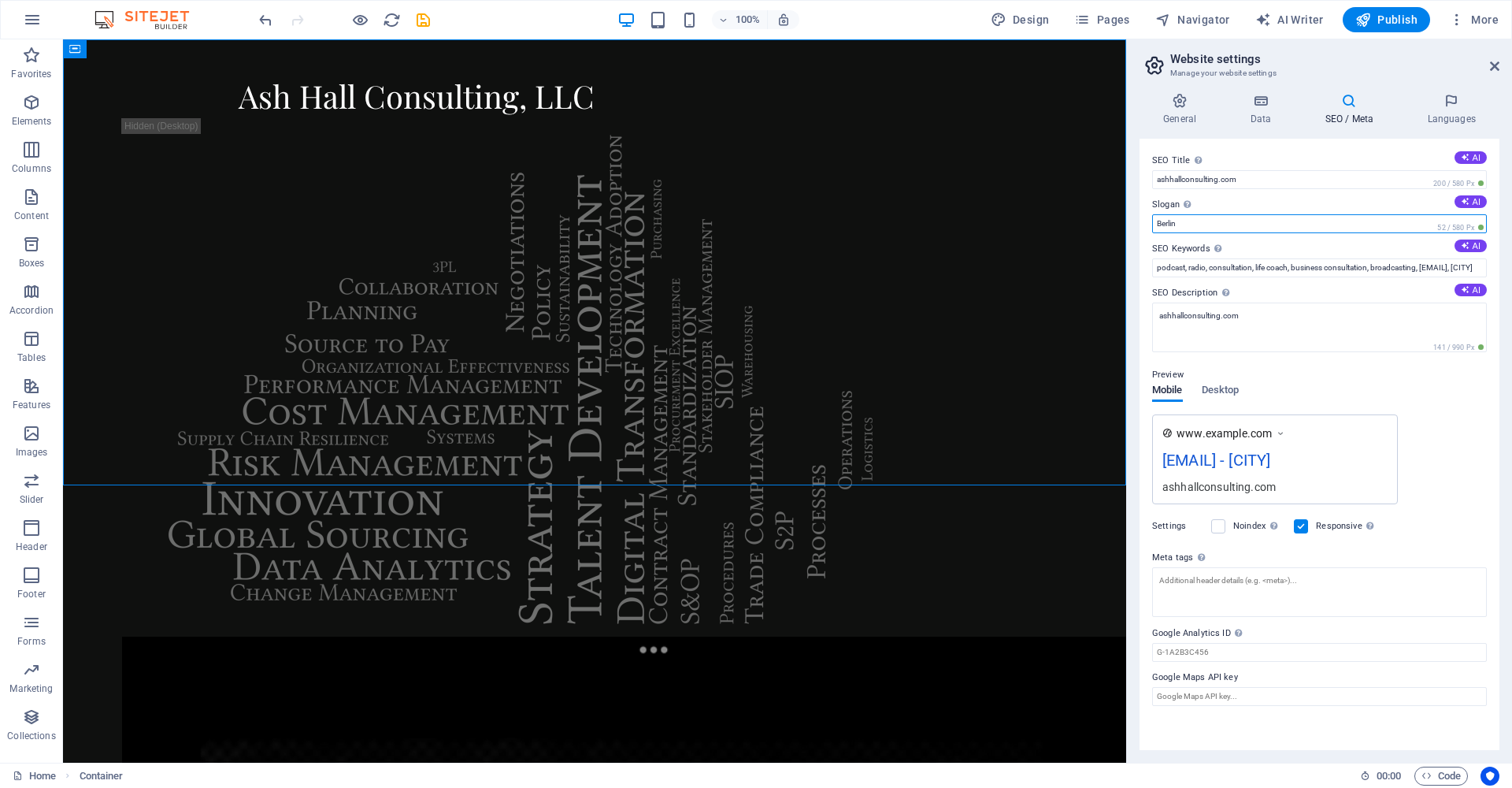 click on "Berlin" at bounding box center (1319, 224) 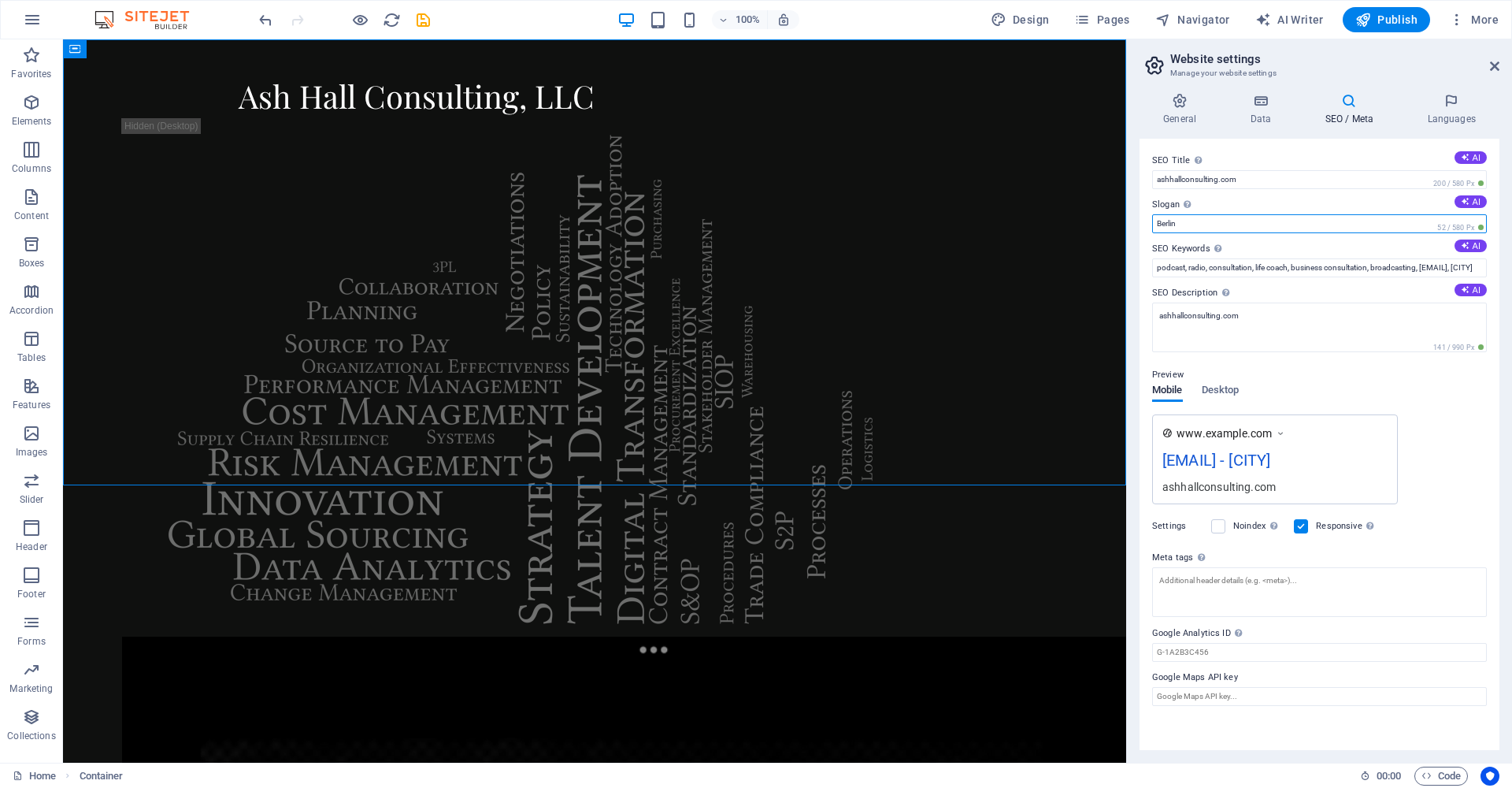 drag, startPoint x: 1227, startPoint y: 218, endPoint x: 1243, endPoint y: 226, distance: 17.888544 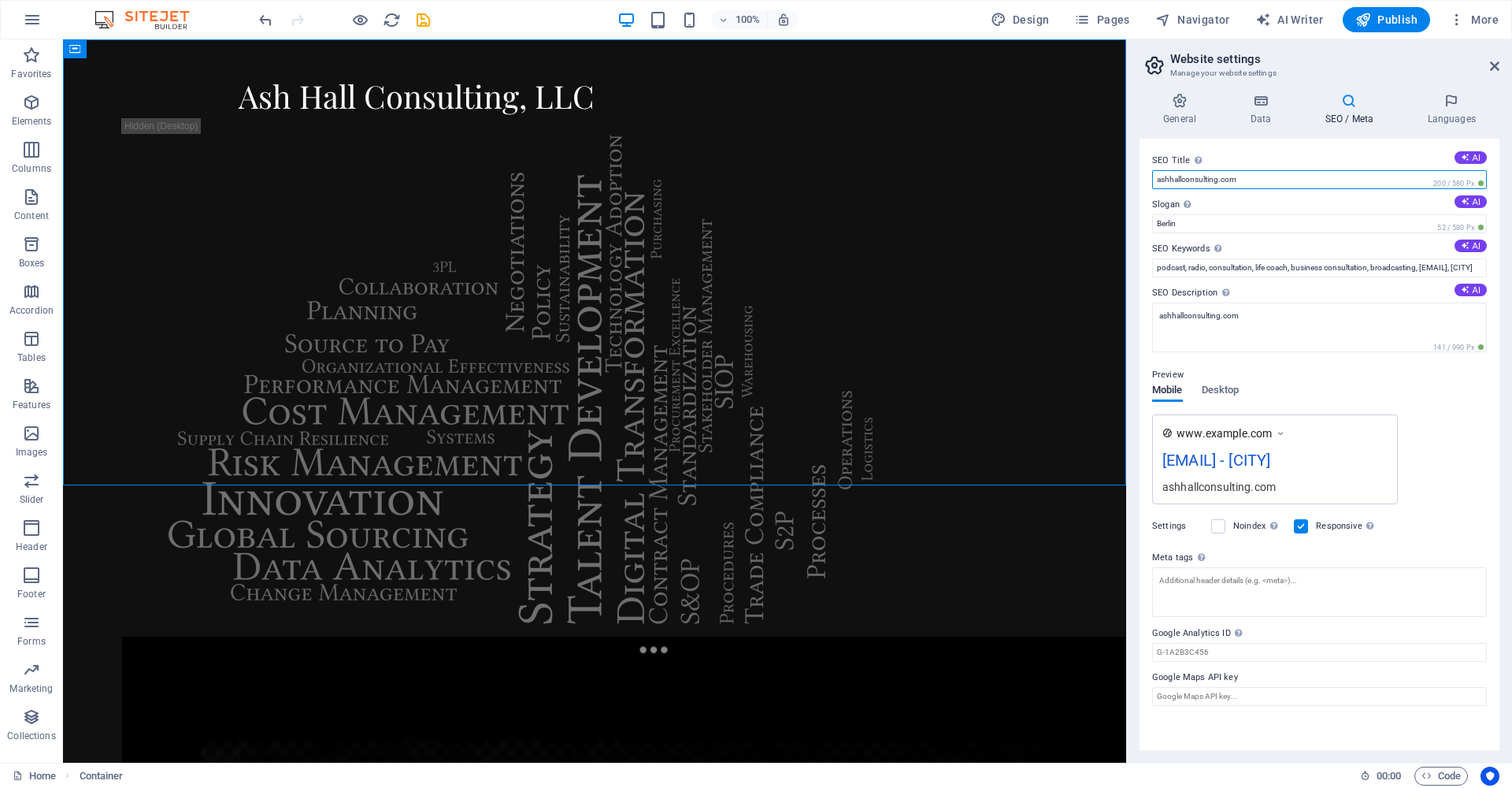 click on "ashhallconsulting.com" at bounding box center (1319, 180) 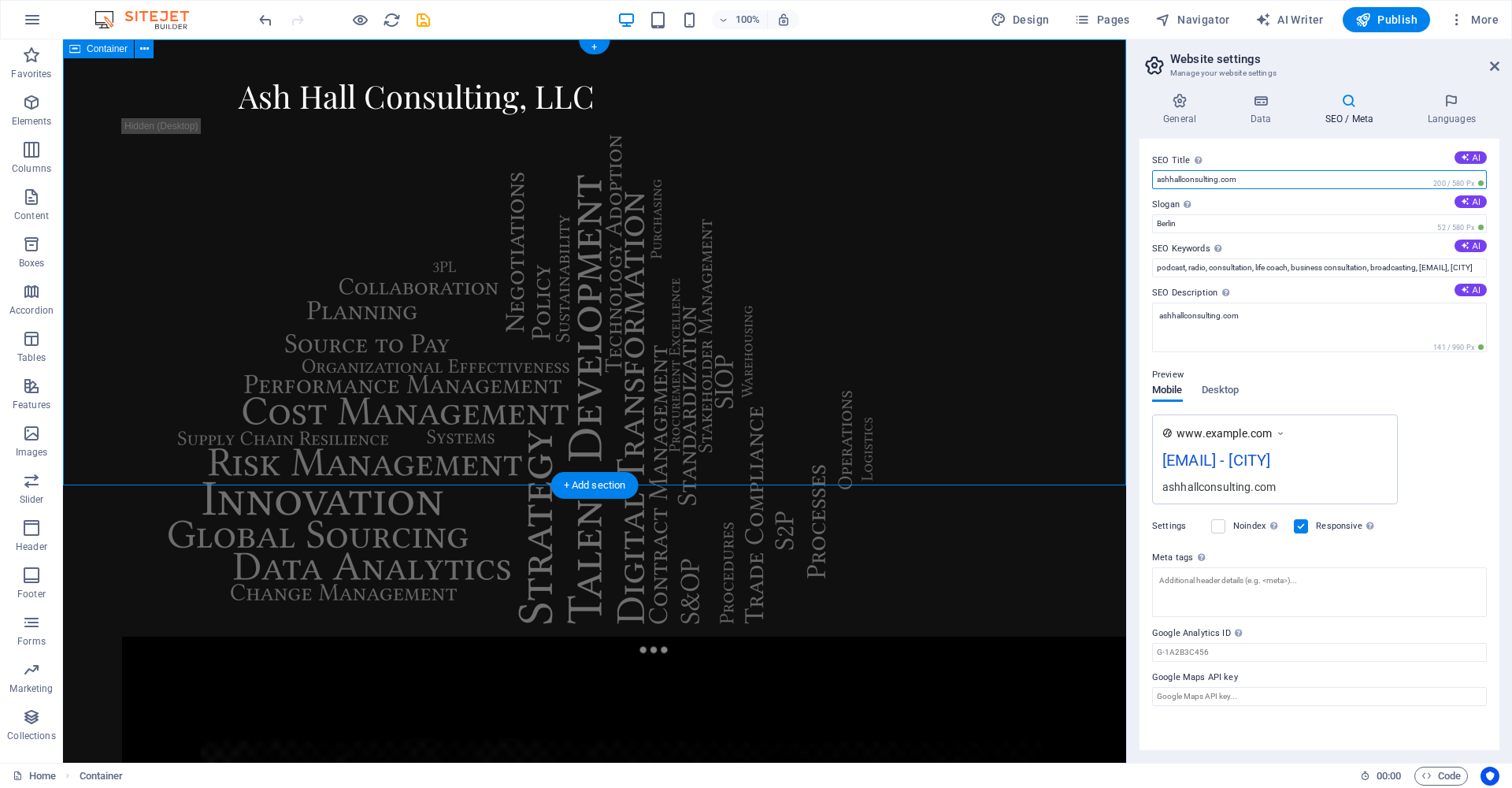 drag, startPoint x: 1328, startPoint y: 219, endPoint x: 1099, endPoint y: 176, distance: 233.00215 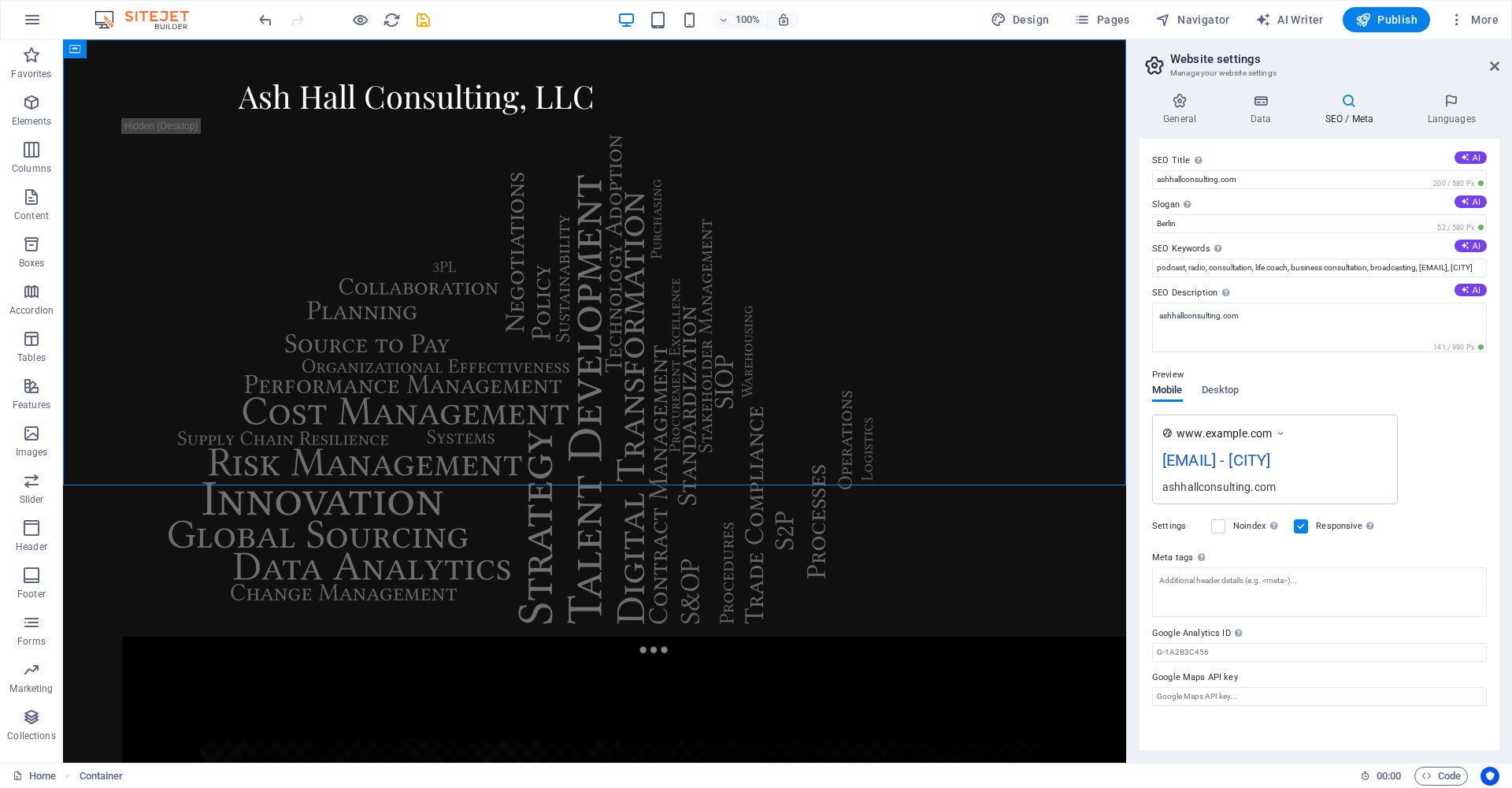 click on "SEO Title The title of your website - make it something that stands out in search engine results. AI" at bounding box center [1319, 161] 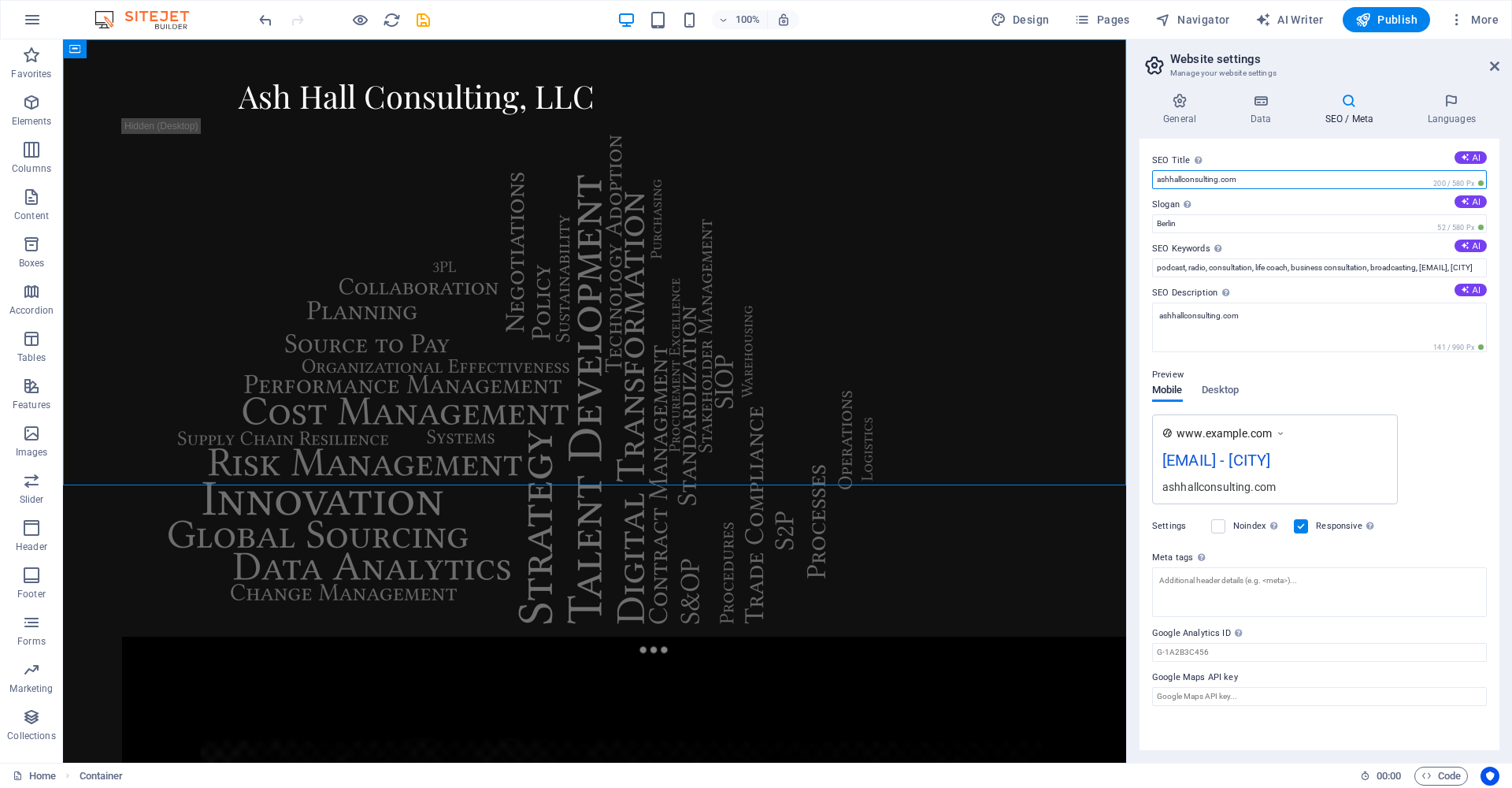 click on "ashhallconsulting.com" at bounding box center (1319, 180) 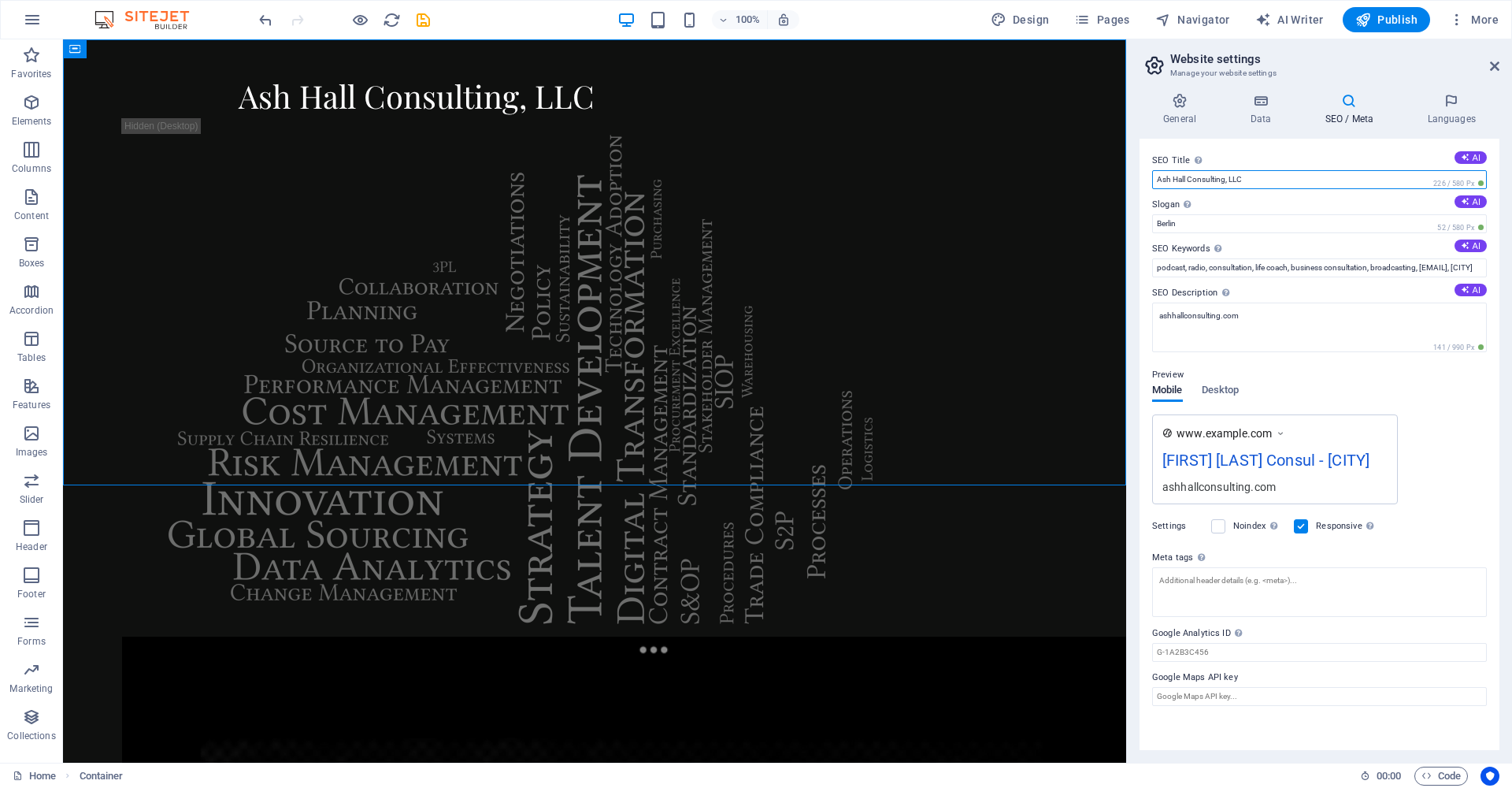 type on "Ash Hall Consulting, LLC" 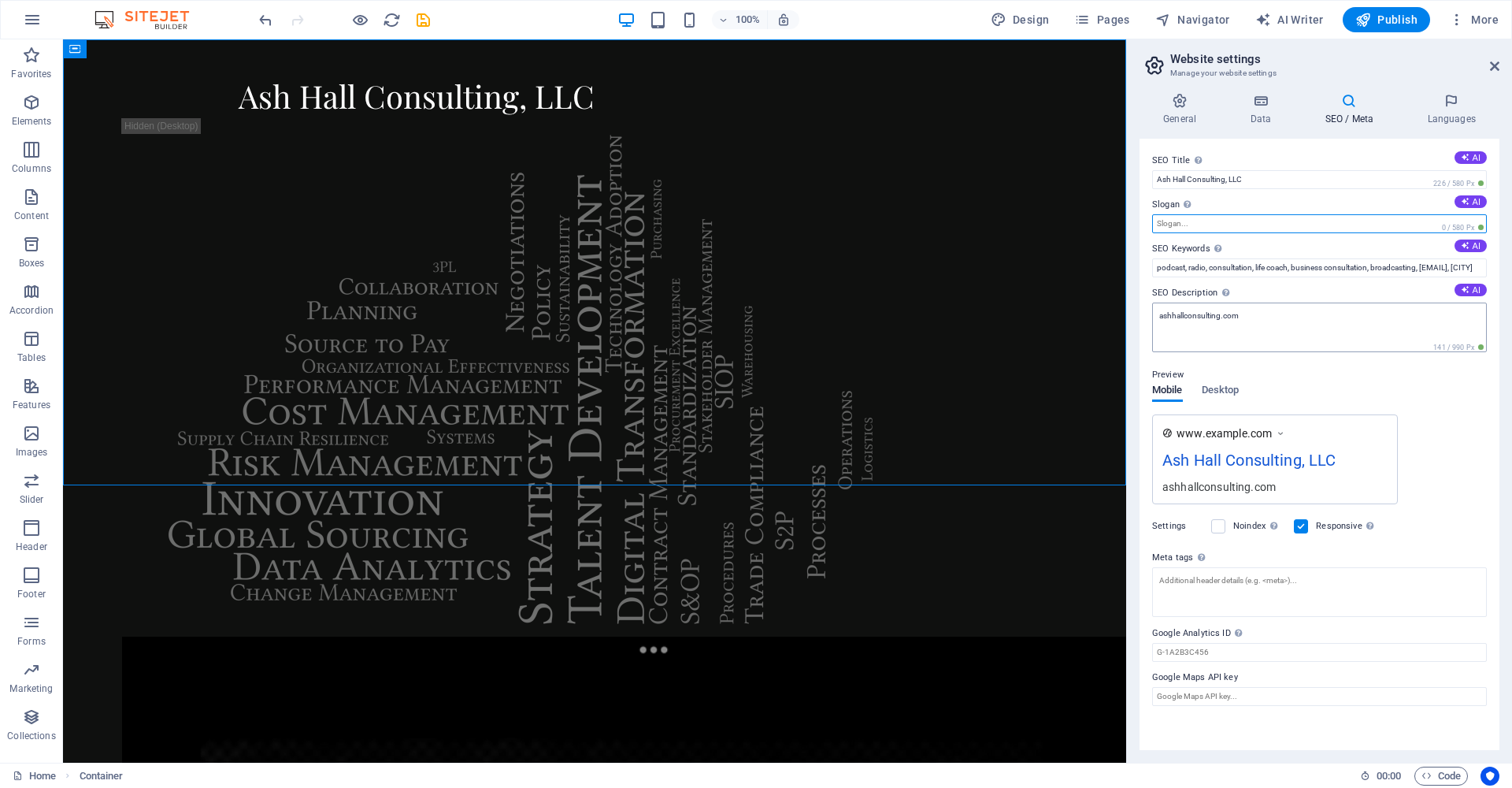 type 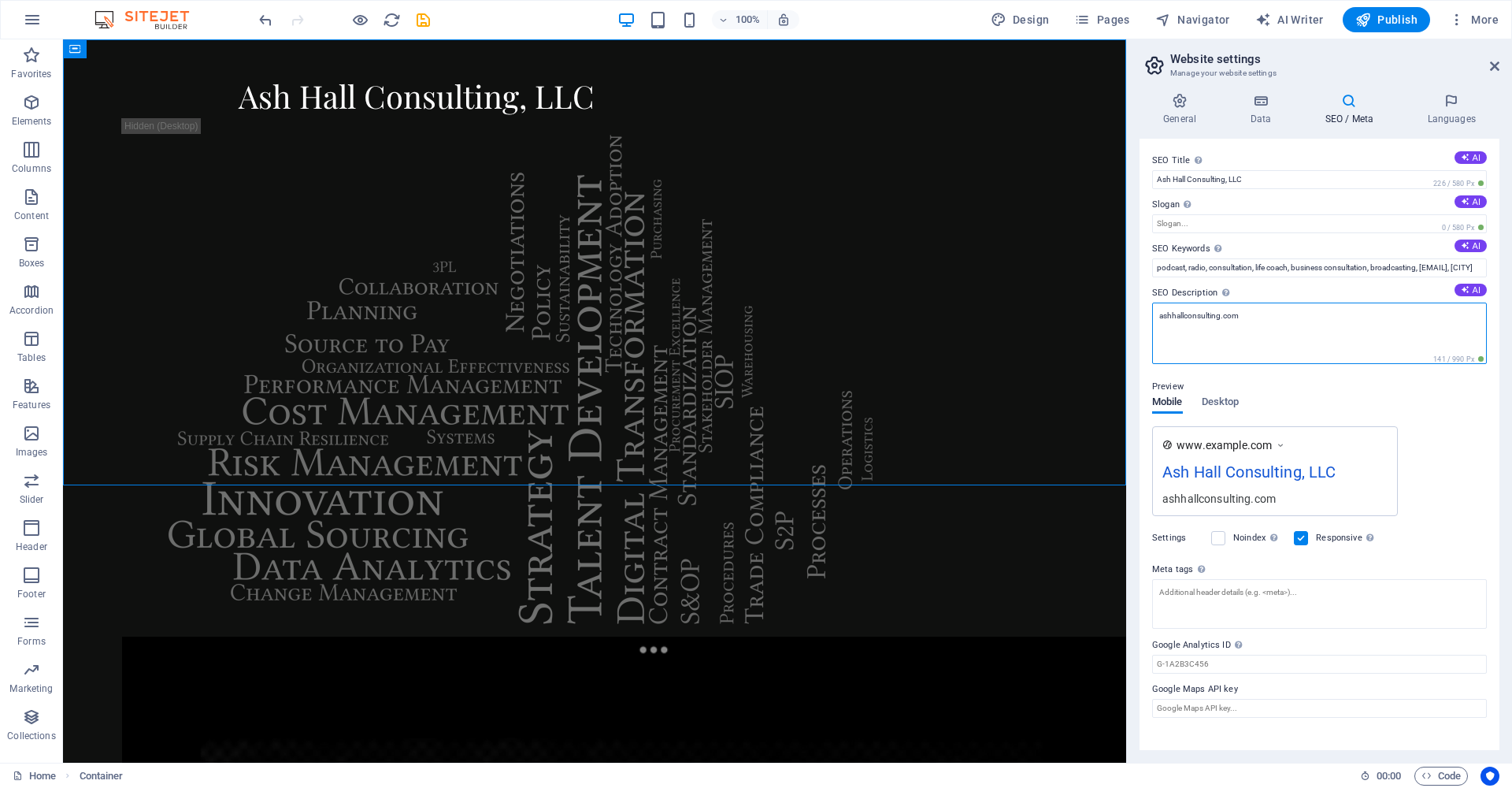 click on "ashhallconsulting.com" at bounding box center [1319, 333] 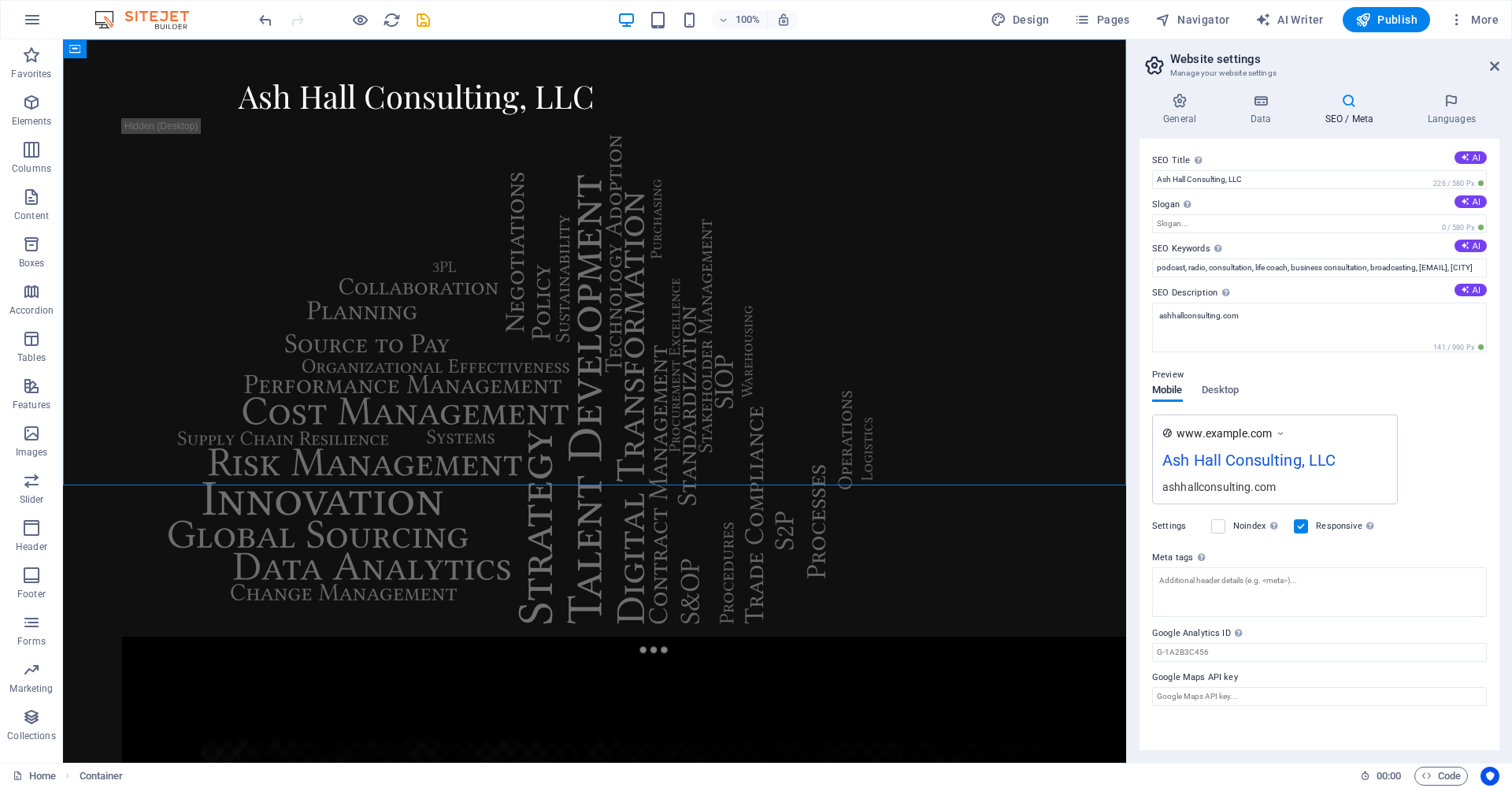 click on "www.example.com Ash Hall Consulting, LLC ashhallconsulting.com" at bounding box center (1319, 459) 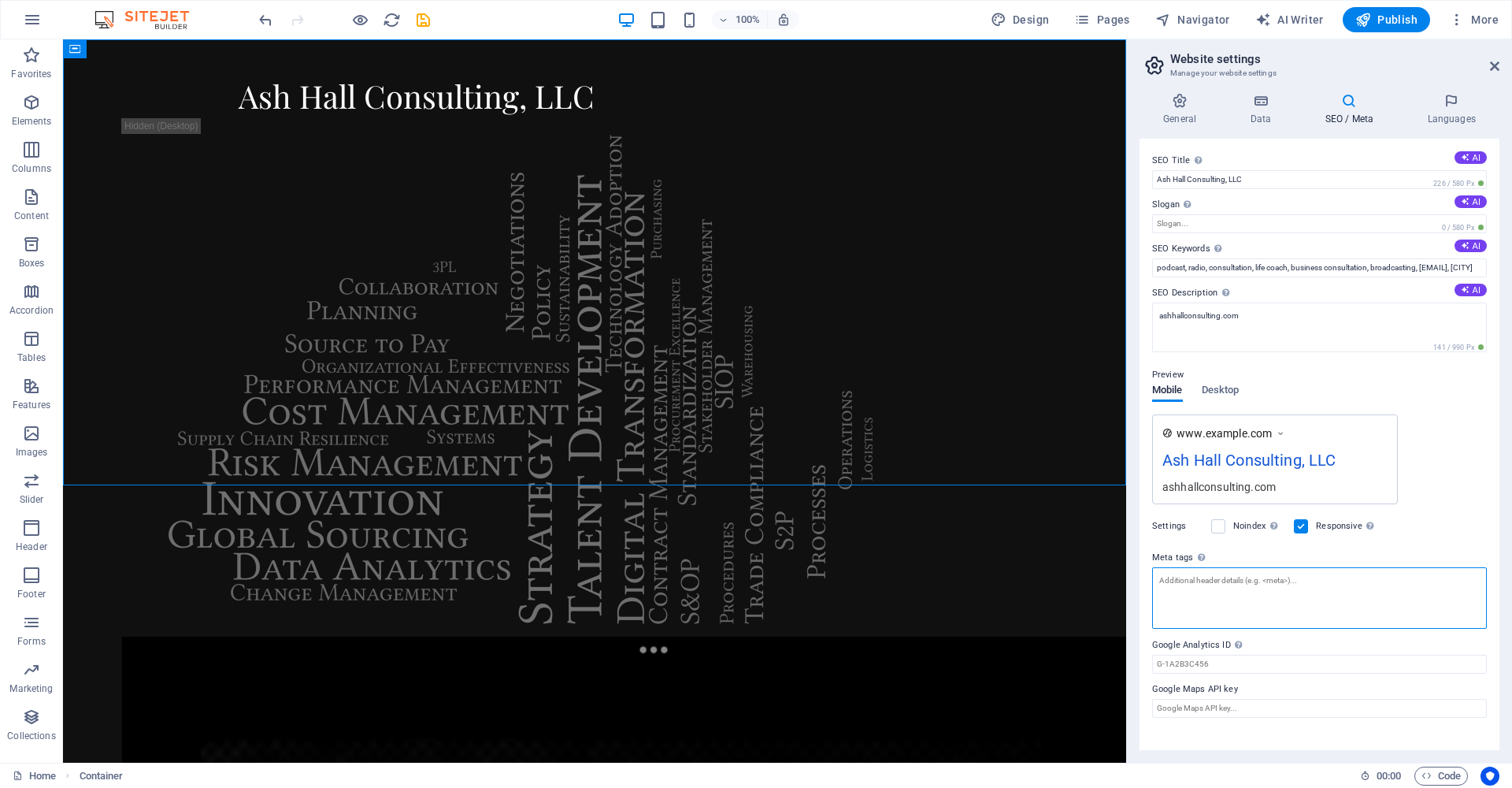 click on "Meta tags Enter HTML code here that will be placed inside the  tags of your website. Please note that your website may not function if you include code with errors." at bounding box center (1319, 598) 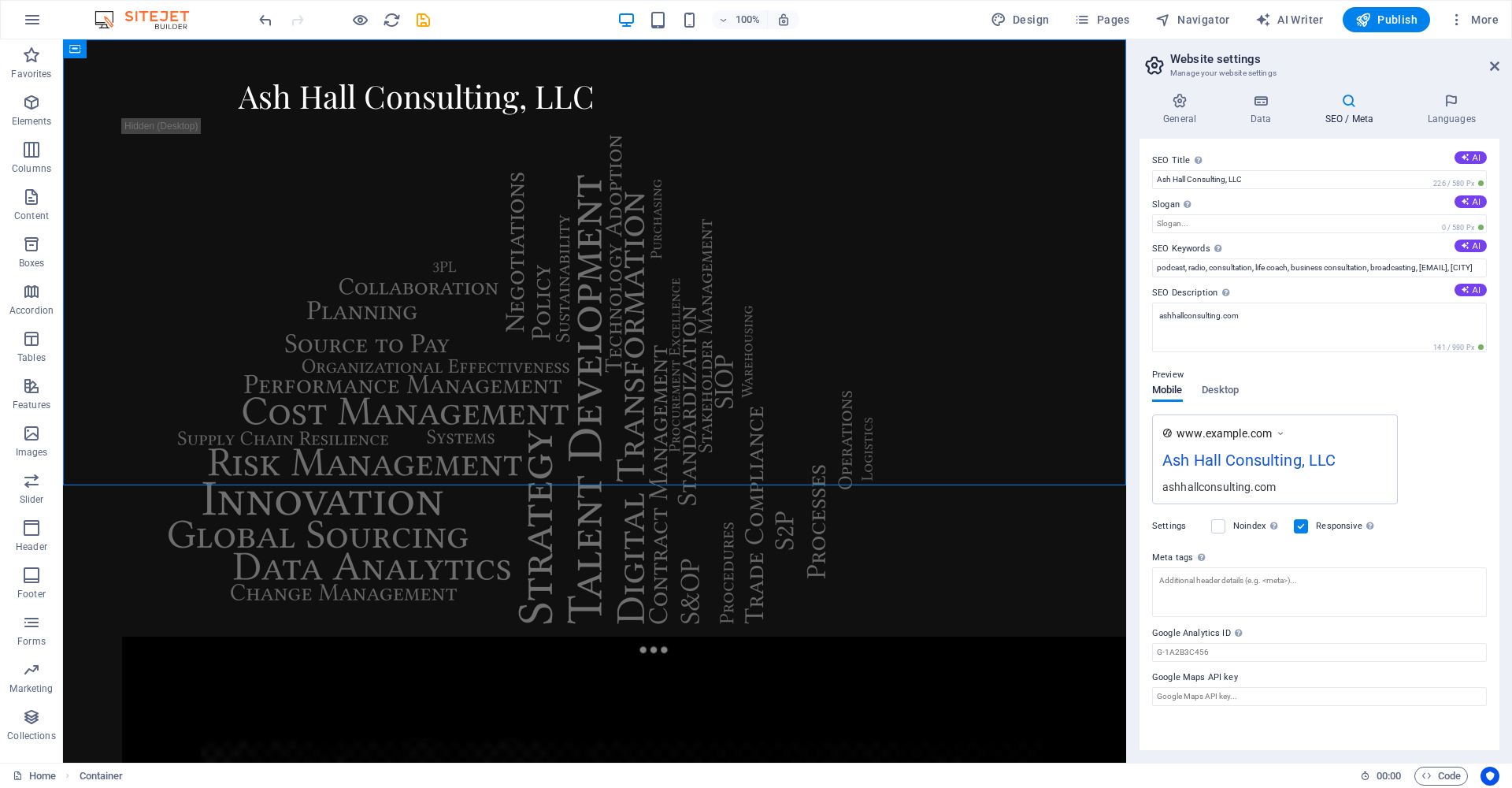 click on "www.example.com Ash Hall Consulting, LLC ashhallconsulting.com" at bounding box center (1319, 459) 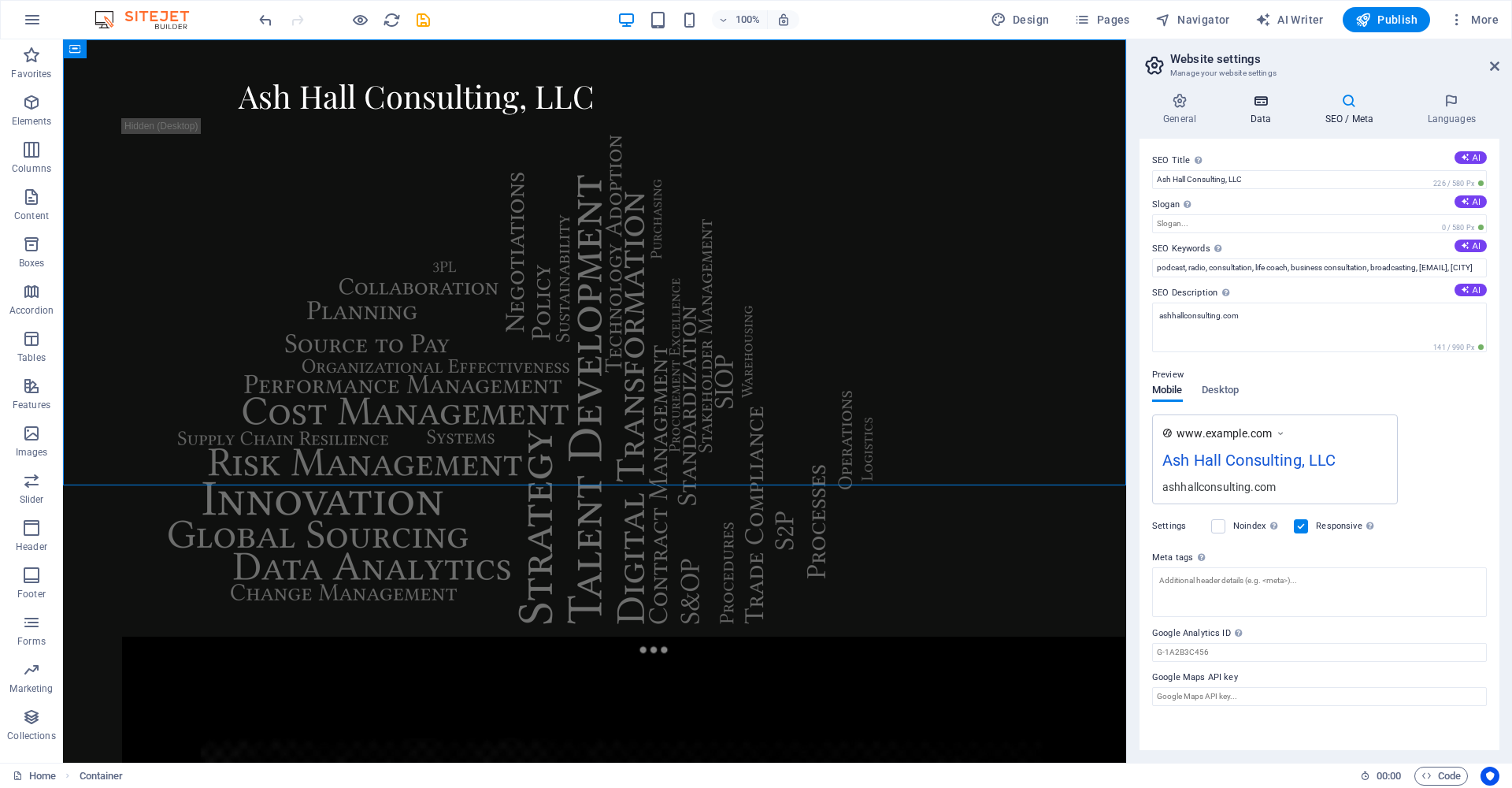click on "Data" at bounding box center (1263, 110) 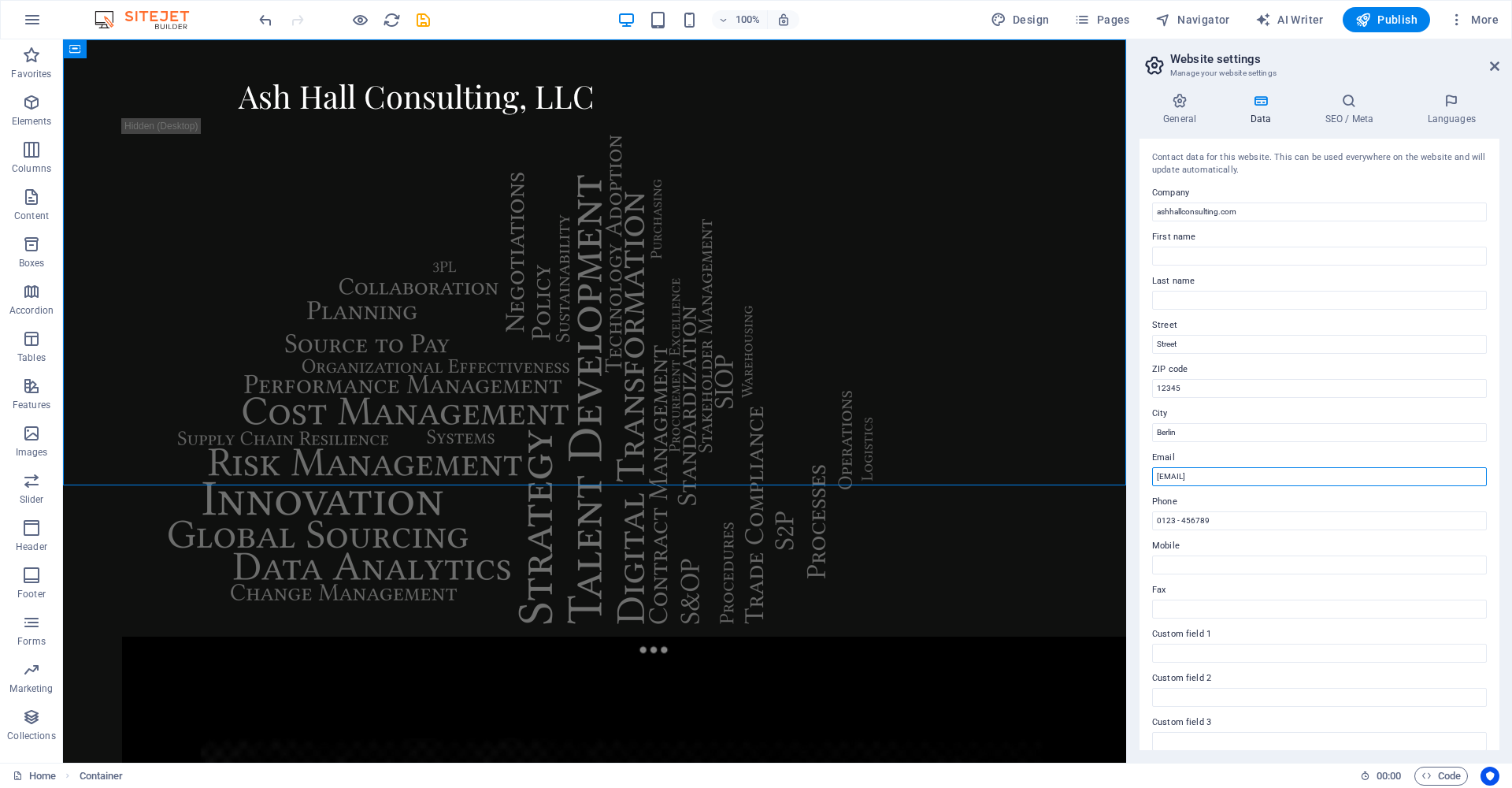 click on "[EMAIL]" at bounding box center [1319, 477] 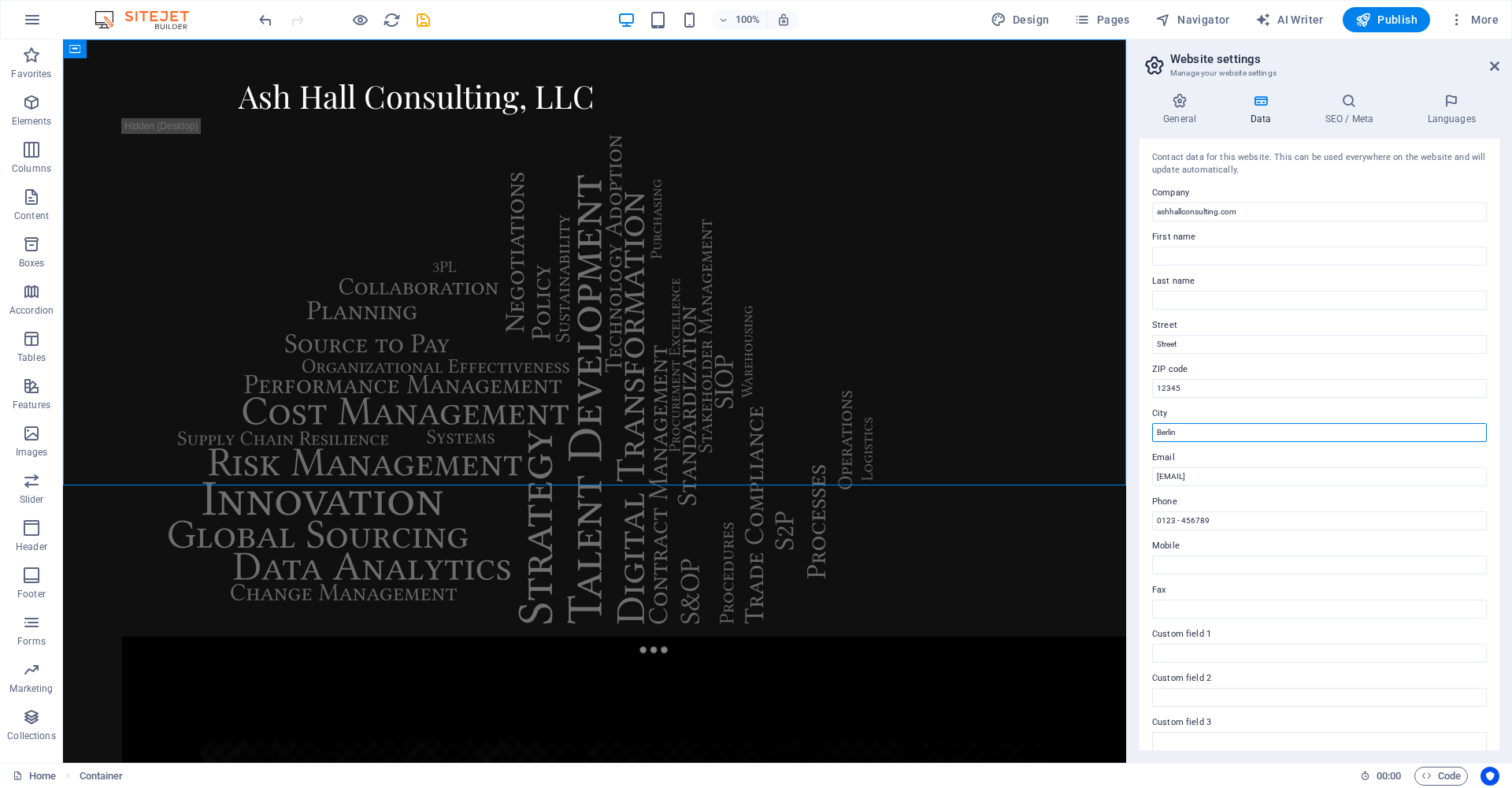 click on "Berlin" at bounding box center (1319, 433) 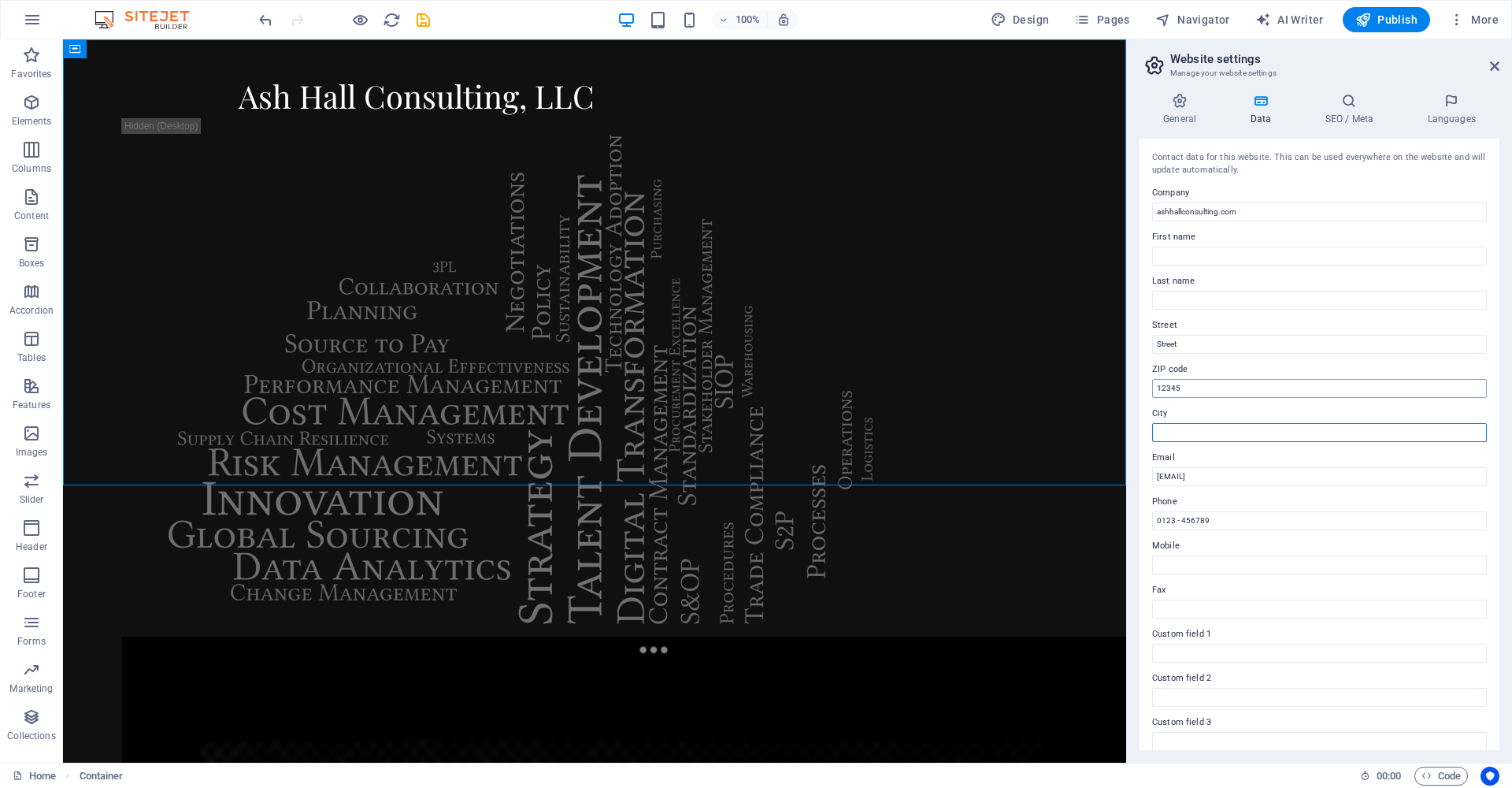type 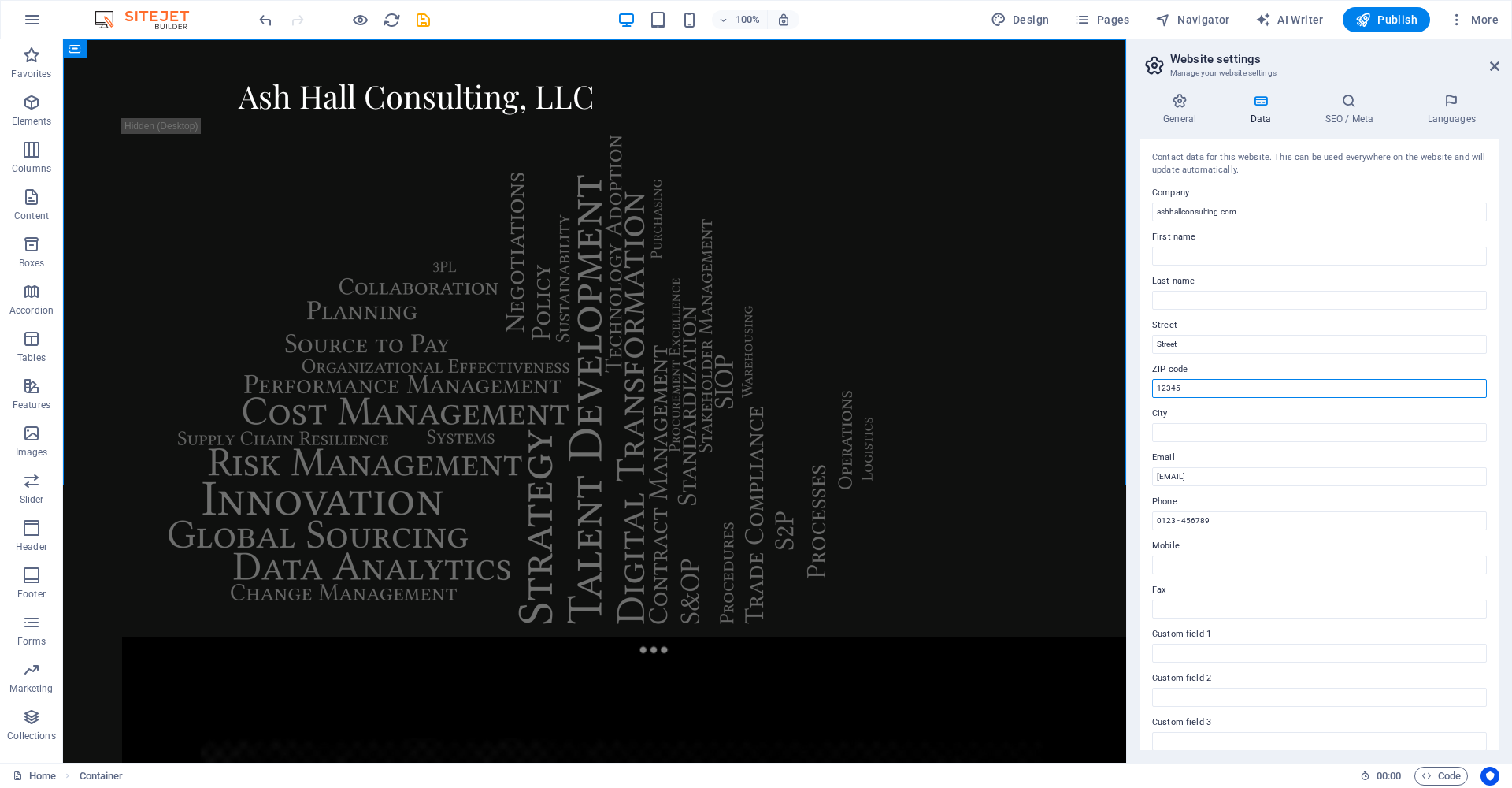 click on "12345" at bounding box center (1319, 388) 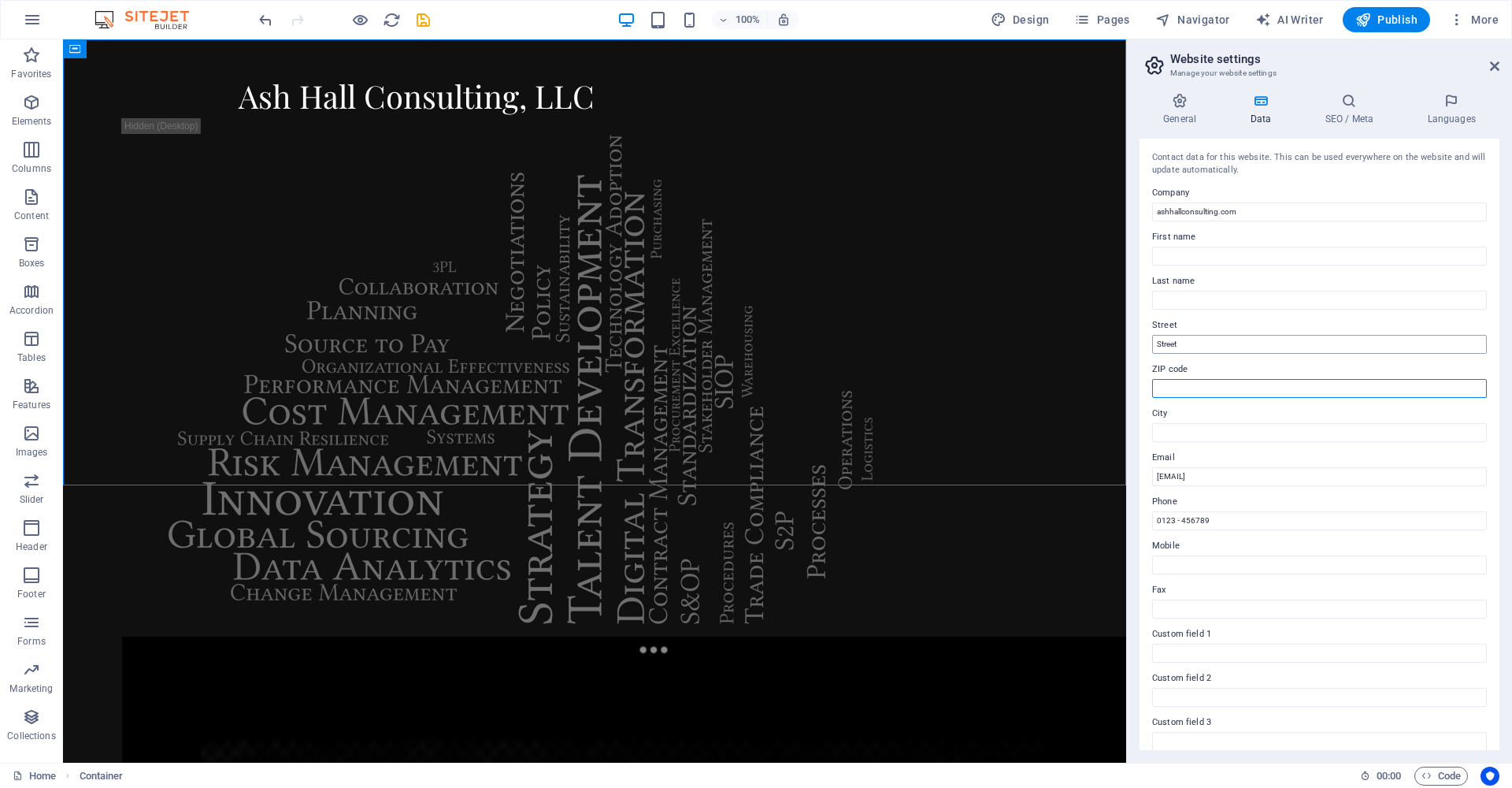 type 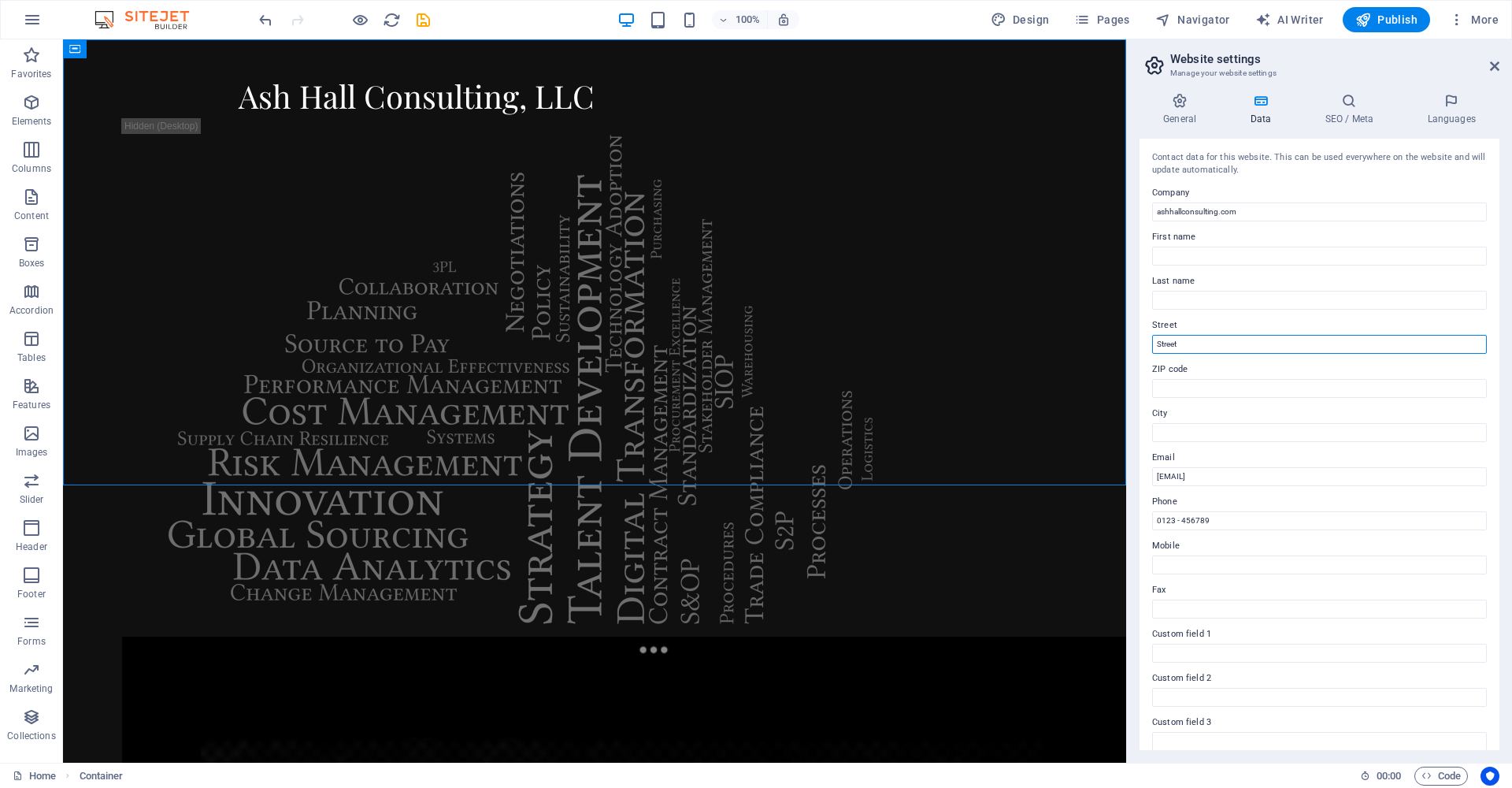 click on "Street" at bounding box center [1319, 344] 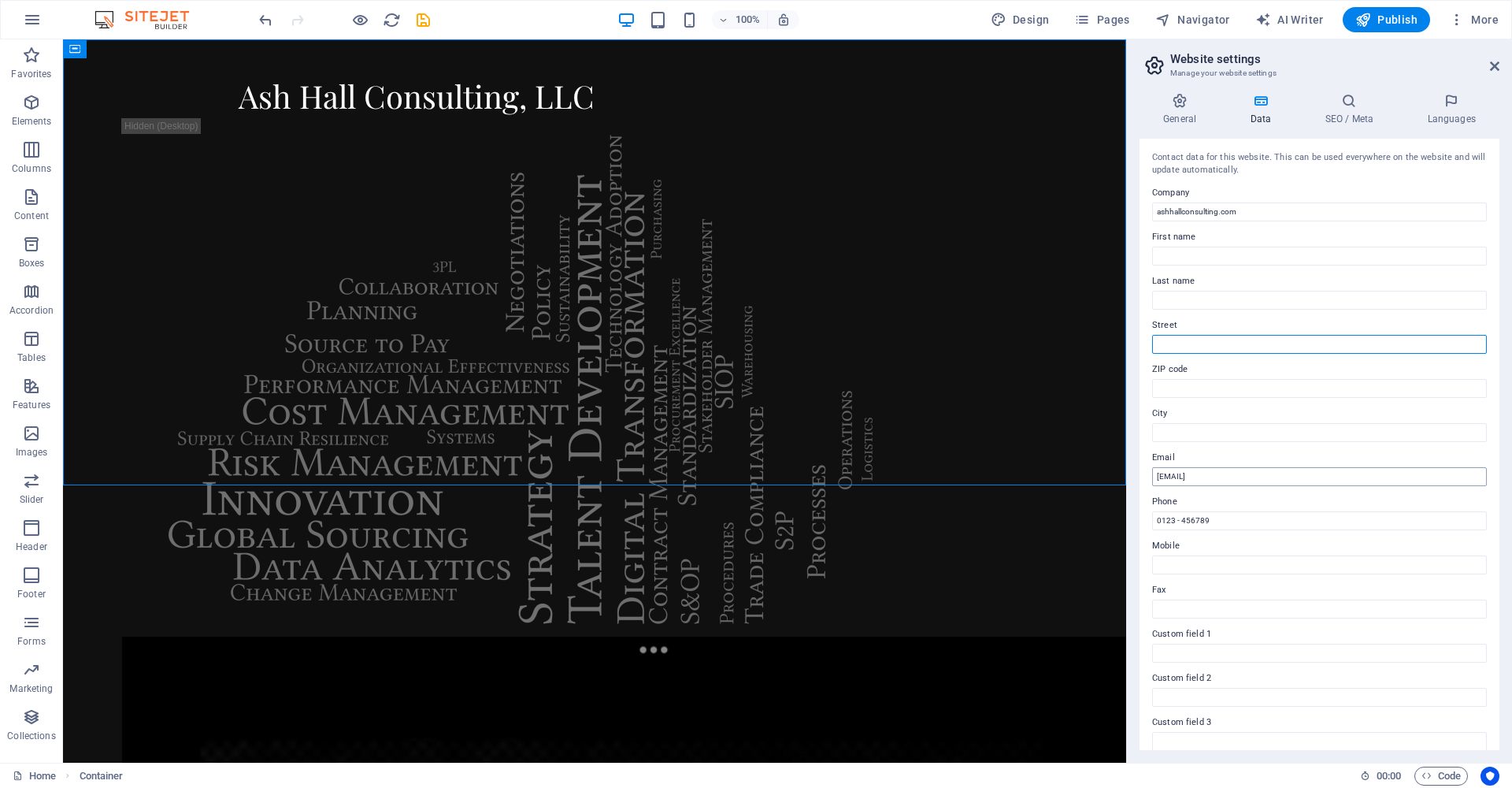 type 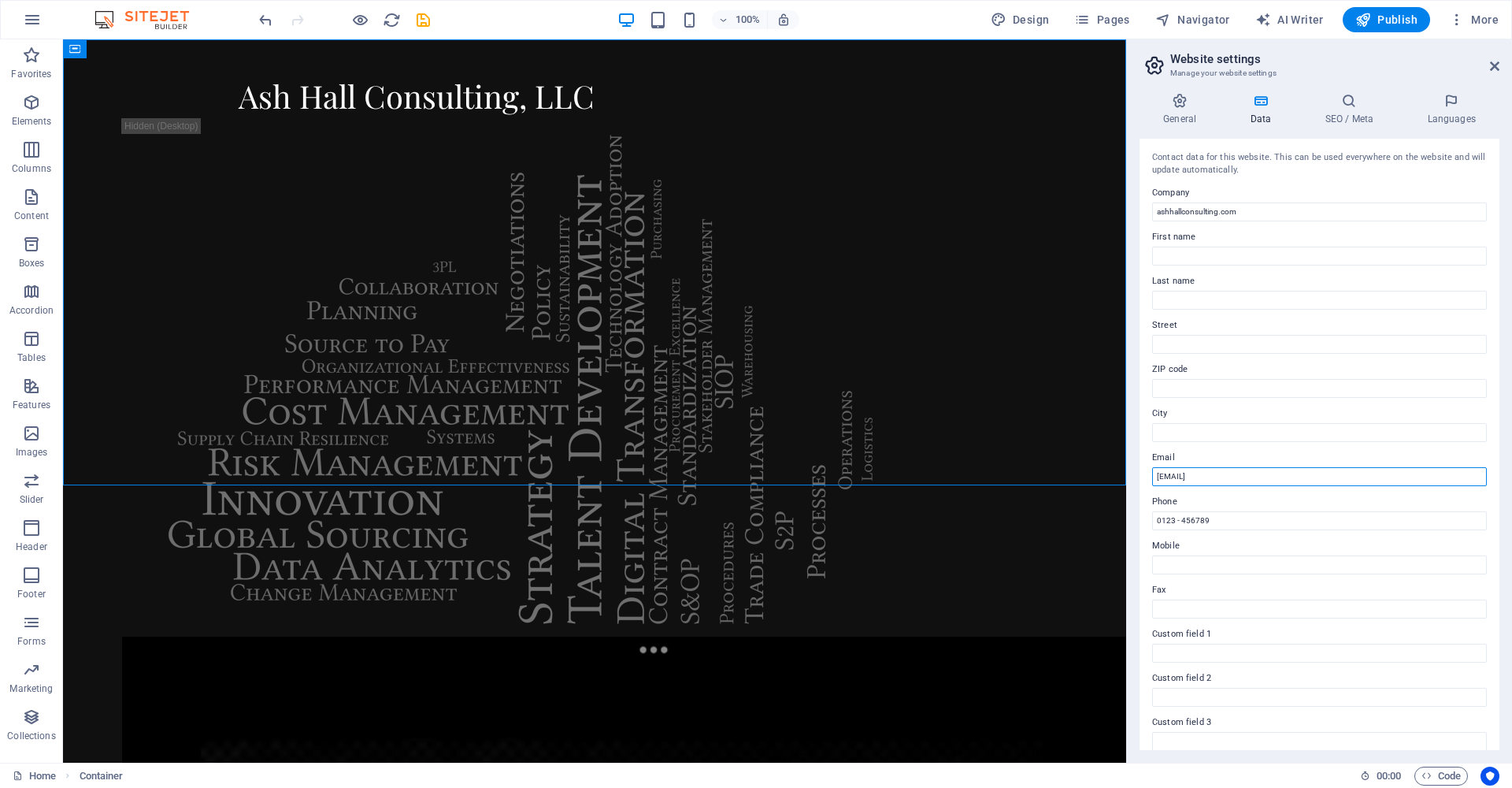 click on "[EMAIL]" at bounding box center (1319, 477) 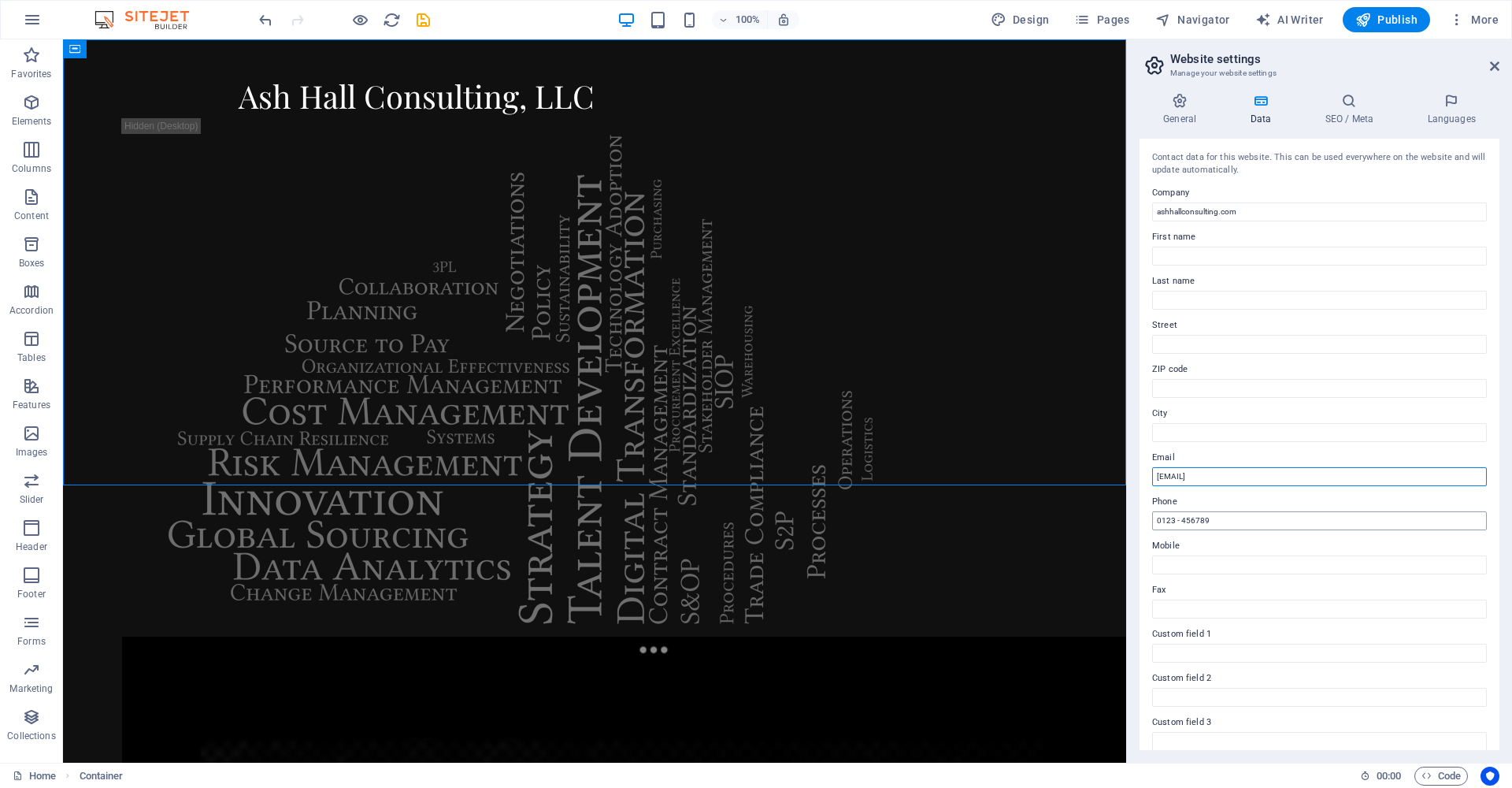 type on "[EMAIL]" 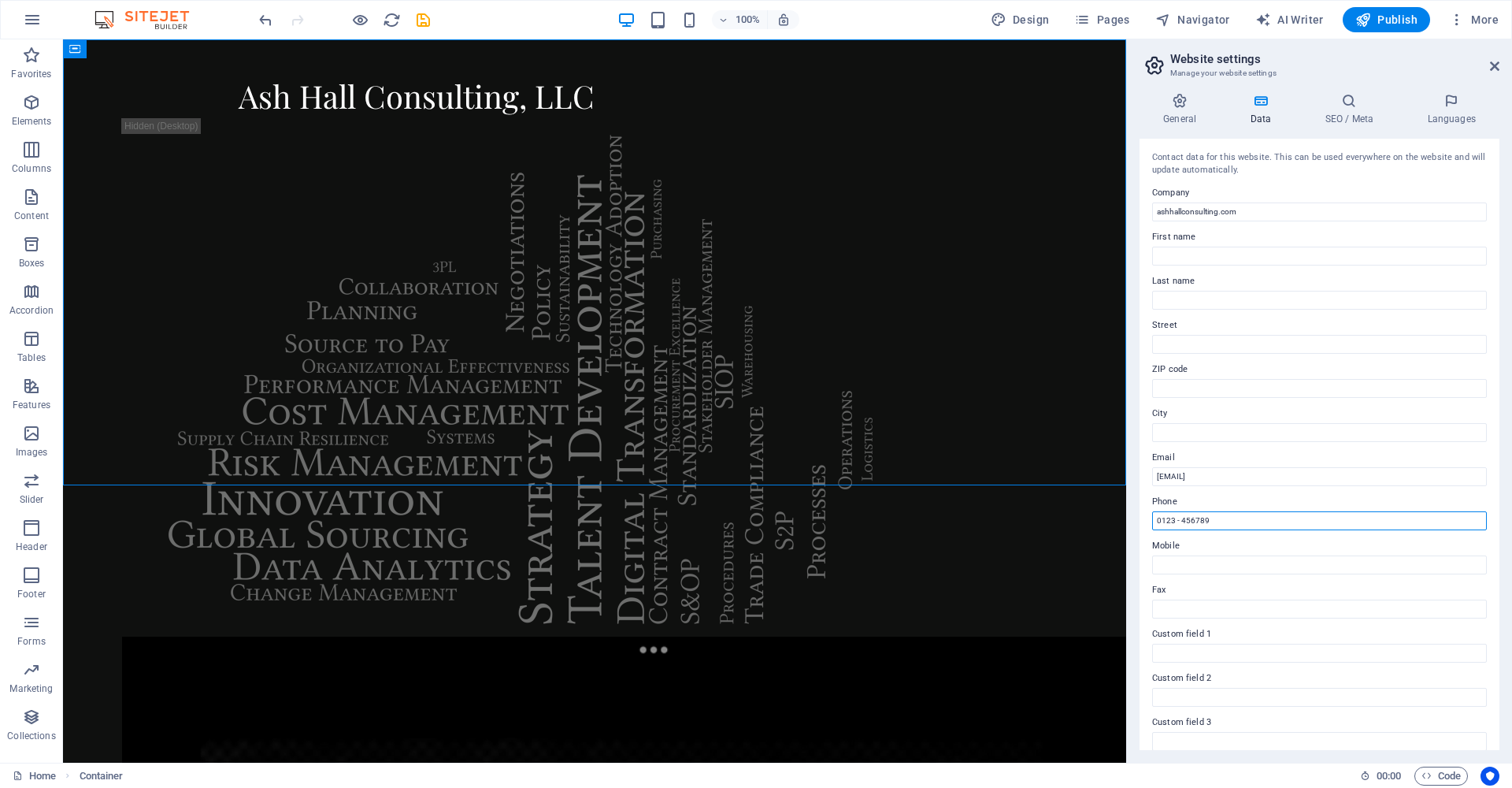 click on "0123 - 456789" at bounding box center (1319, 521) 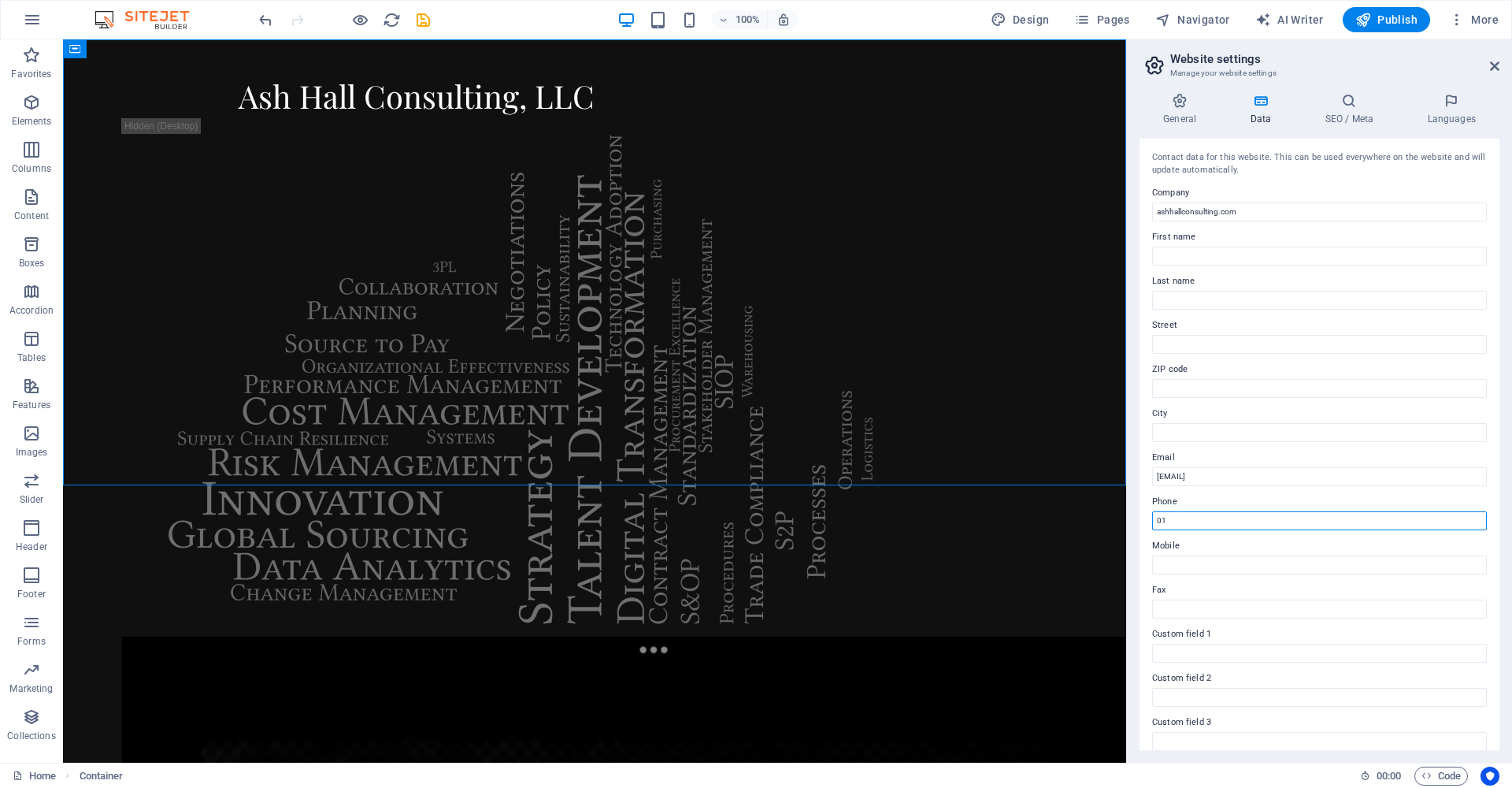 type on "0" 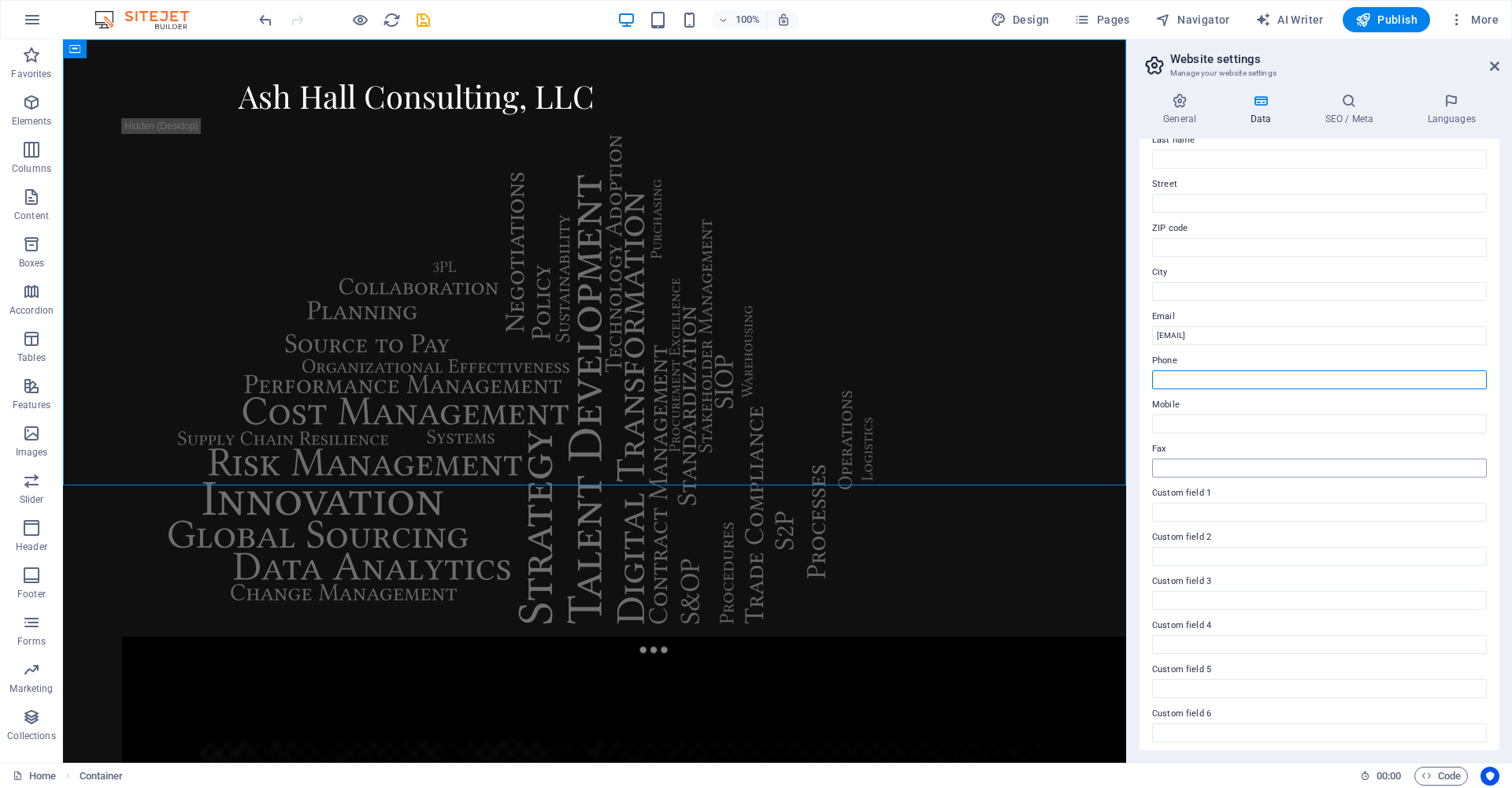 scroll, scrollTop: 0, scrollLeft: 0, axis: both 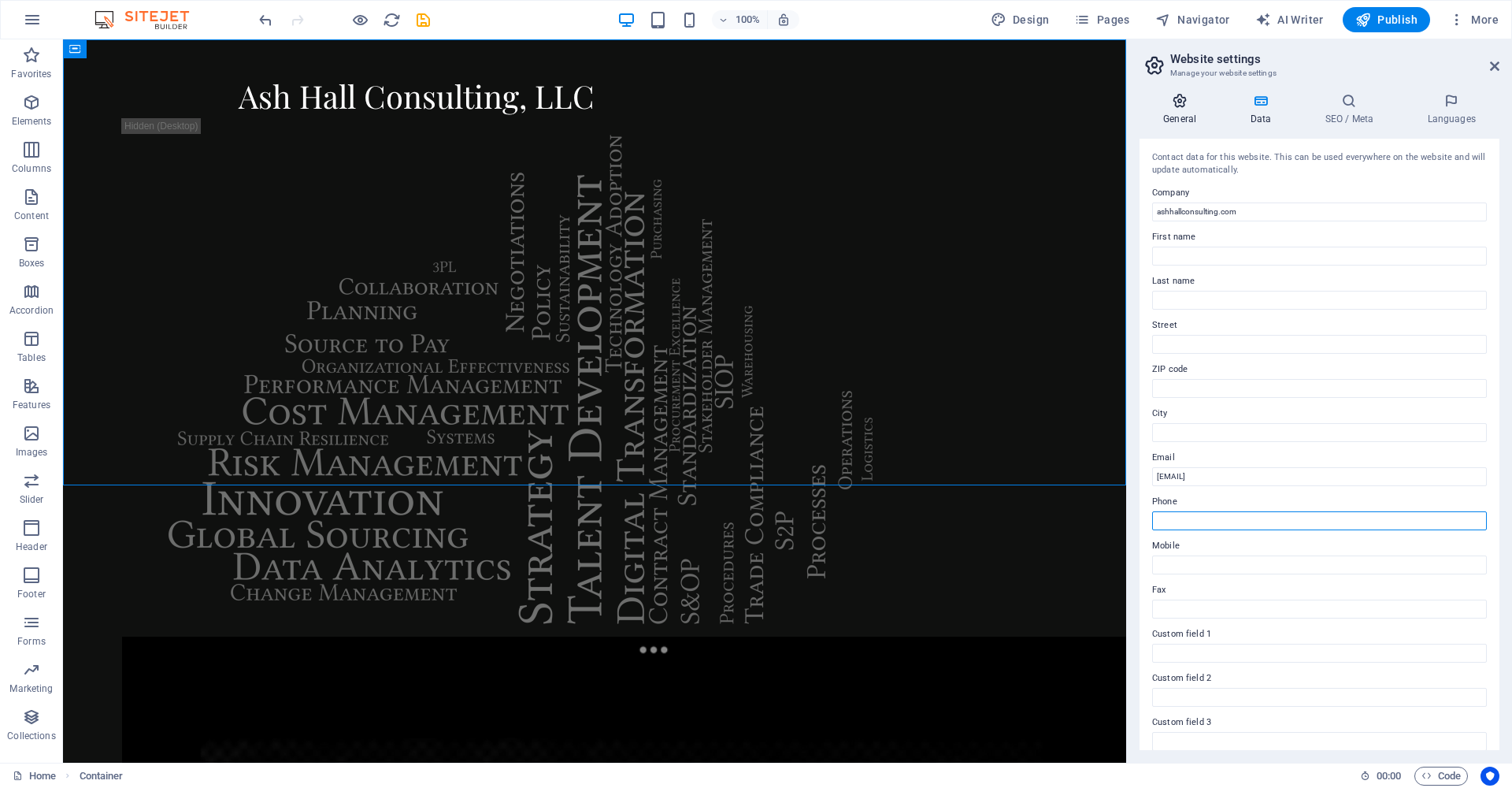 type 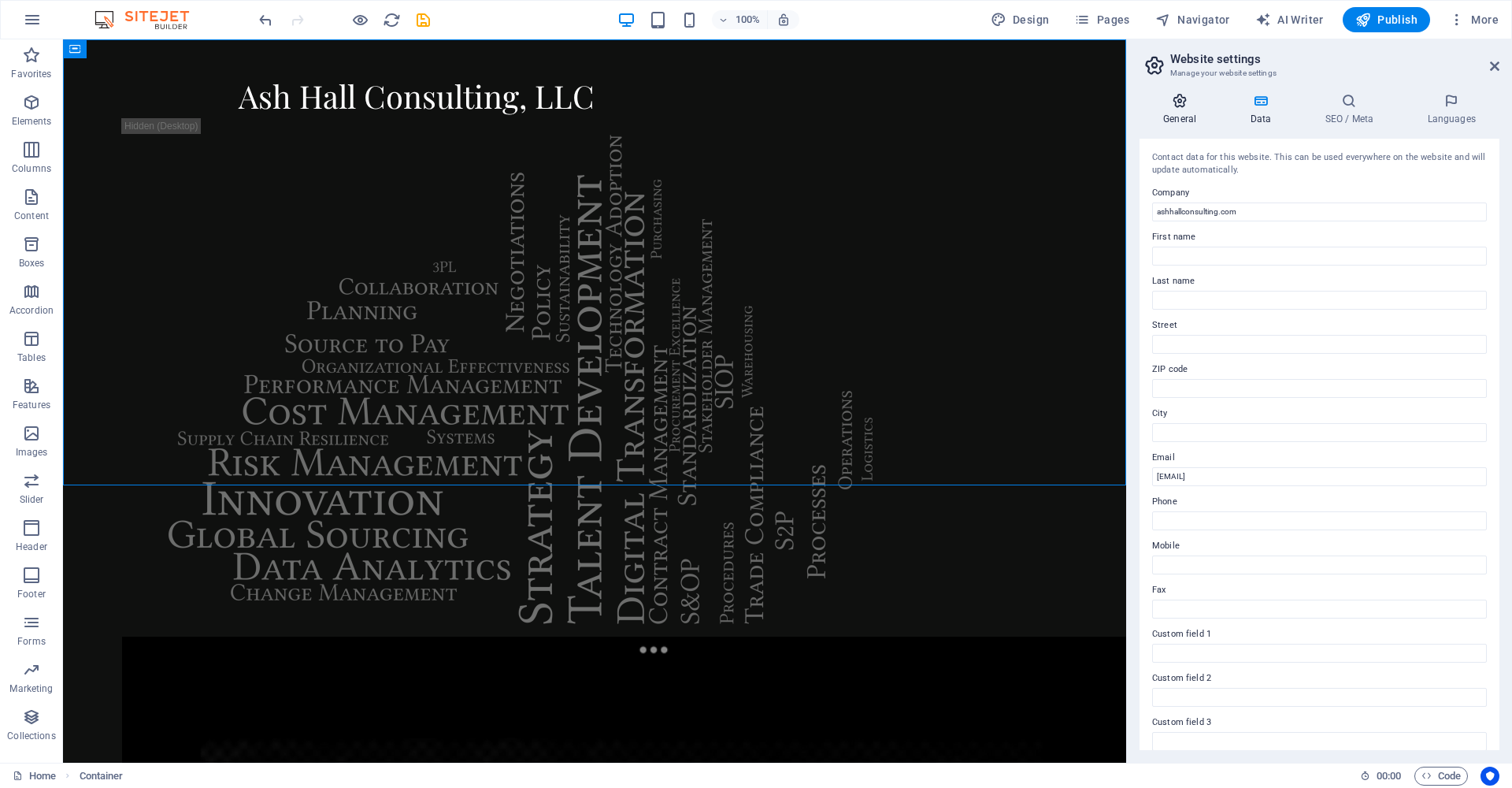 click at bounding box center [1180, 101] 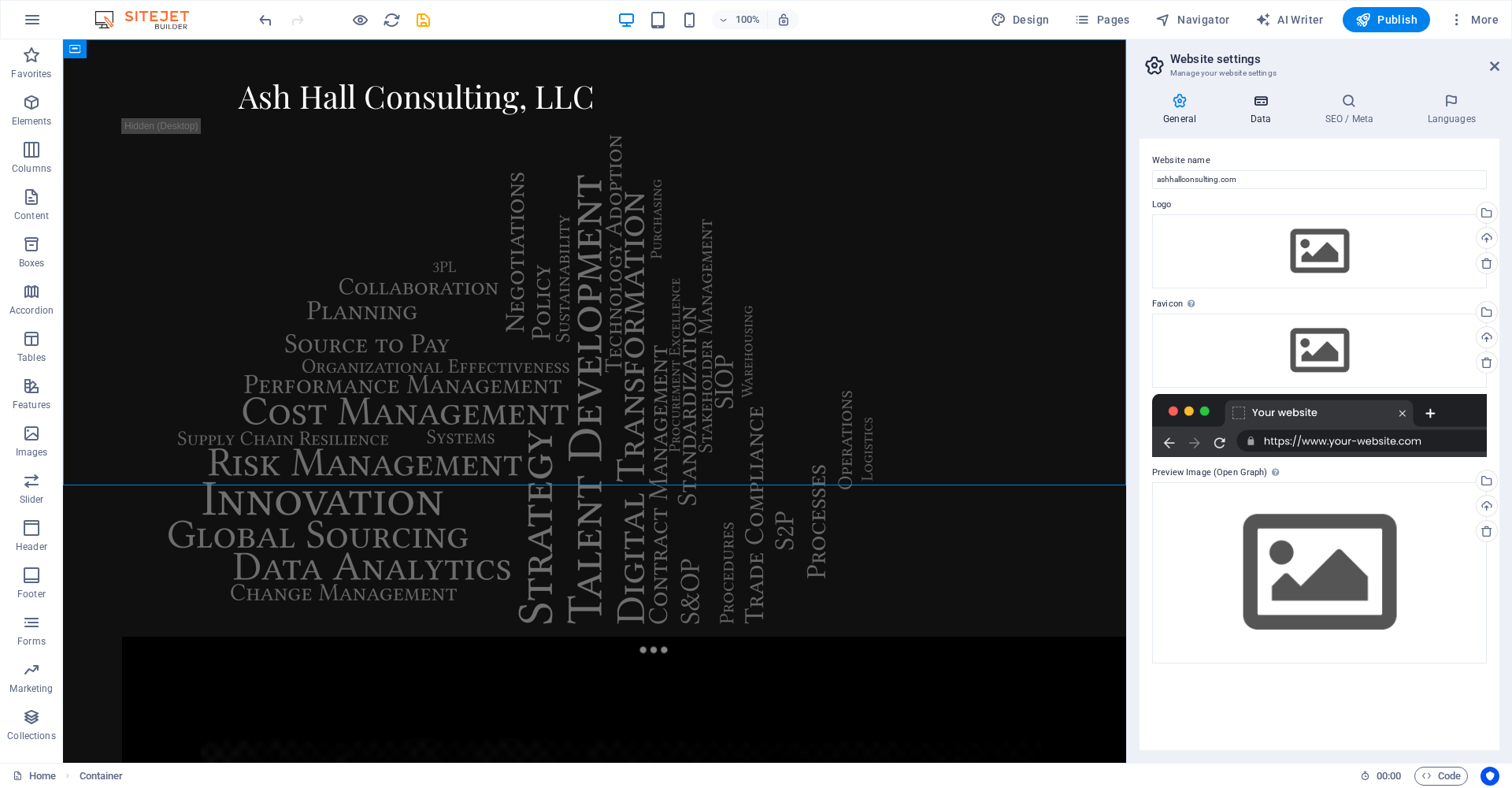 click at bounding box center (1260, 101) 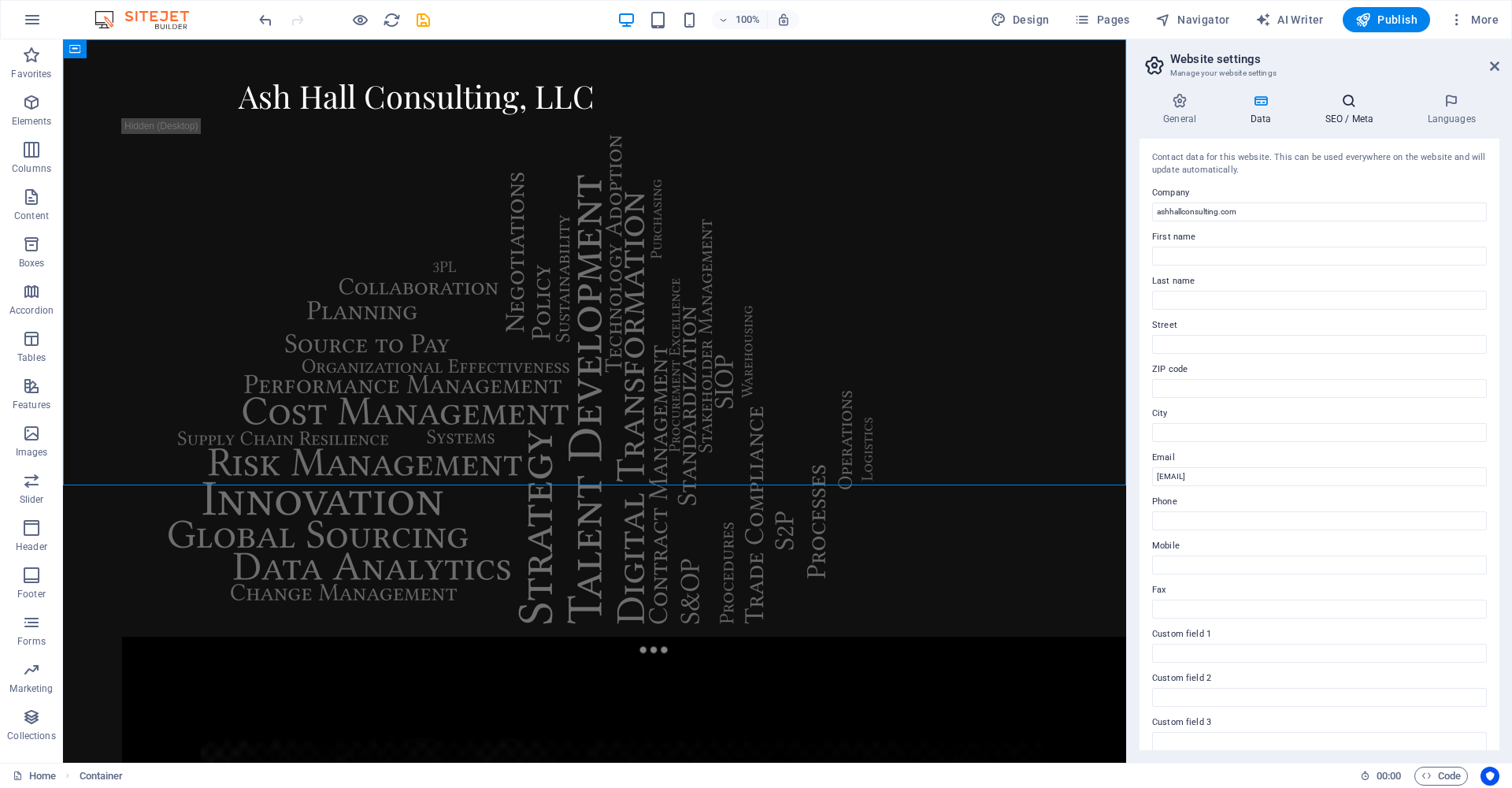 click at bounding box center [1349, 101] 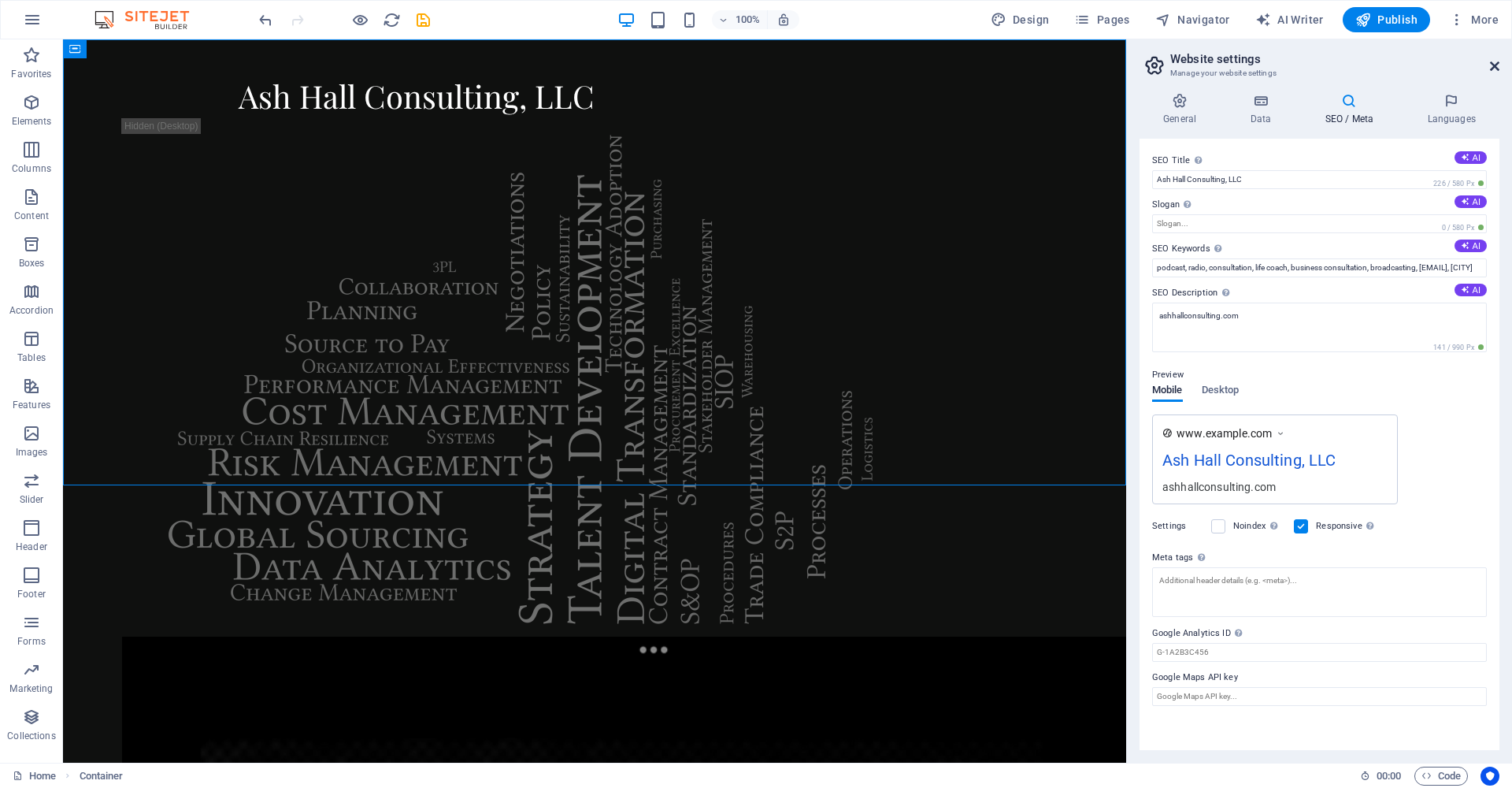 click at bounding box center (1495, 66) 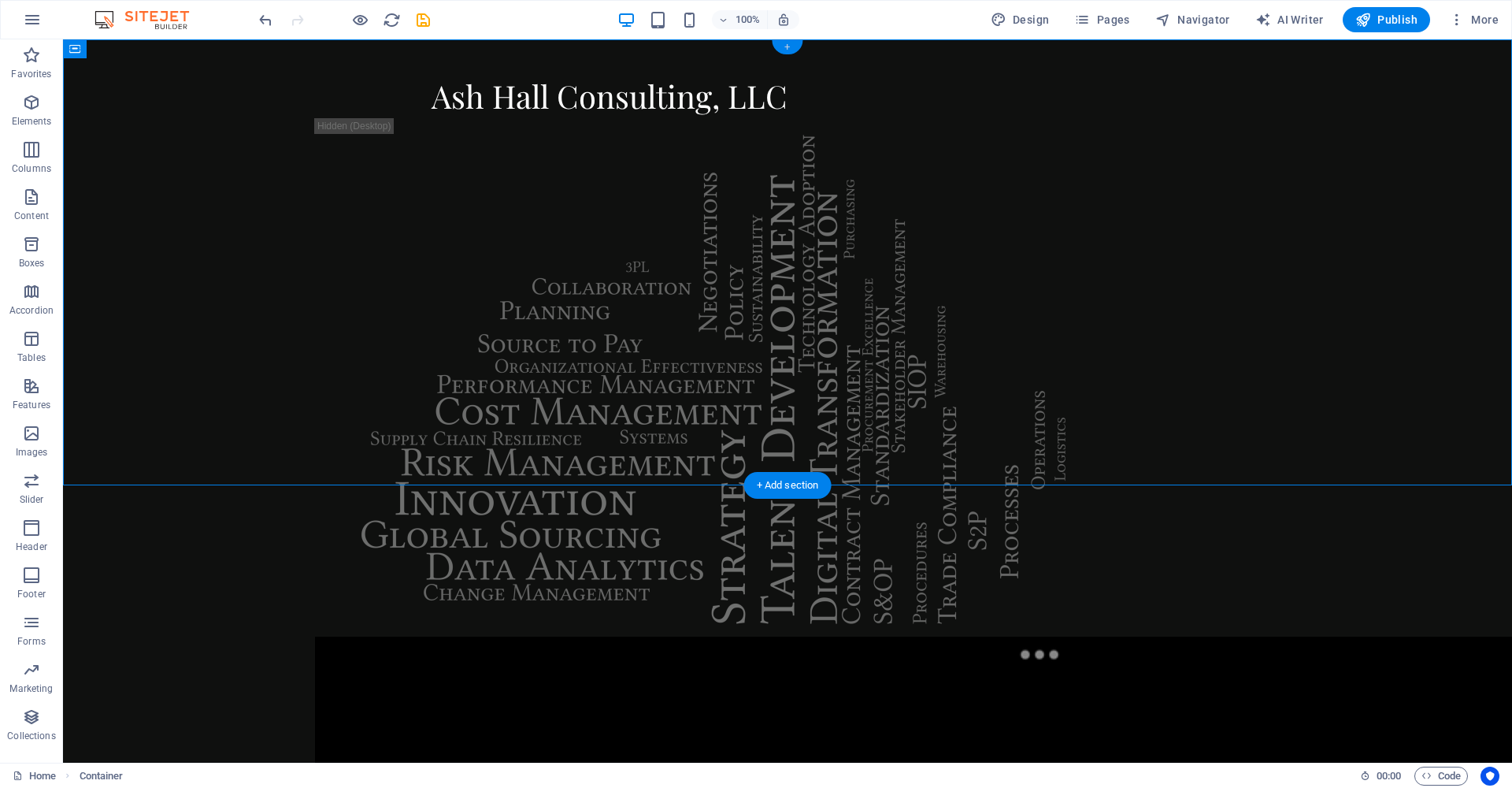 click on "+" at bounding box center [787, 47] 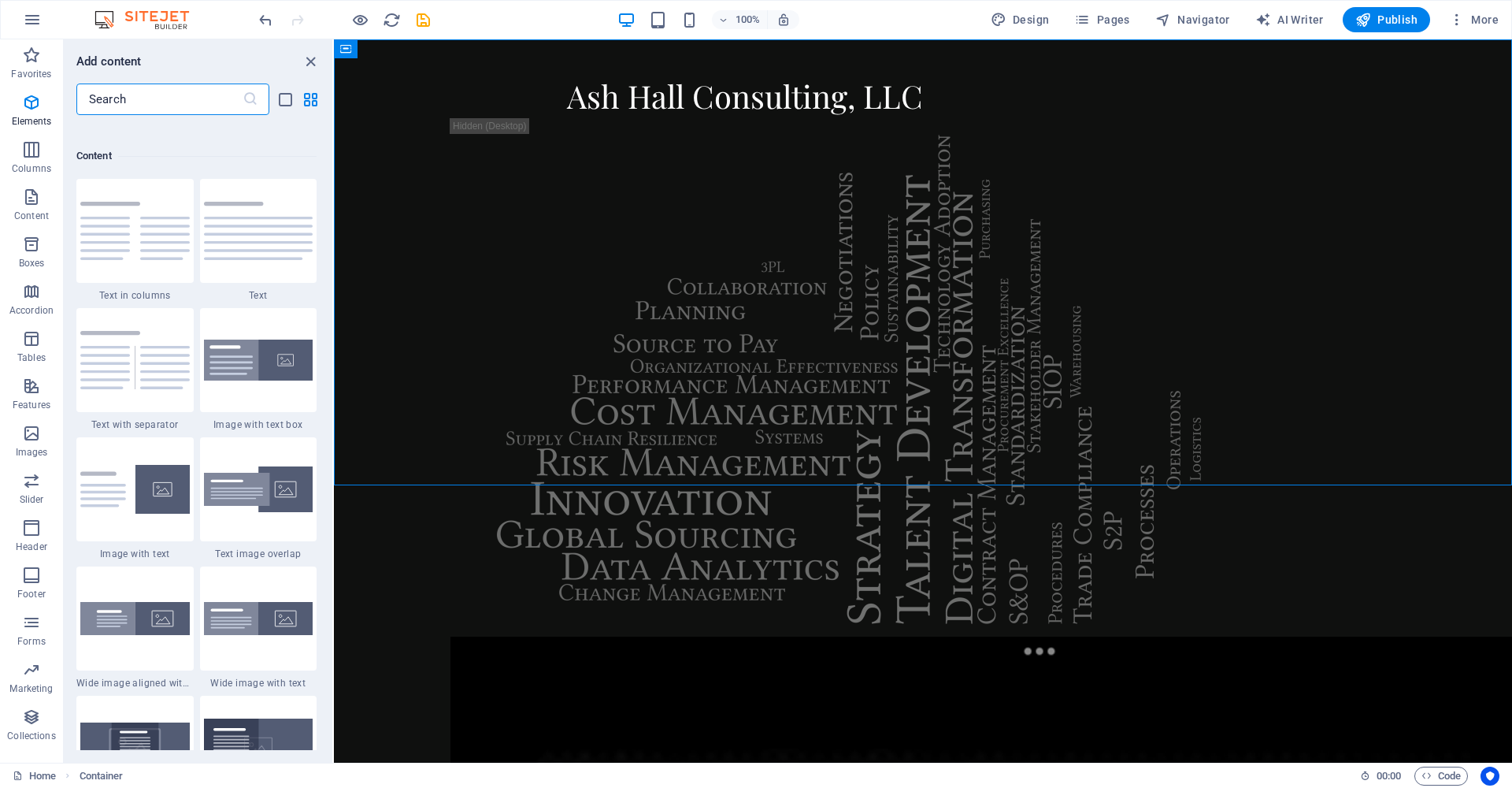 scroll, scrollTop: 2757, scrollLeft: 0, axis: vertical 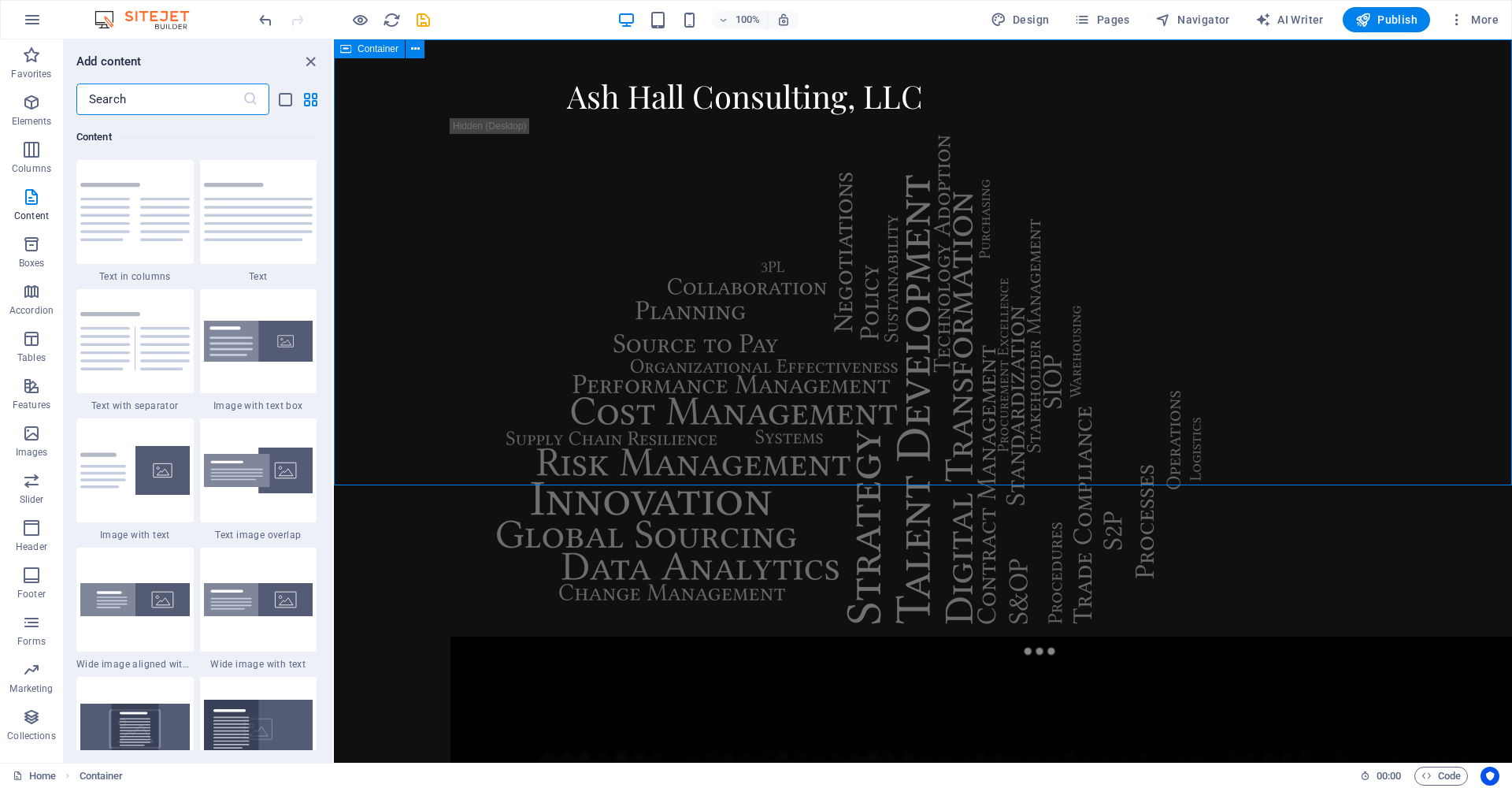 click at bounding box center [346, 49] 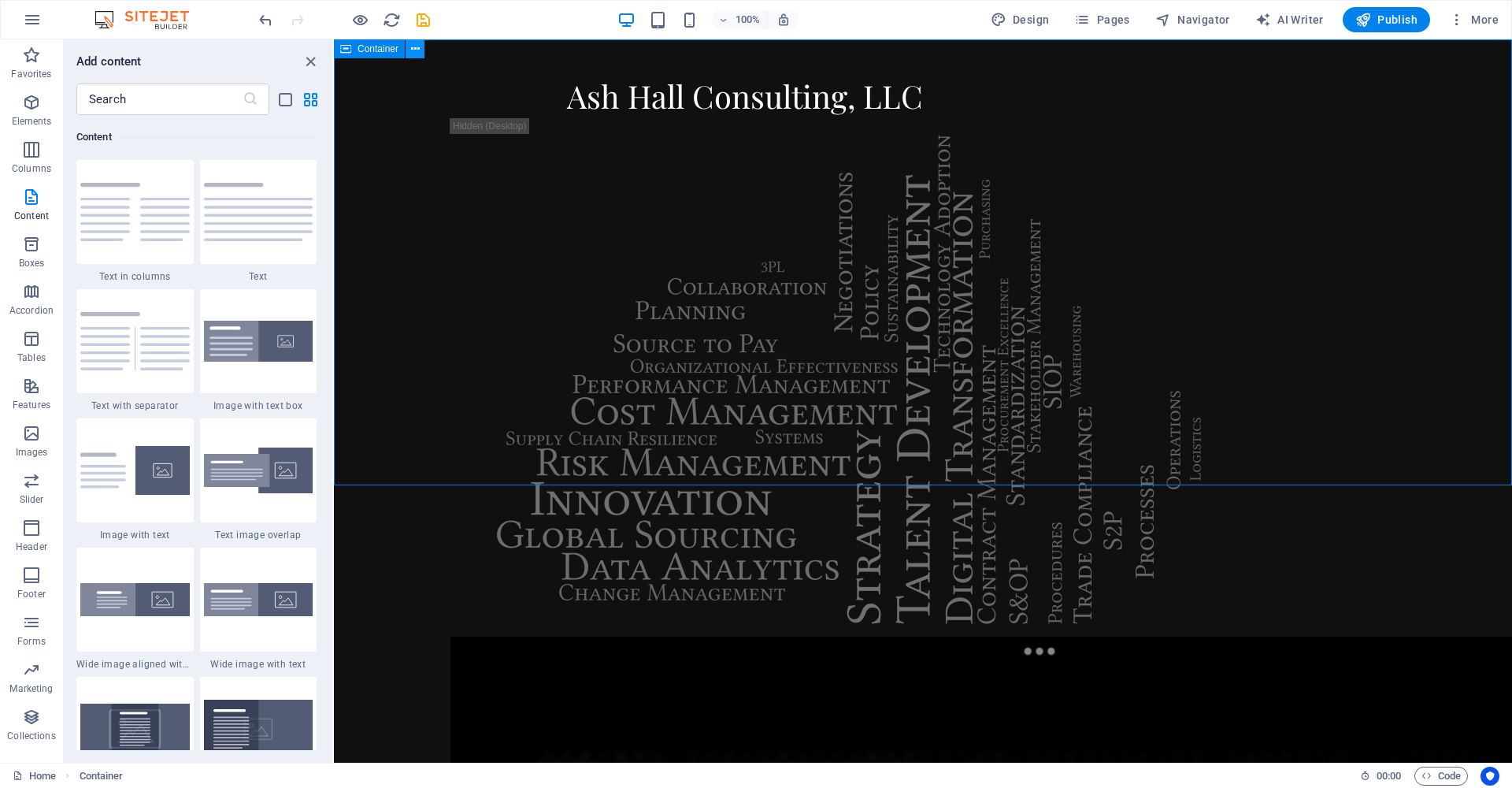 click at bounding box center [415, 49] 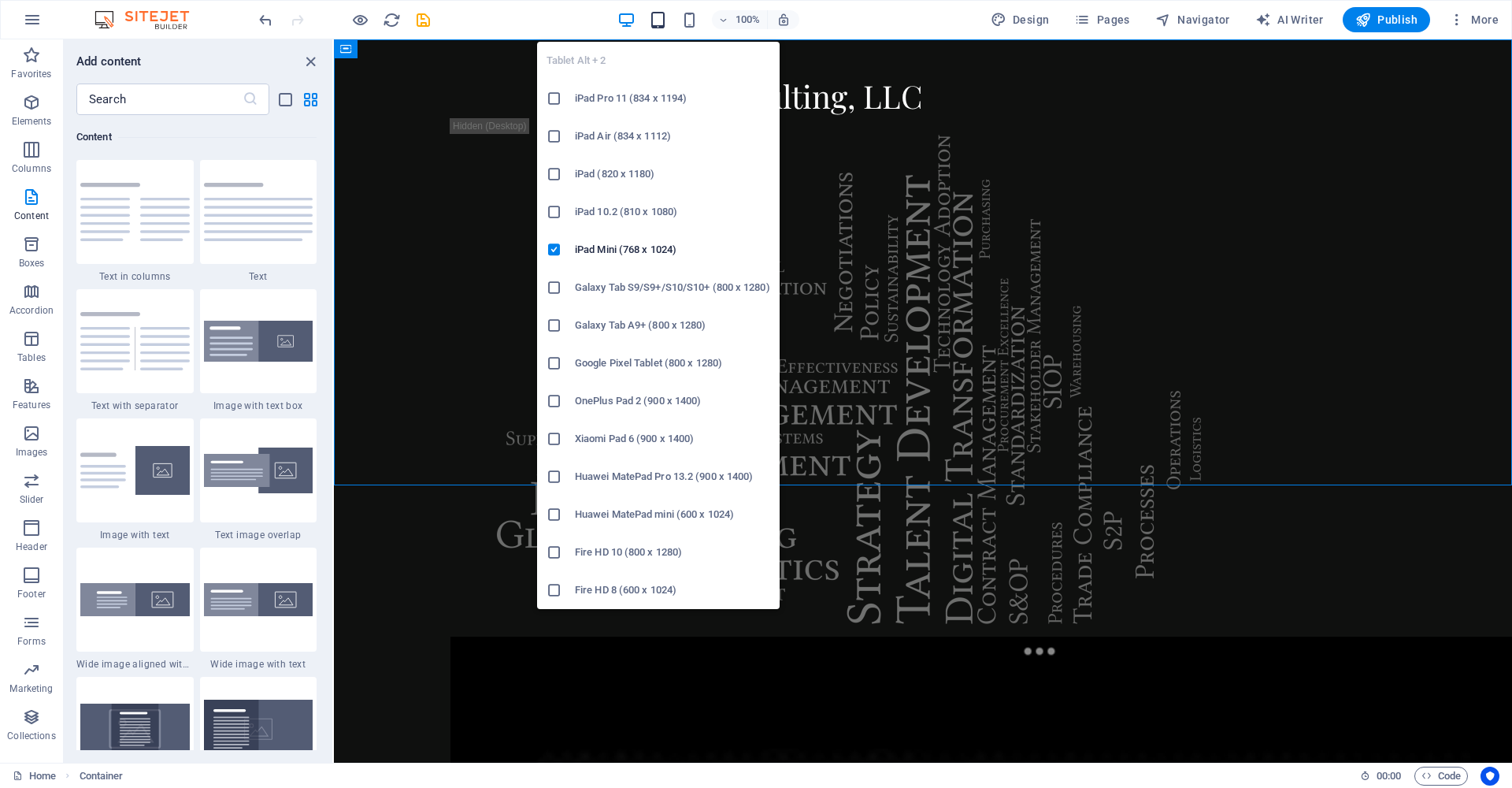 click at bounding box center (658, 20) 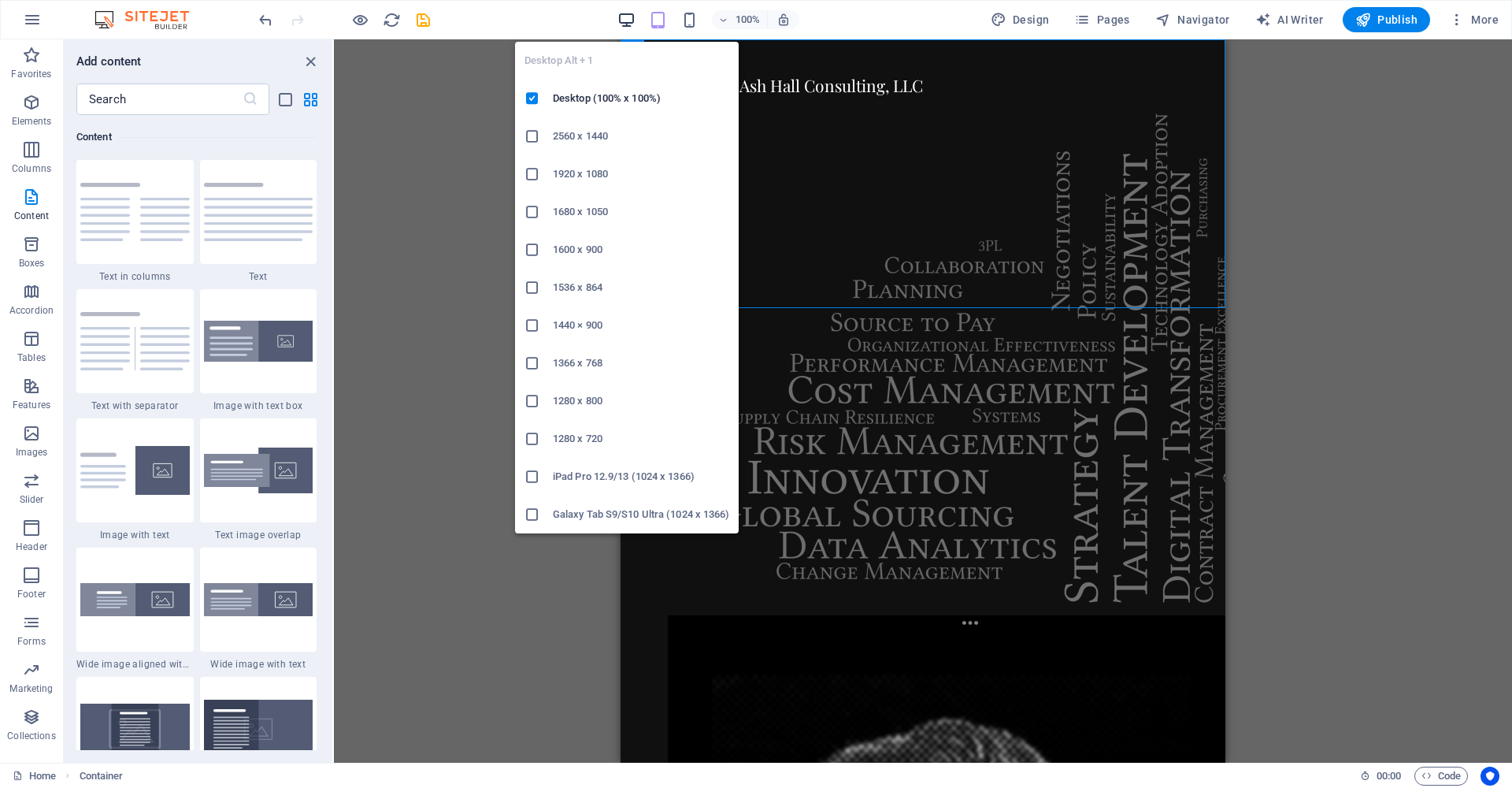 click at bounding box center [626, 20] 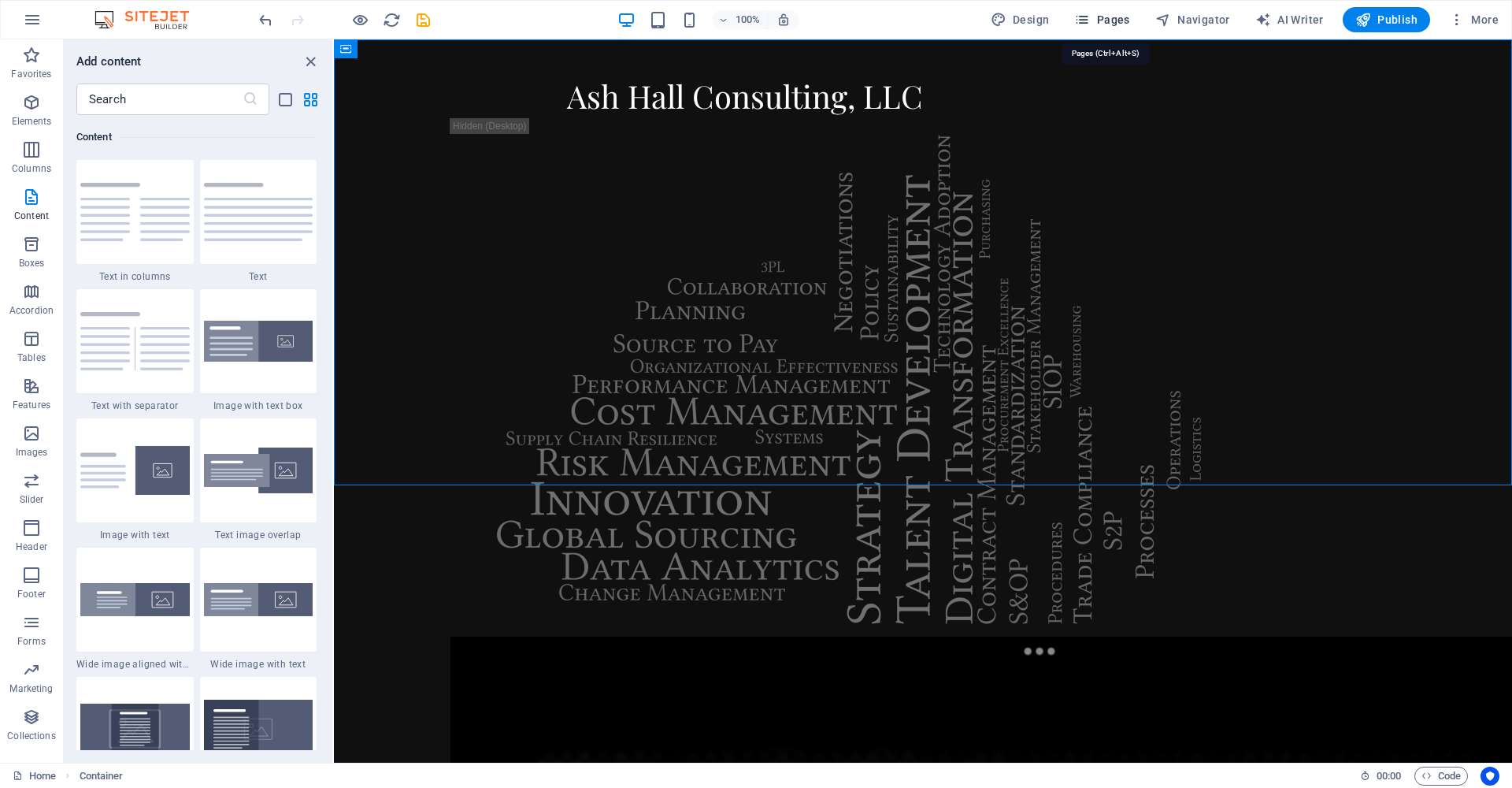 click on "Pages" at bounding box center [1102, 20] 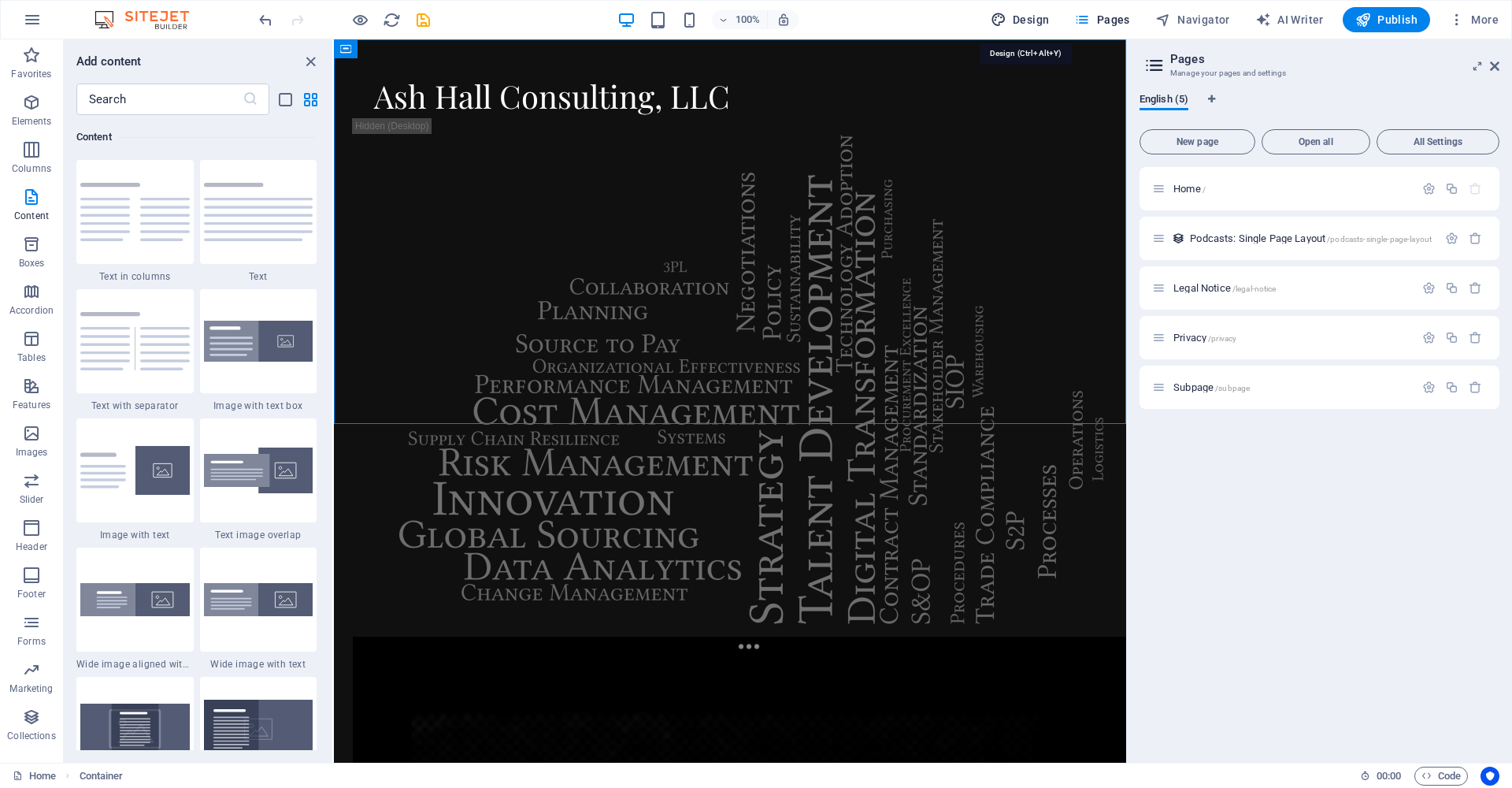 click on "Design" at bounding box center (1020, 20) 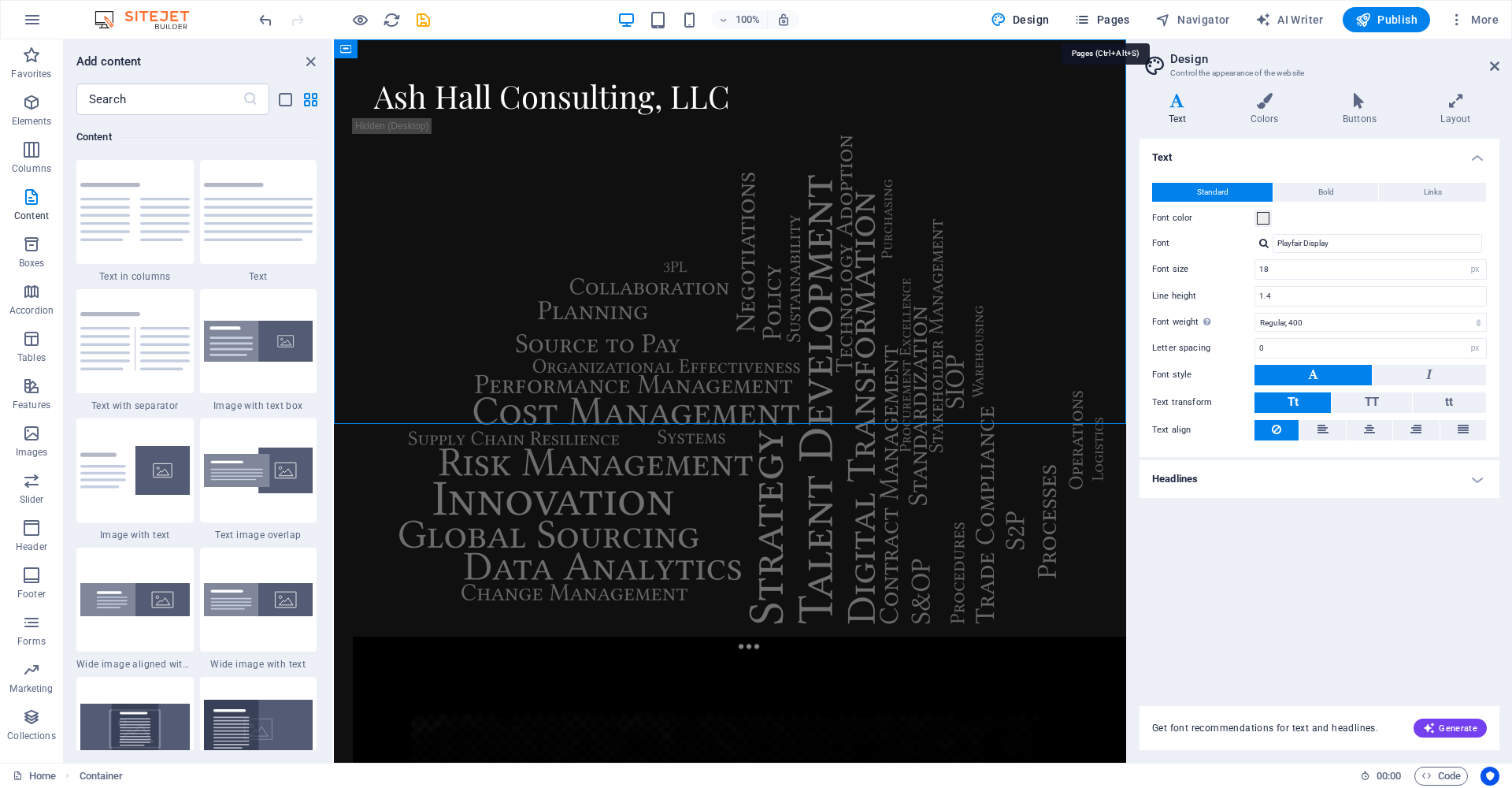 click on "Pages" at bounding box center (1102, 20) 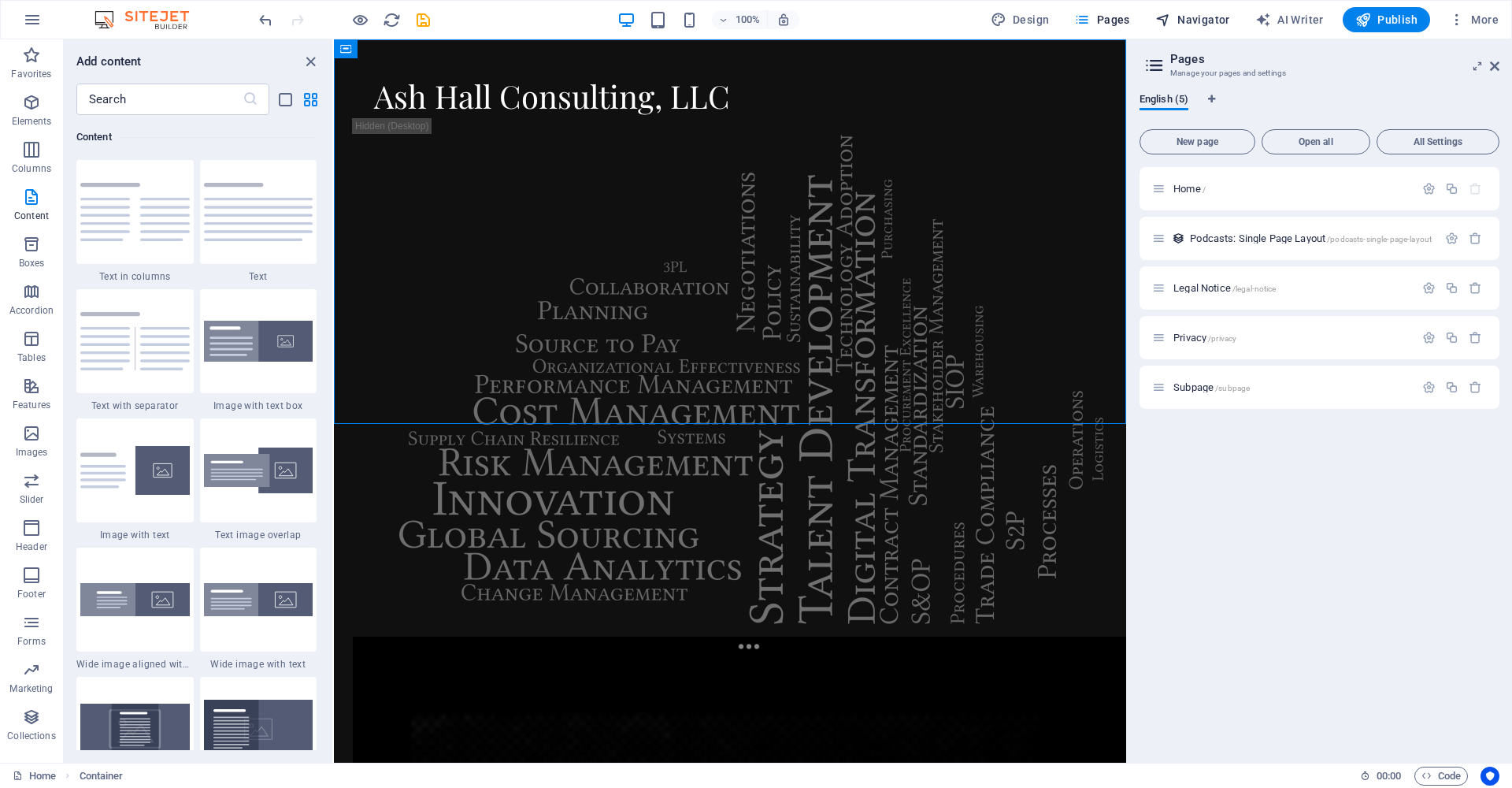 click on "Navigator" at bounding box center (1192, 20) 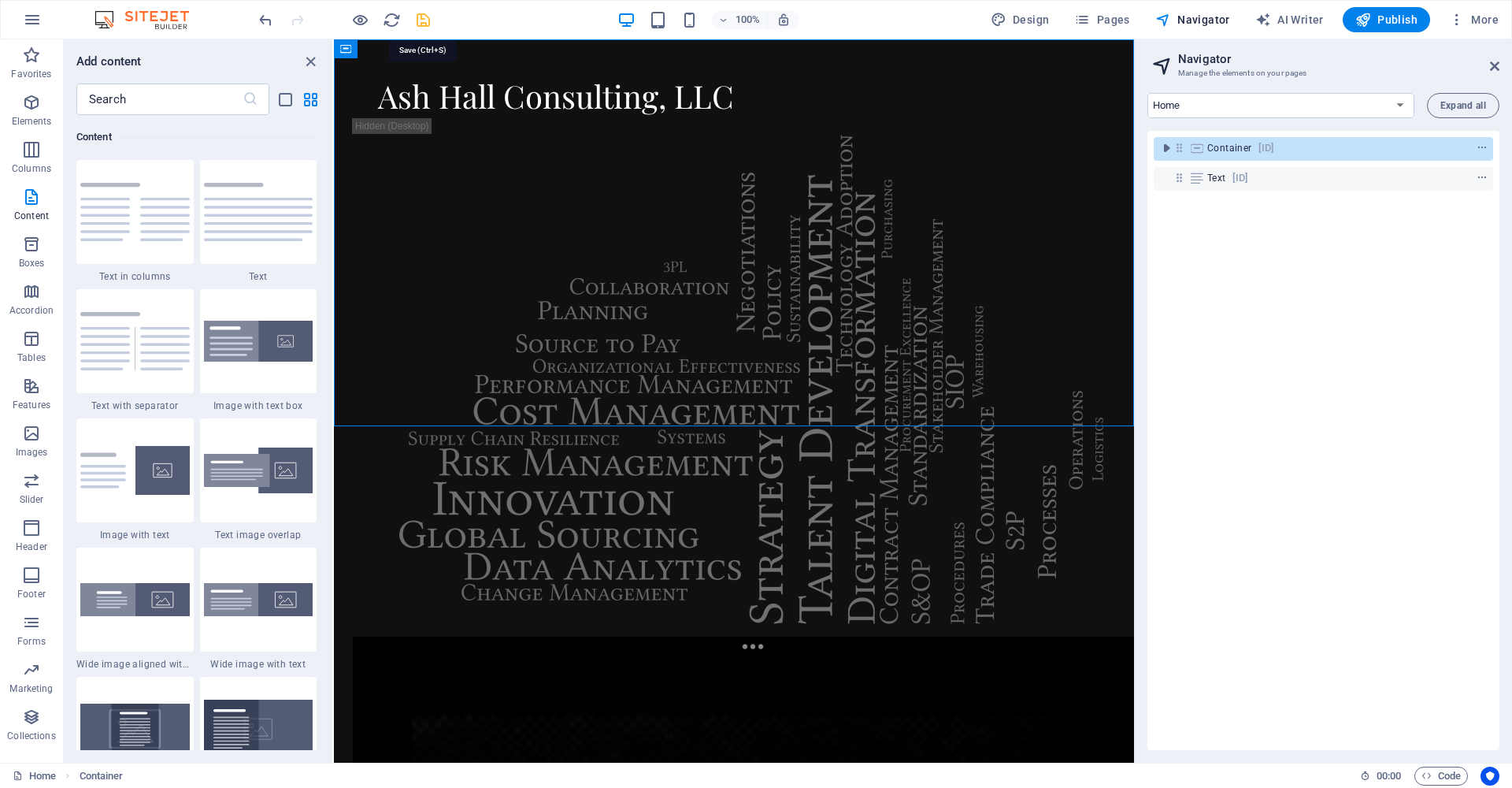 click at bounding box center [423, 20] 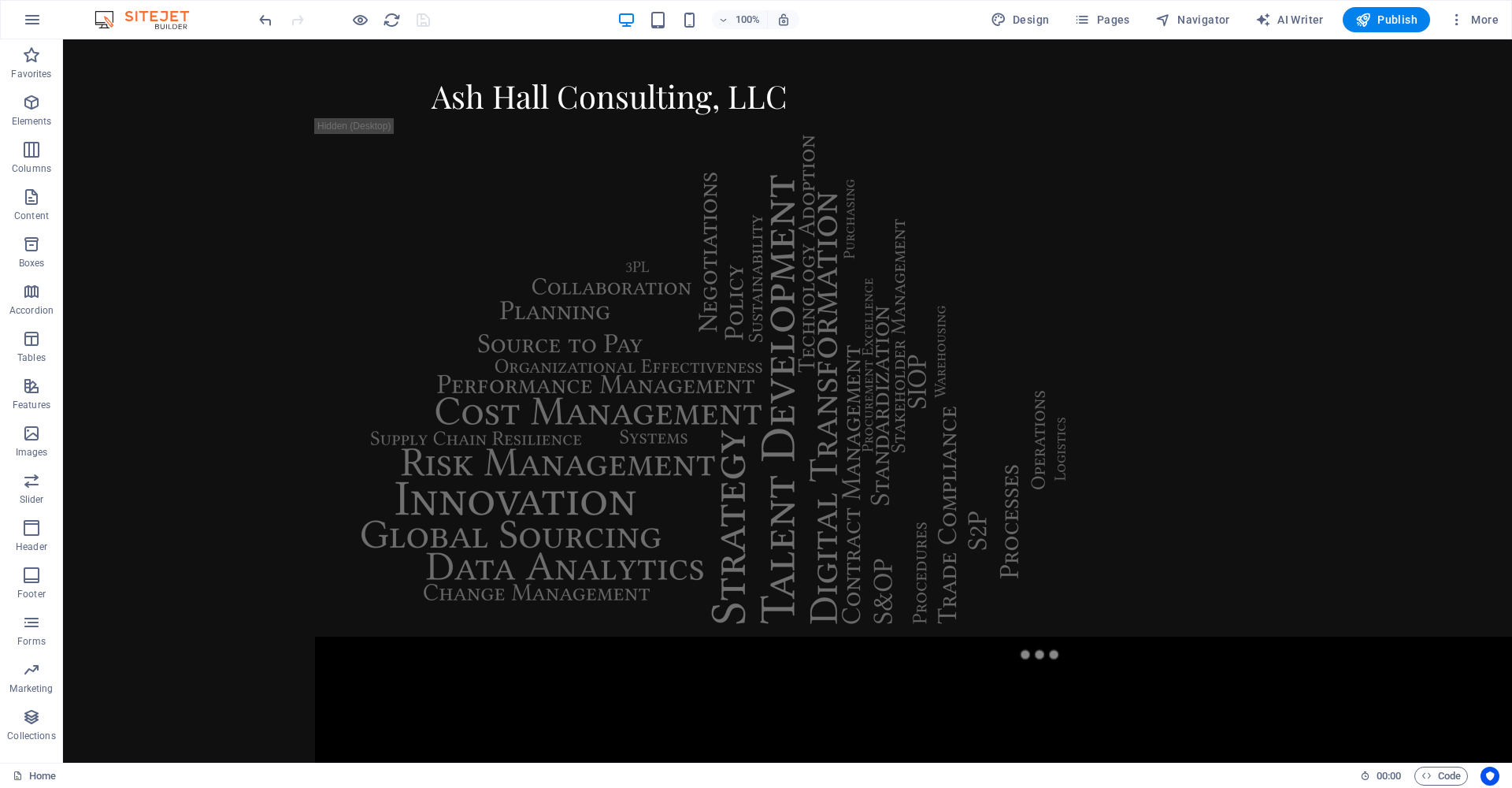 click at bounding box center [344, 20] 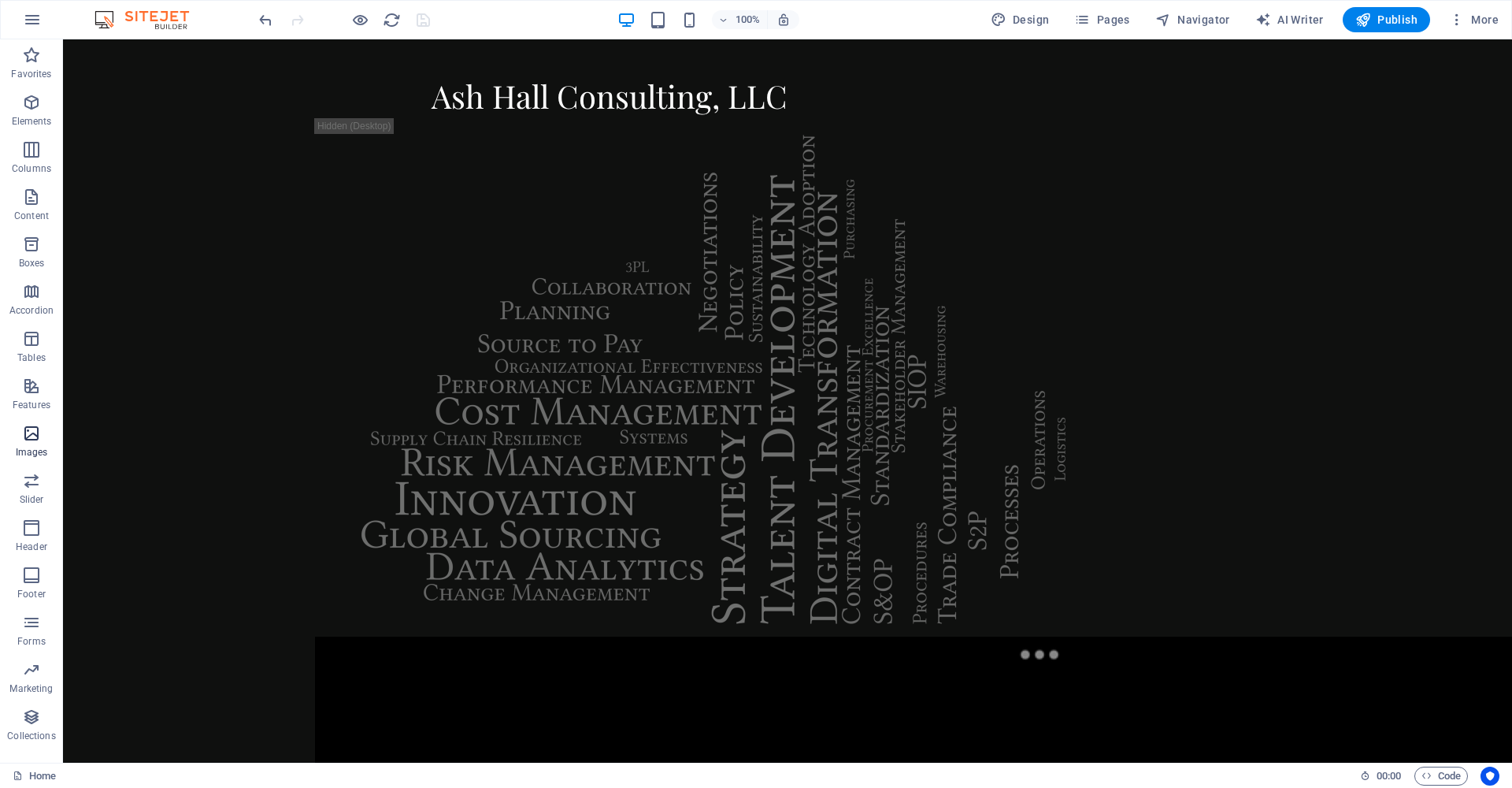 click at bounding box center (32, 433) 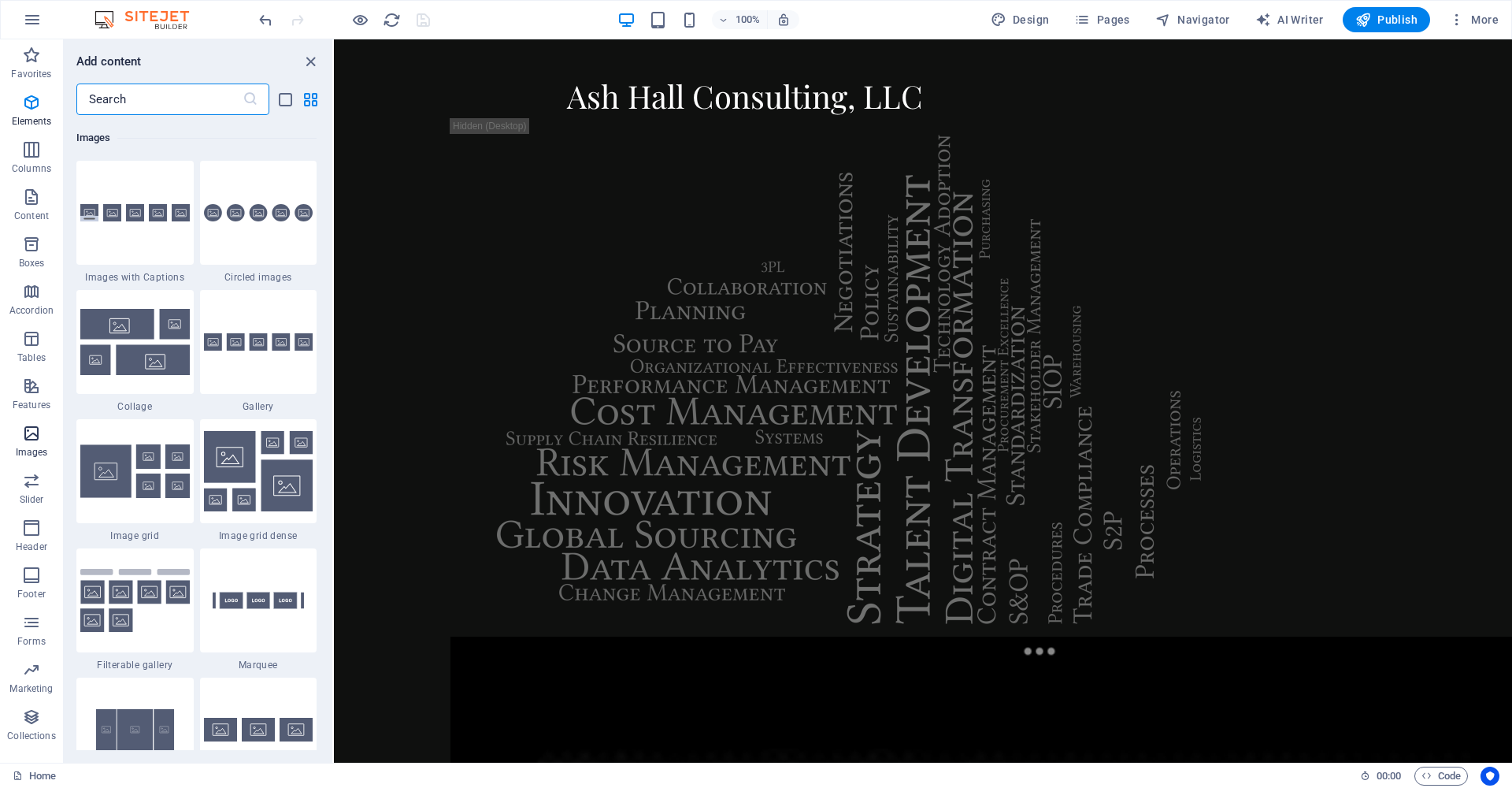 scroll, scrollTop: 7990, scrollLeft: 0, axis: vertical 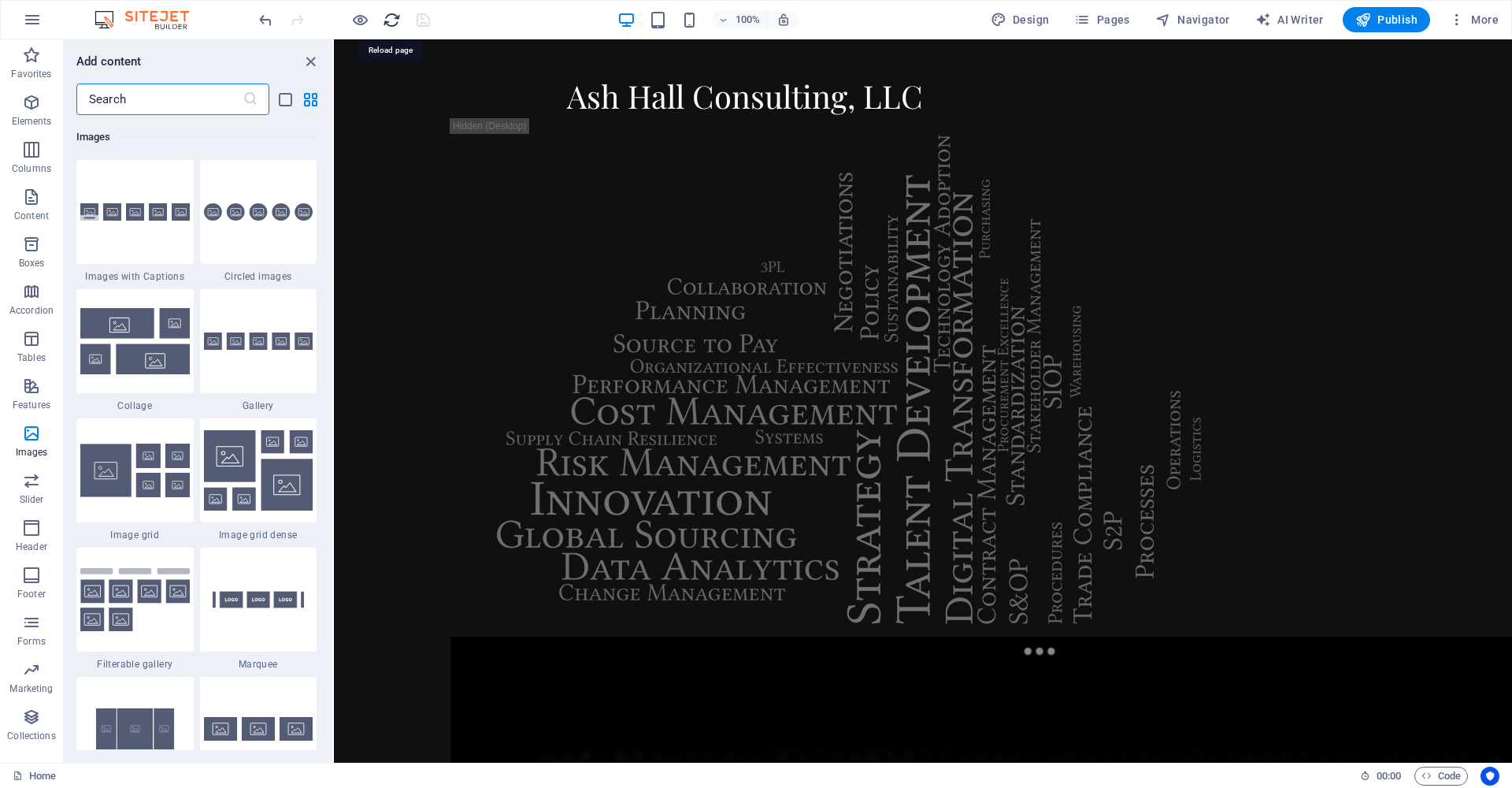 click at bounding box center [391, 20] 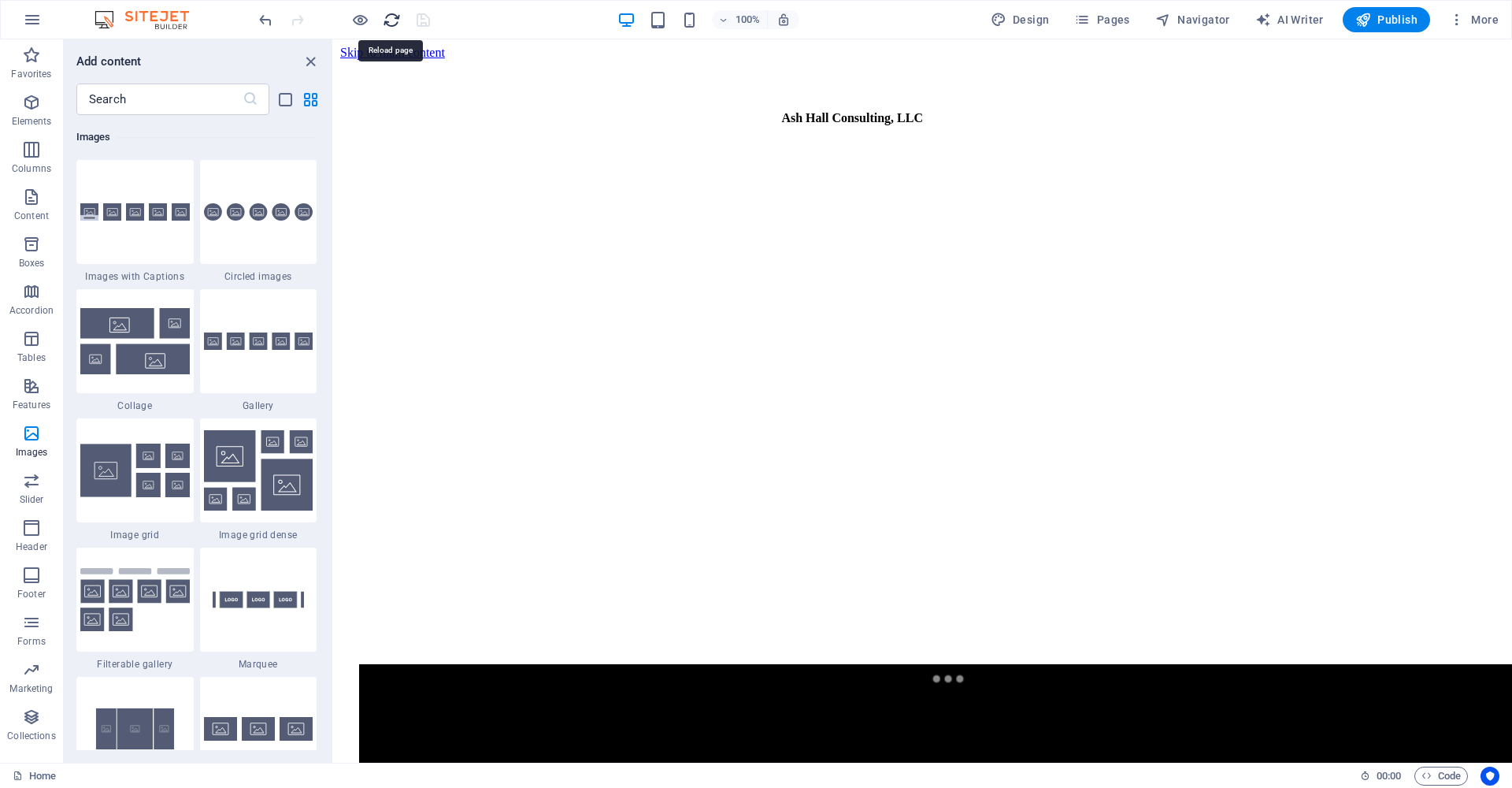 scroll, scrollTop: 0, scrollLeft: 0, axis: both 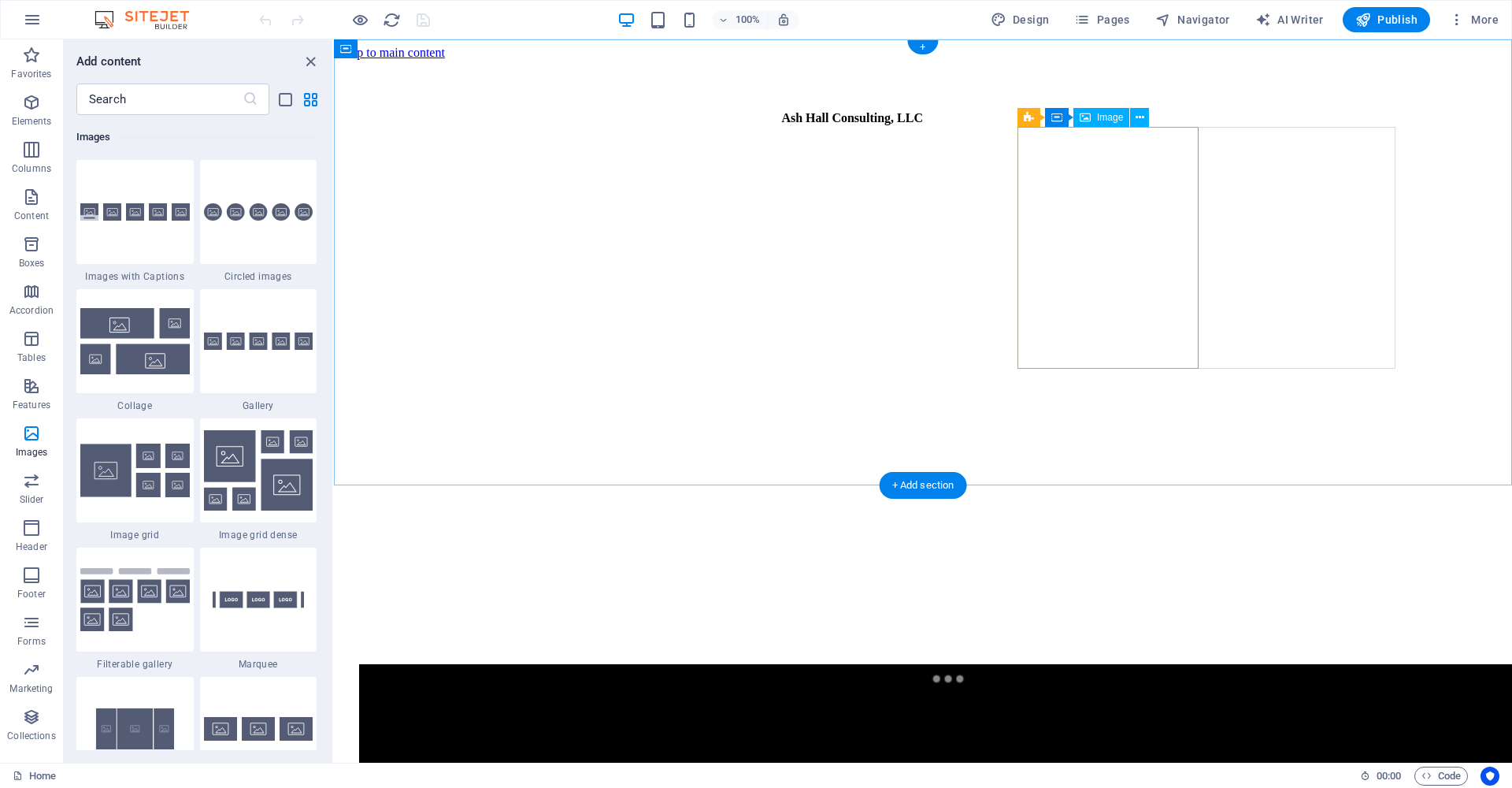 click at bounding box center [584, 1451] 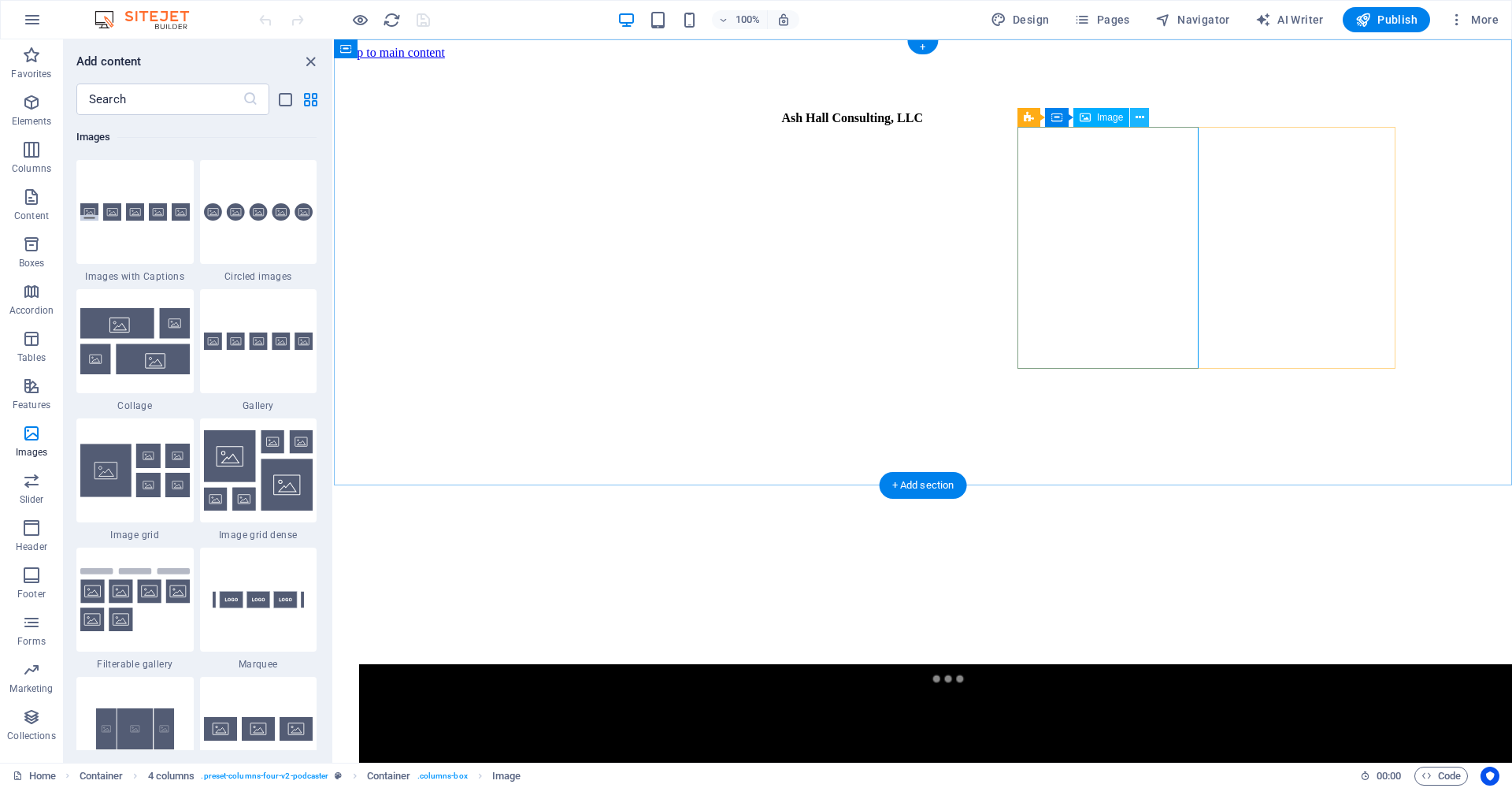 click at bounding box center (1140, 117) 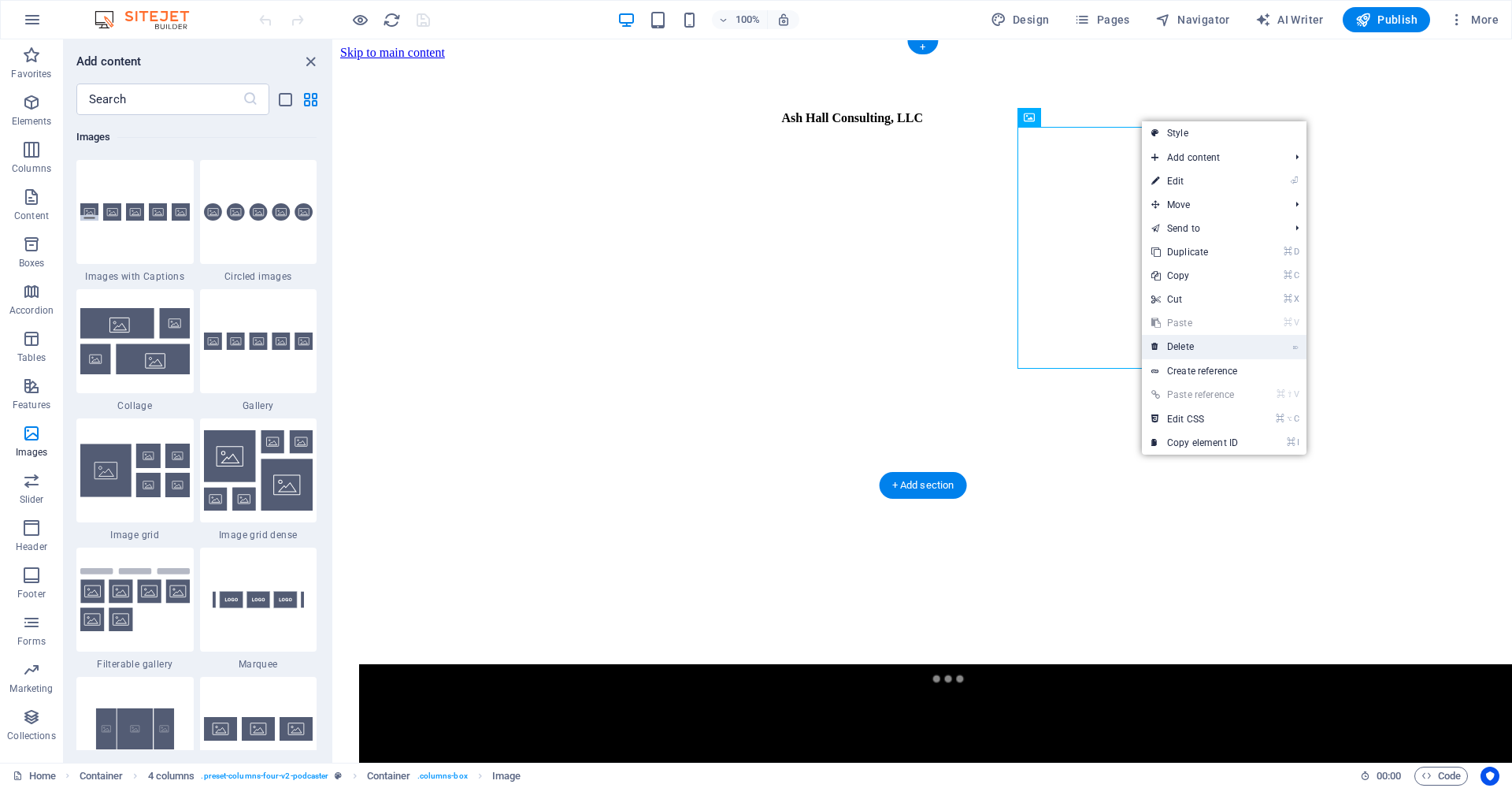 click on "⌦  Delete" at bounding box center [1195, 347] 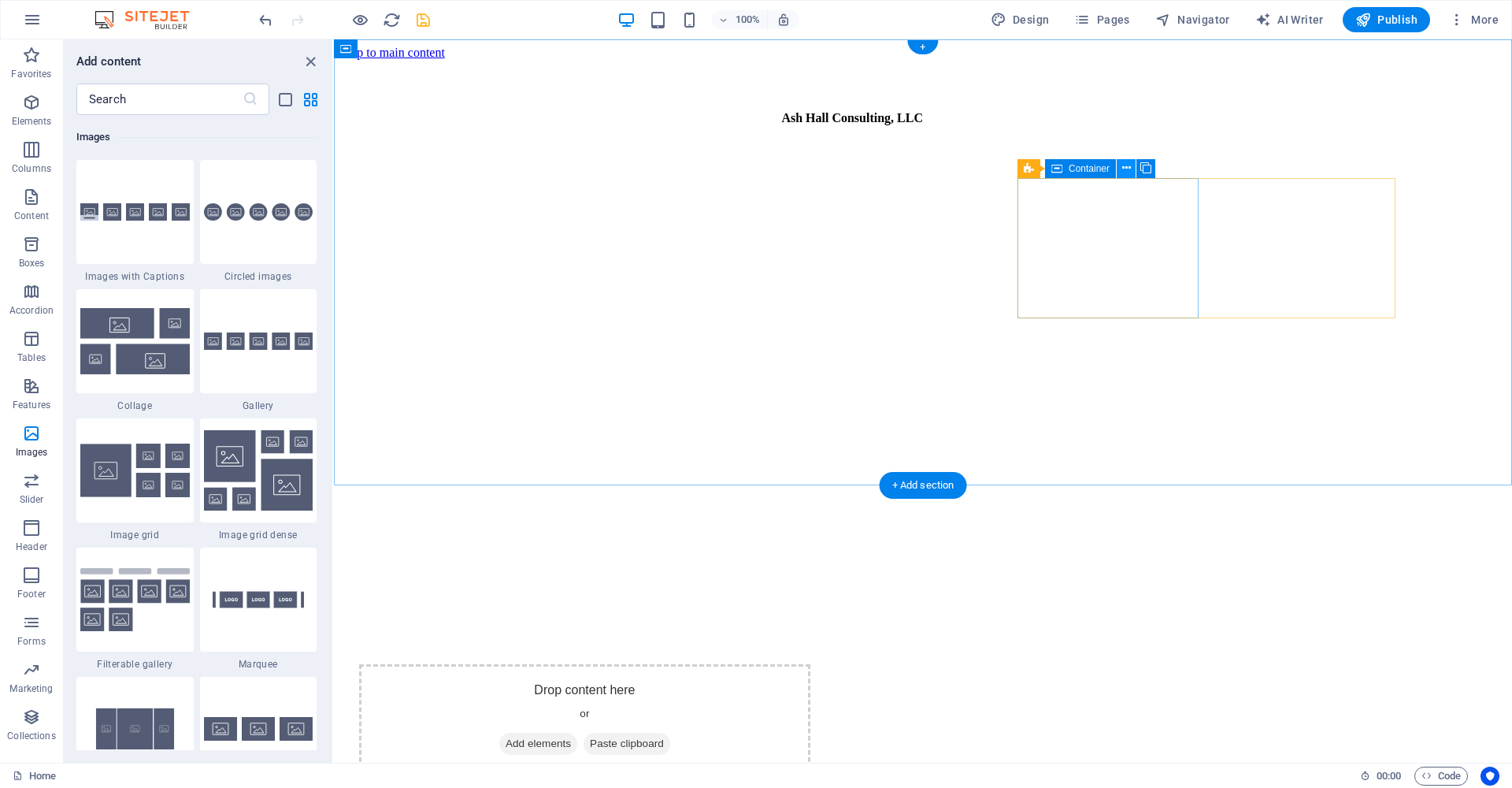click at bounding box center [1126, 168] 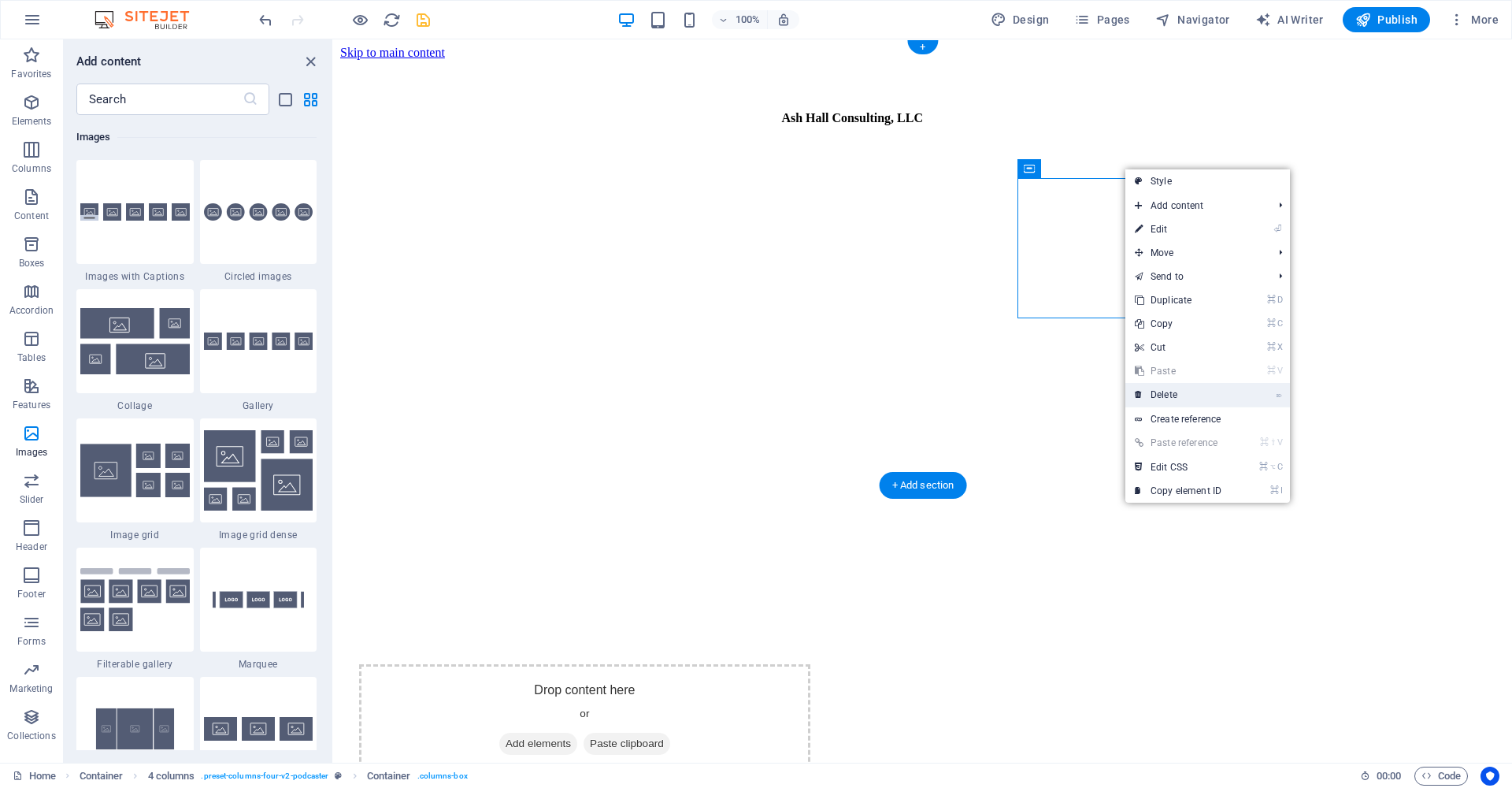 drag, startPoint x: 1173, startPoint y: 387, endPoint x: 839, endPoint y: 349, distance: 336.15473 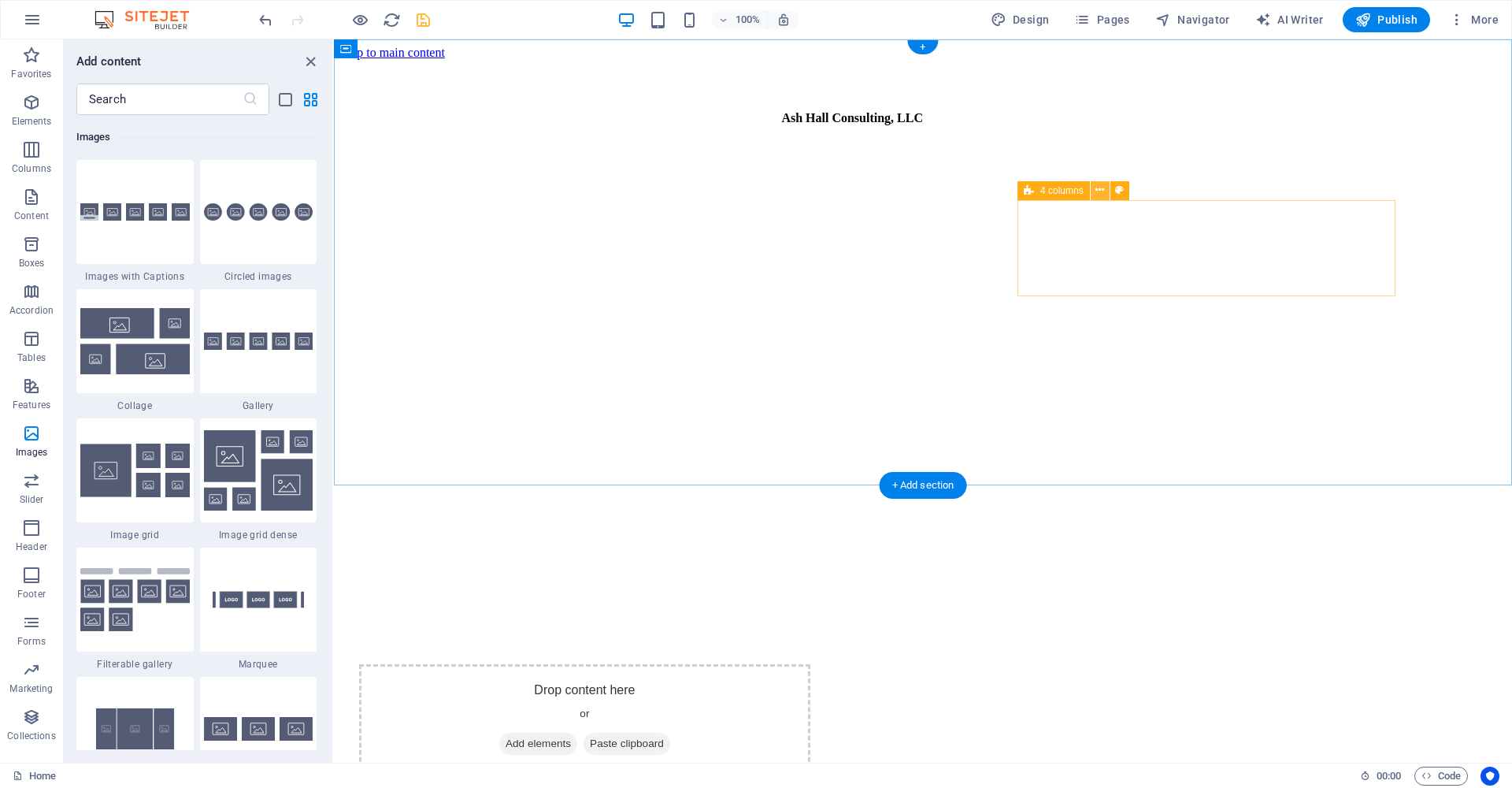 click at bounding box center [1099, 190] 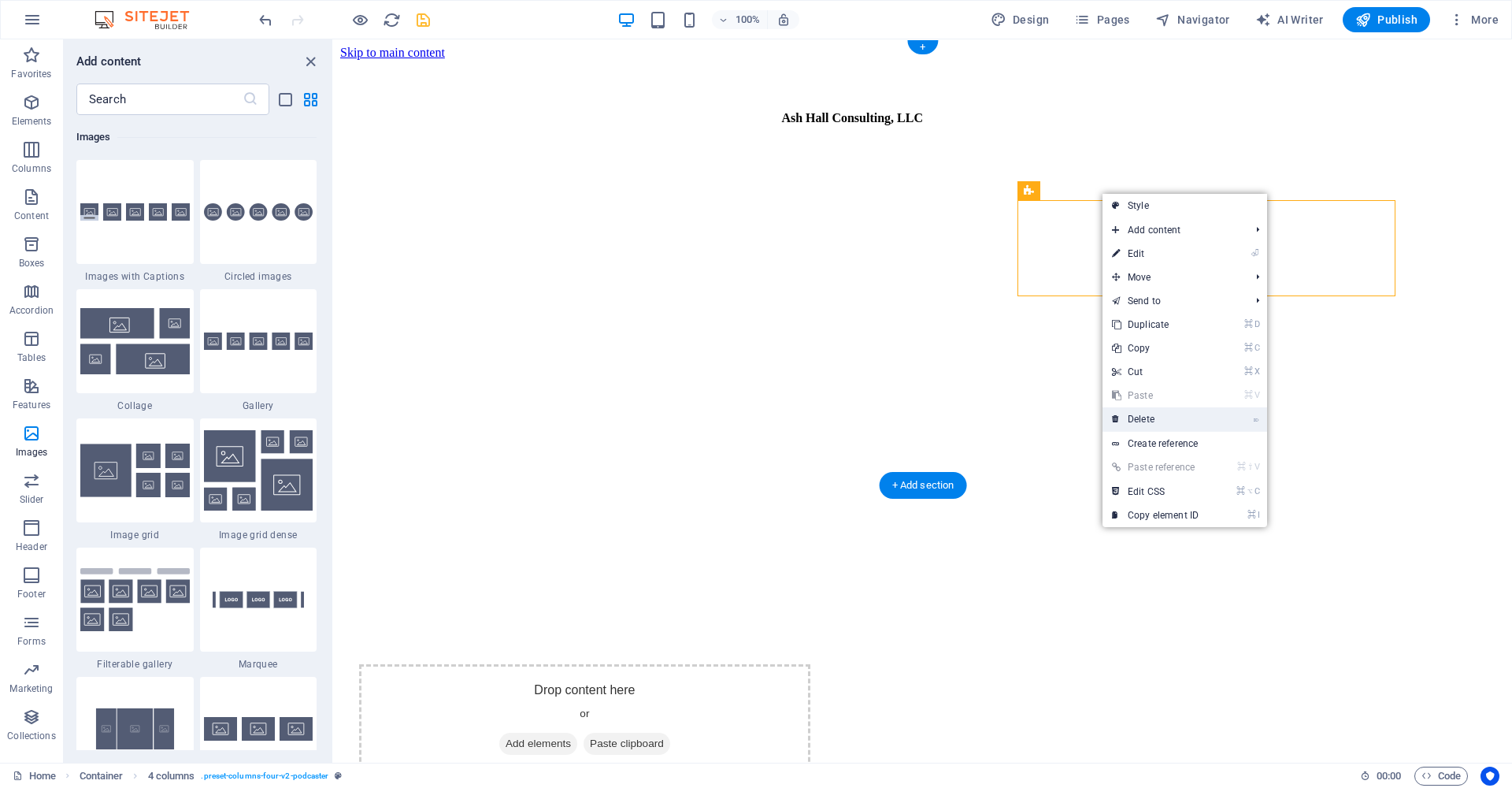 click on "⌦  Delete" at bounding box center (1155, 419) 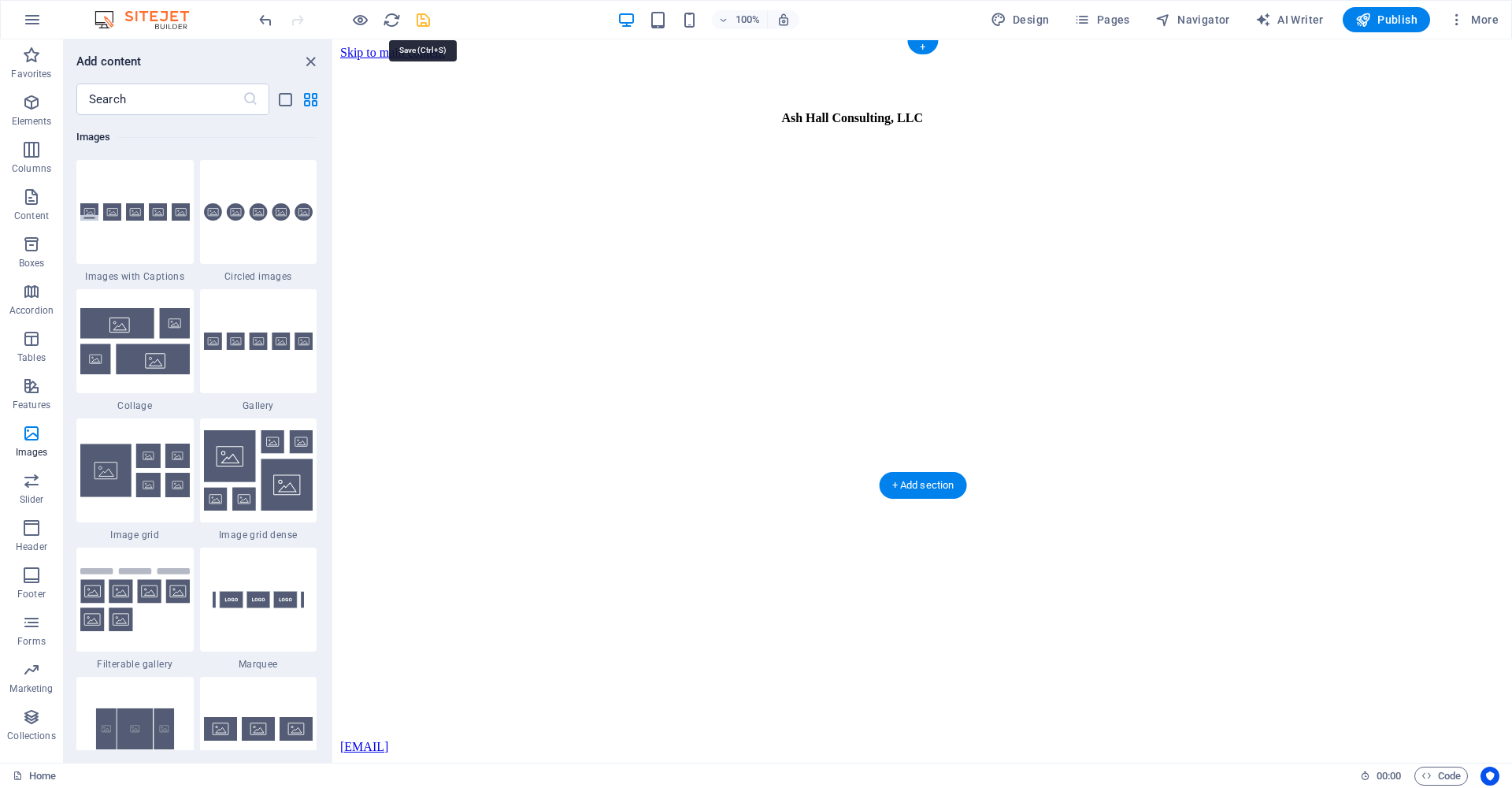 click at bounding box center [423, 20] 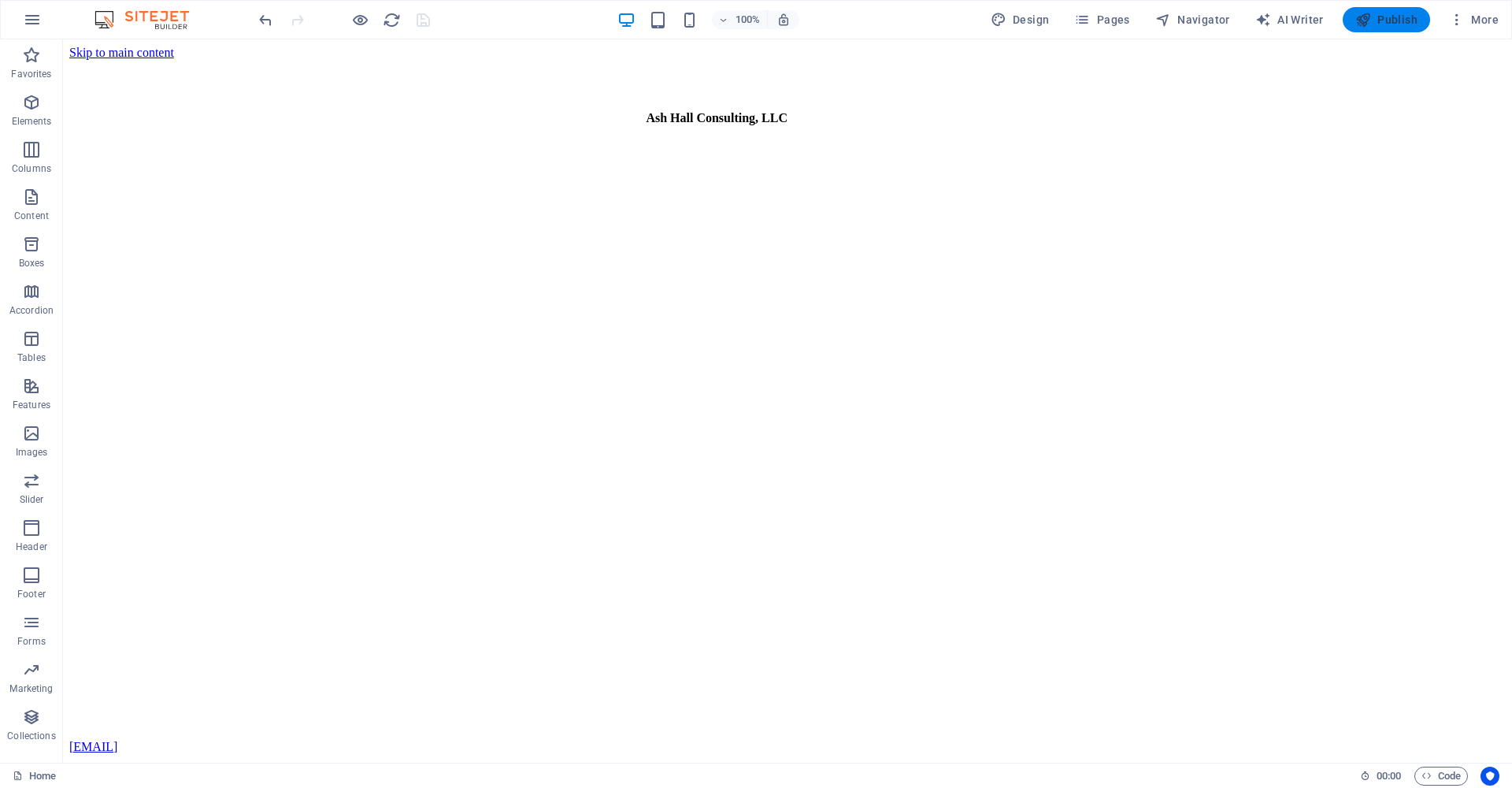 click on "Publish" at bounding box center [1386, 20] 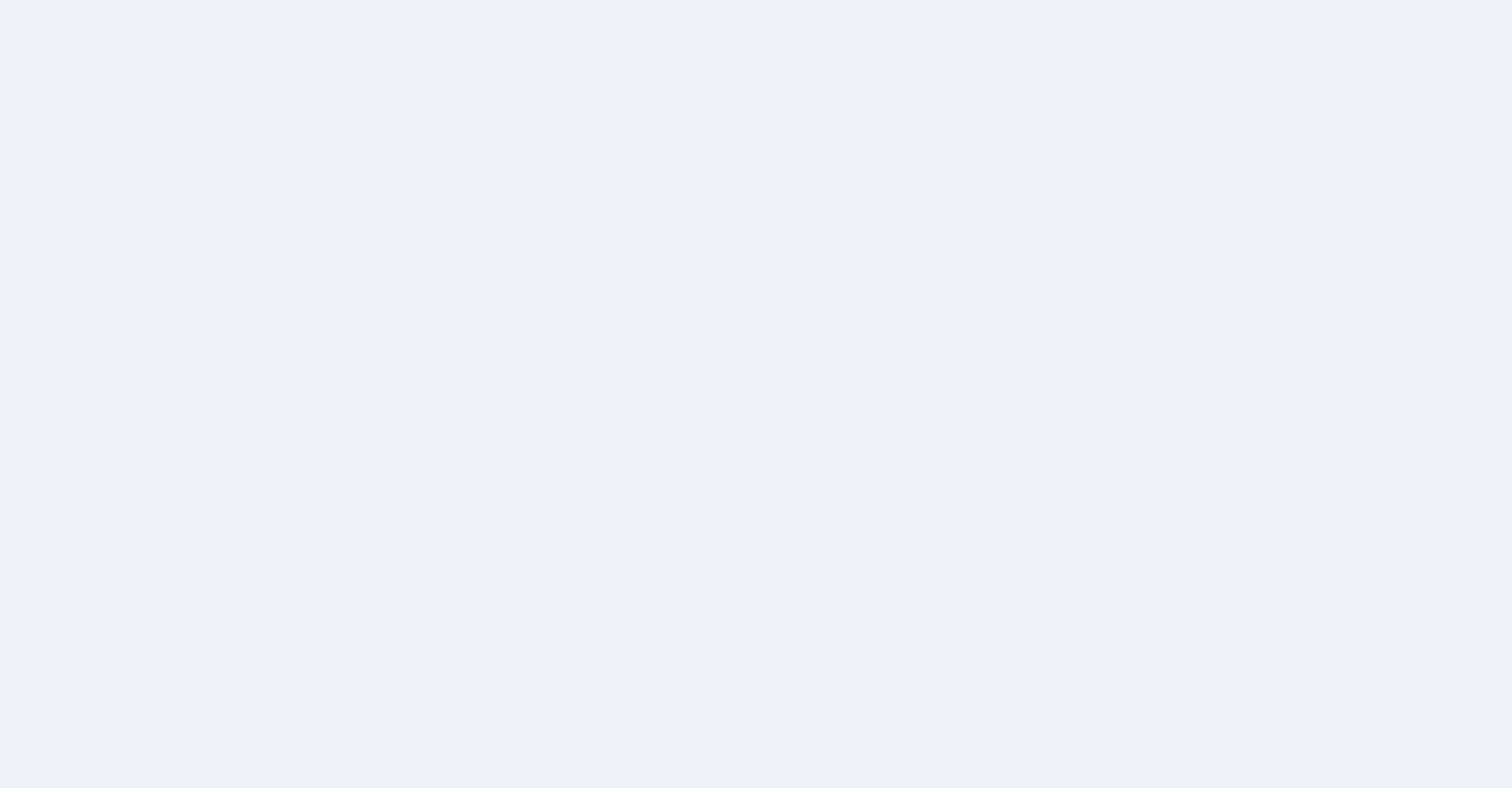 scroll, scrollTop: 0, scrollLeft: 0, axis: both 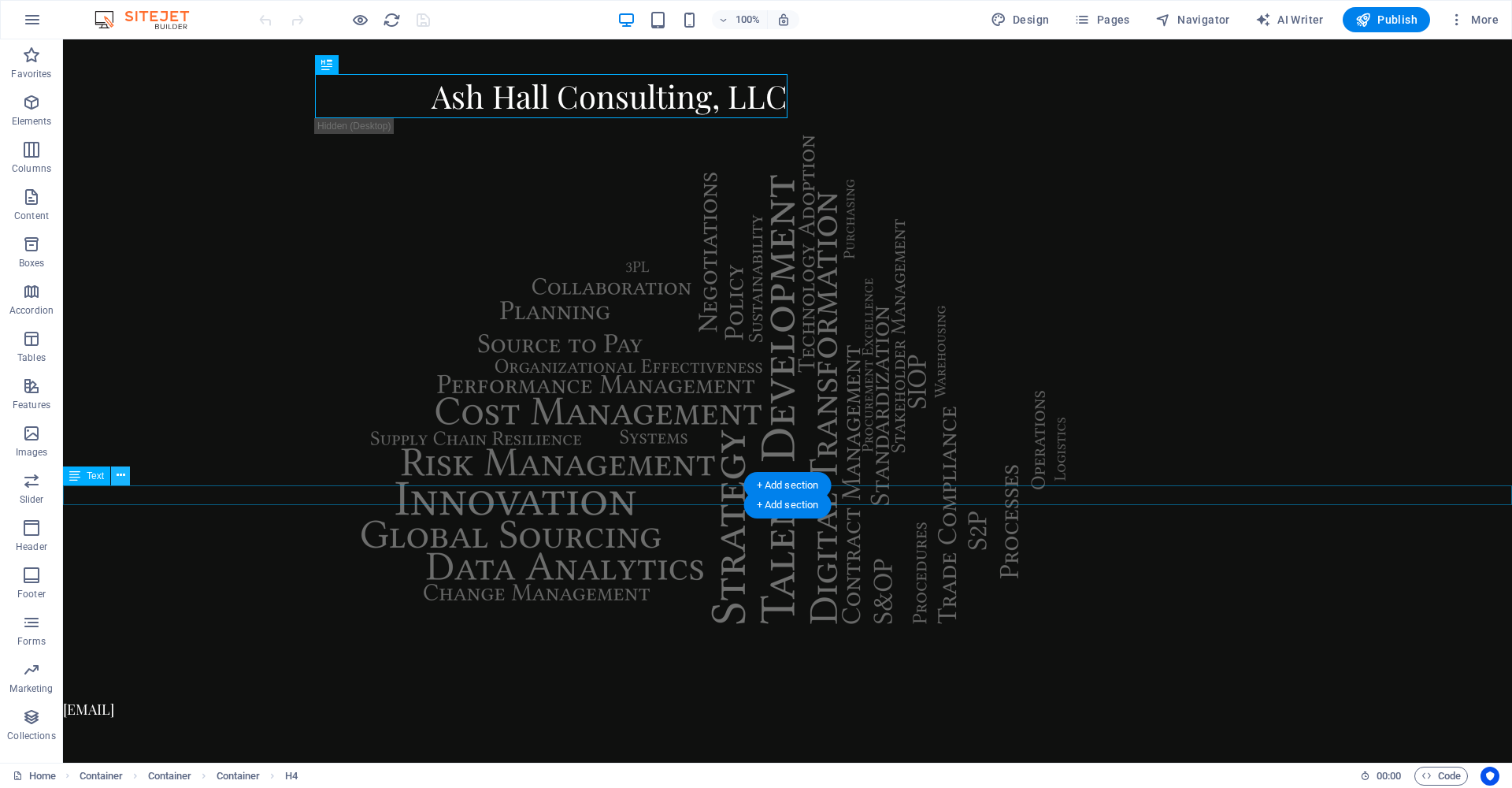 click at bounding box center (120, 475) 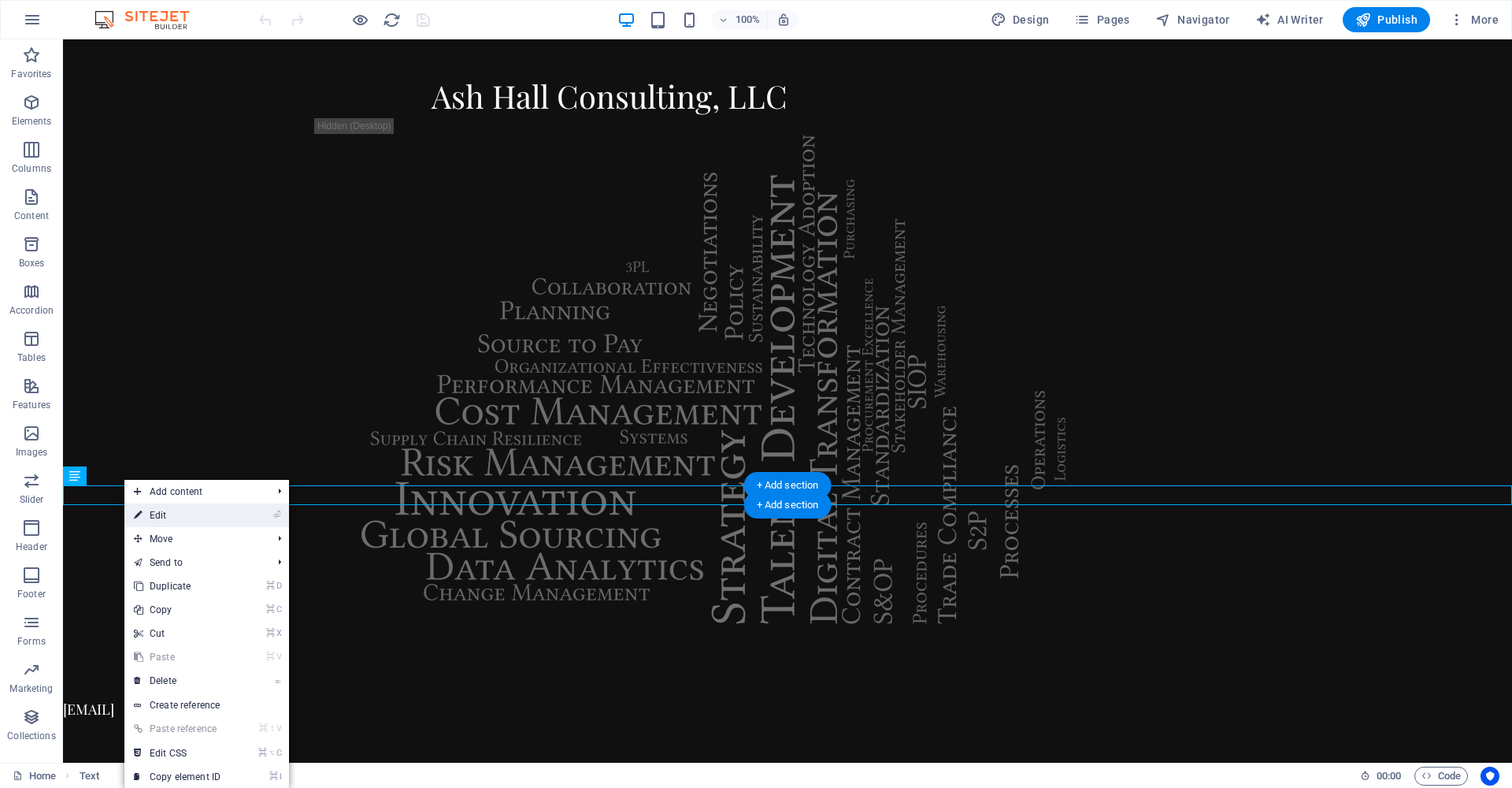 click on "⏎  Edit" at bounding box center (177, 515) 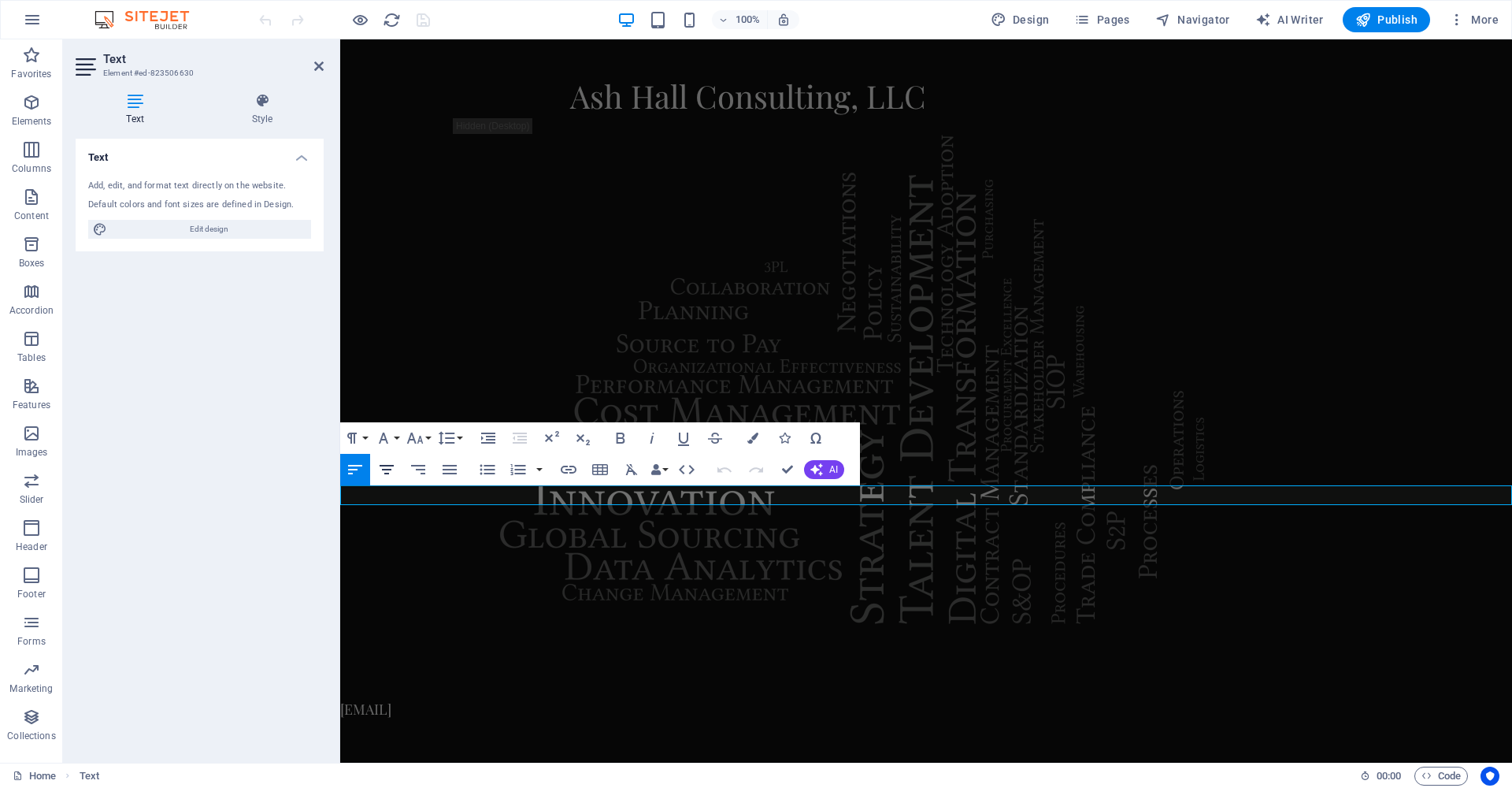 click 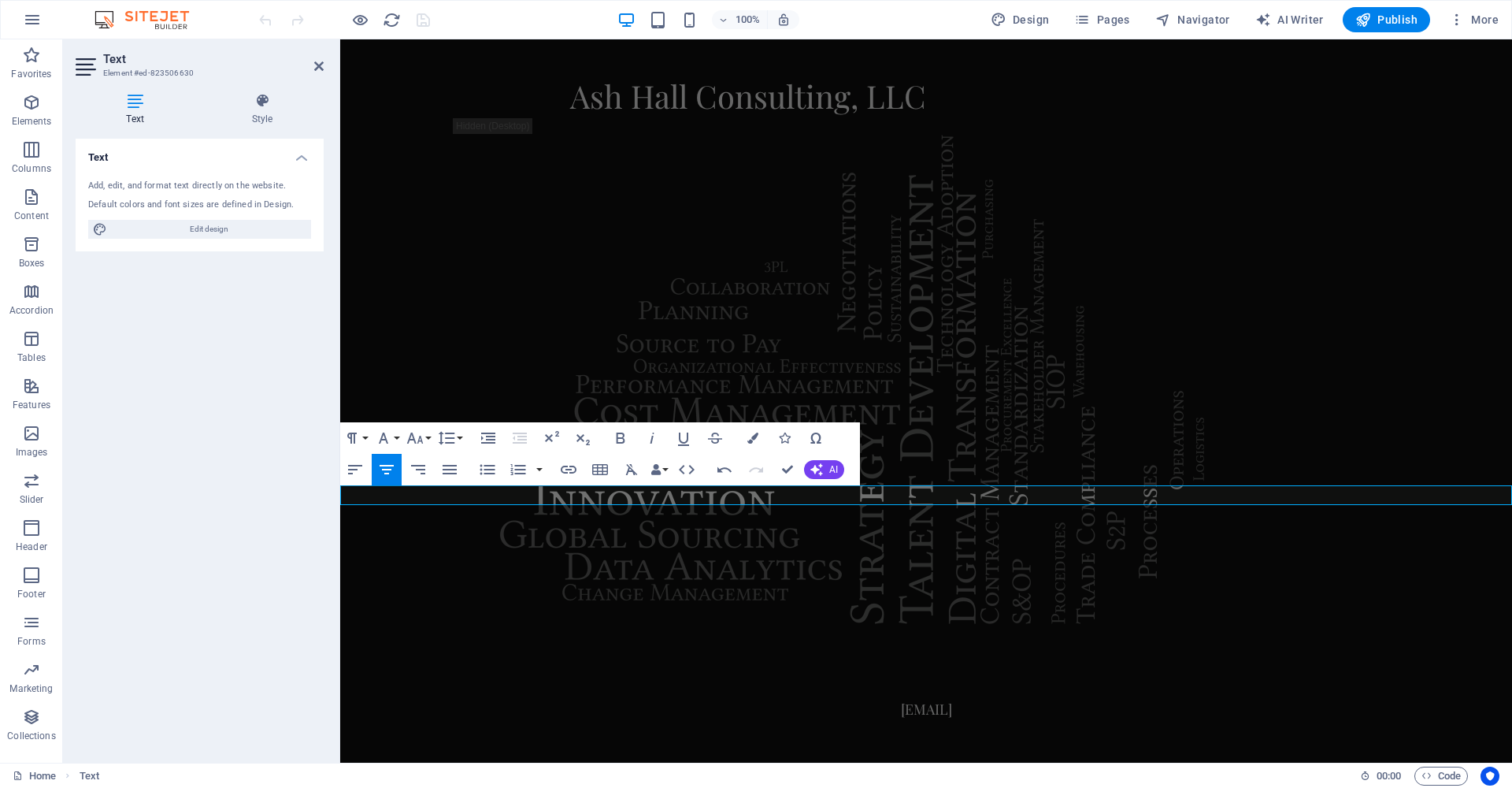 click on "Skip to main content
[COMPANY] [EMAIL]" at bounding box center [926, 379] 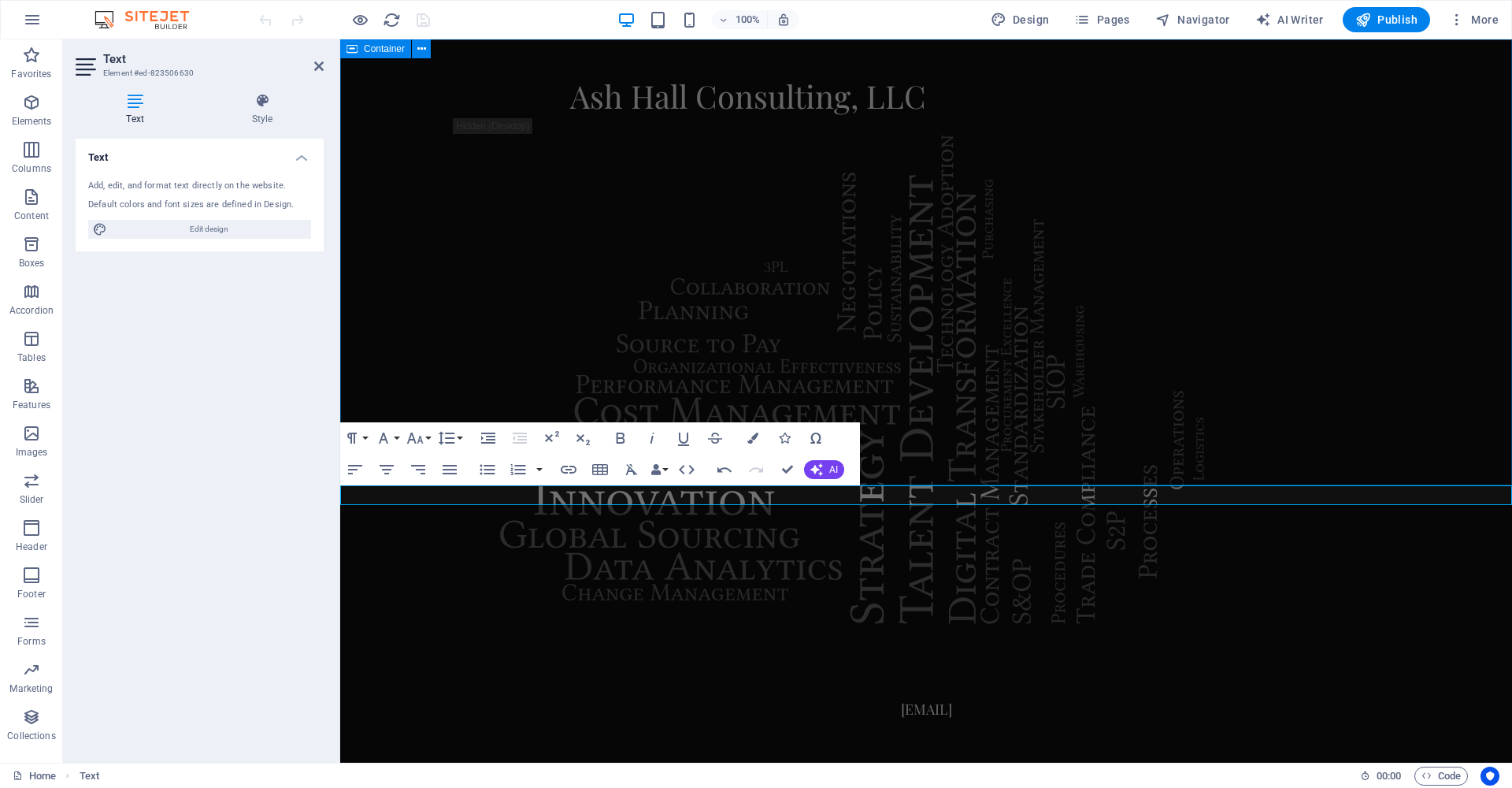 click on "Ash Hall Consulting, LLC" at bounding box center (926, 370) 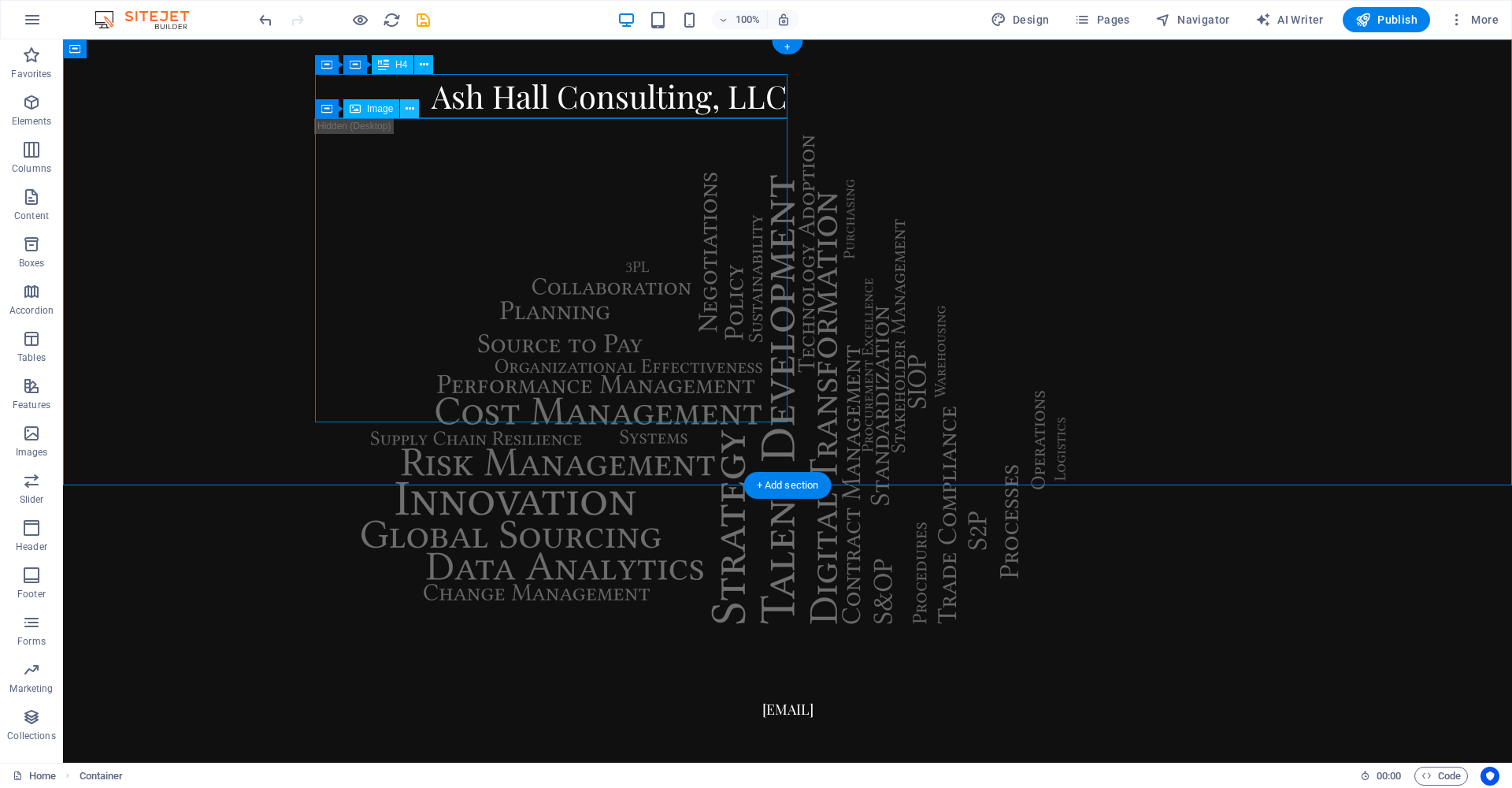 click at bounding box center (410, 109) 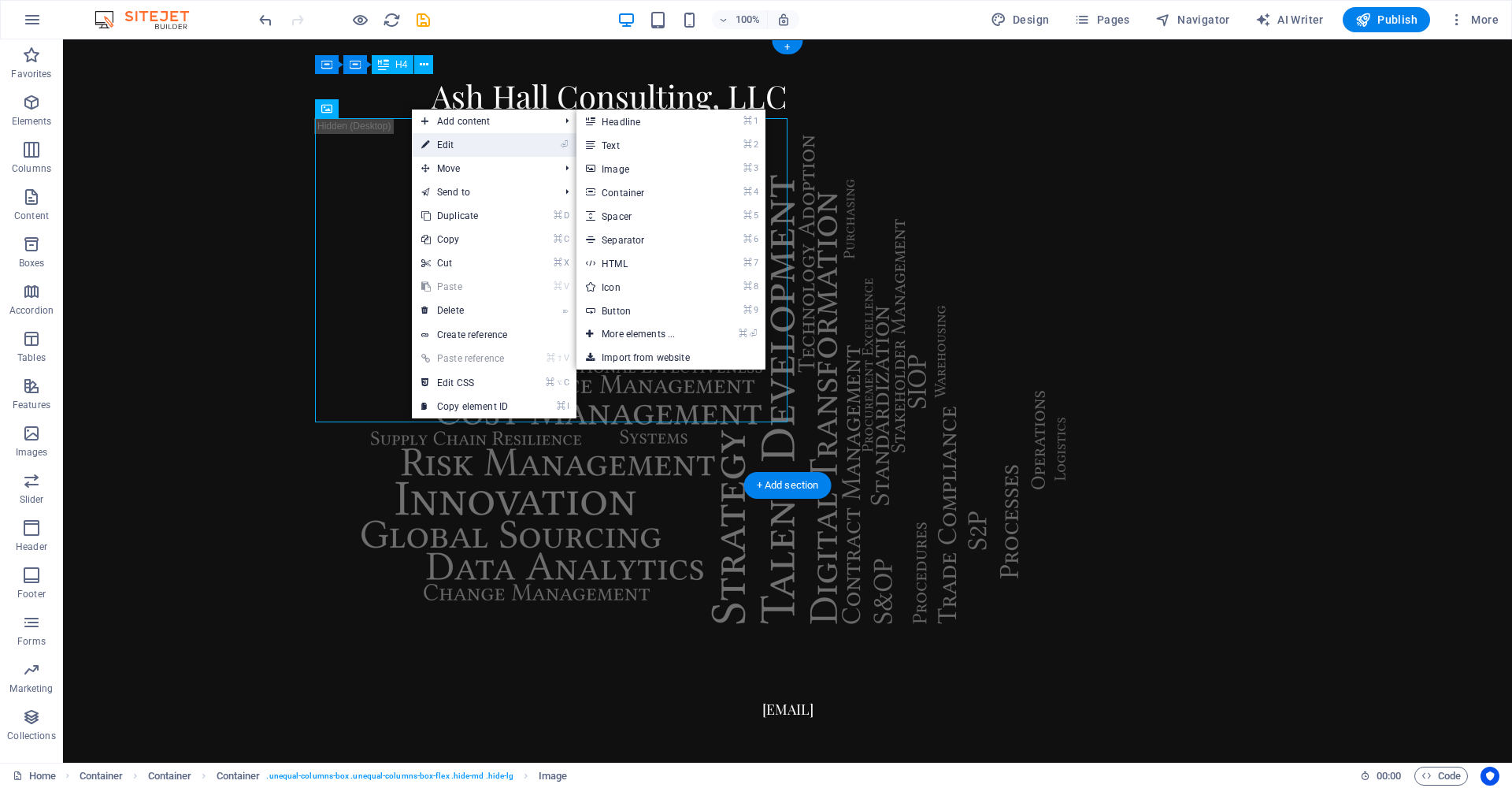click on "⏎  Edit" at bounding box center [465, 145] 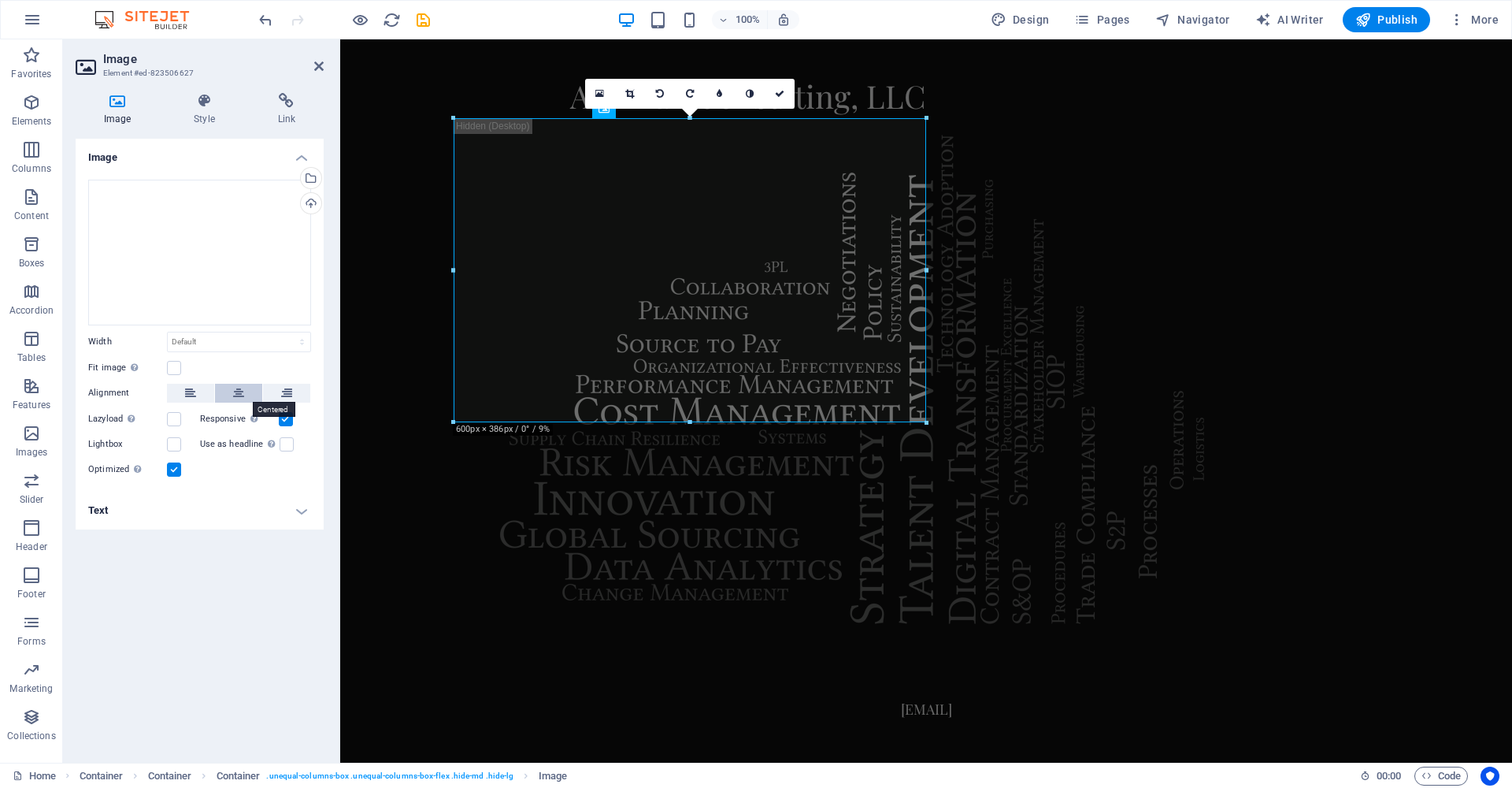 click at bounding box center (239, 393) 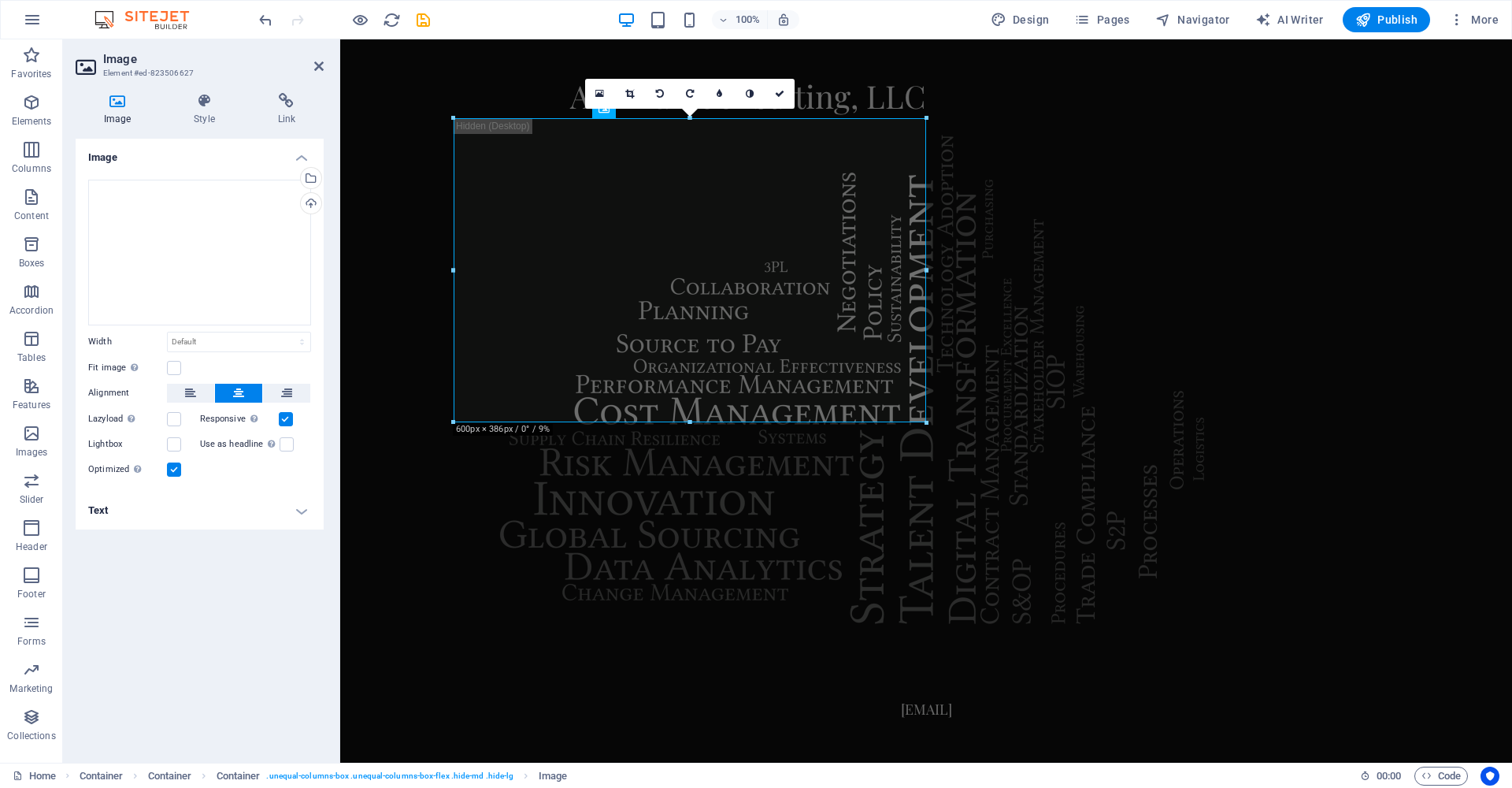 click at bounding box center (239, 393) 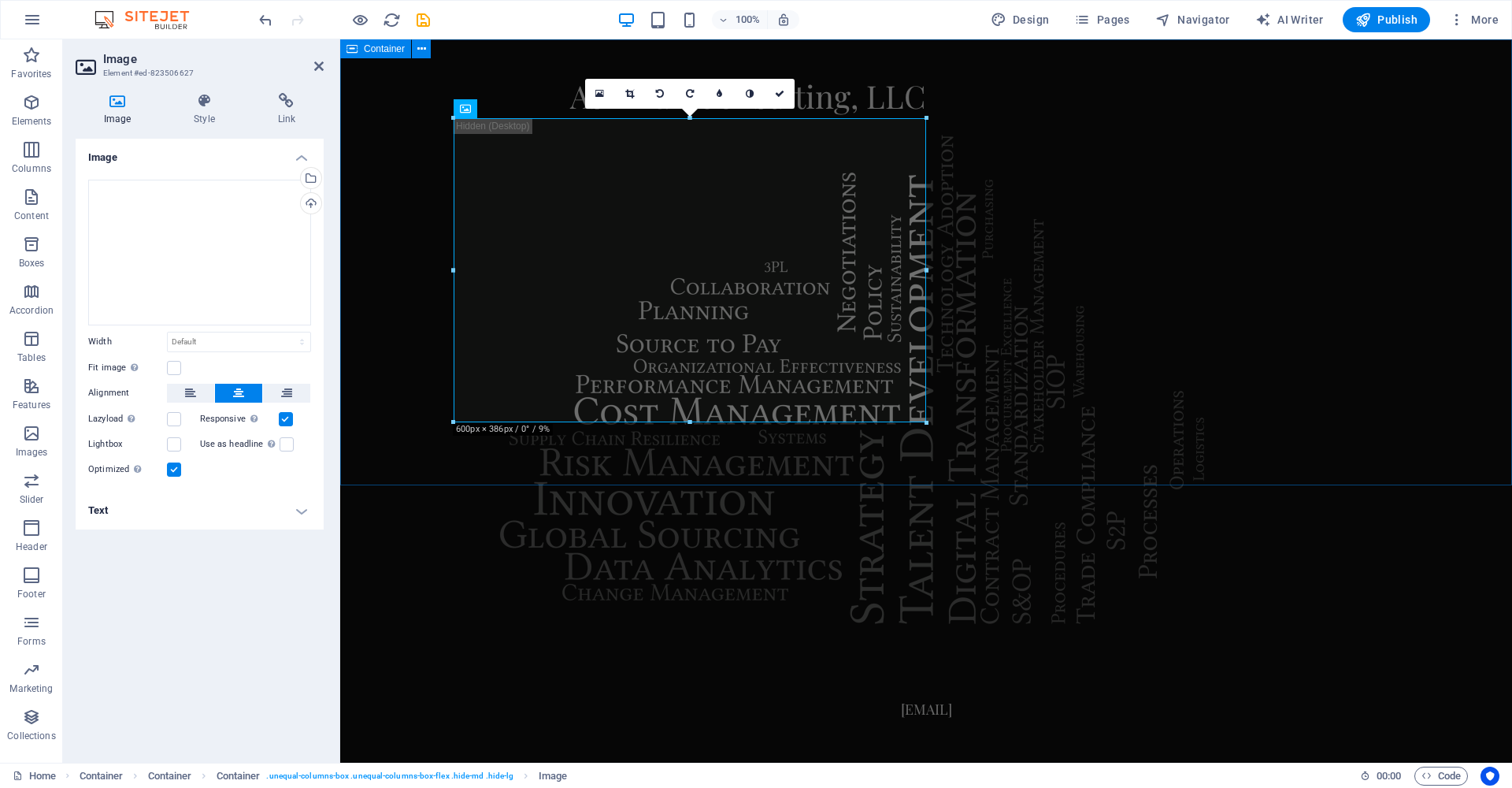 click on "Ash Hall Consulting, LLC" at bounding box center [926, 370] 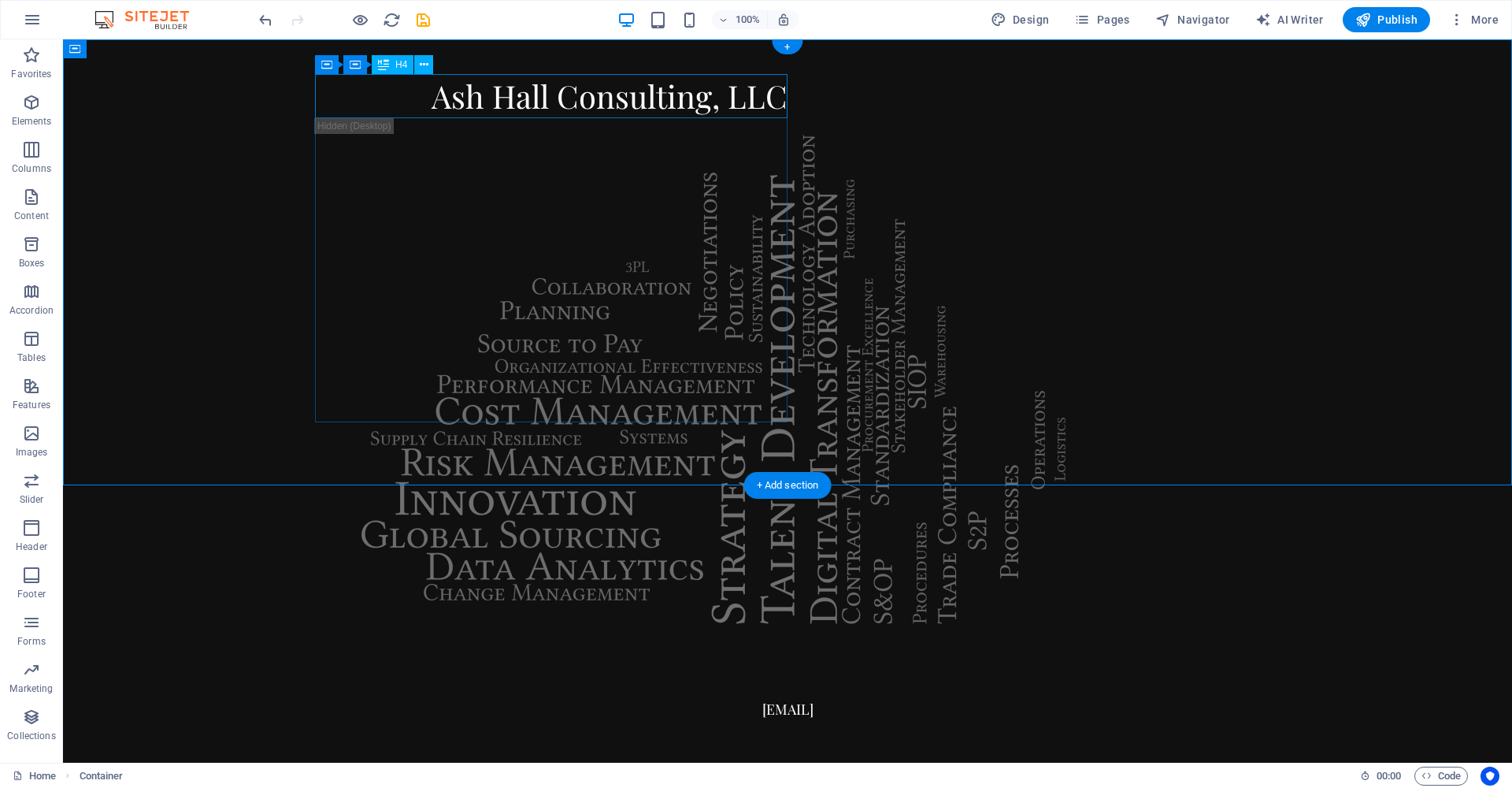 click on "Ash Hall Consulting, LLC" at bounding box center (551, 96) 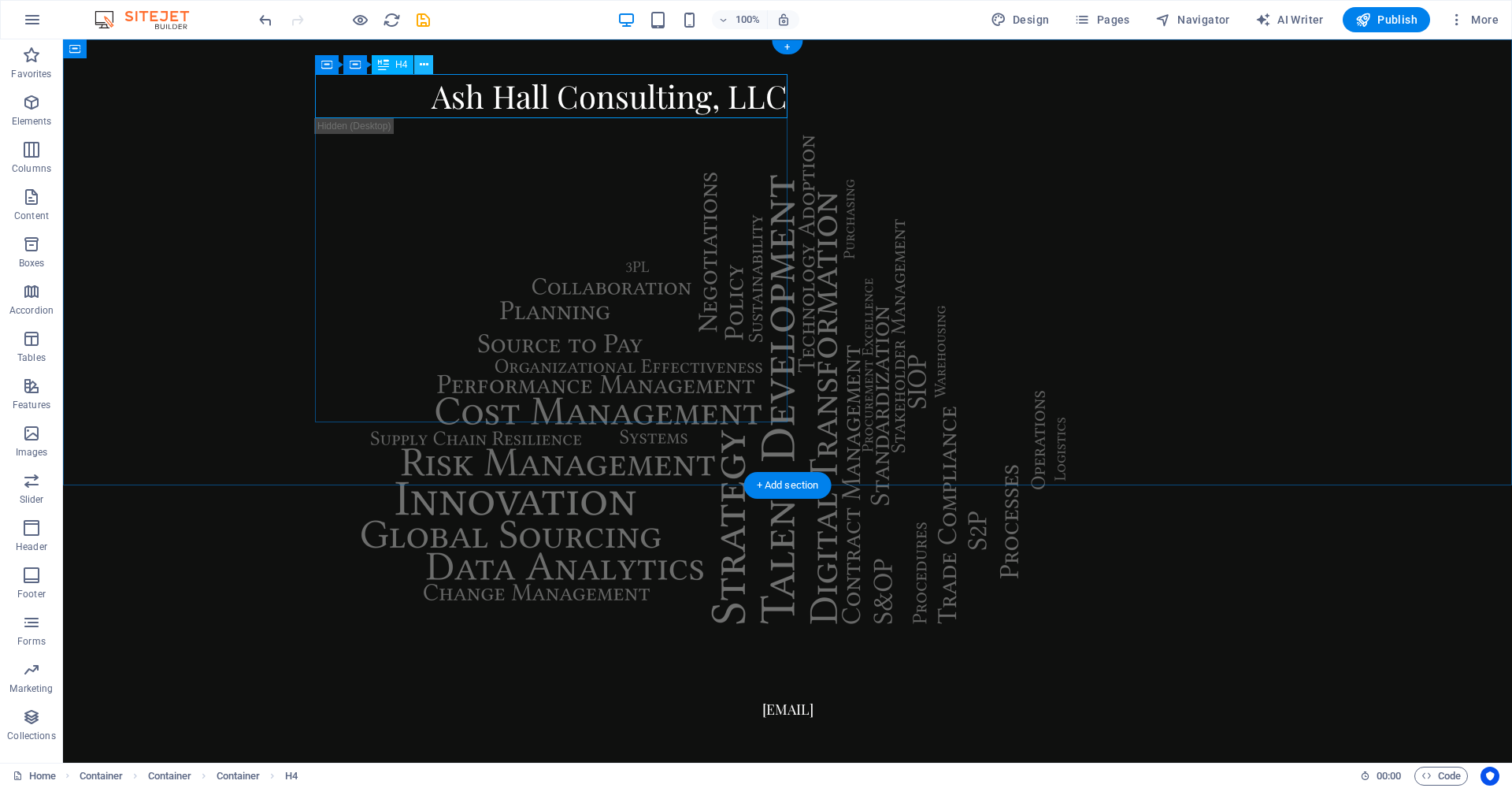 click at bounding box center [424, 65] 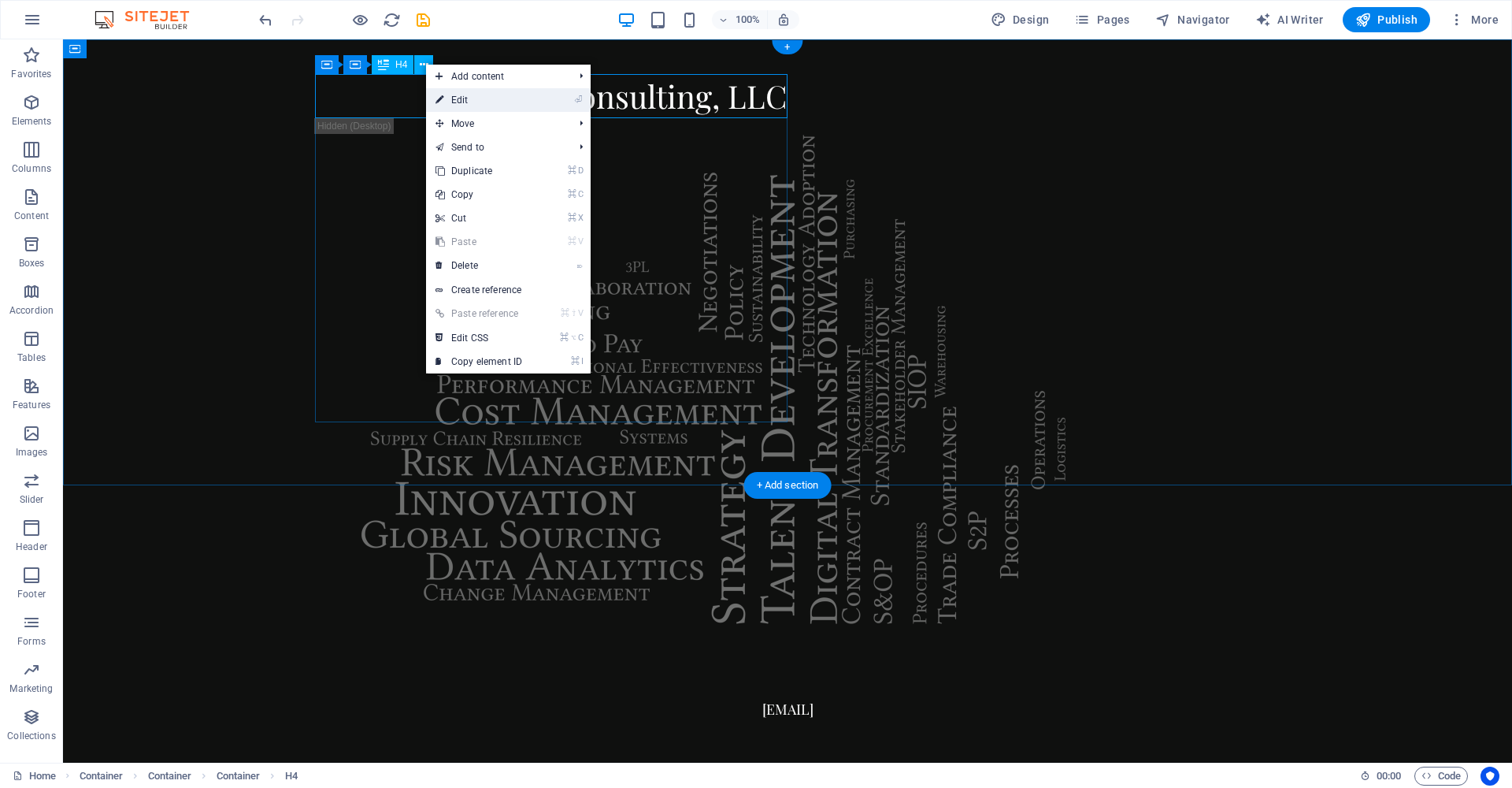 click on "⏎  Edit" at bounding box center (479, 100) 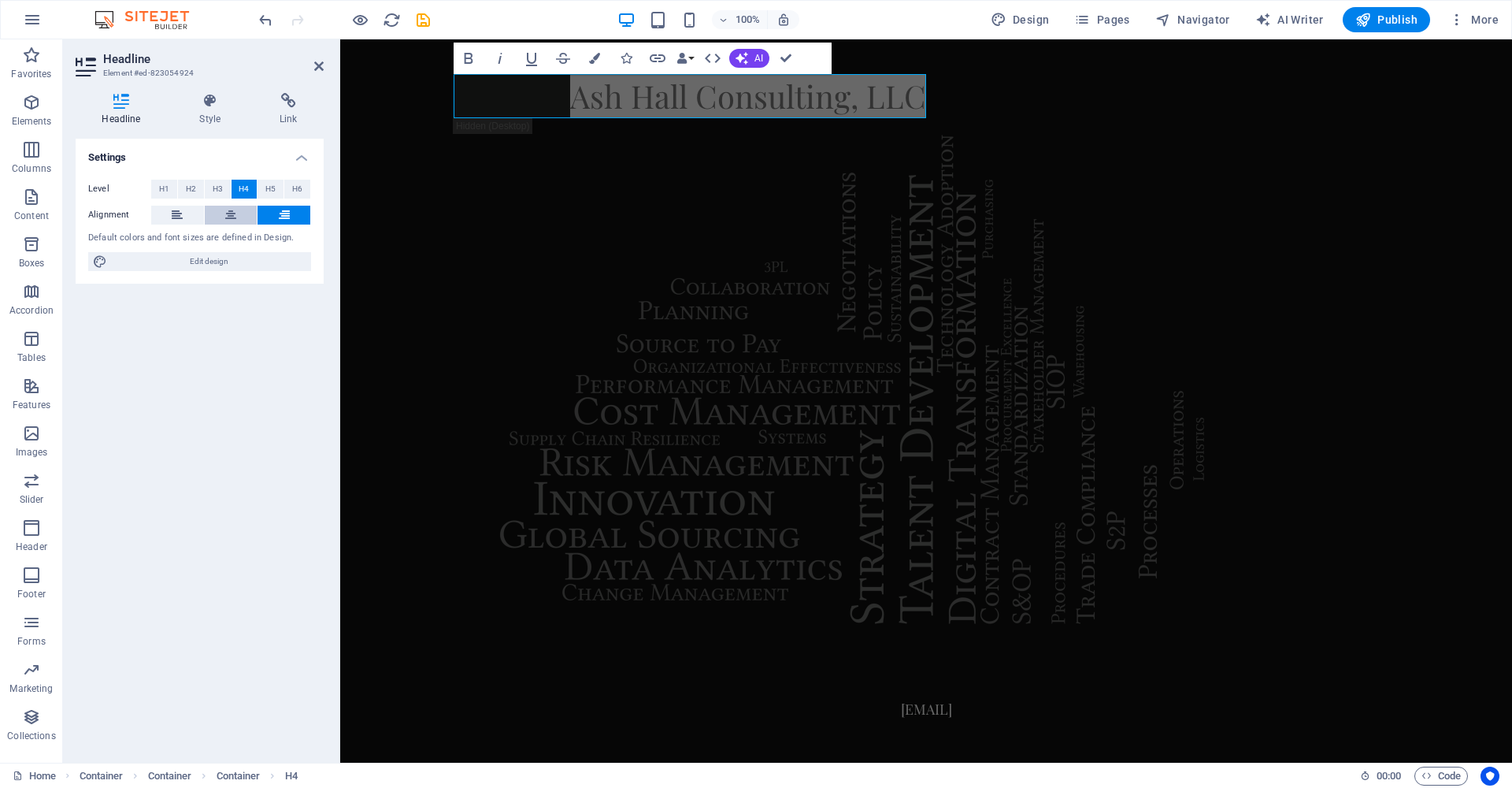 click at bounding box center (231, 215) 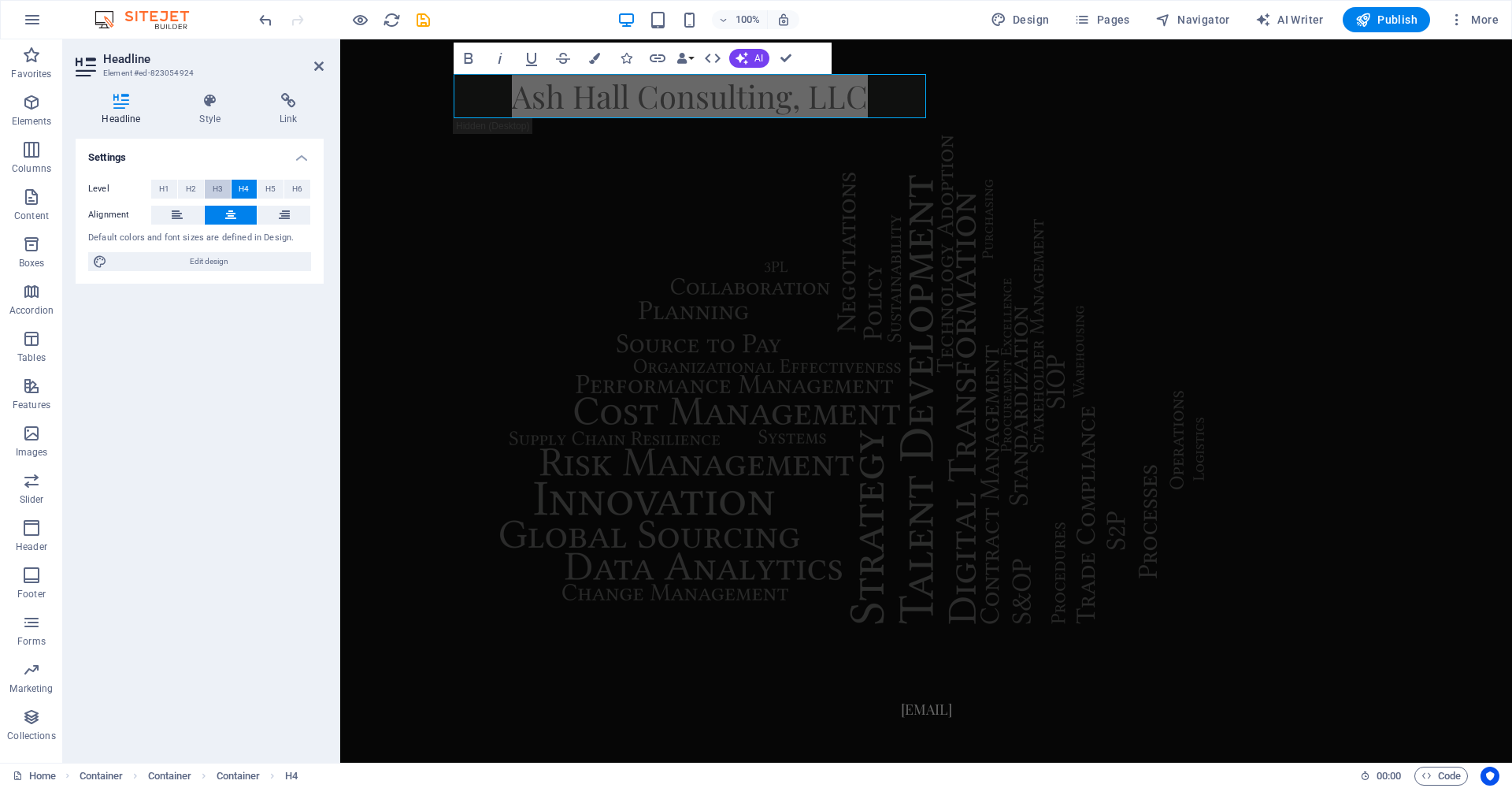 click on "H3" at bounding box center (217, 189) 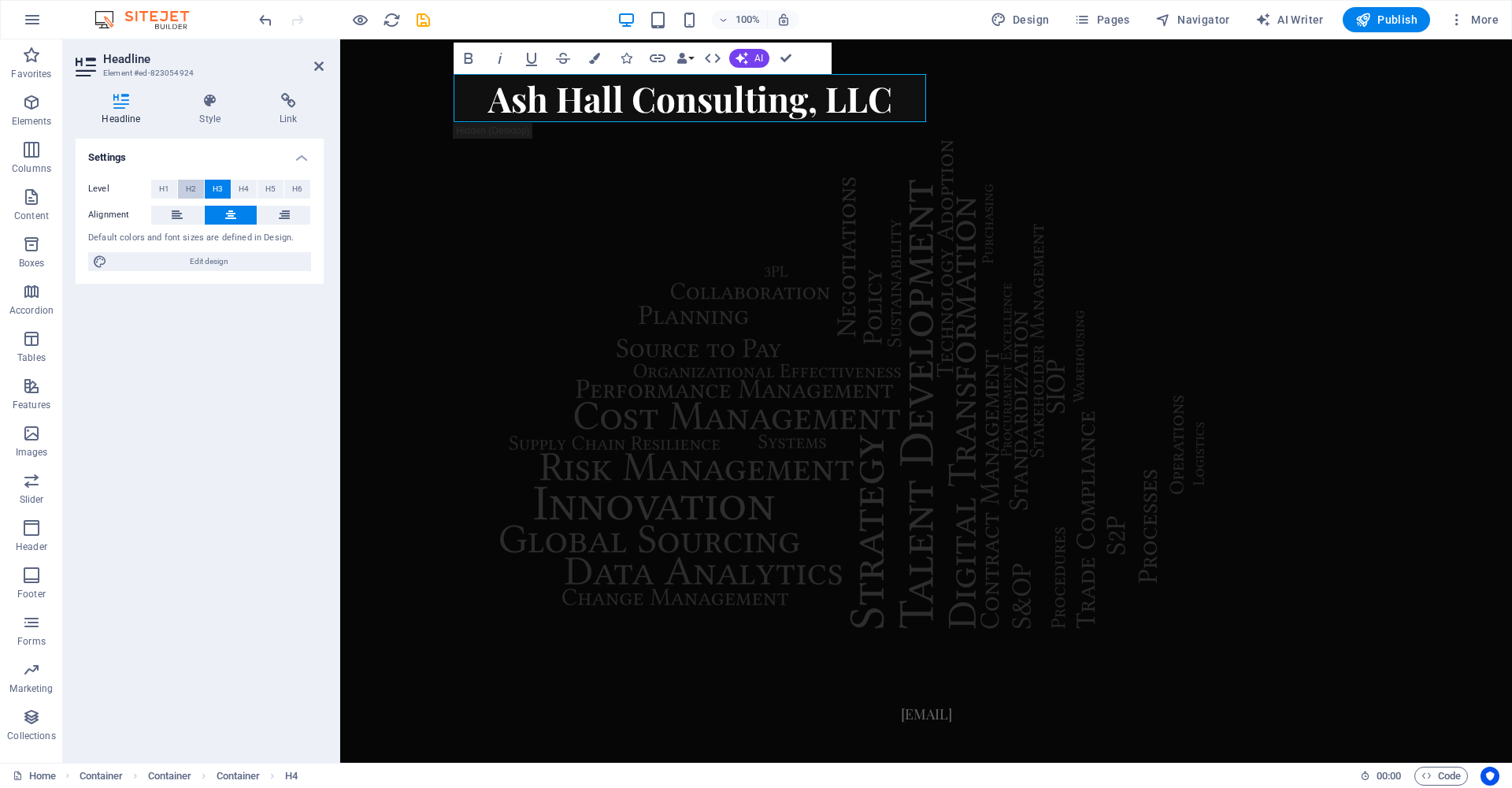 click on "H2" at bounding box center (191, 189) 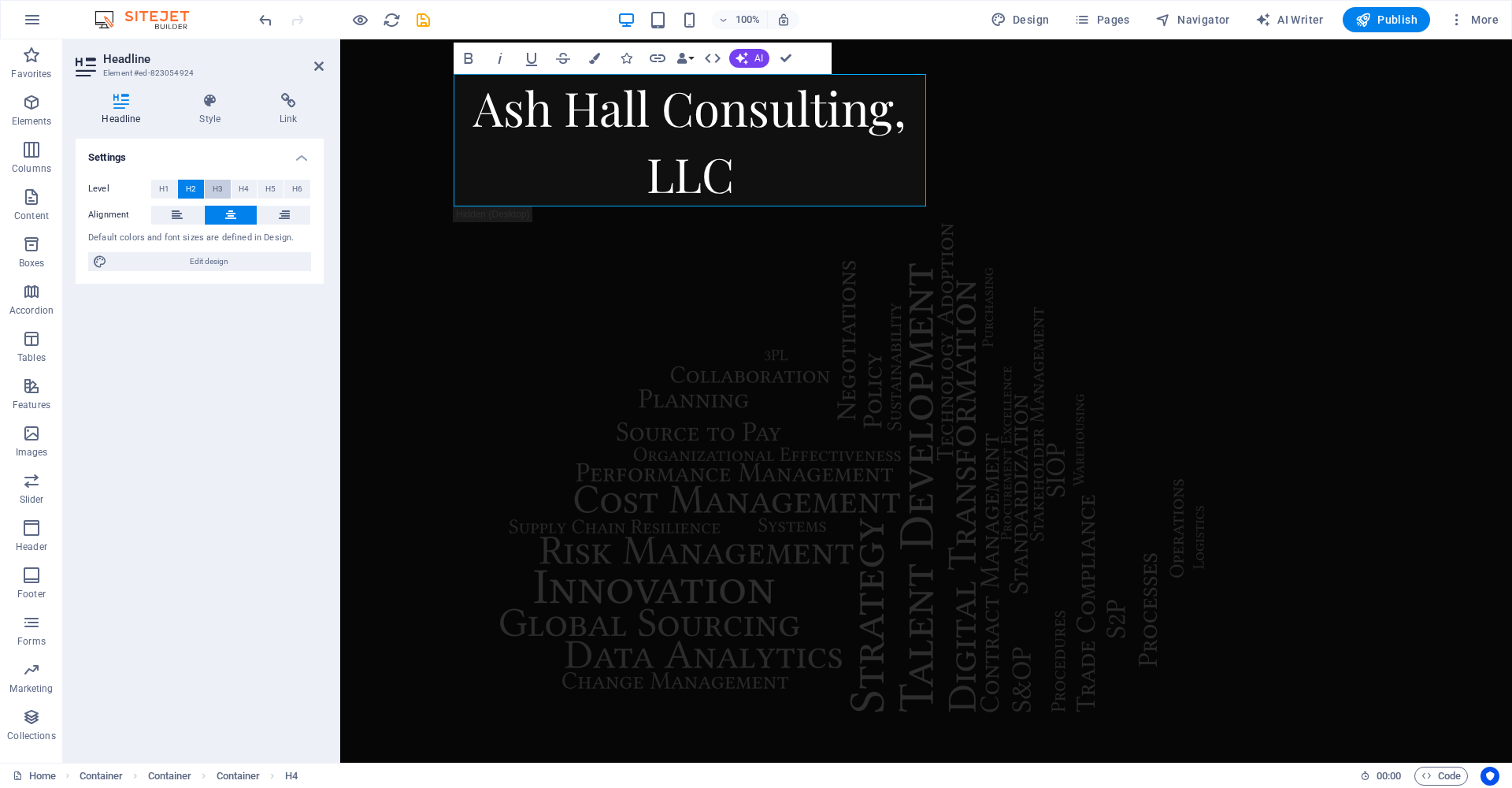click on "H3" at bounding box center (217, 189) 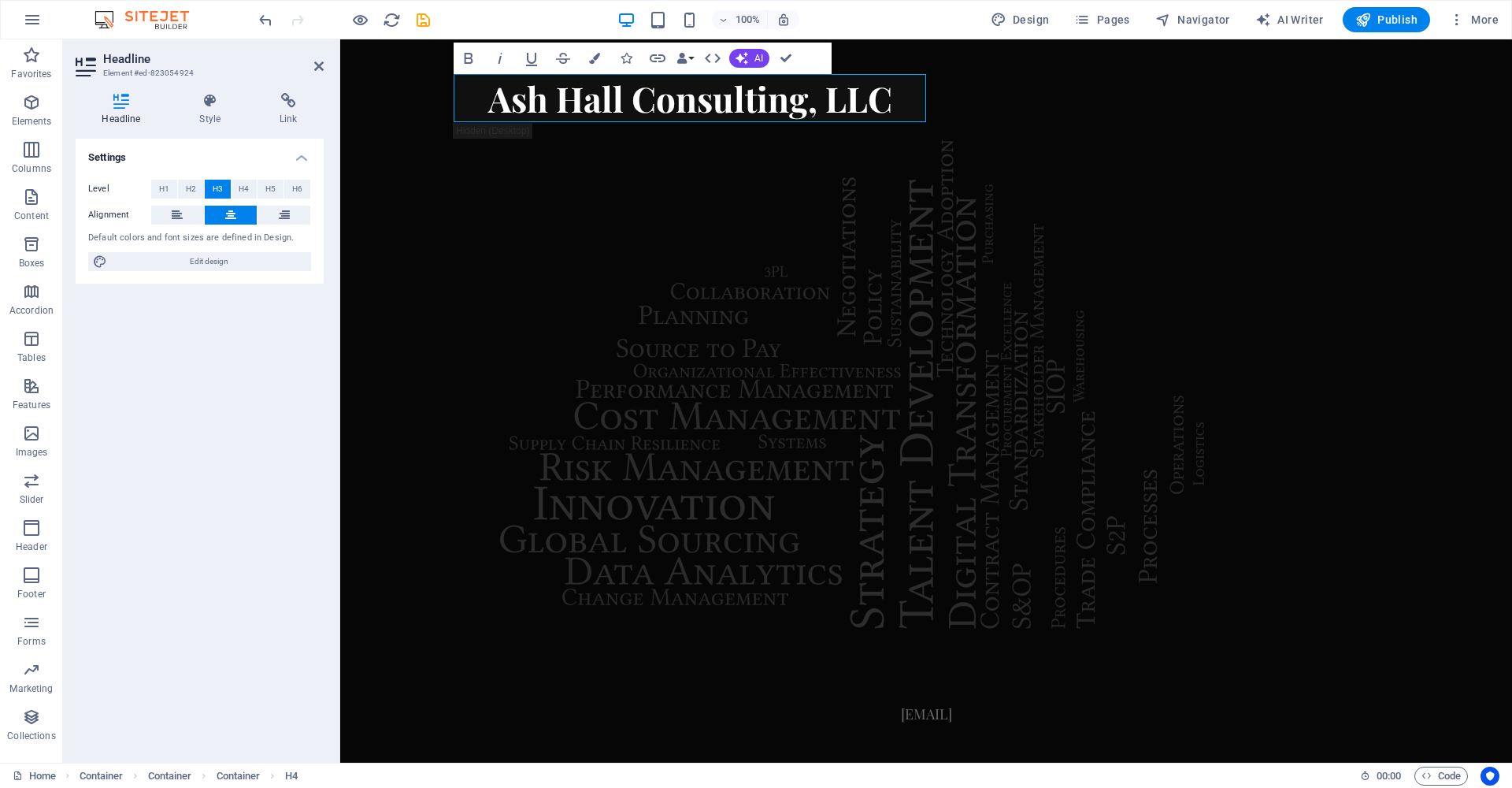 click on "Skip to main content
[COMPANY] [EMAIL]" at bounding box center [926, 381] 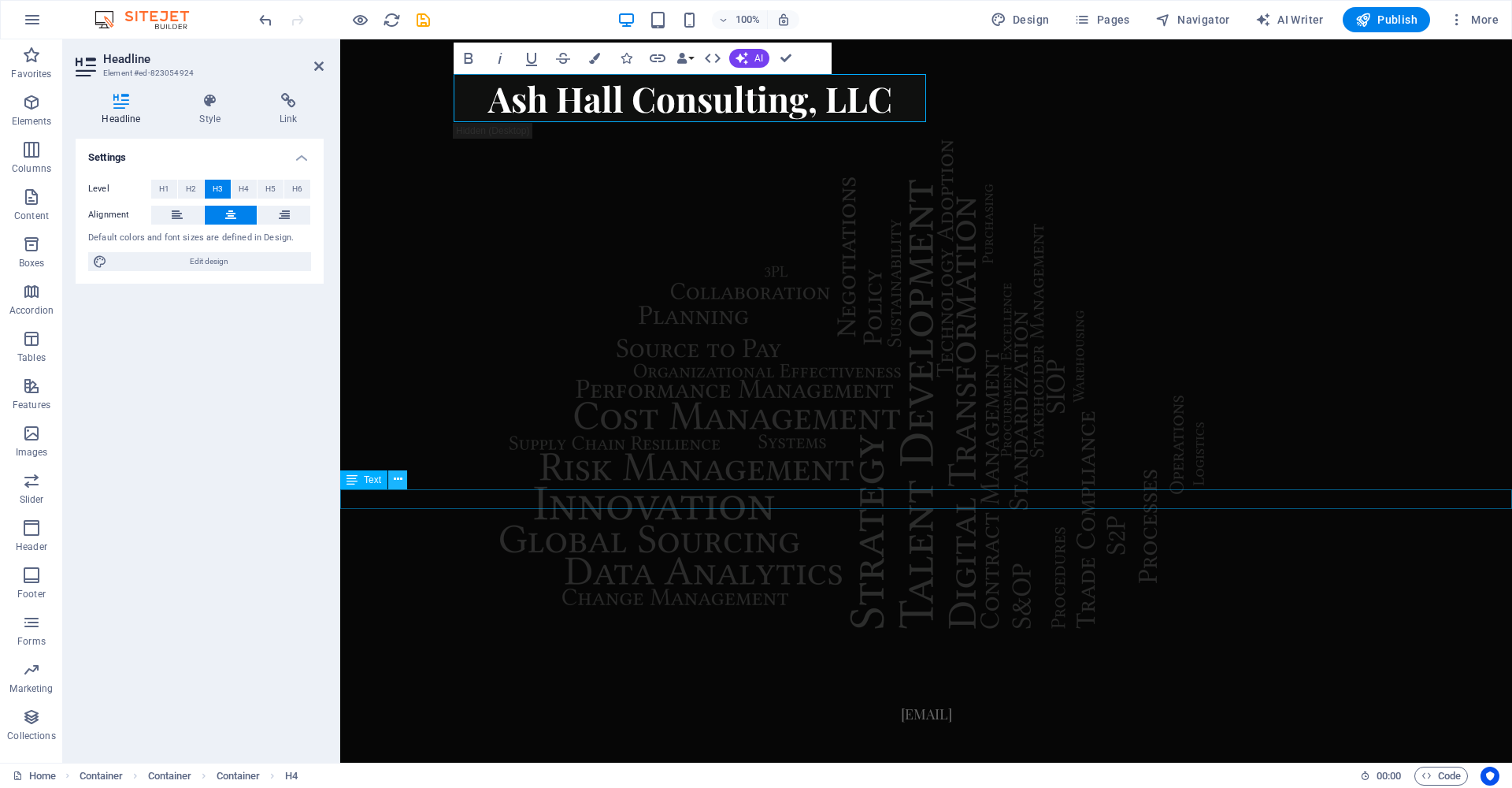click at bounding box center [398, 479] 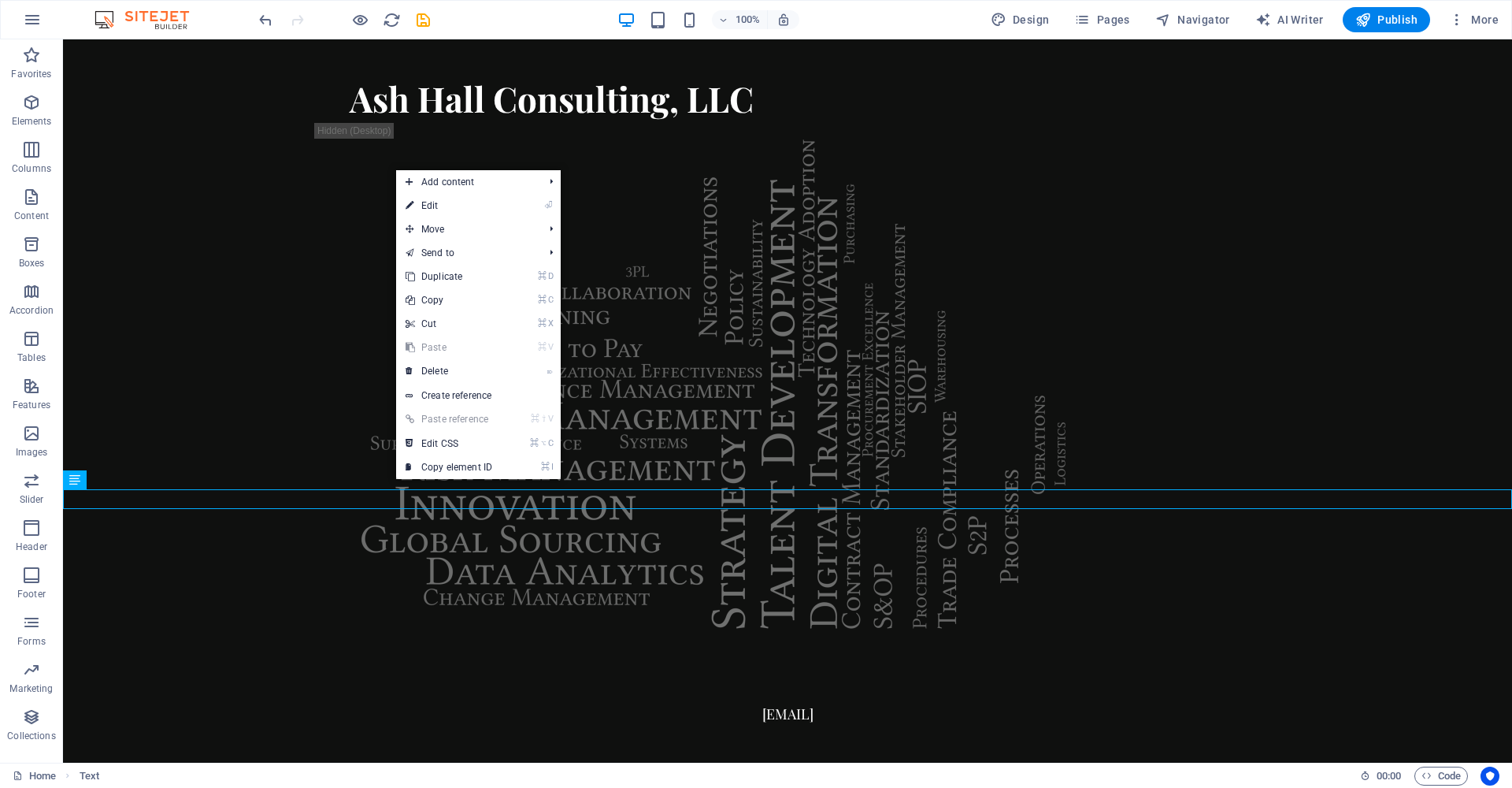 click on "Skip to main content
[COMPANY] [EMAIL]" at bounding box center (788, 381) 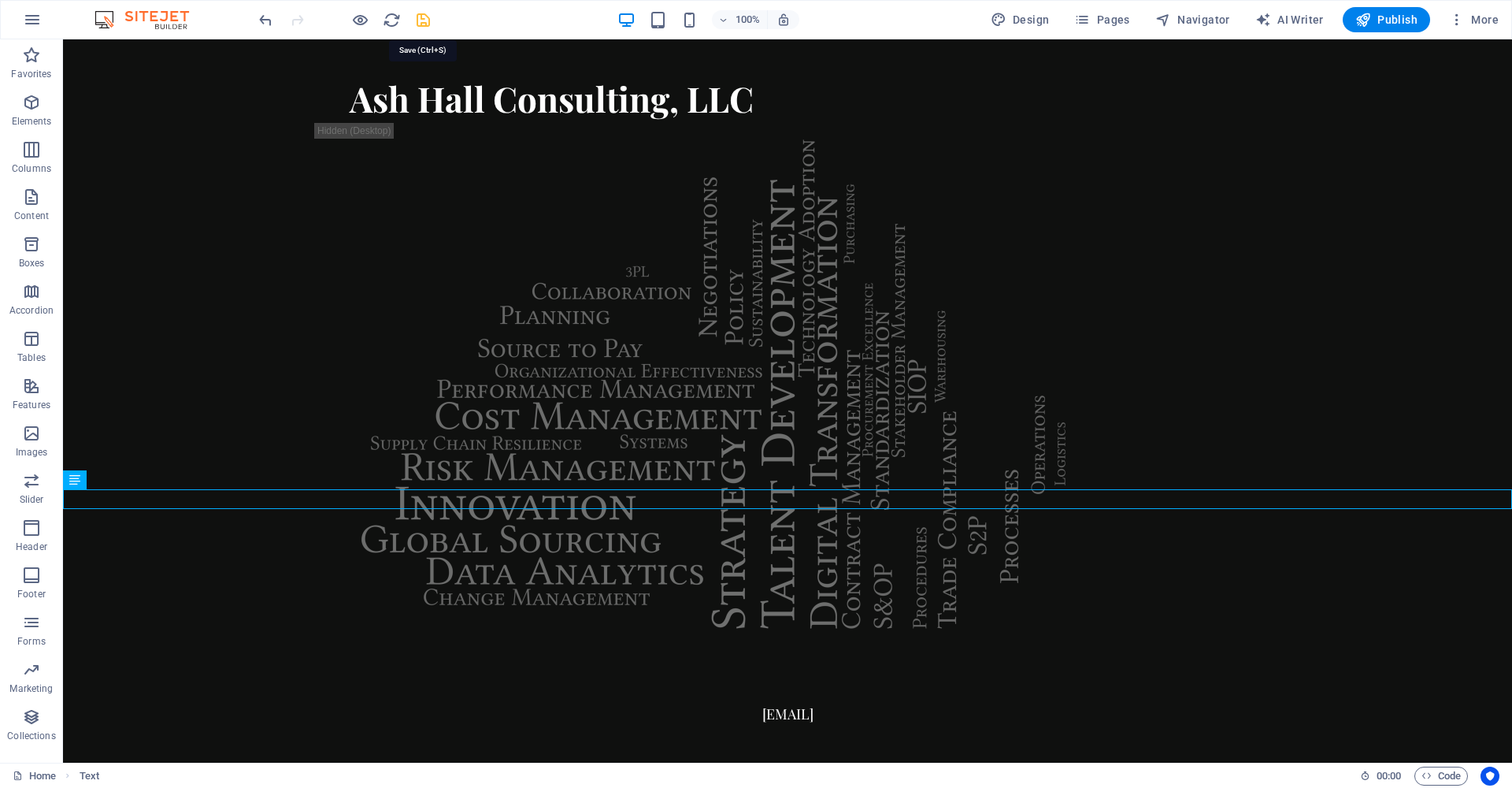 click at bounding box center (423, 20) 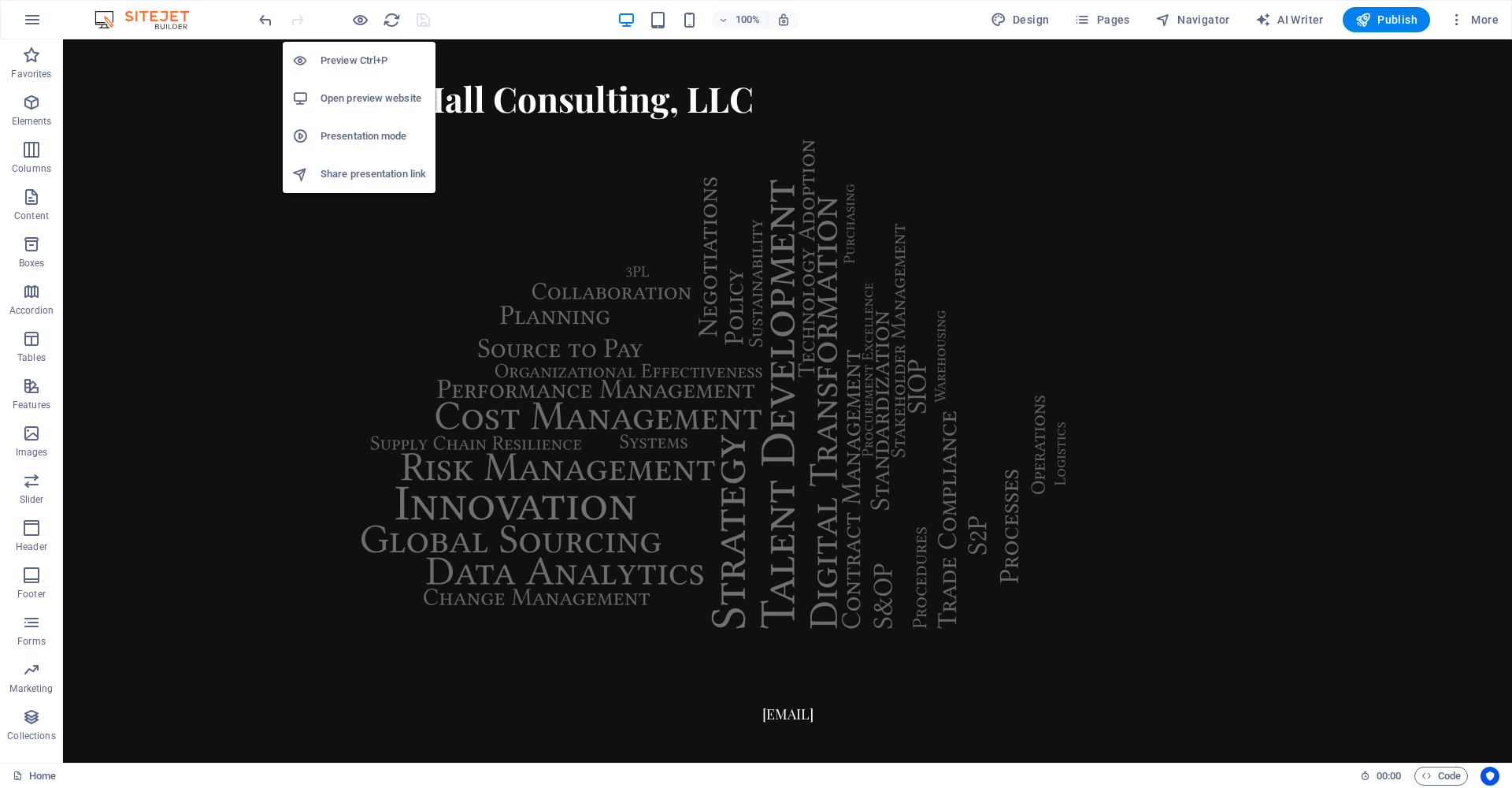 click on "Open preview website" at bounding box center (373, 98) 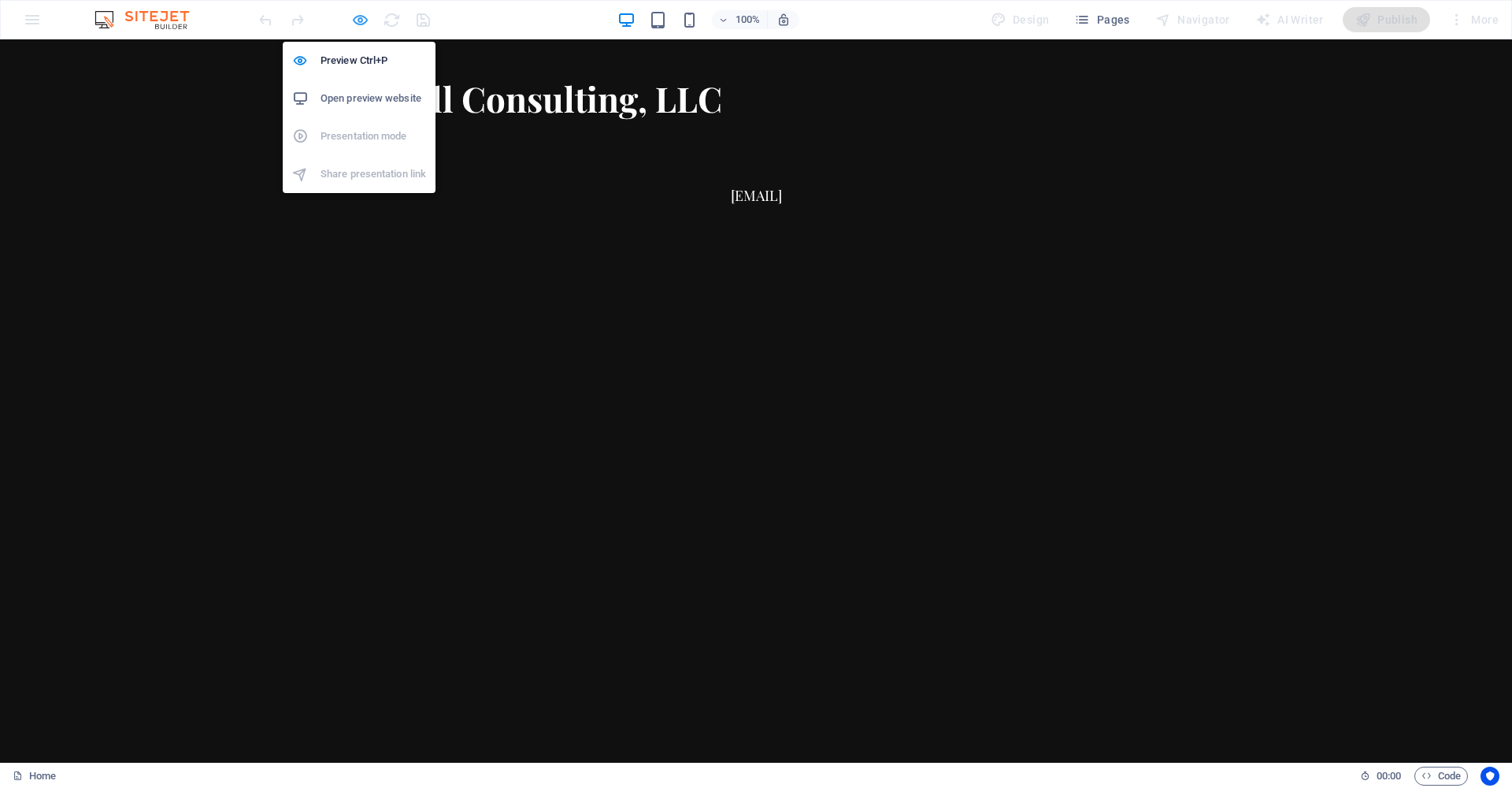 click at bounding box center [360, 20] 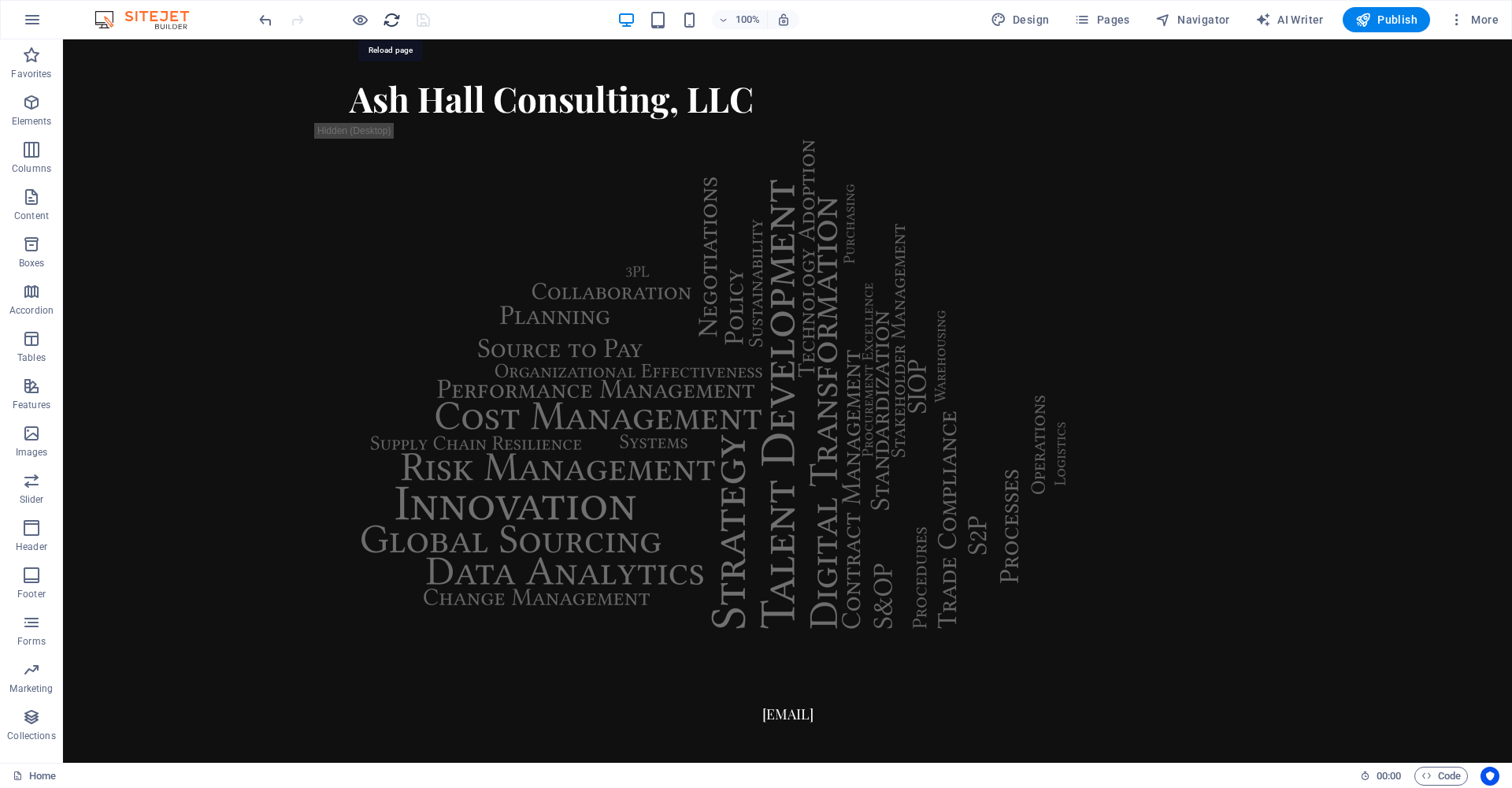 click at bounding box center (391, 20) 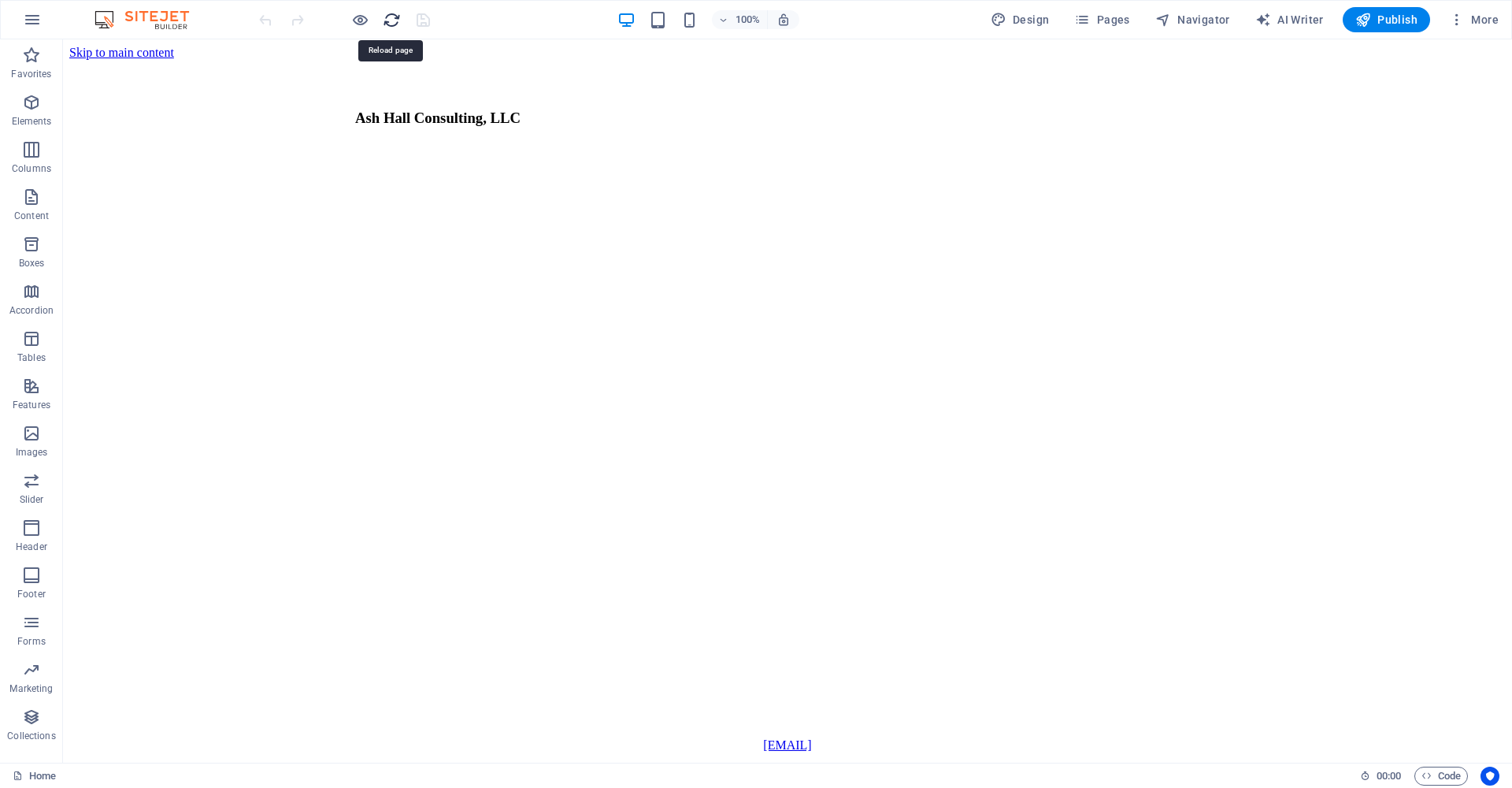 scroll, scrollTop: 0, scrollLeft: 0, axis: both 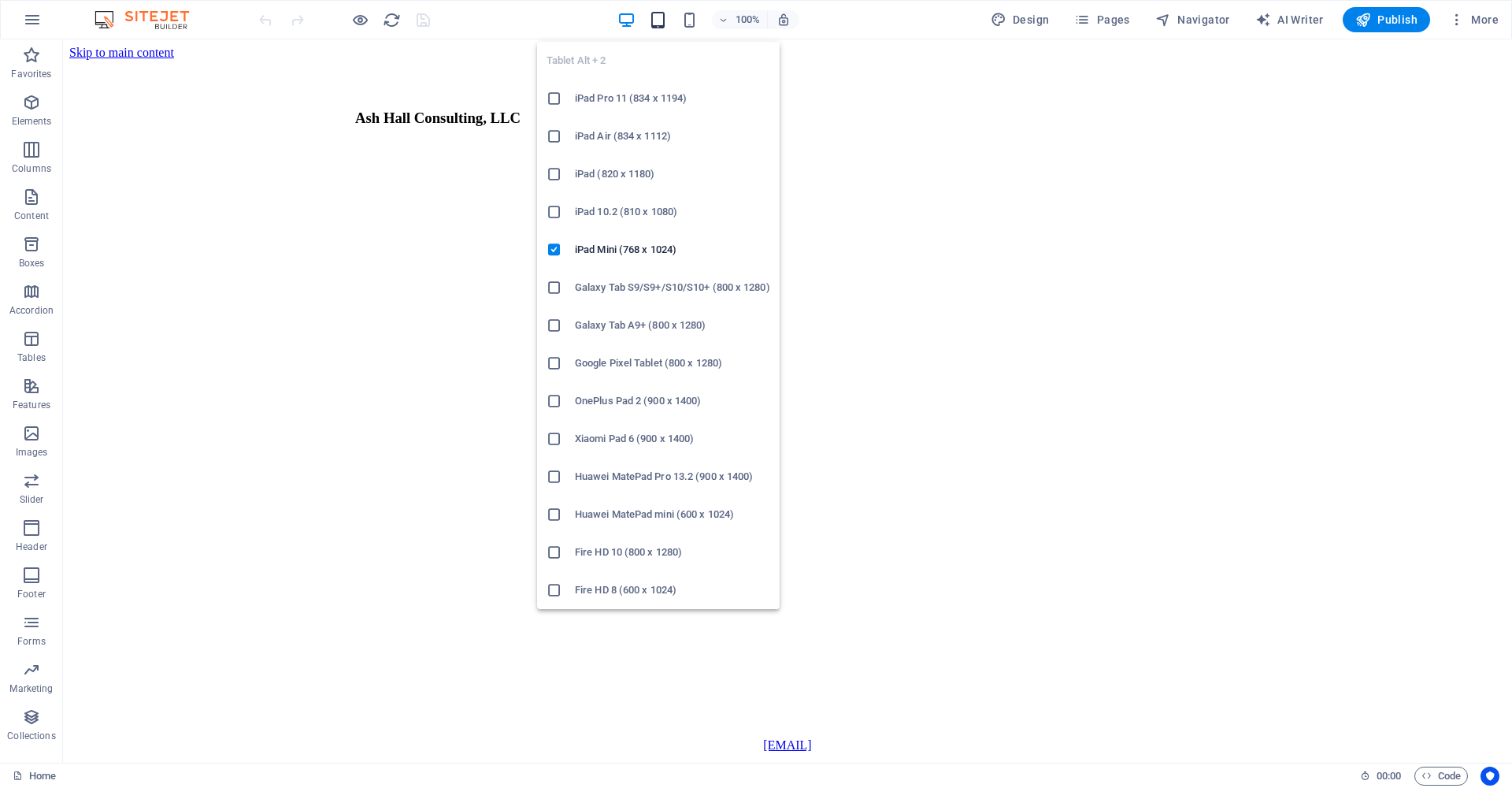click at bounding box center [658, 20] 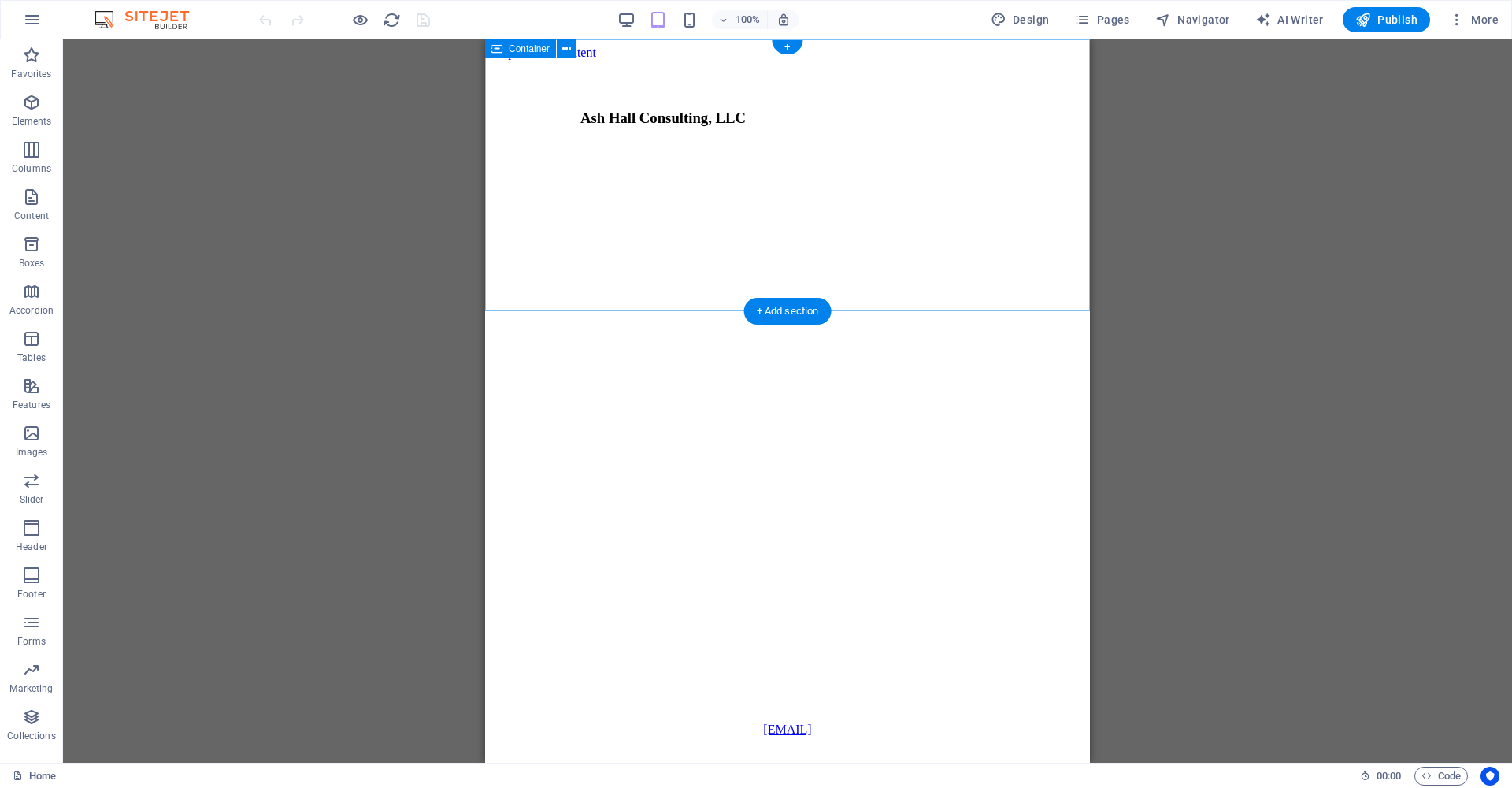 click on "Ash Hall Consulting, LLC" at bounding box center (788, 385) 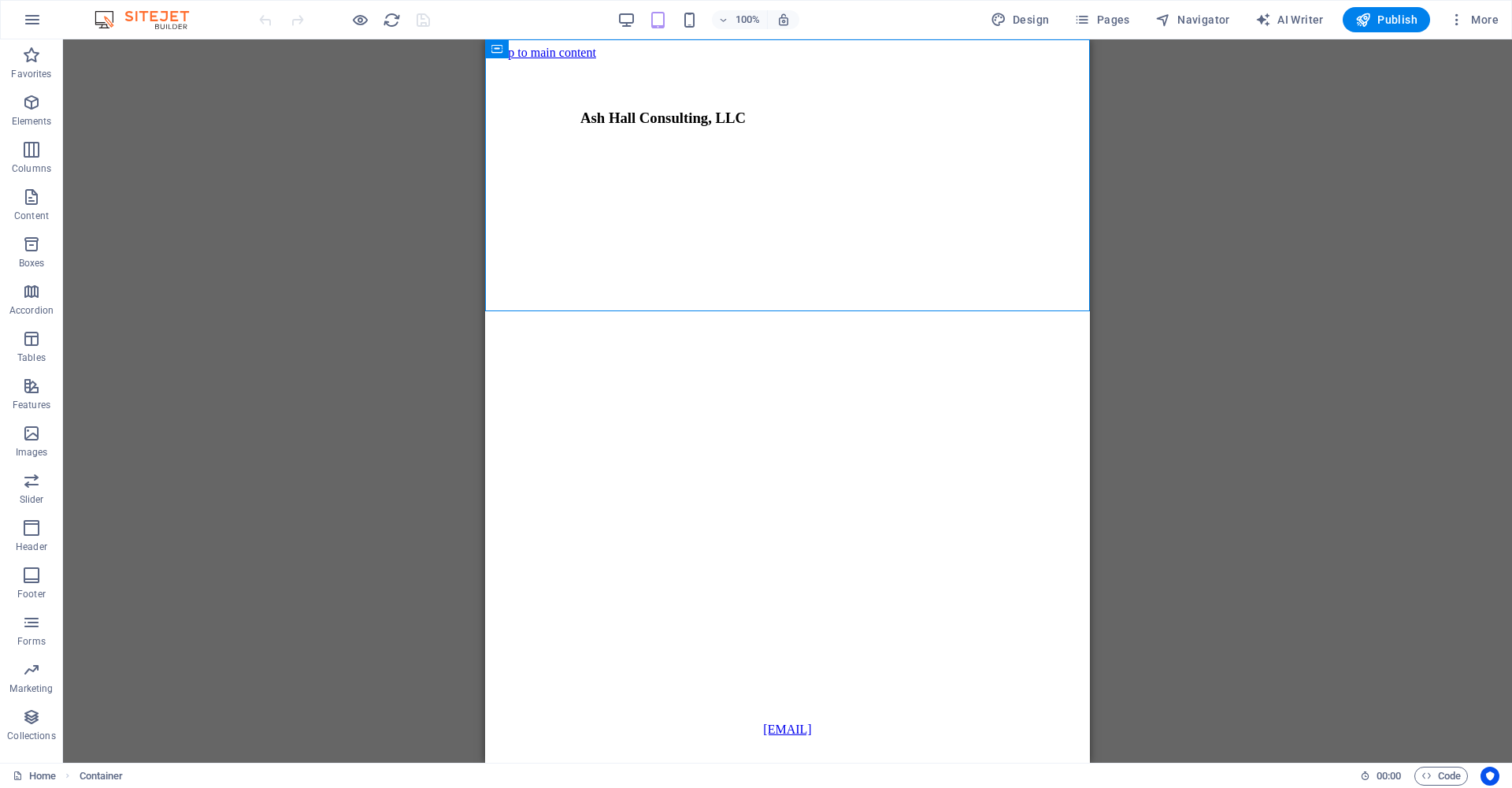 click on "Skip to main content
[COMPANY] [EMAIL]" at bounding box center (788, 394) 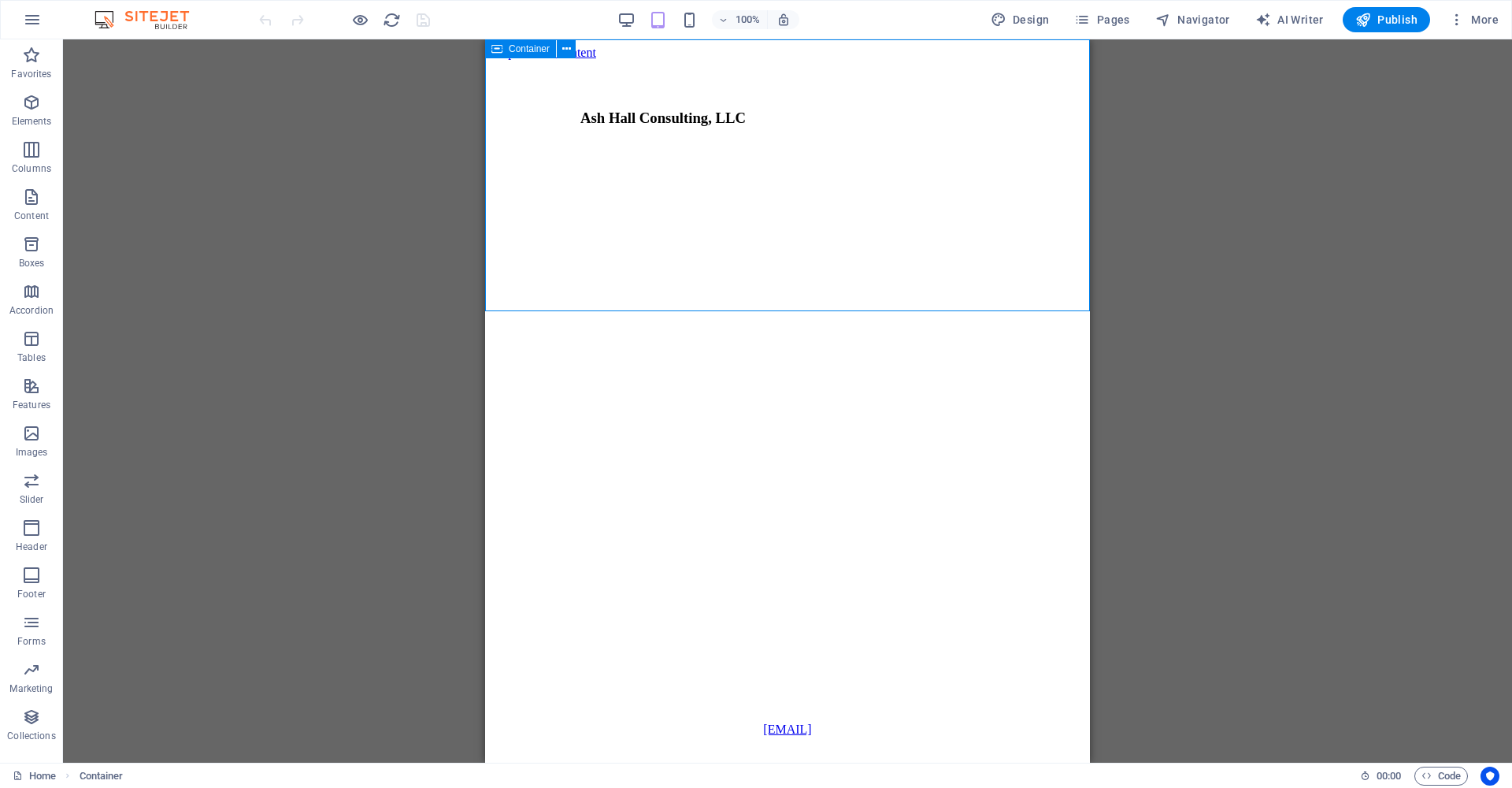 click at bounding box center (497, 49) 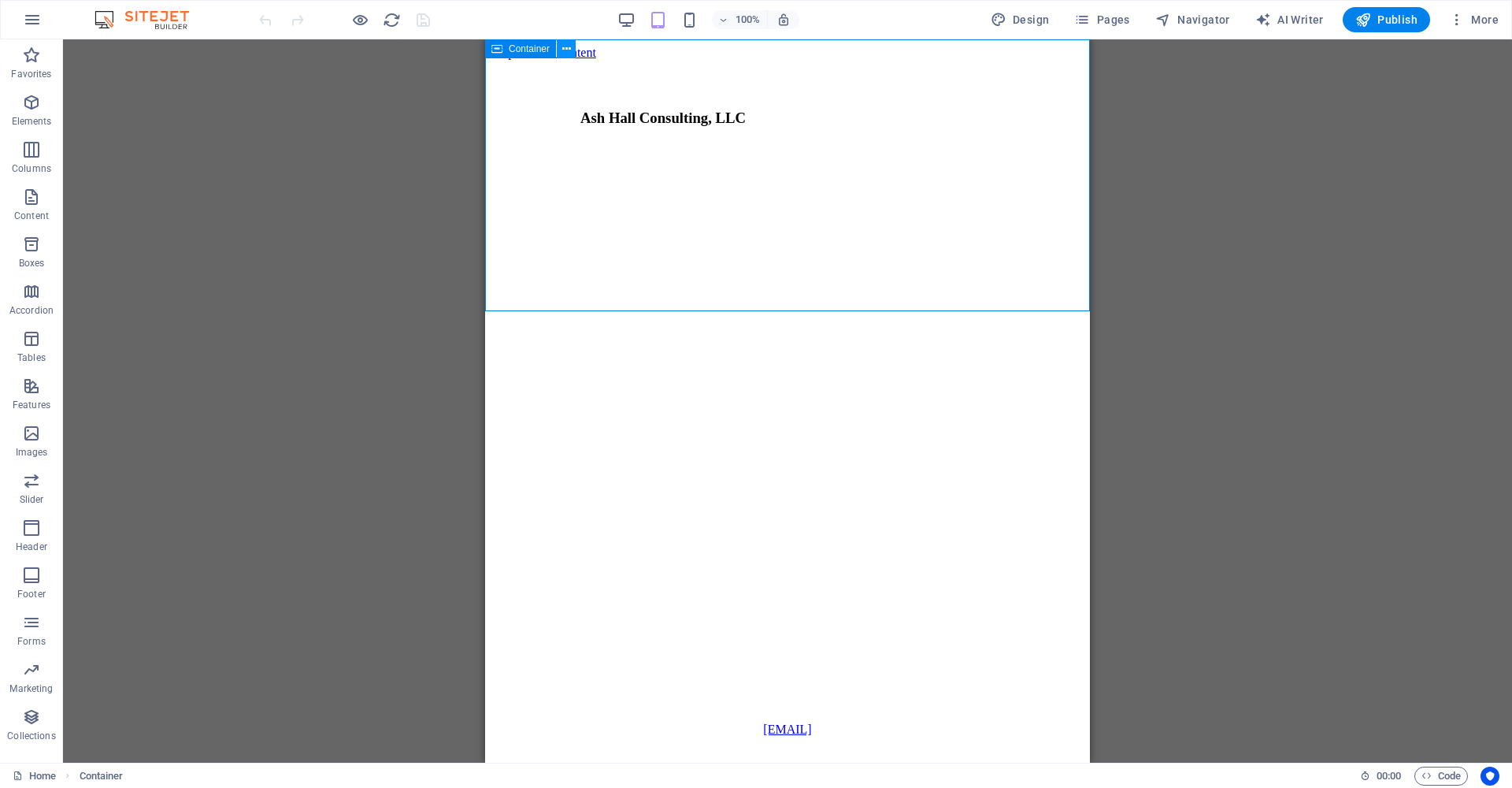 click at bounding box center (566, 49) 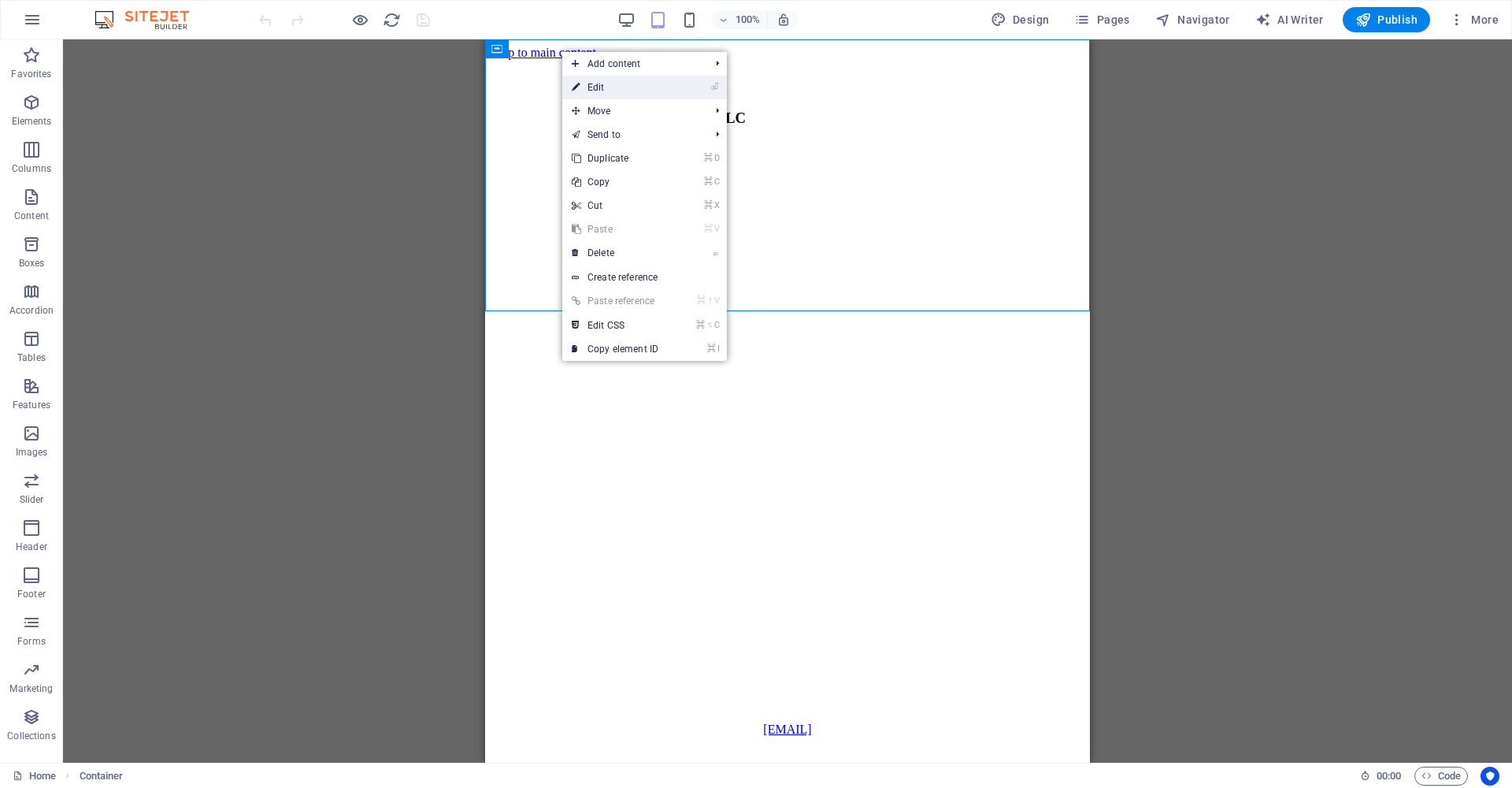 click on "⏎  Edit" at bounding box center (615, 87) 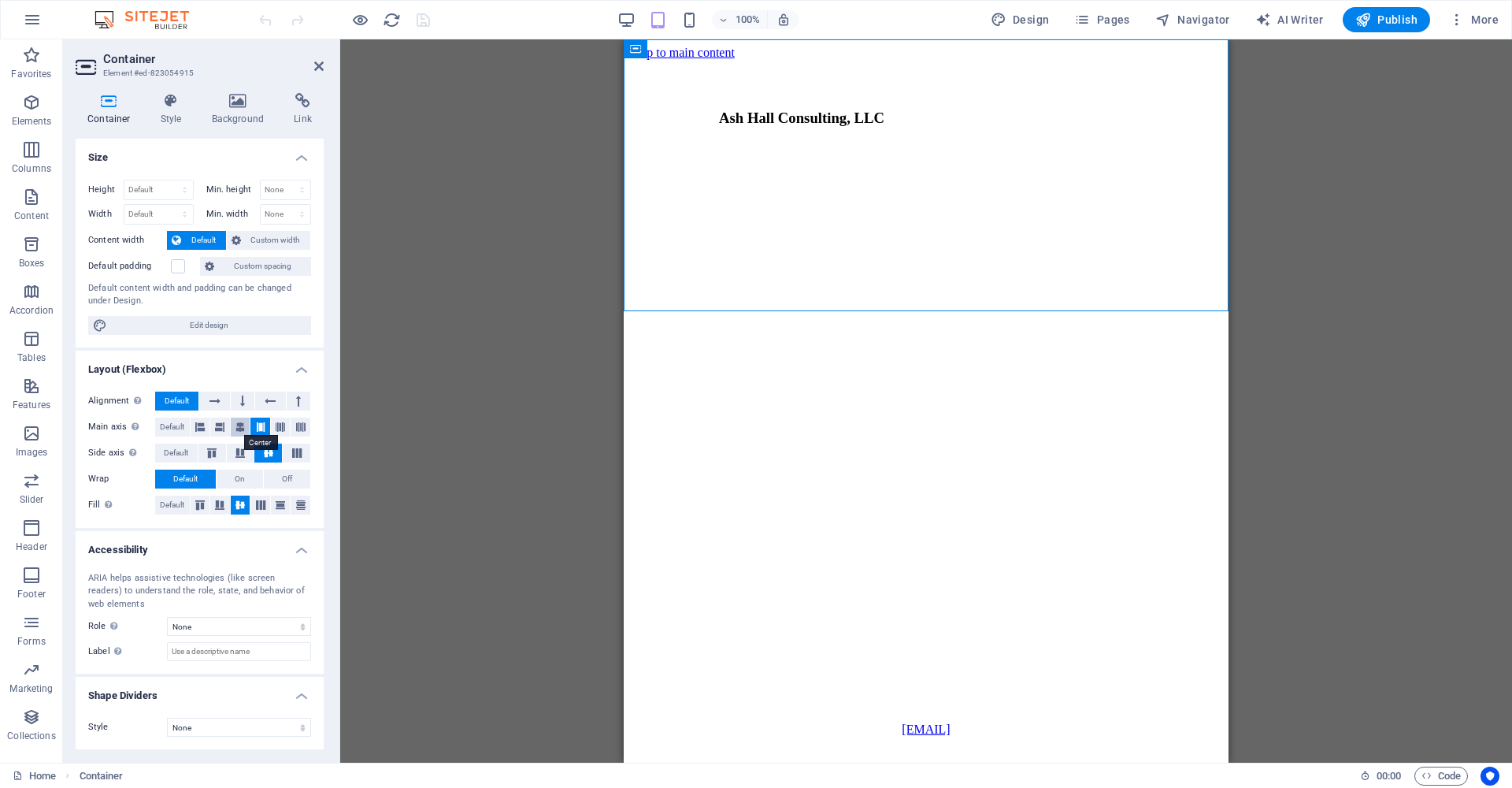 click at bounding box center [240, 427] 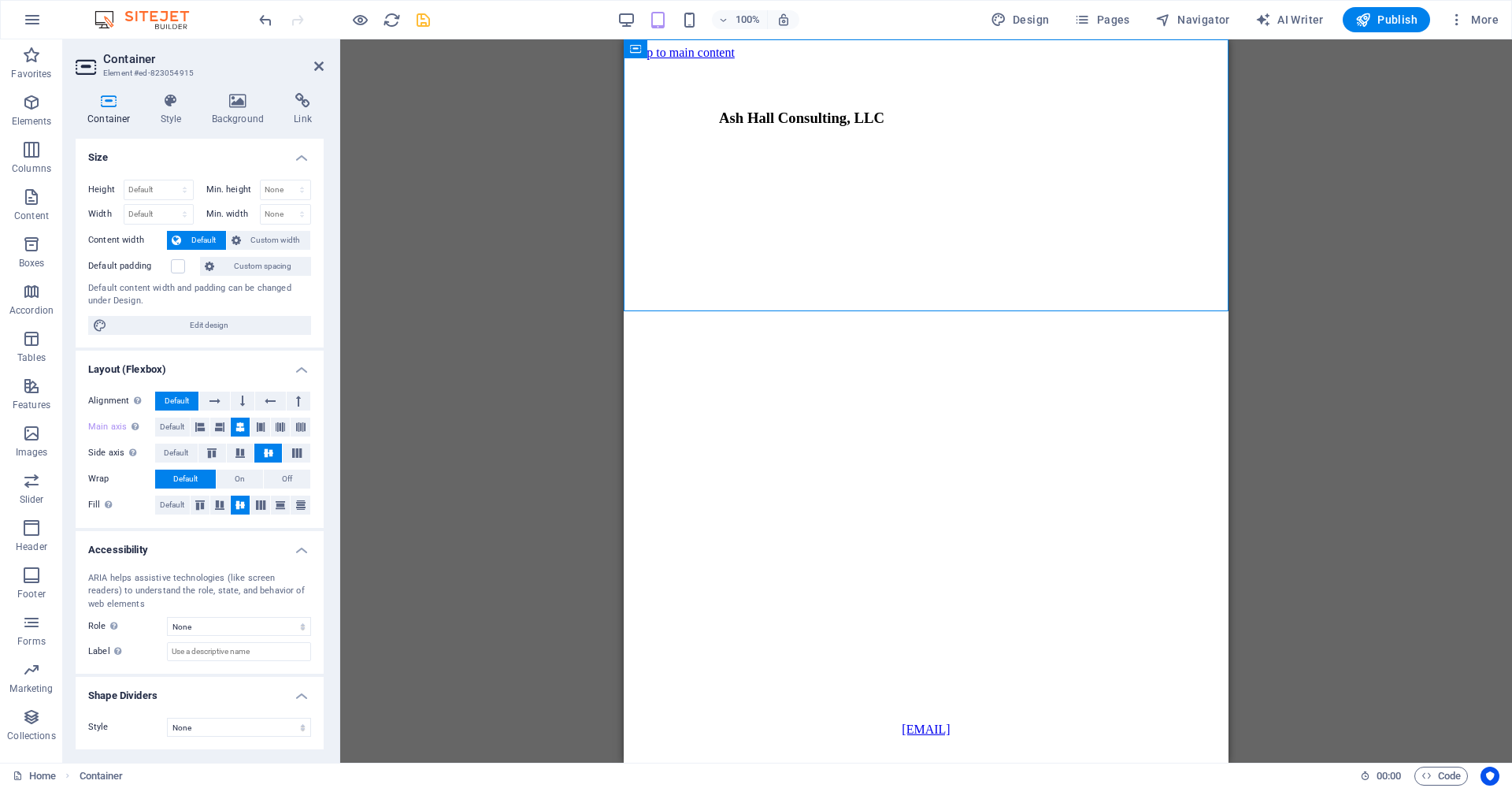 click on "Skip to main content
[COMPANY] [EMAIL]" at bounding box center (926, 394) 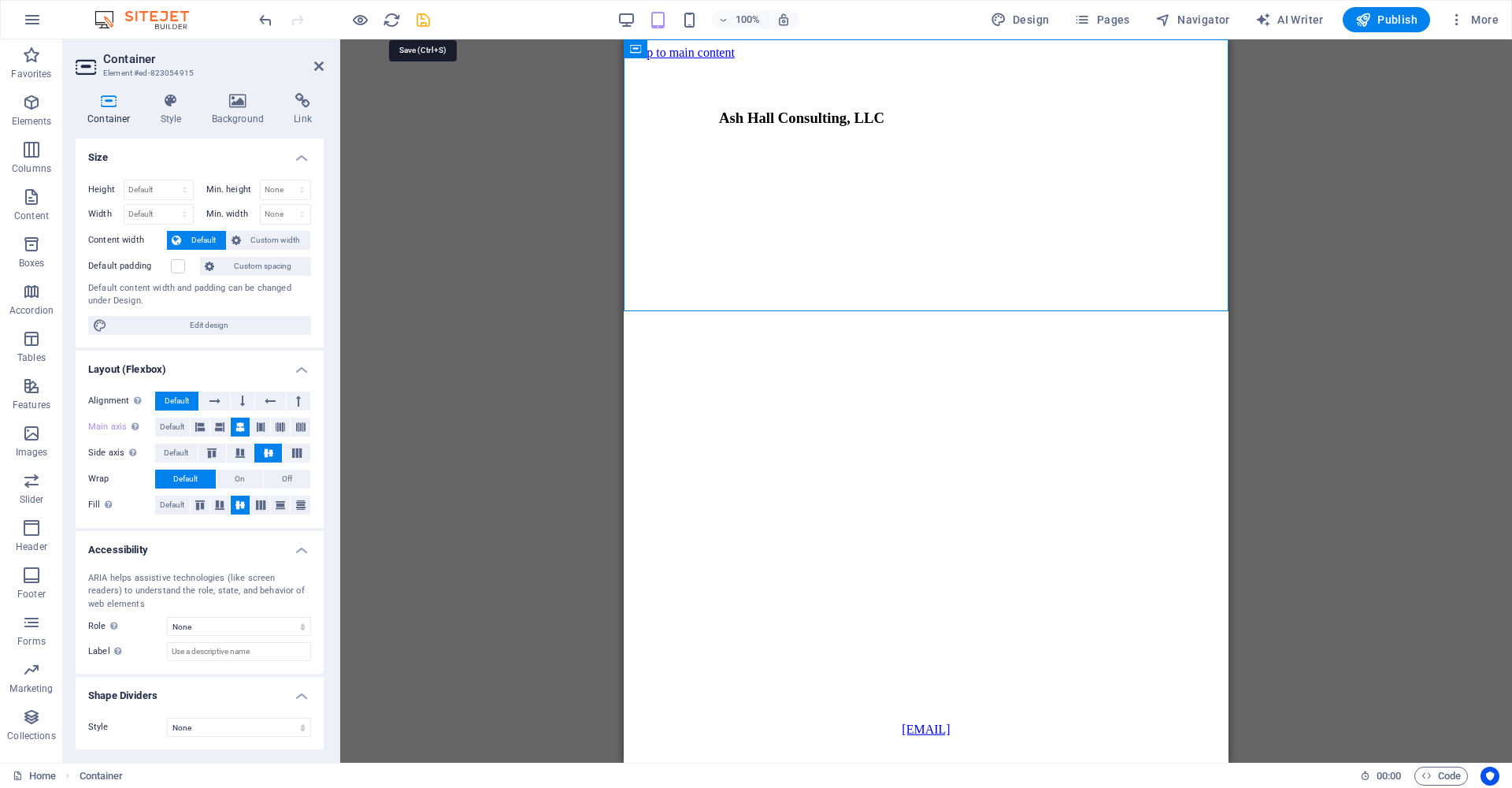 click at bounding box center [423, 20] 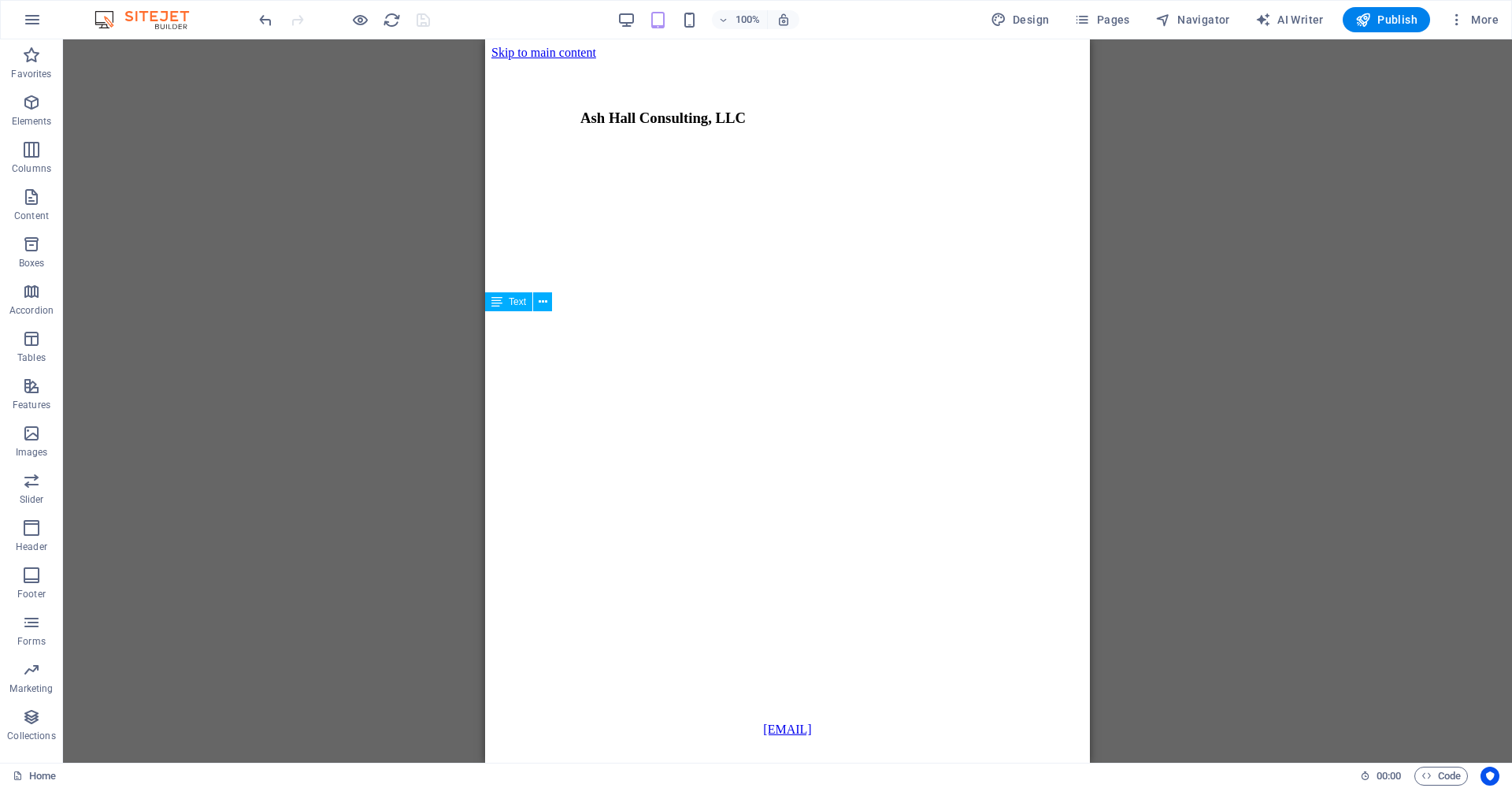 click on "[EMAIL]" at bounding box center (788, 730) 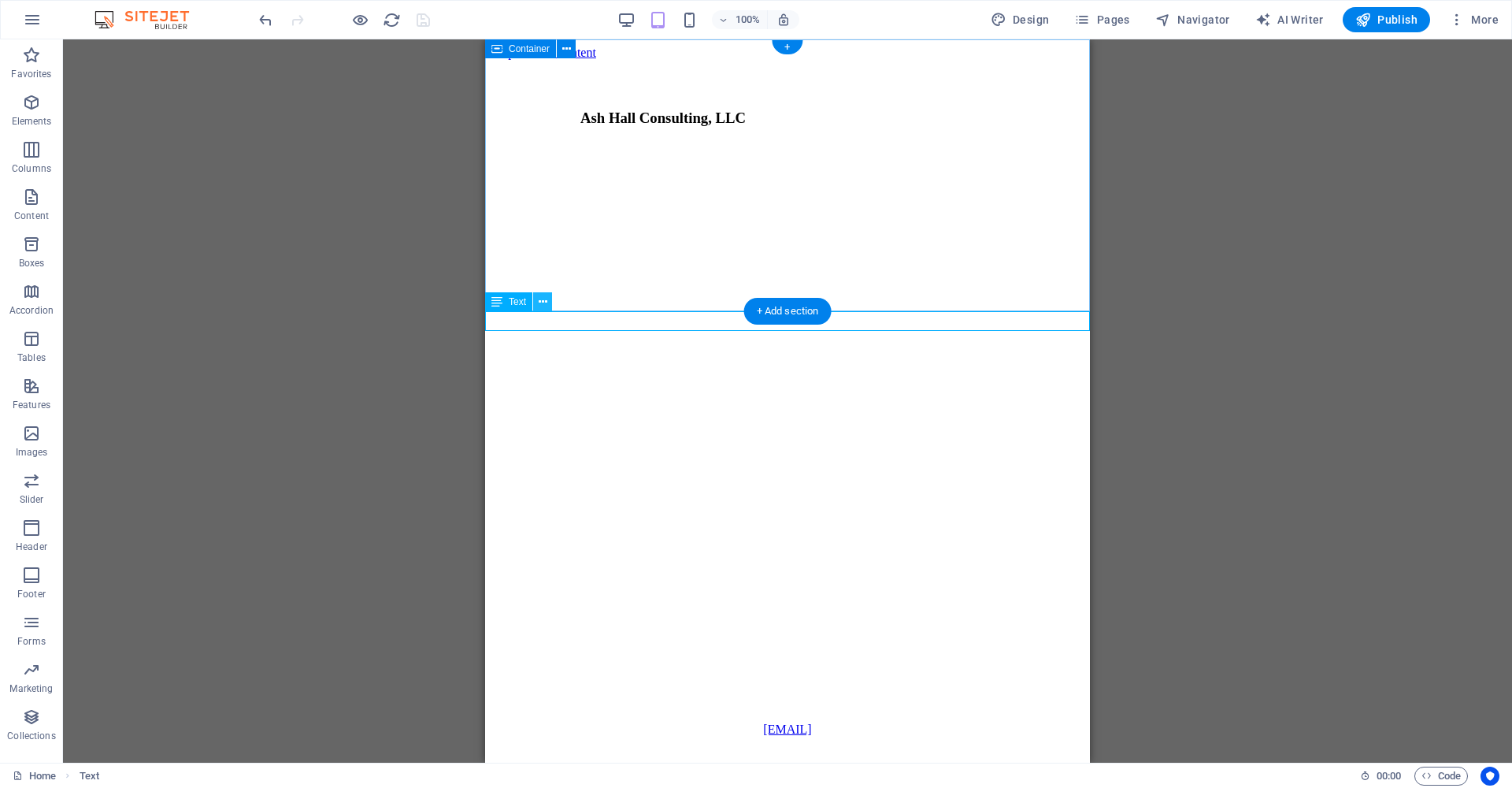 click at bounding box center [543, 302] 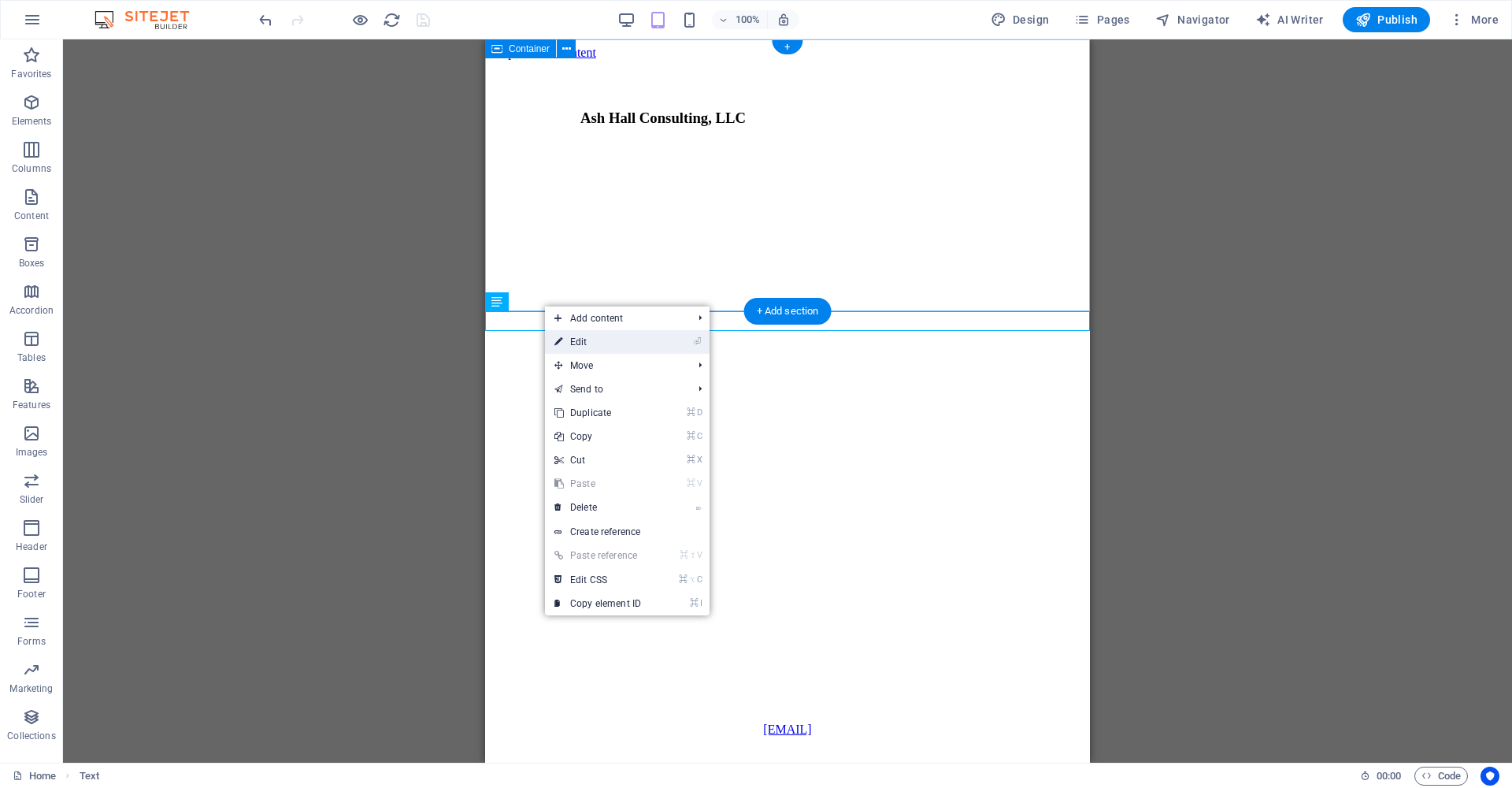click on "⏎  Edit" at bounding box center (598, 342) 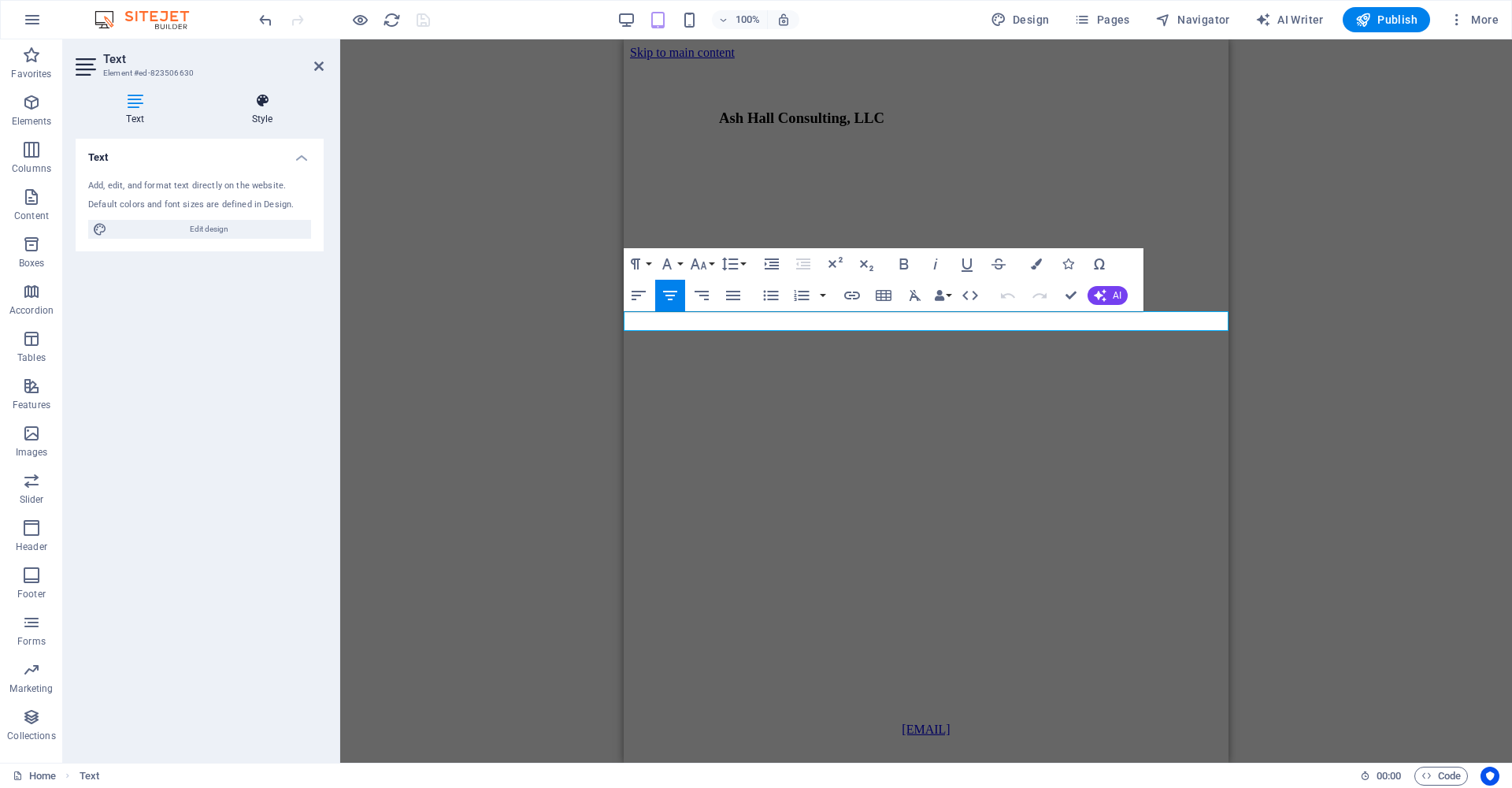 click on "Style" at bounding box center [262, 110] 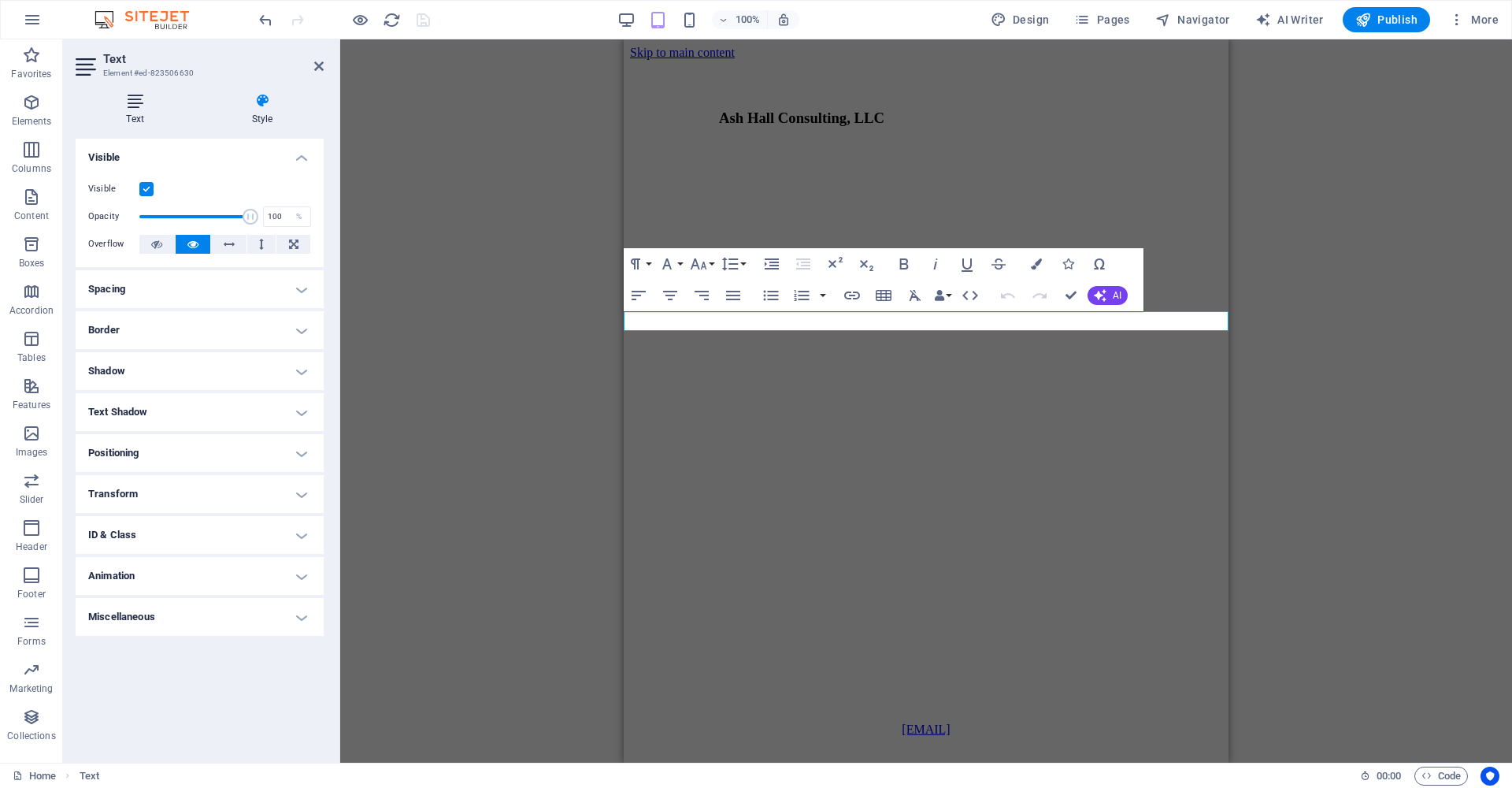 click at bounding box center [135, 101] 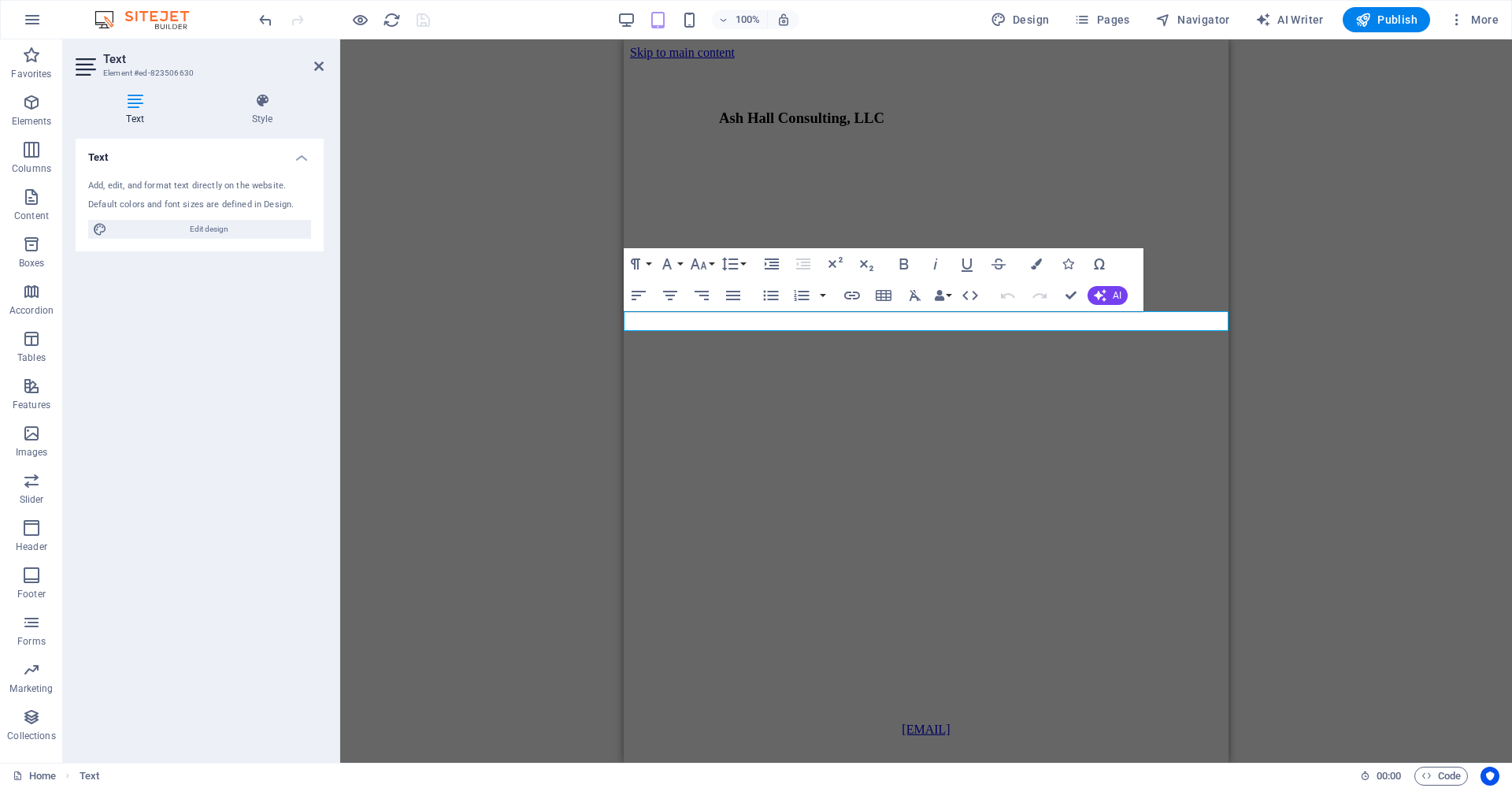 click at bounding box center [135, 101] 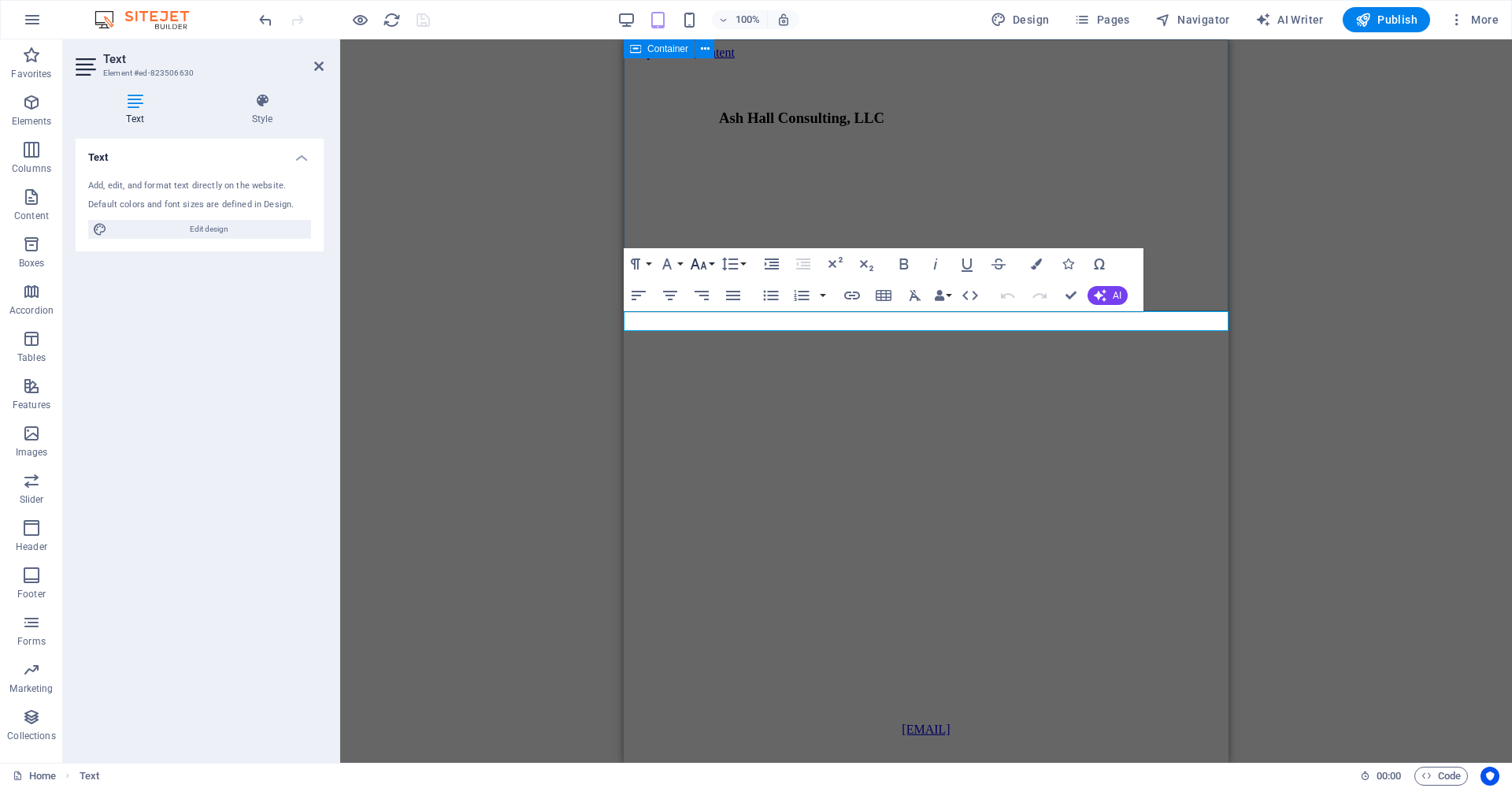 click on "Font Size" at bounding box center [702, 264] 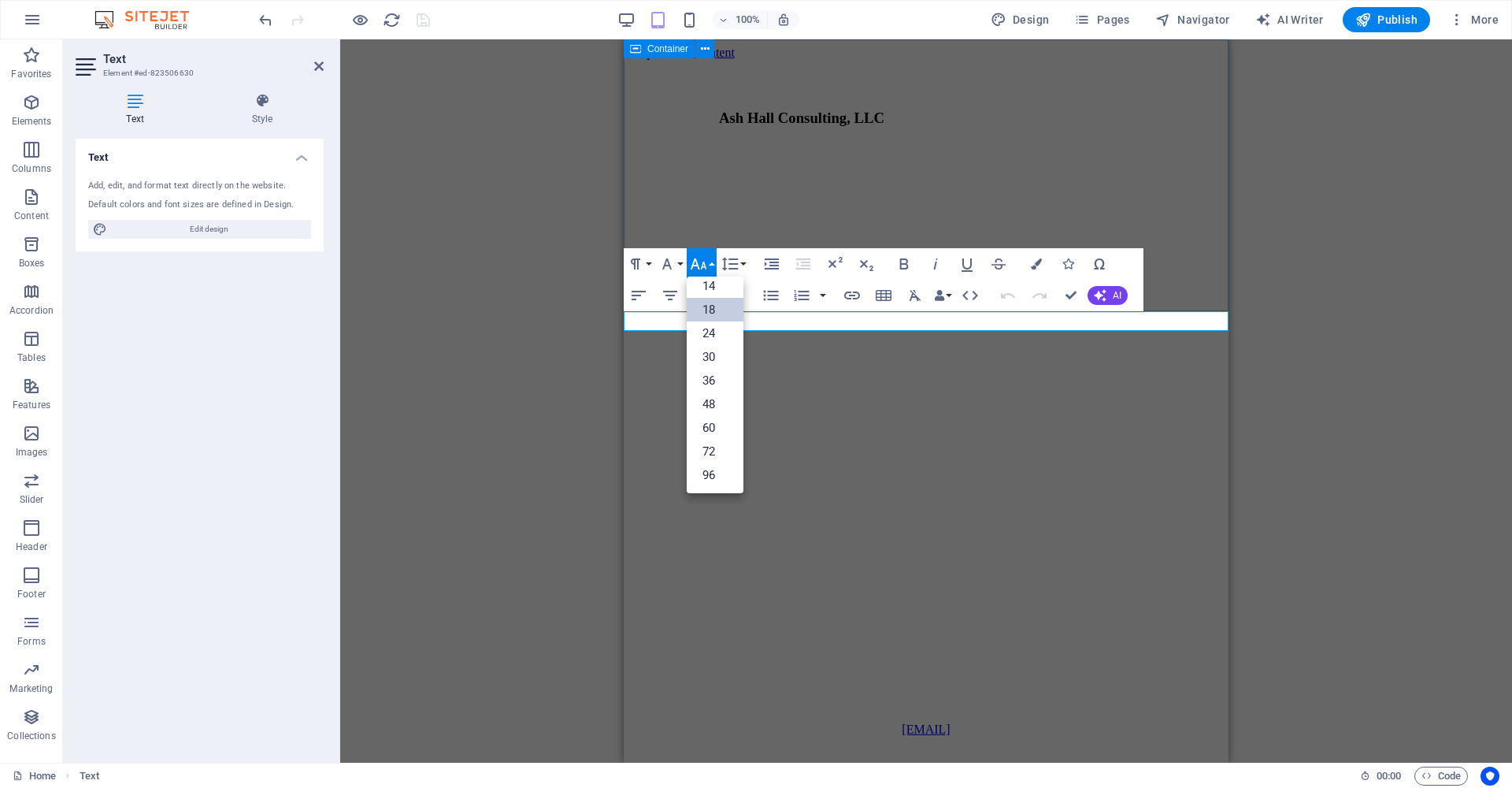 scroll, scrollTop: 127, scrollLeft: 0, axis: vertical 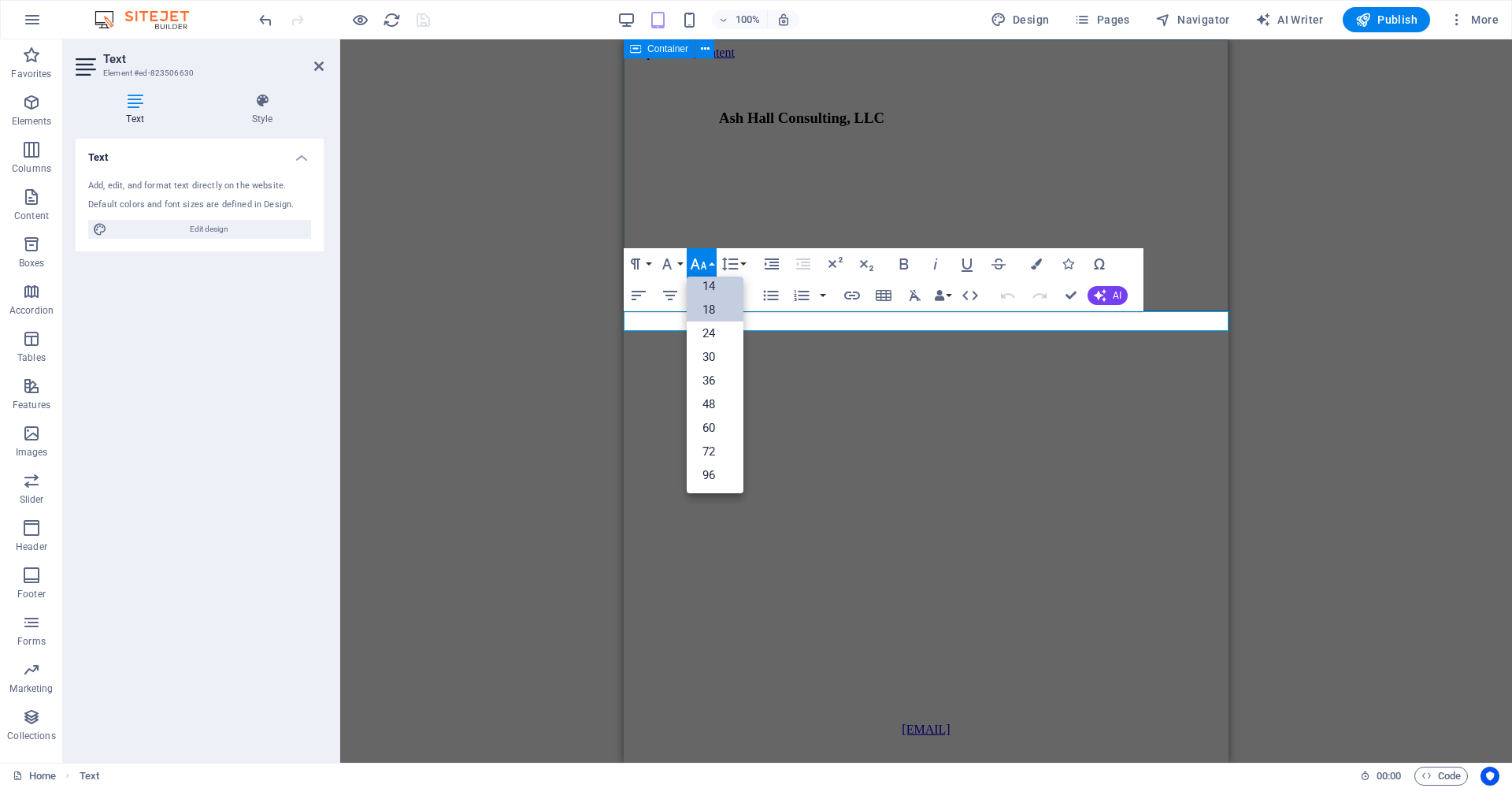 click on "14" at bounding box center [715, 286] 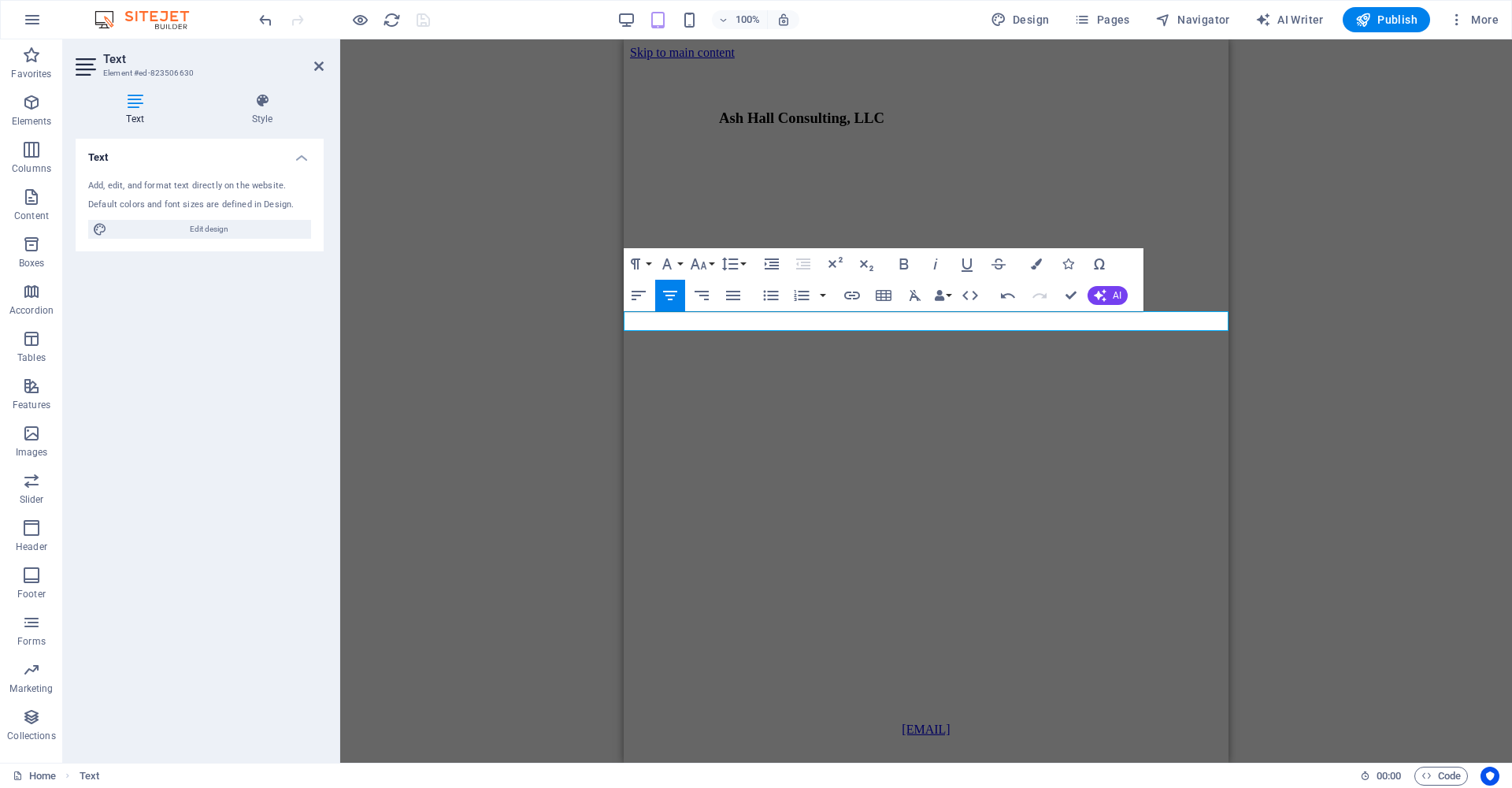 click on "​ ash@ashhallconsulting.com" at bounding box center (925, 729) 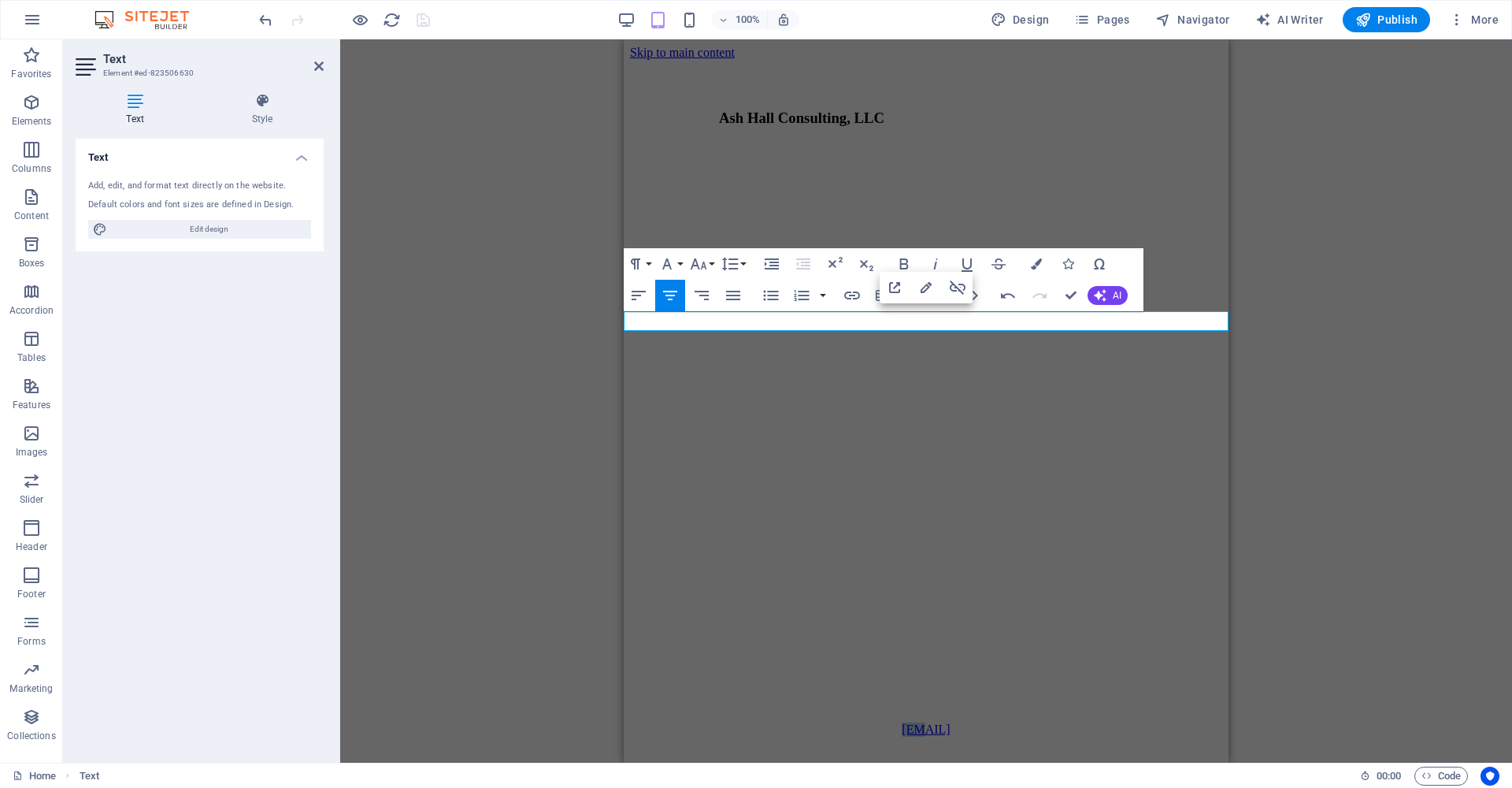 click on "​ ash@ashhallconsulting.com" at bounding box center [925, 729] 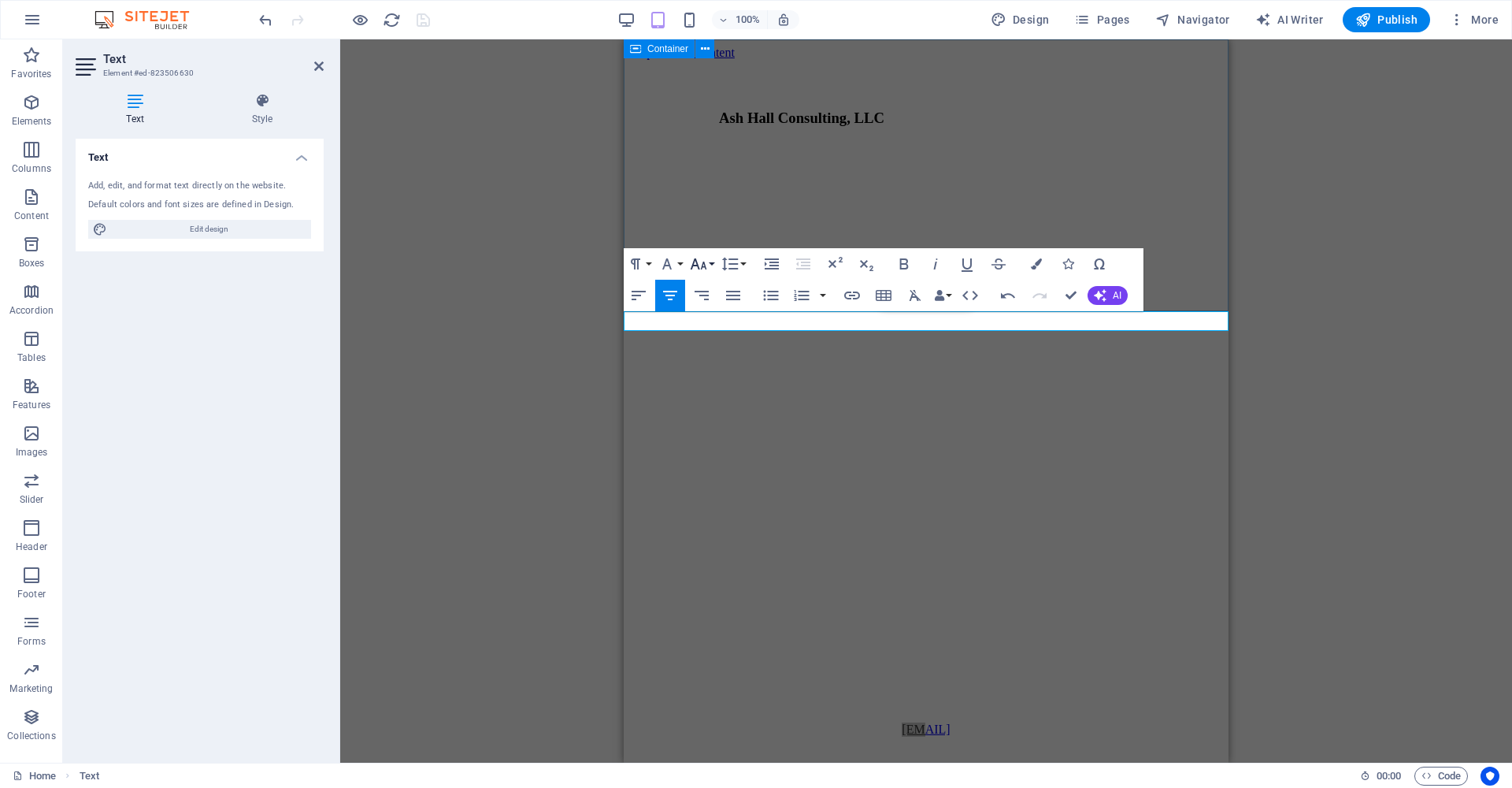 click on "Font Size" at bounding box center [702, 264] 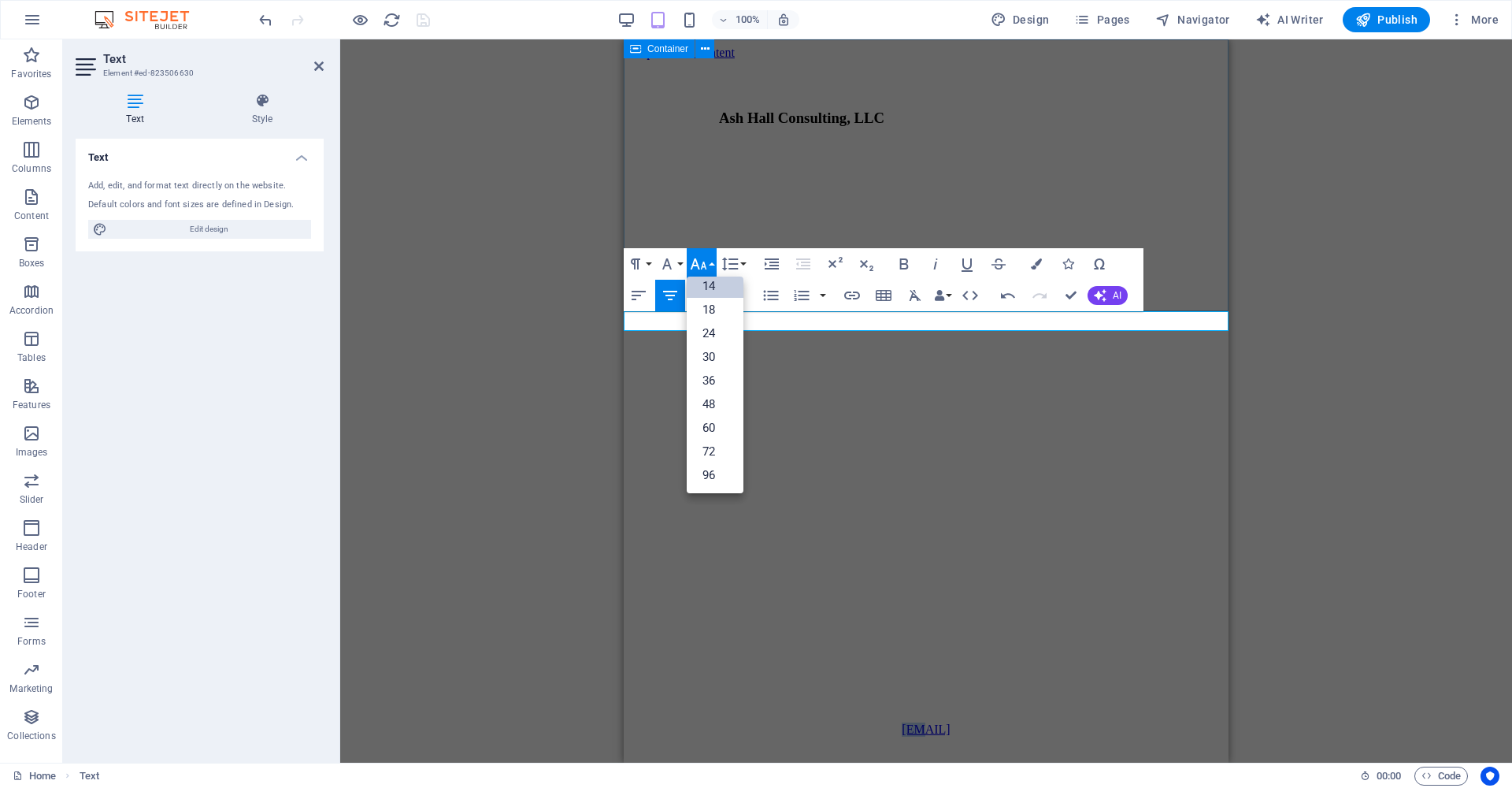 click on "14" at bounding box center [715, 286] 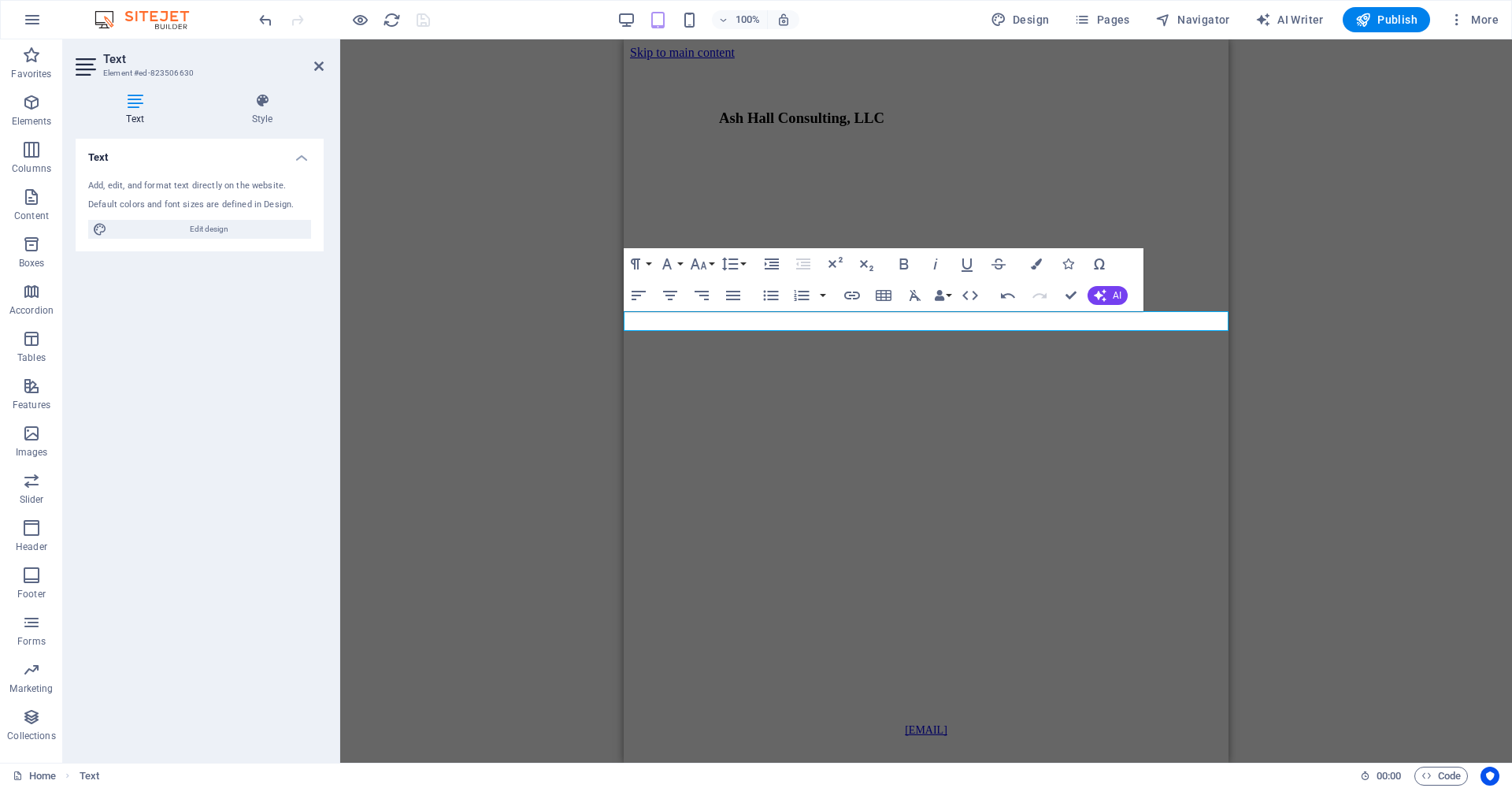 click on "Skip to main content
Ash Hall Consulting, LLC ​ash@ashhallconsulting.com" at bounding box center [926, 394] 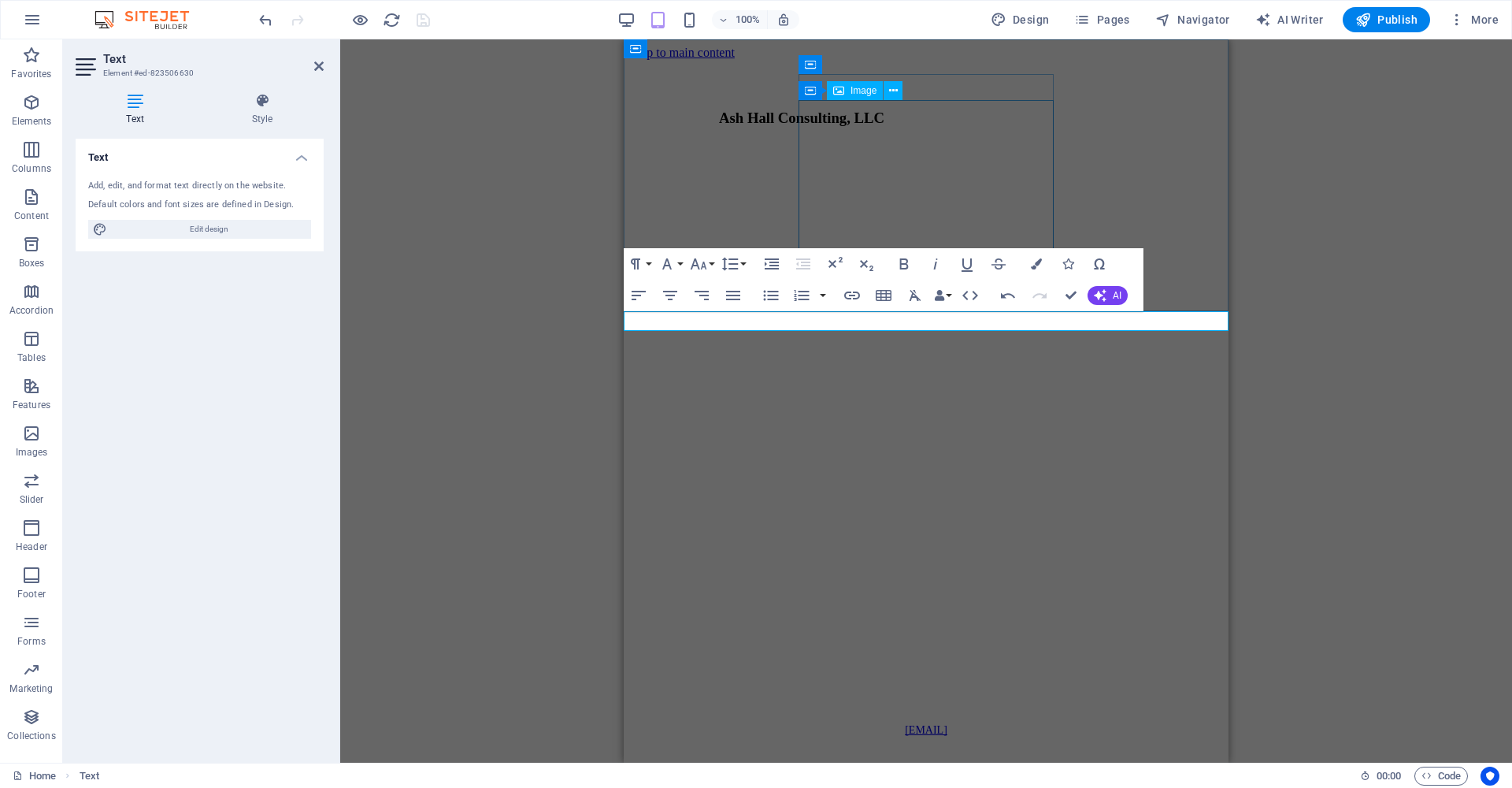 click at bounding box center [802, 402] 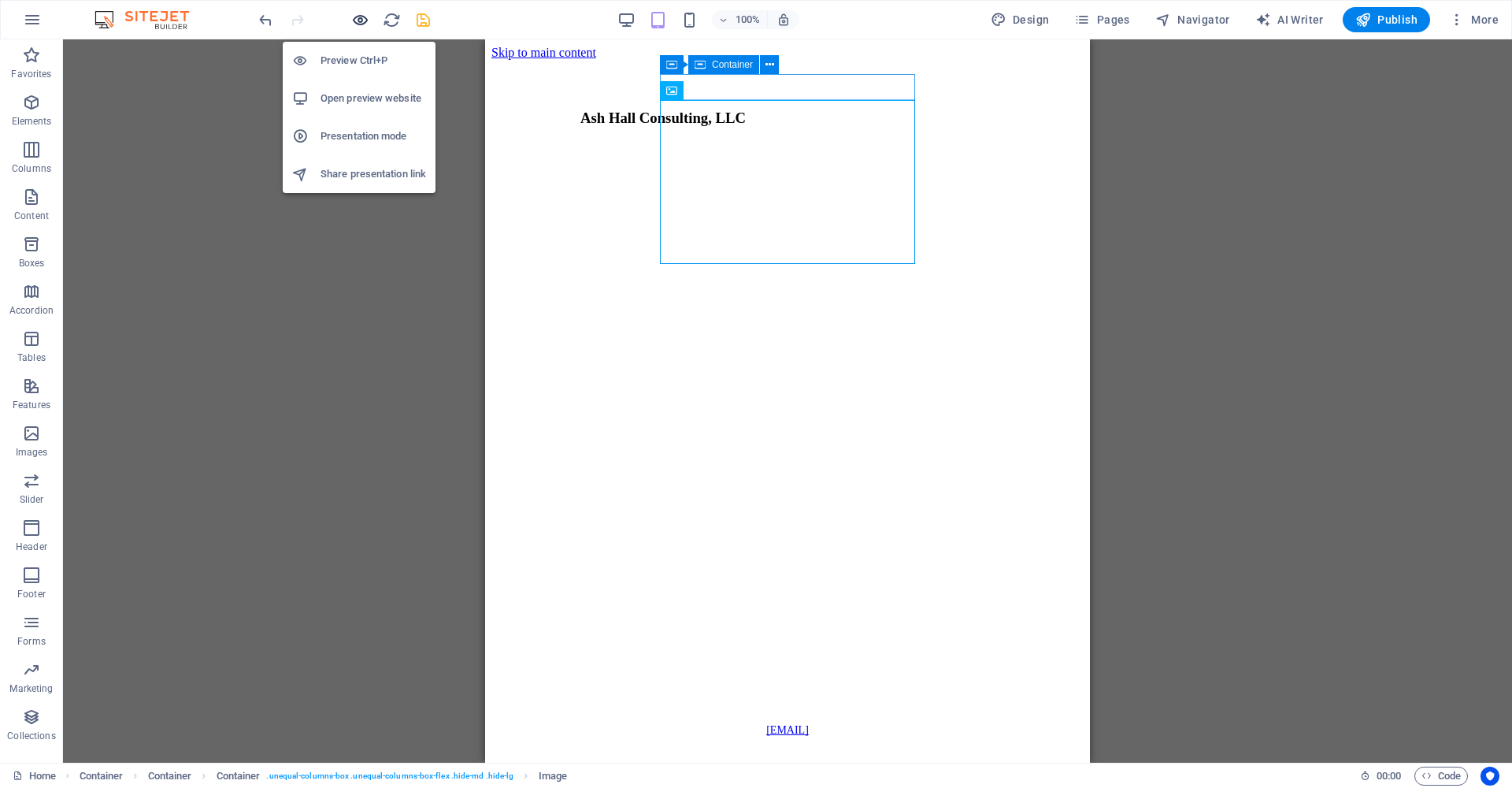 click at bounding box center (360, 20) 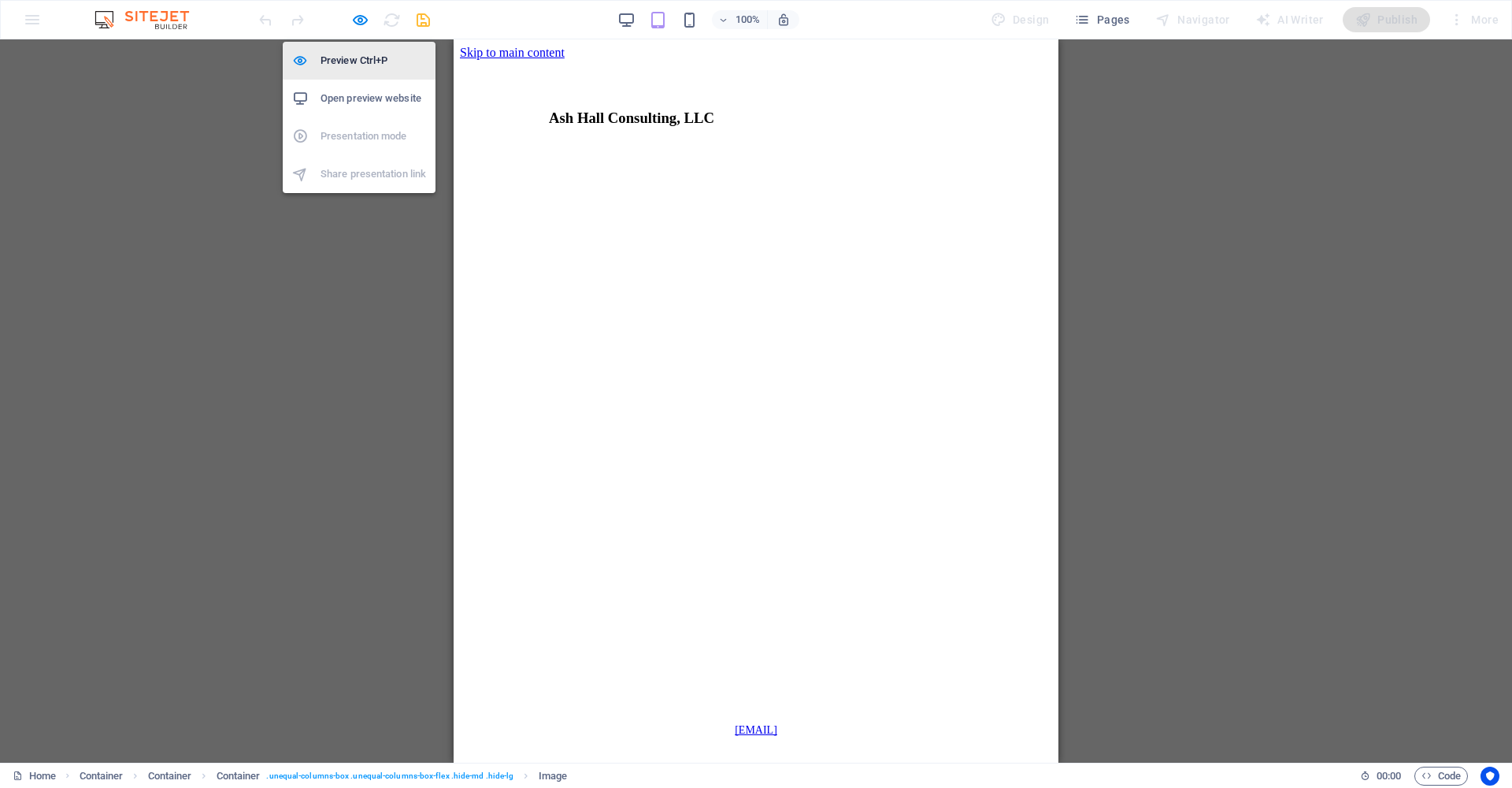 click on "Preview Ctrl+P" at bounding box center [373, 61] 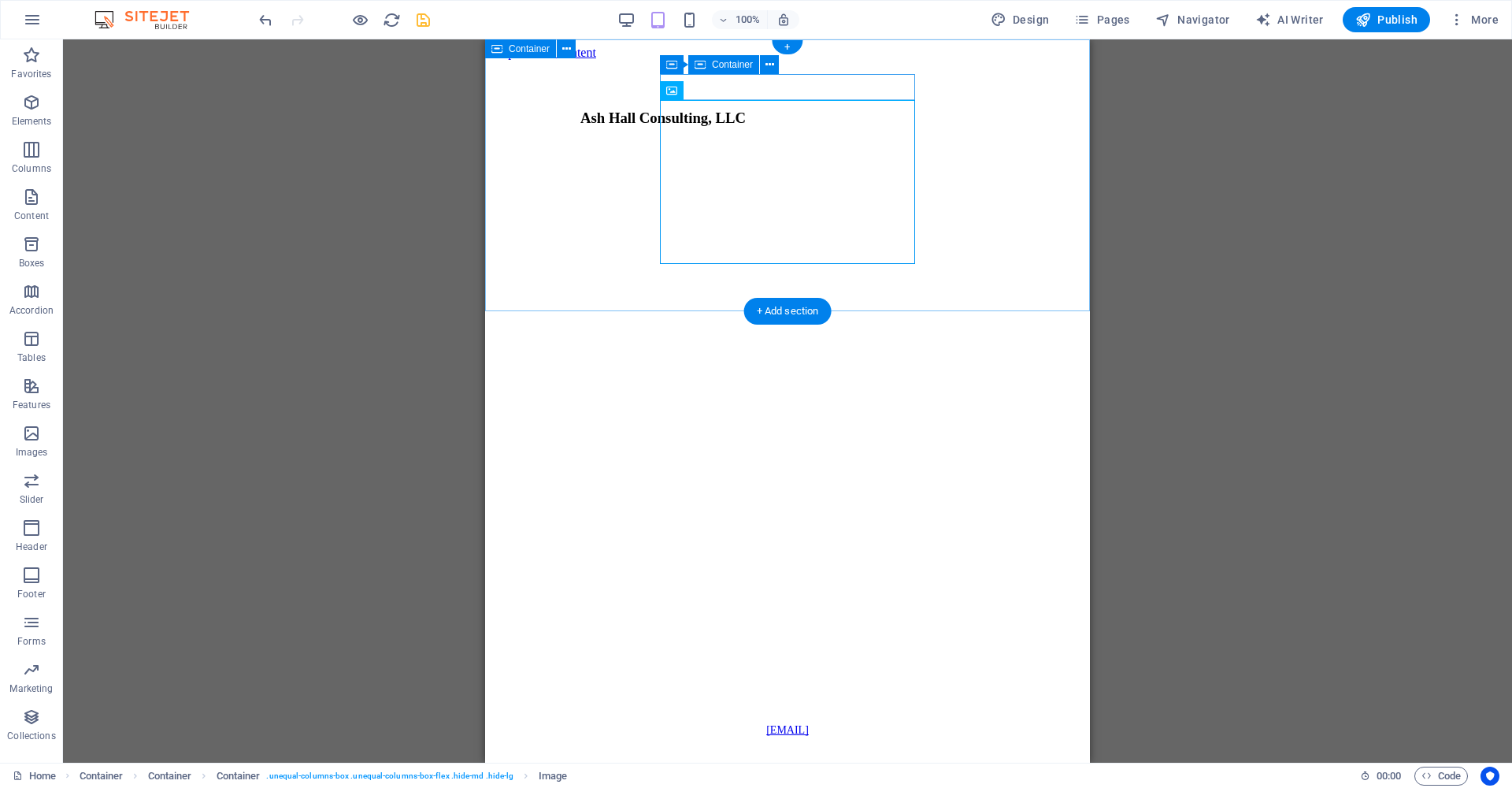 click on "Ash Hall Consulting, LLC" at bounding box center (788, 385) 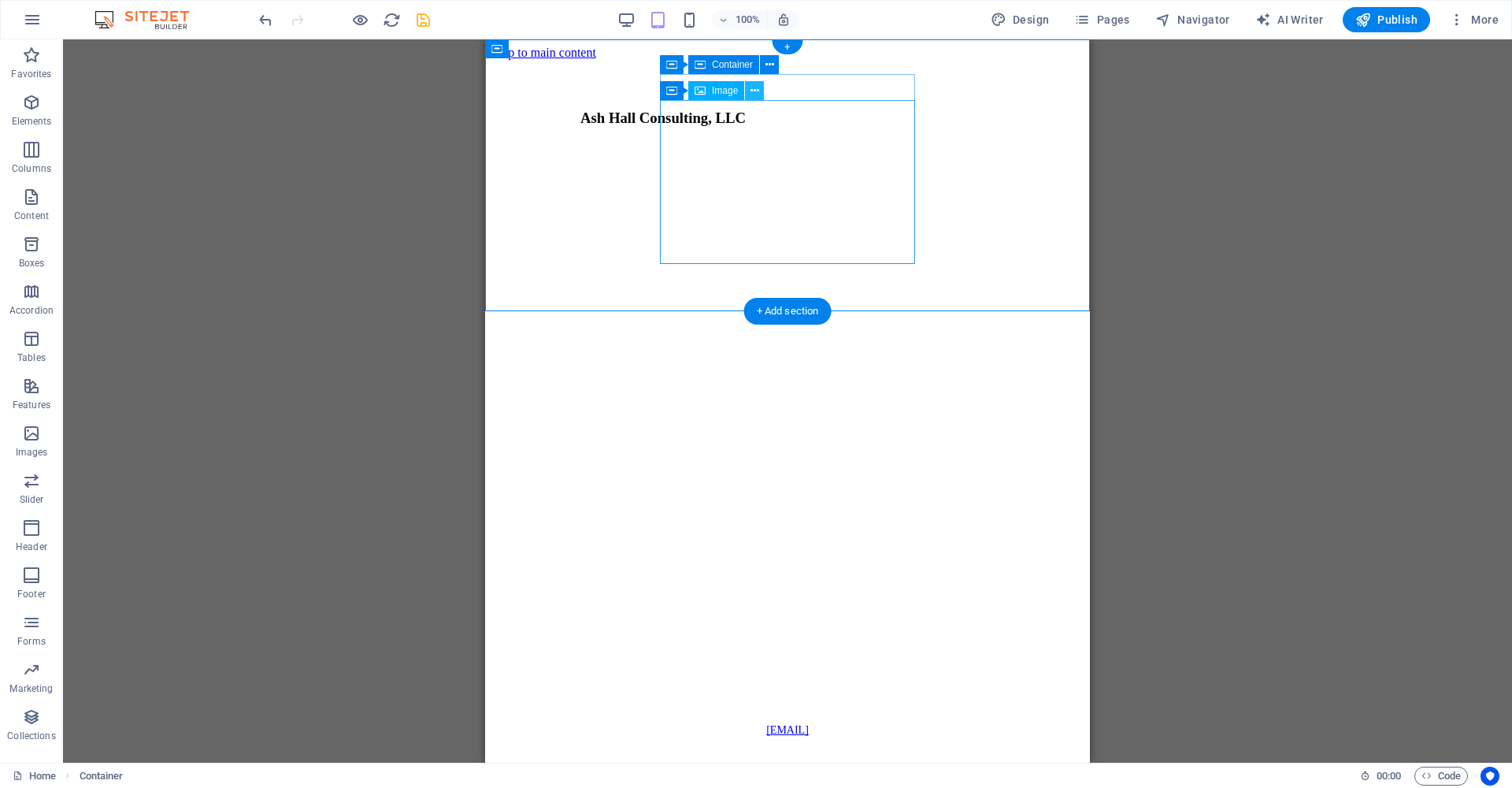 click at bounding box center [754, 91] 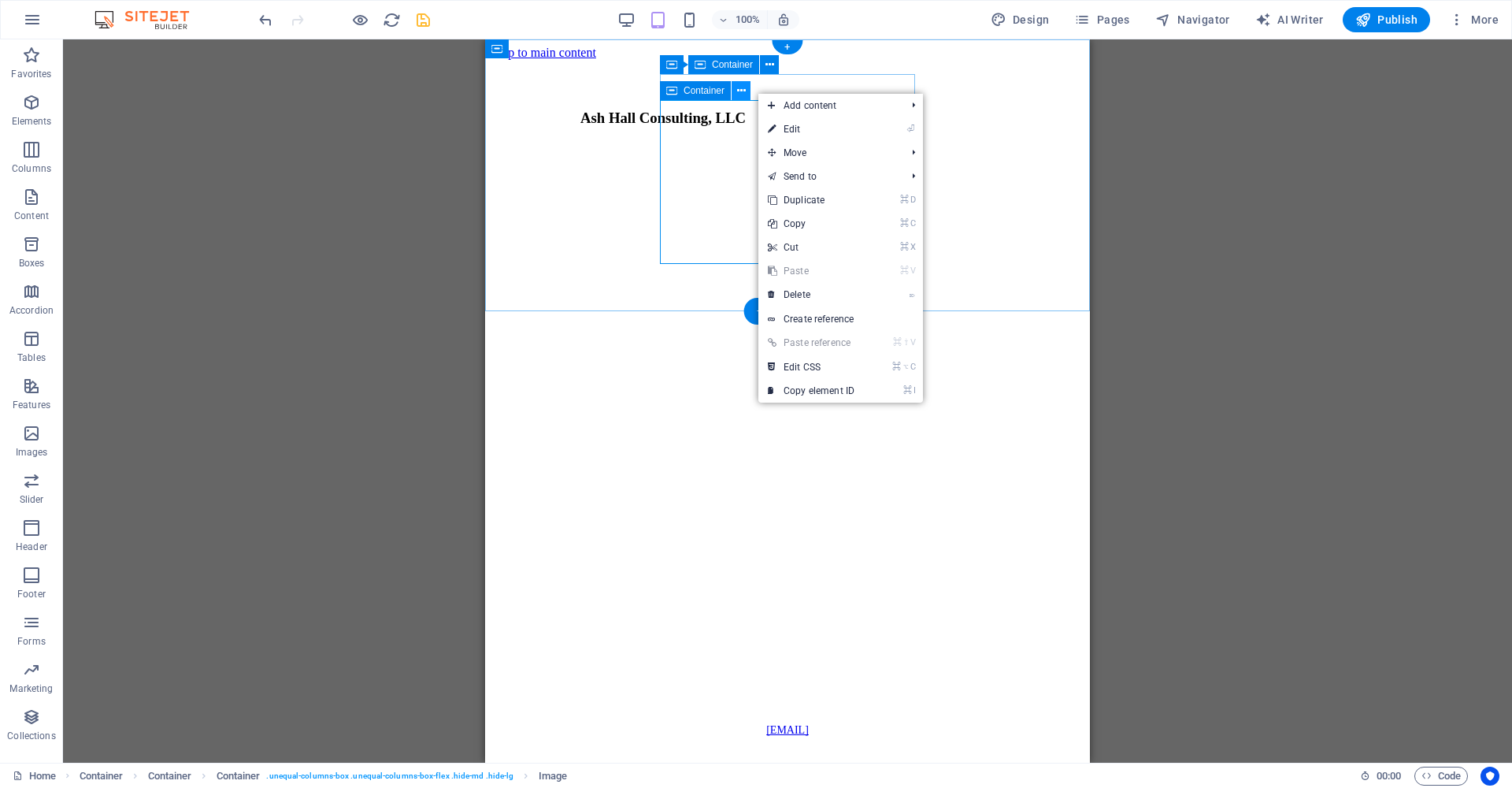click at bounding box center (741, 91) 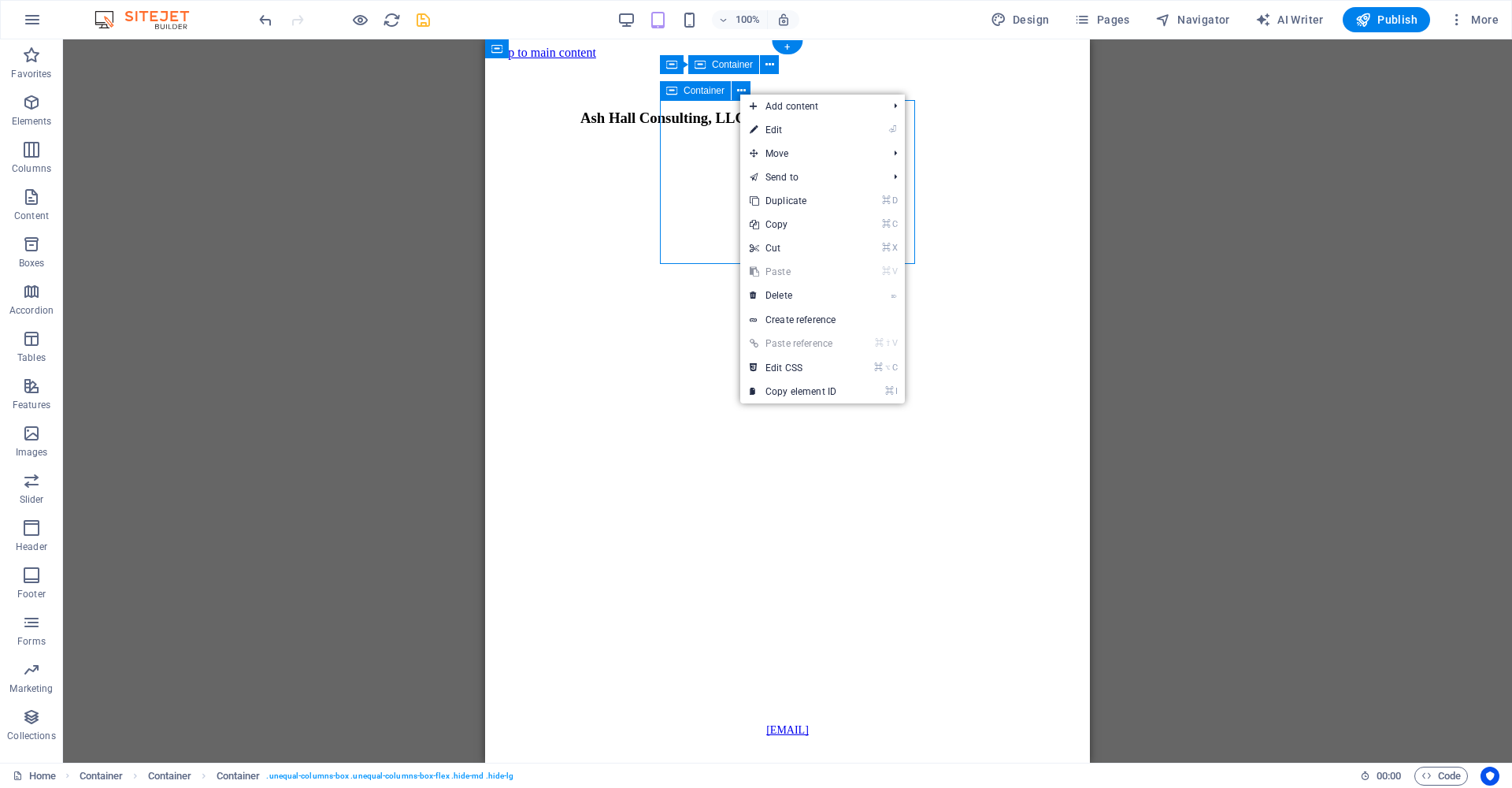 click at bounding box center (672, 91) 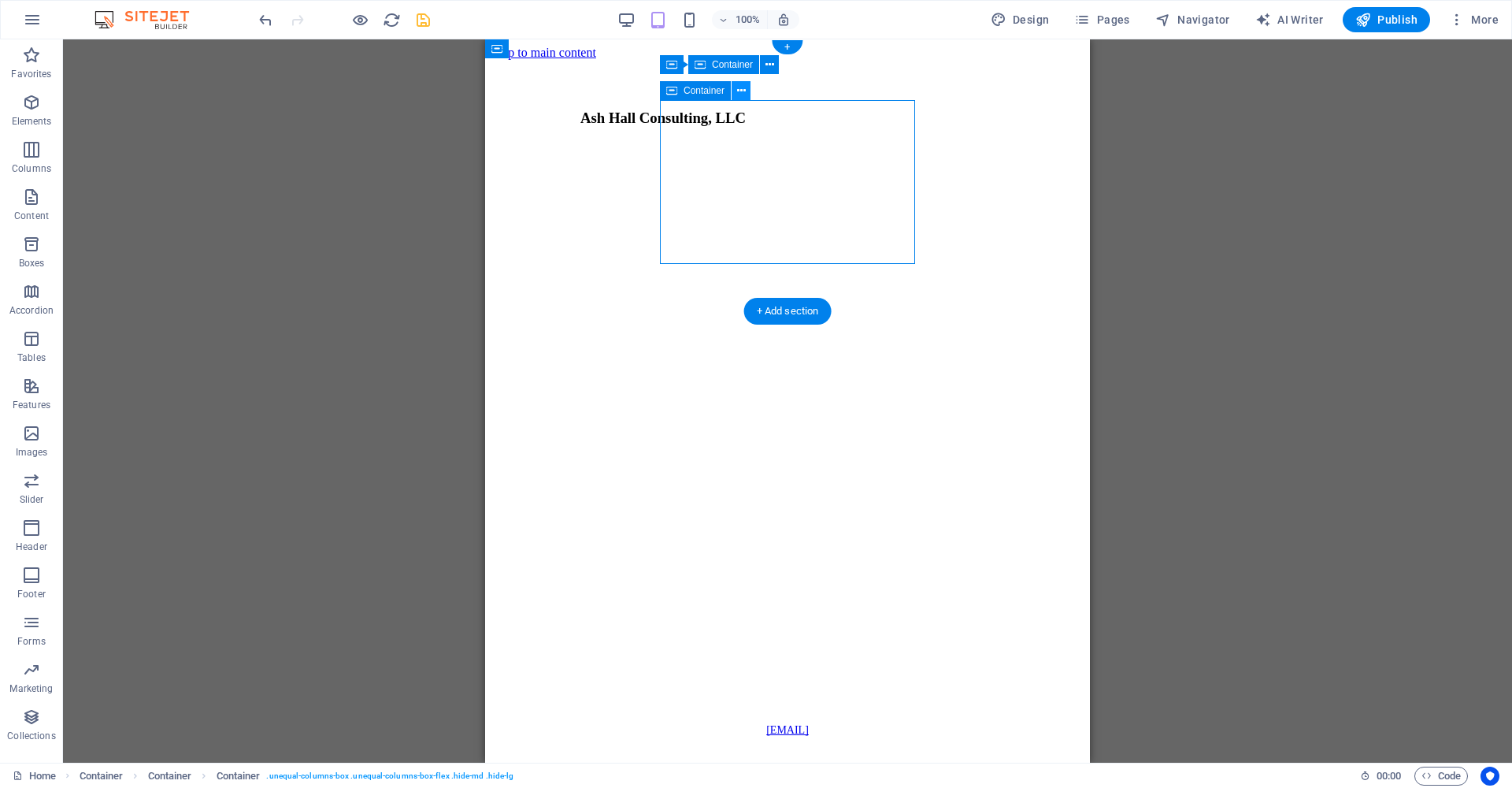 click at bounding box center [741, 91] 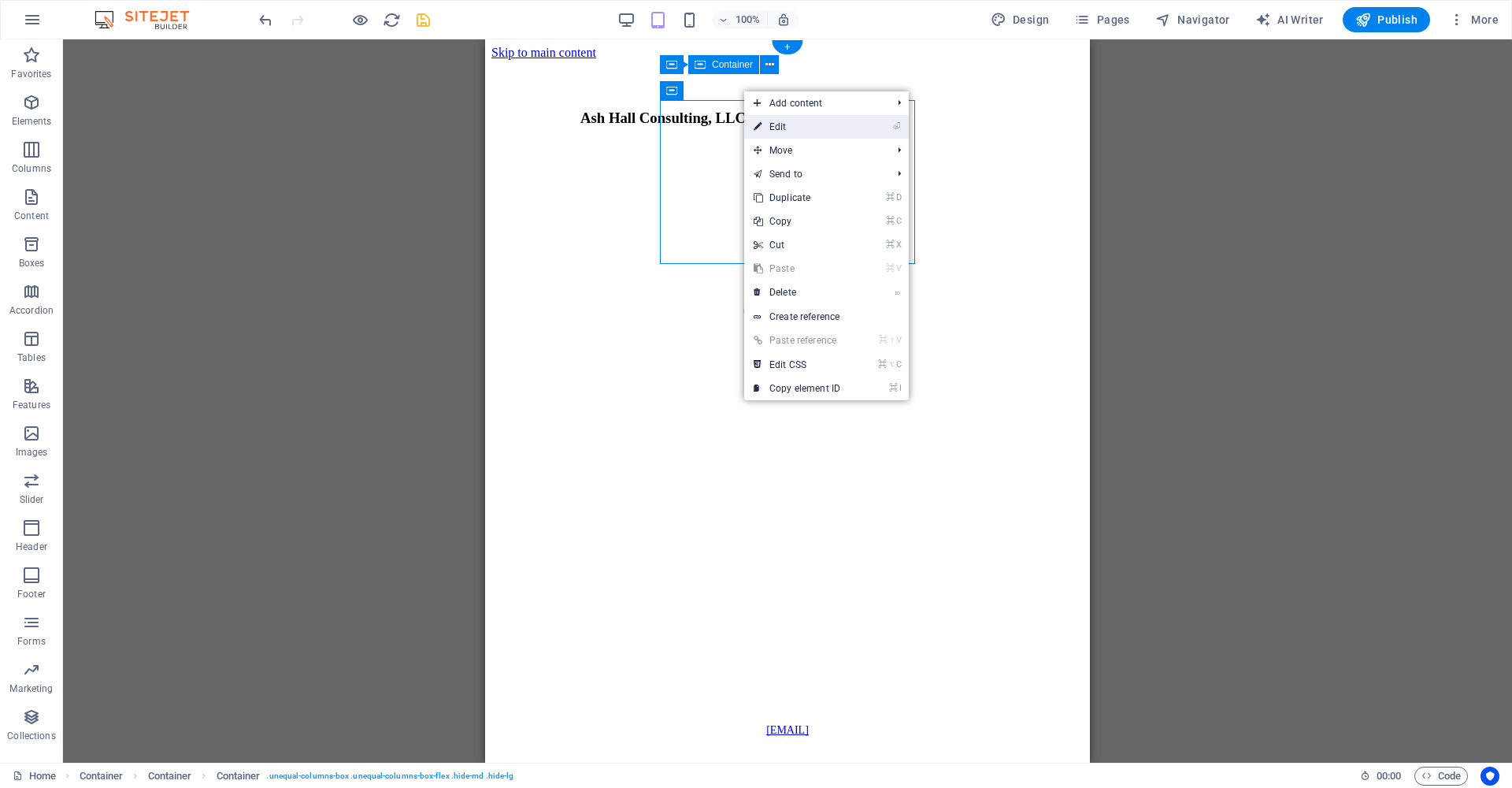 click on "⏎  Edit" at bounding box center (797, 127) 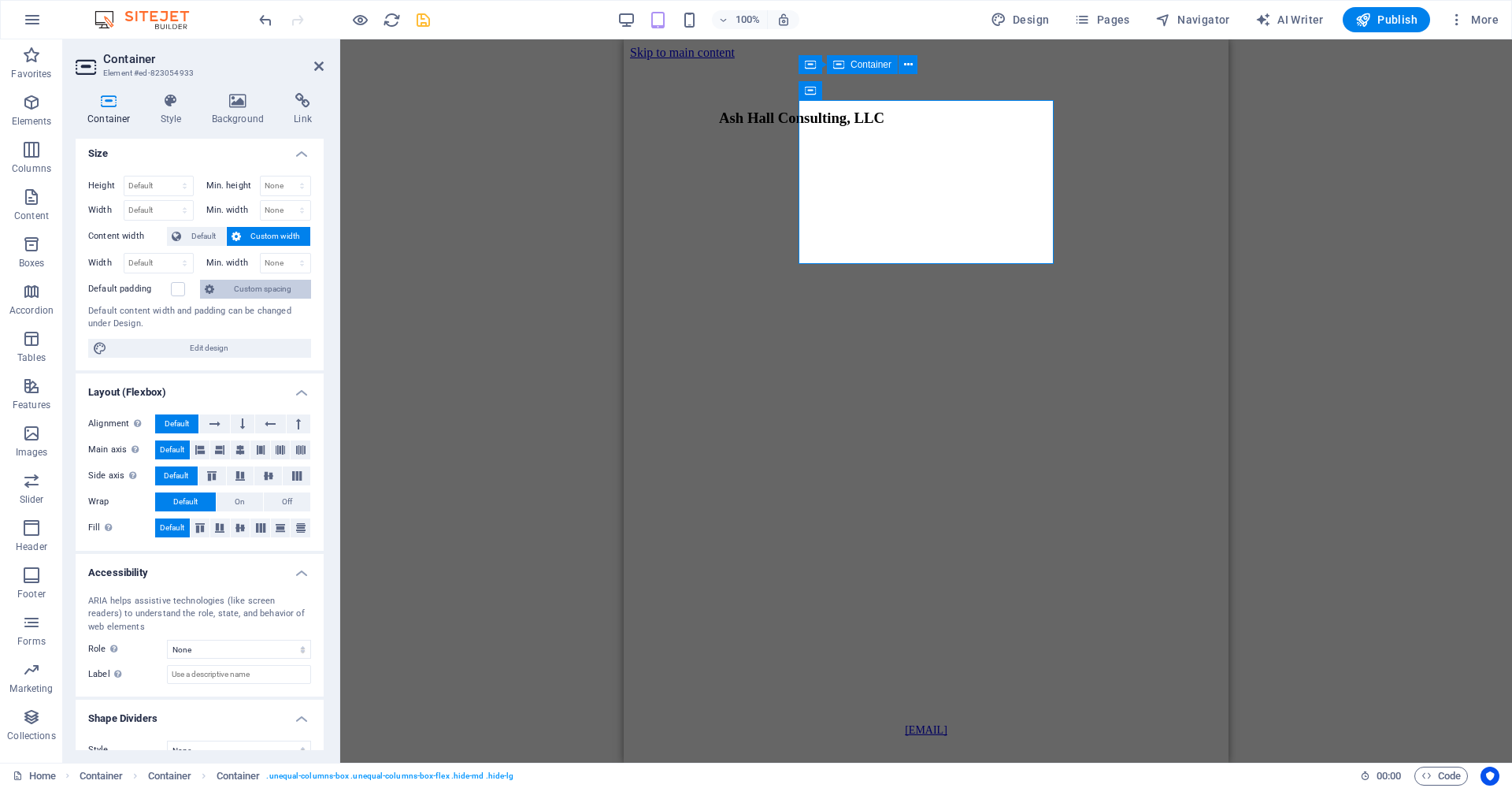 scroll, scrollTop: 0, scrollLeft: 0, axis: both 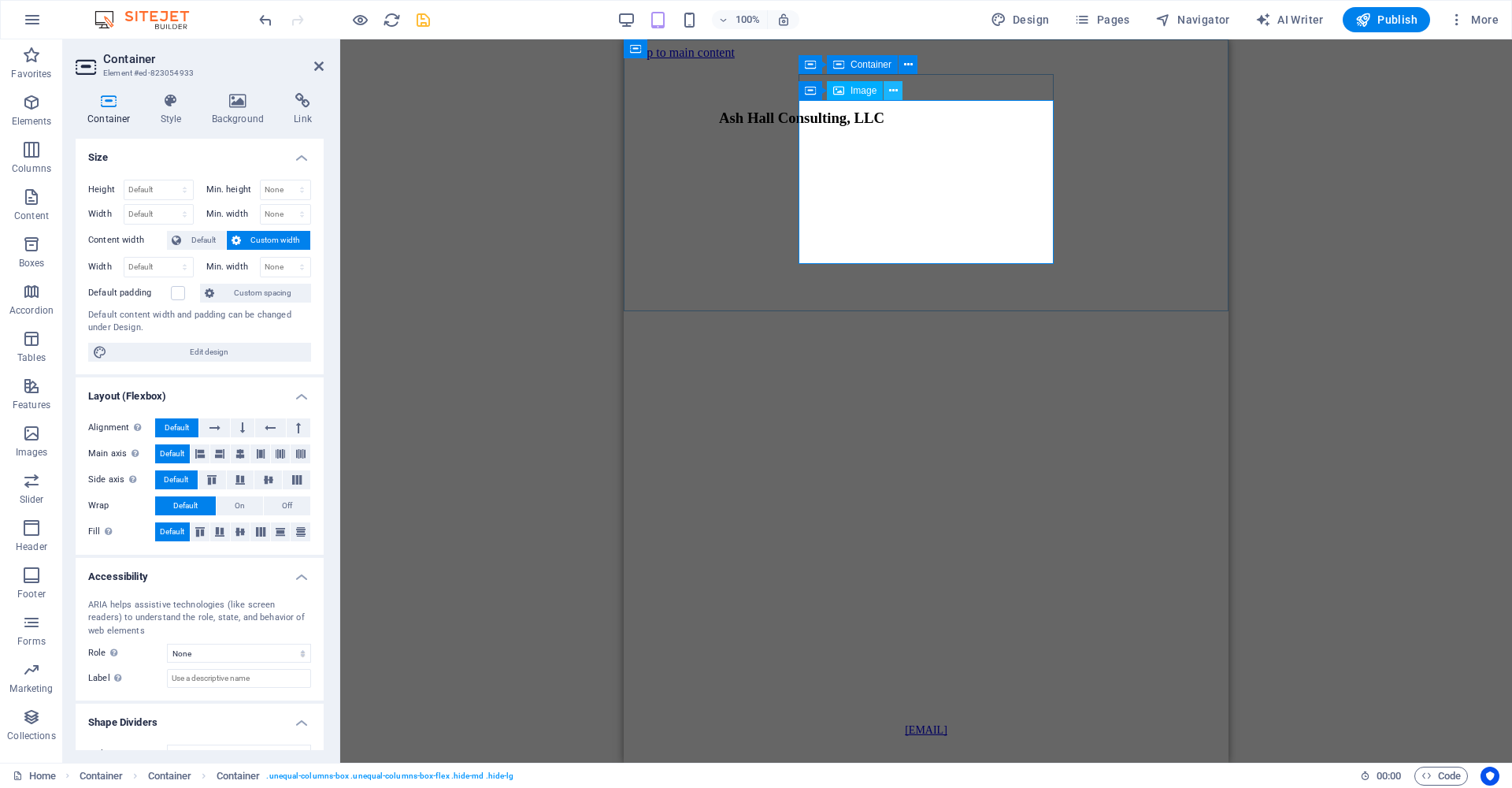 click at bounding box center [893, 91] 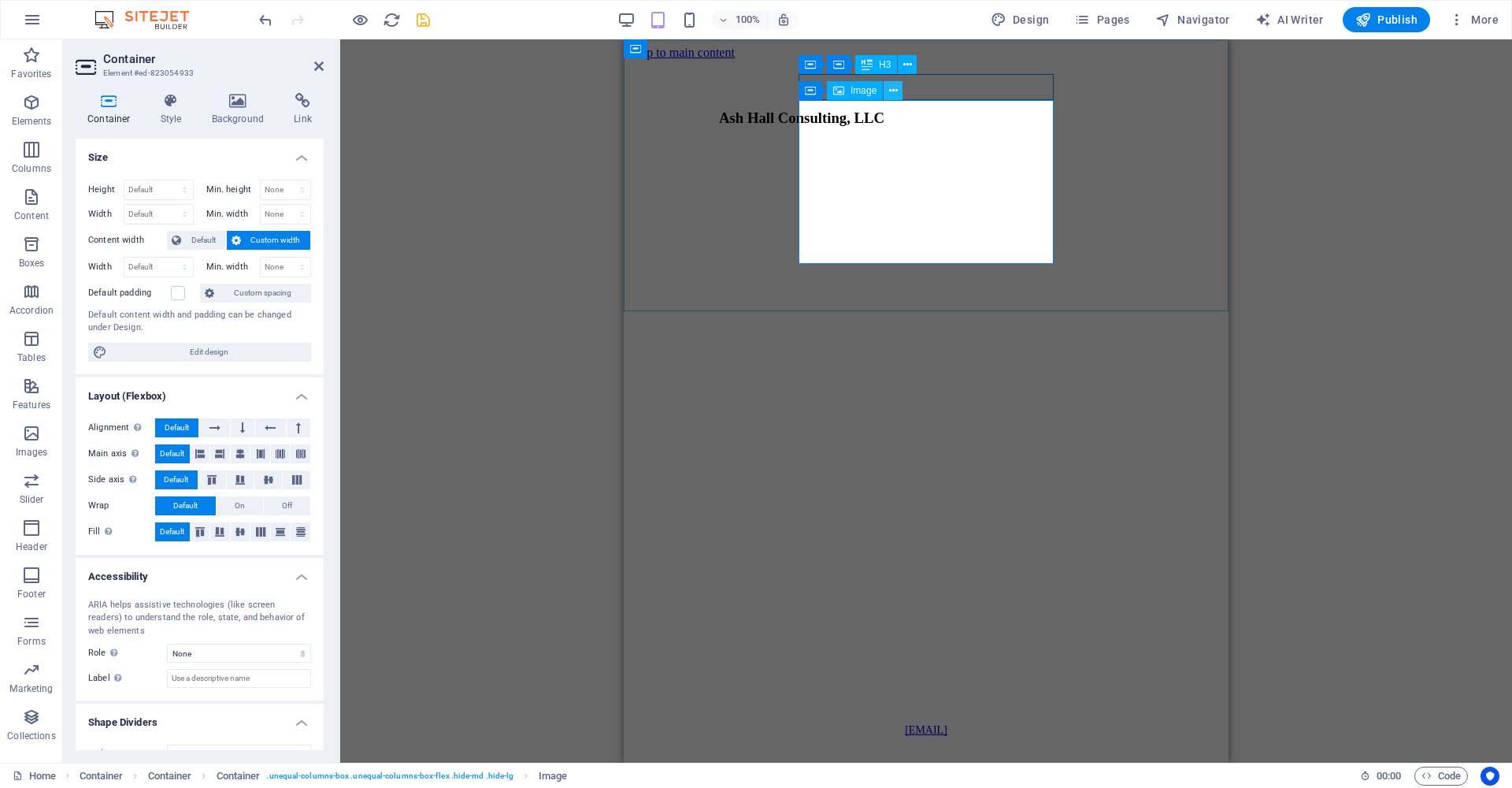 click at bounding box center (893, 91) 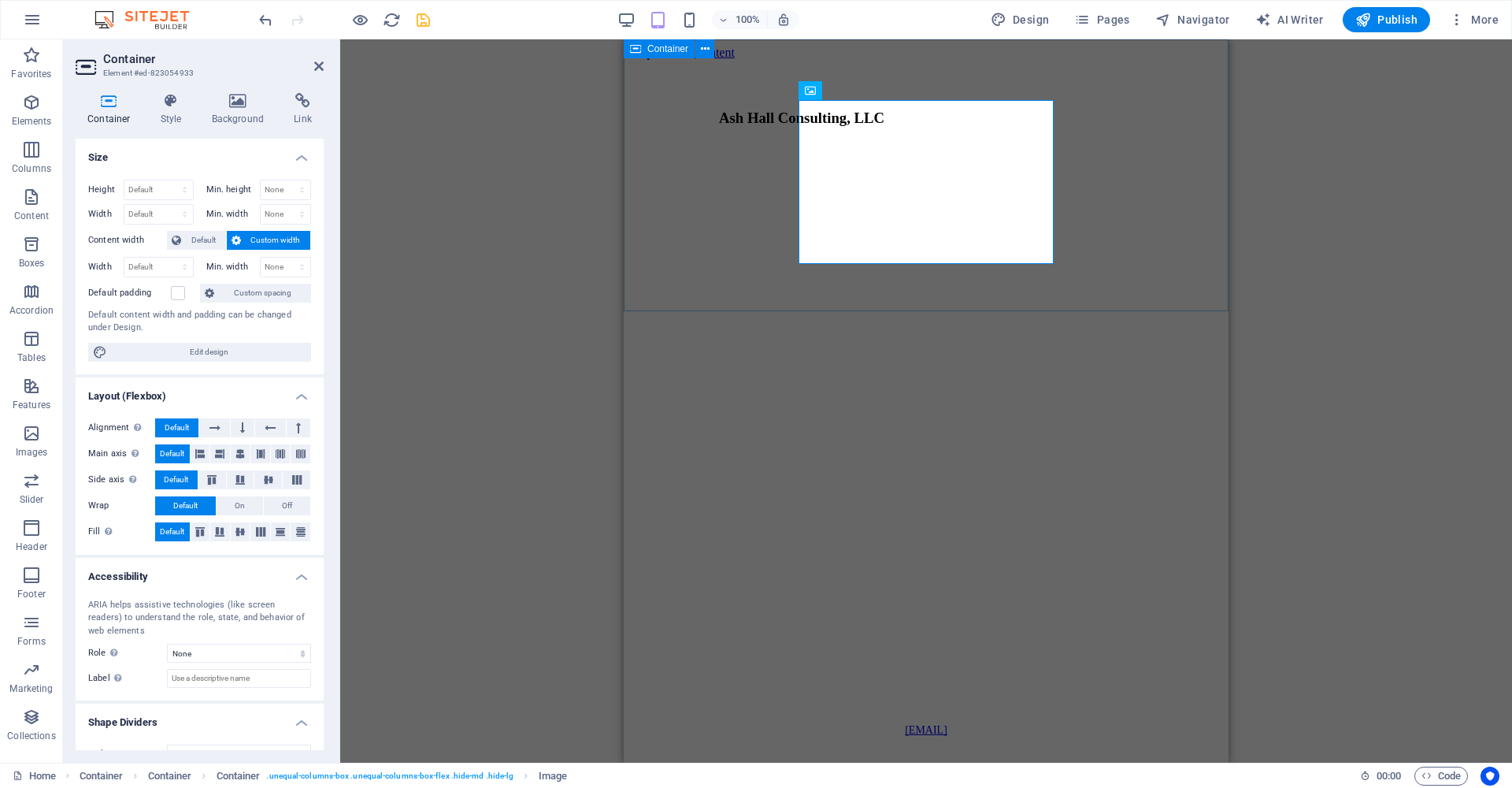 click on "Ash Hall Consulting, LLC" at bounding box center [926, 385] 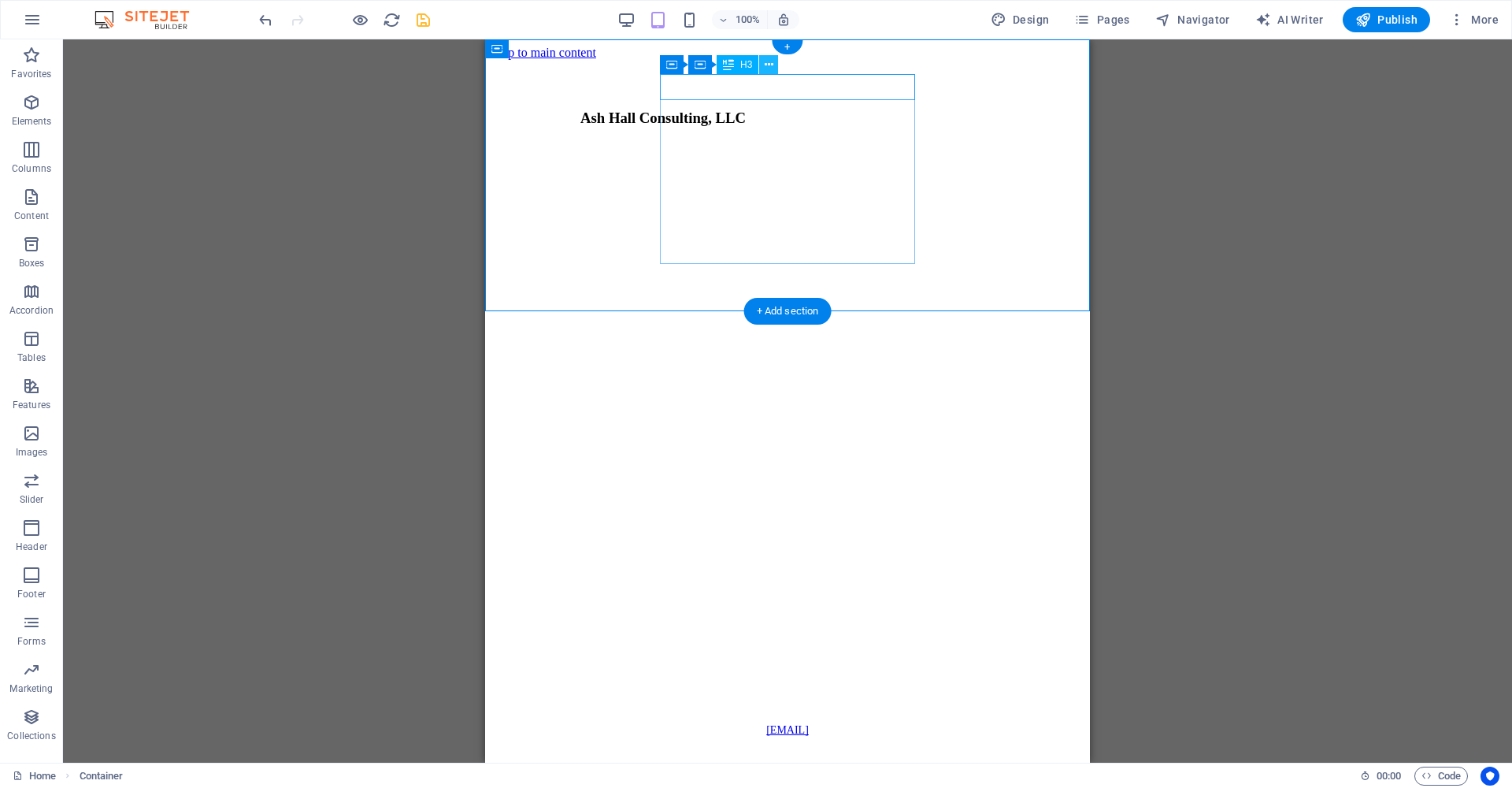 click at bounding box center [769, 65] 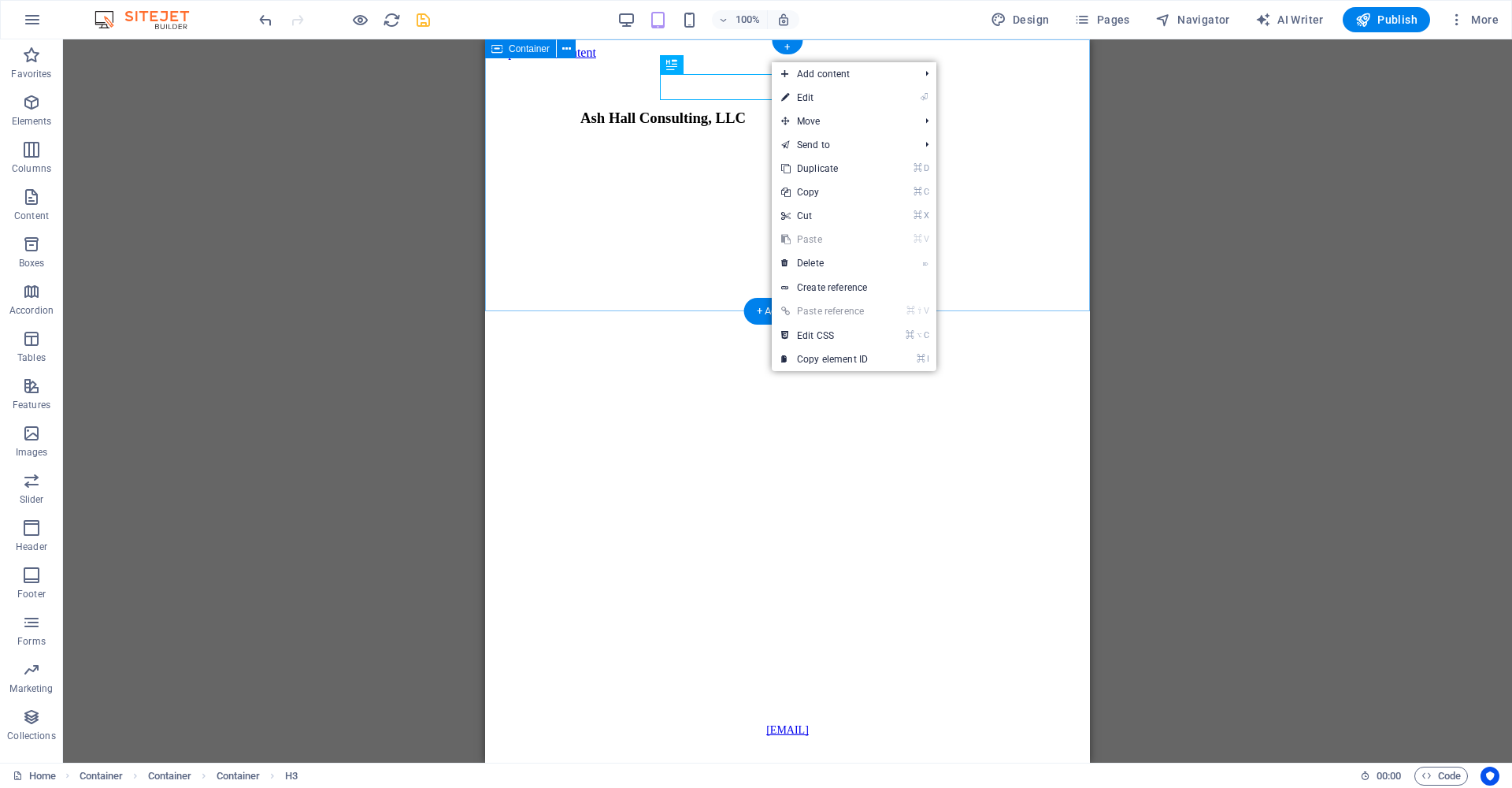 click on "Ash Hall Consulting, LLC" at bounding box center (788, 385) 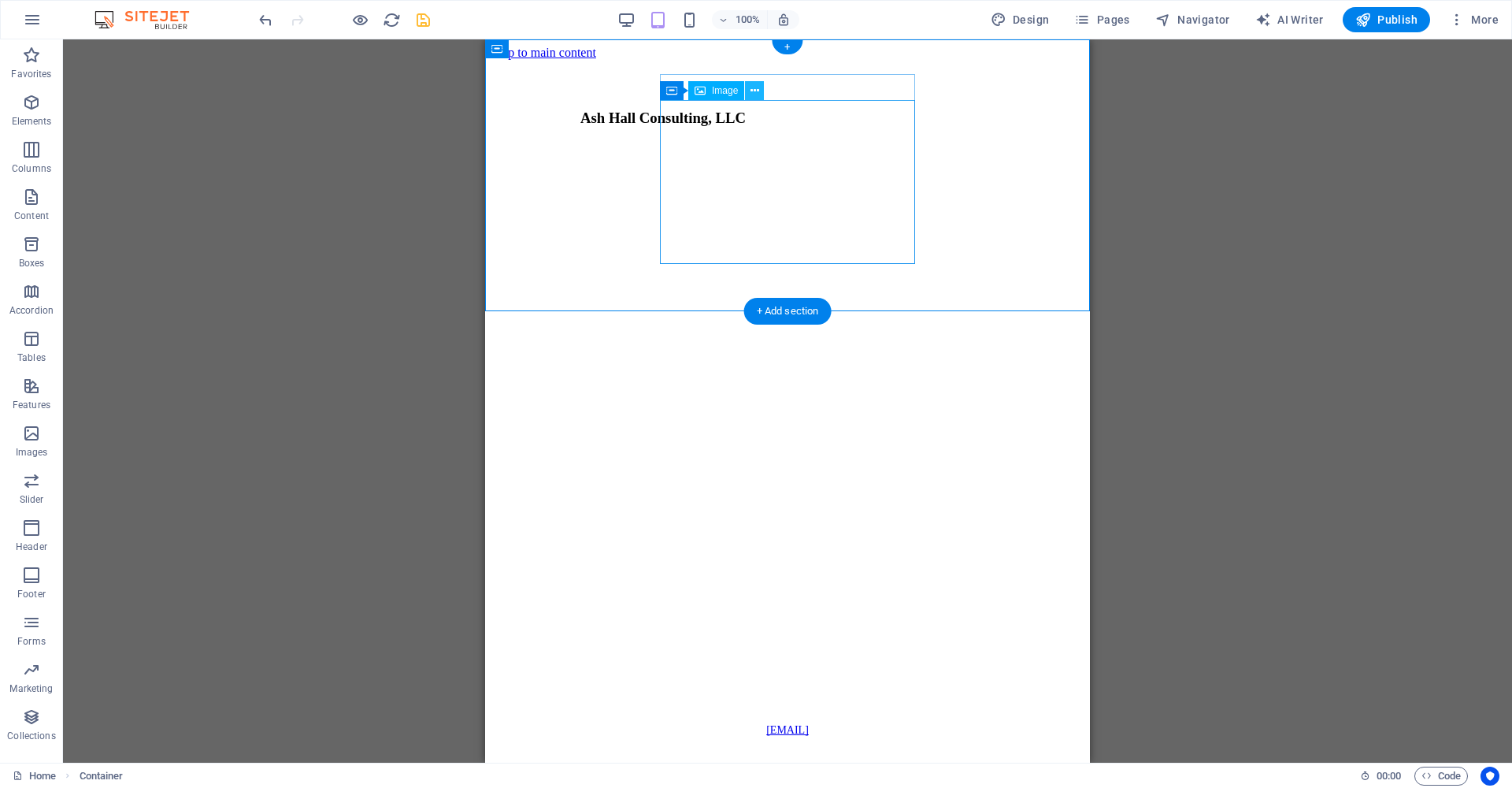 click at bounding box center (754, 91) 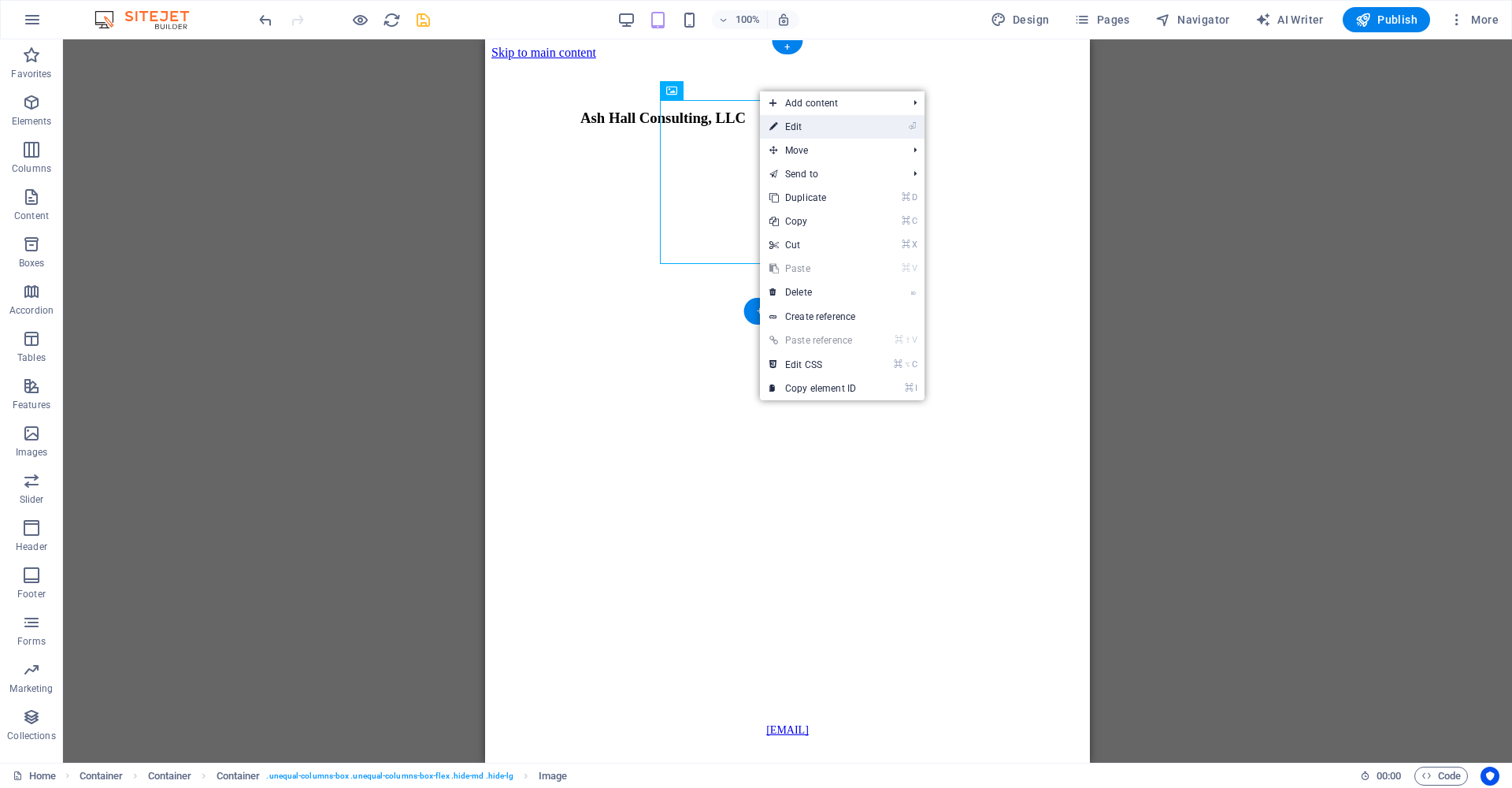click on "⏎  Edit" at bounding box center [813, 127] 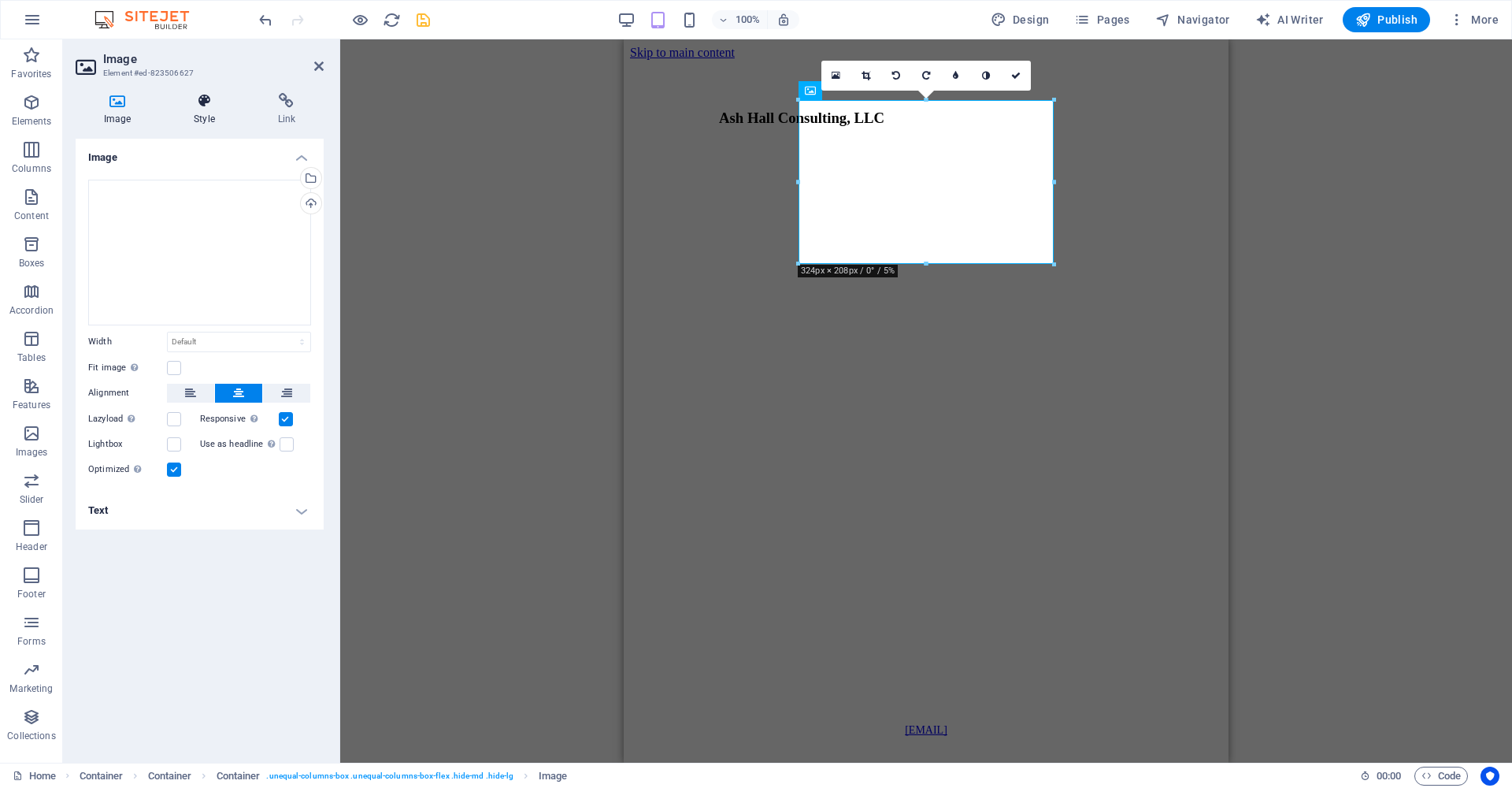 click on "Style" at bounding box center [207, 110] 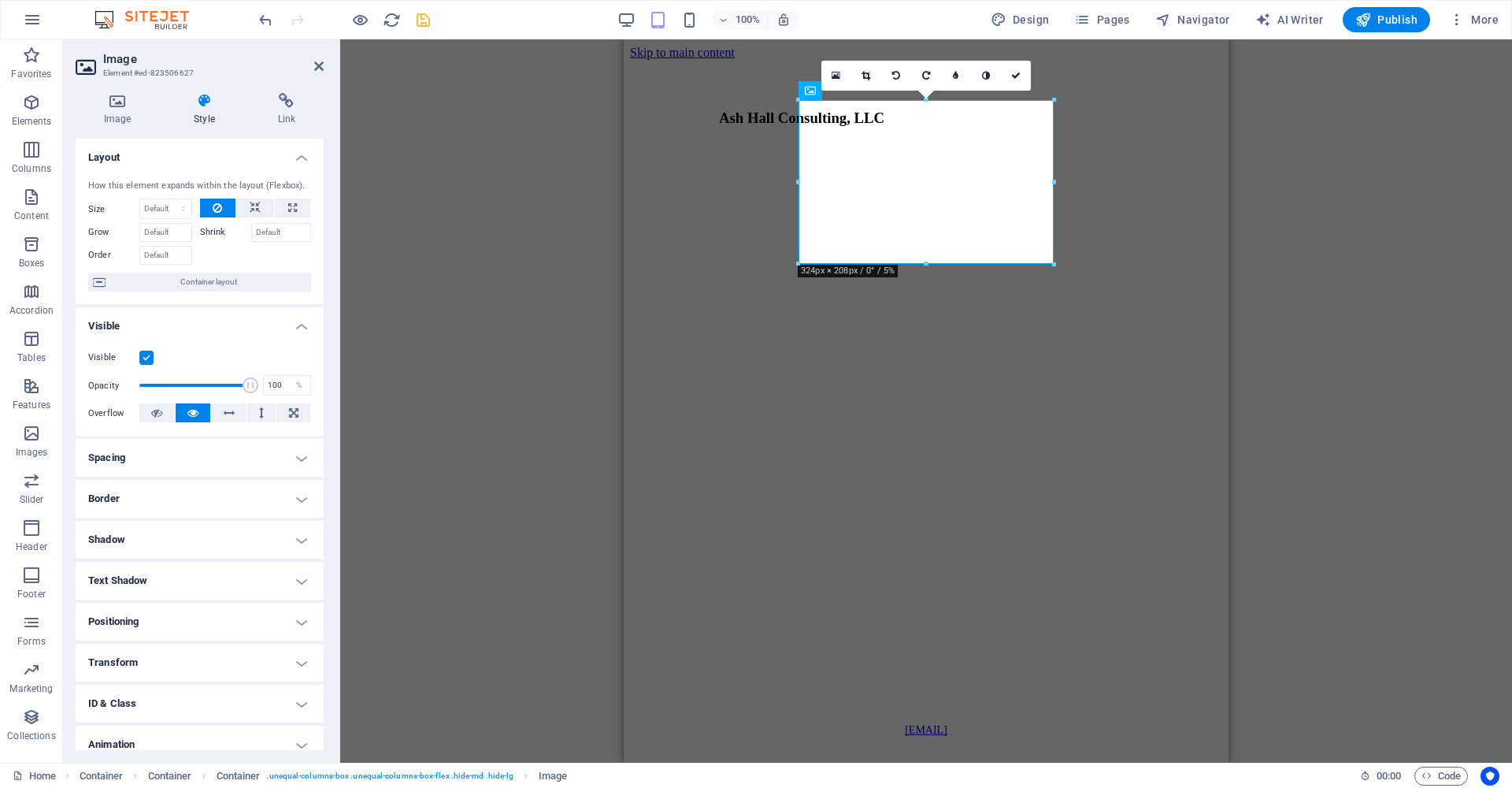 click at bounding box center [146, 358] 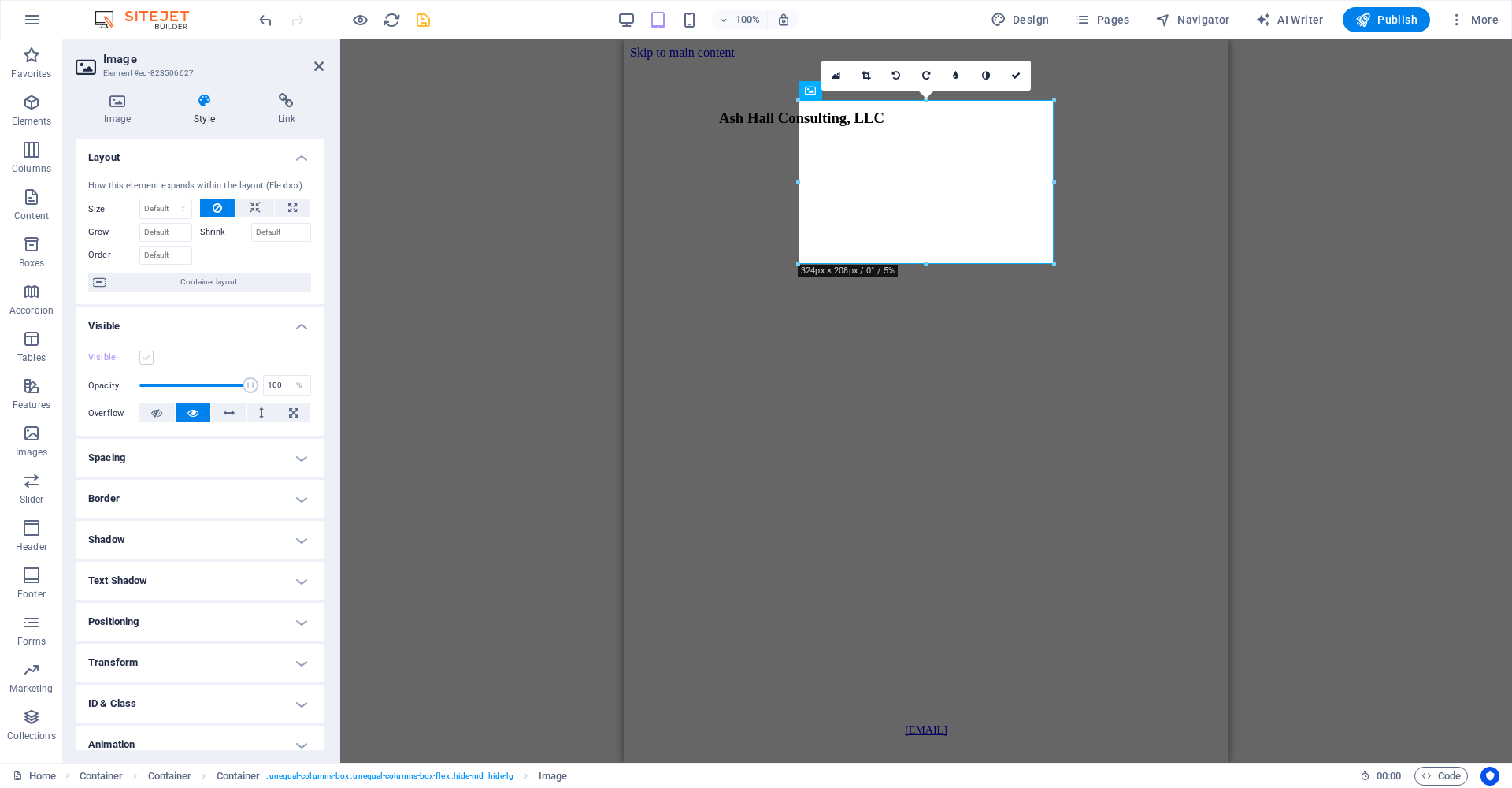 click at bounding box center (146, 358) 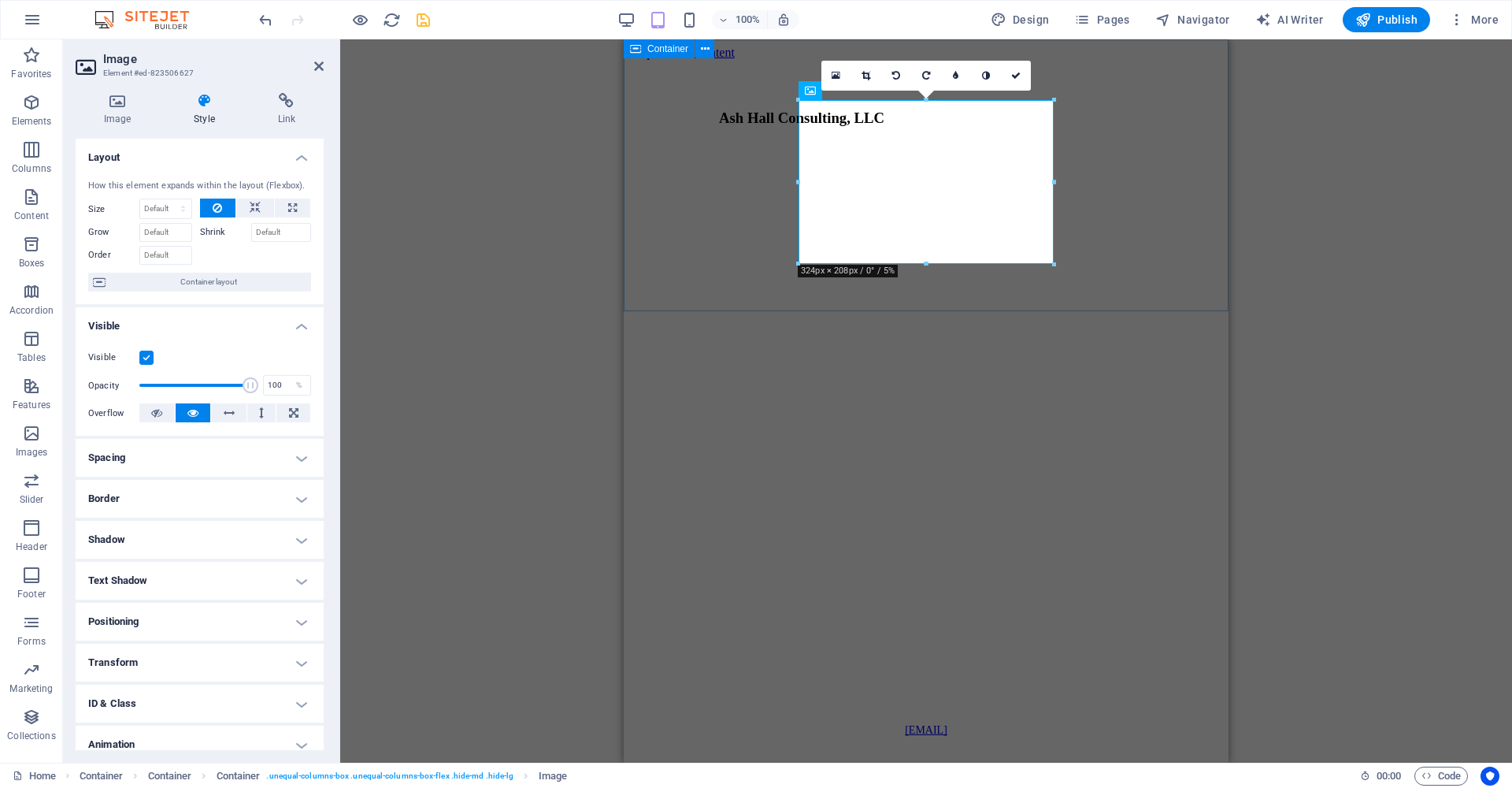click on "Ash Hall Consulting, LLC" at bounding box center (926, 385) 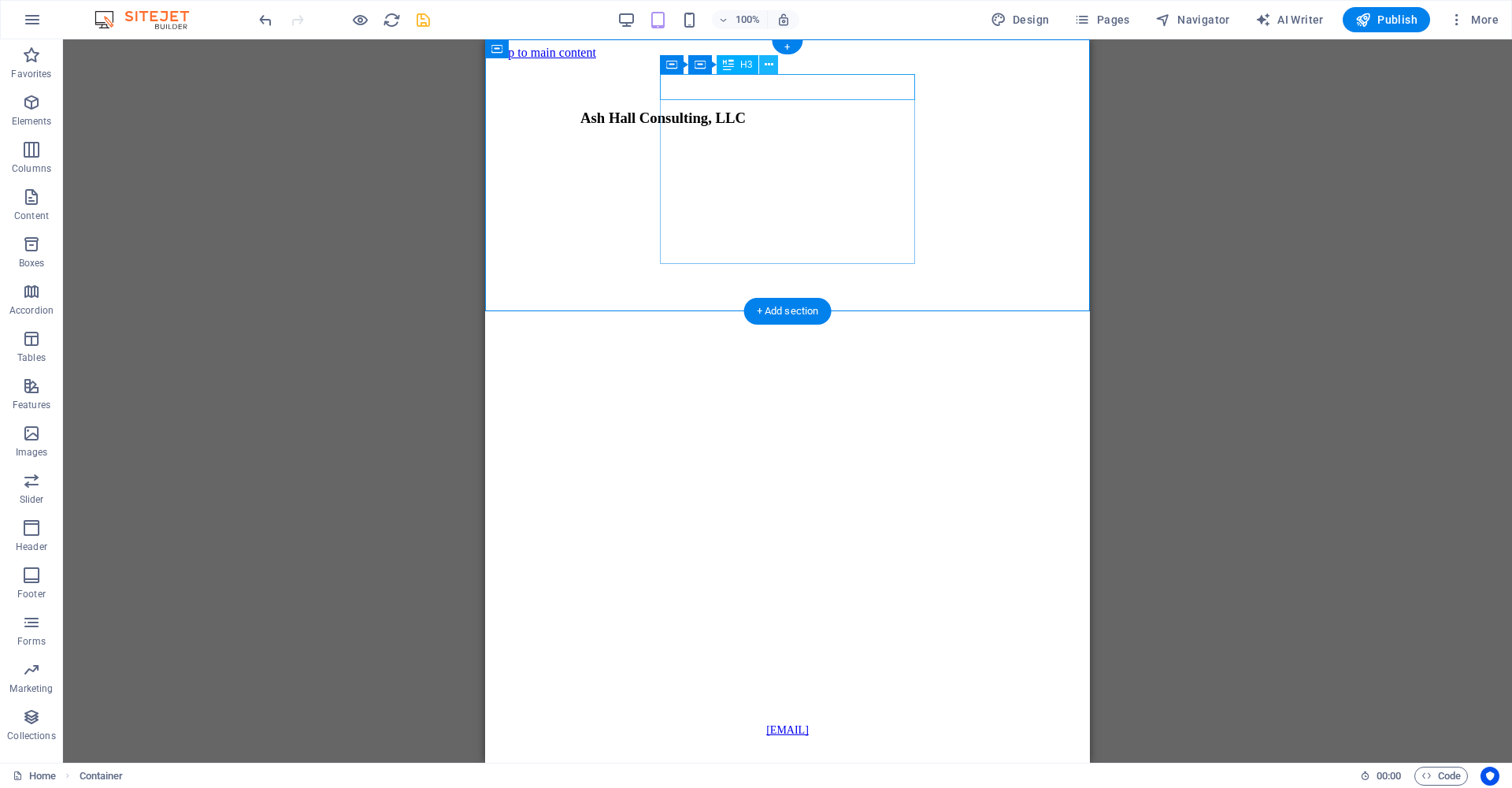 click at bounding box center [769, 65] 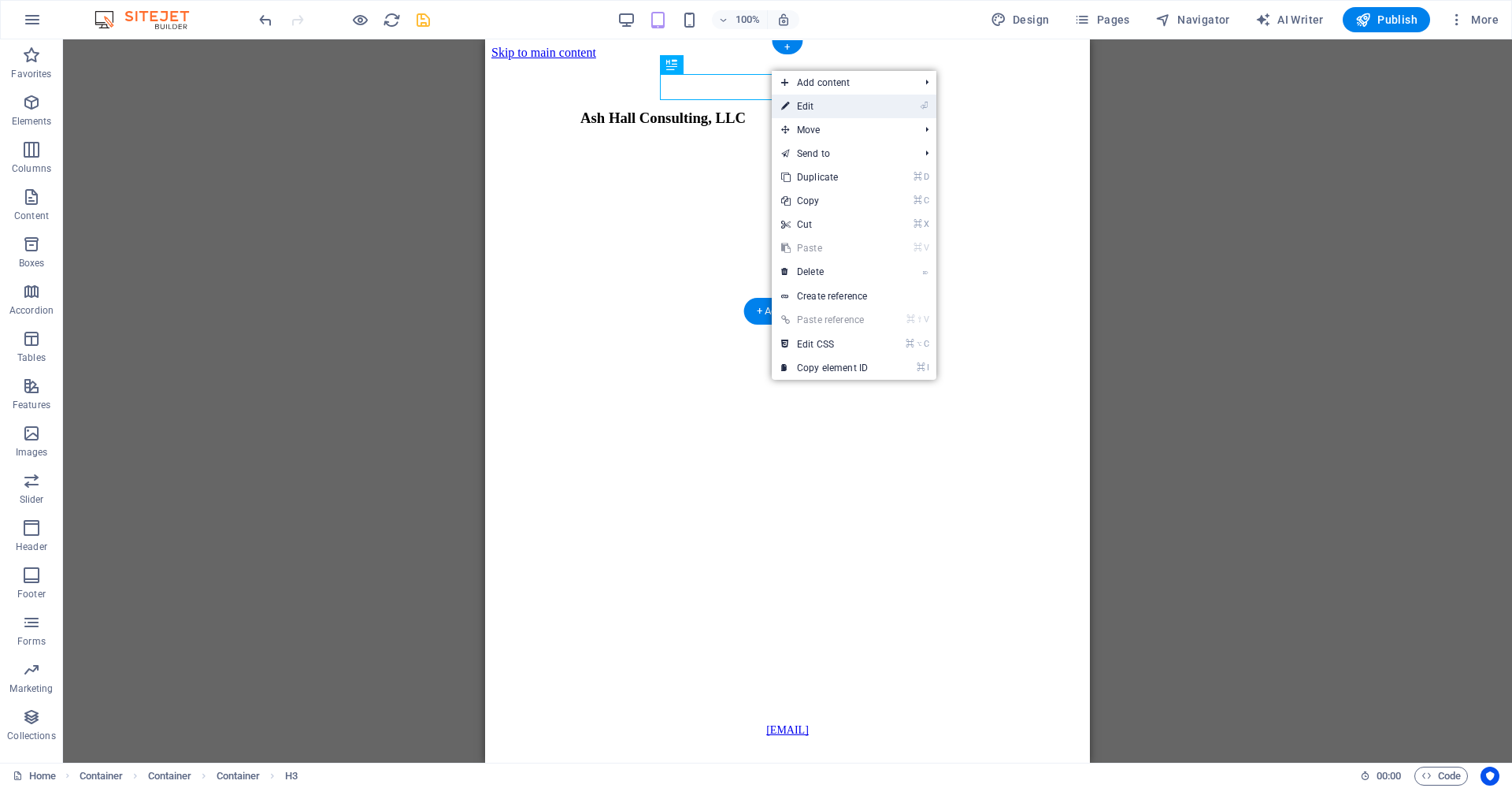 click on "⏎  Edit" at bounding box center [825, 106] 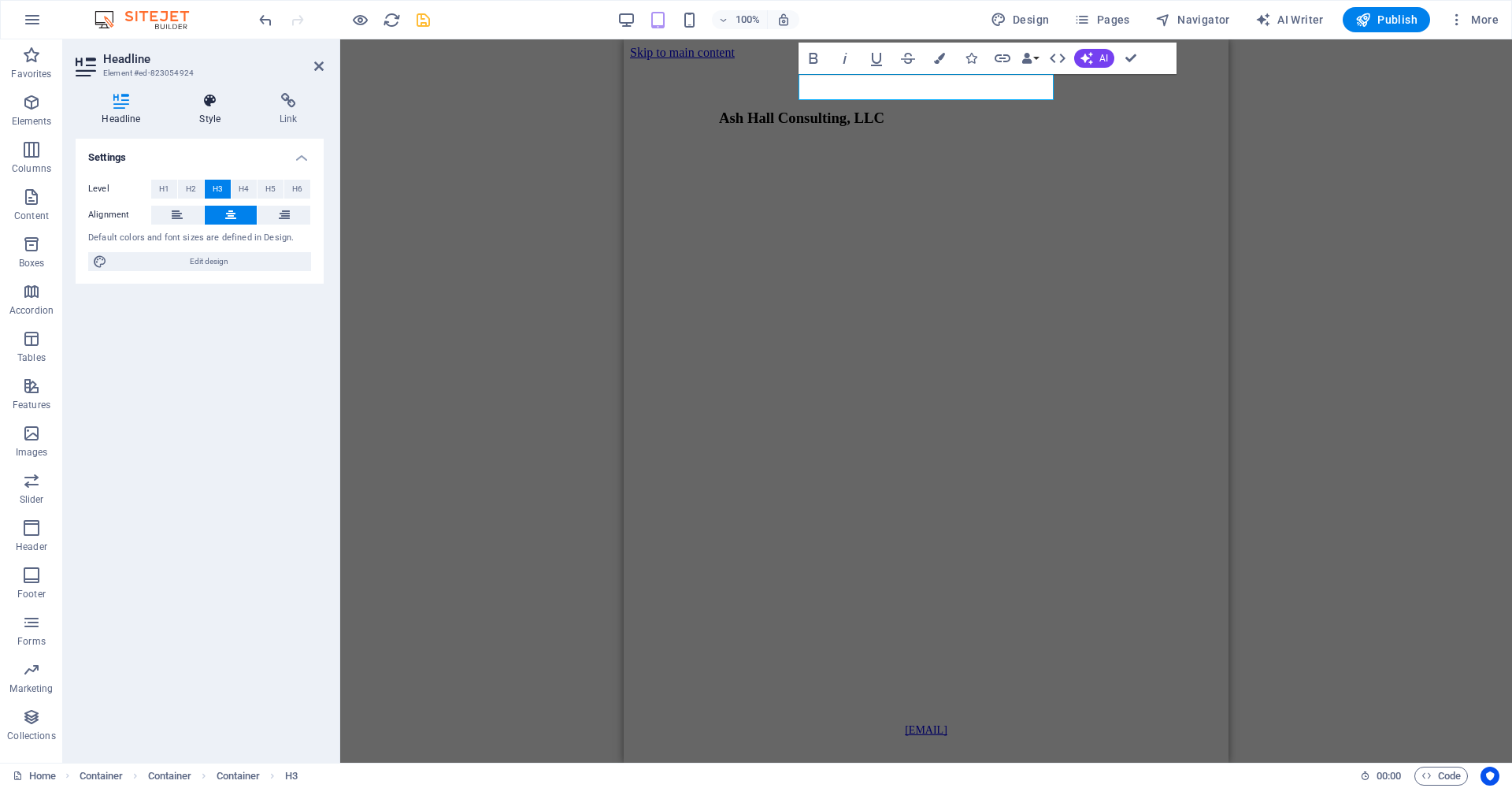 click at bounding box center (210, 101) 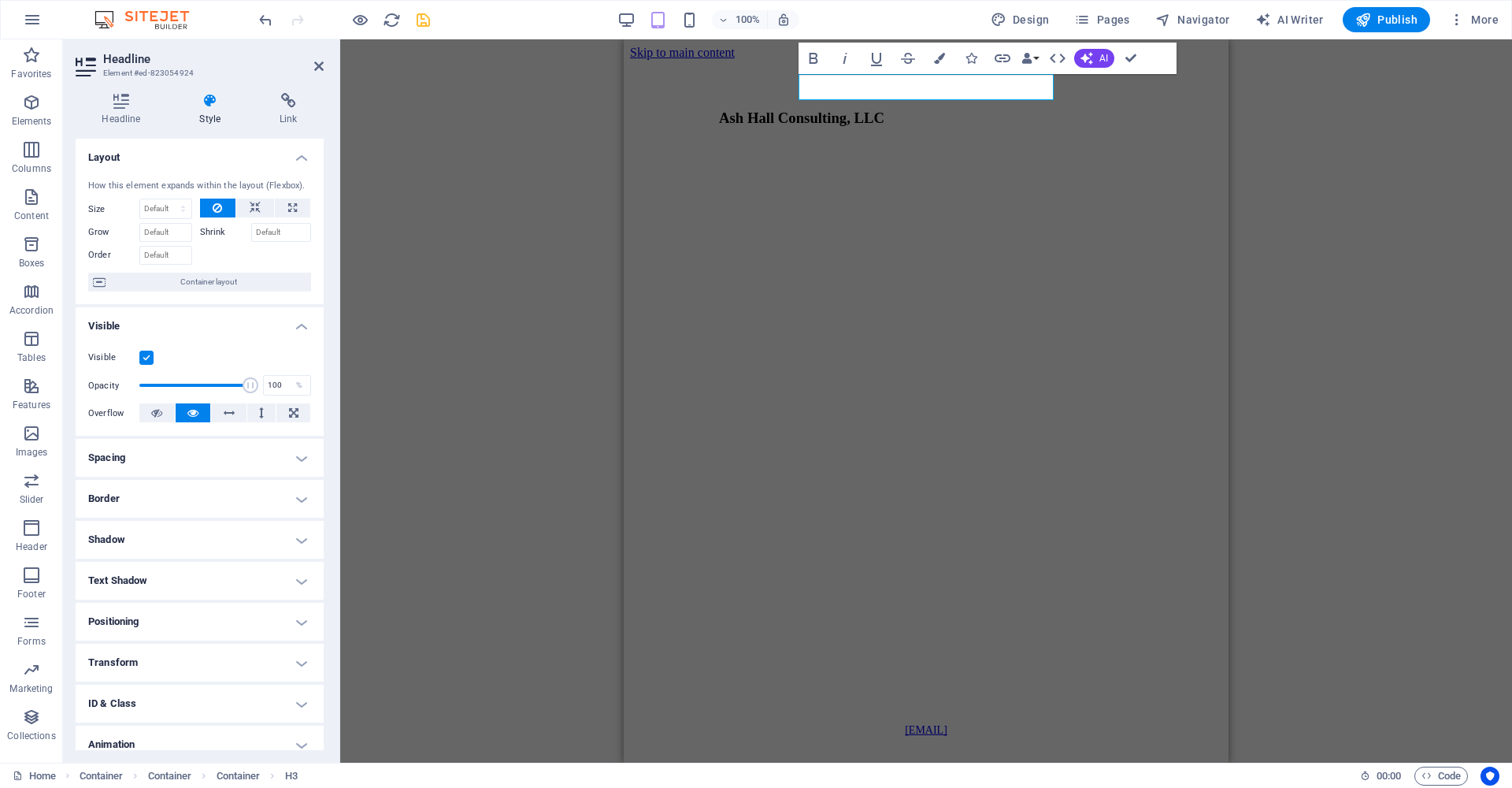 click at bounding box center [146, 358] 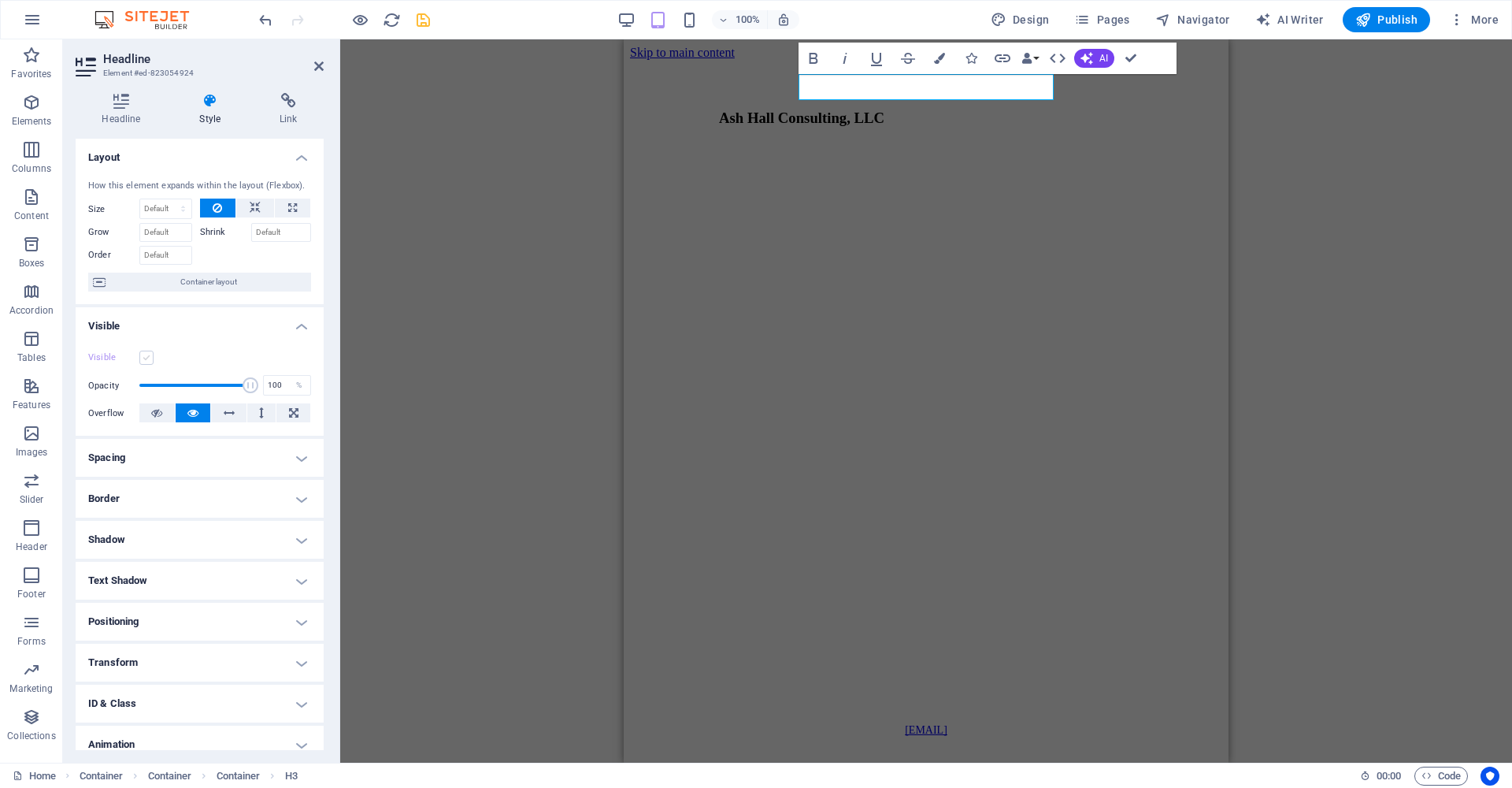 click at bounding box center [146, 358] 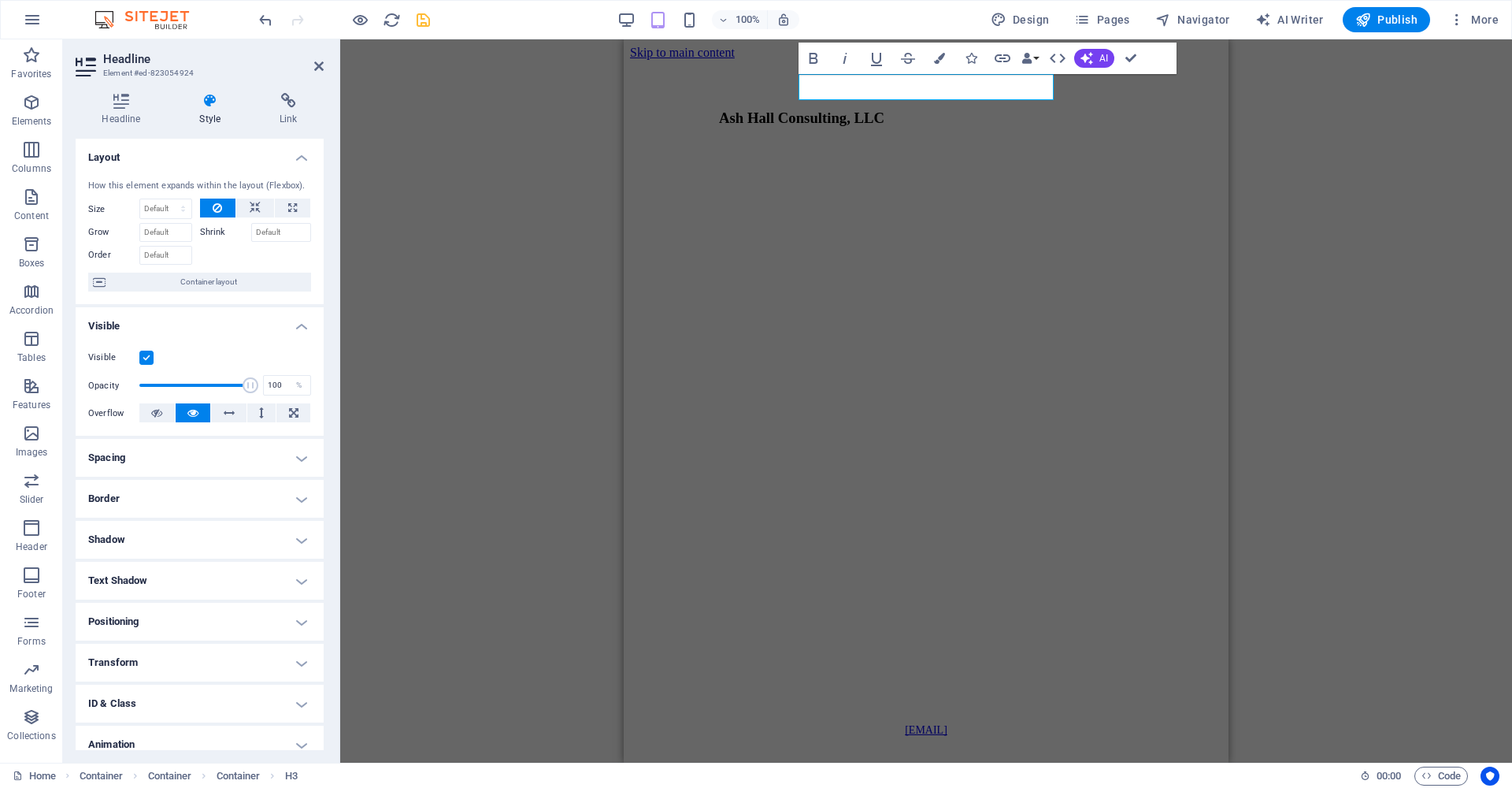 click on "Container   Text   Container   Image   Container   Container   Container   Container   H3   Container   Container
Bold Italic Underline Strikethrough Colors Icons Link Data Bindings Company First name Last name Street ZIP code City Email Phone Mobile Fax Custom field 1 Custom field 2 Custom field 3 Custom field 4 Custom field 5 Custom field 6 HTML AI Improve Make shorter Make longer Fix spelling & grammar Translate to English Generate text Confirm (⌘+⏎)" at bounding box center (926, 401) 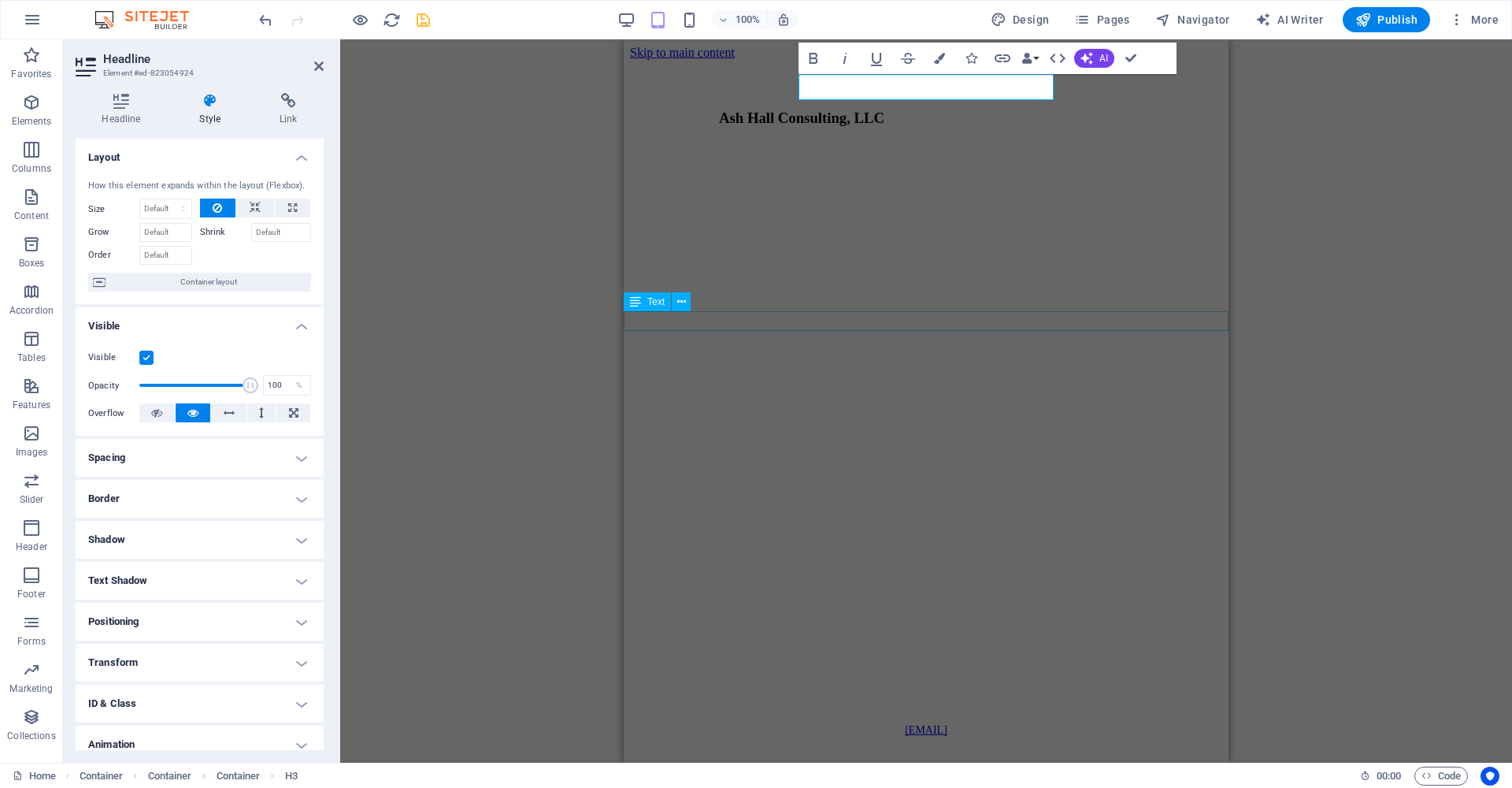 click on "[EMAIL]" at bounding box center (926, 730) 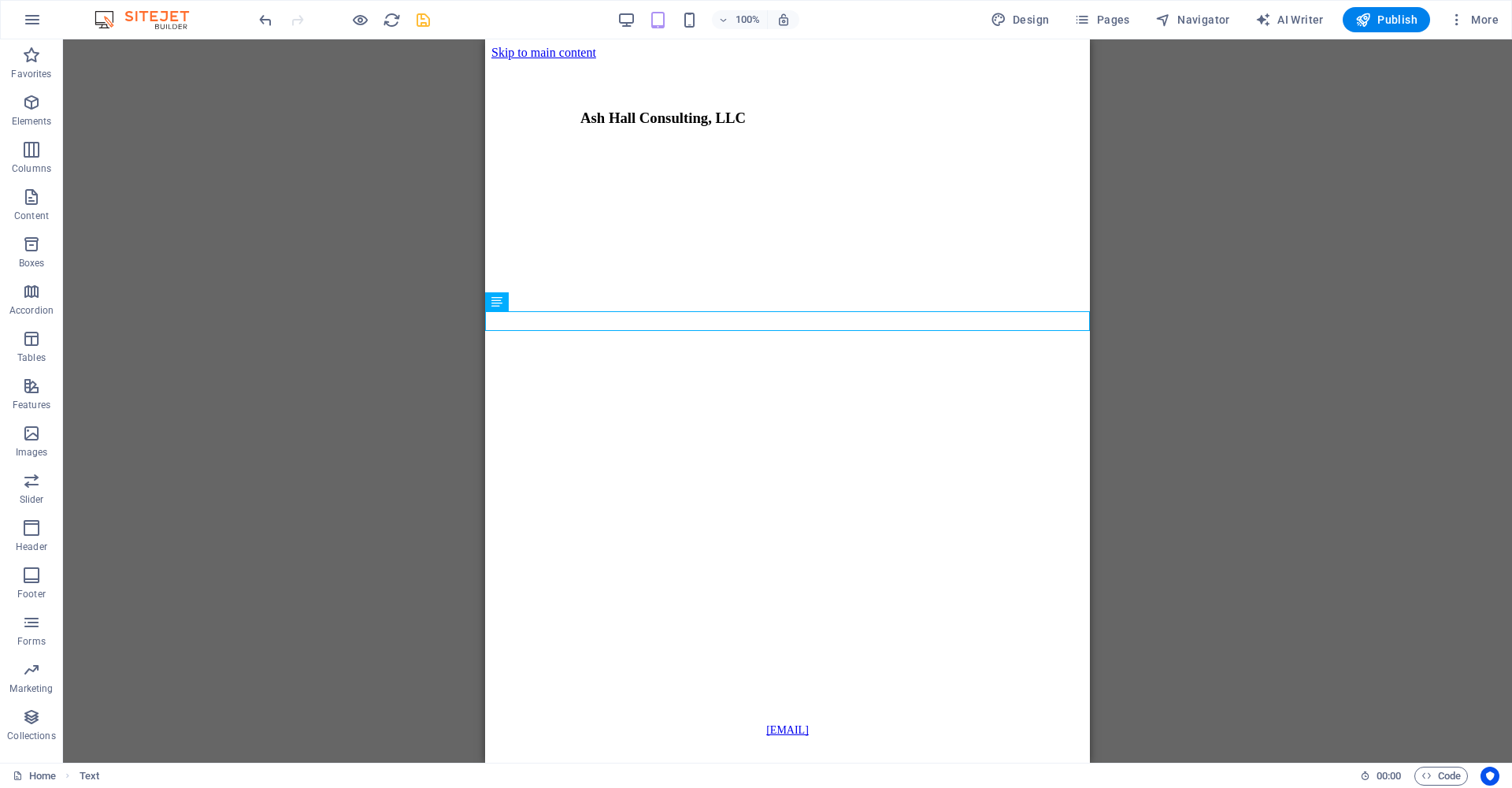 click on "Skip to main content
Ash Hall Consulting, LLC [EMAIL]" at bounding box center [788, 394] 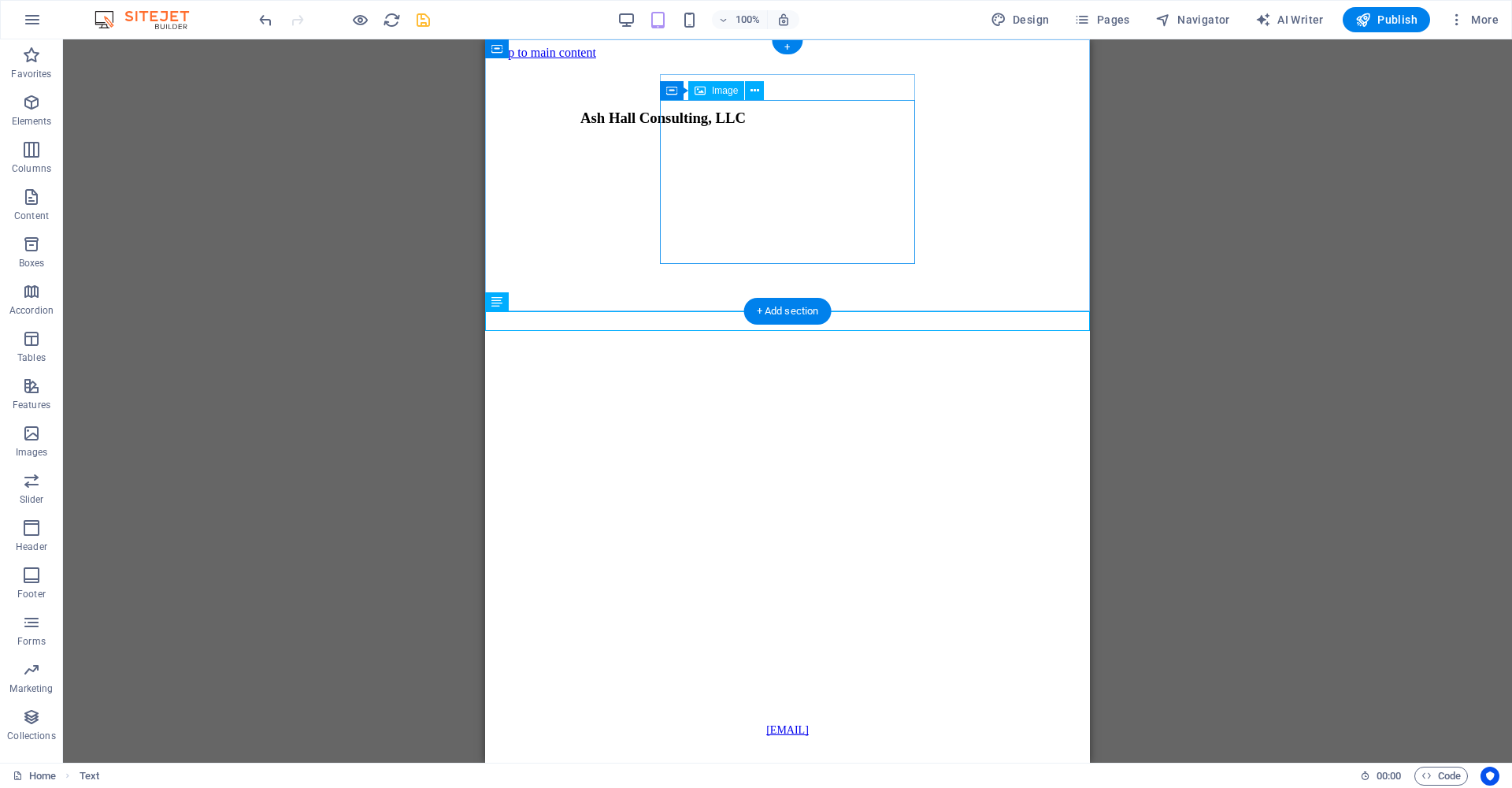 click on "Image" at bounding box center [724, 91] 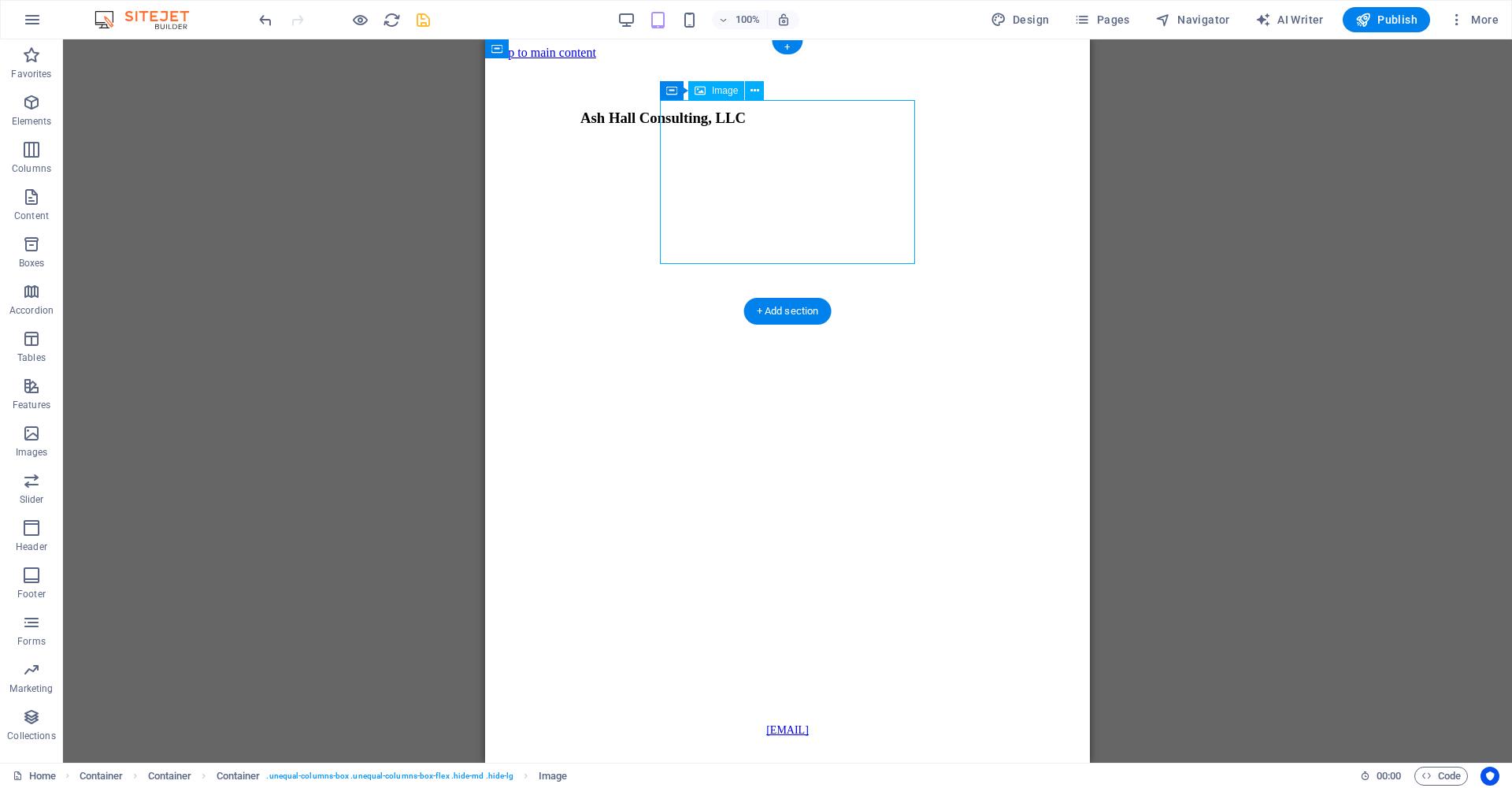 click on "Image" at bounding box center [724, 91] 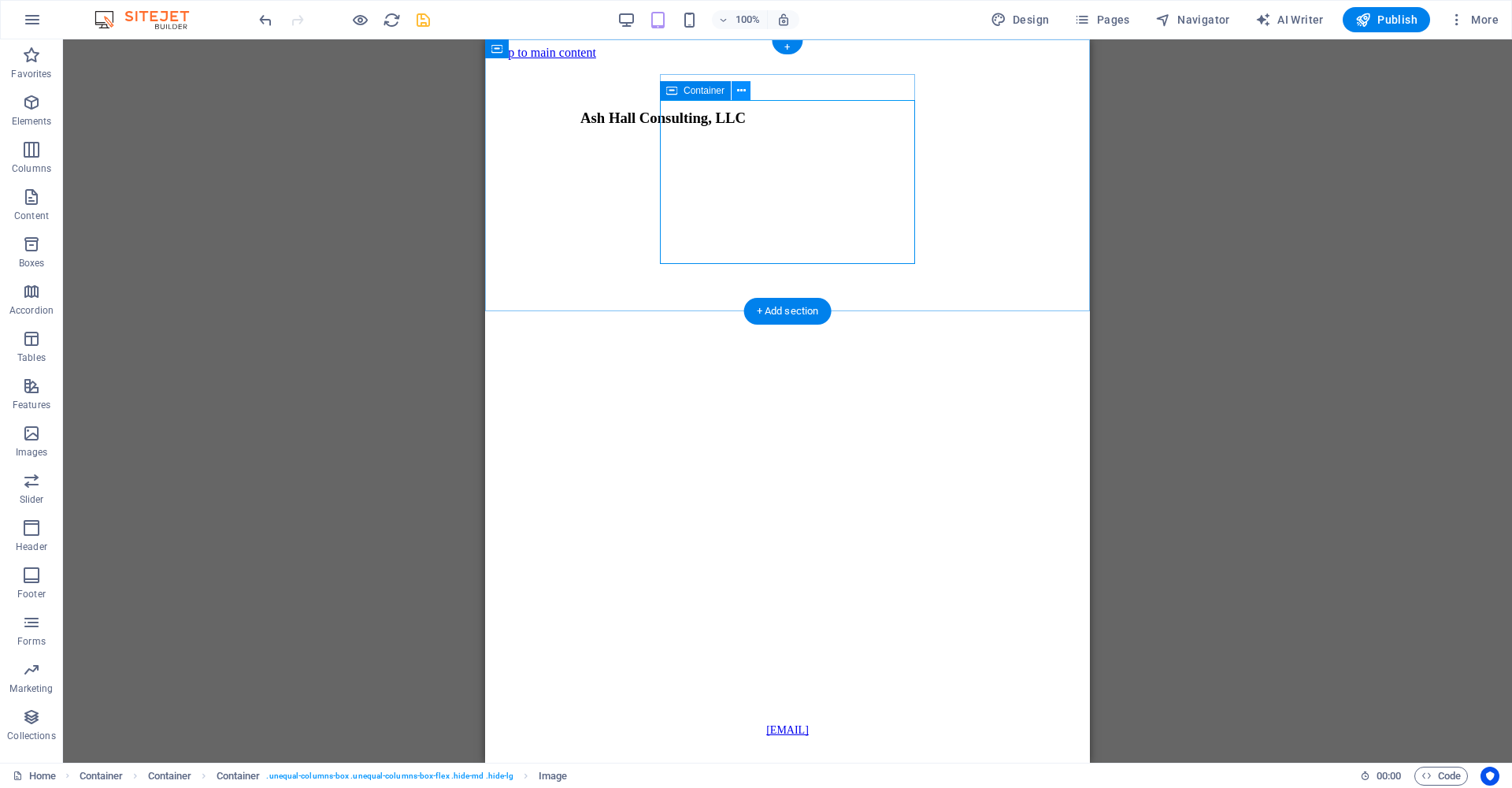 click at bounding box center (741, 91) 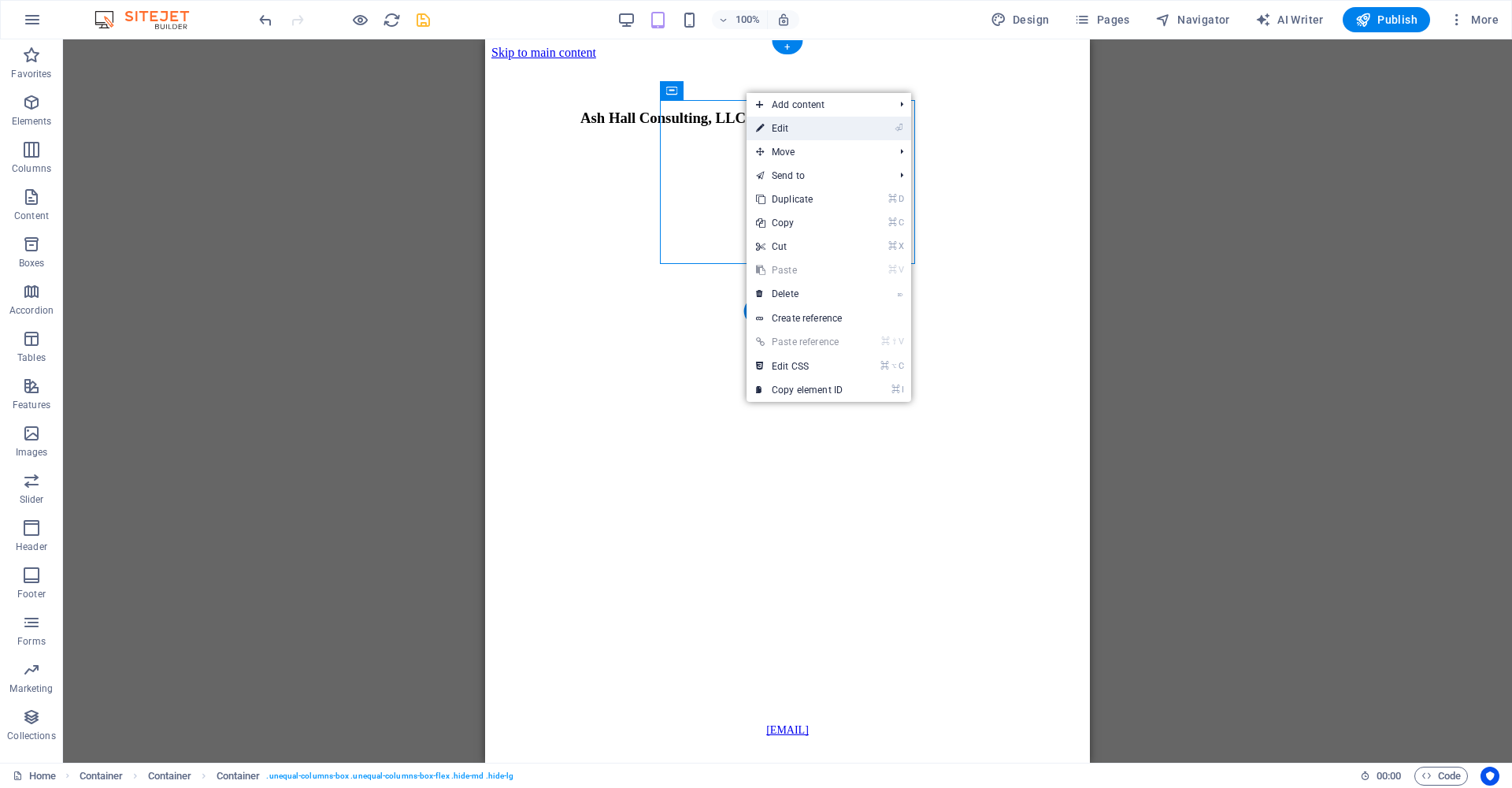 click on "⏎  Edit" at bounding box center [799, 128] 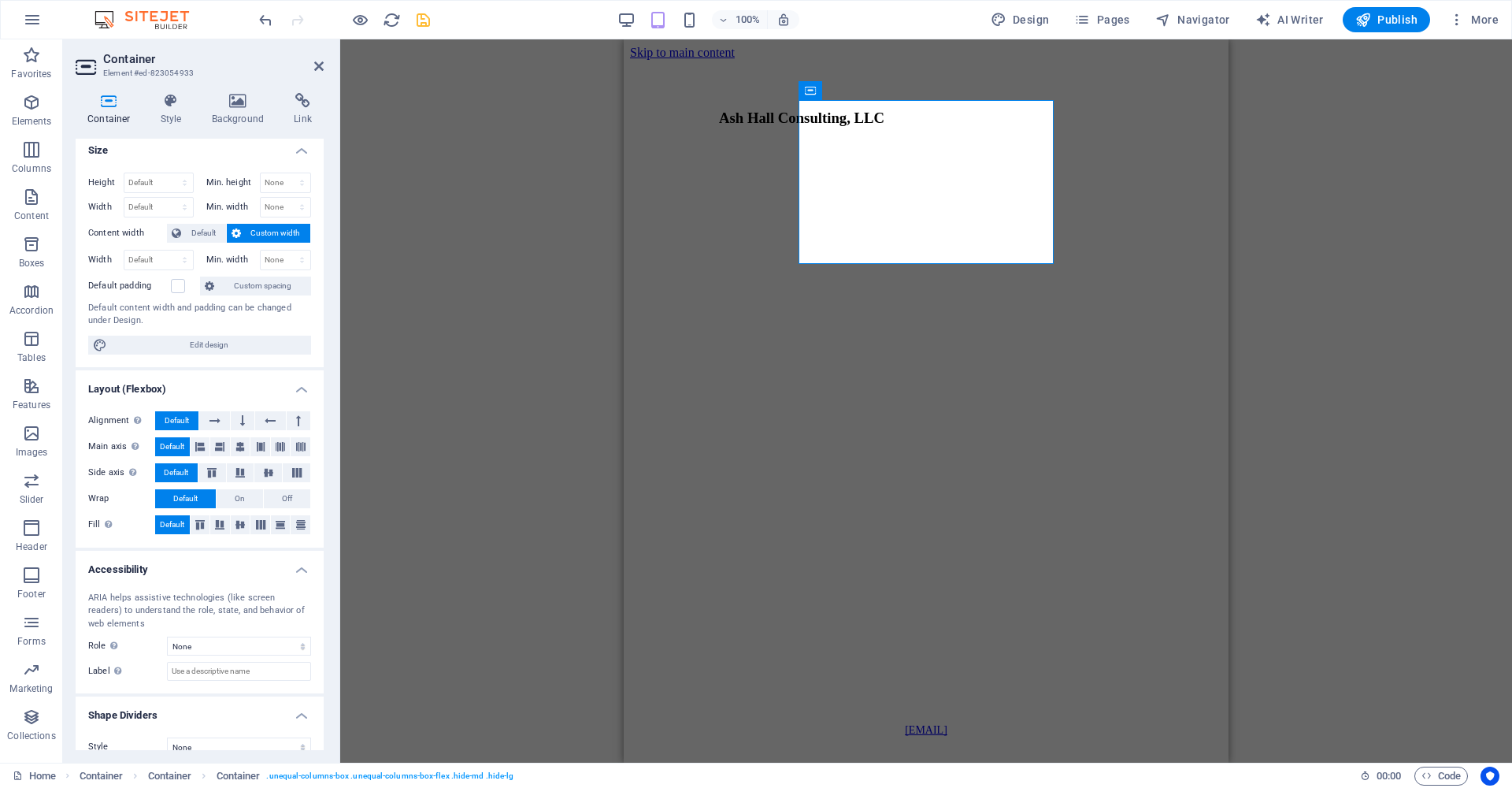 scroll, scrollTop: 0, scrollLeft: 0, axis: both 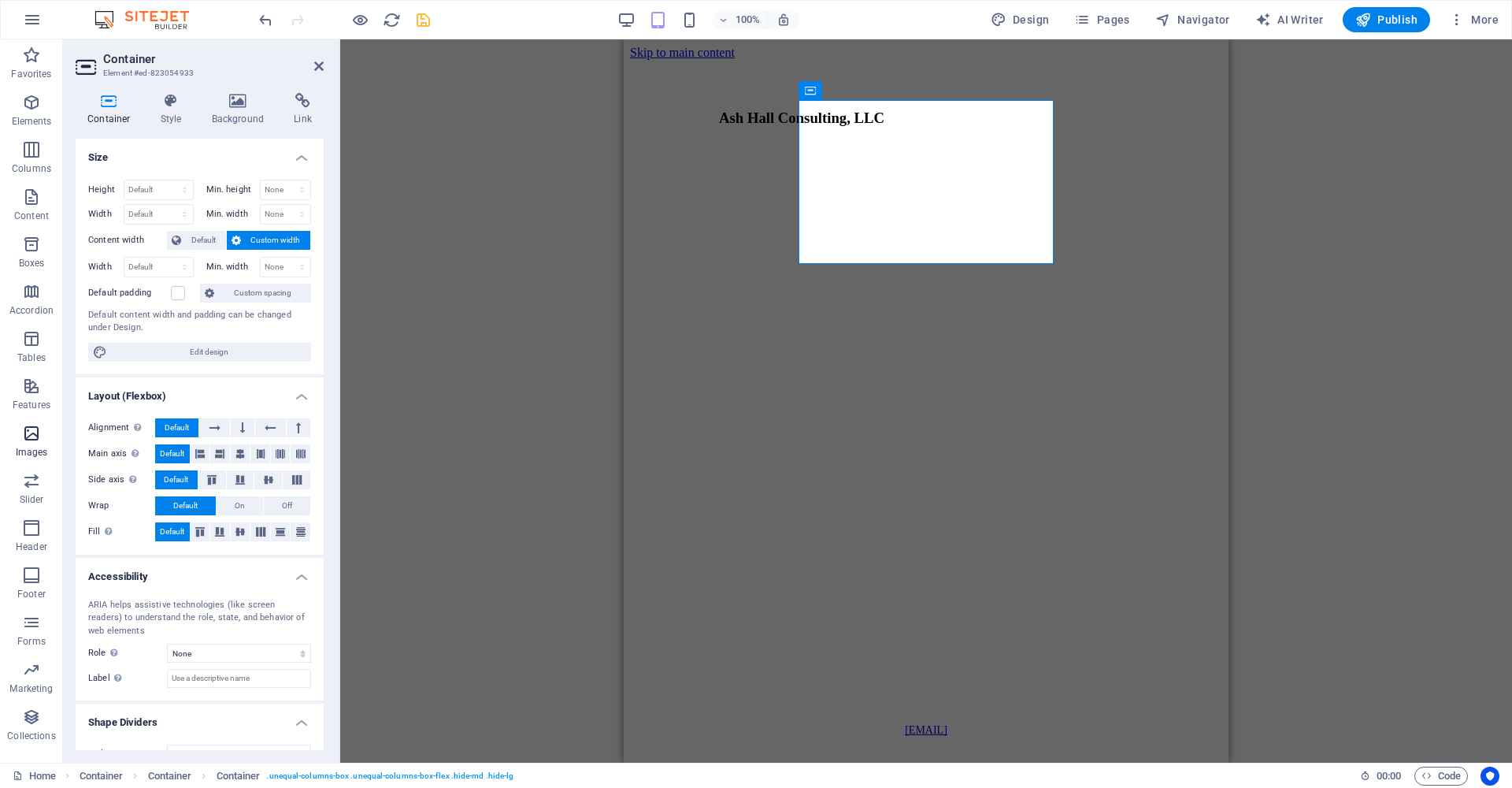 click at bounding box center [32, 433] 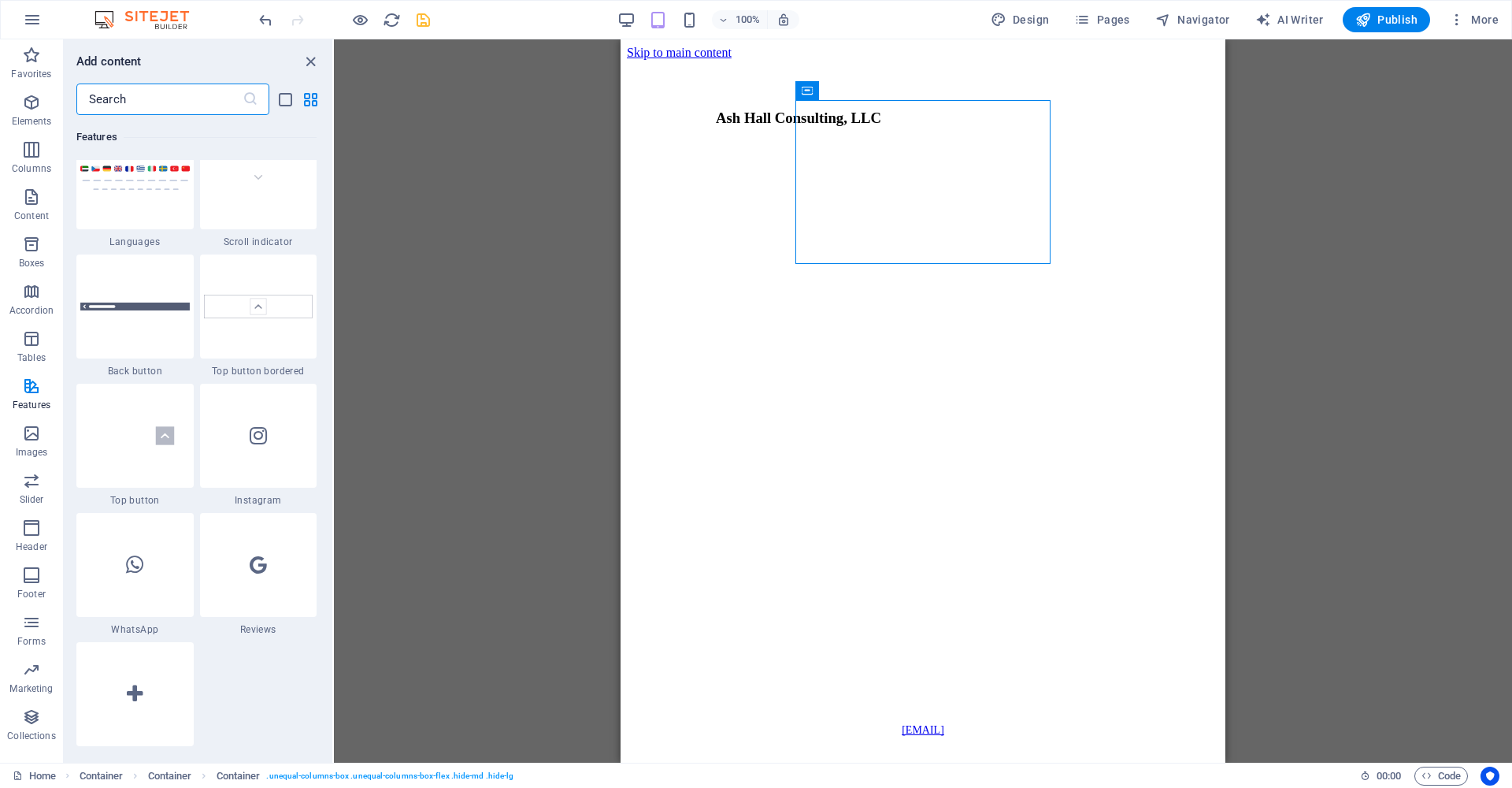 scroll, scrollTop: 8309, scrollLeft: 0, axis: vertical 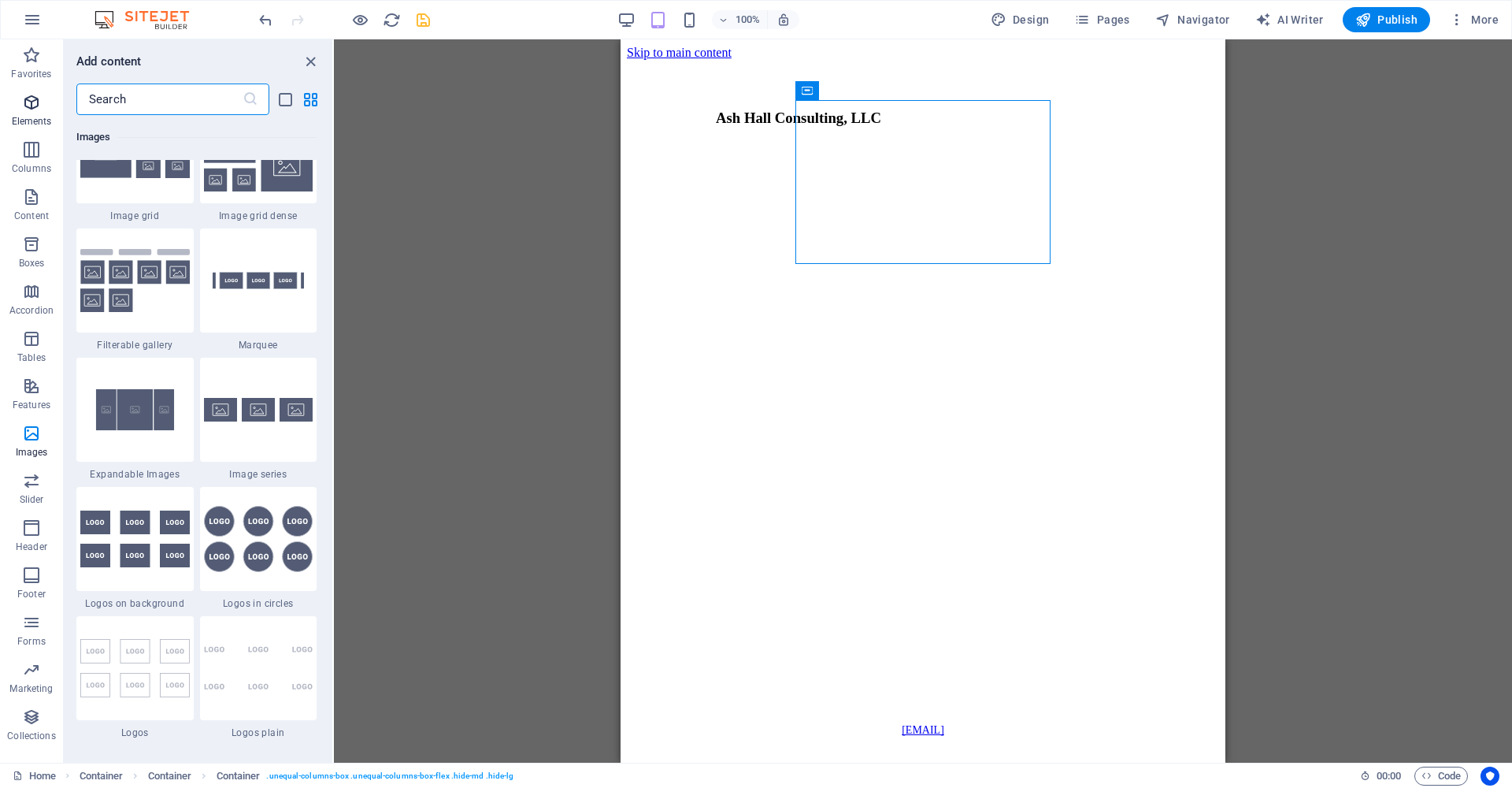 click at bounding box center [32, 102] 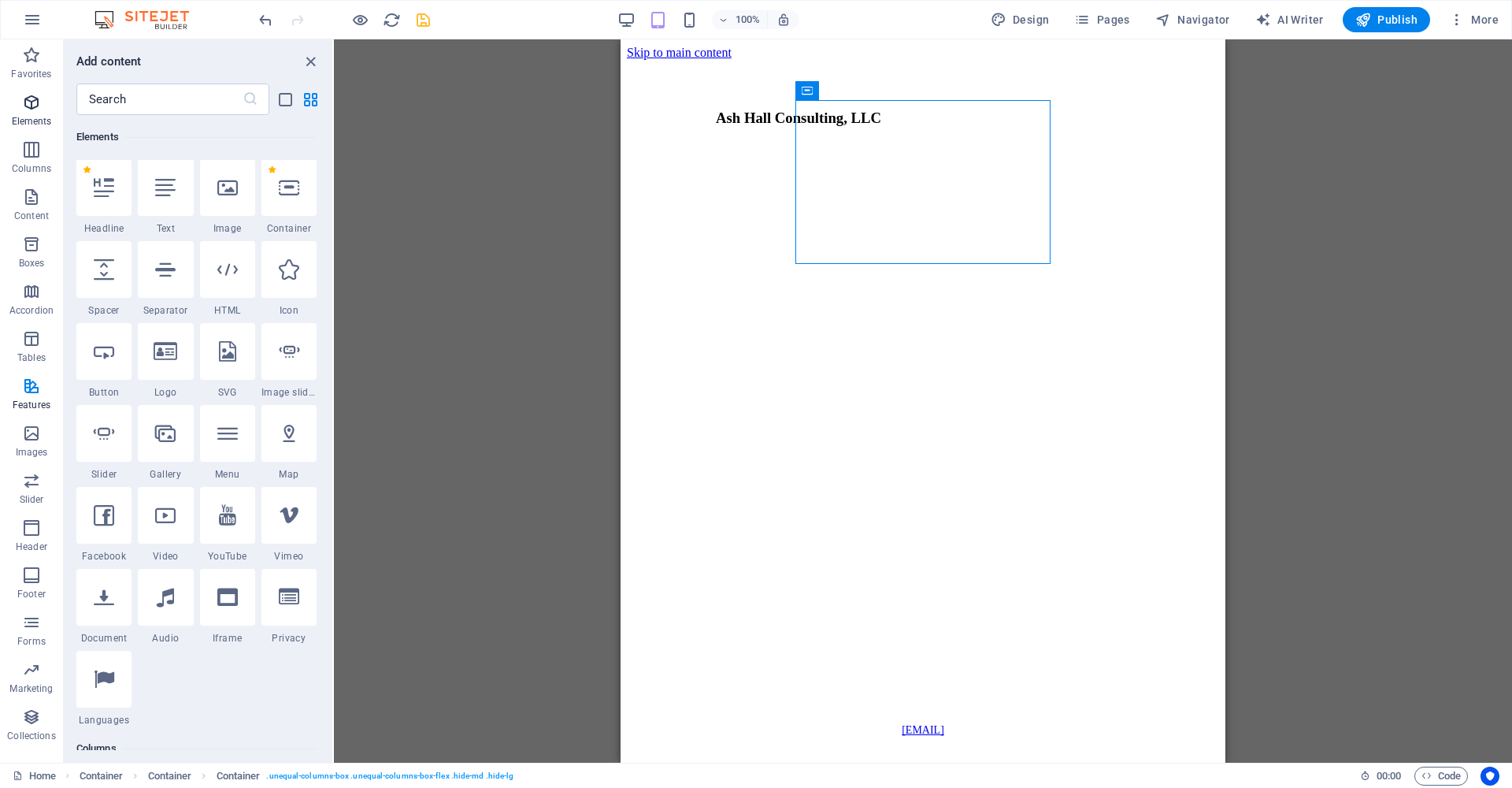 scroll, scrollTop: 168, scrollLeft: 0, axis: vertical 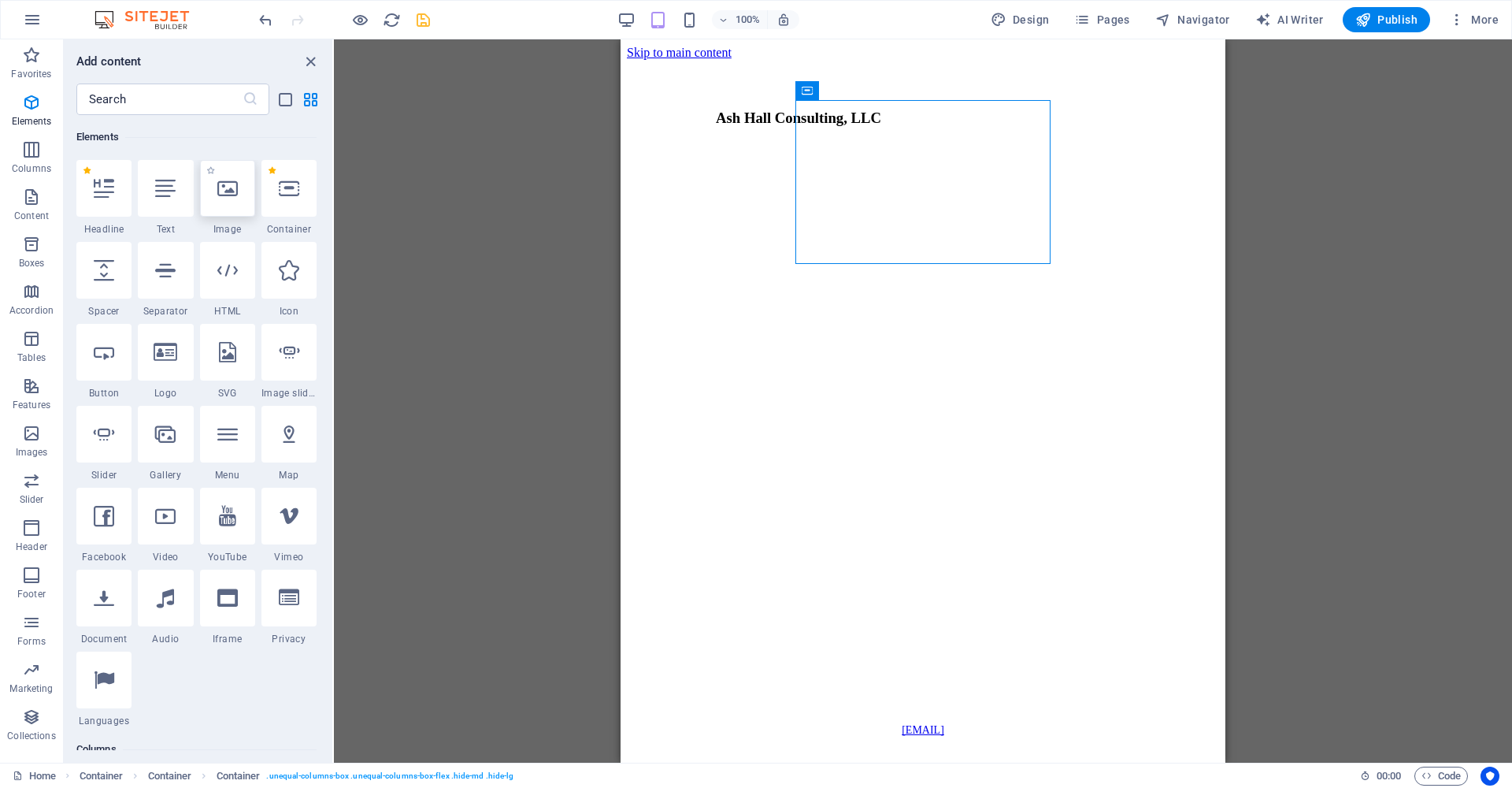 click at bounding box center (228, 188) 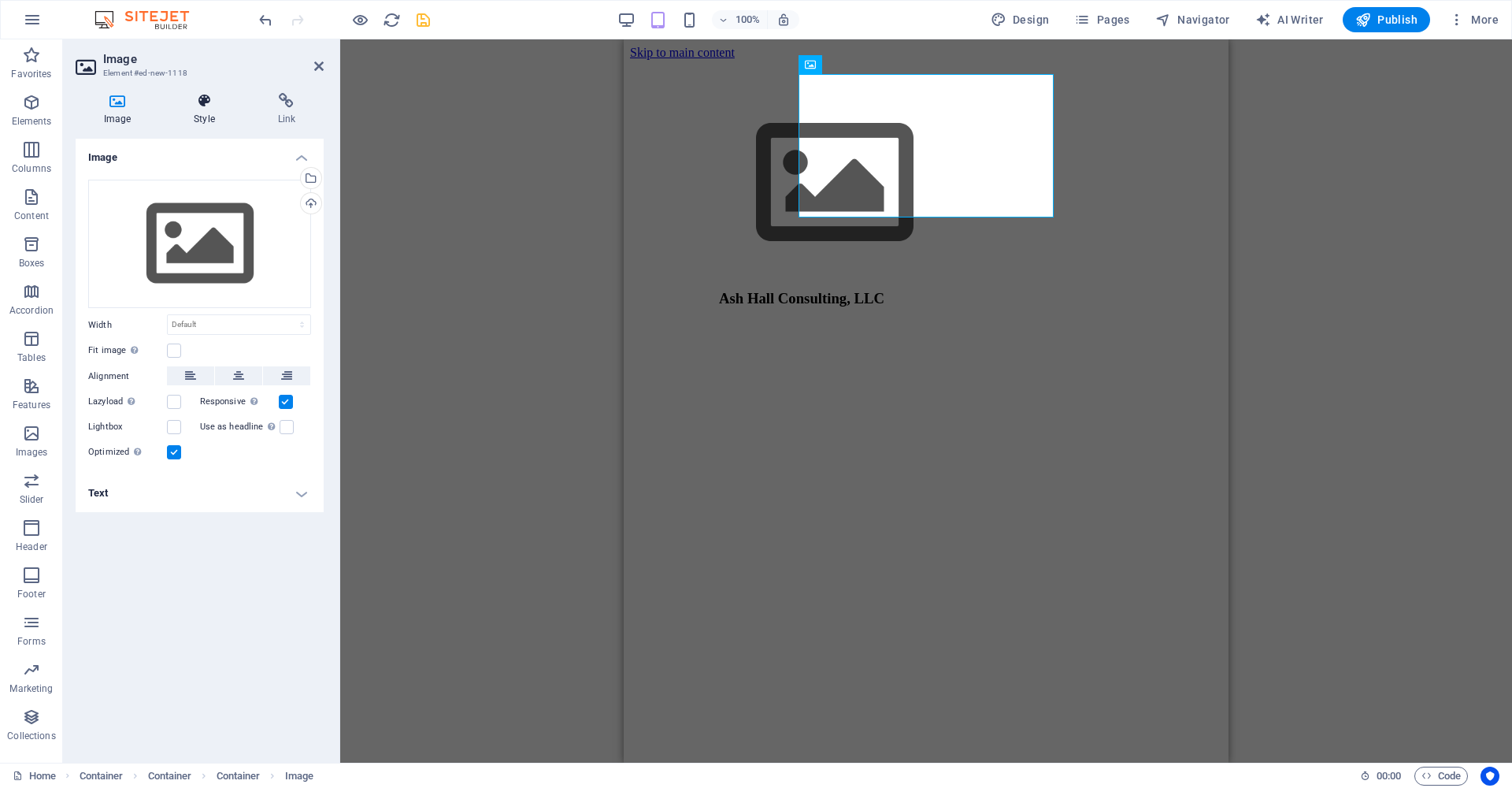 click at bounding box center [204, 101] 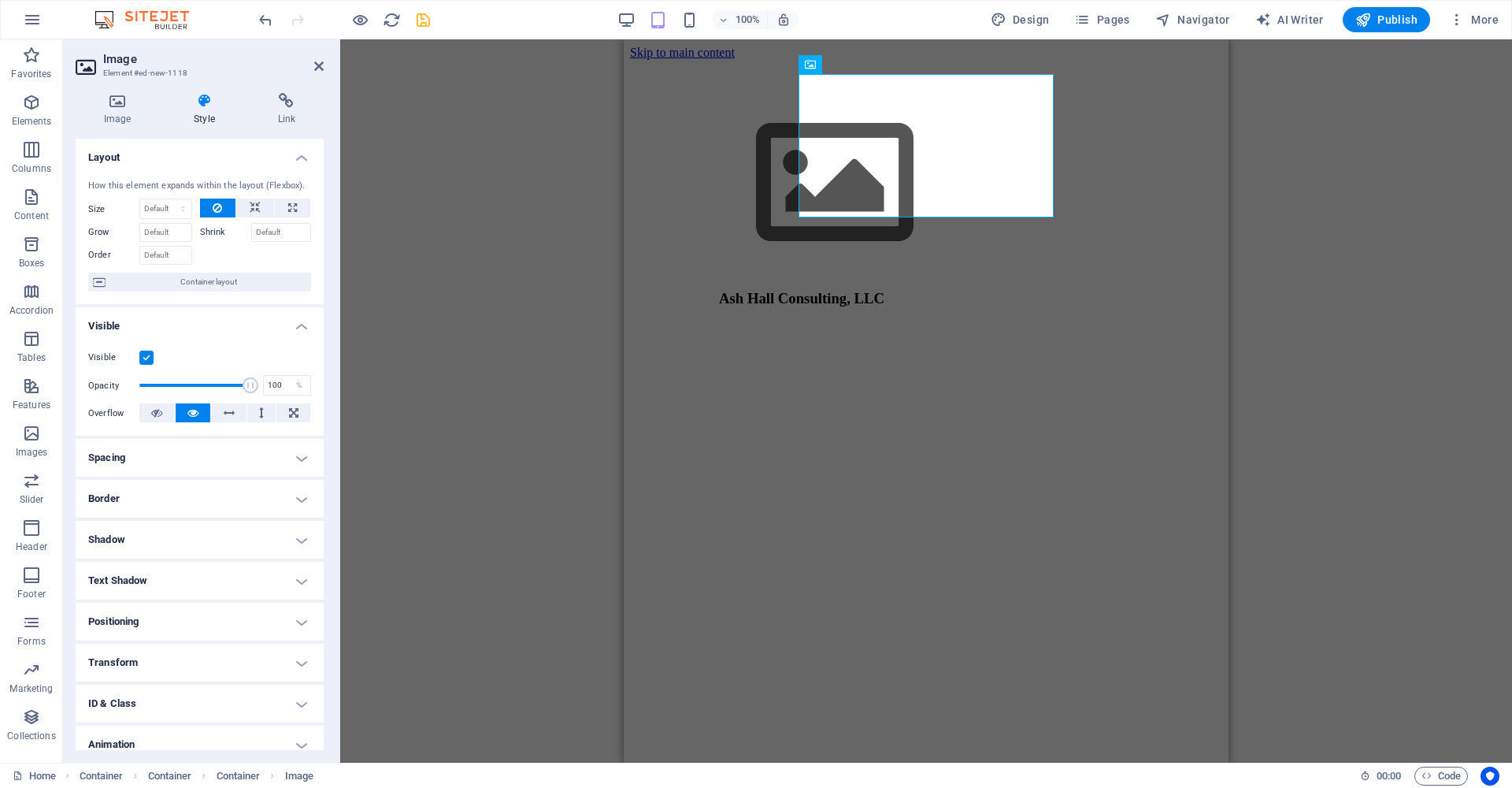 click at bounding box center (146, 358) 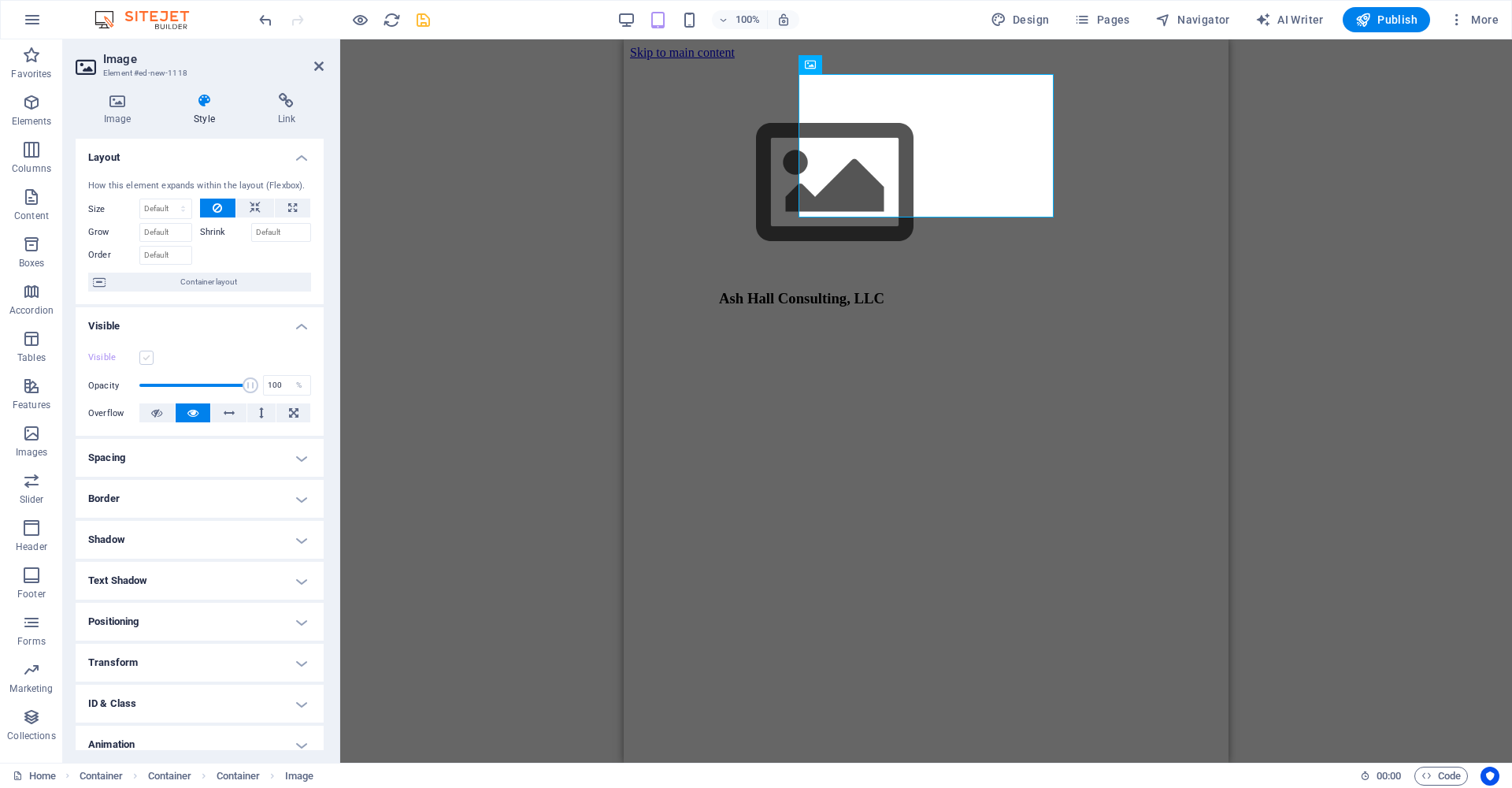 click at bounding box center [146, 358] 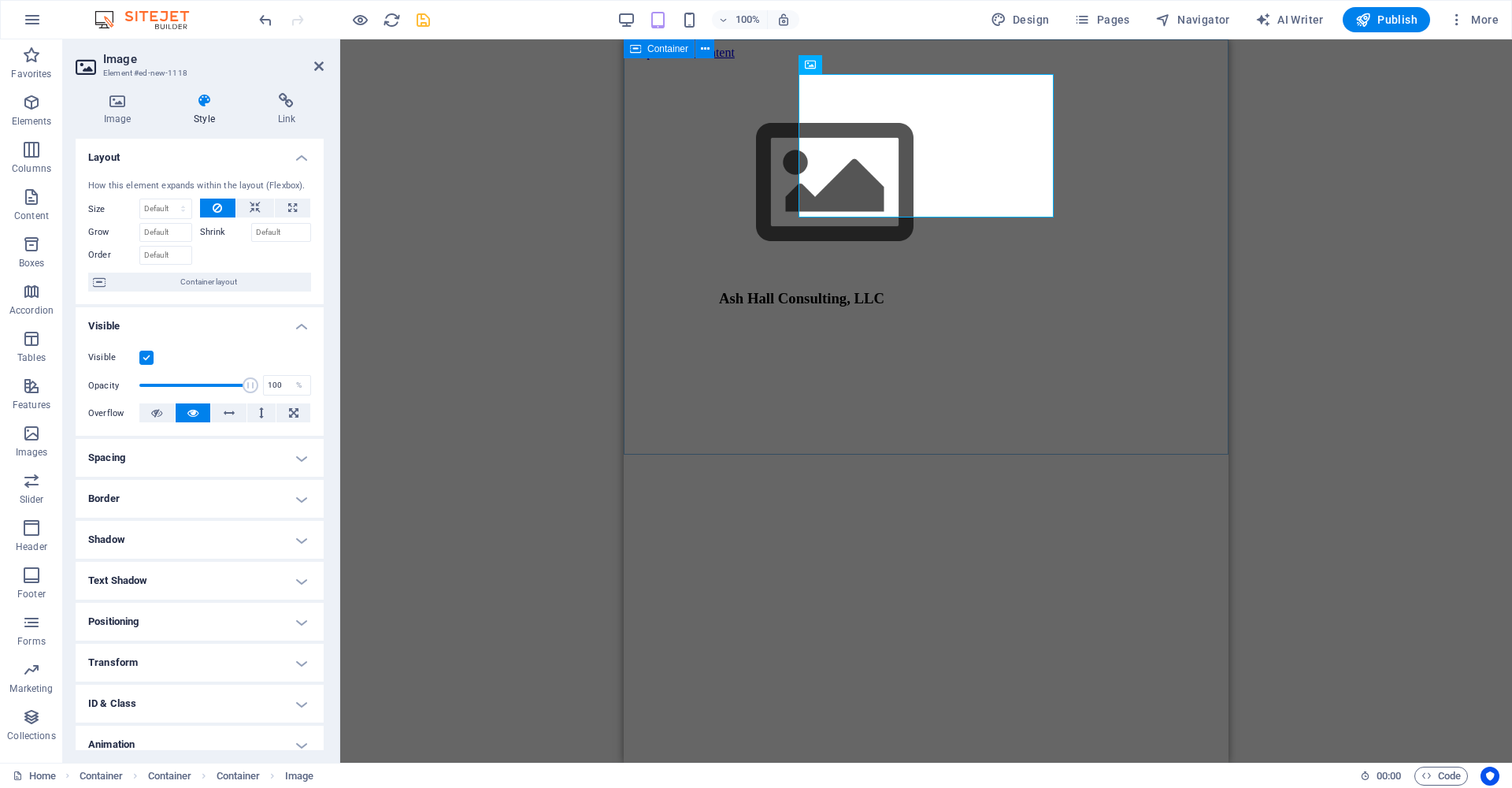 click on "Ash Hall Consulting, LLC" at bounding box center (926, 475) 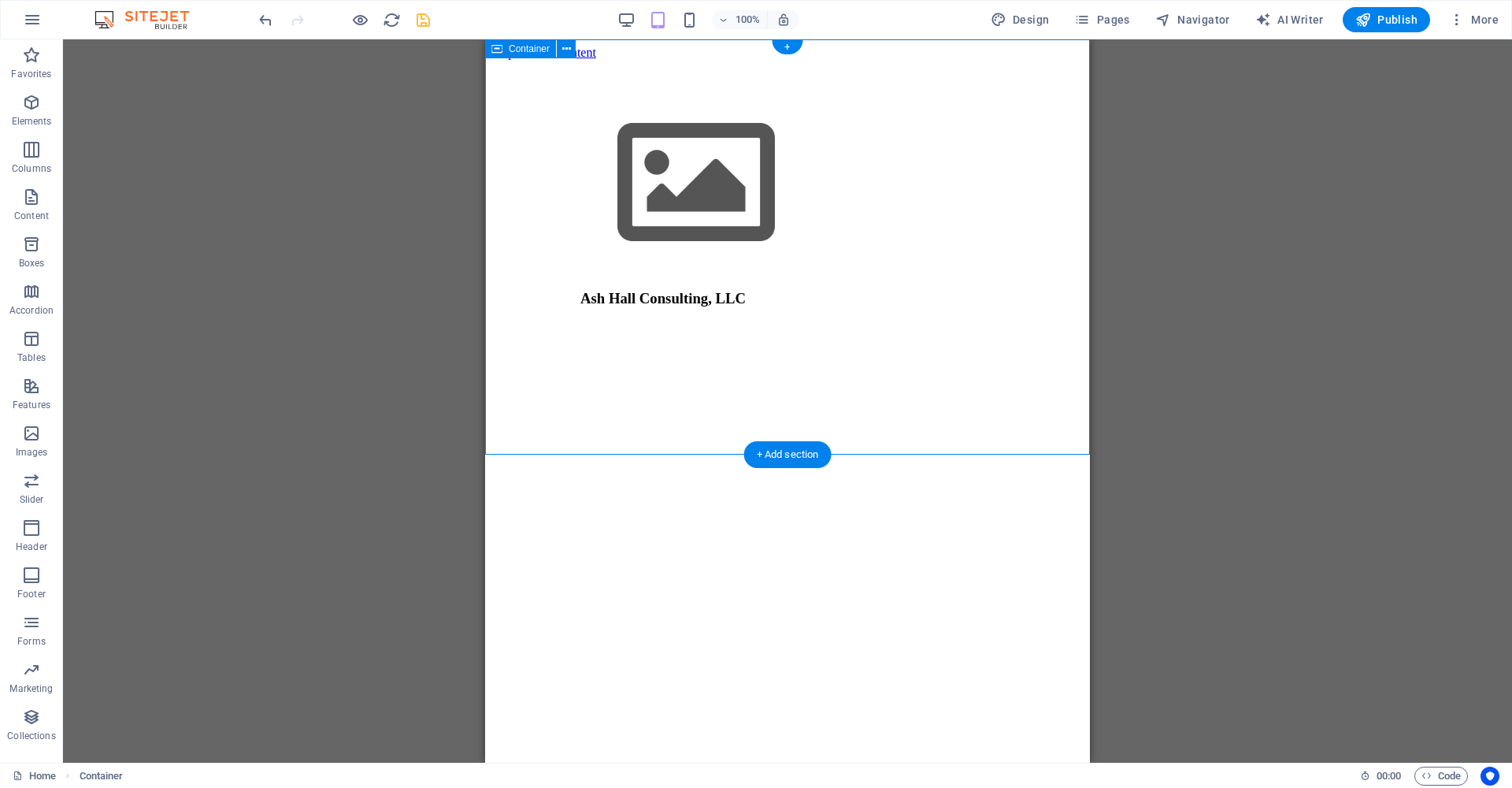 click on "Ash Hall Consulting, LLC" at bounding box center [788, 475] 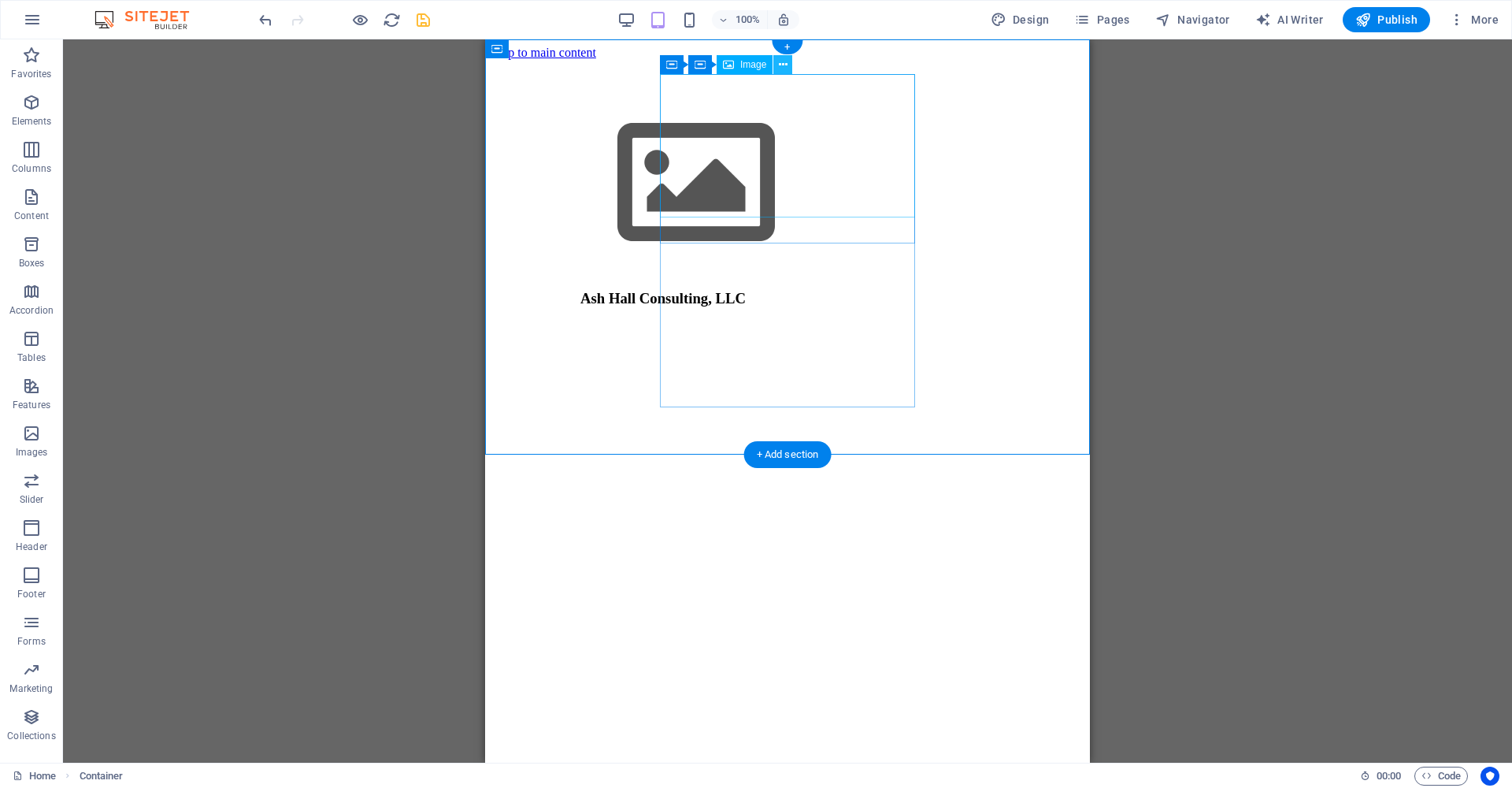 click at bounding box center [783, 65] 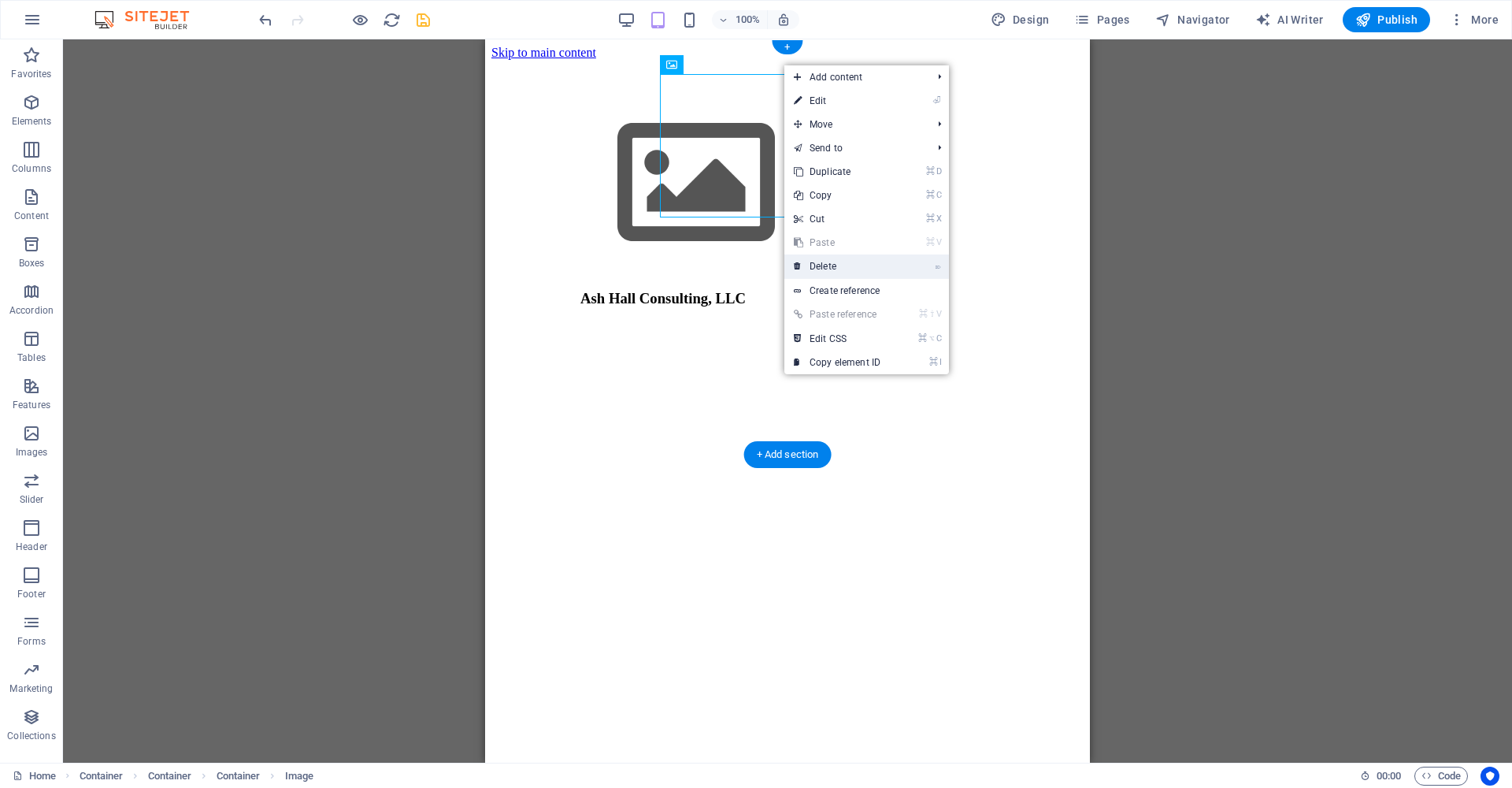 click on "⌦  Delete" at bounding box center [837, 266] 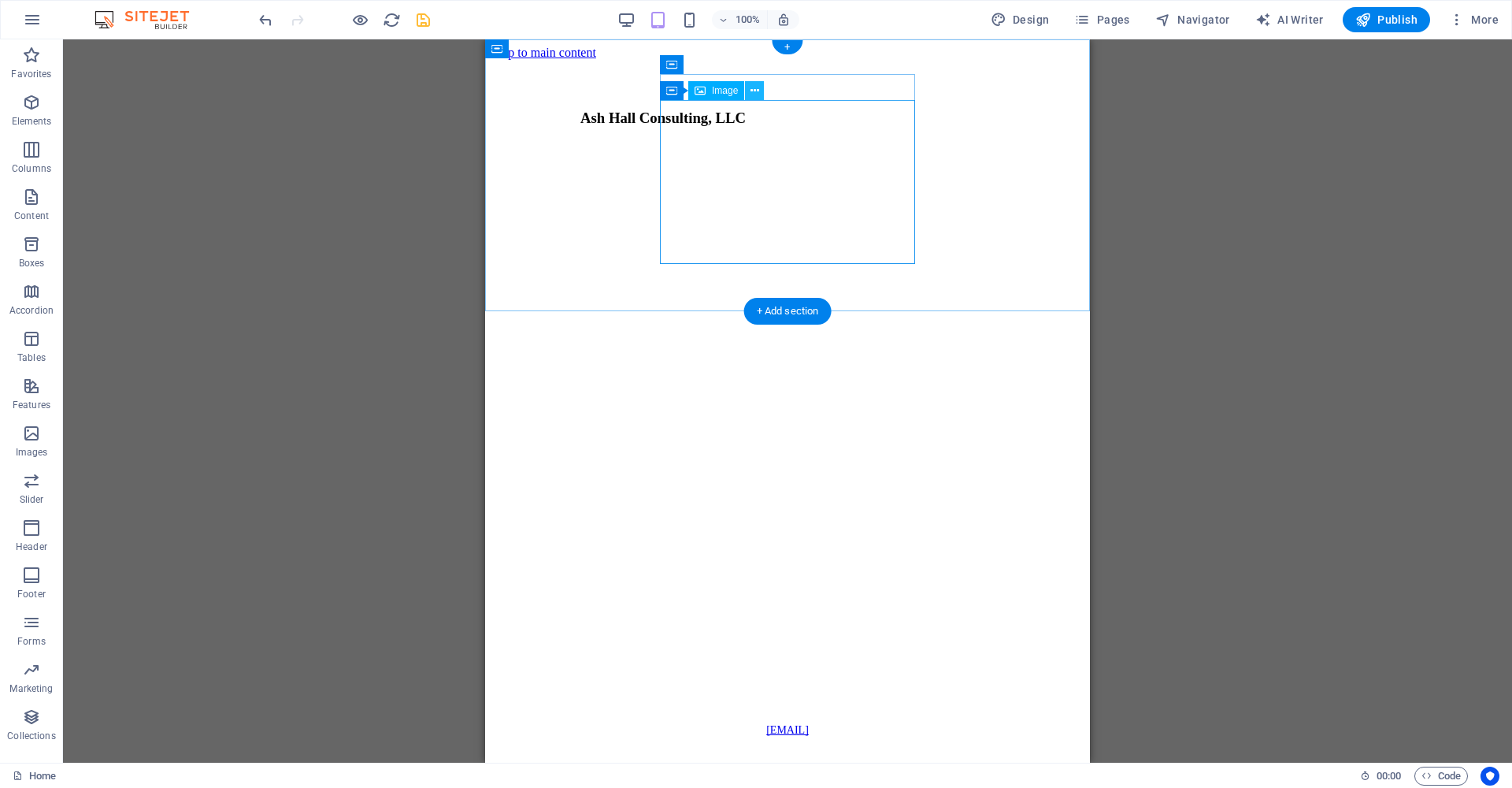 click at bounding box center (754, 91) 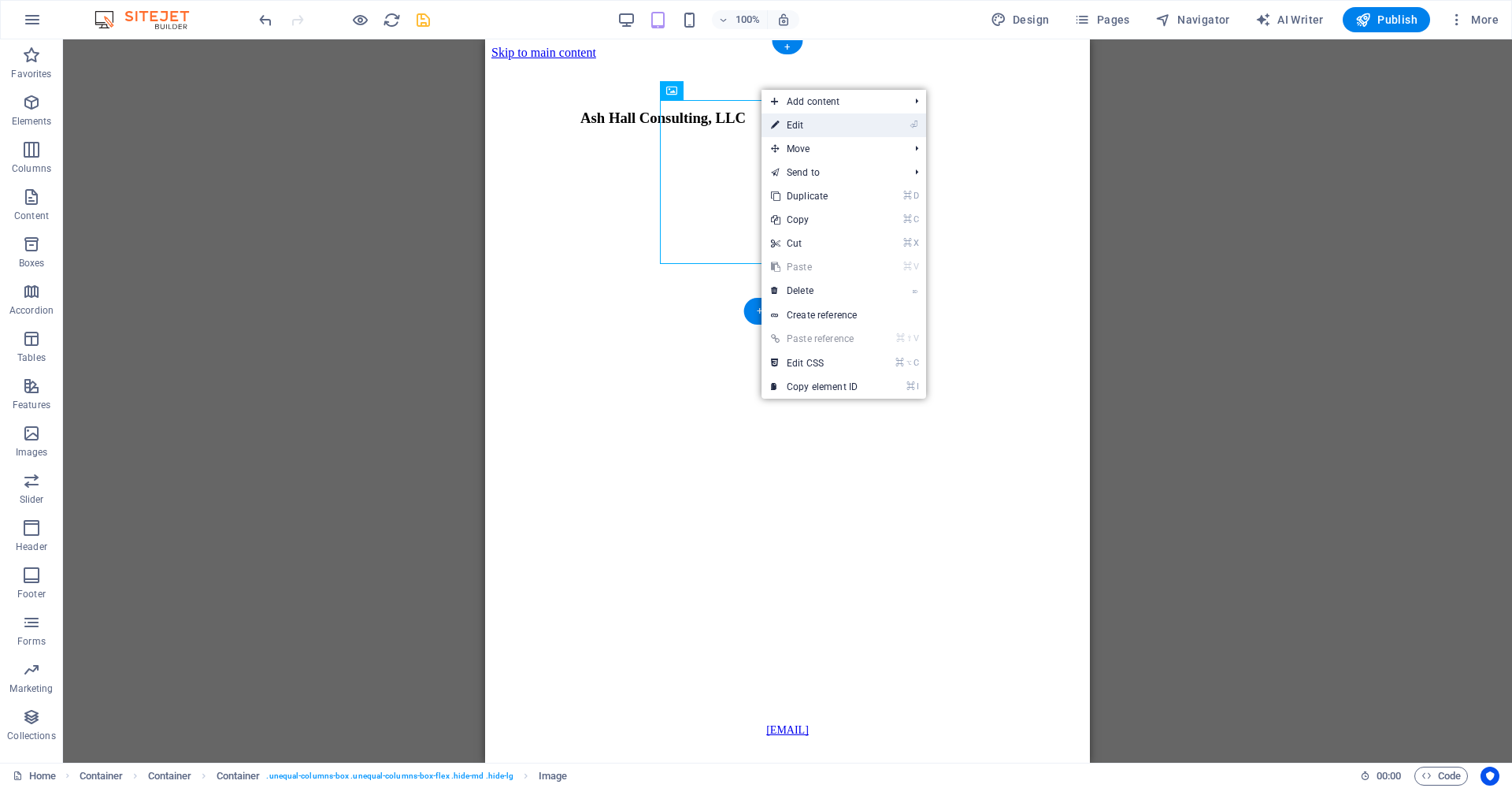 click on "⏎  Edit" at bounding box center (814, 125) 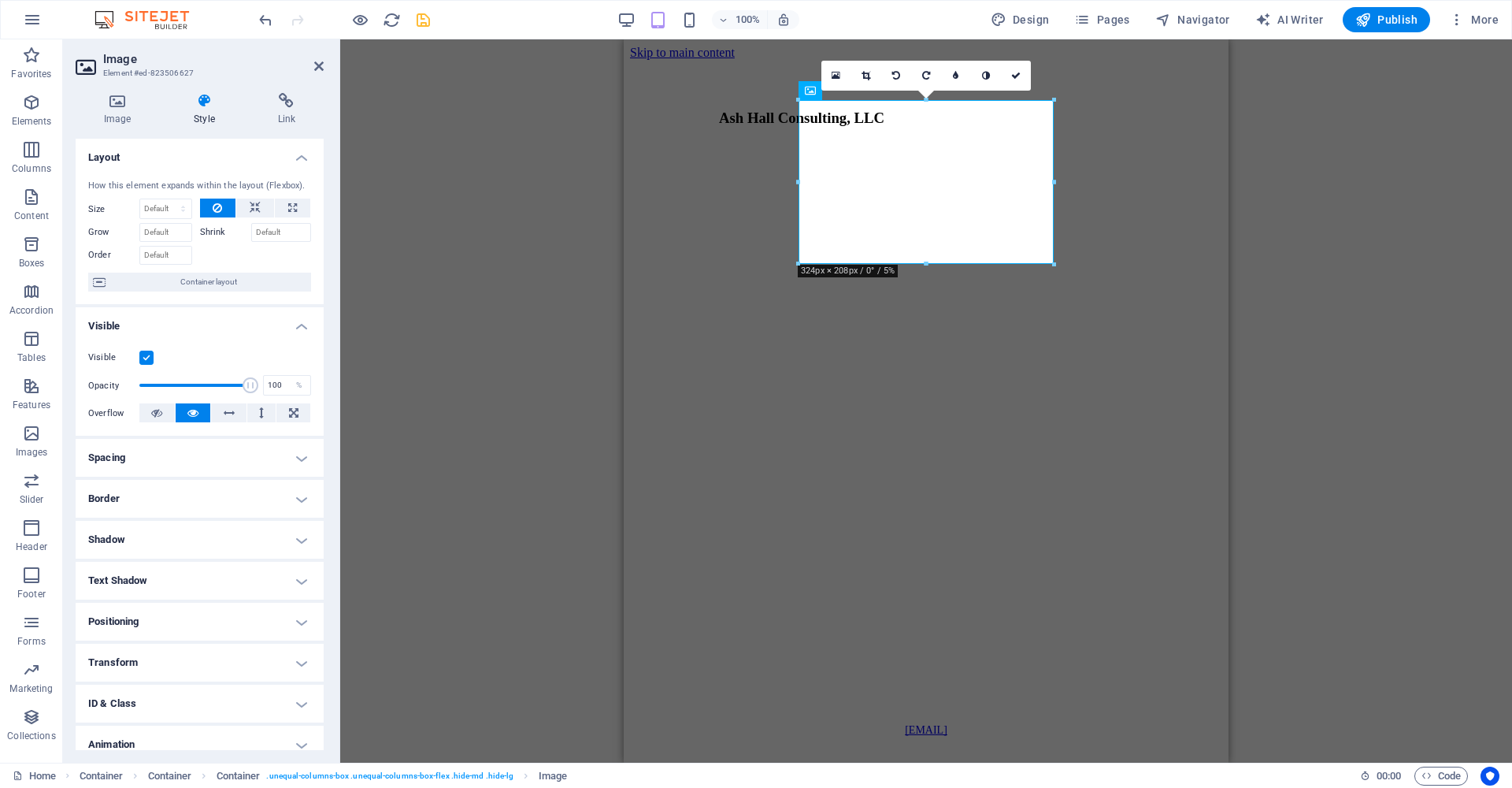 click at bounding box center [146, 358] 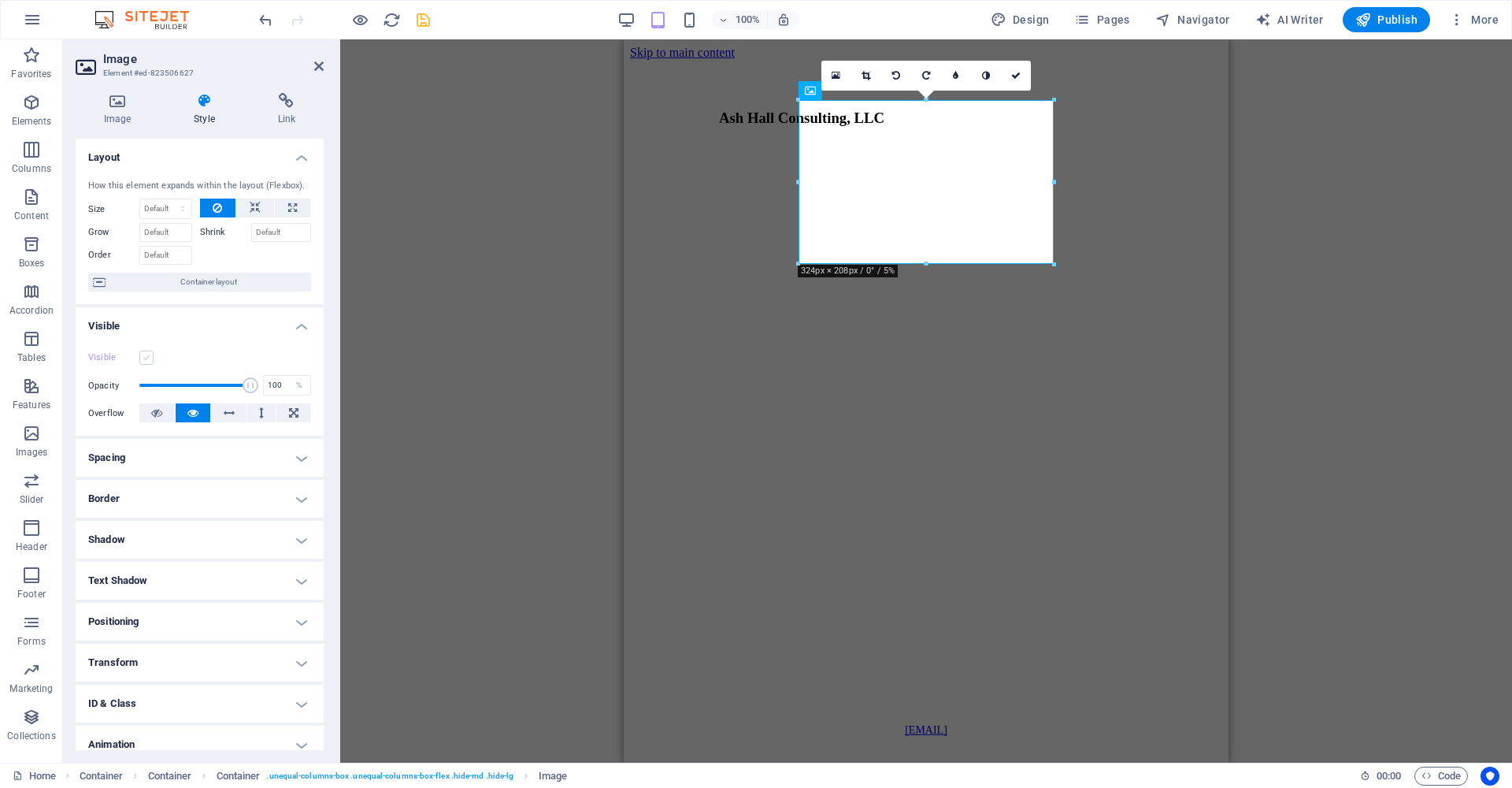click at bounding box center (146, 358) 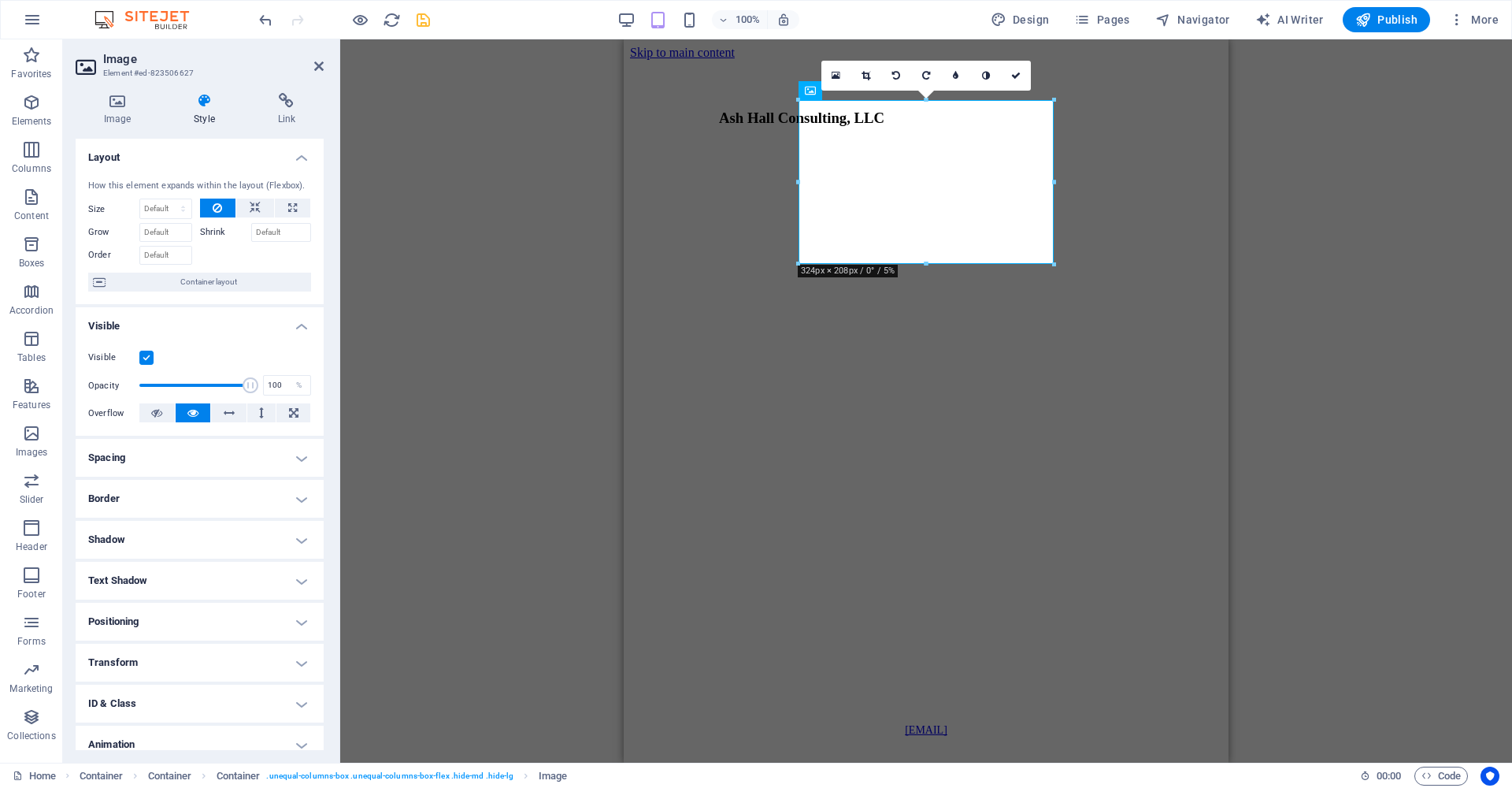 click on "Container   Text   Container   Image   Container   Container   H3   Container   Container
Drag here to replace the existing content. Press “Ctrl” if you want to create a new element.
Container   Container   Image 180 170 160 150 140 130 120 110 100 90 80 70 60 50 40 30 20 10 0 -10 -20 -30 -40 -50 -60 -70 -80 -90 -100 -110 -120 -130 -140 -150 -160 -170 324px × 208px / 0° / 5% 16:10 16:9 4:3 1:1 1:2 0" at bounding box center [926, 401] 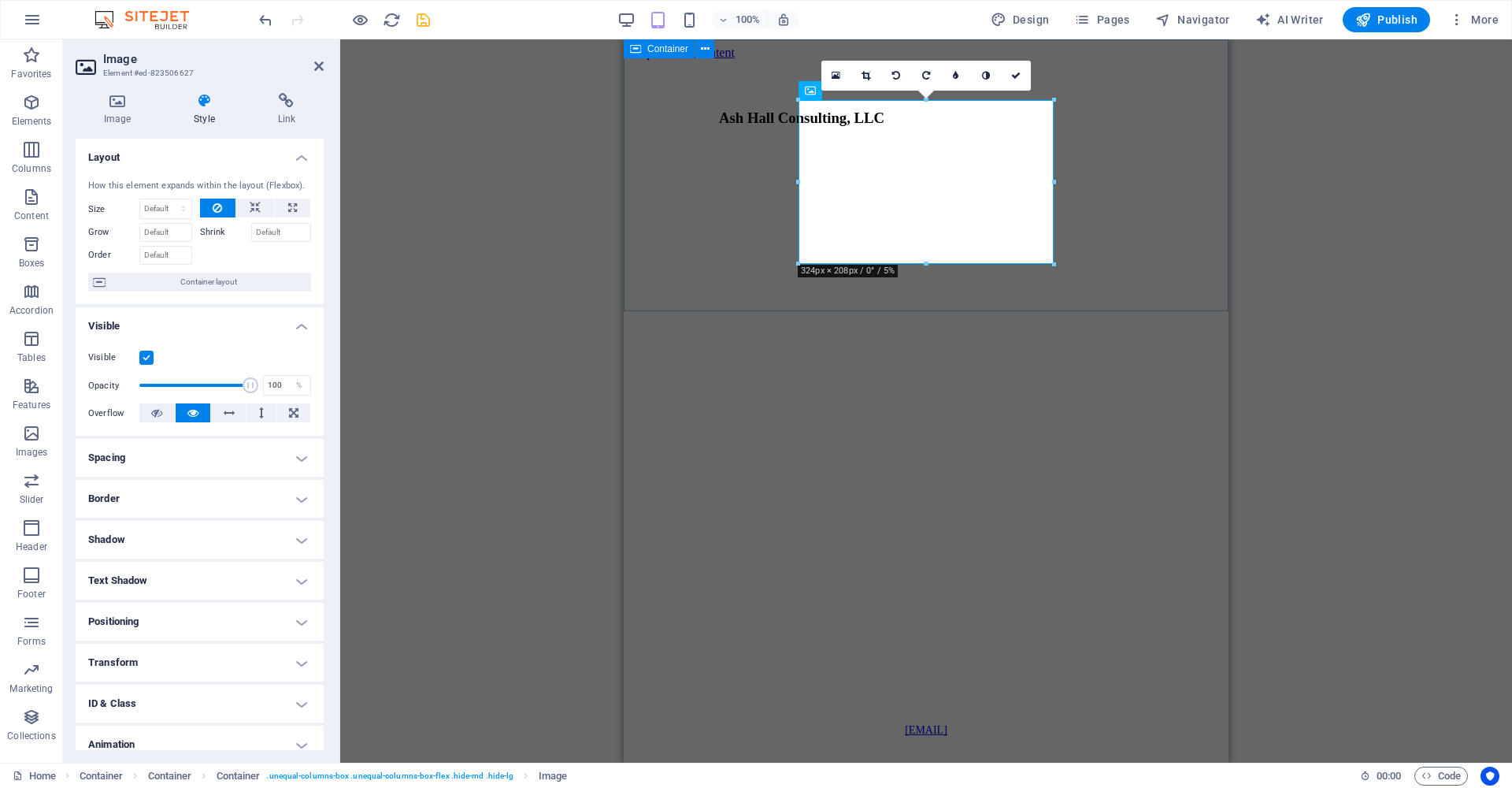 click on "Ash Hall Consulting, LLC" at bounding box center [926, 385] 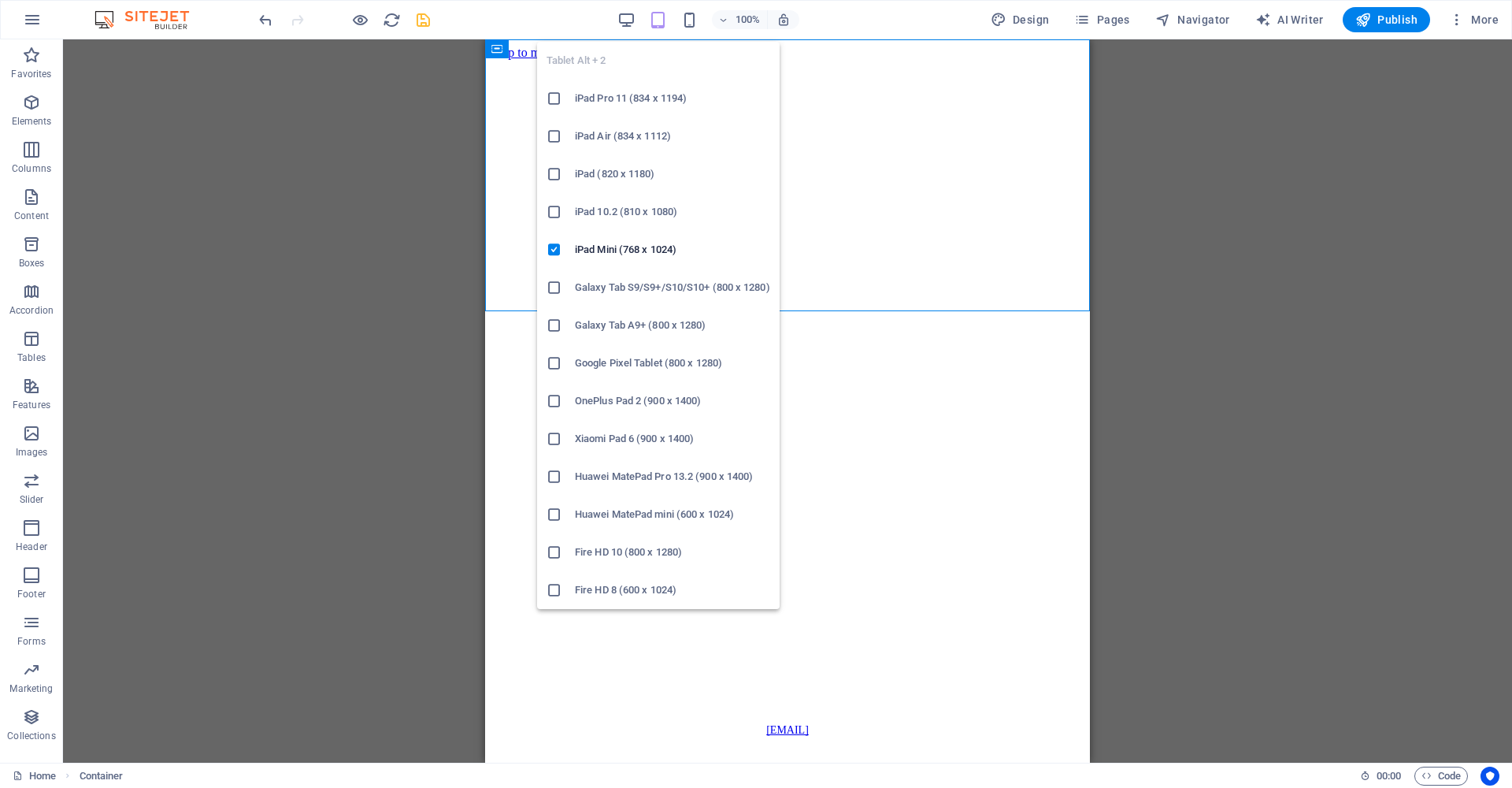 click at bounding box center [658, 20] 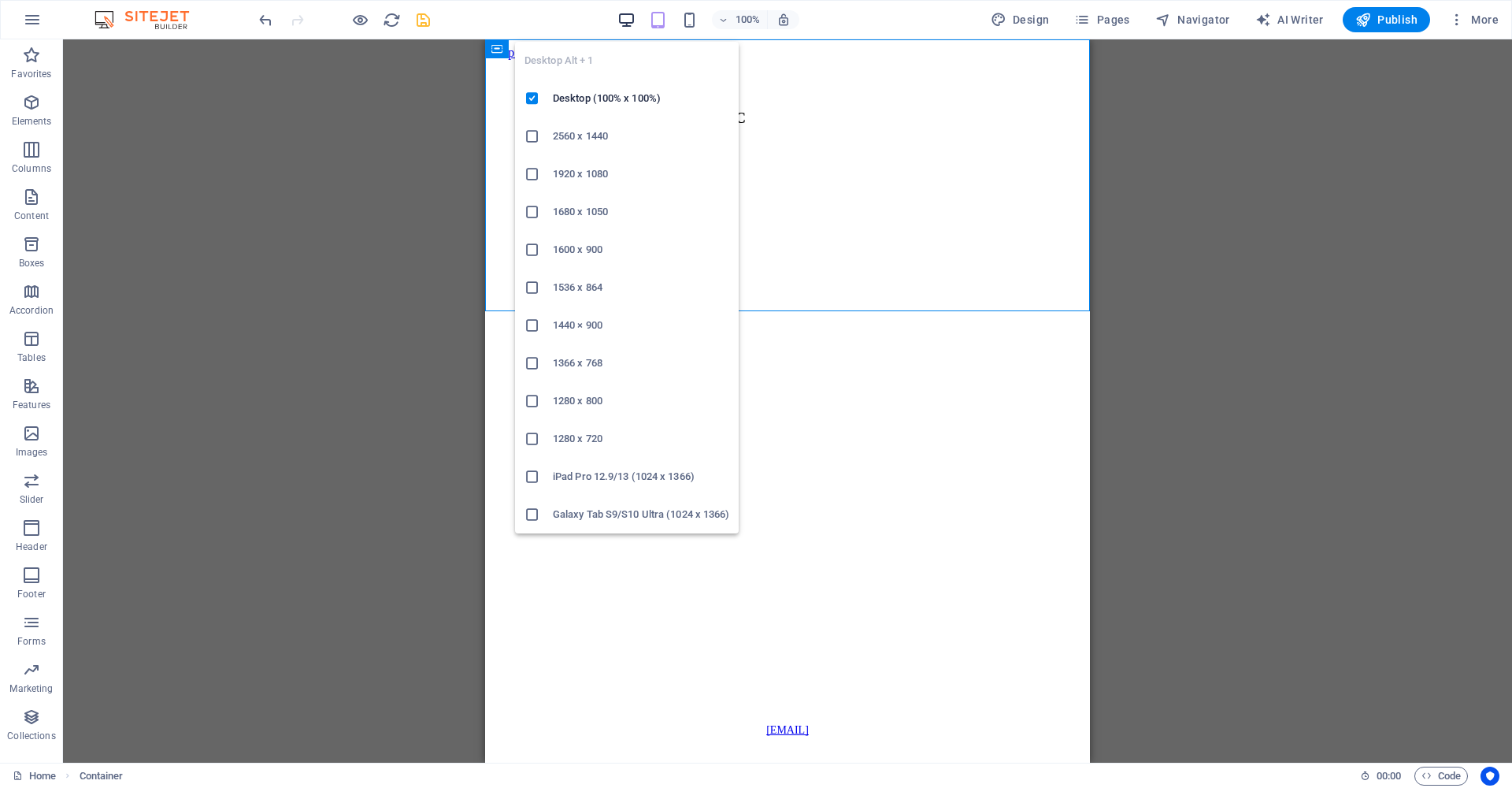 click at bounding box center (626, 20) 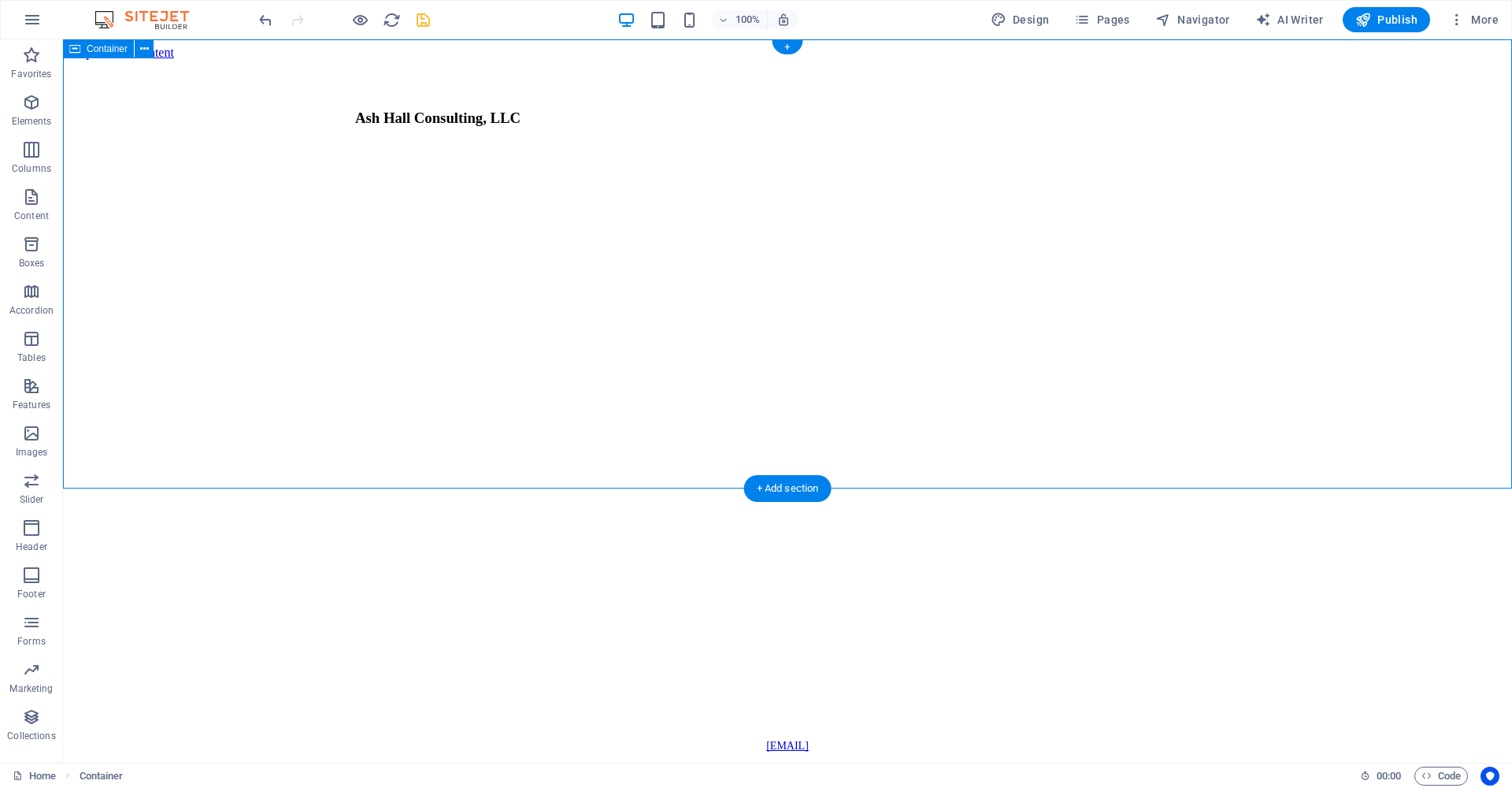 click on "Ash Hall Consulting, LLC" at bounding box center [788, 392] 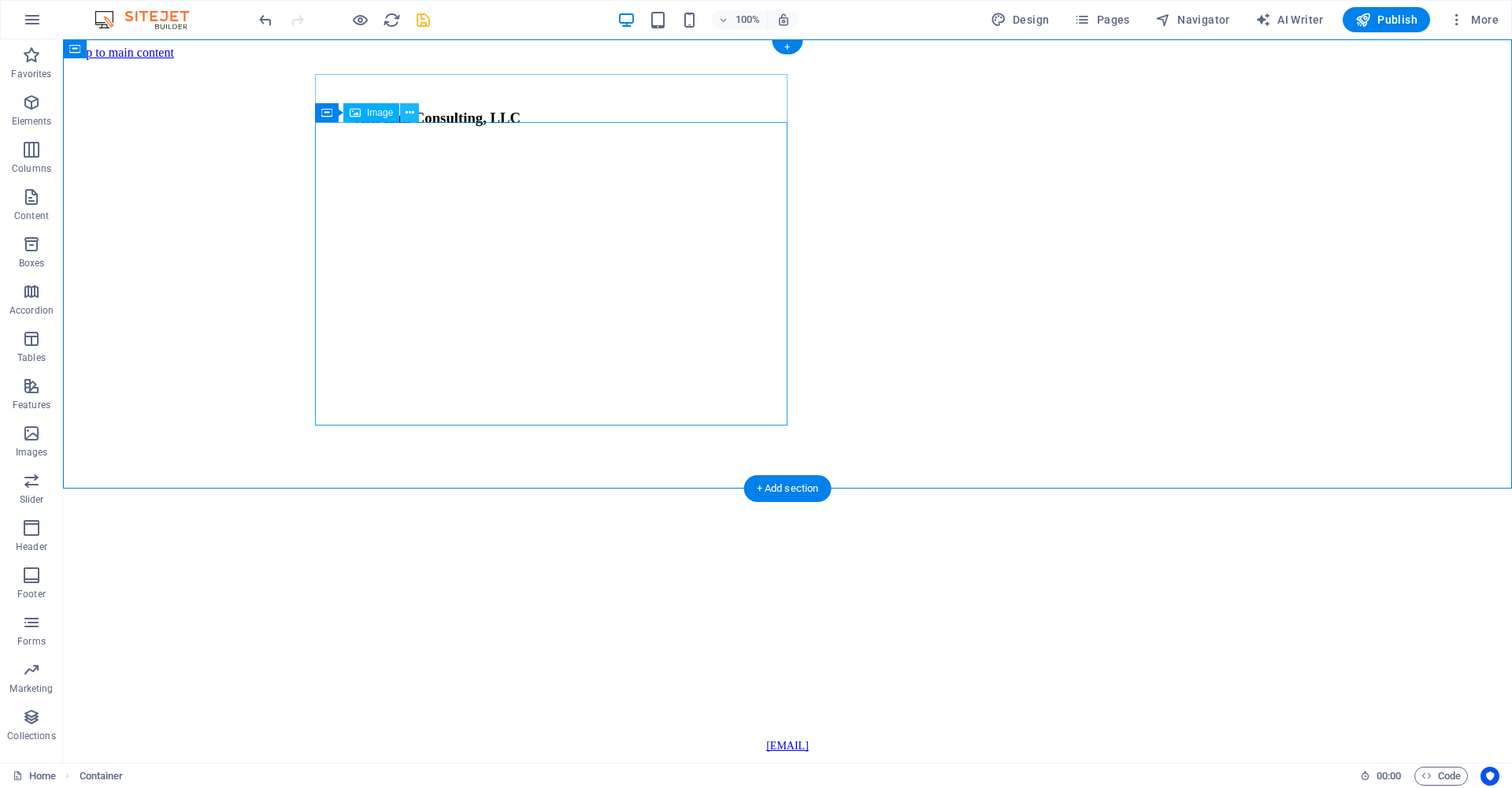 click at bounding box center (410, 113) 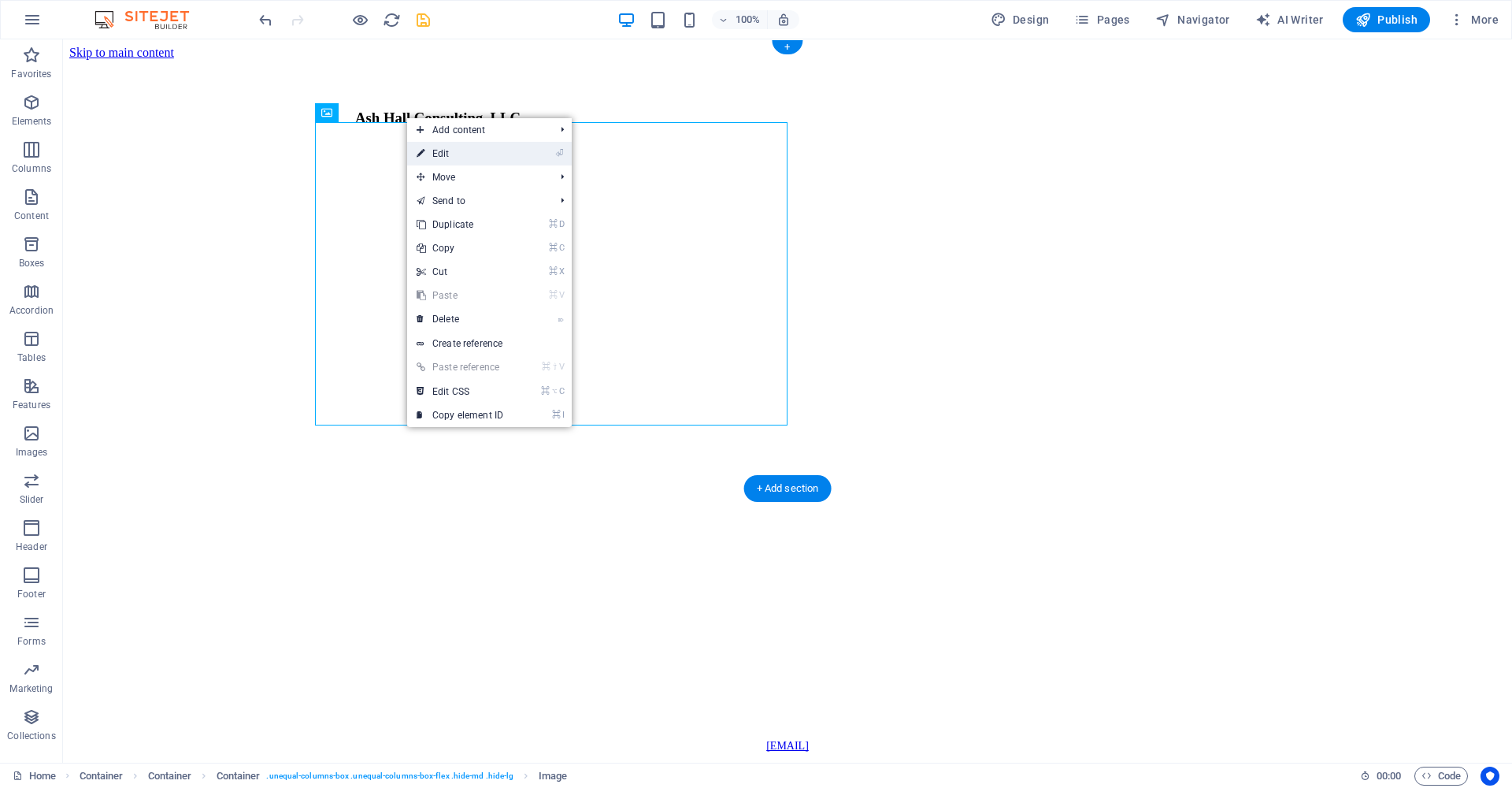 click on "⏎  Edit" at bounding box center [460, 154] 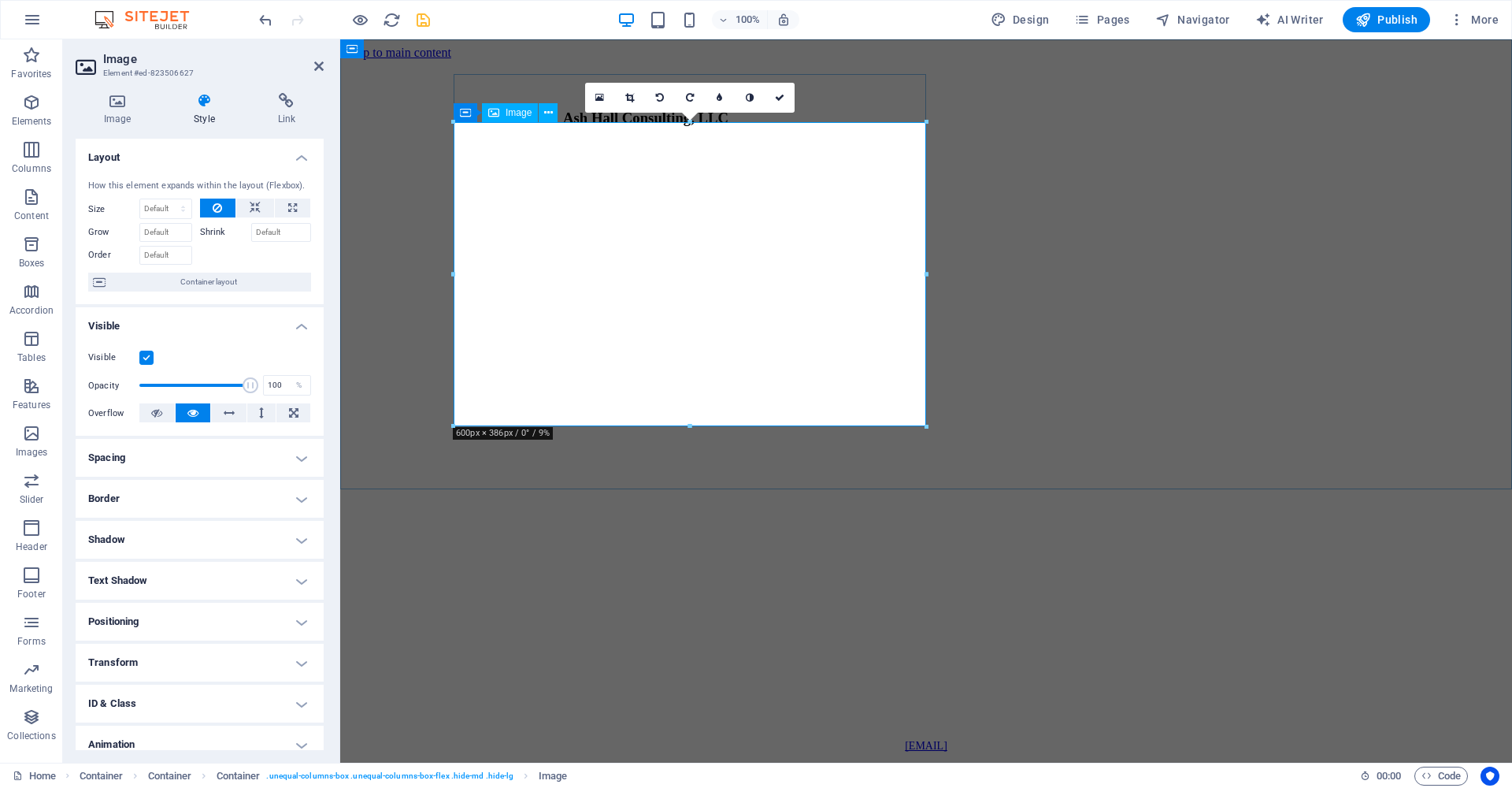 click at bounding box center (646, 402) 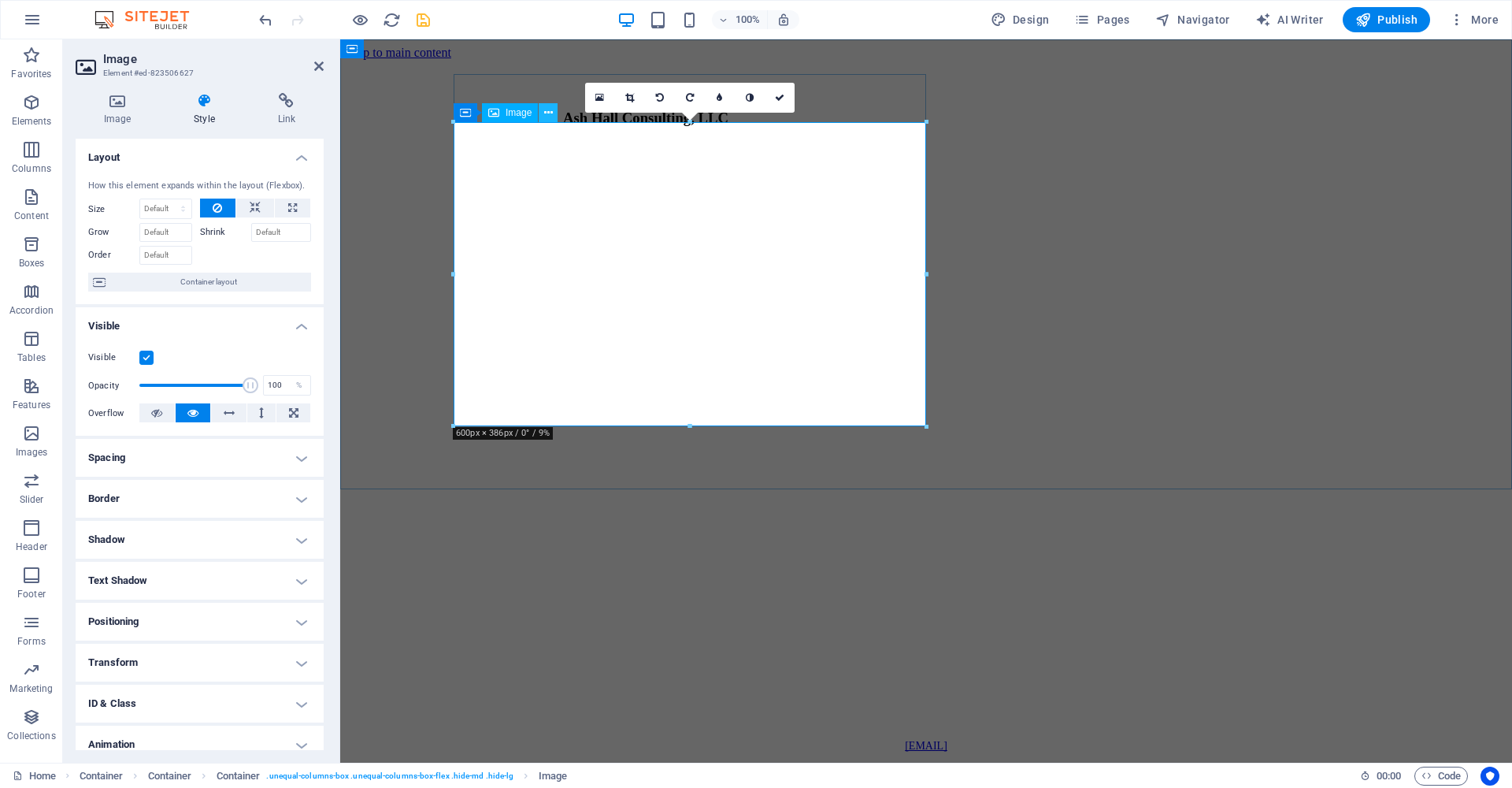click at bounding box center [548, 113] 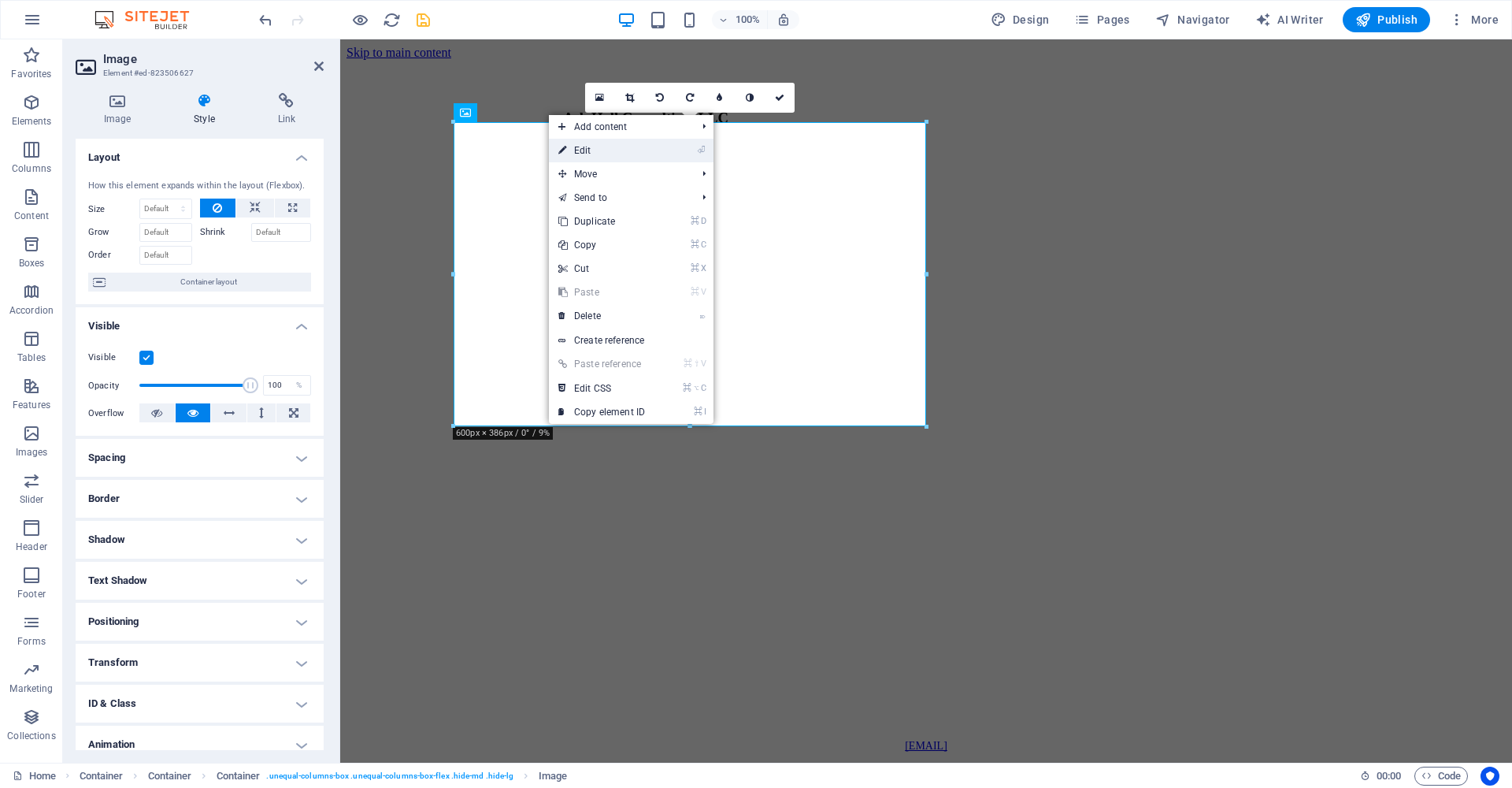 click on "⏎  Edit" at bounding box center (602, 151) 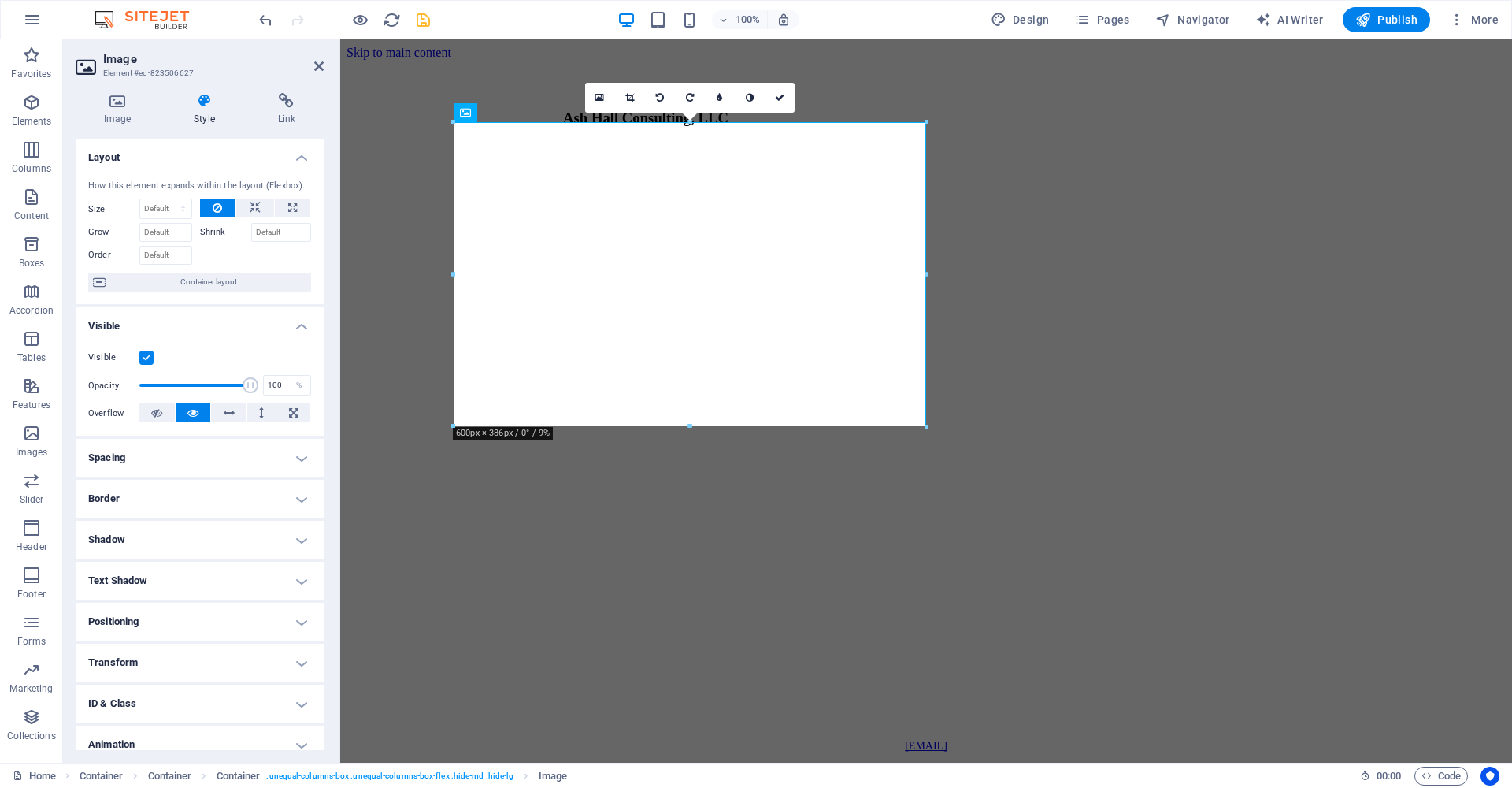 click at bounding box center (146, 358) 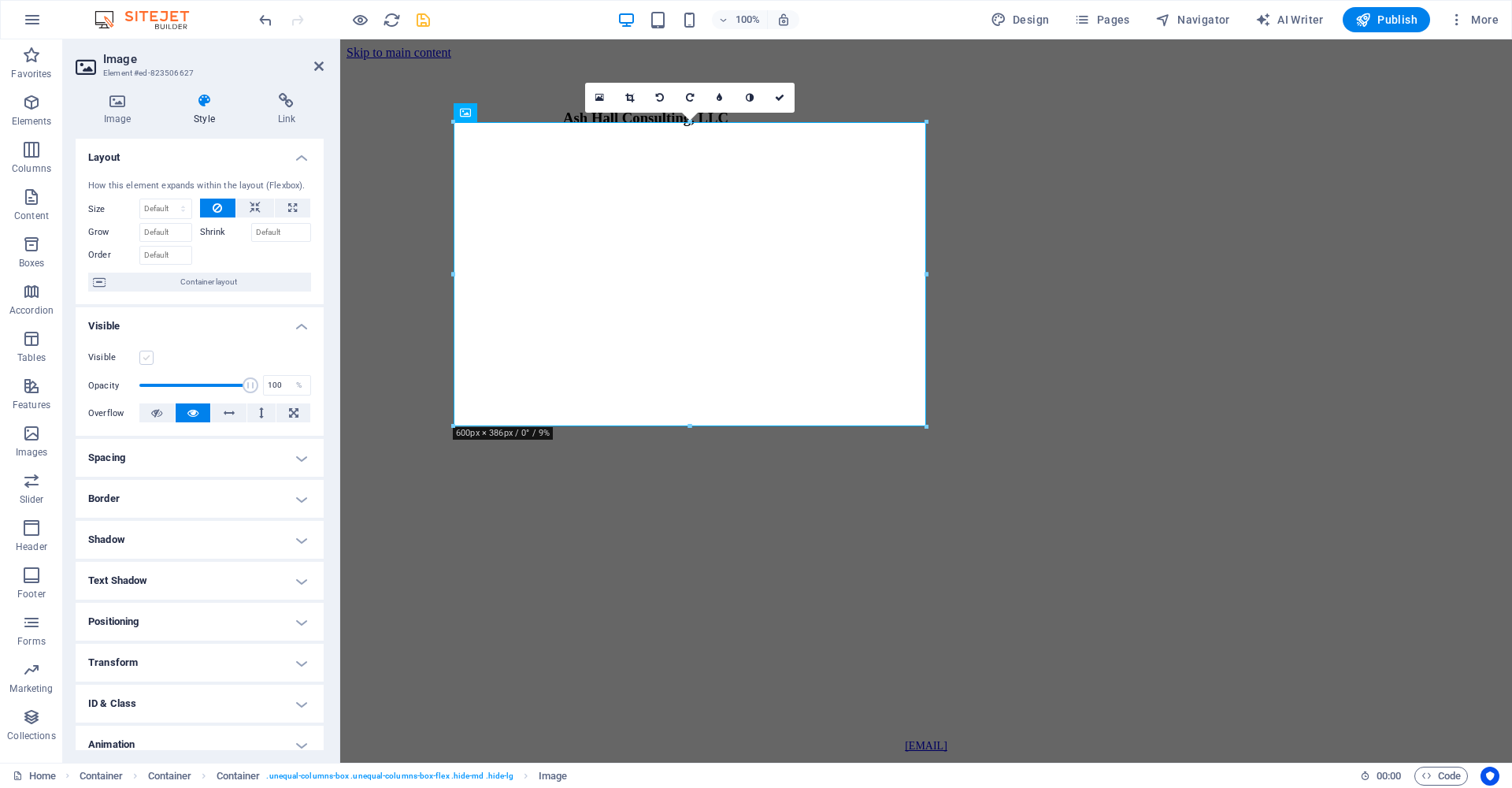 click at bounding box center [146, 358] 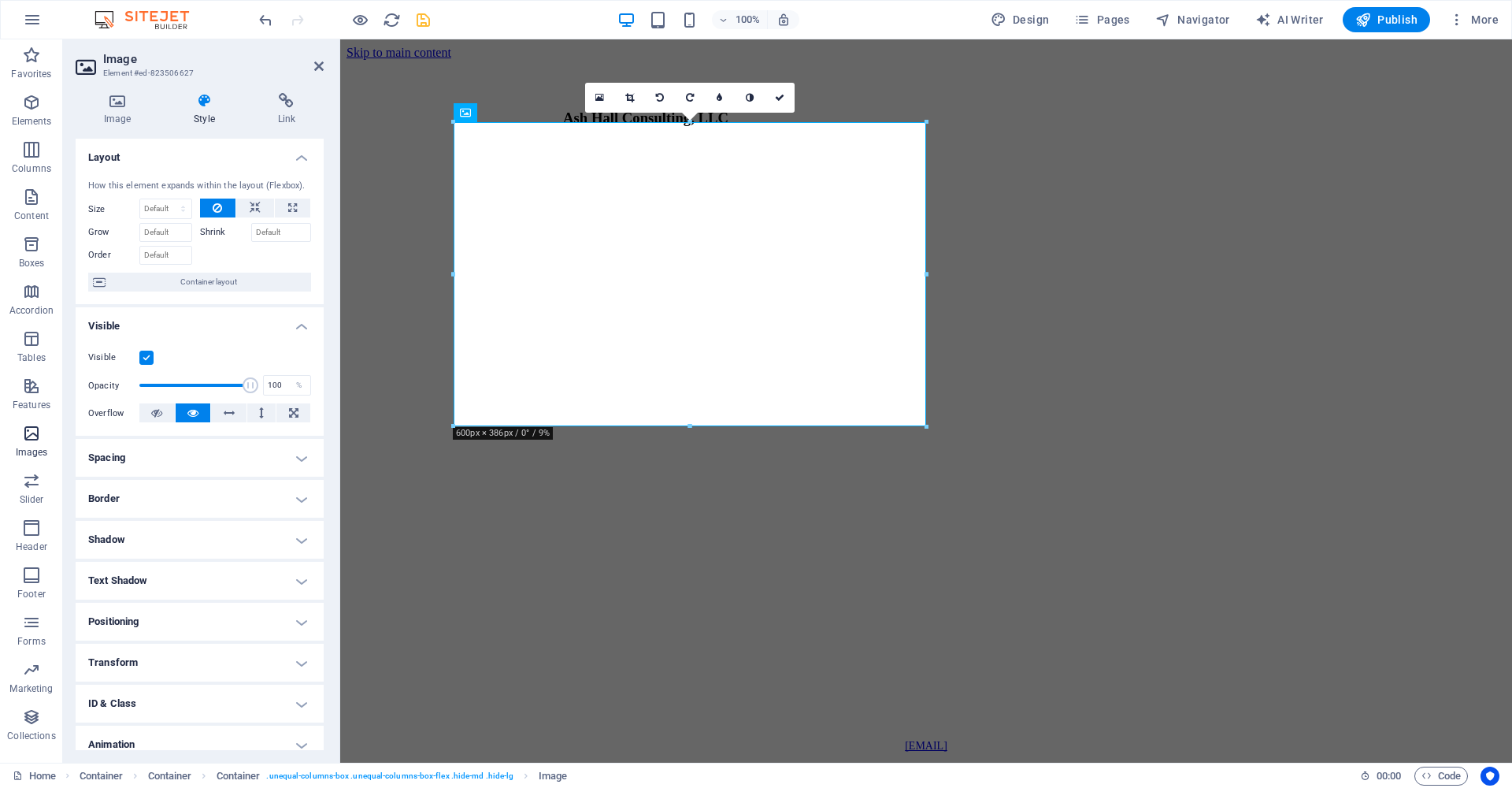 click at bounding box center [32, 433] 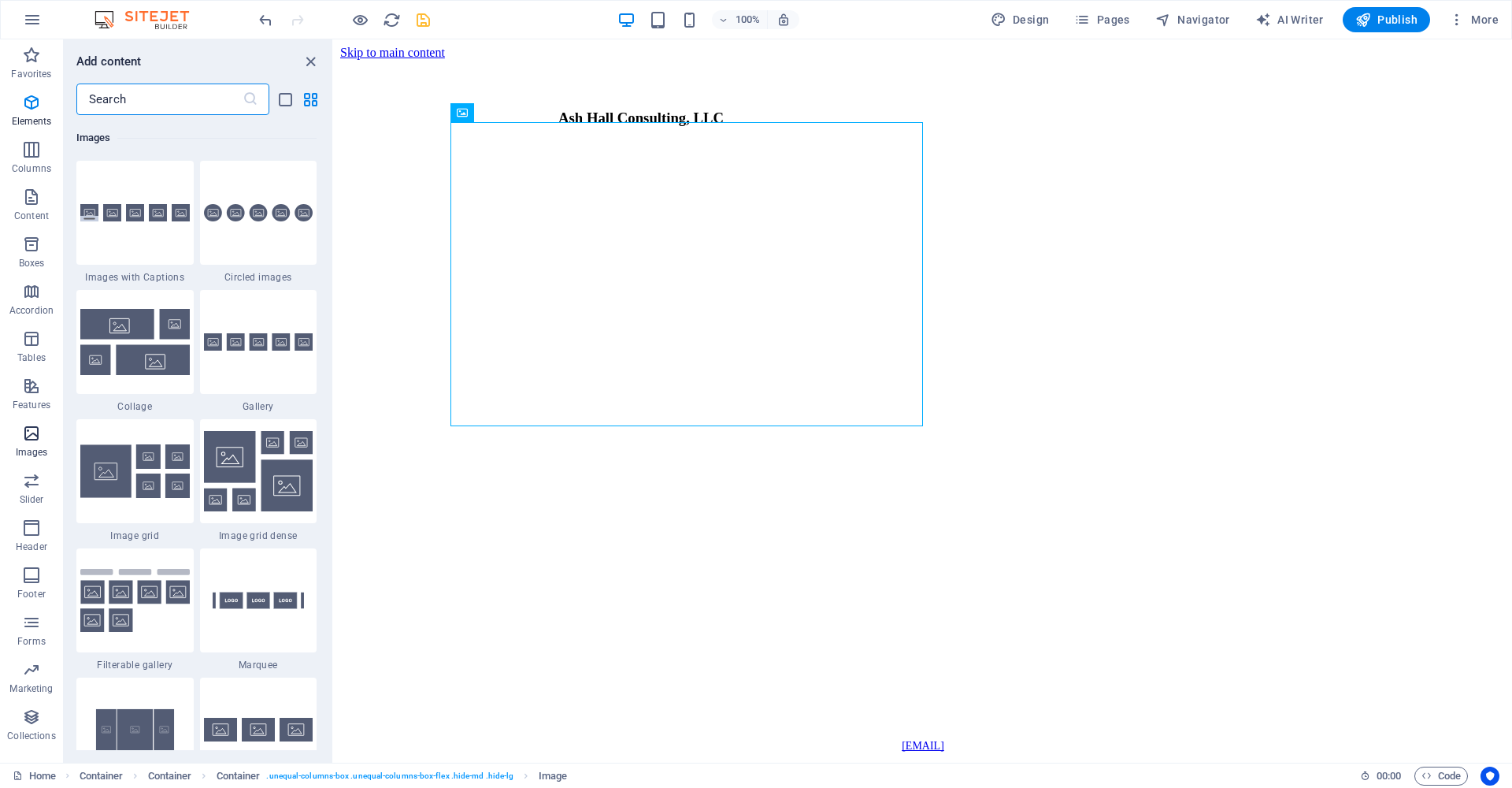 scroll, scrollTop: 7990, scrollLeft: 0, axis: vertical 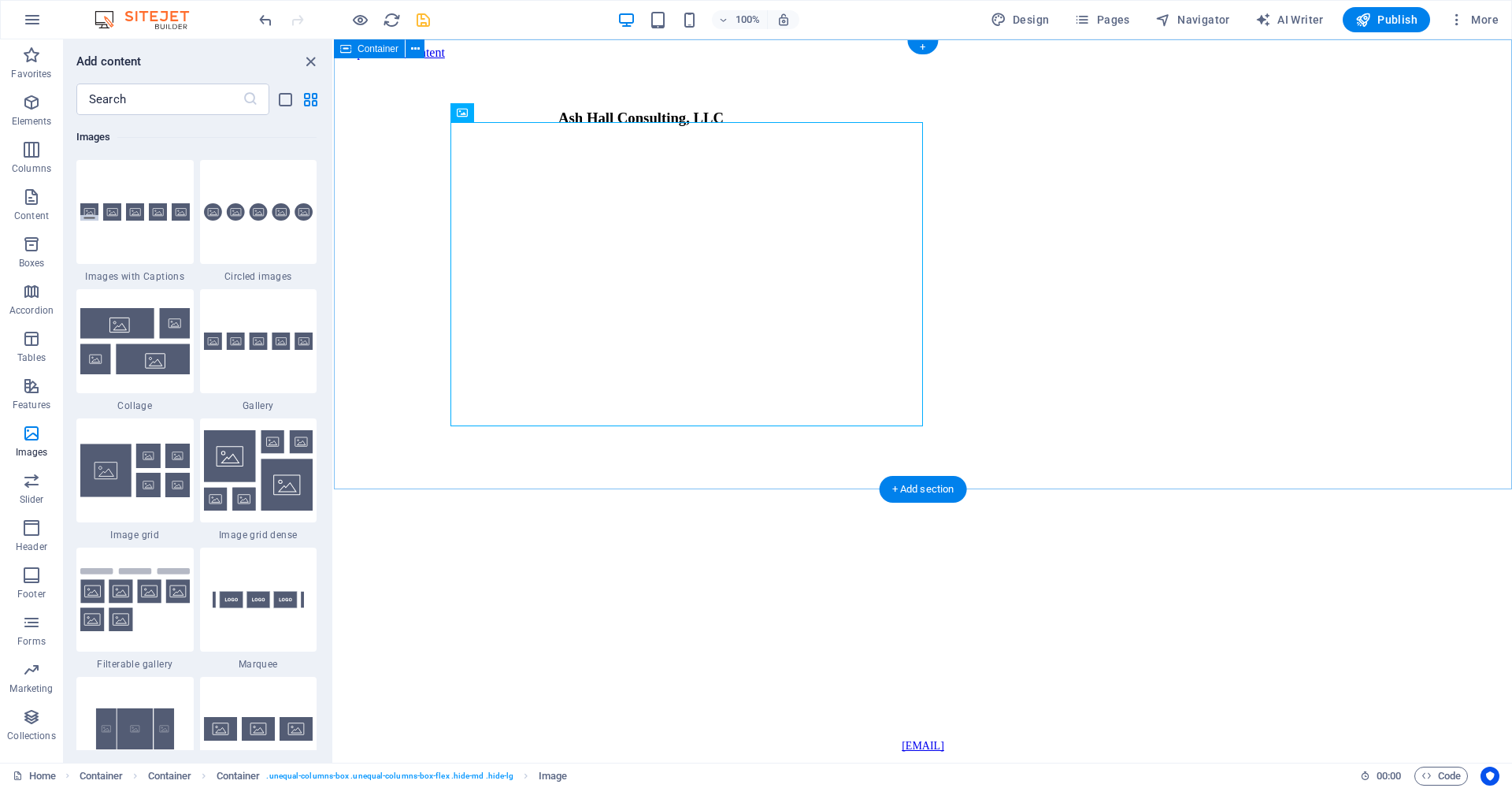 click on "Ash Hall Consulting, LLC" at bounding box center (923, 392) 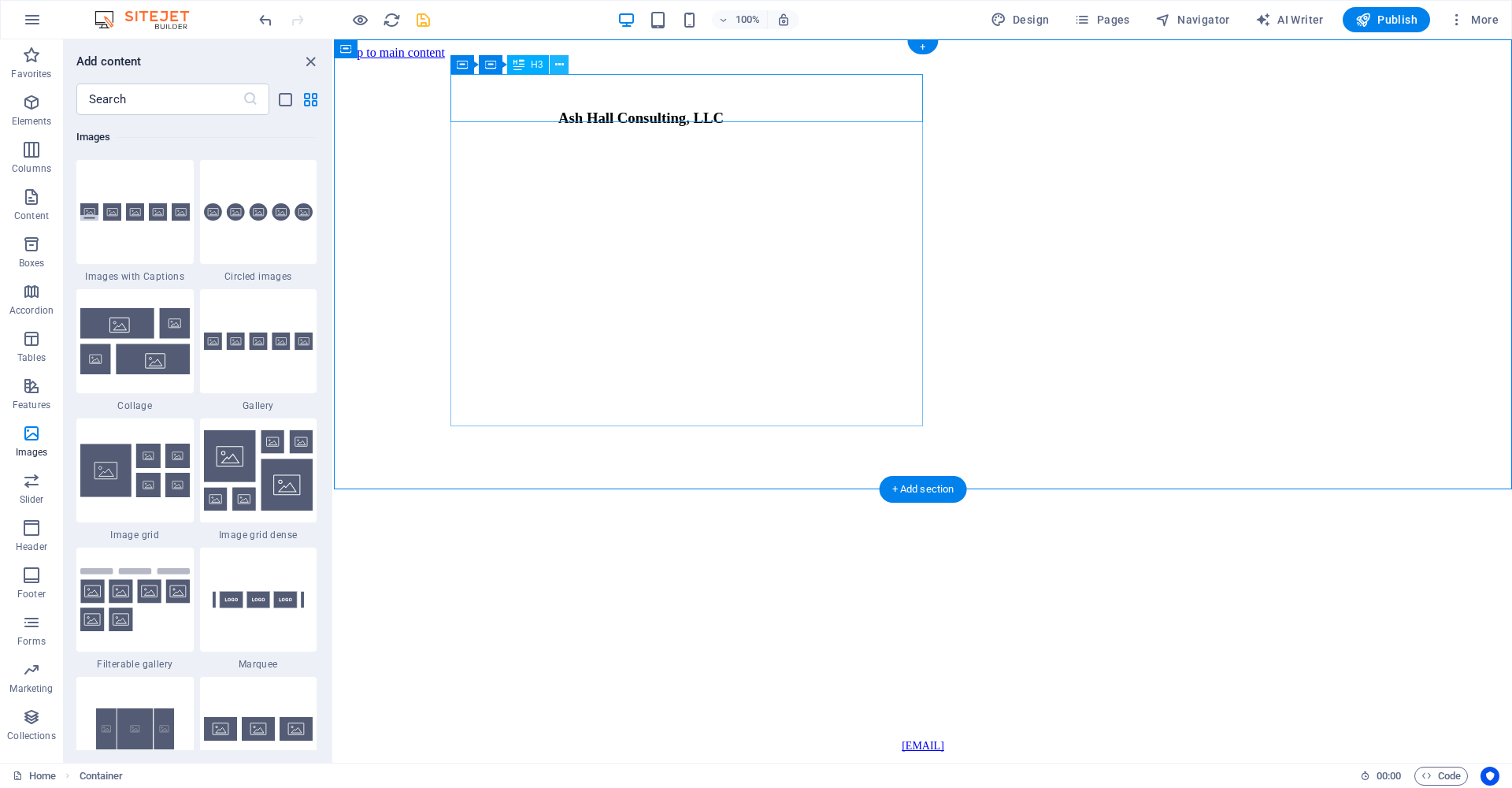 click at bounding box center (559, 65) 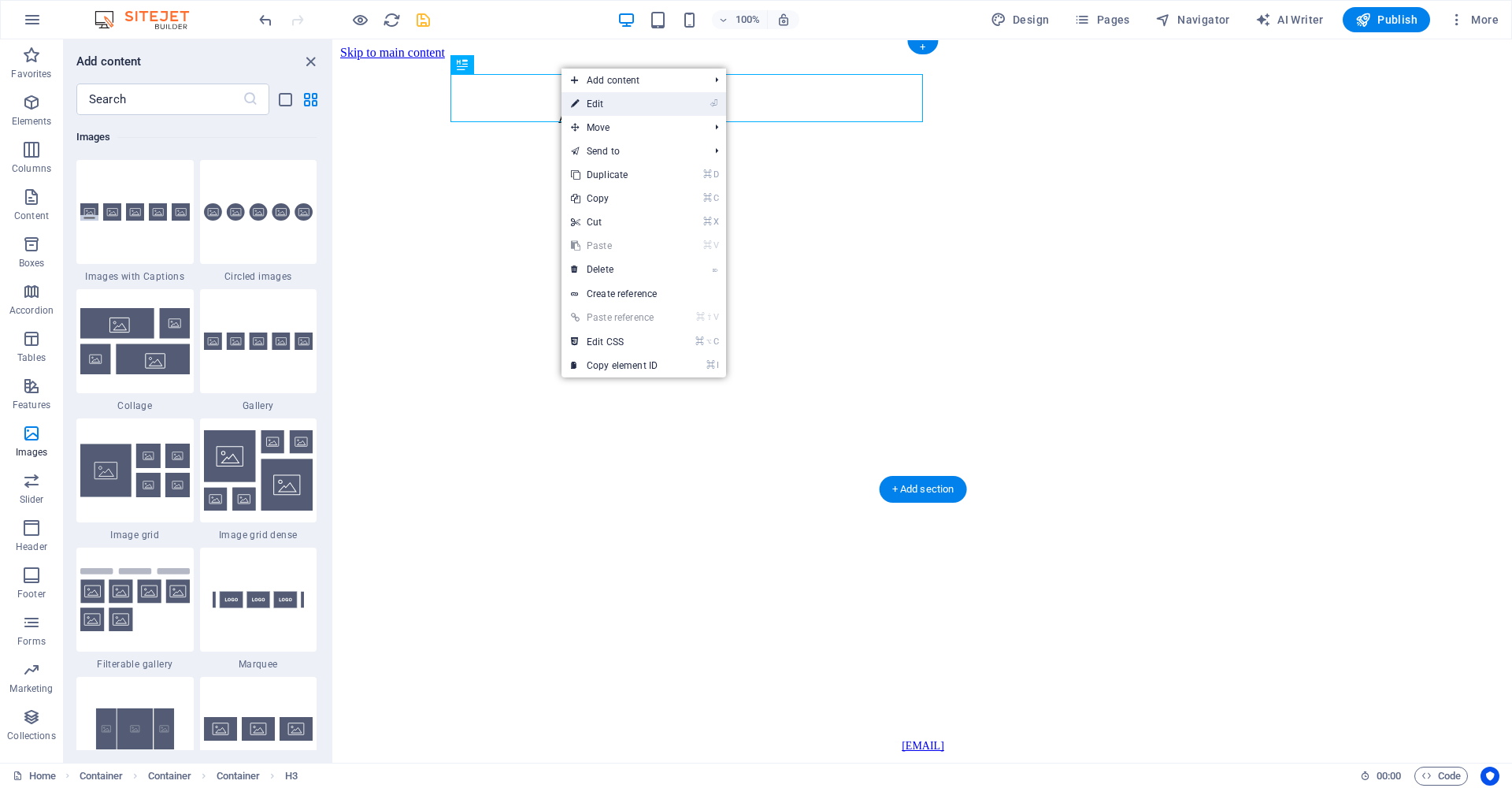 click on "⏎  Edit" at bounding box center [614, 104] 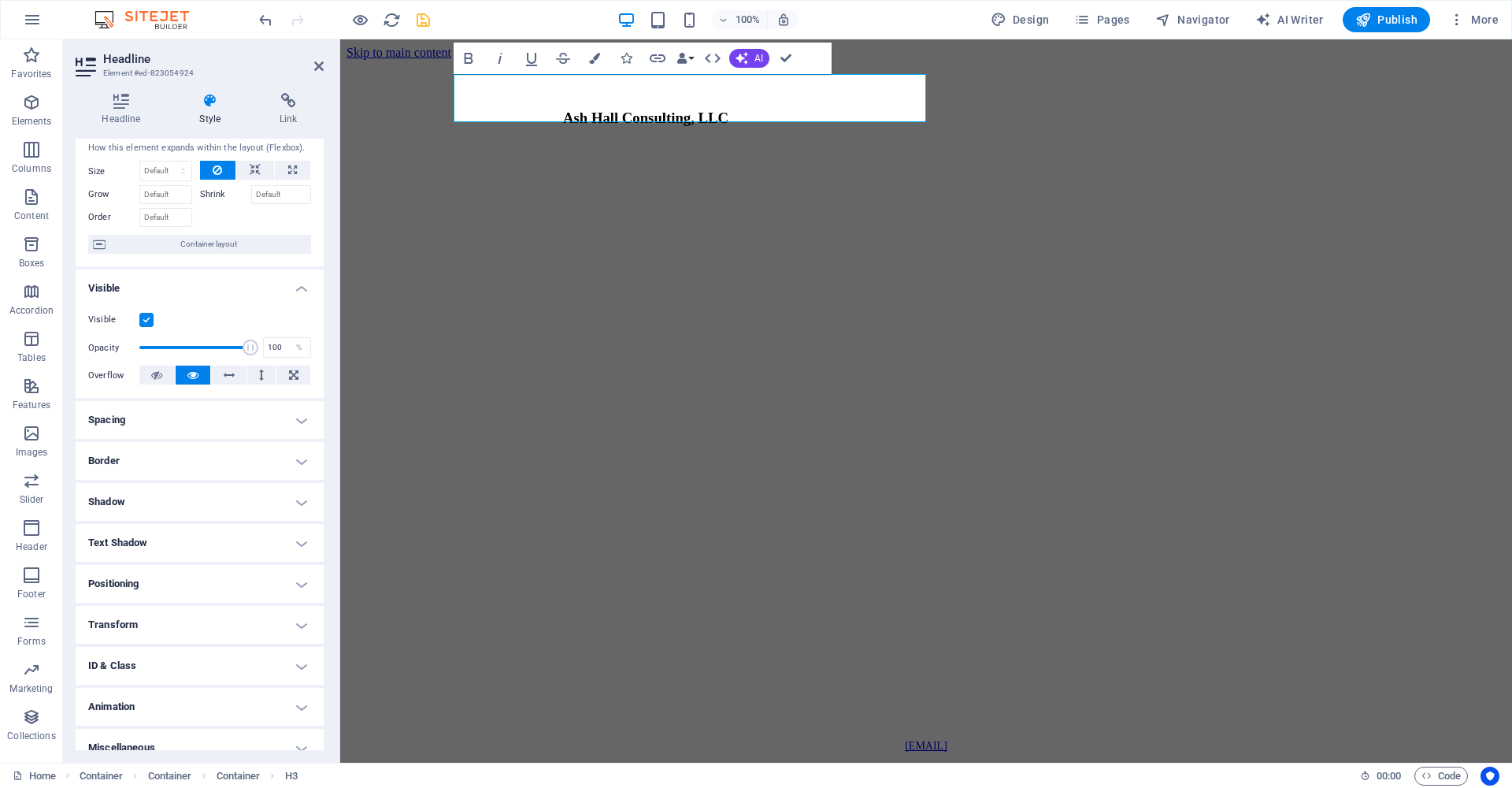 scroll, scrollTop: 54, scrollLeft: 0, axis: vertical 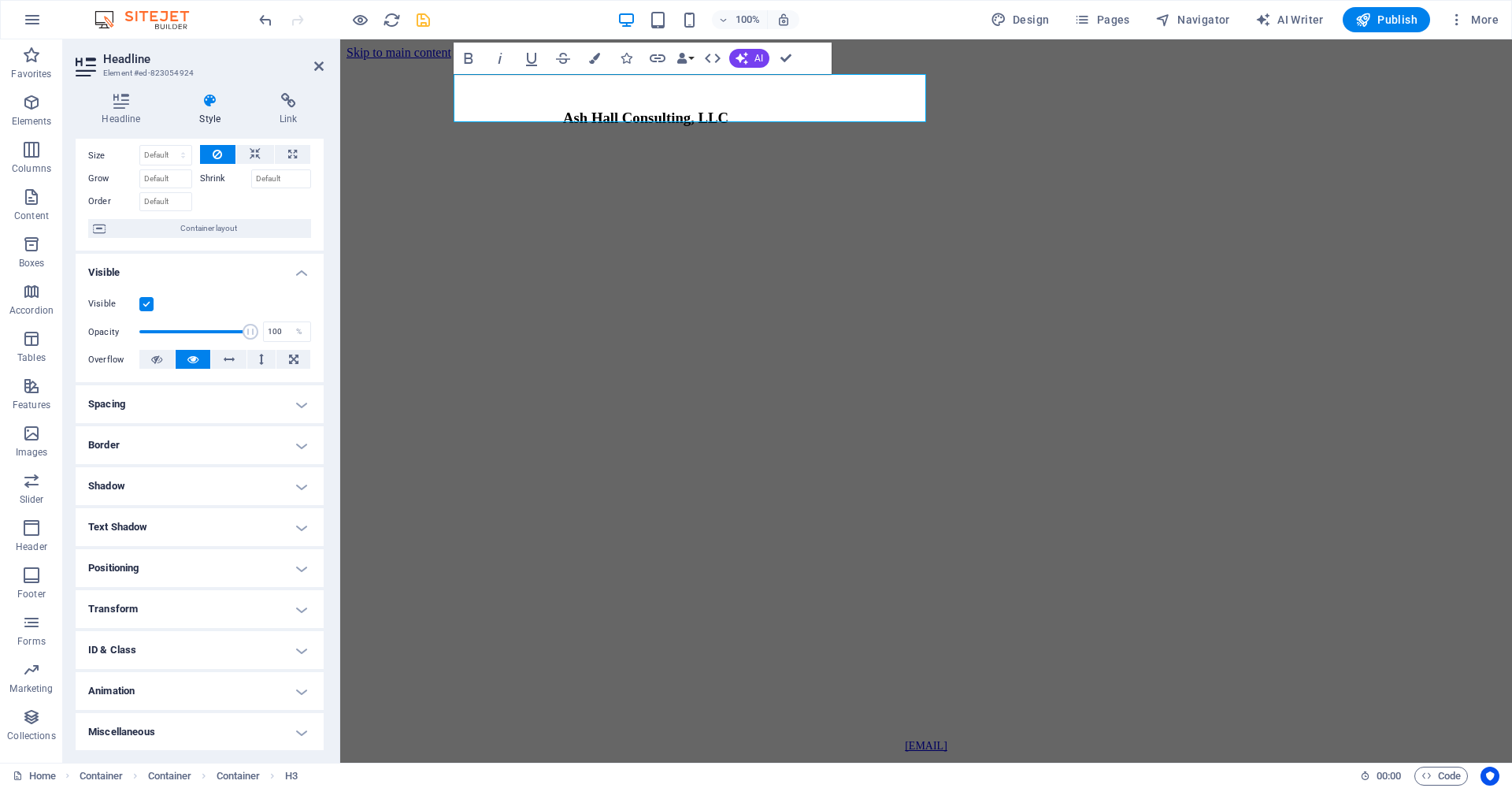 click on "Positioning" at bounding box center [199, 568] 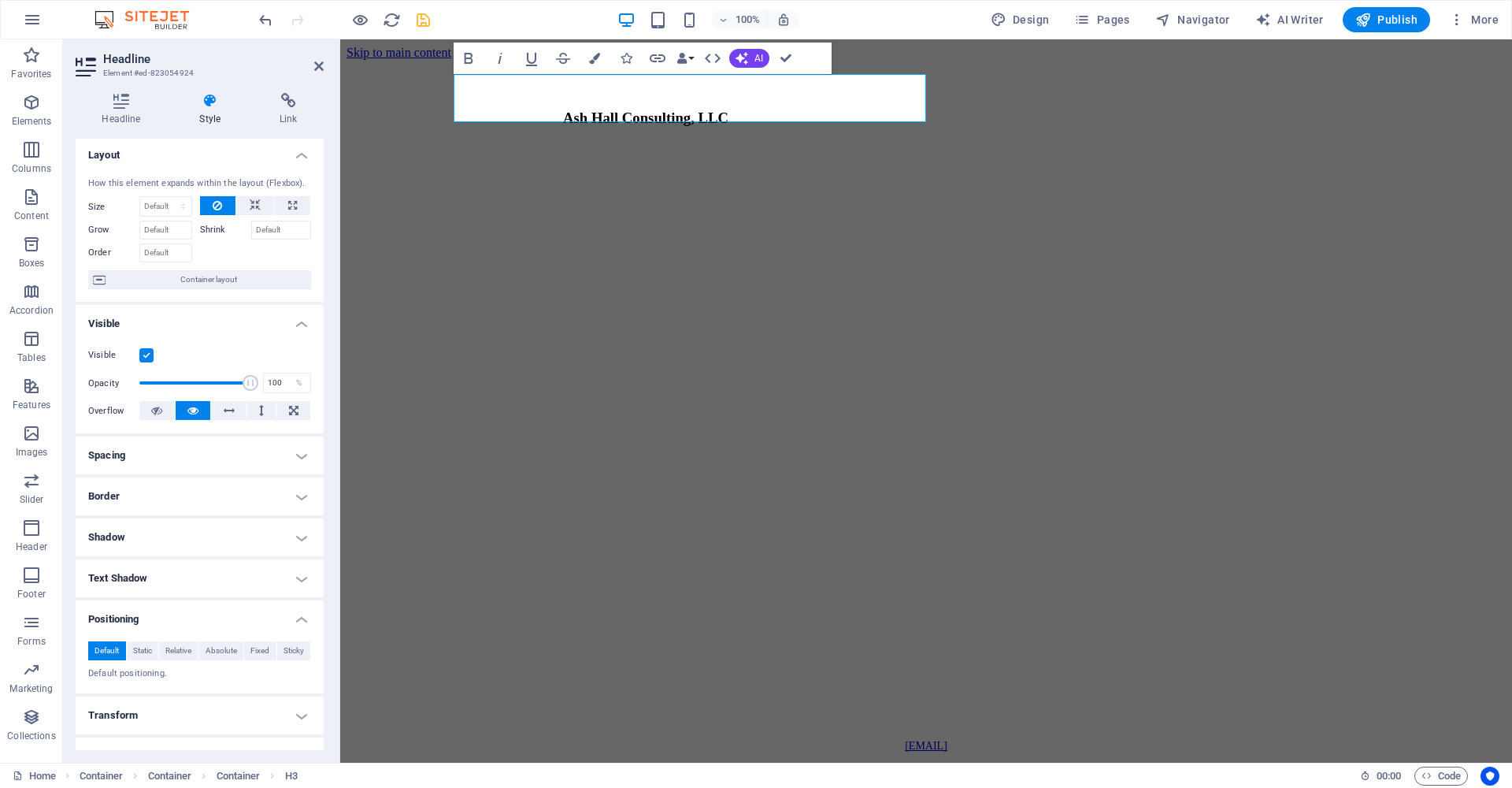 scroll, scrollTop: 108, scrollLeft: 0, axis: vertical 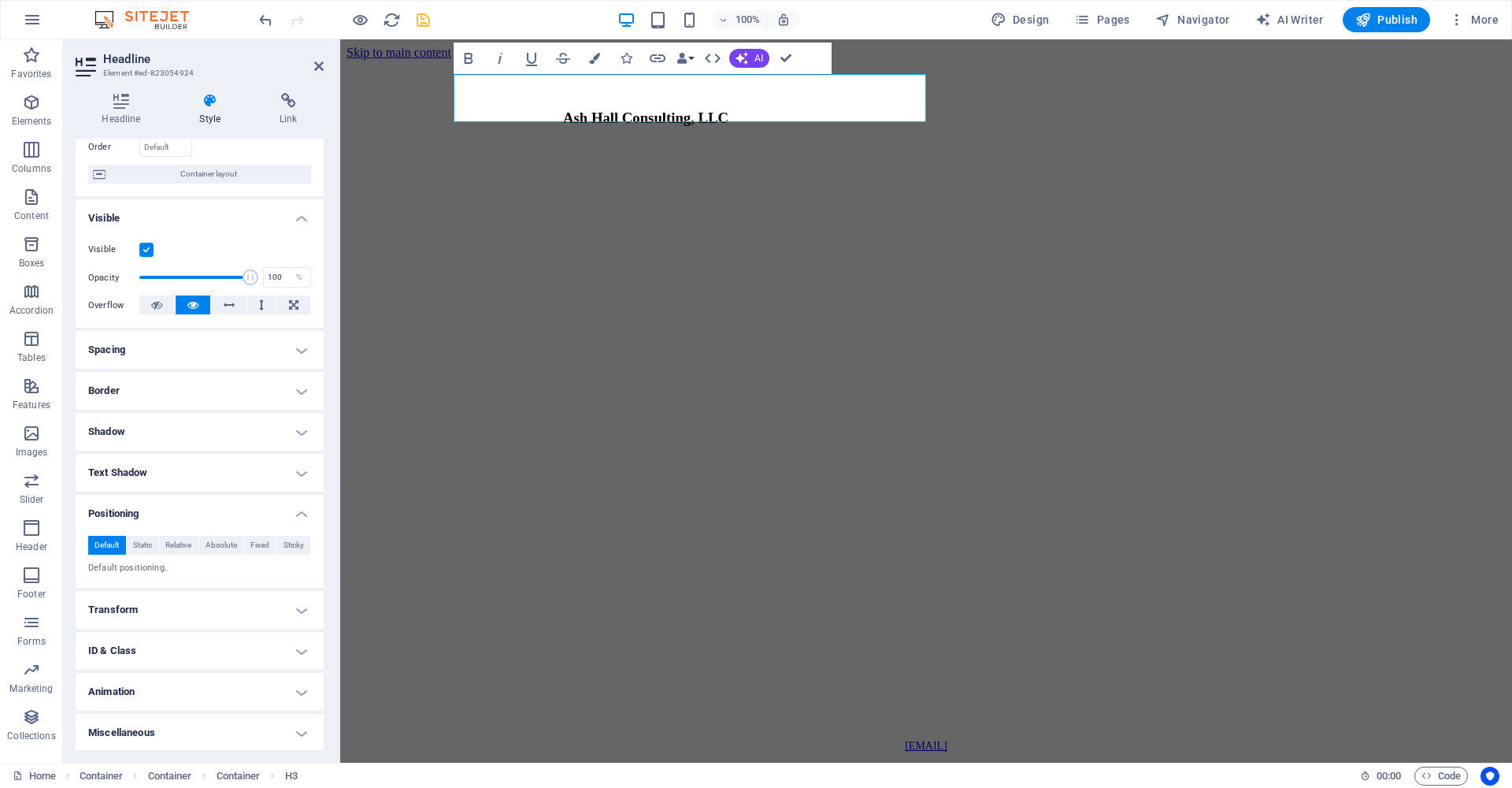 click at bounding box center [210, 101] 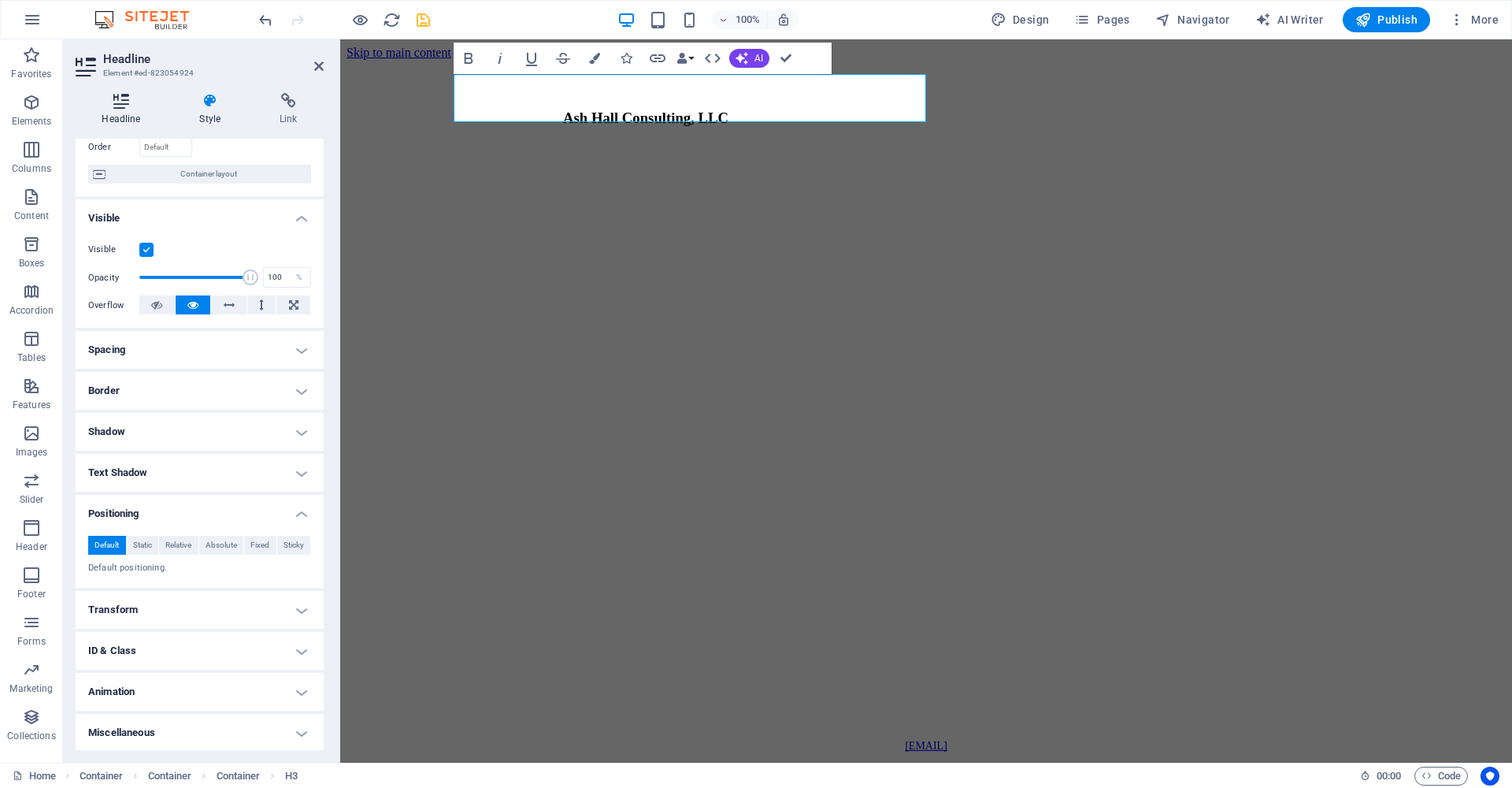 click on "Headline" at bounding box center (124, 110) 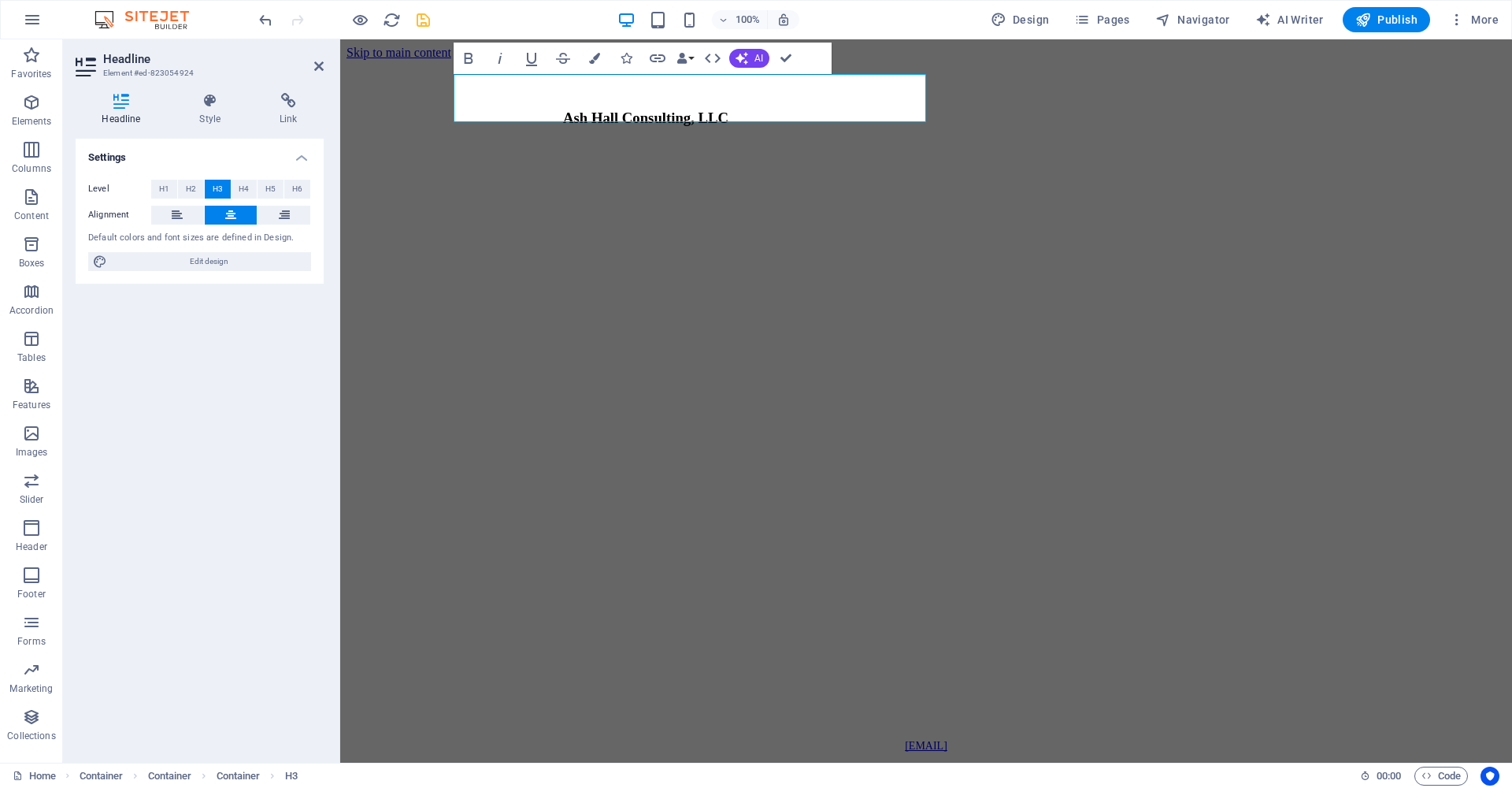click at bounding box center (231, 215) 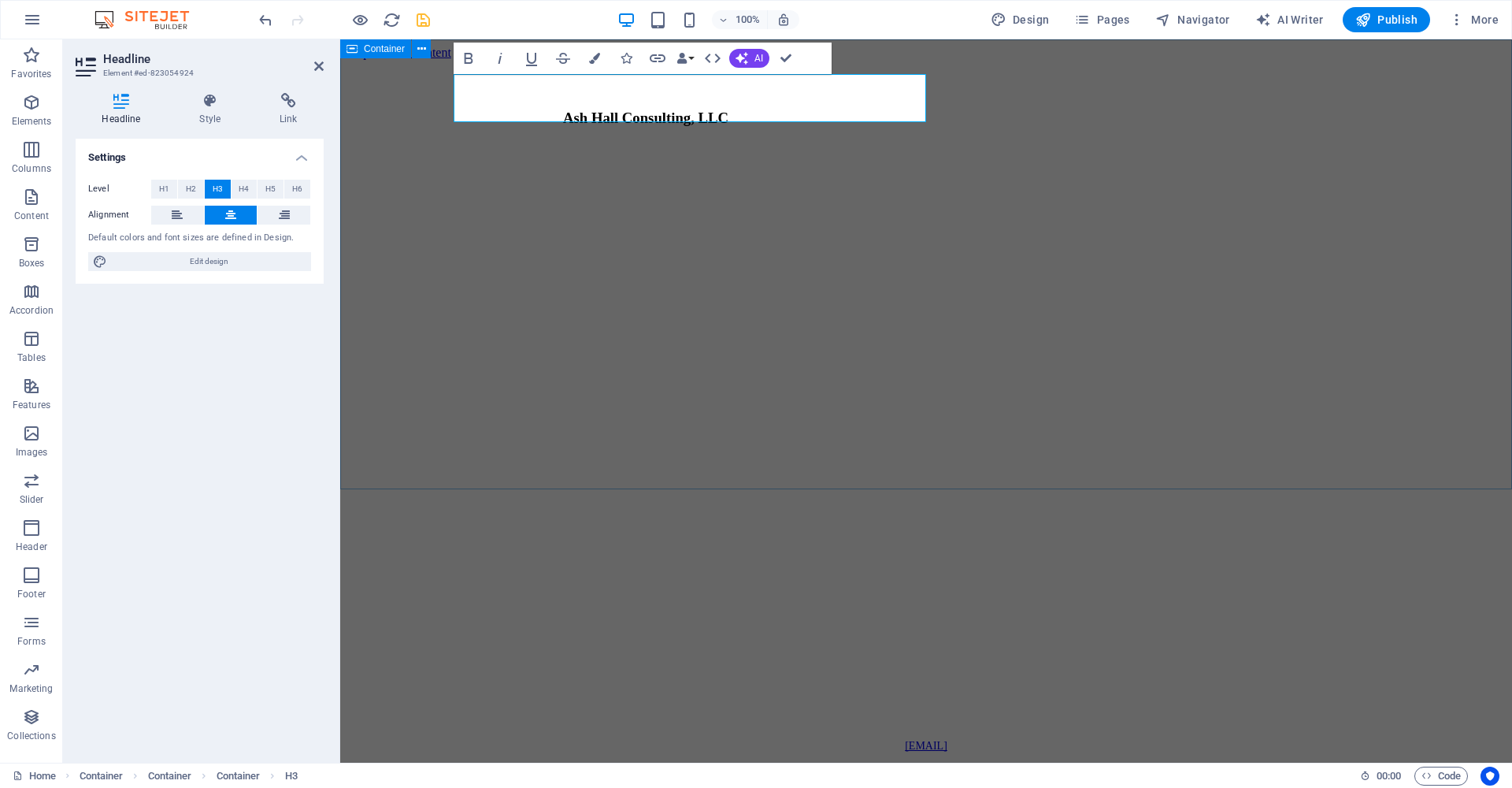click on "Ash Hall Consulting, LLC" at bounding box center [926, 392] 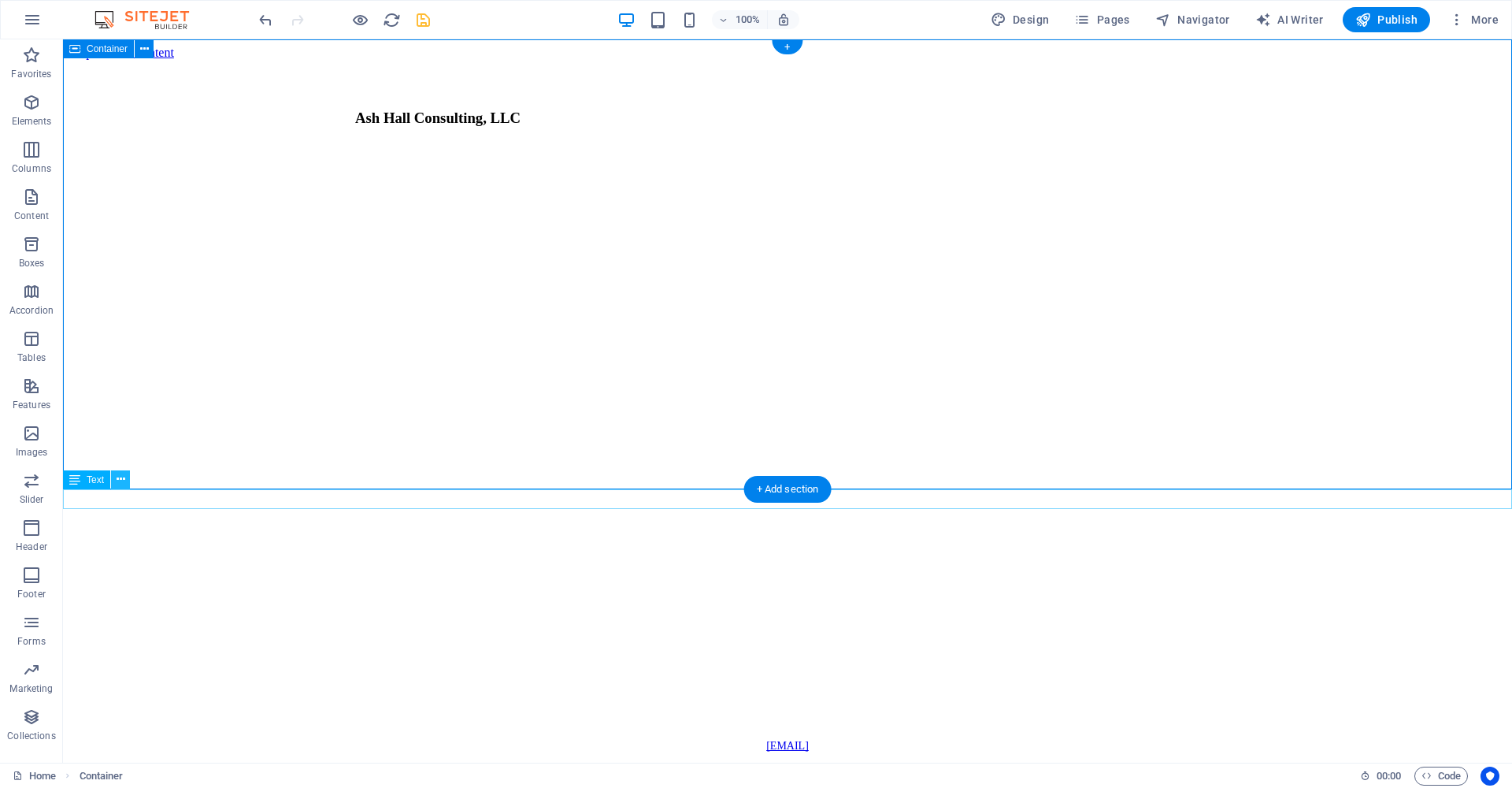 click at bounding box center (120, 479) 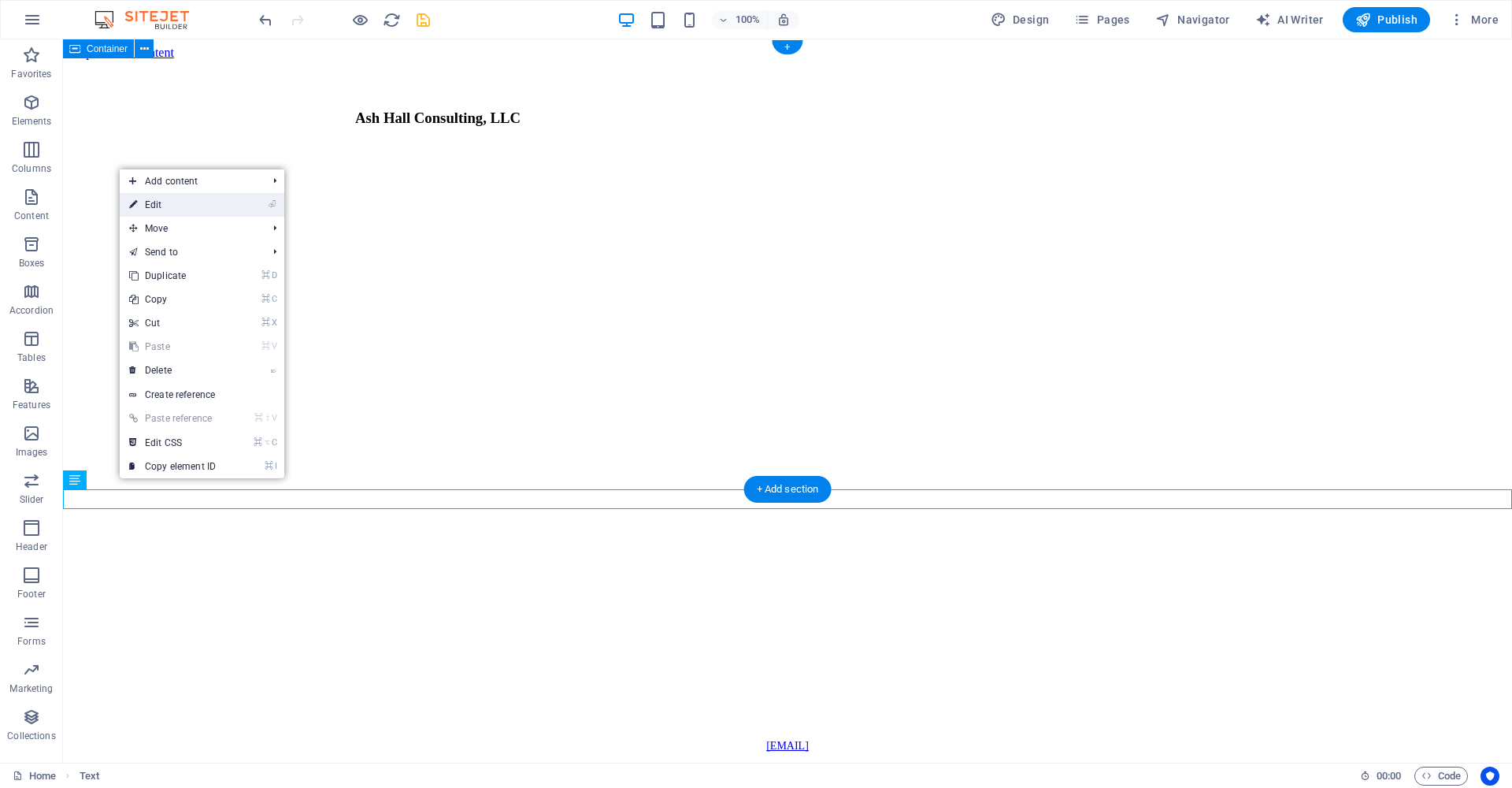 click on "⏎  Edit" at bounding box center [172, 205] 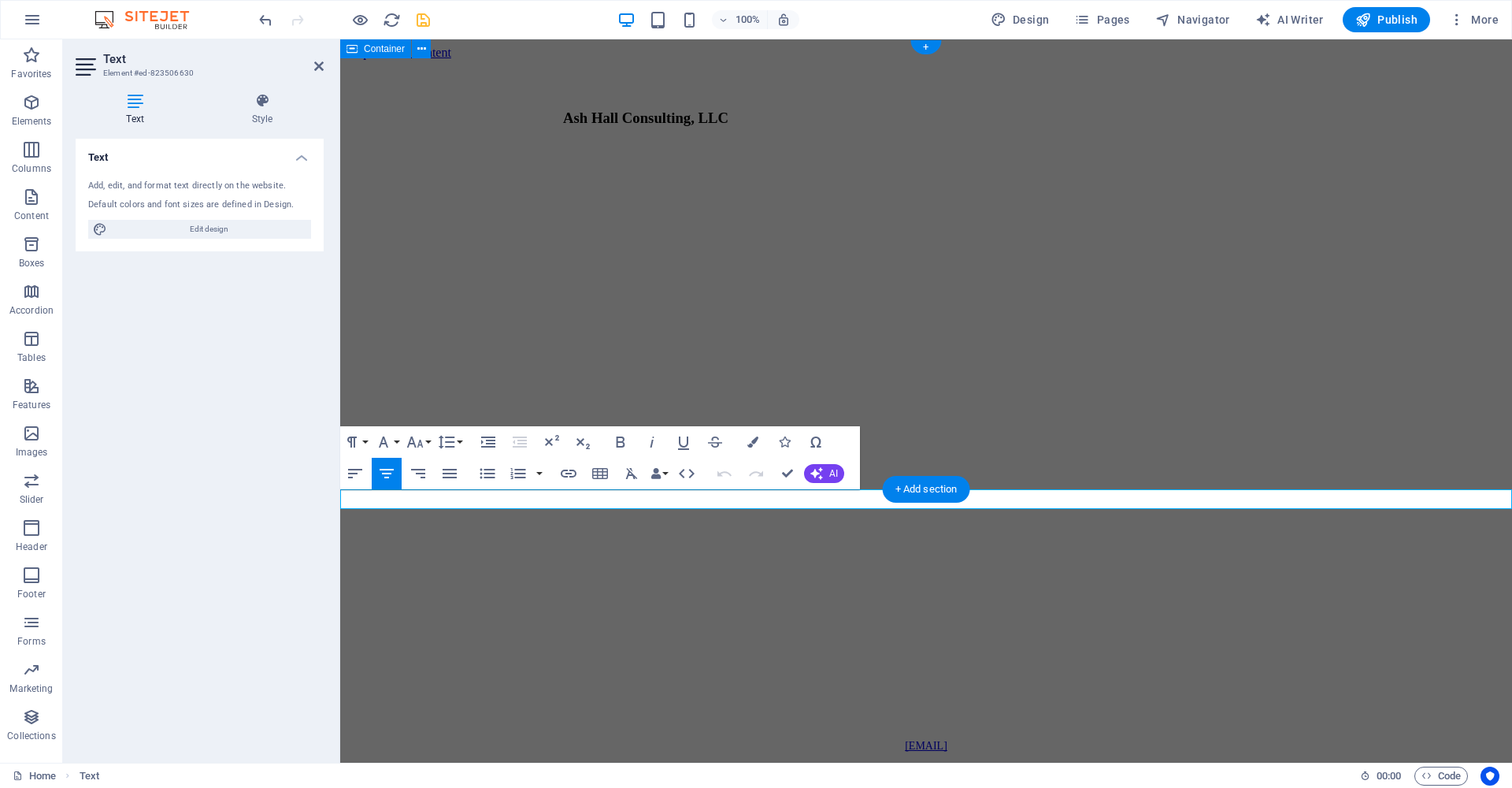 click 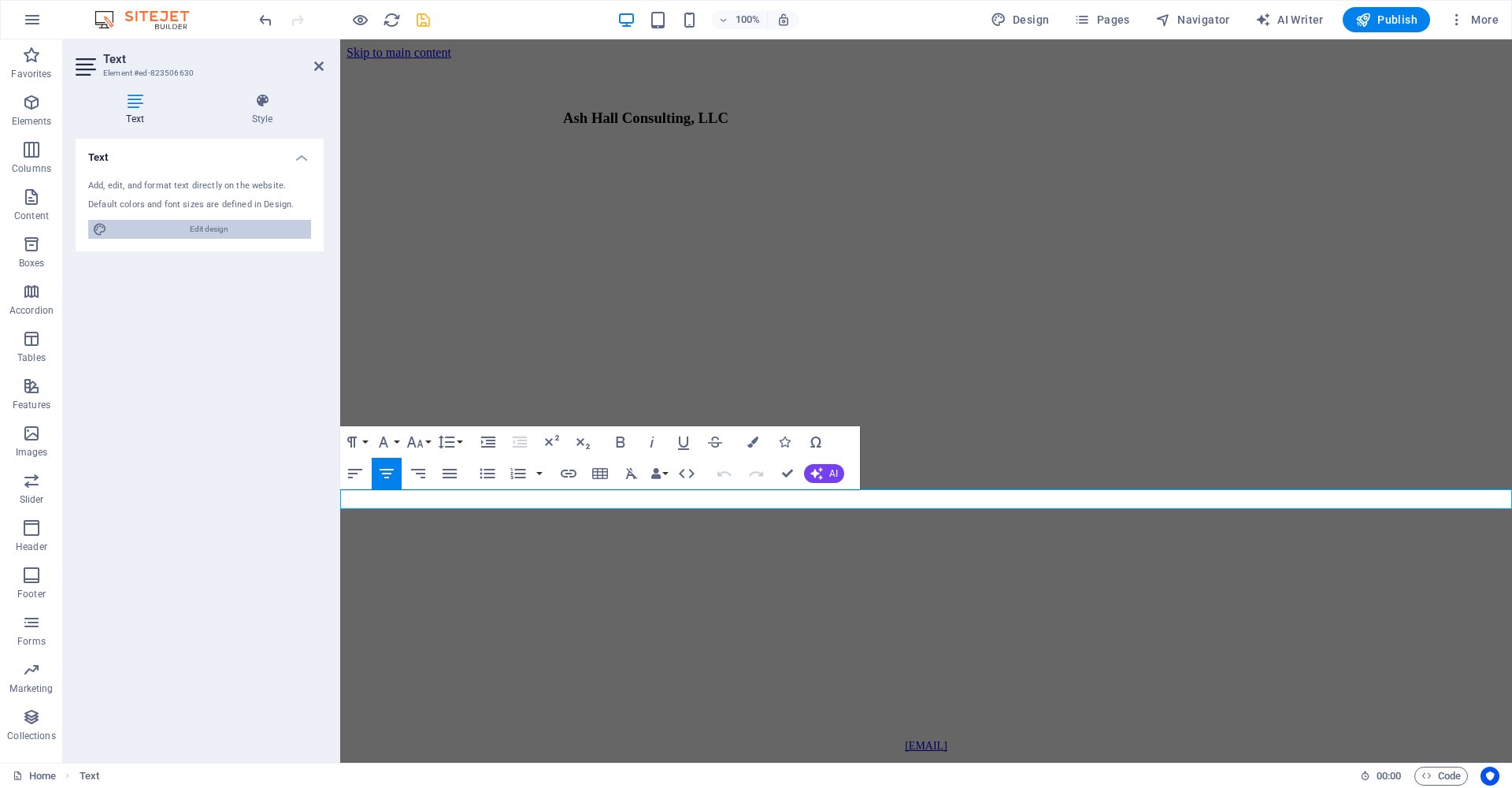 click on "Edit design" at bounding box center [209, 229] 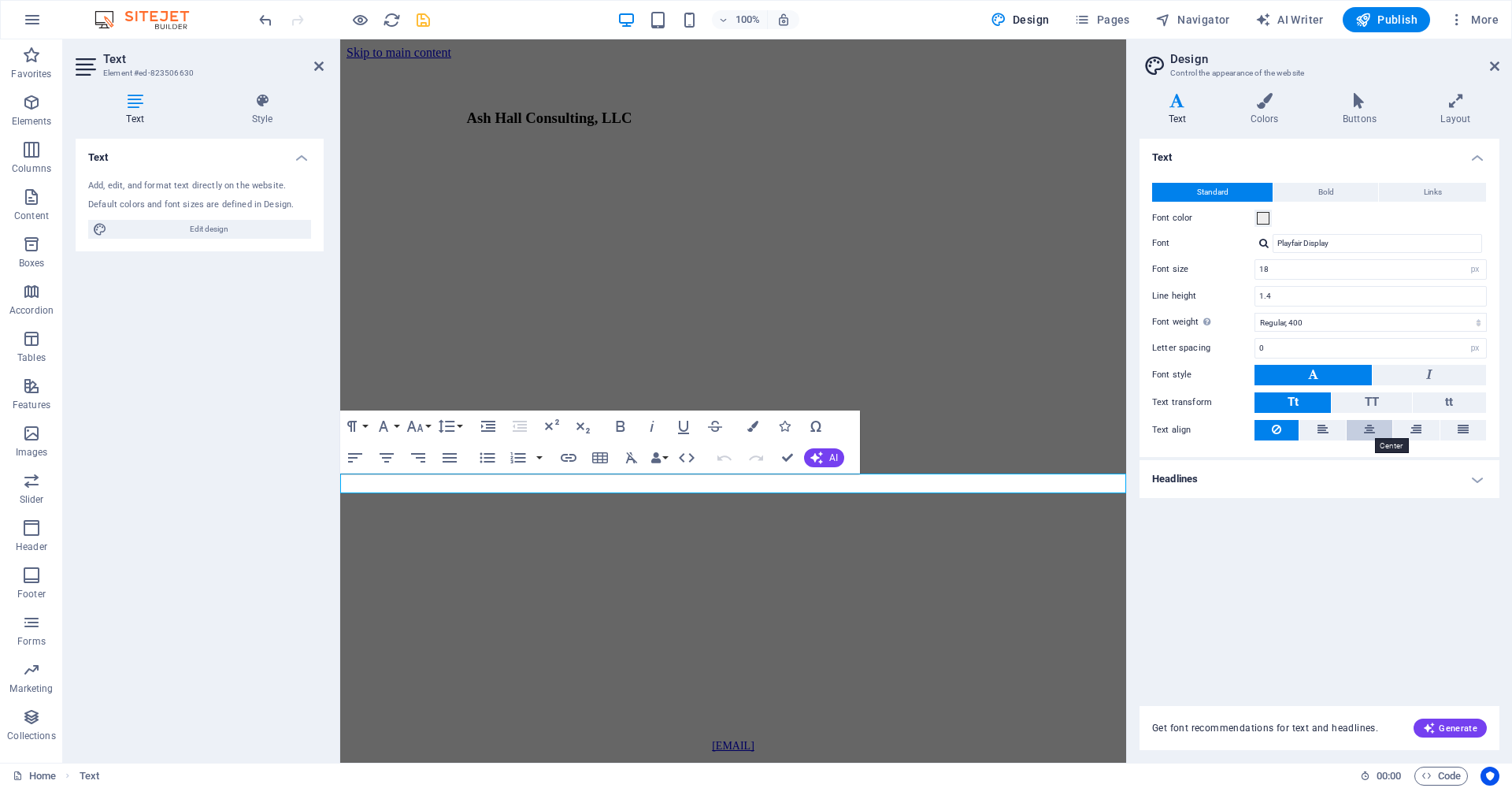 click at bounding box center [1369, 429] 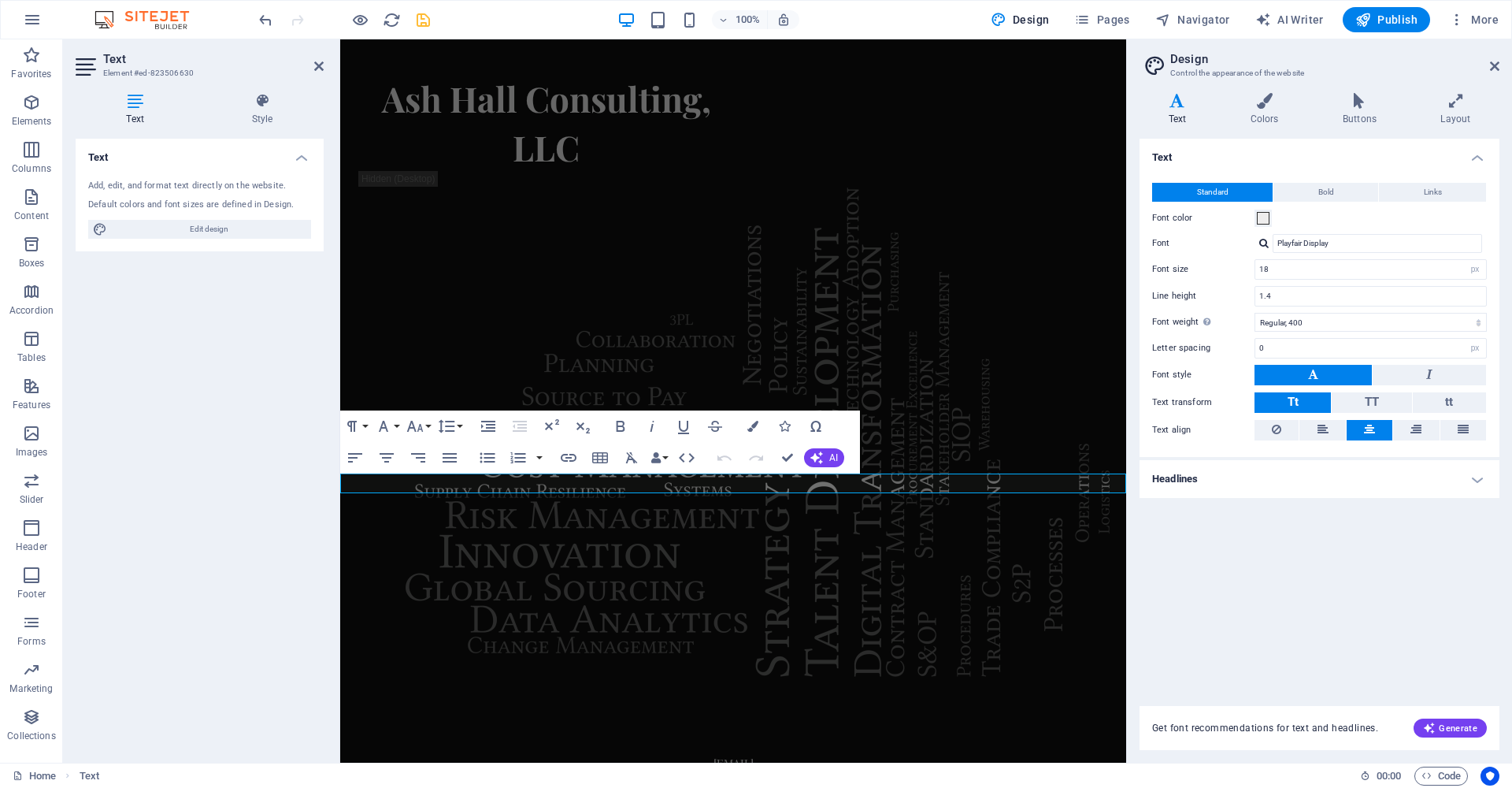 click on "Skip to main content
Ash Hall Consulting, LLC [EMAIL]" at bounding box center [733, 406] 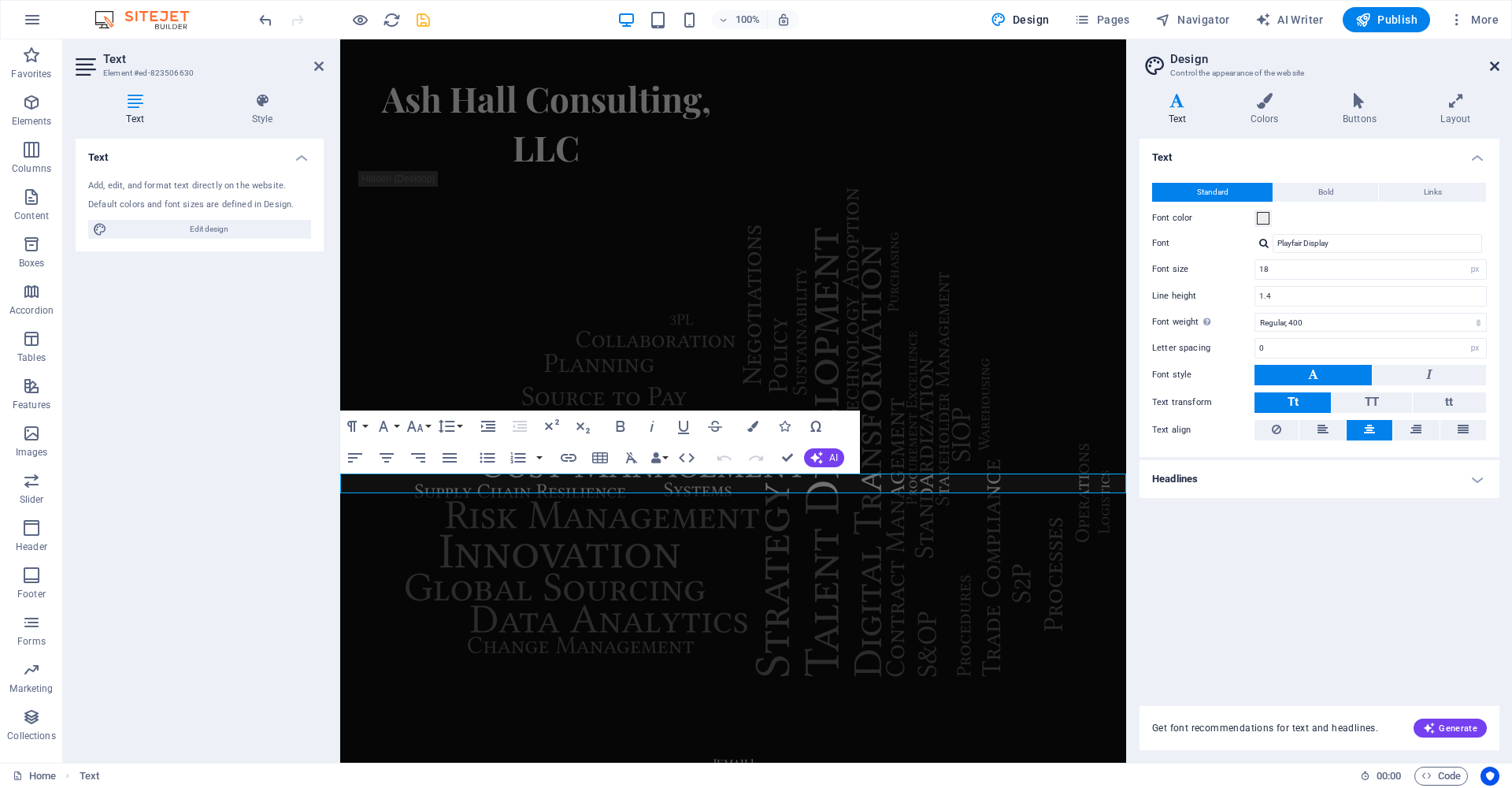 click at bounding box center (1495, 66) 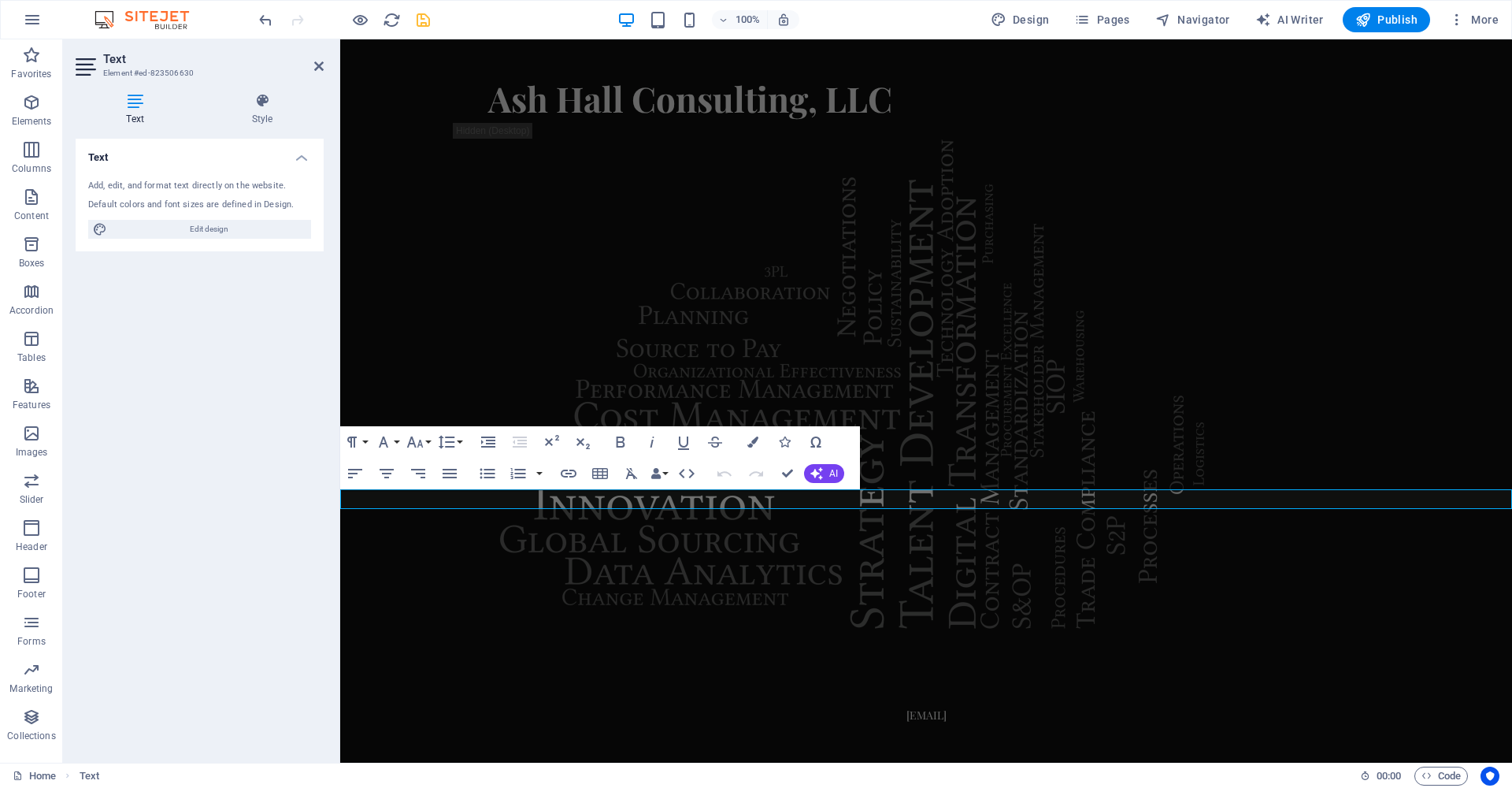 click on "Skip to main content
Ash Hall Consulting, LLC [EMAIL]" at bounding box center (926, 381) 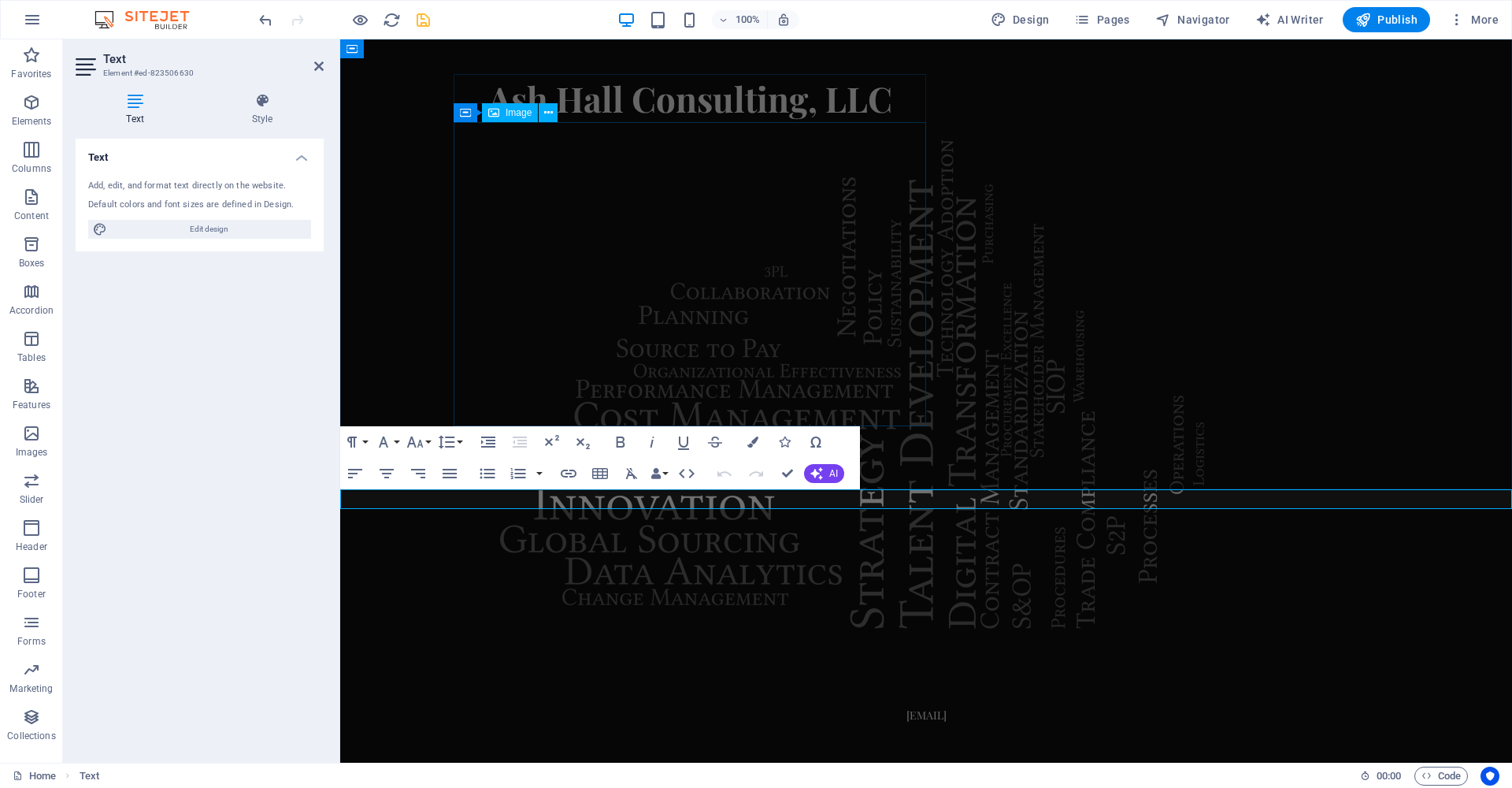 click at bounding box center [690, 382] 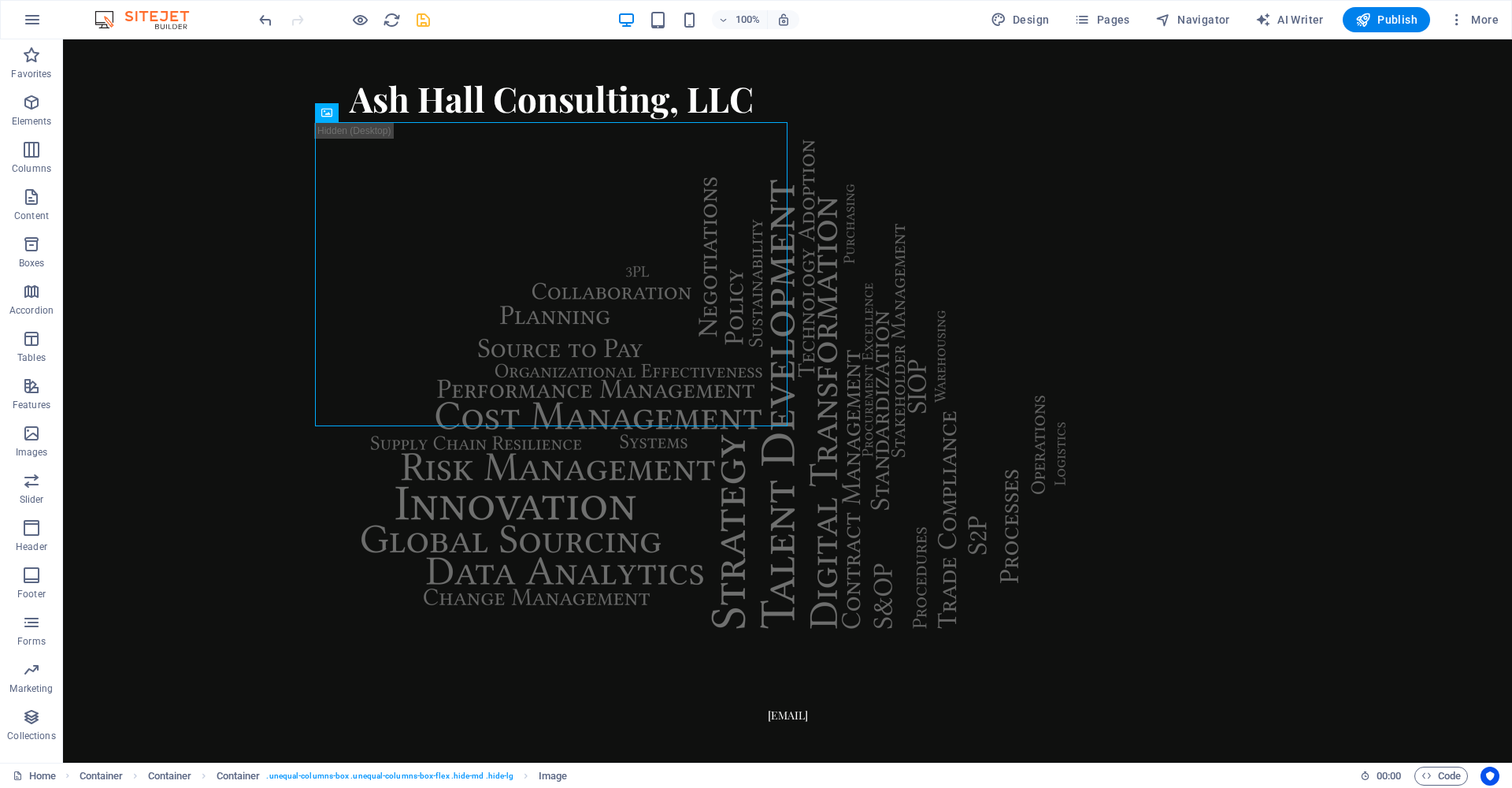 click on "Skip to main content
Ash Hall Consulting, LLC [EMAIL]" at bounding box center (788, 381) 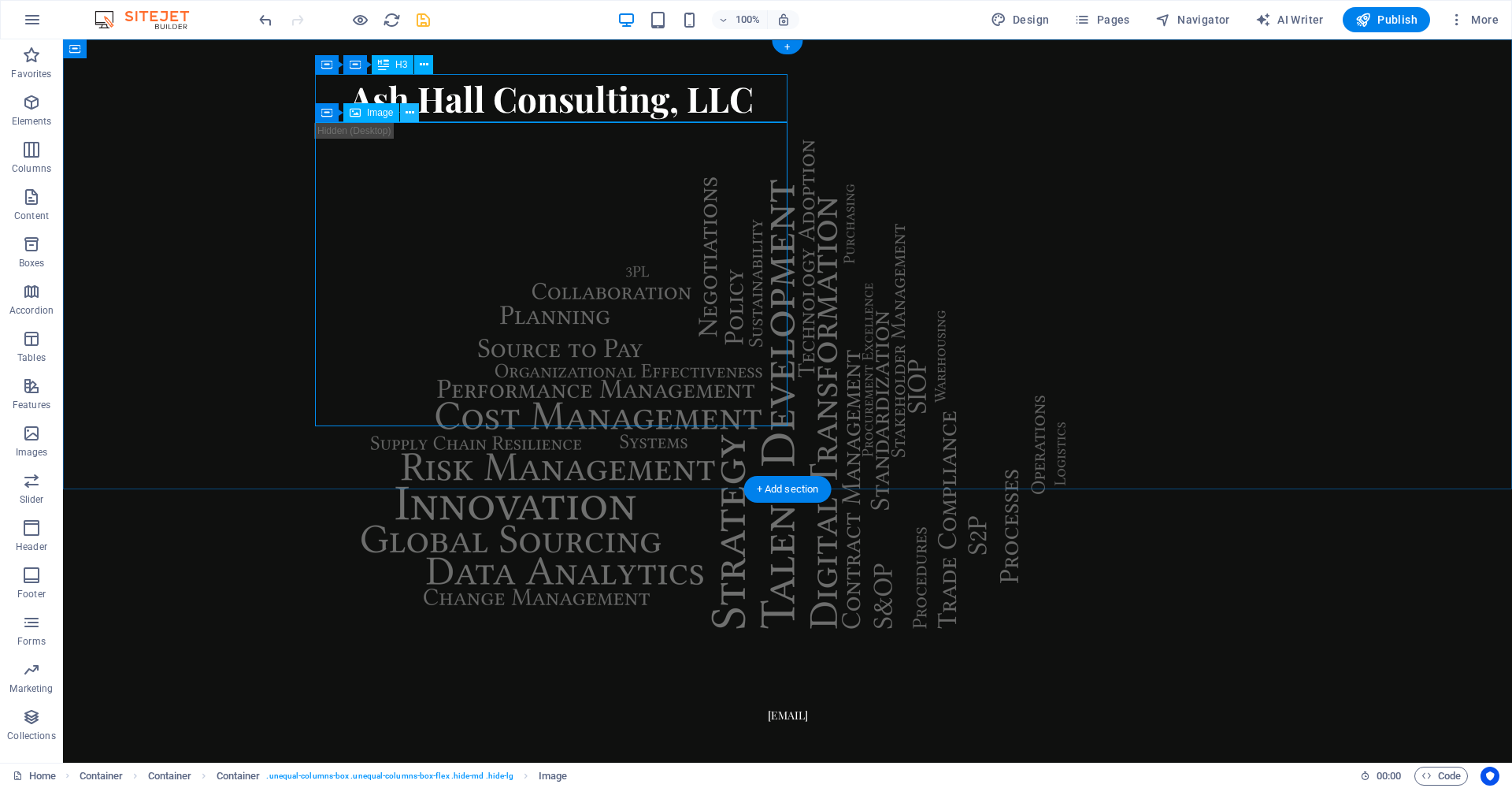 click at bounding box center (410, 113) 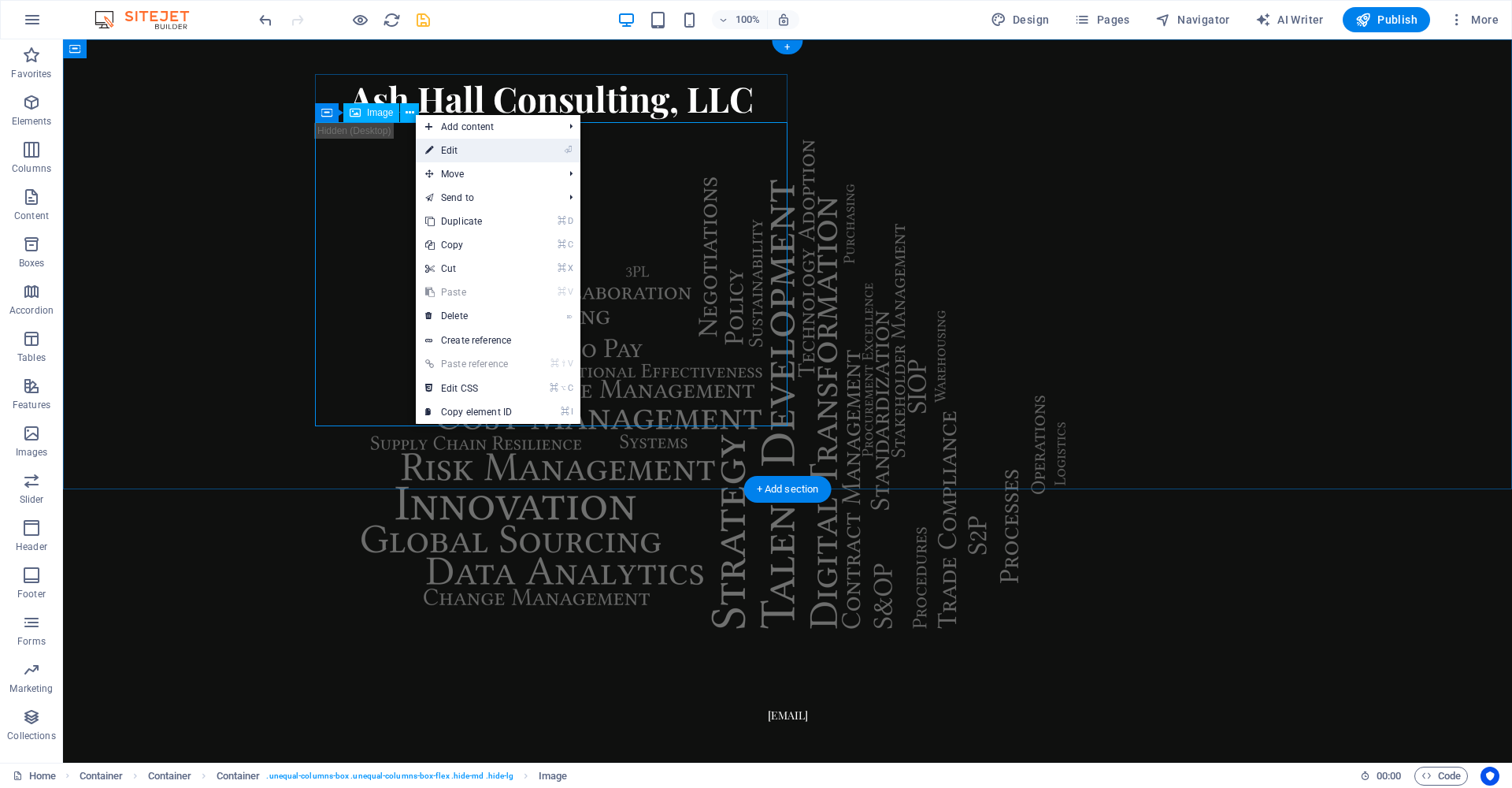 click on "⏎  Edit" at bounding box center (469, 151) 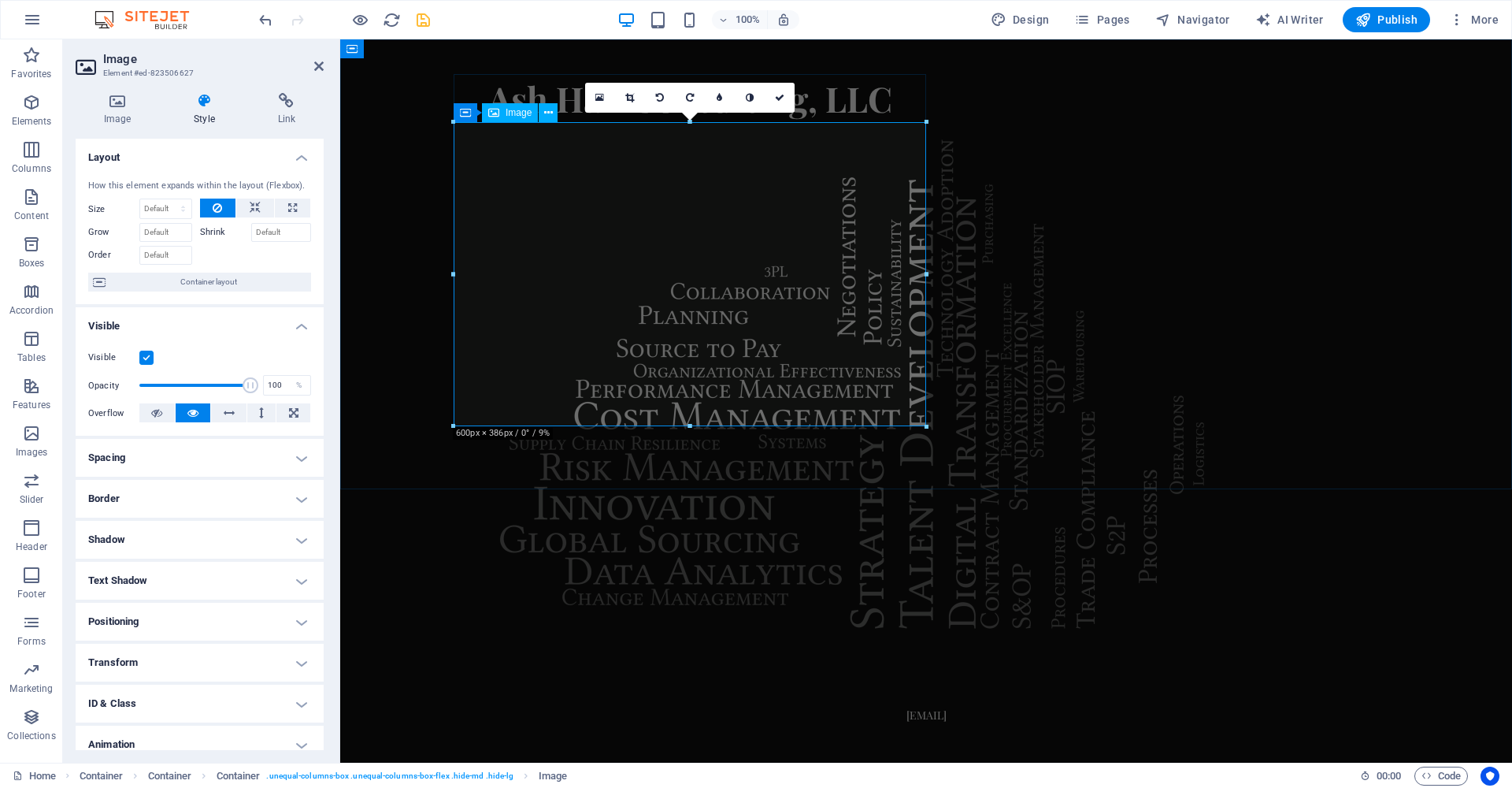 click at bounding box center (690, 382) 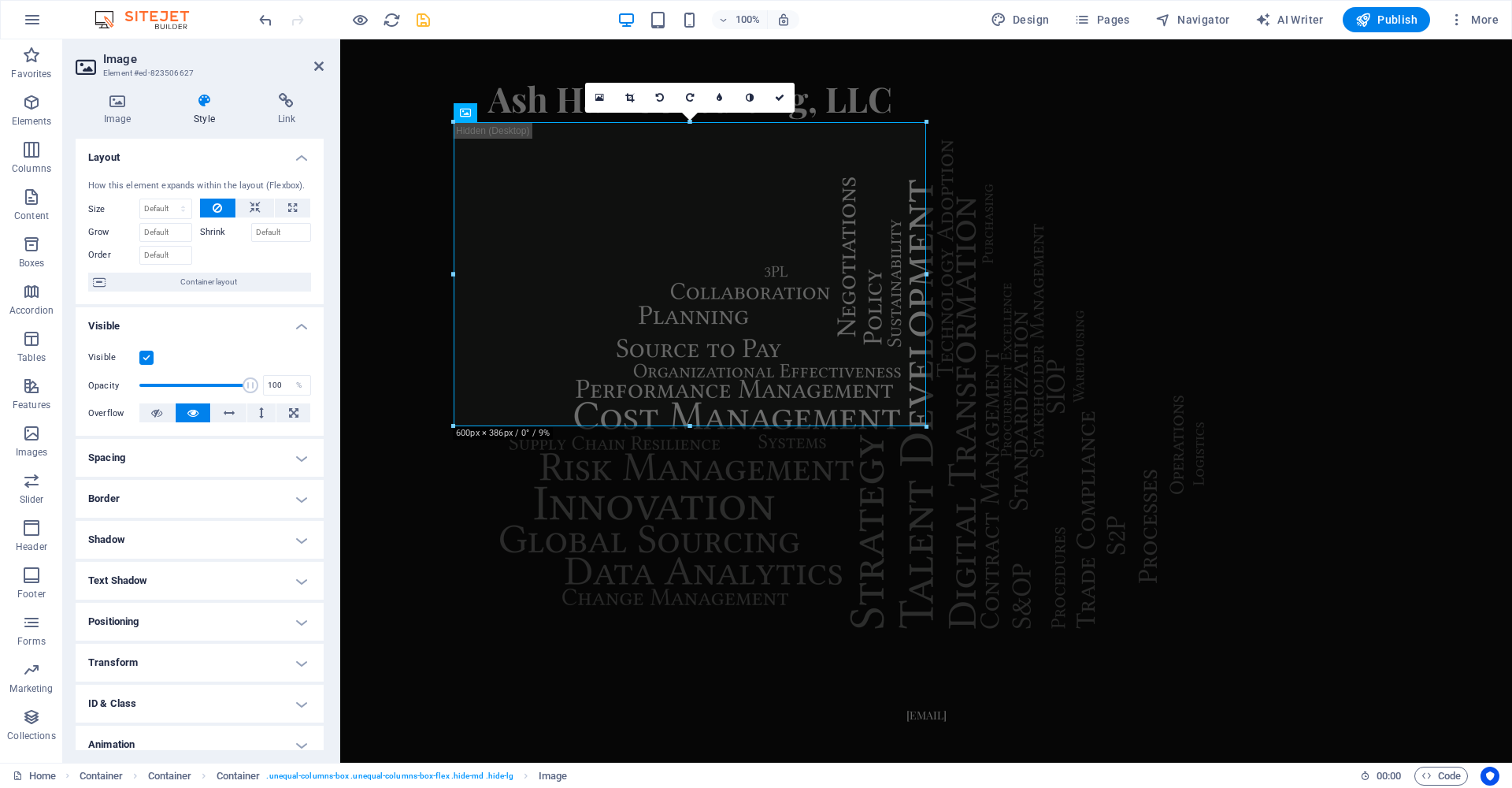 click at bounding box center (146, 358) 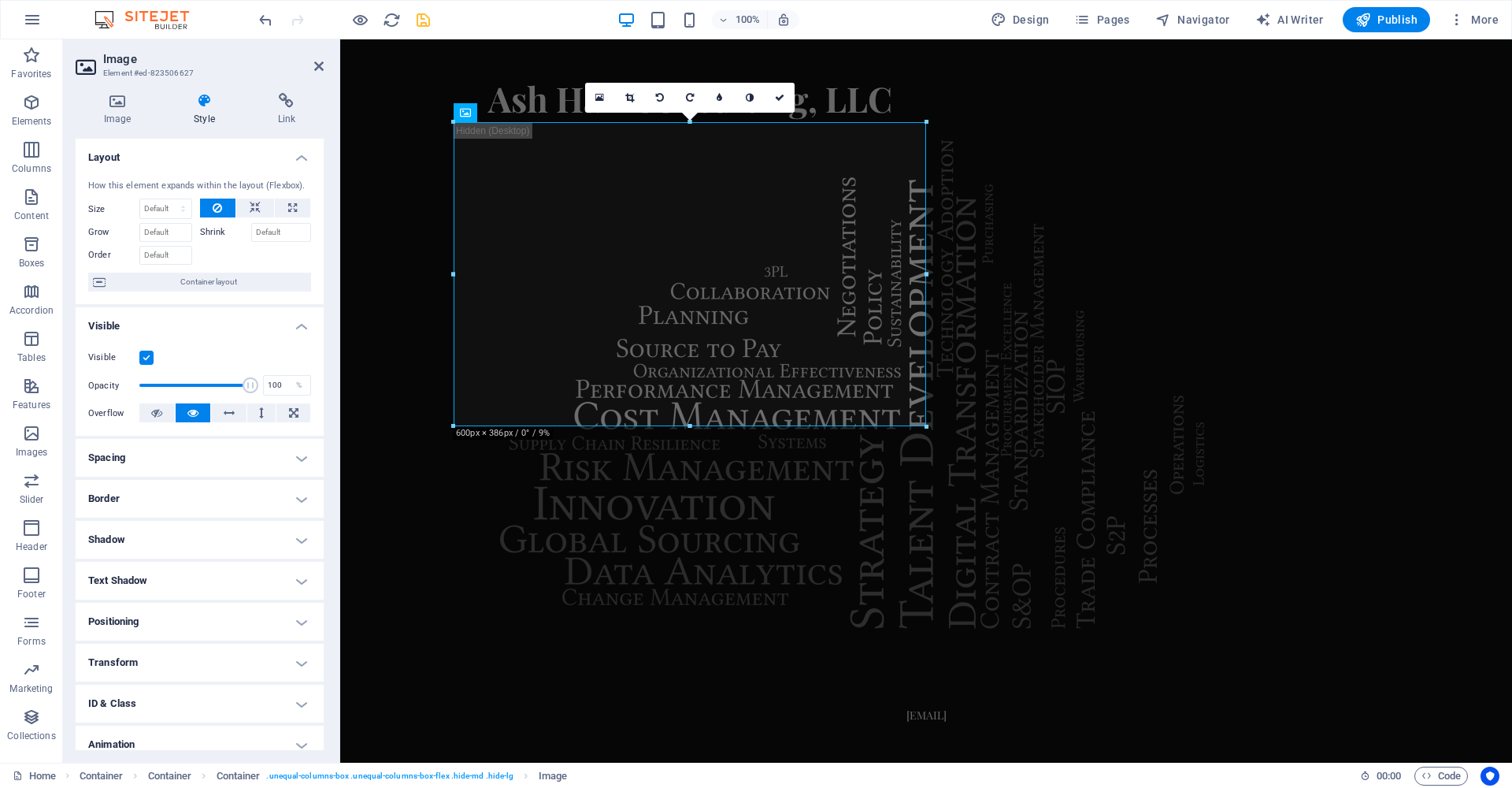 click on "Visible" at bounding box center (0, 0) 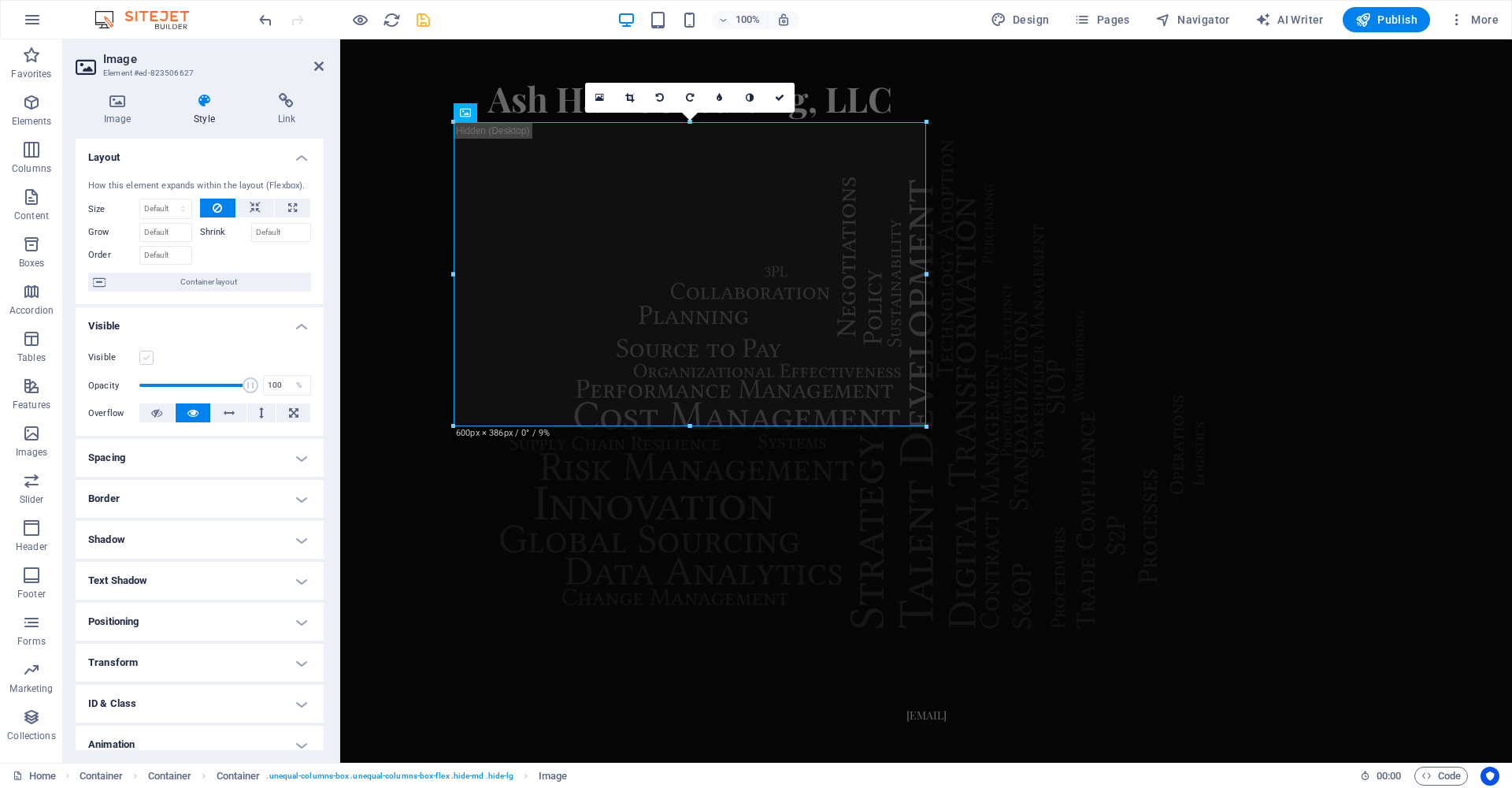 click at bounding box center (146, 358) 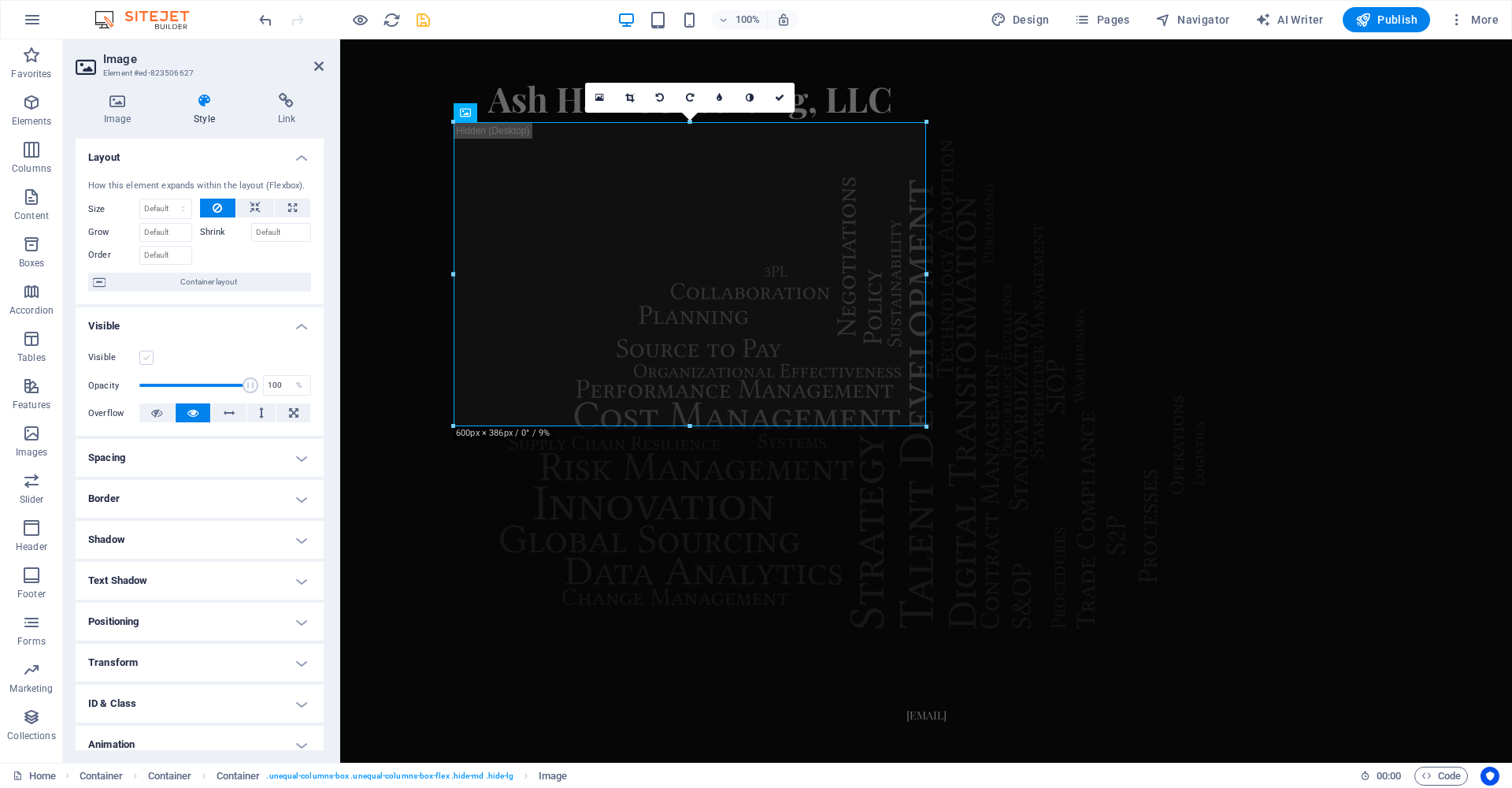 click on "Visible" at bounding box center (0, 0) 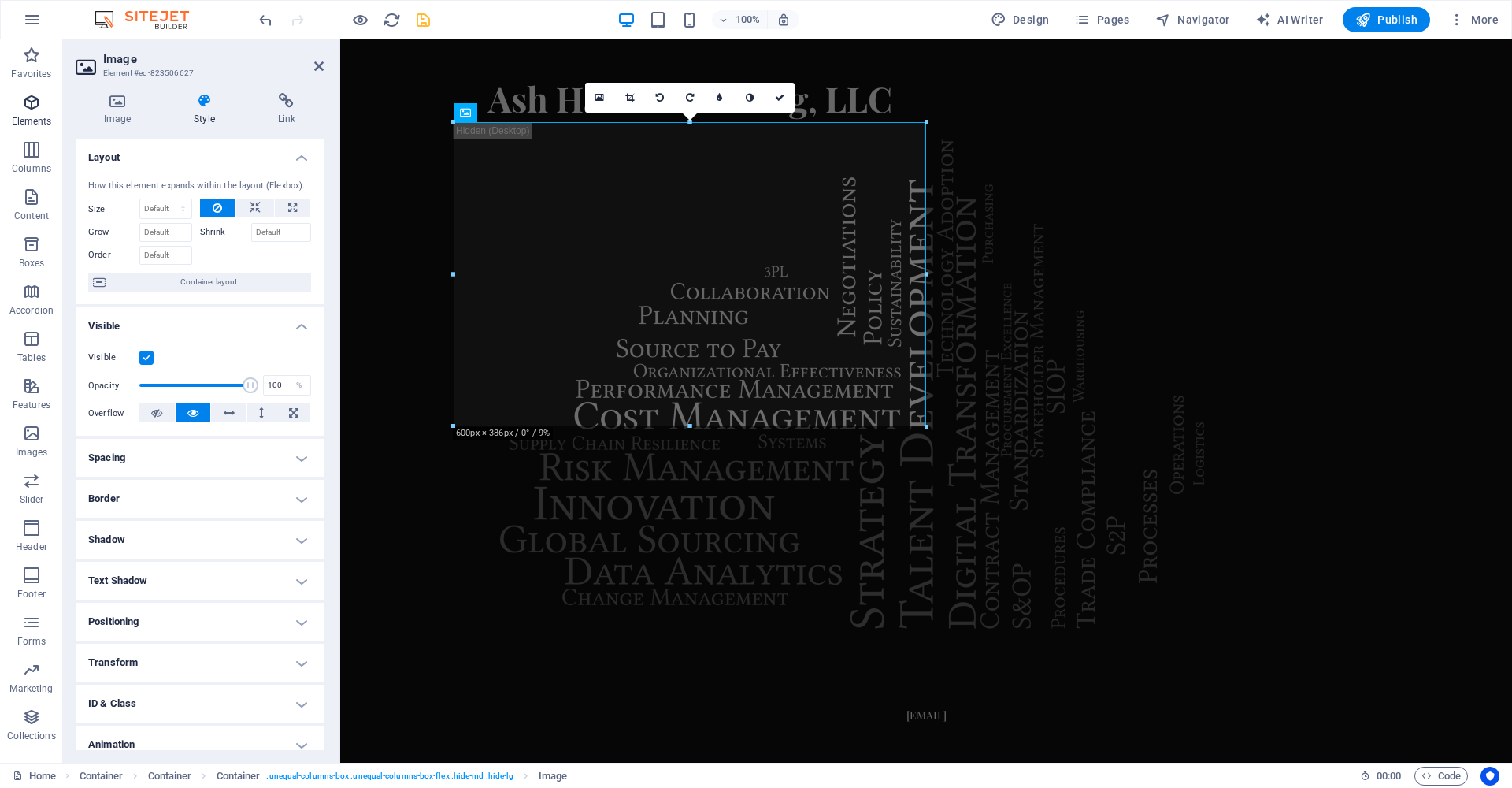 click on "Elements" at bounding box center (32, 112) 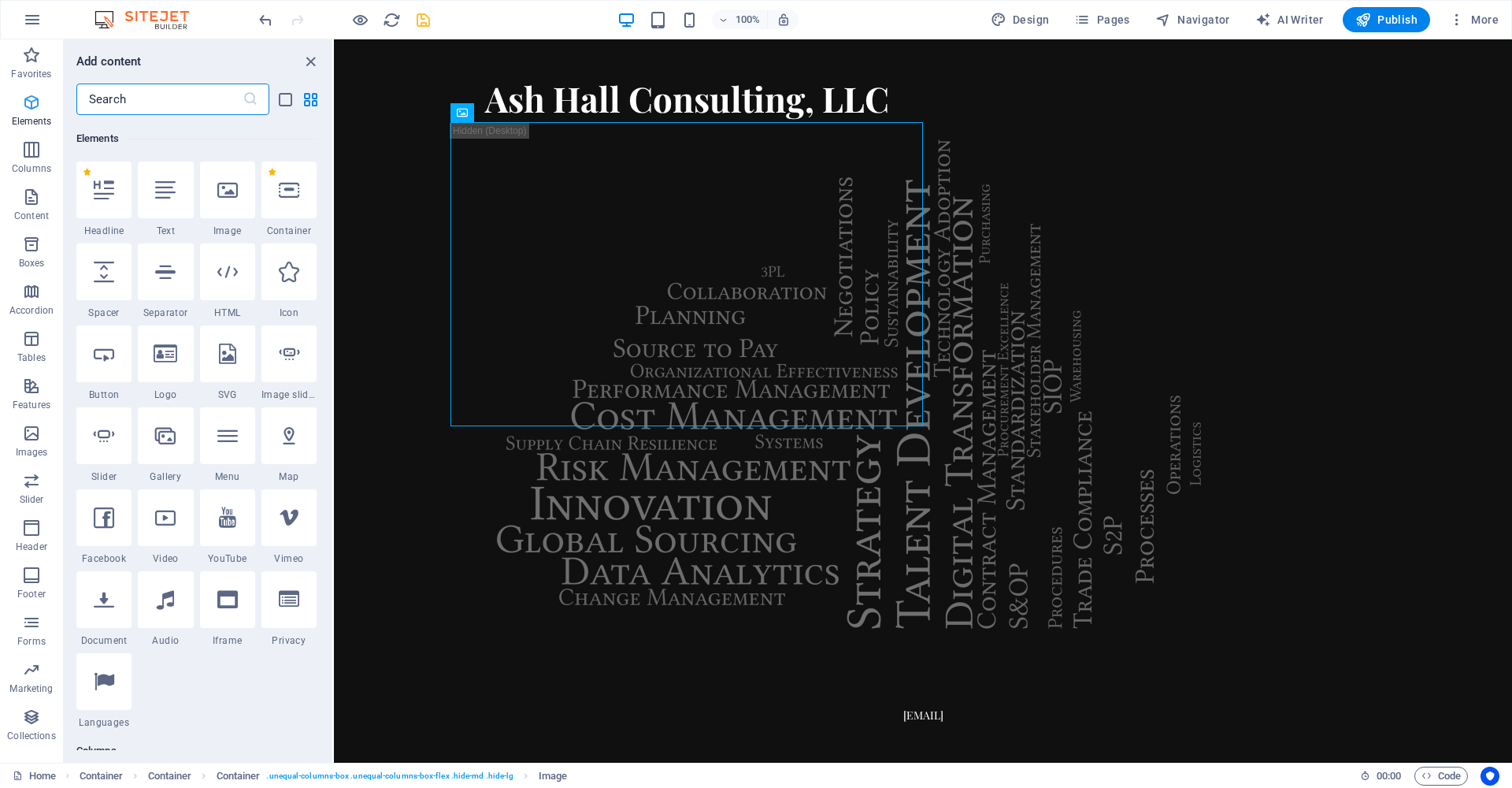 scroll, scrollTop: 168, scrollLeft: 0, axis: vertical 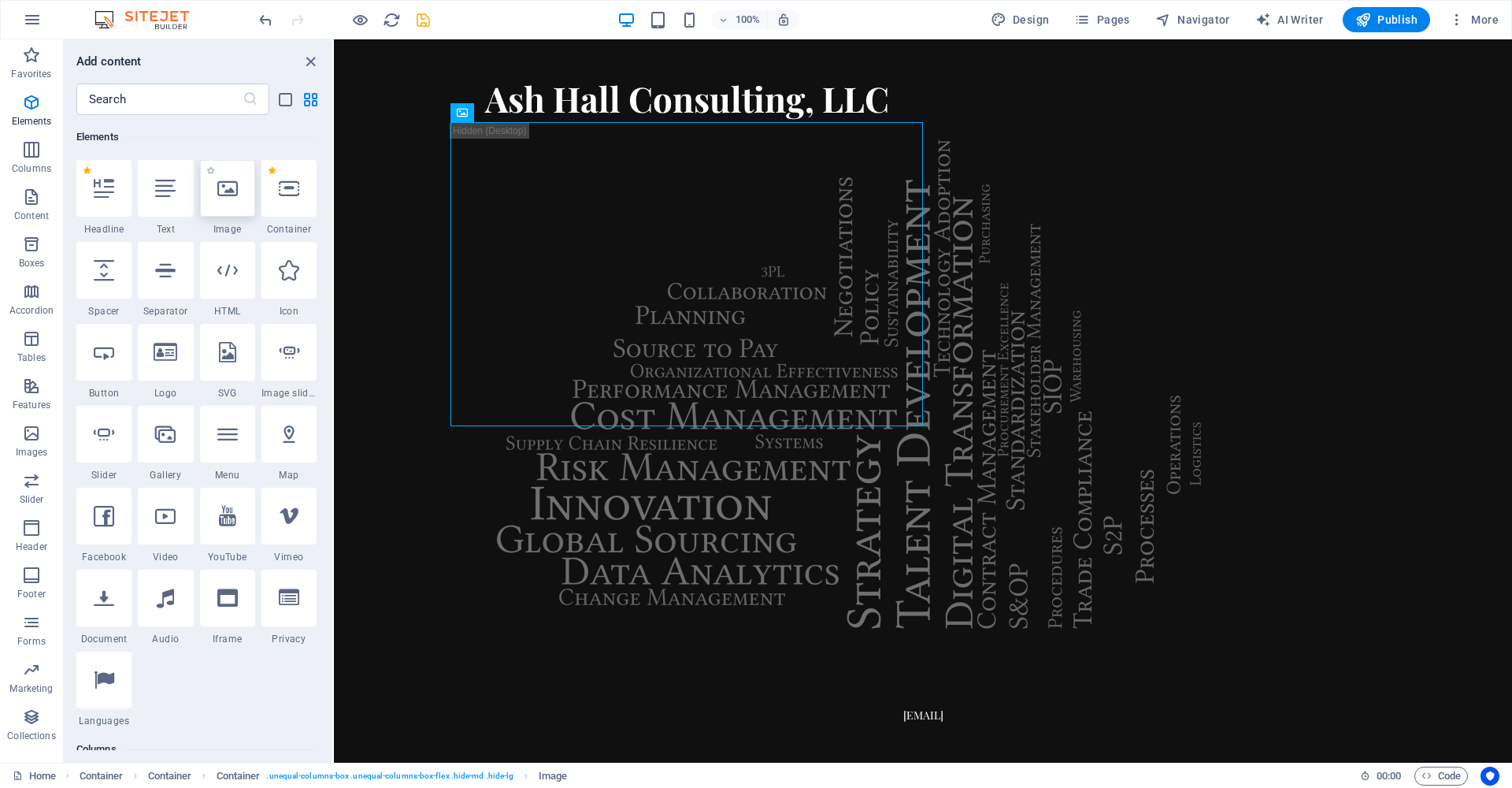 click at bounding box center (228, 188) 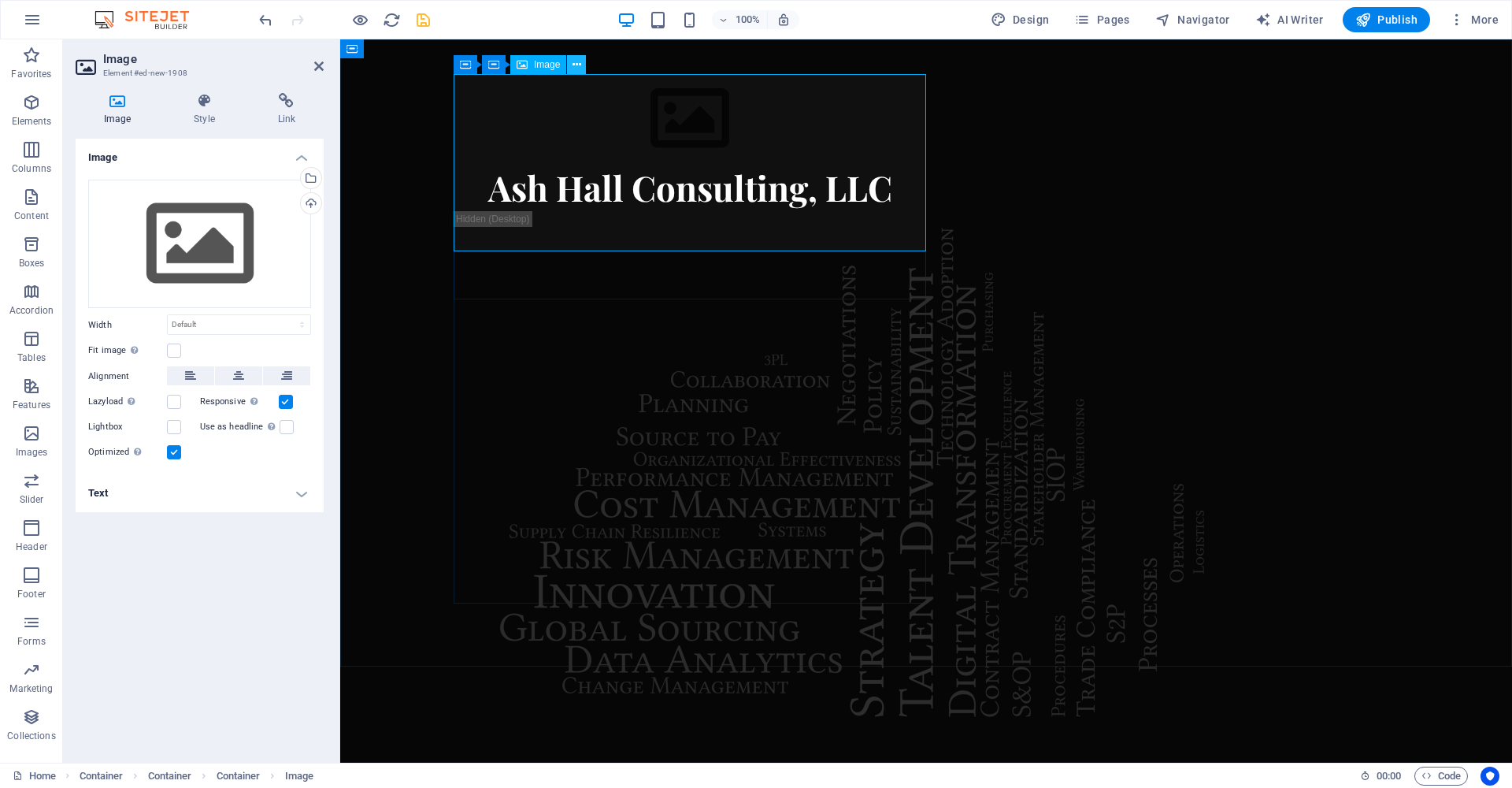 click at bounding box center [576, 65] 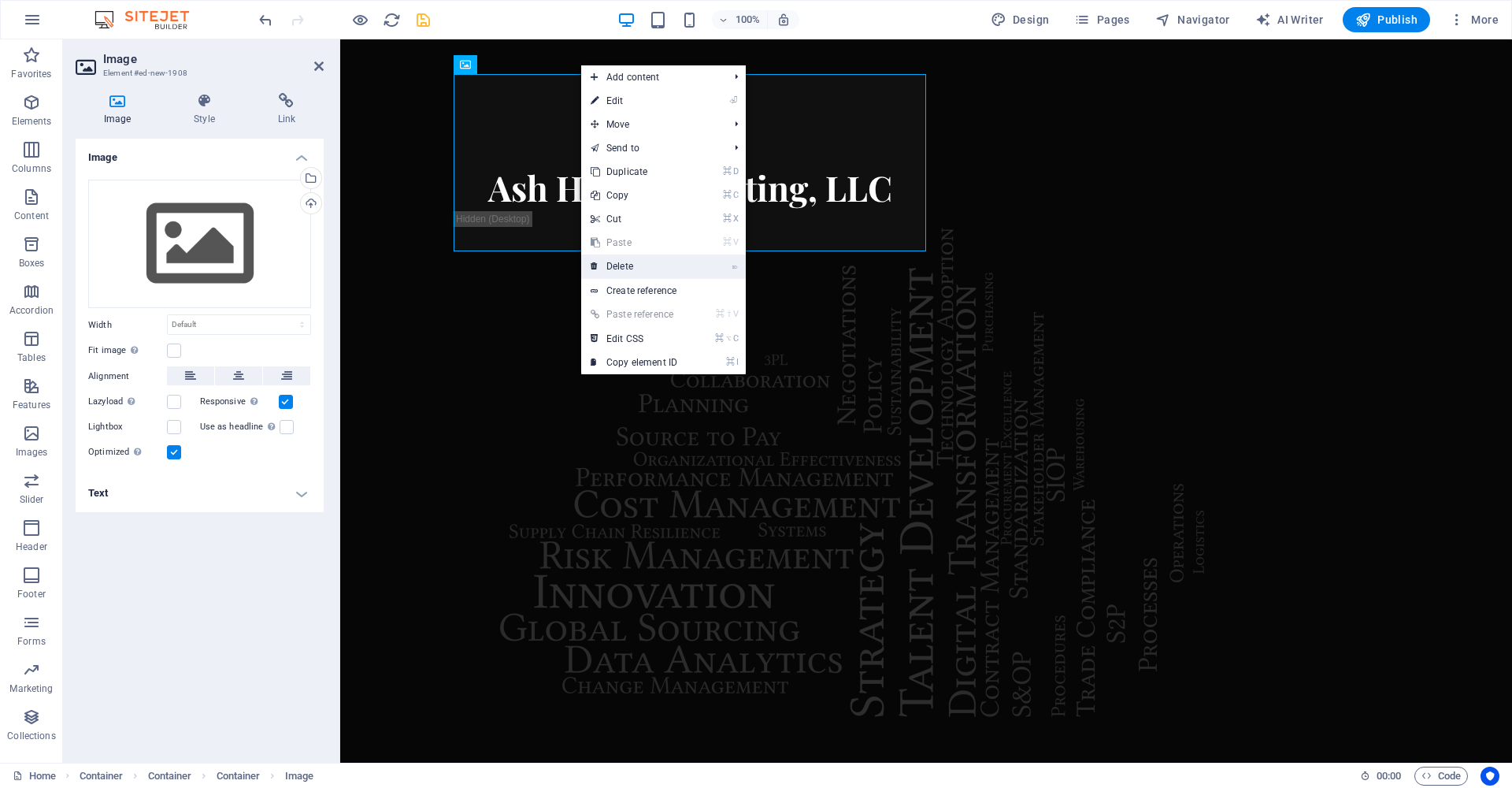 click on "⌦  Delete" at bounding box center (634, 266) 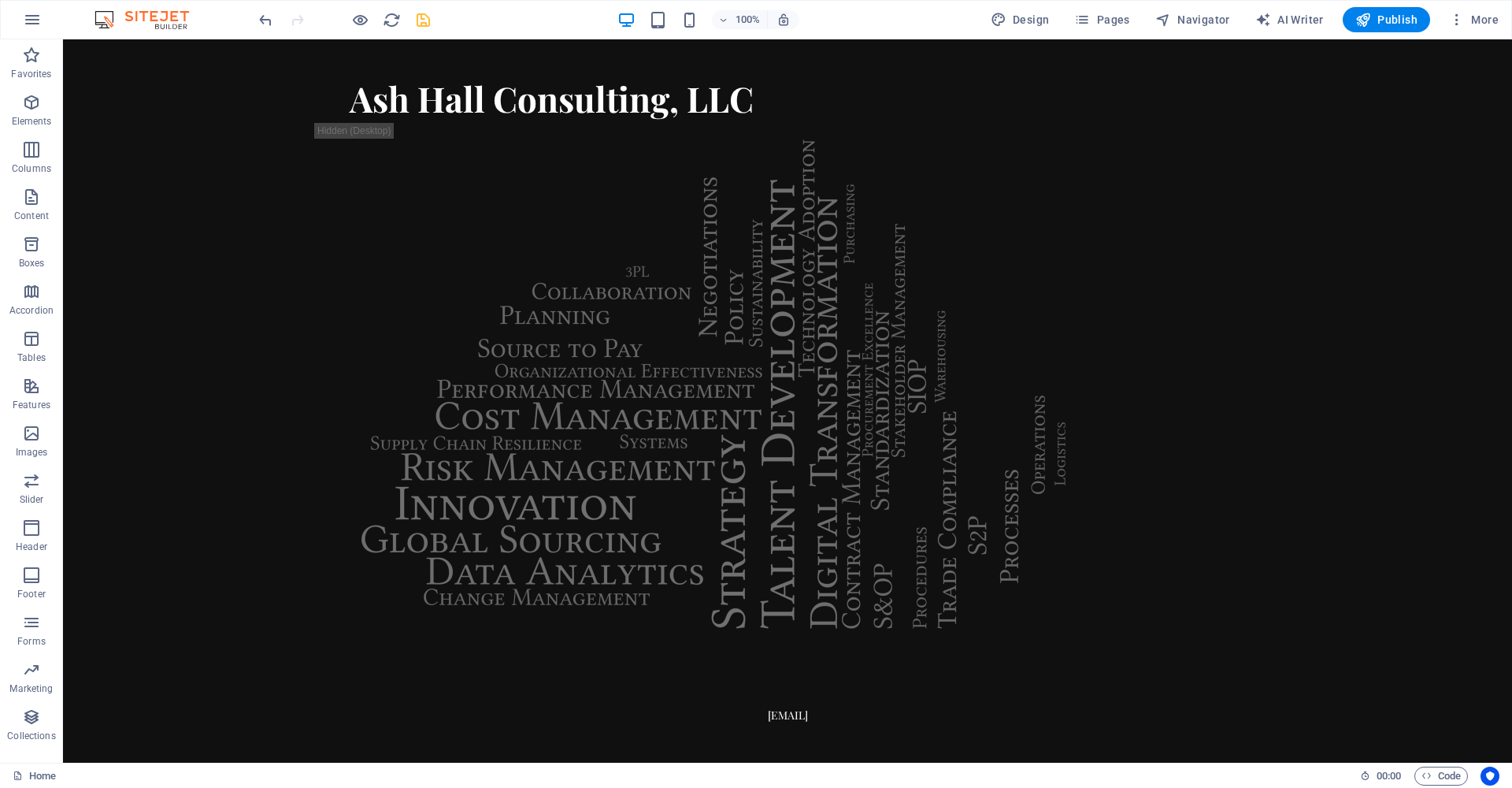click on "Skip to main content
Ash Hall Consulting, LLC [EMAIL]" at bounding box center (788, 381) 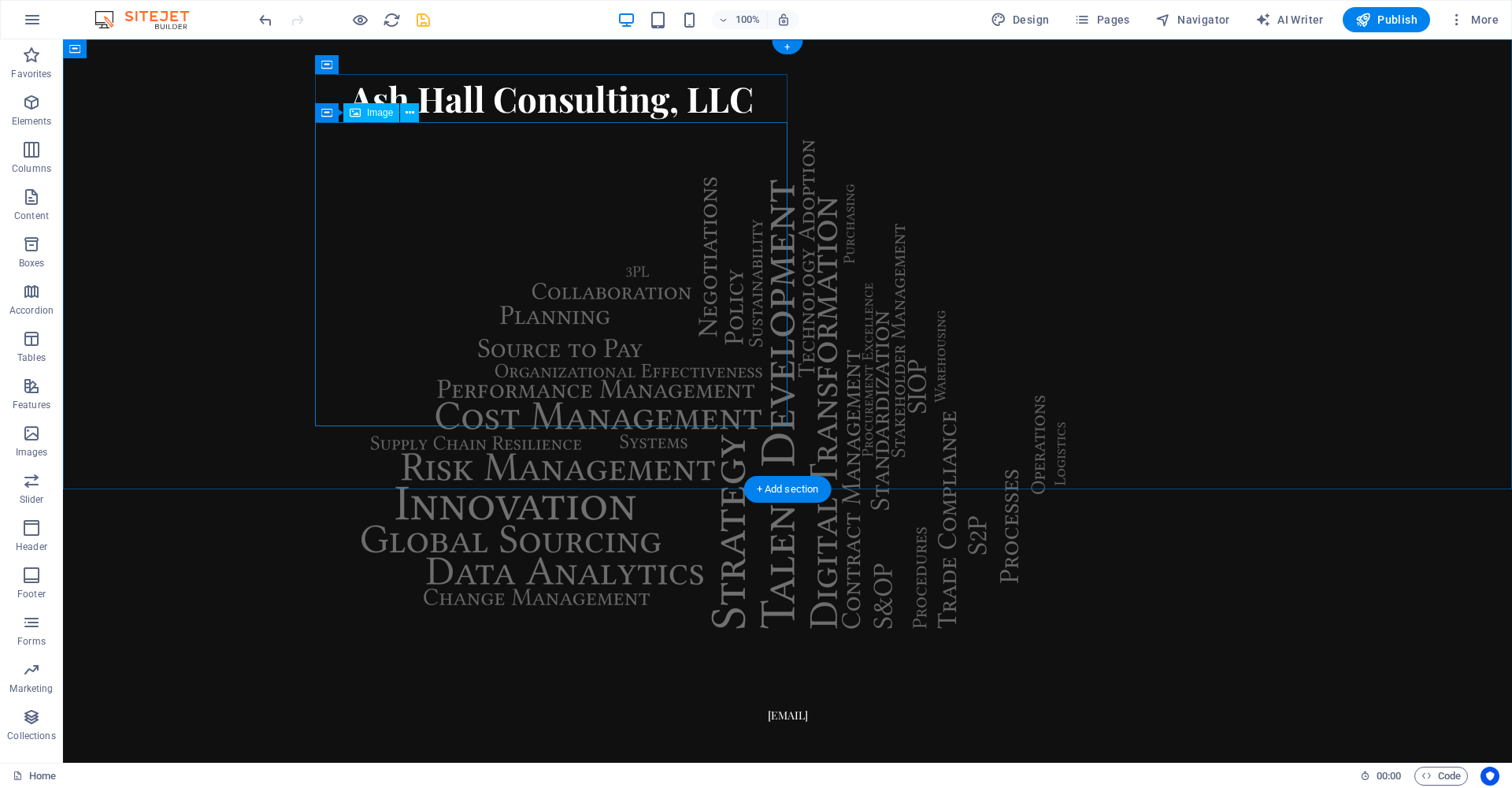 click at bounding box center [551, 382] 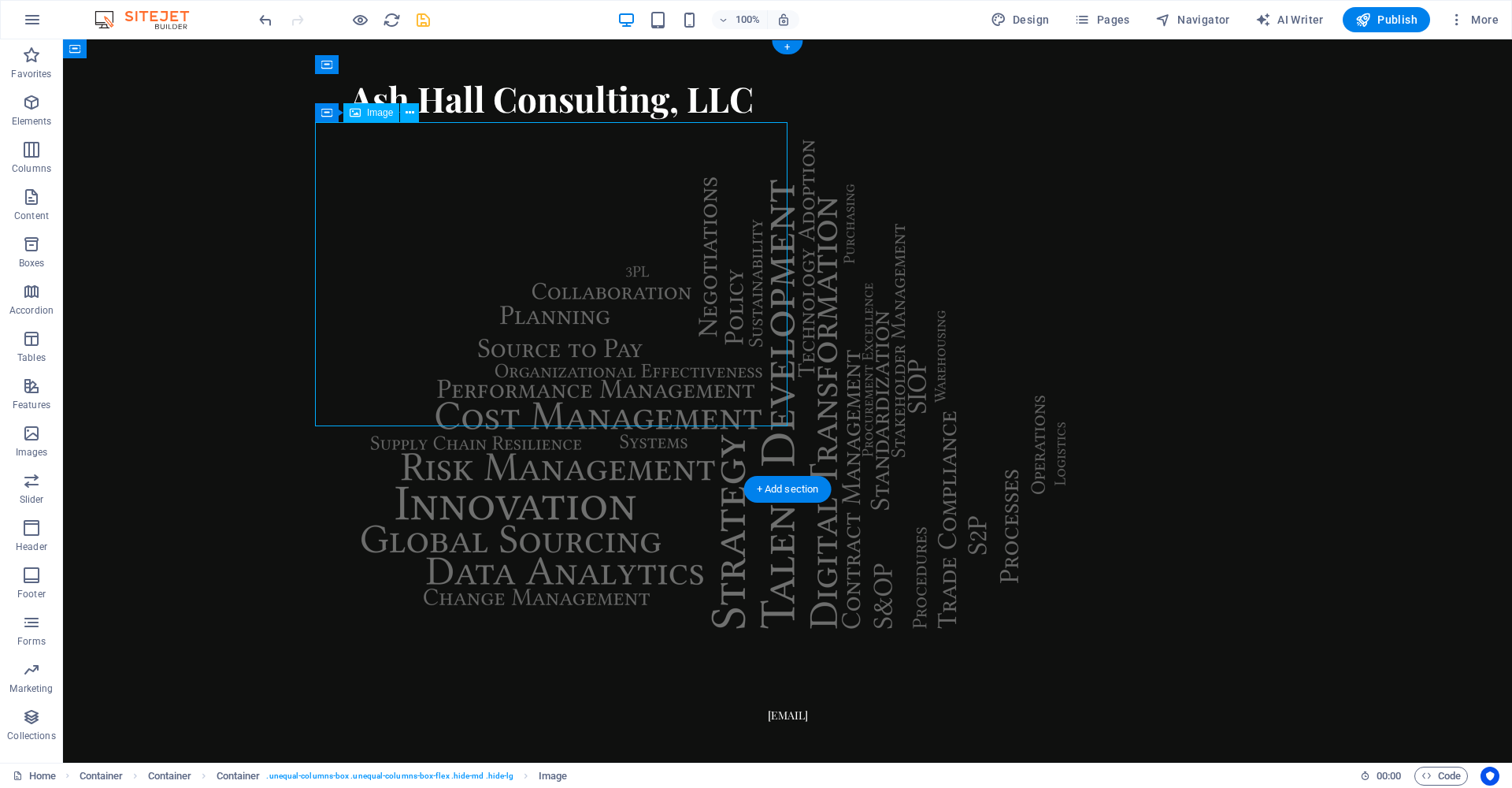 click at bounding box center [551, 382] 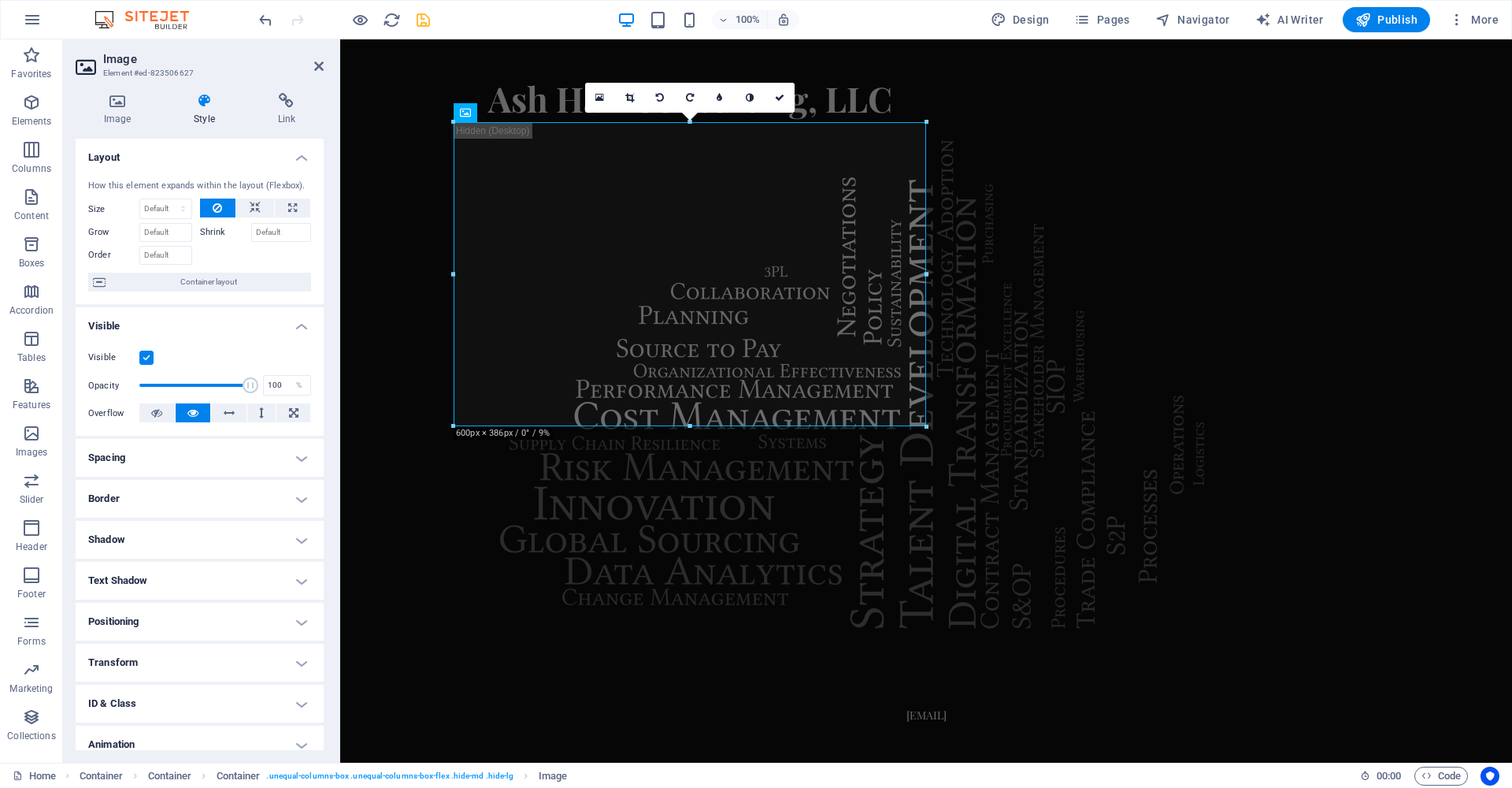 click at bounding box center [146, 358] 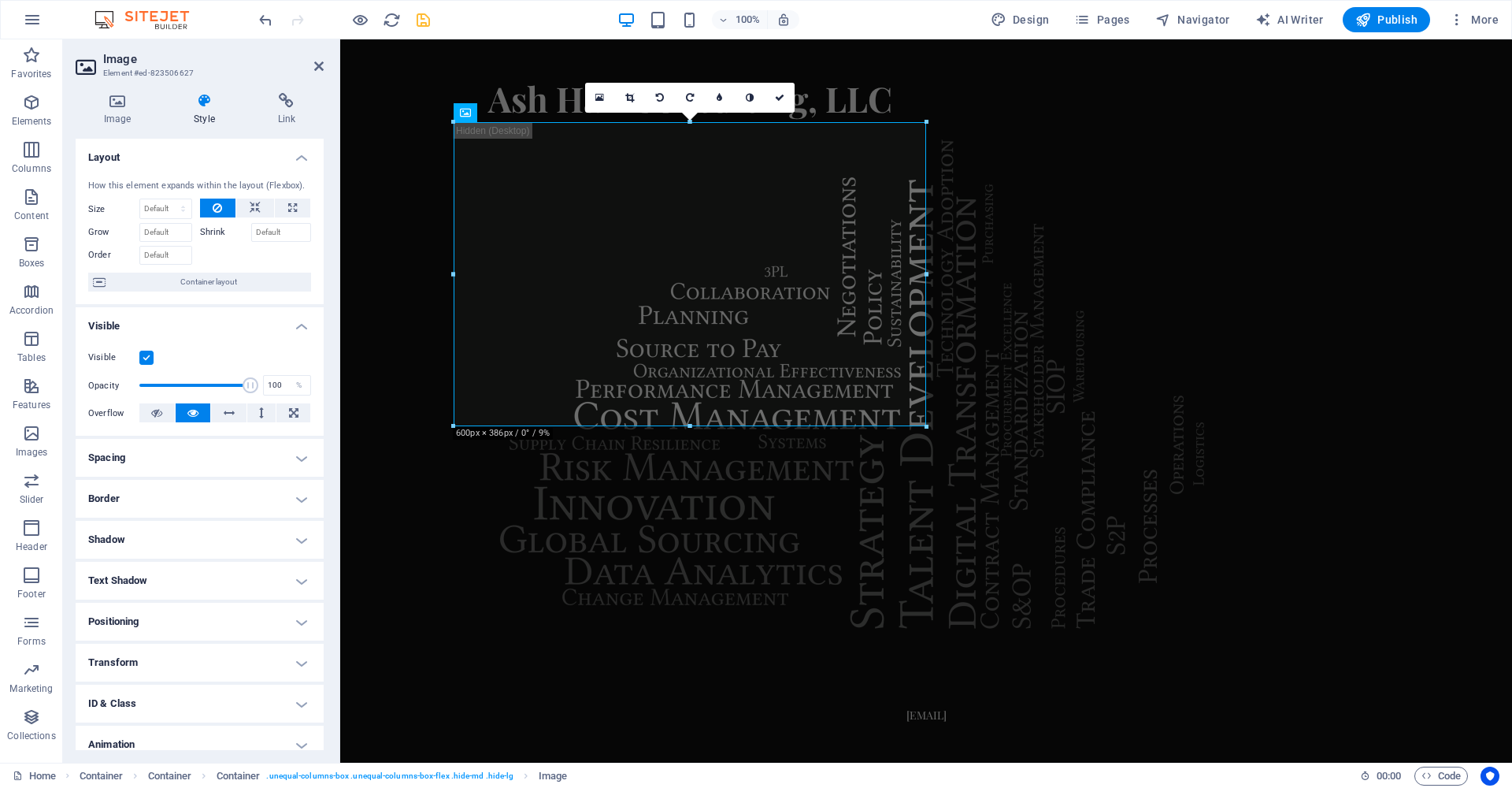 click on "Visible" at bounding box center (0, 0) 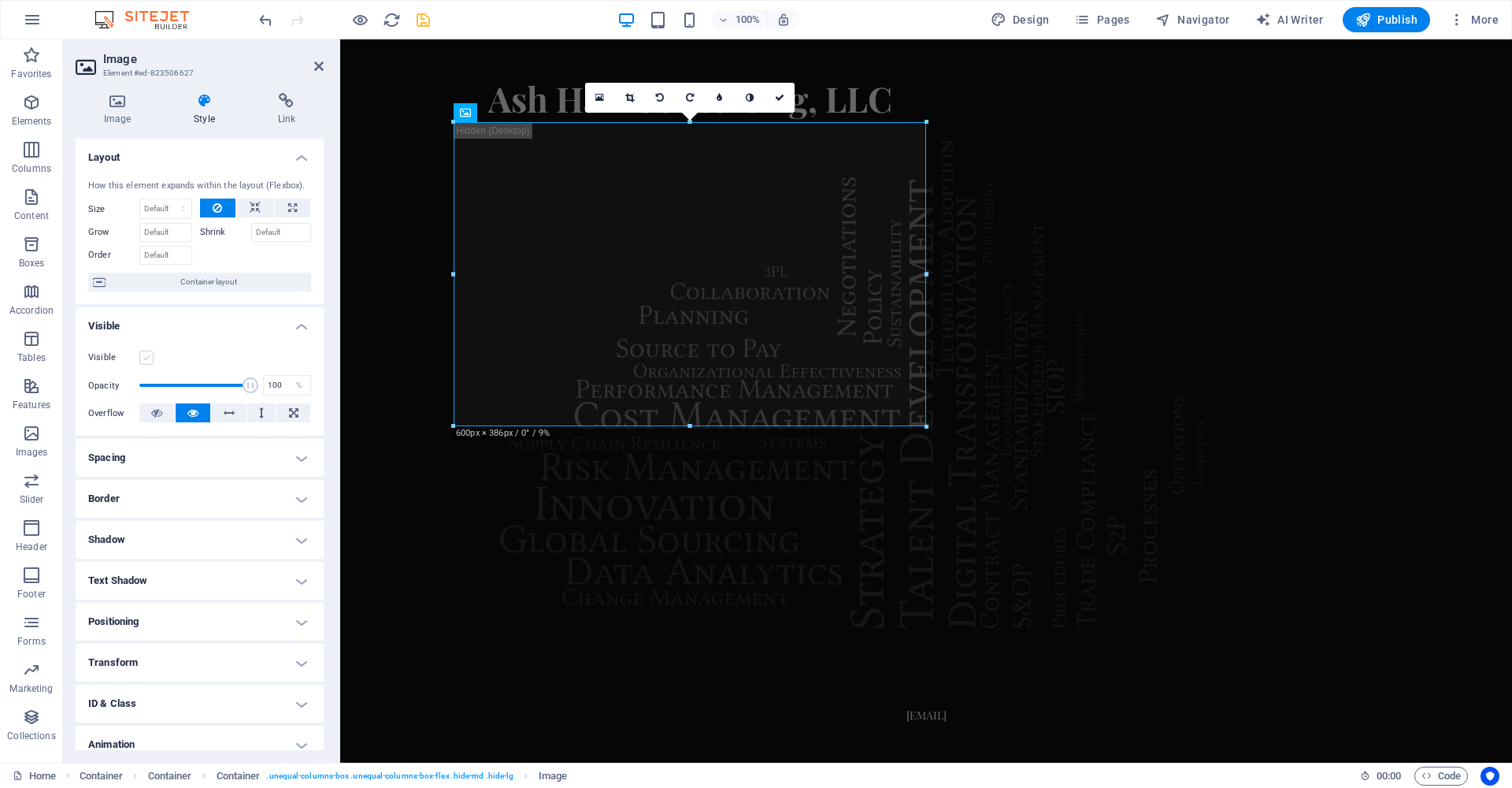 click at bounding box center [146, 358] 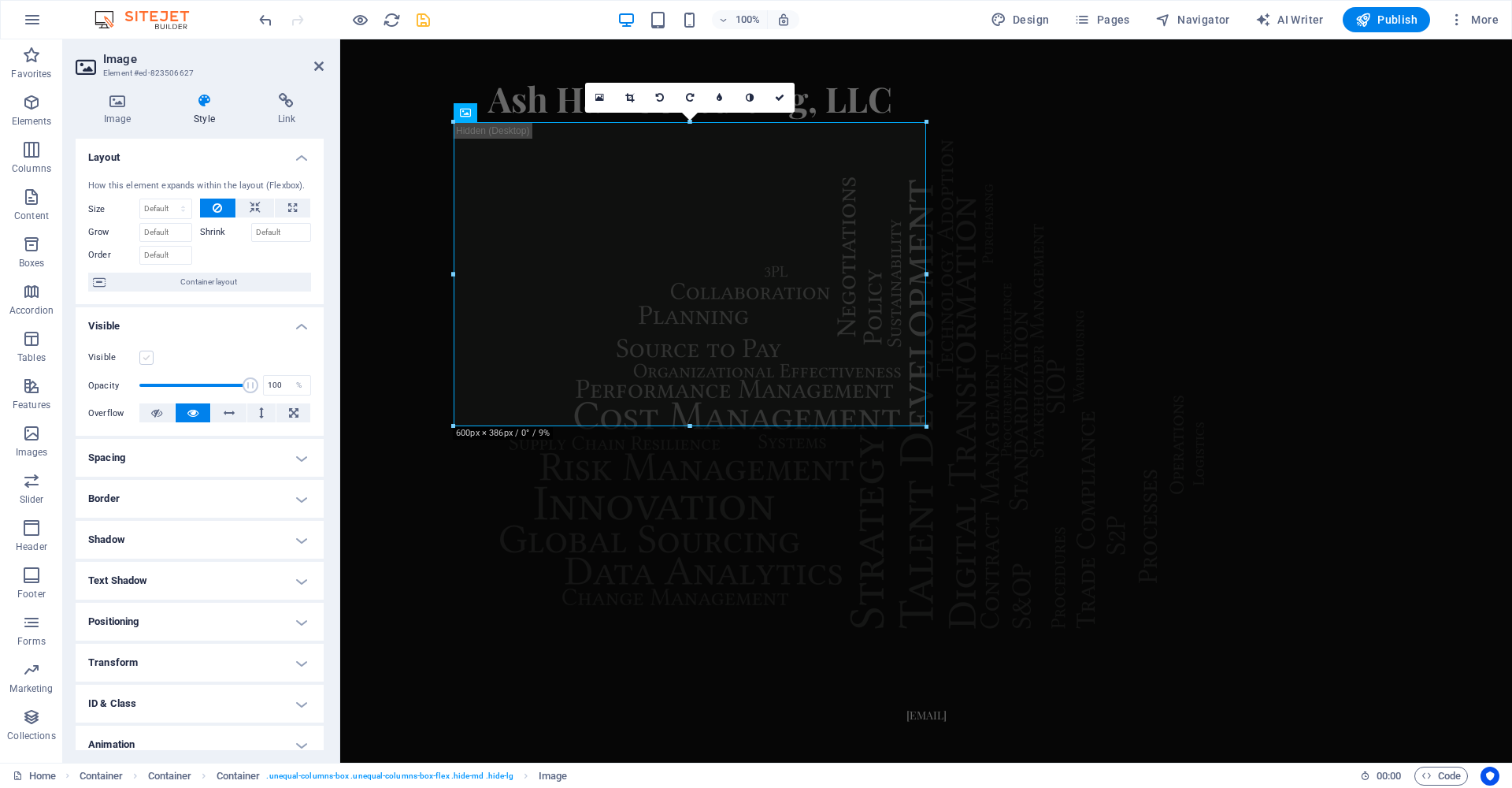 click on "Visible" at bounding box center [0, 0] 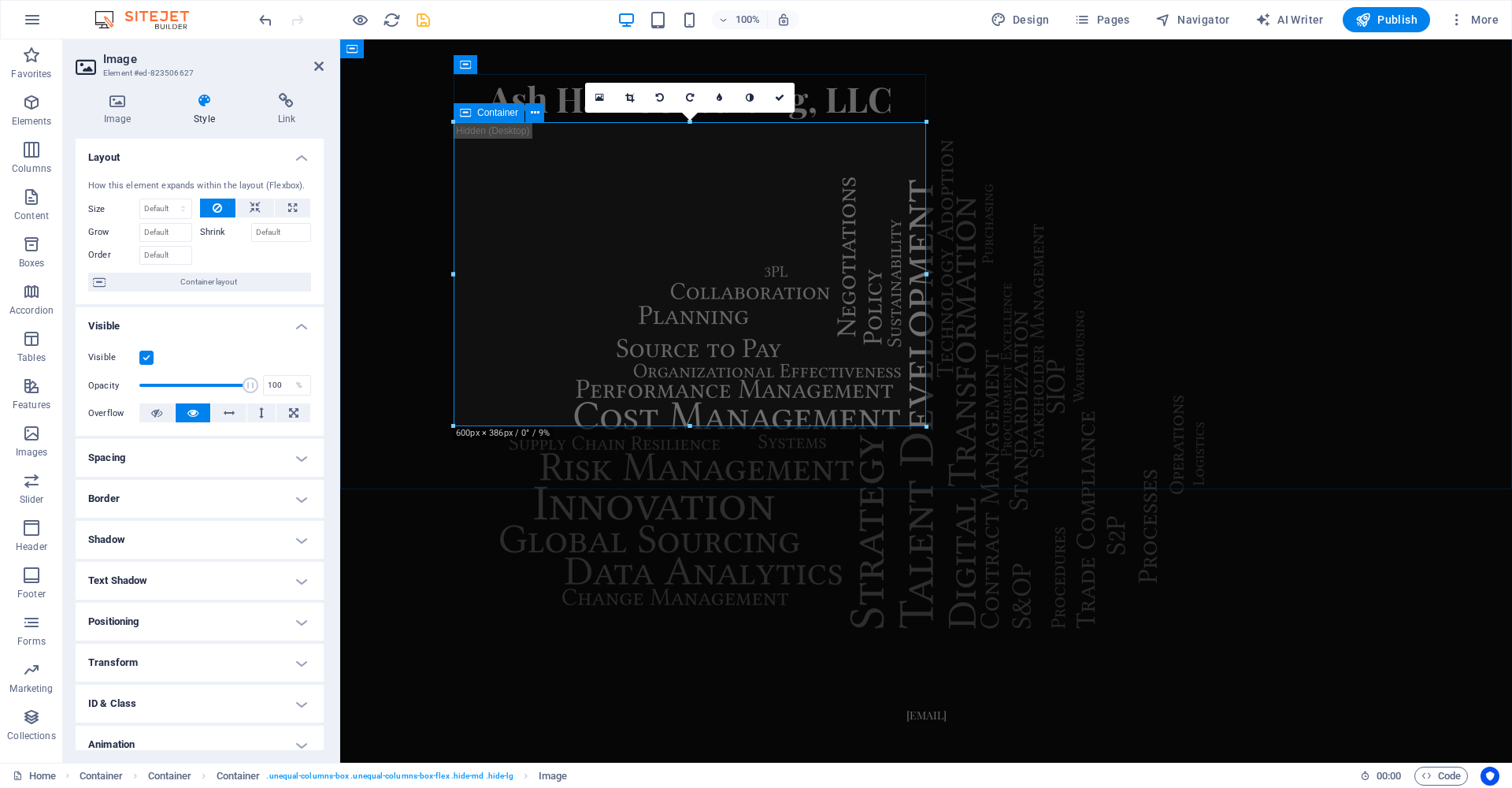 click at bounding box center (465, 113) 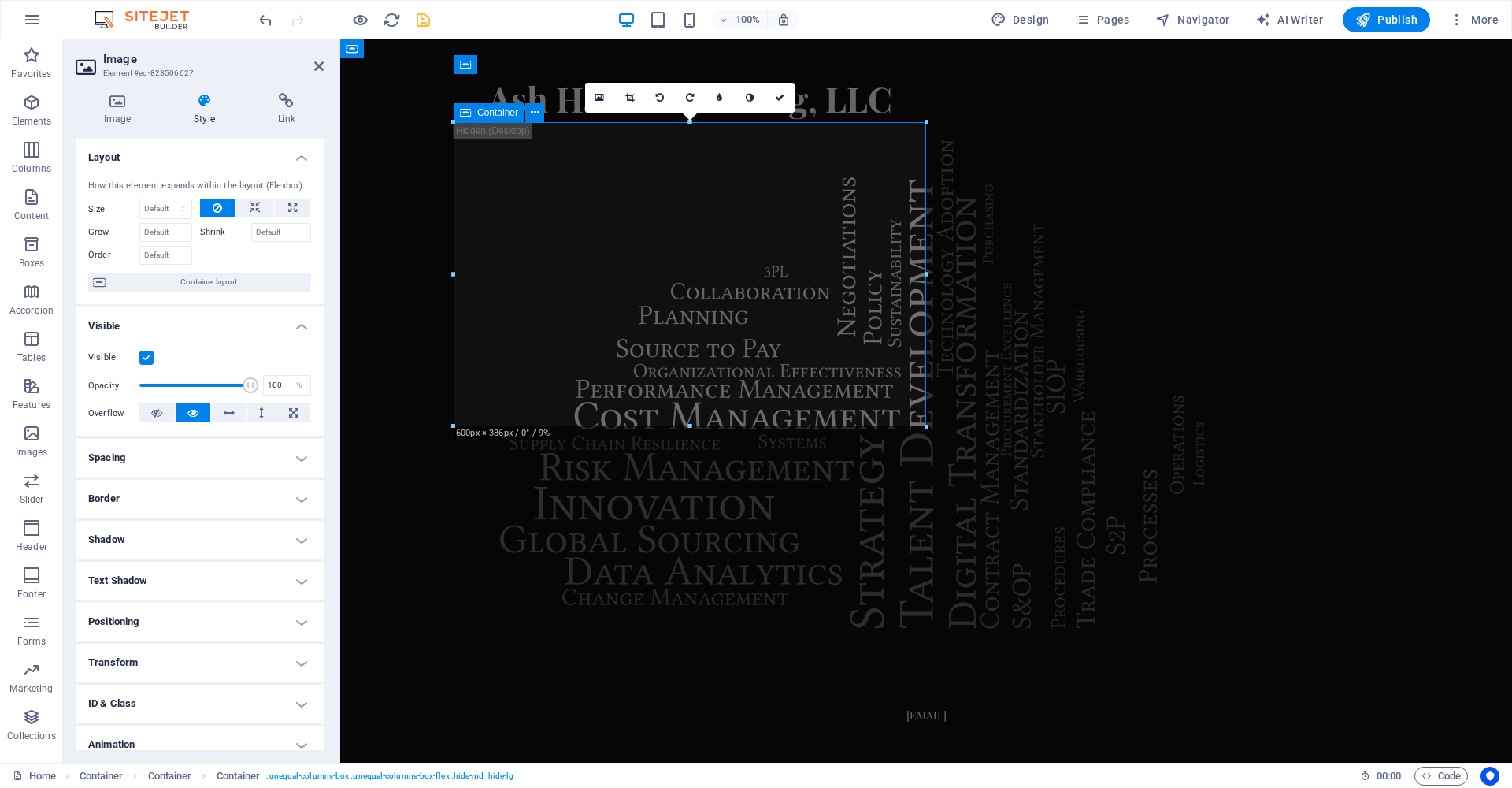 click at bounding box center [465, 113] 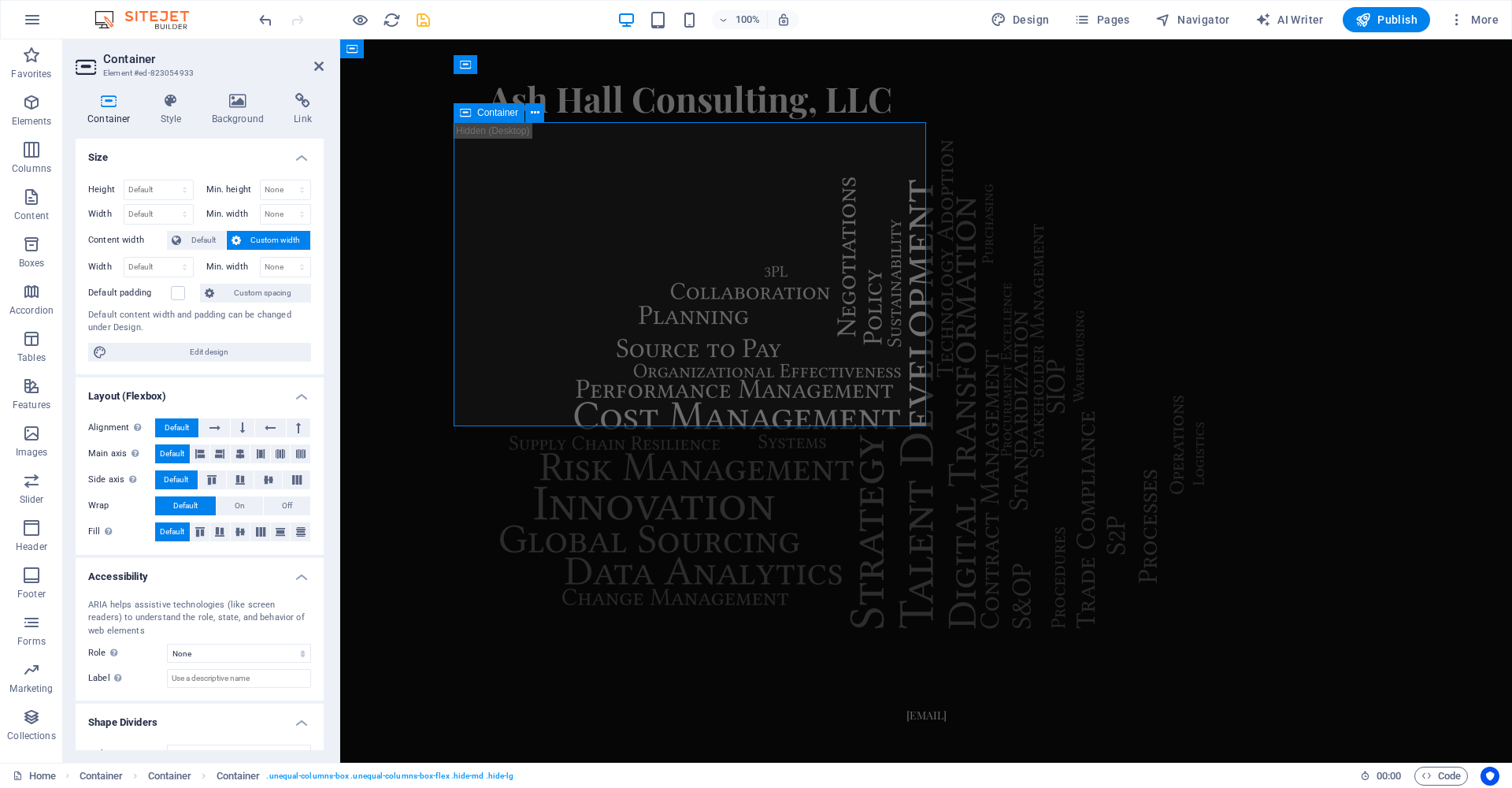 click on "Container" at bounding box center [498, 113] 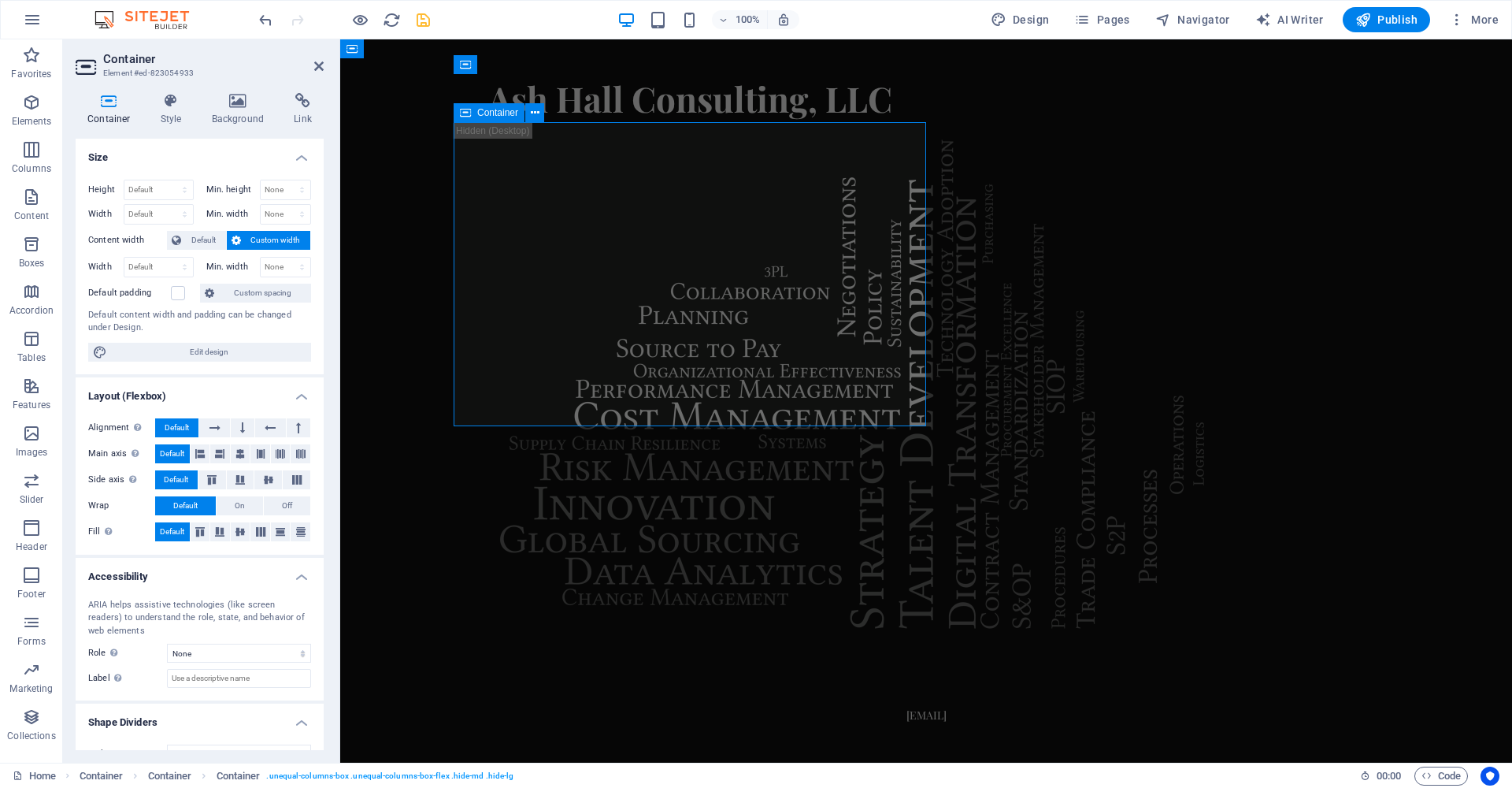 click on "Container" at bounding box center [498, 113] 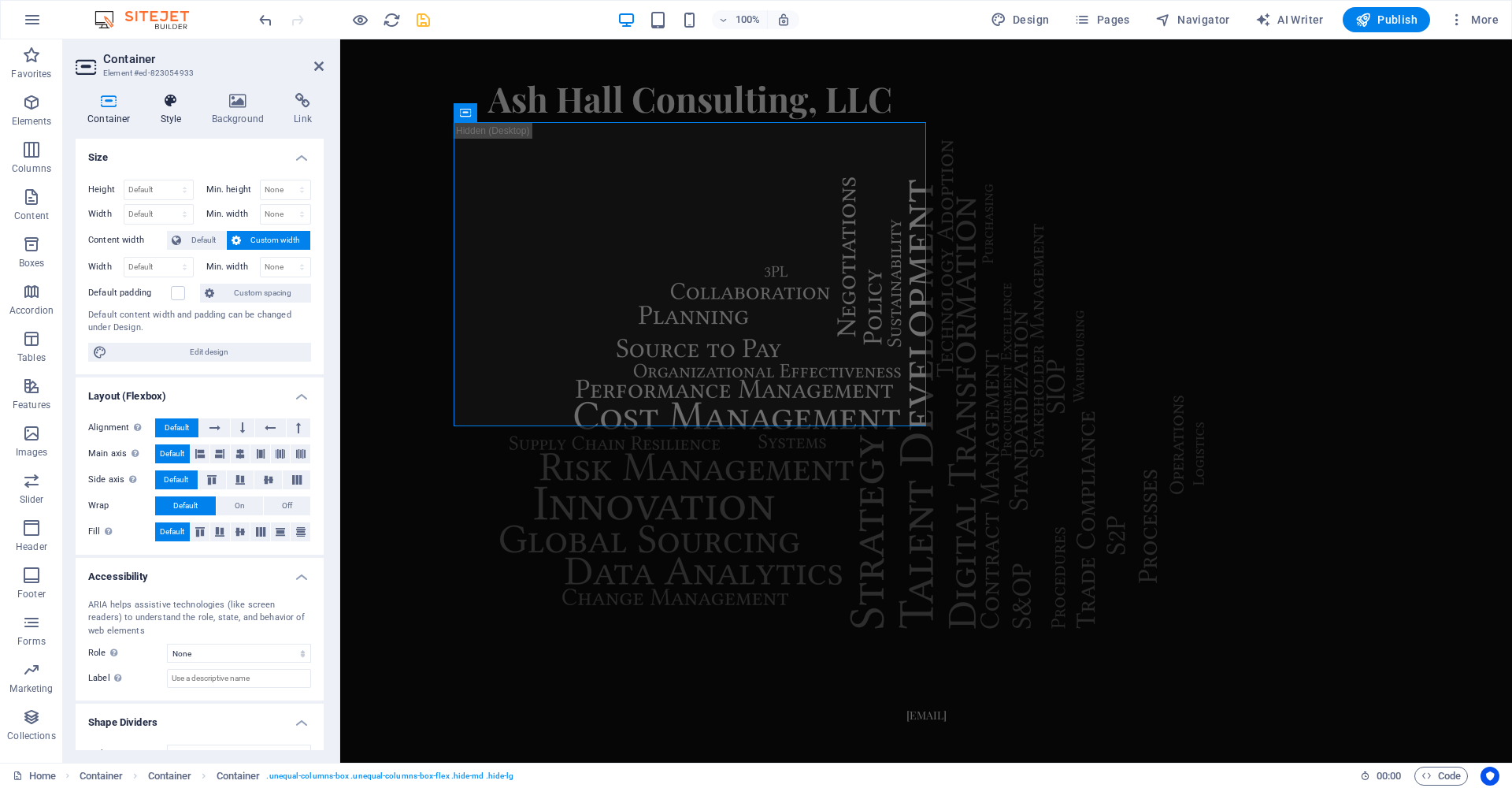 click at bounding box center (171, 101) 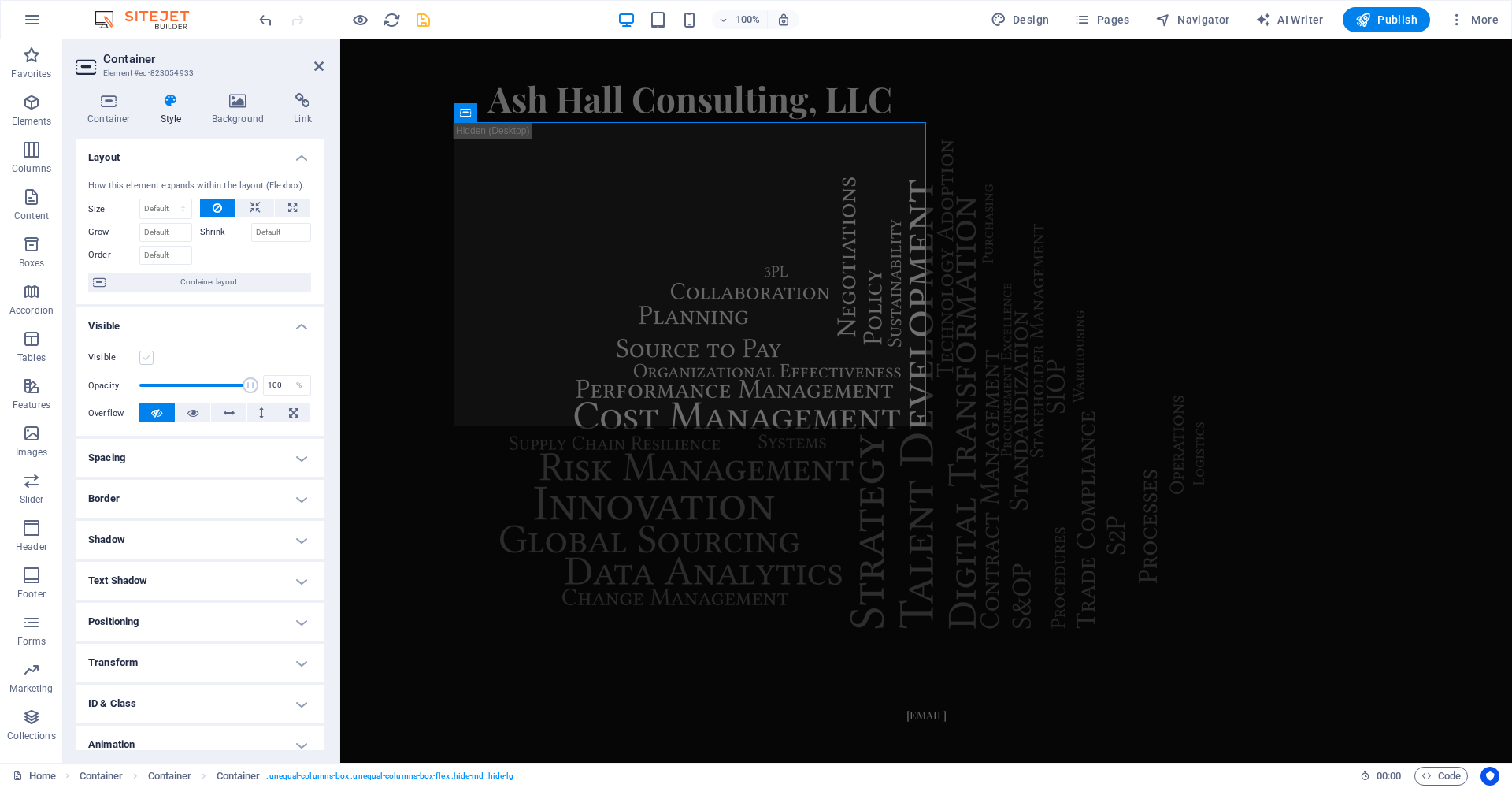 click at bounding box center (146, 358) 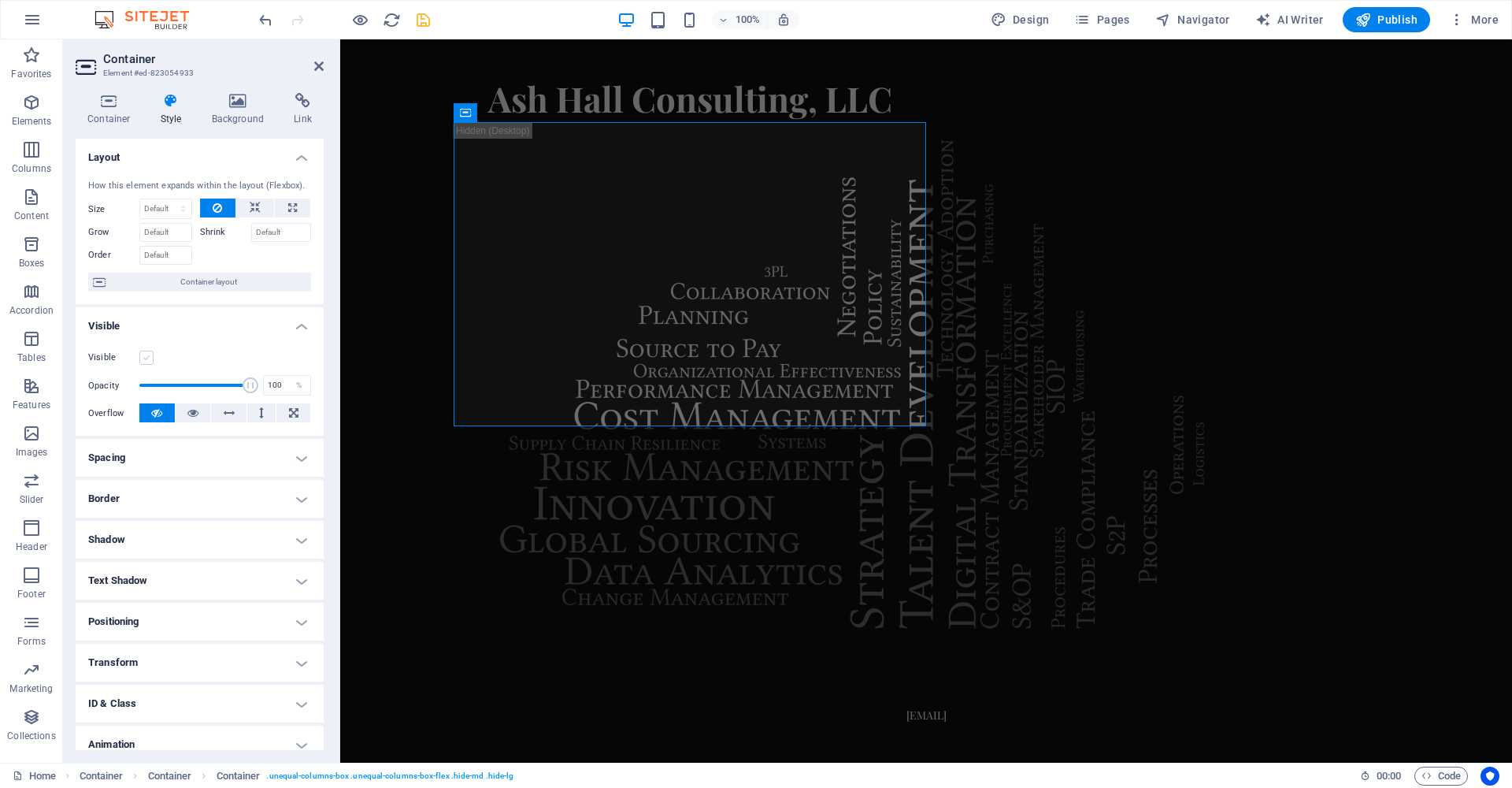 click on "Visible" at bounding box center (0, 0) 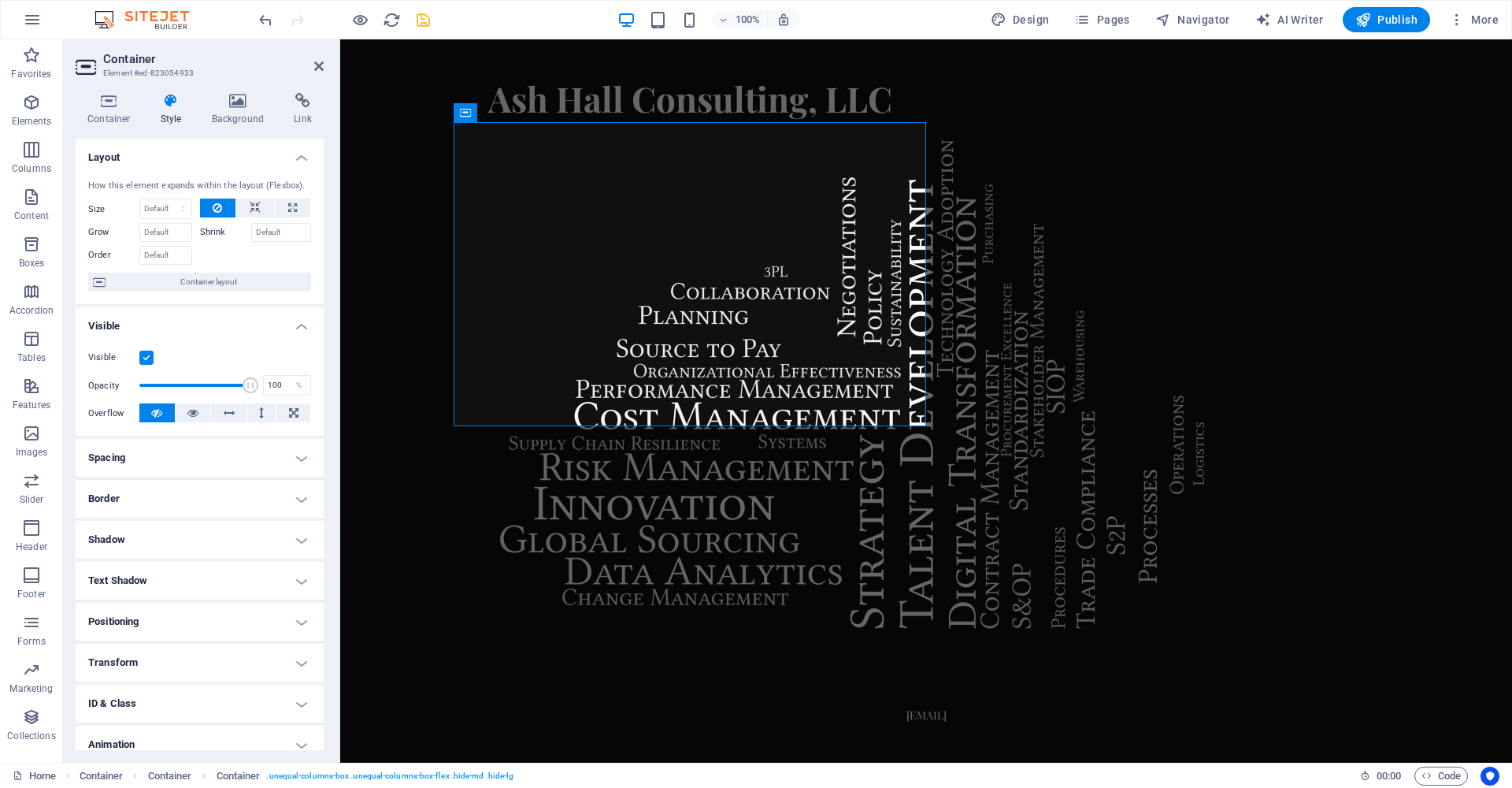 click on "Skip to main content
Ash Hall Consulting, LLC [EMAIL]" at bounding box center (926, 381) 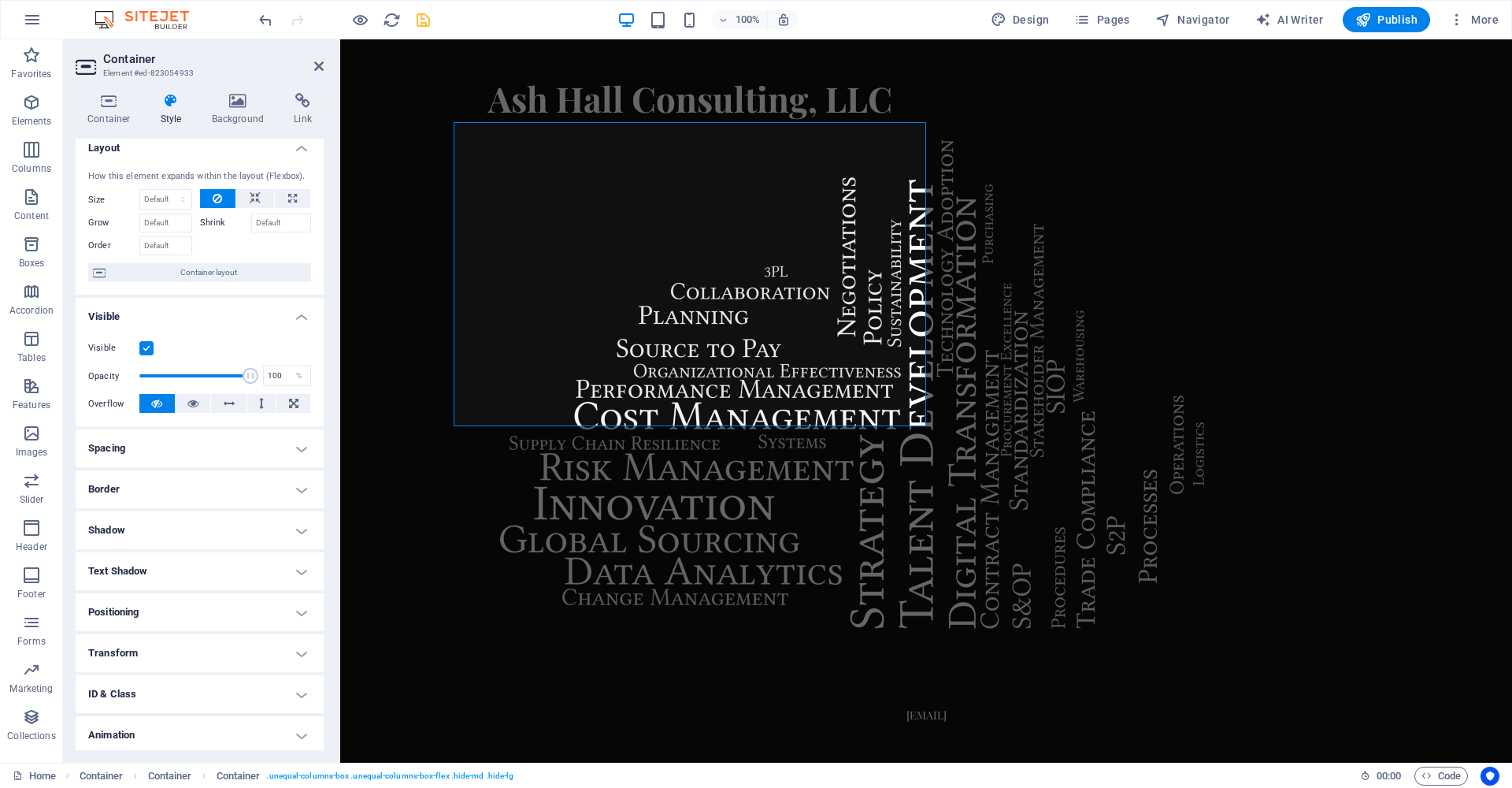 scroll, scrollTop: 54, scrollLeft: 0, axis: vertical 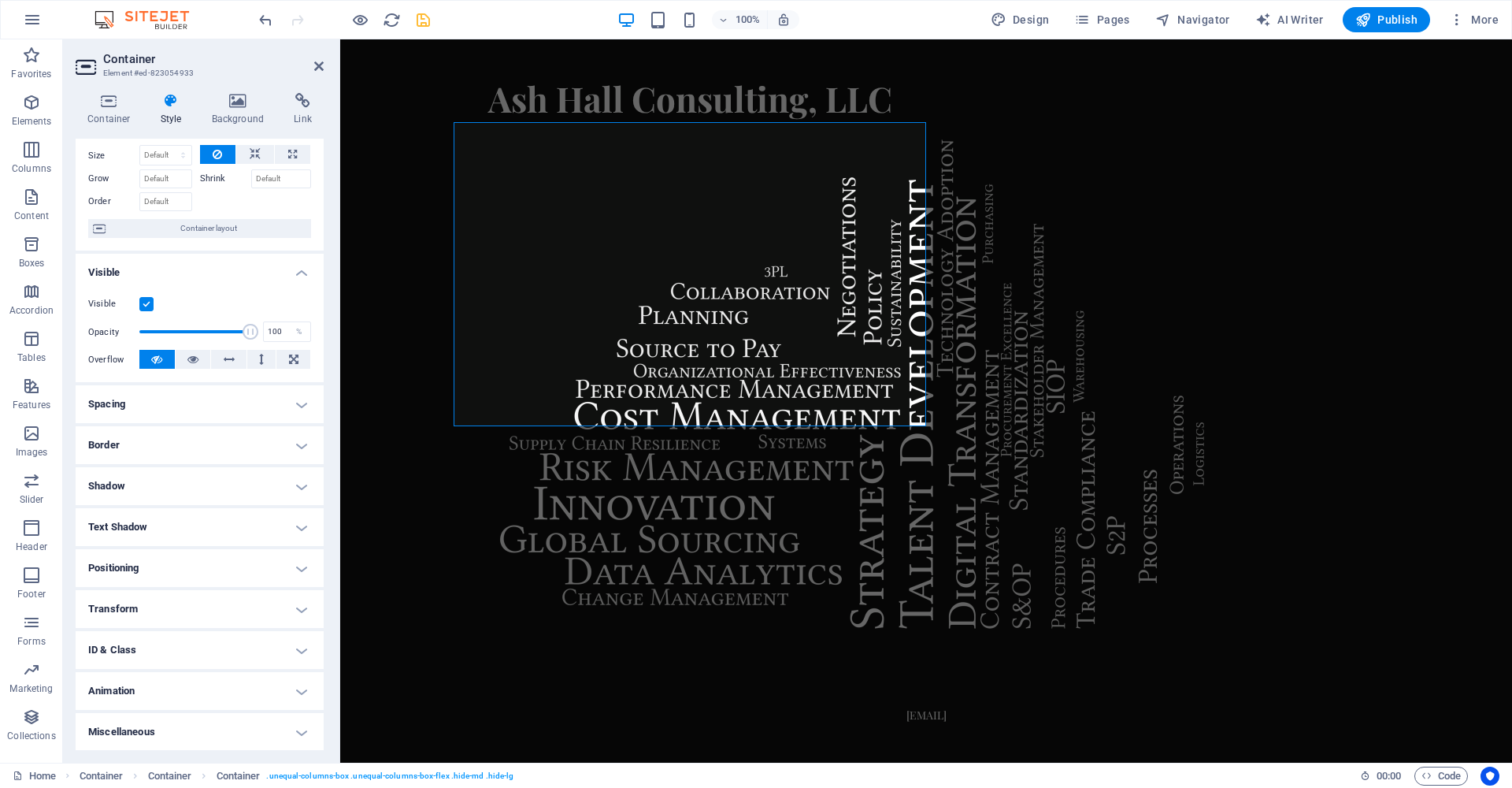 click on "Spacing" at bounding box center [199, 404] 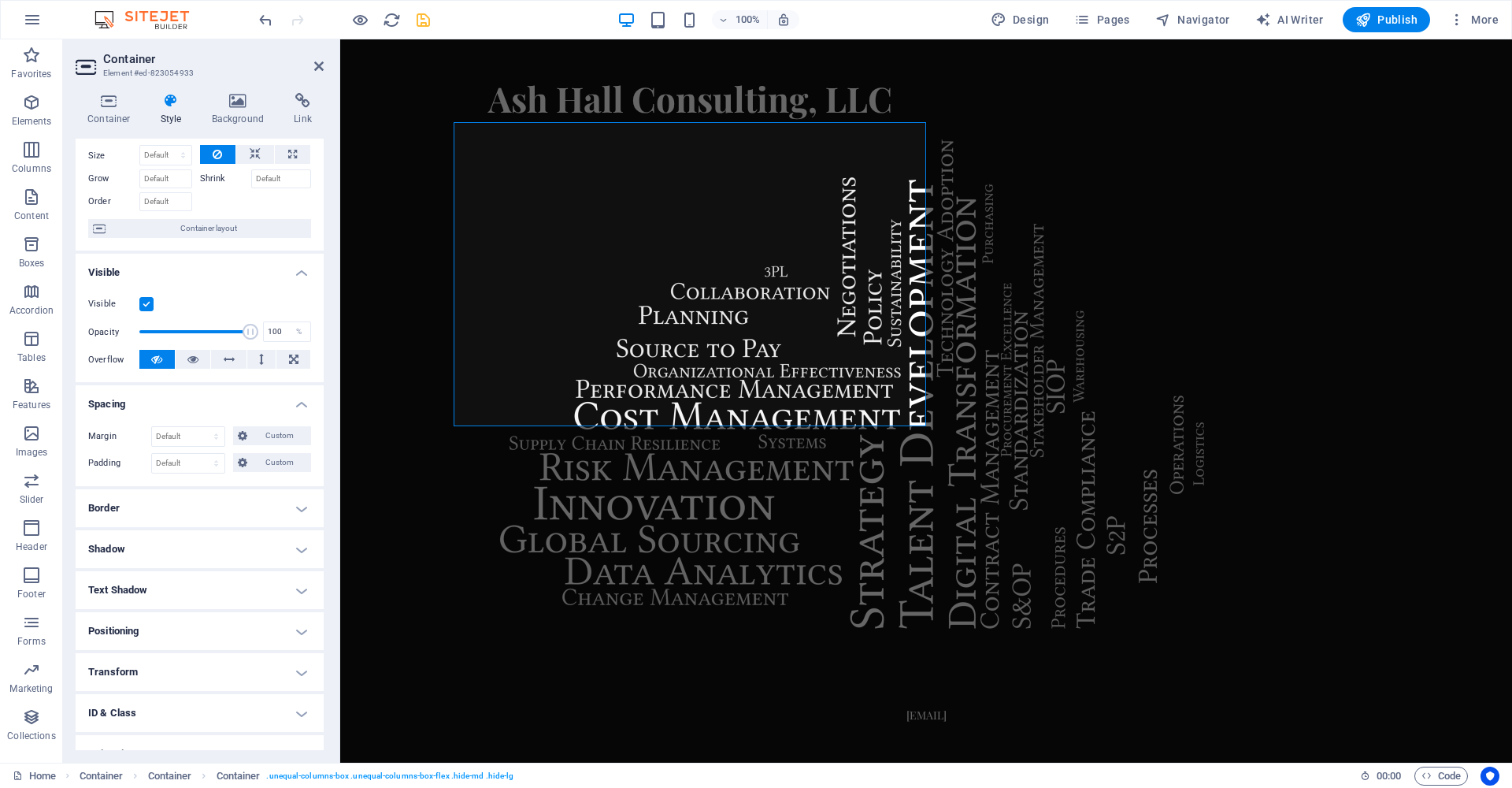 click on "Spacing" at bounding box center [199, 400] 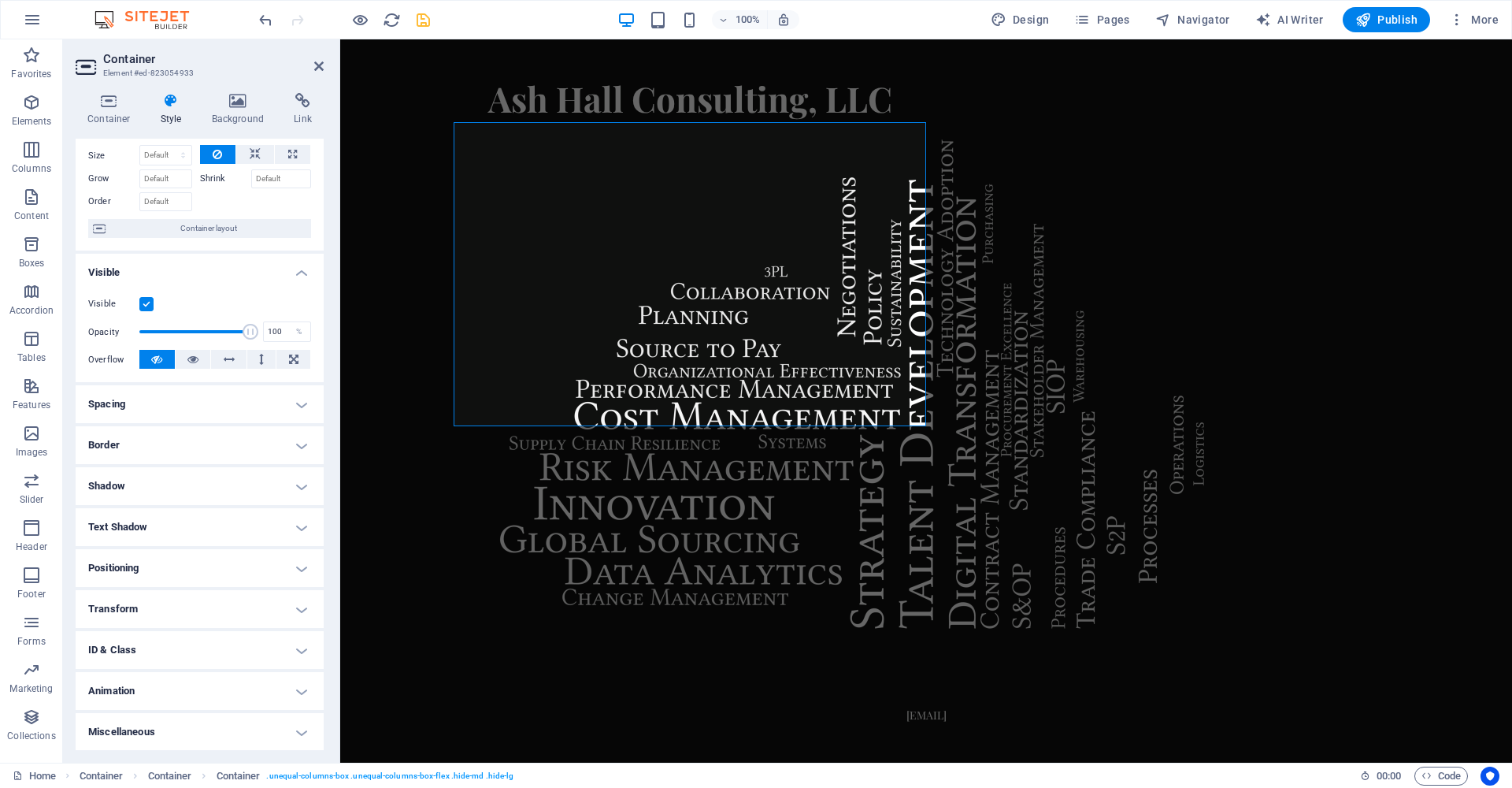 click on "Positioning" at bounding box center (199, 568) 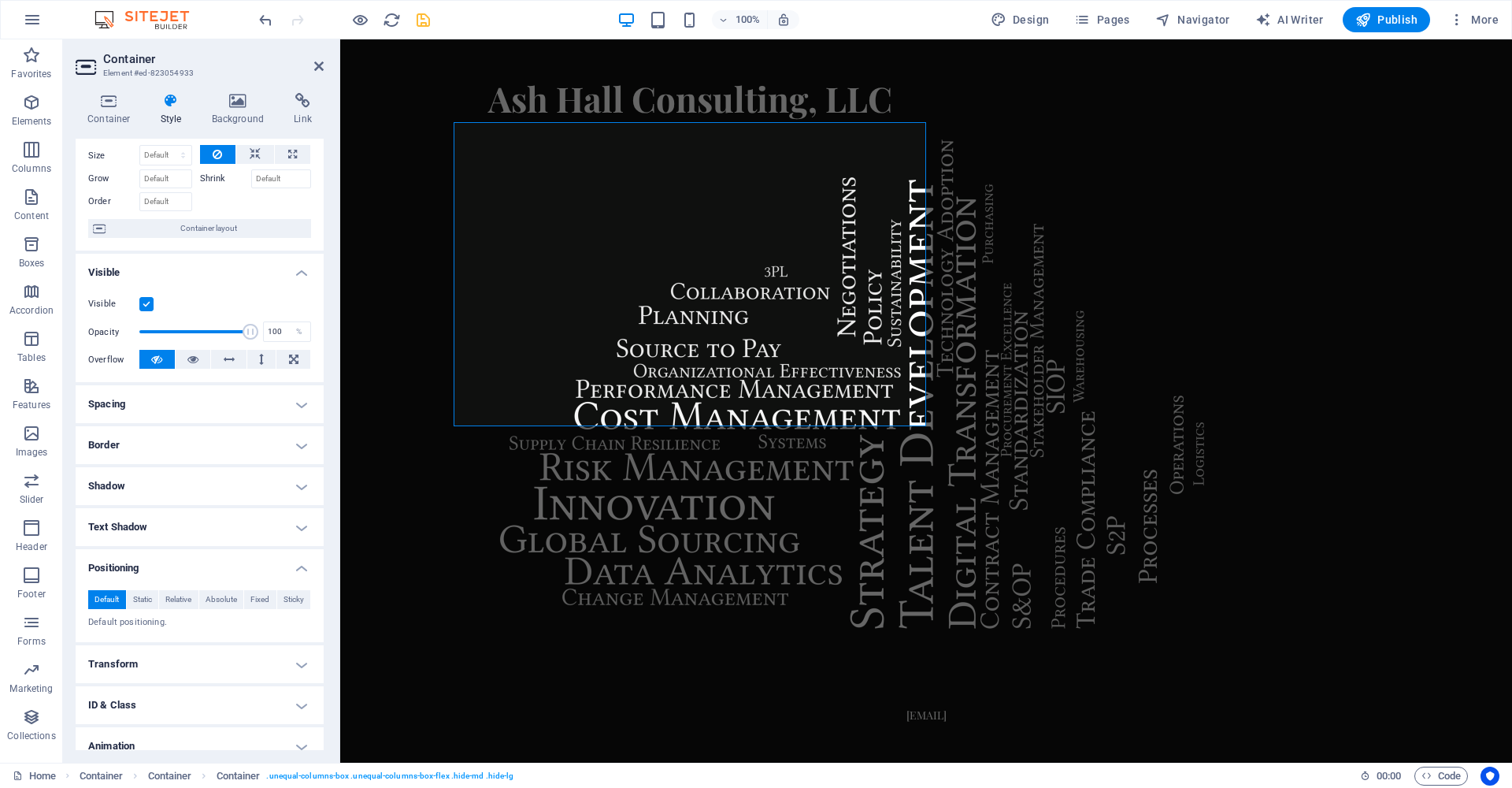click on "Positioning" at bounding box center (199, 563) 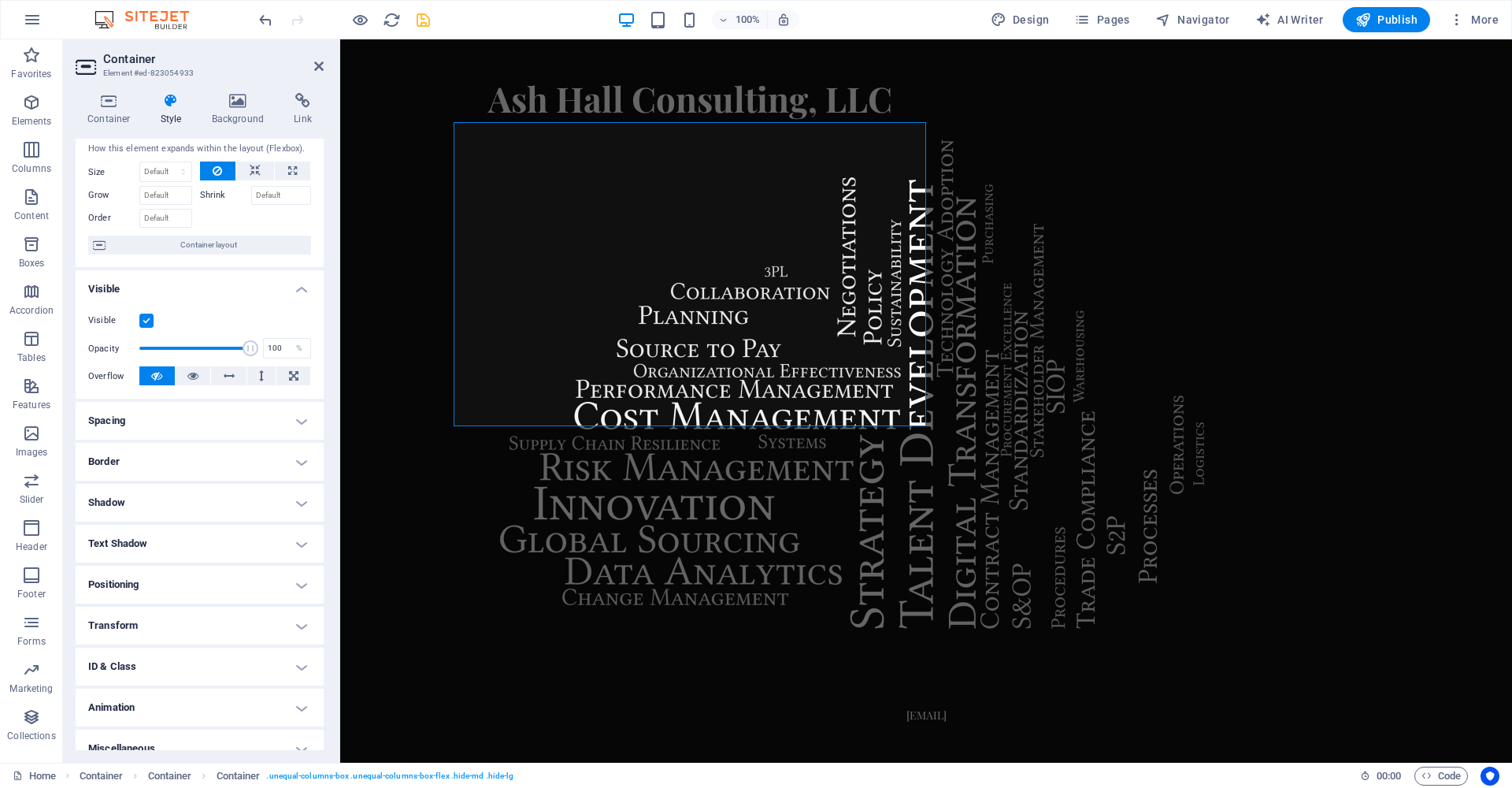 scroll, scrollTop: 0, scrollLeft: 0, axis: both 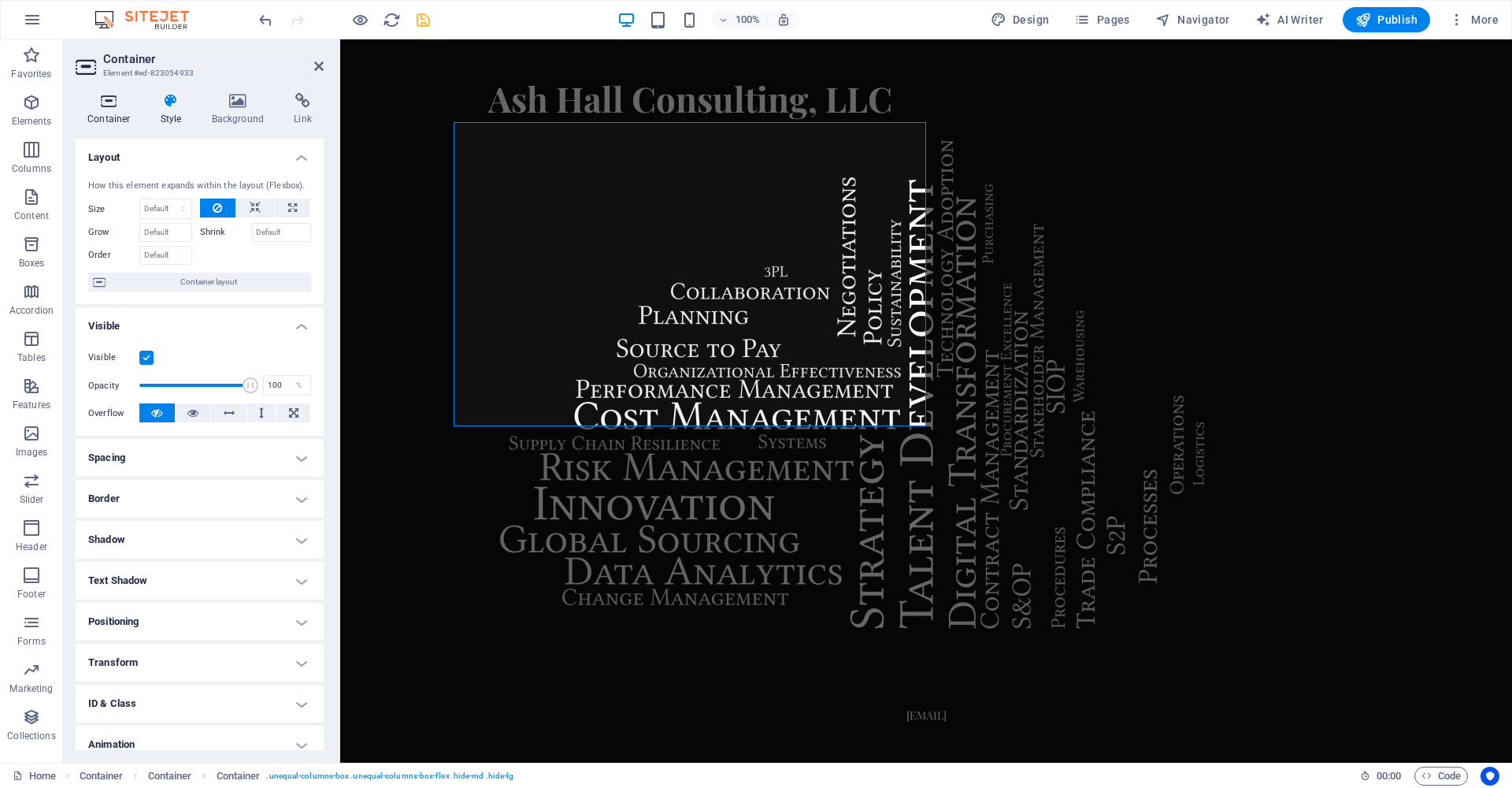 click on "Container" at bounding box center [112, 110] 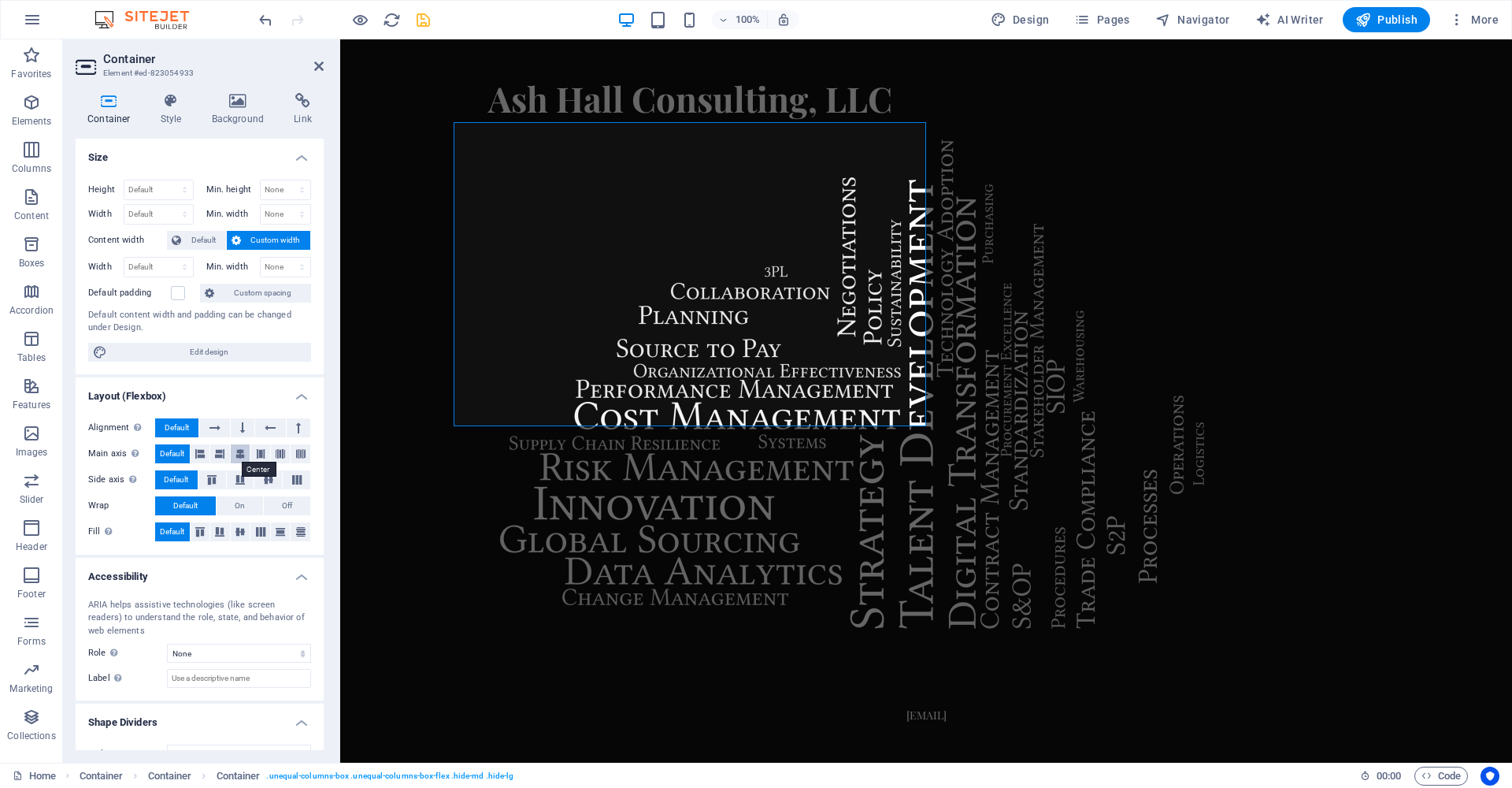 click at bounding box center (240, 454) 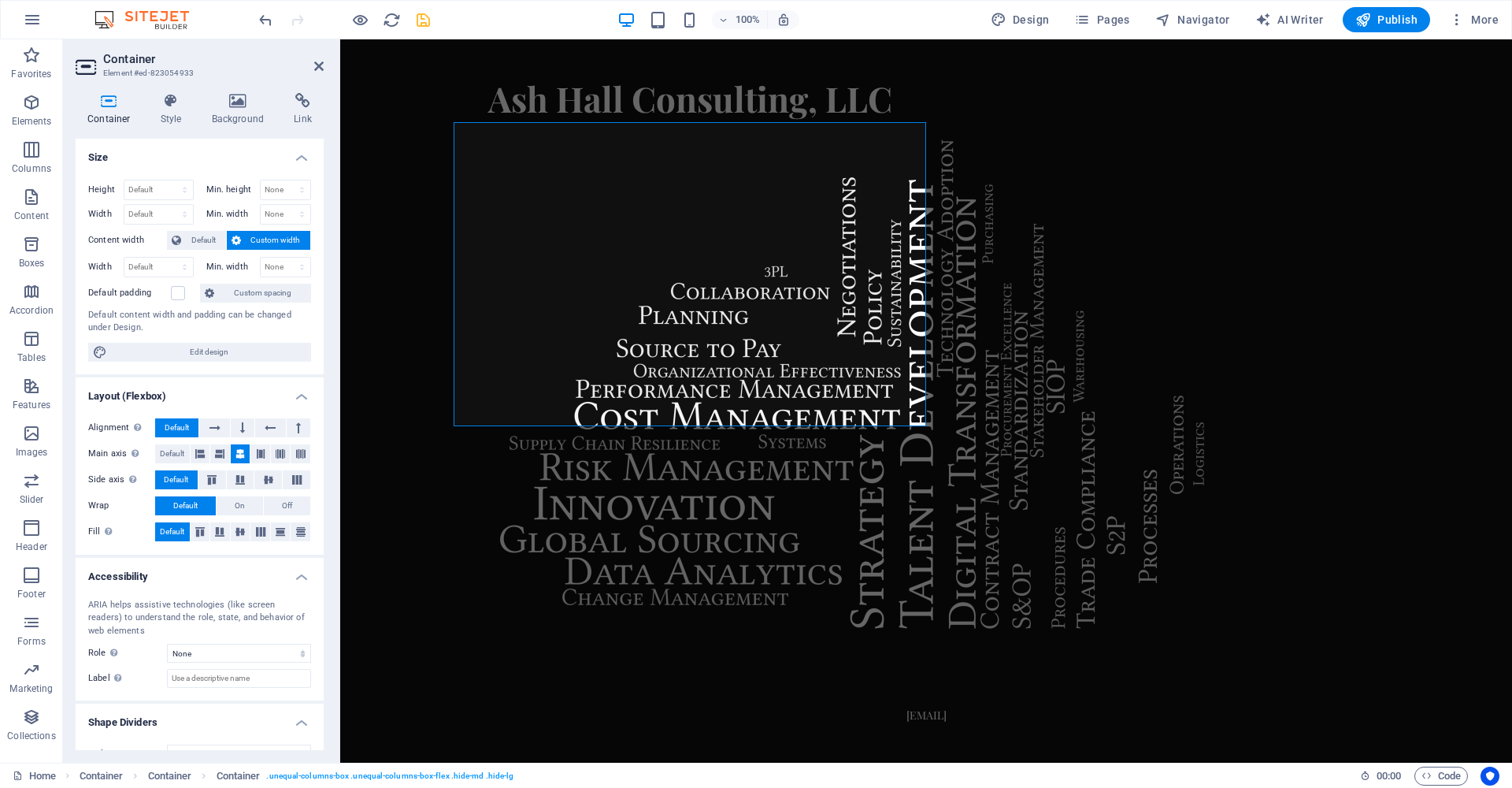 click at bounding box center (240, 454) 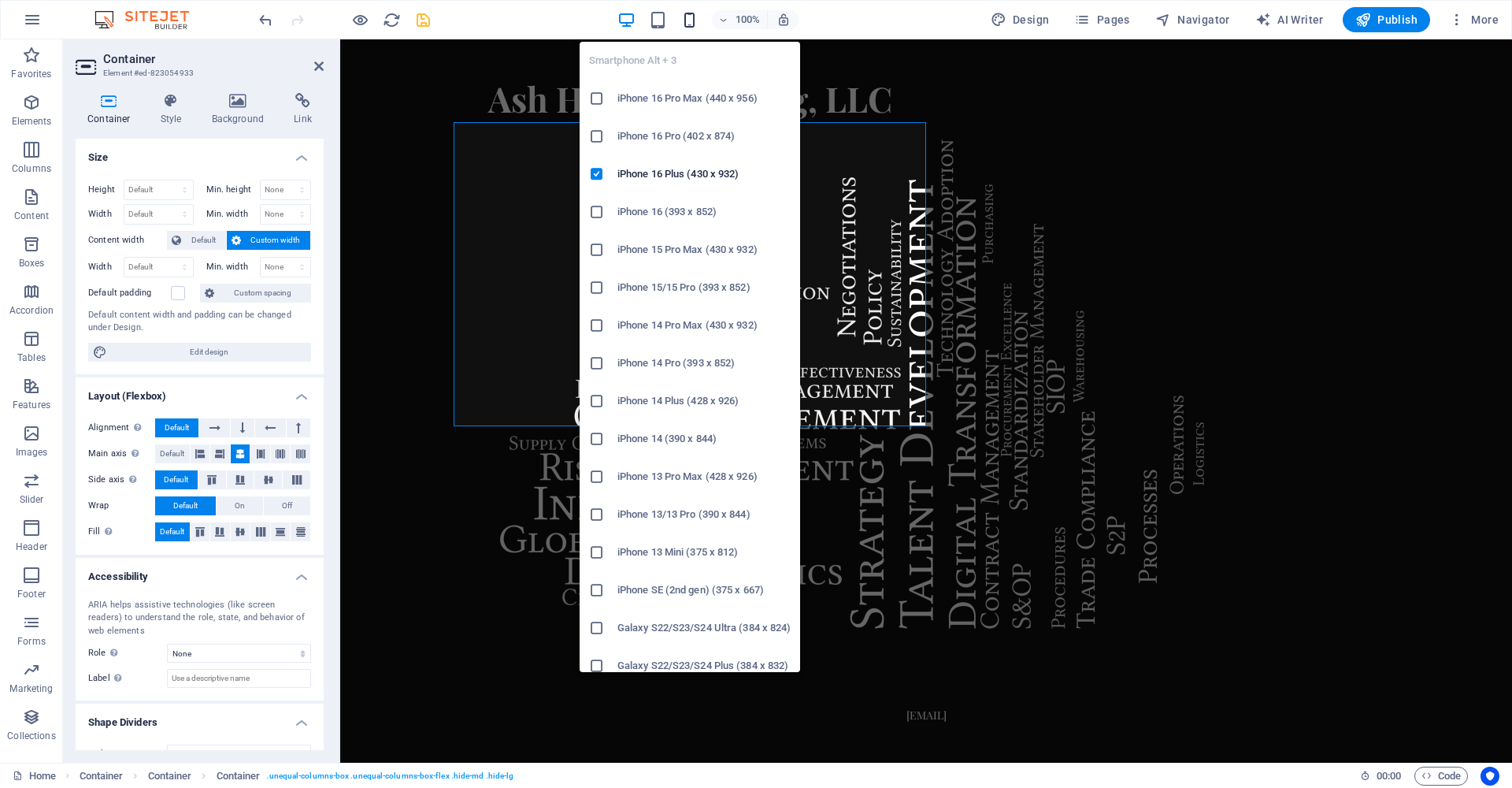 click at bounding box center [689, 20] 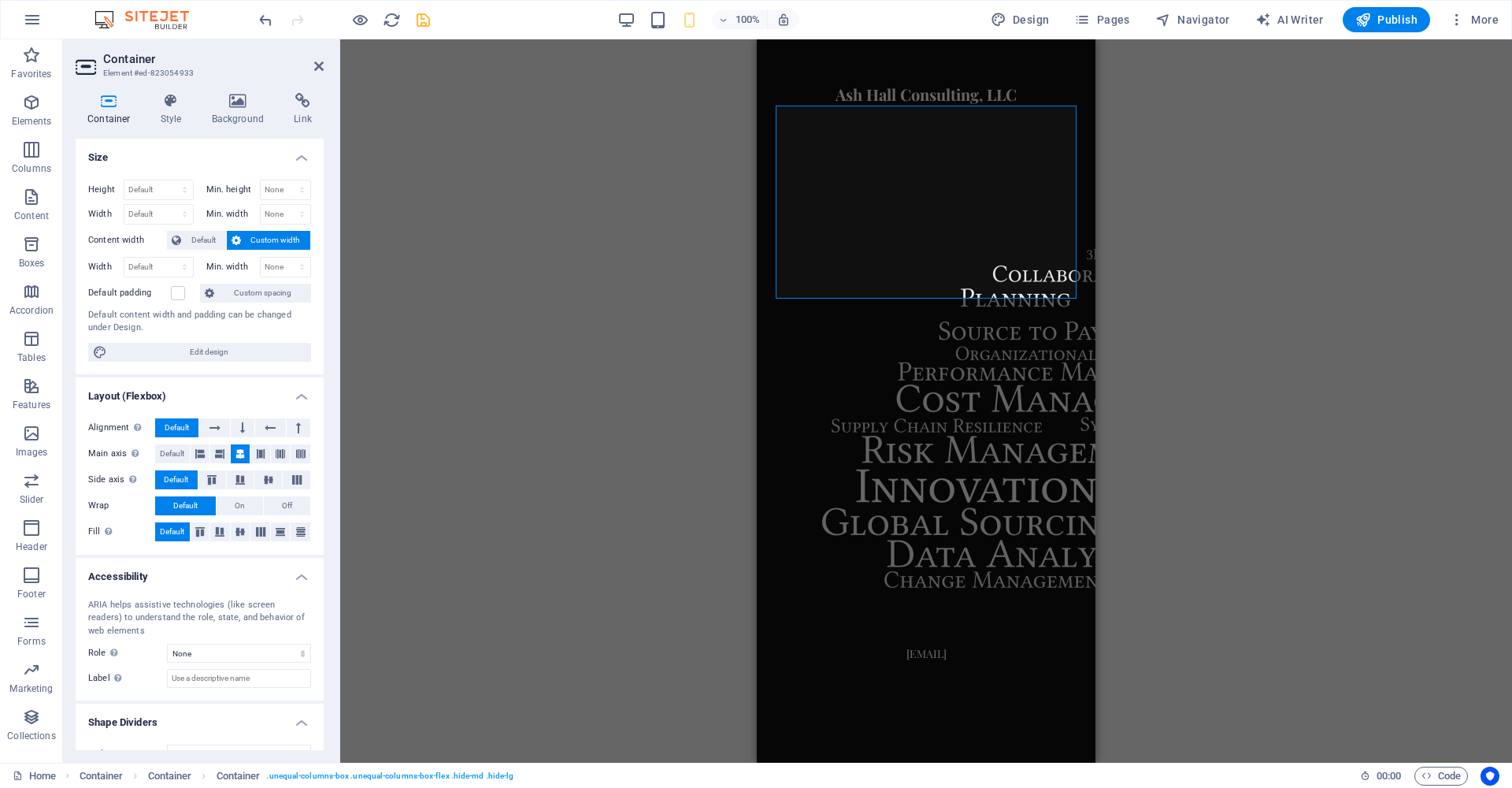 click on "Skip to main content
Ash Hall Consulting, LLC [EMAIL]" at bounding box center (926, 351) 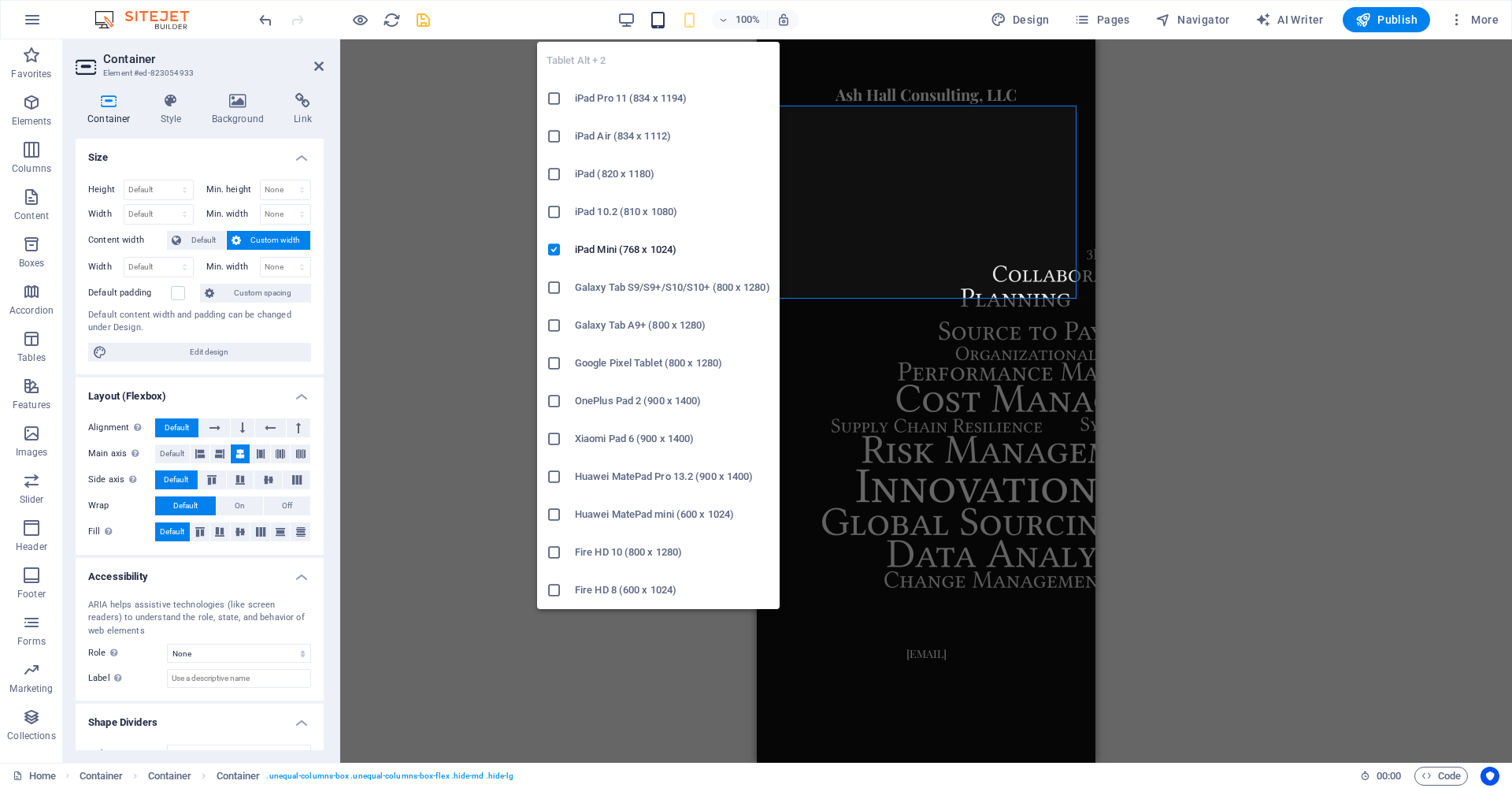 click at bounding box center [658, 20] 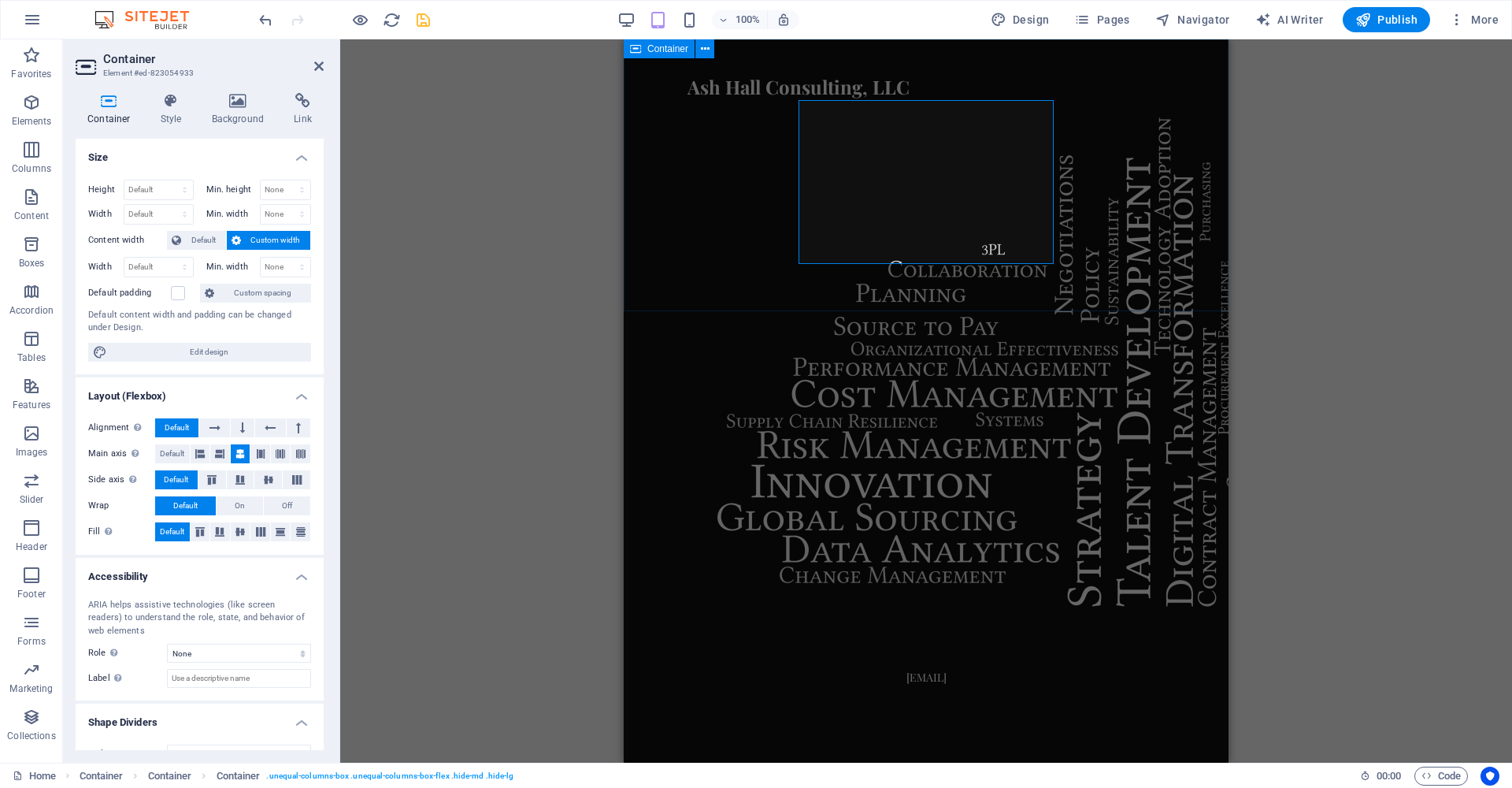click on "Ash Hall Consulting, LLC" at bounding box center [926, 353] 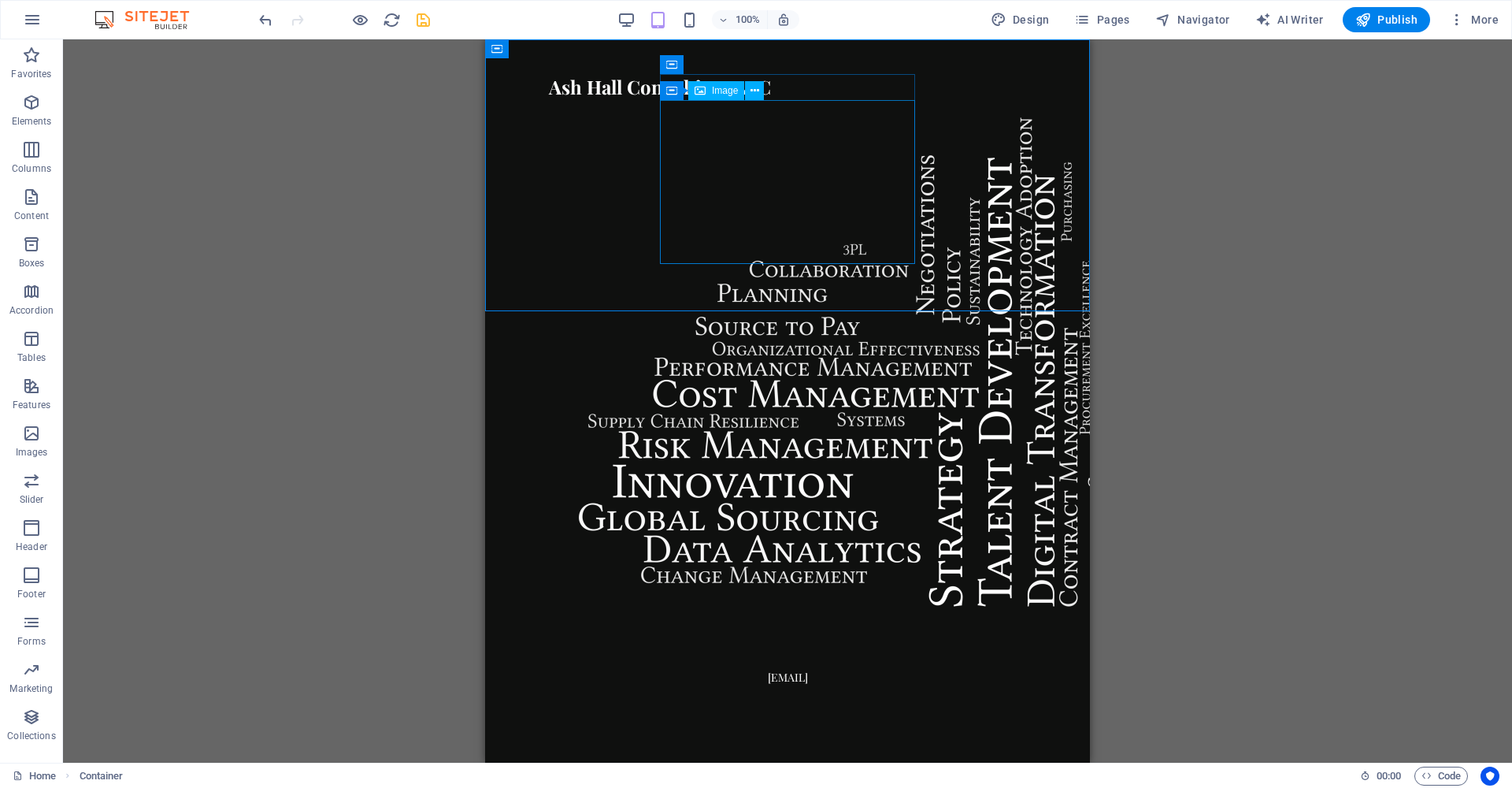 click at bounding box center [660, 360] 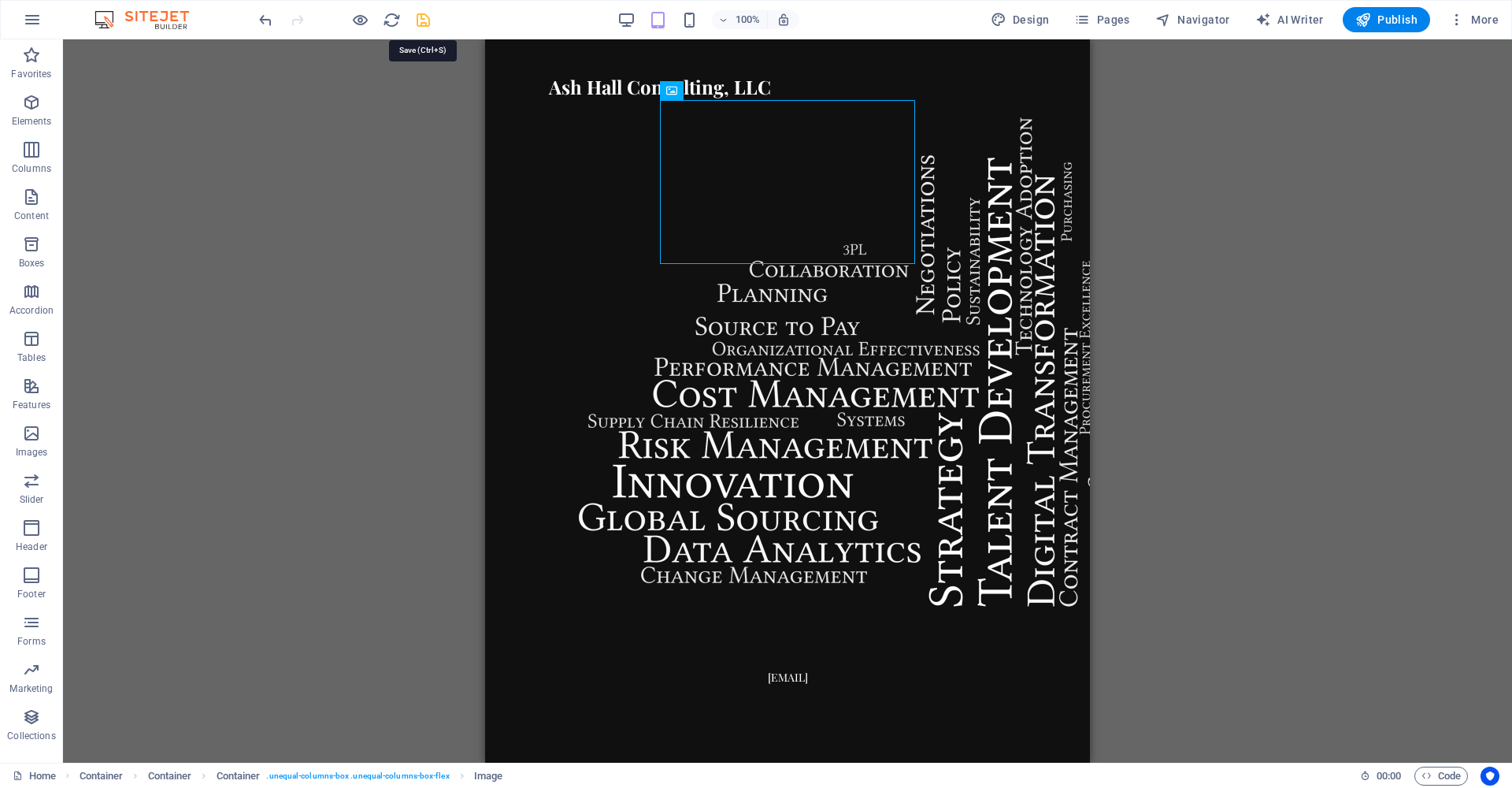 click at bounding box center [423, 20] 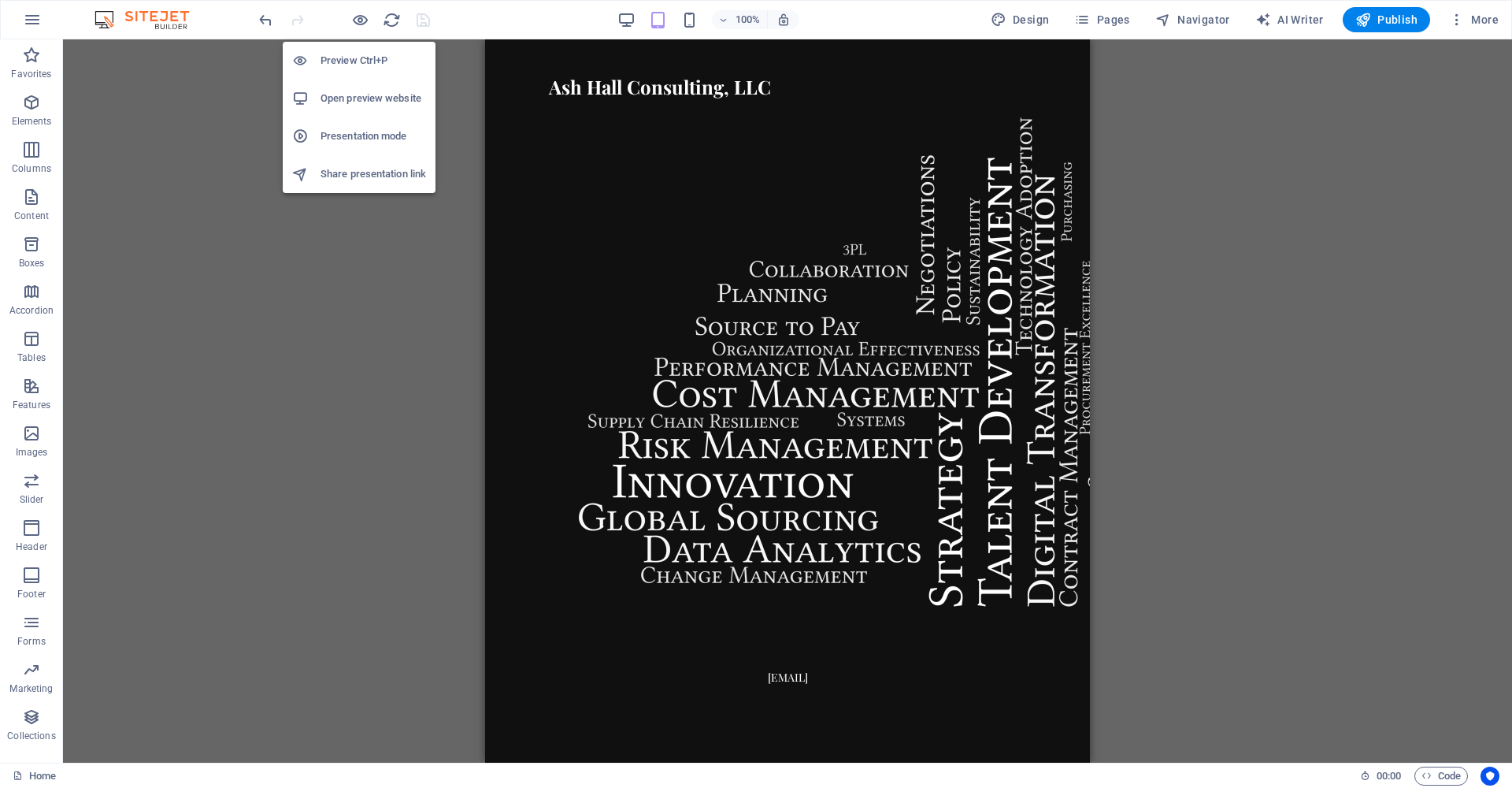 click on "Preview Ctrl+P" at bounding box center [373, 61] 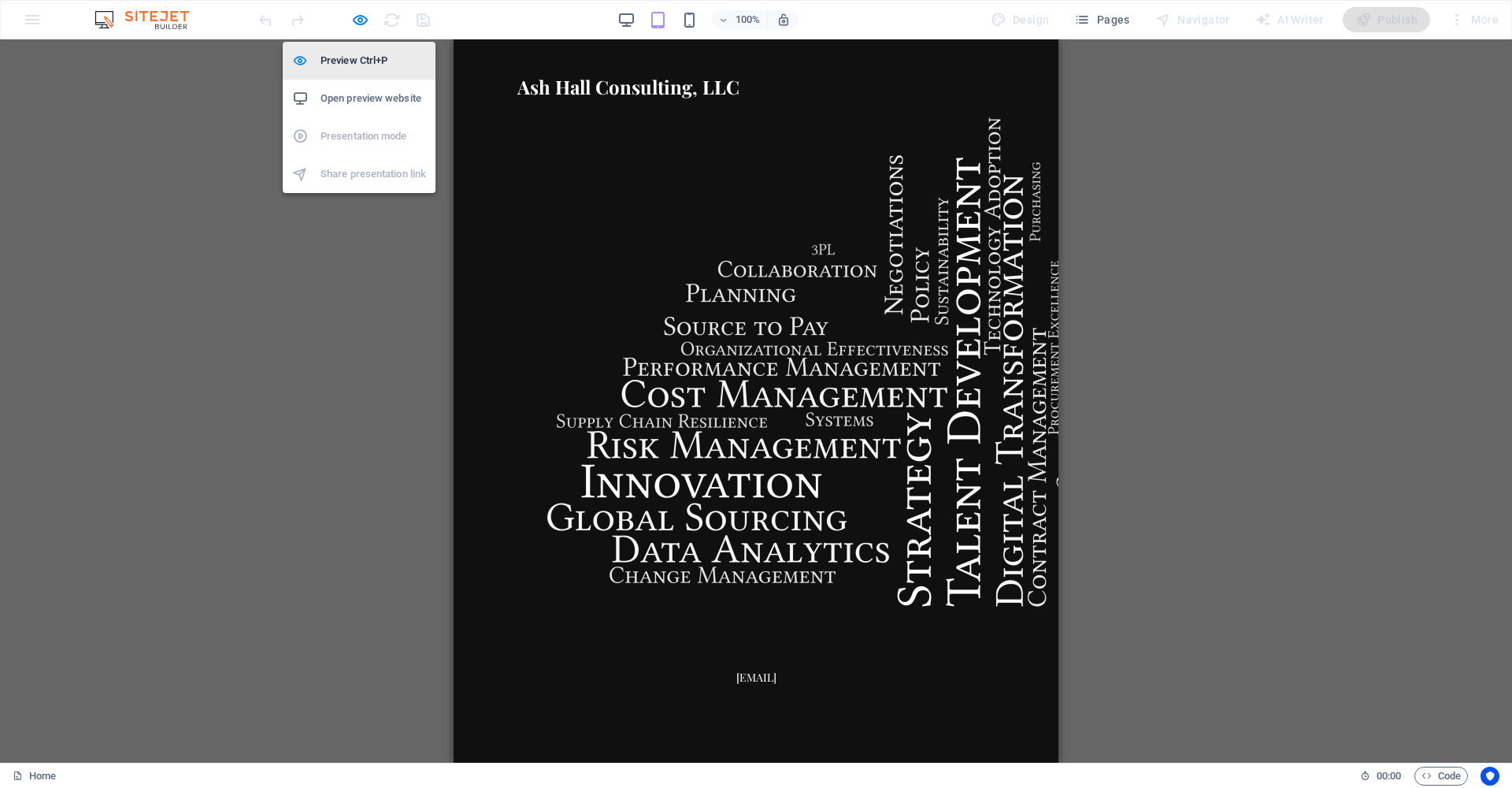 click on "Preview Ctrl+P" at bounding box center [373, 61] 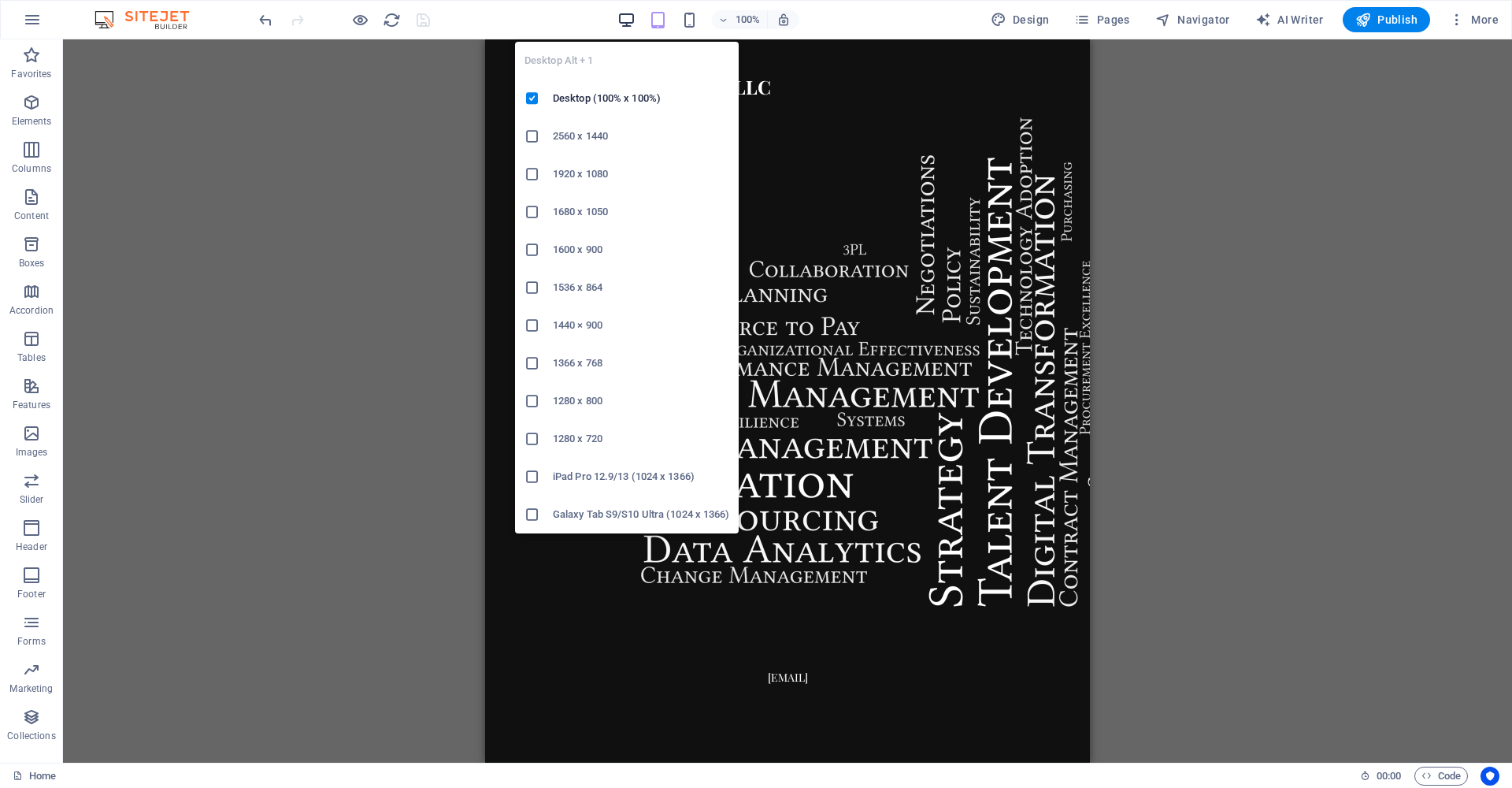 click at bounding box center (626, 20) 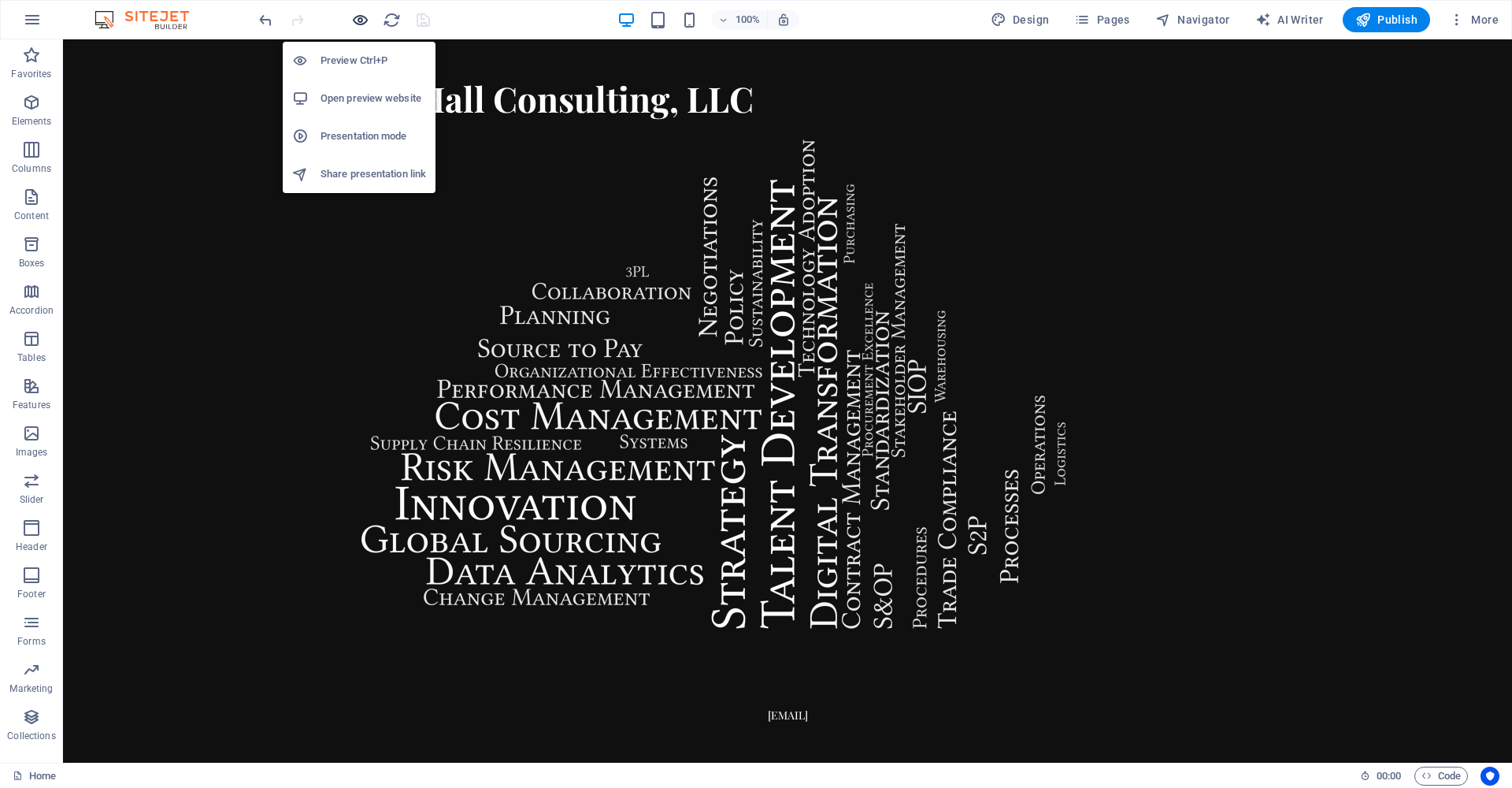 click at bounding box center (360, 20) 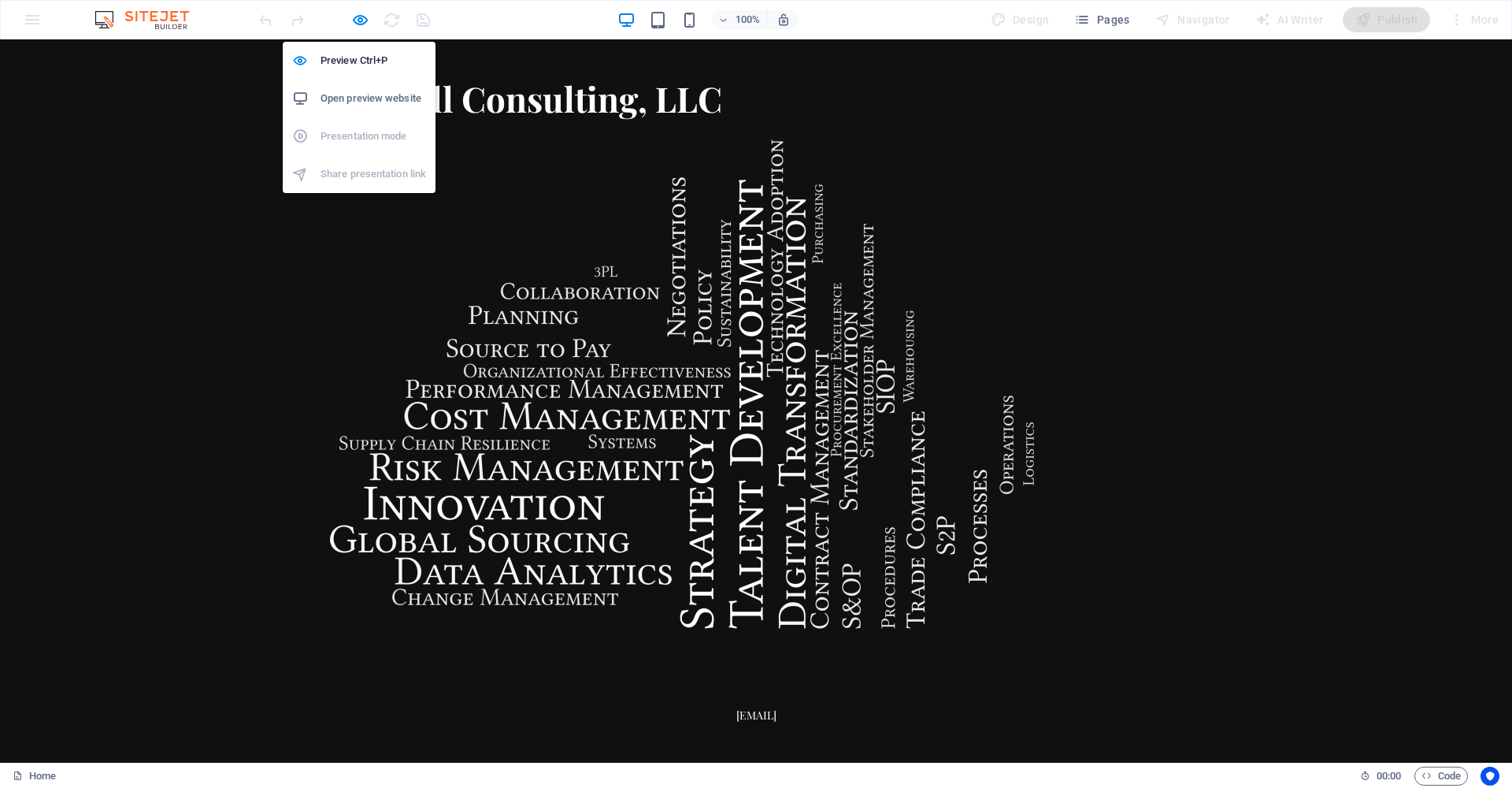 click on "Open preview website" at bounding box center [373, 98] 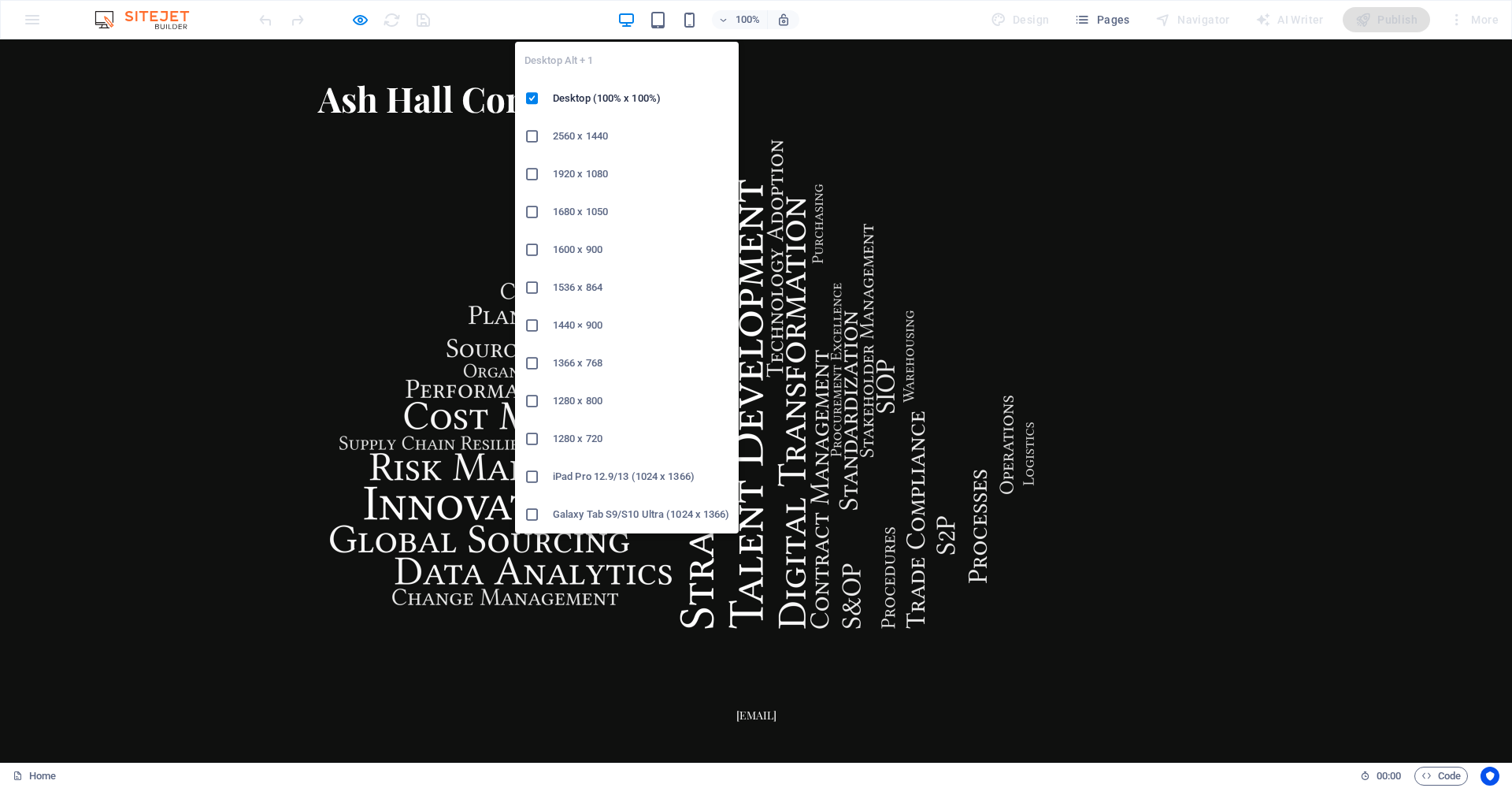 click at bounding box center (626, 20) 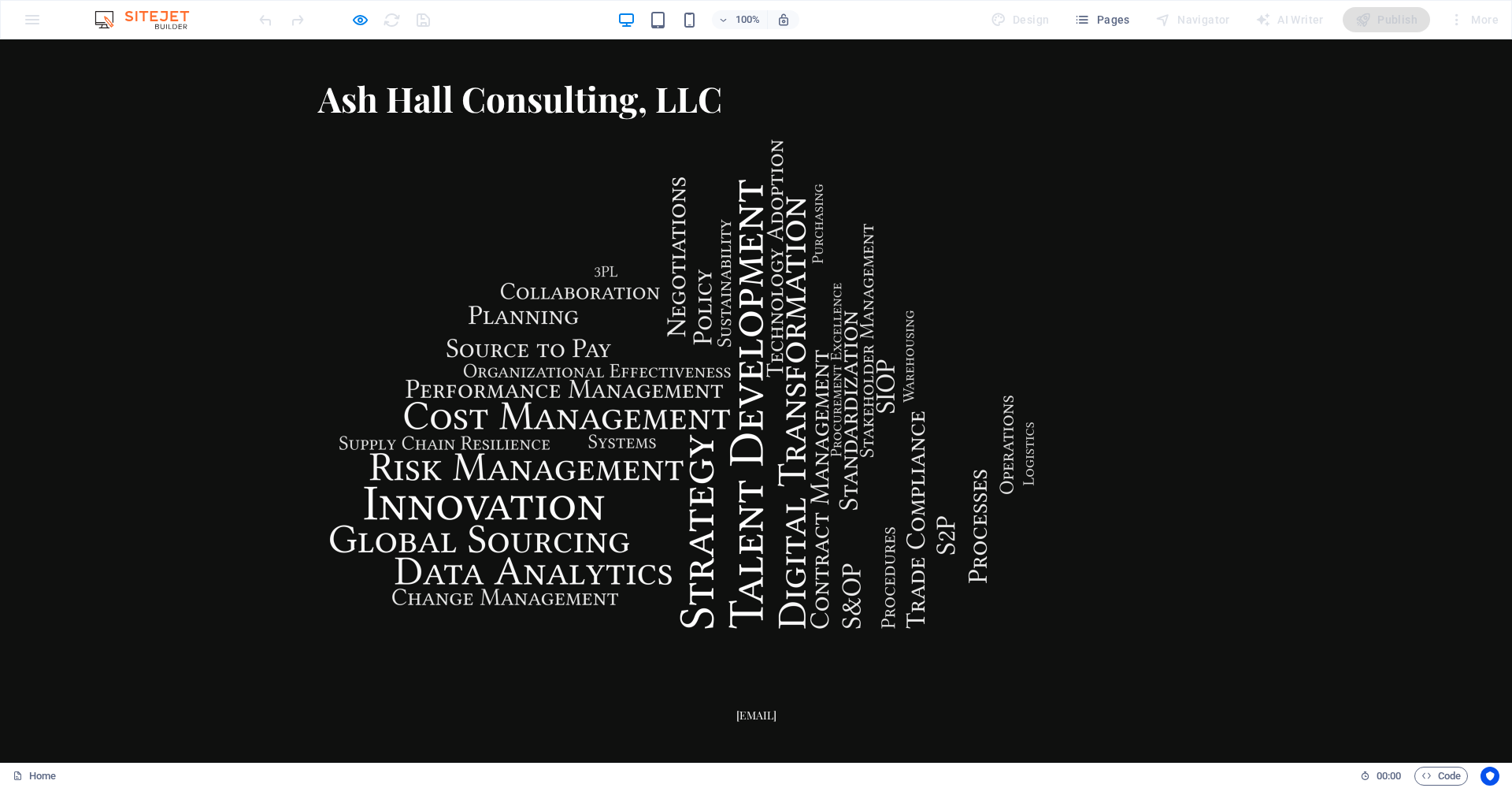 click at bounding box center [687, 382] 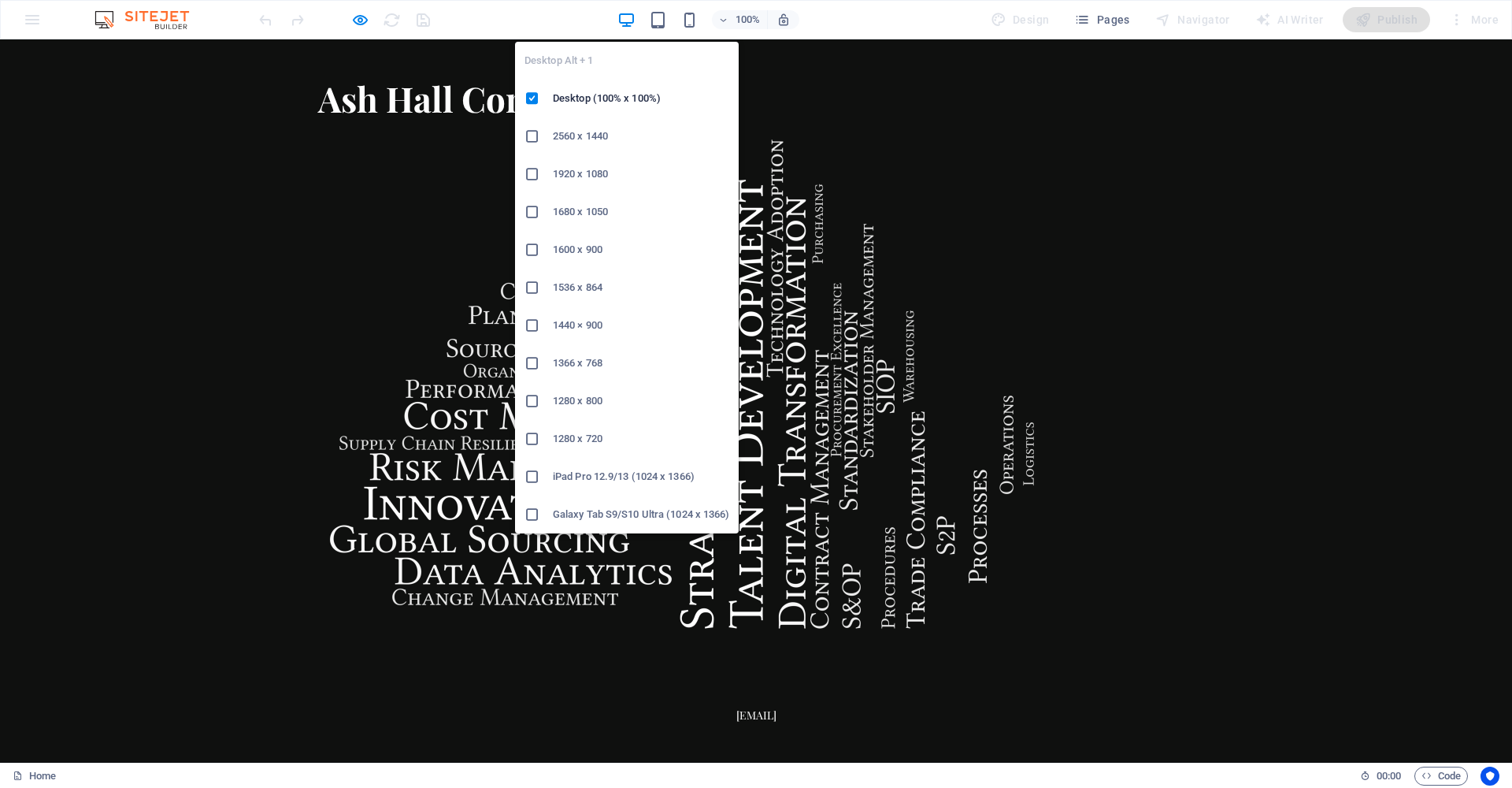 click at bounding box center [626, 20] 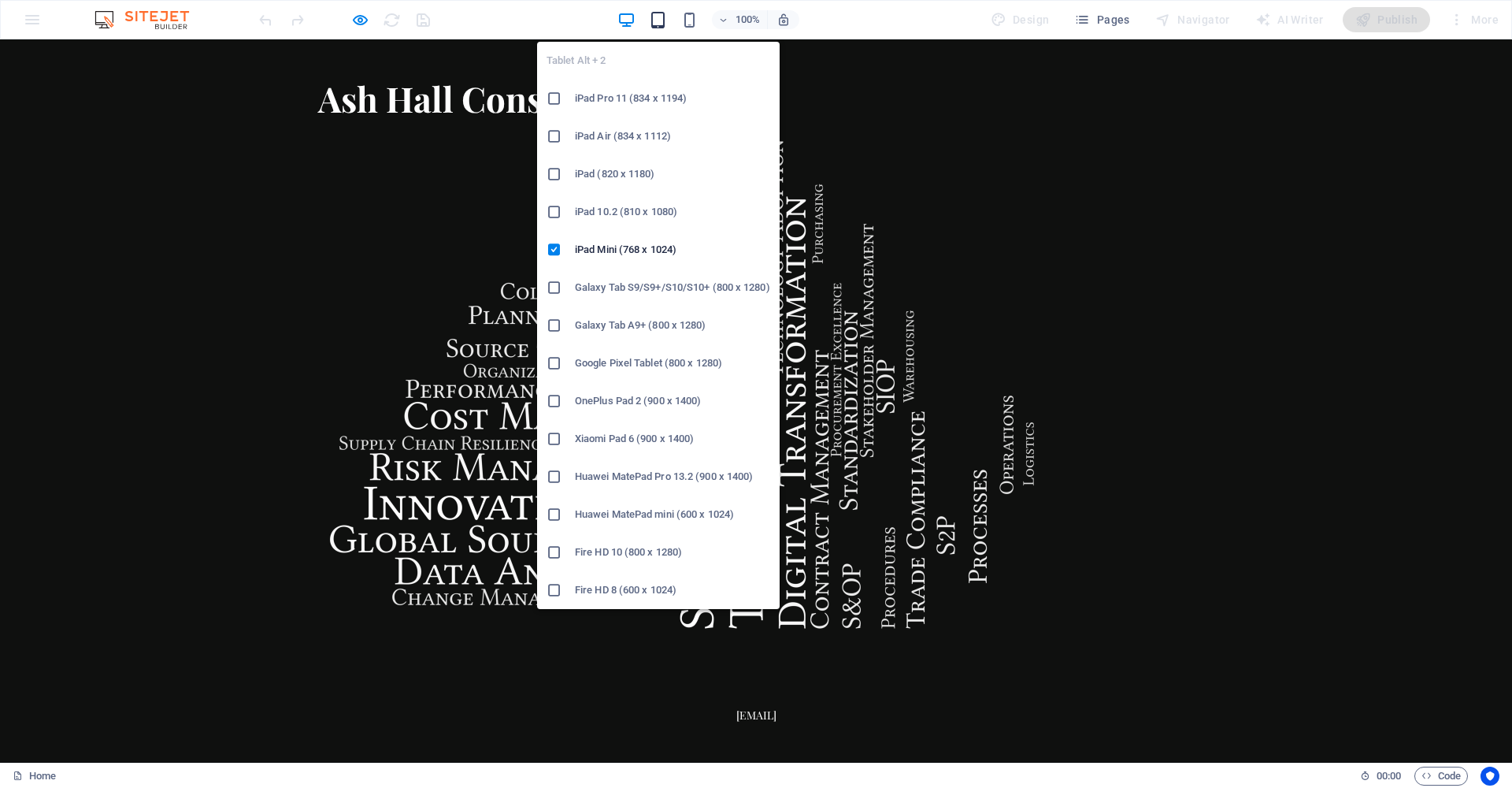 click at bounding box center [658, 20] 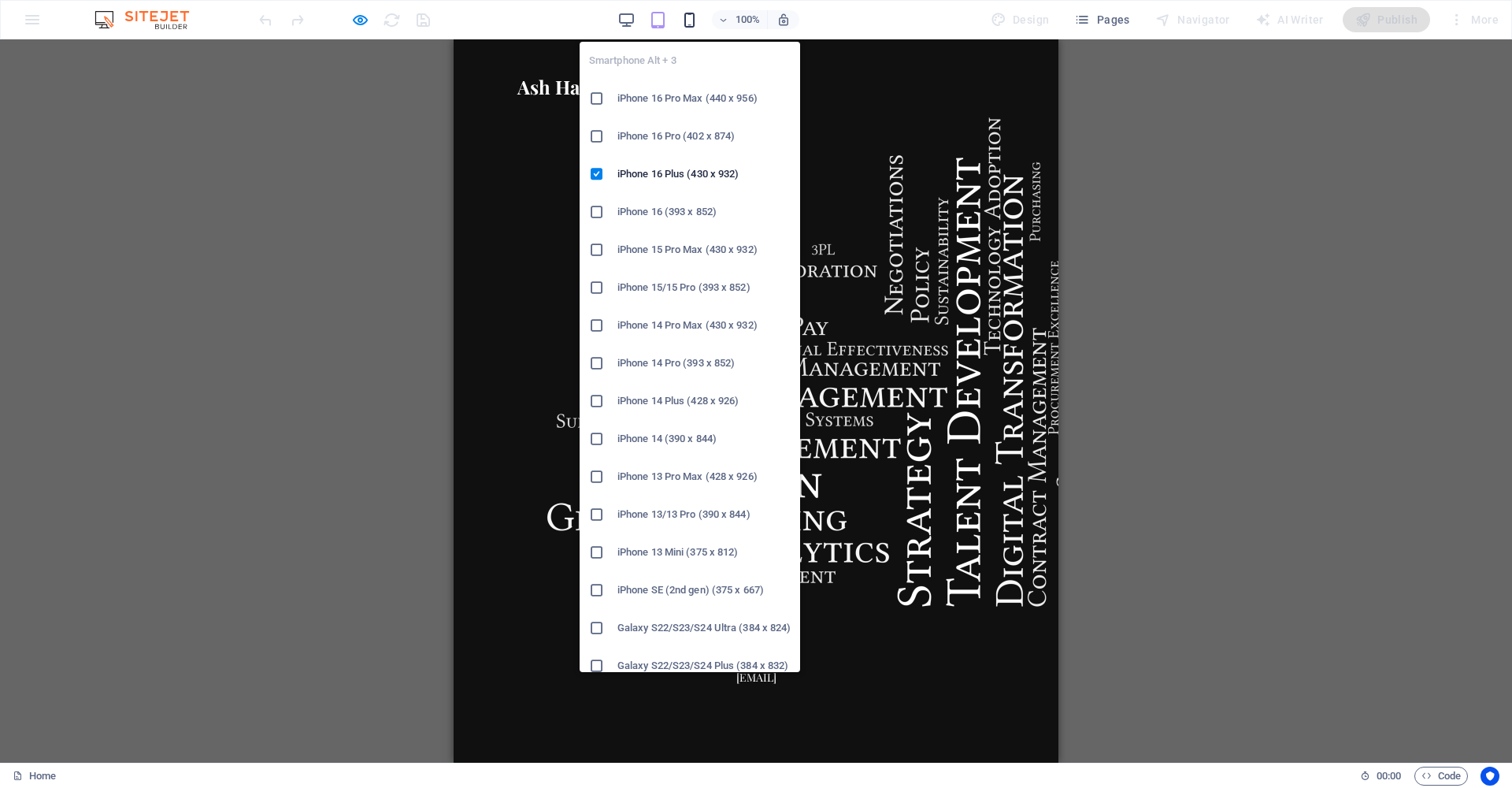 click at bounding box center [689, 20] 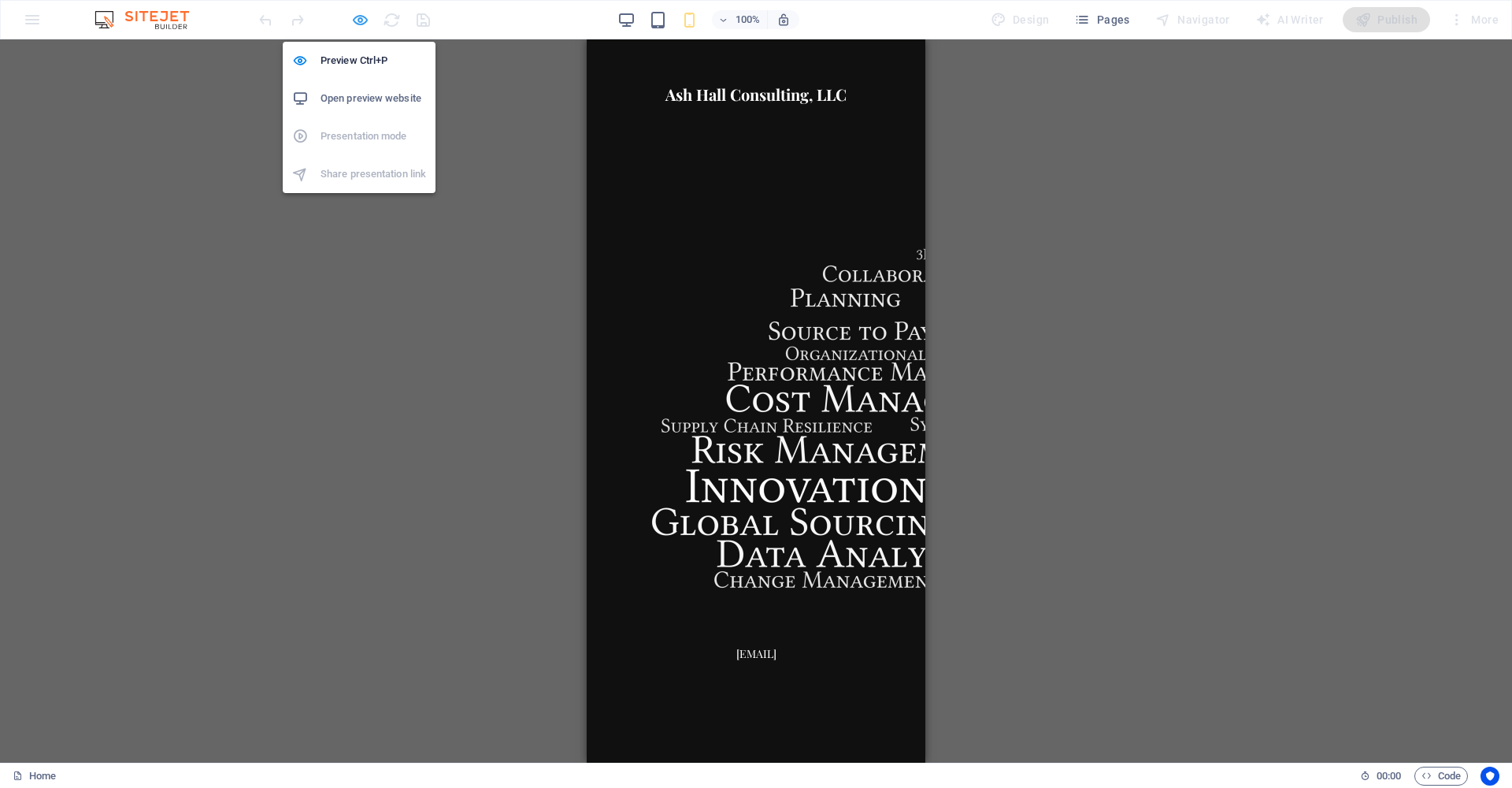 click at bounding box center (360, 20) 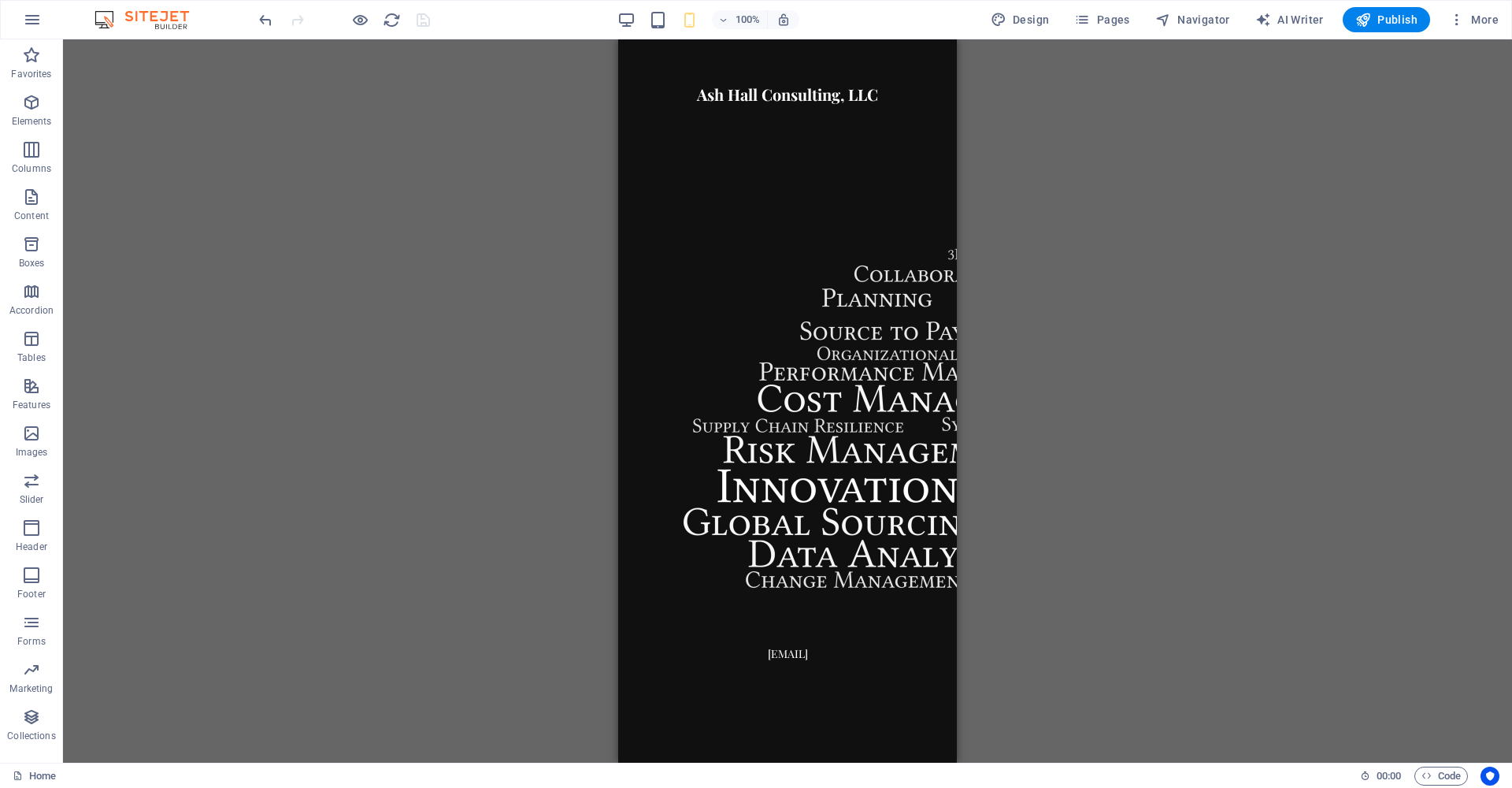 click on "Container   Text   Container   Image   Container   Container   Container   Container   H3   Container   Container
Drag here to replace the existing content. Press “Ctrl” if you want to create a new element.
Container   Container   Image   Image" at bounding box center (788, 401) 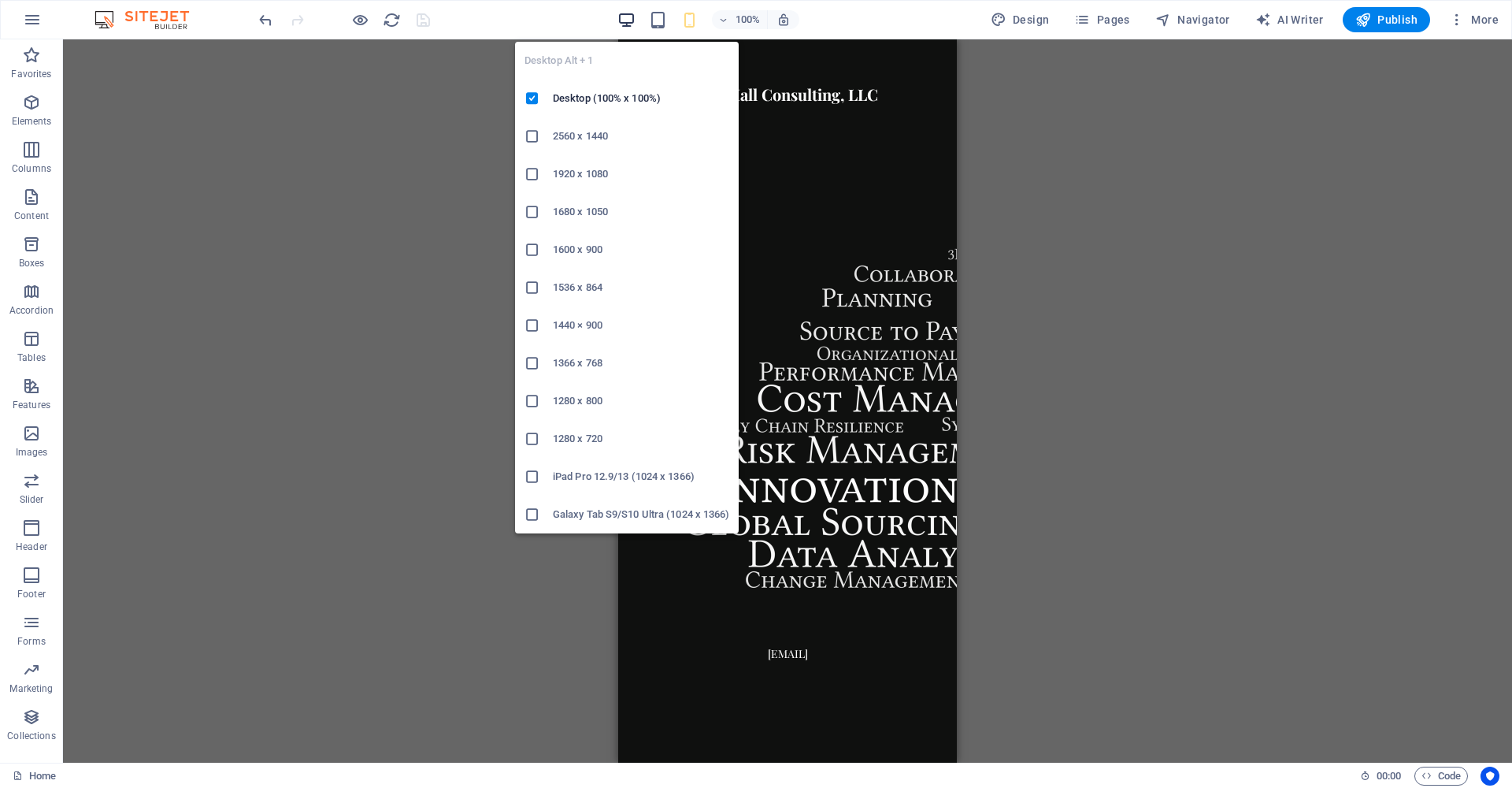 click at bounding box center [626, 20] 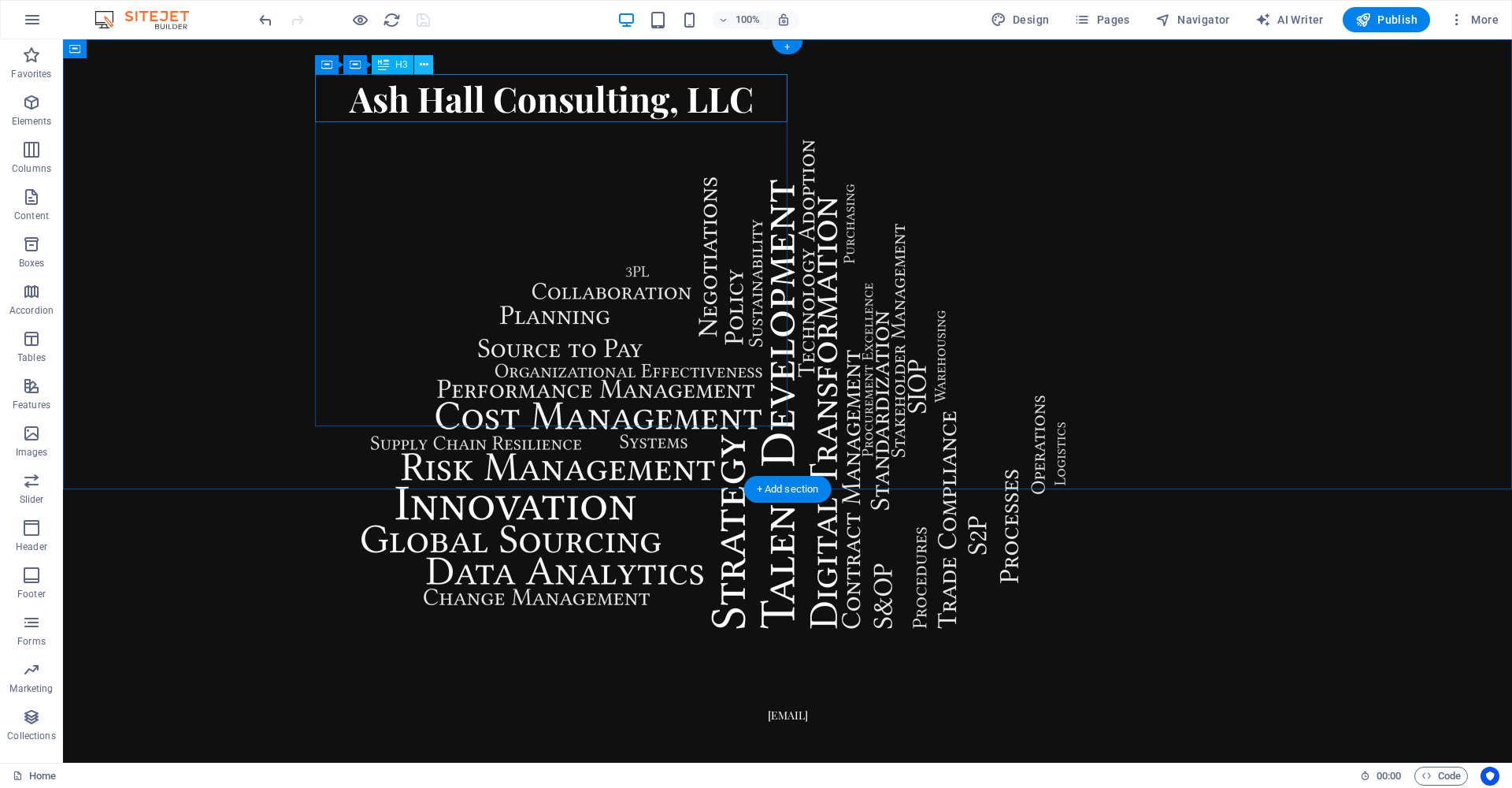 click at bounding box center [424, 65] 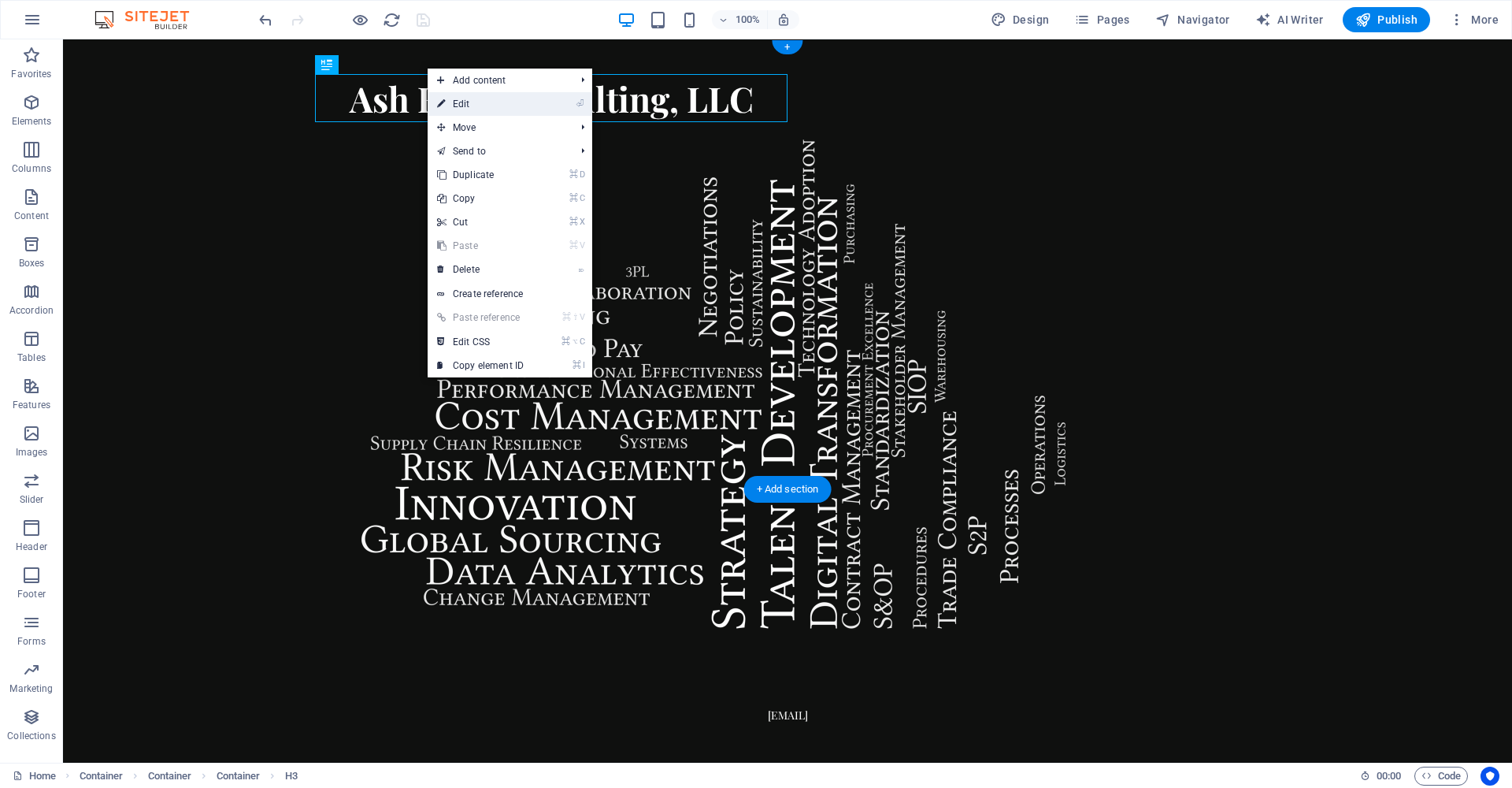click on "⏎  Edit" at bounding box center (480, 104) 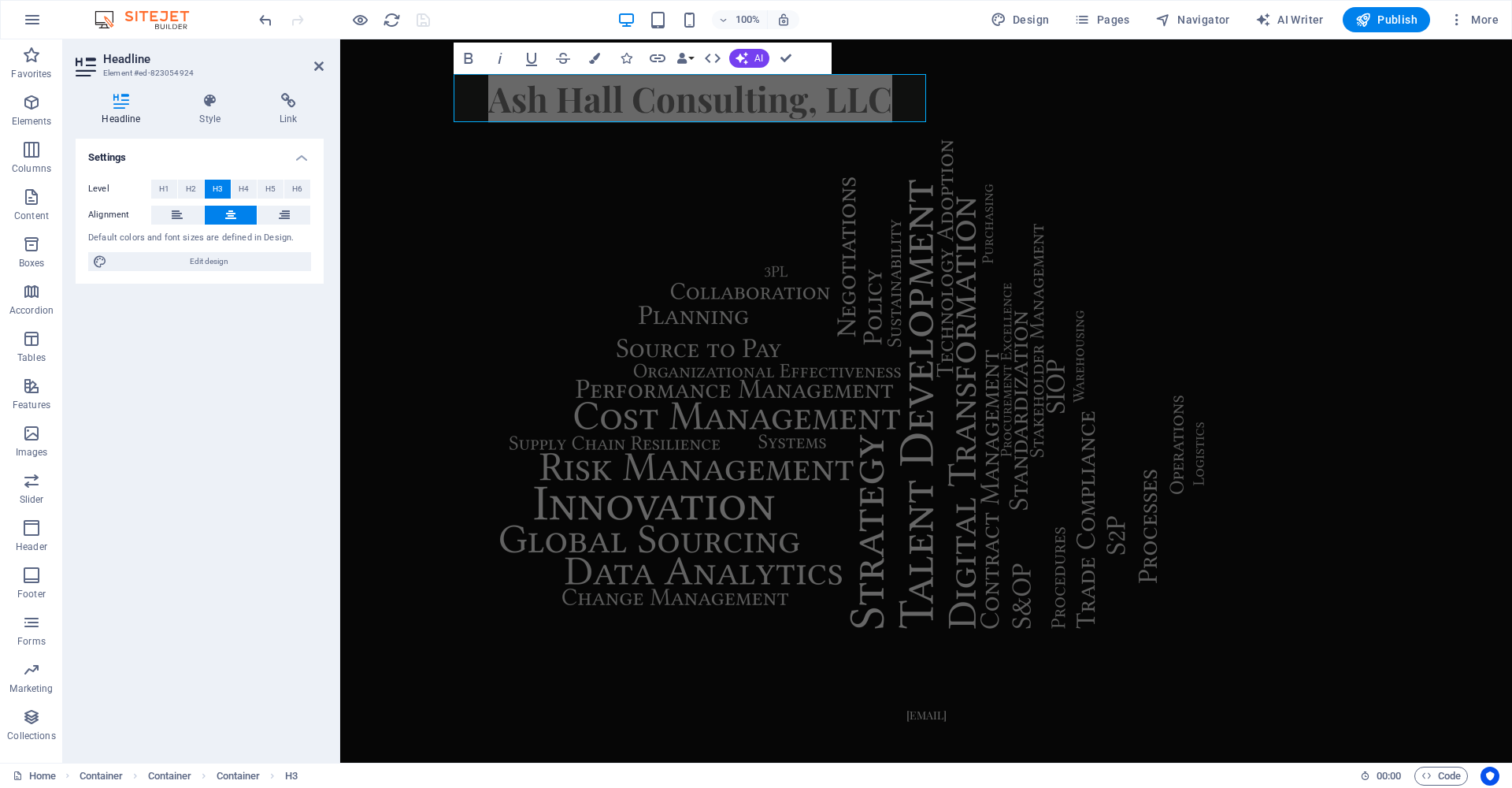 click at bounding box center (231, 215) 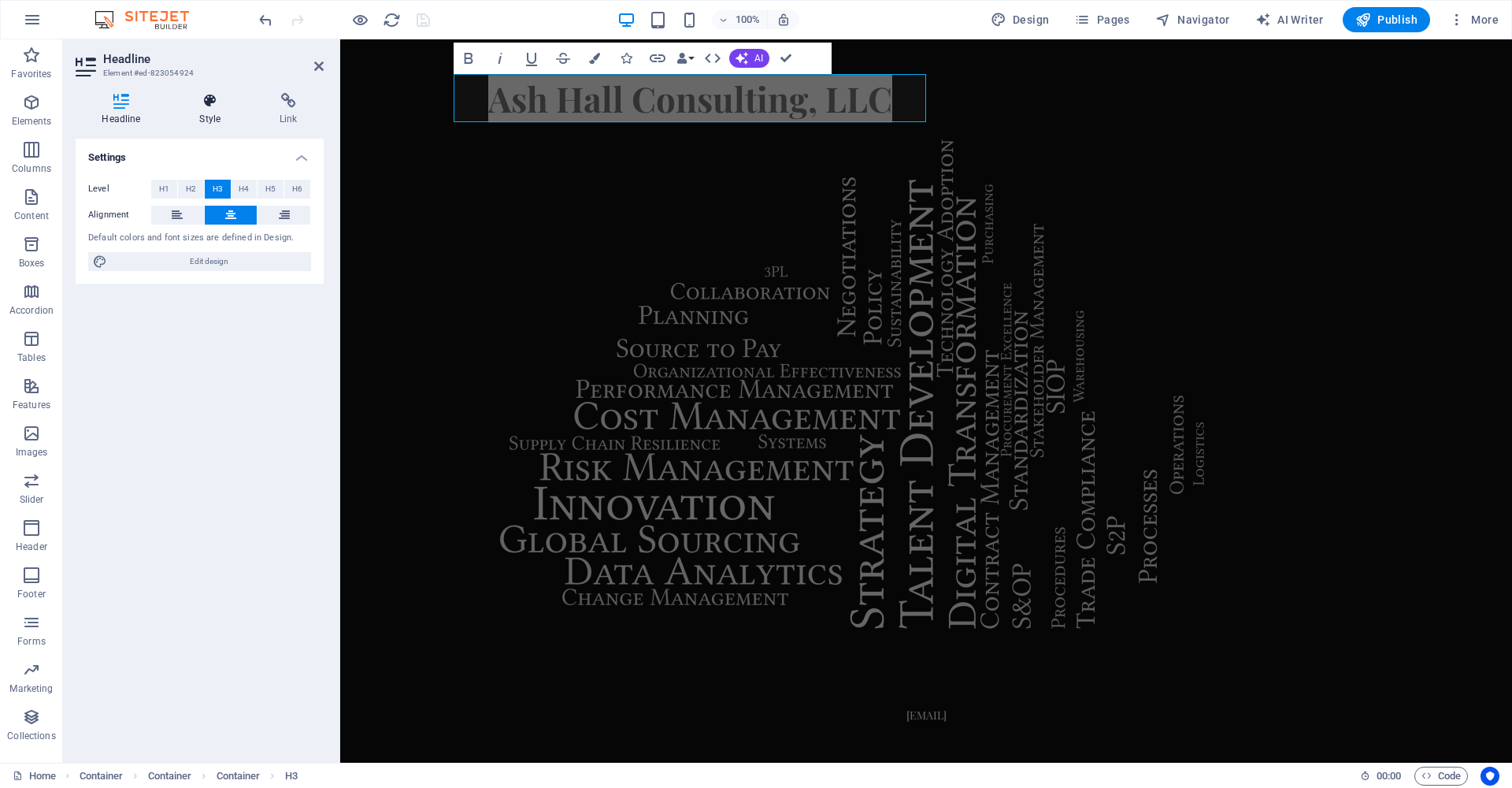 click at bounding box center (210, 101) 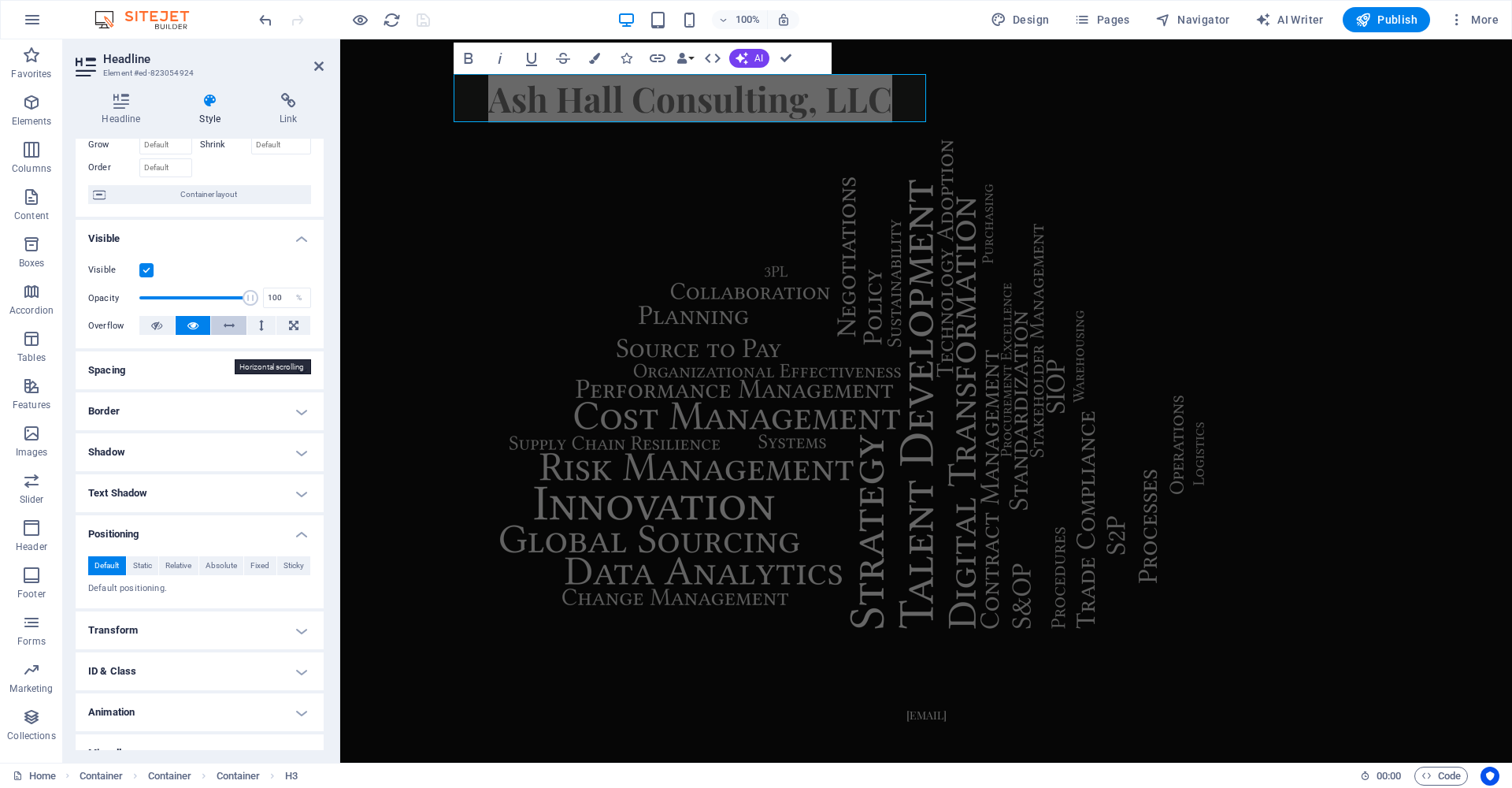 scroll, scrollTop: 108, scrollLeft: 0, axis: vertical 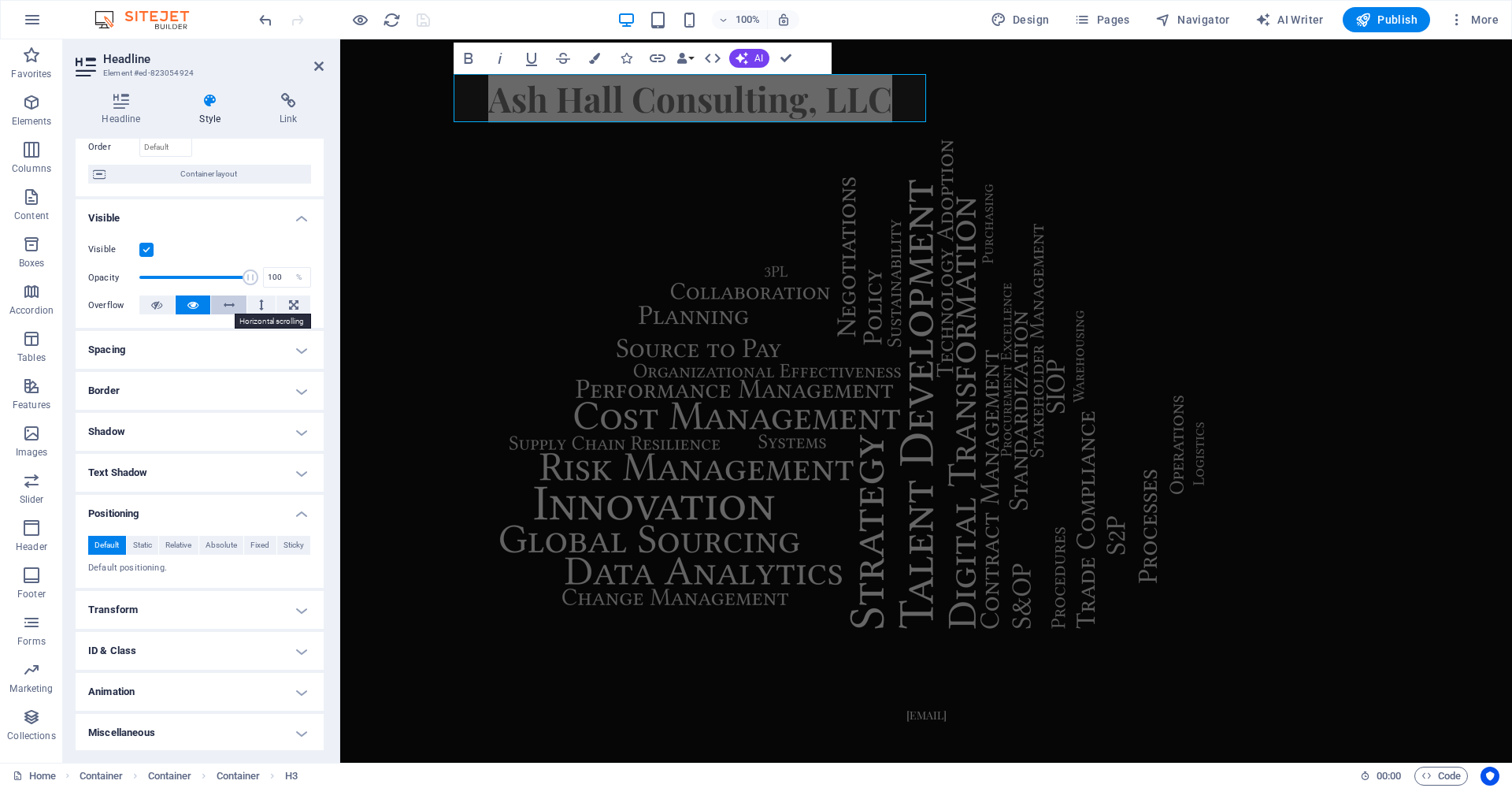 click at bounding box center [228, 305] 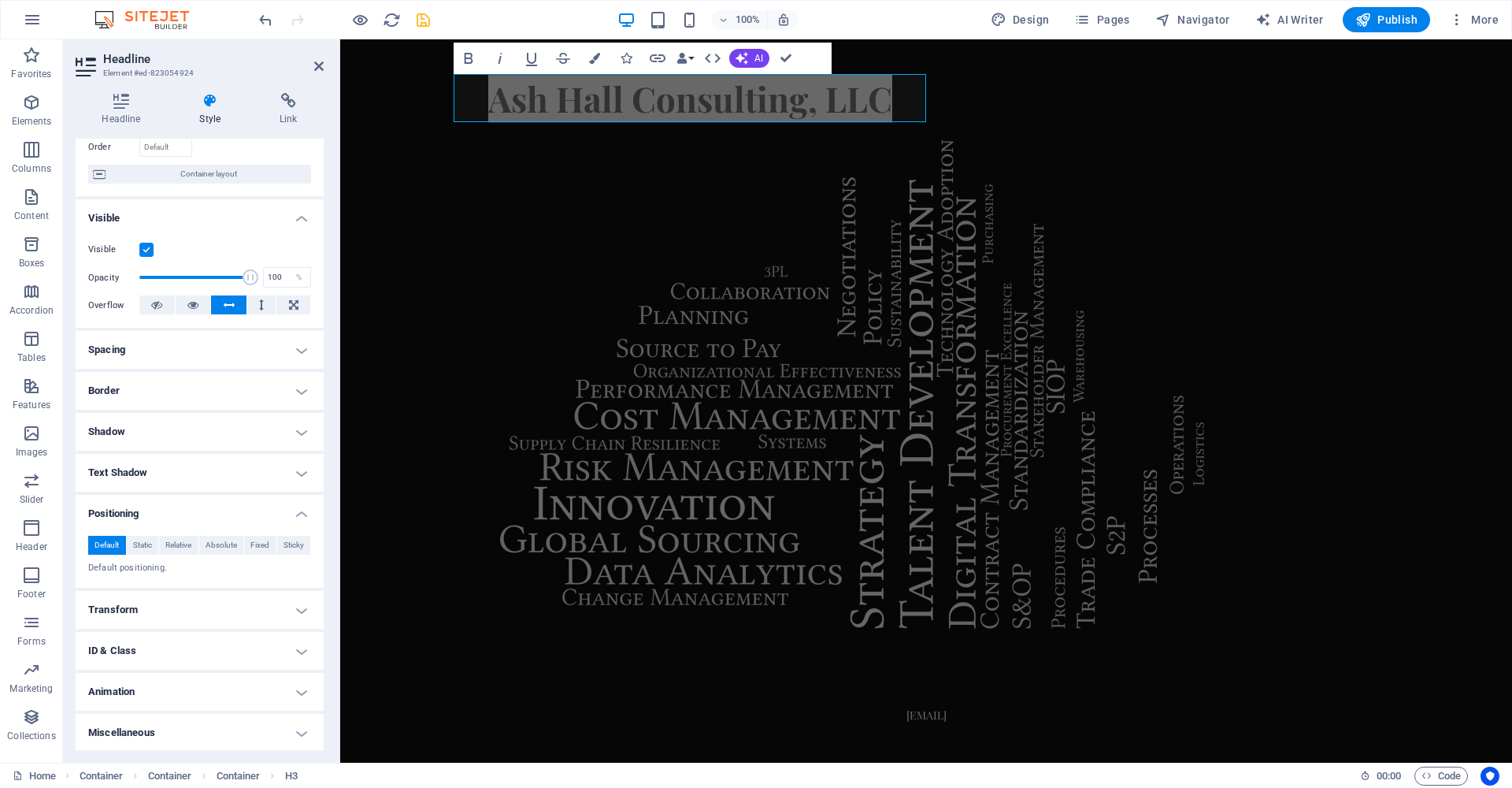click at bounding box center [228, 305] 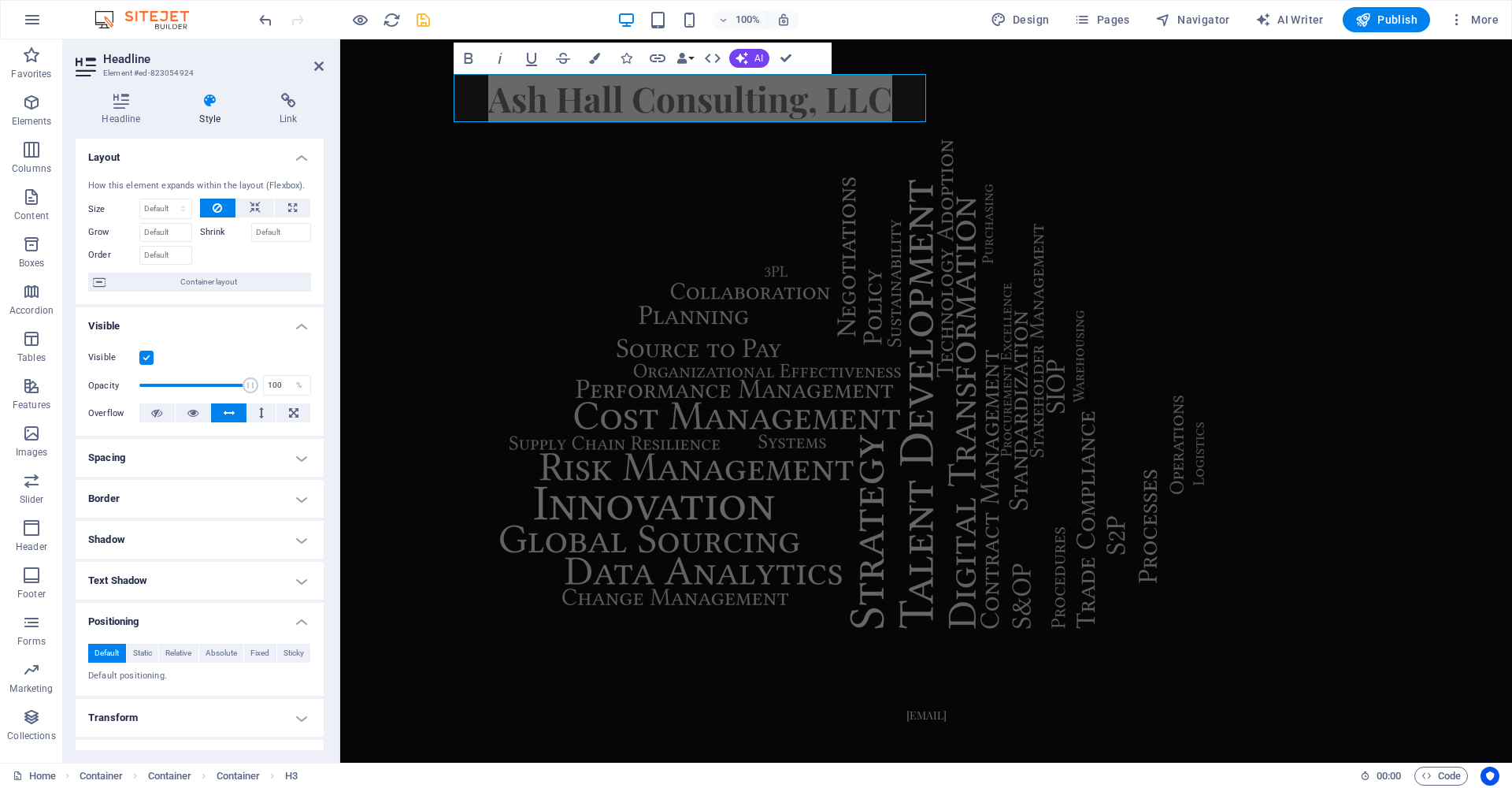 scroll, scrollTop: 108, scrollLeft: 0, axis: vertical 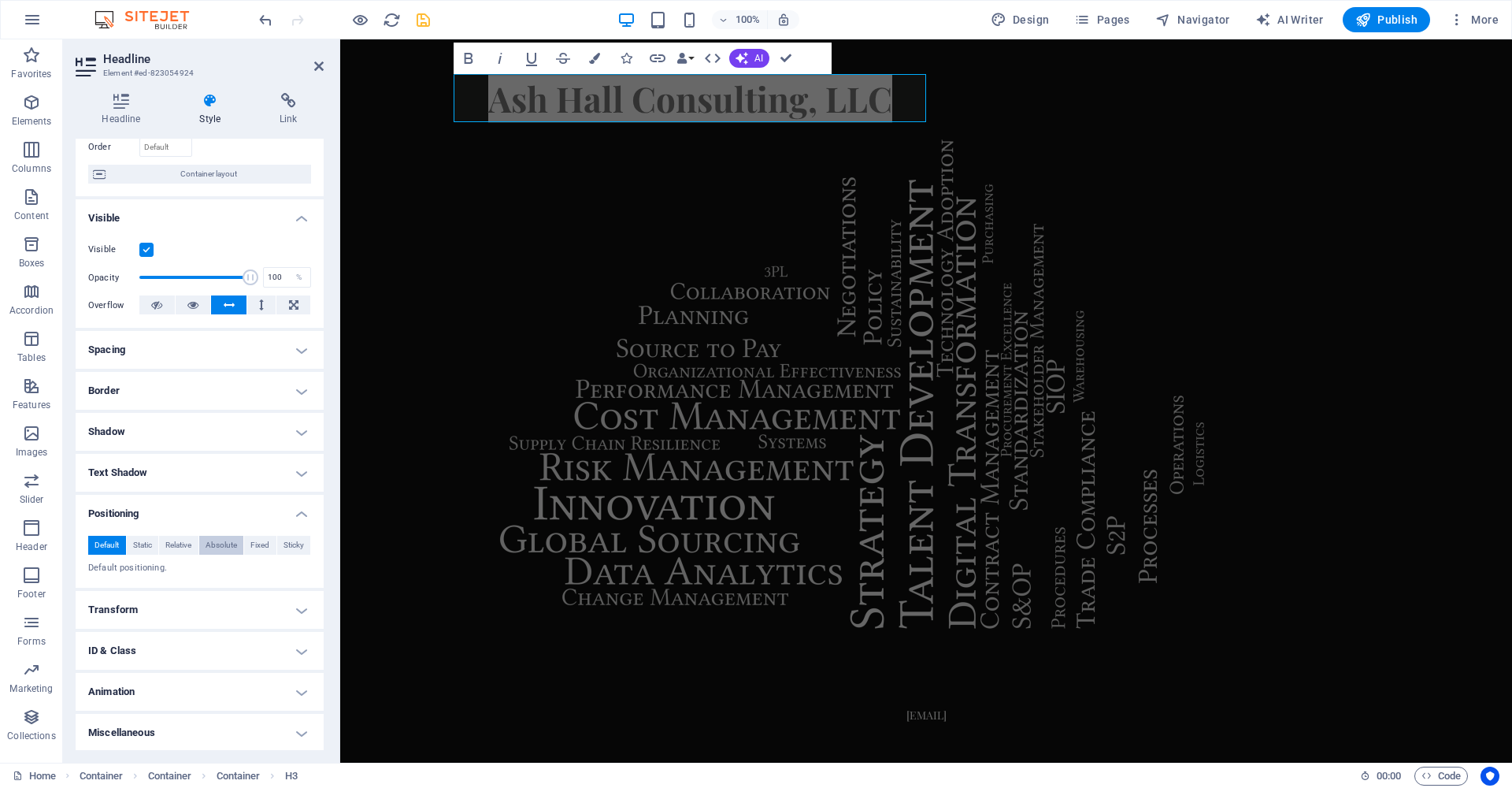 click on "Absolute" at bounding box center [221, 545] 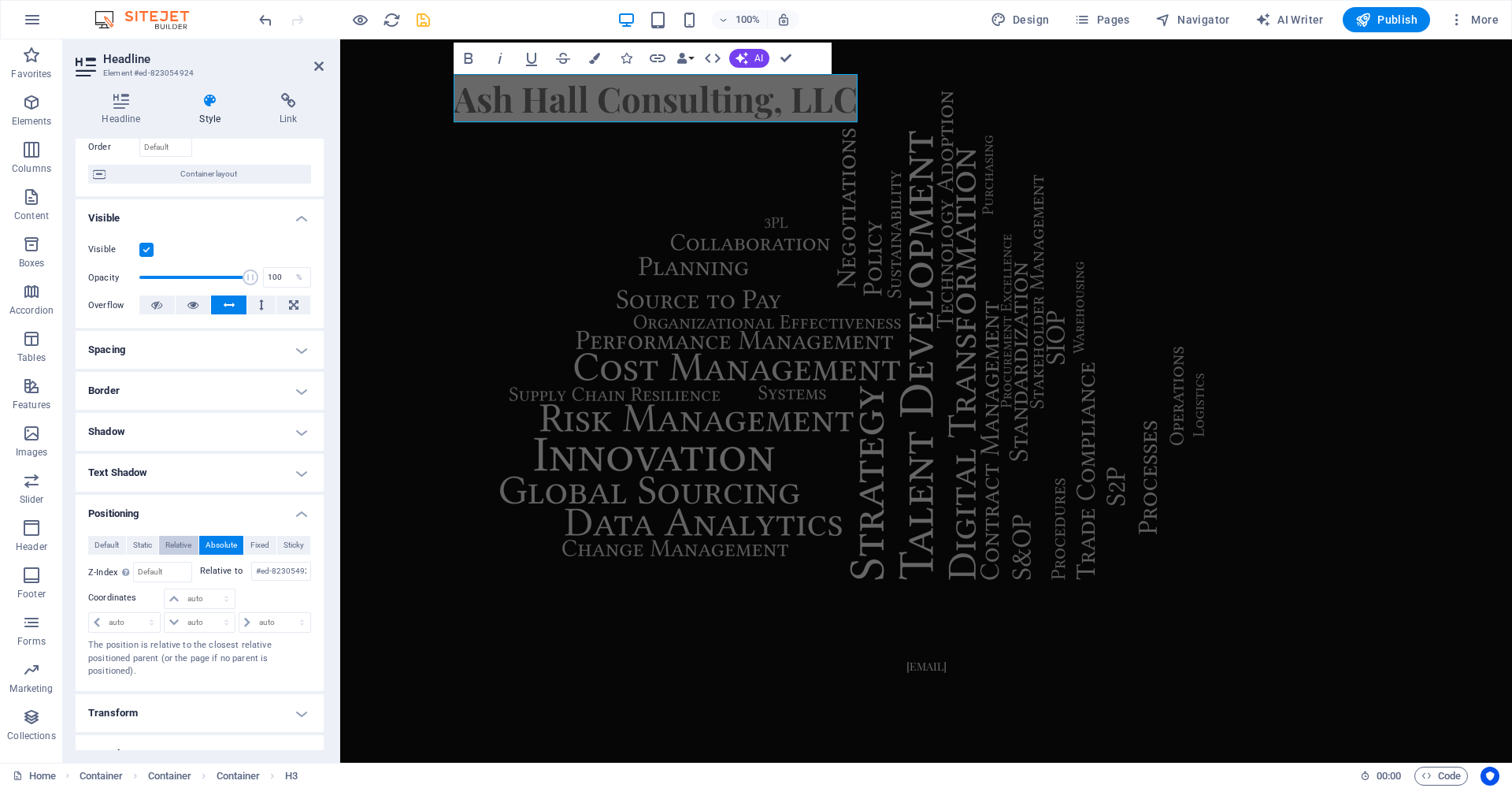 click on "Relative" at bounding box center [178, 545] 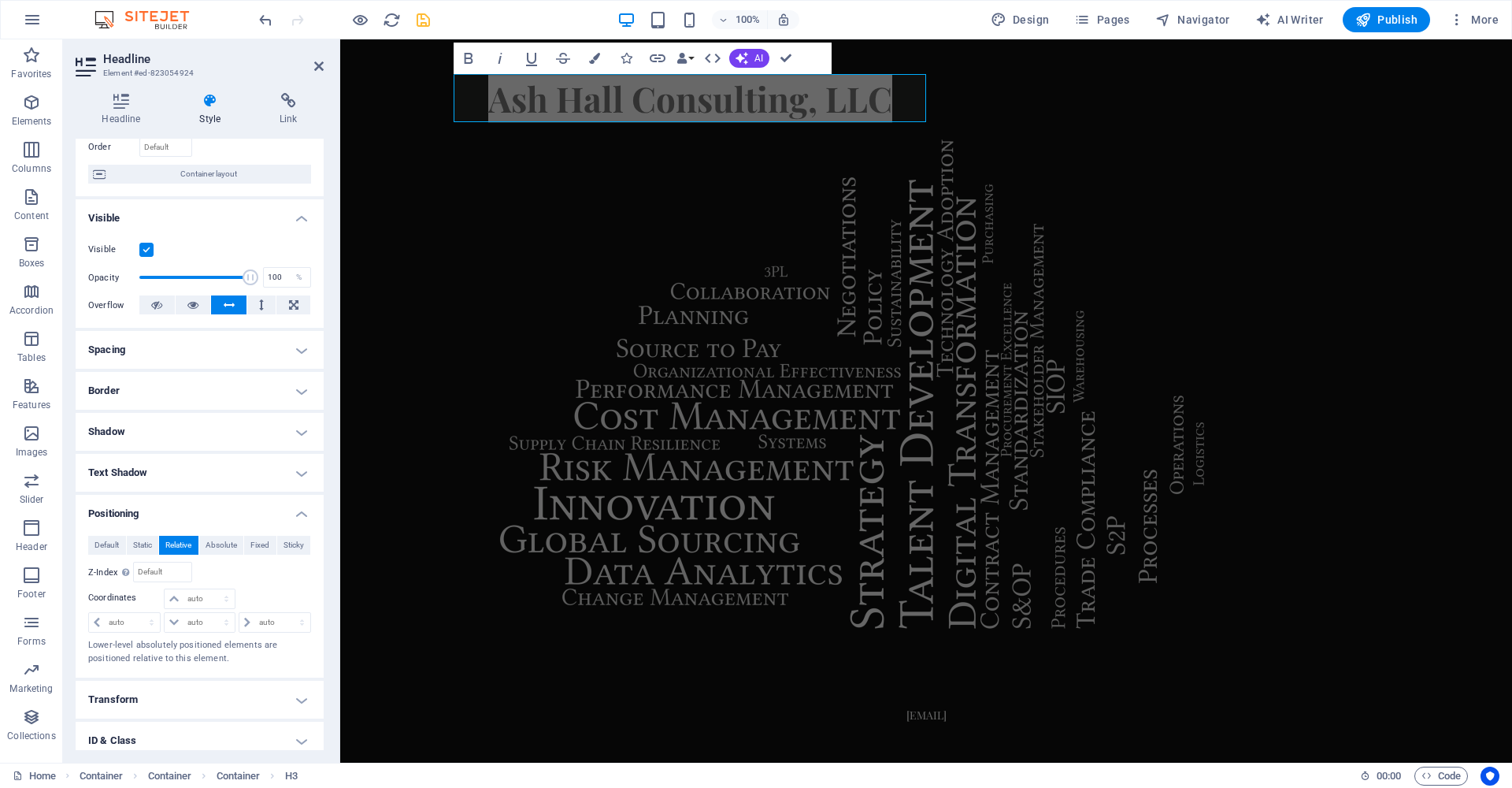 click on "Relative" at bounding box center [179, 545] 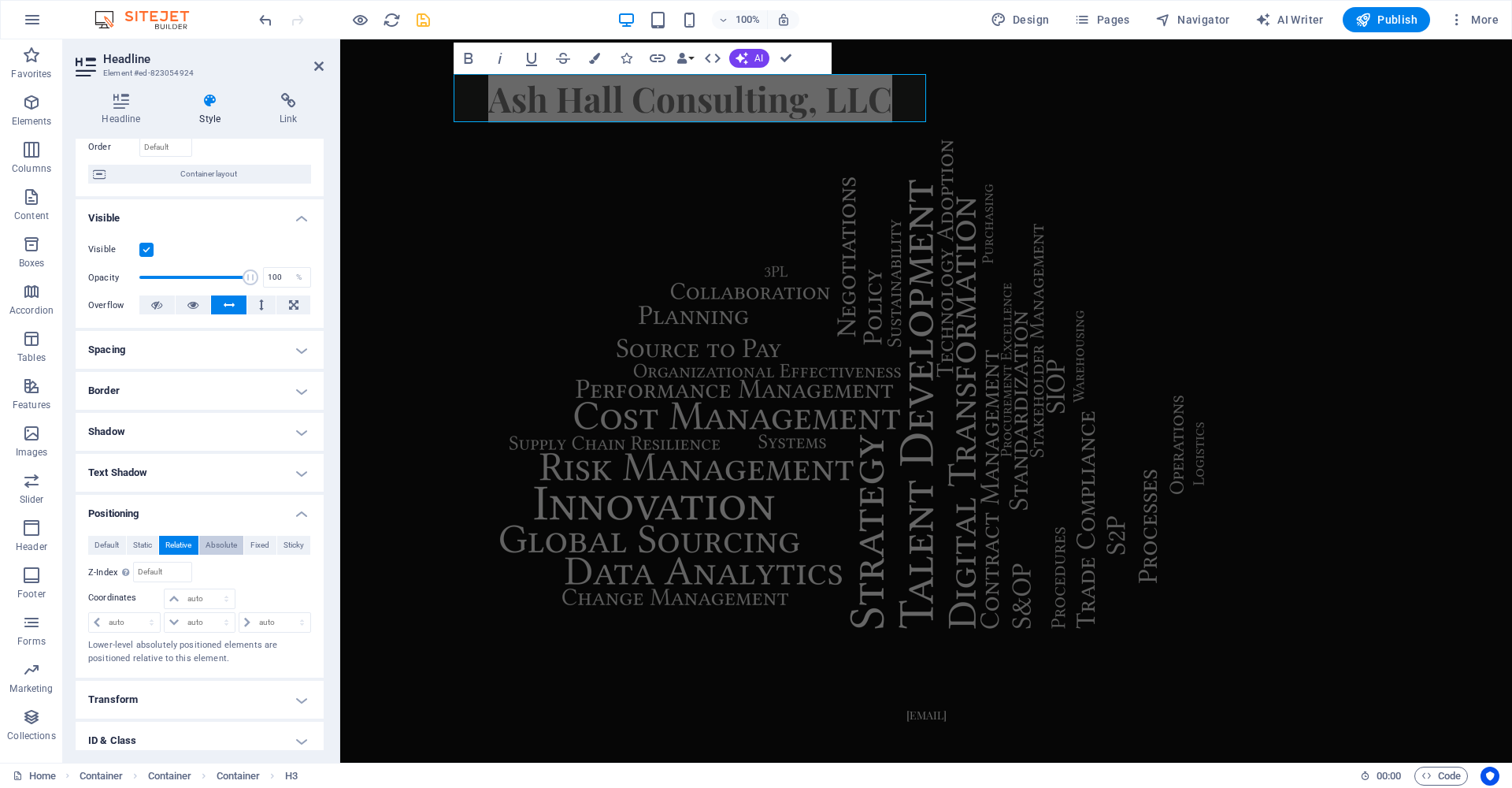 click on "Absolute" at bounding box center (221, 545) 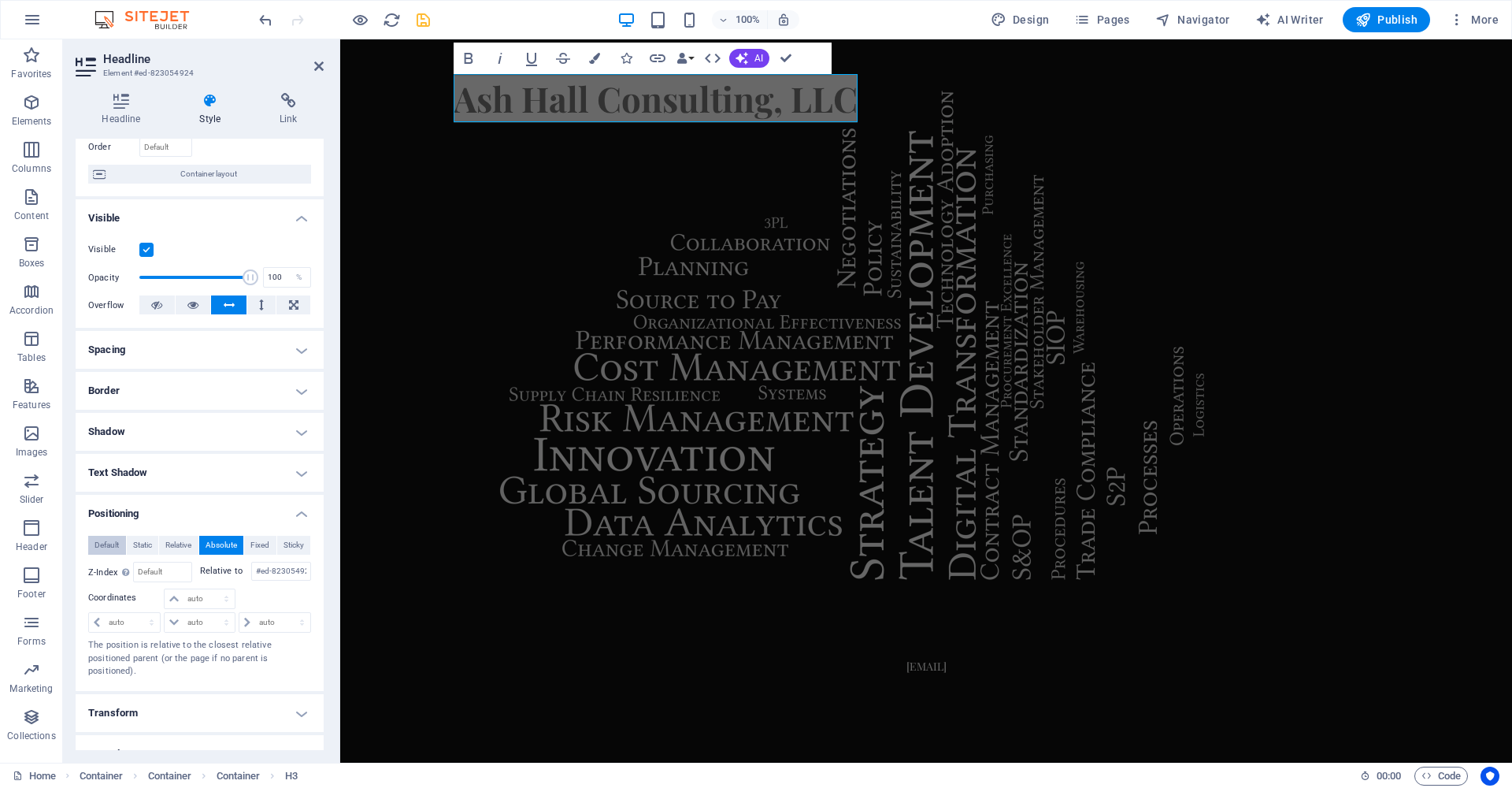 click on "Default" at bounding box center (106, 545) 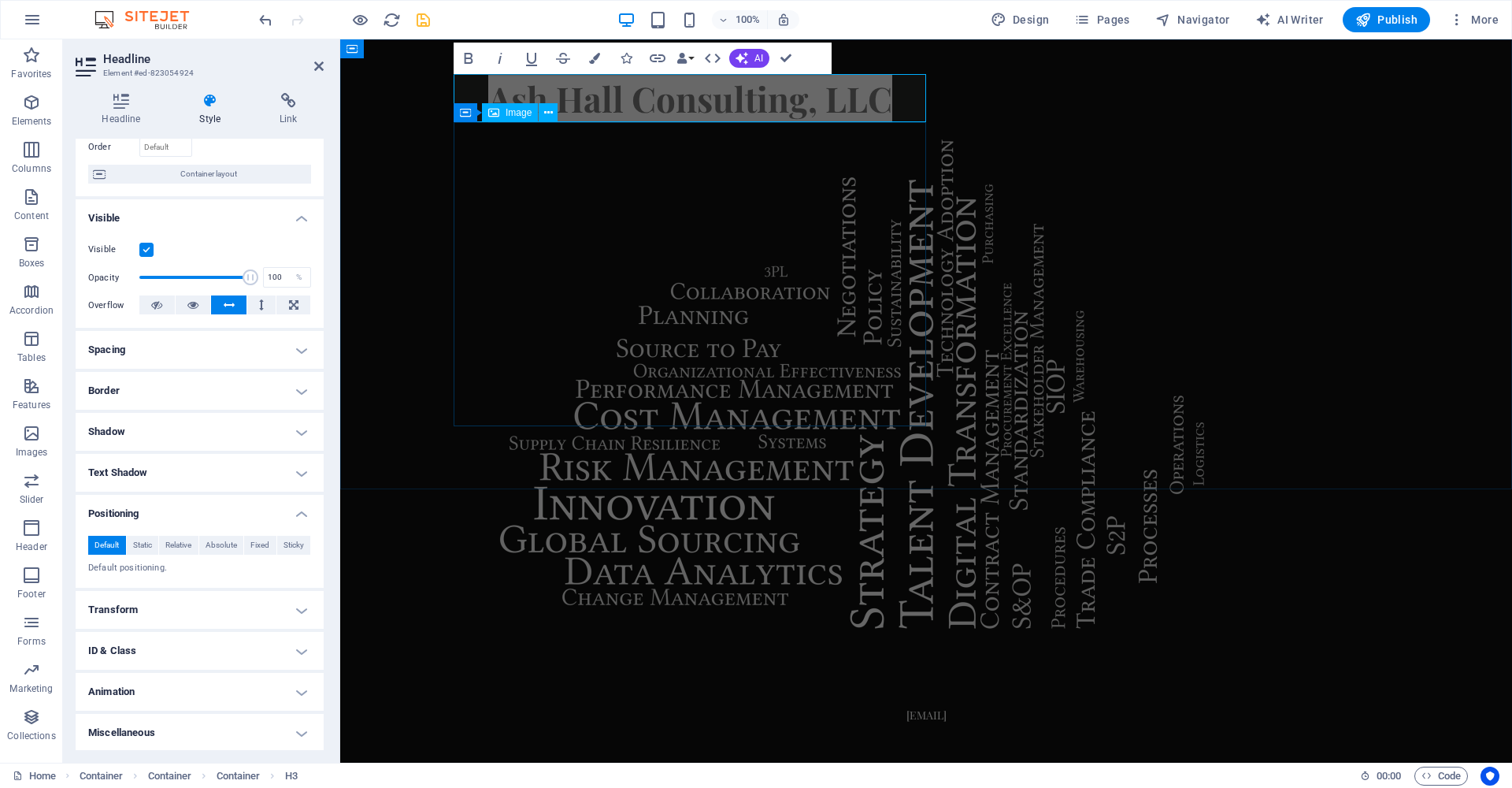 click at bounding box center [857, 382] 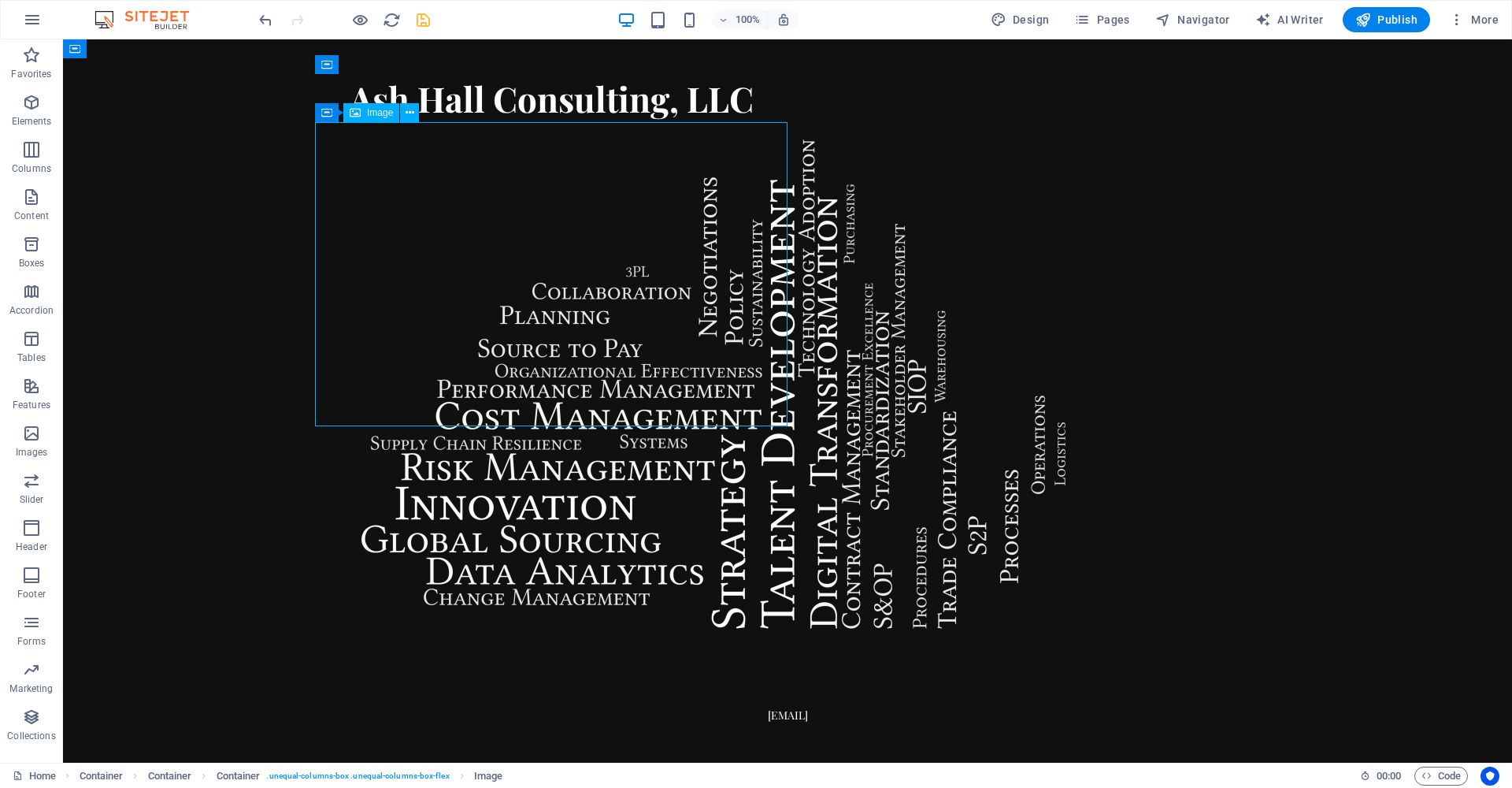 click at bounding box center [718, 382] 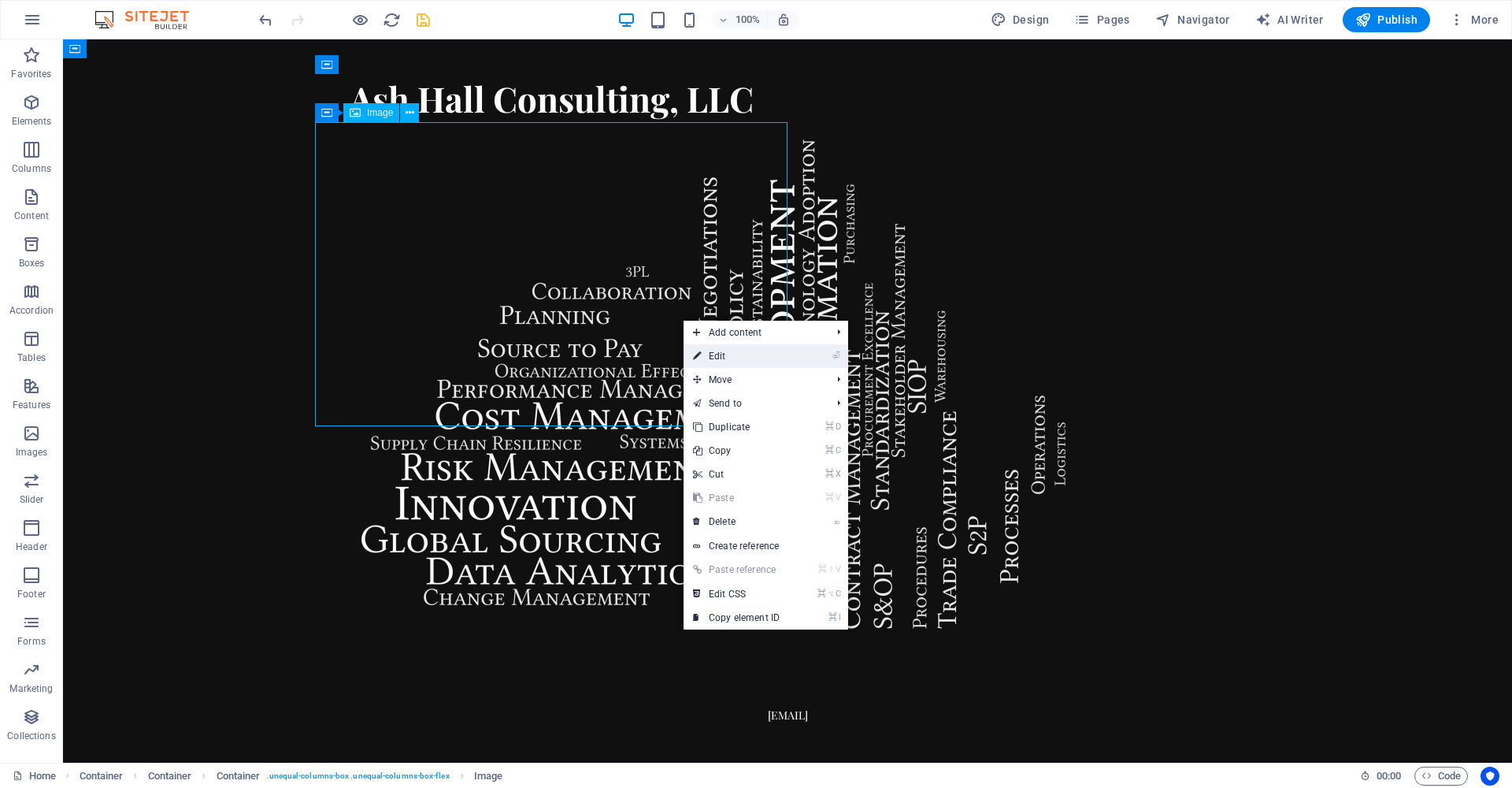 click on "⏎  Edit" at bounding box center (736, 356) 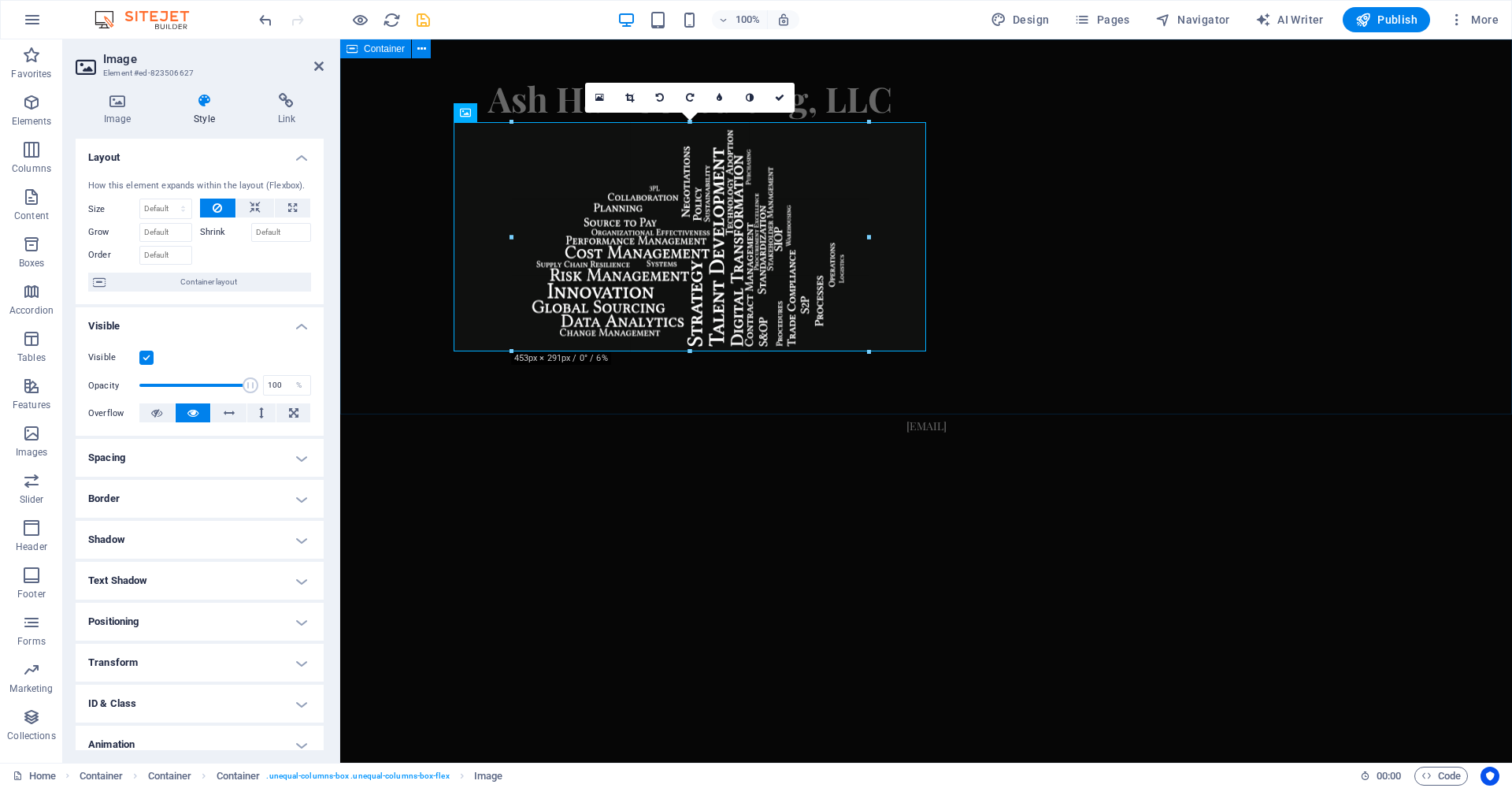 drag, startPoint x: 927, startPoint y: 428, endPoint x: 811, endPoint y: 281, distance: 187.2565 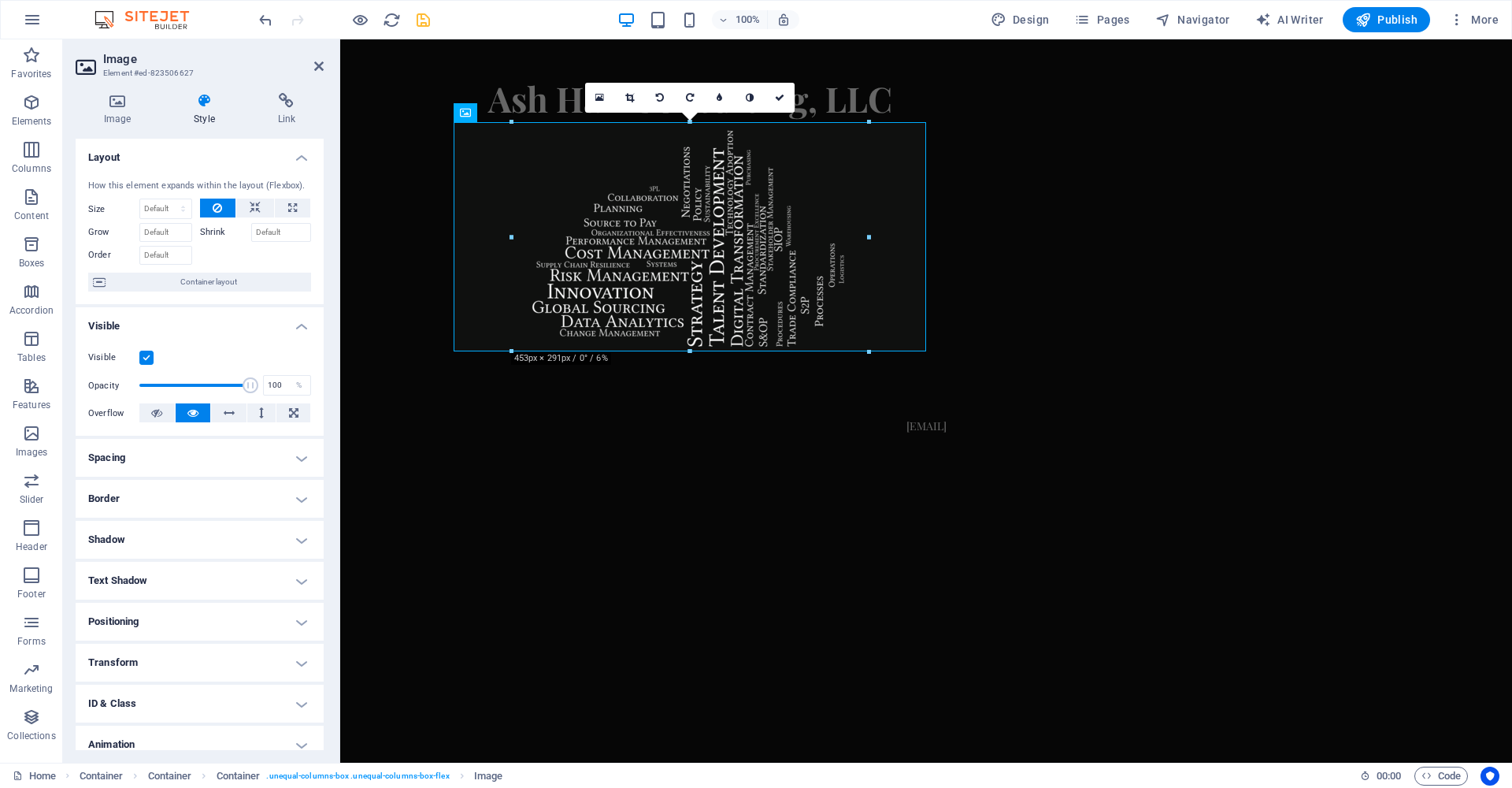 click on "Skip to main content
Ash Hall Consulting, LLC [EMAIL]" at bounding box center [926, 237] 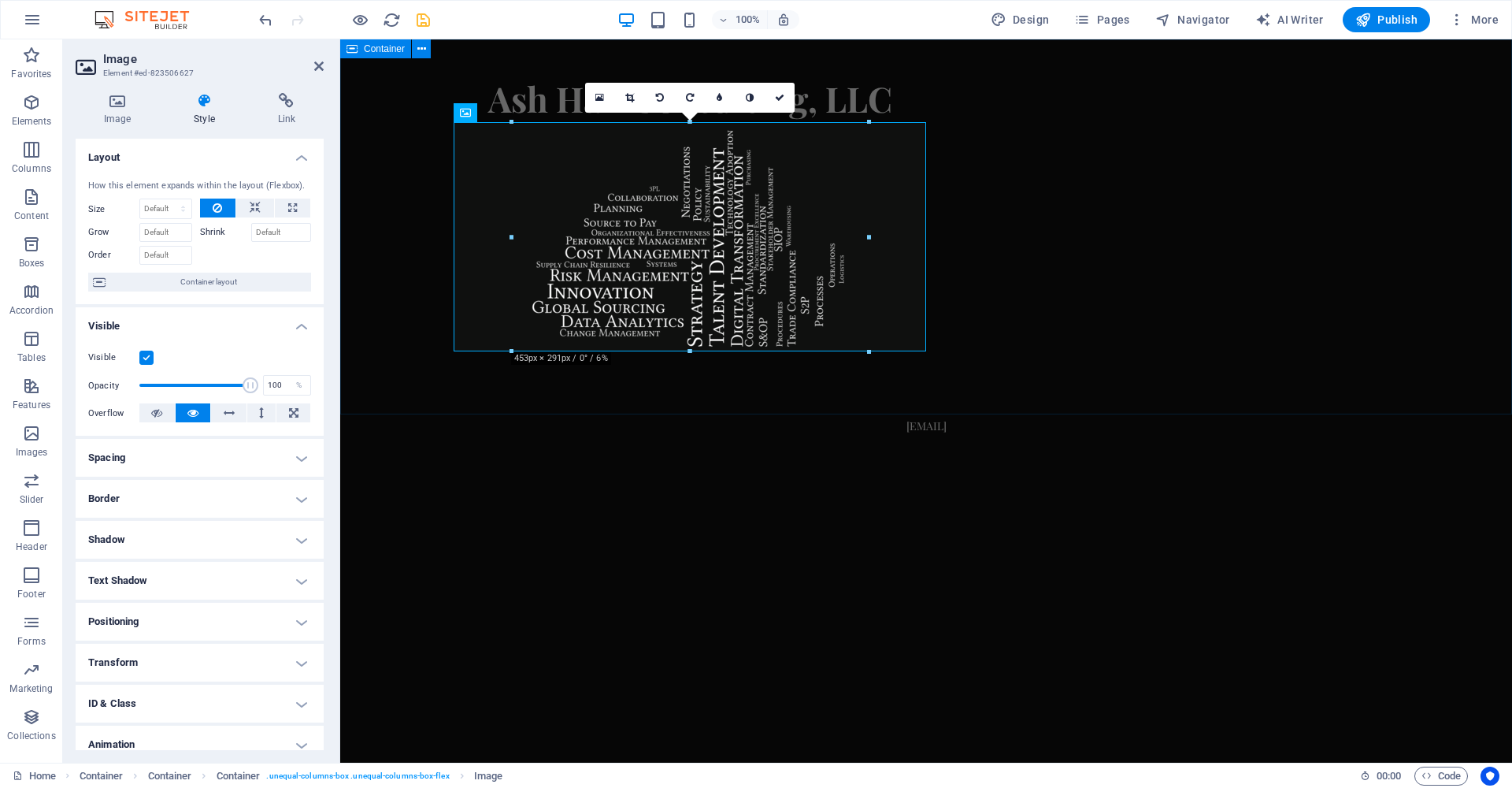 drag, startPoint x: 1021, startPoint y: 201, endPoint x: 1293, endPoint y: 204, distance: 272.01654 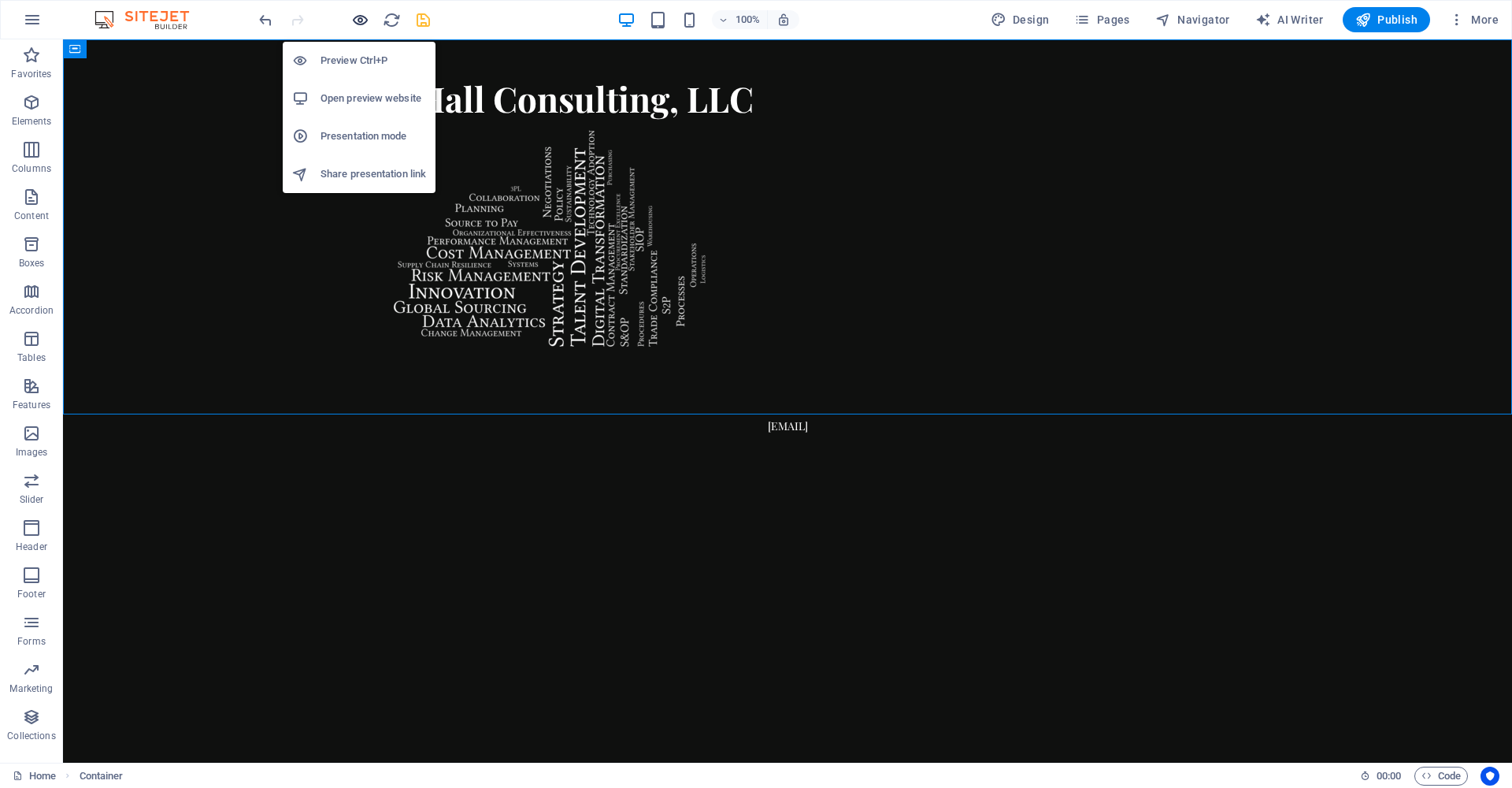 click at bounding box center [360, 20] 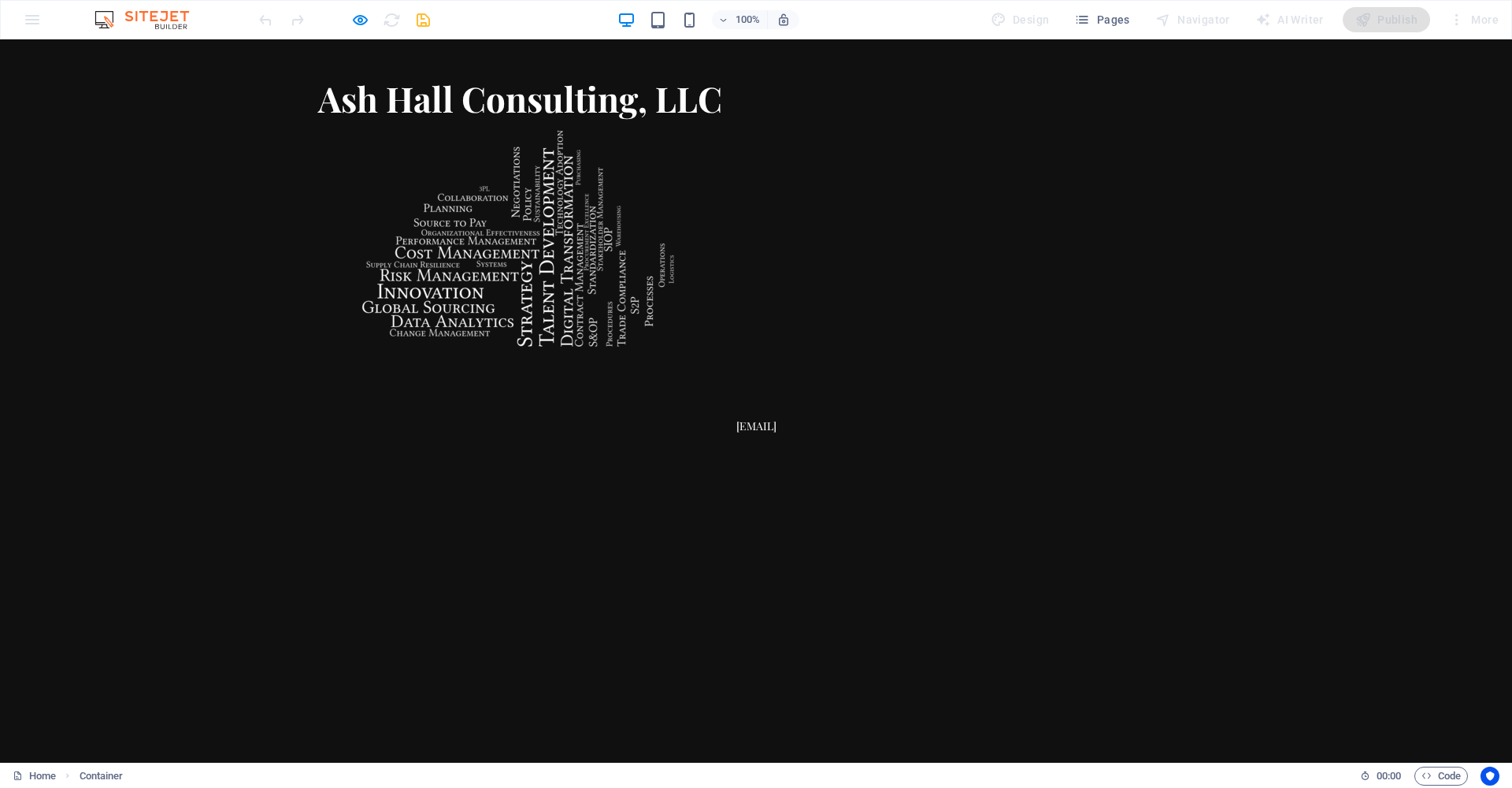 click at bounding box center (520, 237) 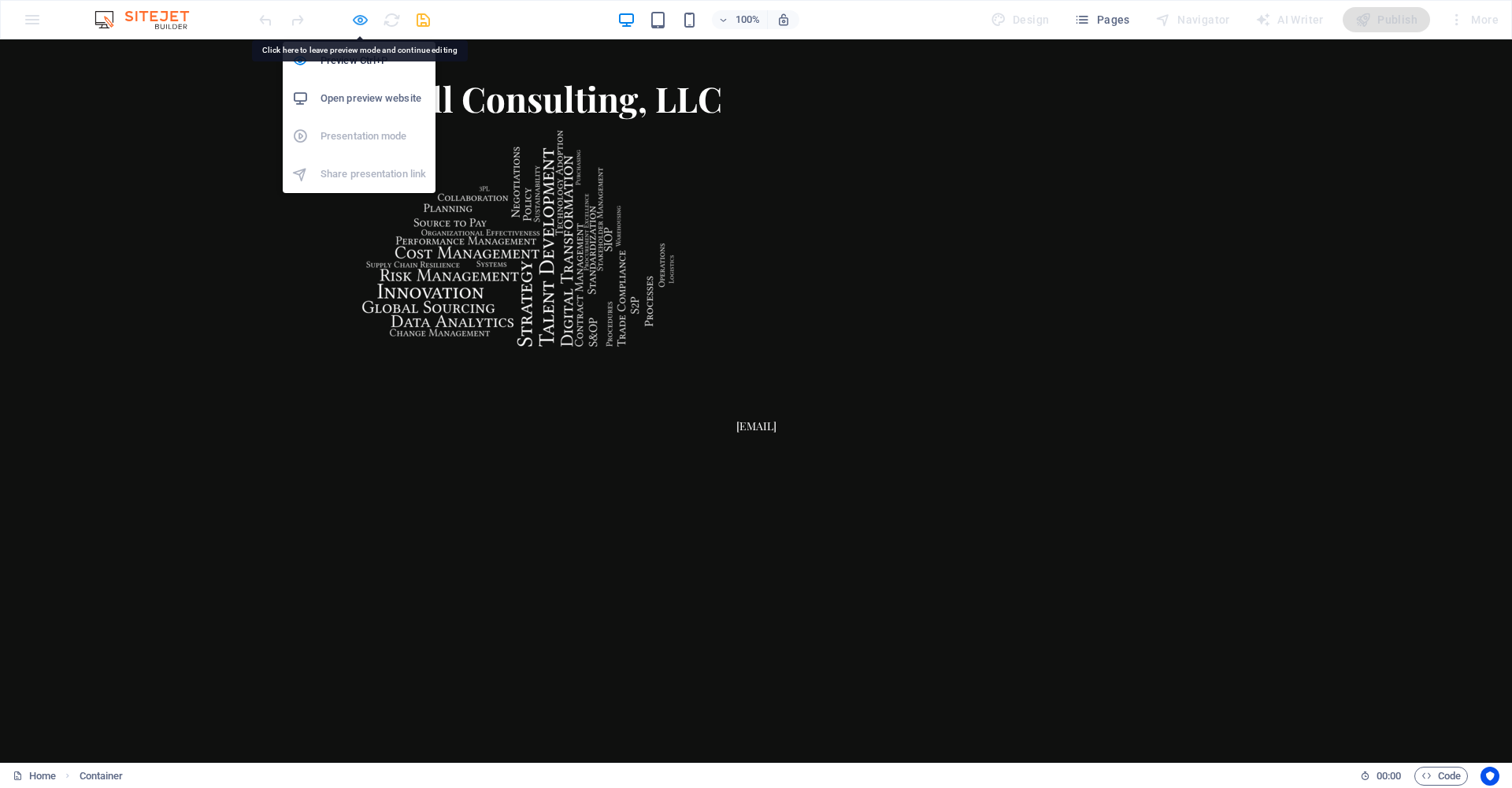 click at bounding box center (360, 20) 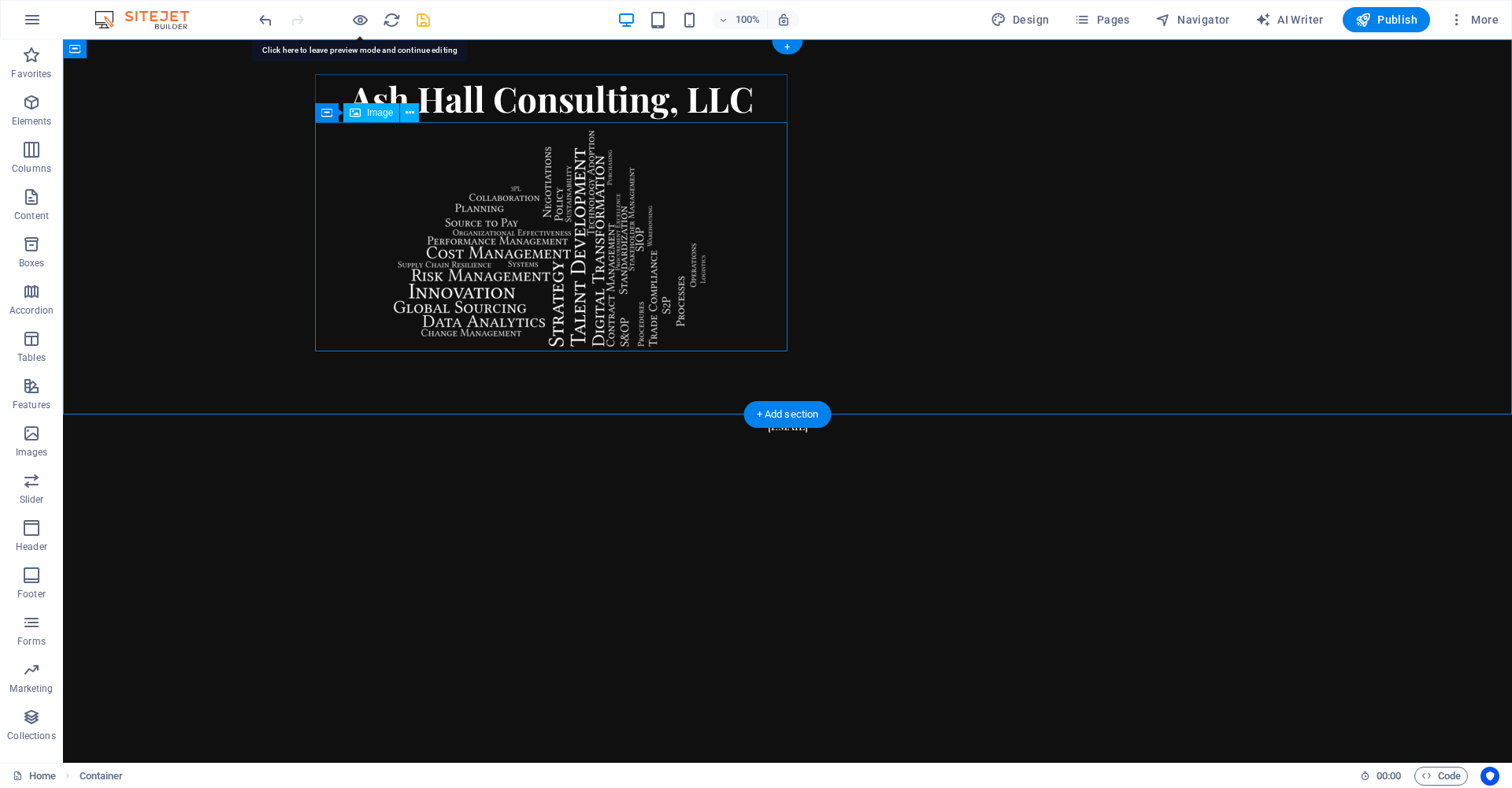 click at bounding box center (551, 237) 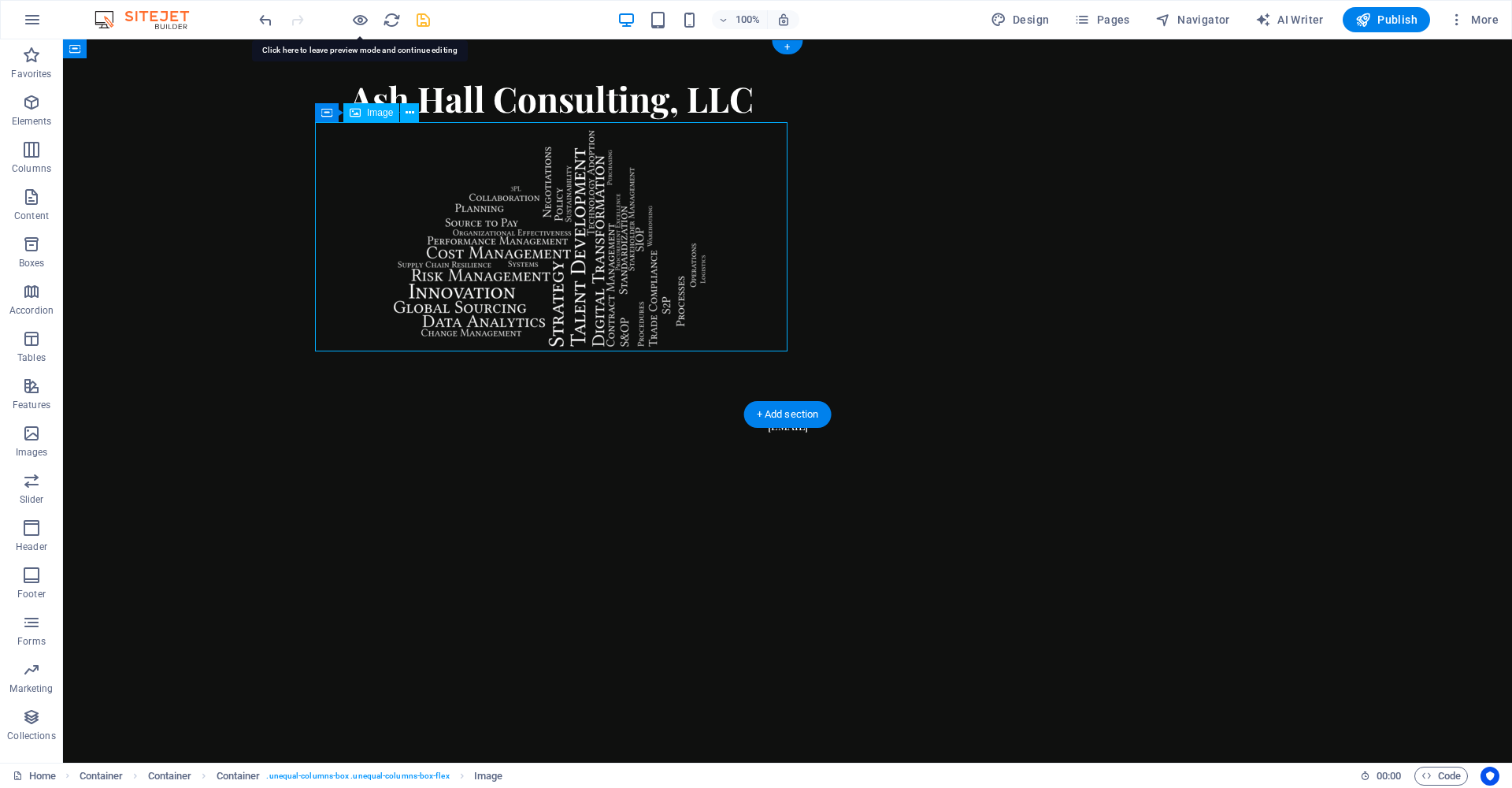 click at bounding box center [551, 237] 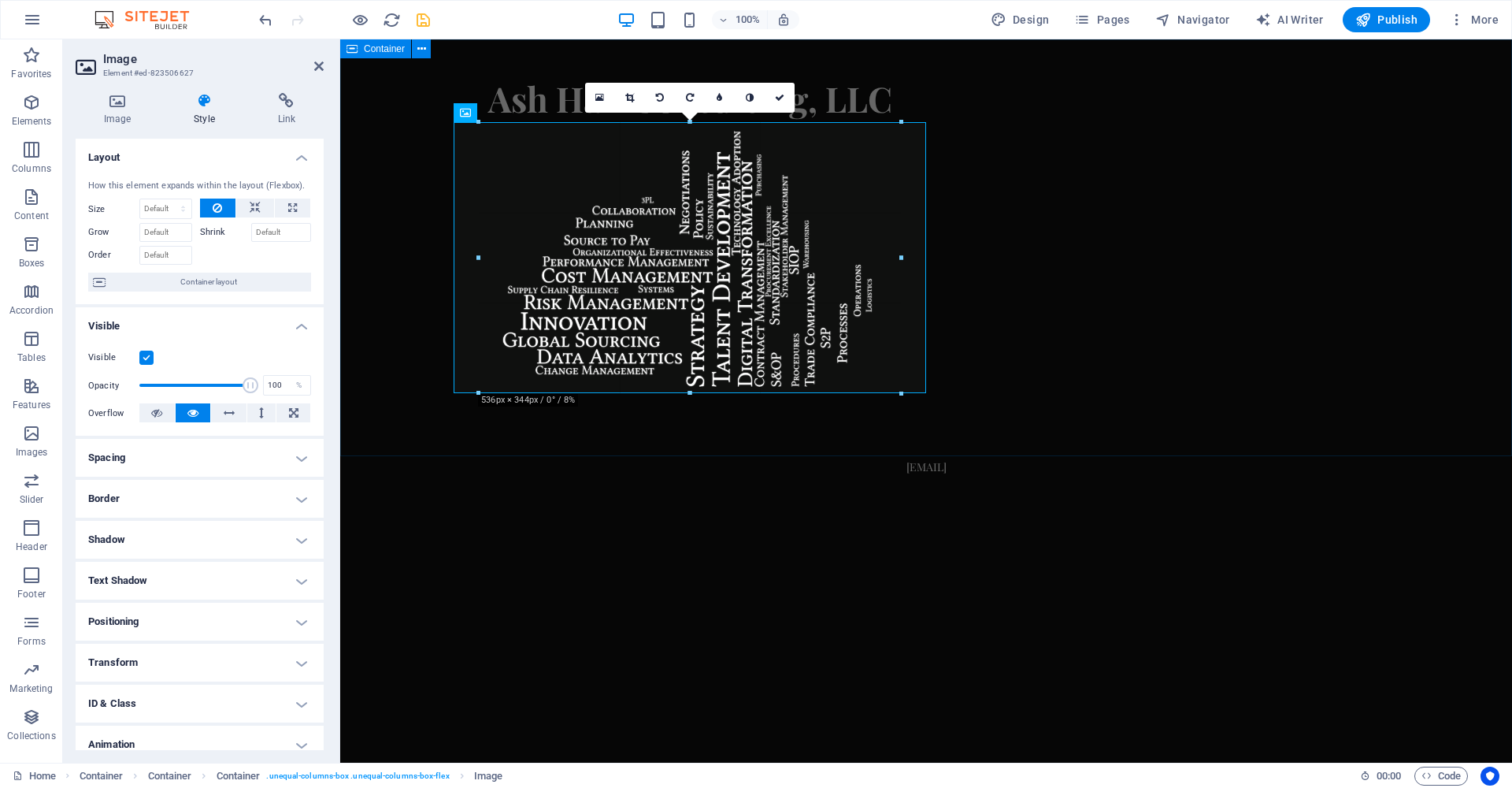 drag, startPoint x: 871, startPoint y: 354, endPoint x: 913, endPoint y: 395, distance: 58.69412 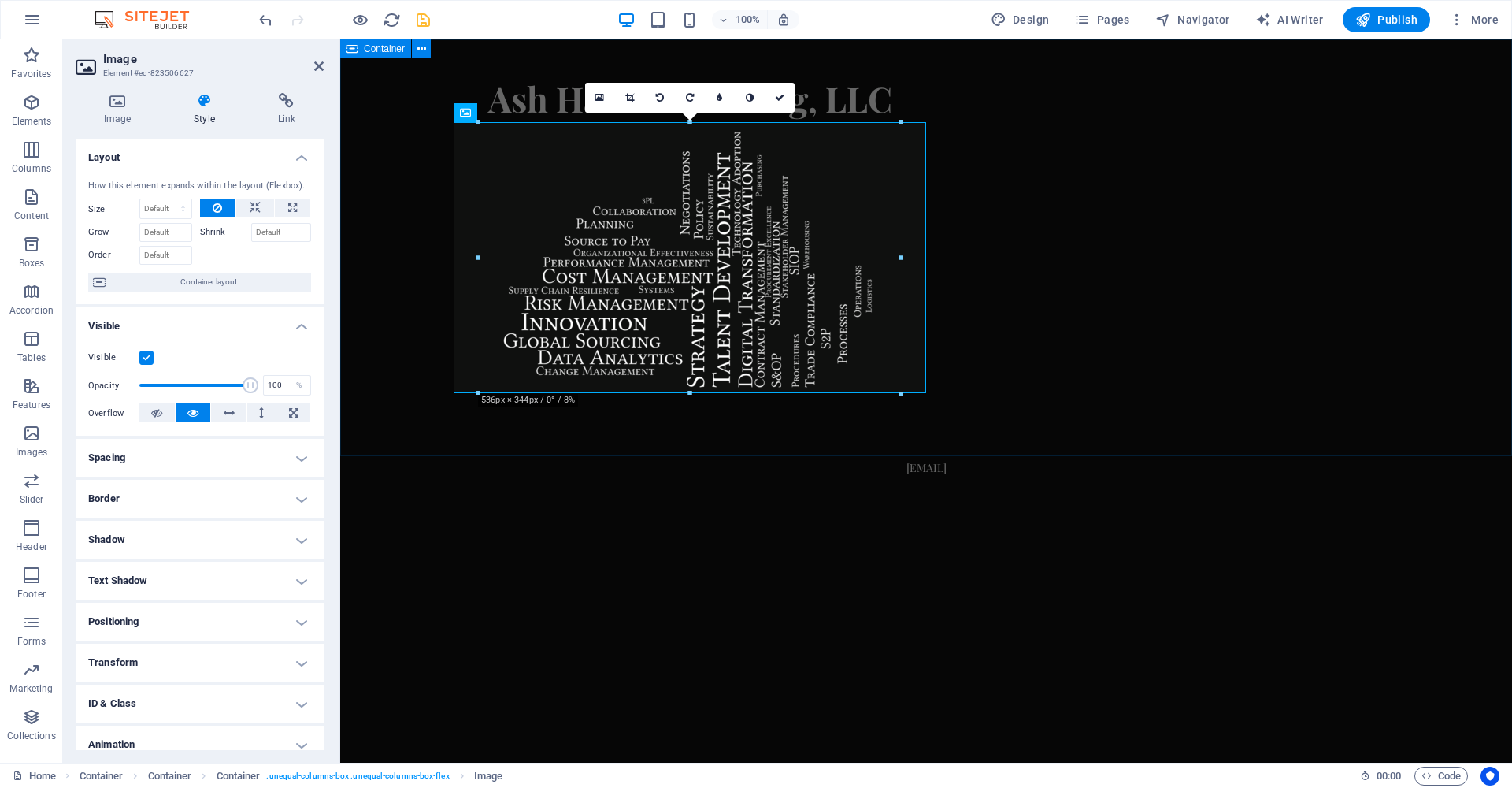 click on "Ash Hall Consulting, LLC" at bounding box center (926, 248) 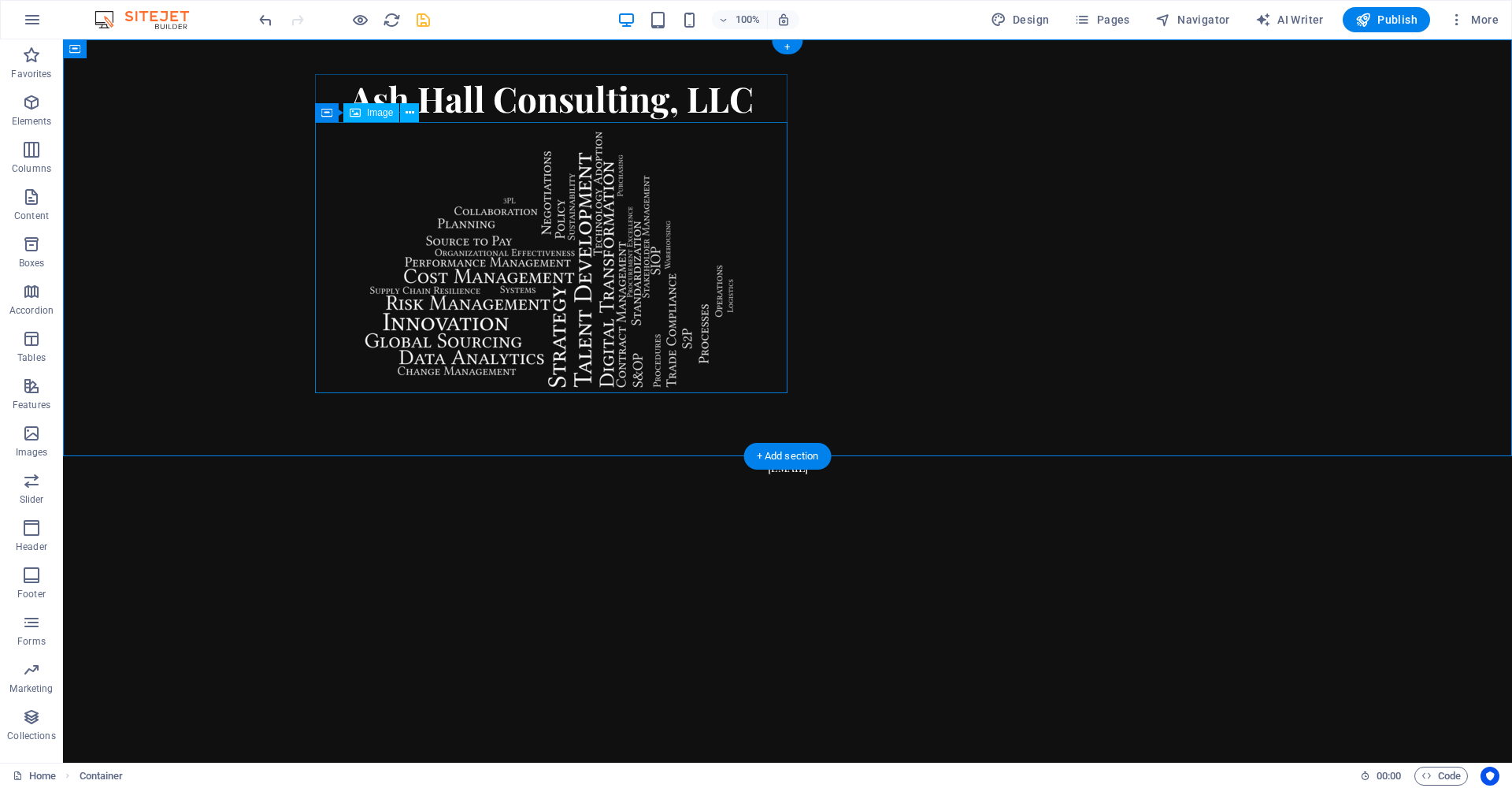 click at bounding box center [551, 258] 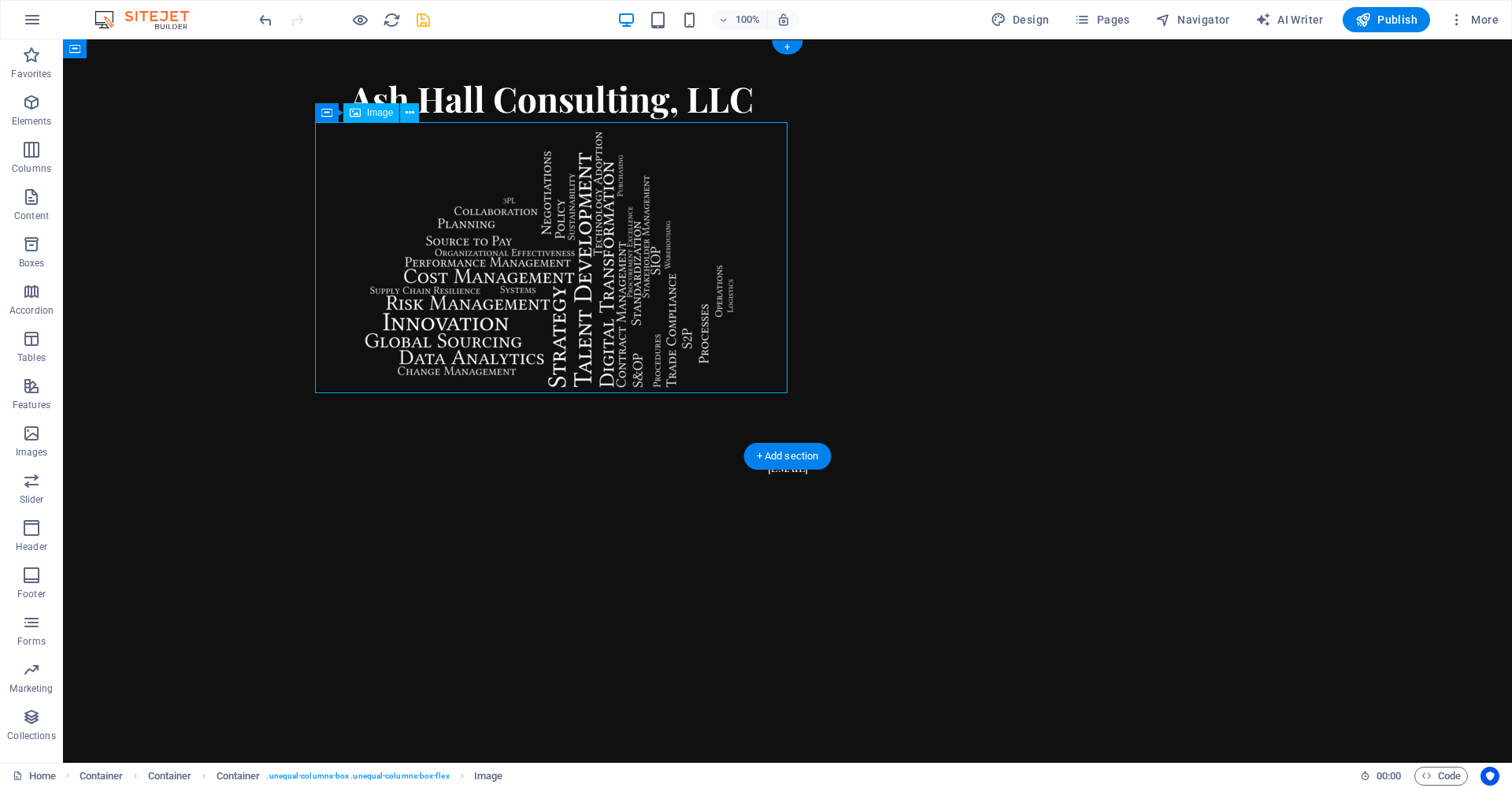 click at bounding box center (551, 258) 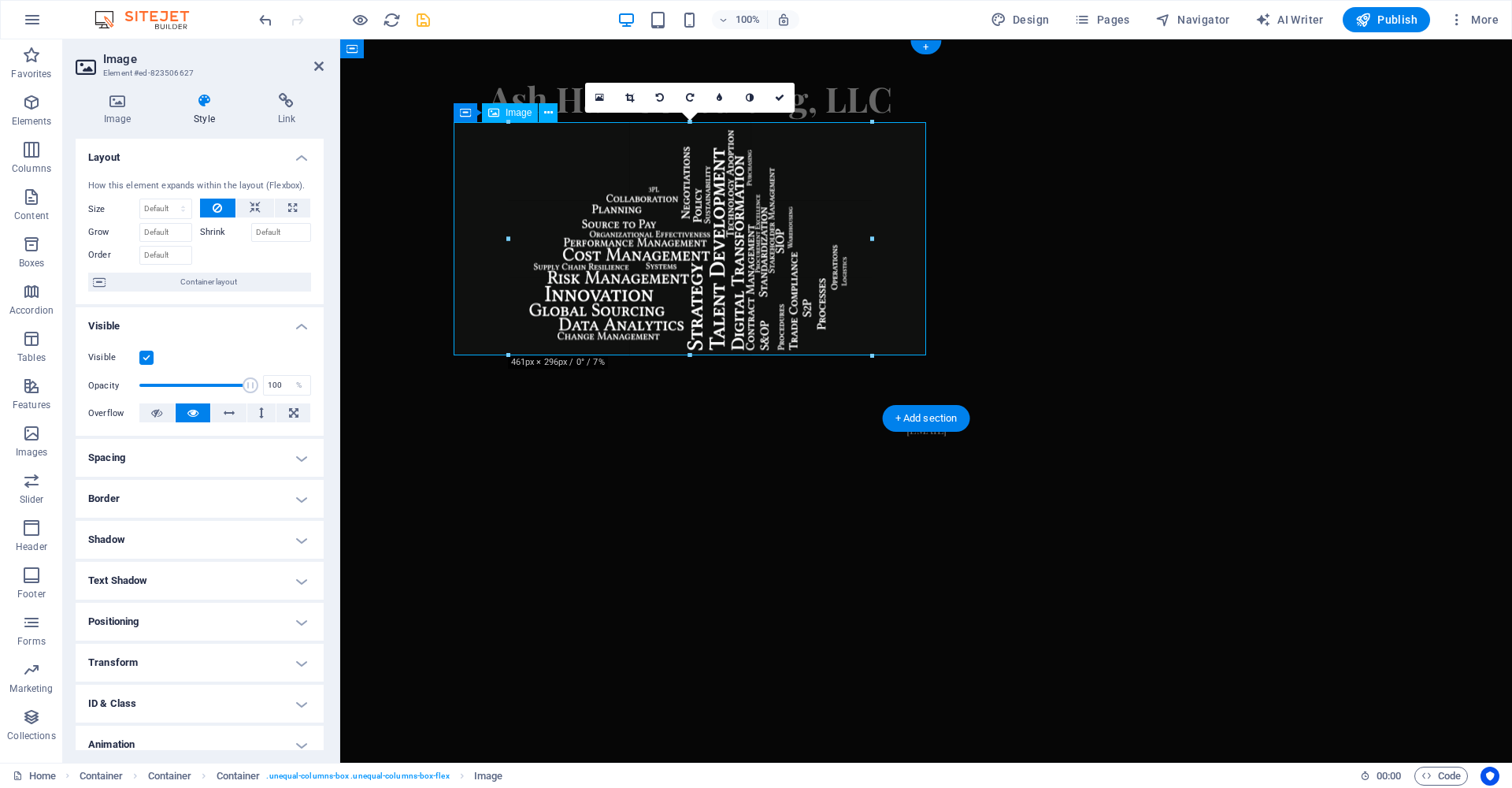 drag, startPoint x: 901, startPoint y: 396, endPoint x: 528, endPoint y: 283, distance: 389.7409 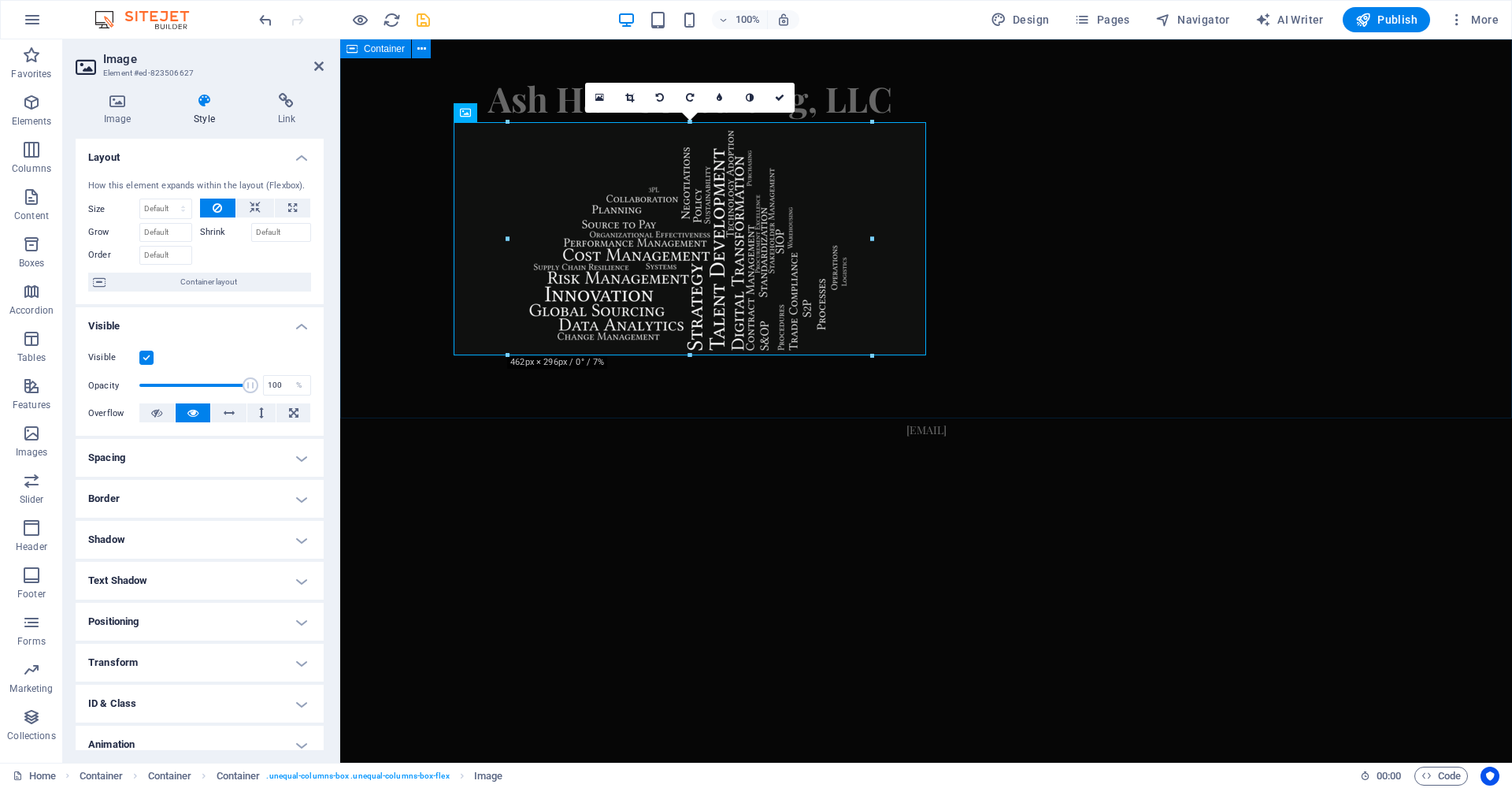 click on "Ash Hall Consulting, LLC" at bounding box center [926, 229] 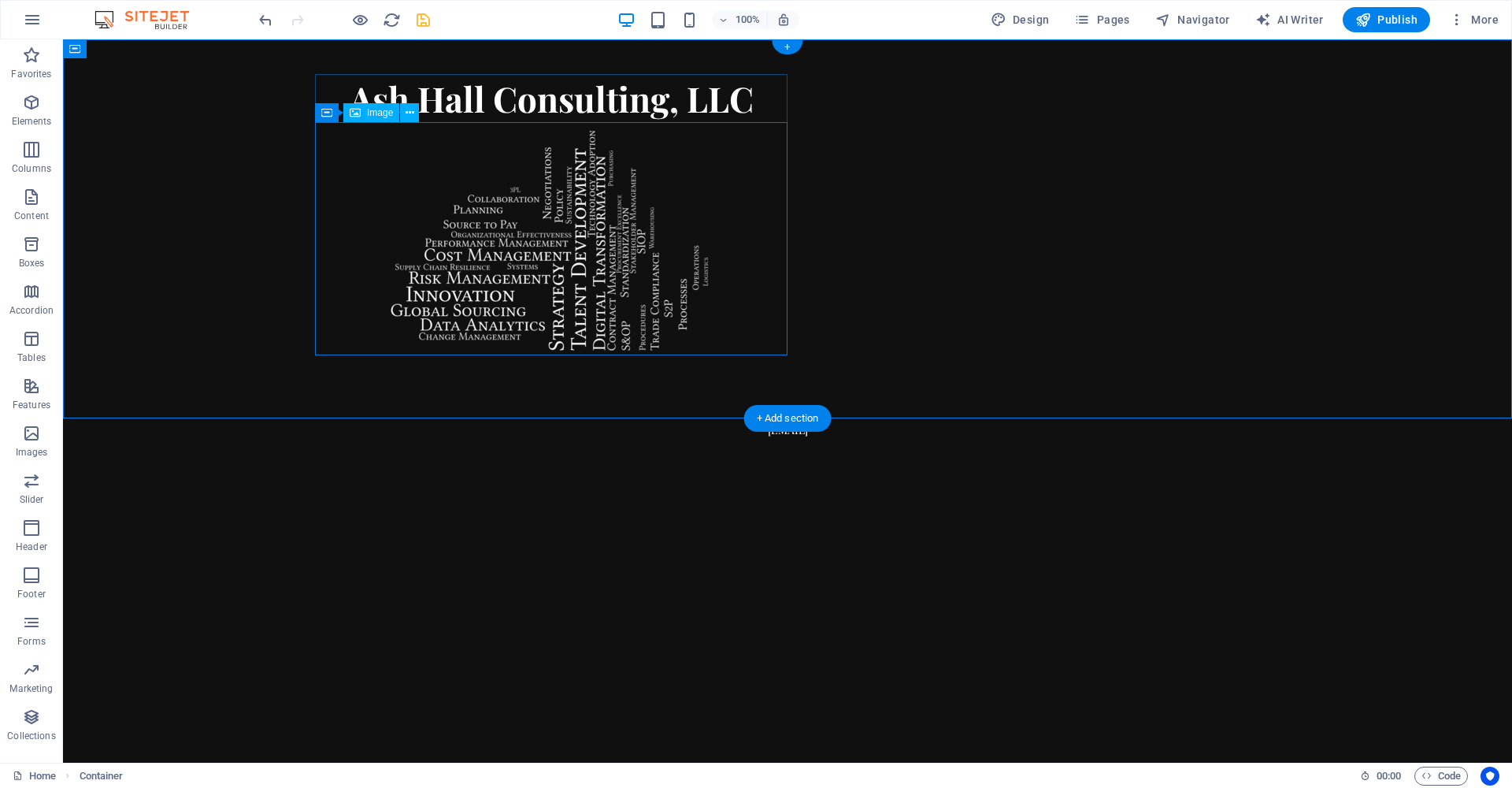 click at bounding box center (551, 240) 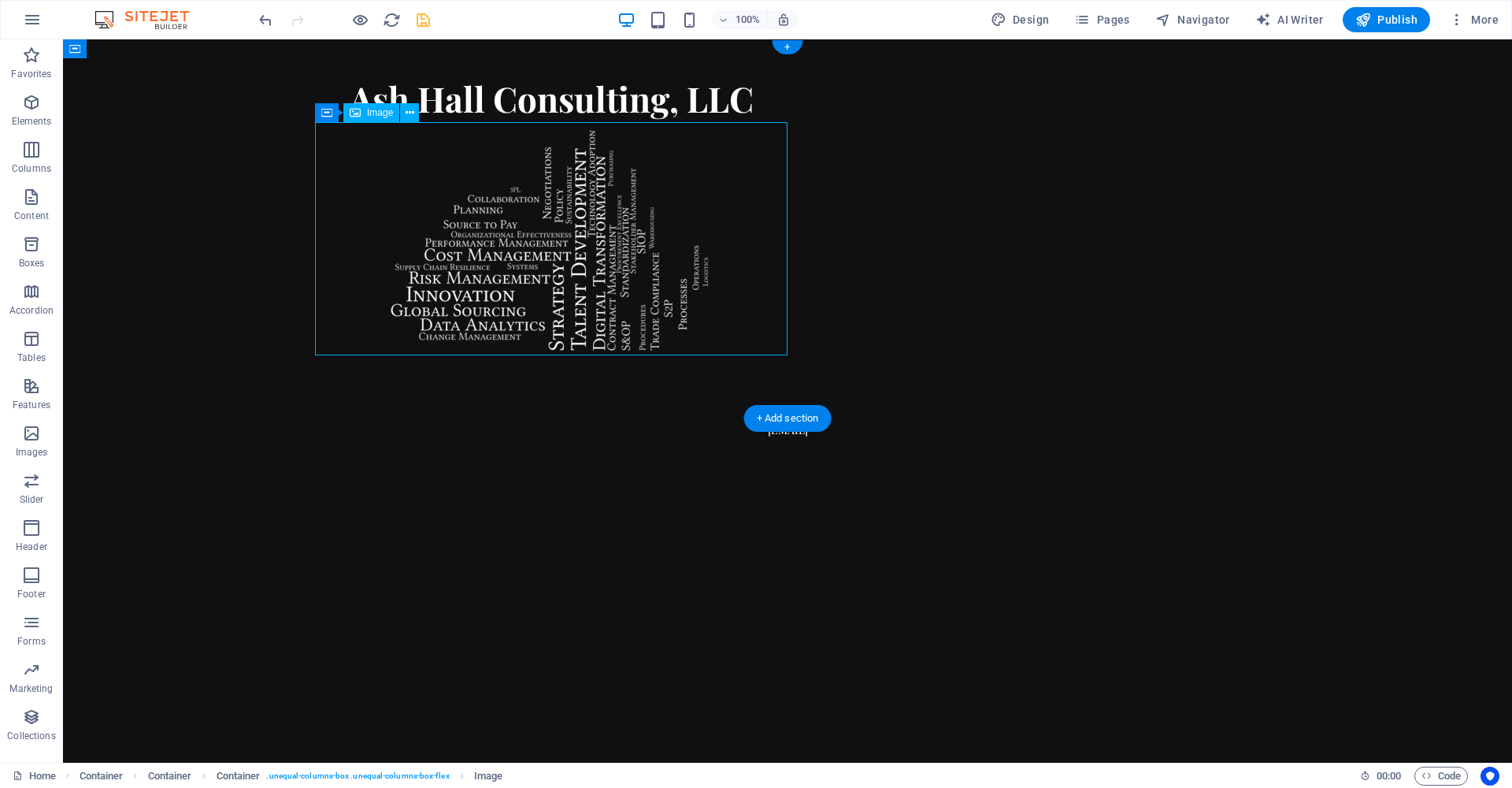 click at bounding box center (551, 240) 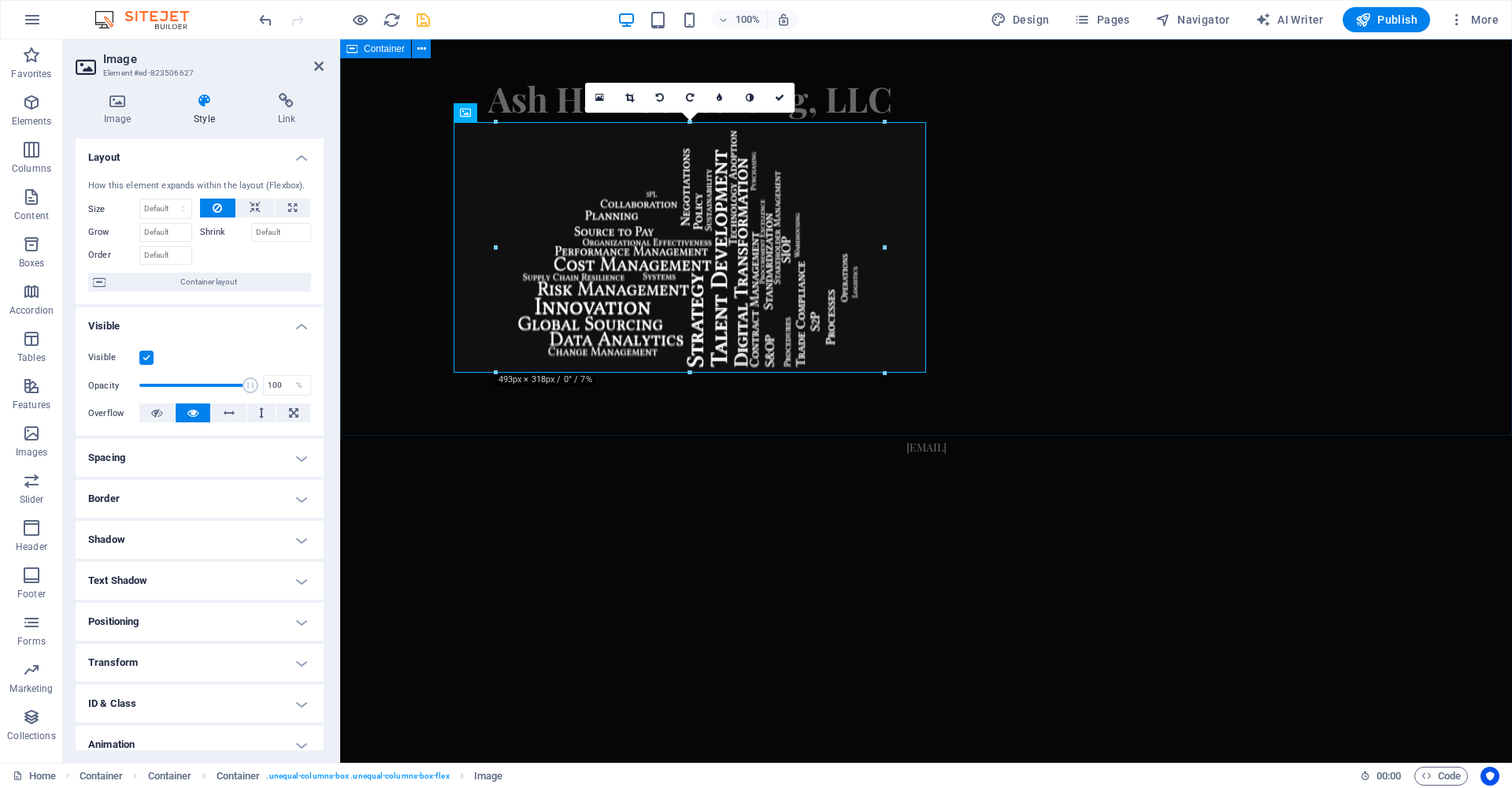drag, startPoint x: 872, startPoint y: 357, endPoint x: 900, endPoint y: 377, distance: 34.409301 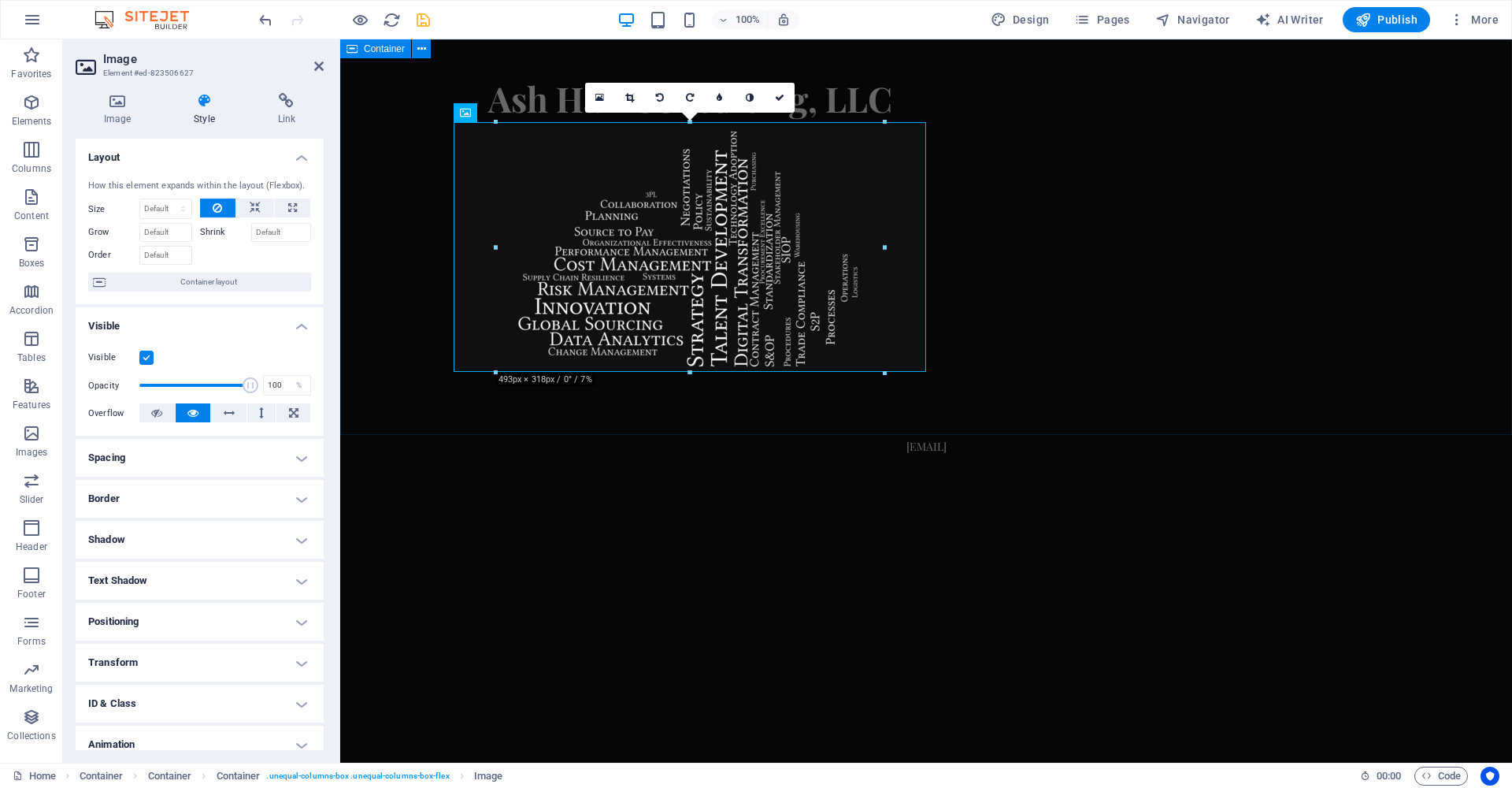 click on "Ash Hall Consulting, LLC" at bounding box center [926, 237] 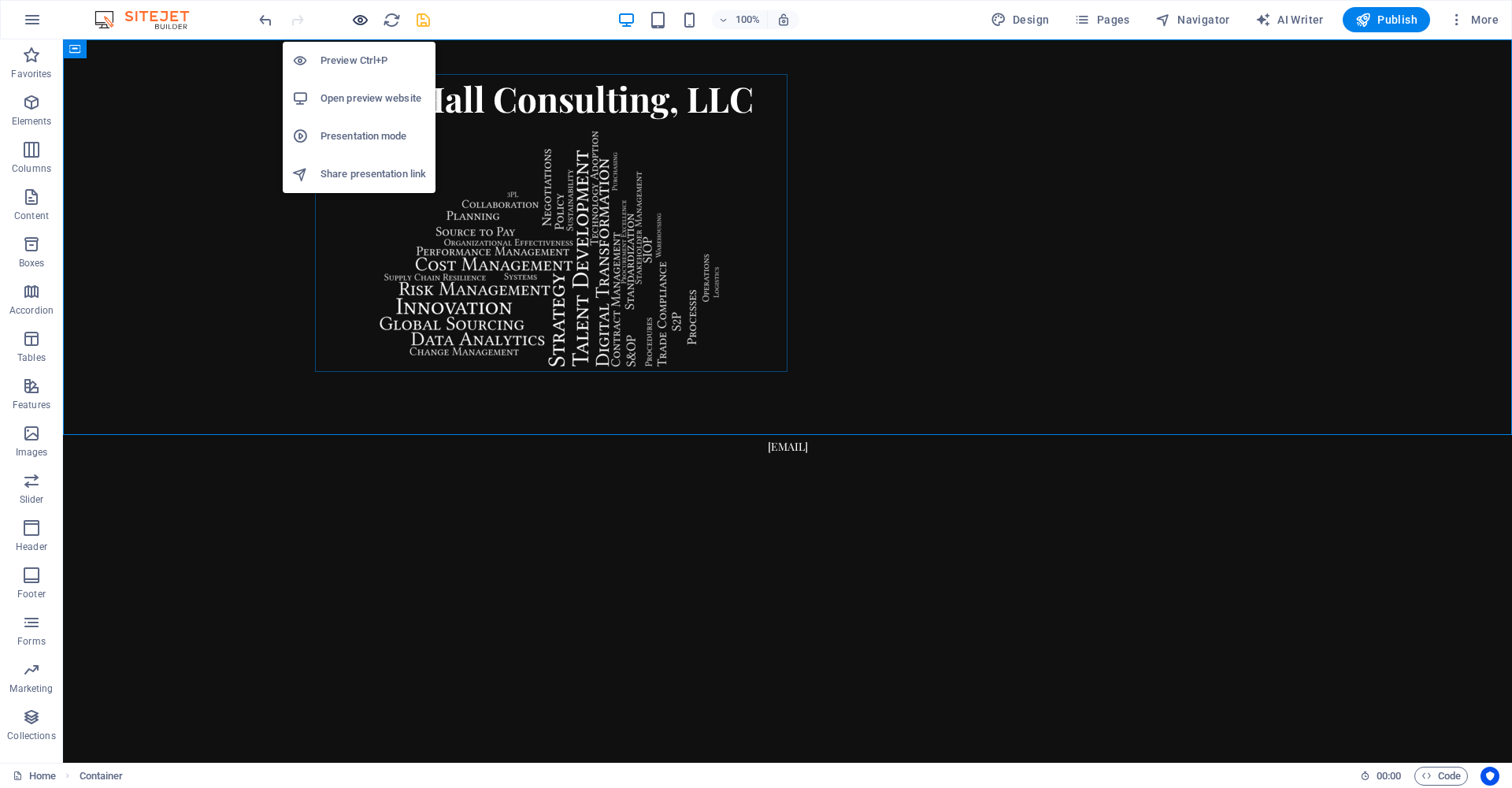 click at bounding box center [360, 20] 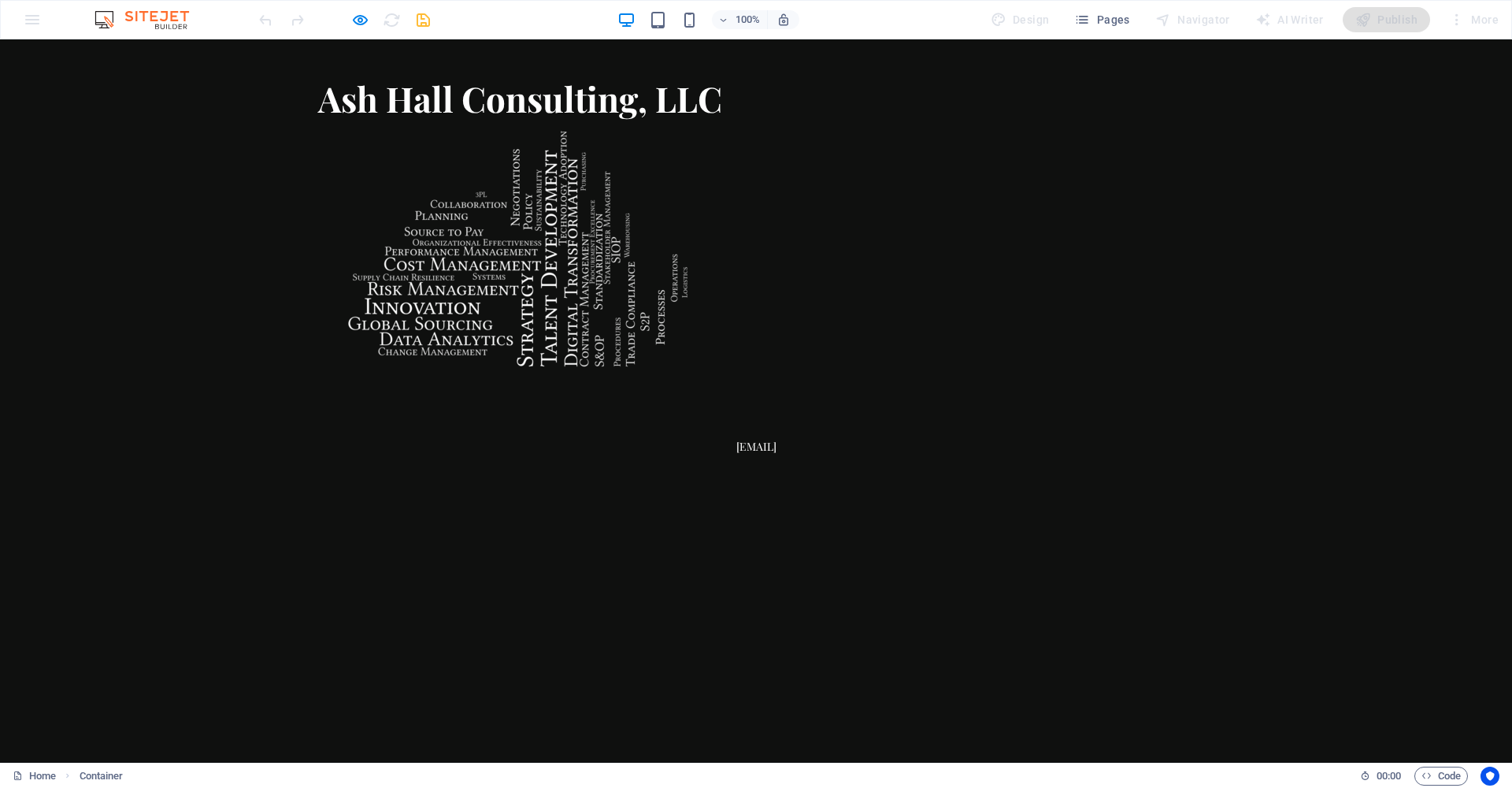 click on "Ash Hall Consulting, LLC" at bounding box center (756, 237) 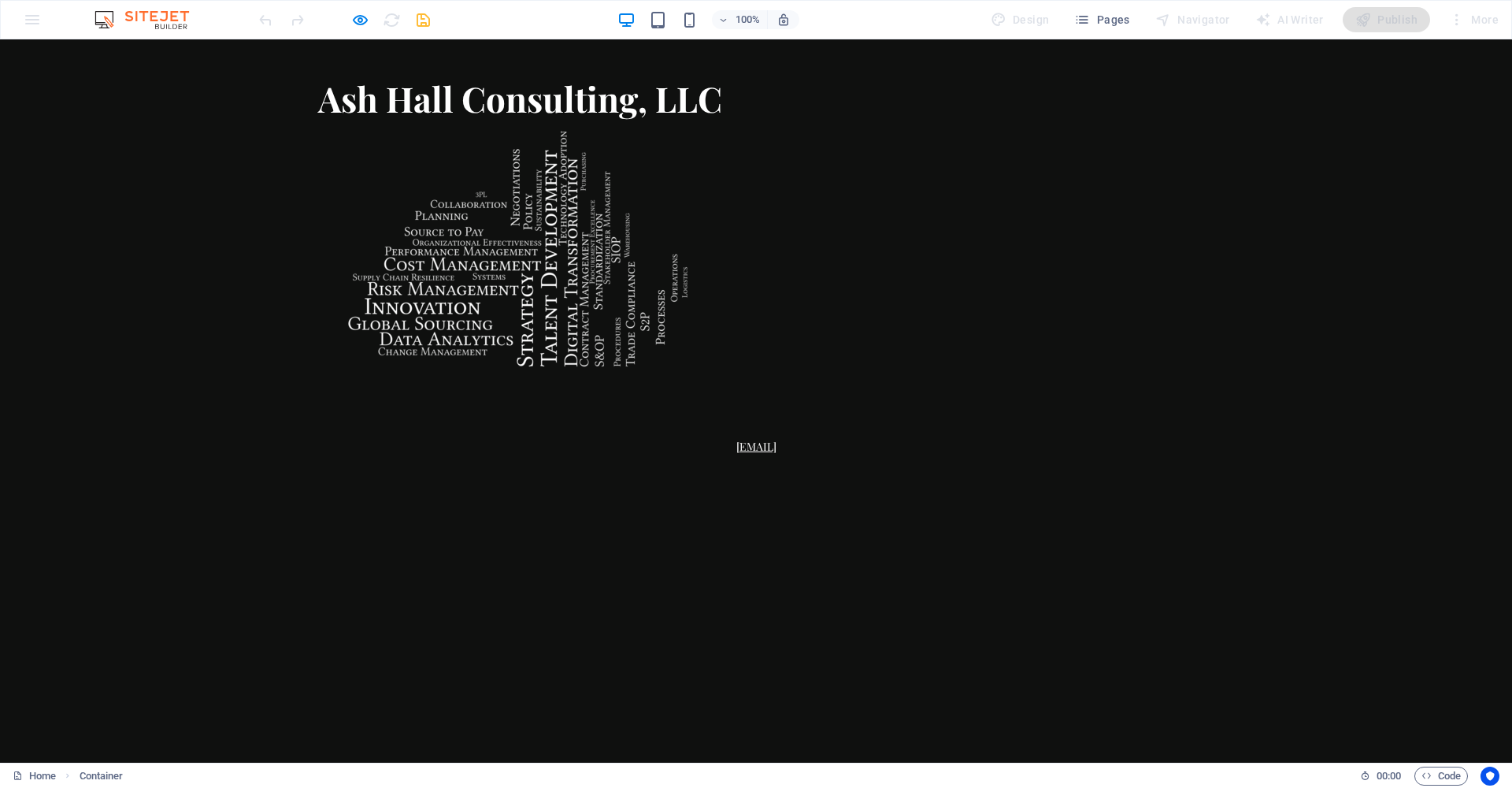 click on "[EMAIL]" at bounding box center [756, 446] 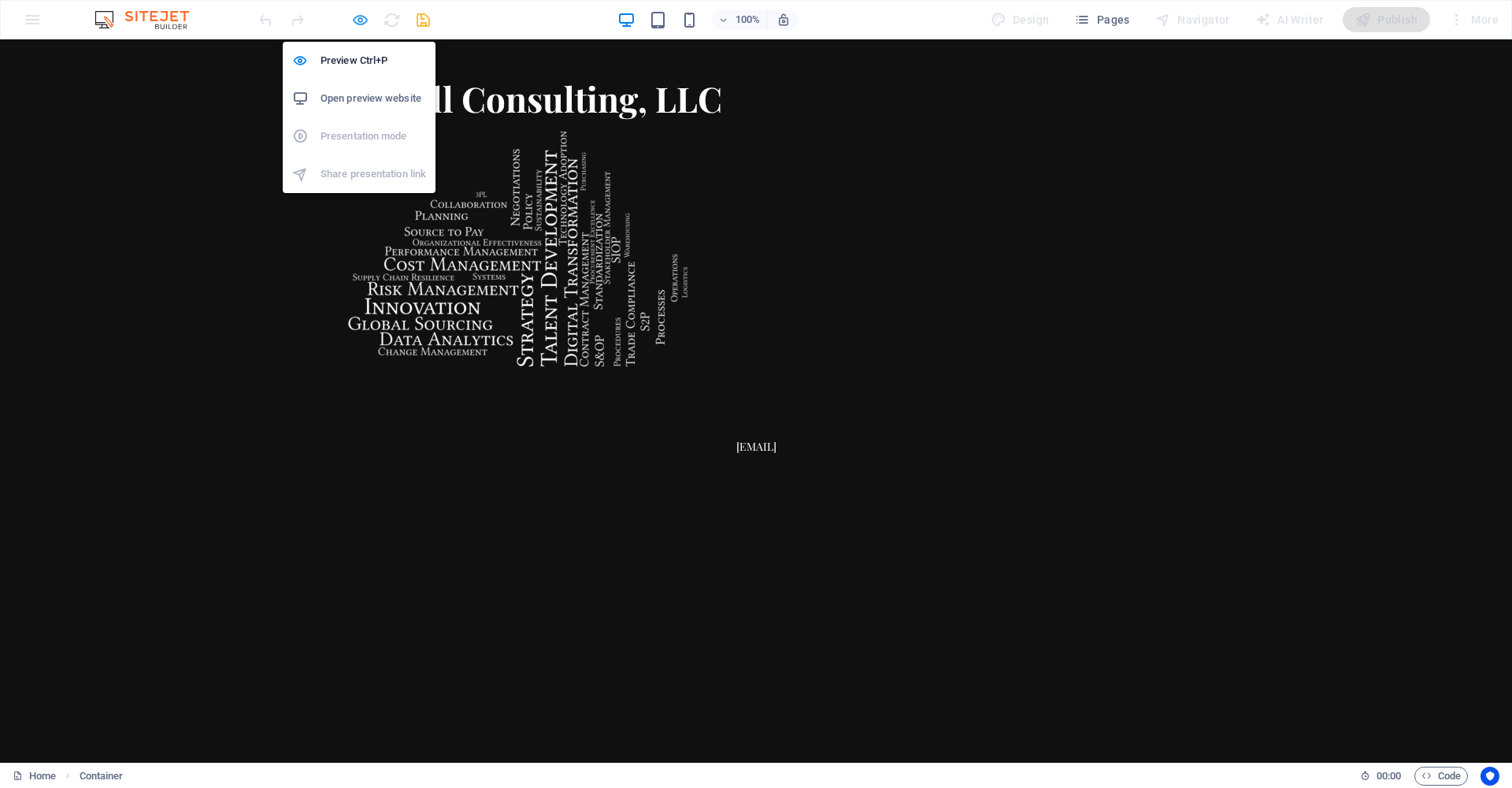 click at bounding box center (360, 20) 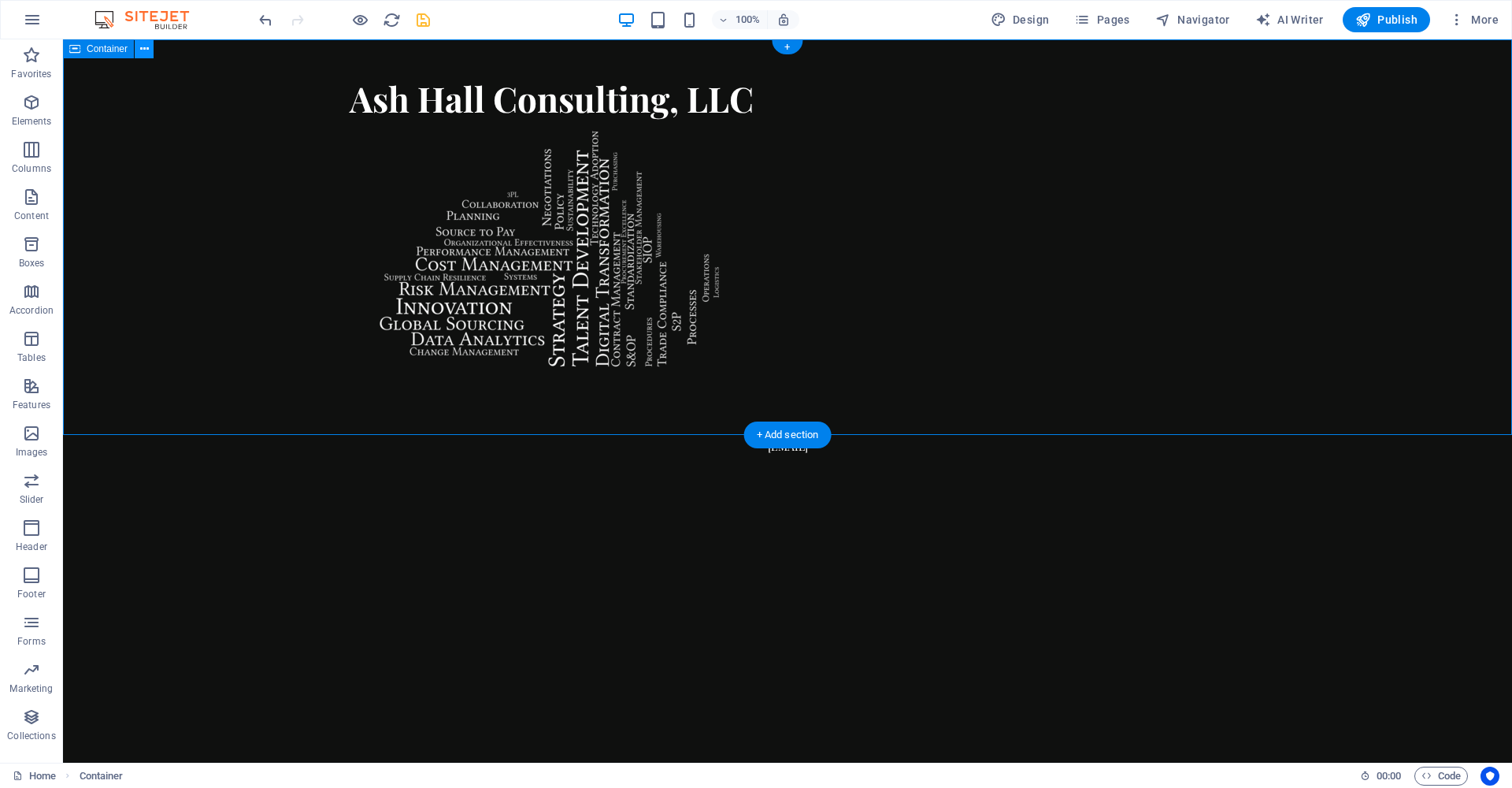 click at bounding box center [144, 49] 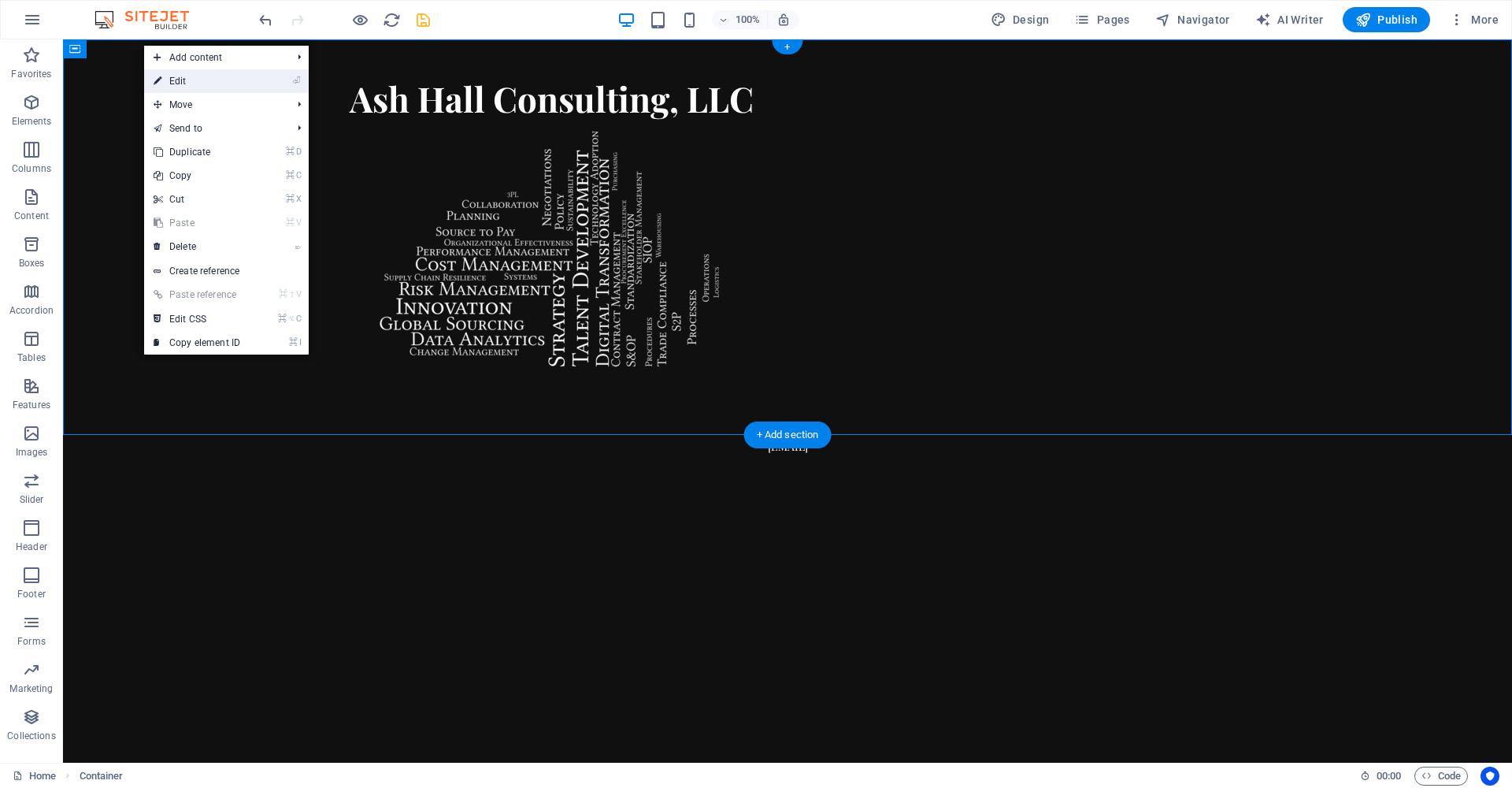 click on "⏎  Edit" at bounding box center (197, 81) 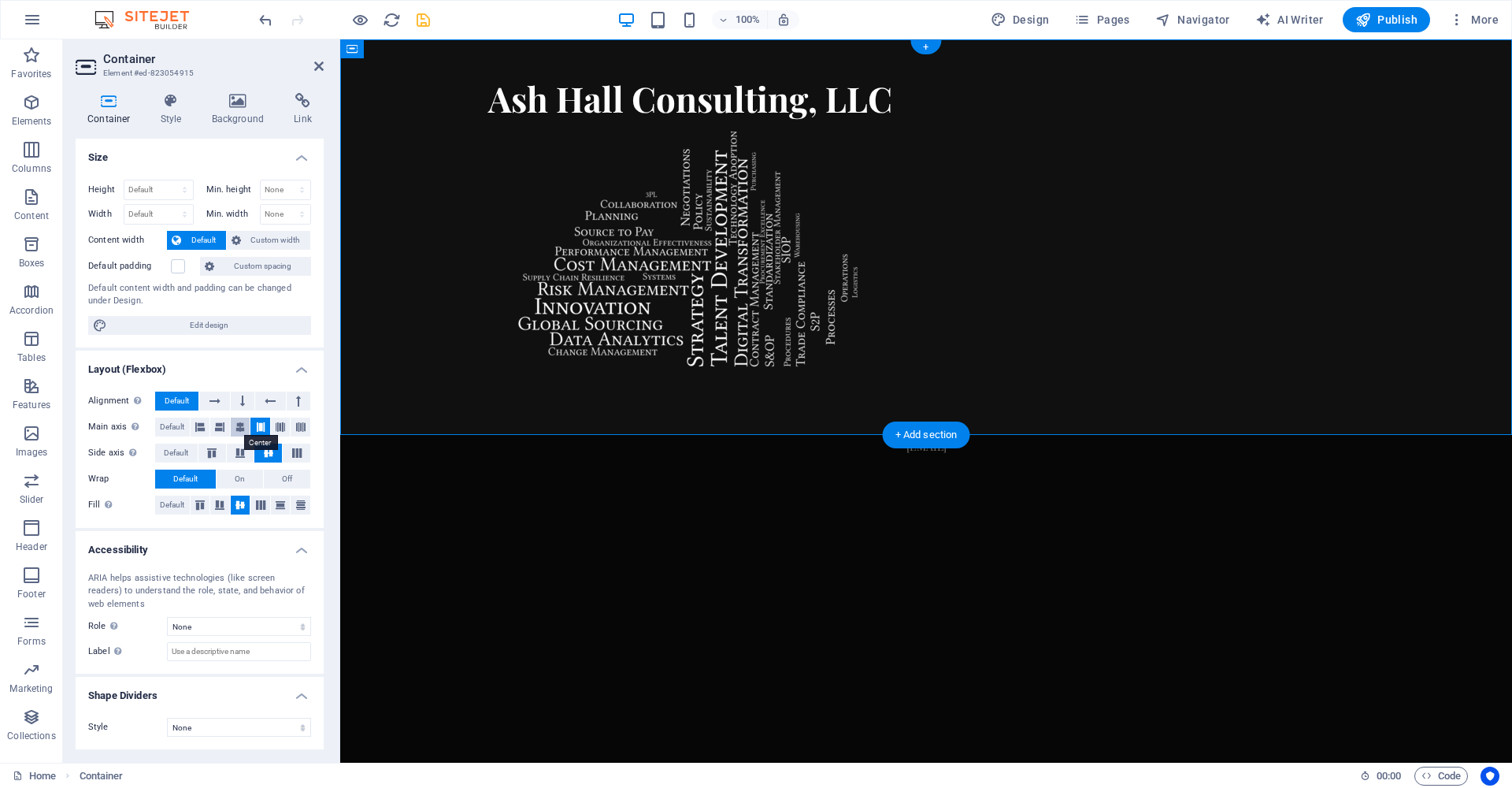 click at bounding box center (240, 427) 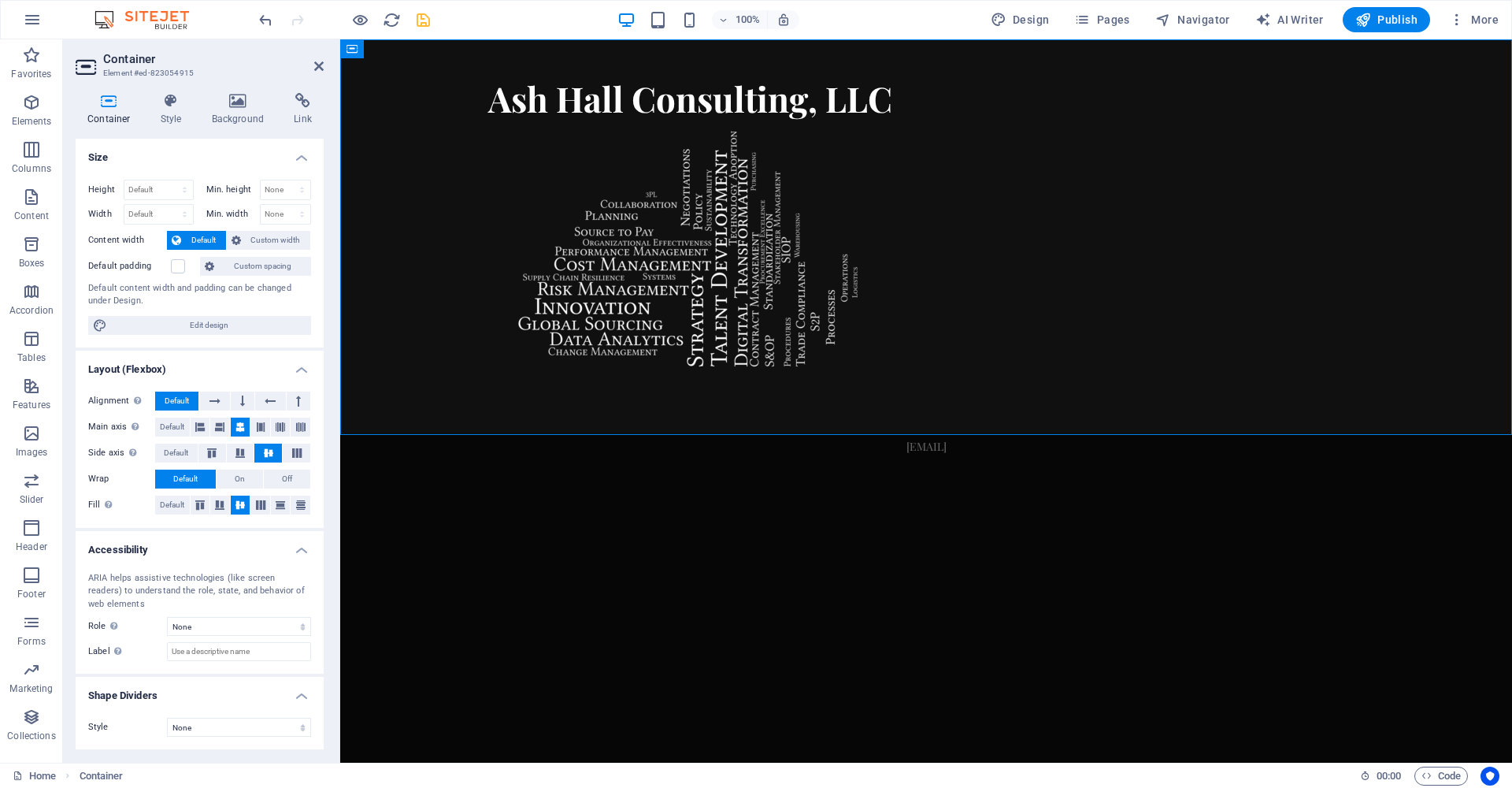 click on "Skip to main content
Ash Hall Consulting, LLC [EMAIL]" at bounding box center (926, 247) 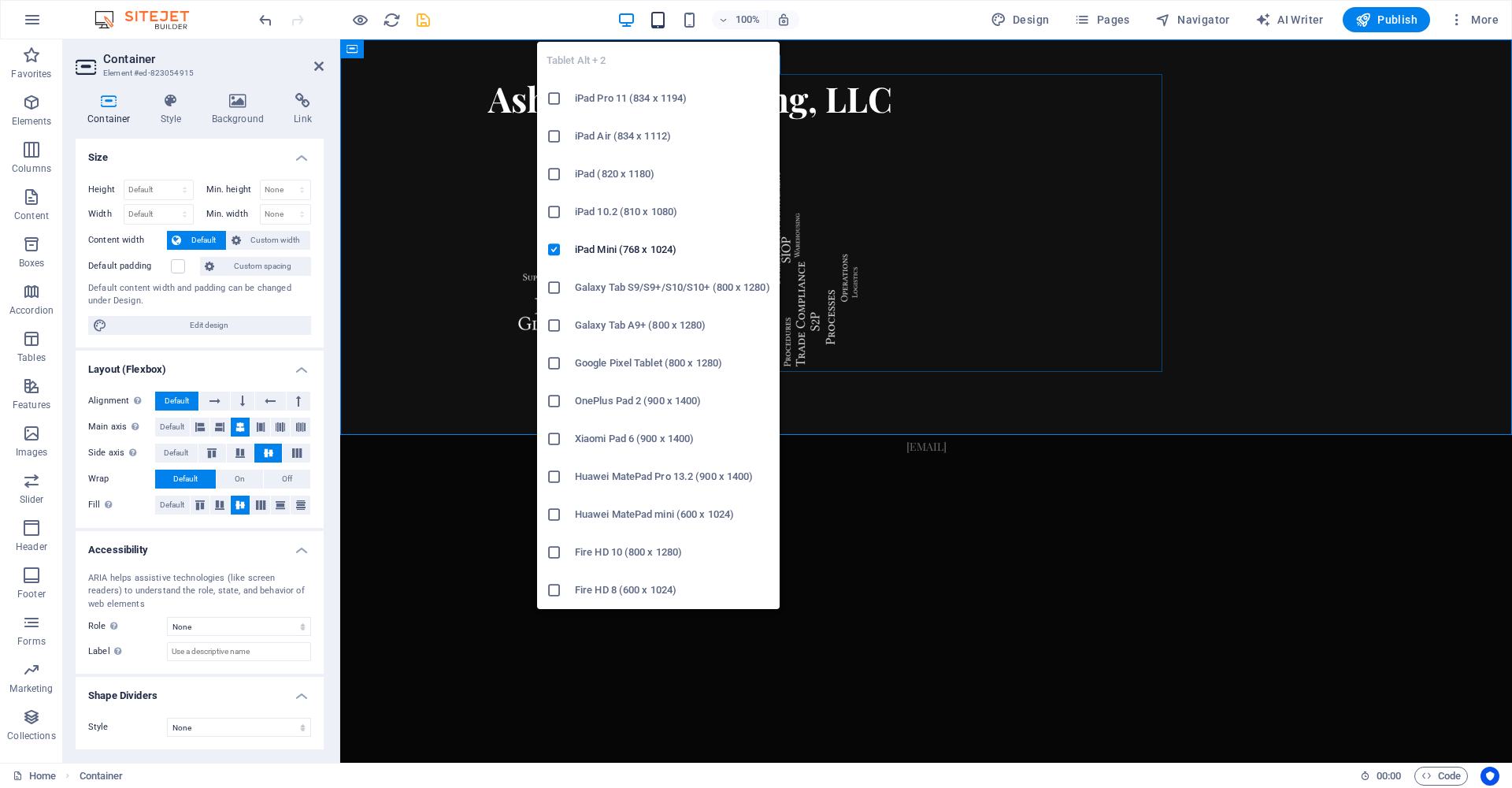 click at bounding box center (658, 20) 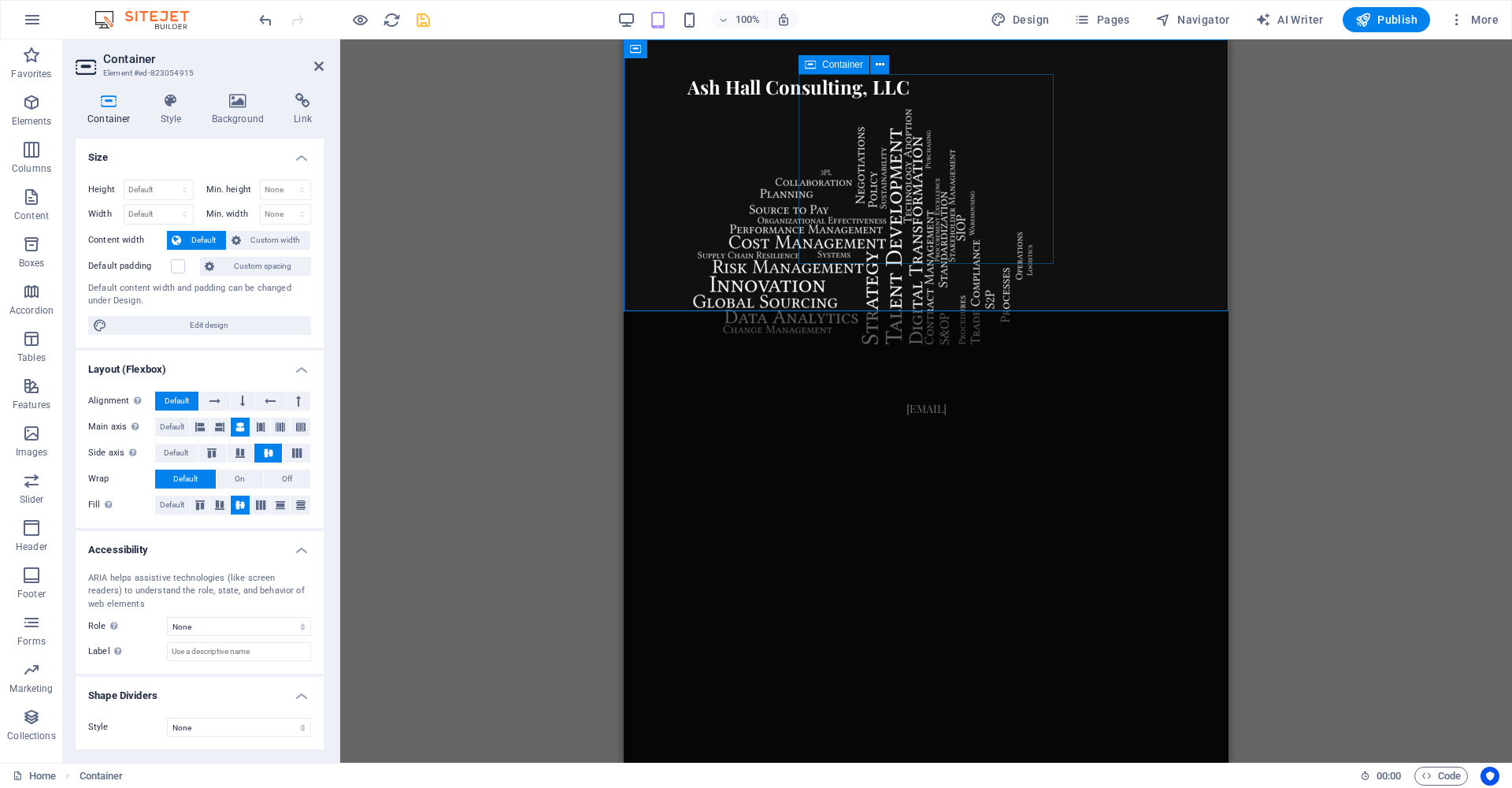 click on "Skip to main content
Ash Hall Consulting, LLC [EMAIL]" at bounding box center [926, 229] 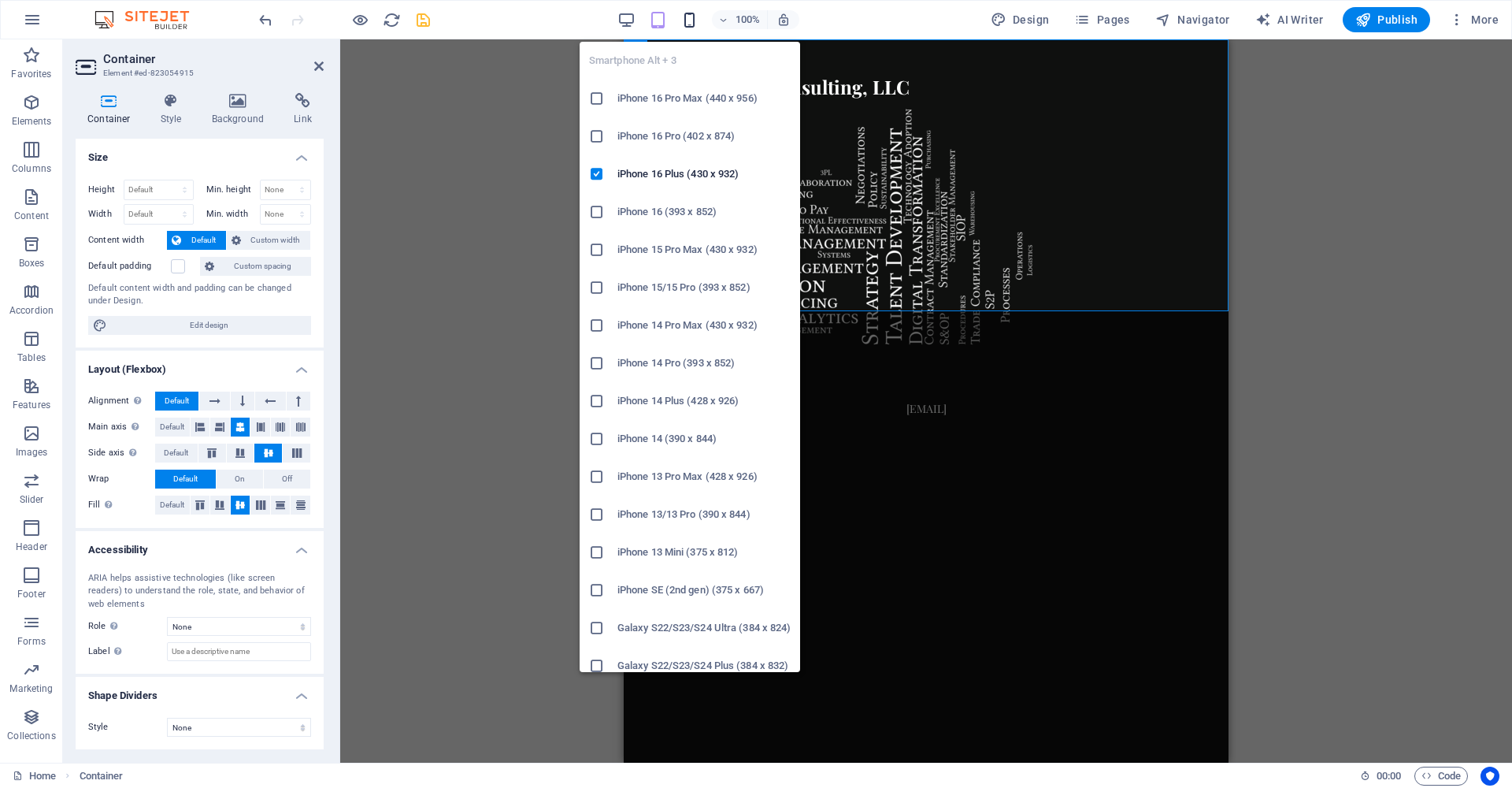 click at bounding box center [689, 20] 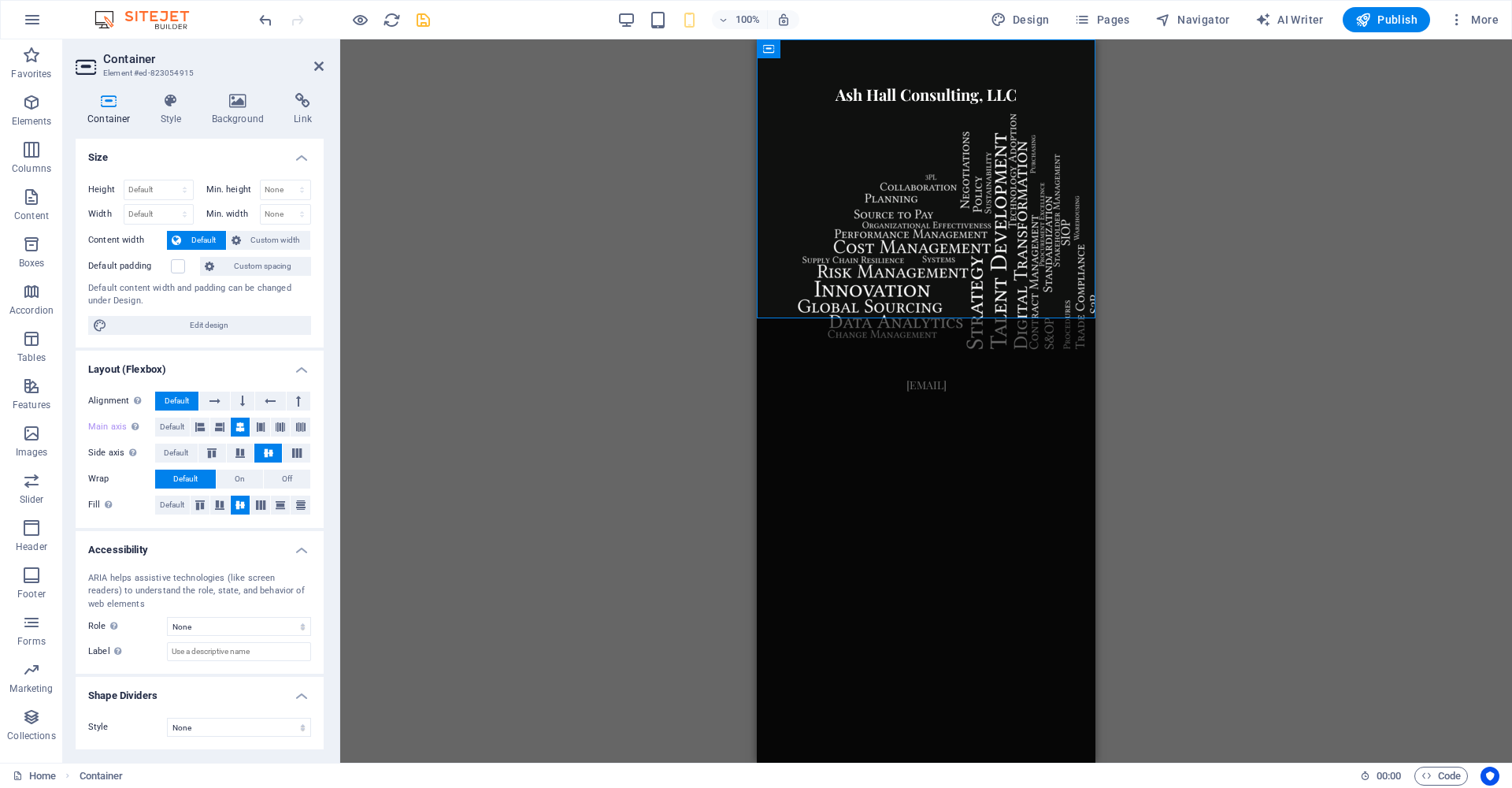 click on "Container   Text   Container   Container   Image   Container   Container   Container   H3   Container
Drag here to replace the existing content. Press “Ctrl” if you want to create a new element.
Container   Container   Image   Image" at bounding box center (926, 401) 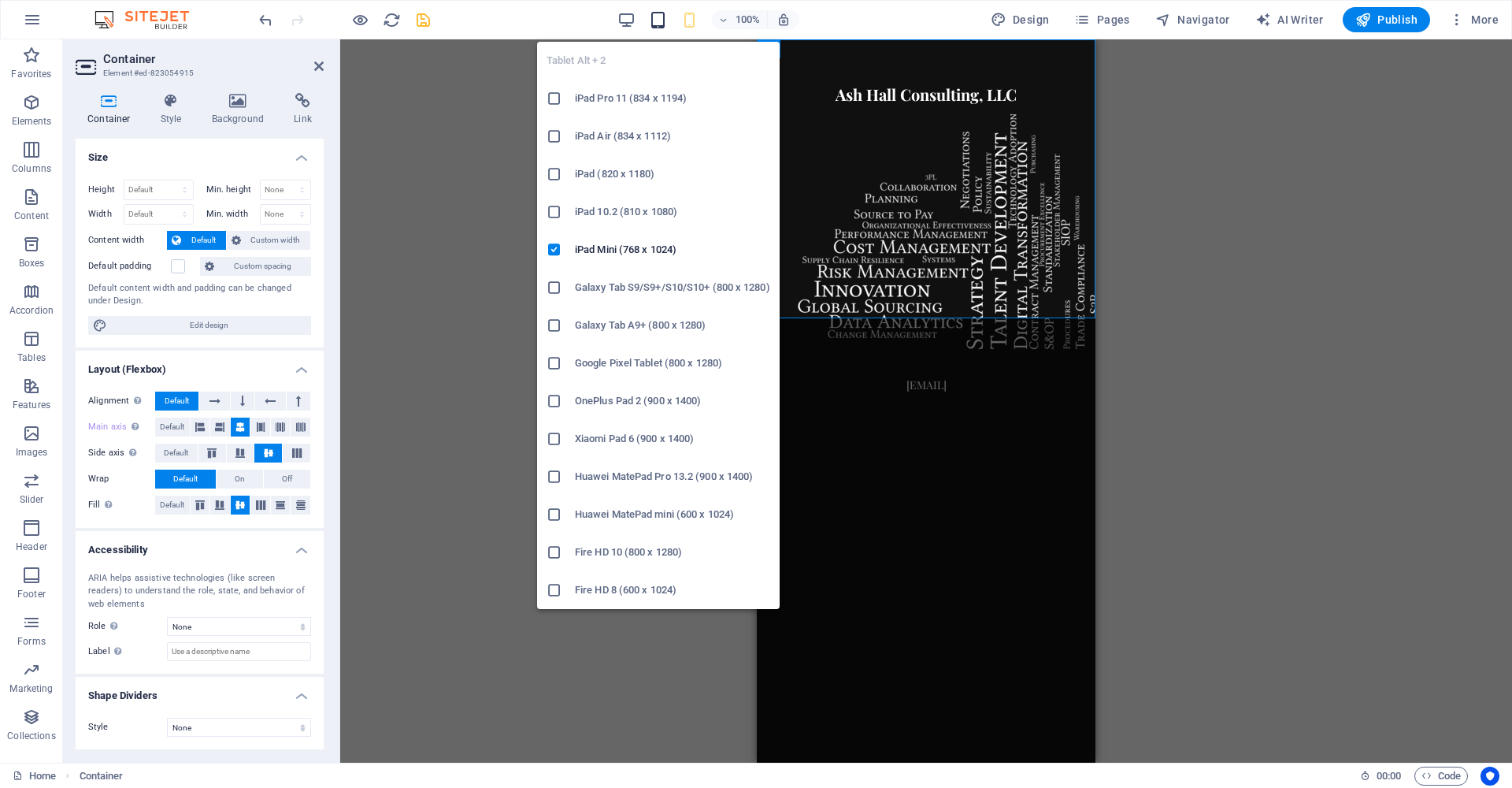 click at bounding box center [658, 20] 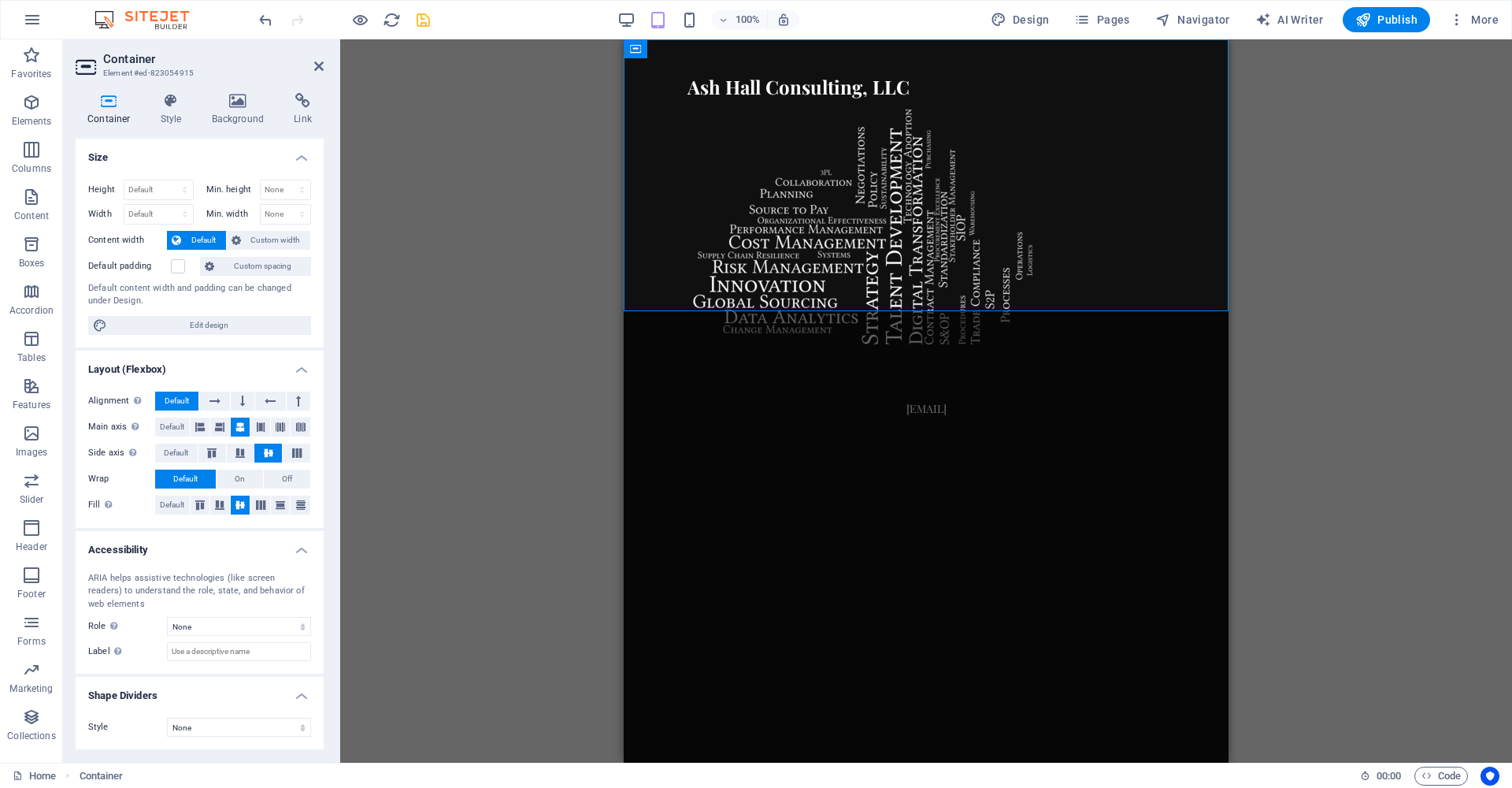 click on "Skip to main content
Ash Hall Consulting, LLC [EMAIL]" at bounding box center [926, 229] 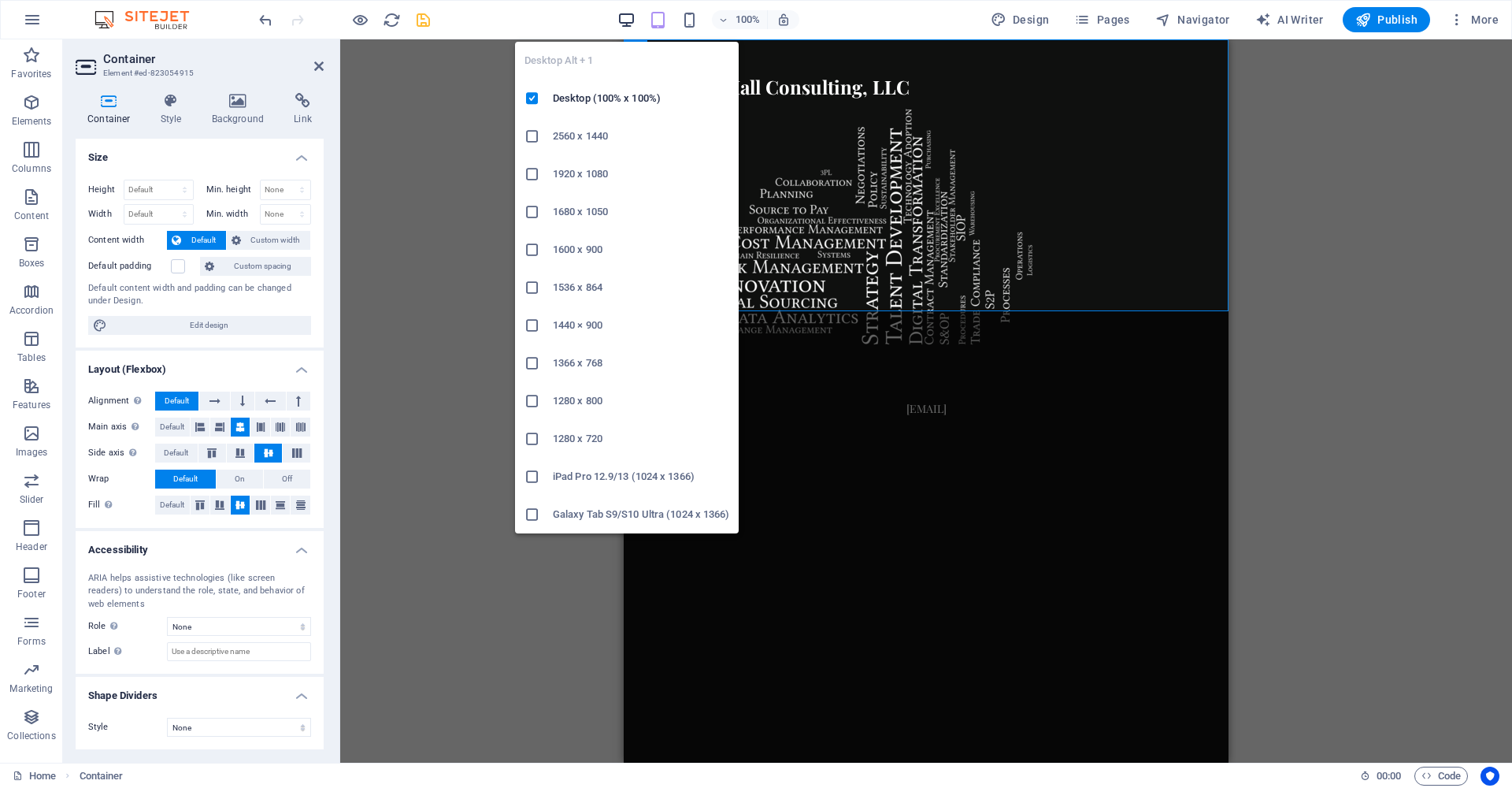 click at bounding box center (626, 20) 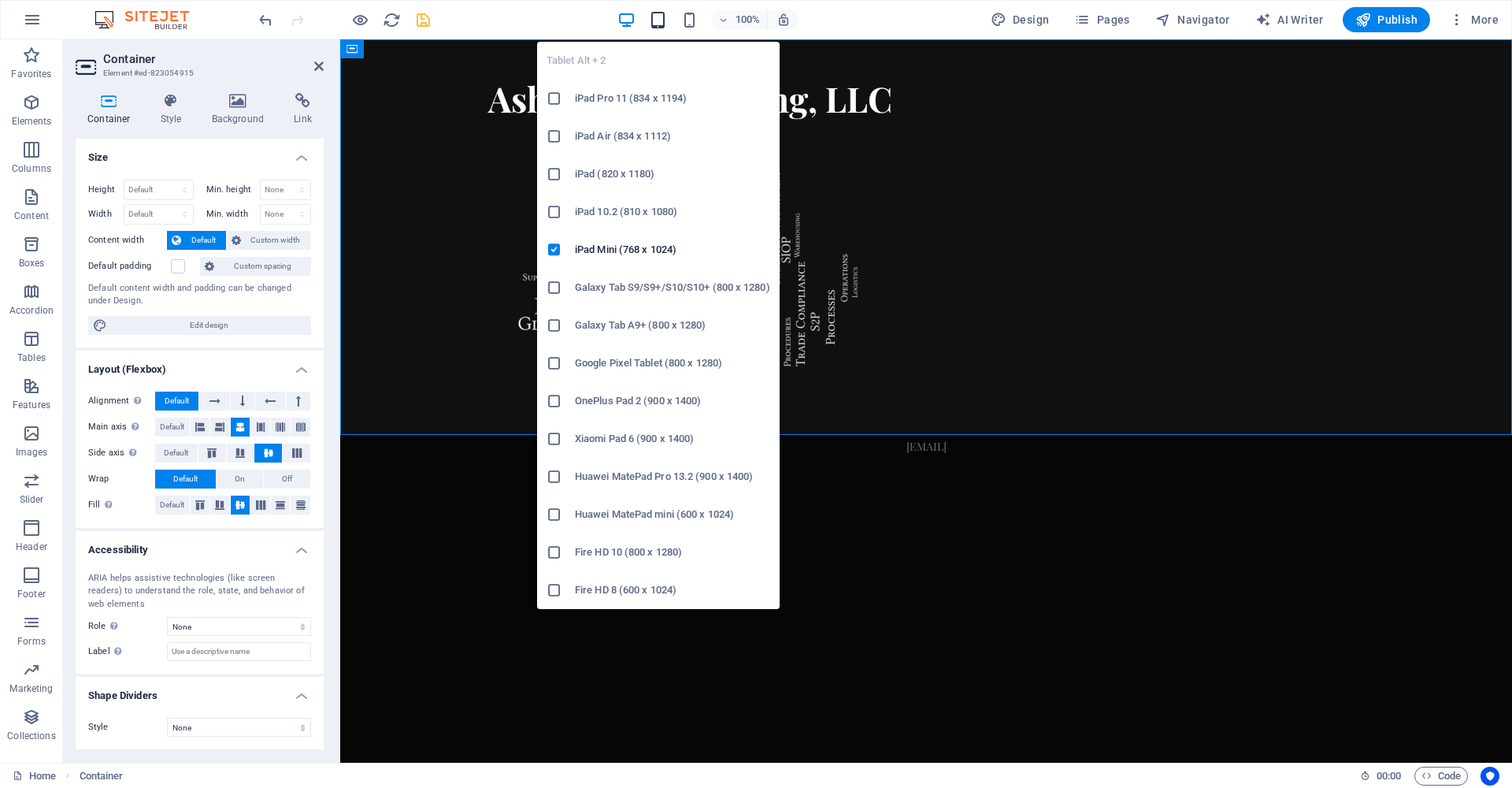 click at bounding box center (658, 20) 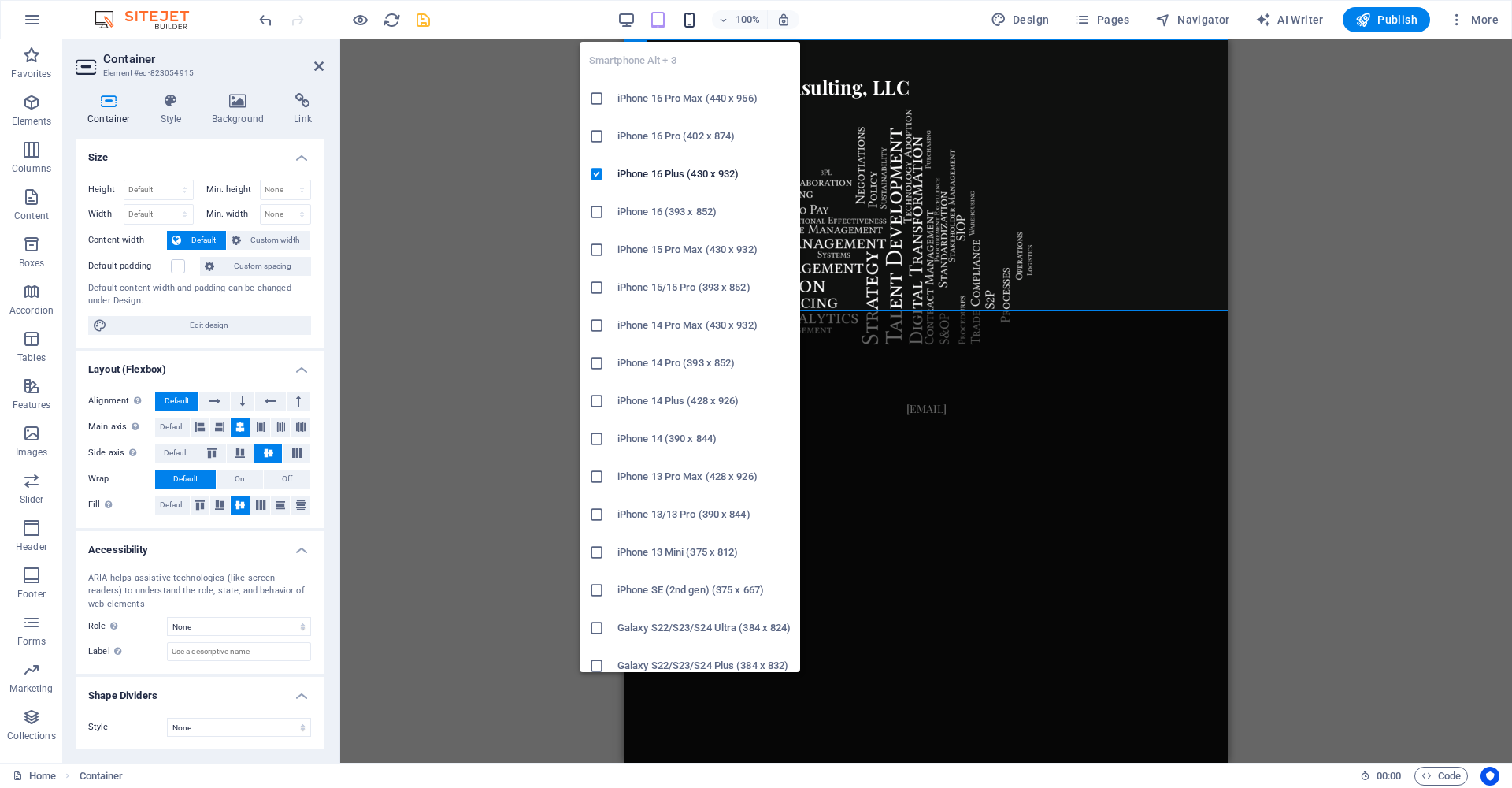click at bounding box center [689, 20] 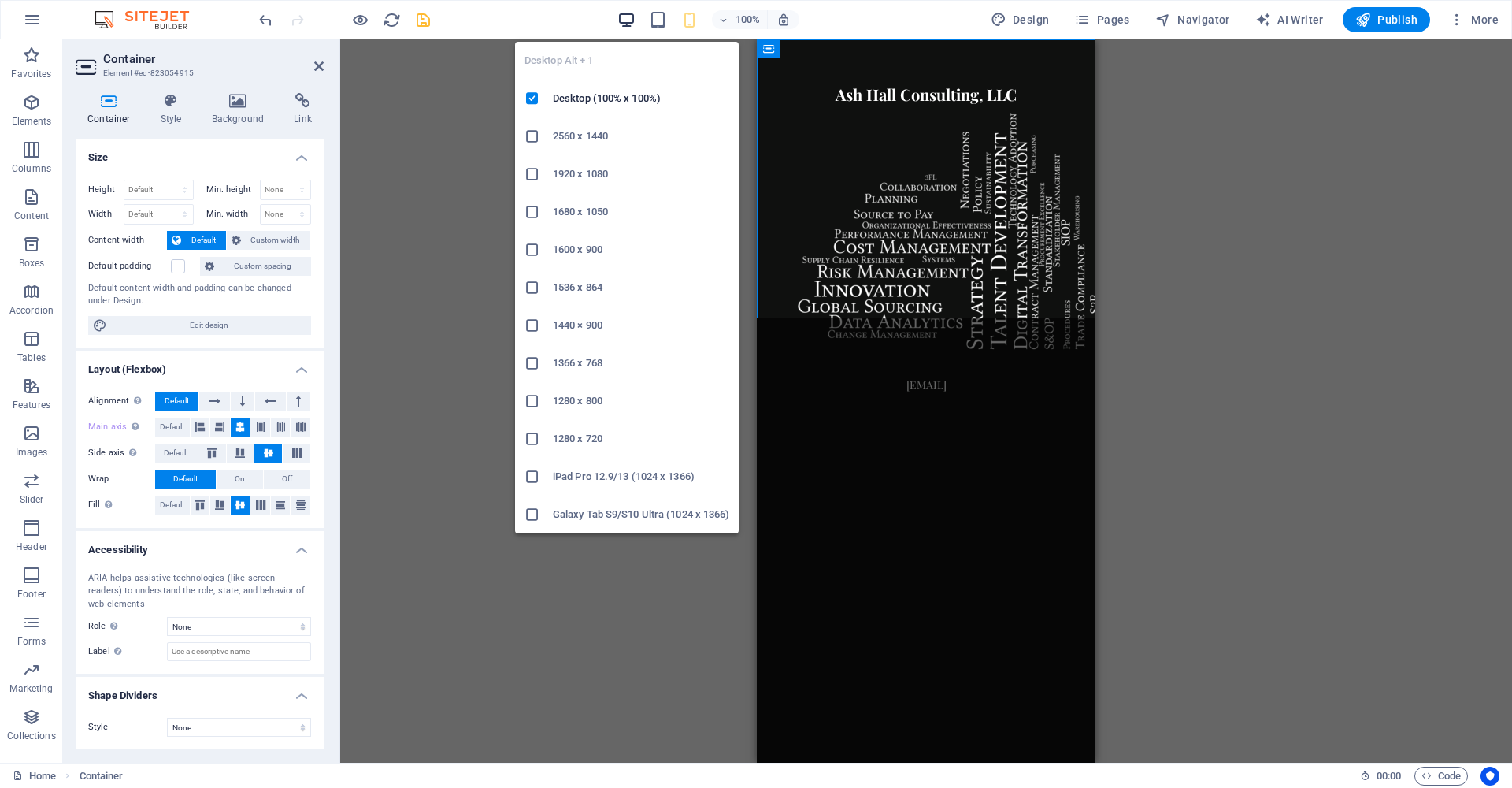 click at bounding box center (626, 20) 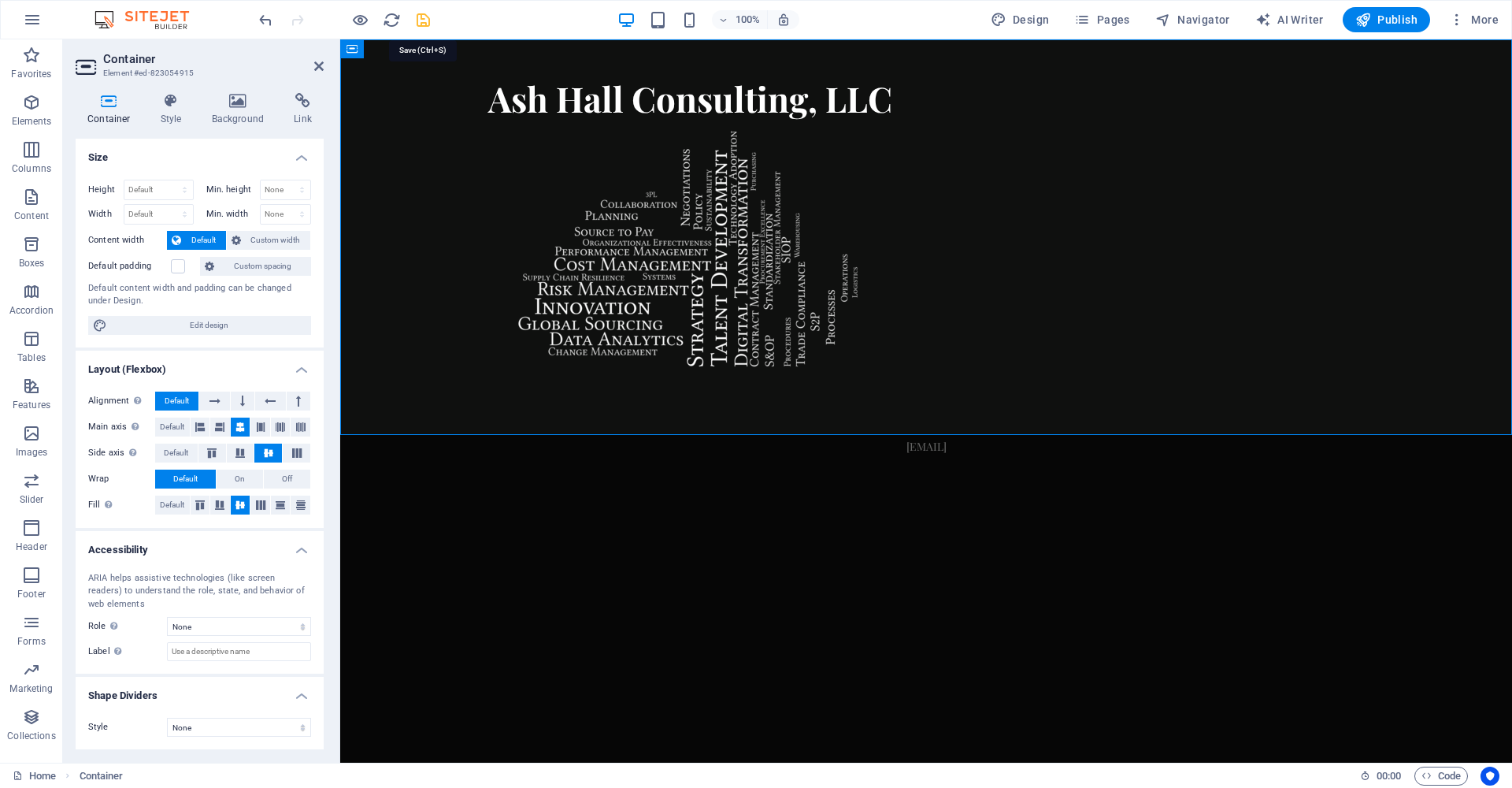 click at bounding box center (423, 20) 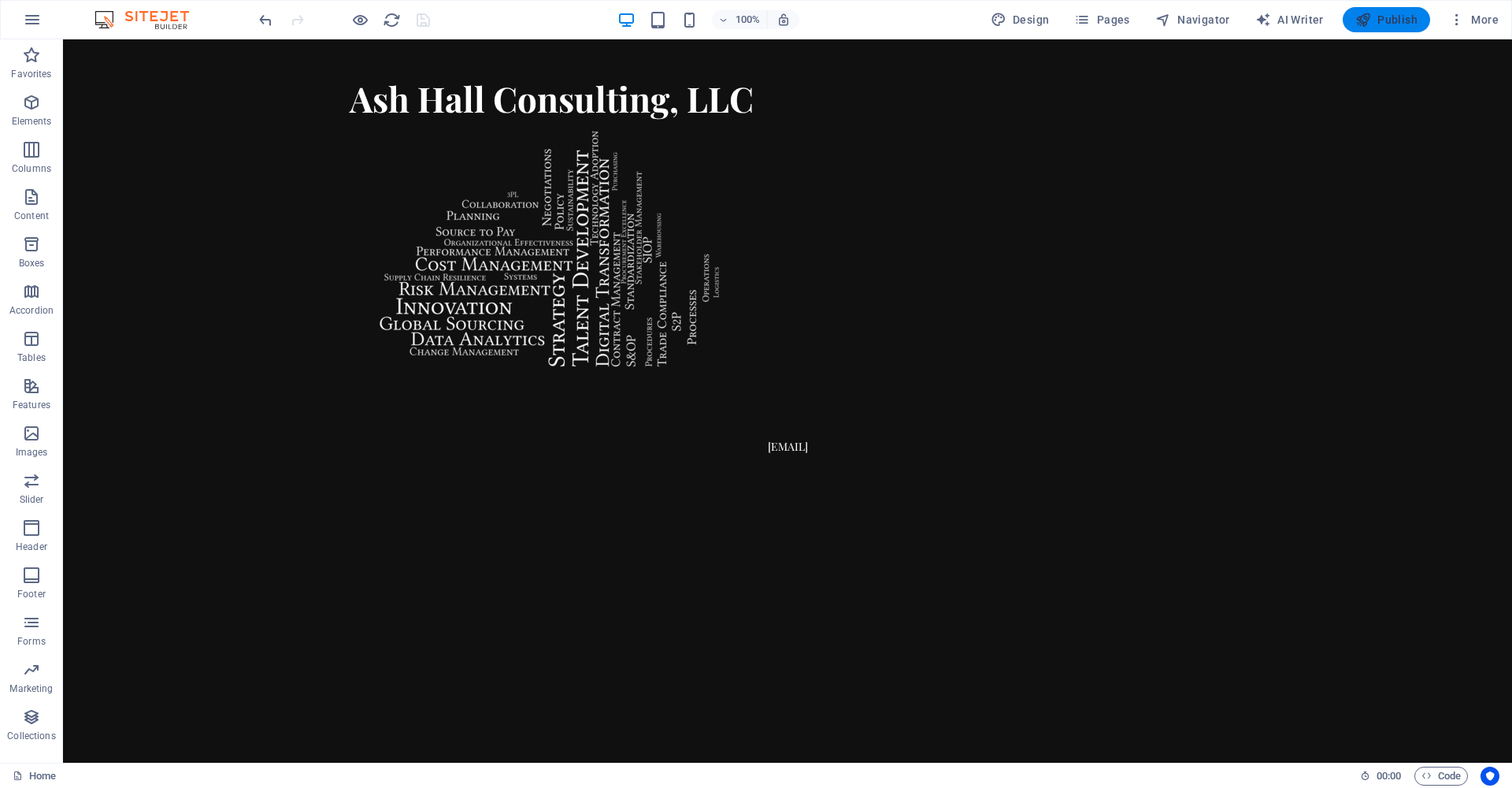 click on "Publish" at bounding box center (1386, 20) 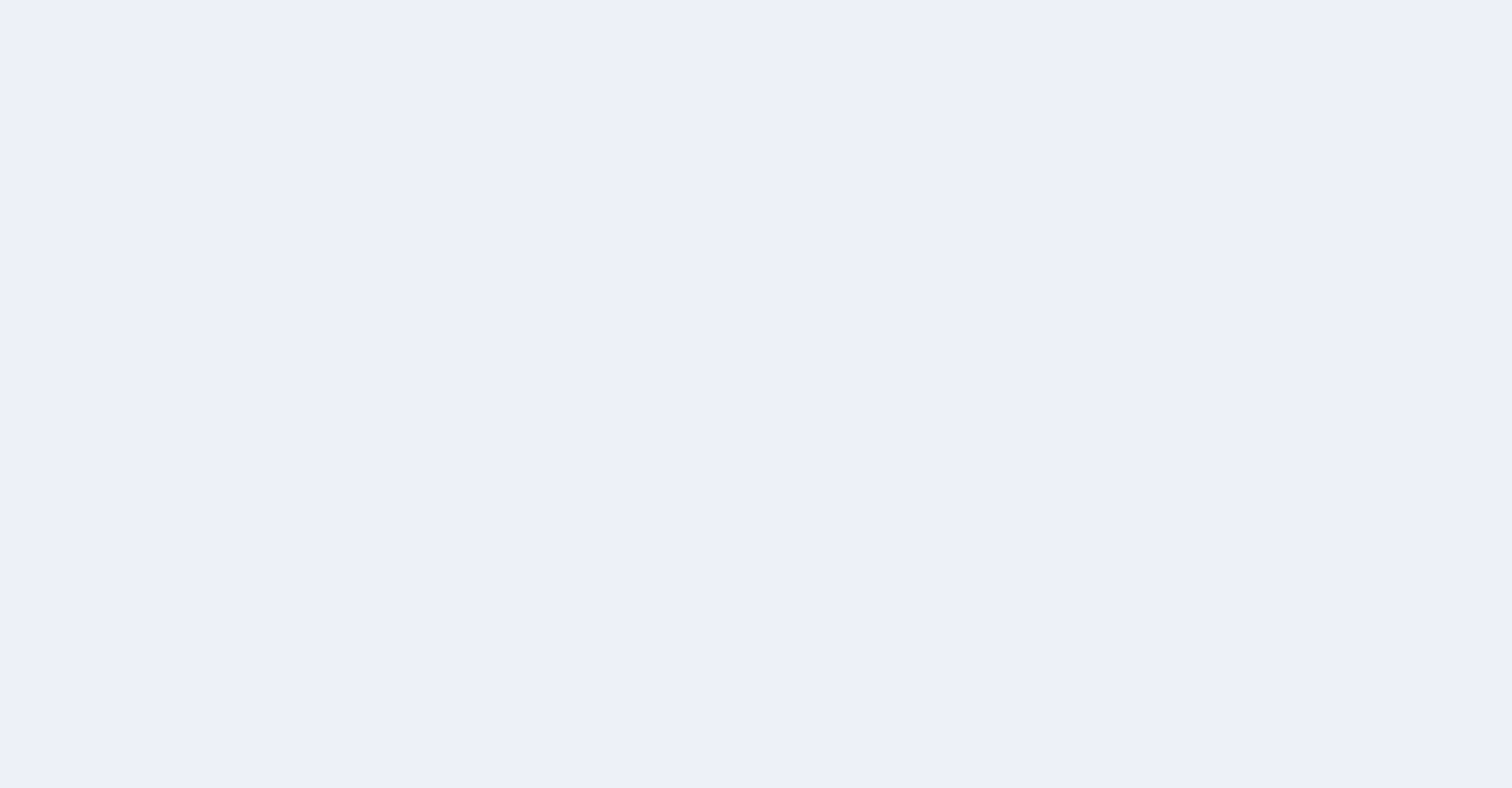 scroll, scrollTop: 0, scrollLeft: 0, axis: both 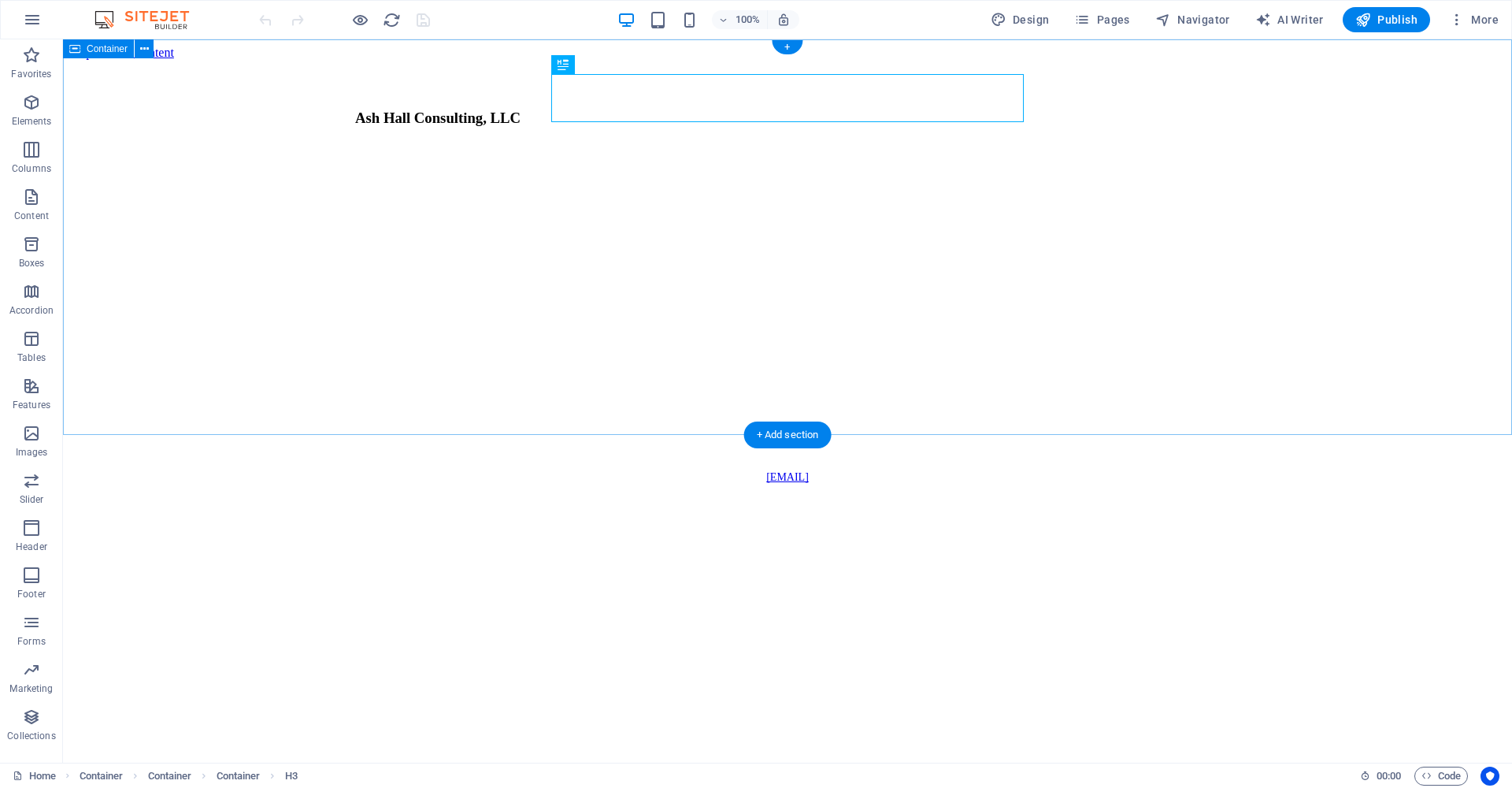 click on "Ash Hall Consulting, LLC" at bounding box center [788, 258] 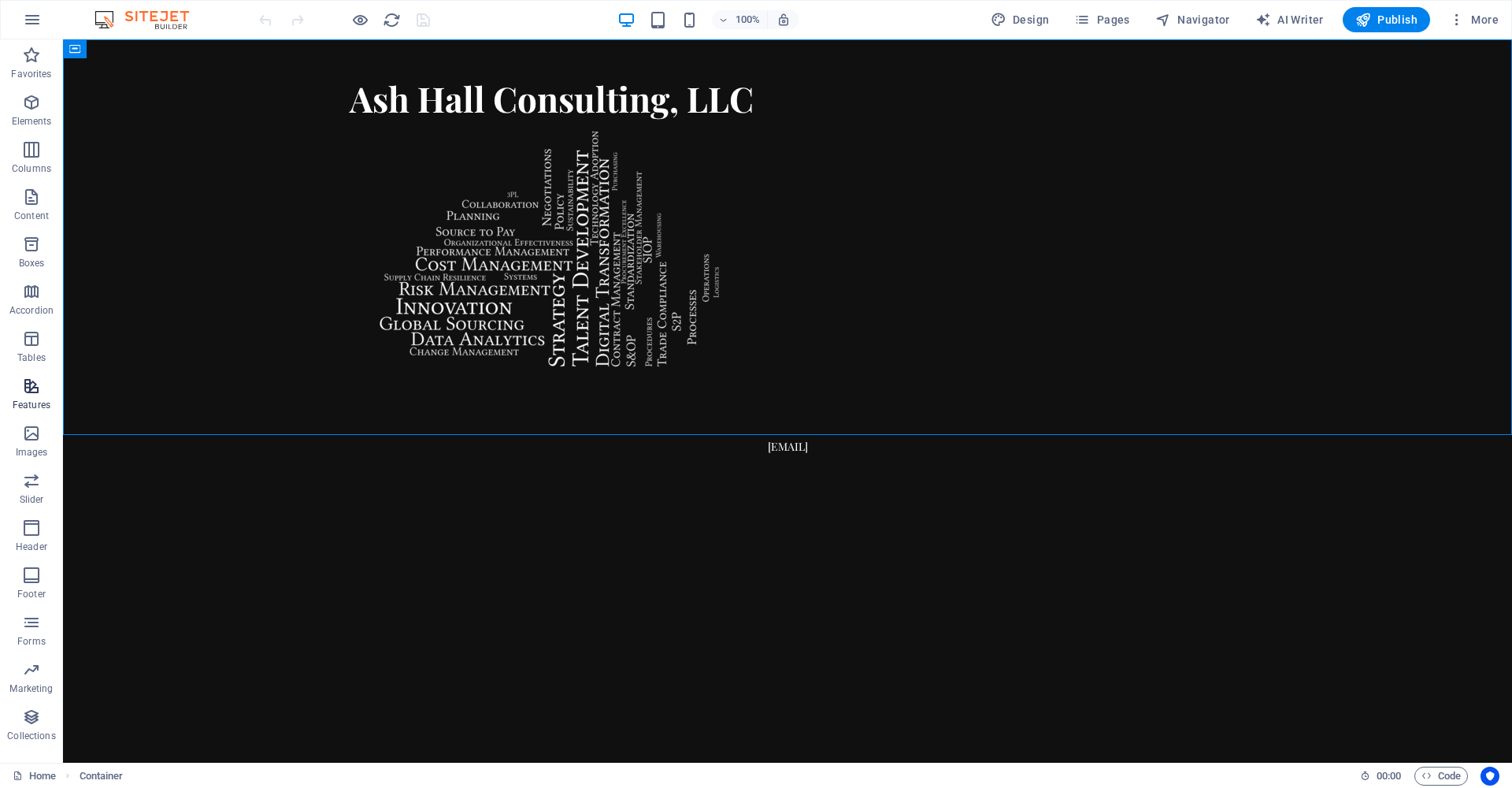 click at bounding box center [32, 386] 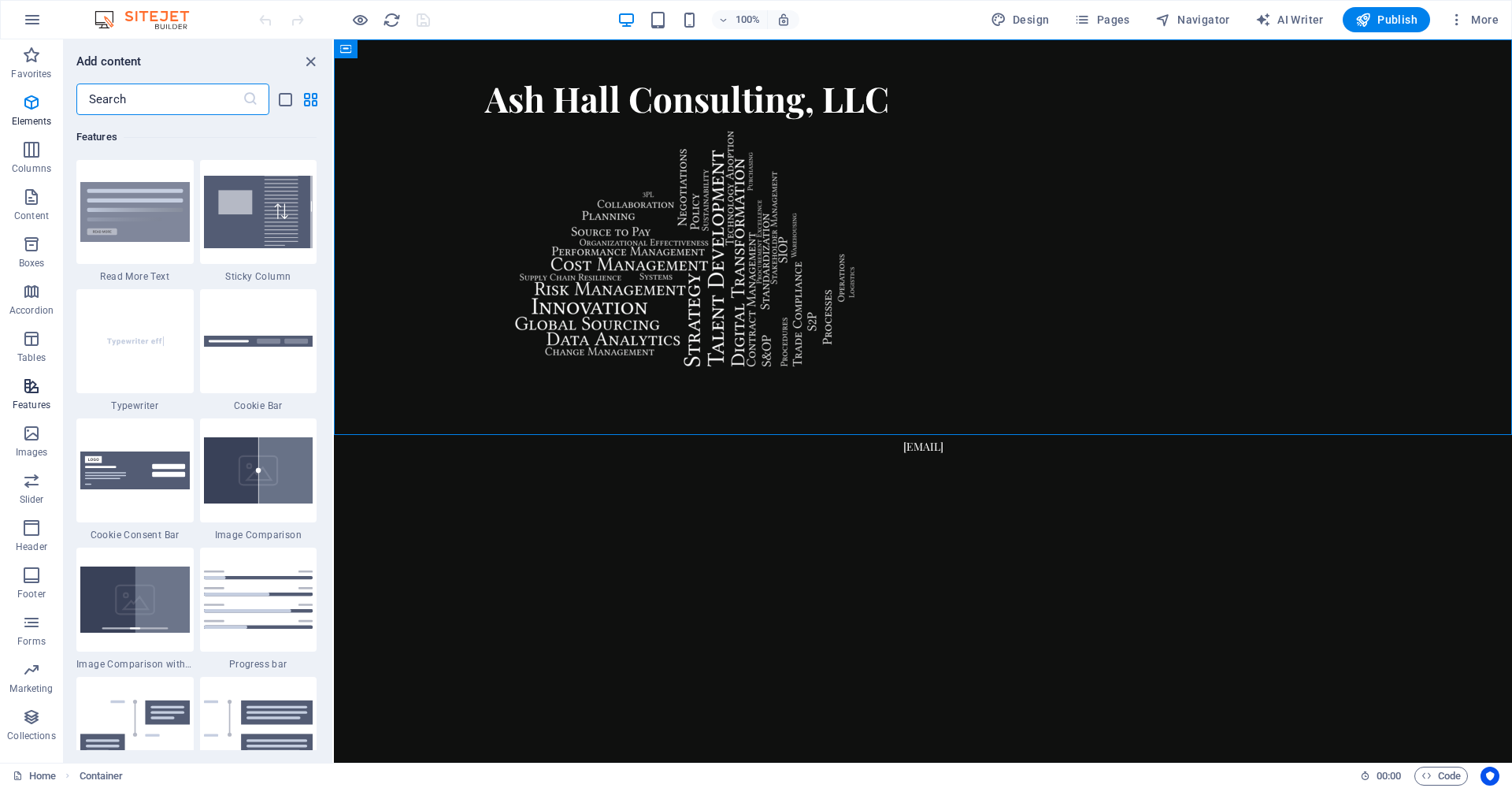scroll, scrollTop: 6142, scrollLeft: 0, axis: vertical 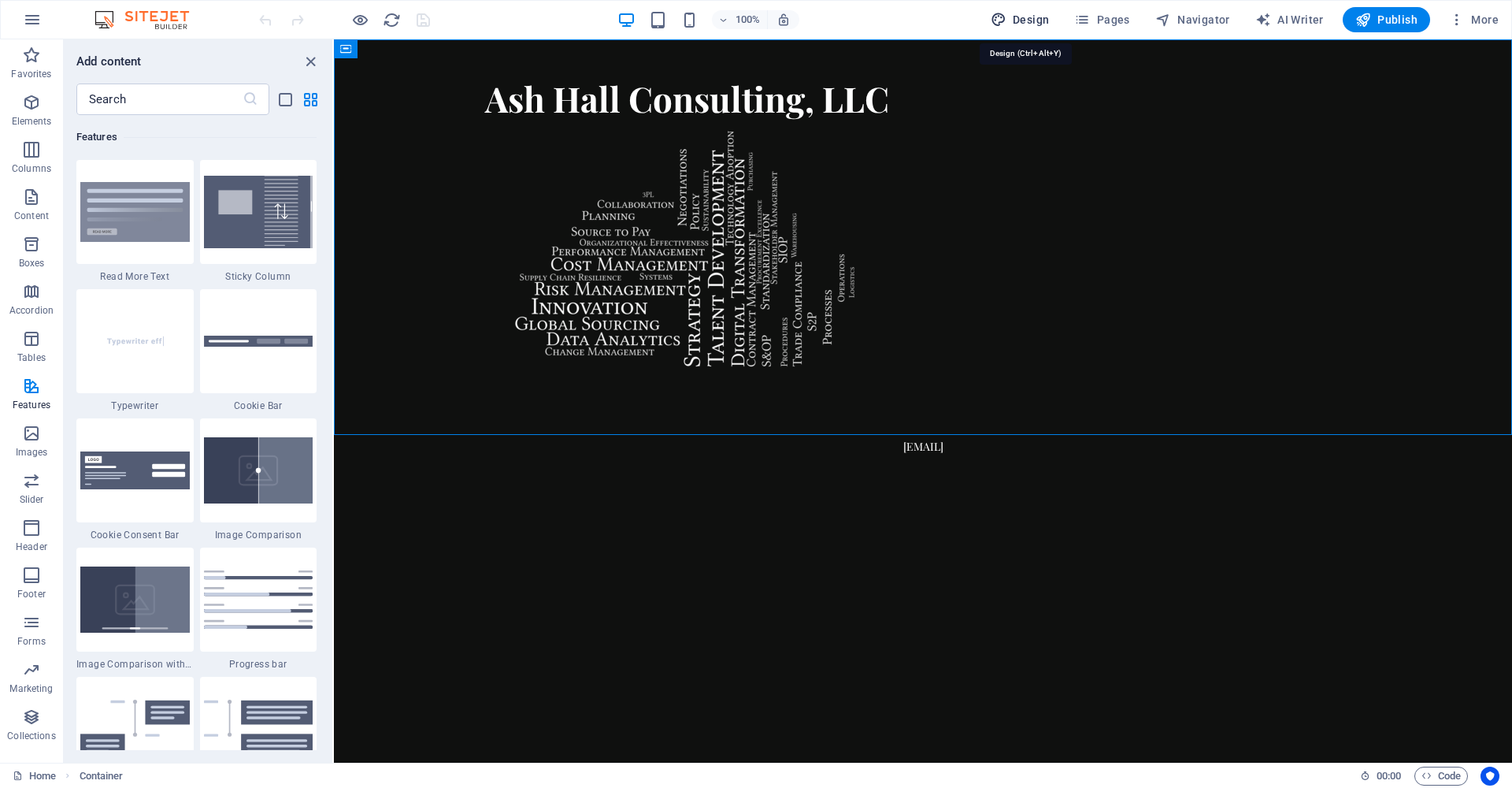 click on "Design" at bounding box center (1020, 20) 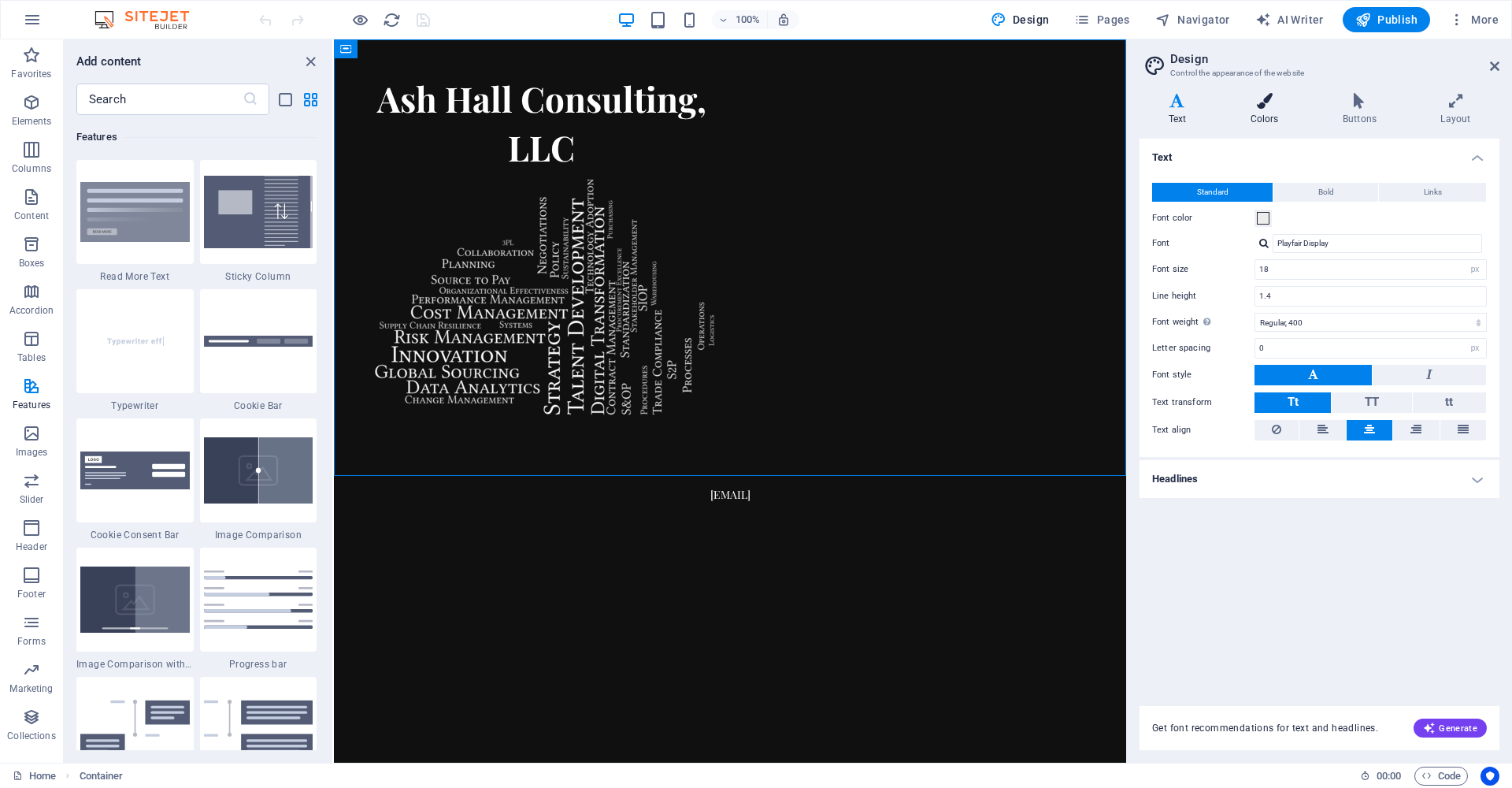 click at bounding box center [1264, 101] 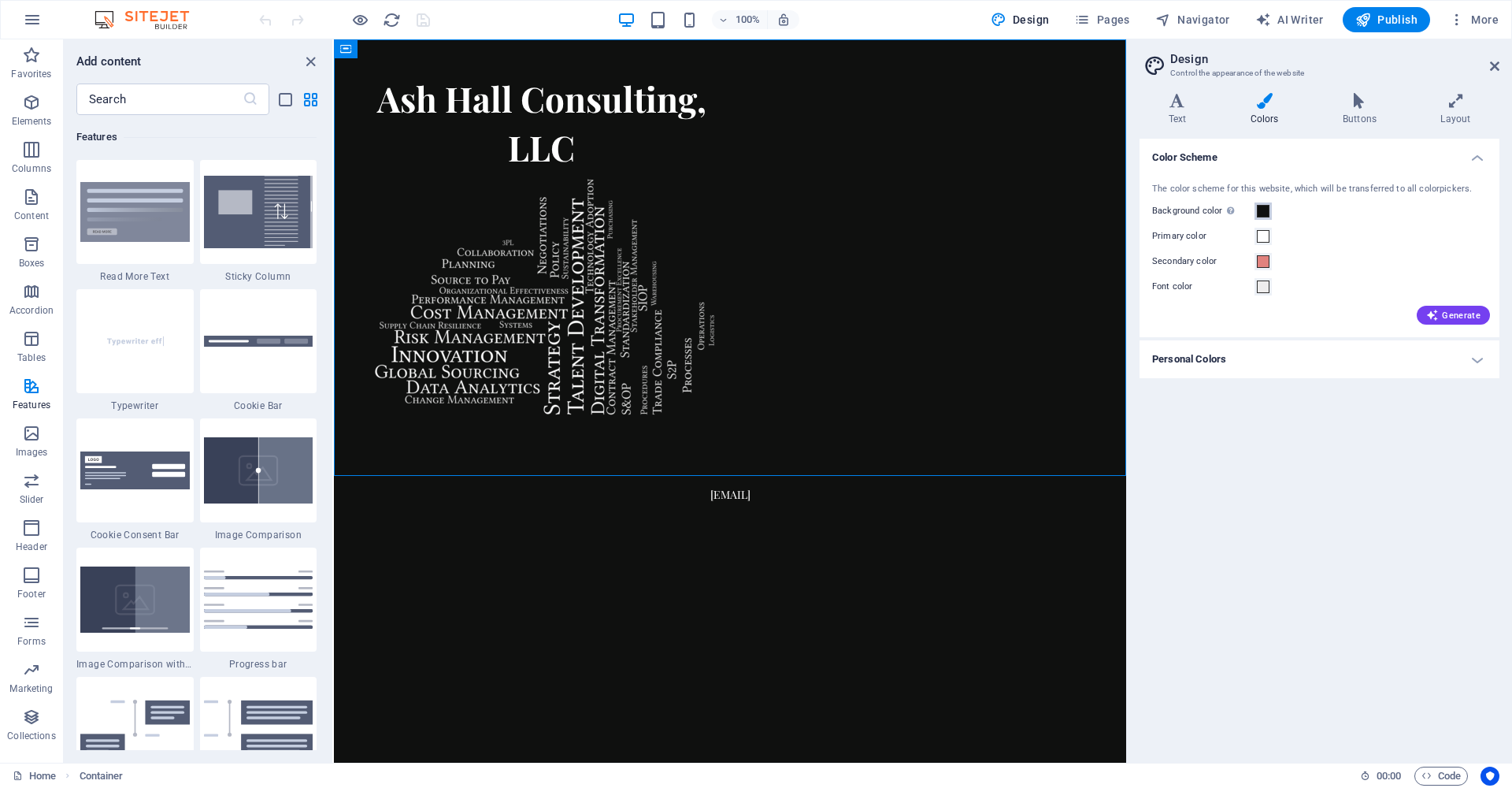 click at bounding box center [1263, 211] 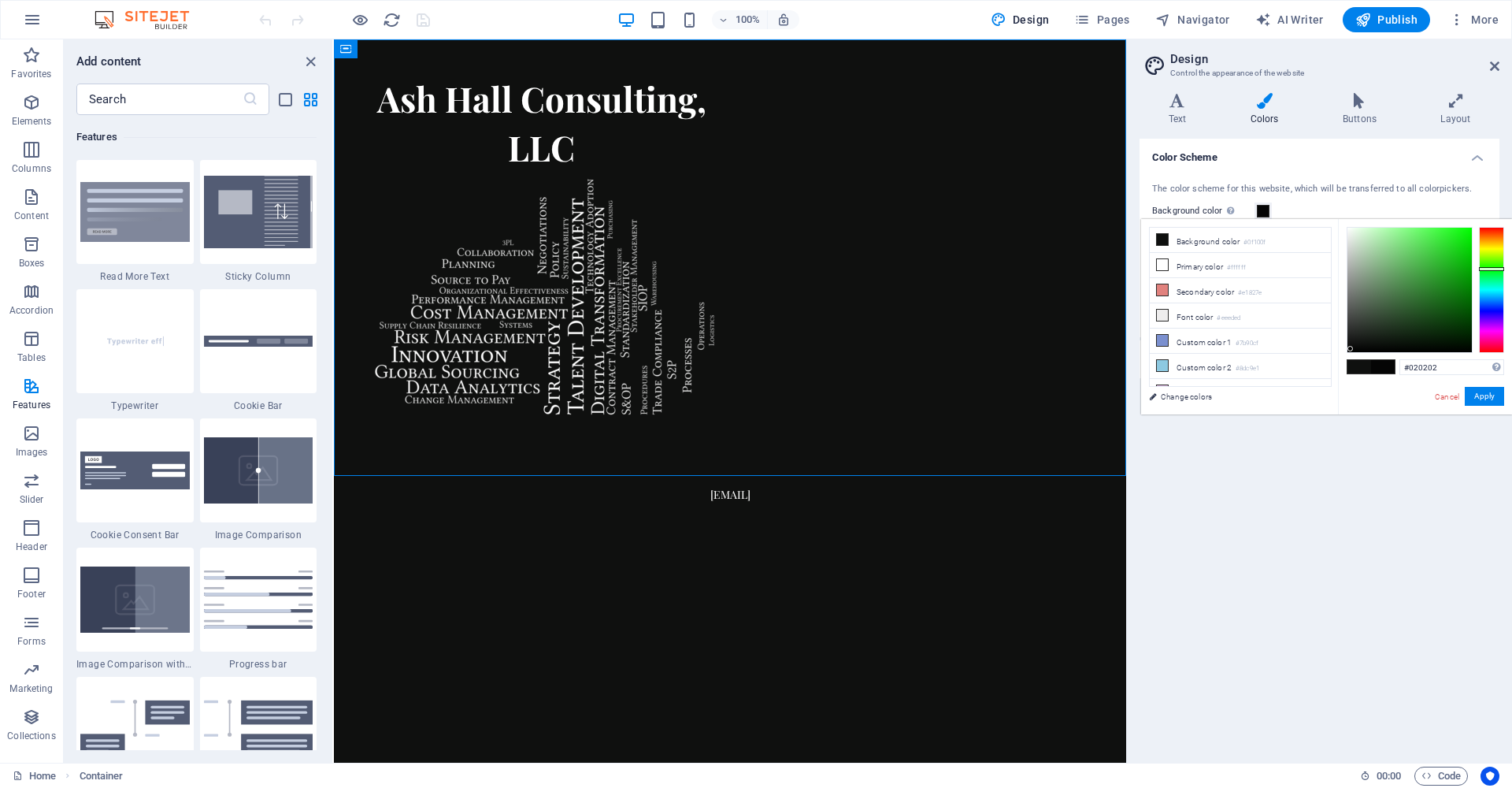 type on "#000000" 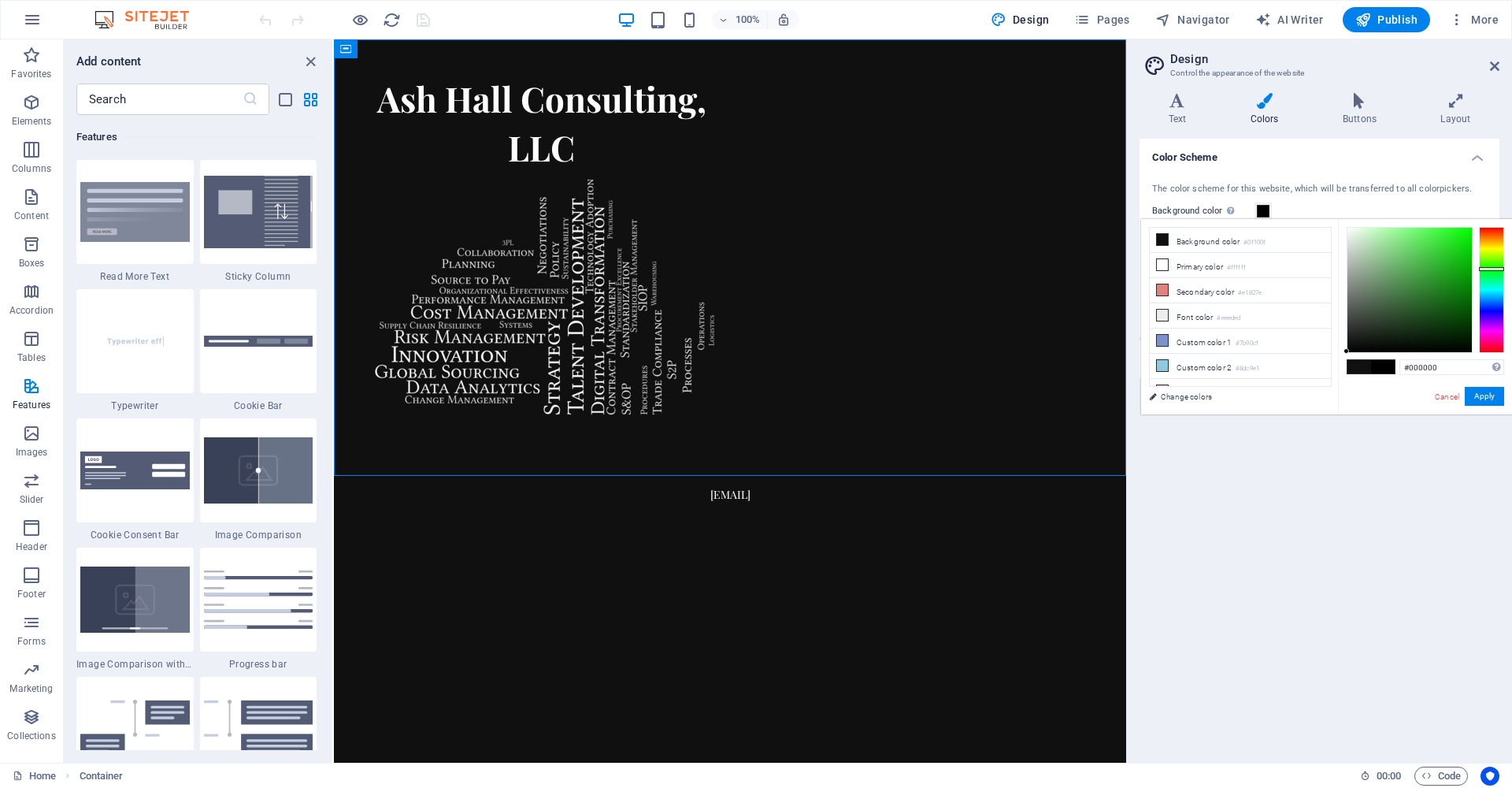 drag, startPoint x: 1357, startPoint y: 341, endPoint x: 1310, endPoint y: 452, distance: 120.54045 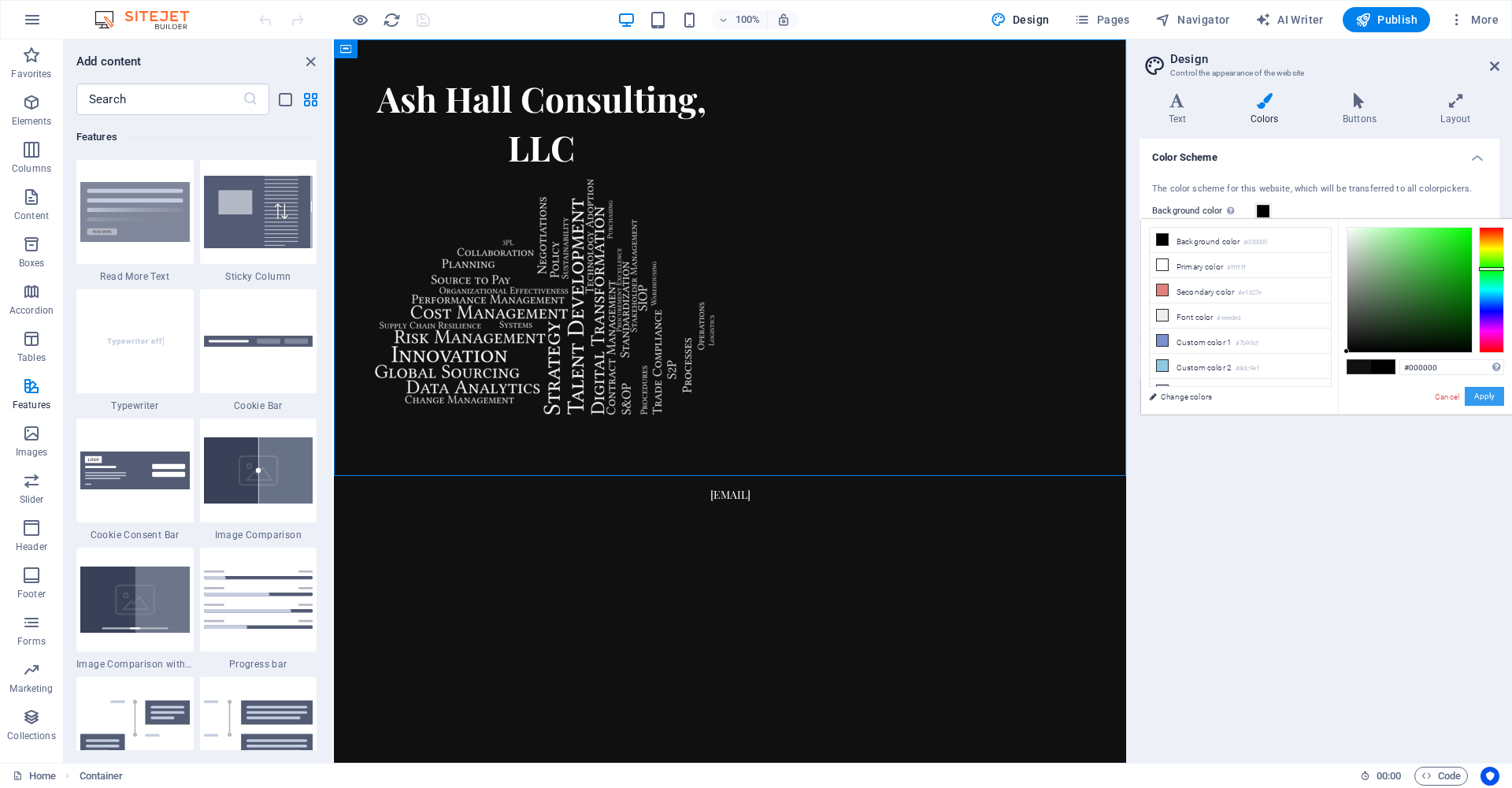 click on "Apply" at bounding box center [1484, 396] 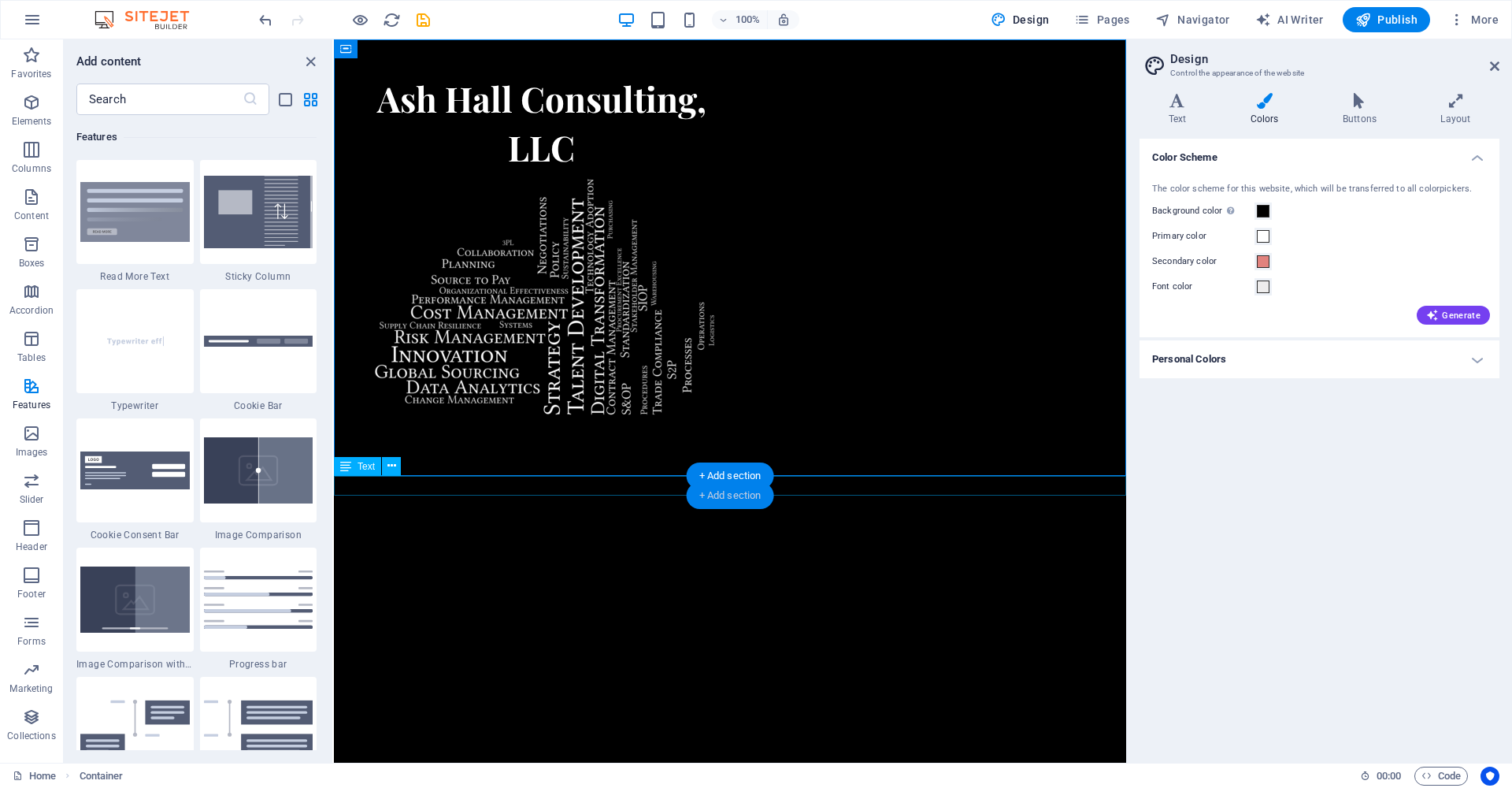 click on "+ Add section" at bounding box center [730, 496] 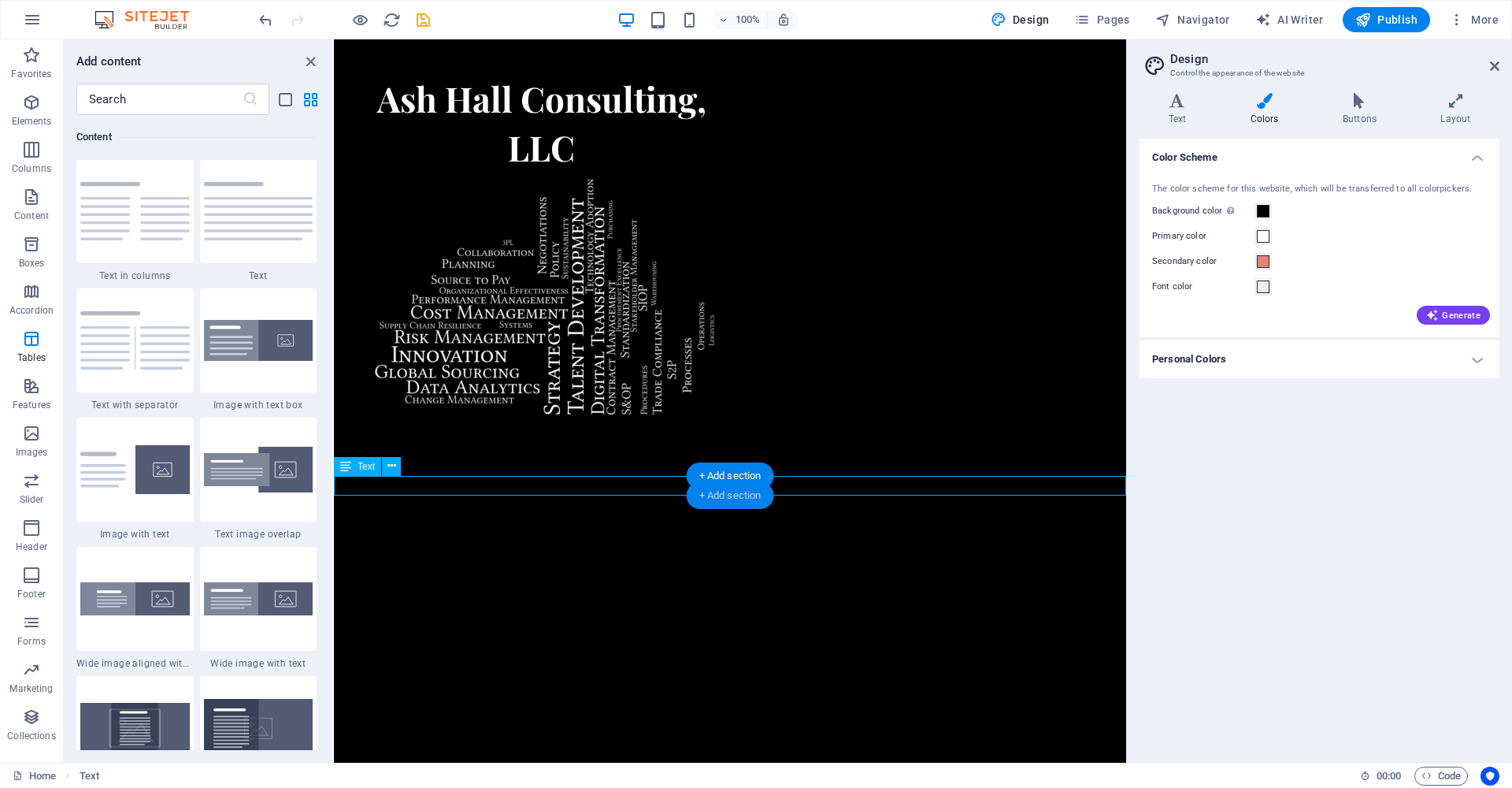 scroll, scrollTop: 2757, scrollLeft: 0, axis: vertical 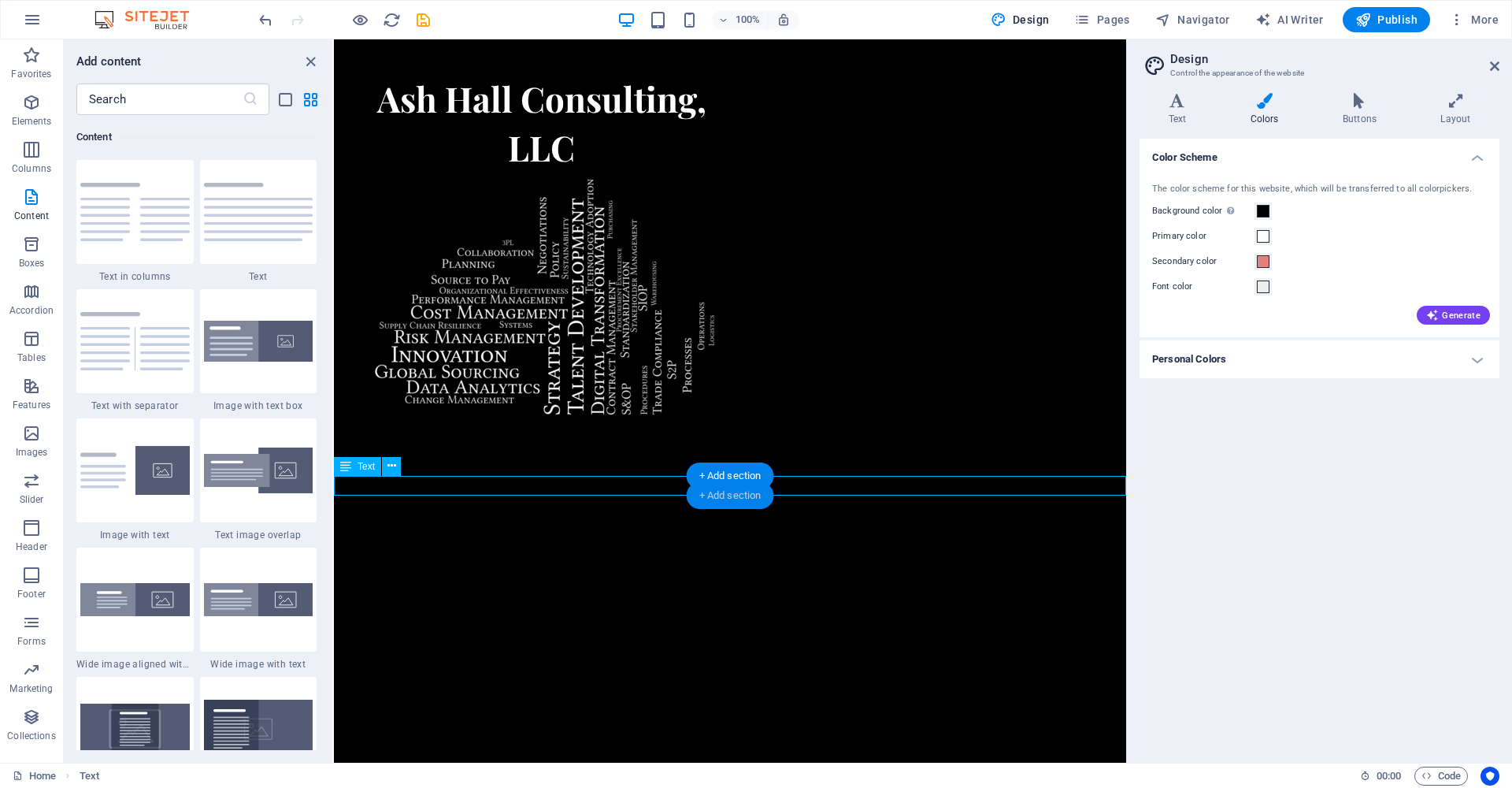 click on "+ Add section" at bounding box center (730, 496) 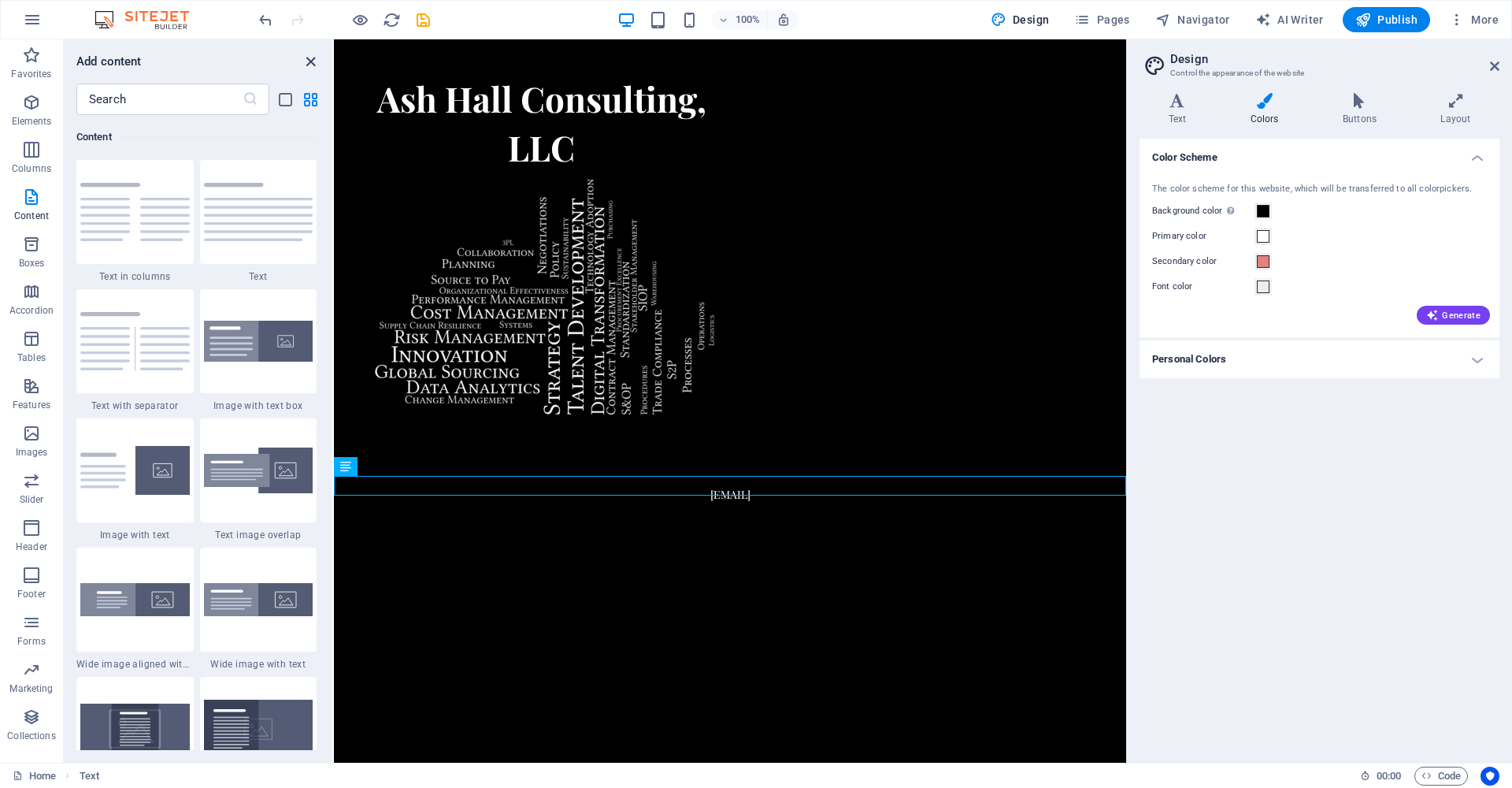 click at bounding box center (310, 61) 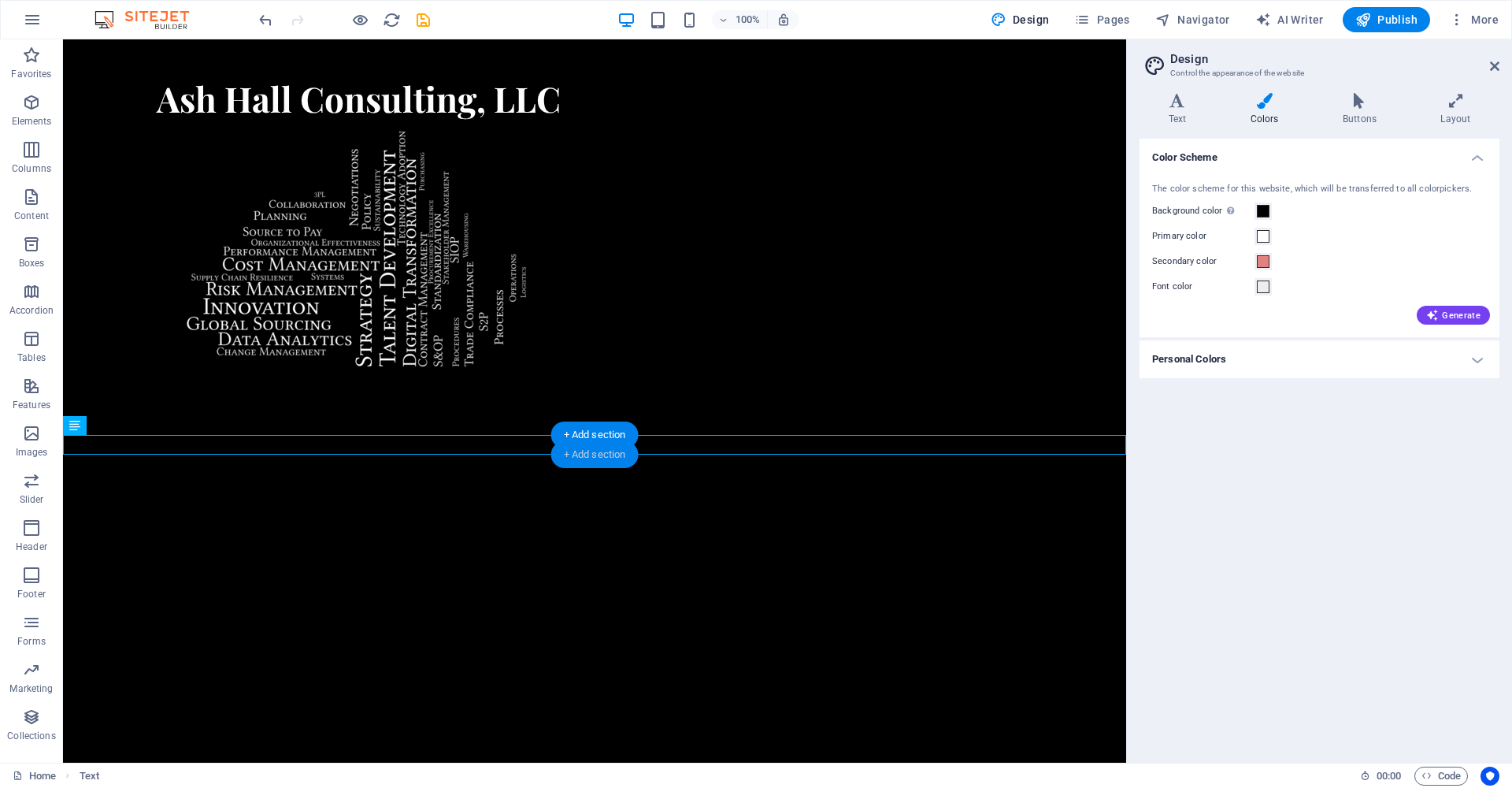 click on "+ Add section" at bounding box center (595, 455) 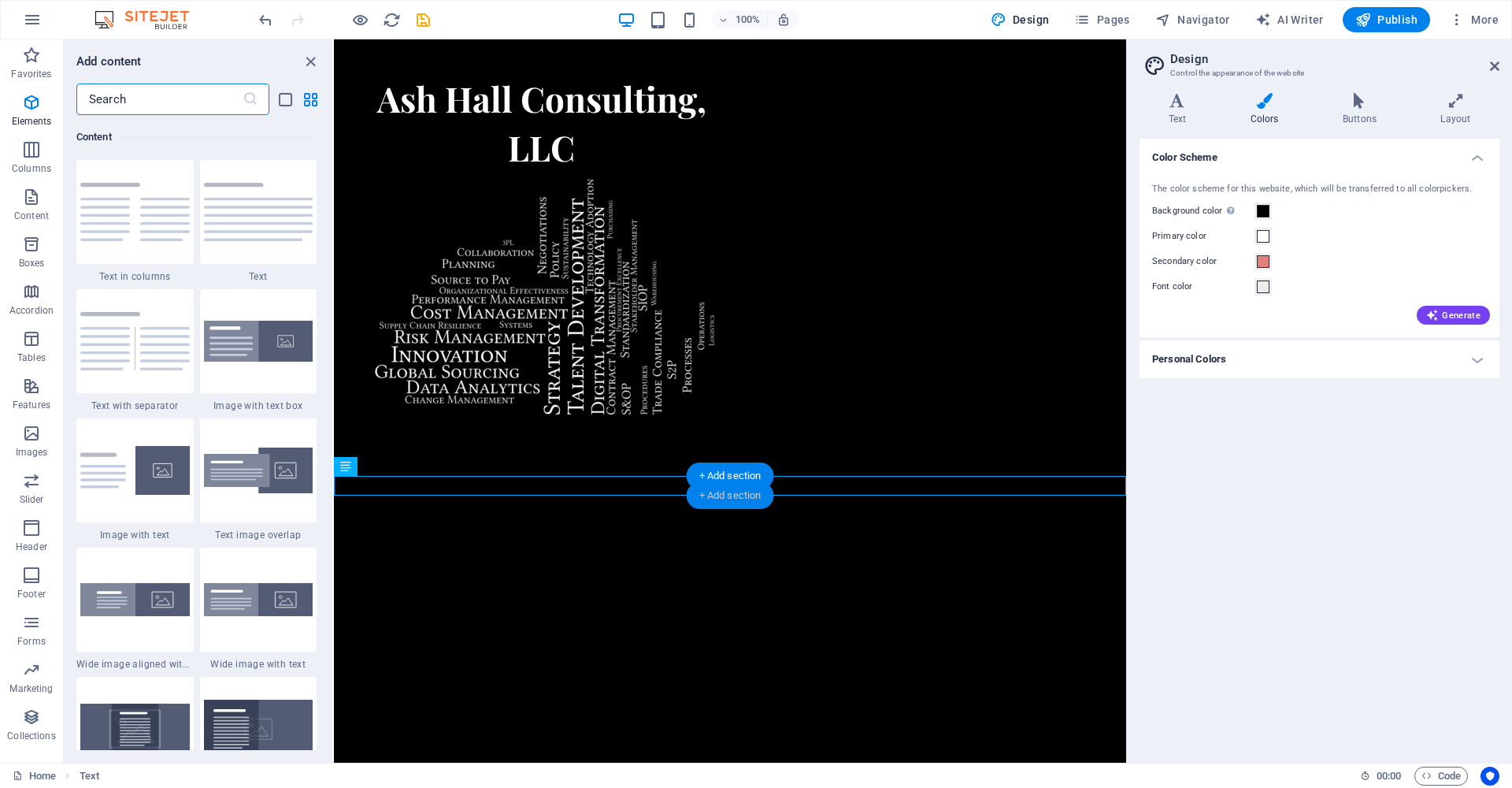 scroll, scrollTop: 2757, scrollLeft: 0, axis: vertical 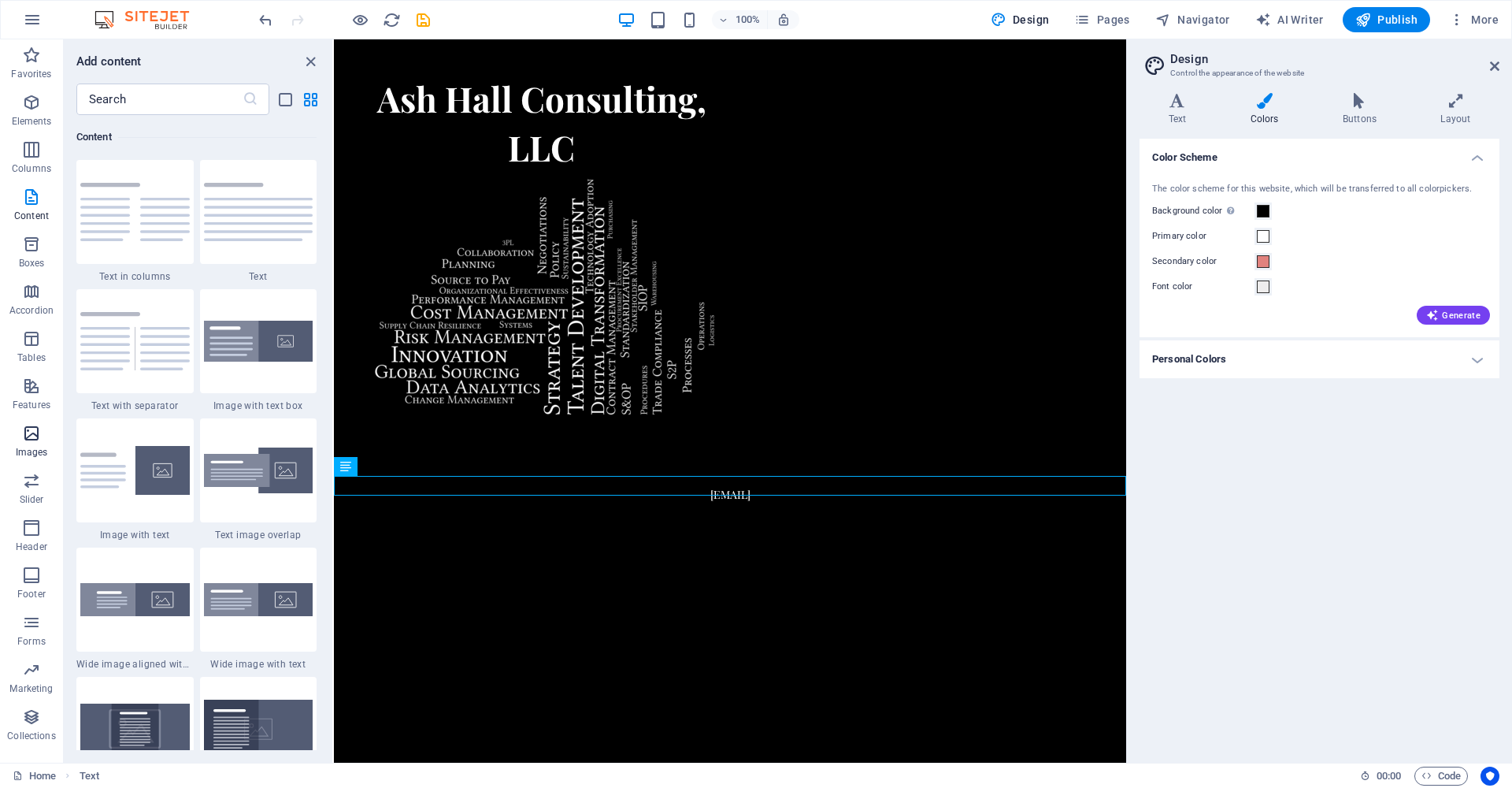 click at bounding box center [32, 433] 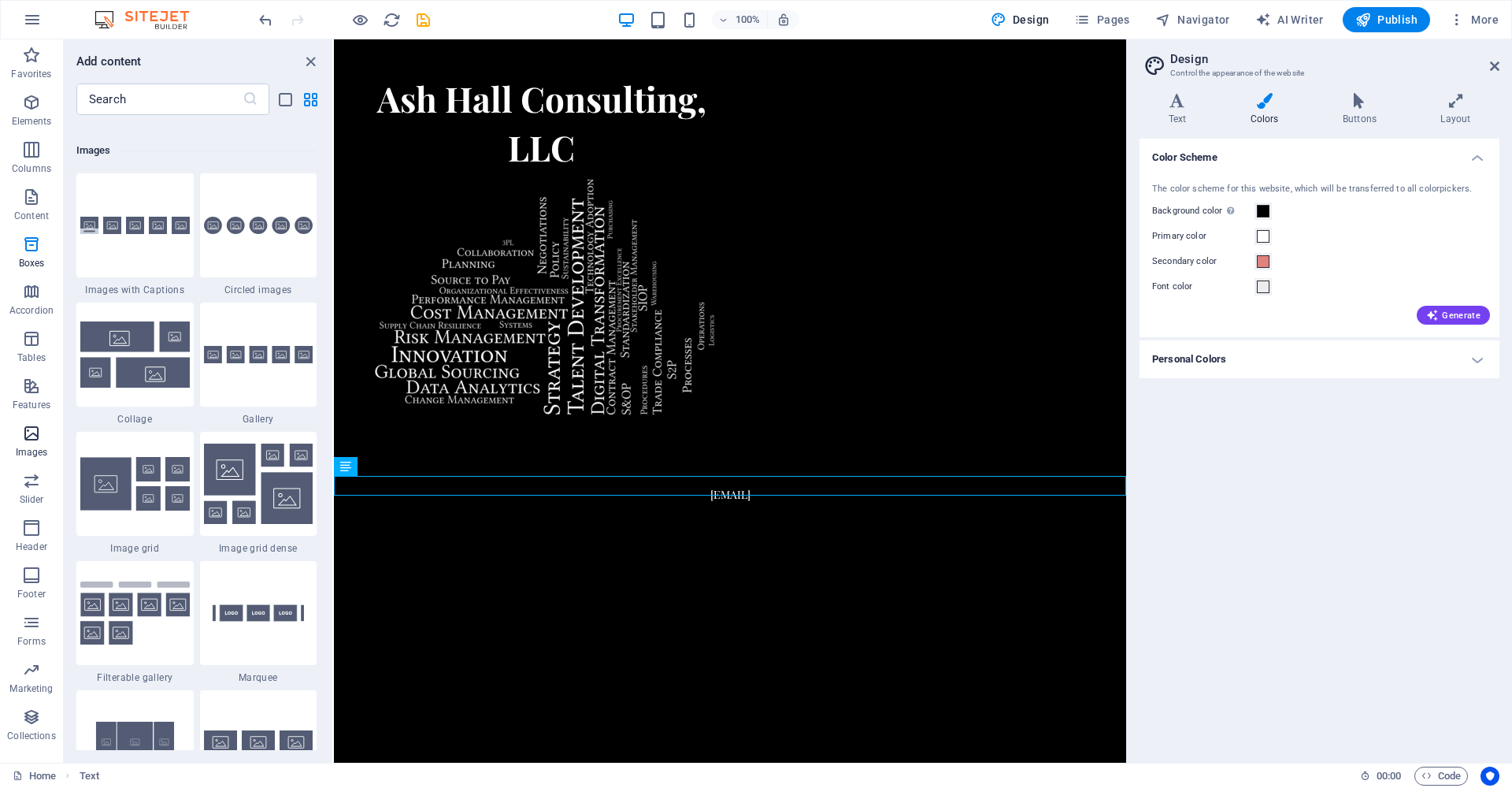 scroll, scrollTop: 7990, scrollLeft: 0, axis: vertical 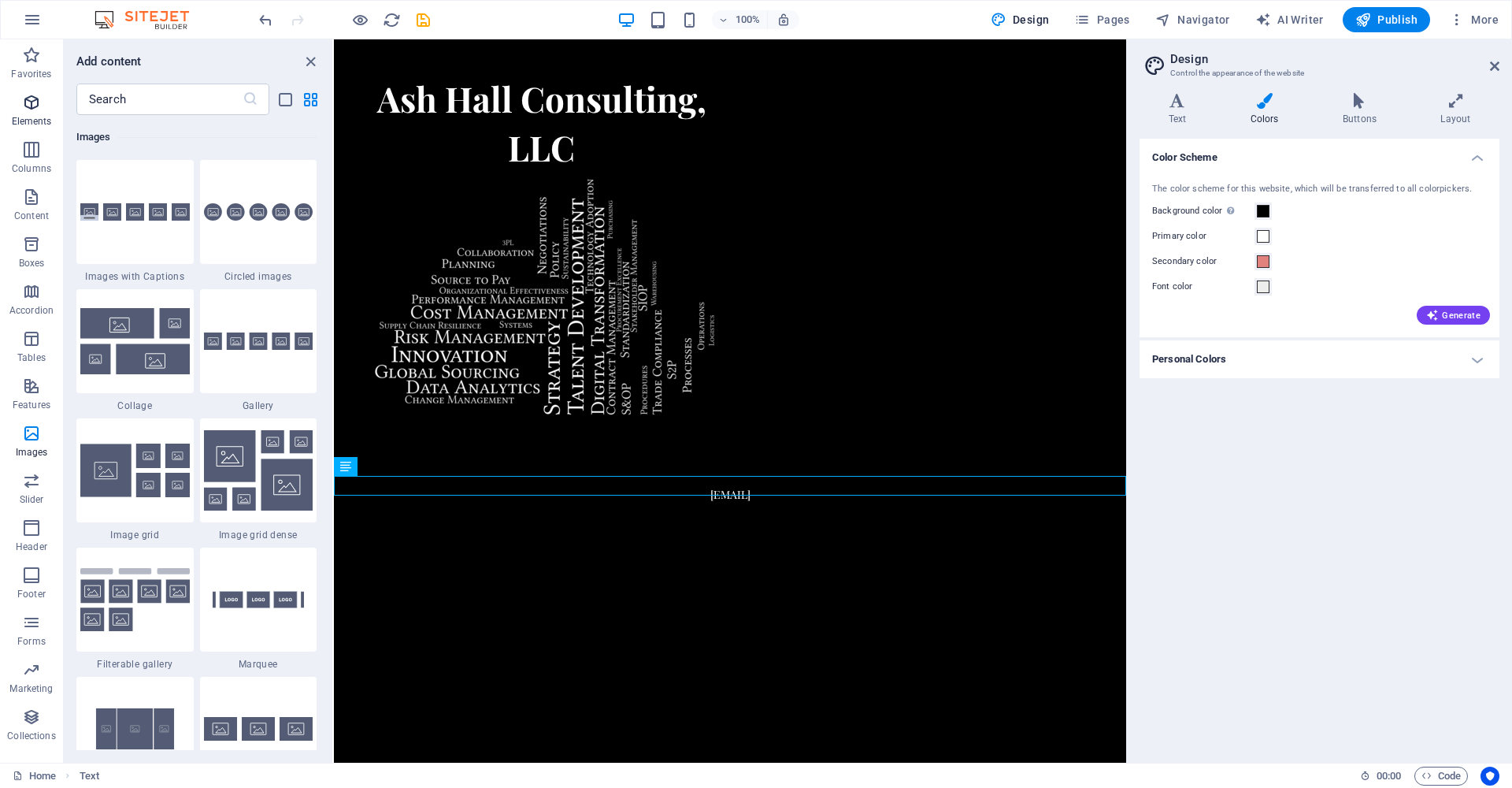 click on "Elements" at bounding box center (32, 112) 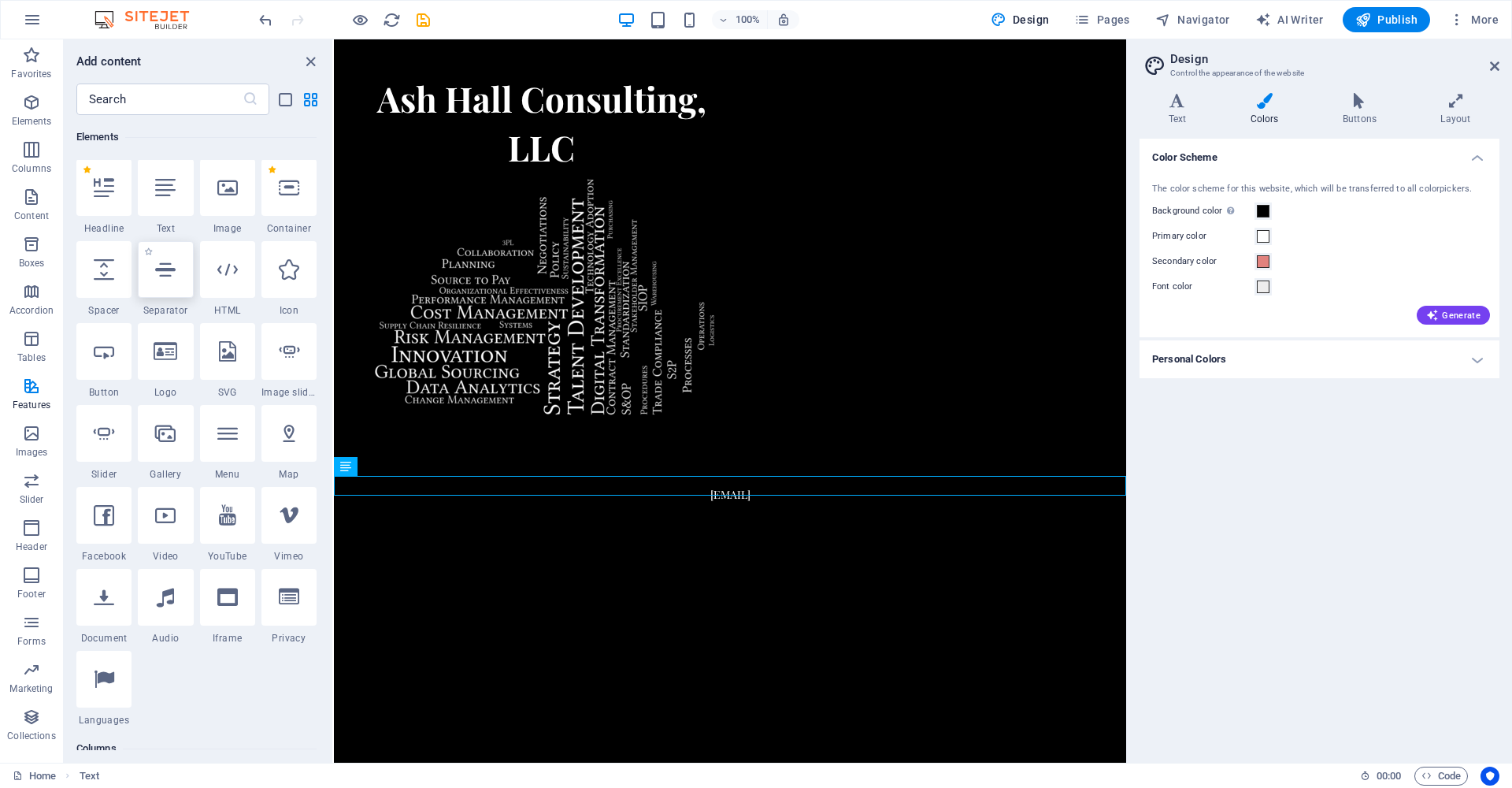 scroll, scrollTop: 168, scrollLeft: 0, axis: vertical 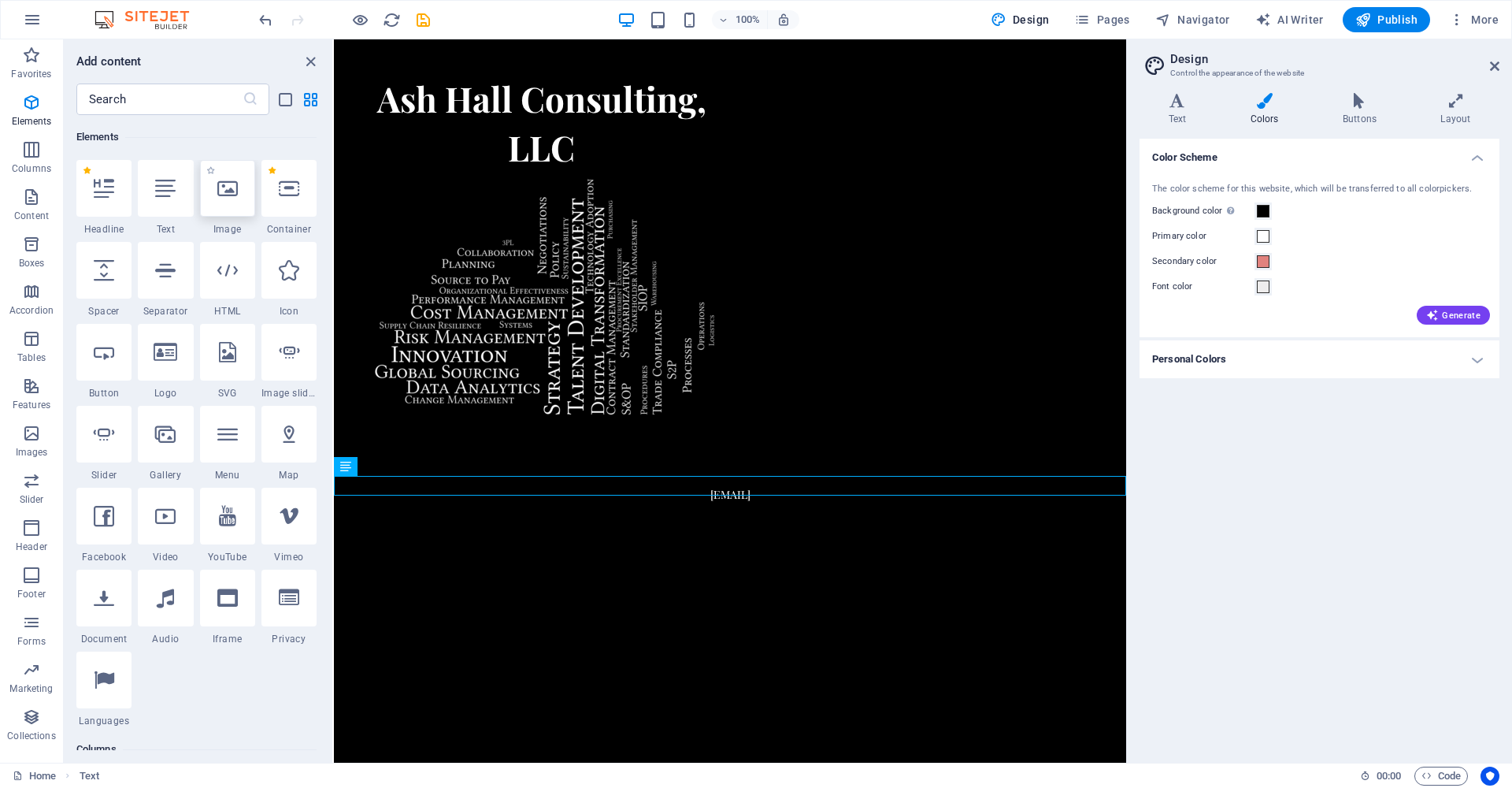 click at bounding box center (228, 188) 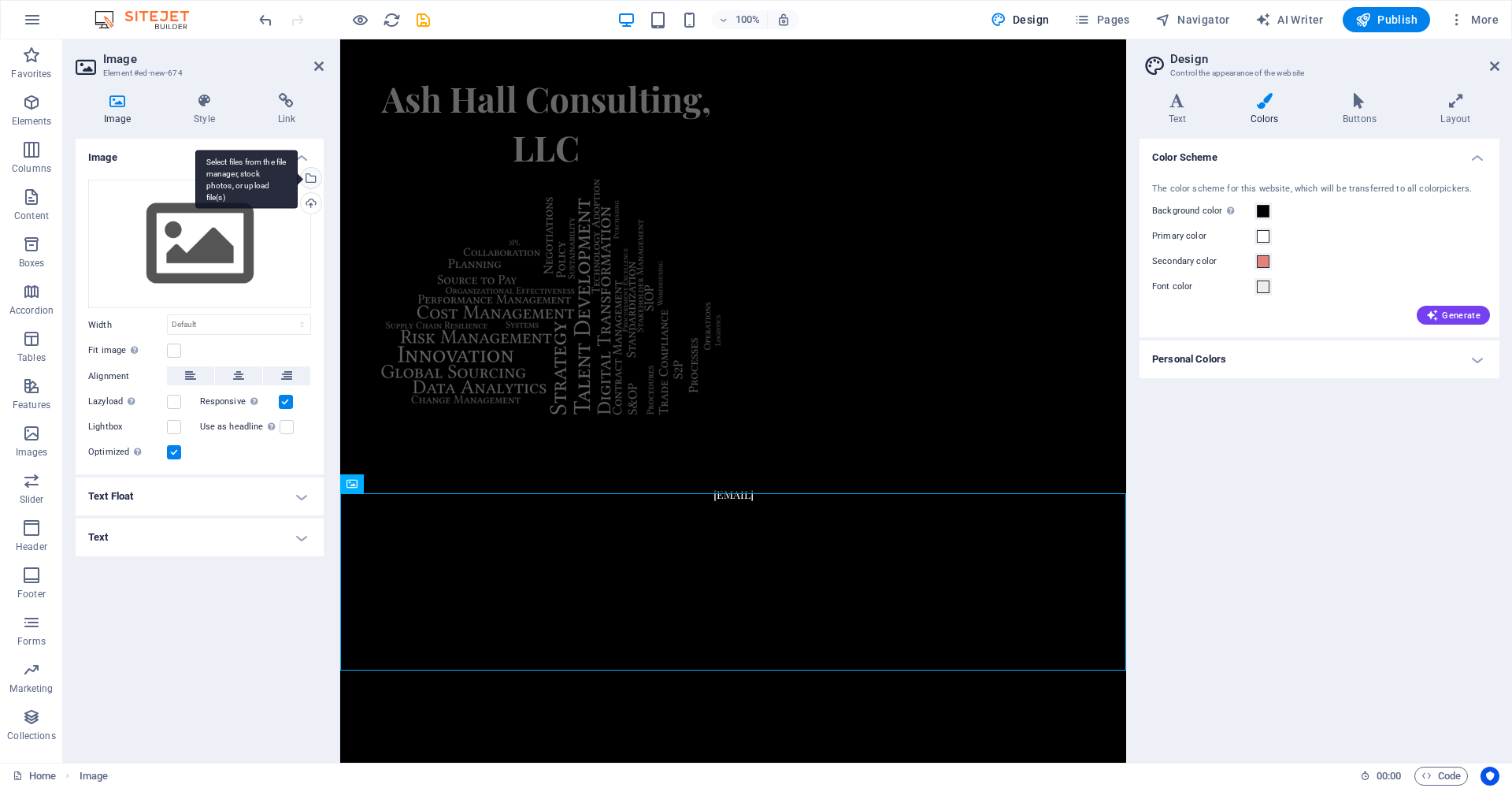click on "Select files from the file manager, stock photos, or upload file(s)" at bounding box center (309, 180) 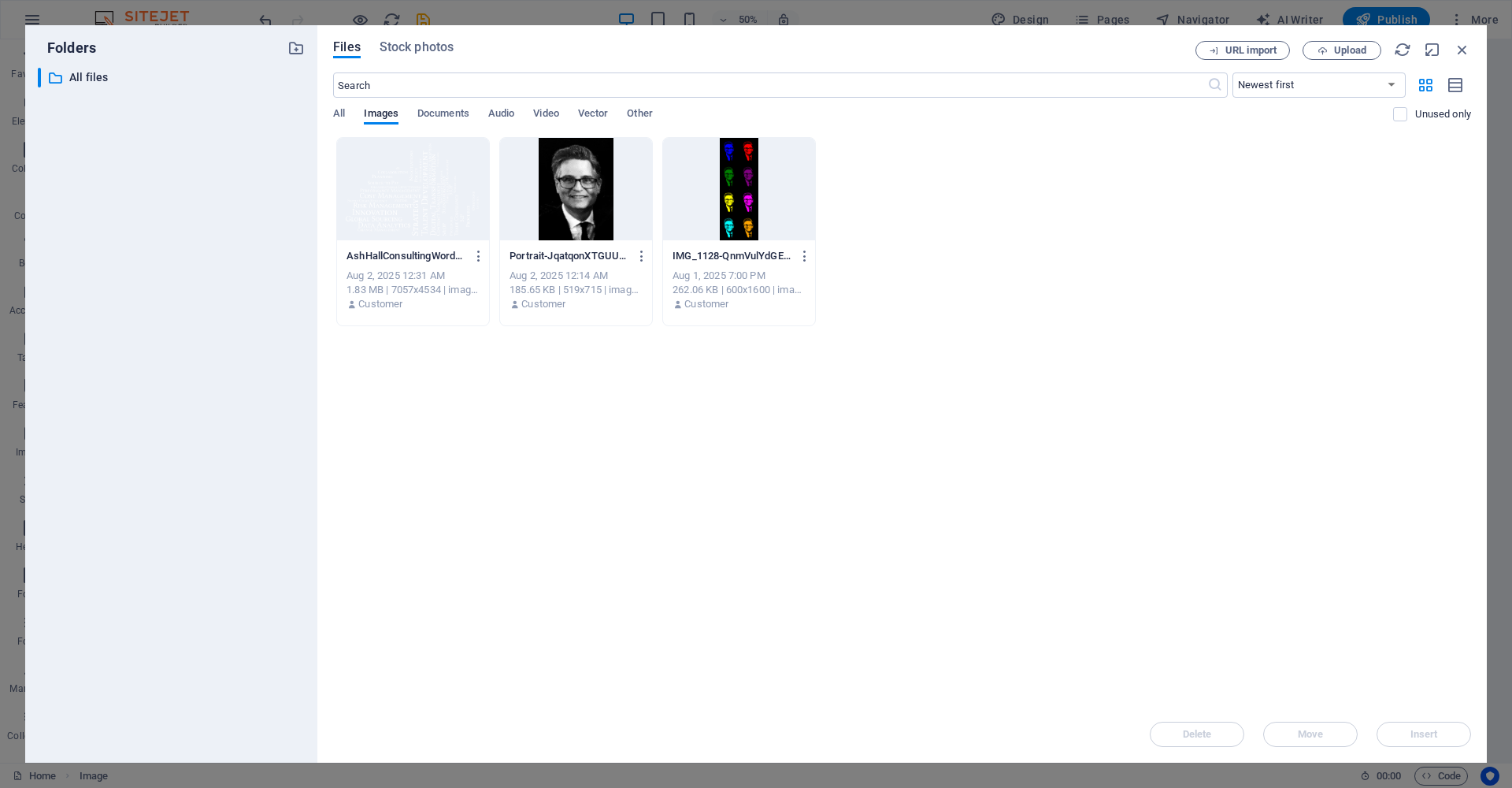 click at bounding box center [576, 189] 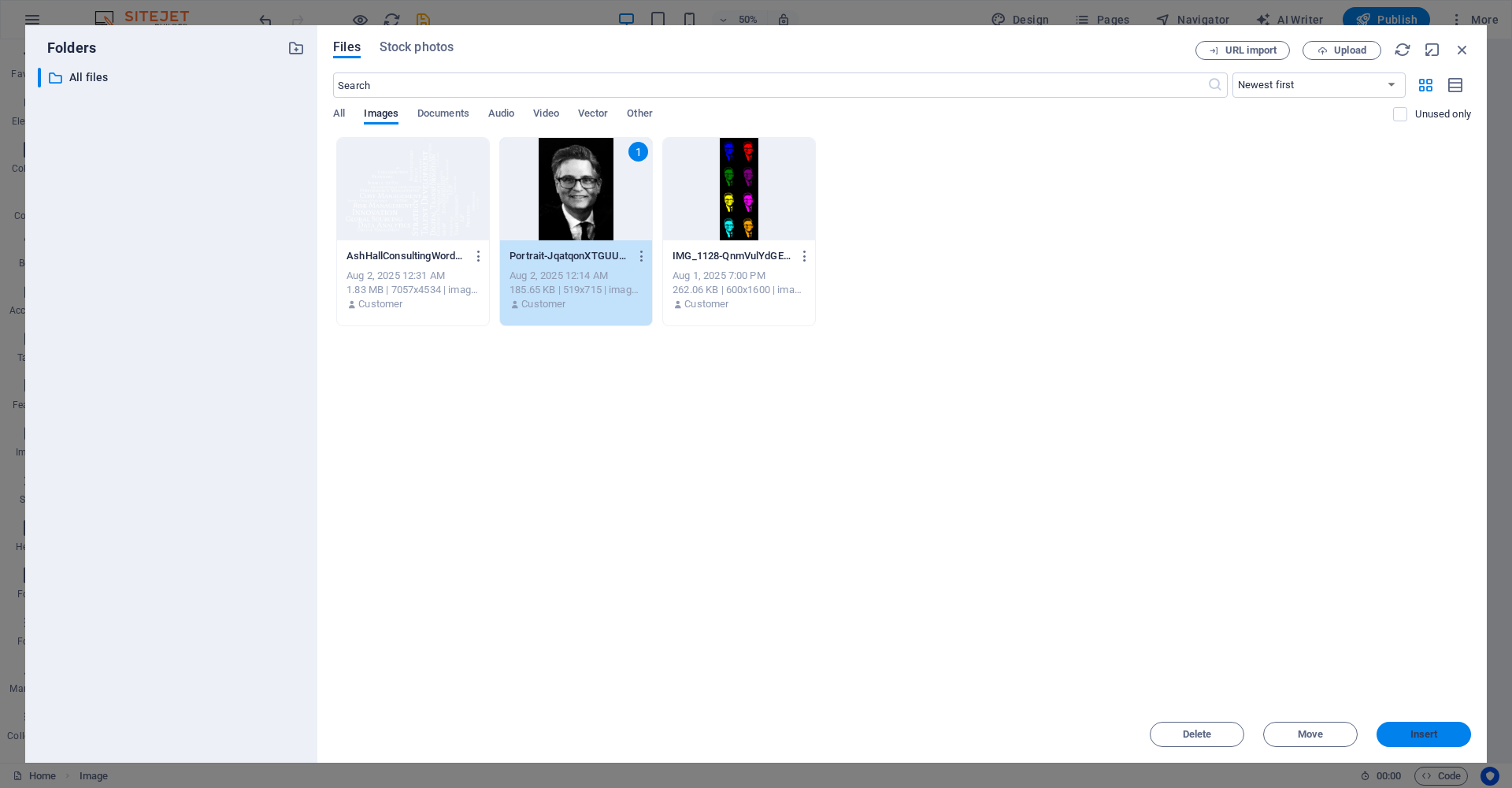 click on "Insert" at bounding box center [1424, 734] 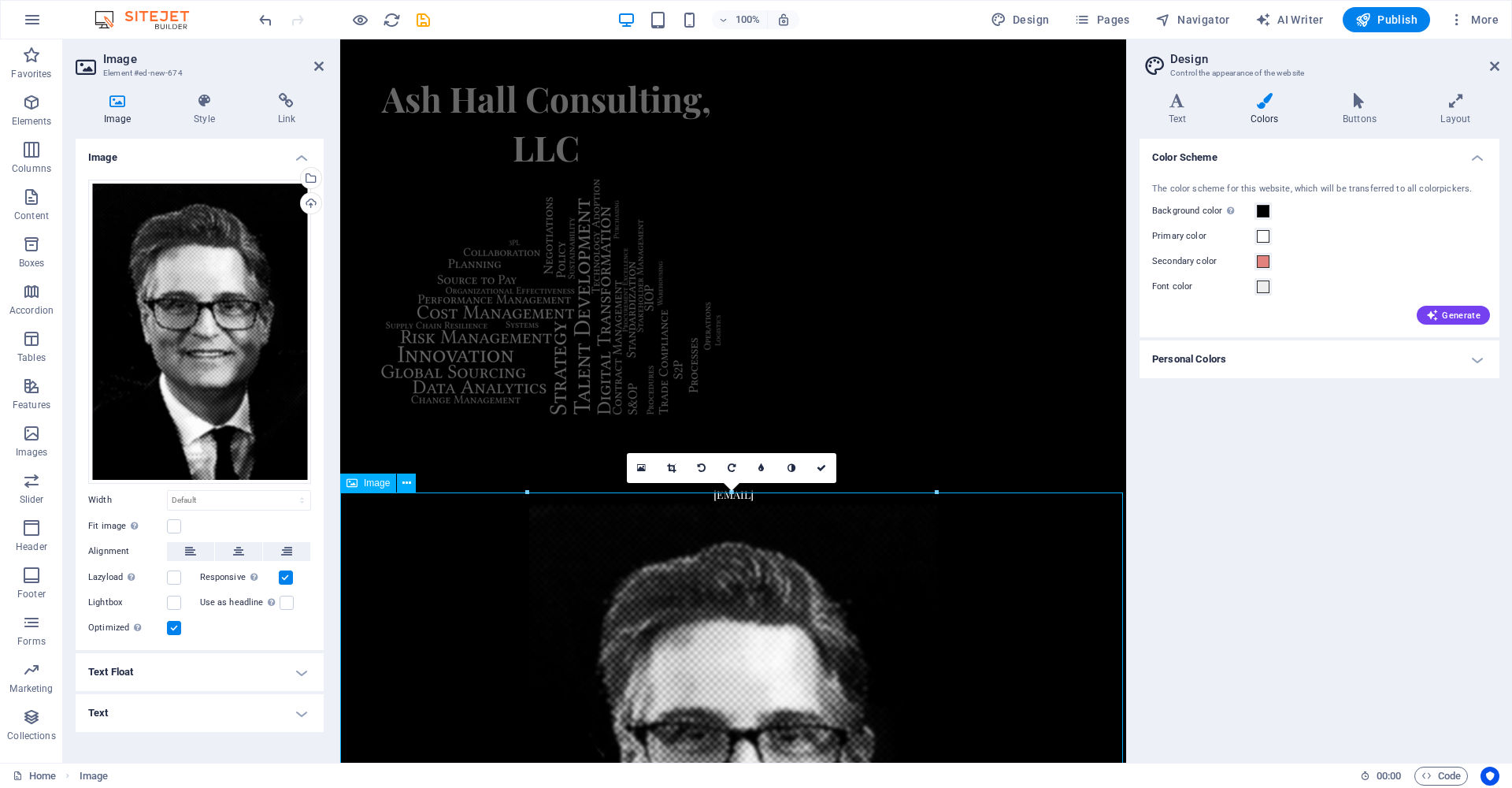 click at bounding box center [733, 785] 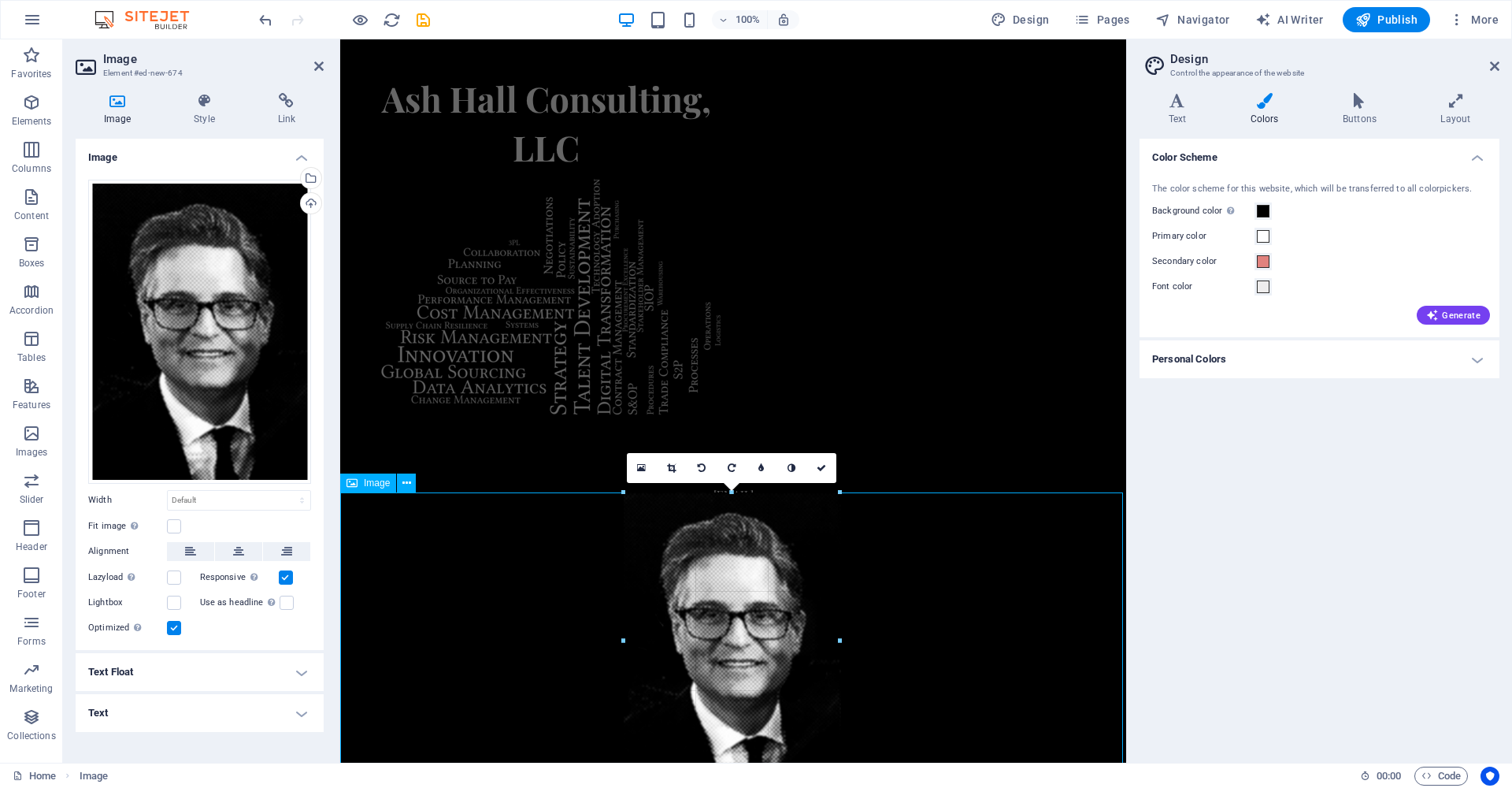 drag, startPoint x: 937, startPoint y: 491, endPoint x: 643, endPoint y: 762, distance: 399.8462 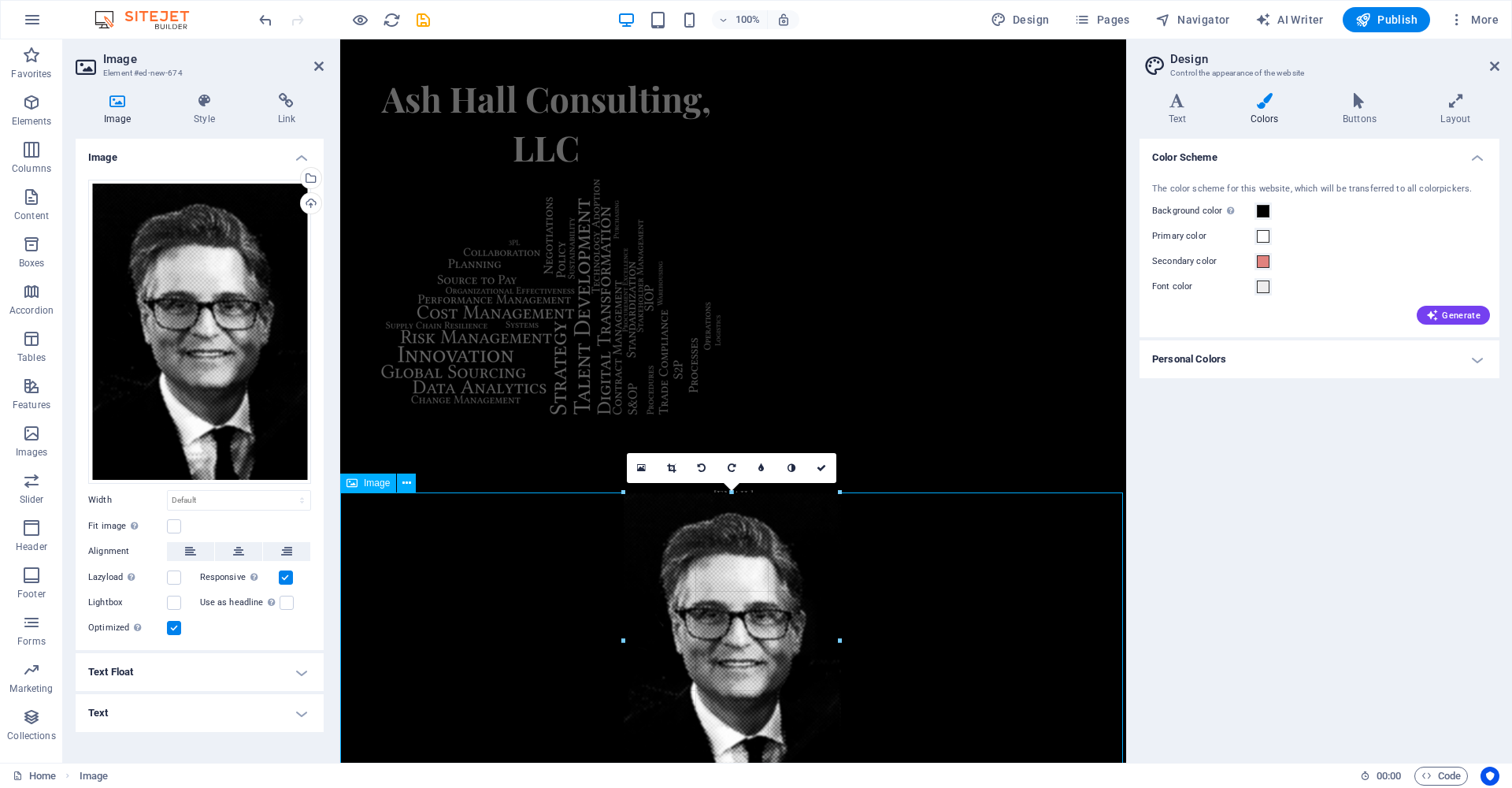 type on "276" 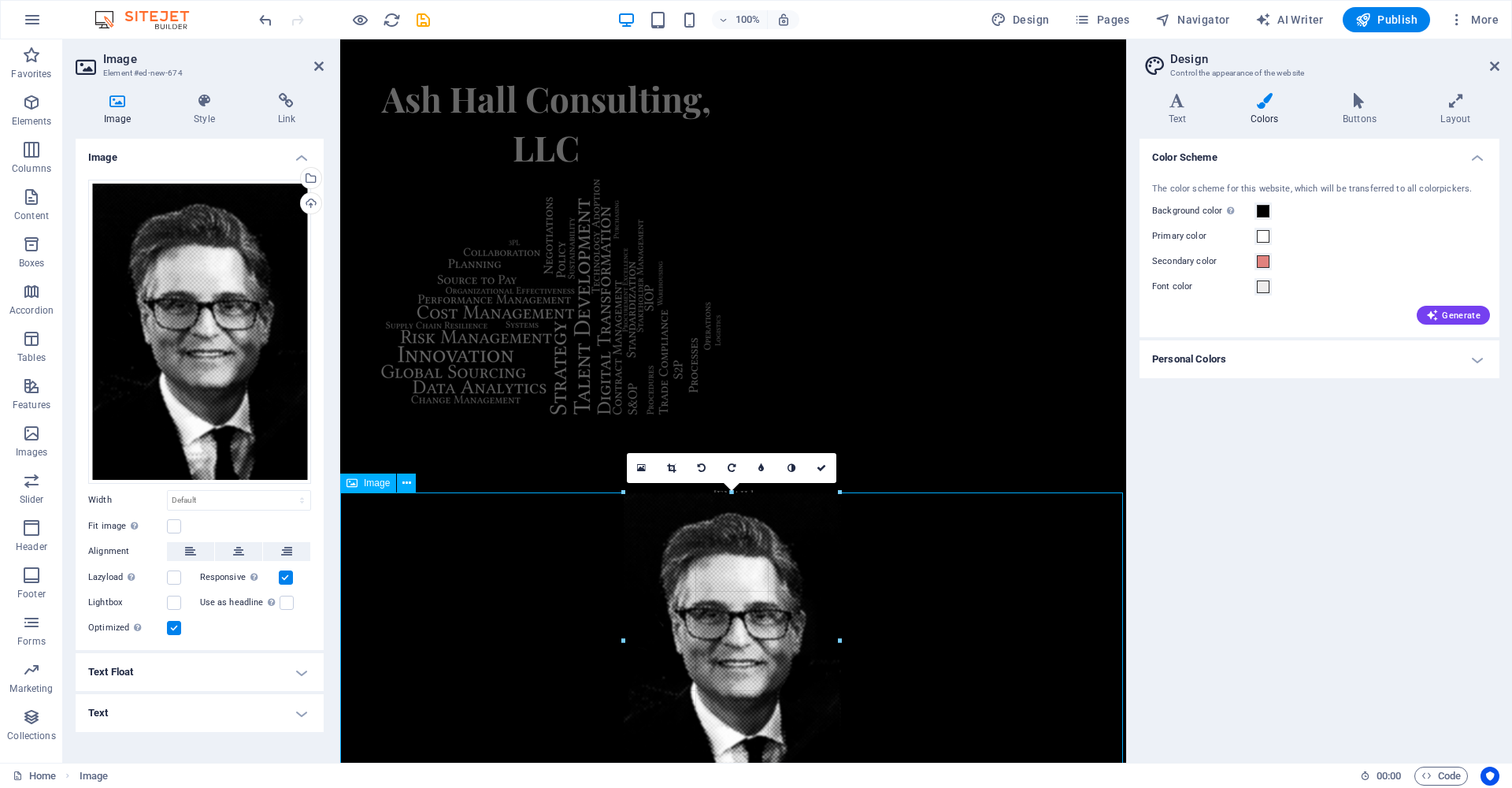 select on "px" 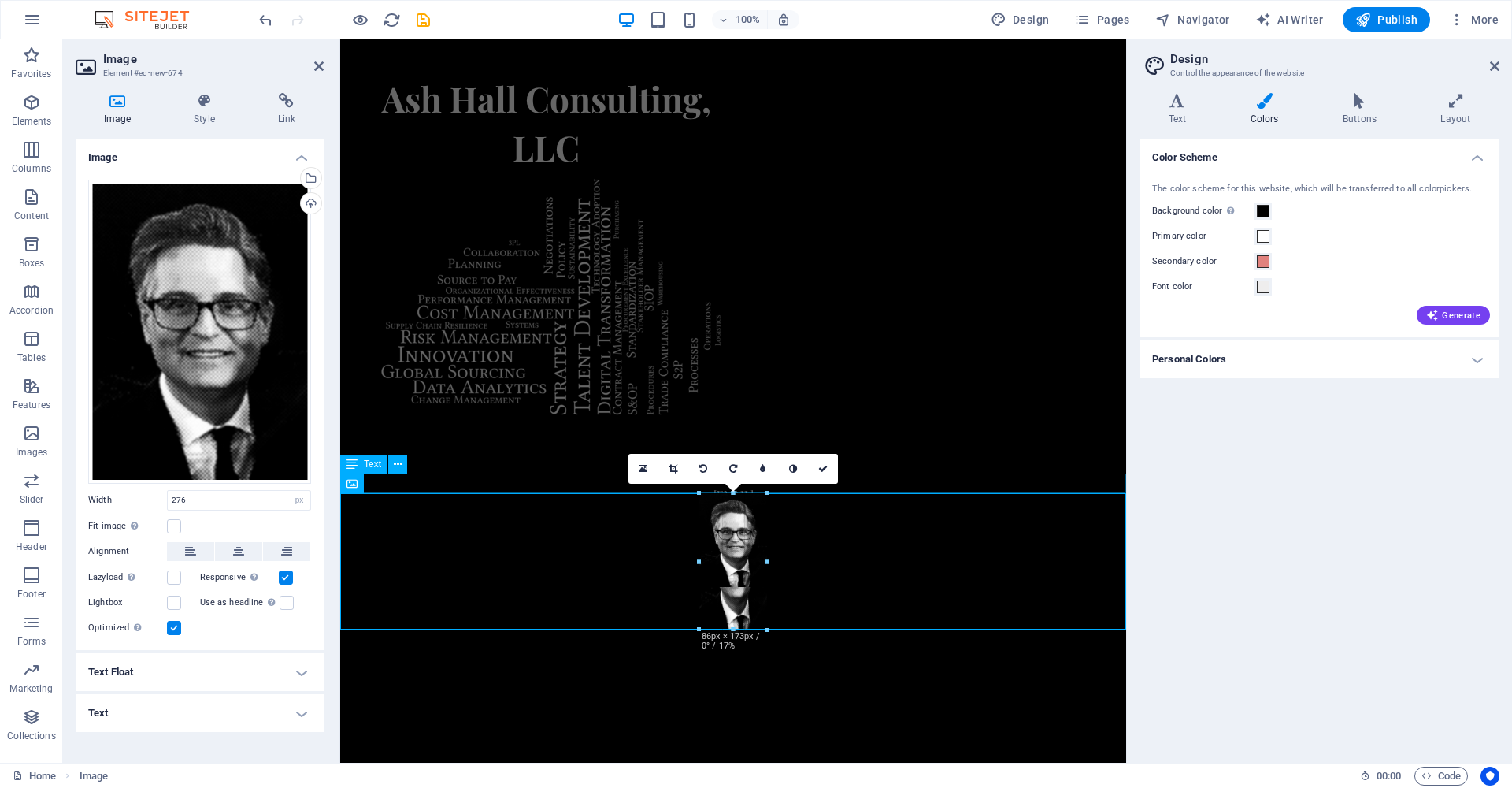 drag, startPoint x: 843, startPoint y: 491, endPoint x: 691, endPoint y: 674, distance: 237.89283 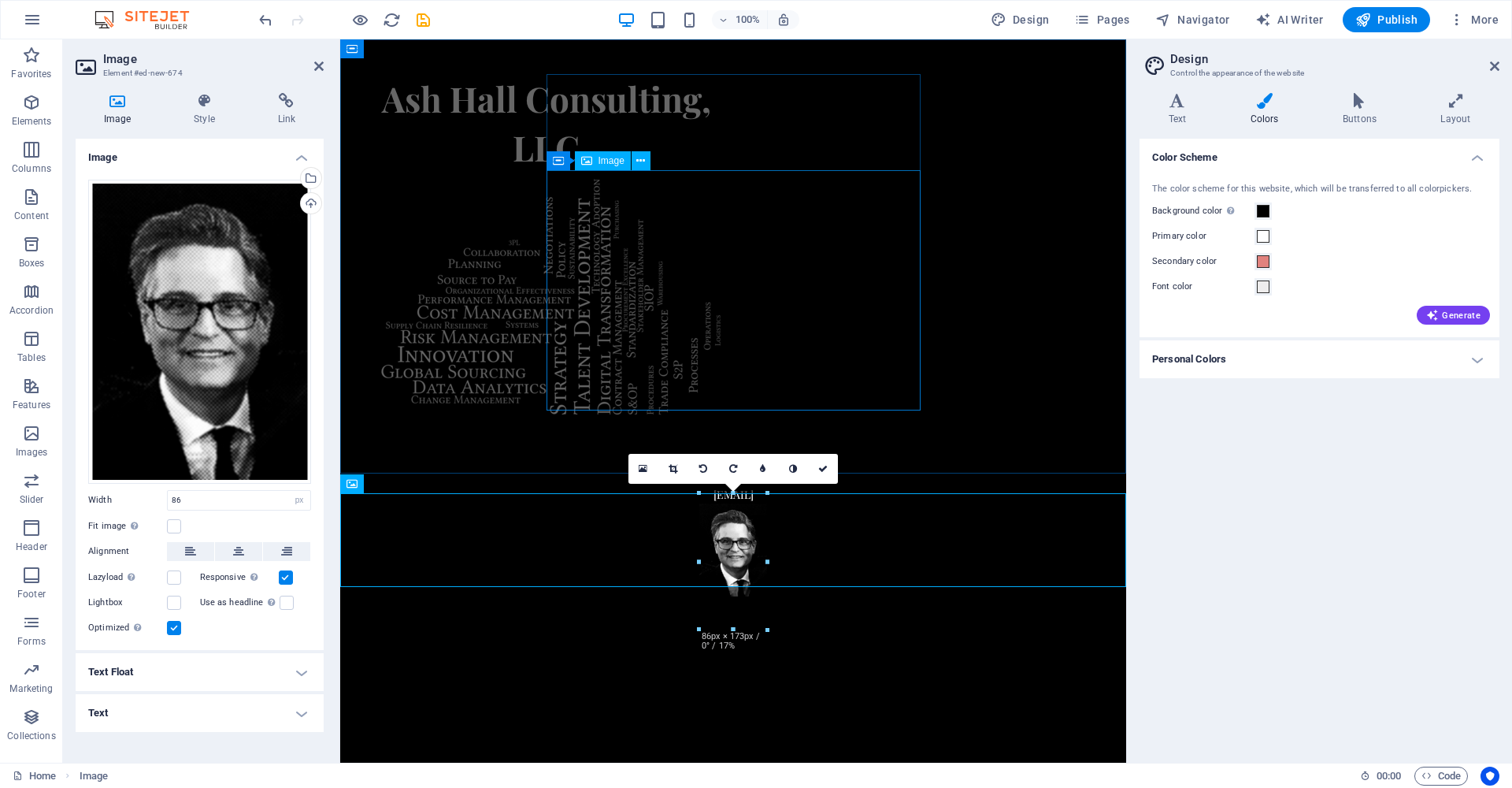 click at bounding box center [546, 296] 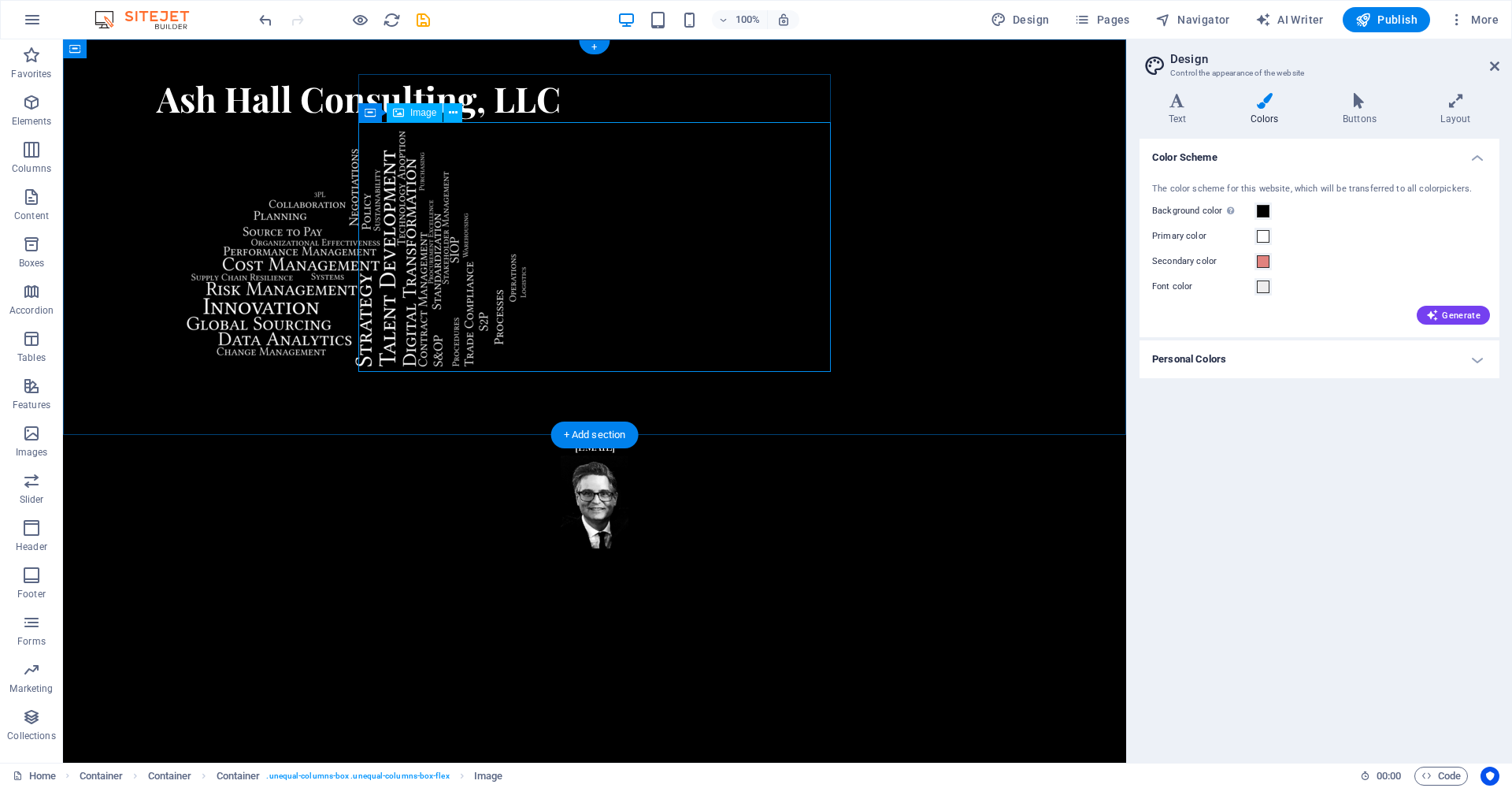 click at bounding box center (358, 247) 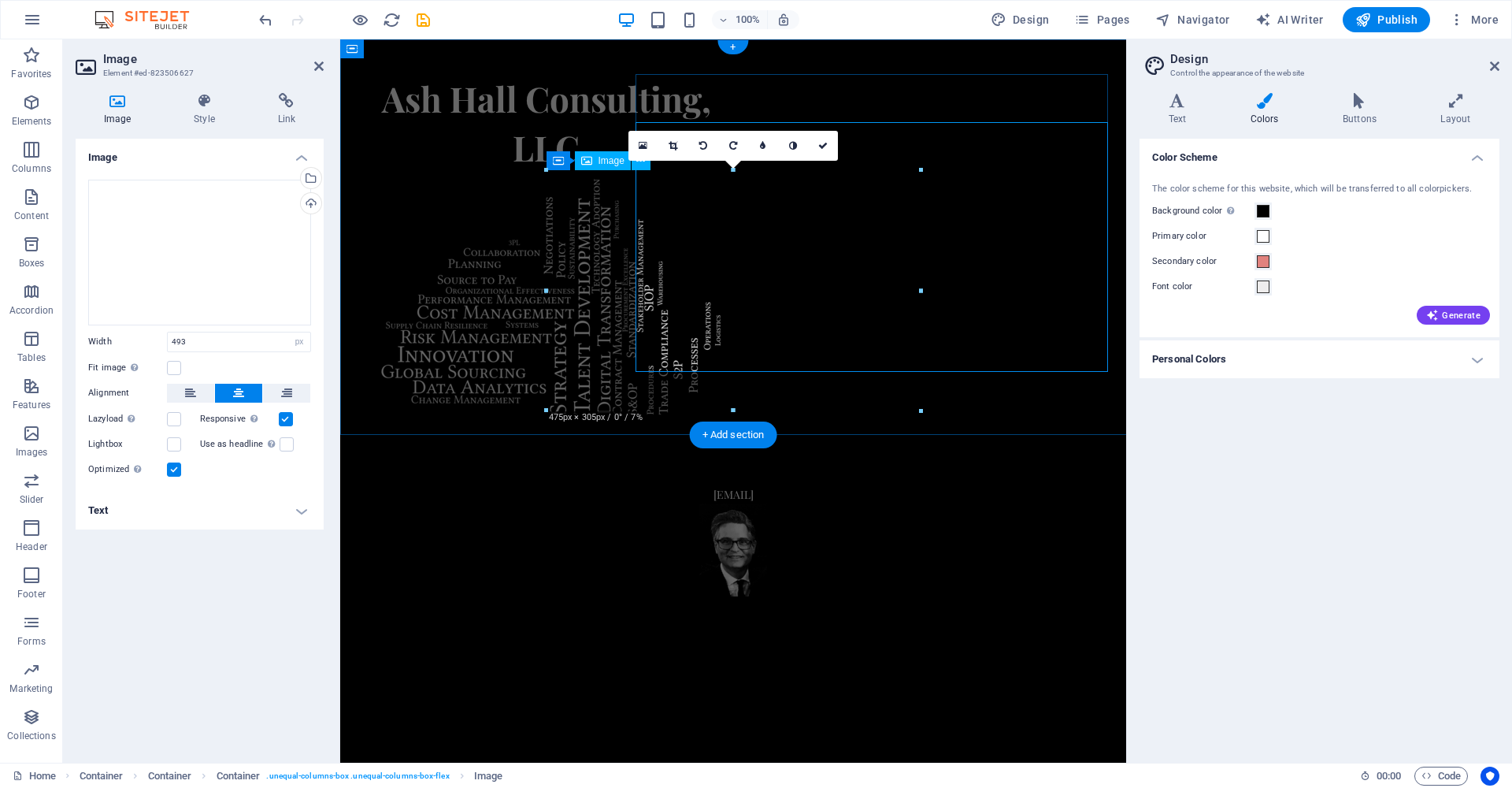click at bounding box center [546, 296] 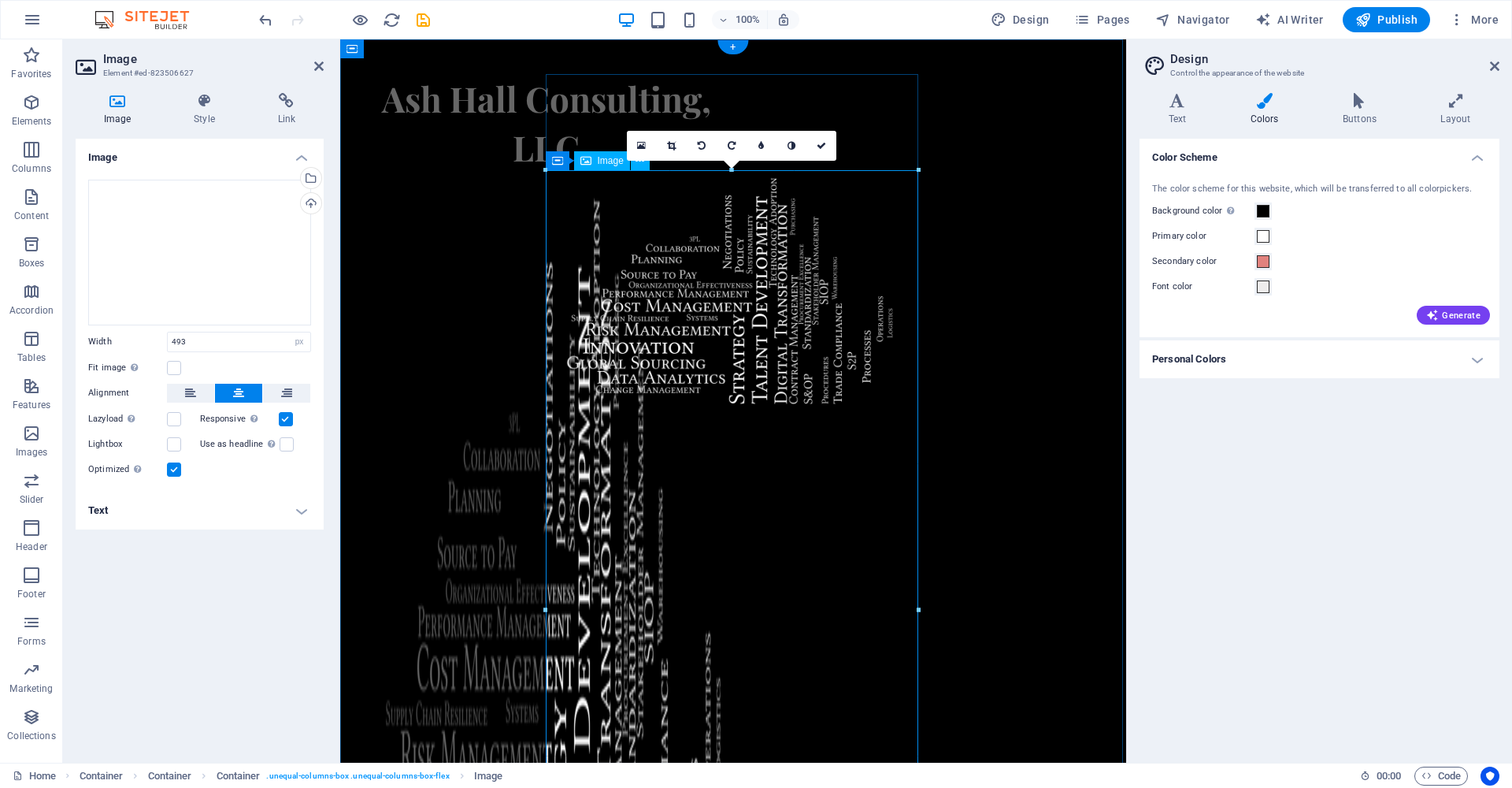drag, startPoint x: 924, startPoint y: 412, endPoint x: 598, endPoint y: 388, distance: 326.88224 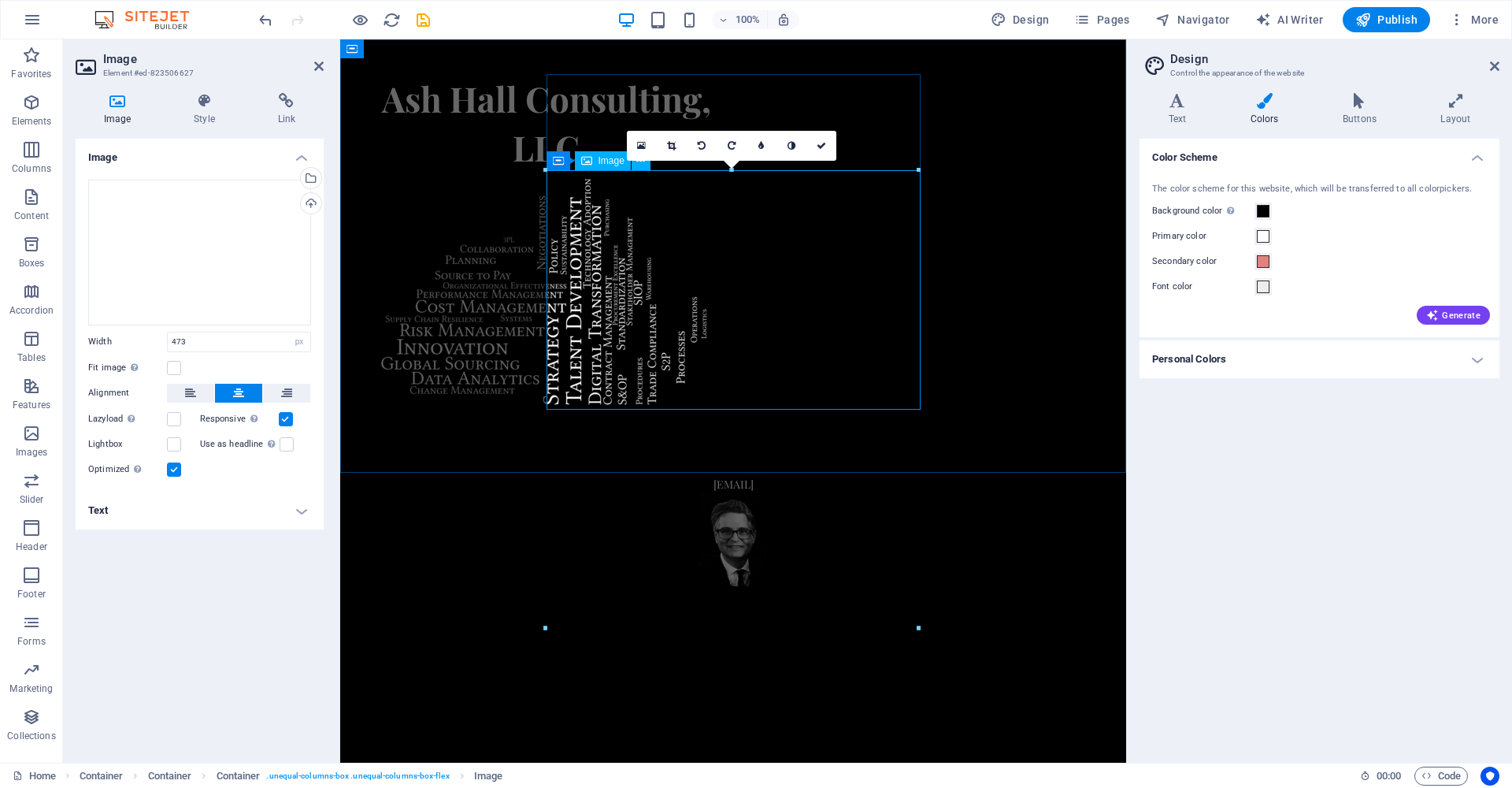 click at bounding box center (546, 291) 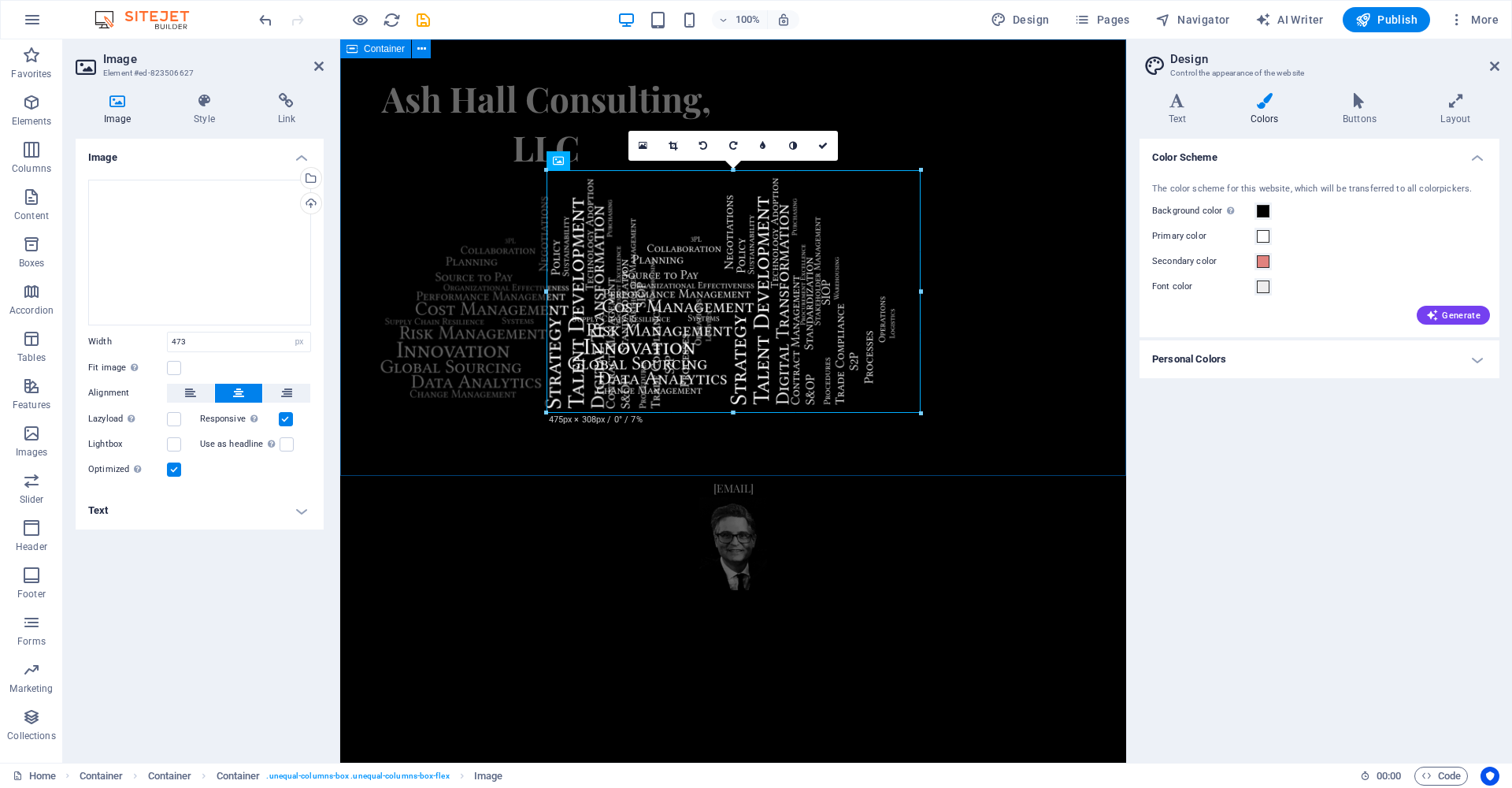 type on "475" 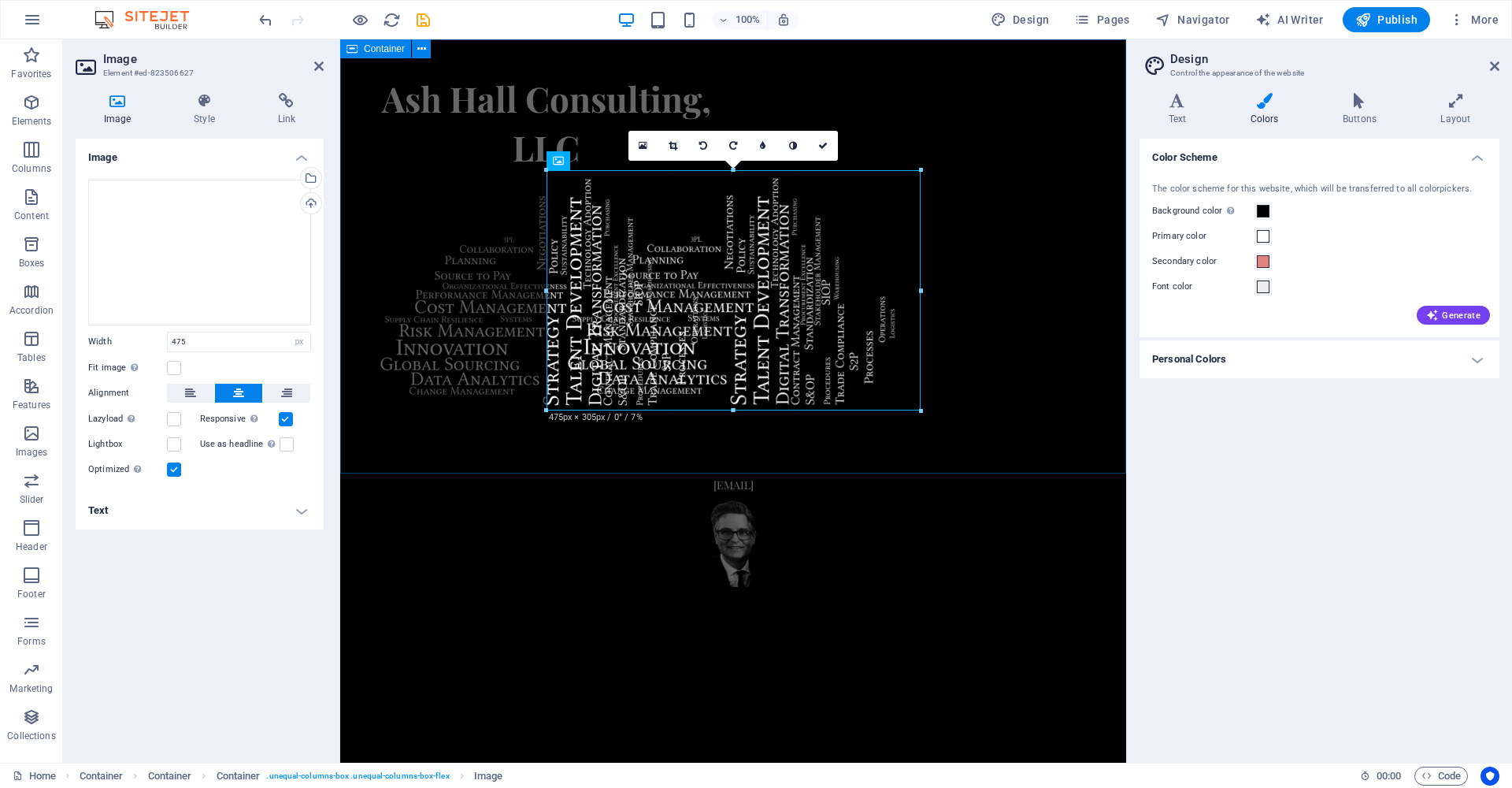 drag, startPoint x: 922, startPoint y: 414, endPoint x: 933, endPoint y: 423, distance: 14.21267 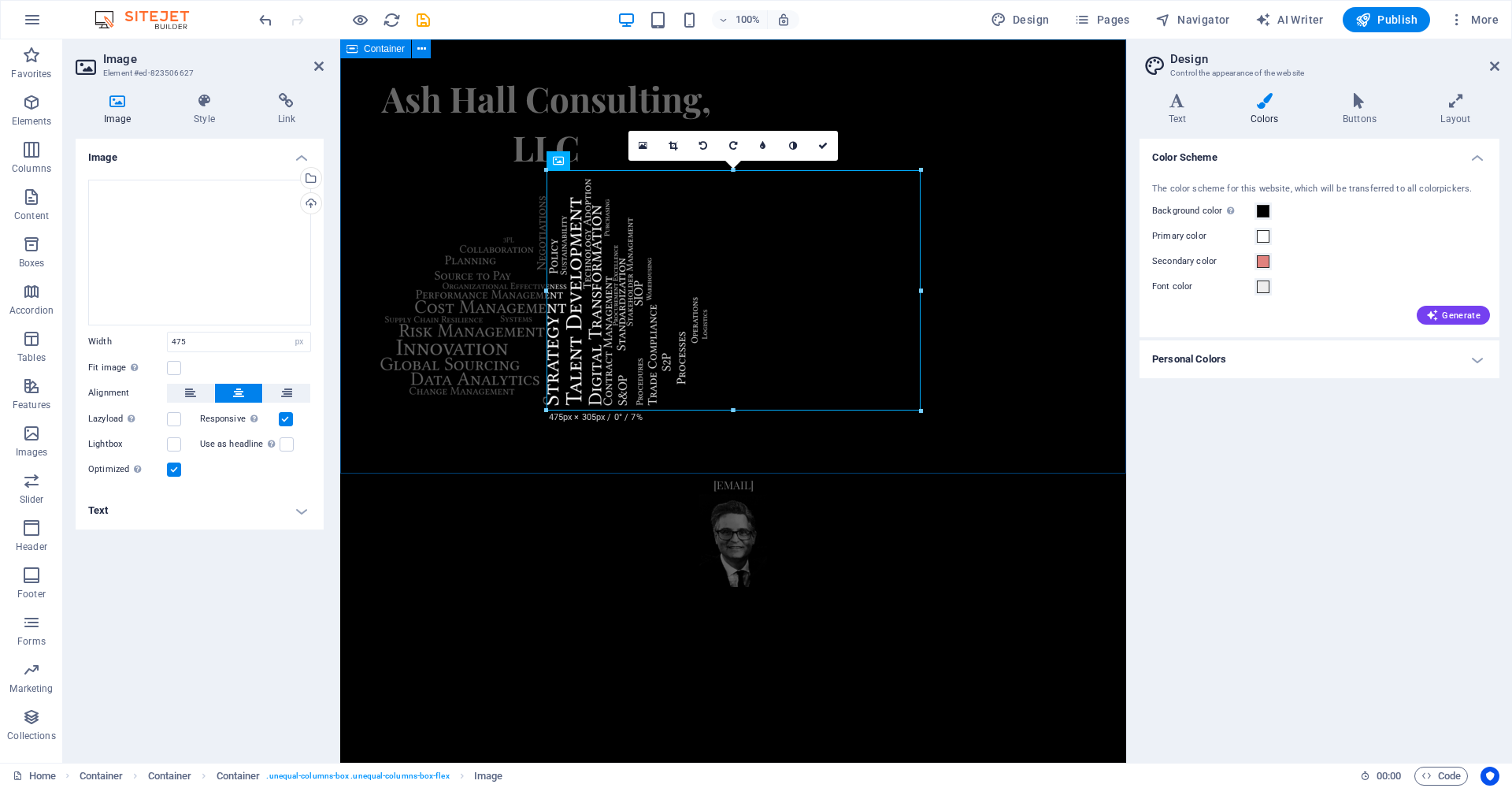 click on "Ash Hall Consulting, LLC" at bounding box center [733, 257] 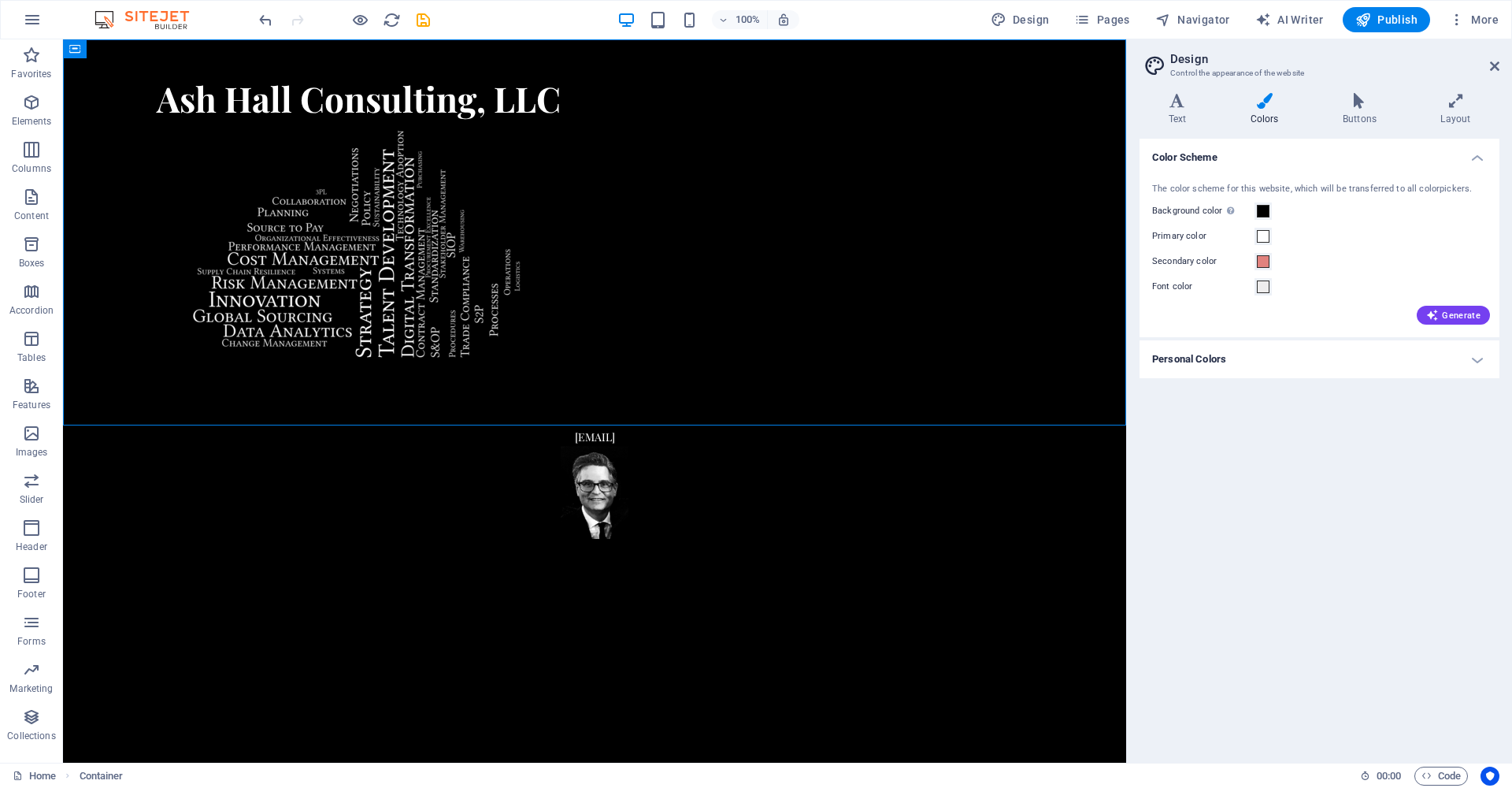 click on "Skip to main content
Ash Hall Consulting, LLC [EMAIL]" at bounding box center [595, 289] 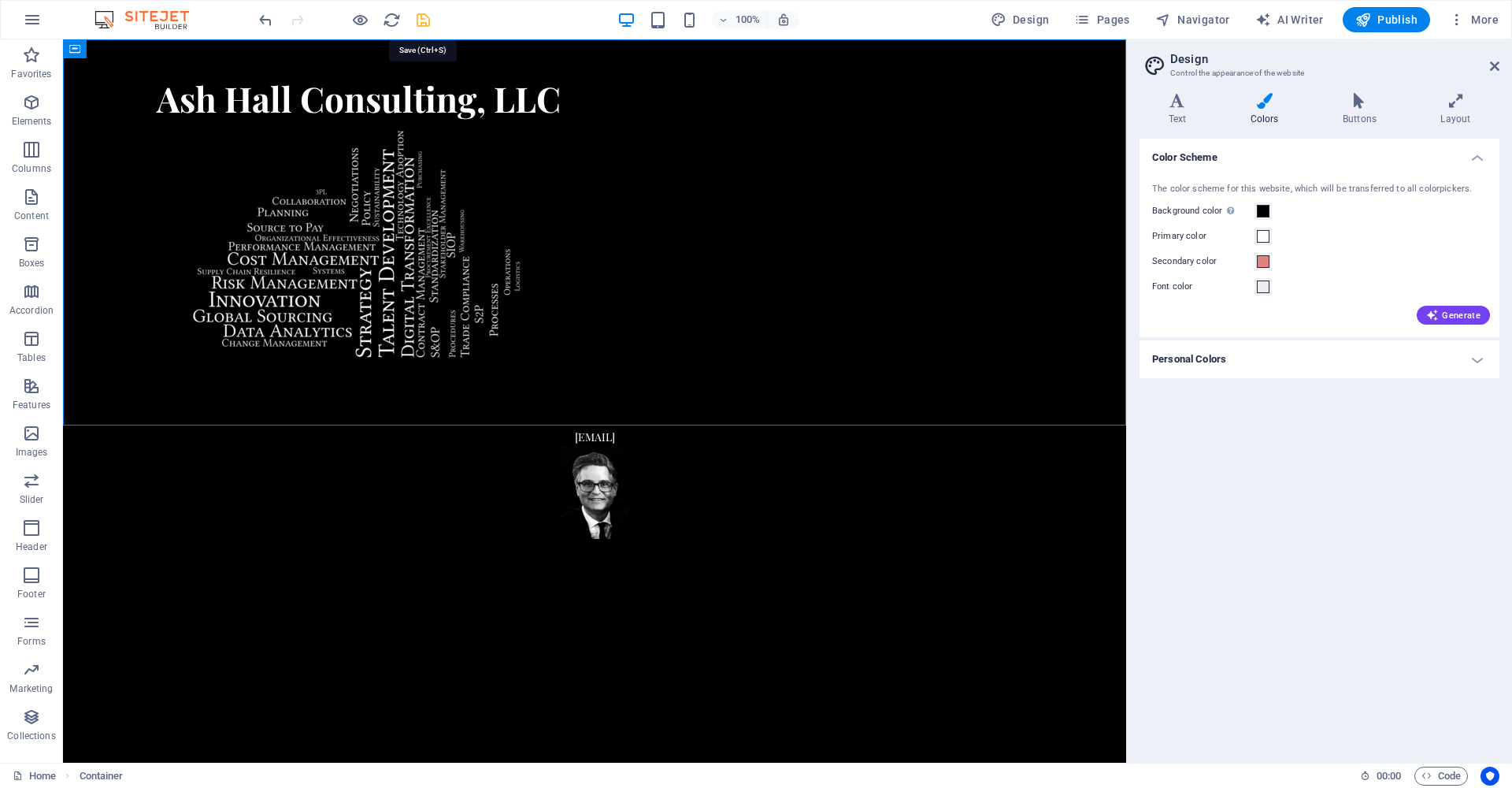 click at bounding box center (423, 20) 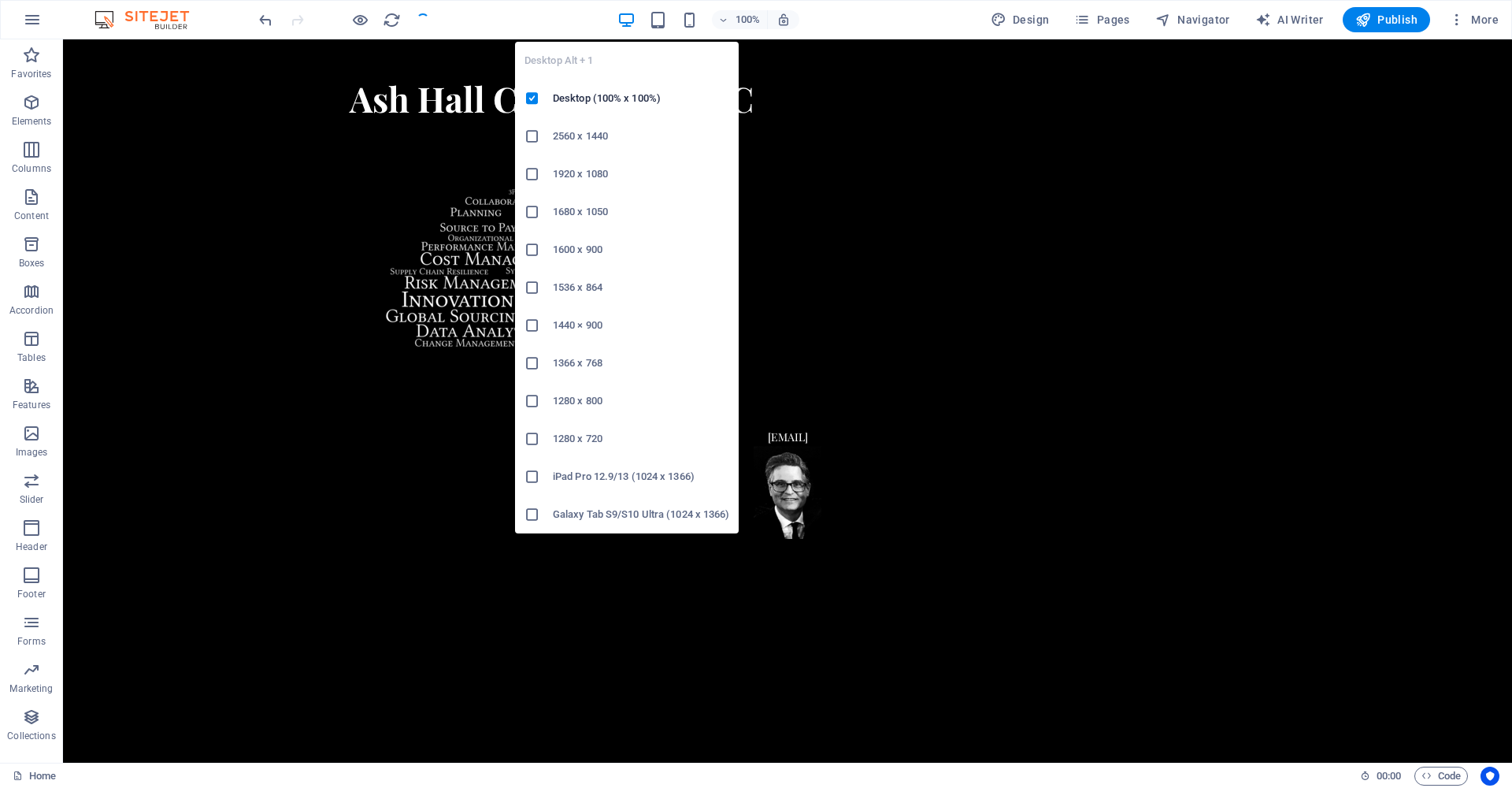click at bounding box center [626, 20] 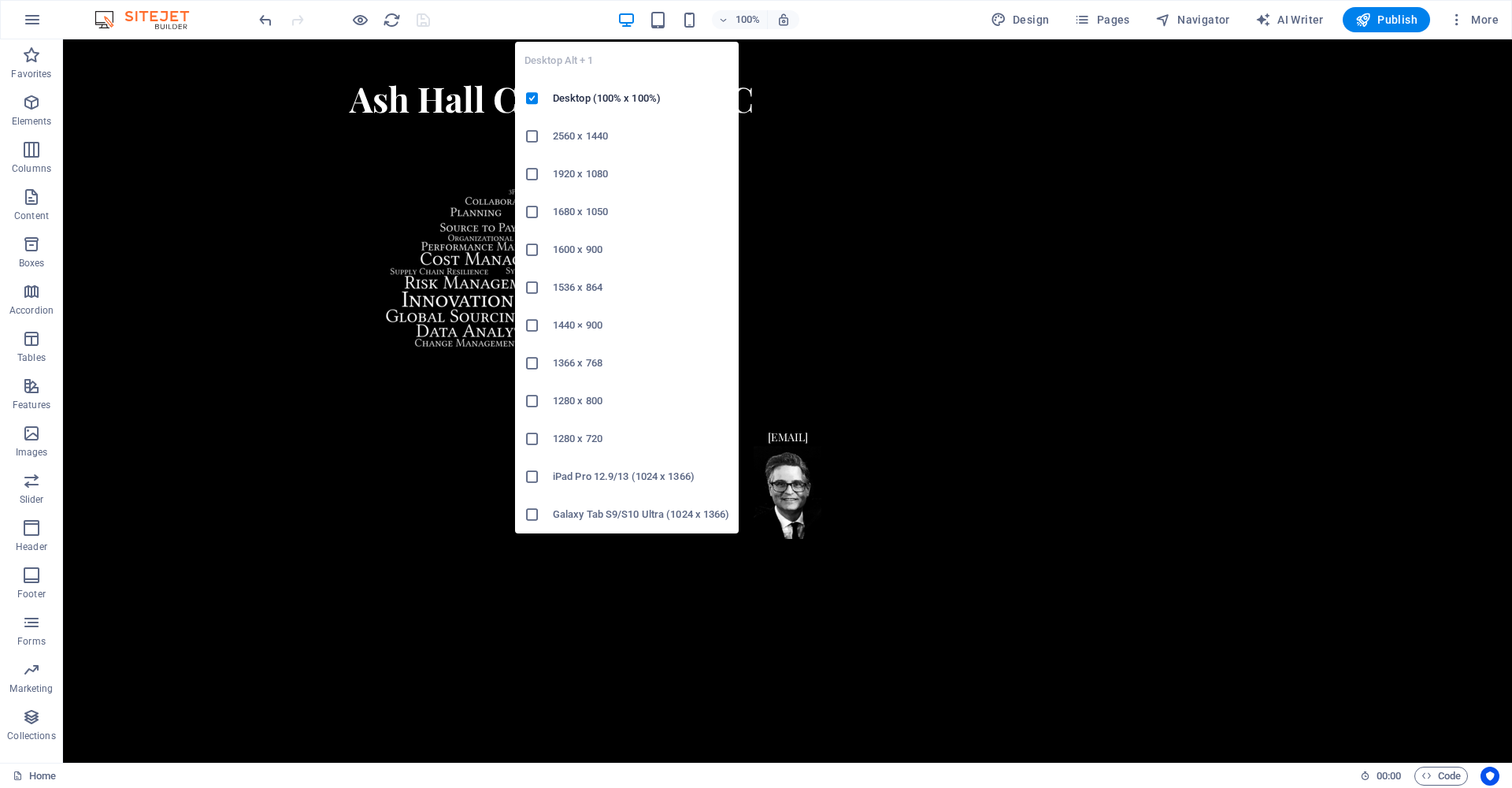 click at bounding box center (626, 20) 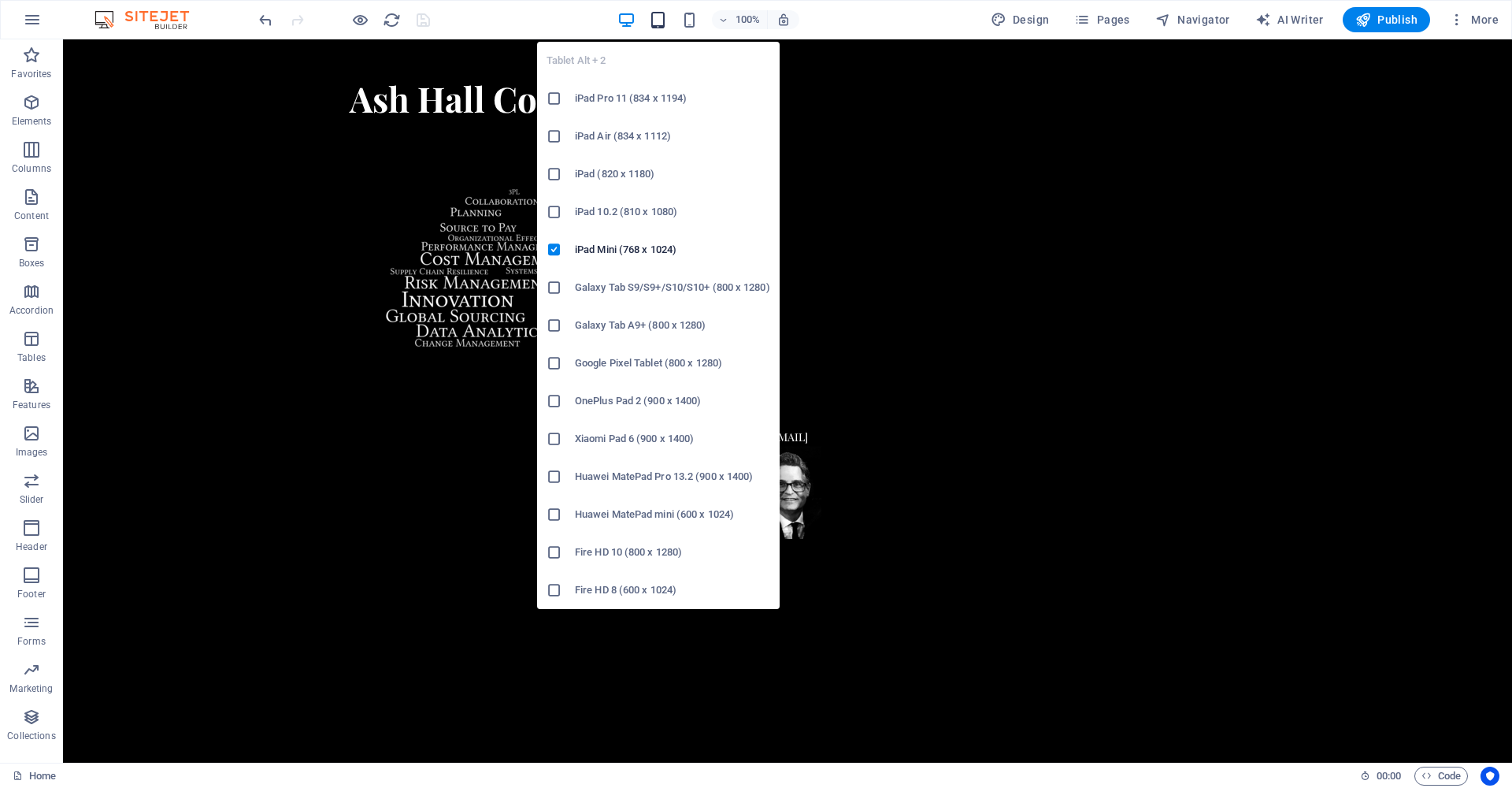 click at bounding box center (658, 20) 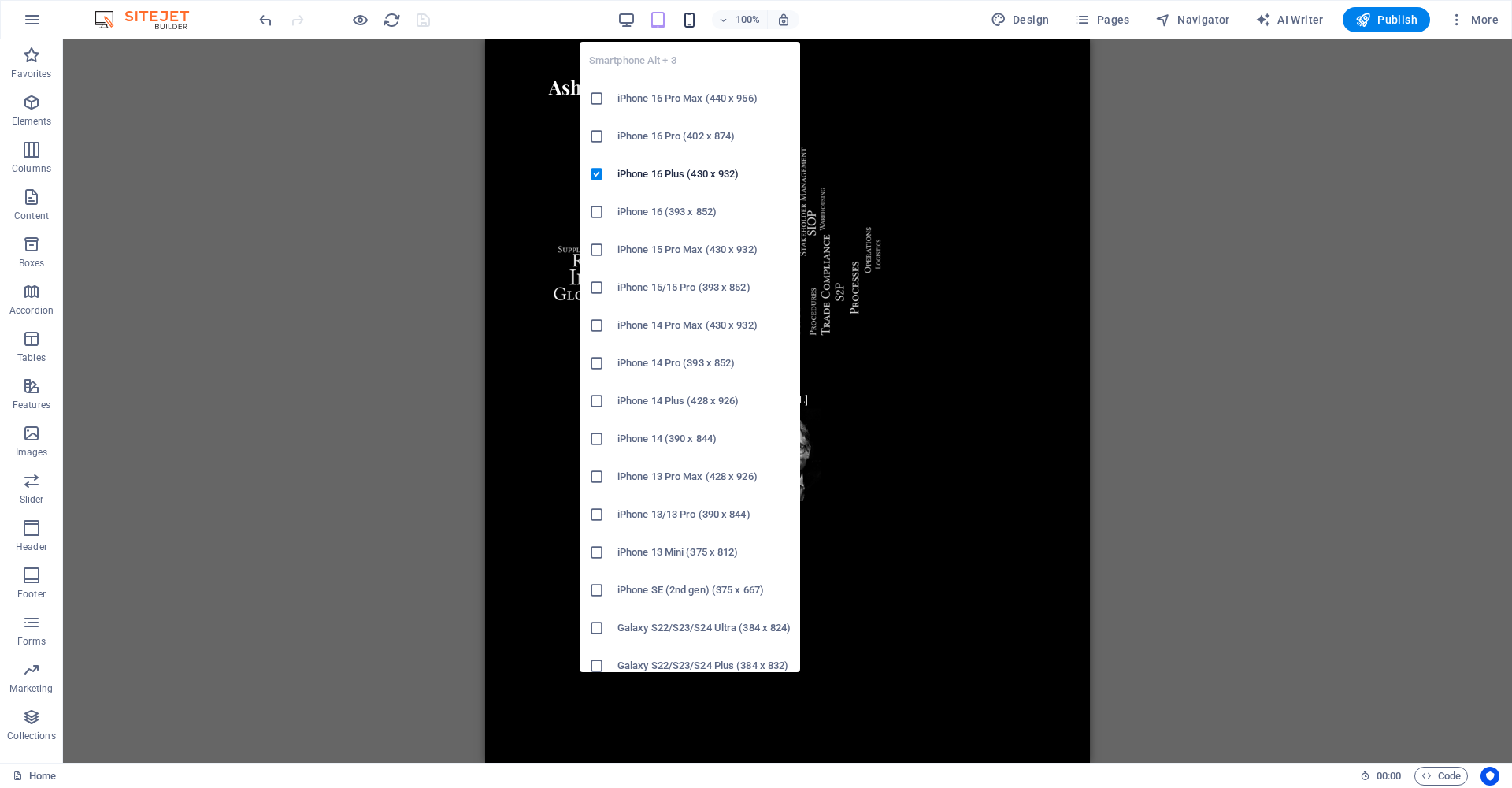 click at bounding box center [689, 20] 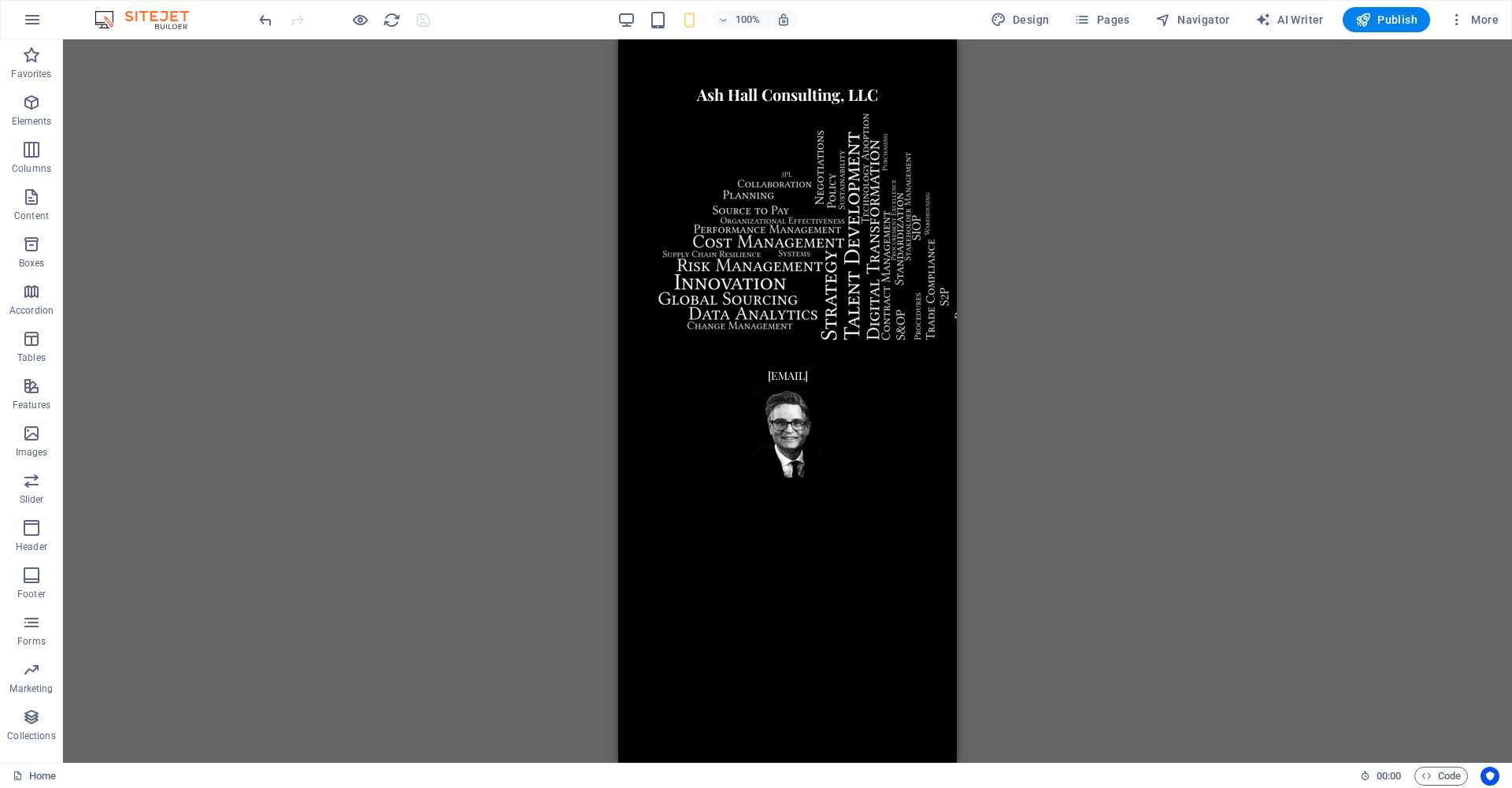 click on "Drag here to replace the existing content. Press “Ctrl” if you want to create a new element.
Container   Container   H3   Container   Container   Container   Container   Image   Container   Text   Image" at bounding box center (788, 401) 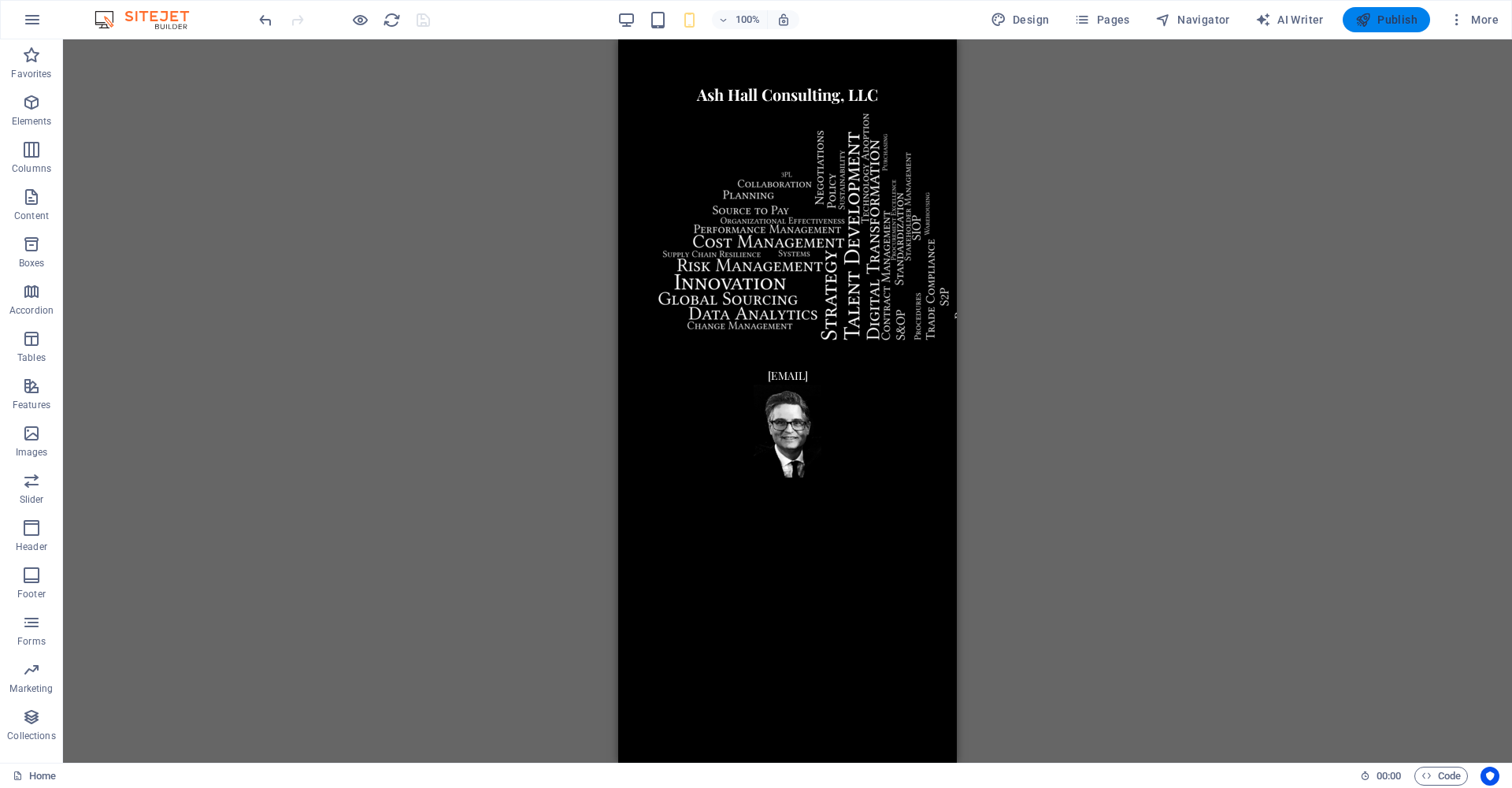 click on "Publish" at bounding box center (1386, 20) 